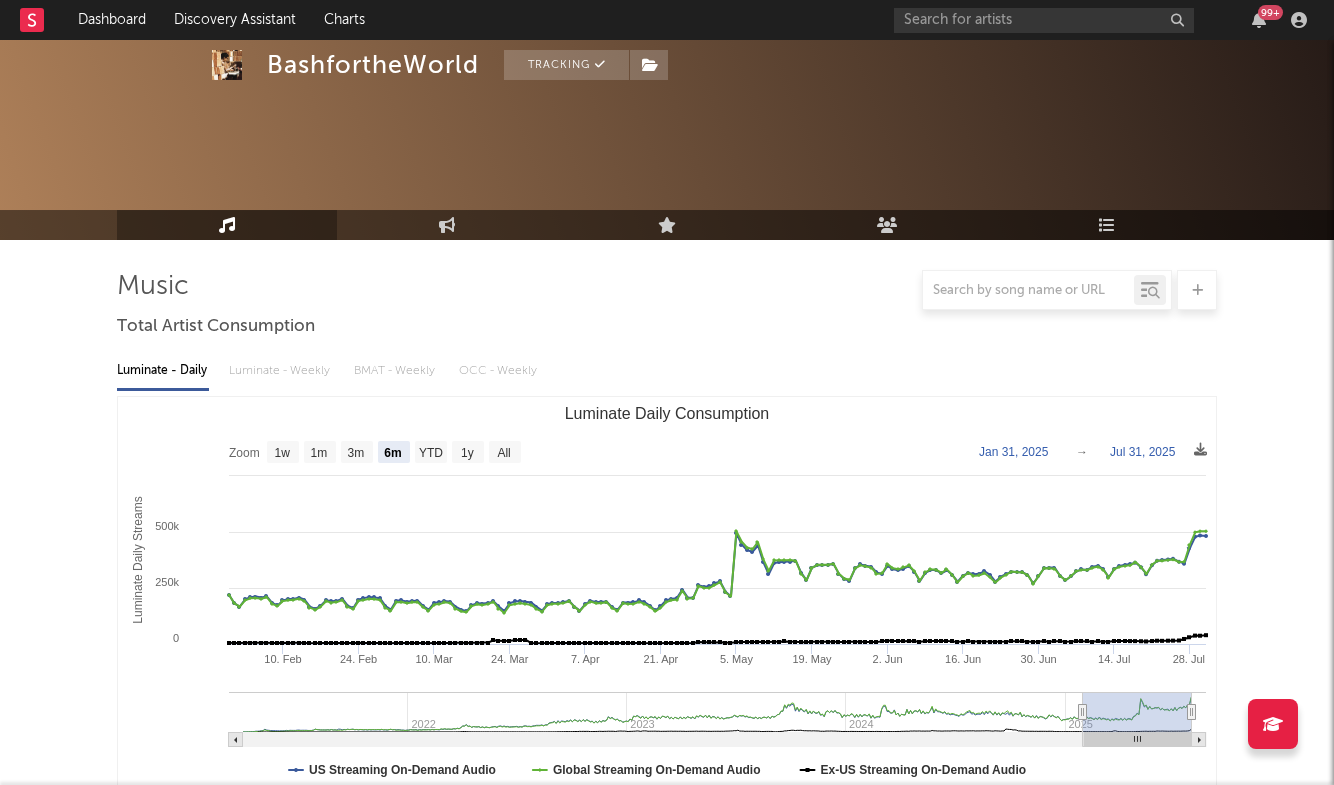 select on "6m" 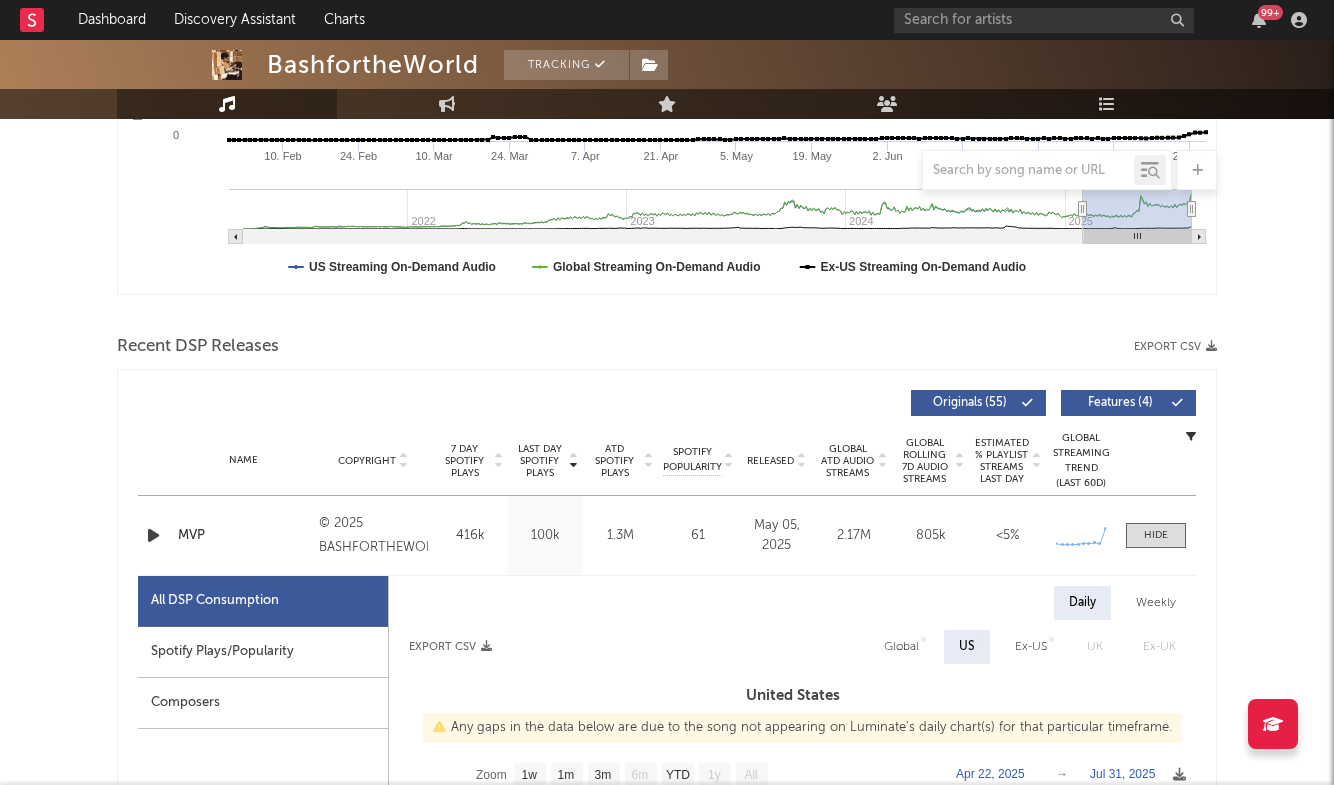 scroll, scrollTop: 403, scrollLeft: 0, axis: vertical 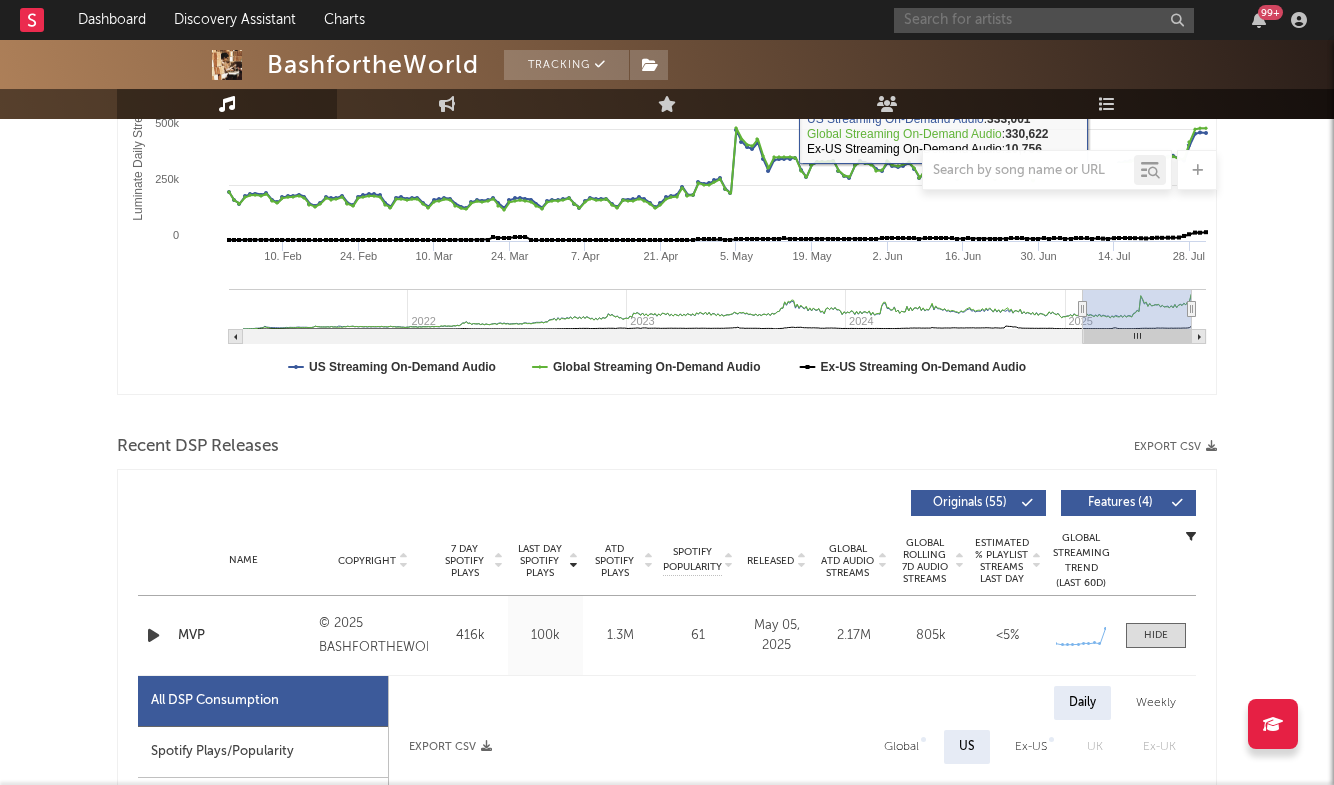 click at bounding box center (1044, 20) 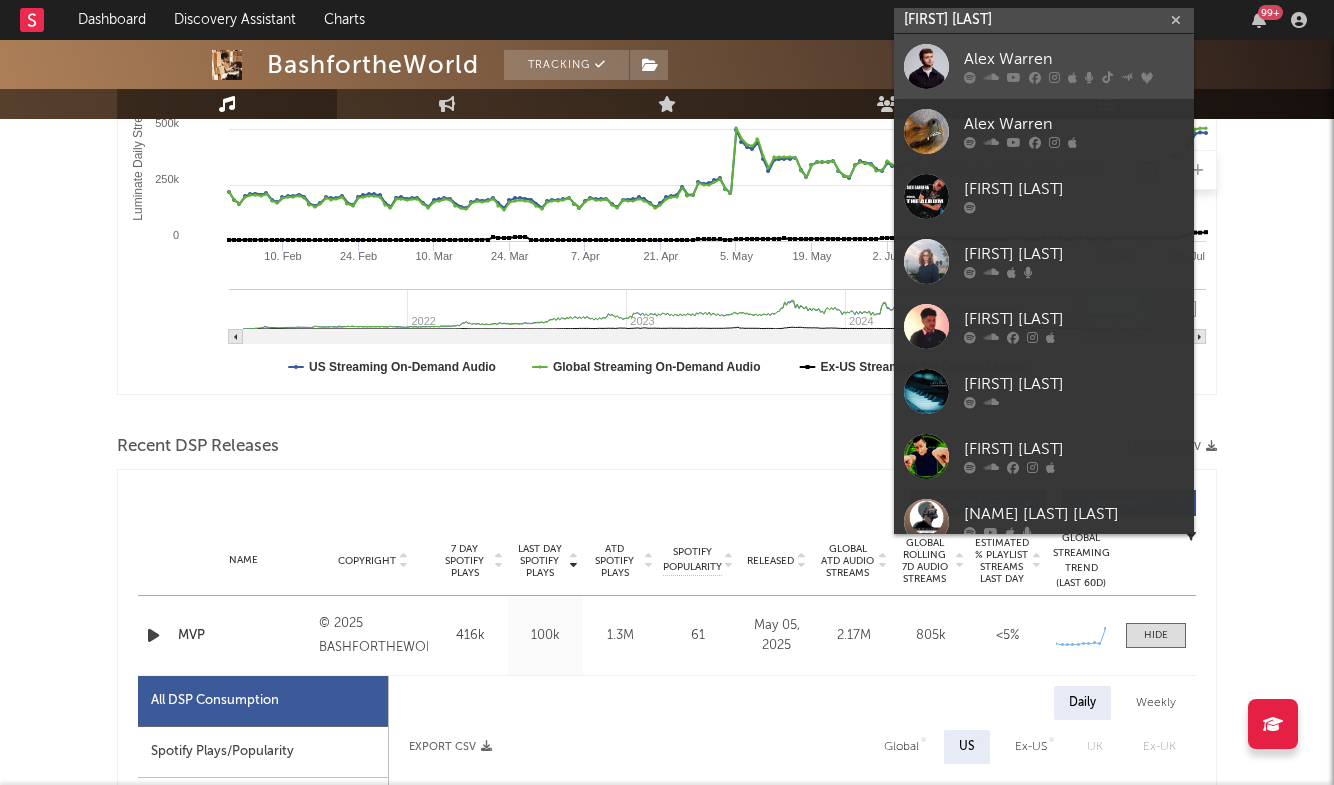 type on "[FIRST] [LAST]" 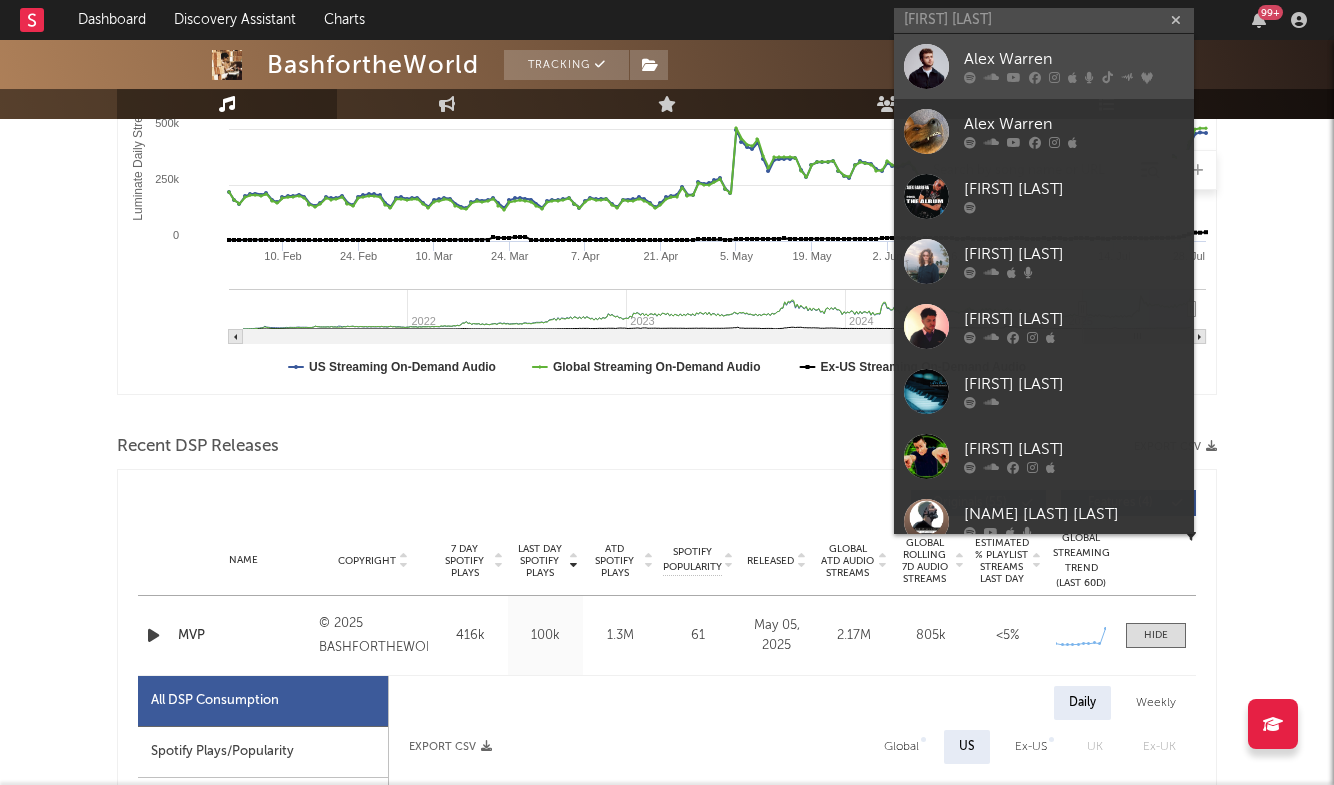 click on "Alex Warren" at bounding box center (1074, 60) 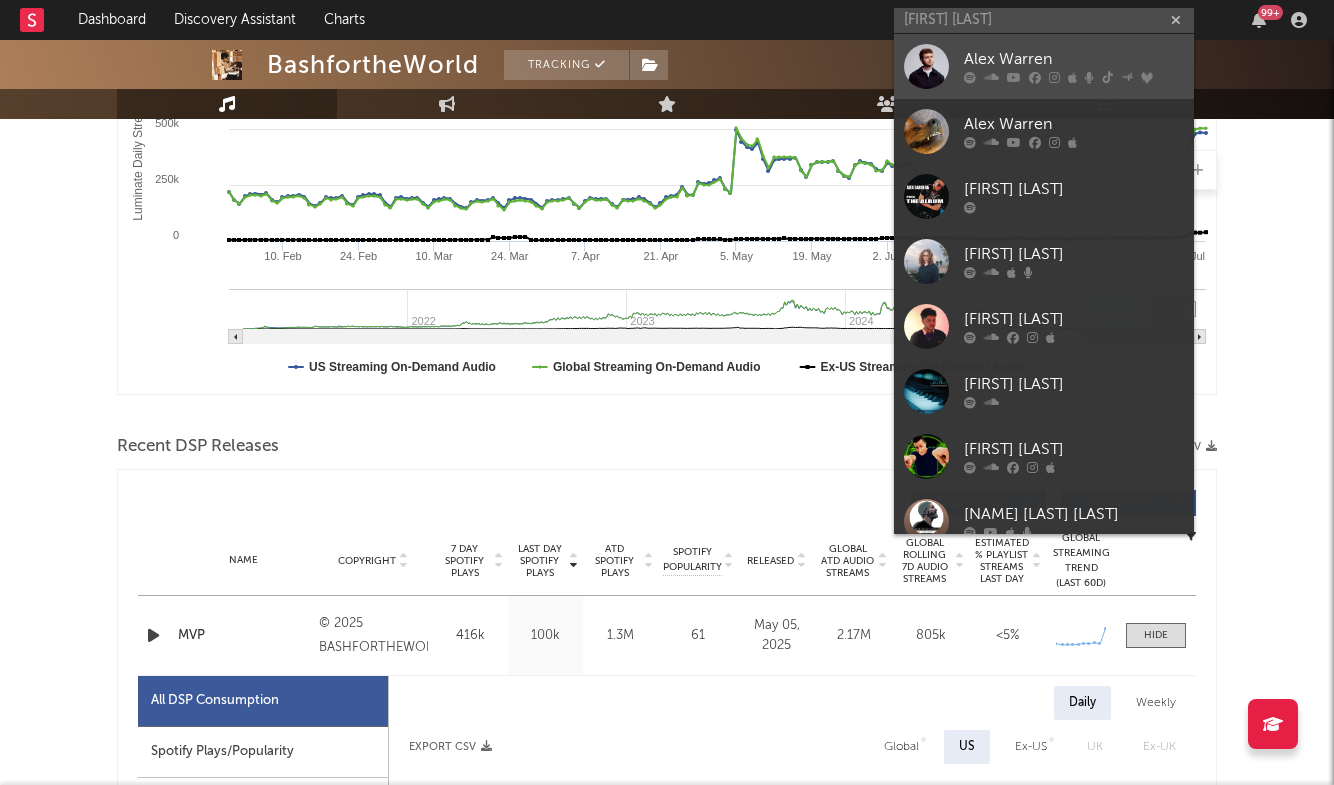 type 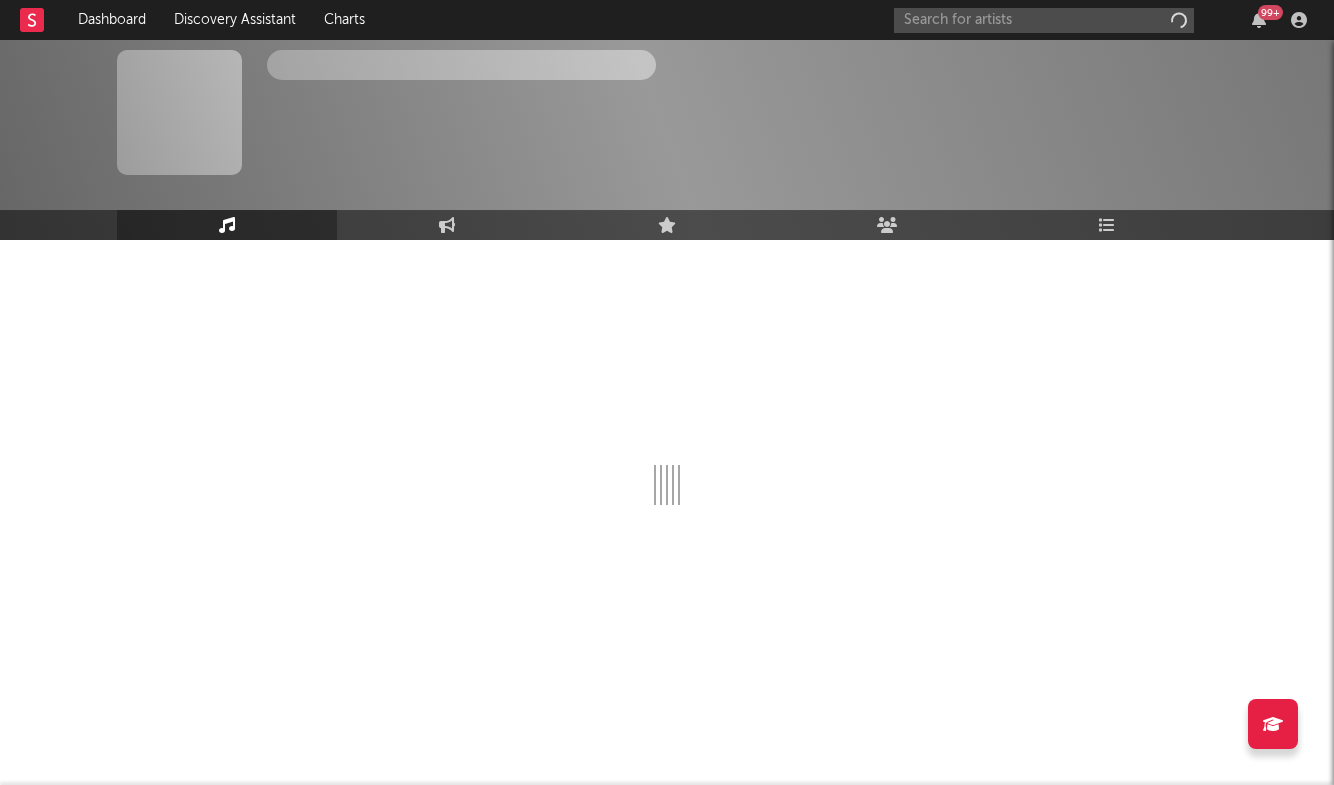 scroll, scrollTop: 0, scrollLeft: 0, axis: both 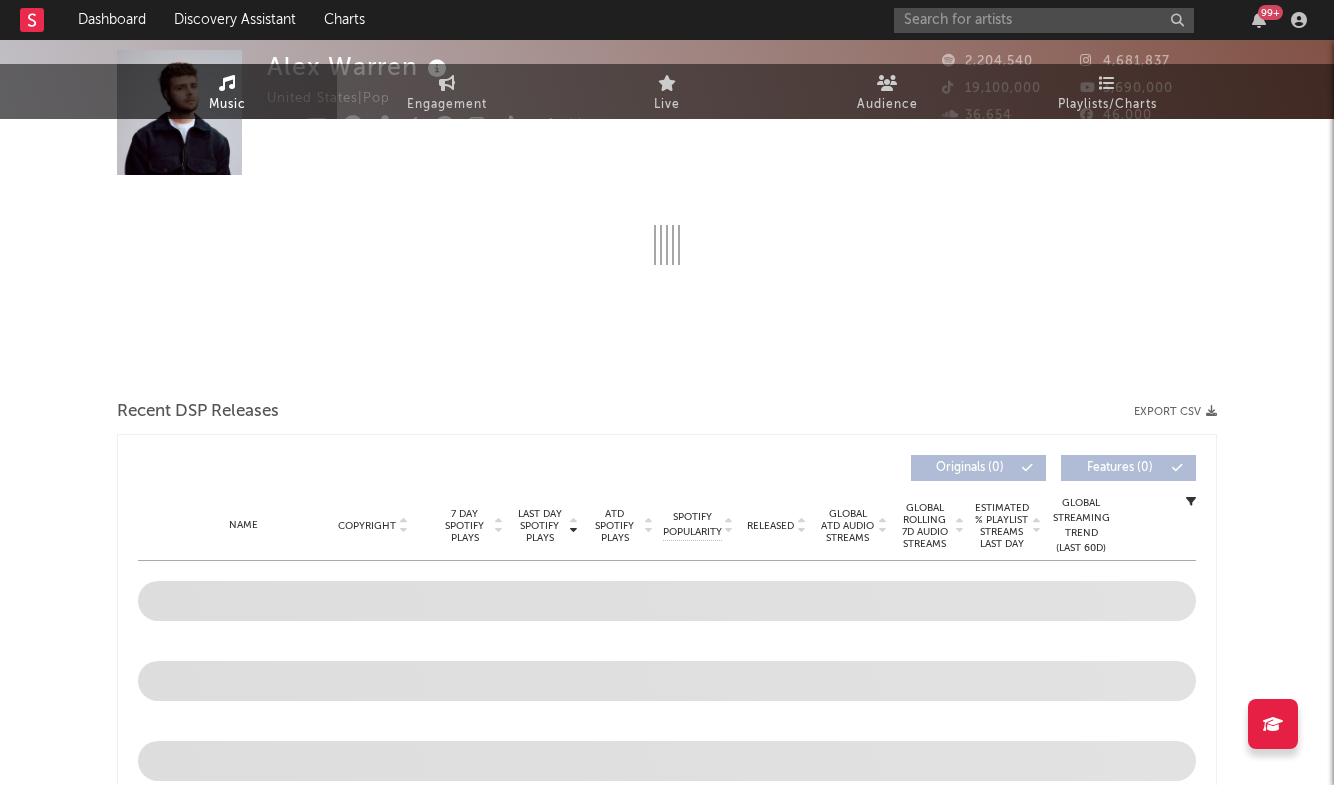 select on "6m" 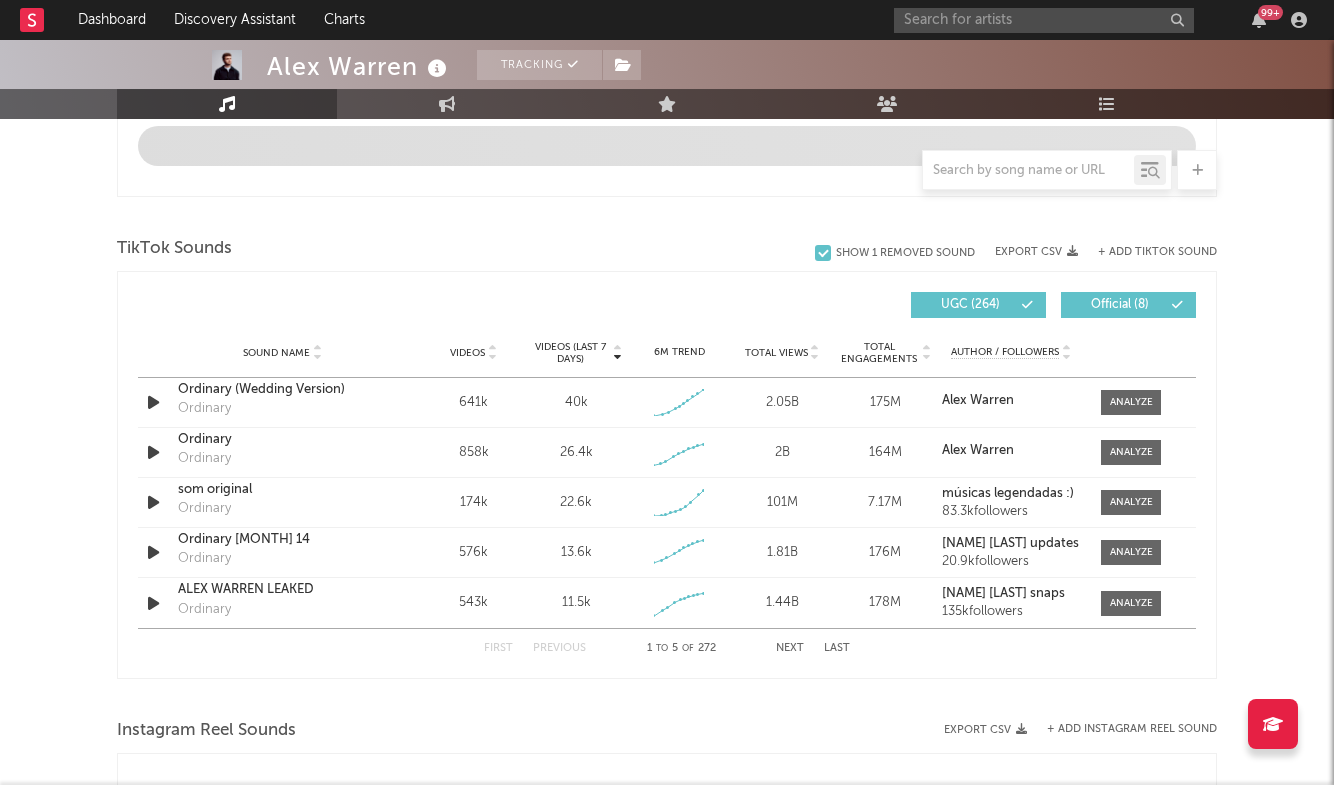 scroll, scrollTop: 1215, scrollLeft: 0, axis: vertical 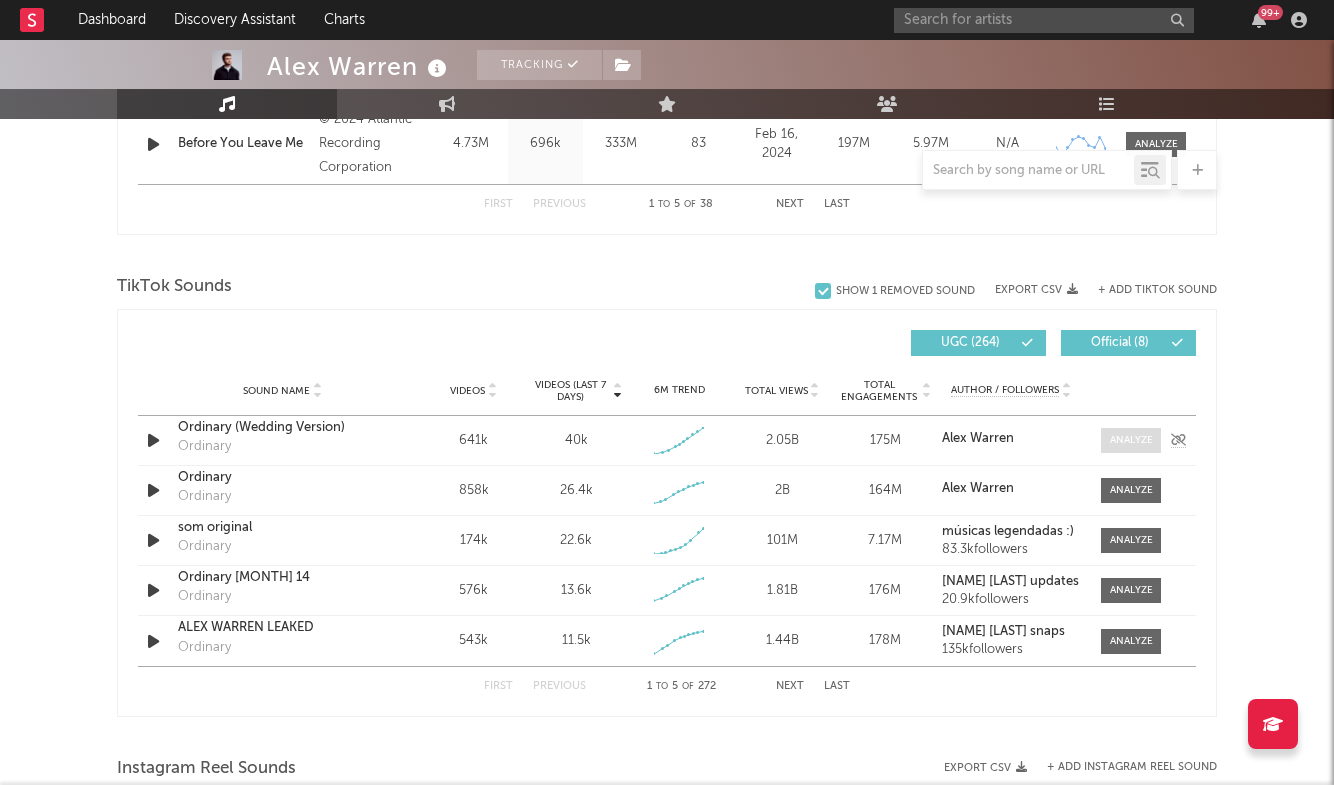click at bounding box center [1131, 440] 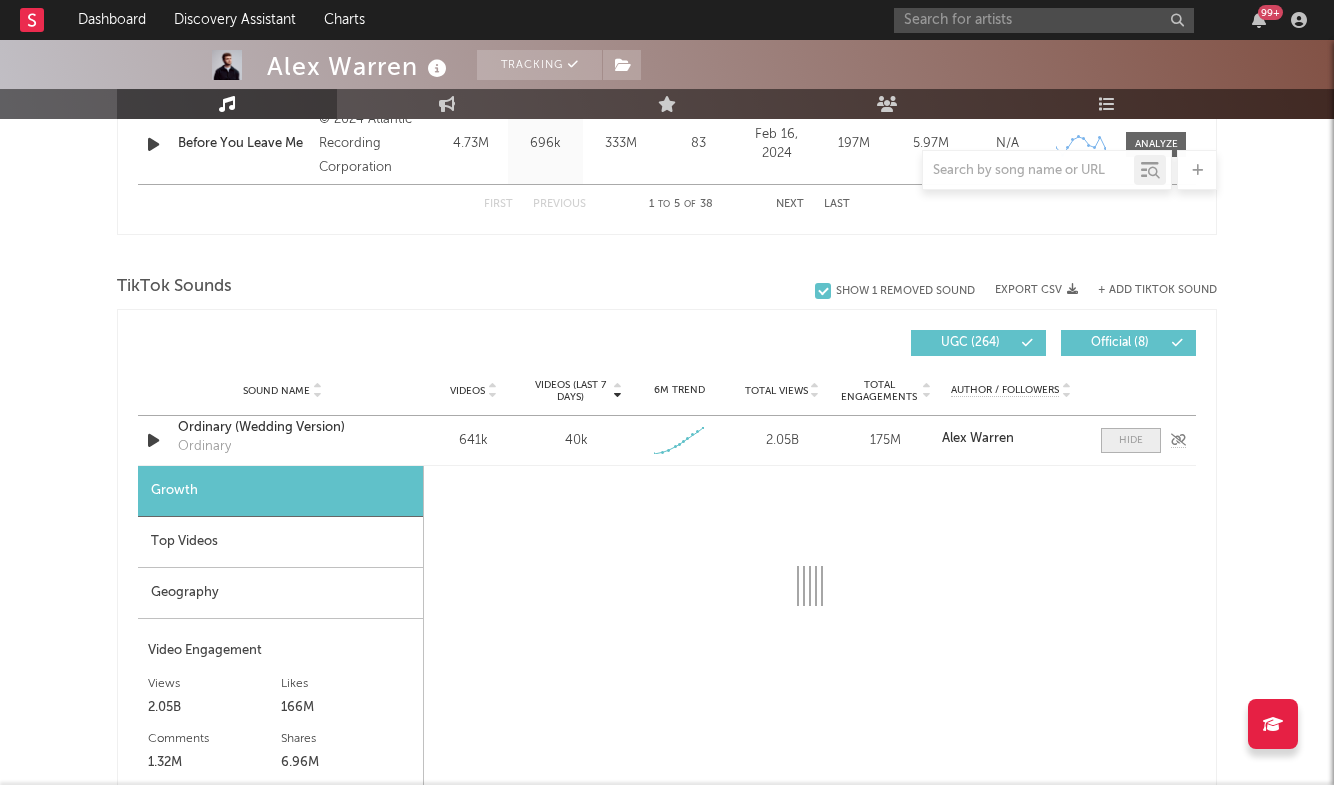 scroll, scrollTop: 1270, scrollLeft: 0, axis: vertical 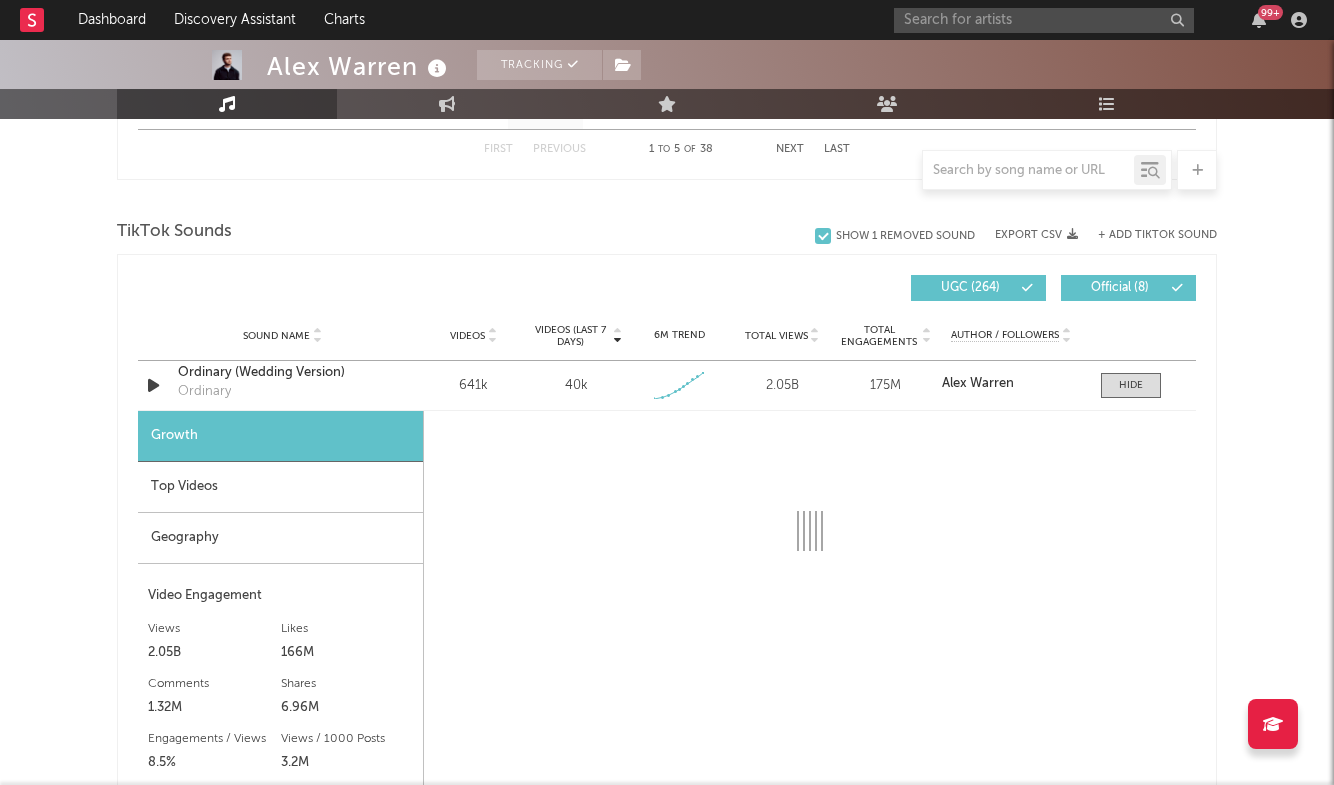select on "1w" 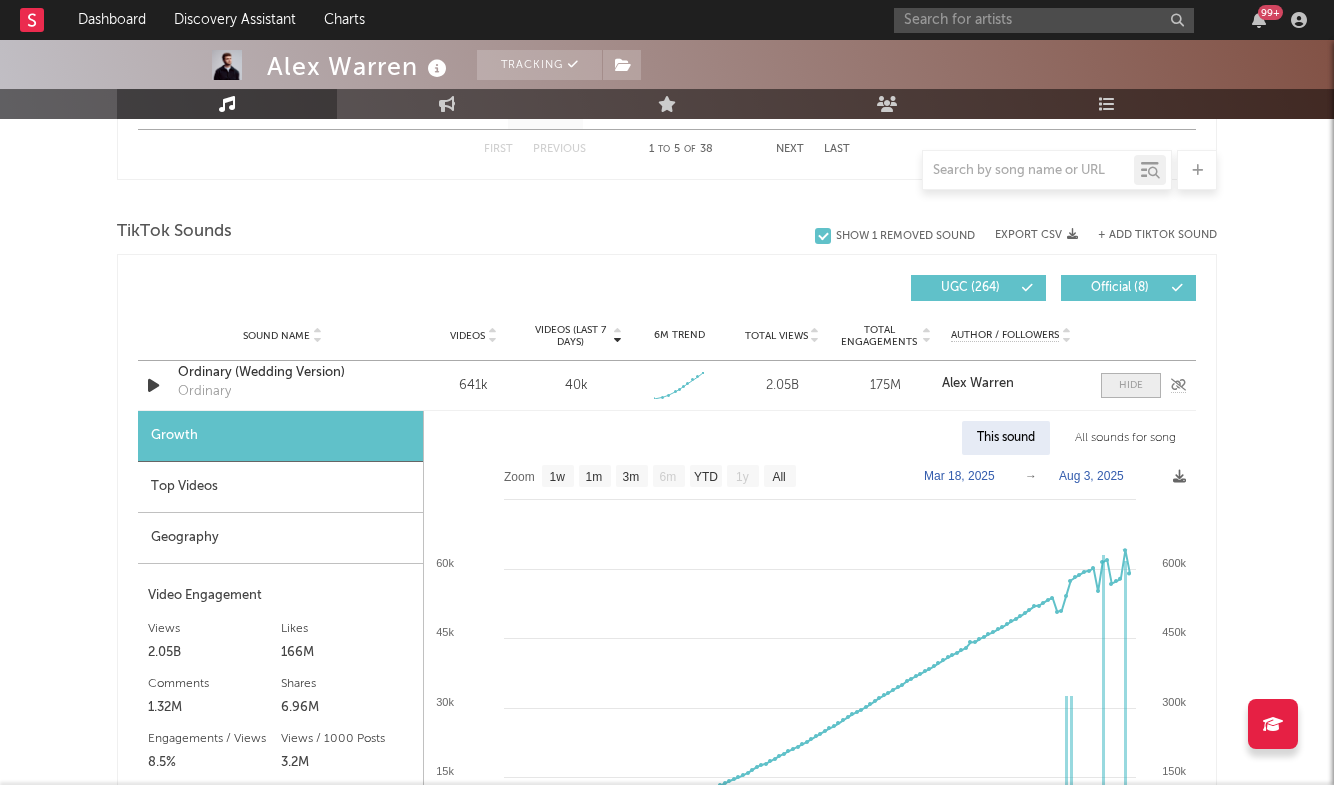 click at bounding box center [1131, 385] 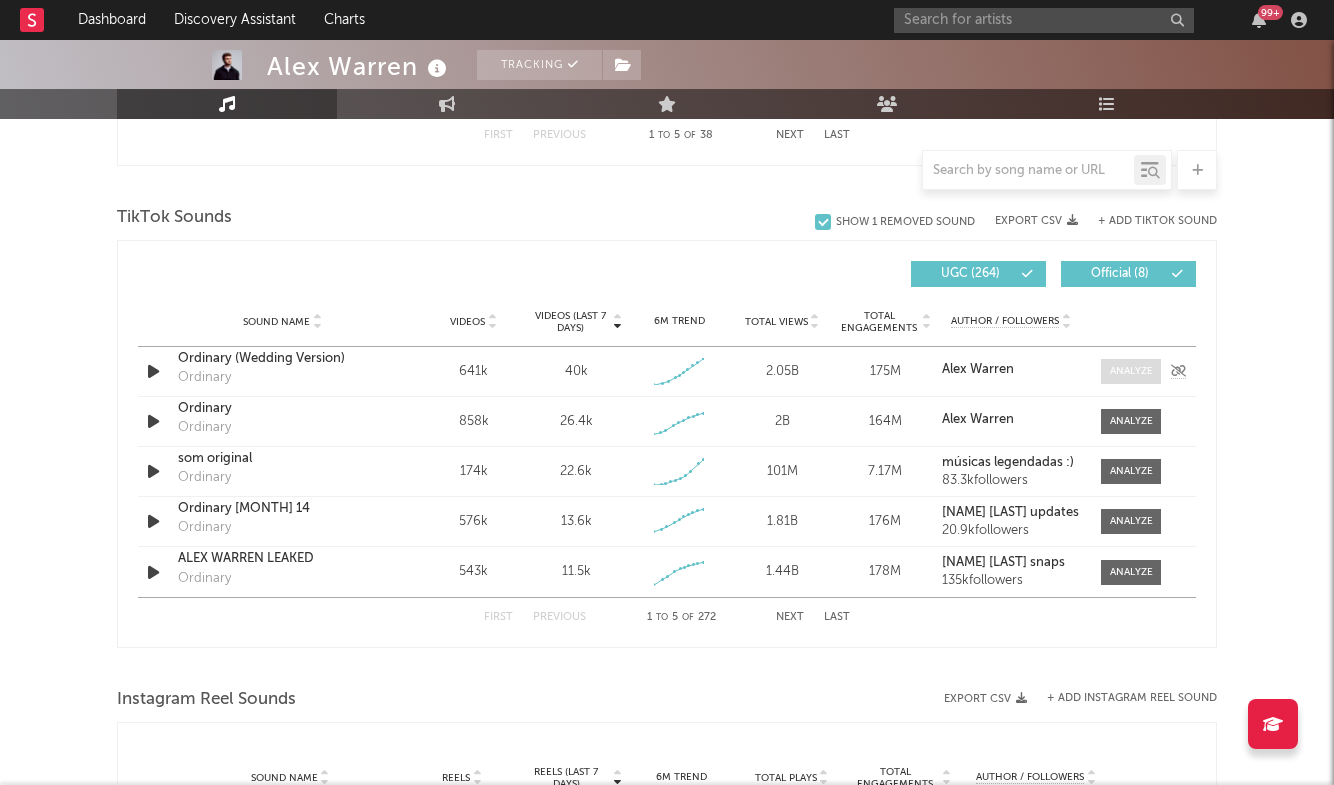 scroll, scrollTop: 1291, scrollLeft: 0, axis: vertical 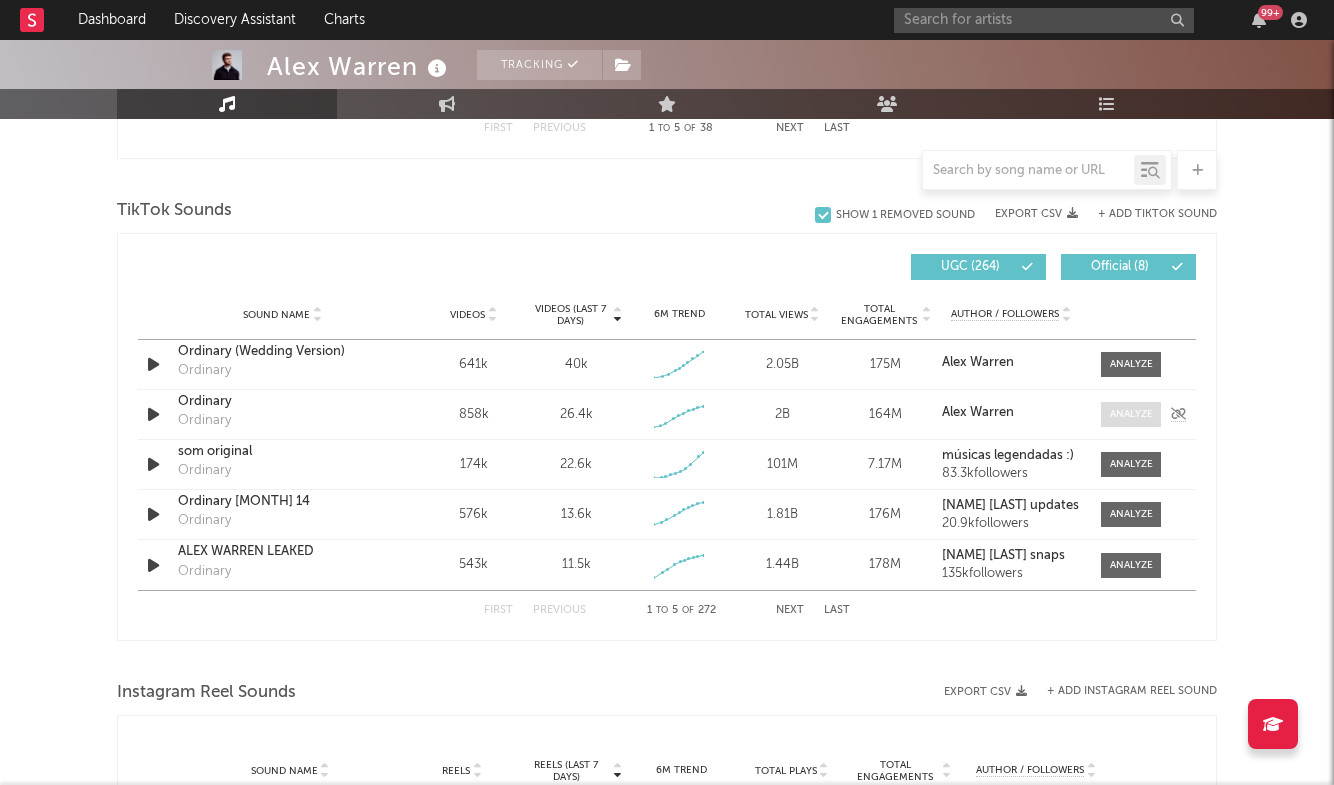 click at bounding box center [1131, 414] 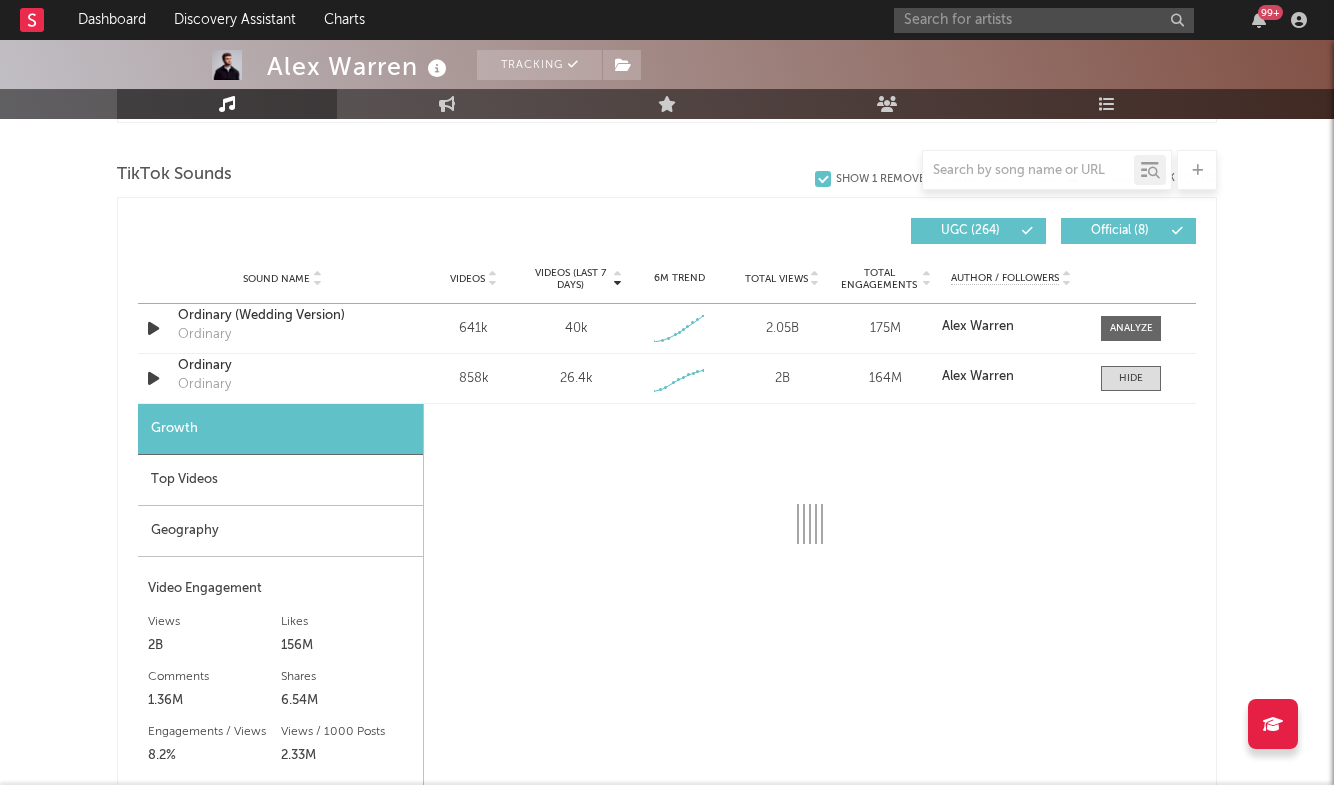 scroll, scrollTop: 1329, scrollLeft: 0, axis: vertical 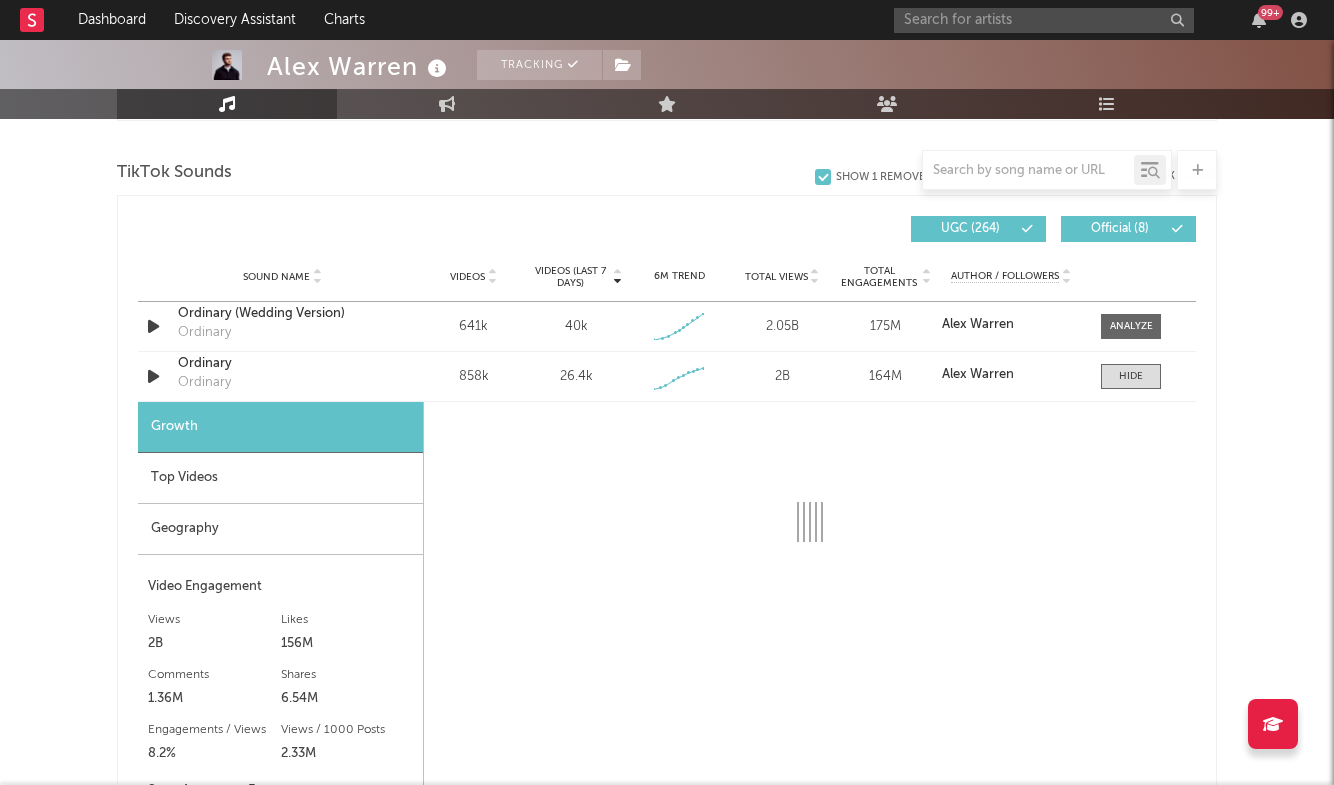 select on "1w" 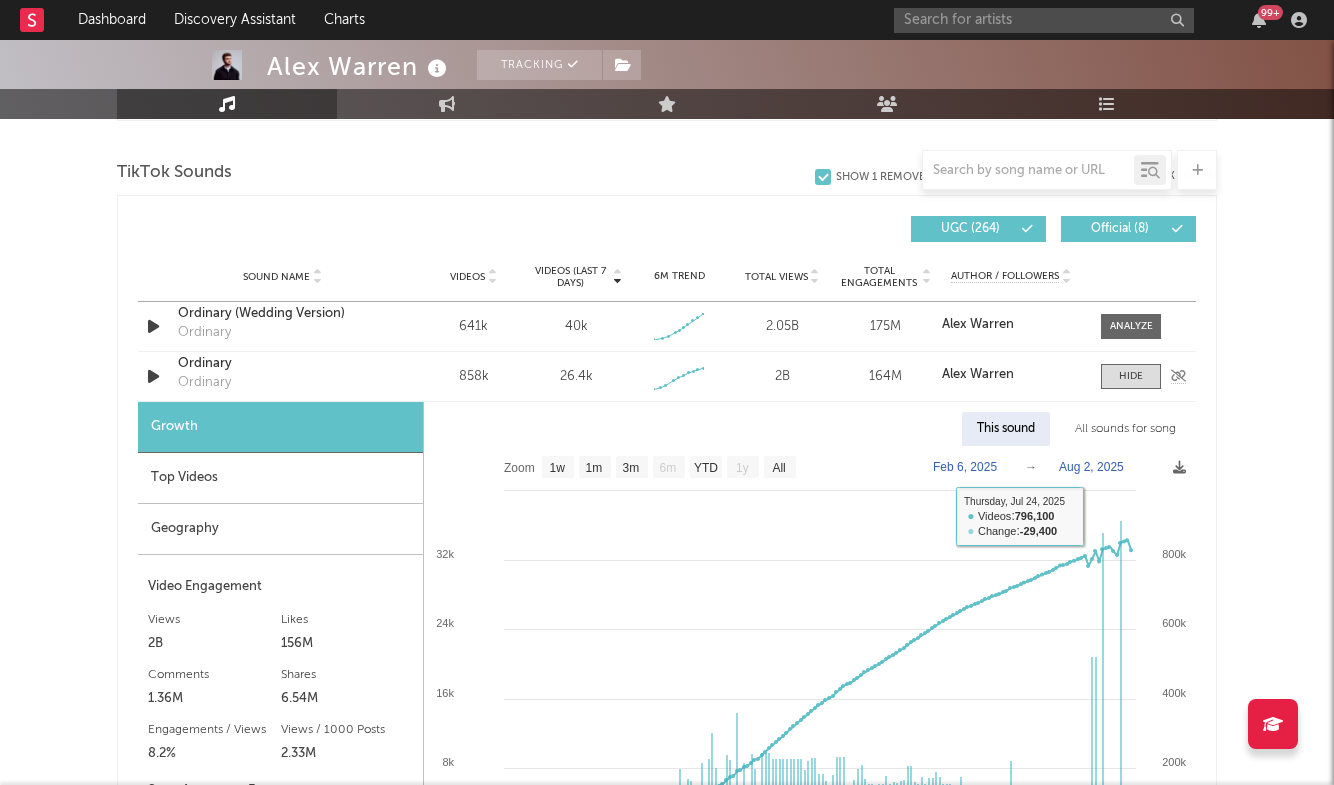 click on "Sound Name Ordinary Ordinary Videos [NUMBER] Videos (last [NUMBER] days) [NUMBER] Weekly Growth % - [NUMBER] % [NUMBER] Trend Created with Highcharts [NUMBER] Total Views [NUMBER] Total Engagements [NUMBER] Author / Followers [FIRST] [LAST]" at bounding box center [667, 376] 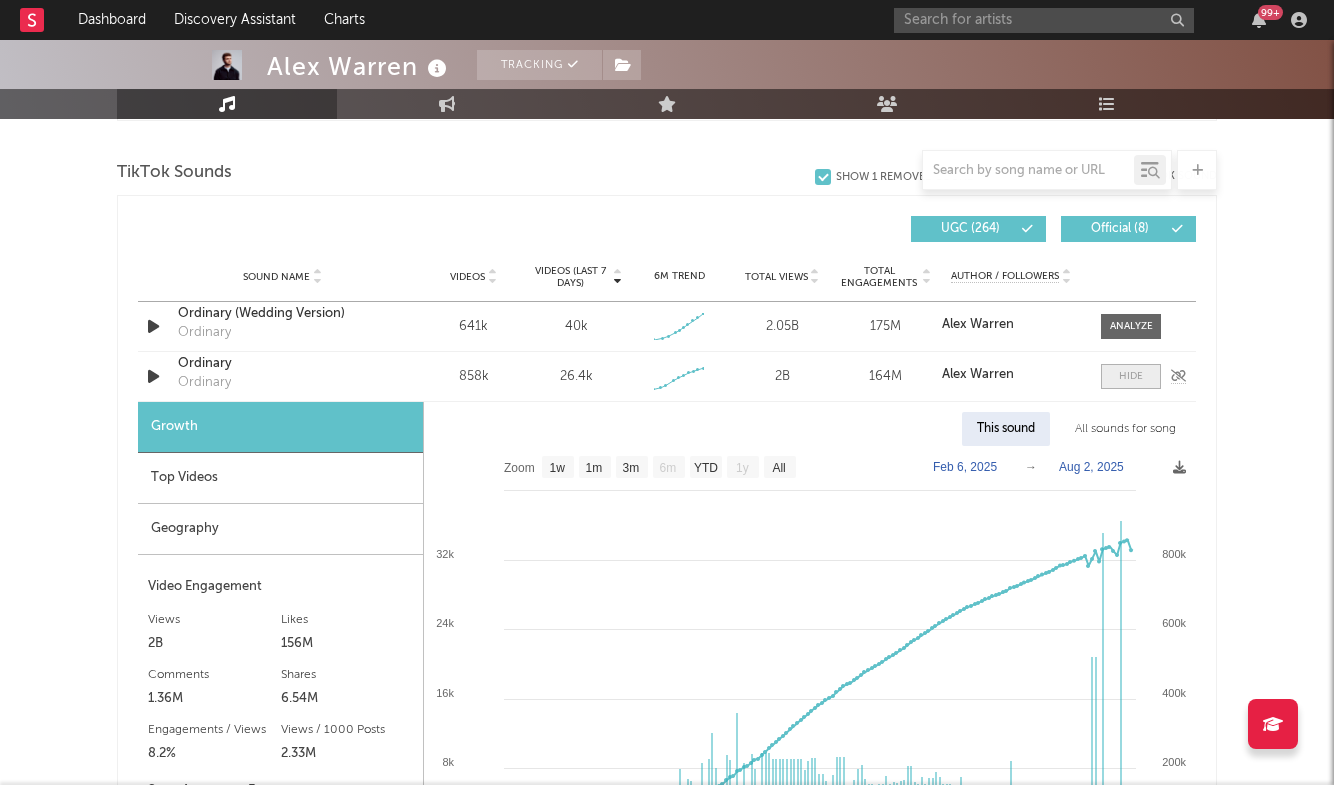 click at bounding box center [1131, 376] 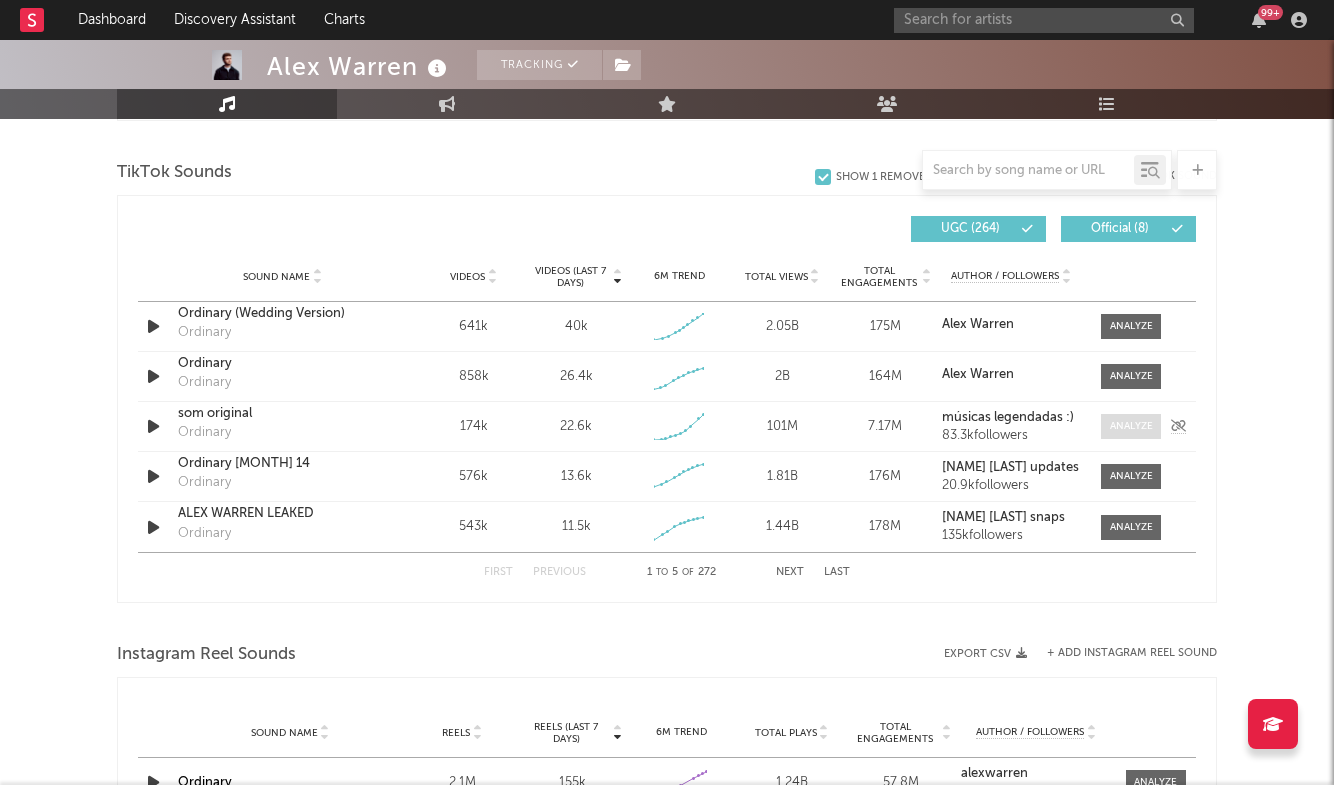 click at bounding box center [1131, 426] 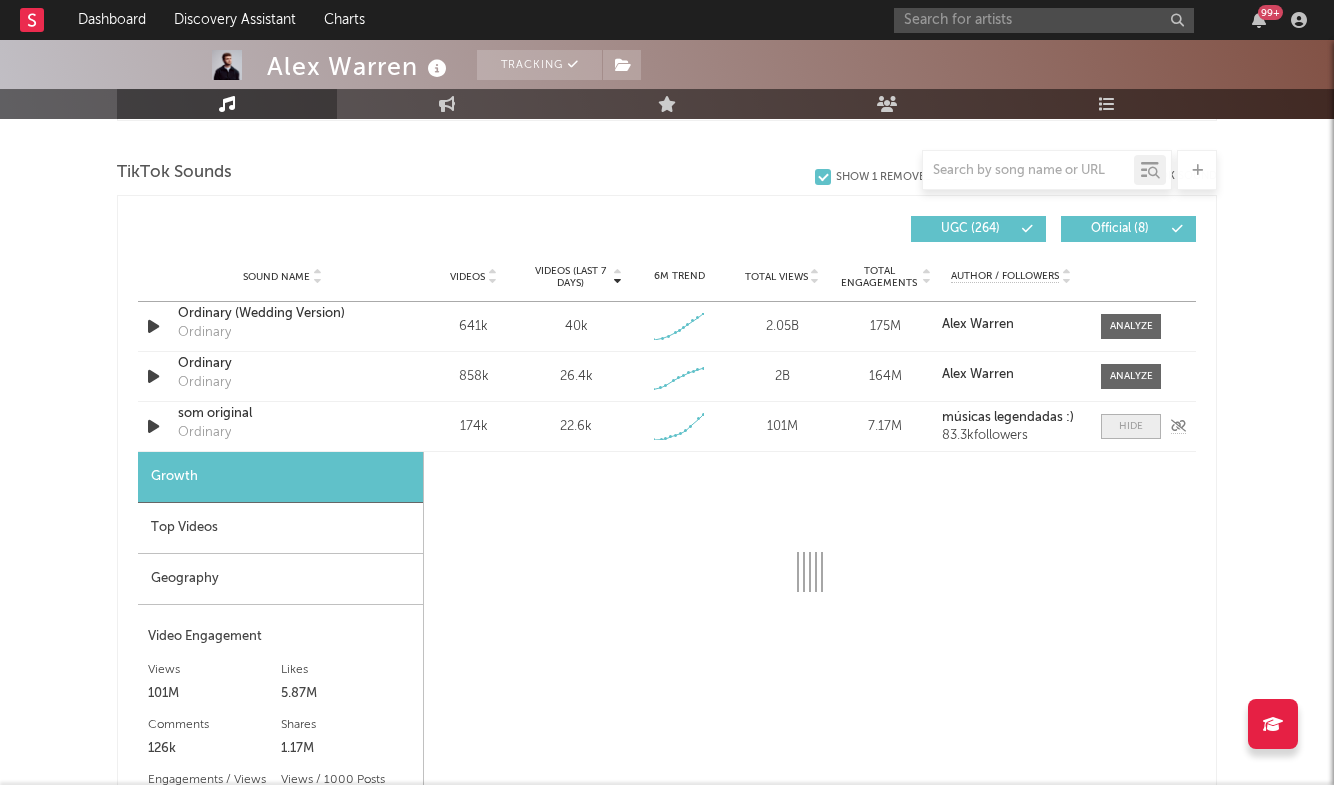 select on "1w" 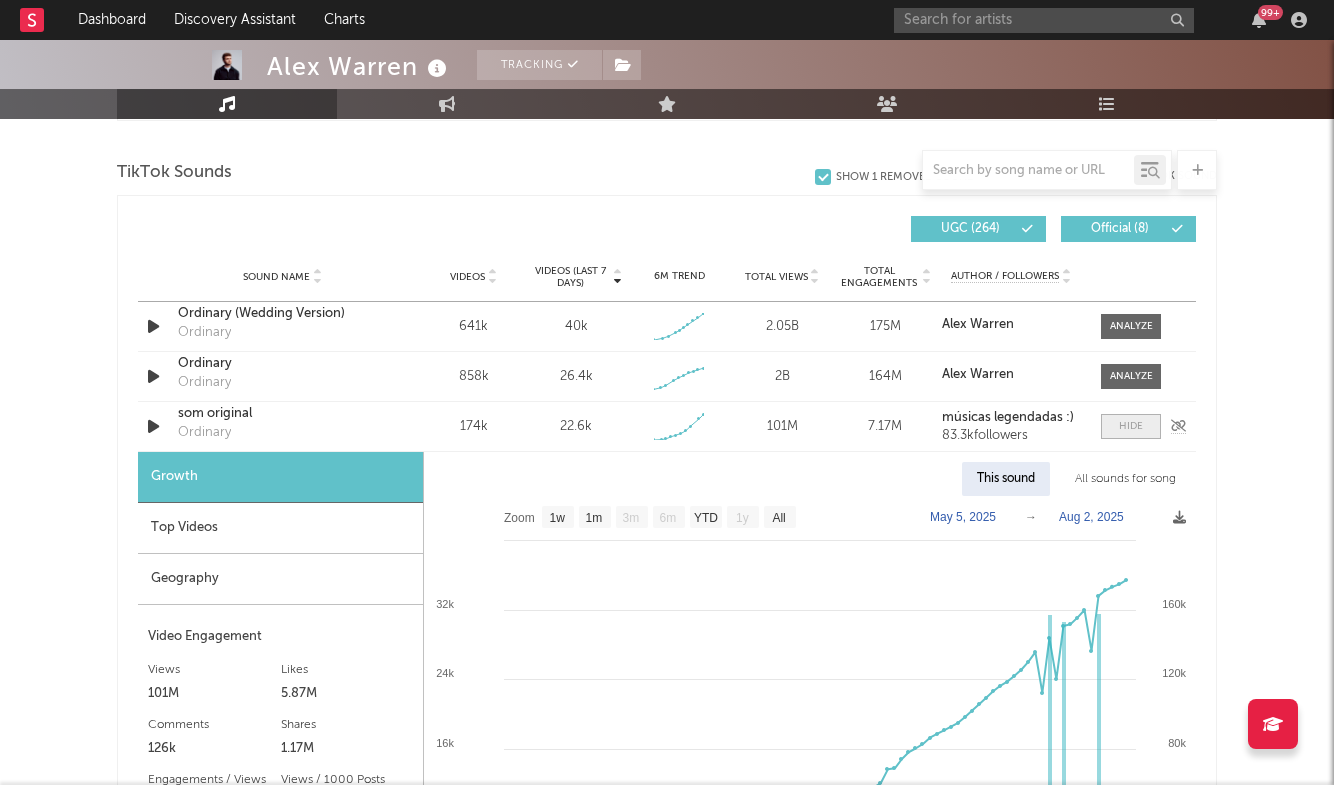 click at bounding box center (1131, 426) 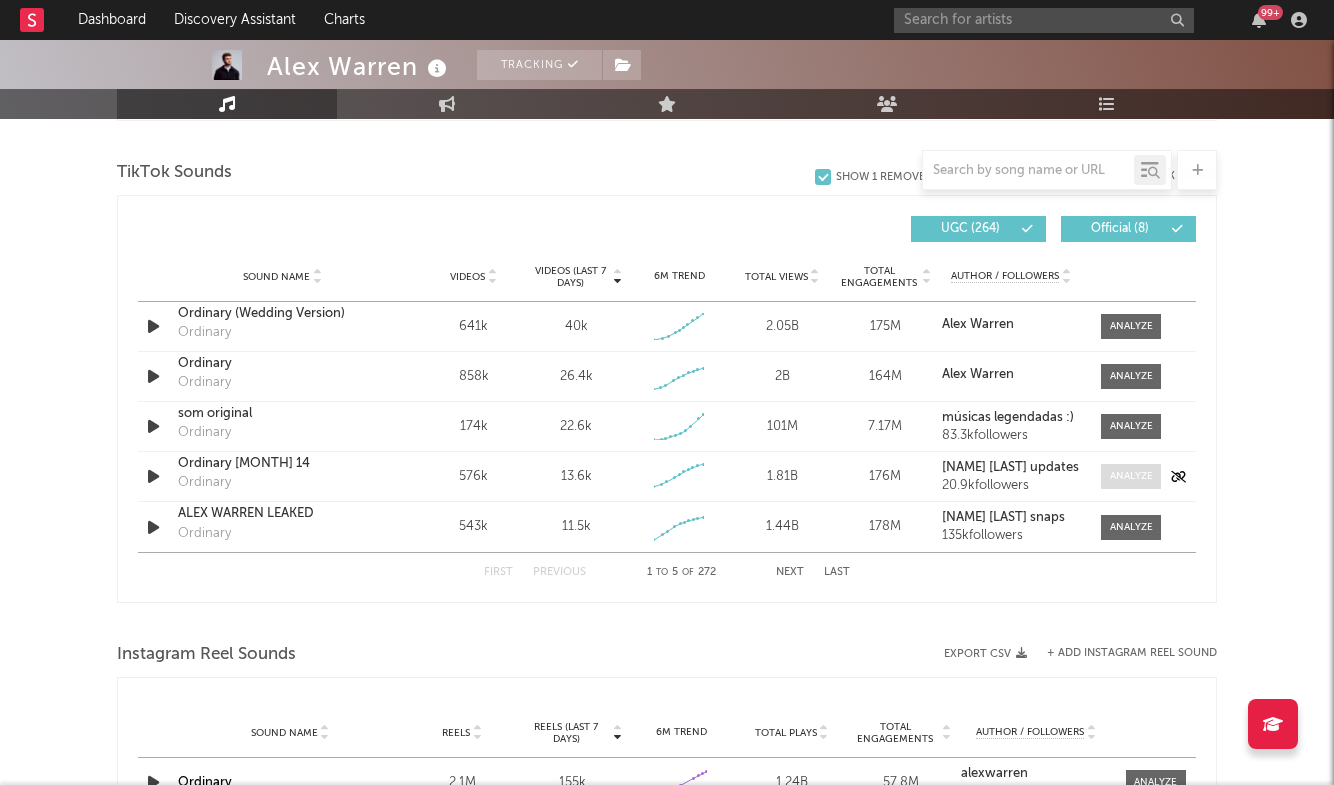 click at bounding box center [1131, 476] 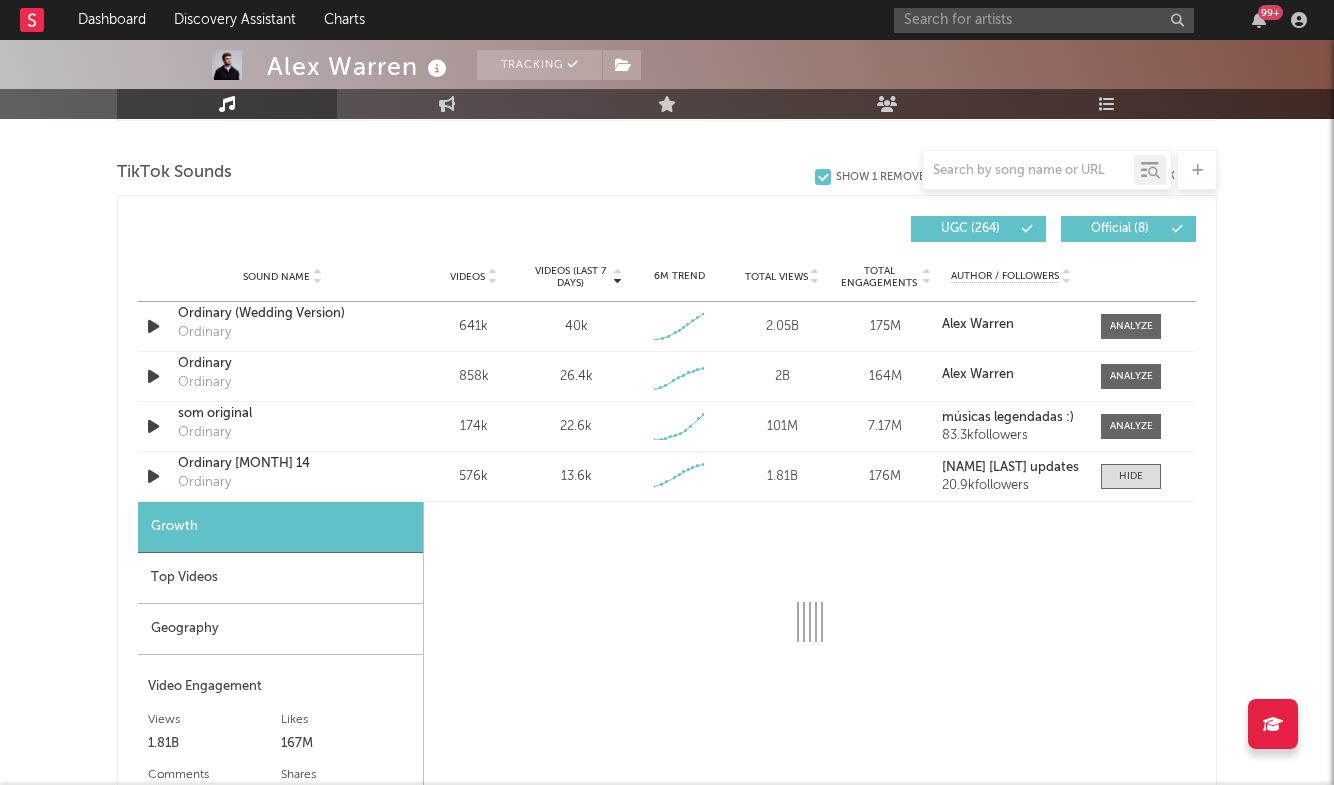 select on "6m" 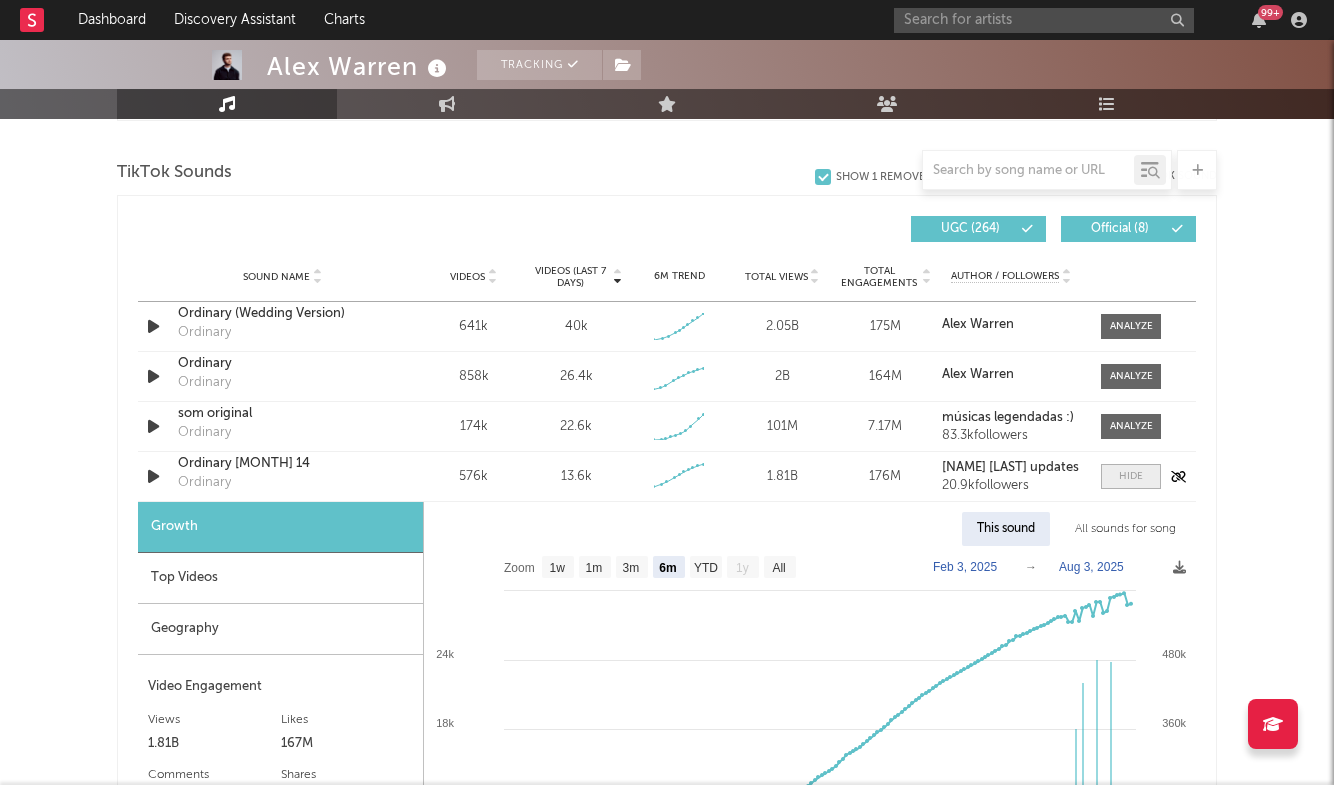 click at bounding box center [1131, 476] 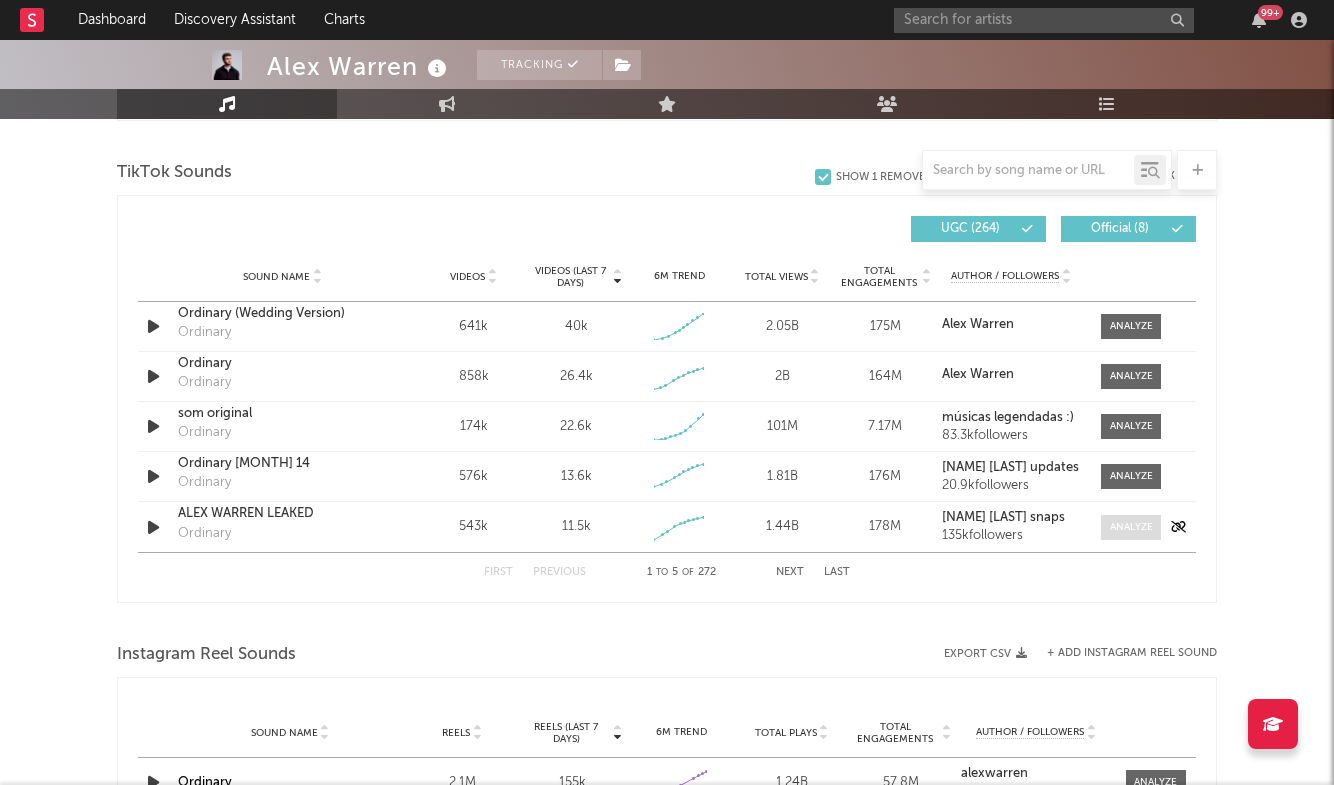 click at bounding box center (1131, 527) 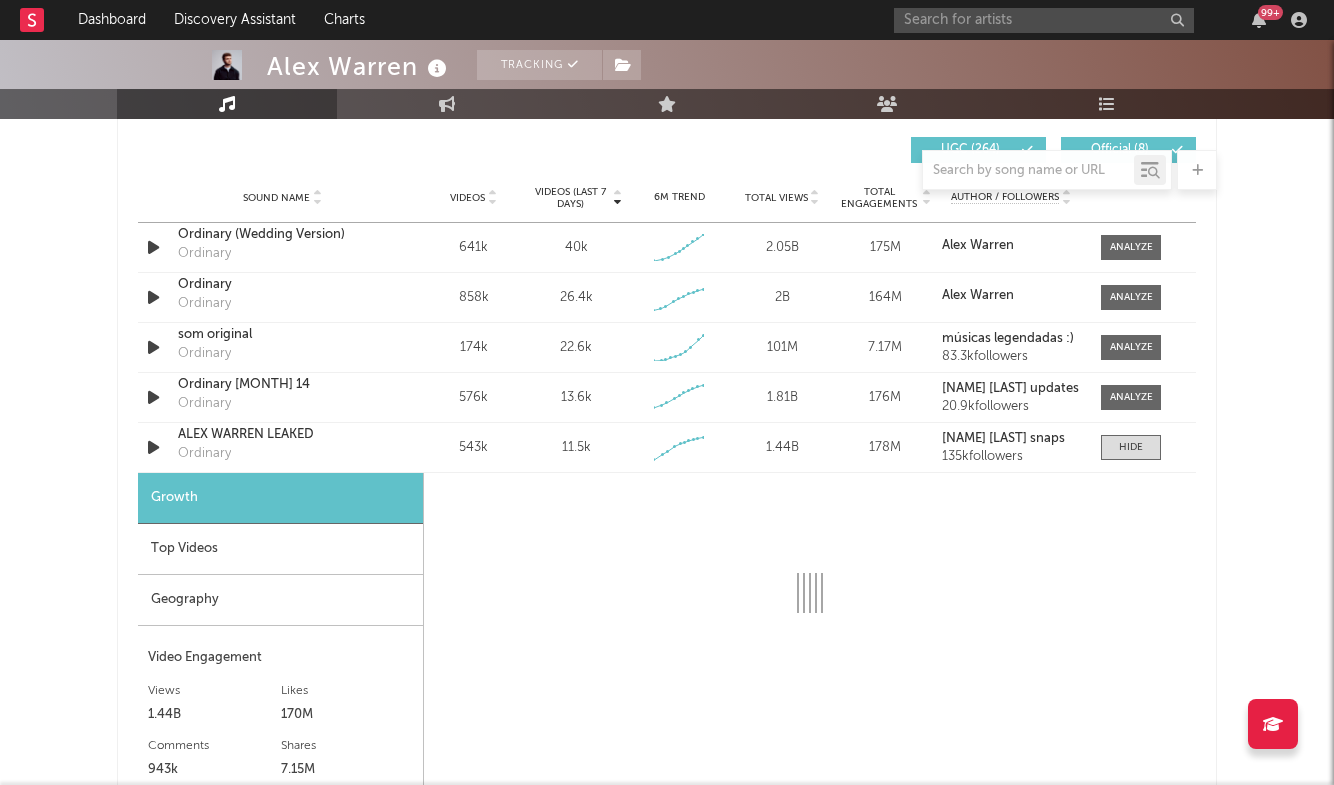 scroll, scrollTop: 1418, scrollLeft: 0, axis: vertical 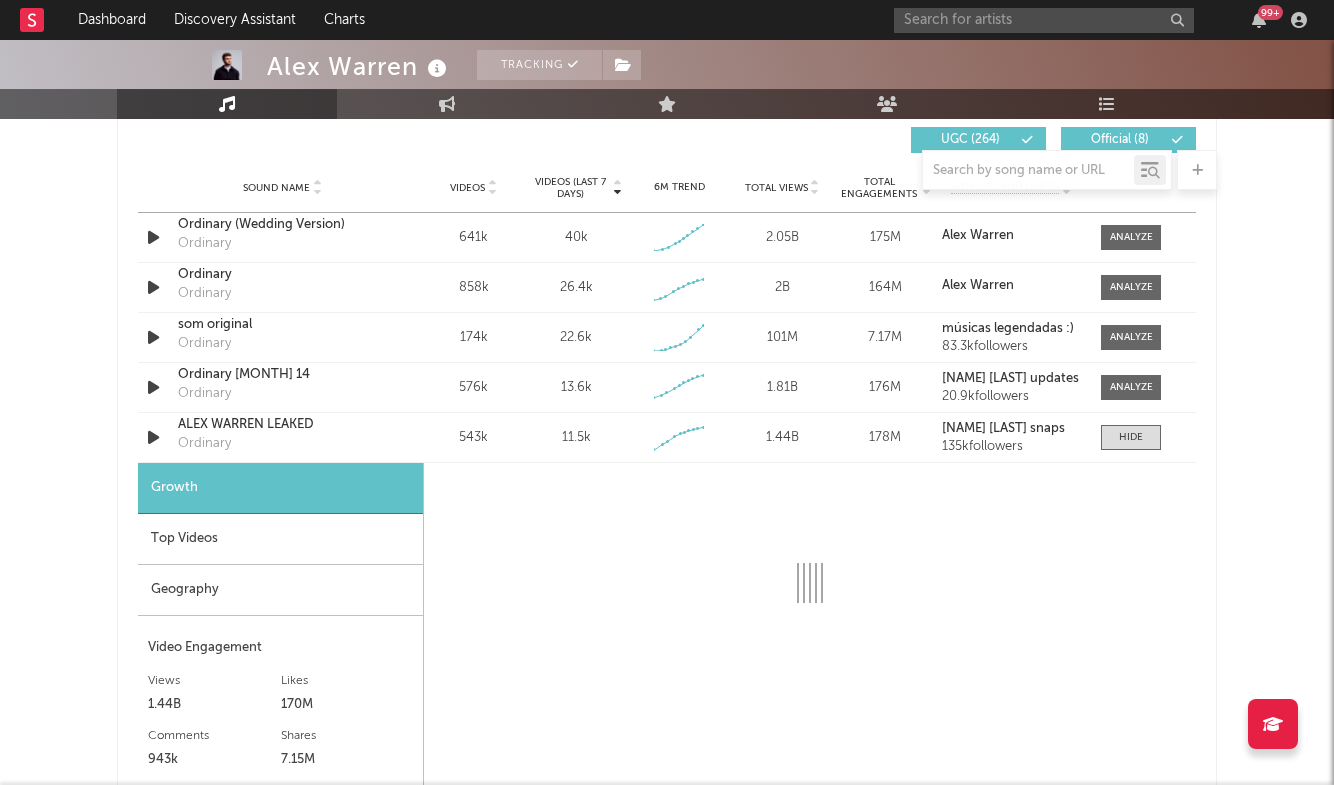 select on "6m" 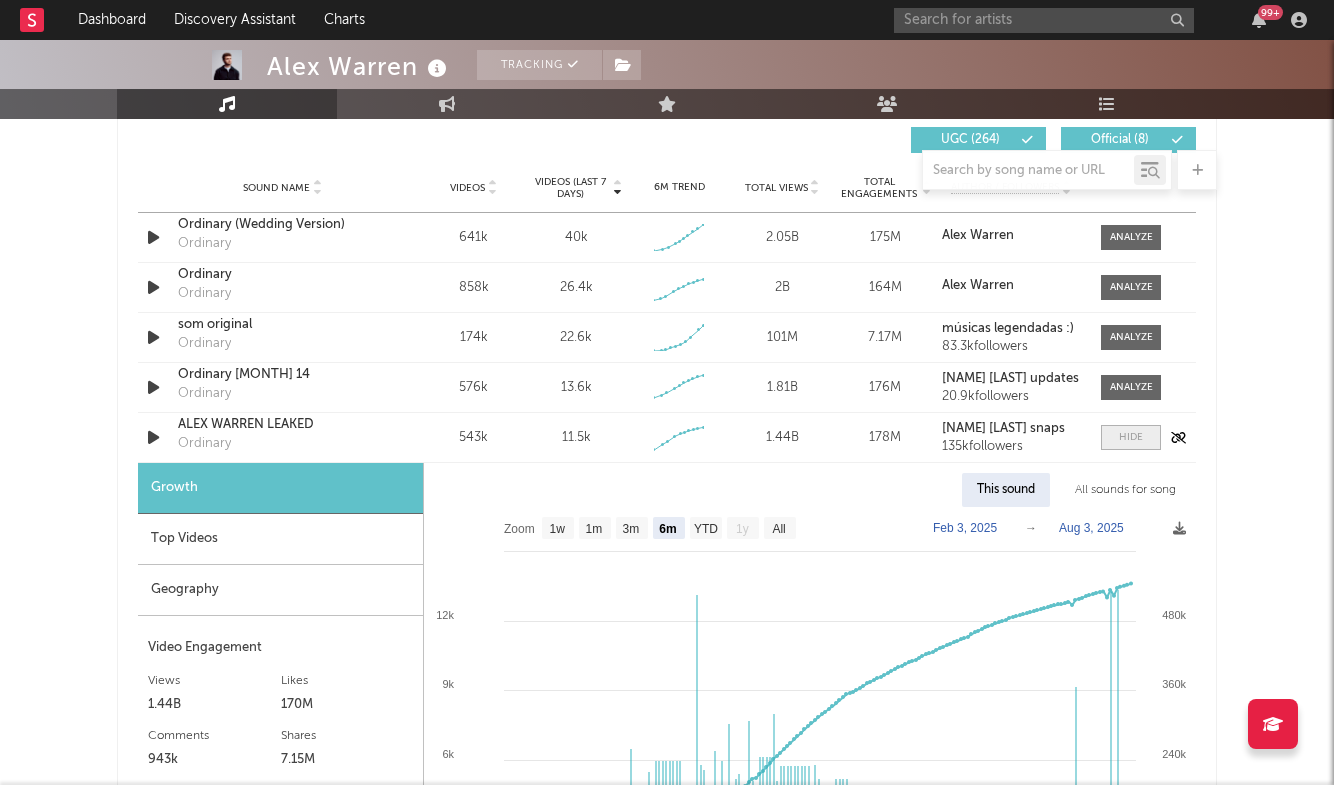 click at bounding box center (1131, 437) 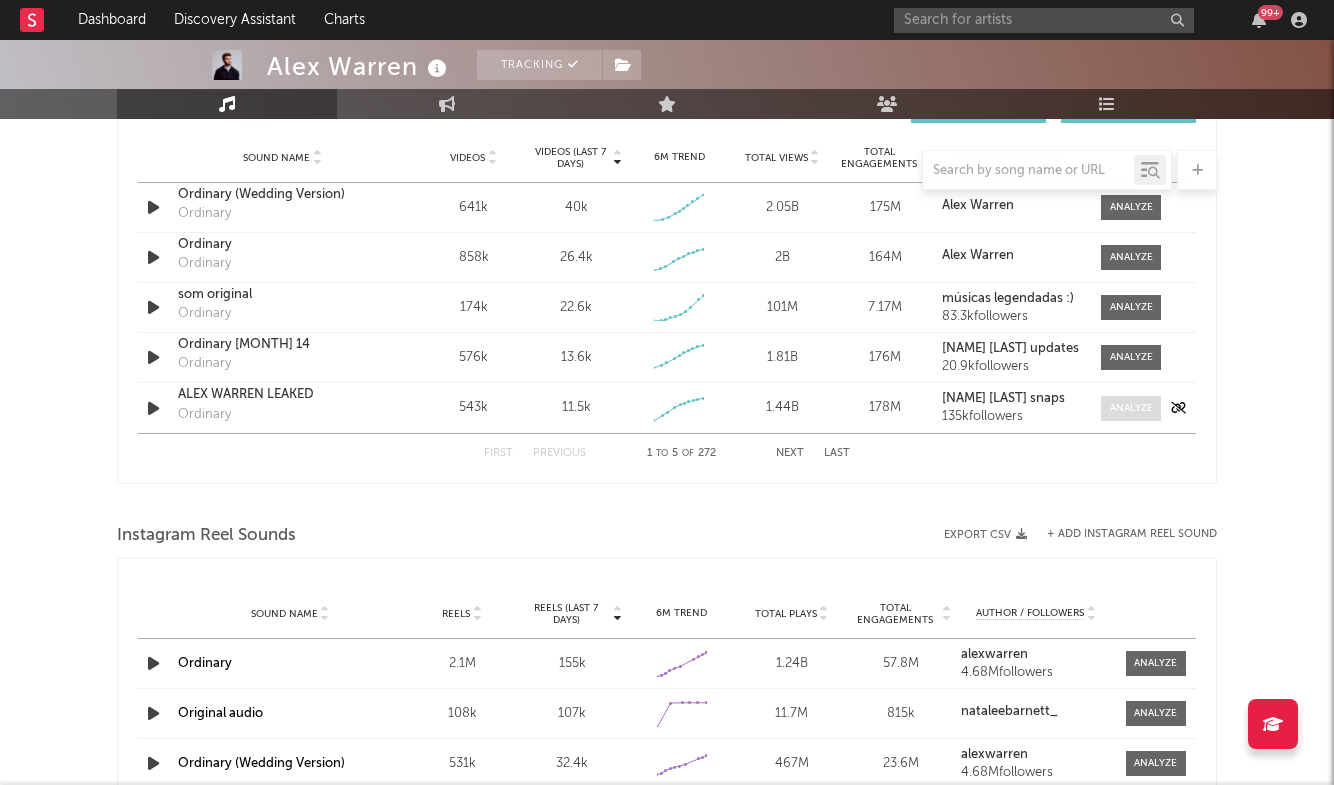 scroll, scrollTop: 1464, scrollLeft: 0, axis: vertical 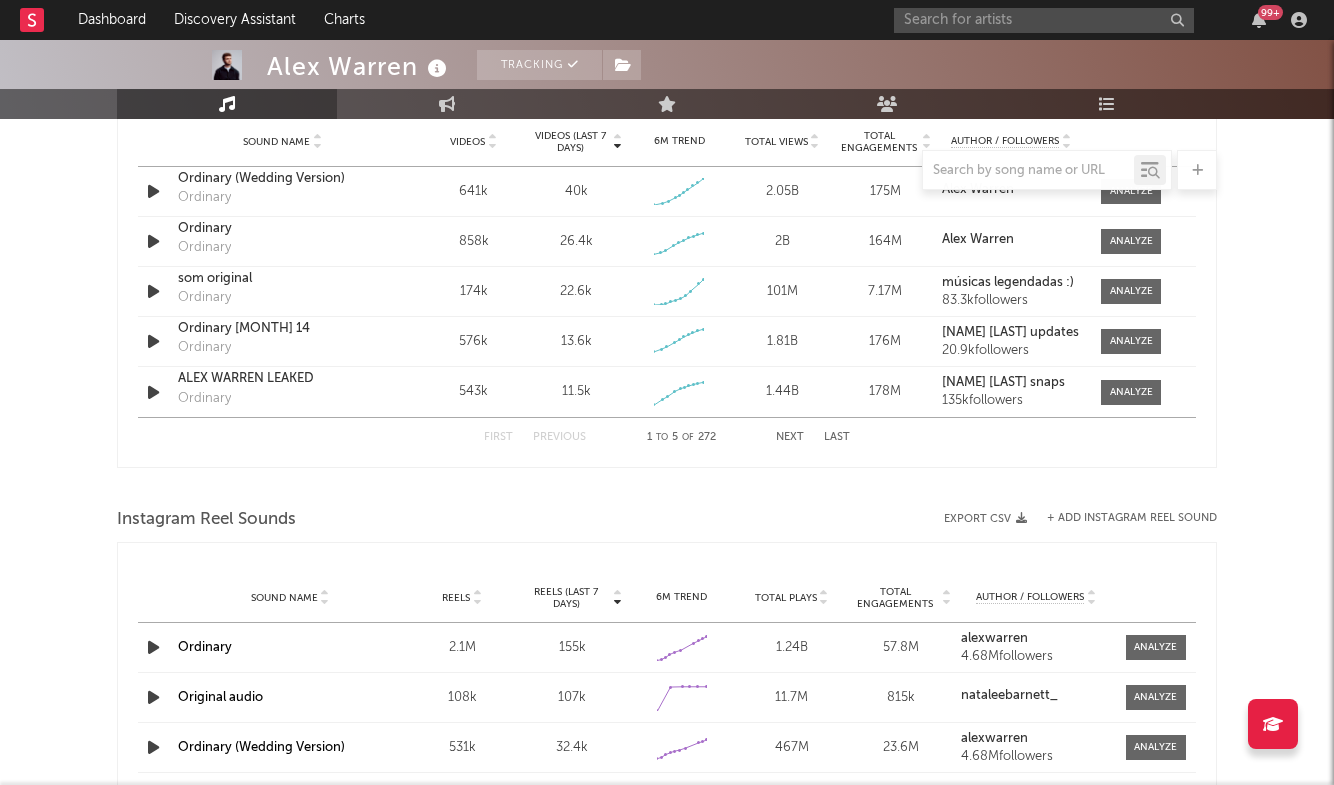 click on "Next" at bounding box center (790, 437) 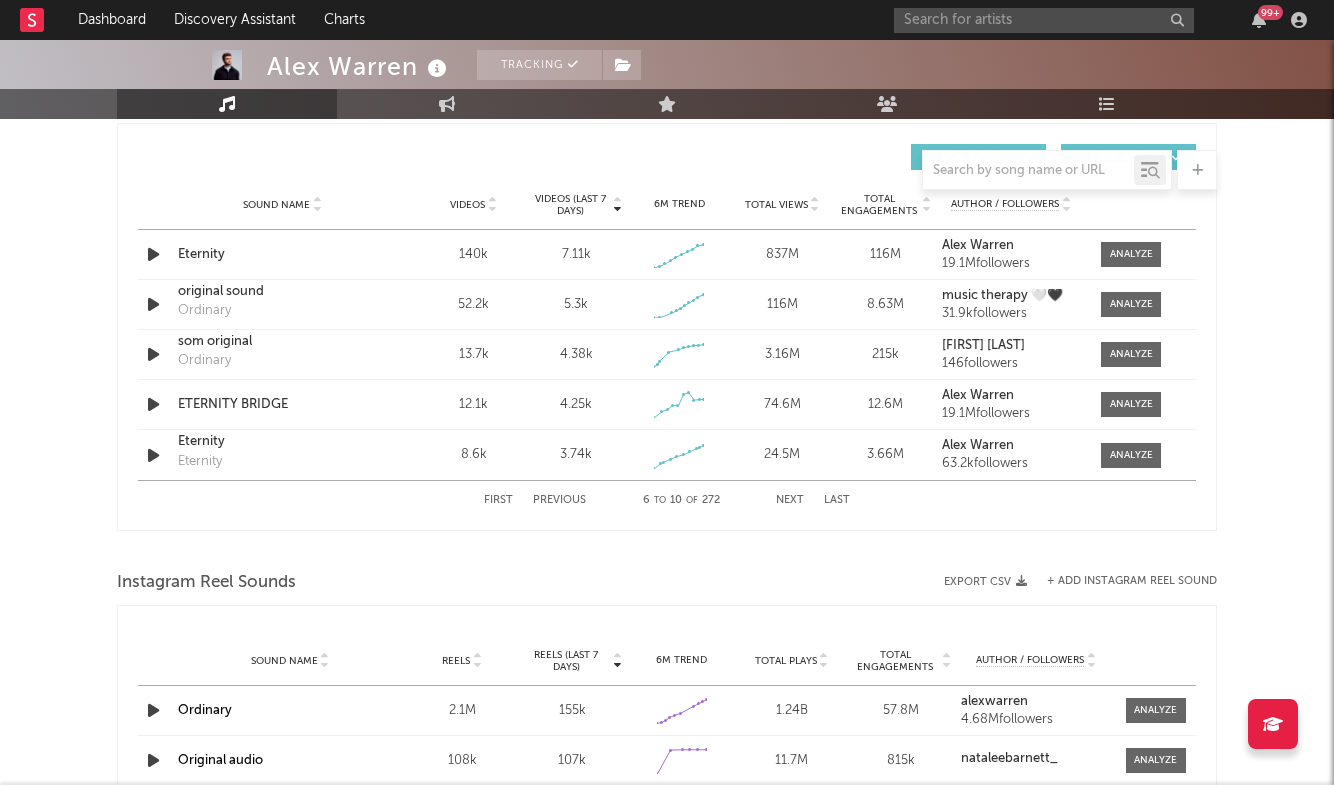 scroll, scrollTop: 1394, scrollLeft: 0, axis: vertical 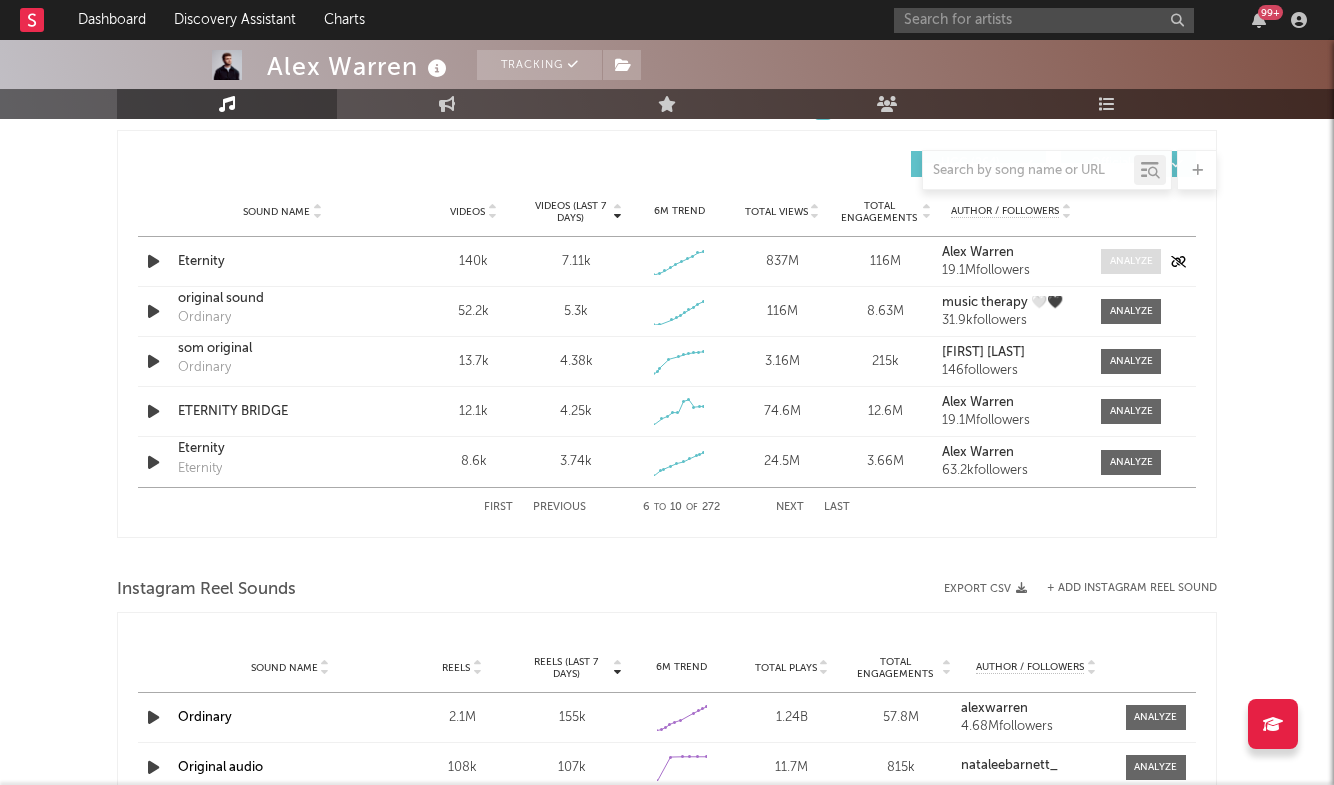 click at bounding box center (1131, 261) 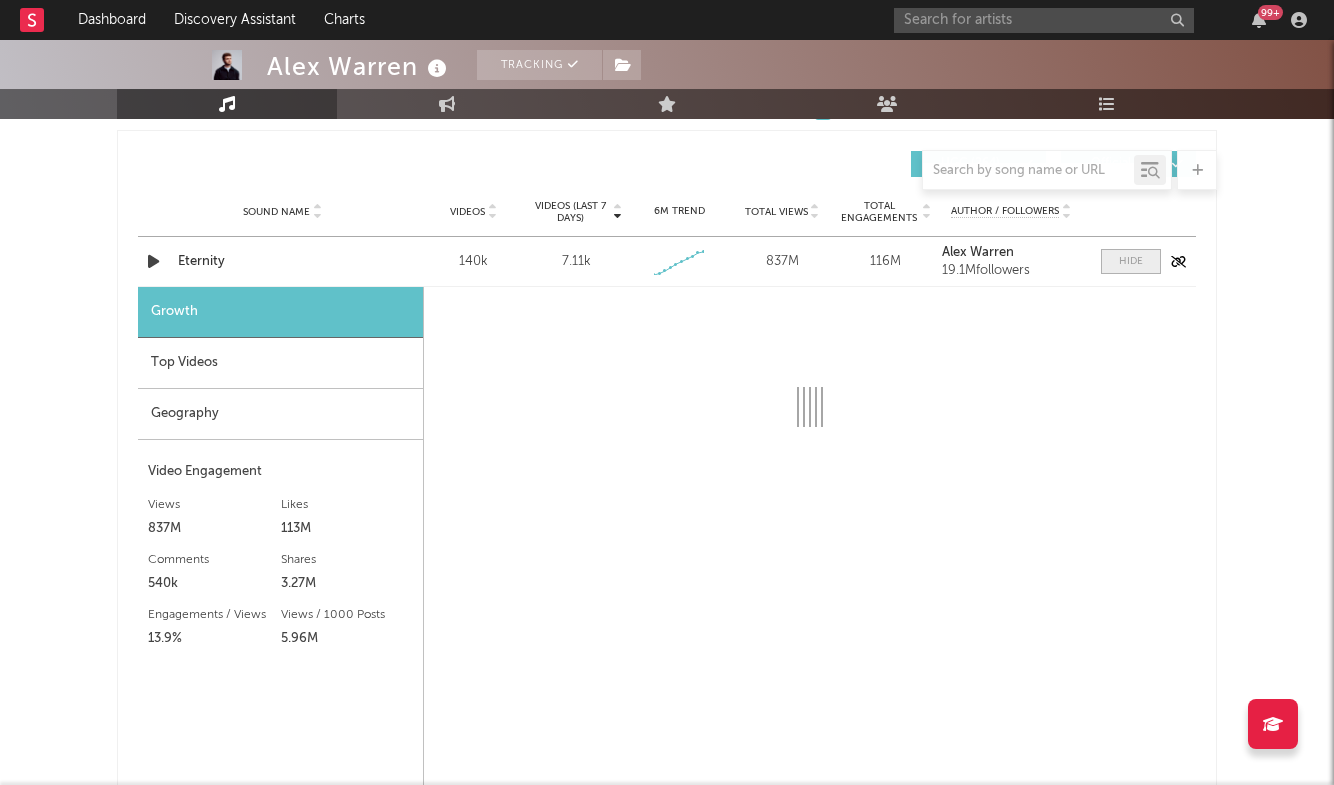 select on "1w" 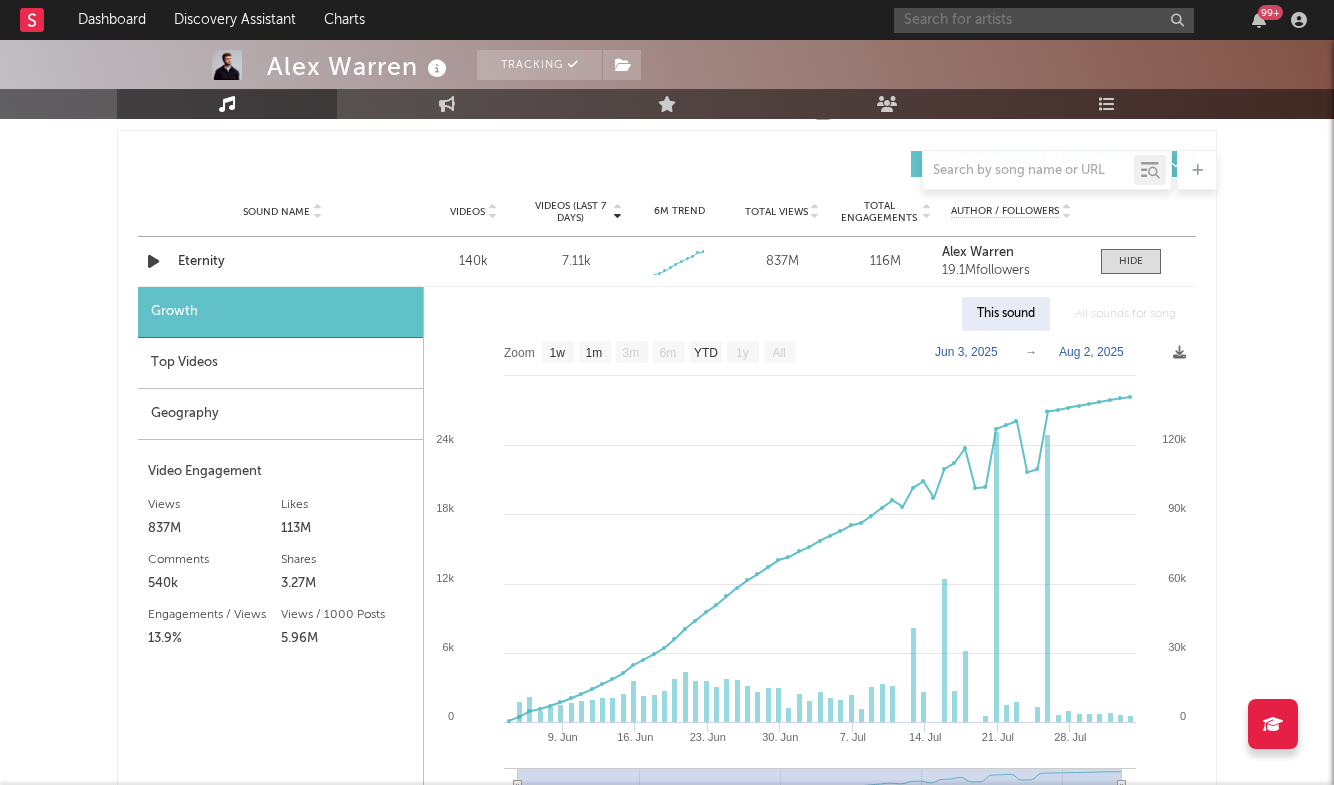 click at bounding box center (1044, 20) 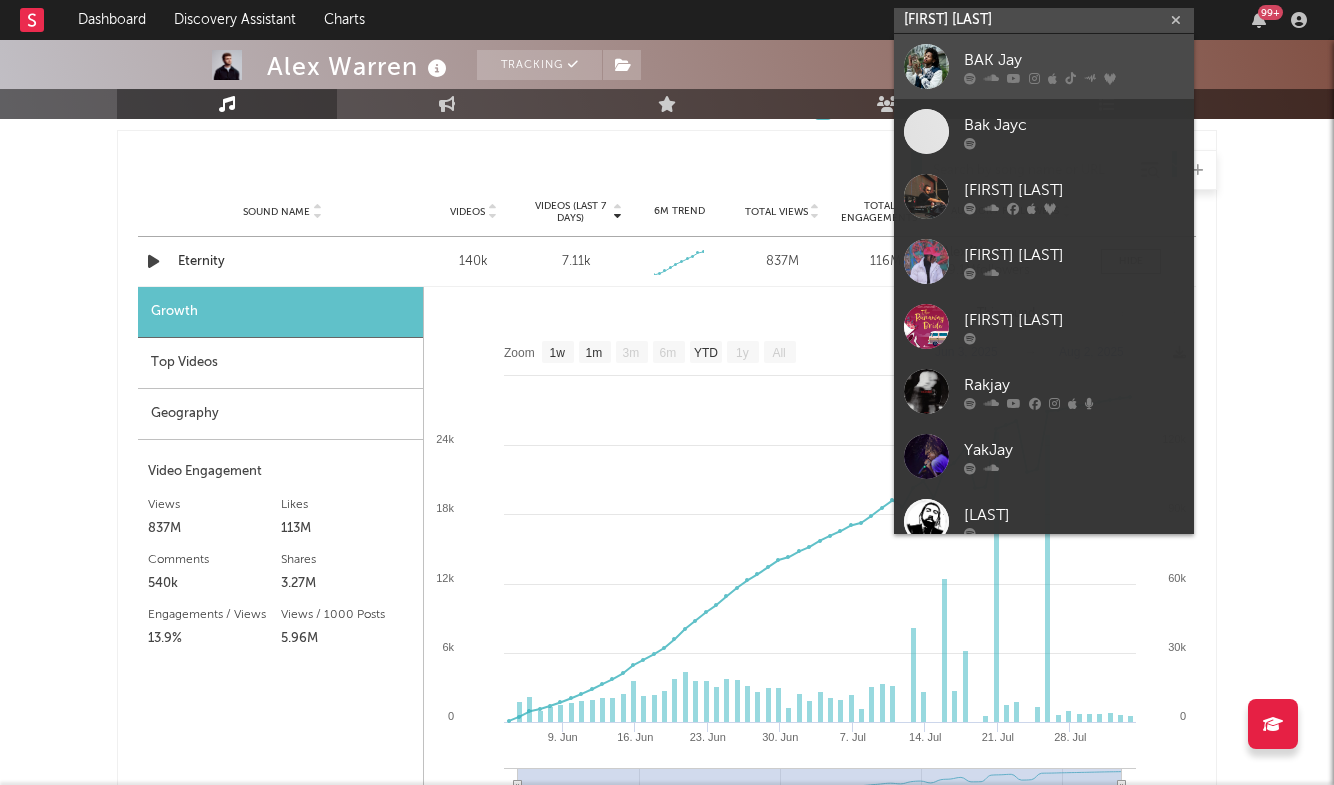 type on "[FIRST] [LAST]" 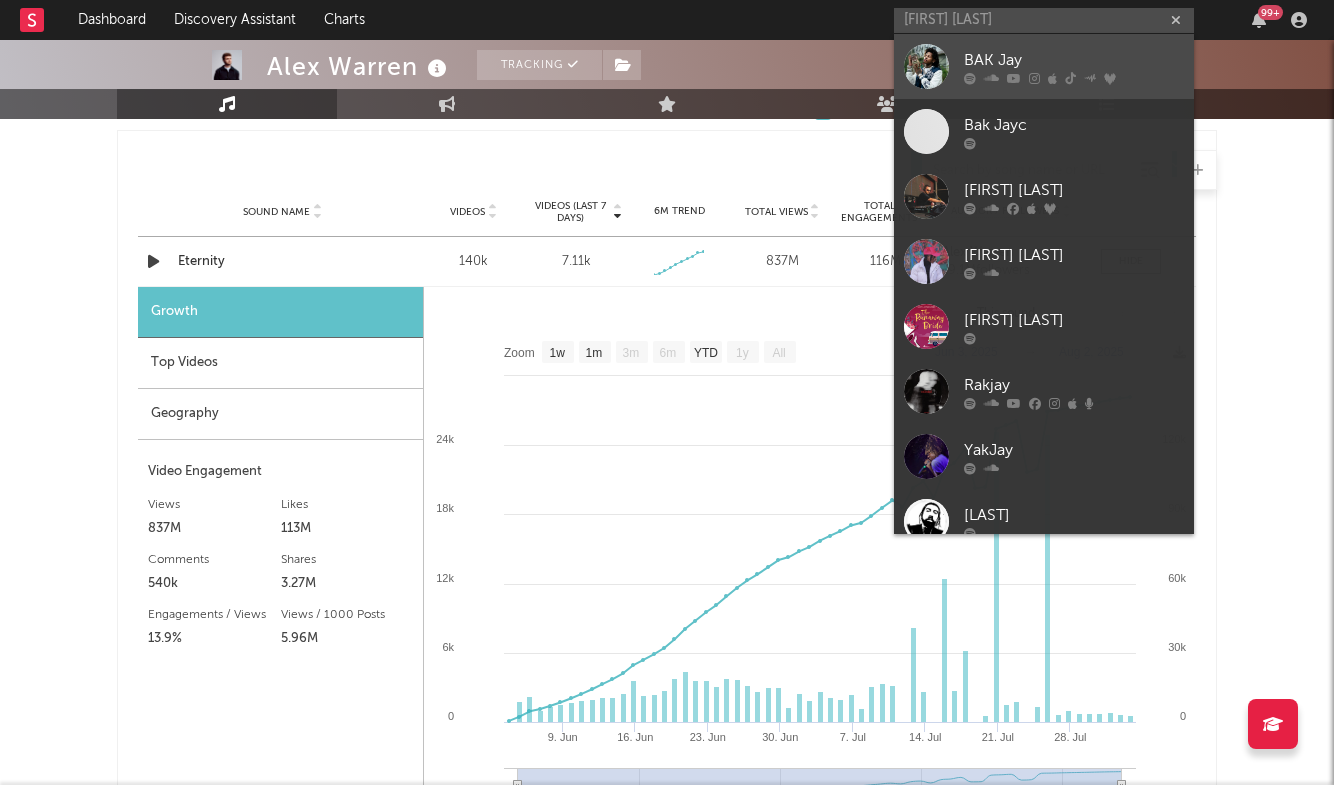 click on "BAK Jay" at bounding box center (1074, 60) 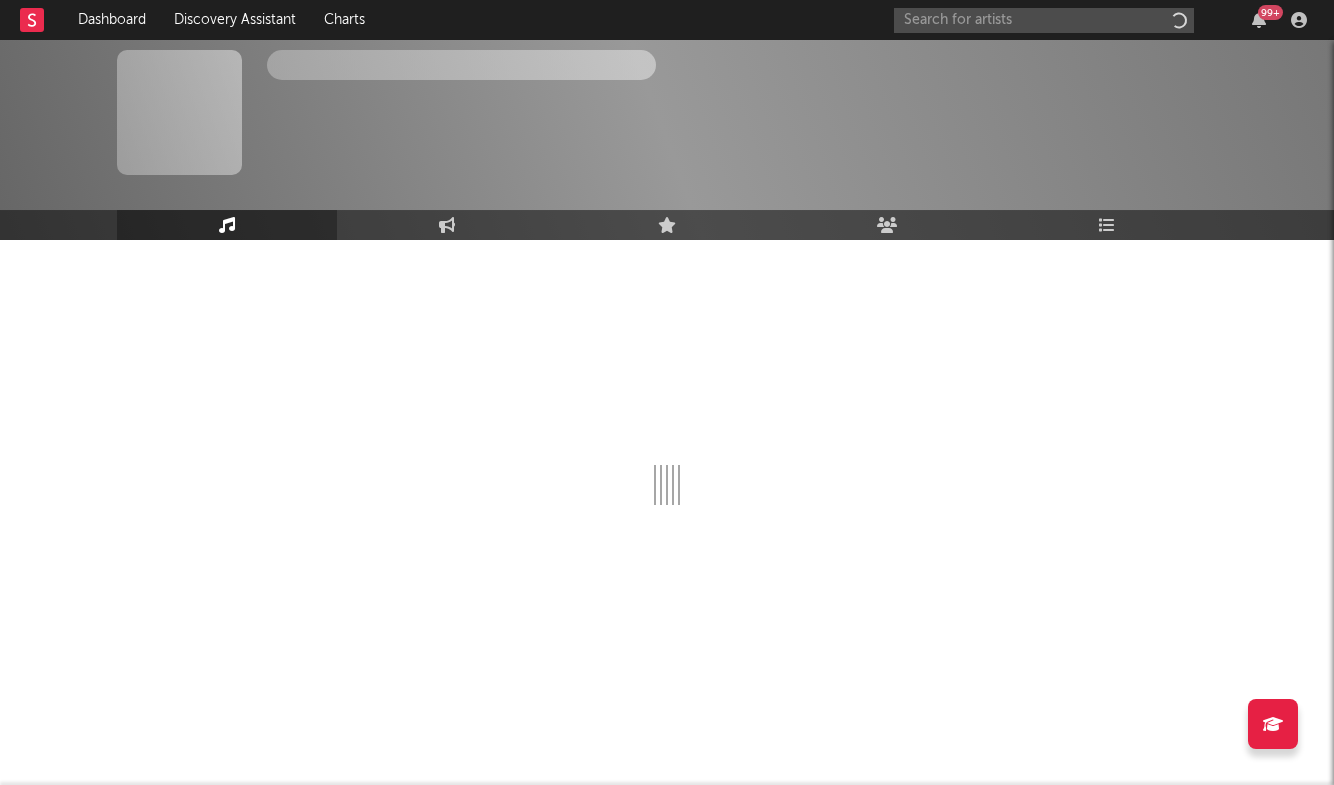 scroll, scrollTop: 0, scrollLeft: 0, axis: both 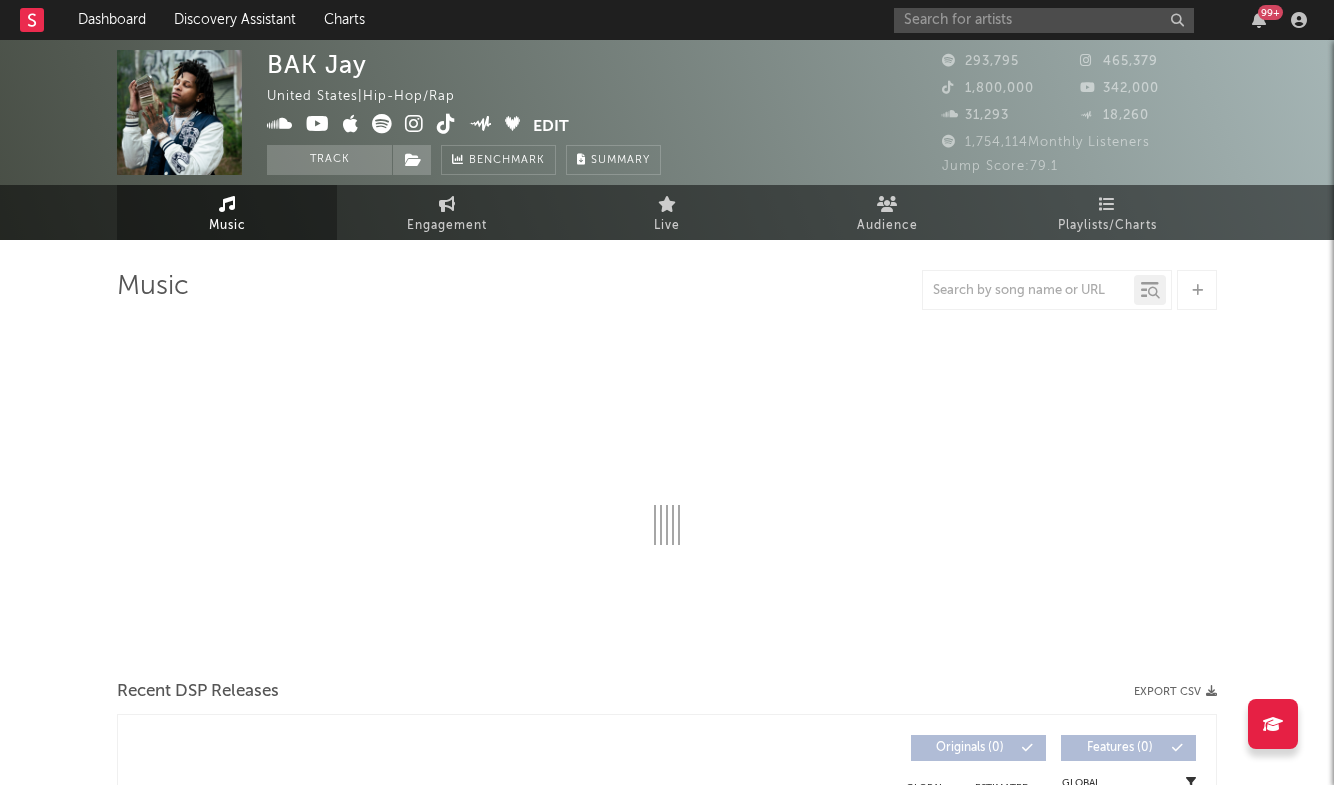 select on "6m" 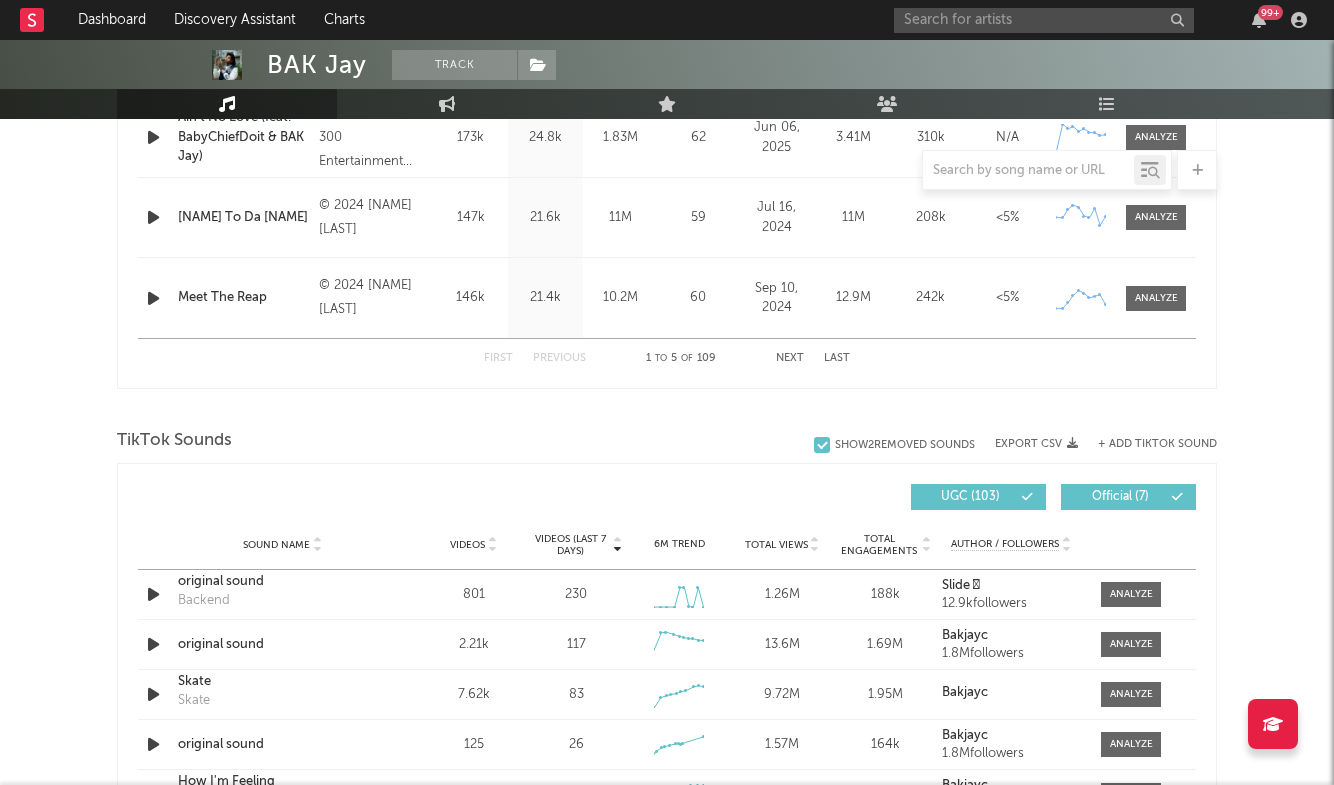 scroll, scrollTop: 1311, scrollLeft: 0, axis: vertical 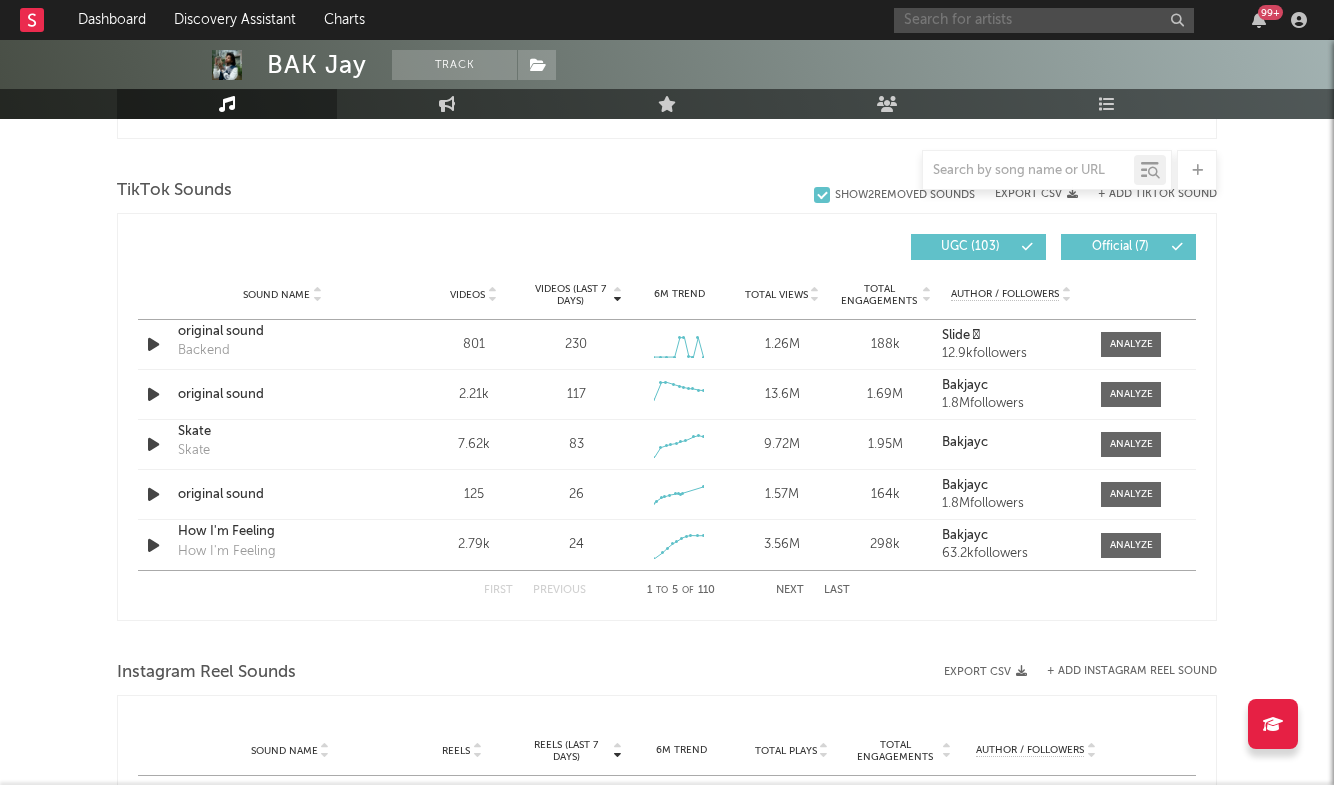 click at bounding box center (1044, 20) 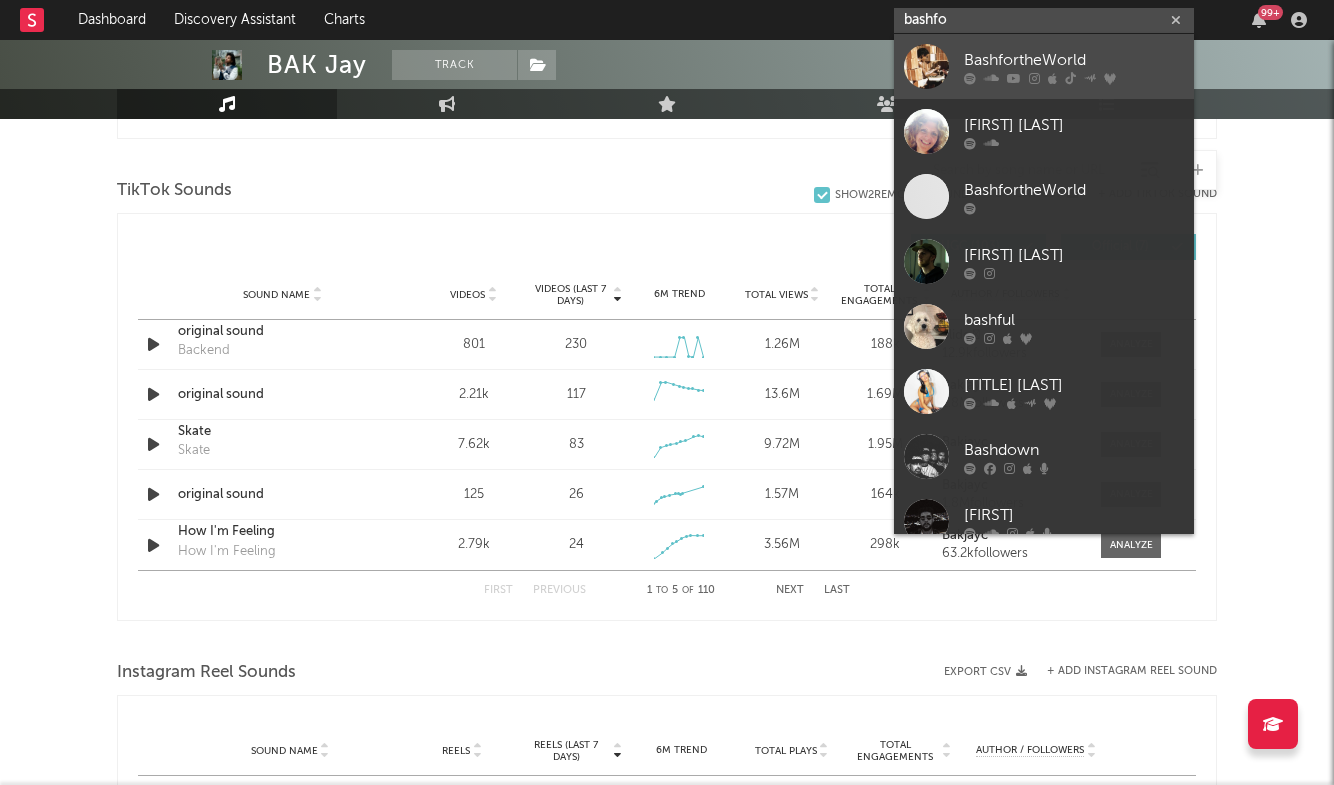 type on "bashfo" 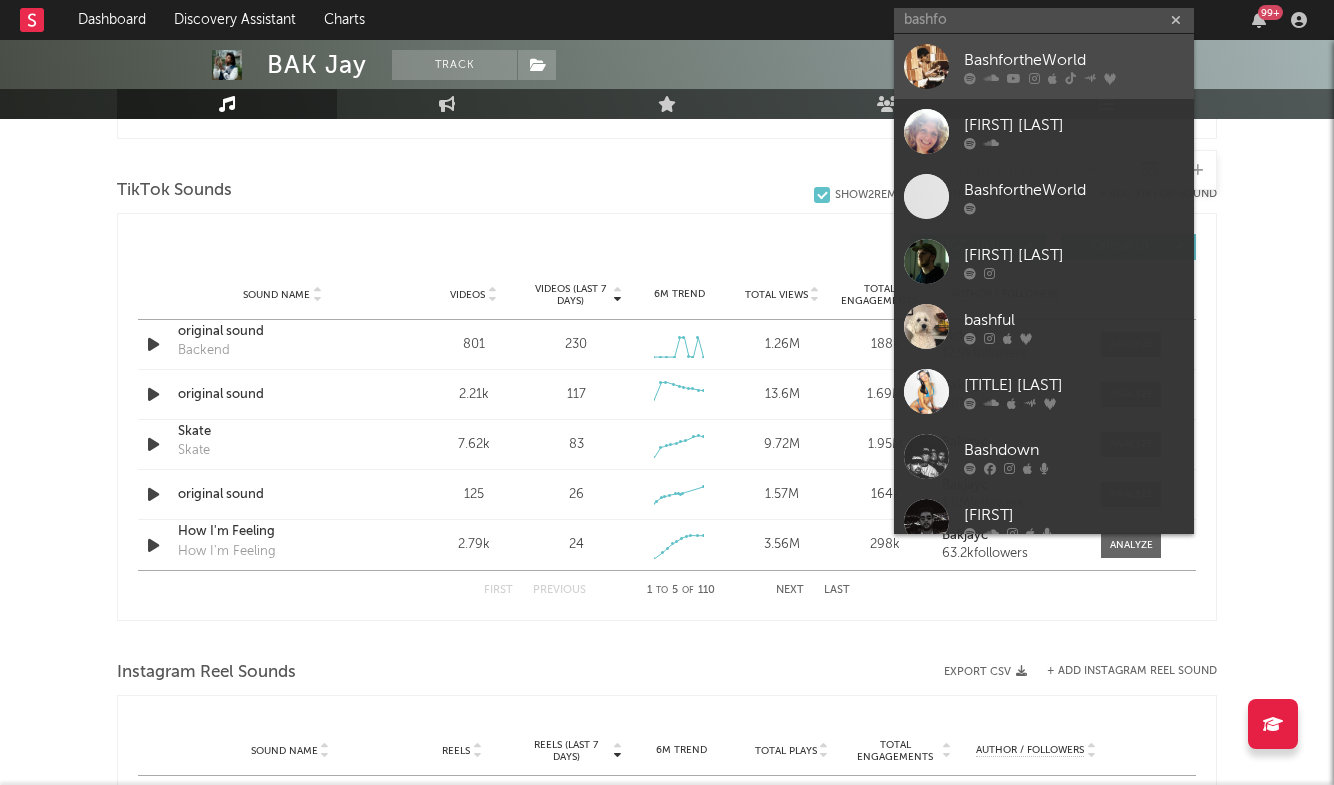 click on "BashfortheWorld" at bounding box center [1074, 60] 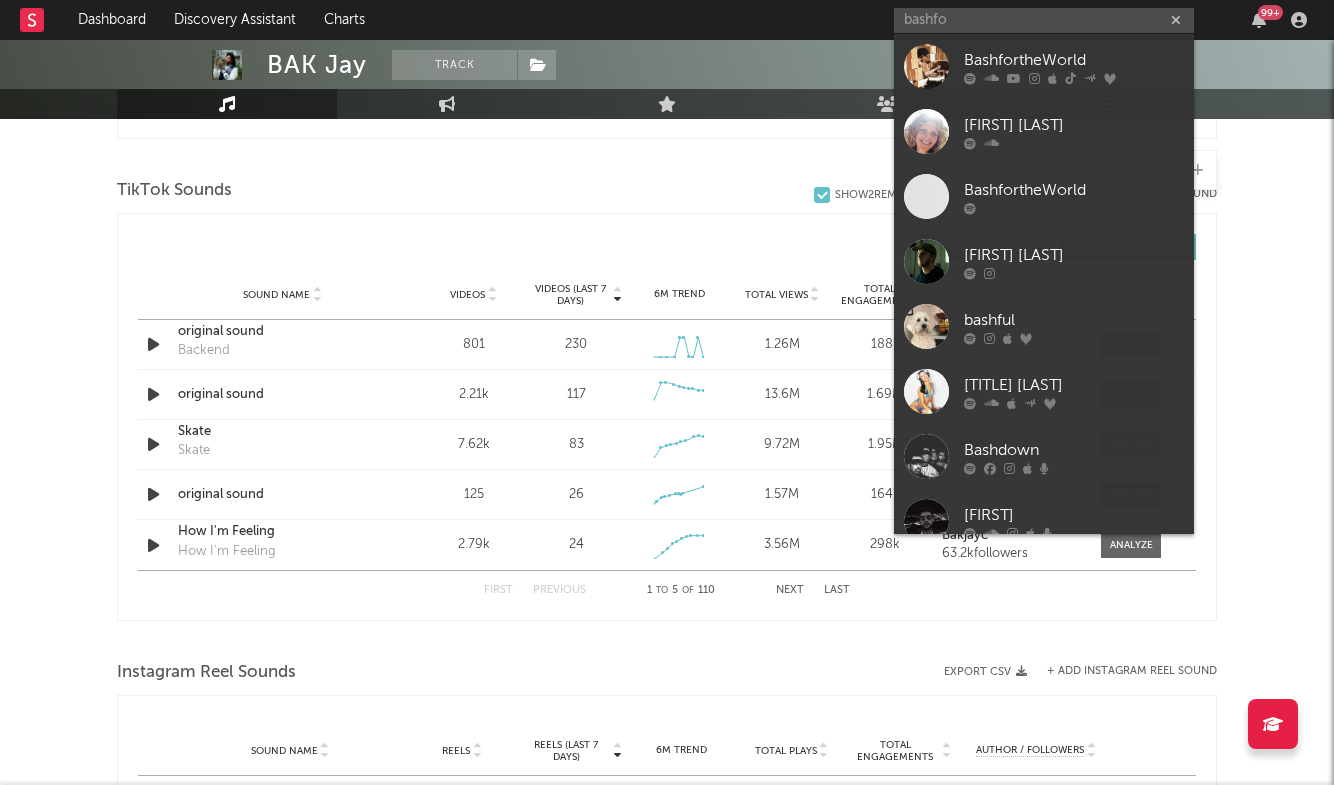 type 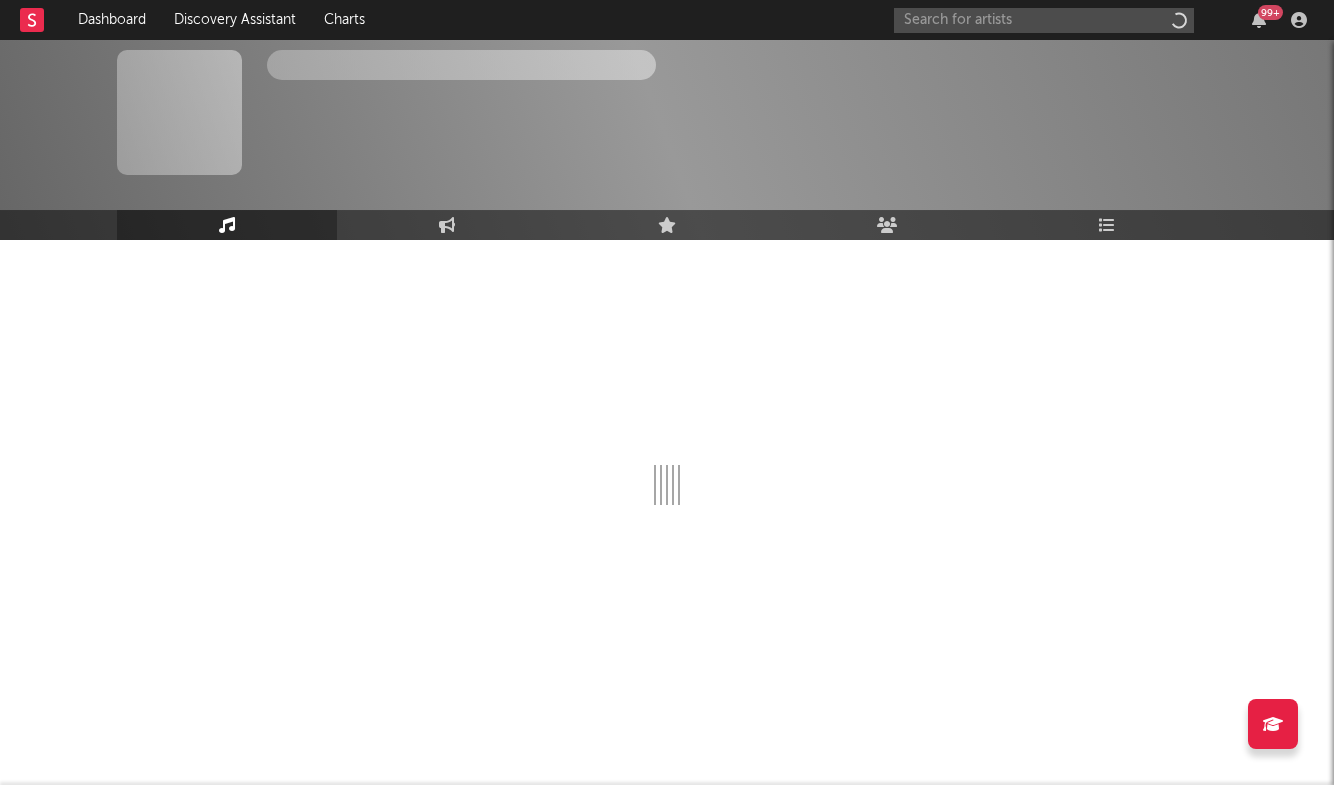 scroll, scrollTop: 0, scrollLeft: 0, axis: both 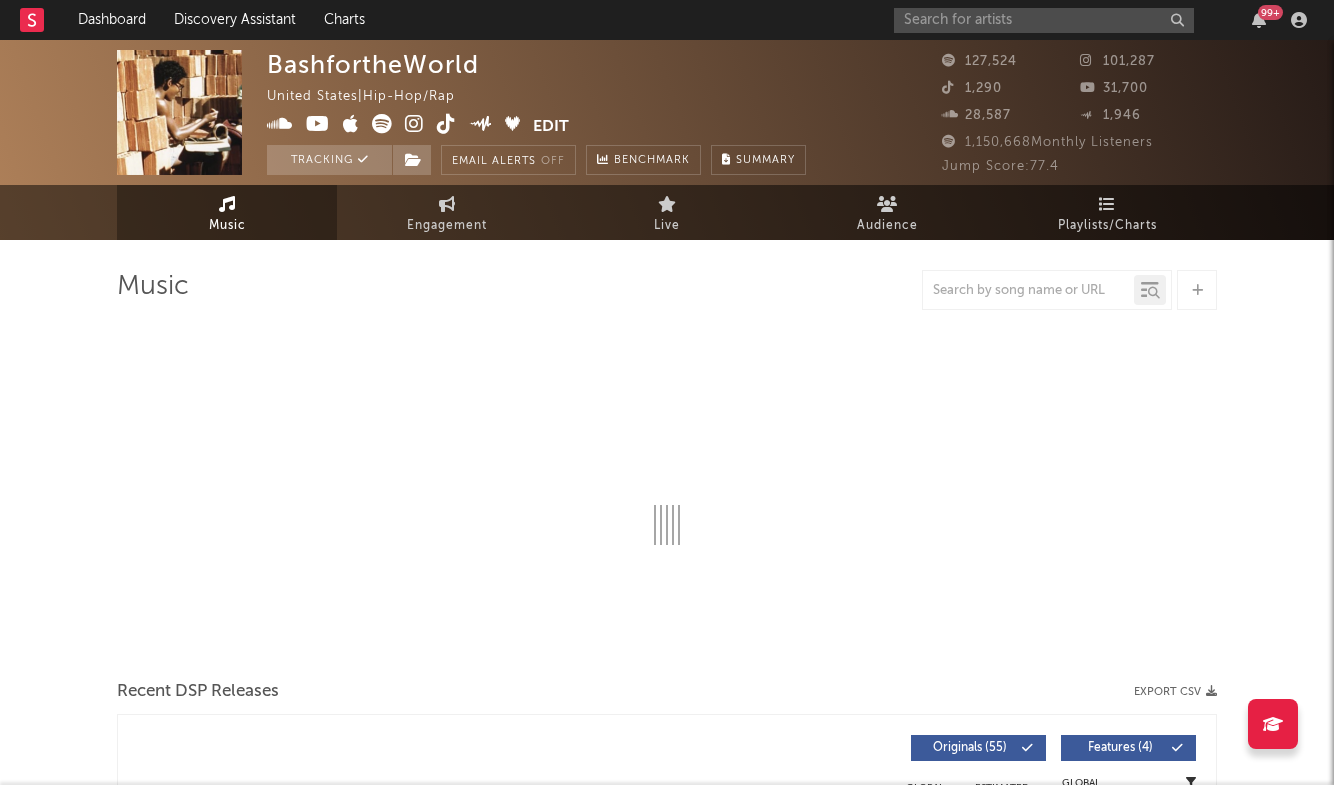 select on "6m" 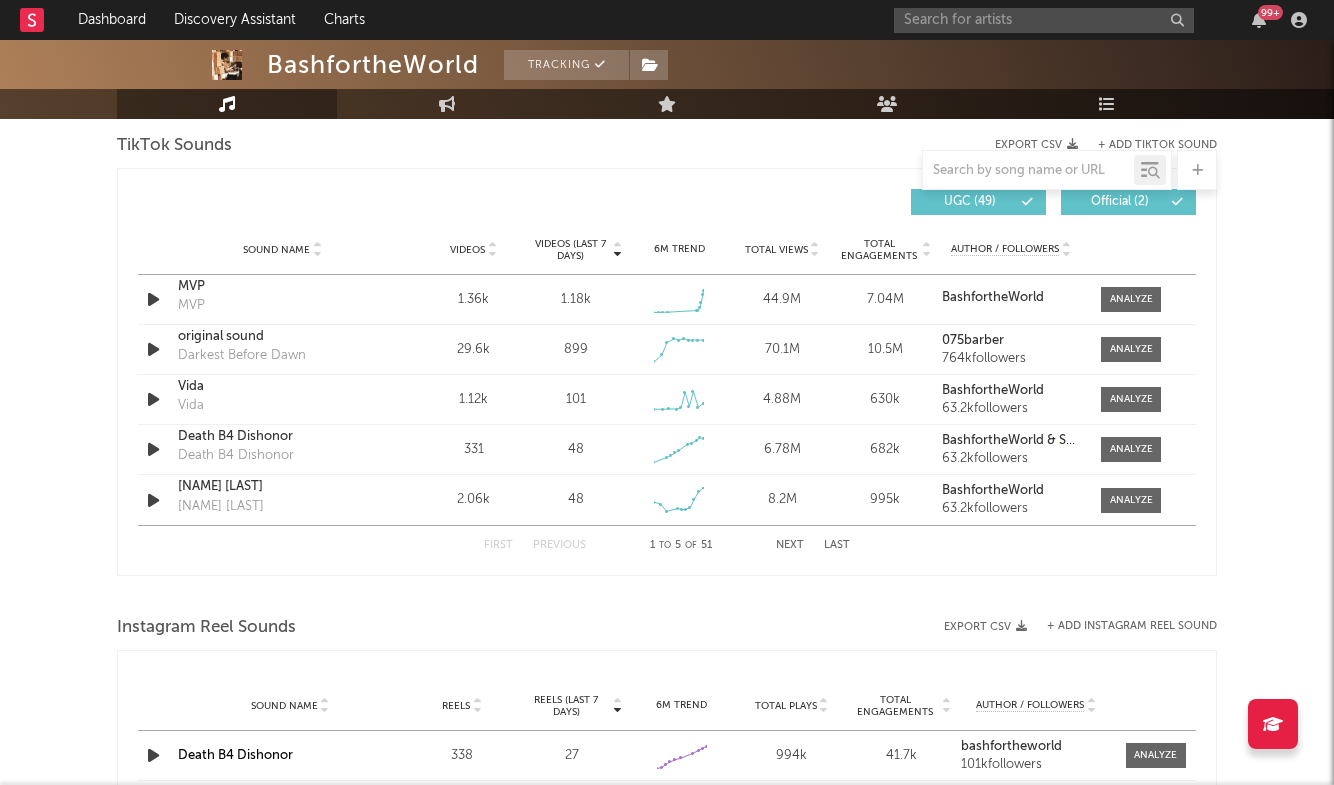 scroll, scrollTop: 1354, scrollLeft: 0, axis: vertical 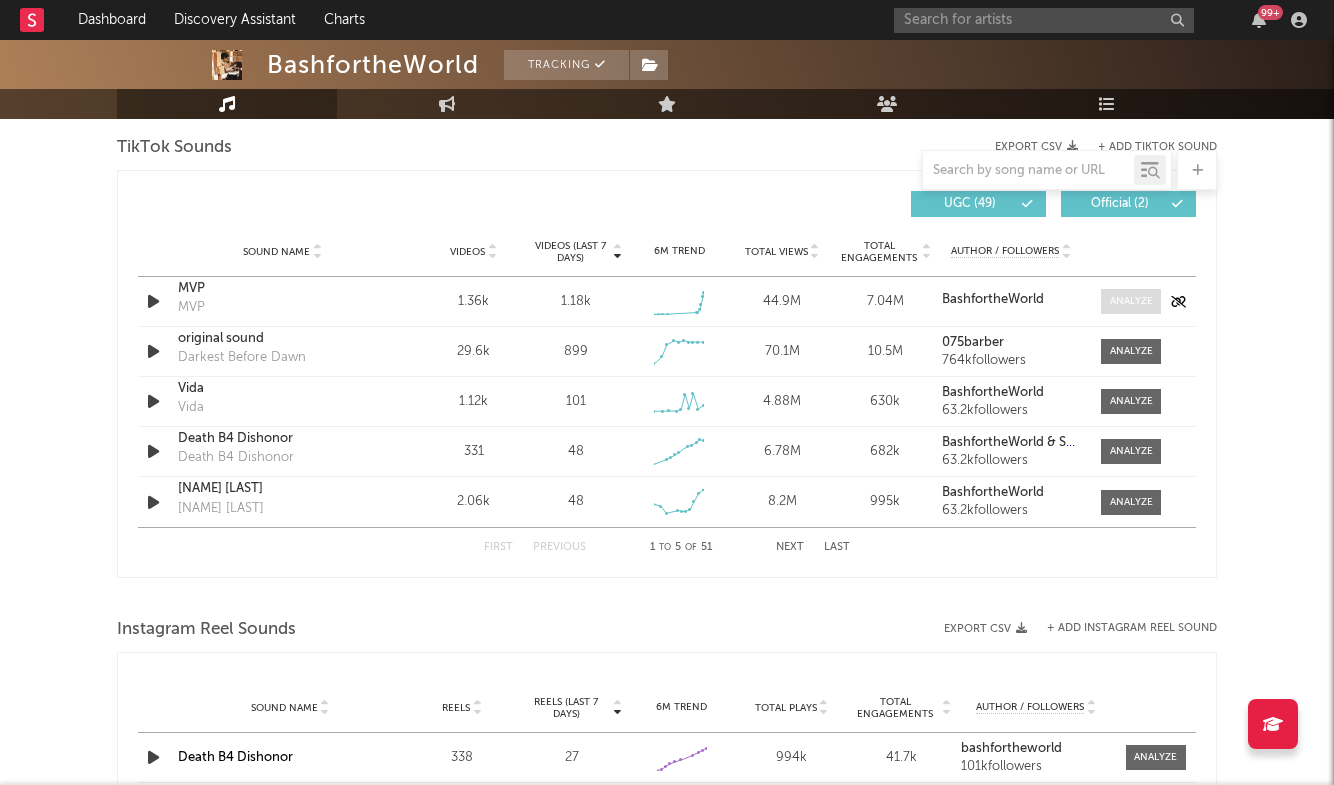 click at bounding box center (1131, 301) 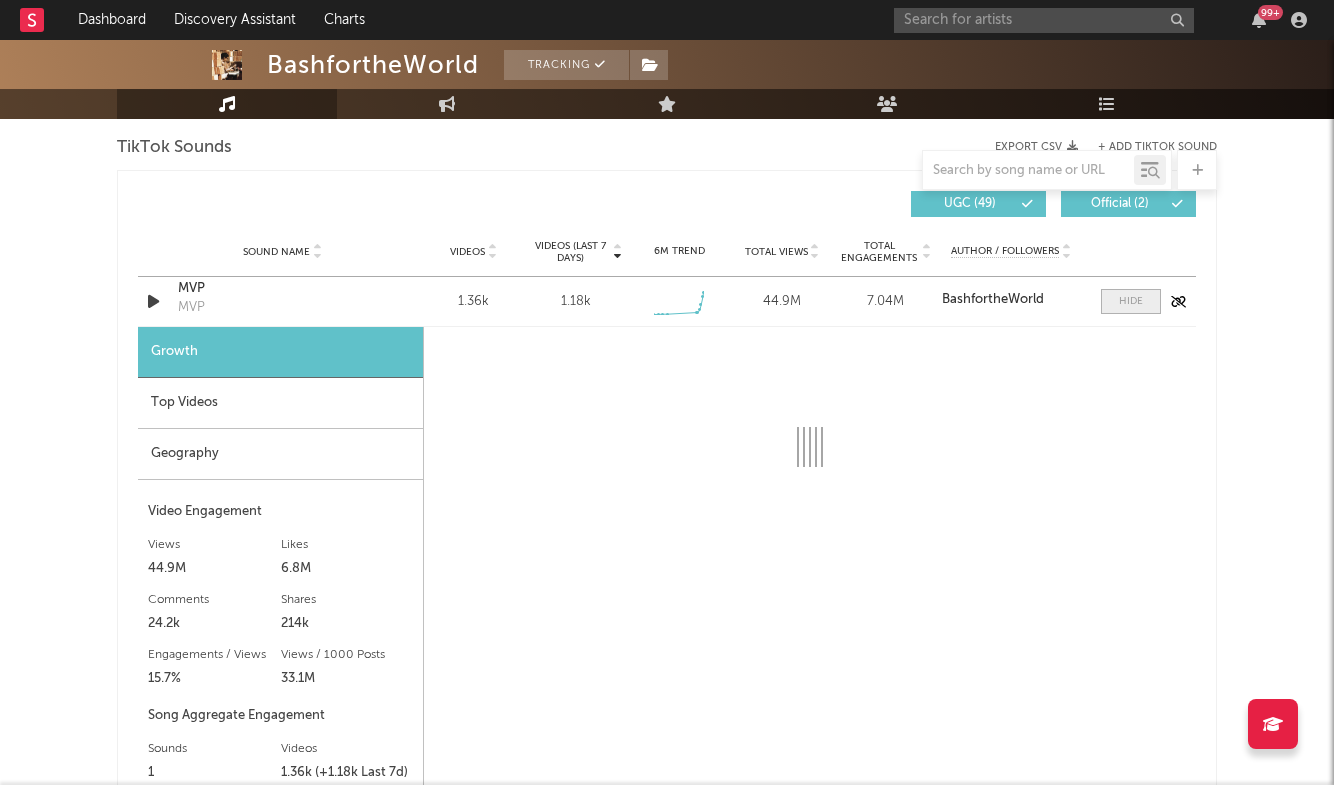 select on "1w" 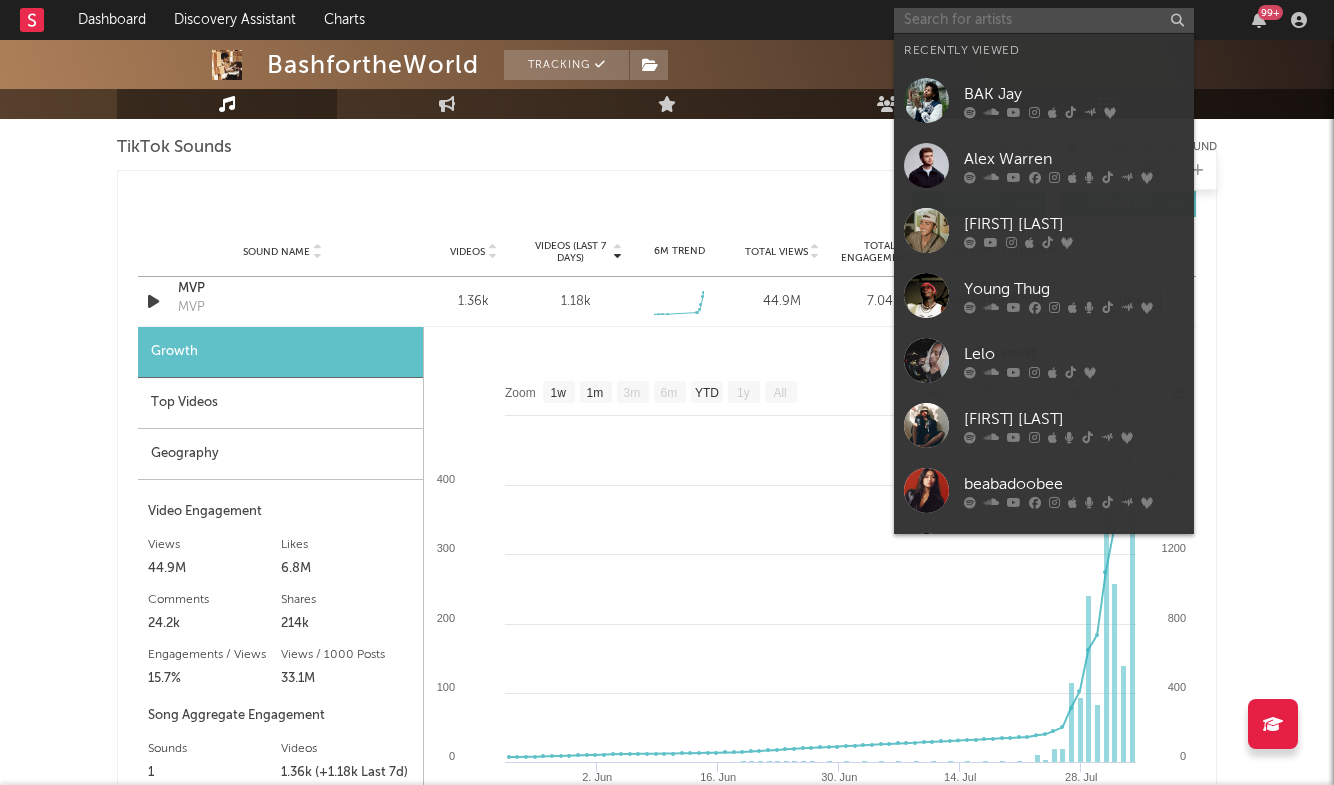 click at bounding box center [1044, 20] 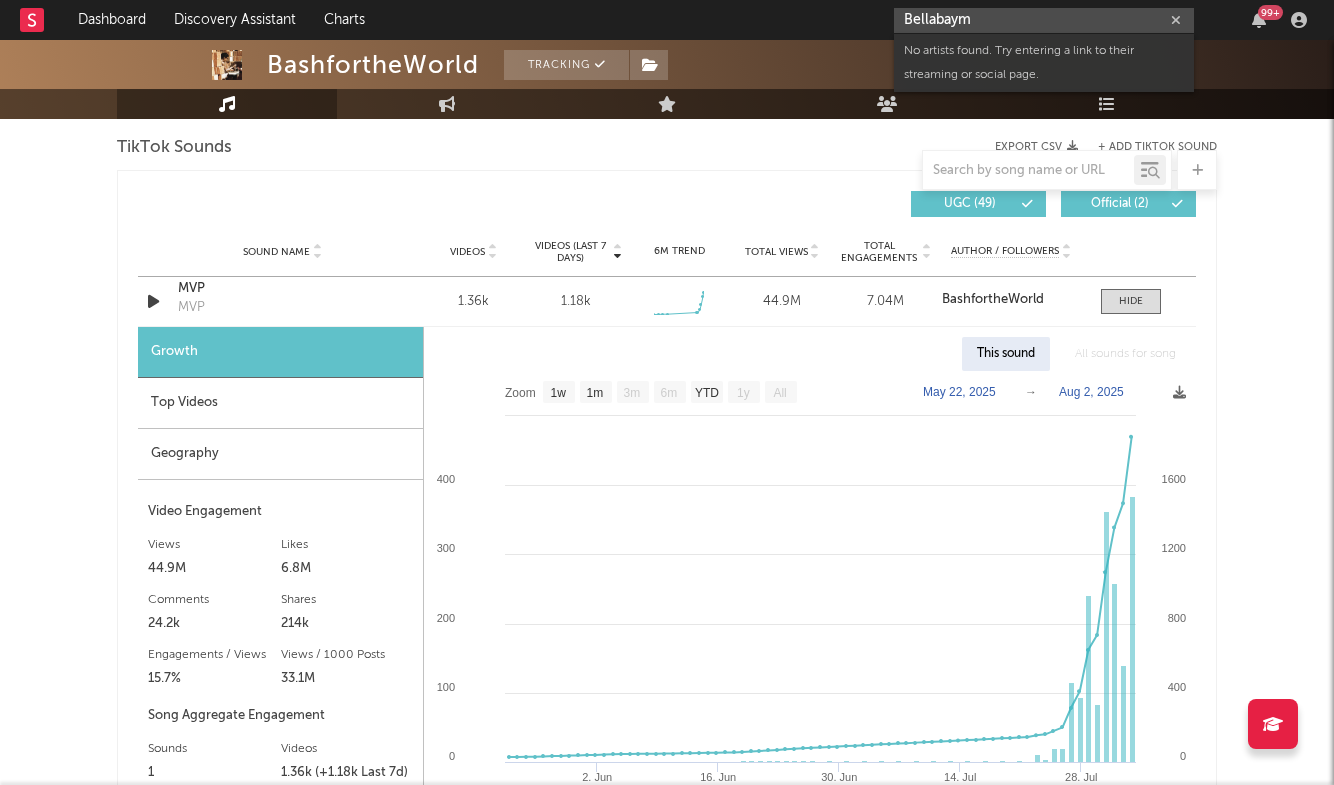 click on "Bellabaym" at bounding box center (1044, 20) 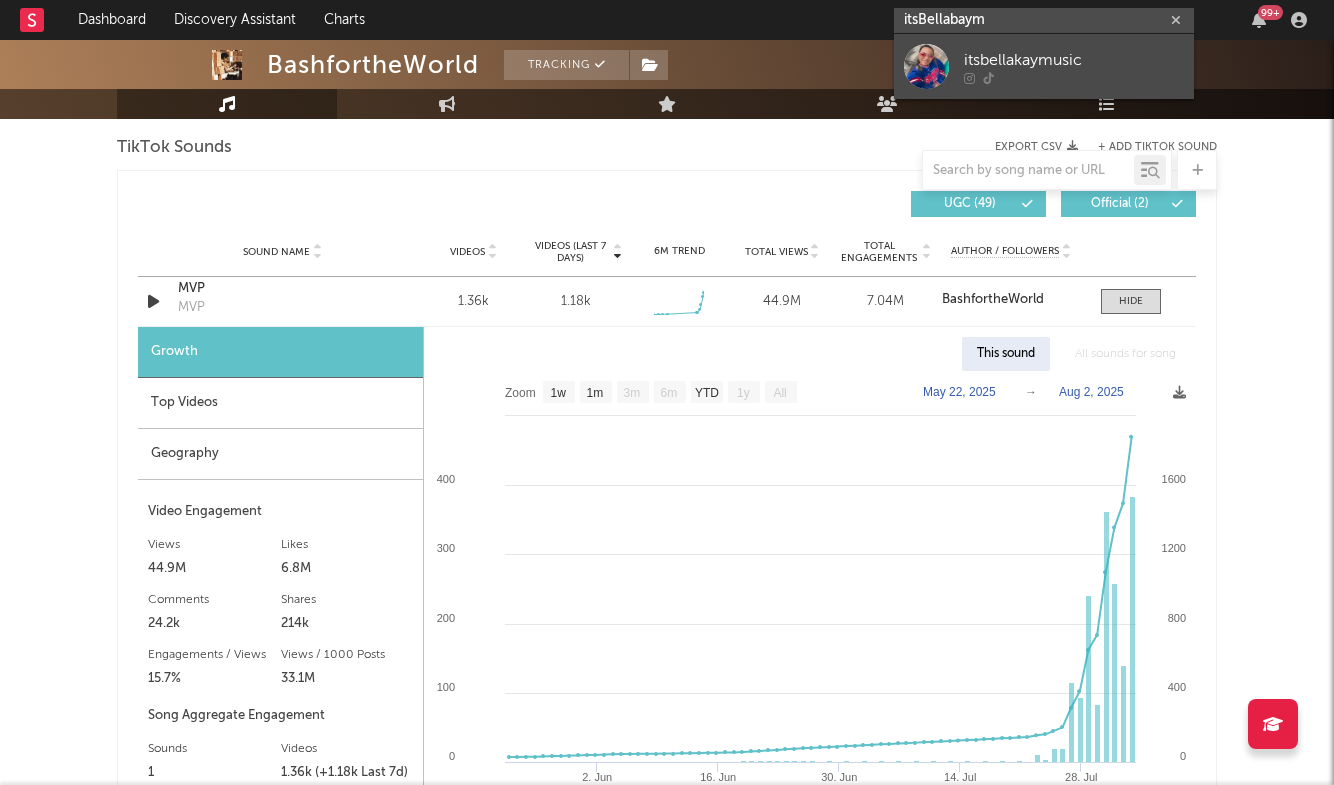 type on "itsBellabaym" 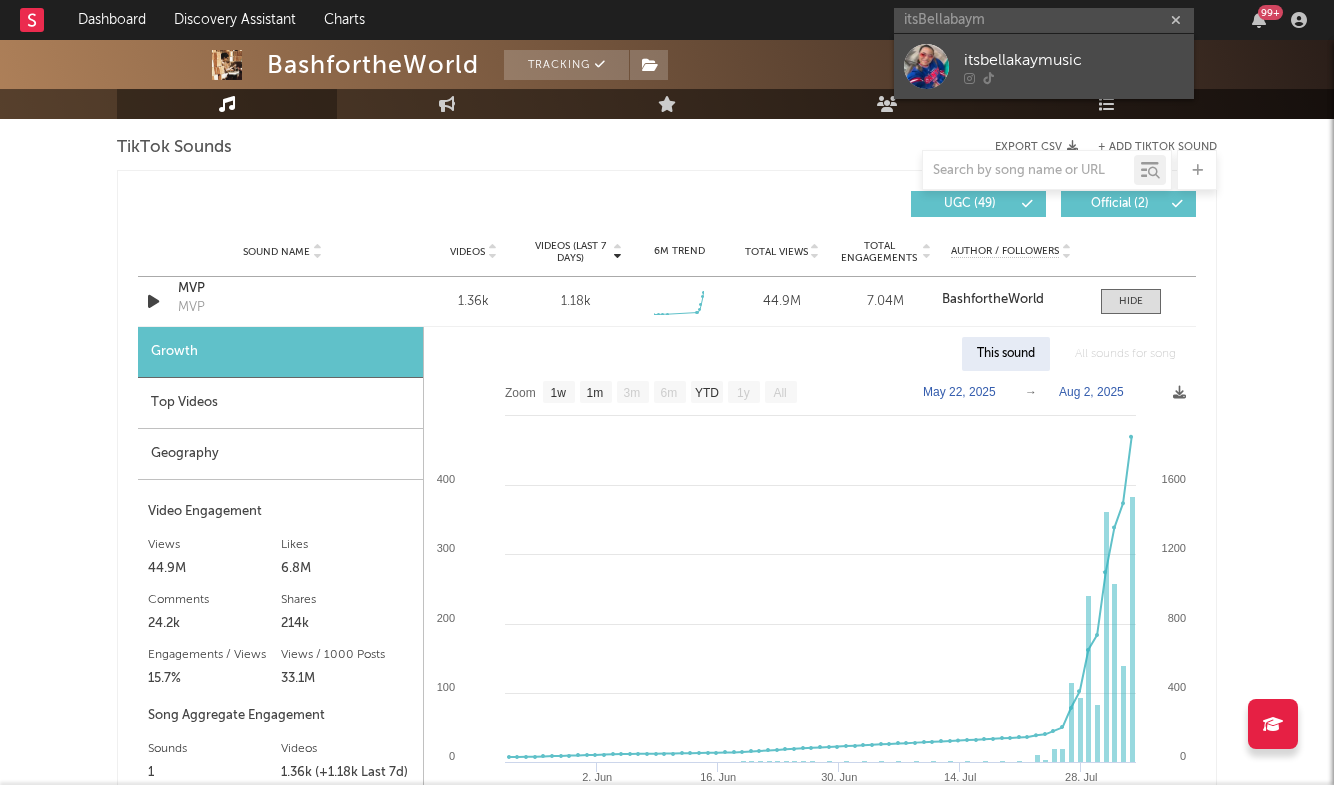 click on "itsbellakaymusic" at bounding box center (1044, 66) 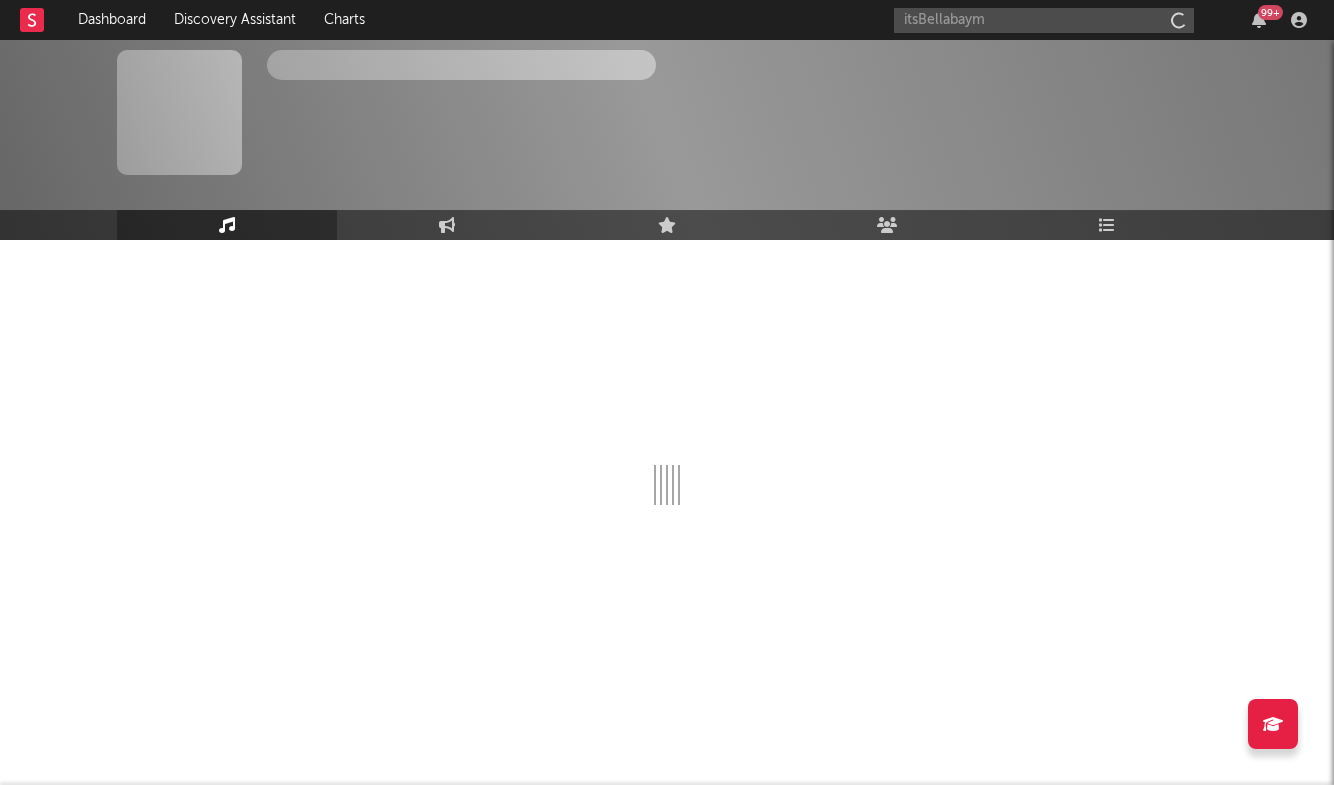 type 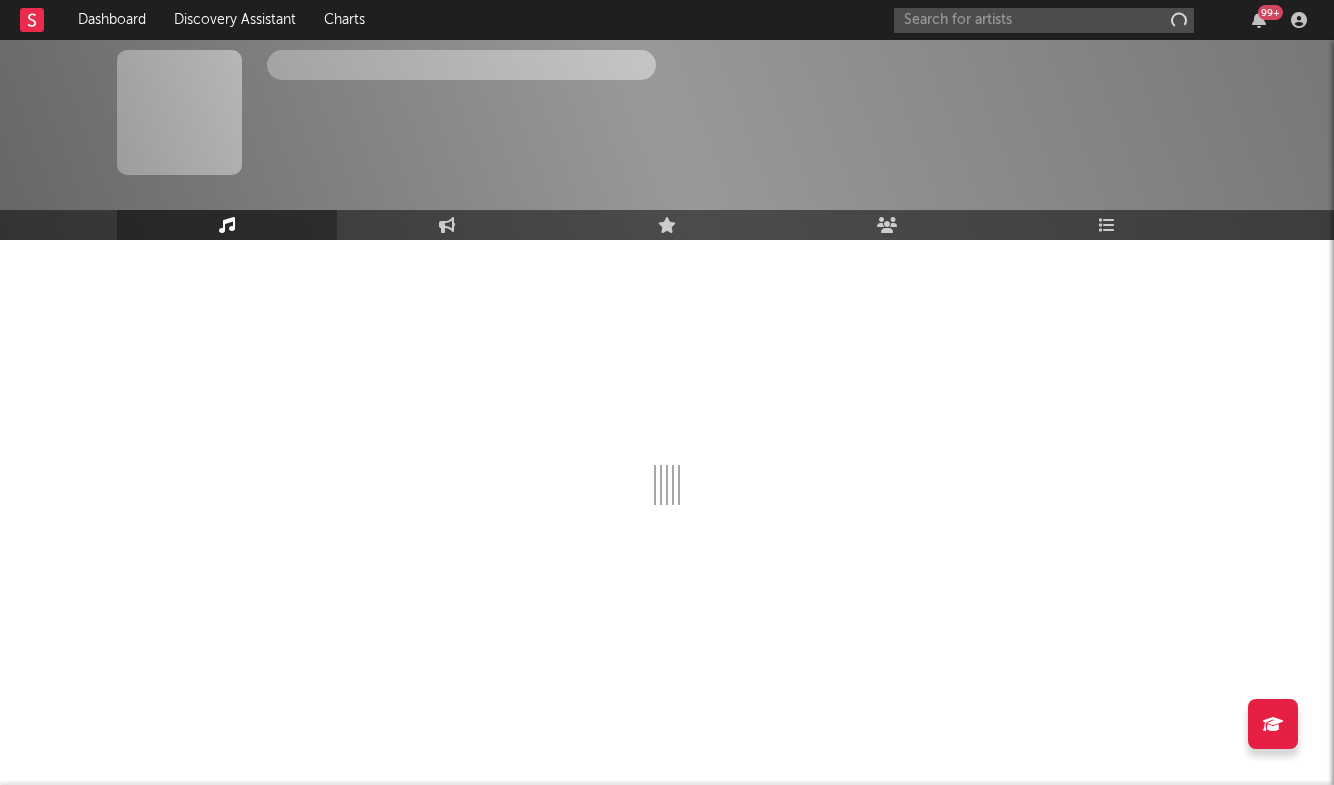 scroll, scrollTop: 0, scrollLeft: 0, axis: both 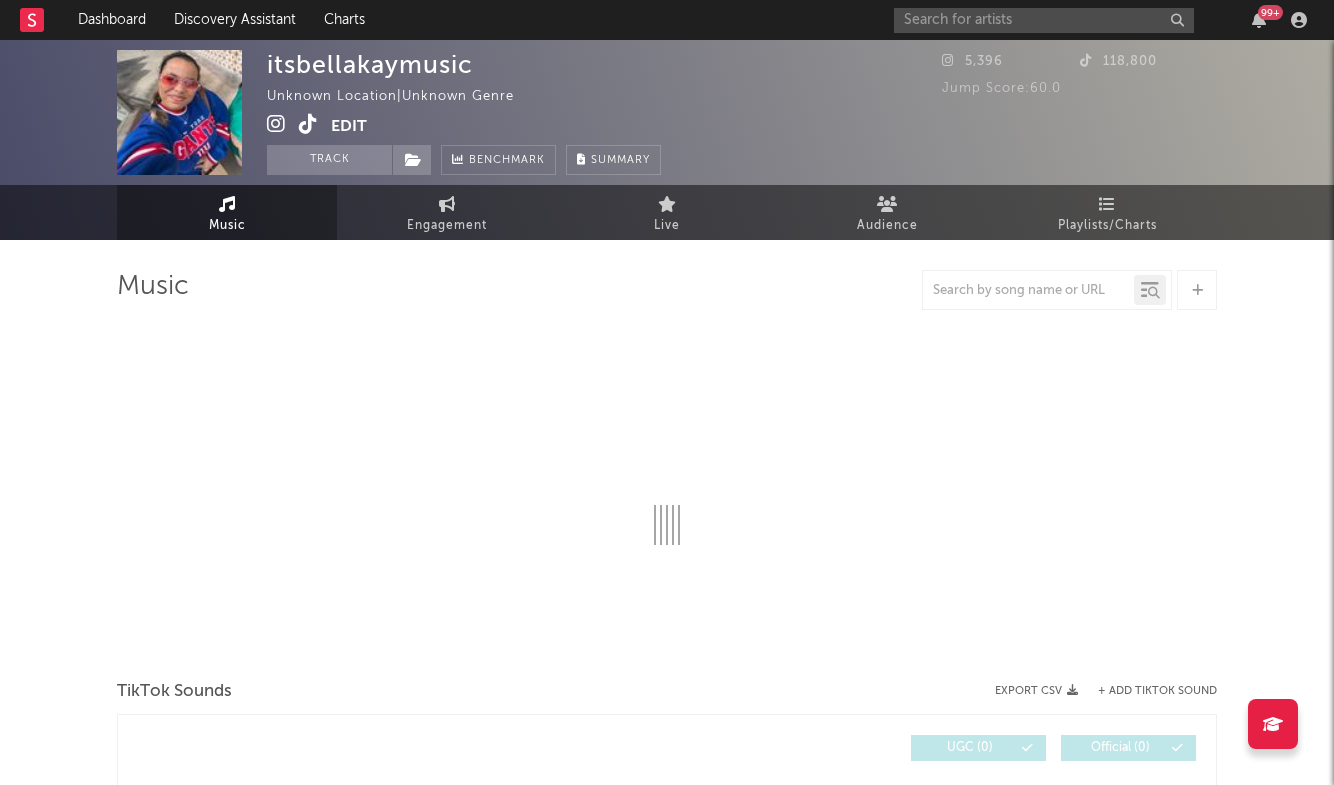 select on "1w" 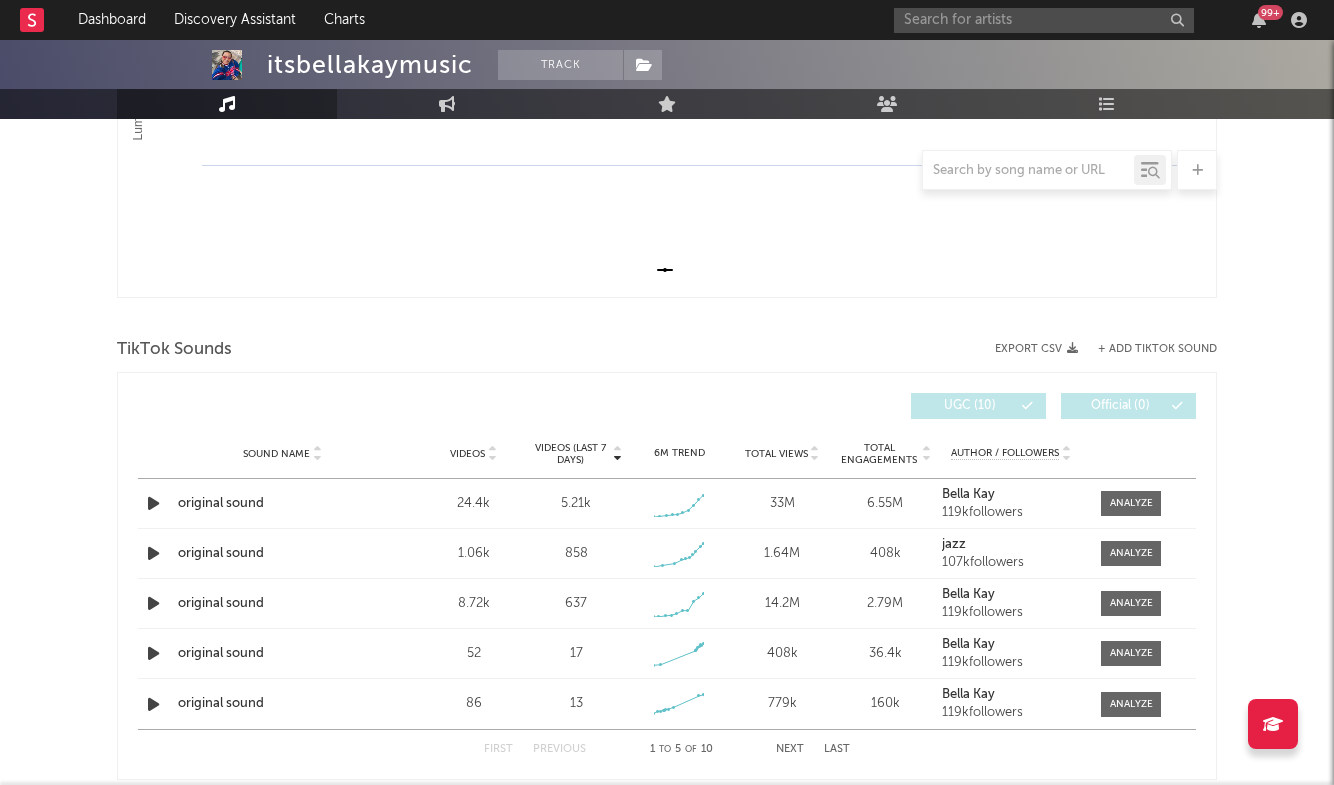 scroll, scrollTop: 521, scrollLeft: 0, axis: vertical 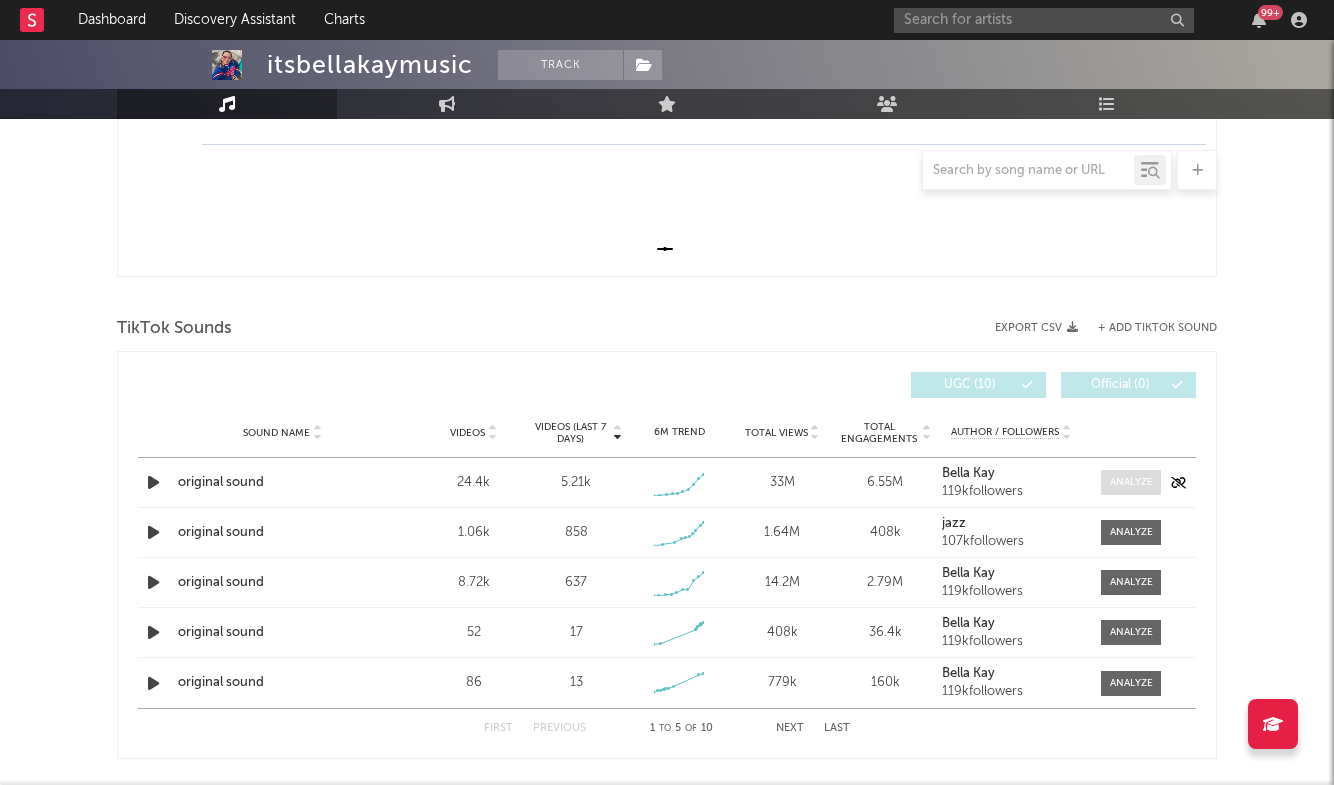 click at bounding box center (1131, 482) 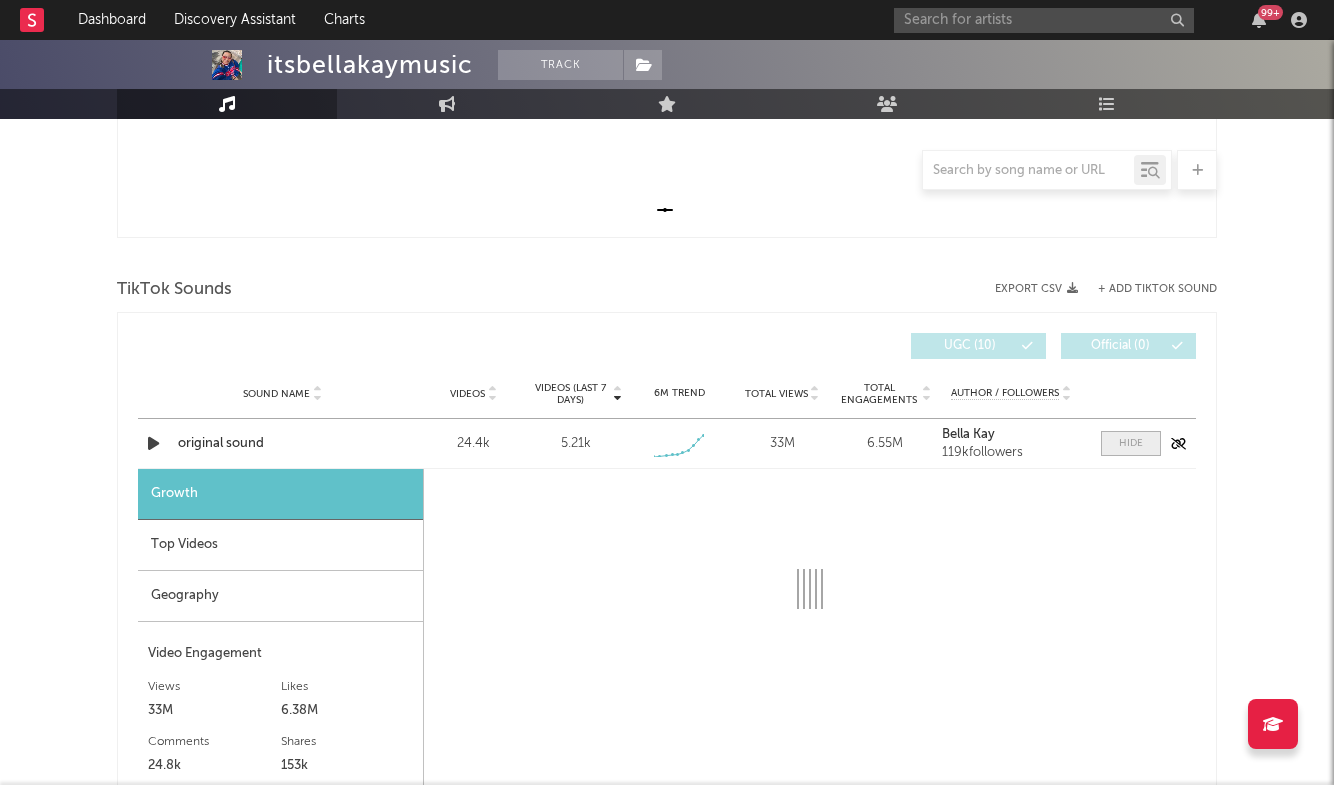 select on "1w" 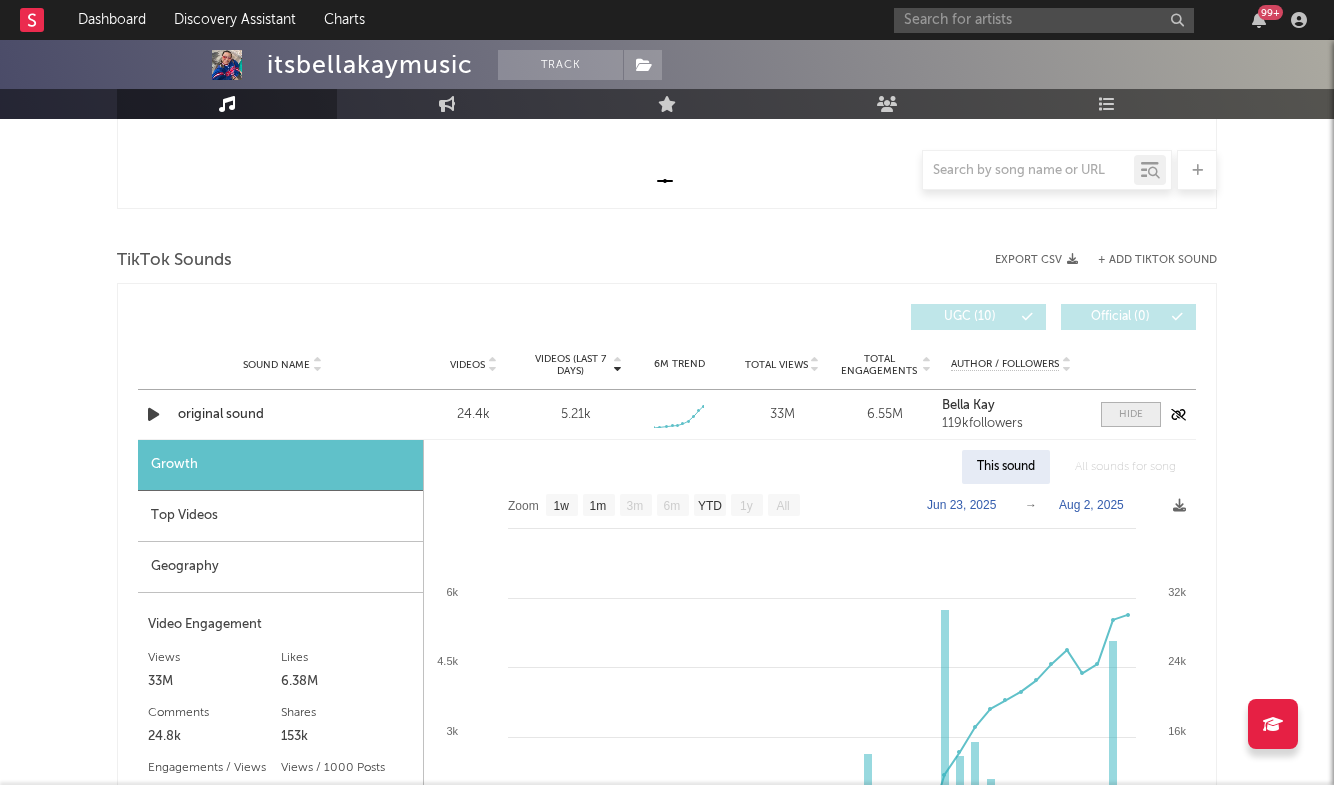 scroll, scrollTop: 596, scrollLeft: 0, axis: vertical 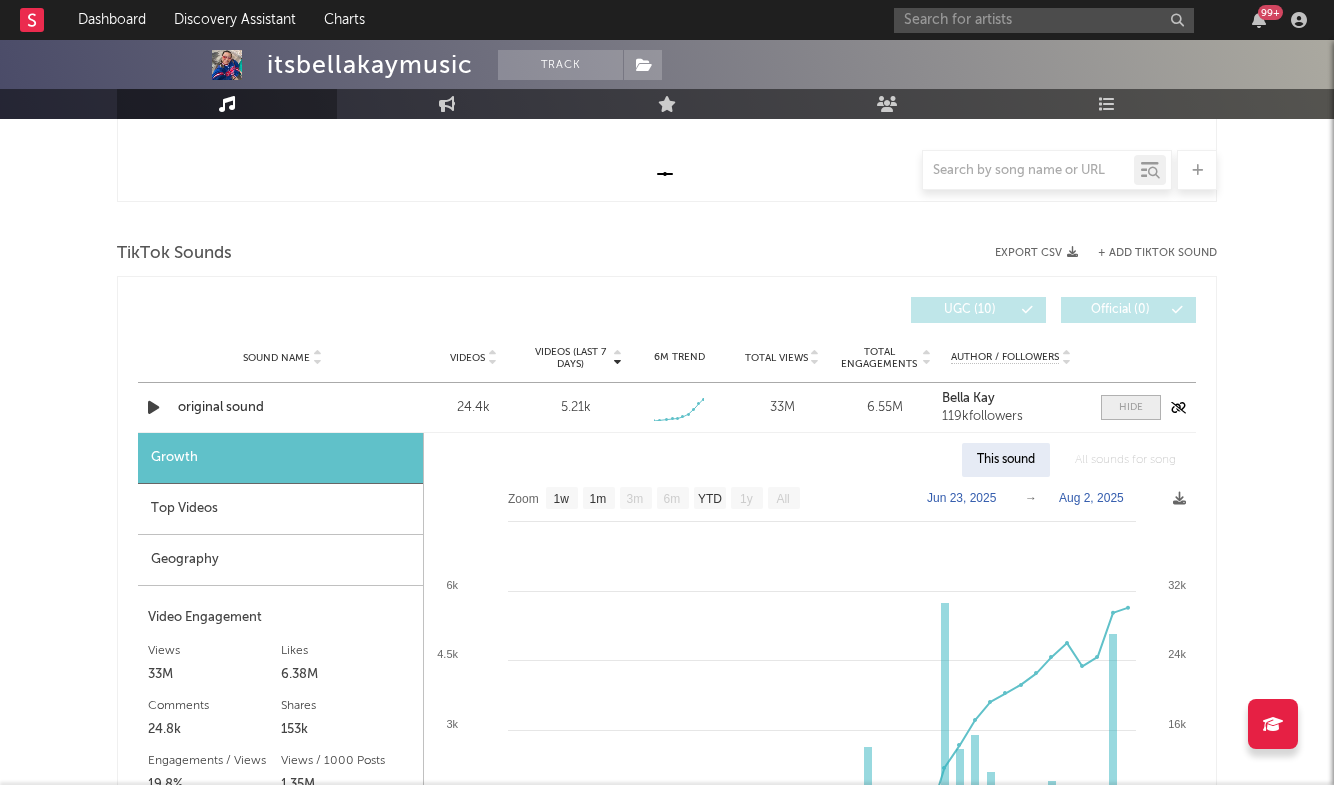click at bounding box center (1131, 407) 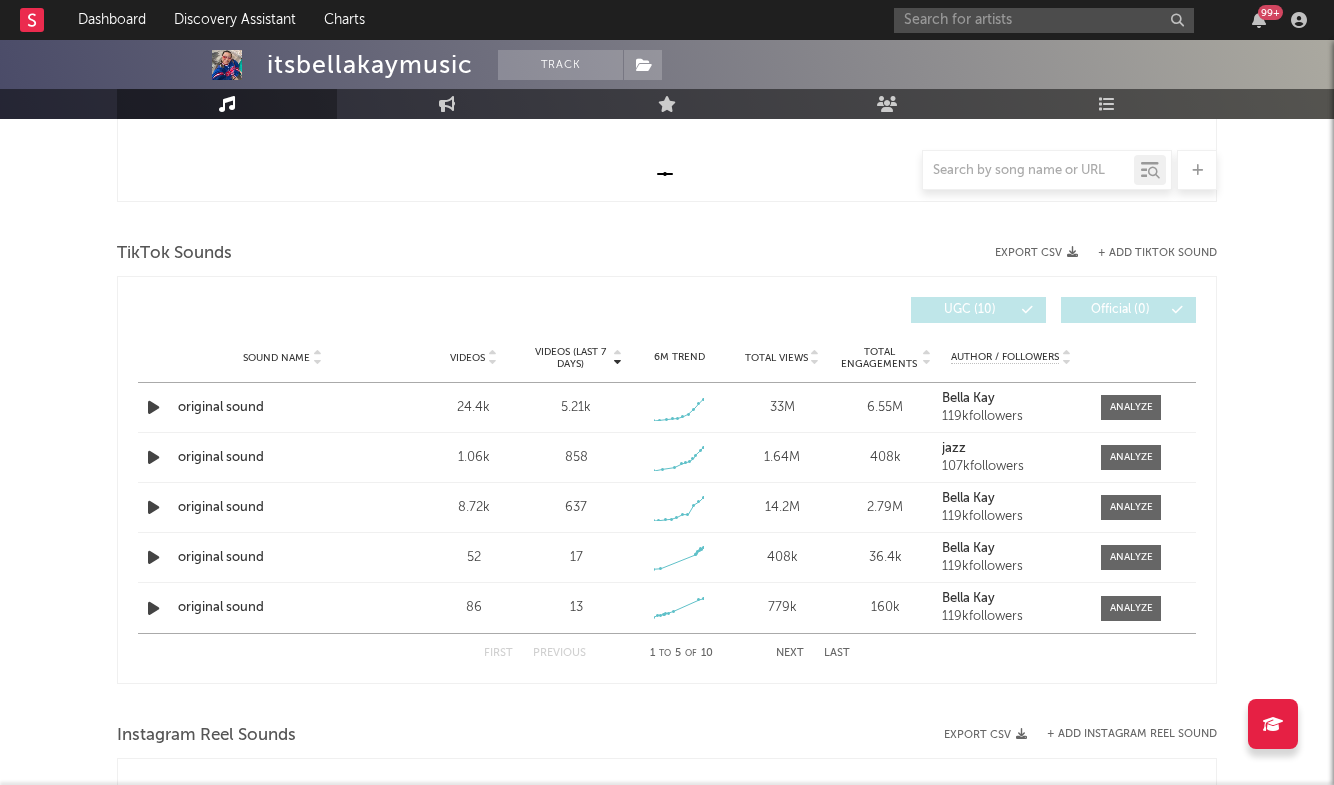 click on "Videos" at bounding box center [467, 358] 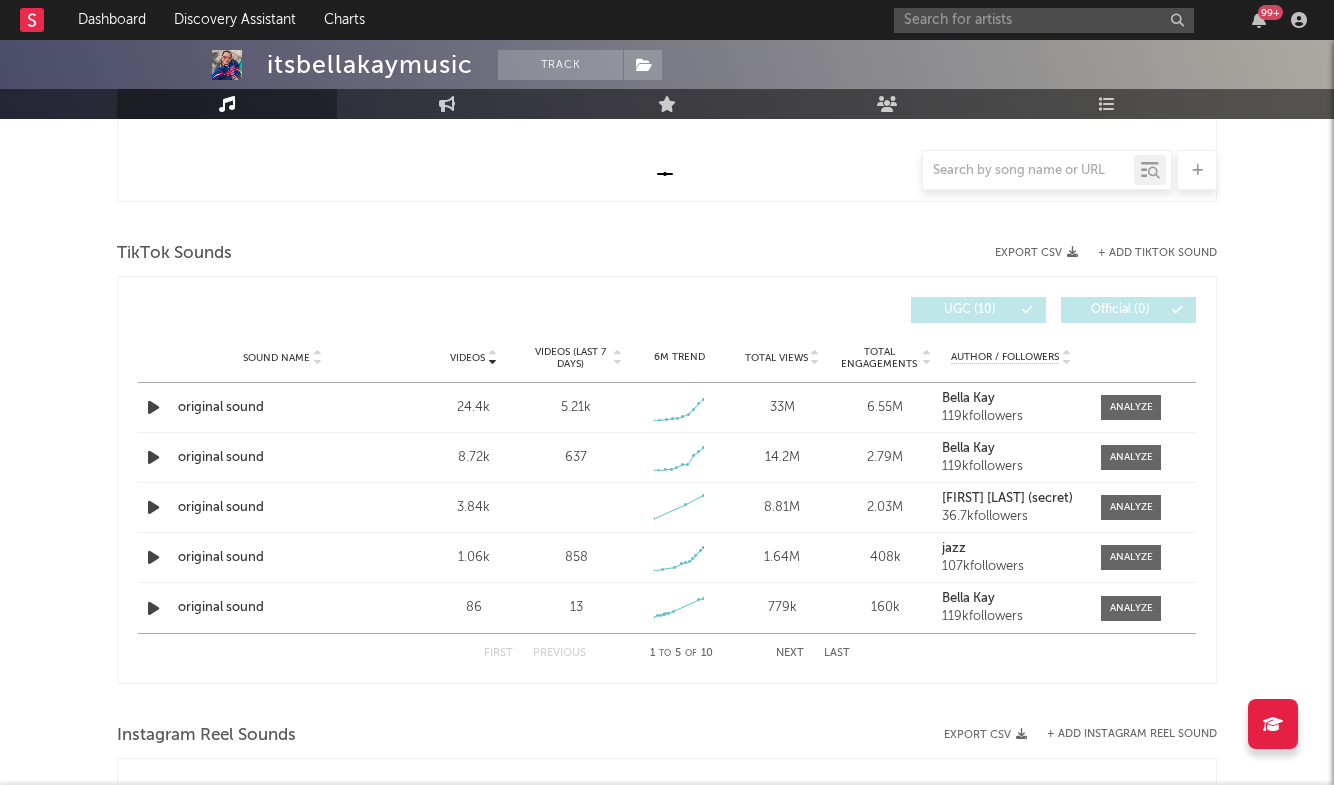 click on "TikTok Sounds" at bounding box center (667, 254) 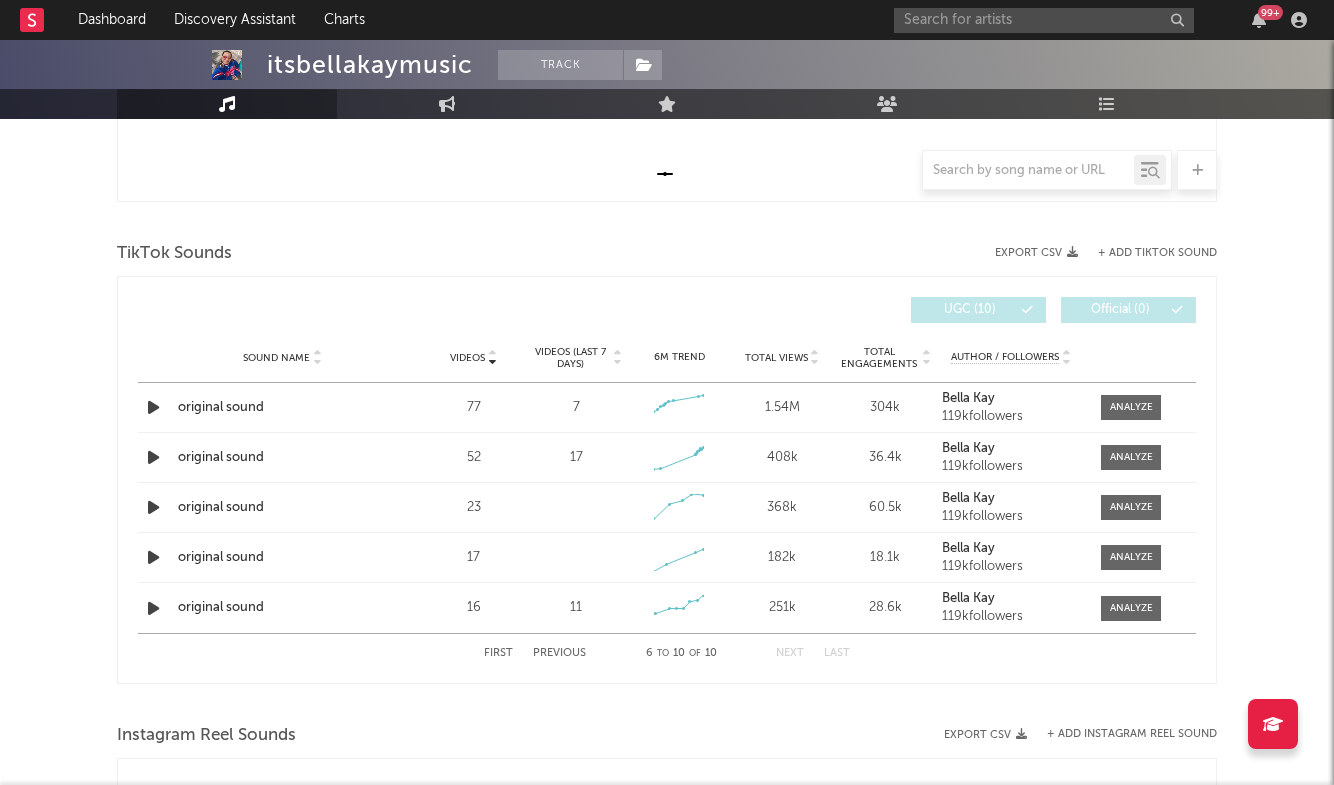 click on "Previous" at bounding box center [559, 653] 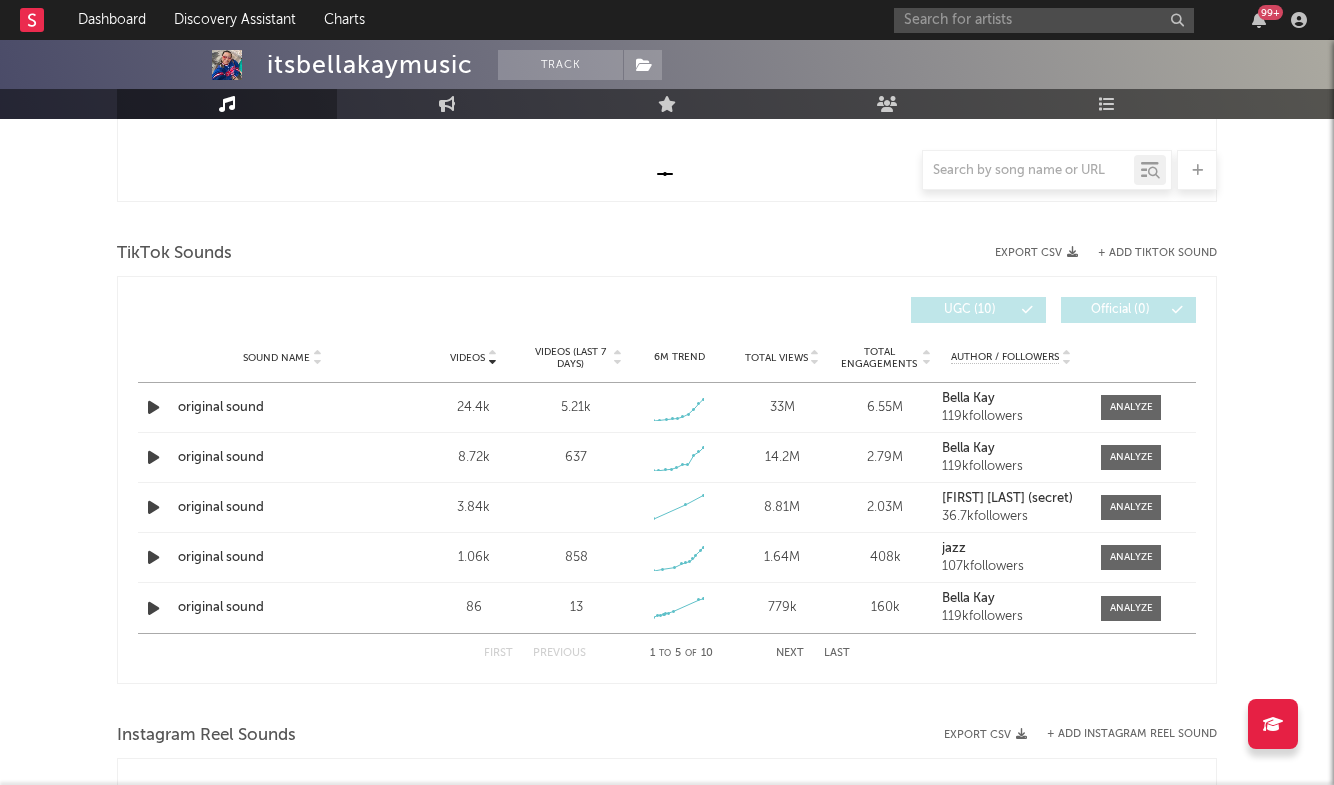 click on "Previous" at bounding box center [559, 653] 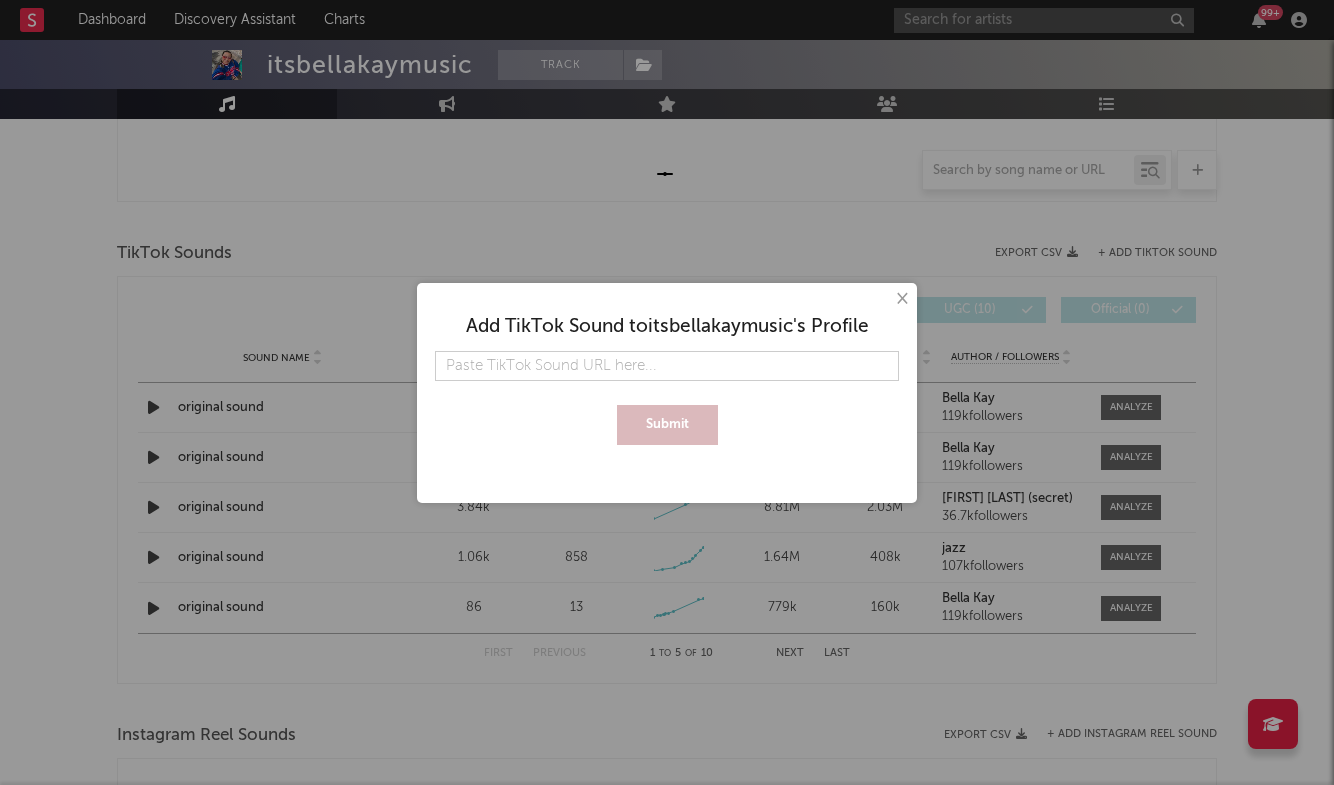 click at bounding box center [667, 366] 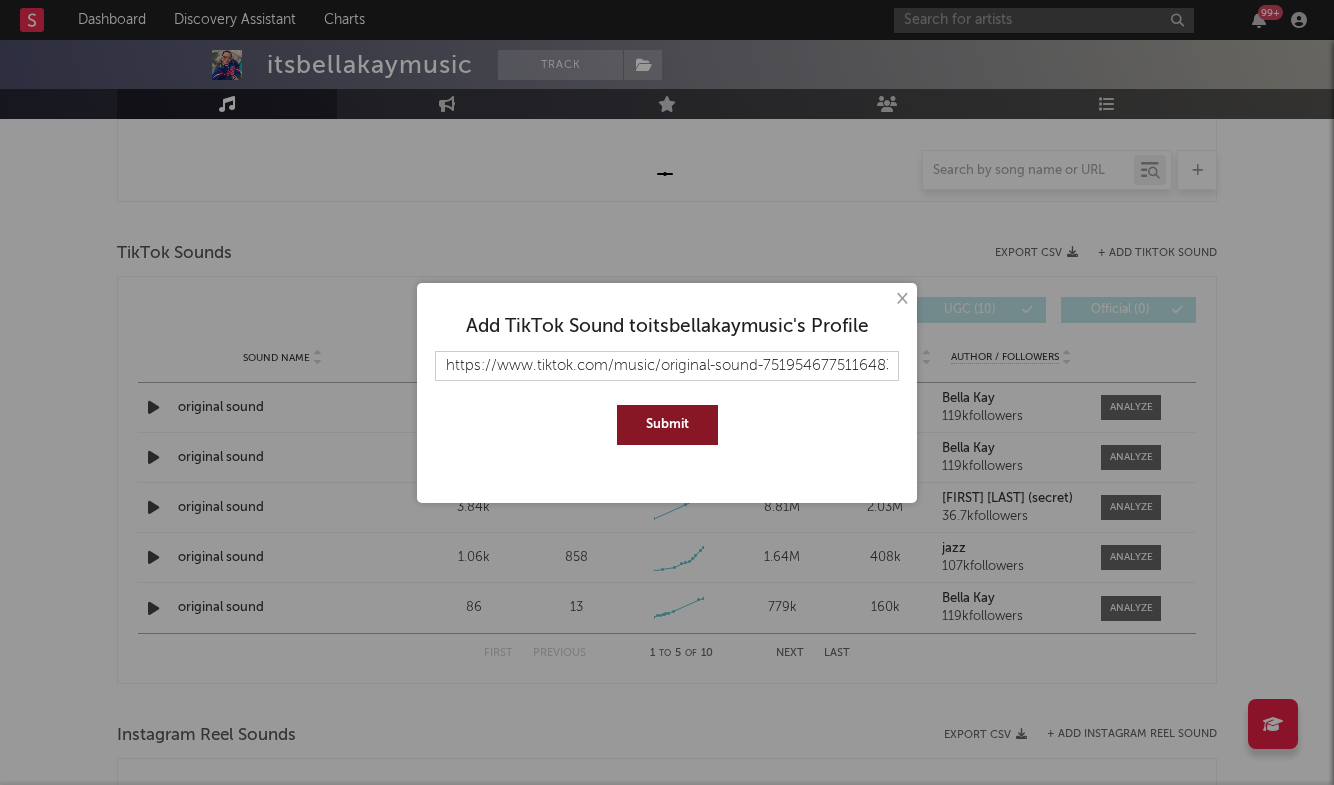 type on "https://www.tiktok.com/music/original-sound-7519546775116483358?is_from_webapp=1&sender_device=pc" 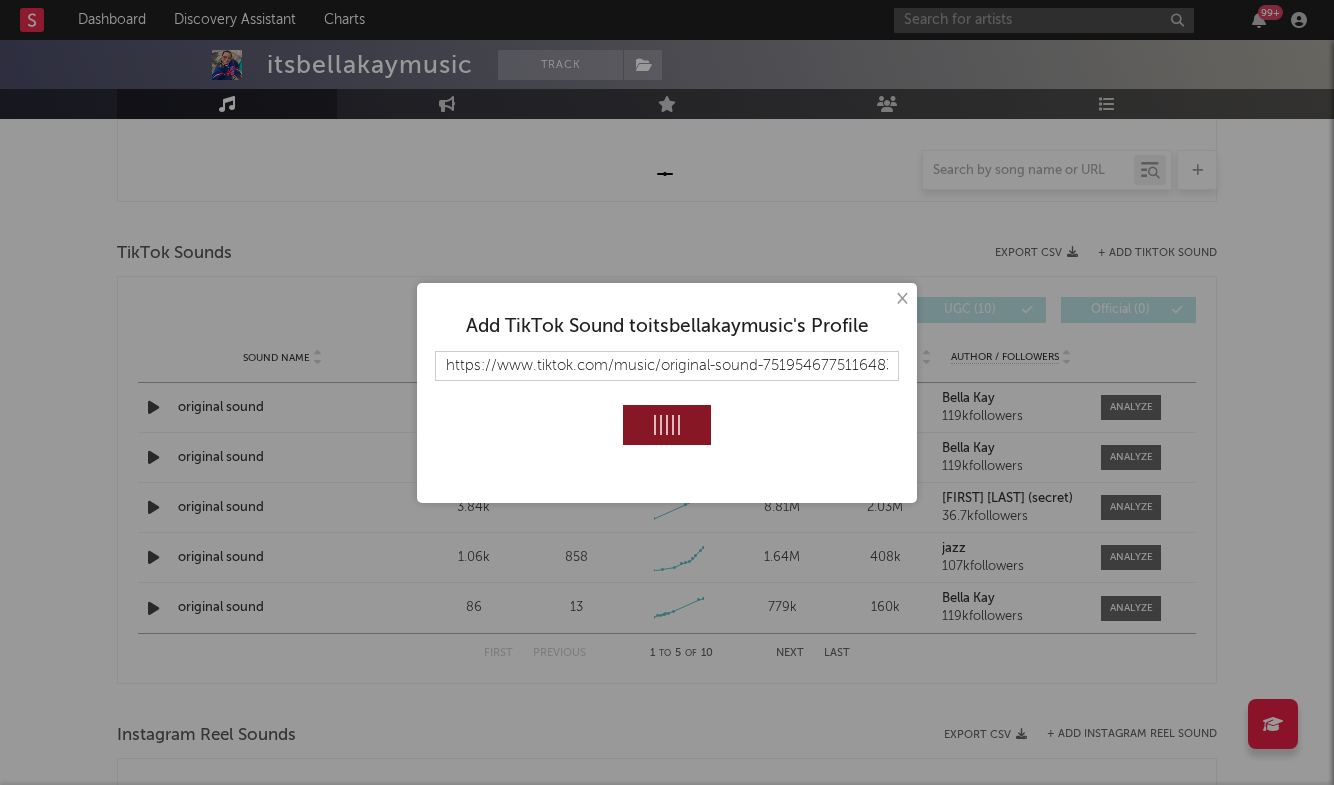 type 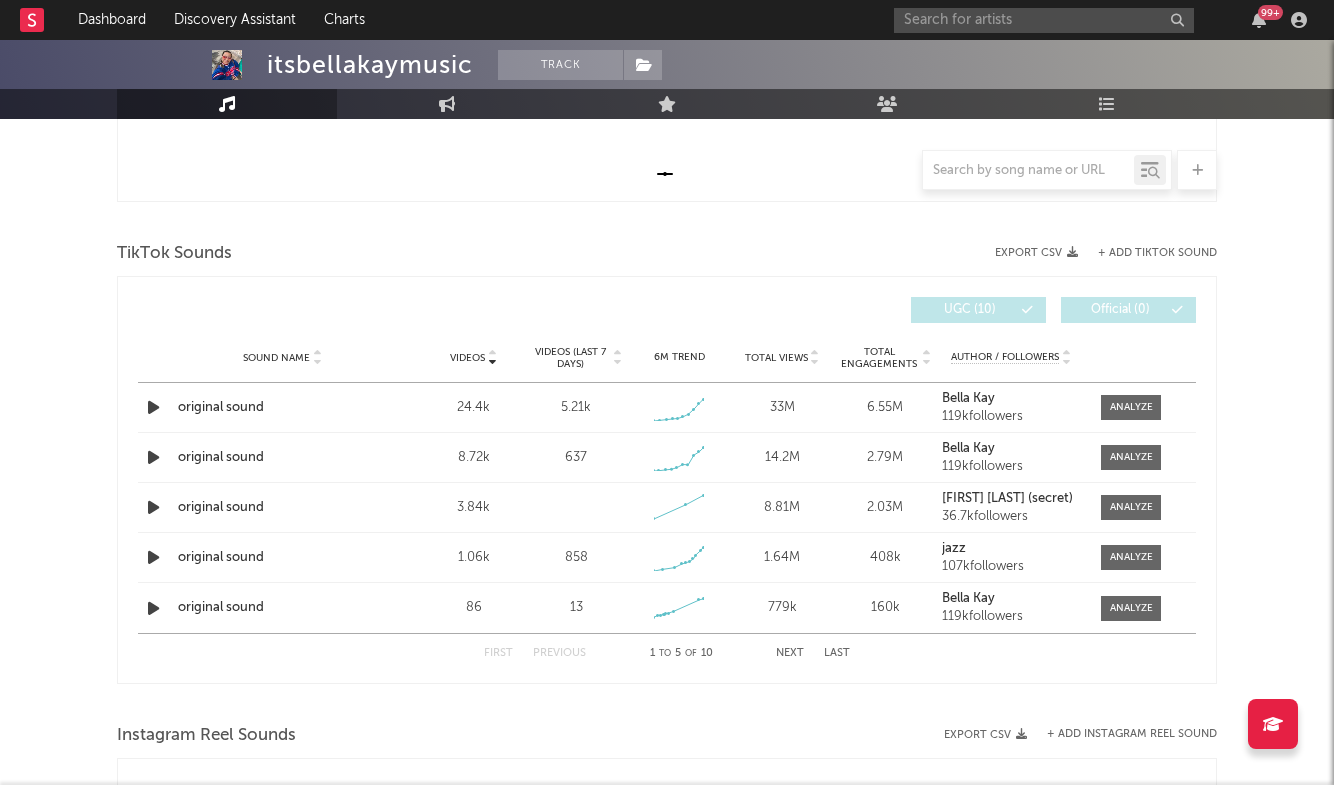 click on "Next" at bounding box center [790, 653] 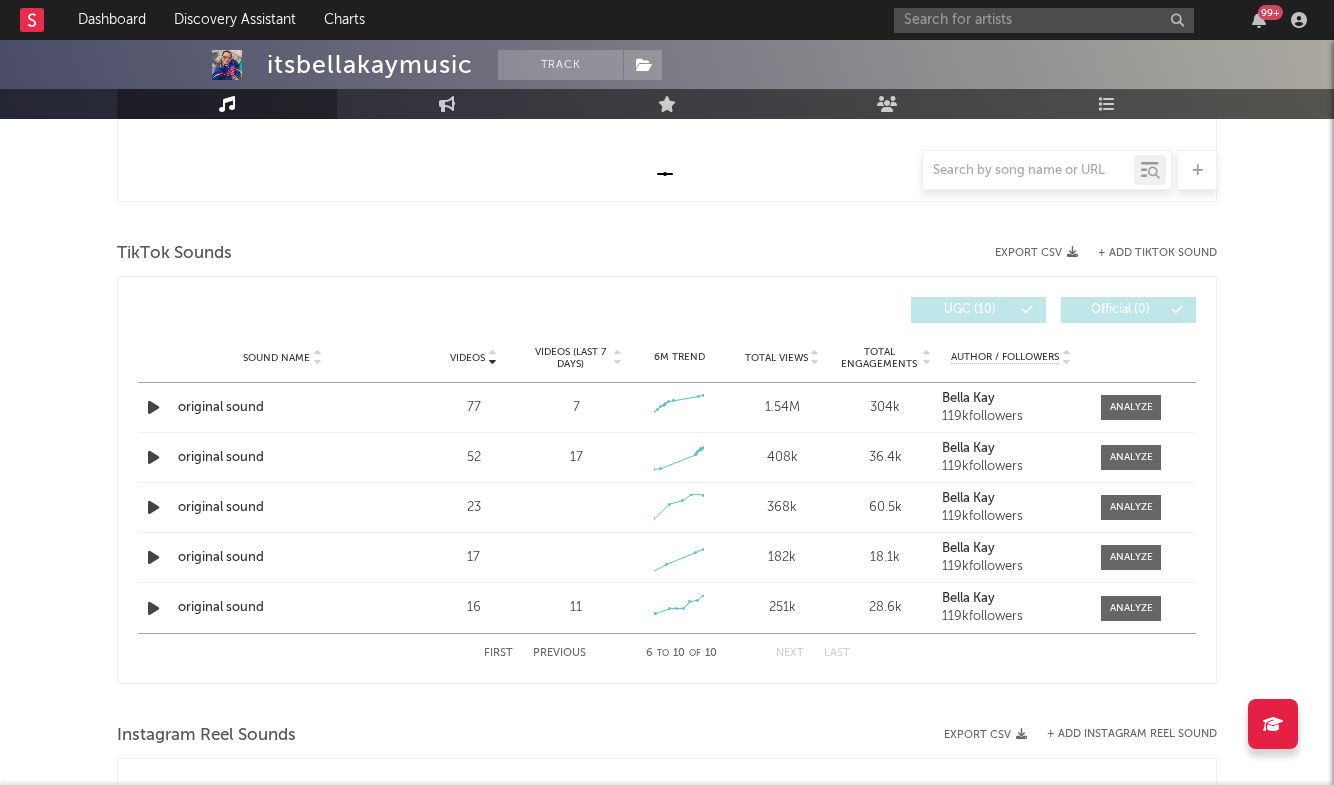 click on "Previous" at bounding box center [559, 653] 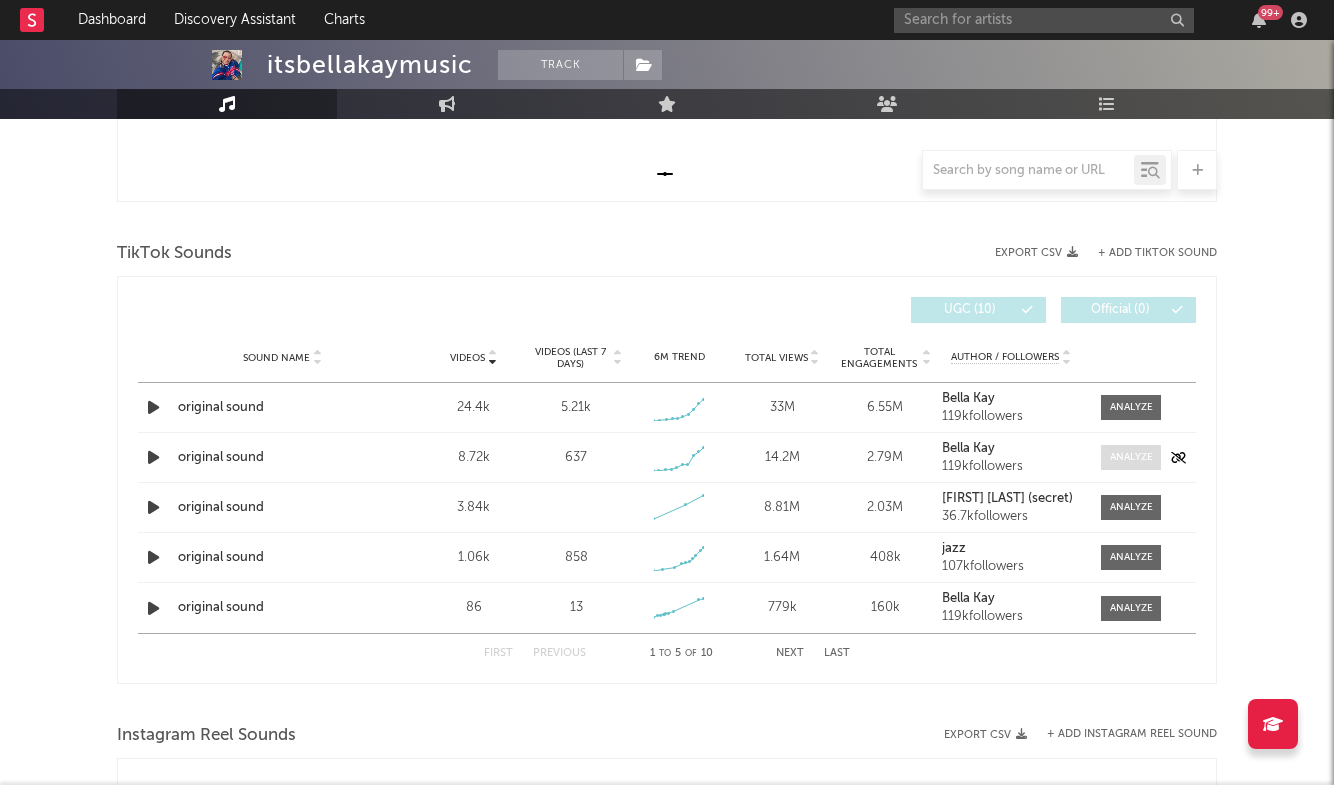 click at bounding box center (1131, 457) 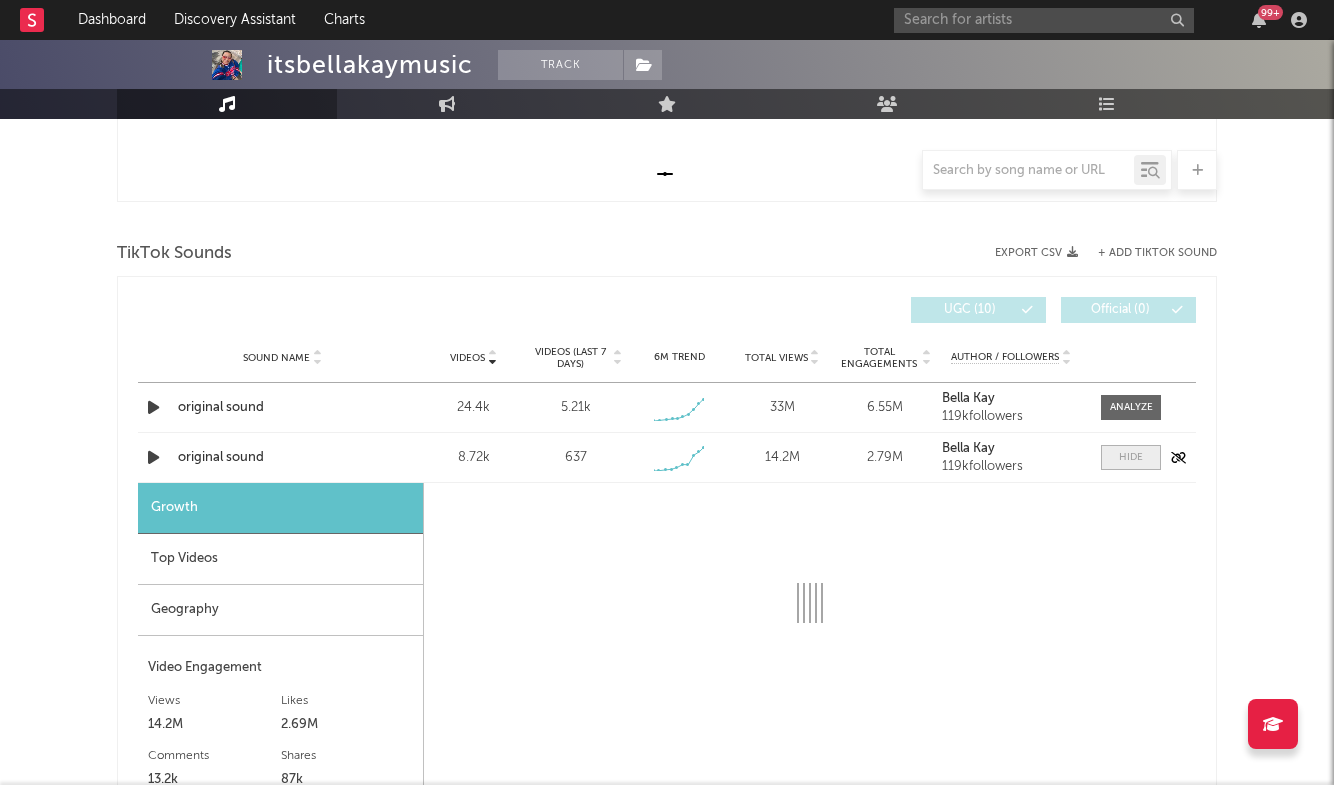select on "1w" 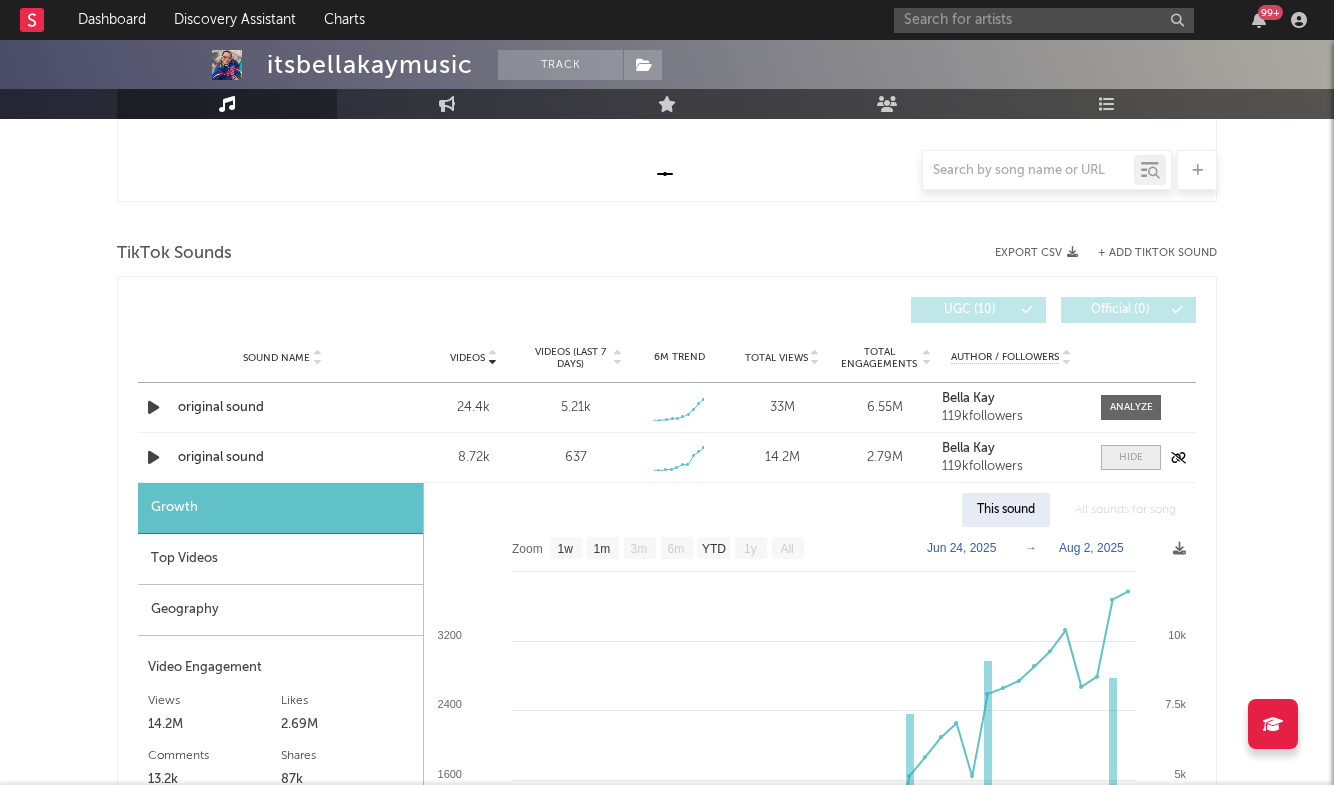 click at bounding box center [1131, 457] 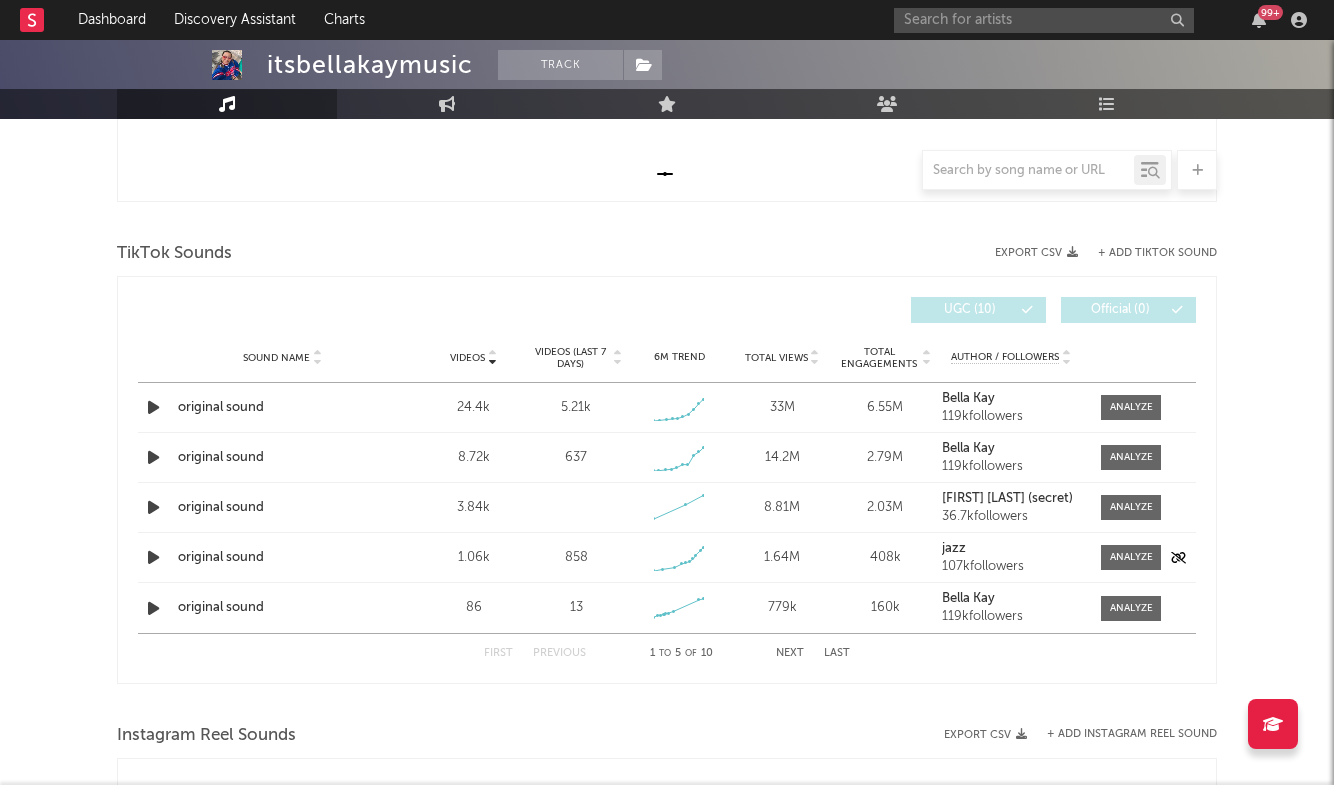 click on "Sound Name original sound Videos 1.06k Videos (last 7 days) 858 Weekly Growth % 6M Trend Created with Highcharts 10.3.3 Total Views 1.64M Total Engagements 408k Author / Followers jazz 107k  followers" at bounding box center [667, 557] 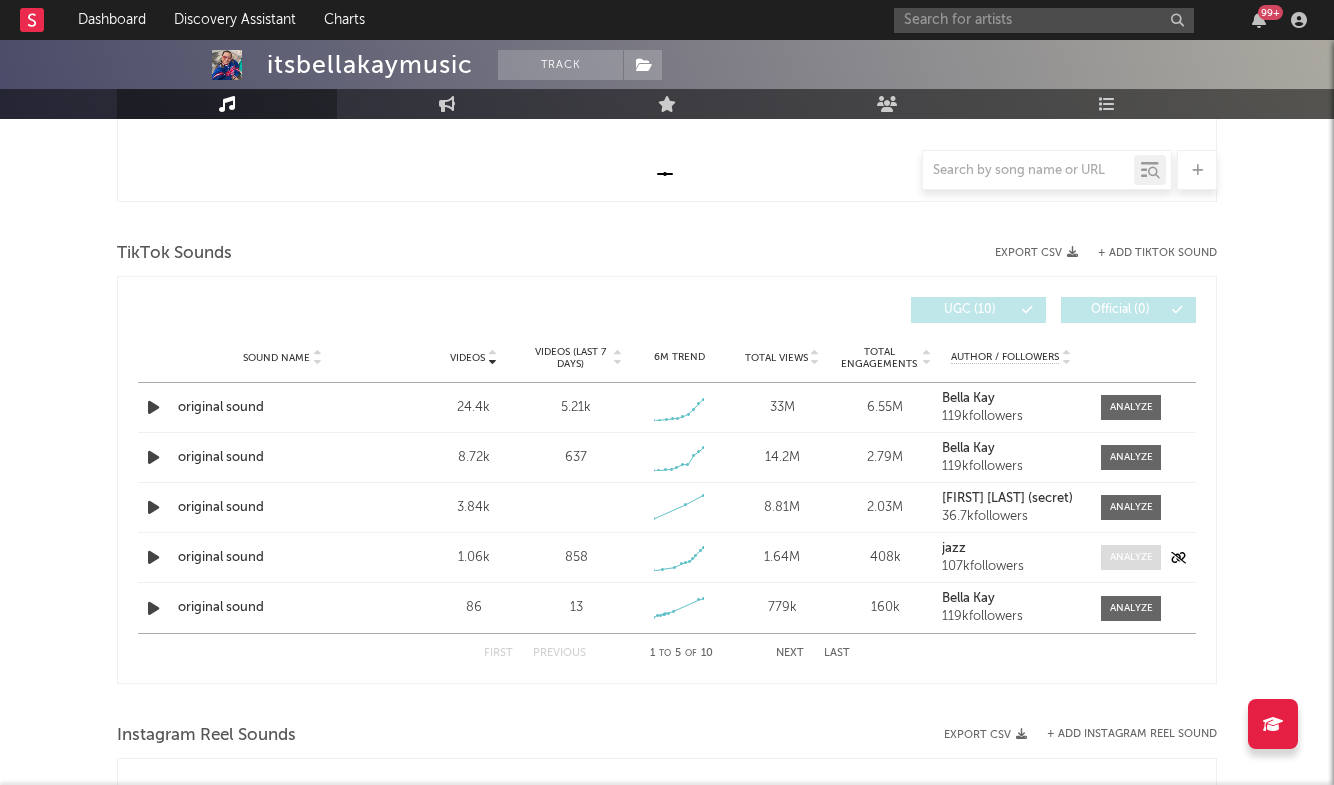 click at bounding box center (1131, 557) 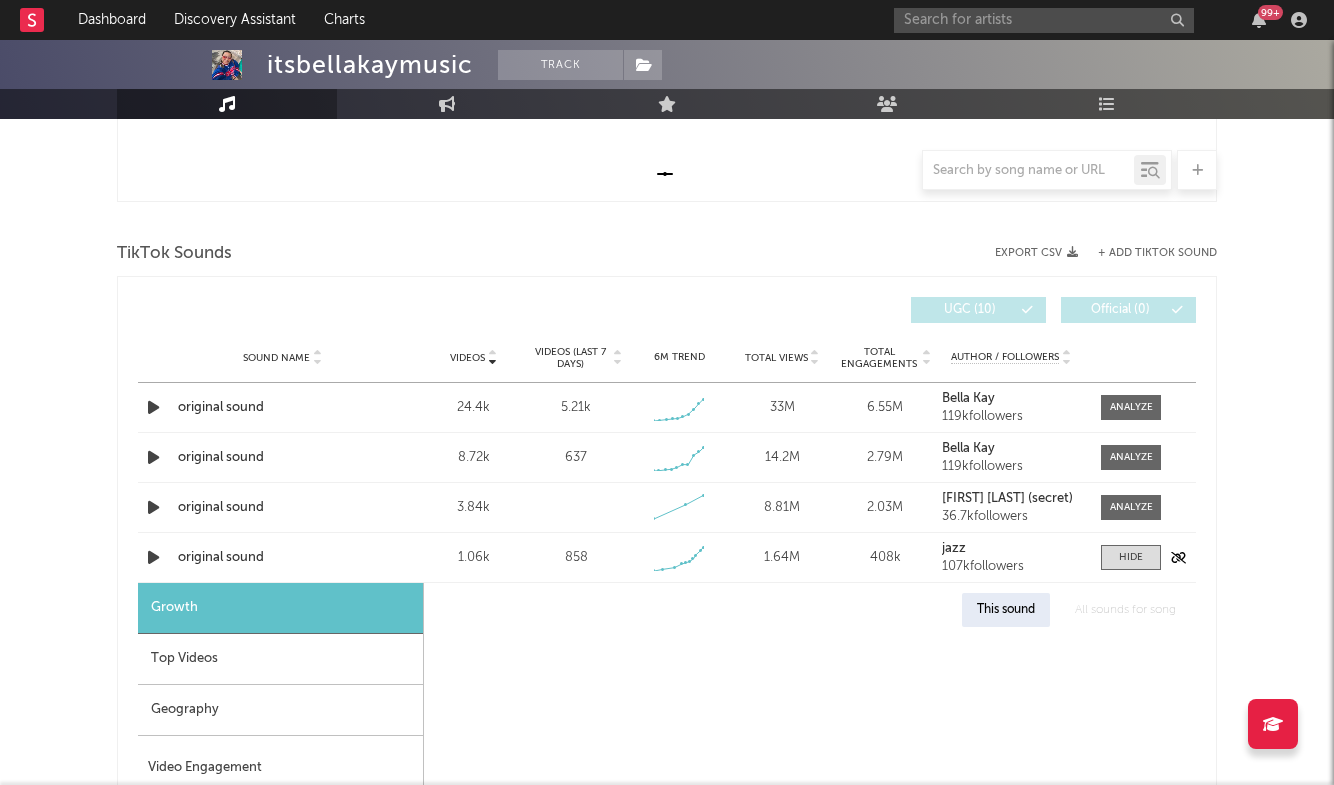 select on "1w" 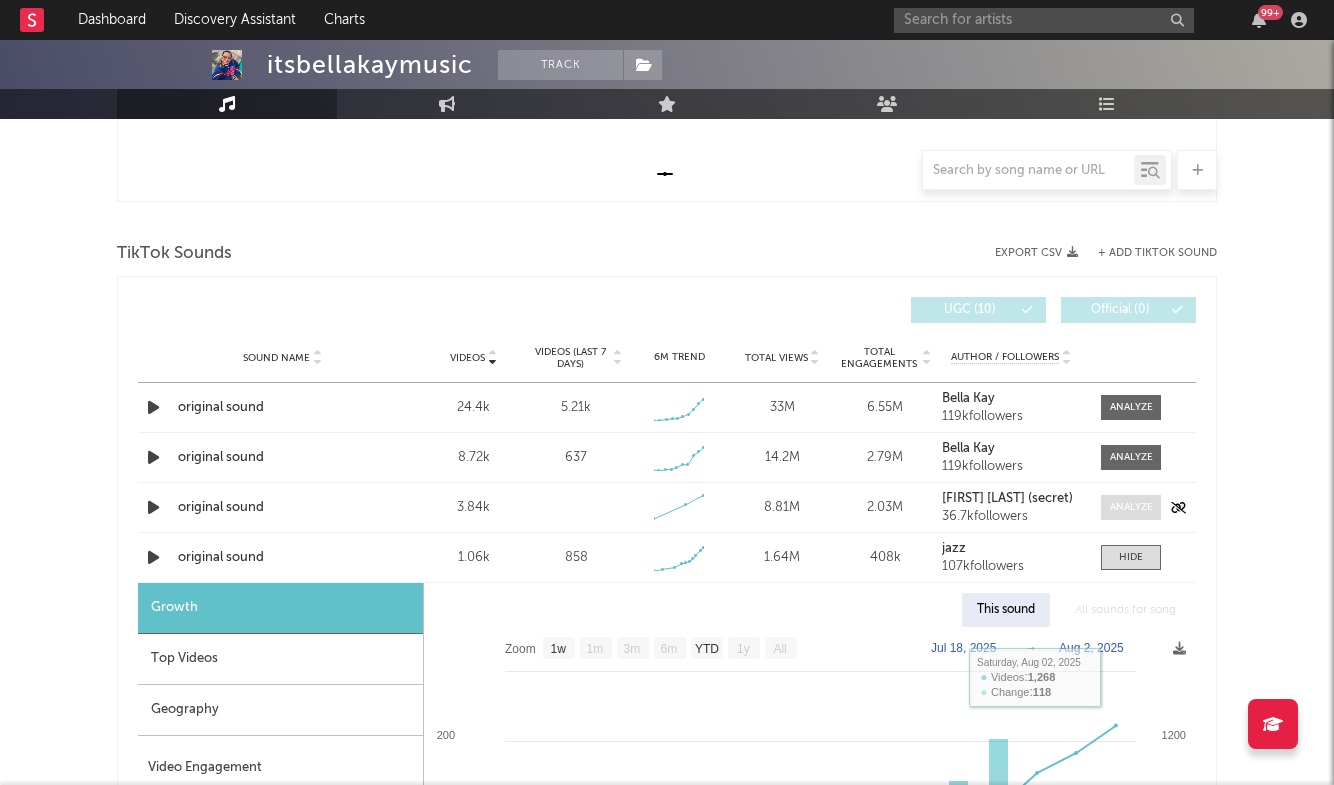 click at bounding box center [1131, 507] 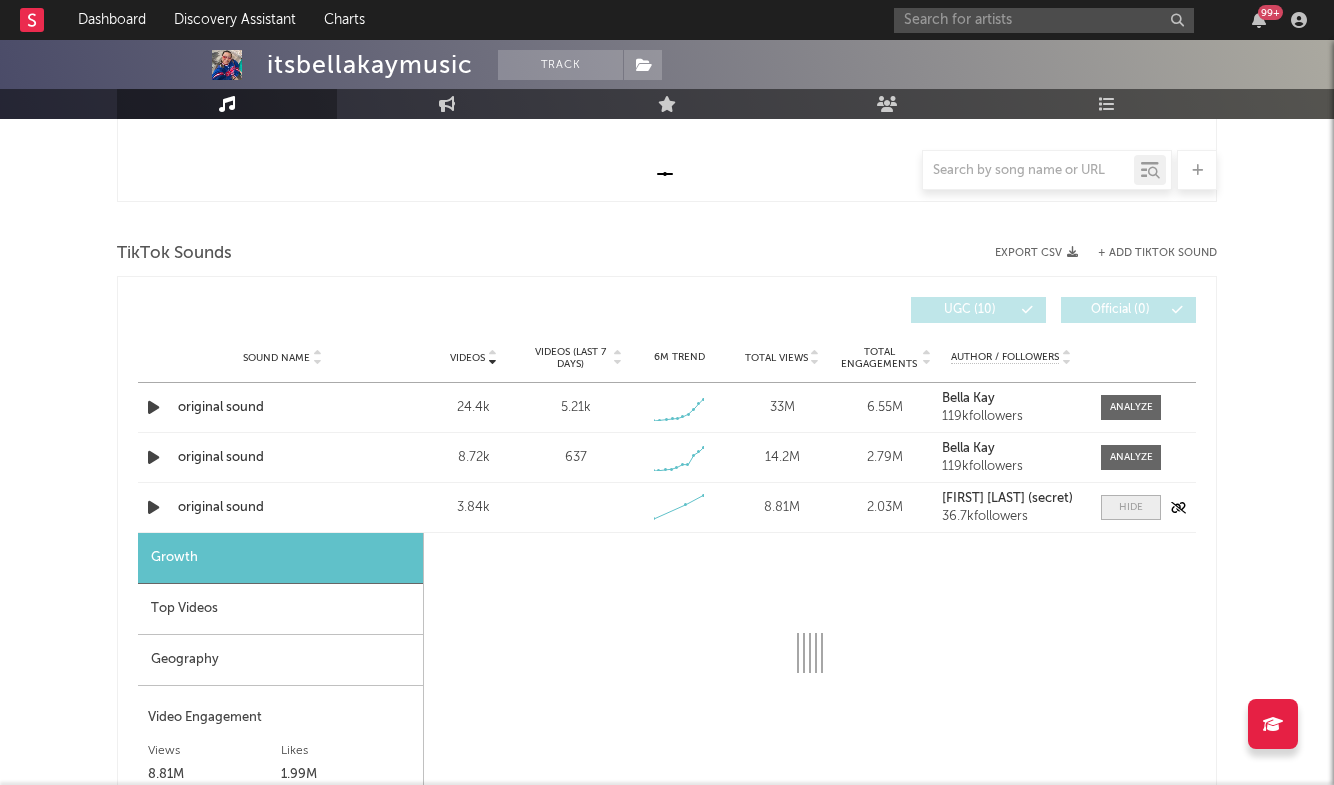 select on "1w" 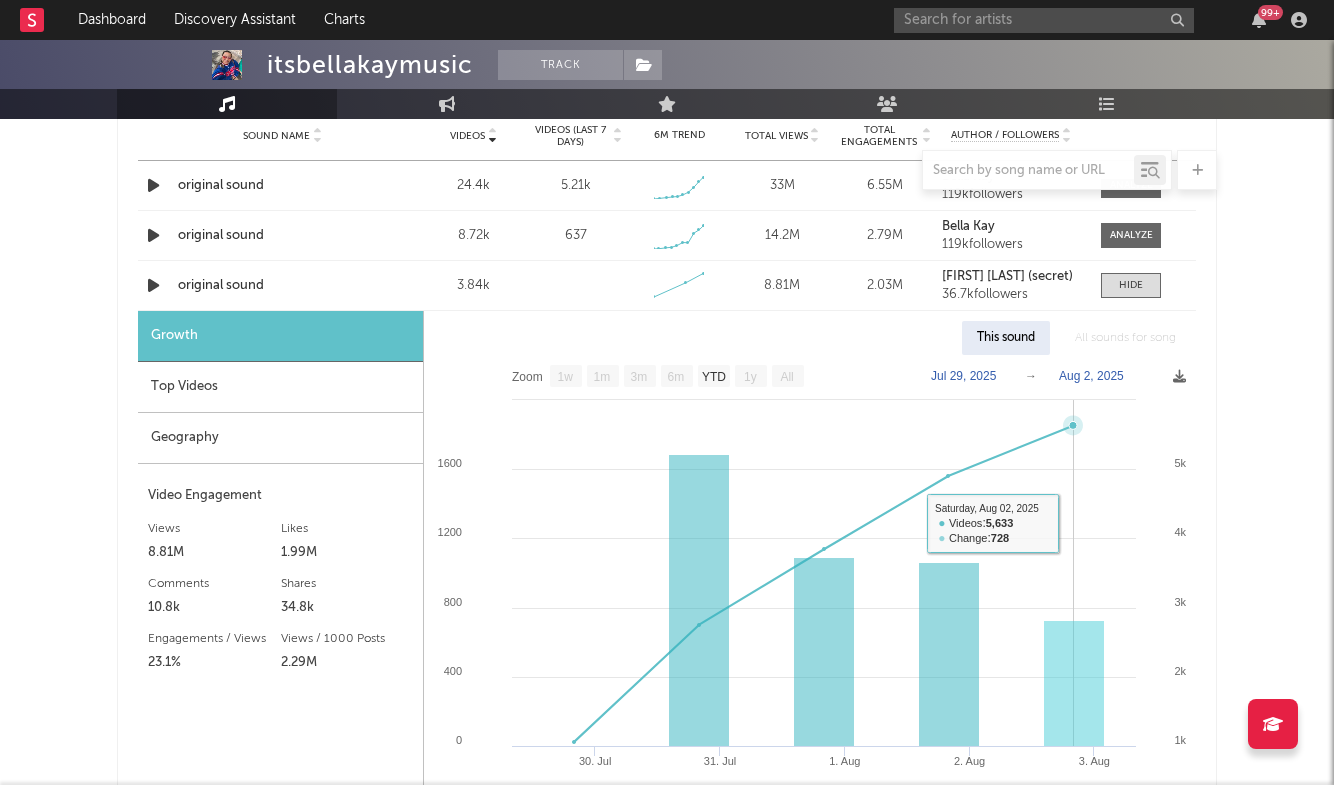 scroll, scrollTop: 819, scrollLeft: 0, axis: vertical 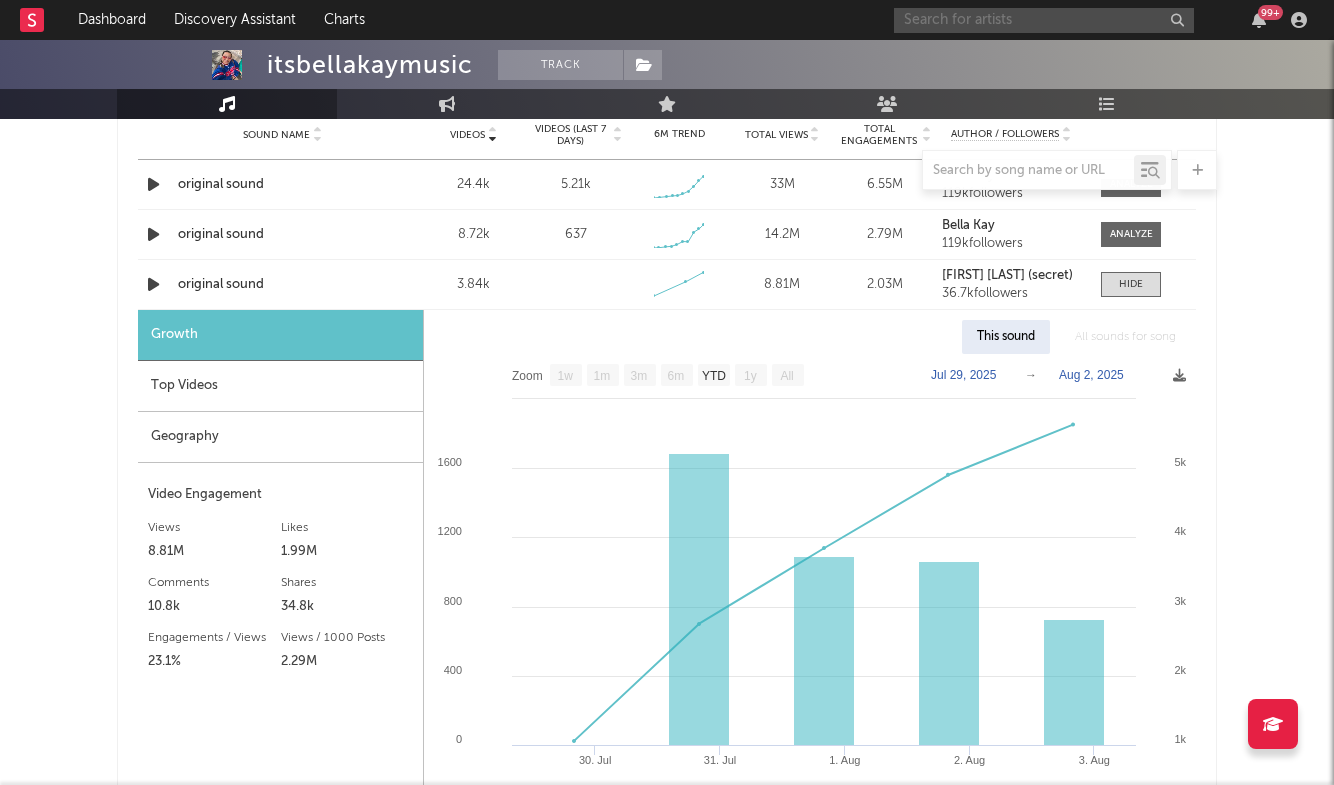 click at bounding box center [1044, 20] 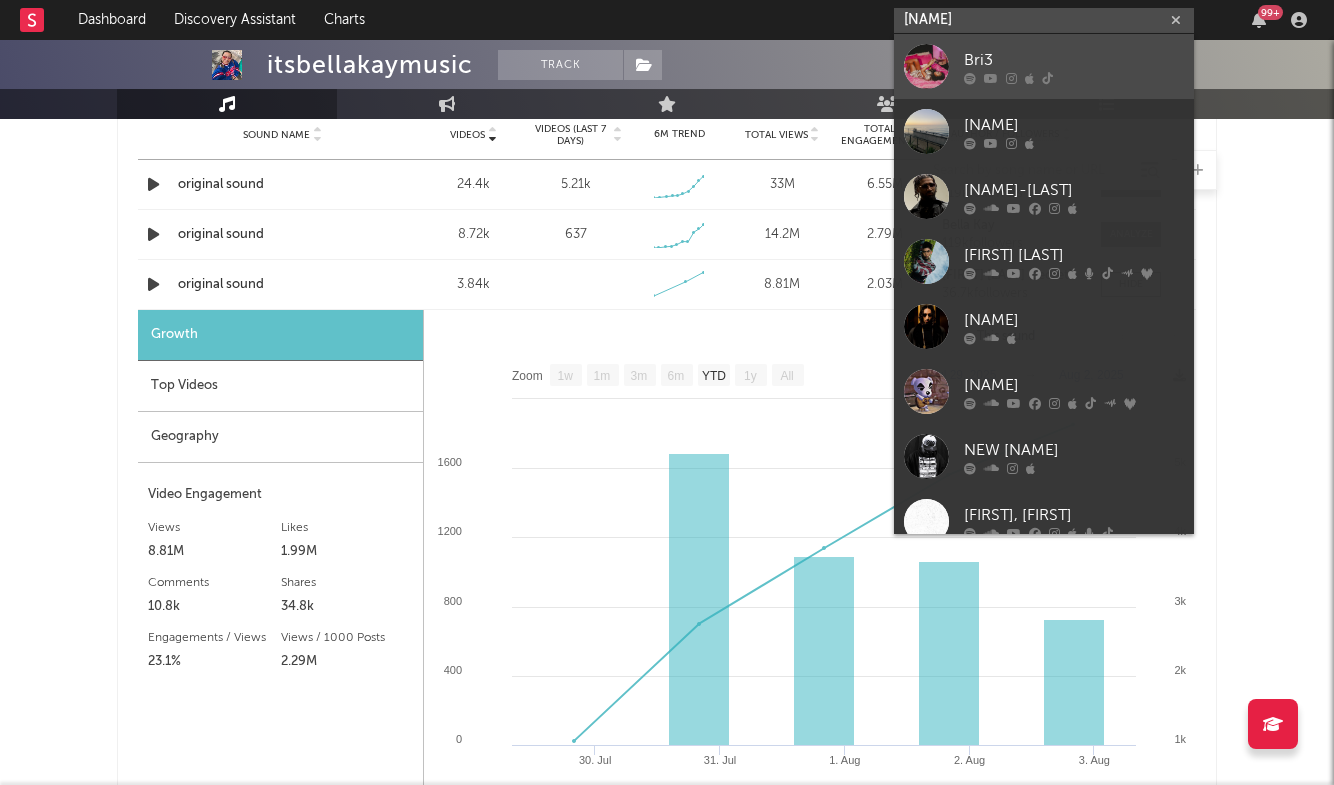 type on "[NAME]" 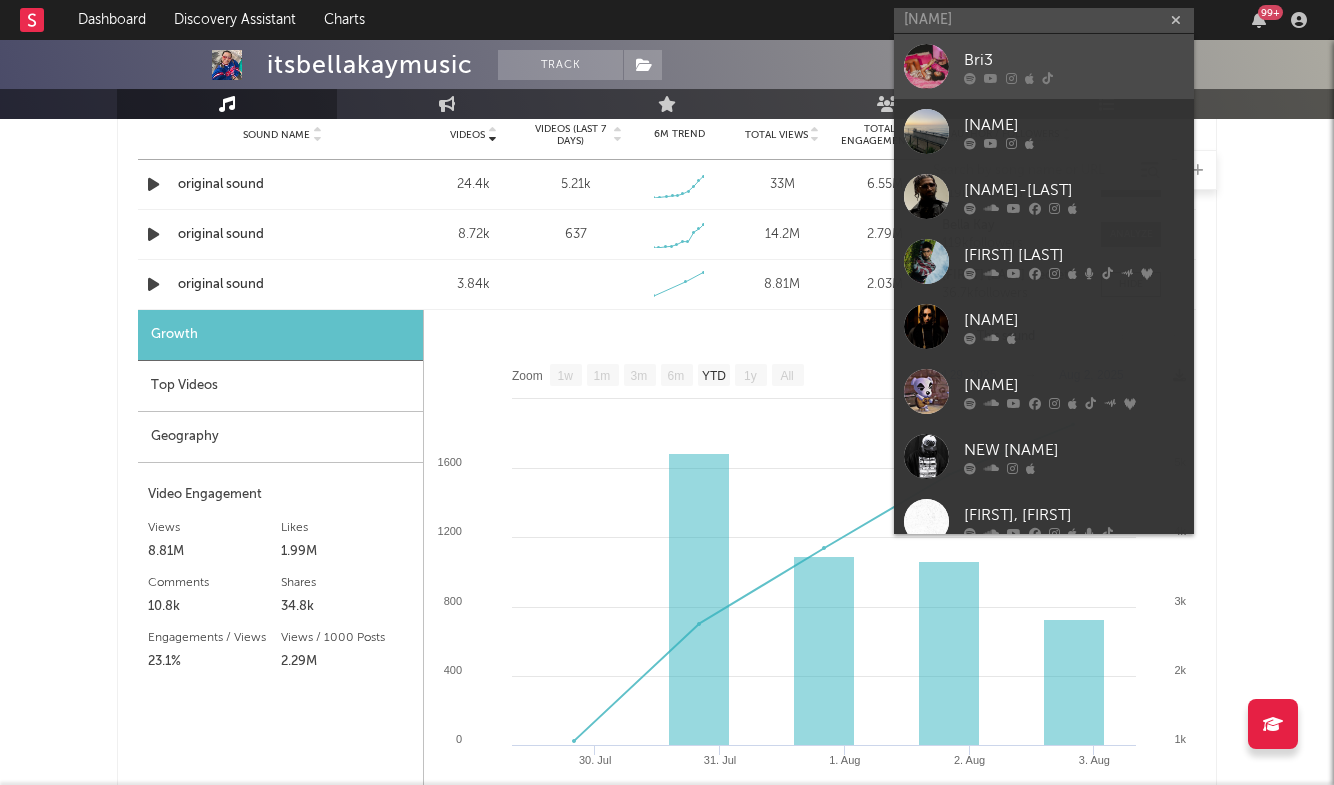 click on "Bri3" at bounding box center (1074, 60) 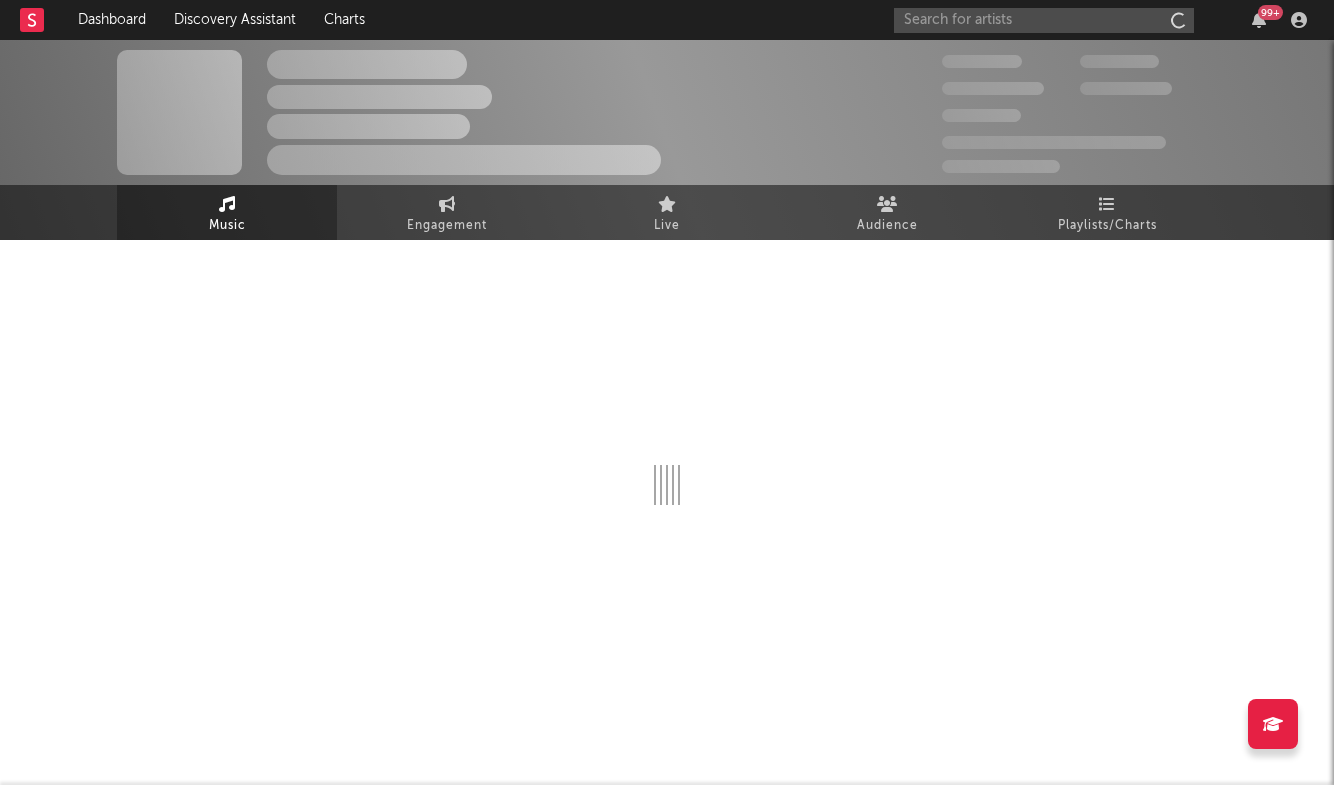 scroll, scrollTop: 0, scrollLeft: 0, axis: both 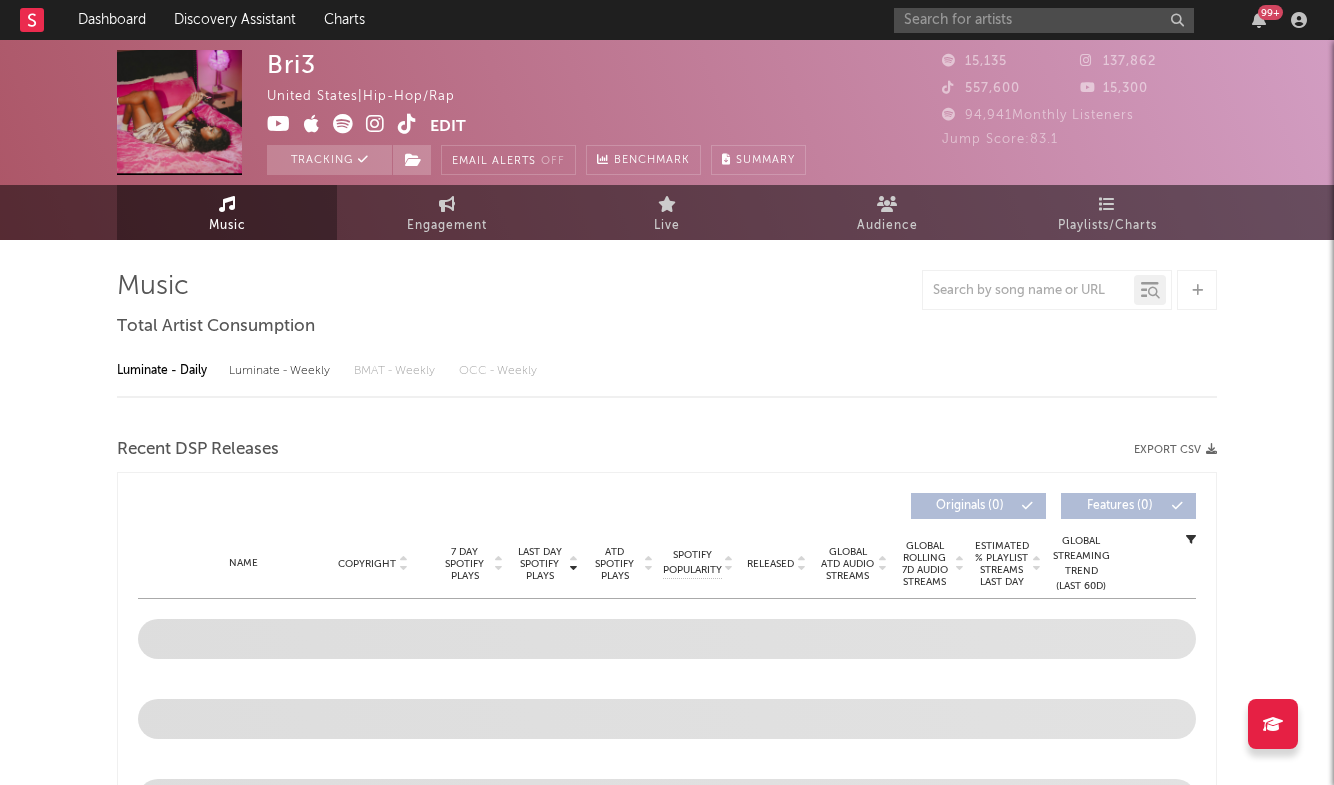 select on "6m" 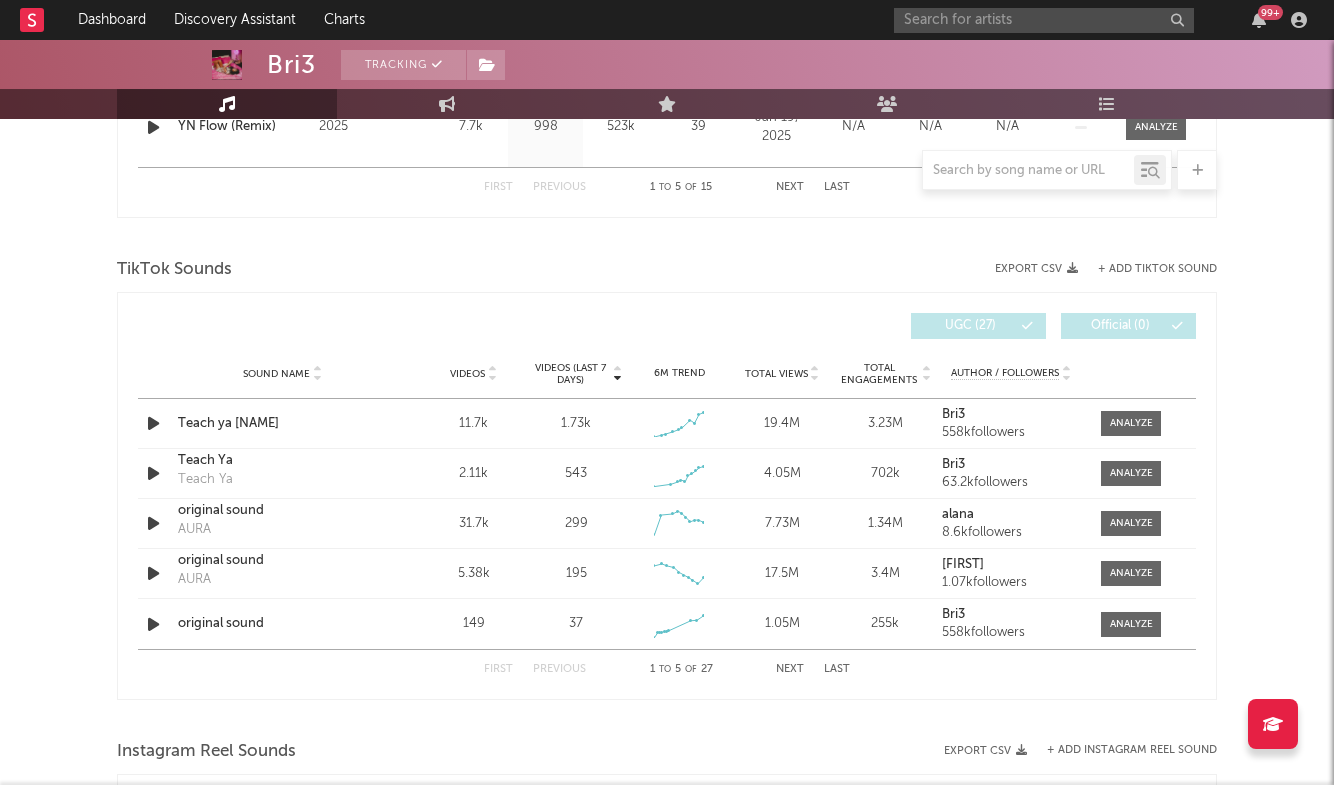 scroll, scrollTop: 1240, scrollLeft: 0, axis: vertical 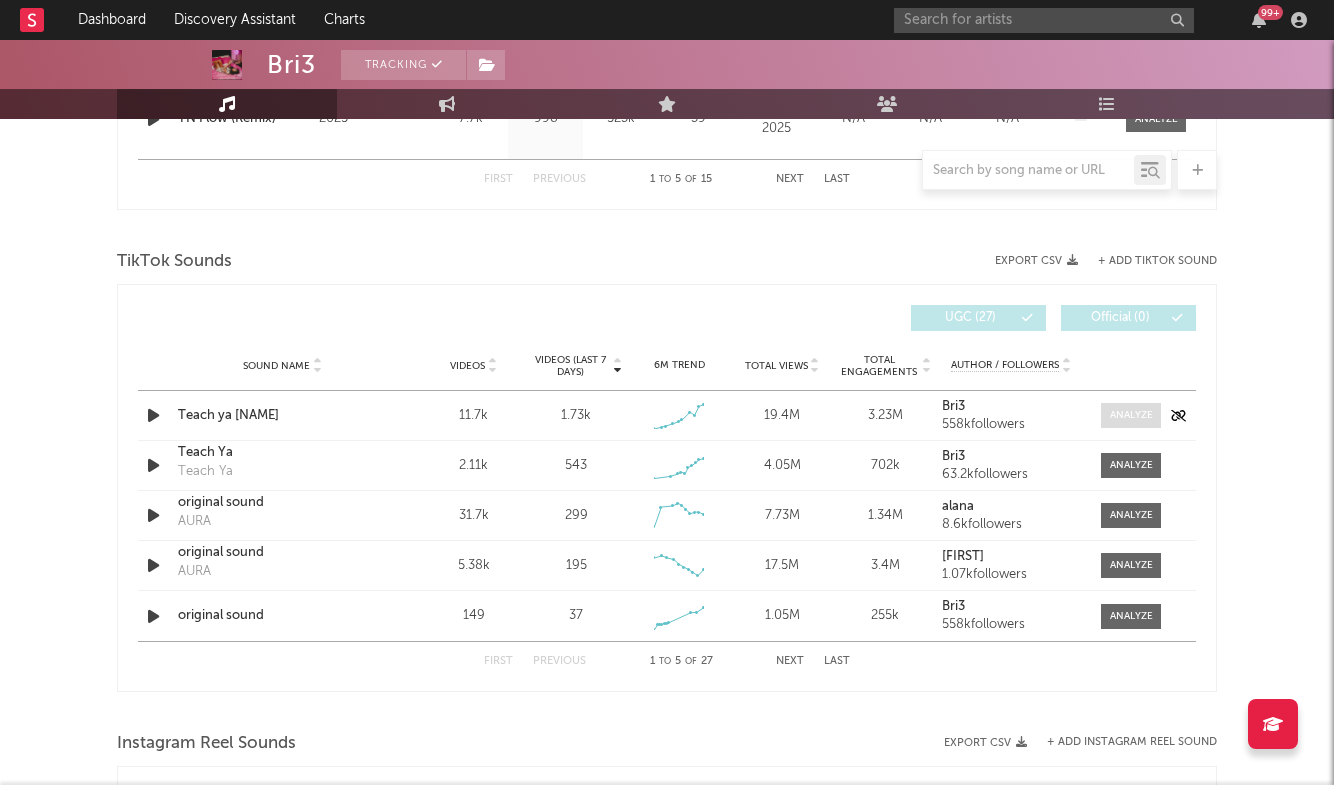 click at bounding box center (1131, 415) 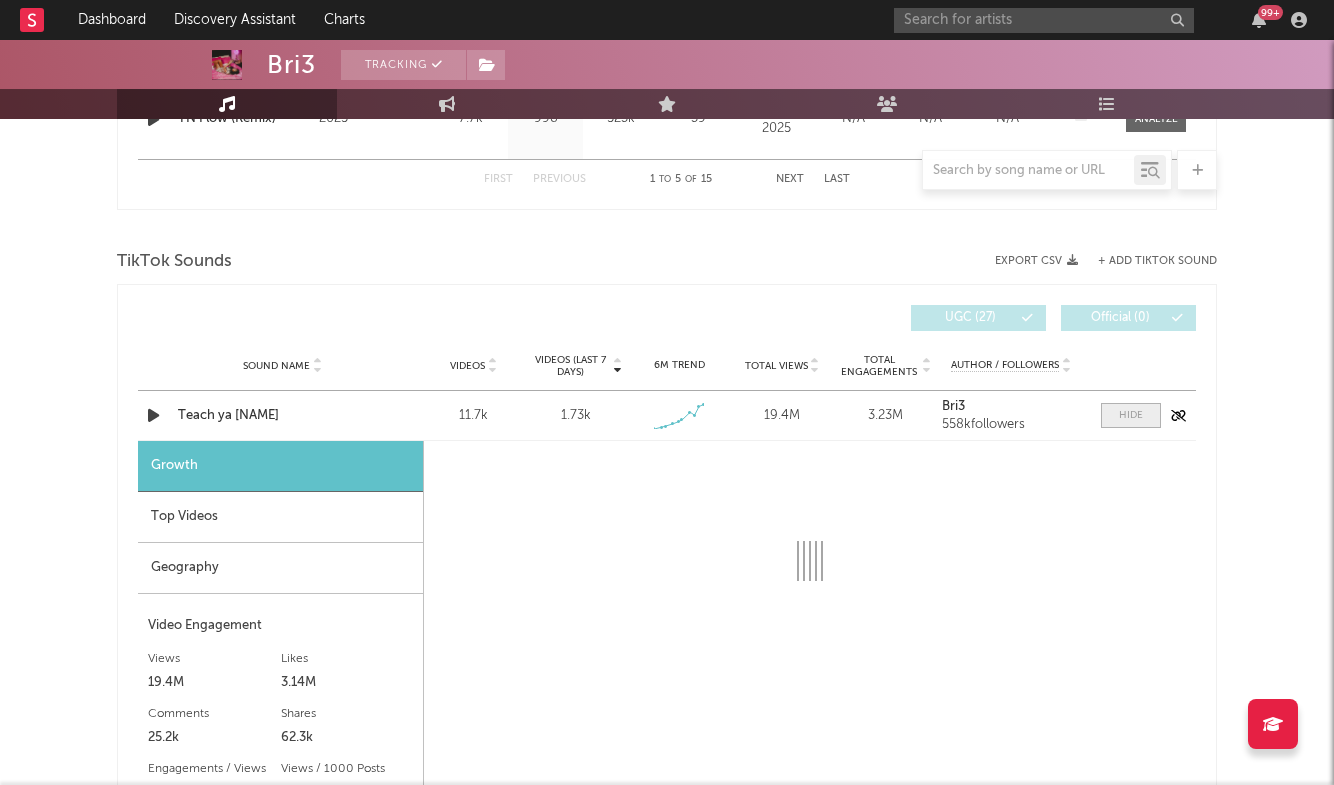 select on "1w" 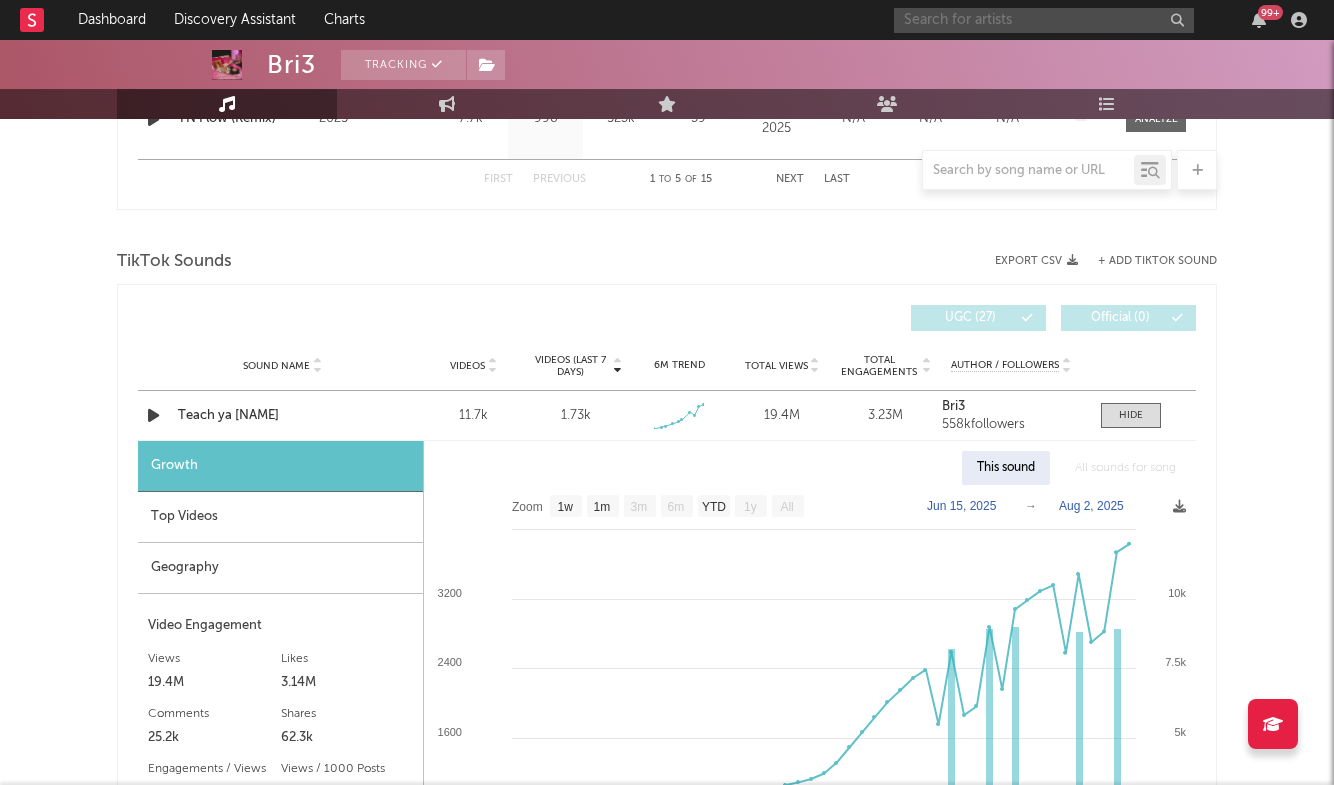 click at bounding box center [1044, 20] 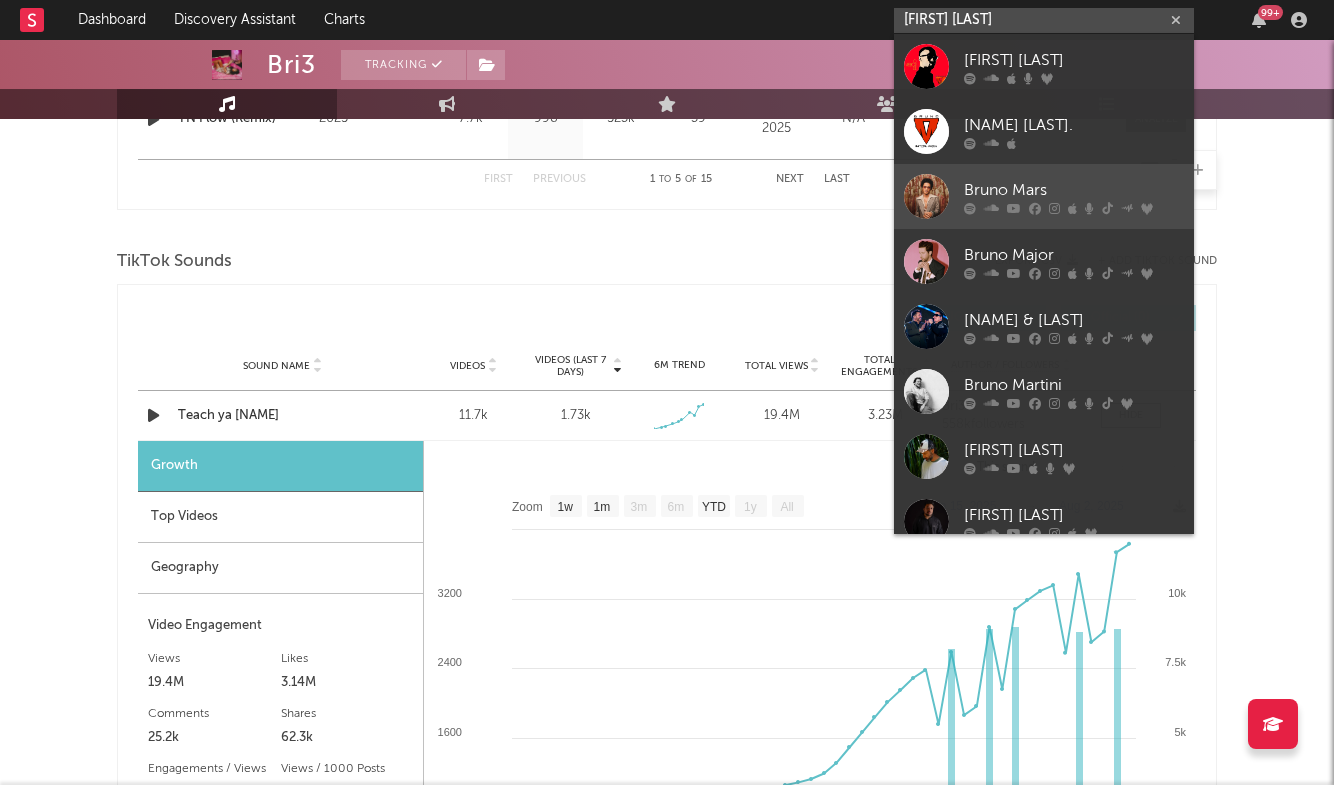 type on "[FIRST] [LAST]" 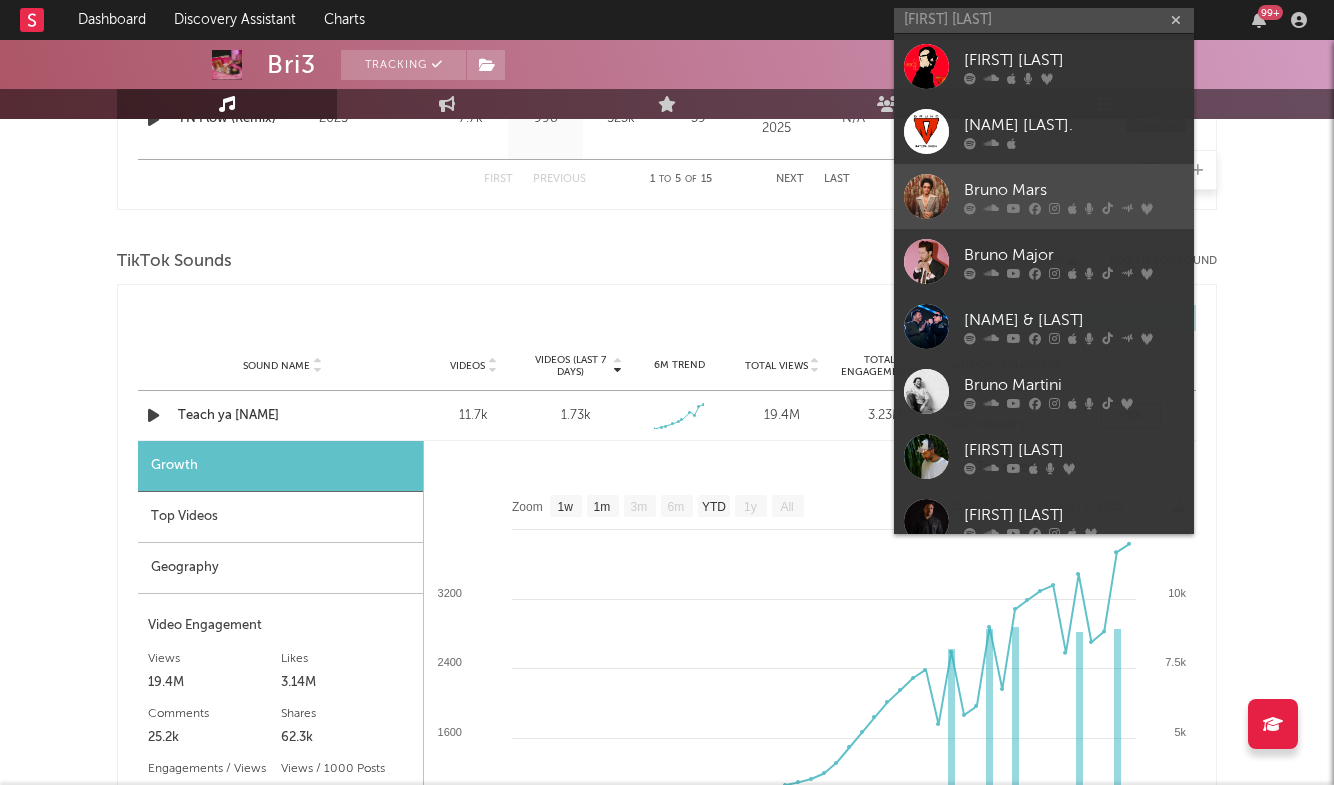 click on "Bruno Mars" at bounding box center [1074, 190] 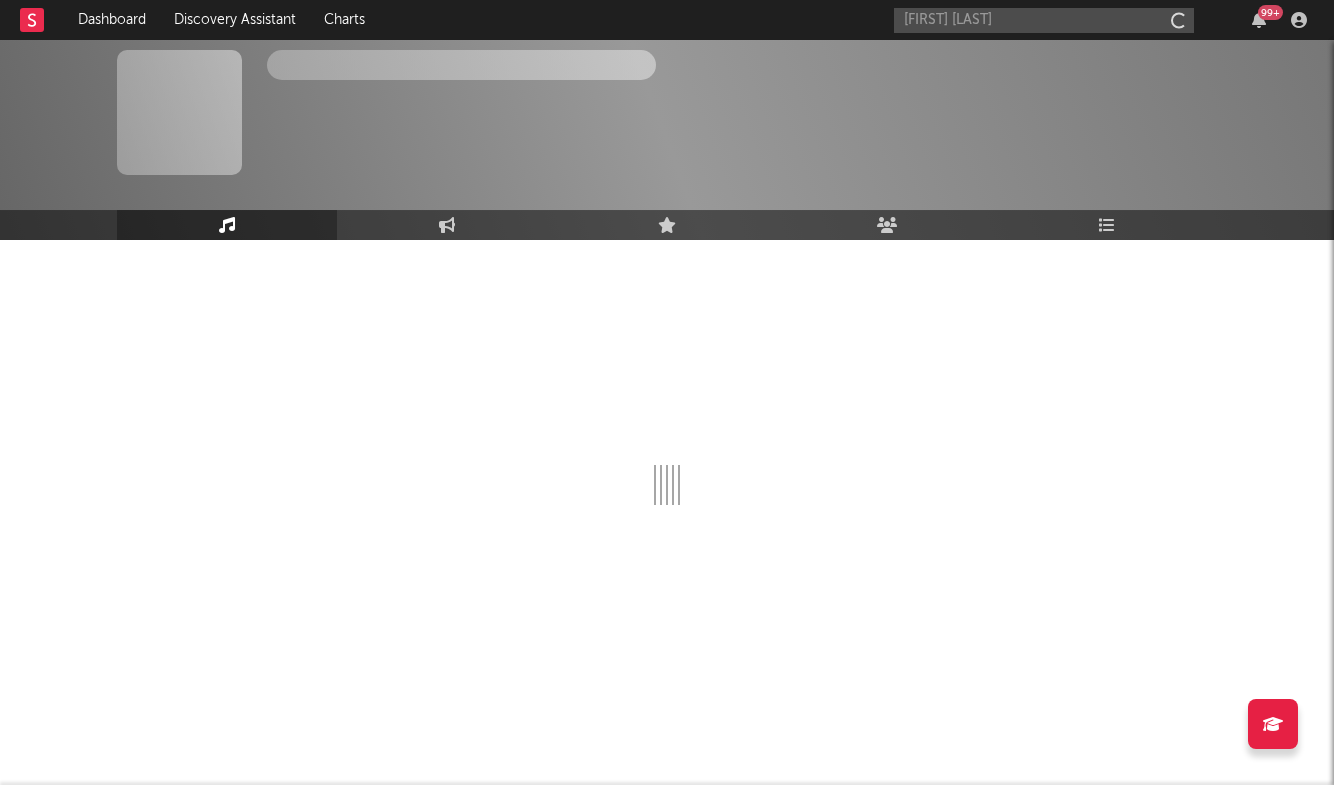 type 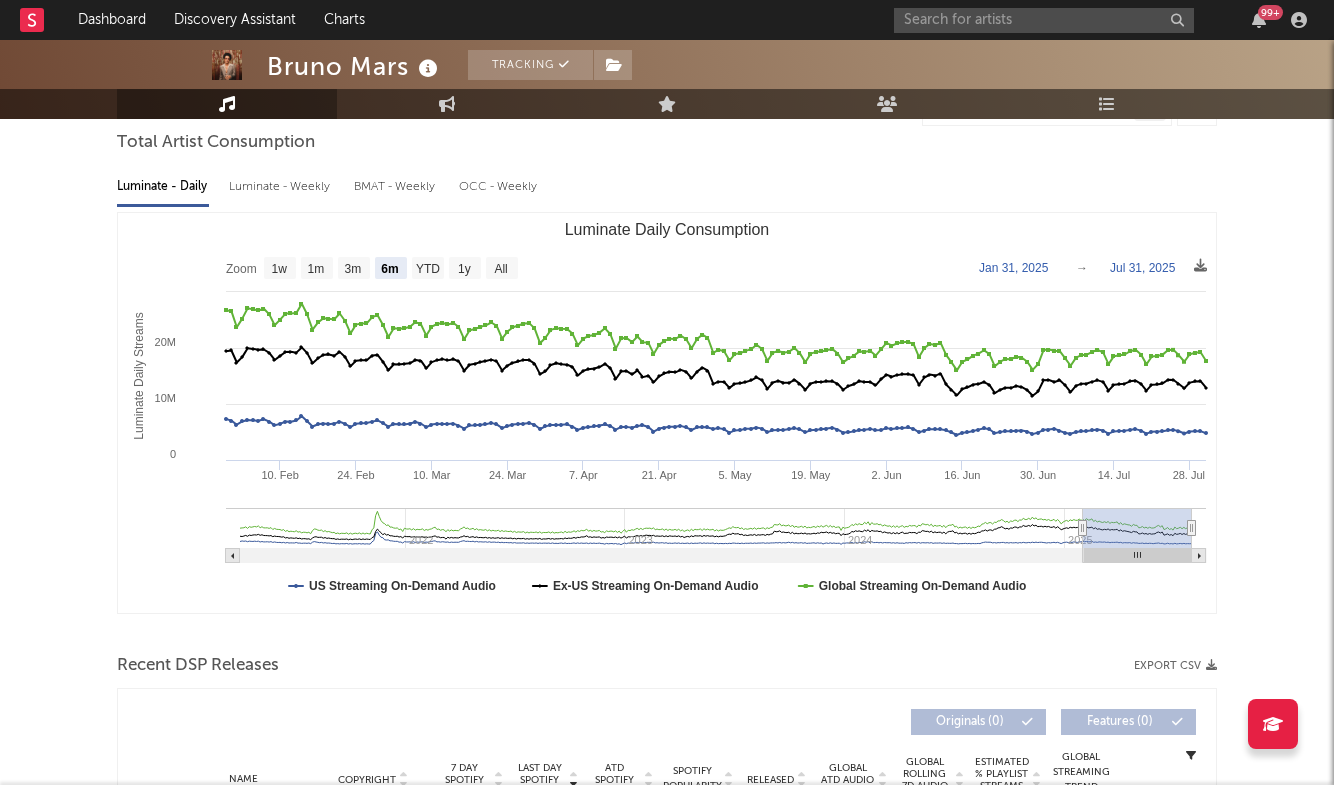 scroll, scrollTop: 112, scrollLeft: 0, axis: vertical 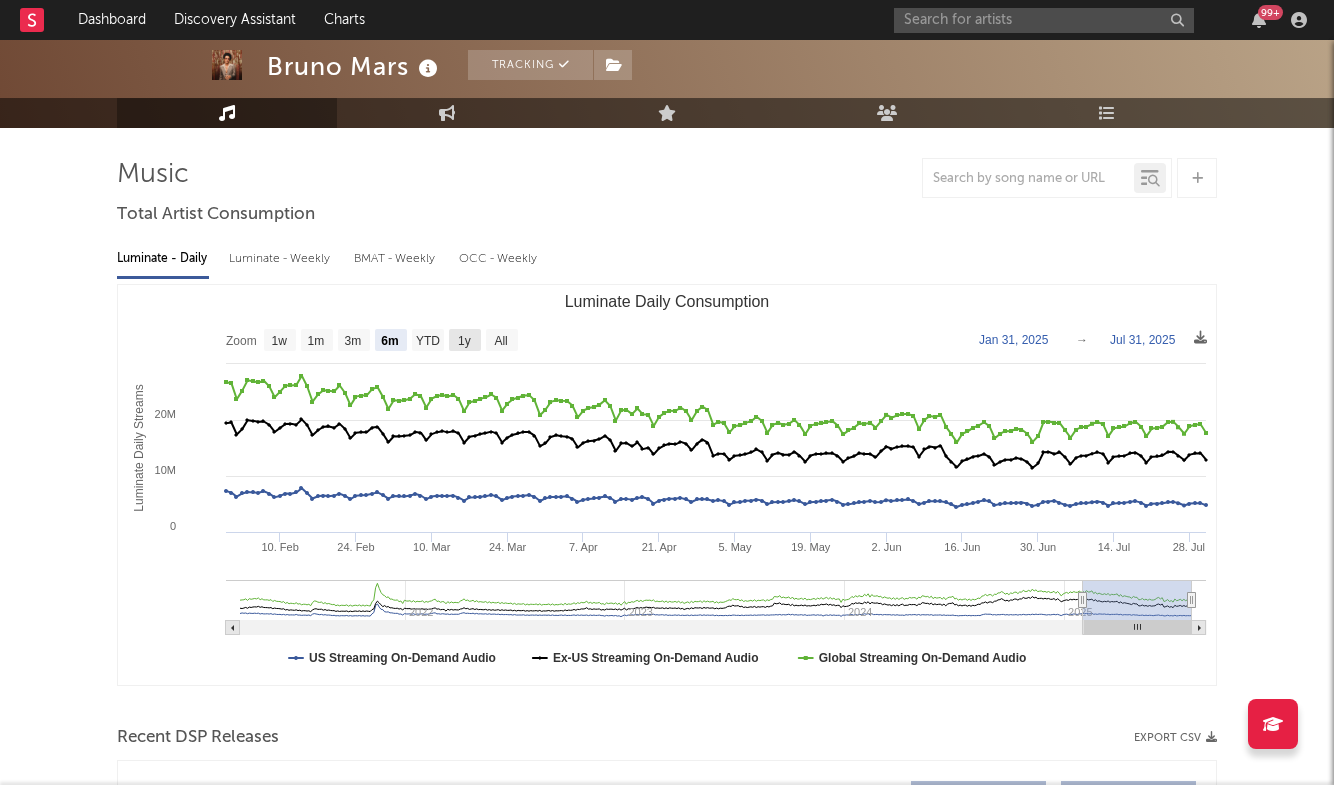 click on "1y" 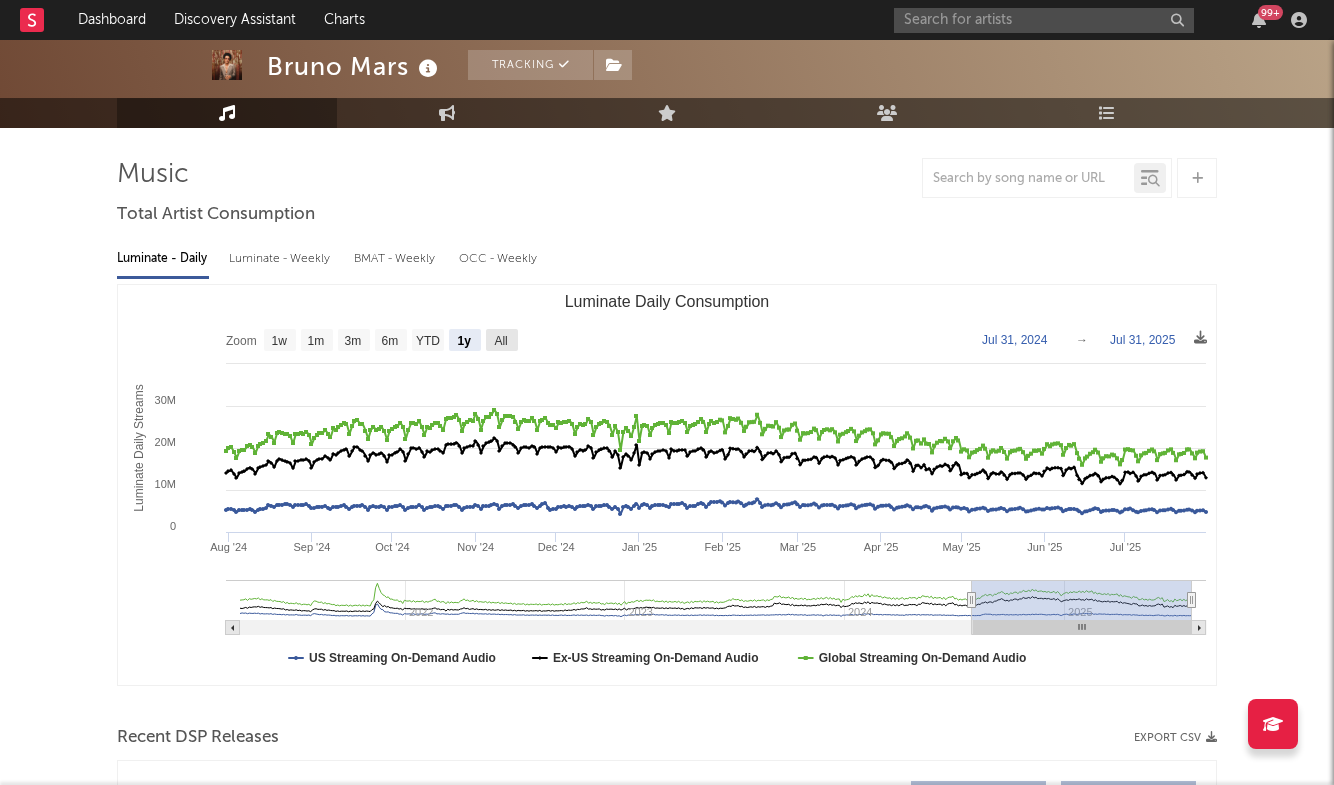 click on "All" 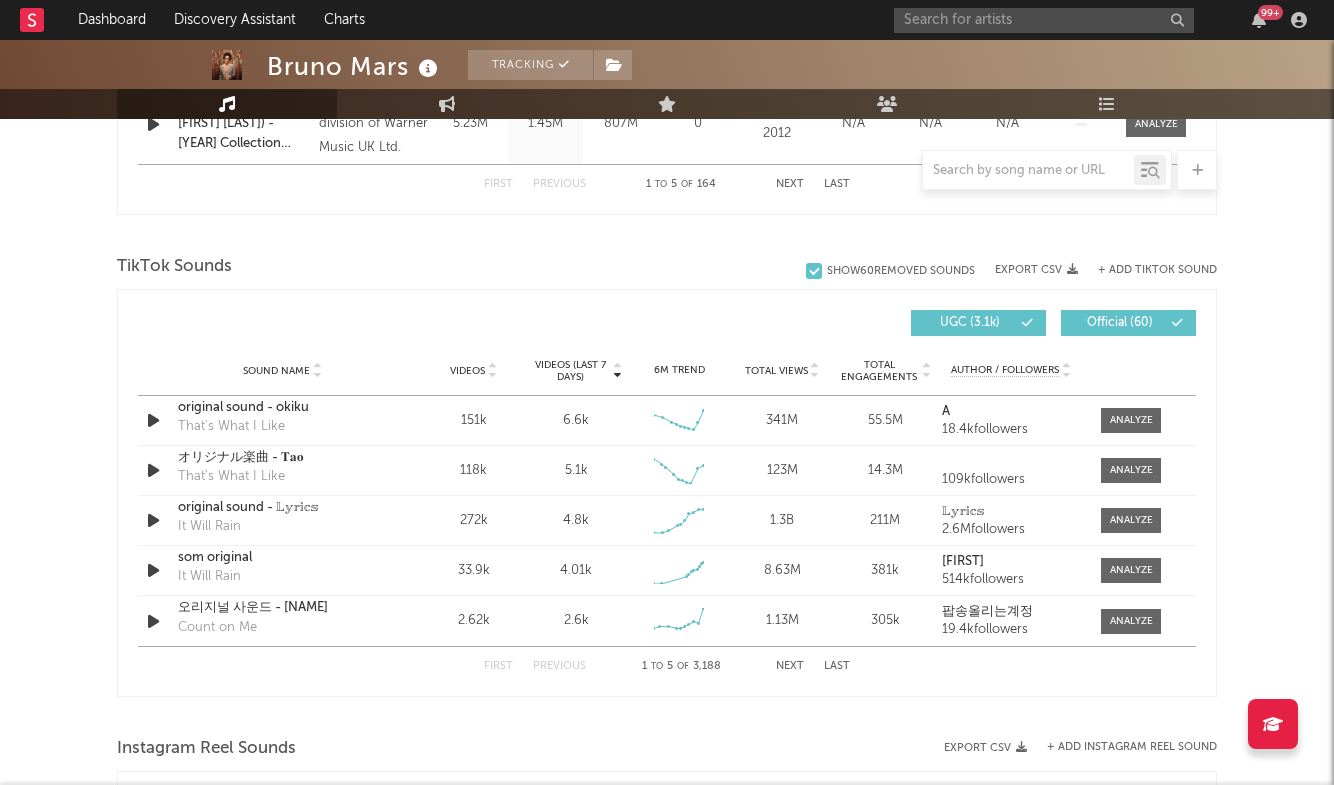 scroll, scrollTop: 1236, scrollLeft: 0, axis: vertical 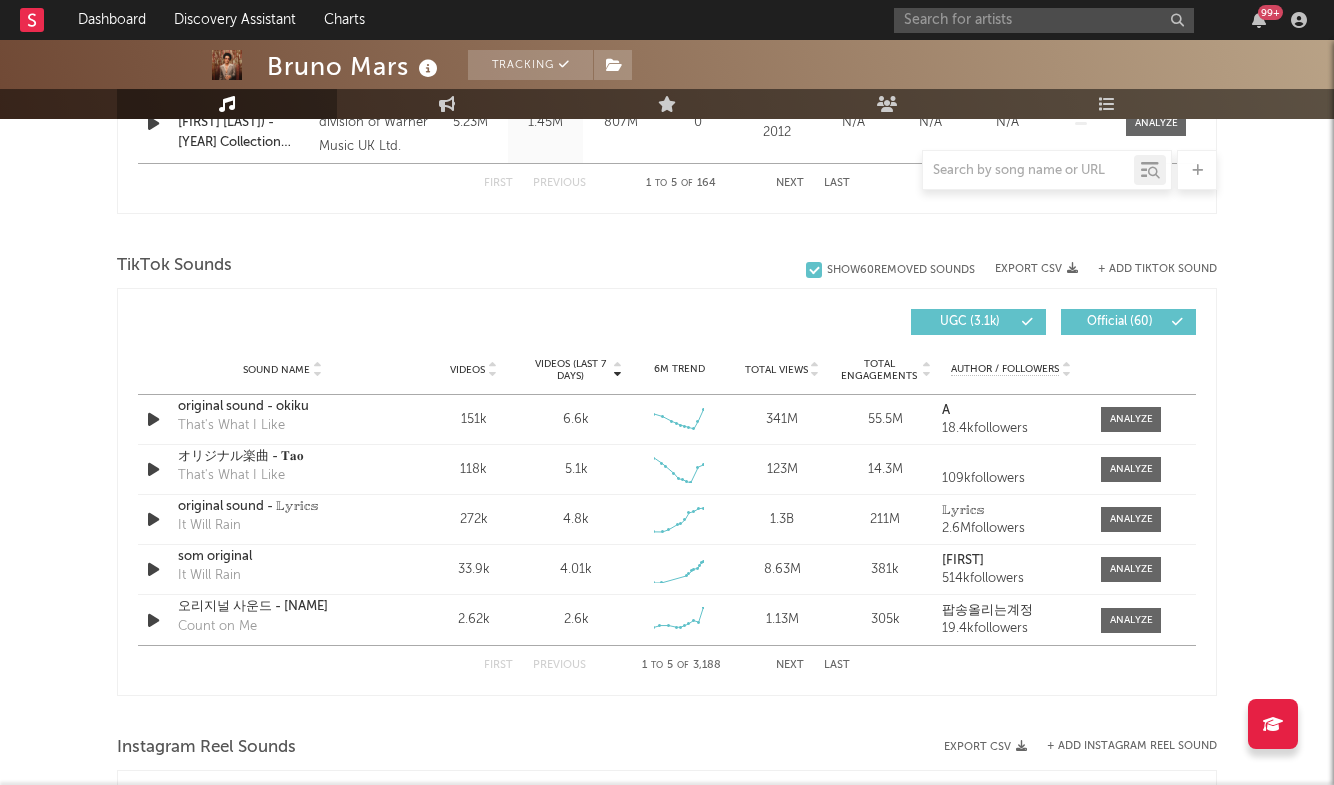click on "Next" at bounding box center [790, 665] 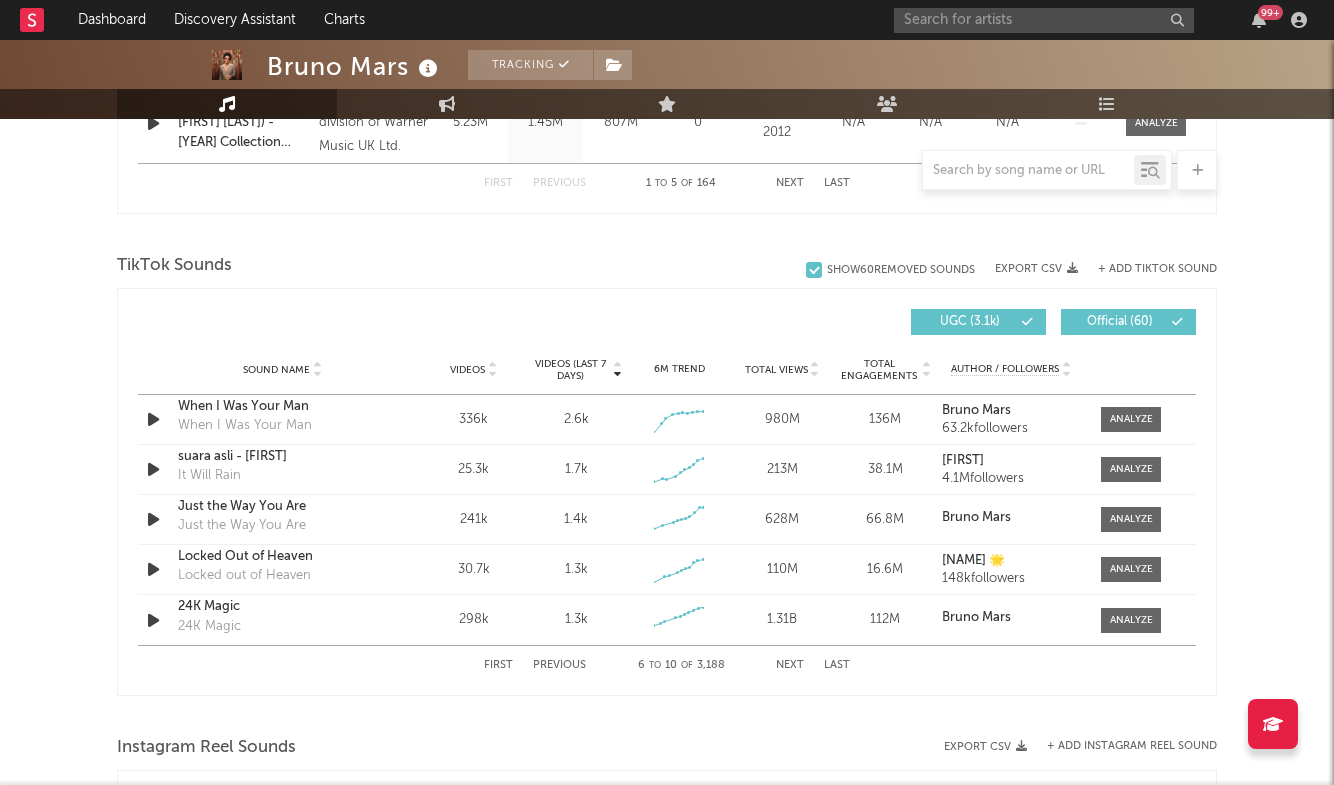 click on "Next" at bounding box center [790, 665] 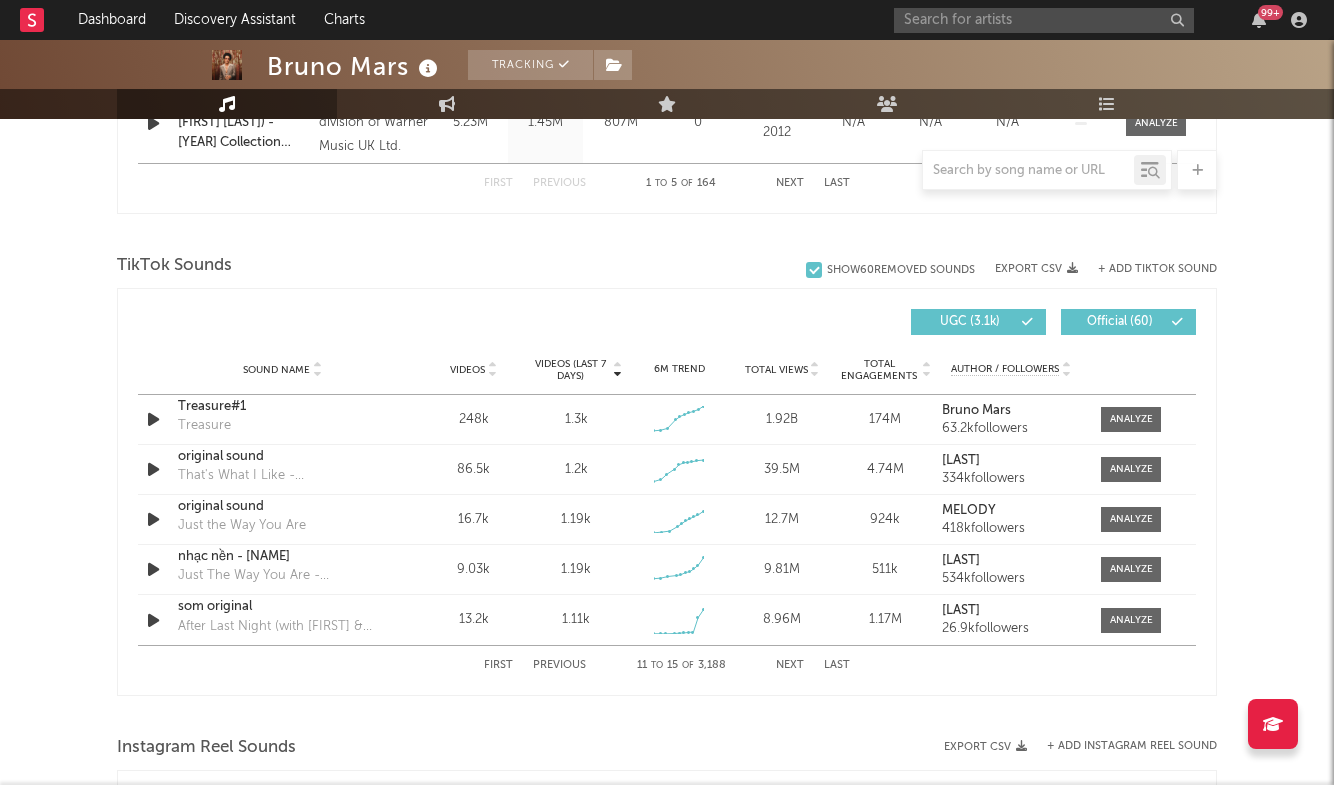 click on "Next" at bounding box center (790, 665) 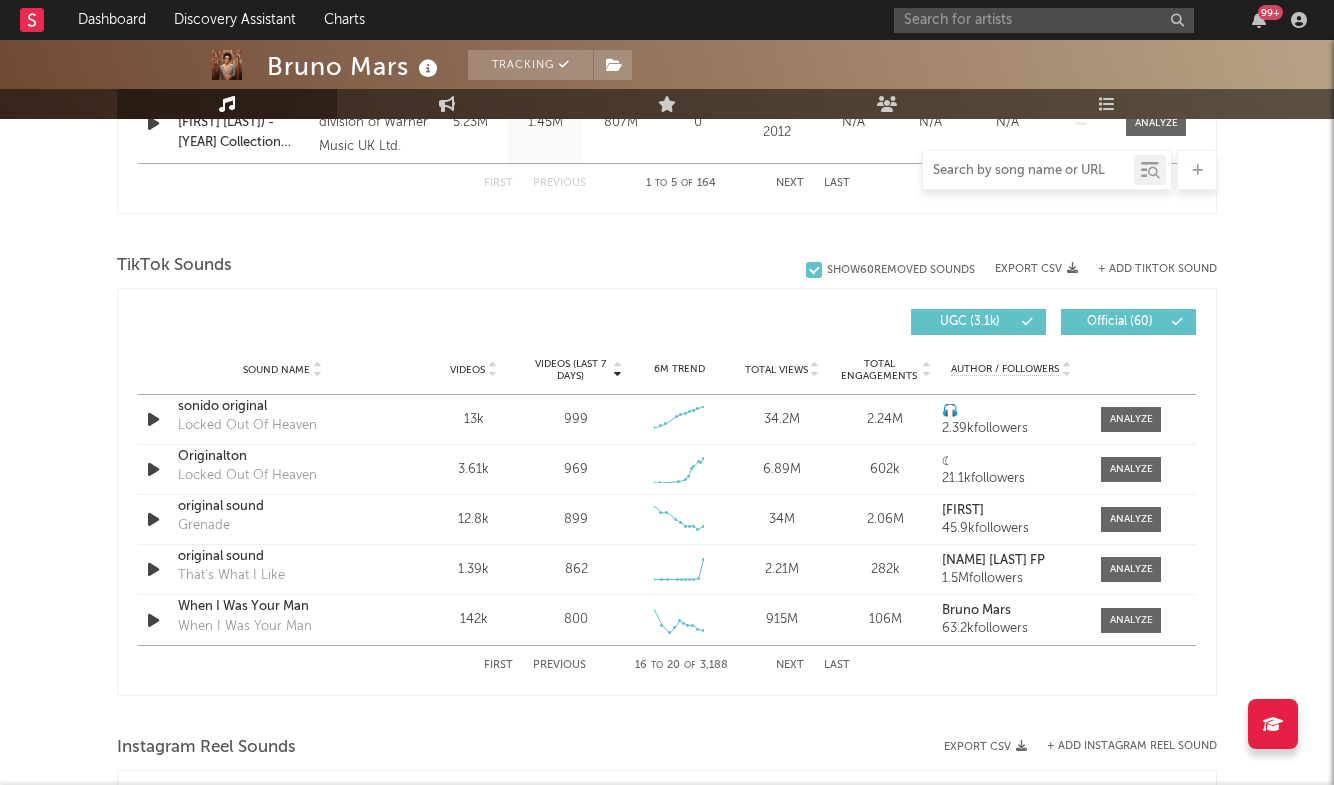 click at bounding box center [1028, 171] 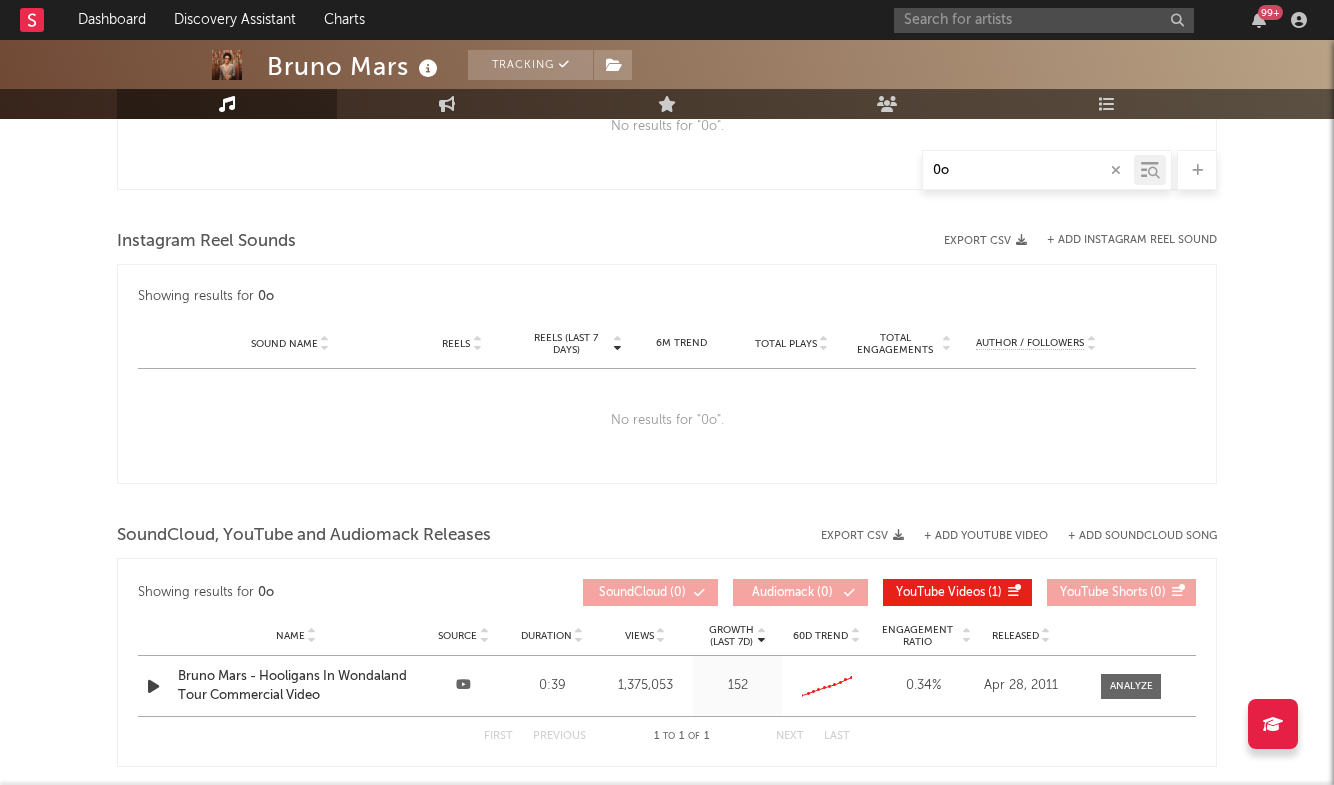 type on "0" 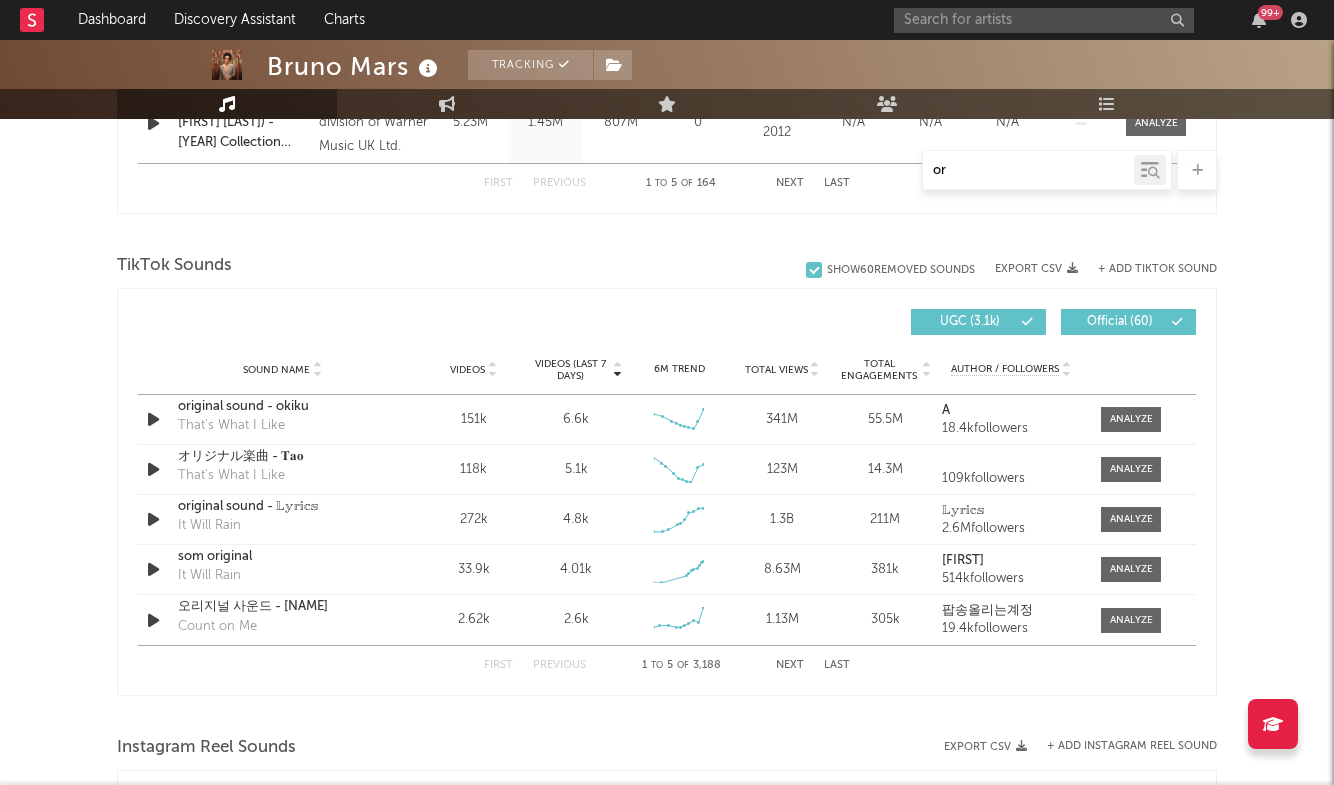 type on "[FIRST]" 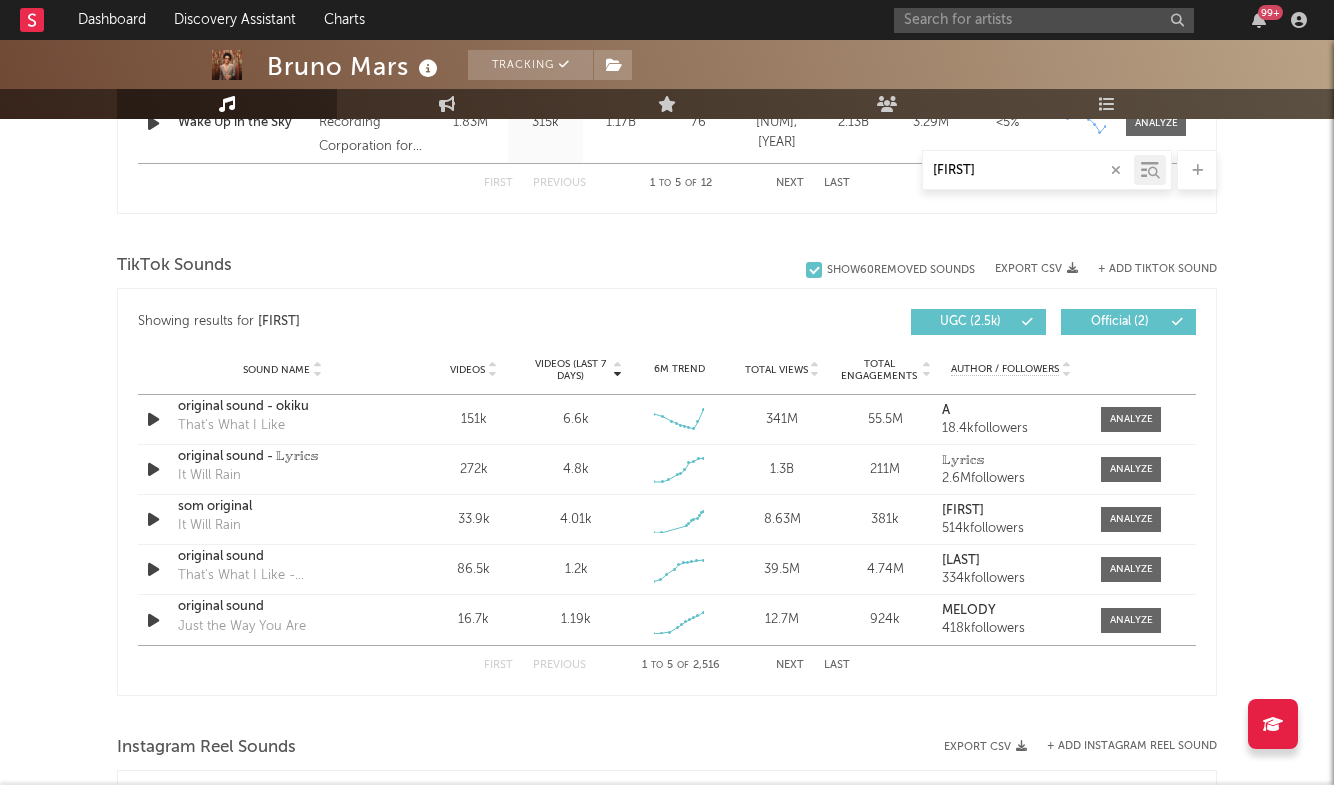 drag, startPoint x: 993, startPoint y: 171, endPoint x: 858, endPoint y: 132, distance: 140.52046 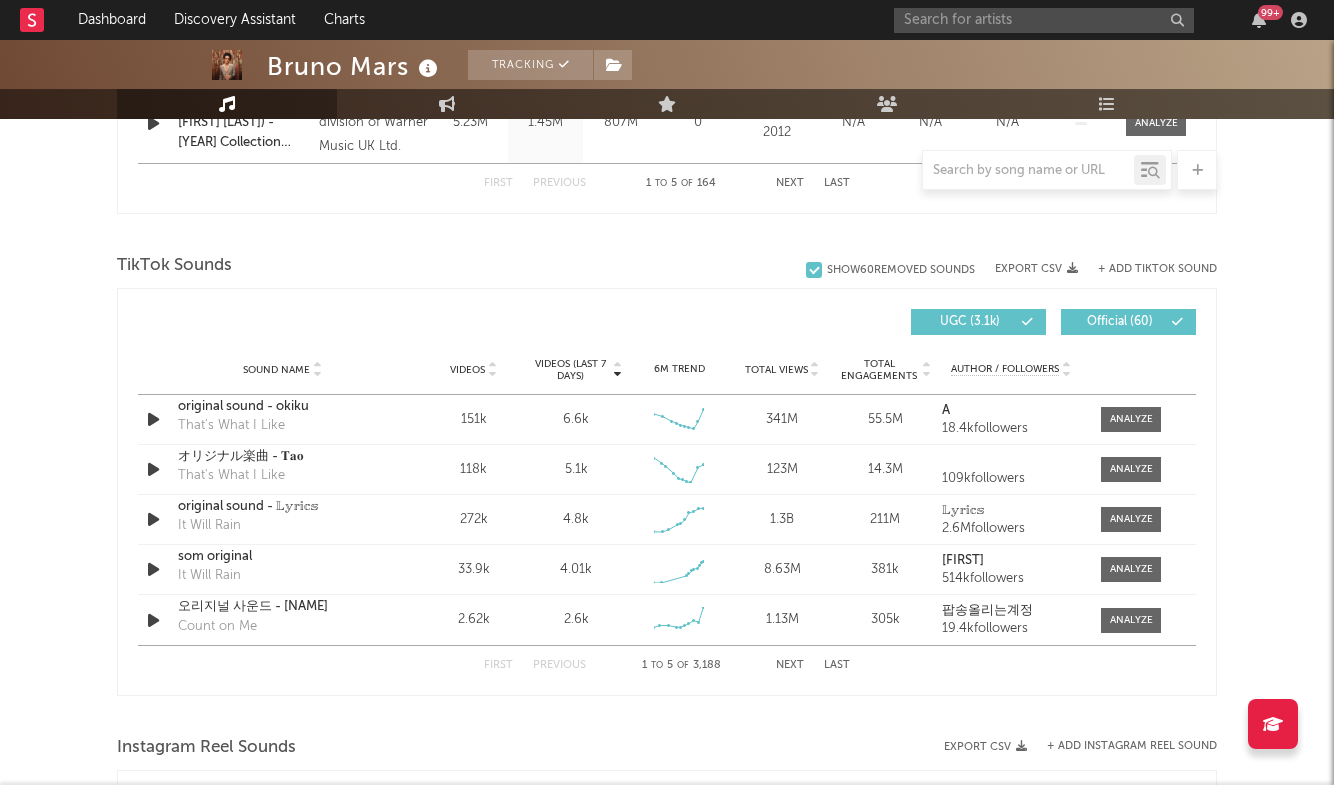 click on "First Previous 1   to   5   of   3,188 Next Last" at bounding box center [667, 665] 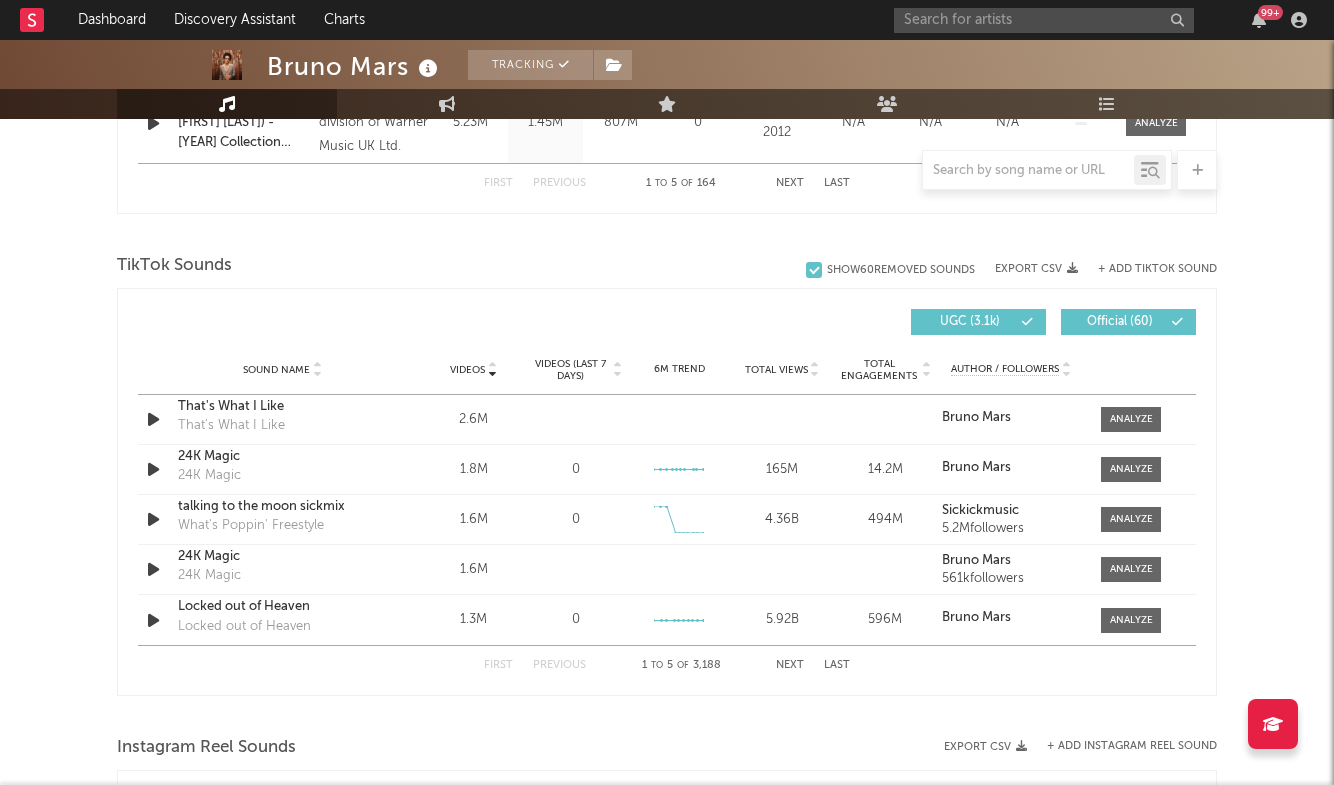 click on "Next" at bounding box center (790, 665) 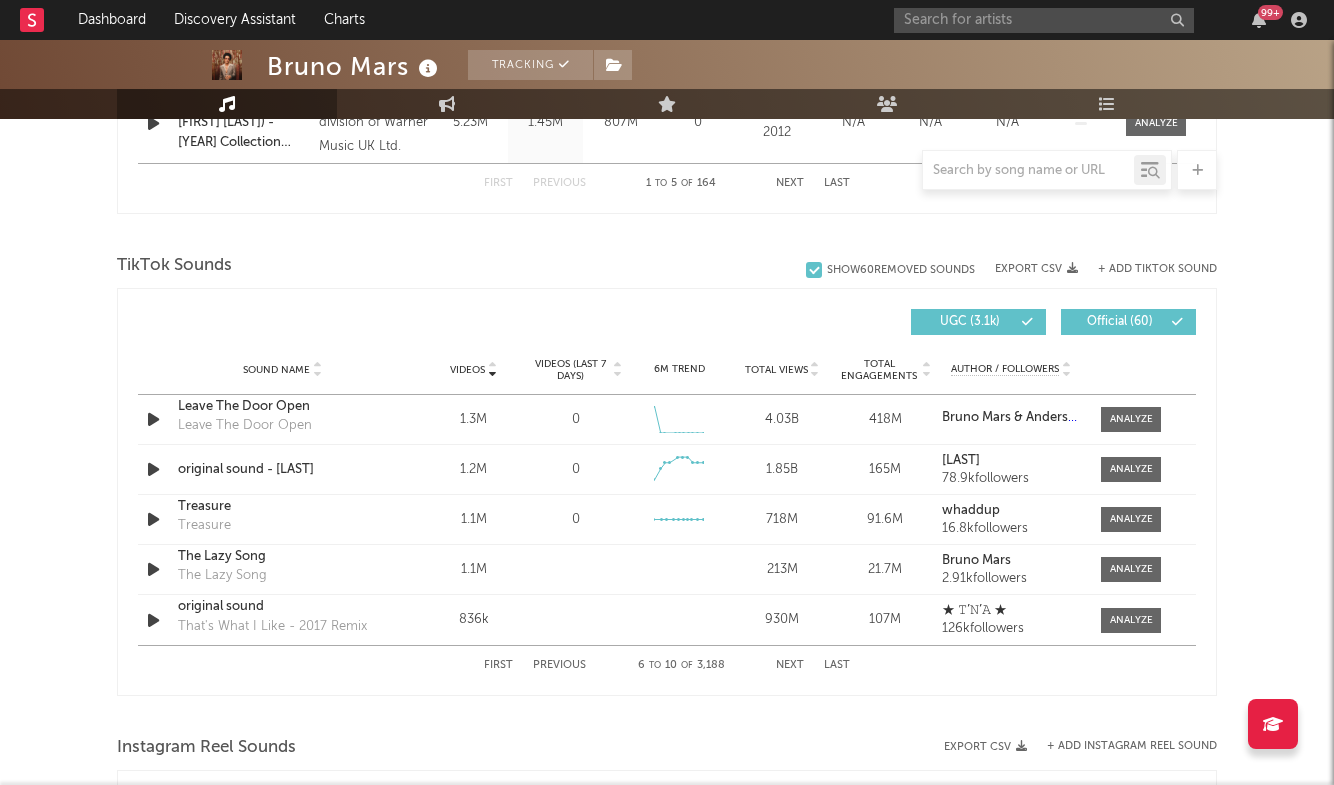 click on "Next" at bounding box center [790, 665] 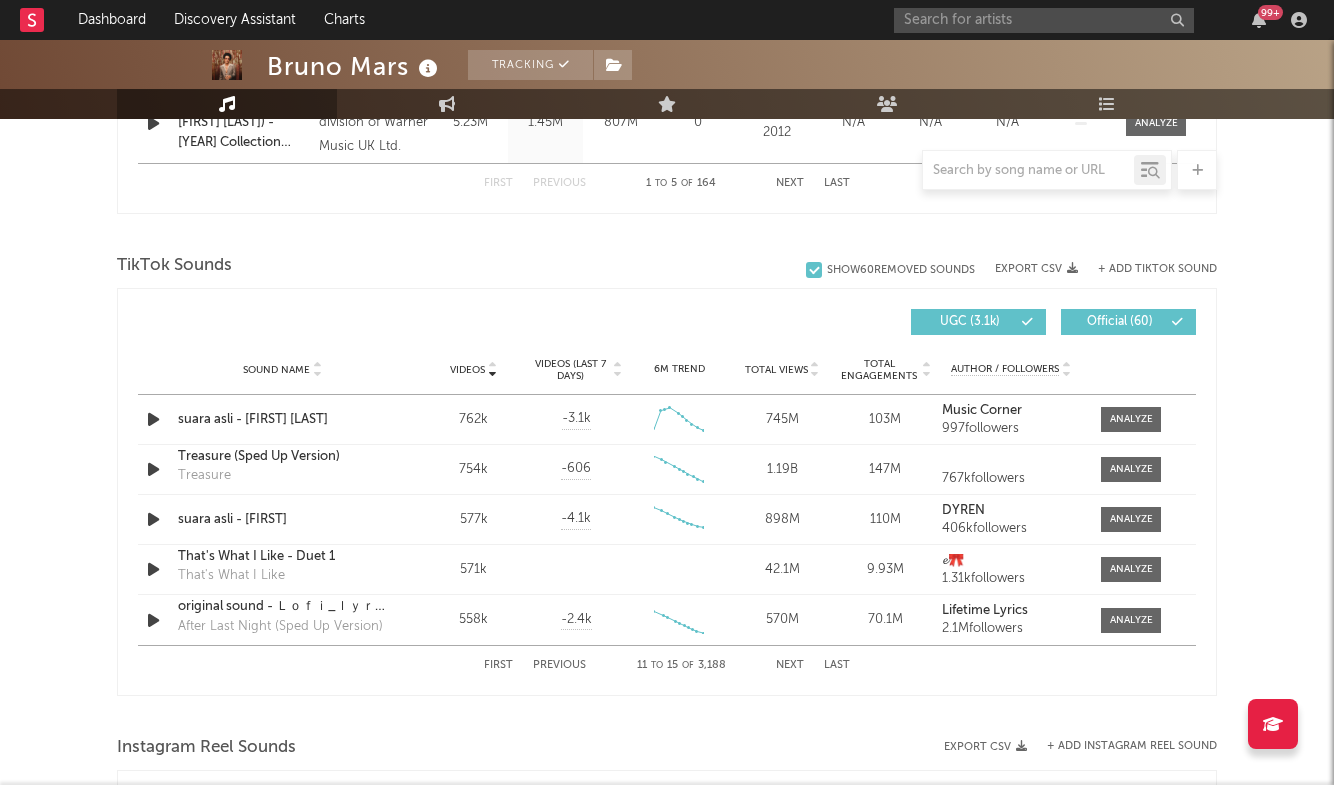 click on "Next" at bounding box center [790, 665] 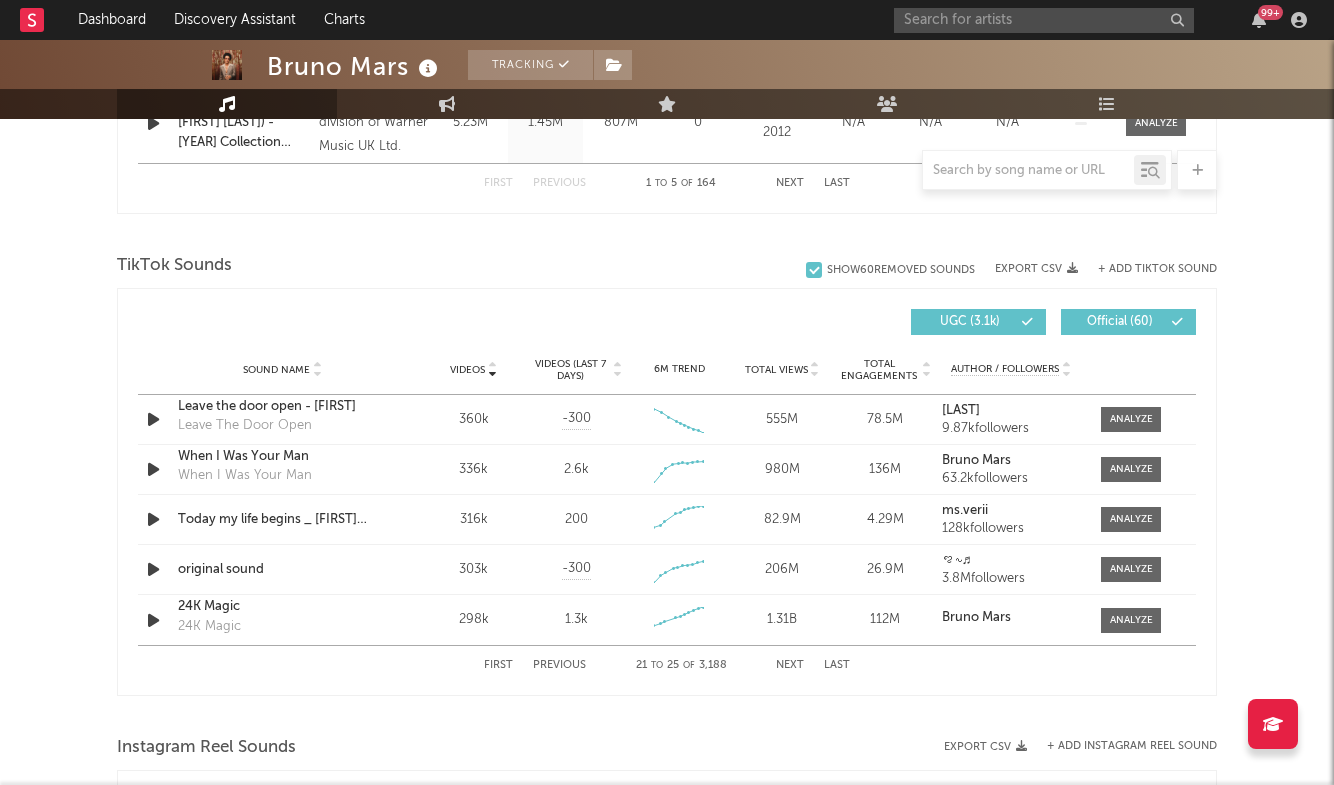 click on "Next" at bounding box center [790, 665] 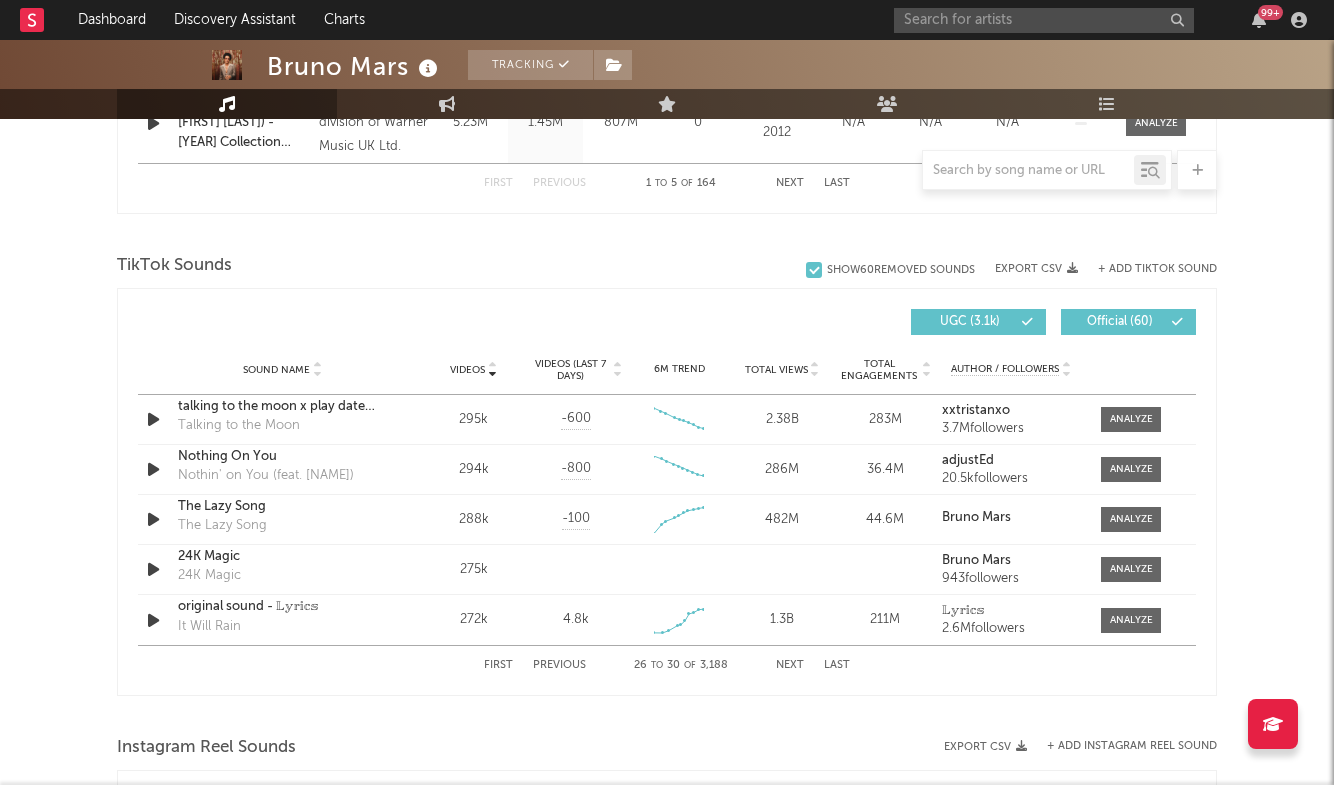 click on "Next" at bounding box center (790, 665) 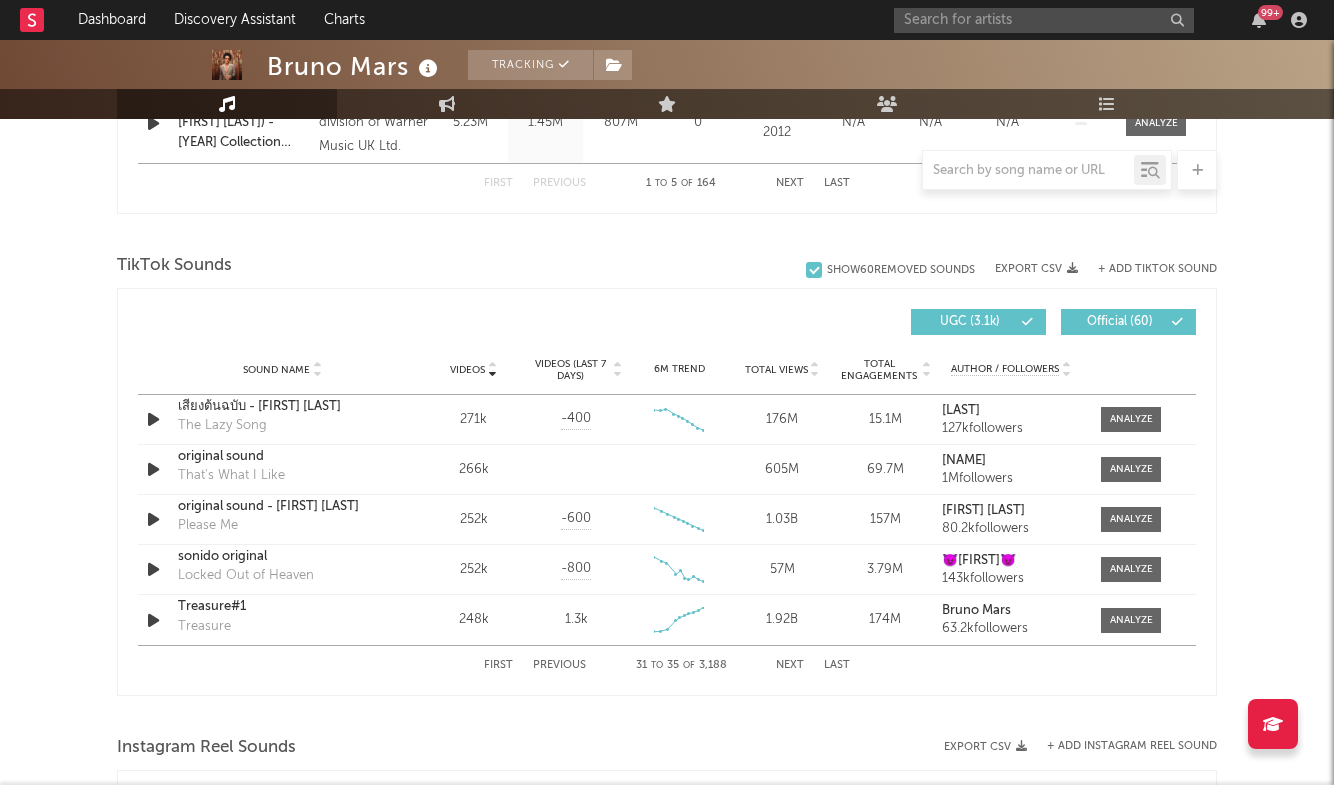 click on "Next" at bounding box center (790, 665) 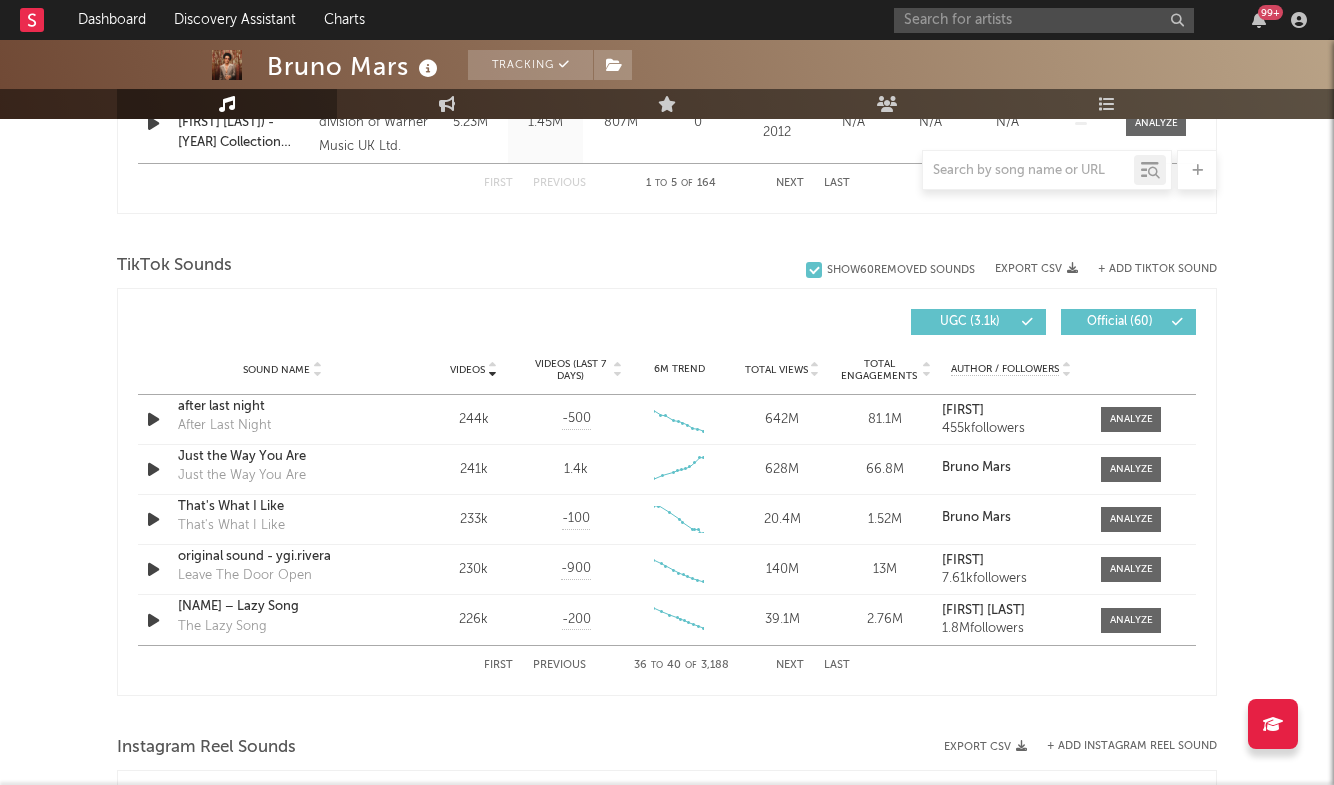 click on "Next" at bounding box center [790, 665] 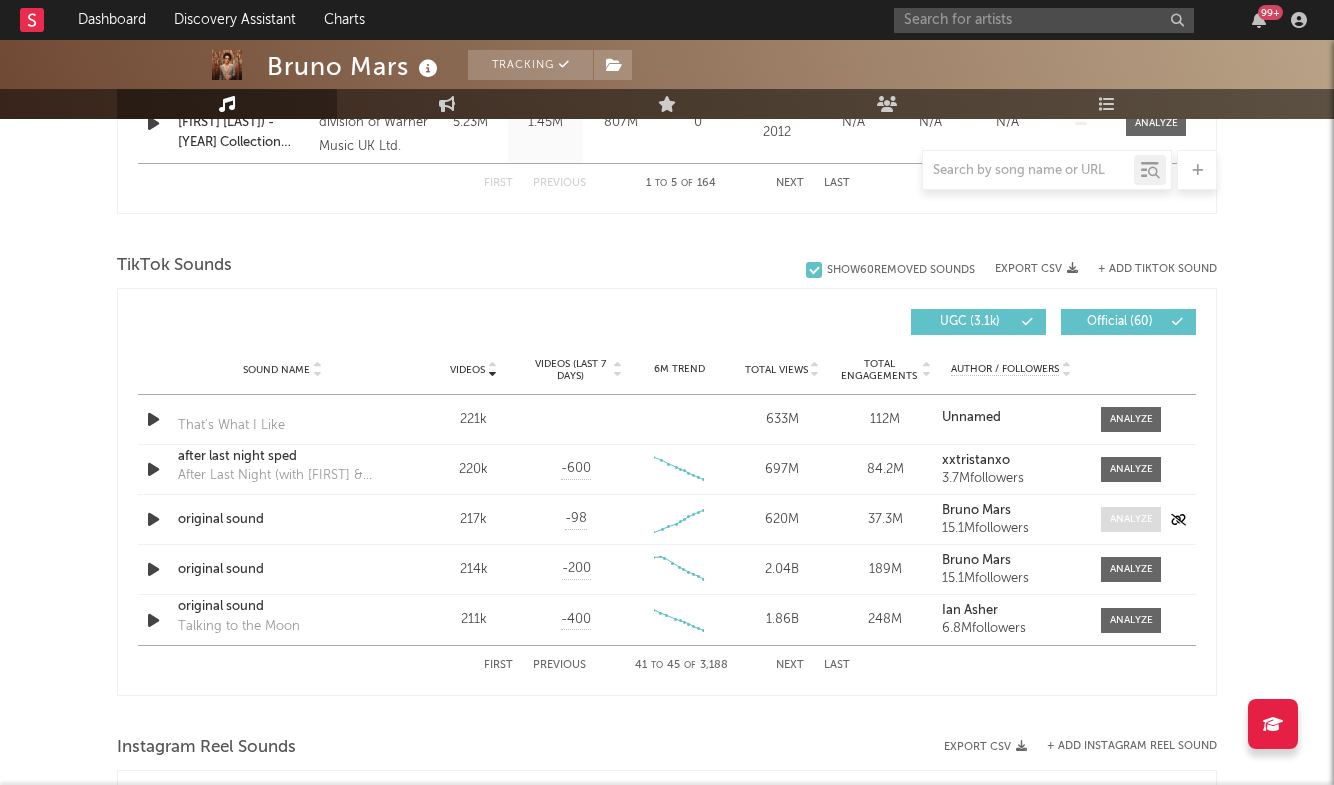 click at bounding box center [1131, 519] 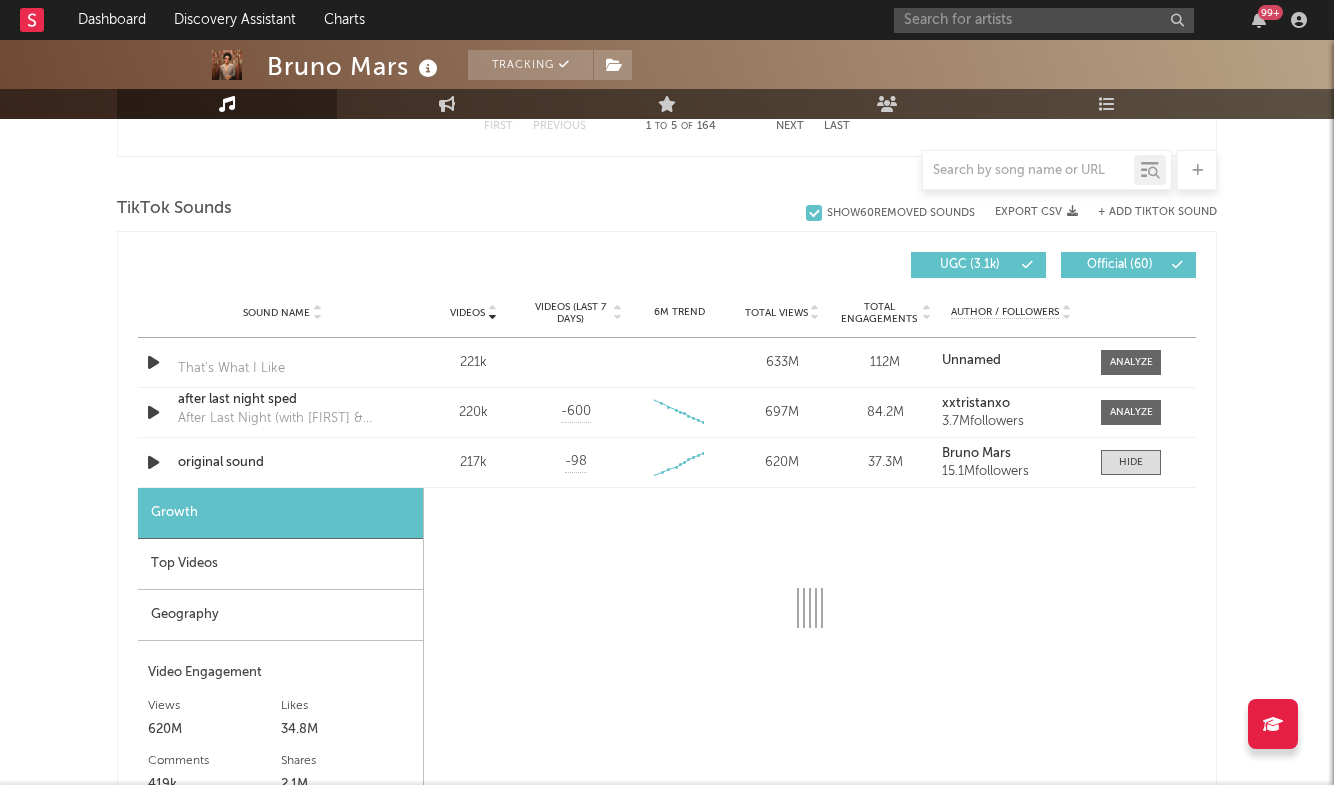 scroll, scrollTop: 1369, scrollLeft: 0, axis: vertical 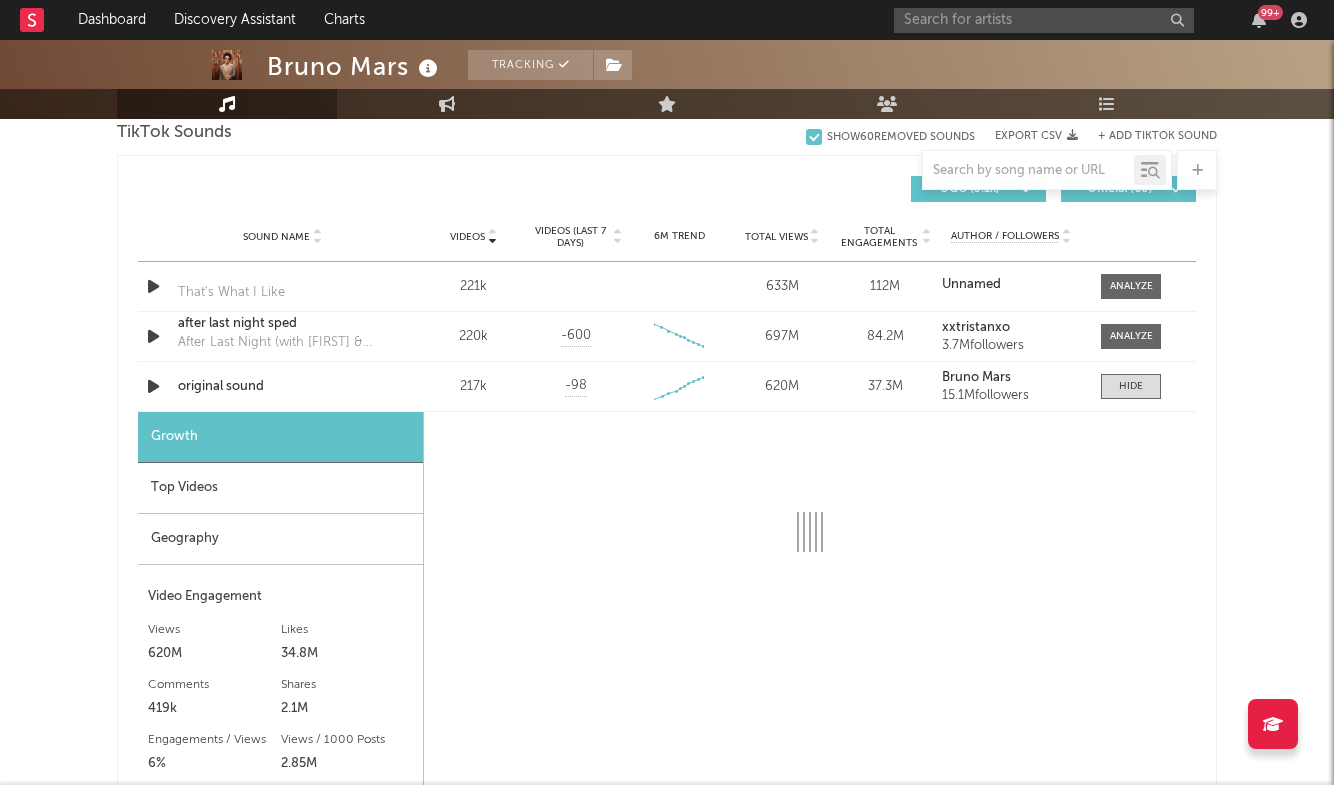 select on "6m" 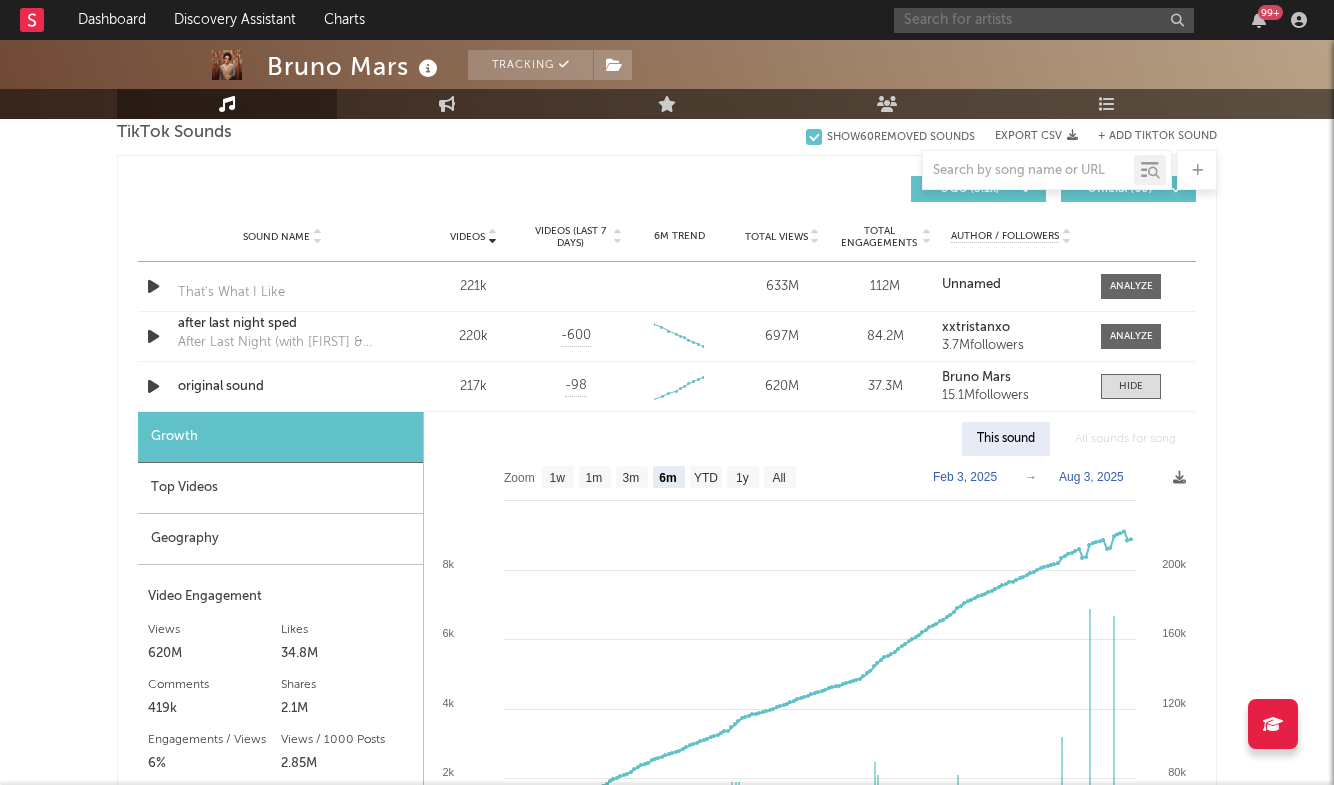 click at bounding box center [1044, 20] 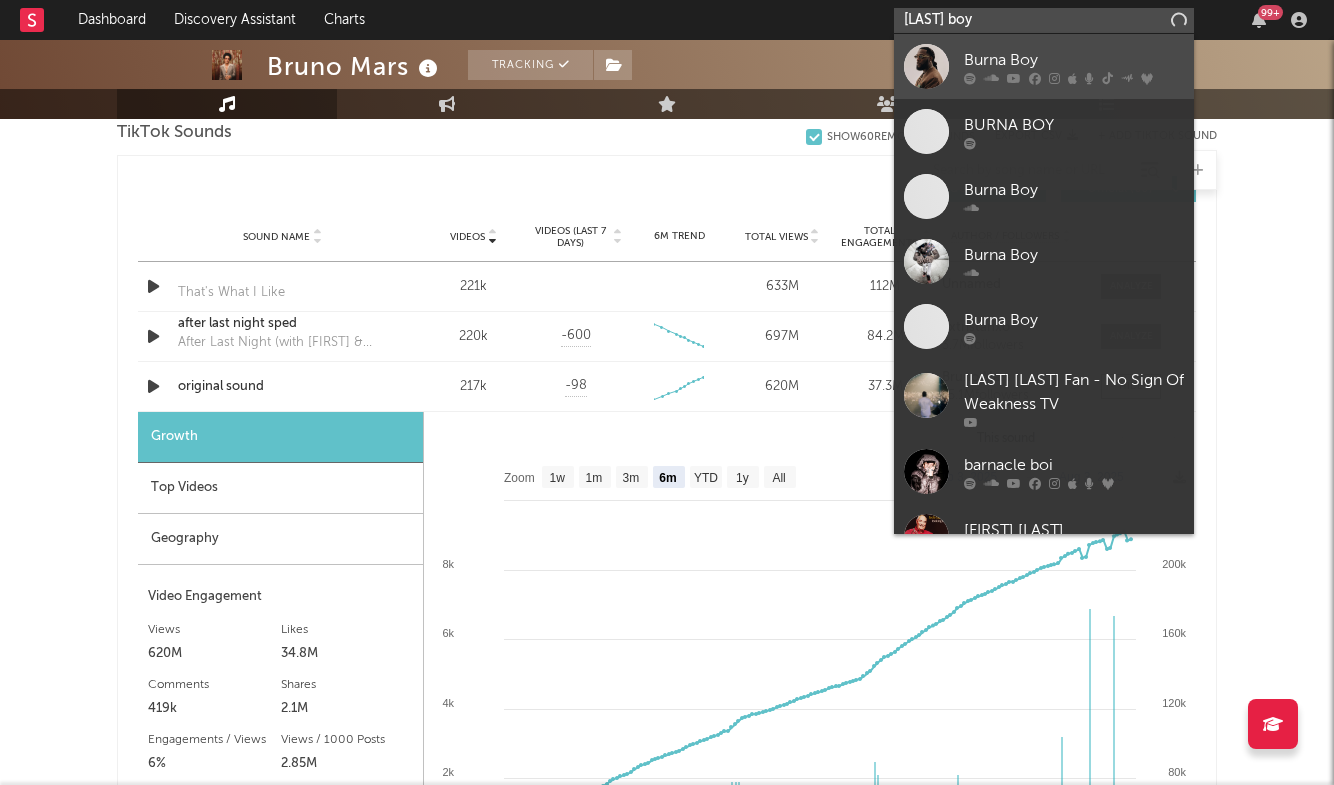 type on "[LAST] boy" 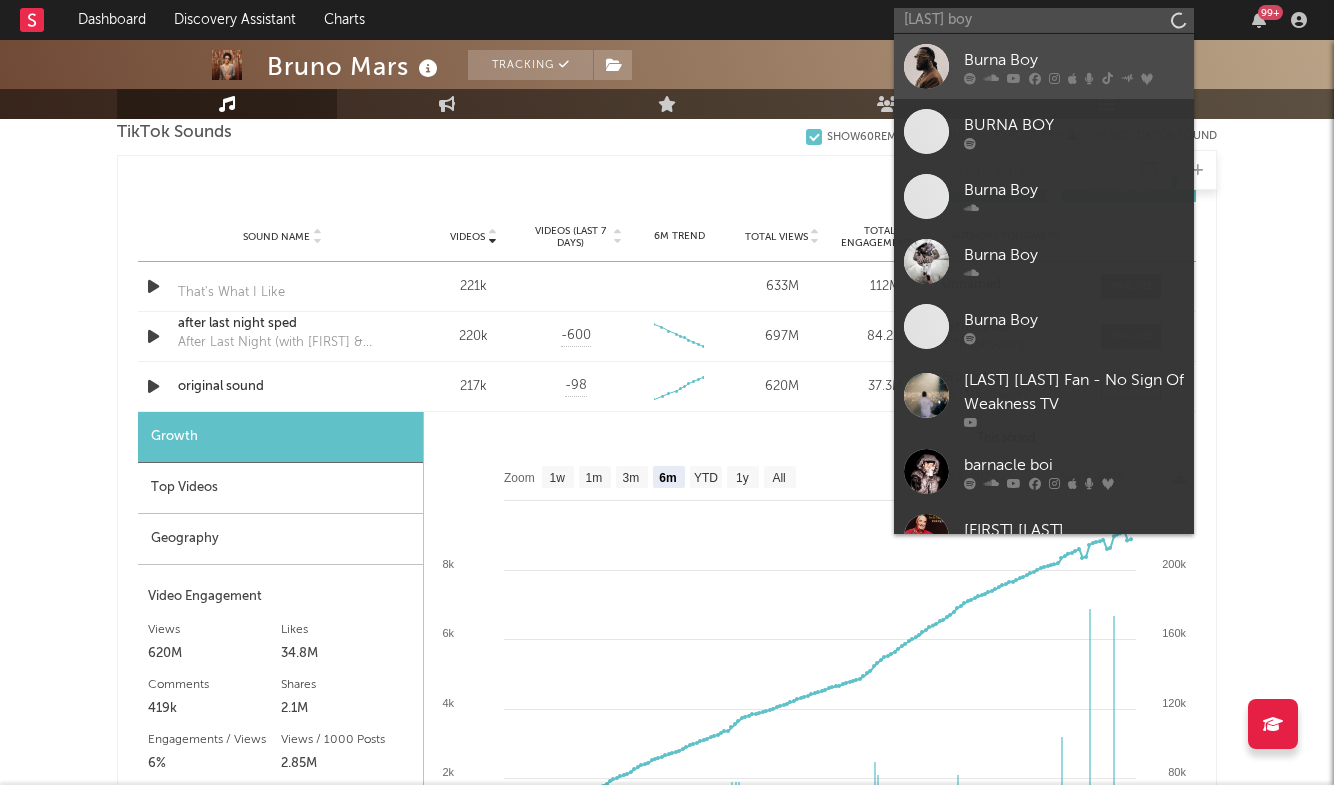 click on "Burna Boy" at bounding box center (1044, 66) 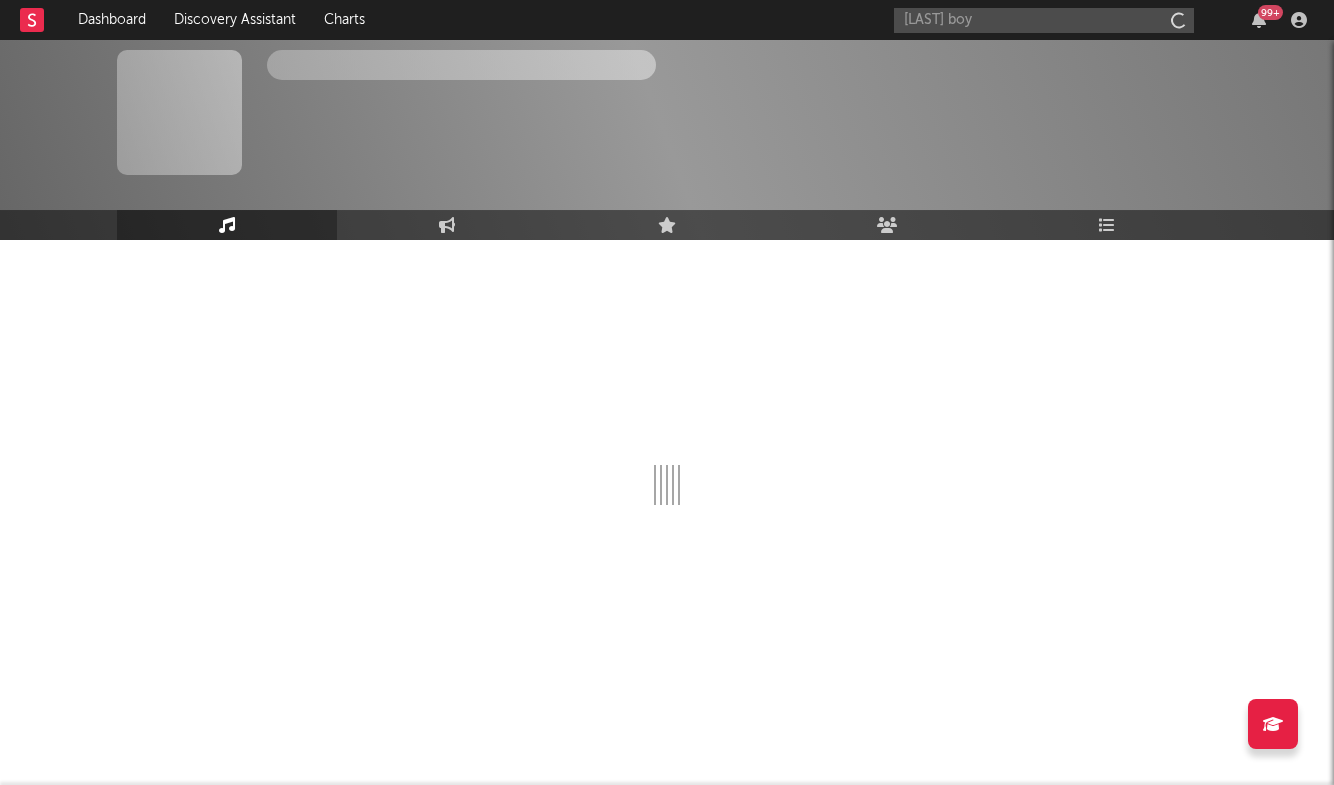type 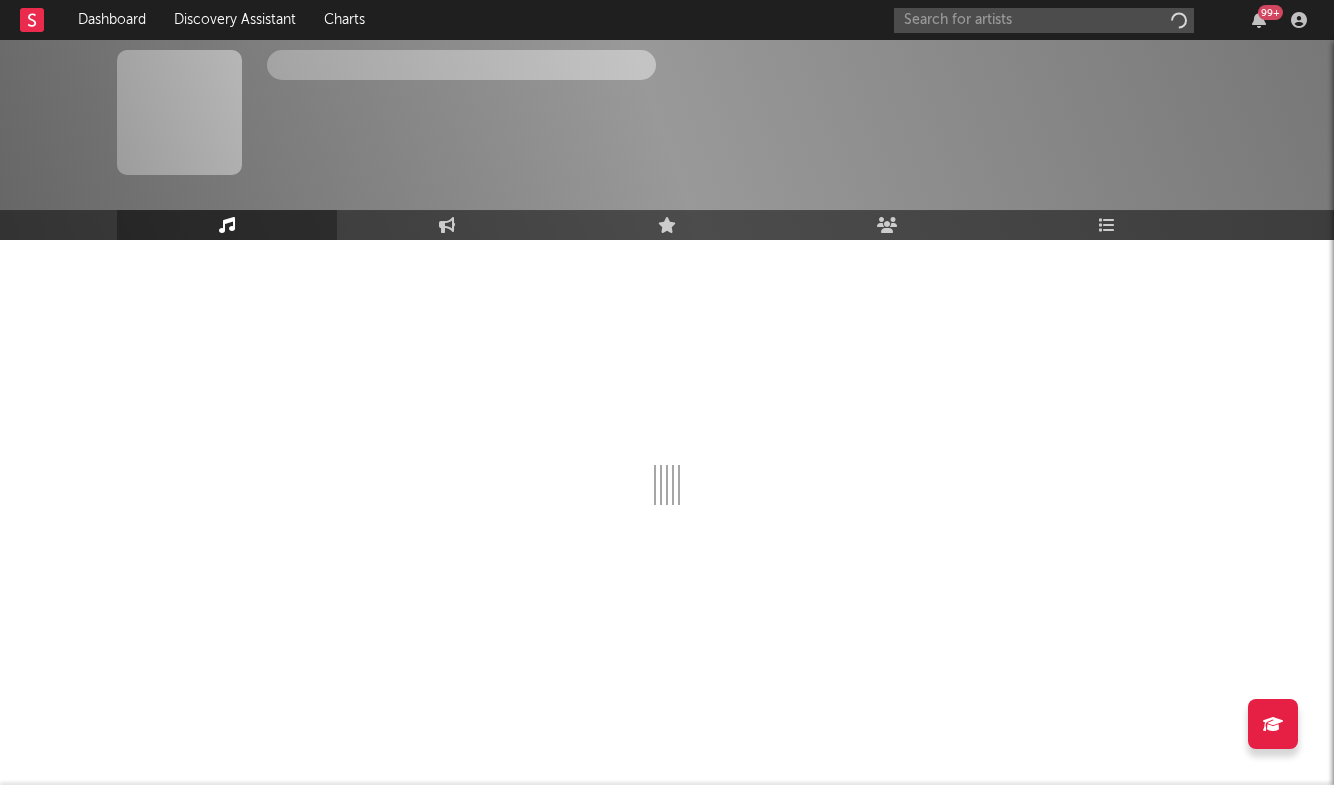 scroll, scrollTop: 0, scrollLeft: 0, axis: both 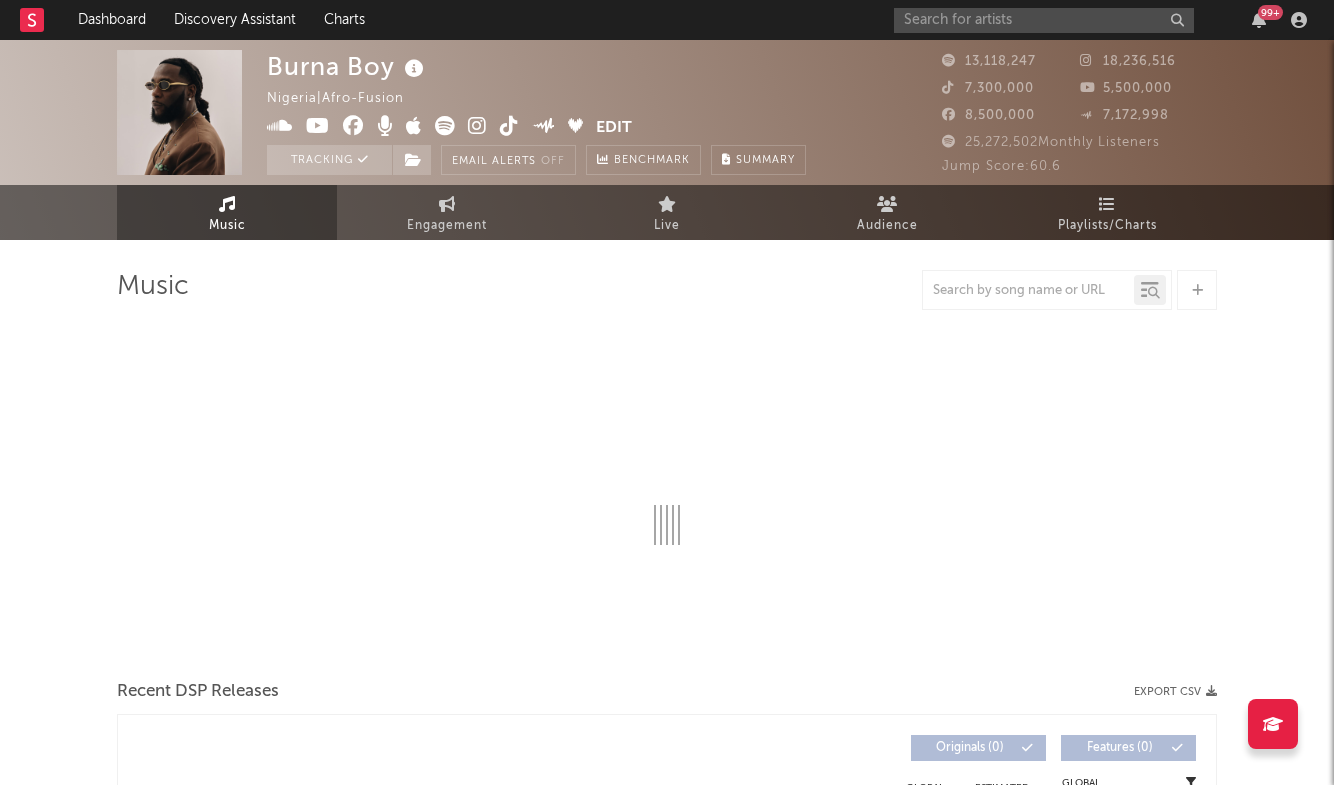 select on "6m" 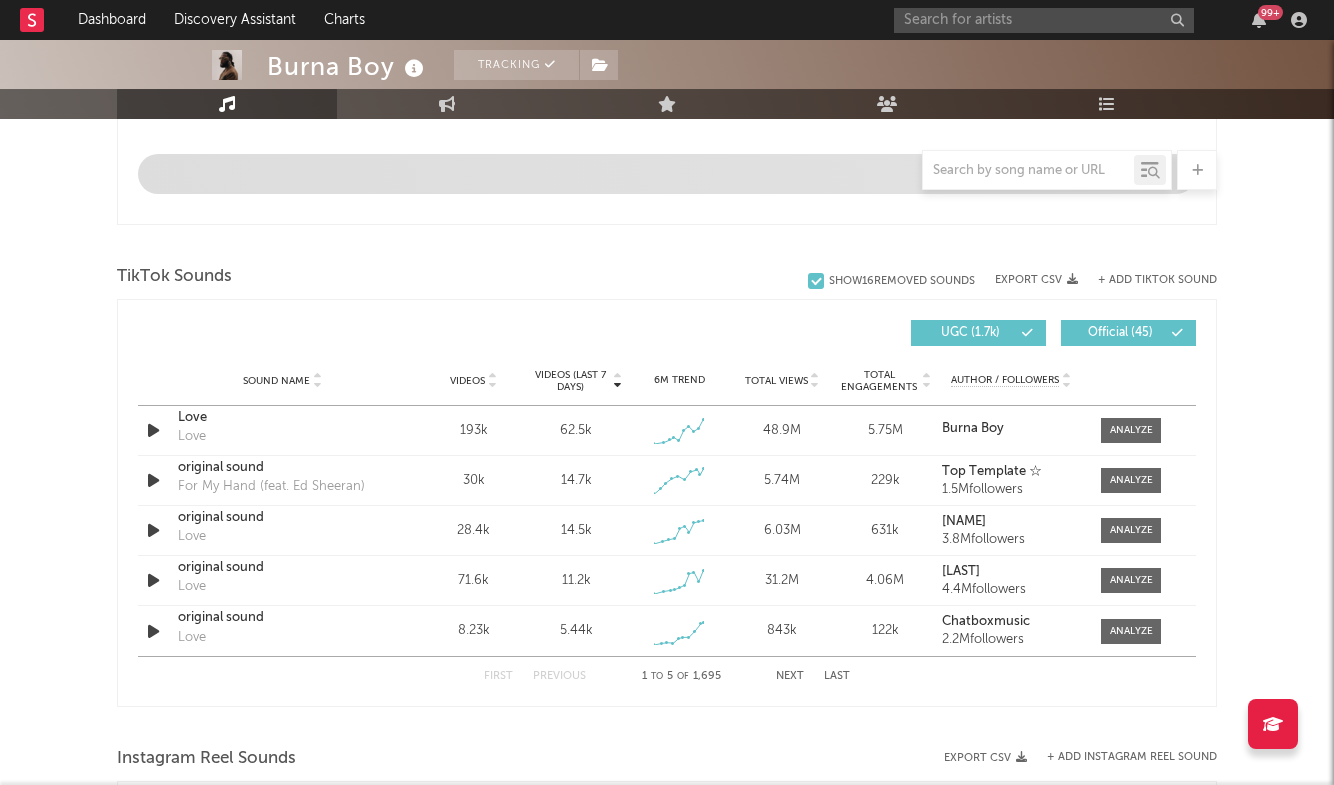 scroll, scrollTop: 1206, scrollLeft: 0, axis: vertical 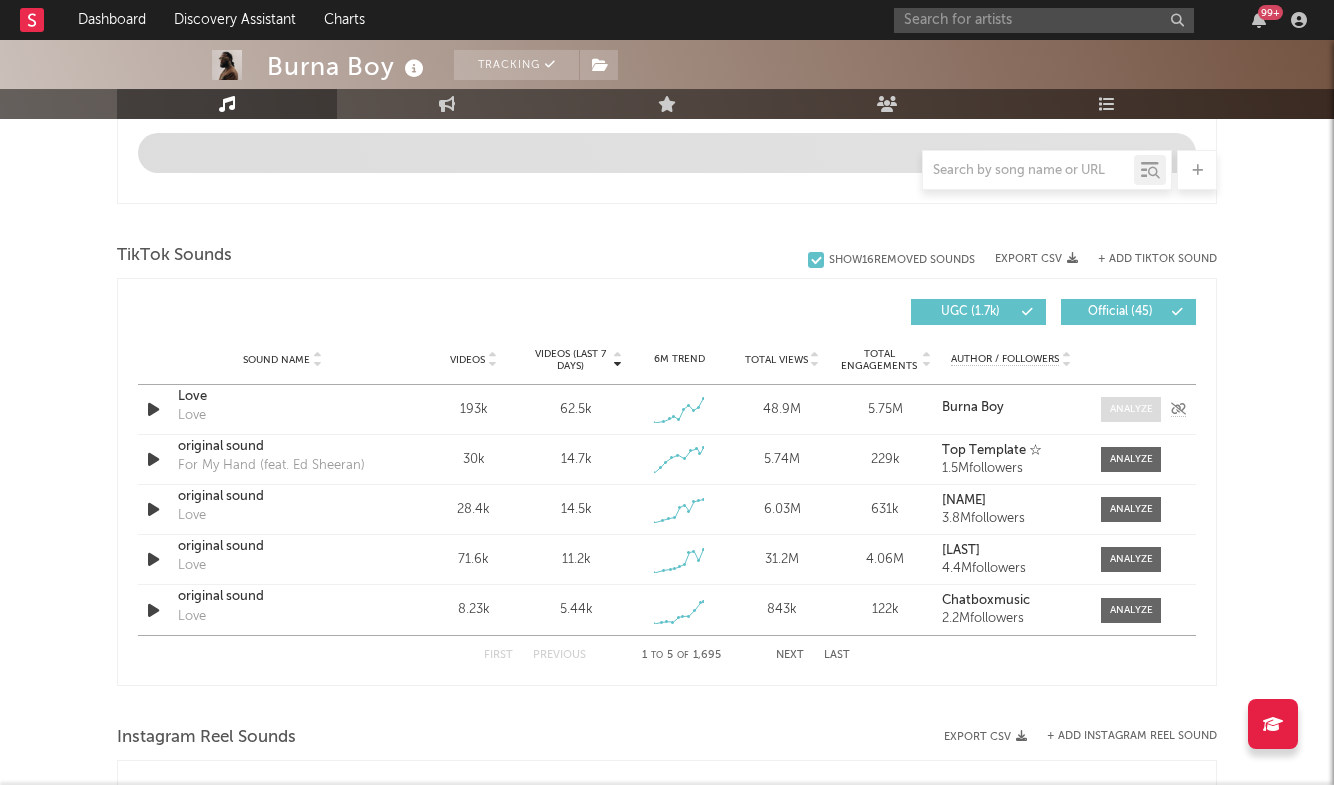 click at bounding box center (1131, 409) 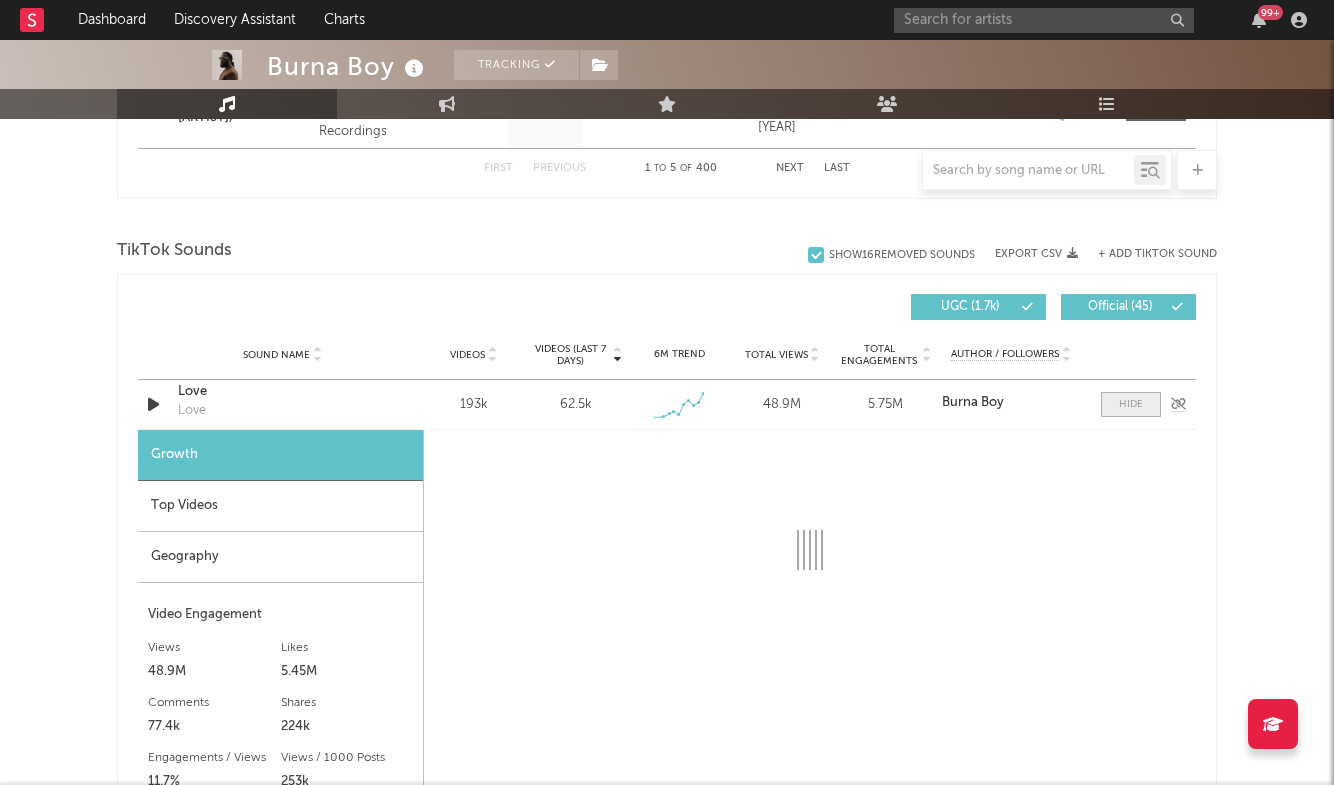 select on "1w" 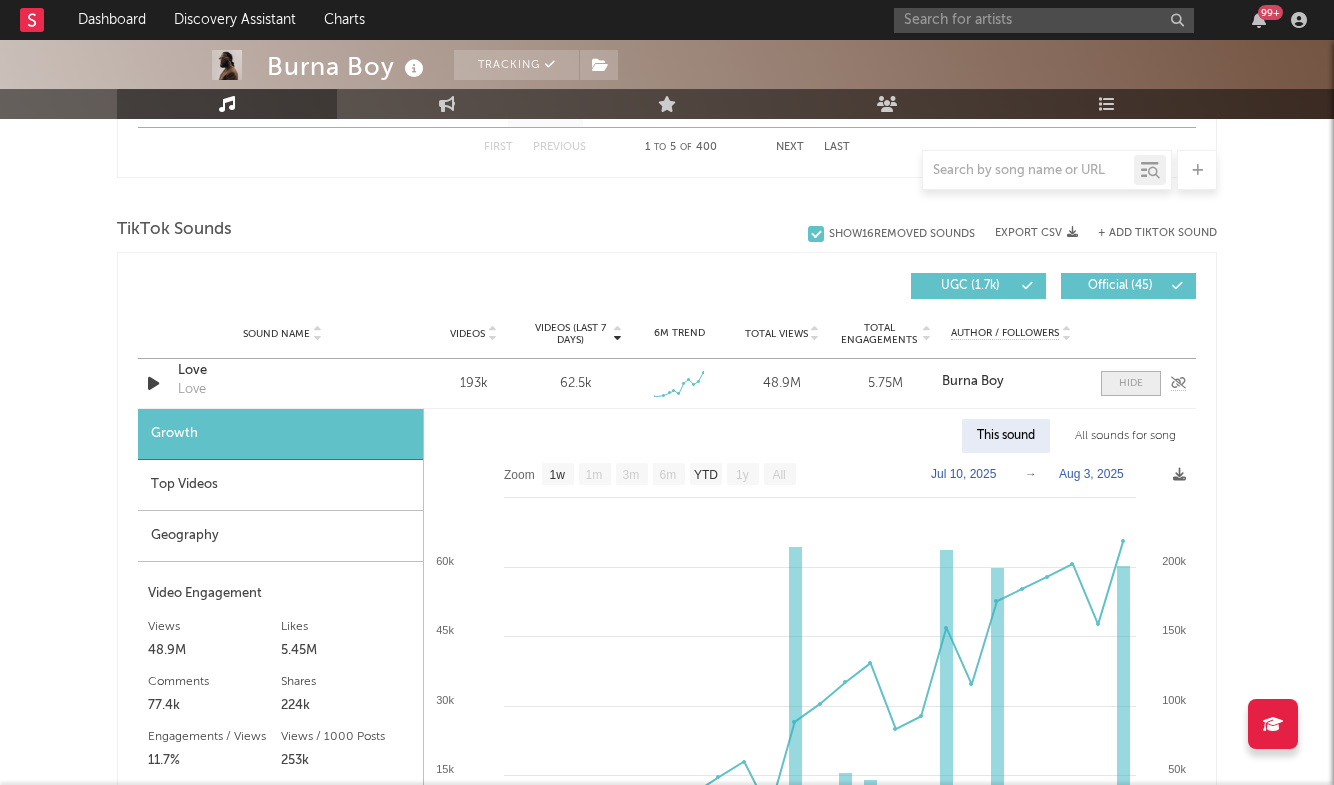 scroll, scrollTop: 1276, scrollLeft: 0, axis: vertical 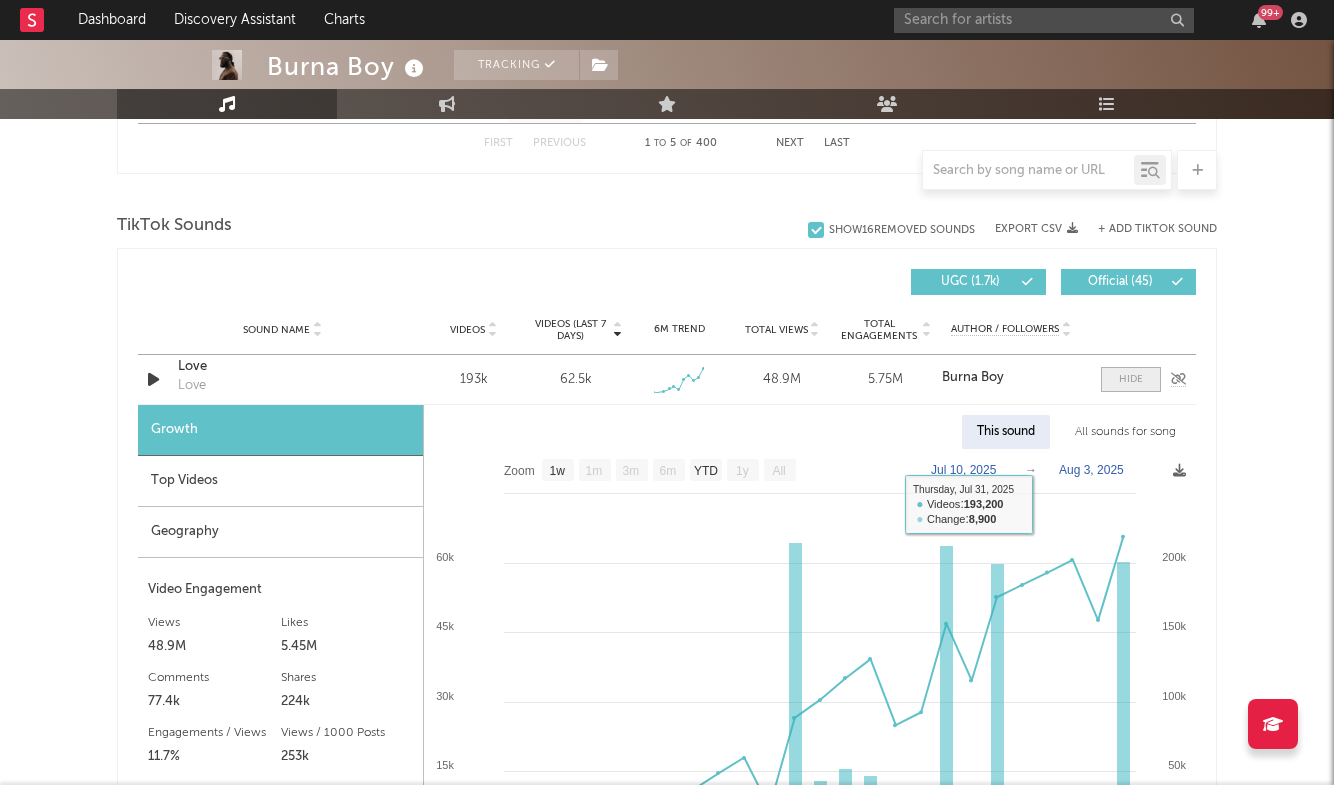 click at bounding box center [1131, 379] 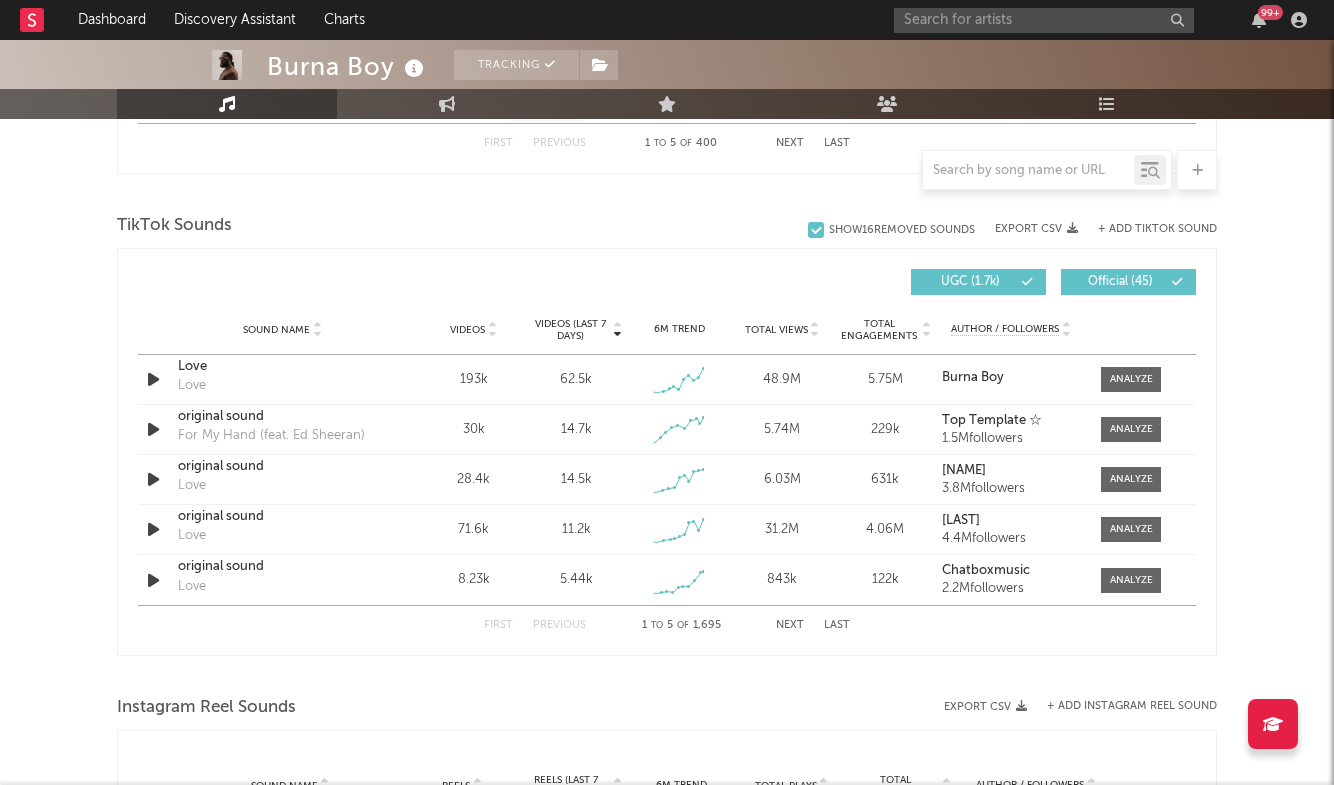 click on "Next" at bounding box center (790, 625) 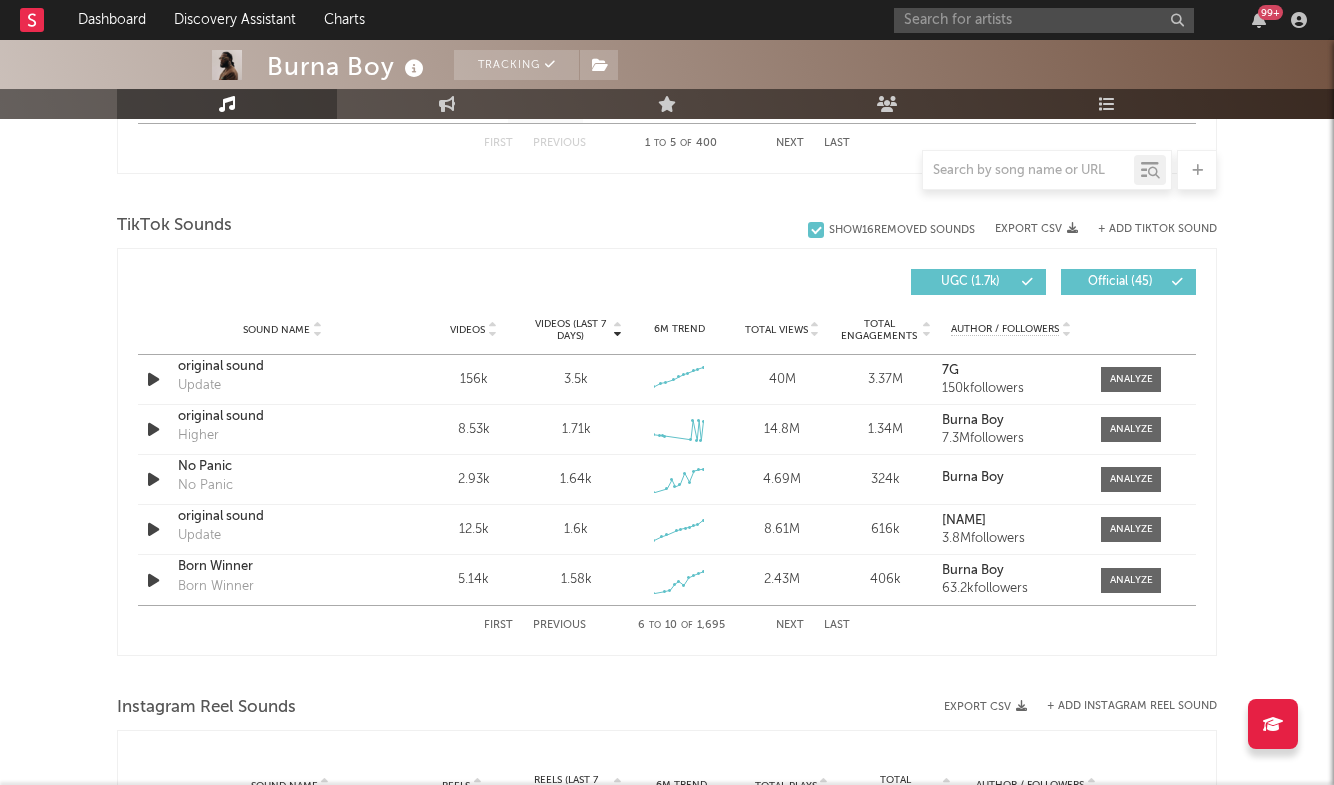 click on "Next" at bounding box center (790, 625) 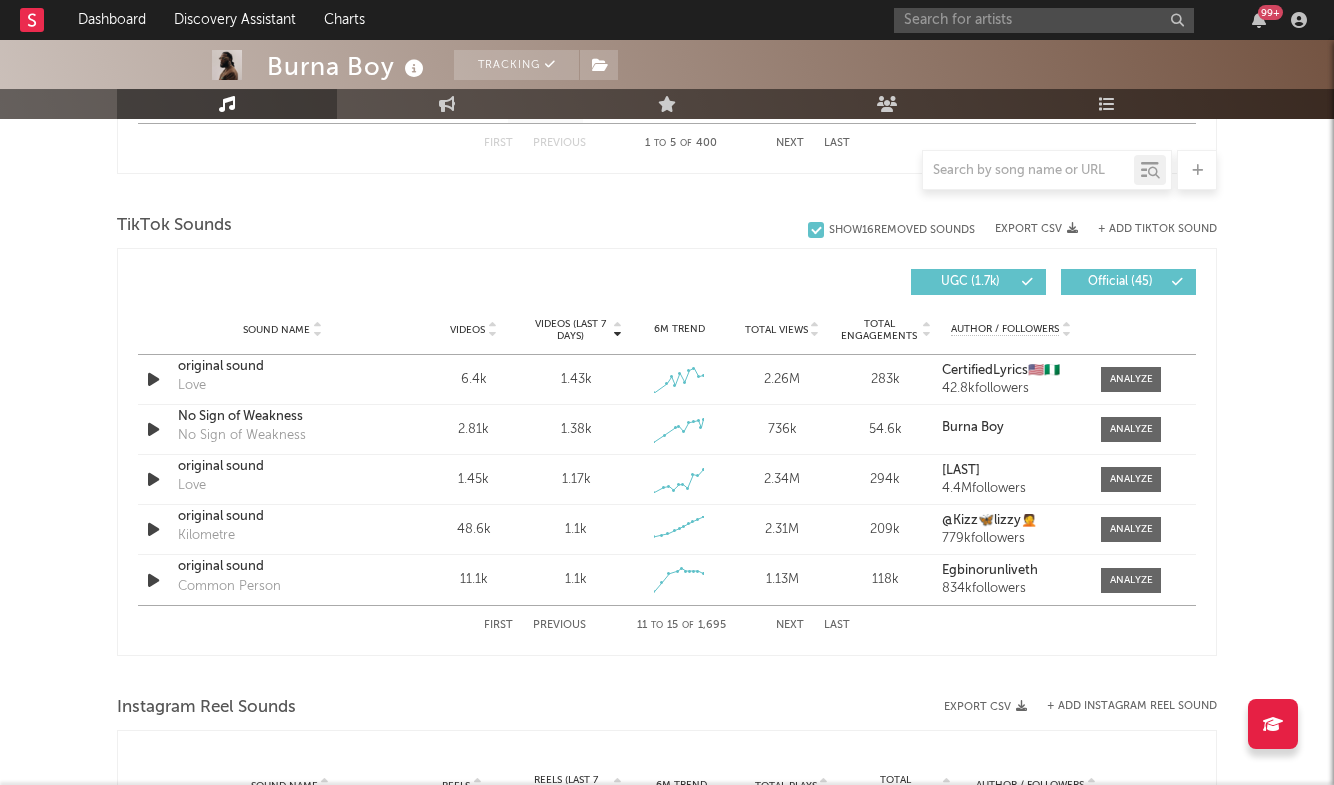 click on "Previous" at bounding box center (559, 625) 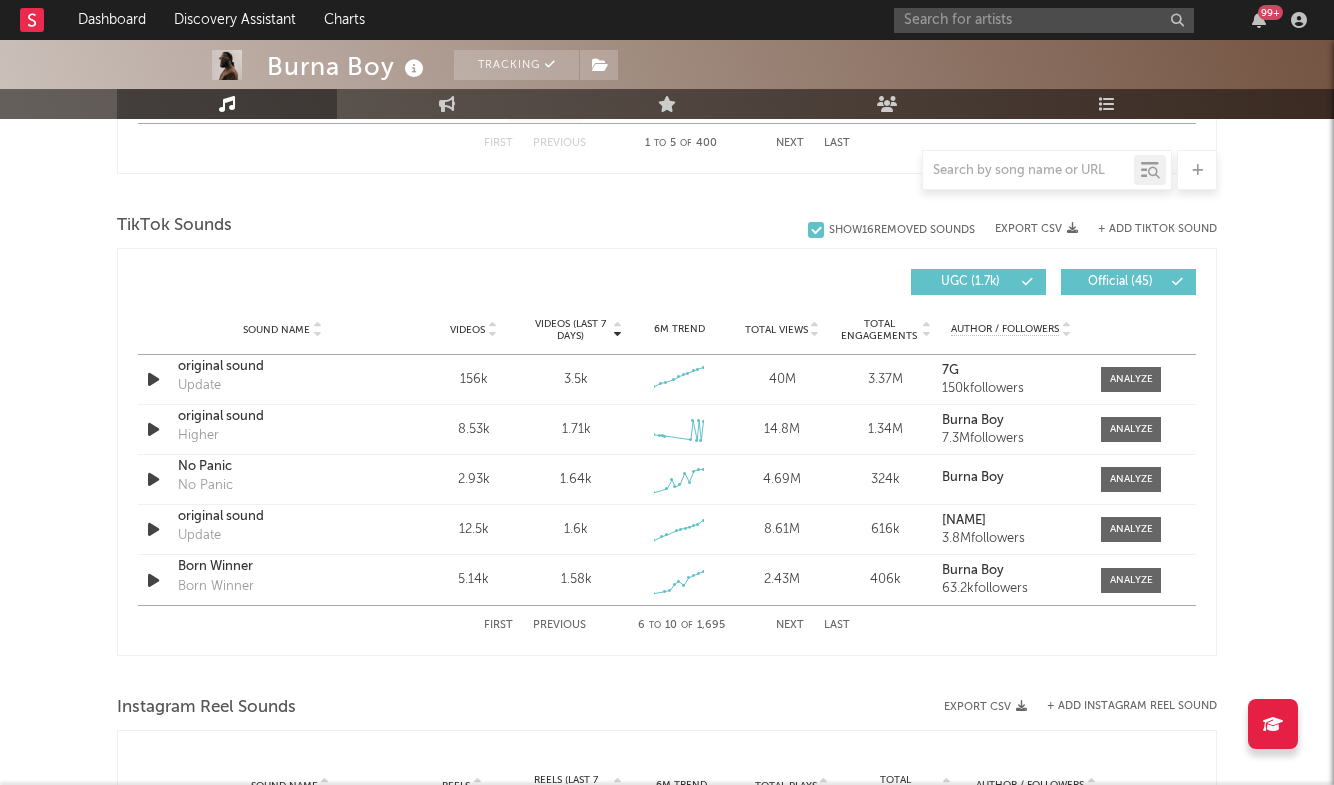 click on "Next" at bounding box center [790, 625] 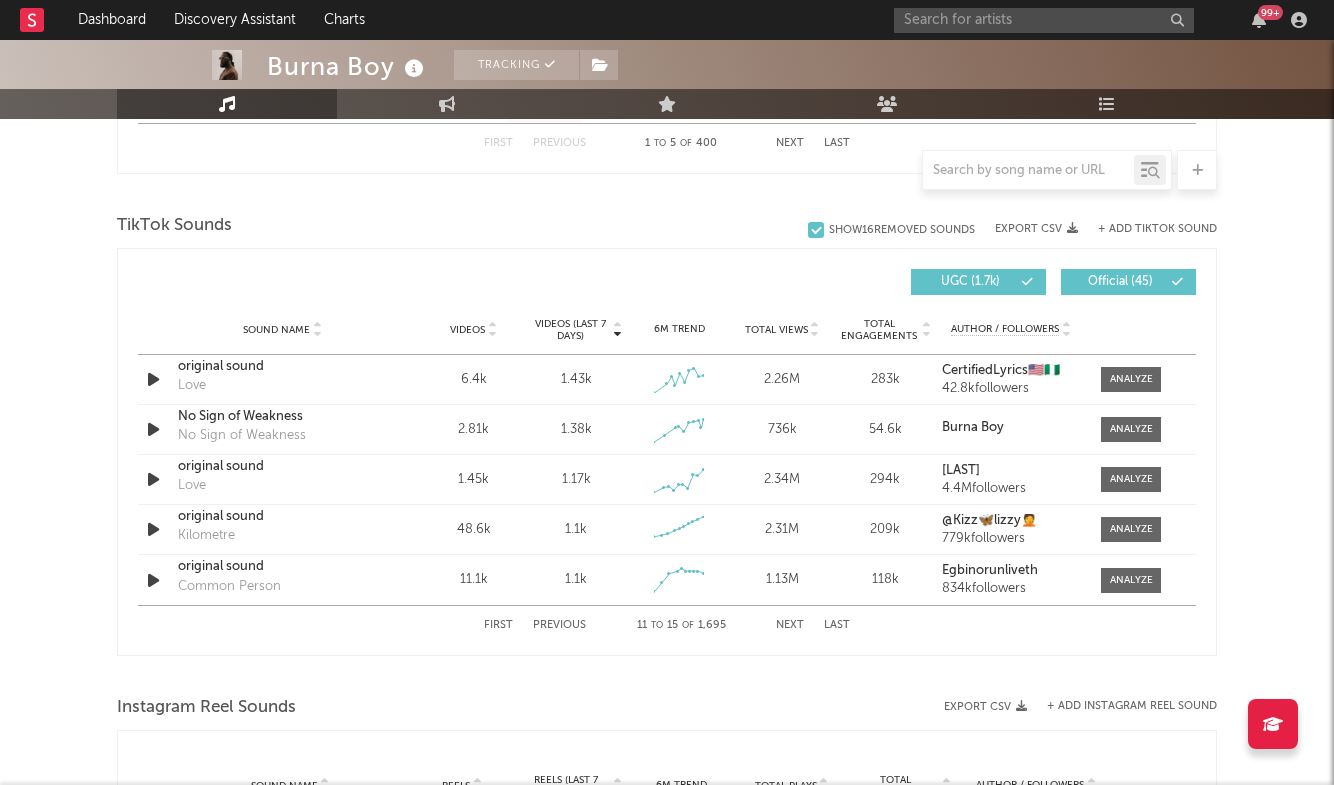 click on "Previous" at bounding box center [559, 625] 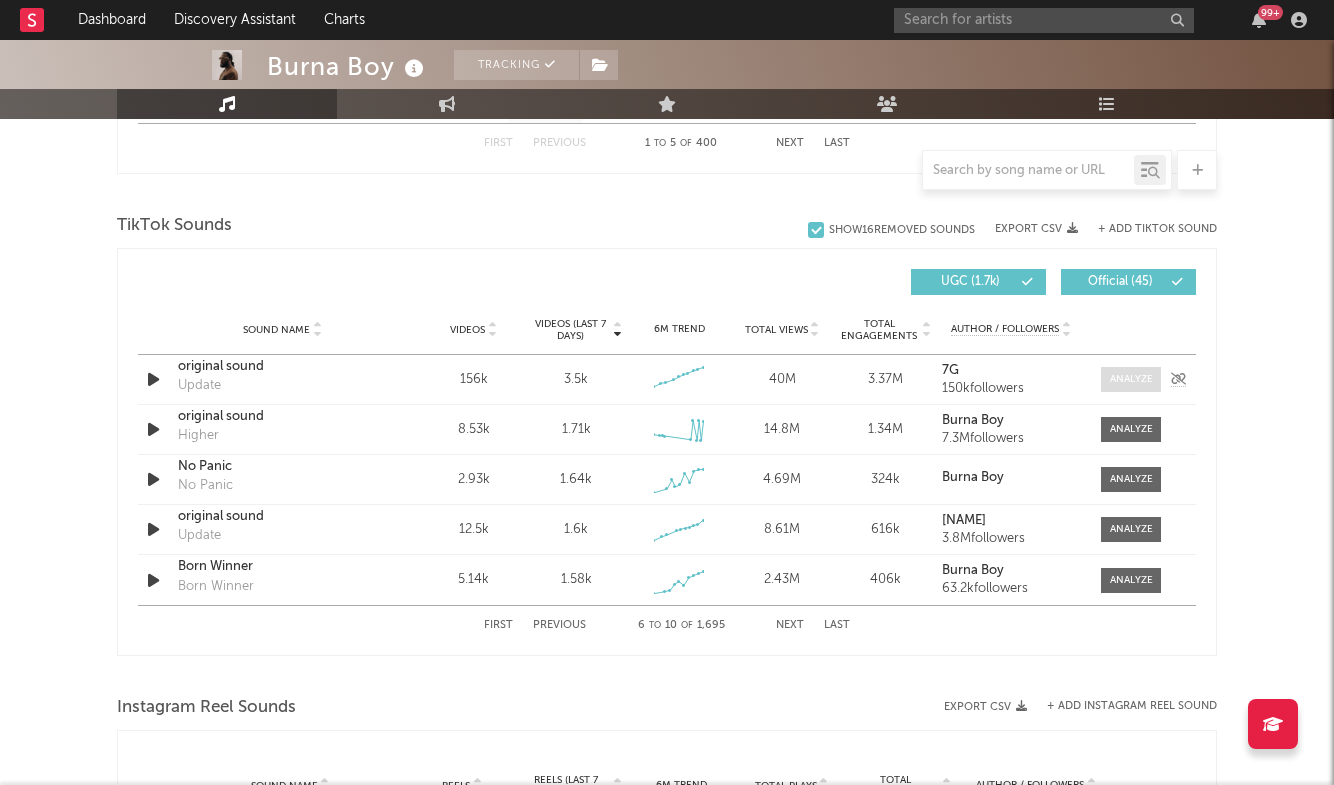 click at bounding box center (1131, 379) 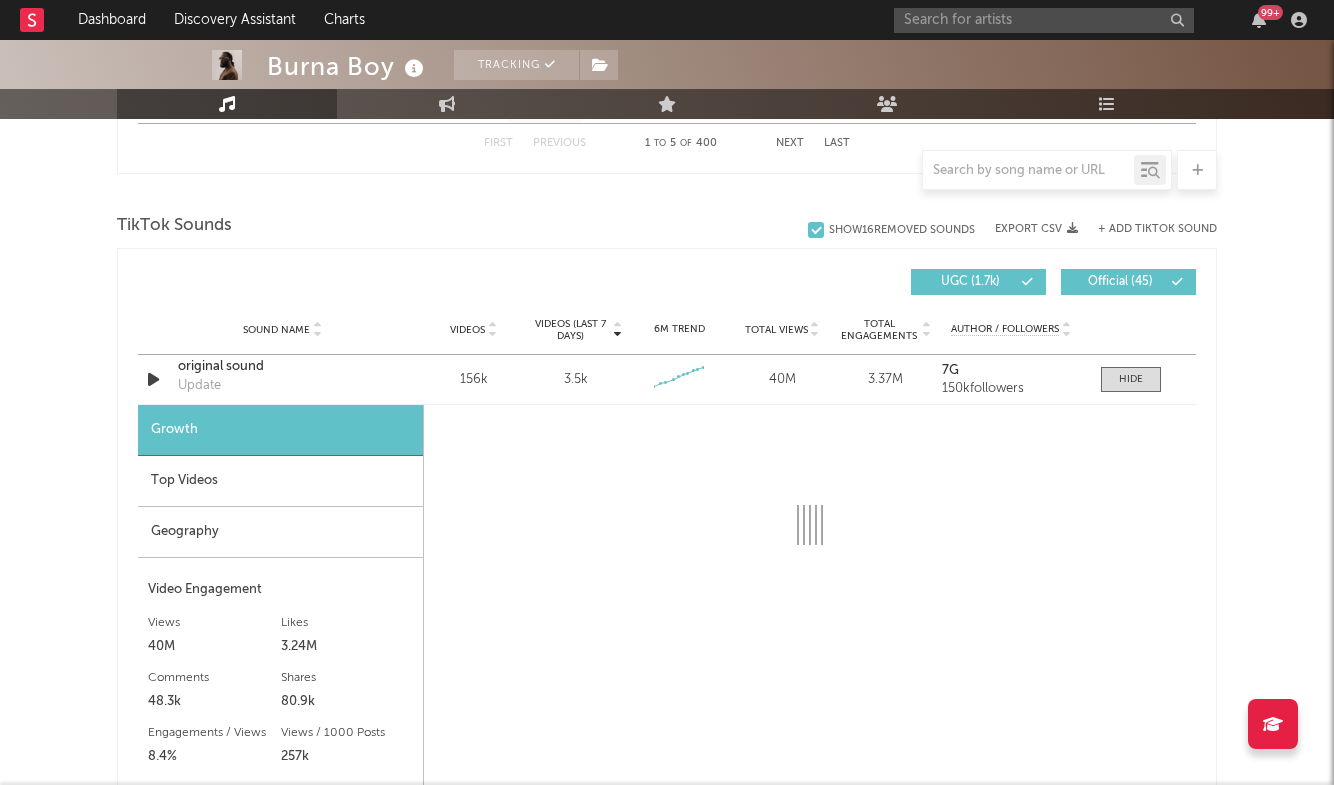 select on "1w" 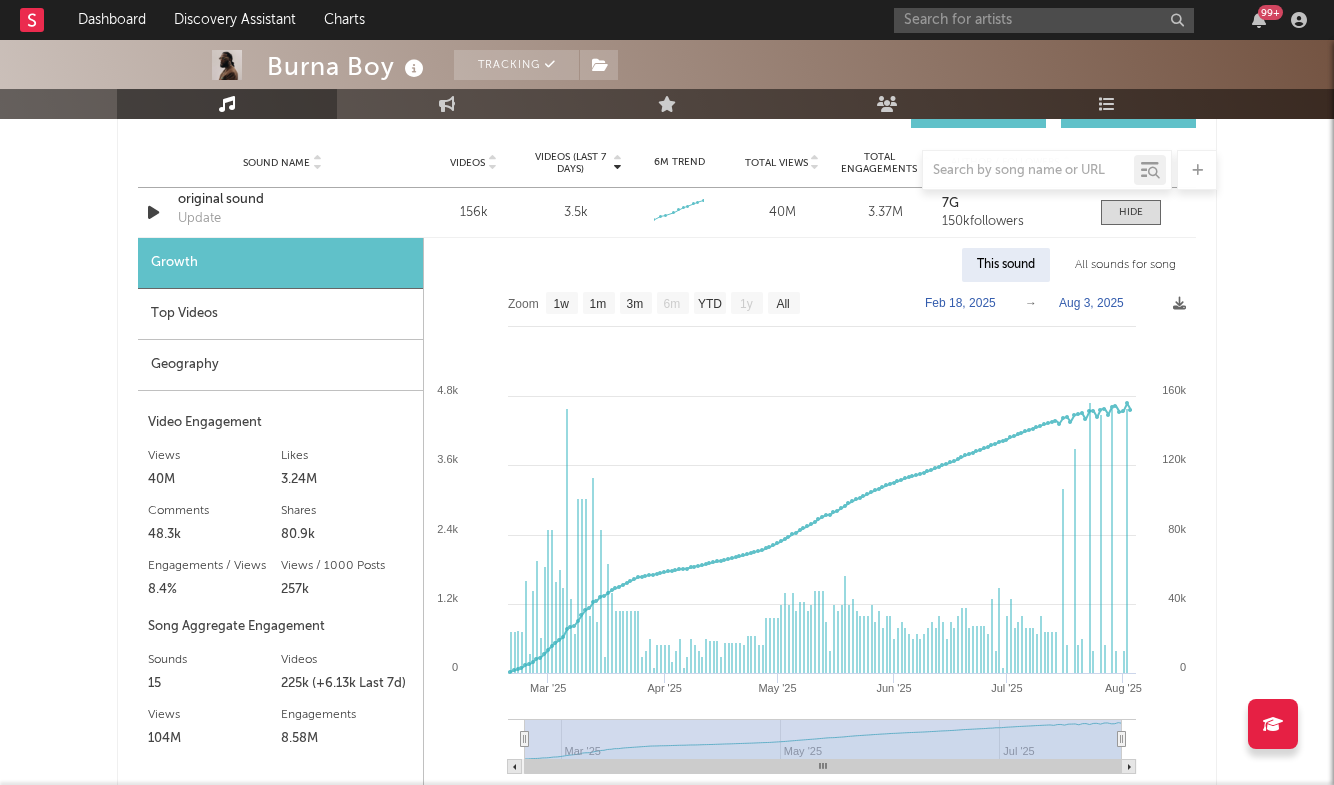 scroll, scrollTop: 1475, scrollLeft: 0, axis: vertical 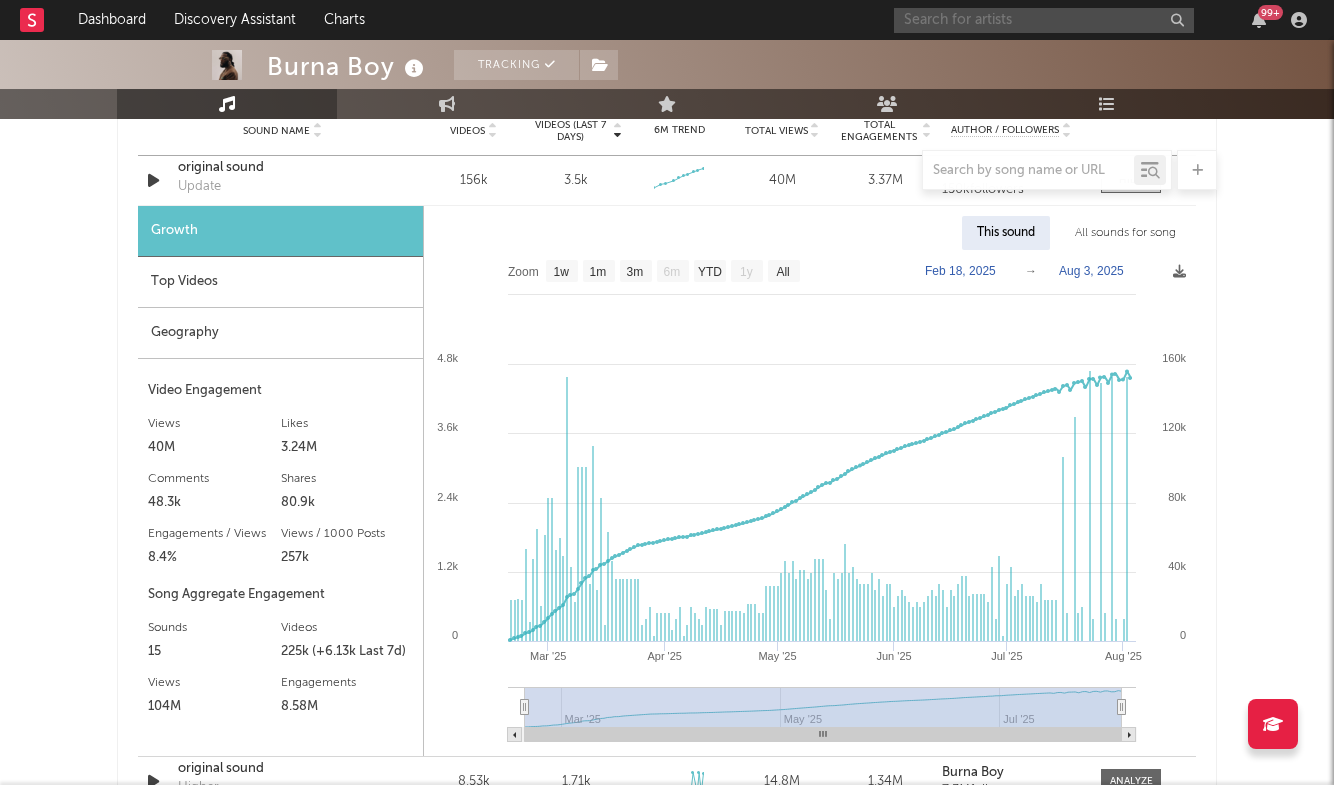 click at bounding box center [1044, 20] 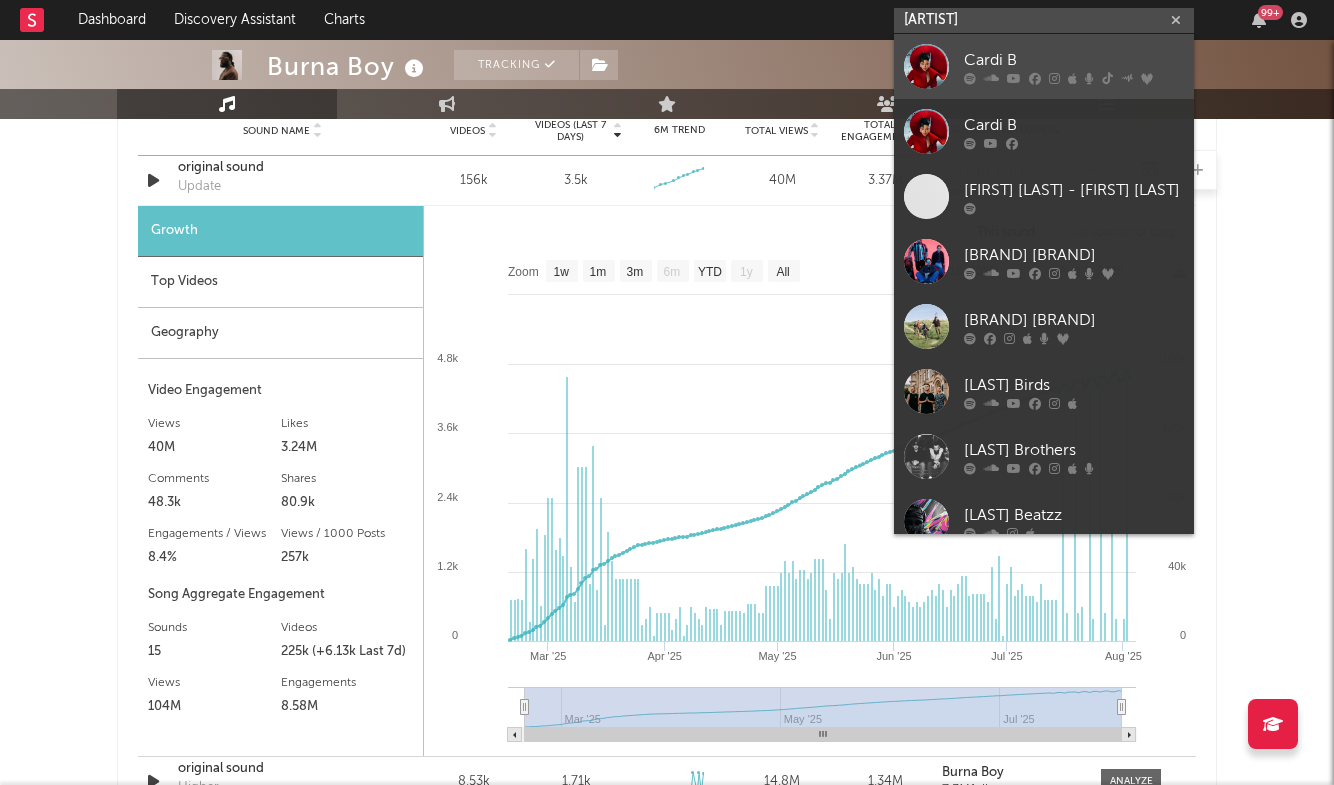type on "[ARTIST]" 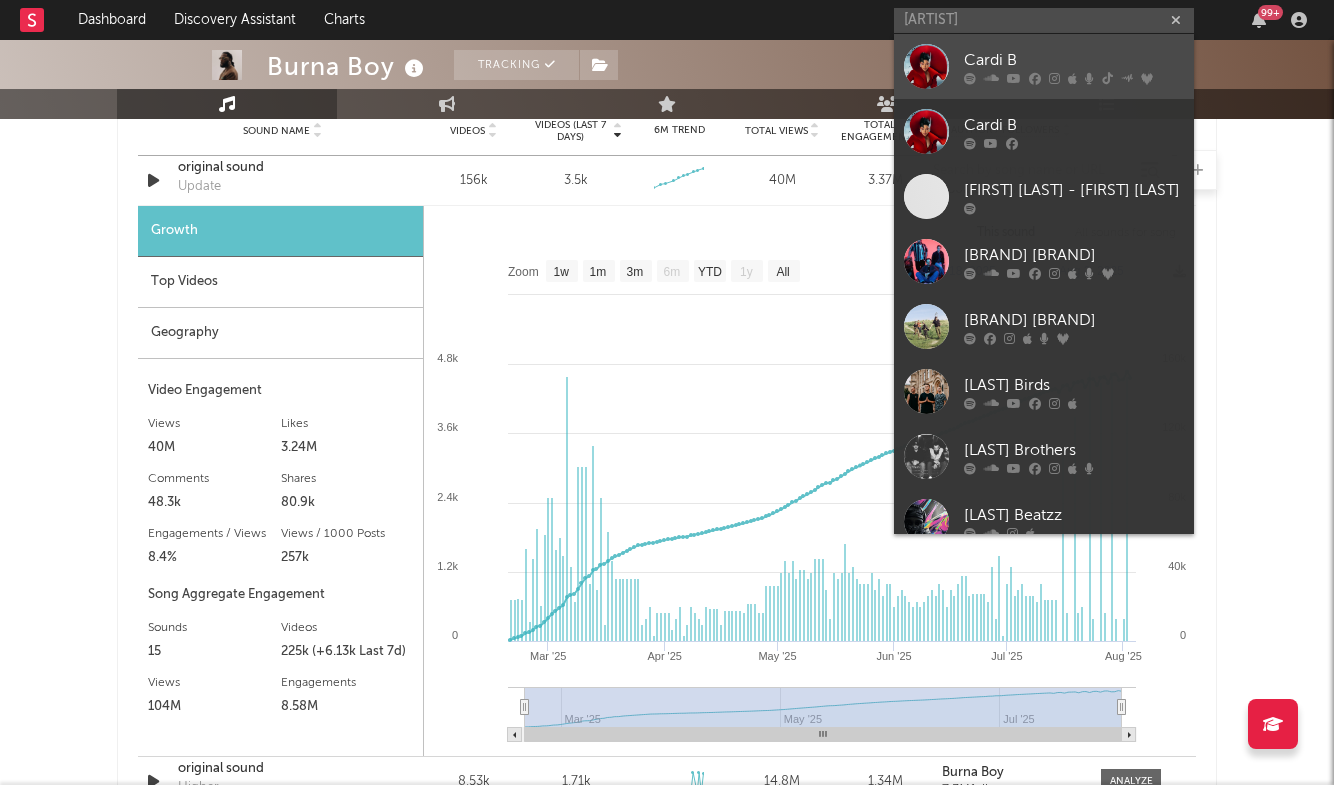 click on "Cardi B" at bounding box center [1044, 66] 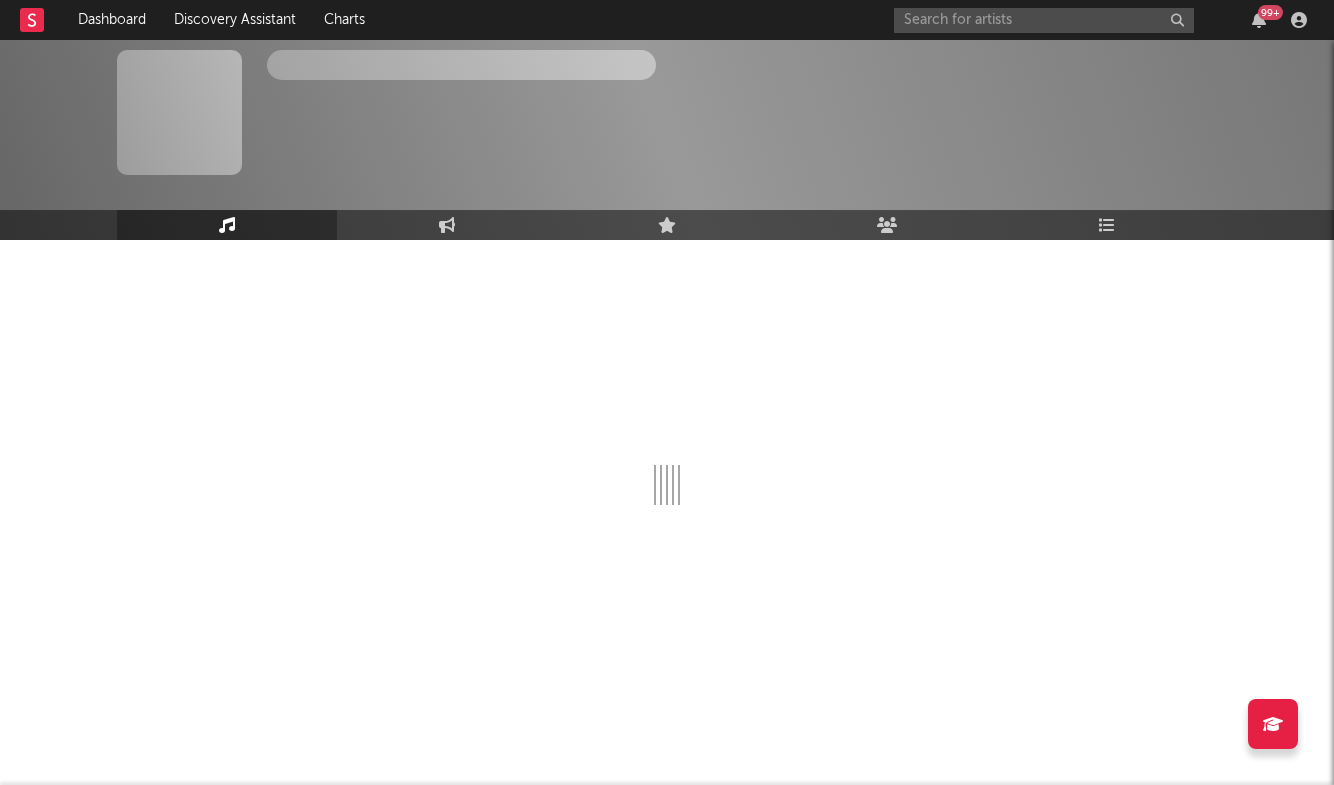 scroll, scrollTop: 0, scrollLeft: 0, axis: both 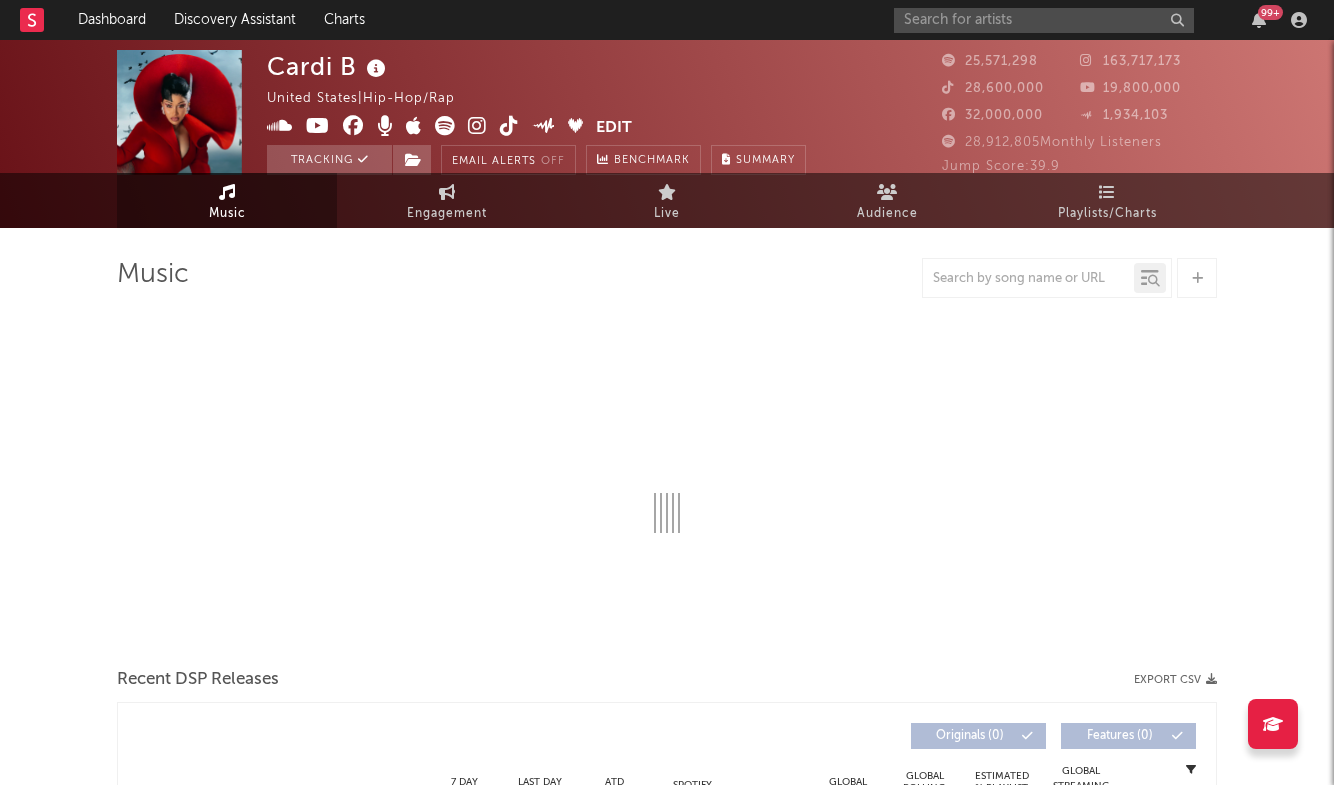 select on "6m" 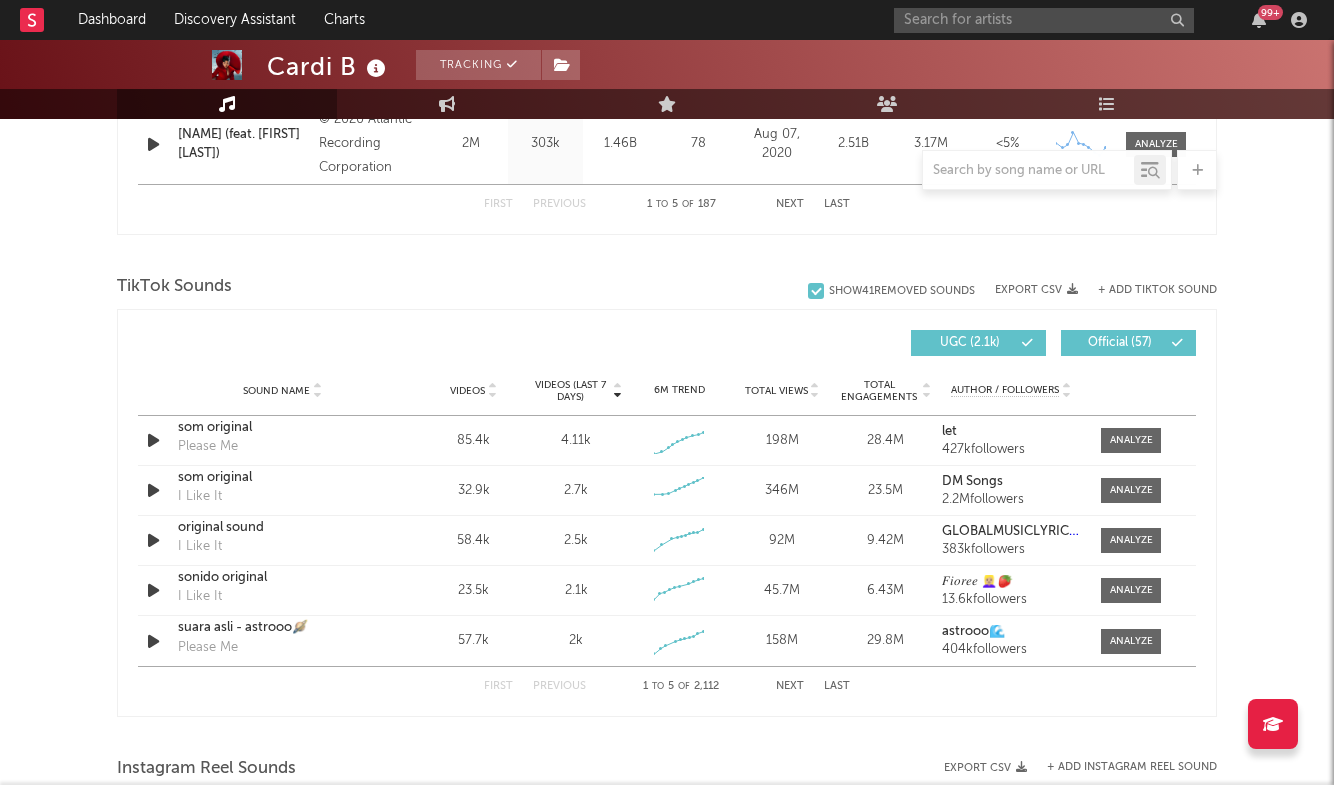 scroll, scrollTop: 1221, scrollLeft: 0, axis: vertical 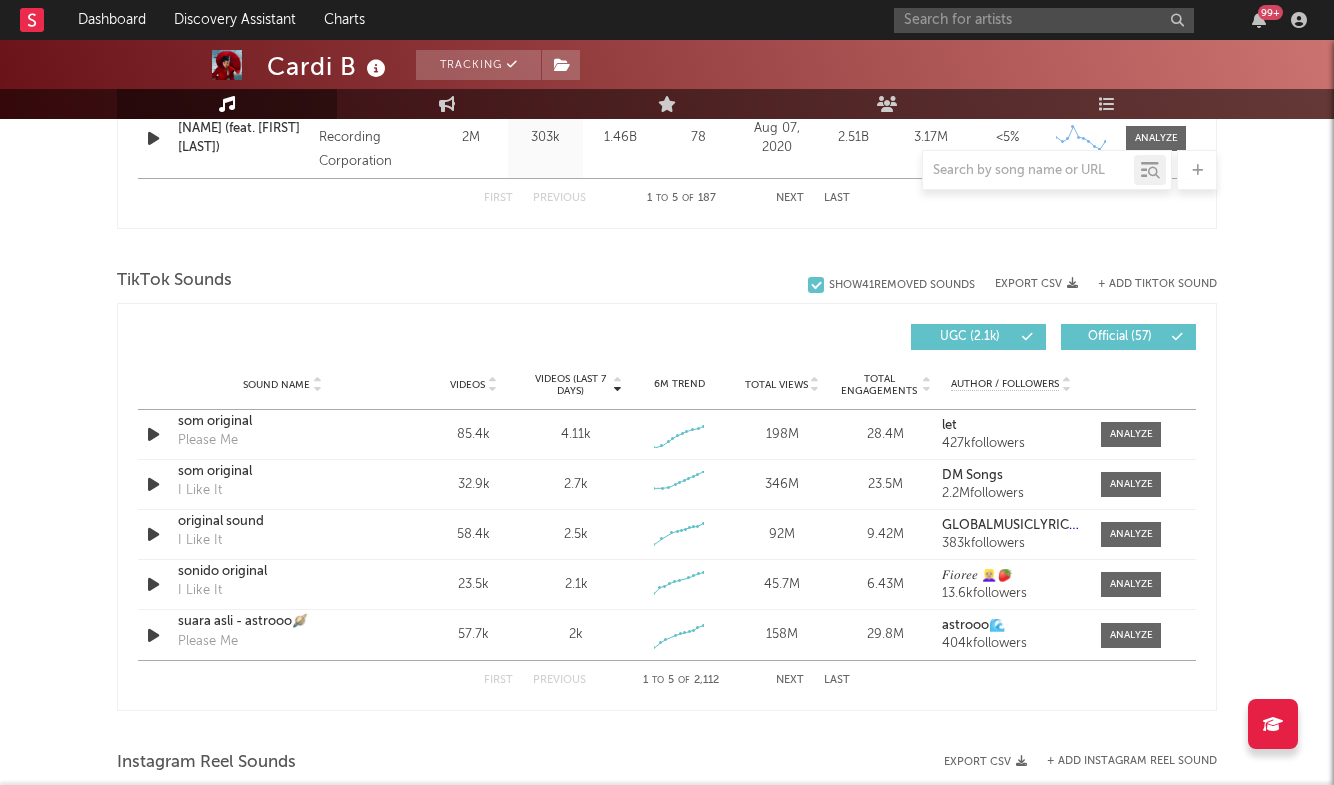 click on "First Previous 1   to   5   of   2,112 Next Last" at bounding box center (667, 680) 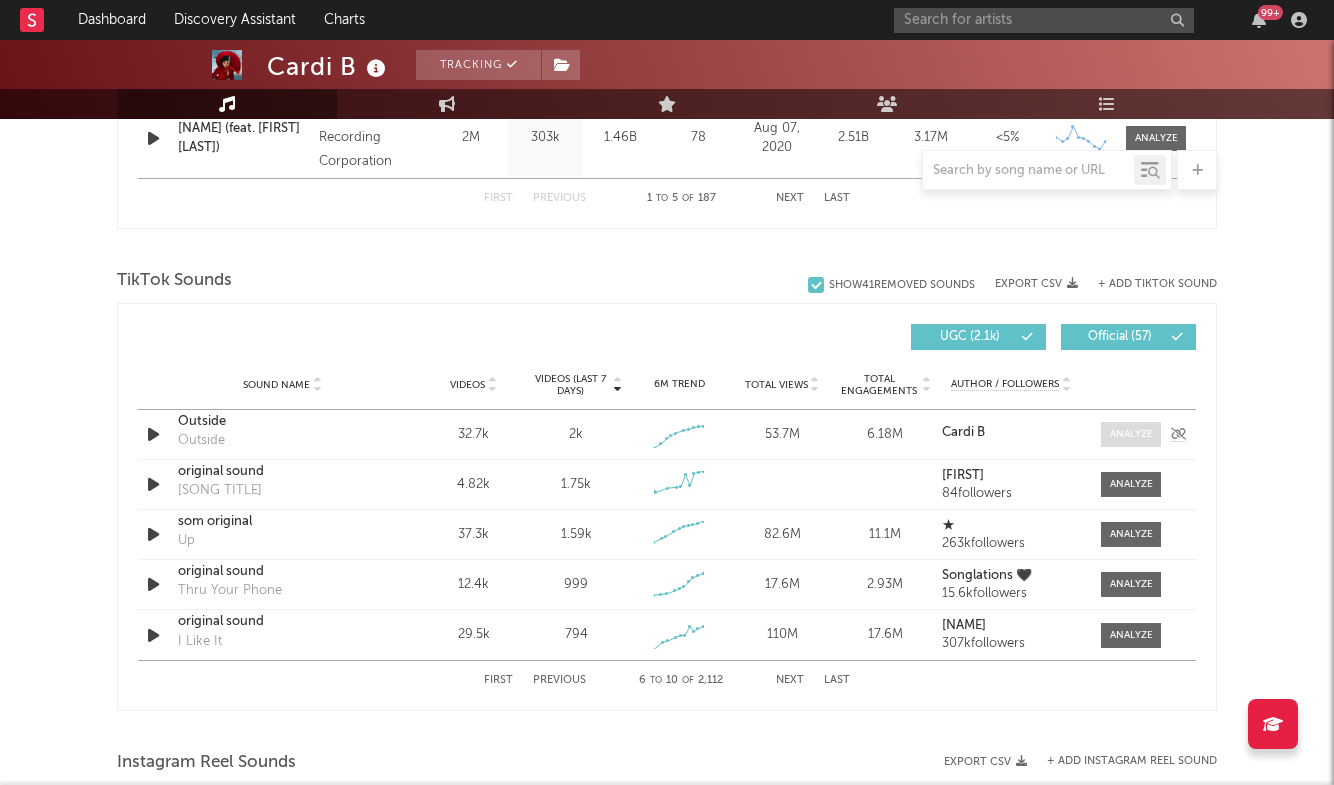 click at bounding box center [1131, 434] 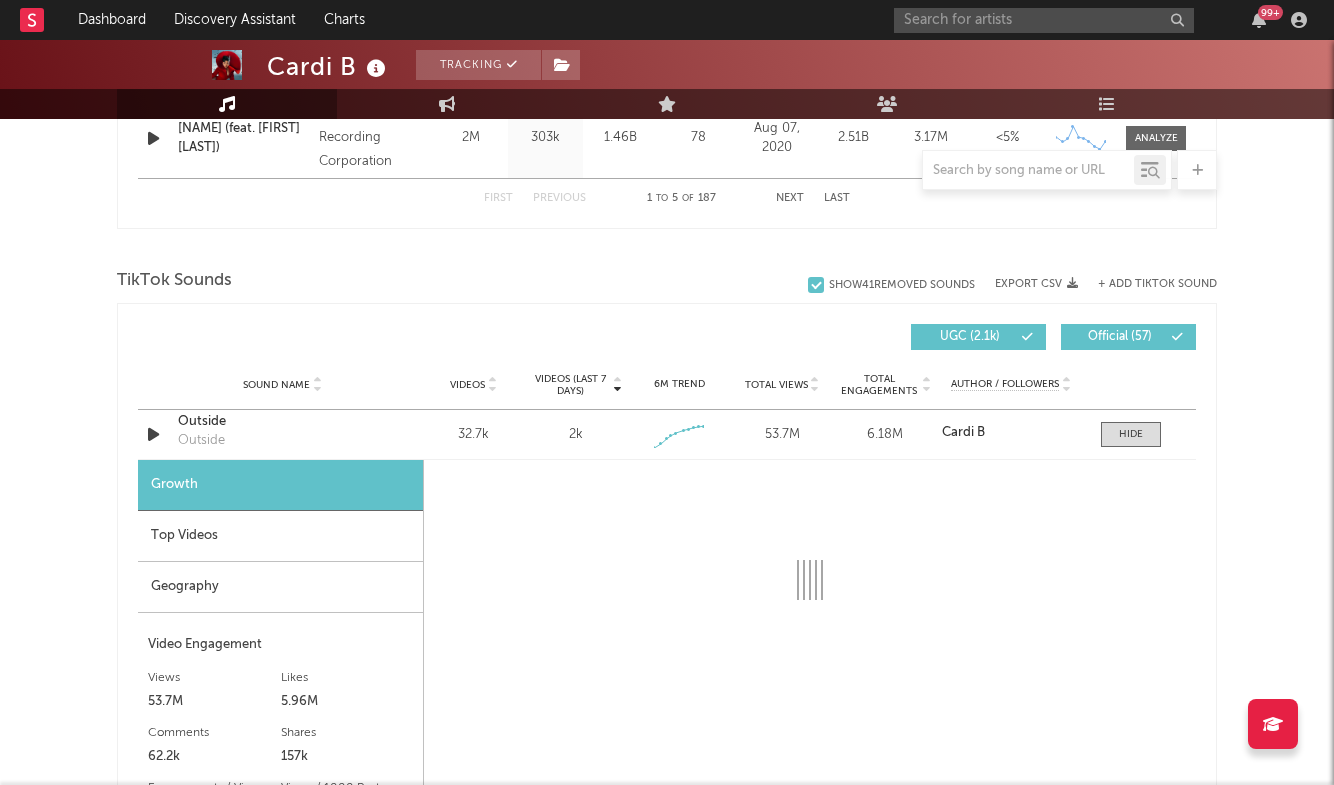 select on "1w" 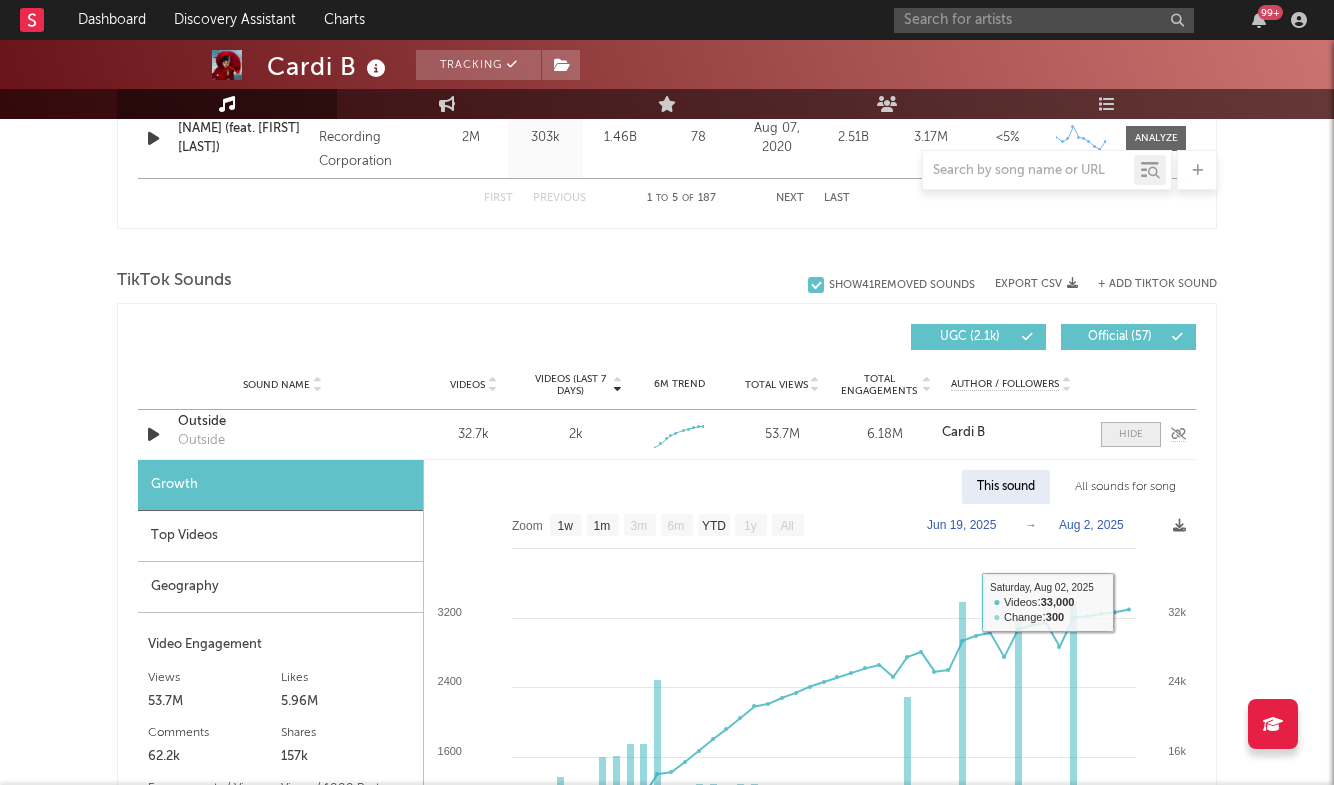 click at bounding box center [1131, 434] 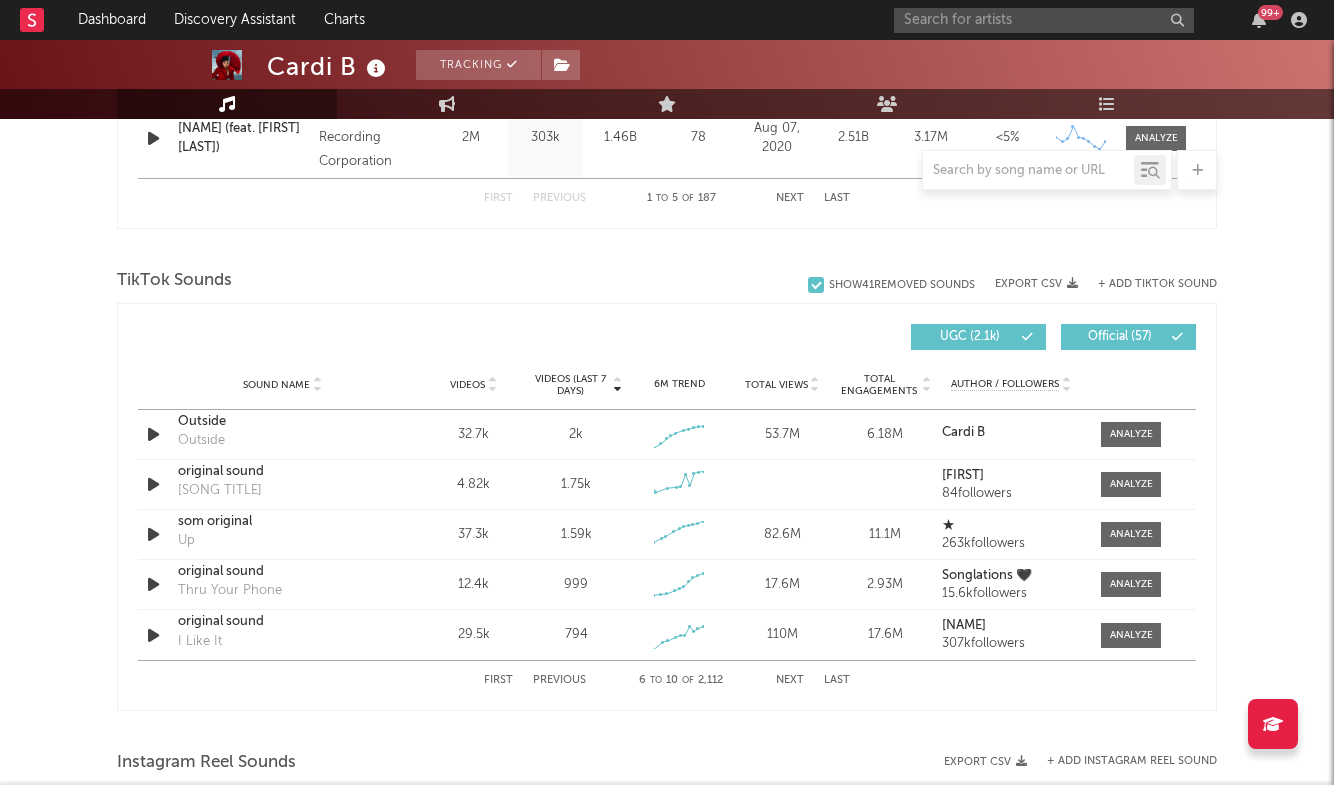 click on "Next" at bounding box center [790, 680] 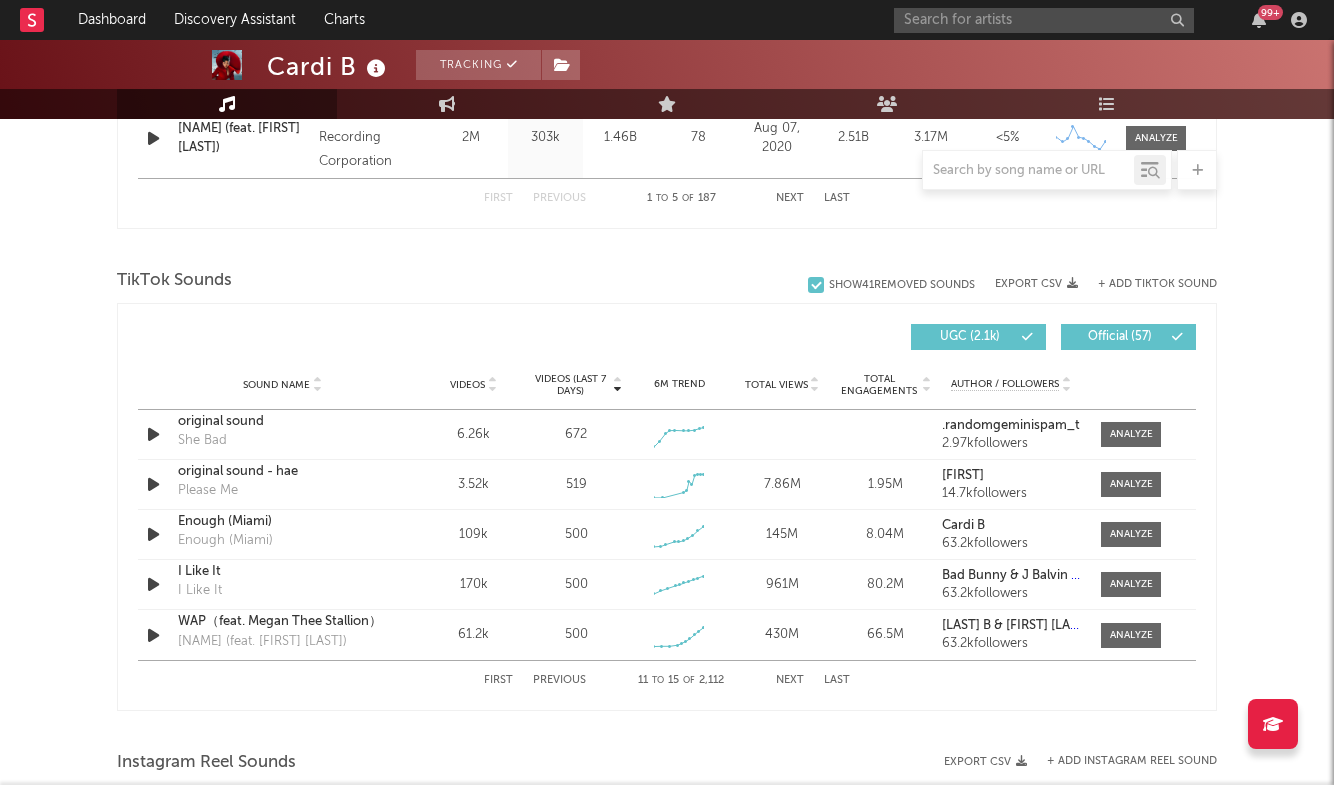 click on "Next" at bounding box center [790, 680] 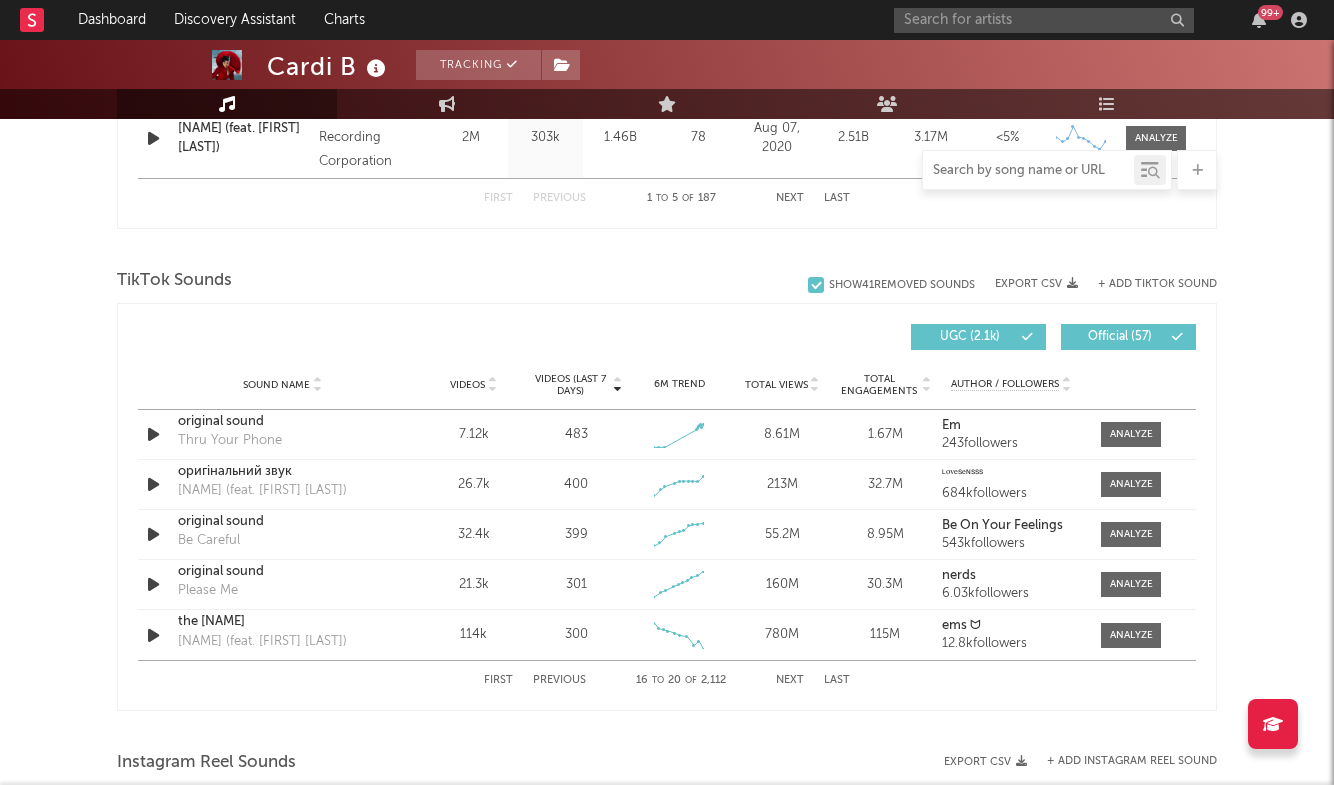 click at bounding box center (1028, 171) 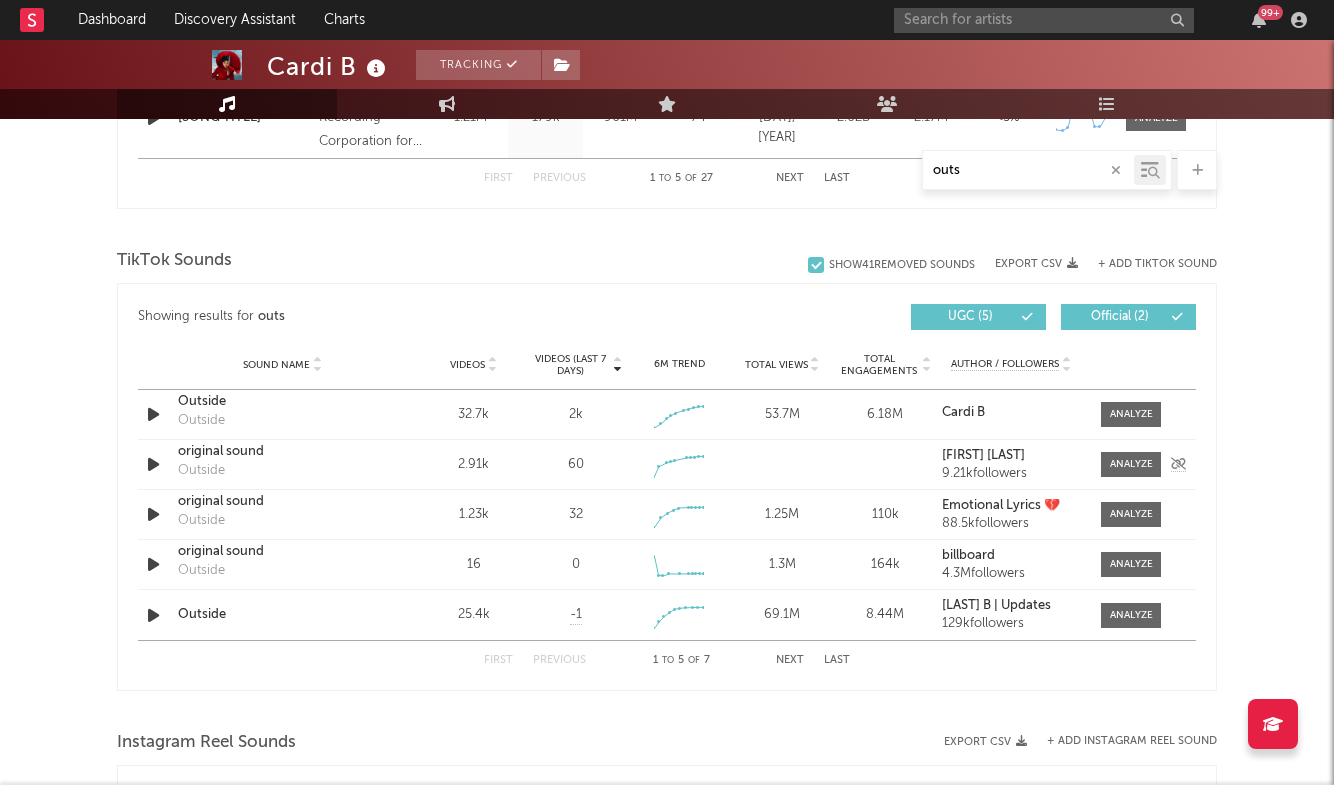 scroll, scrollTop: 1242, scrollLeft: 0, axis: vertical 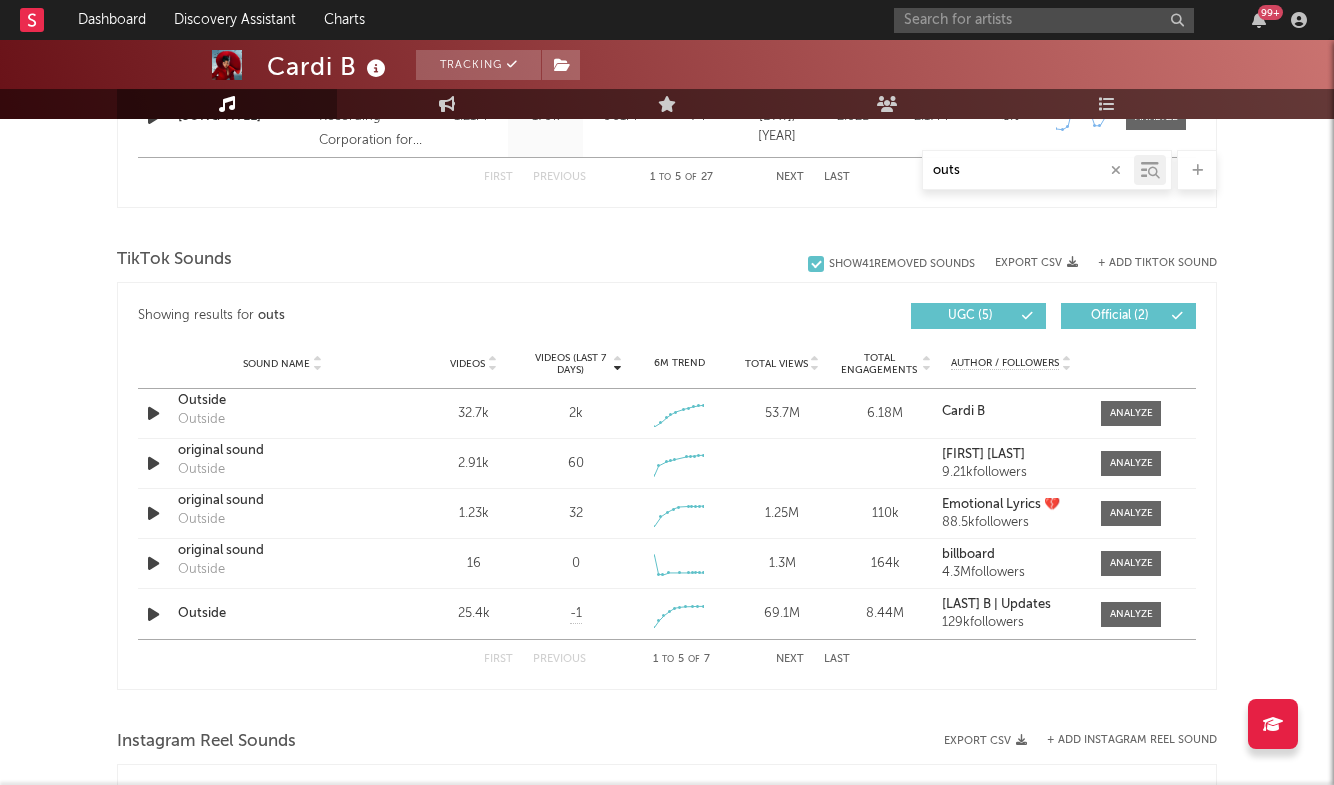 type on "outs" 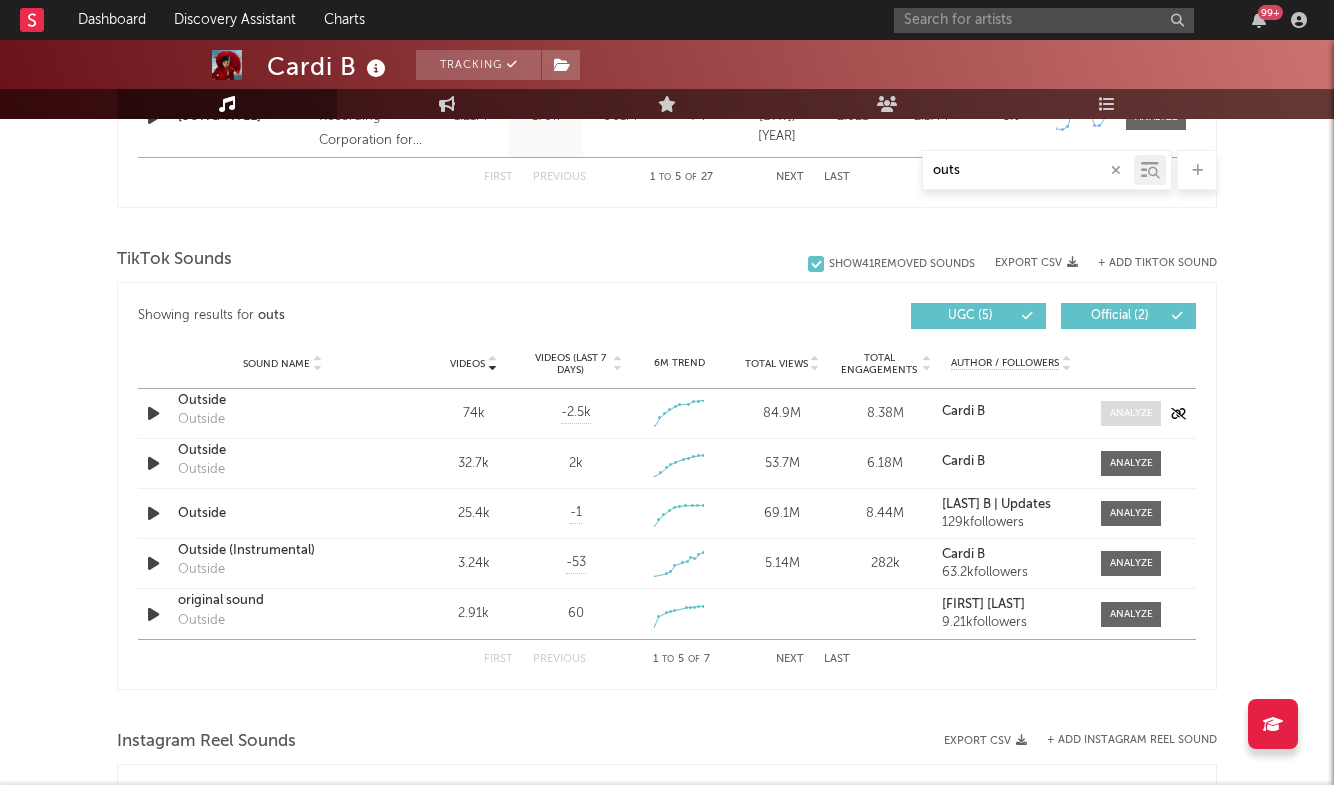 click at bounding box center [1131, 413] 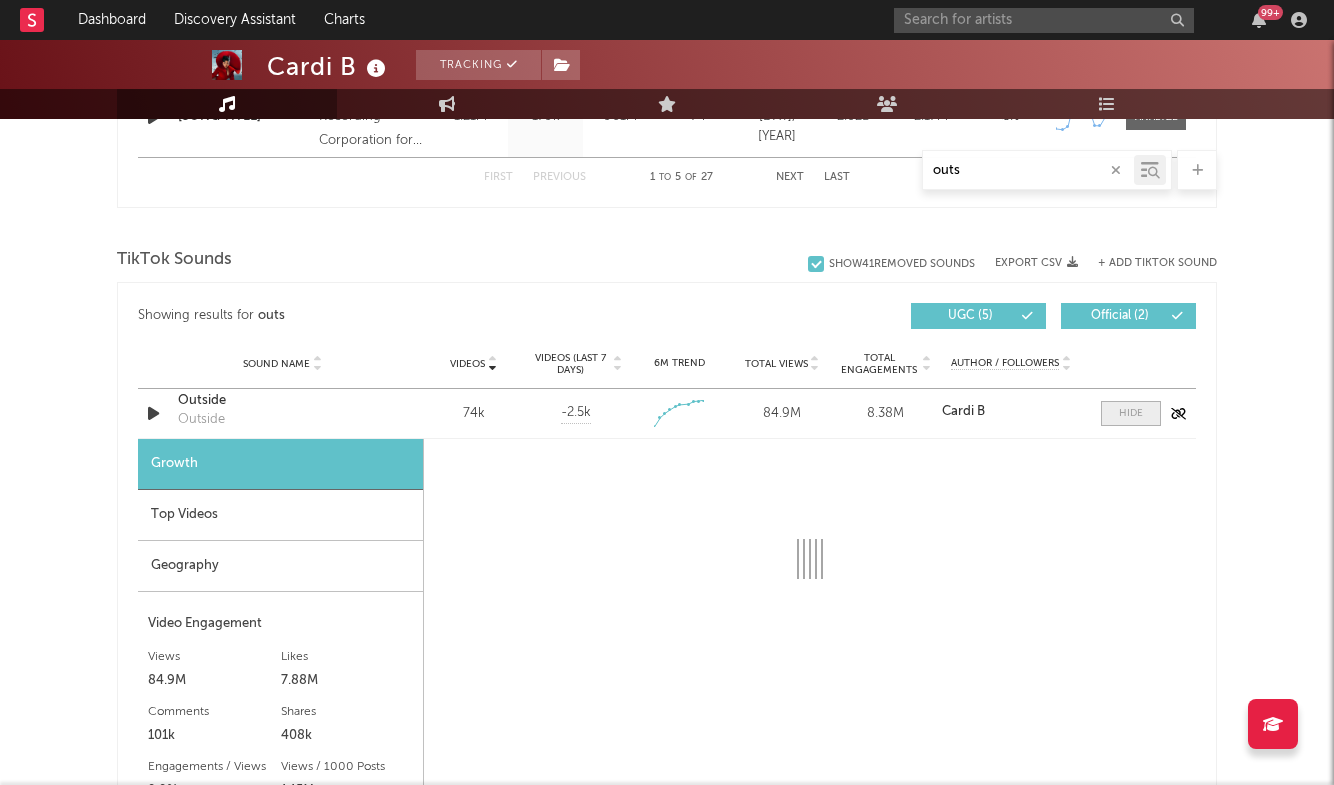 select on "1w" 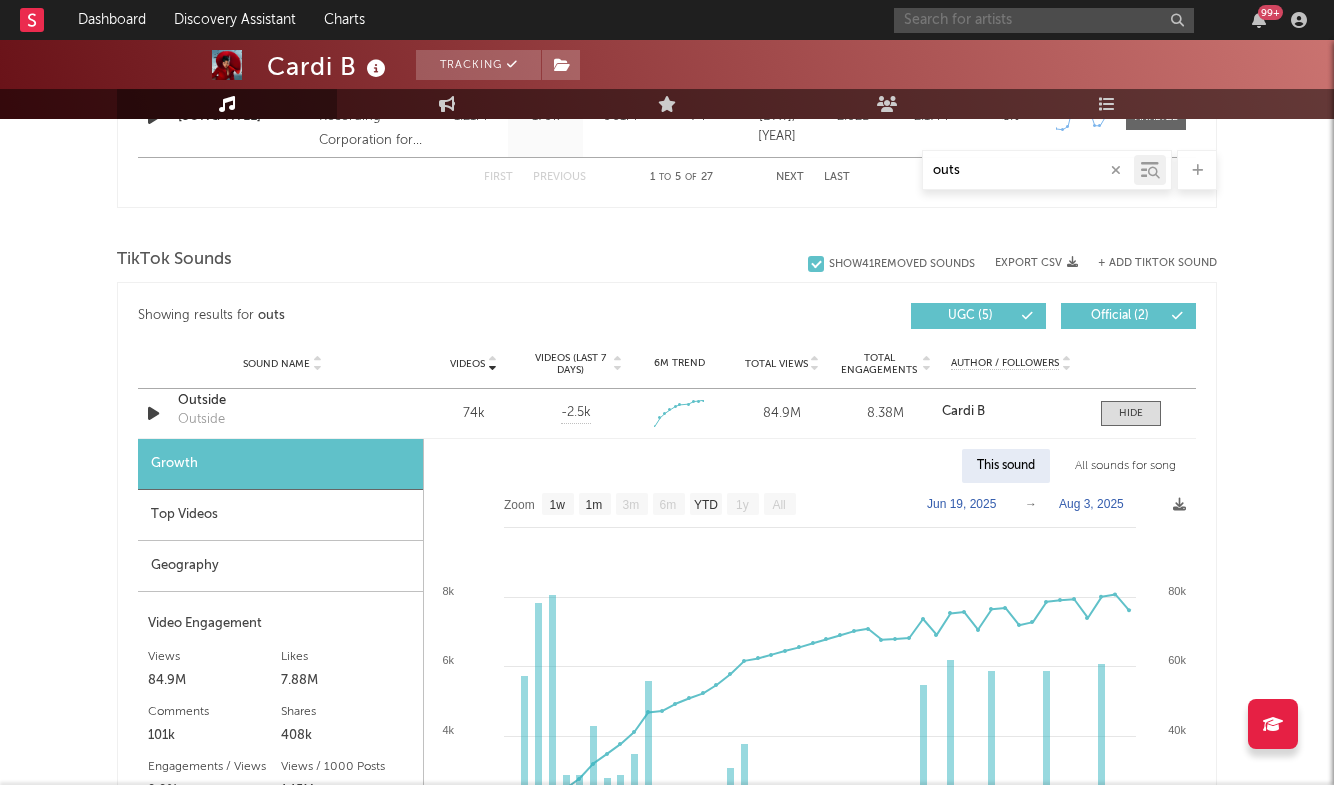 click at bounding box center [1044, 20] 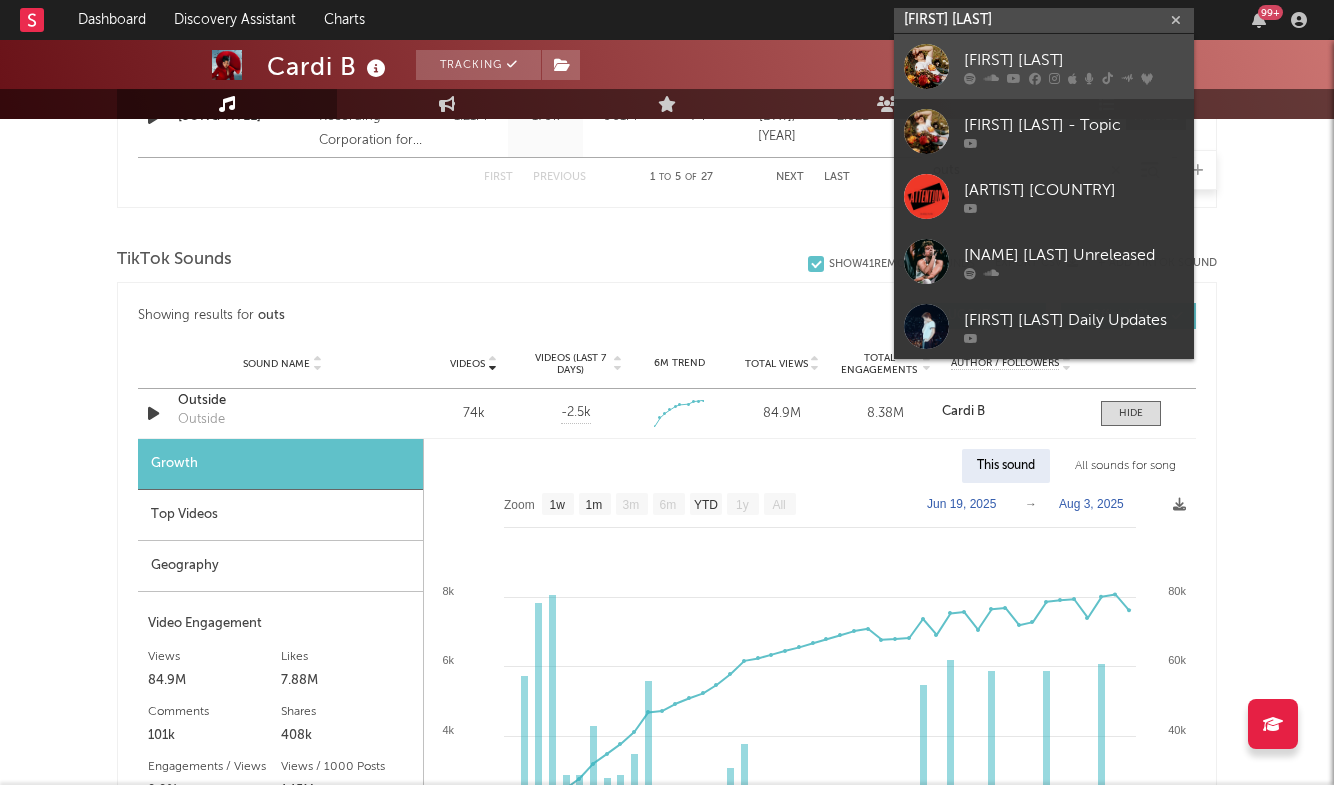 type on "[FIRST] [LAST]" 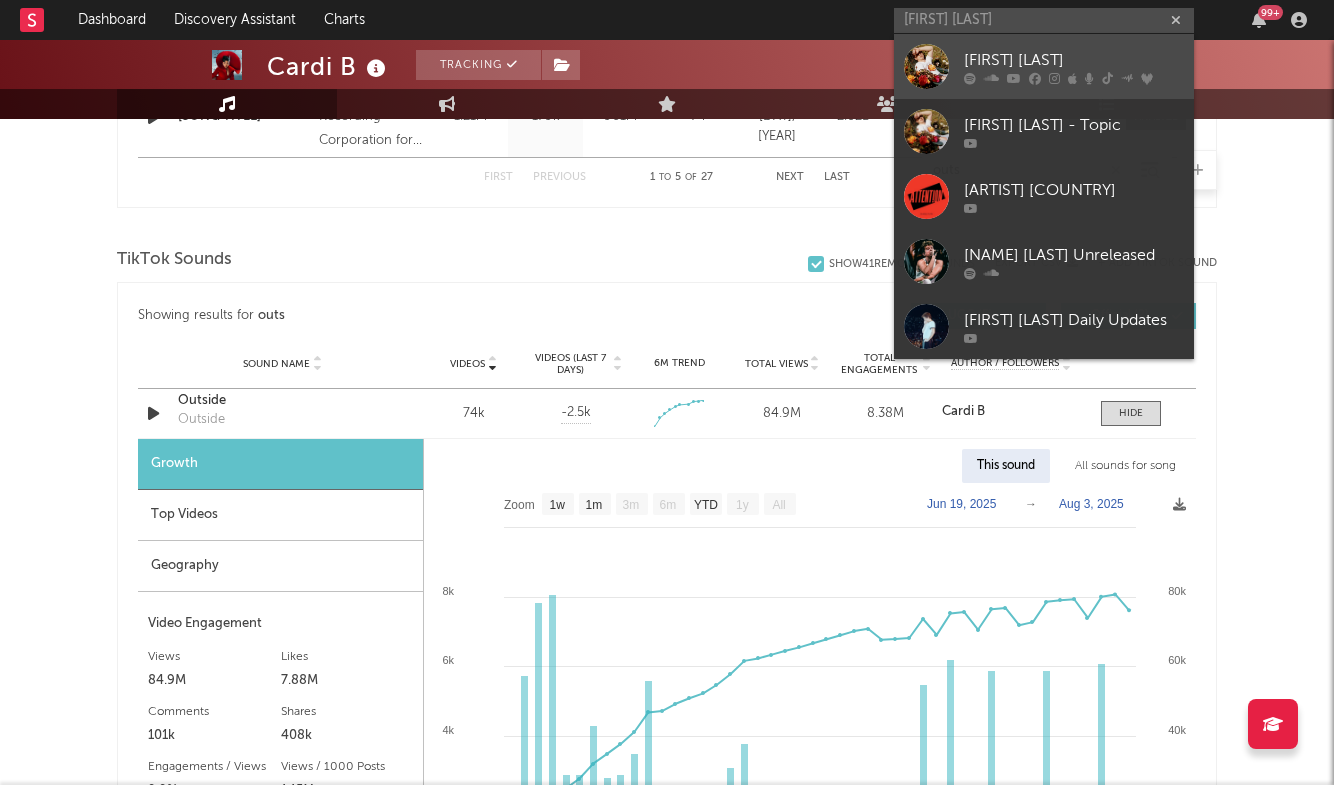 click on "[FIRST] [LAST]" at bounding box center (1044, 66) 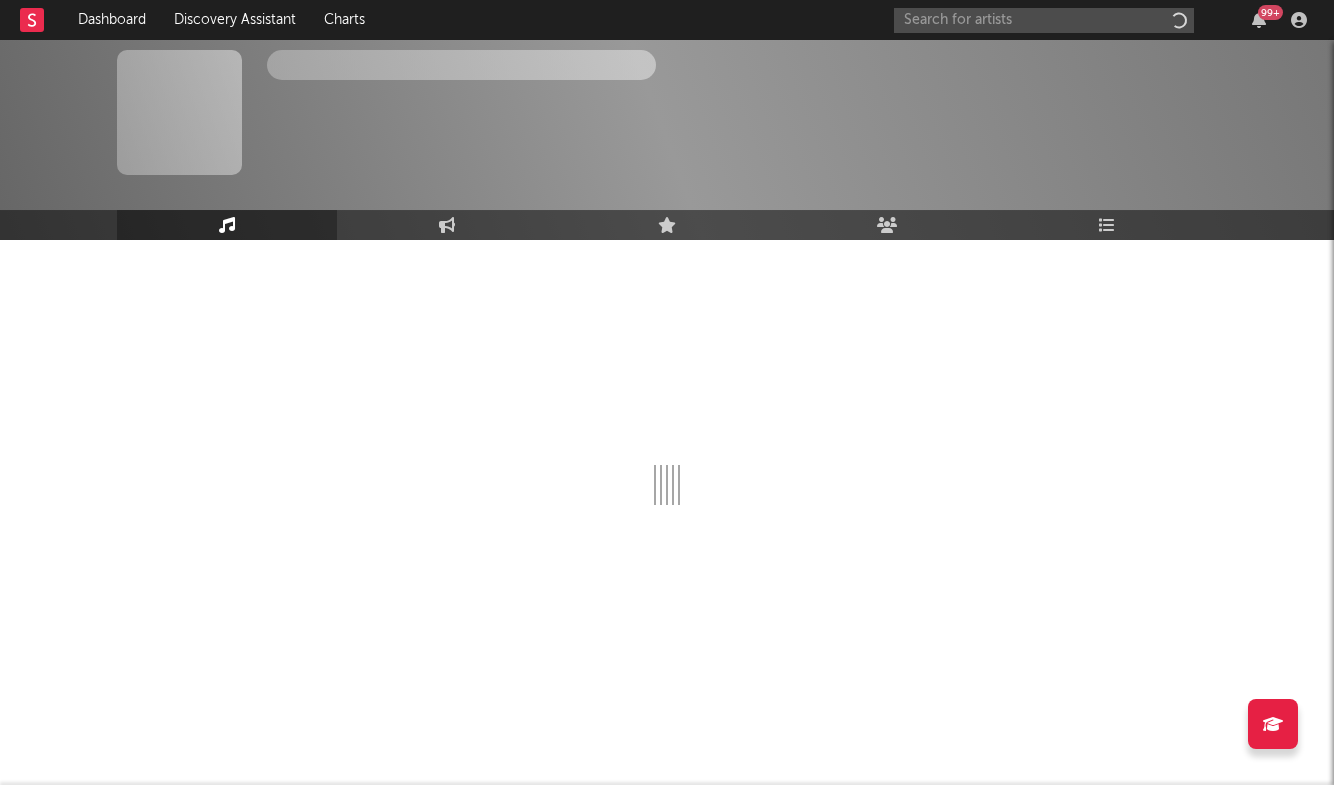 scroll, scrollTop: 0, scrollLeft: 0, axis: both 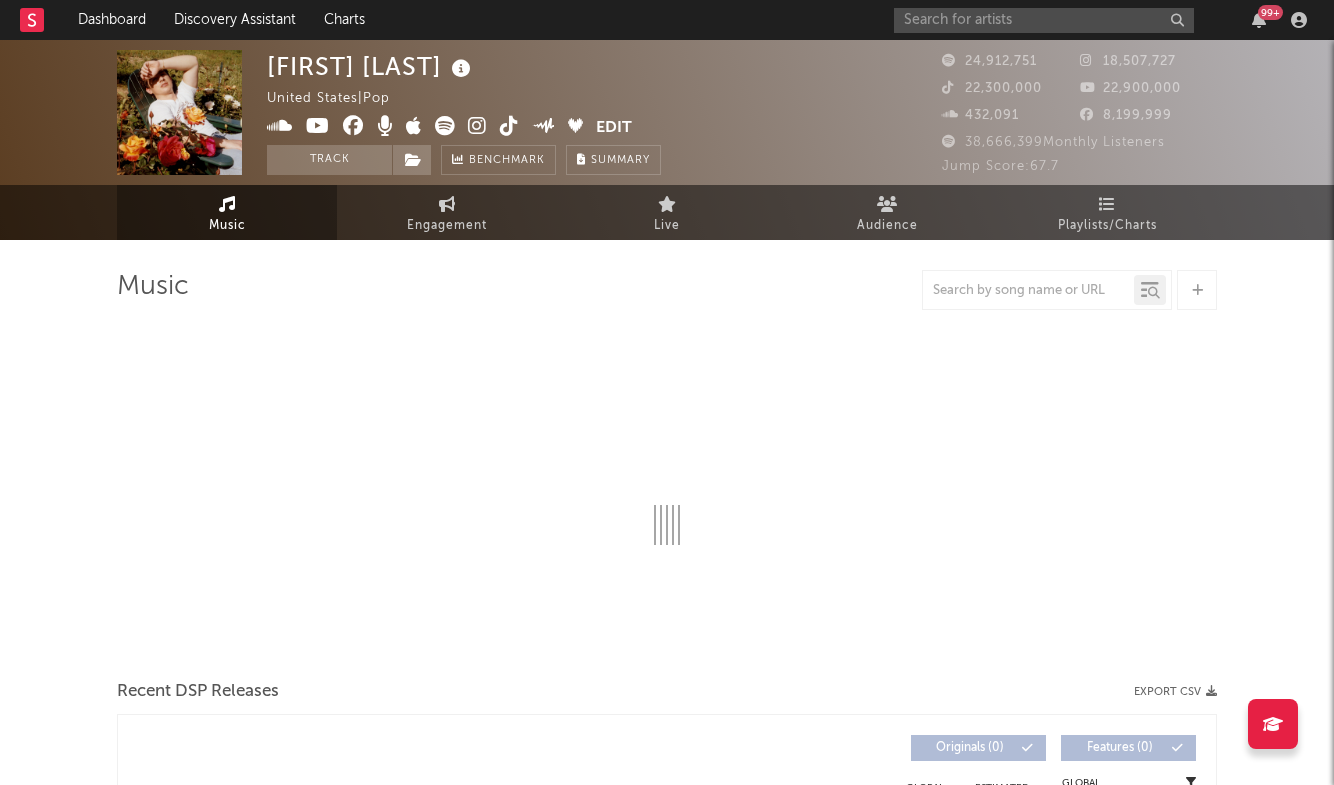 select on "6m" 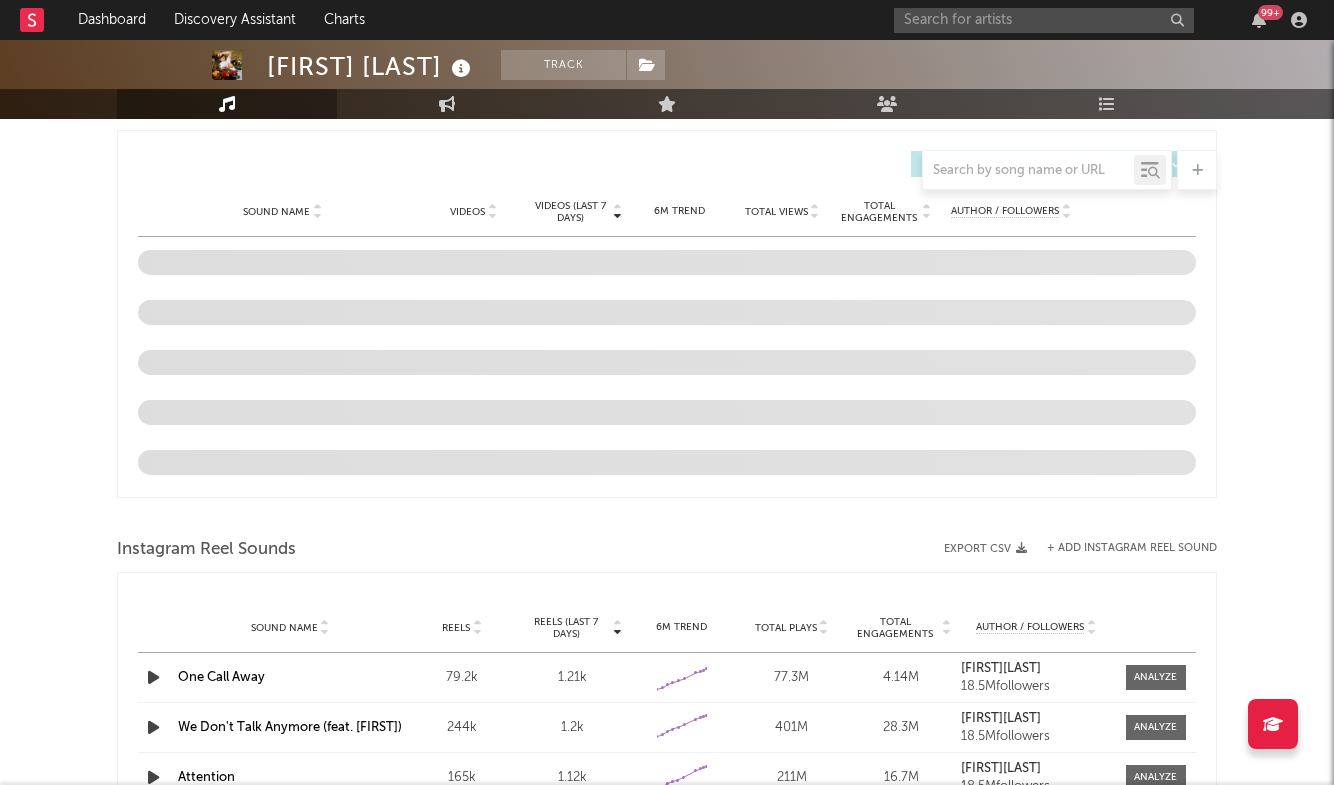 scroll, scrollTop: 1353, scrollLeft: 0, axis: vertical 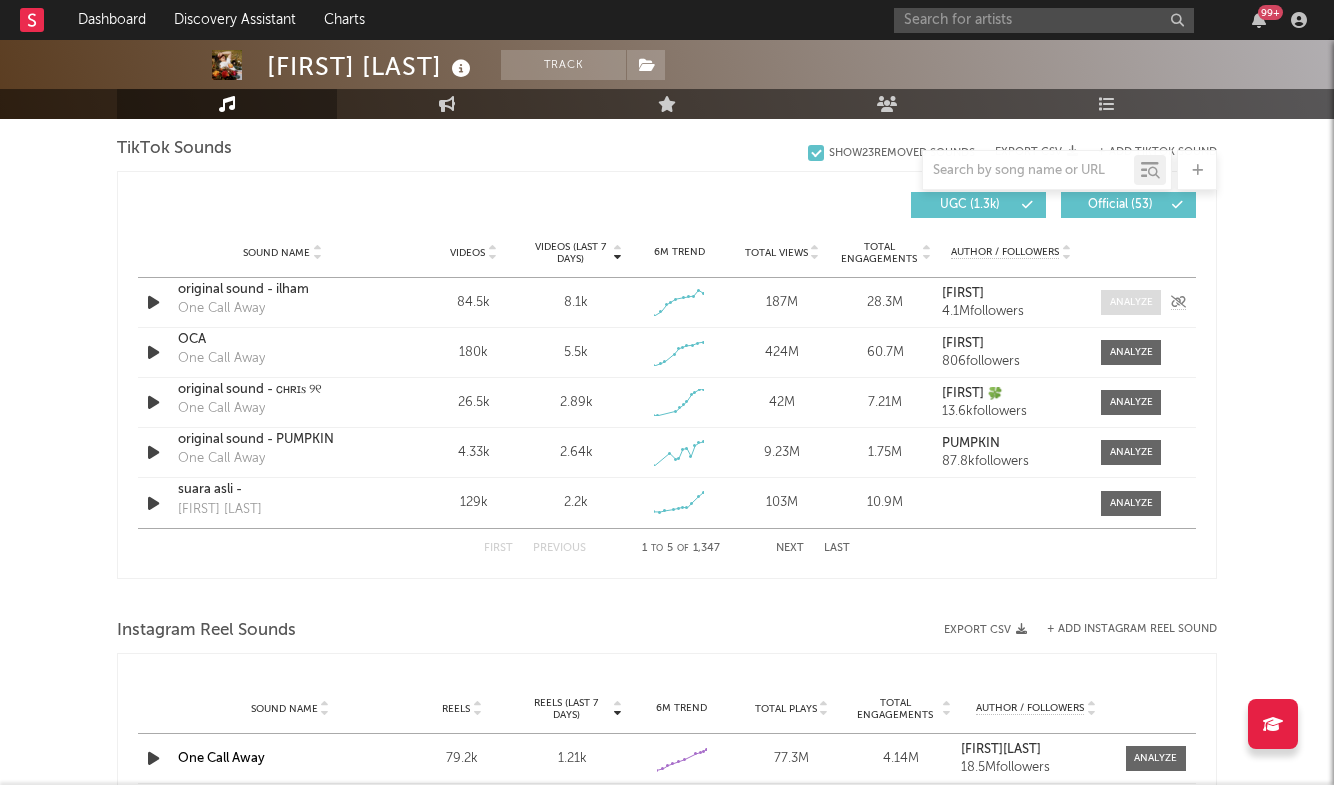 click on "Sound Name Videos Videos (last 7 days) Weekly Growth % 6M Trend Total Views Total Engagements Author / Followers" at bounding box center (667, 253) 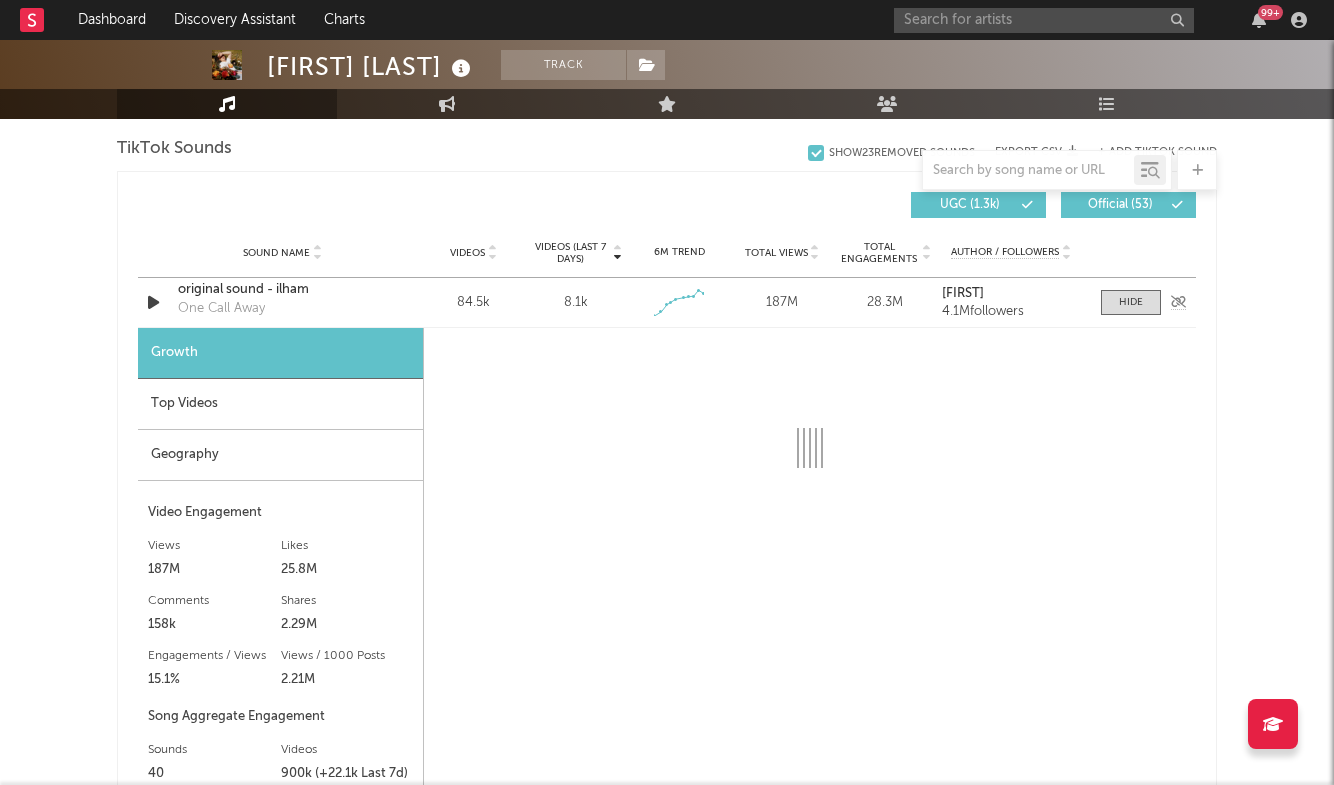 select on "1w" 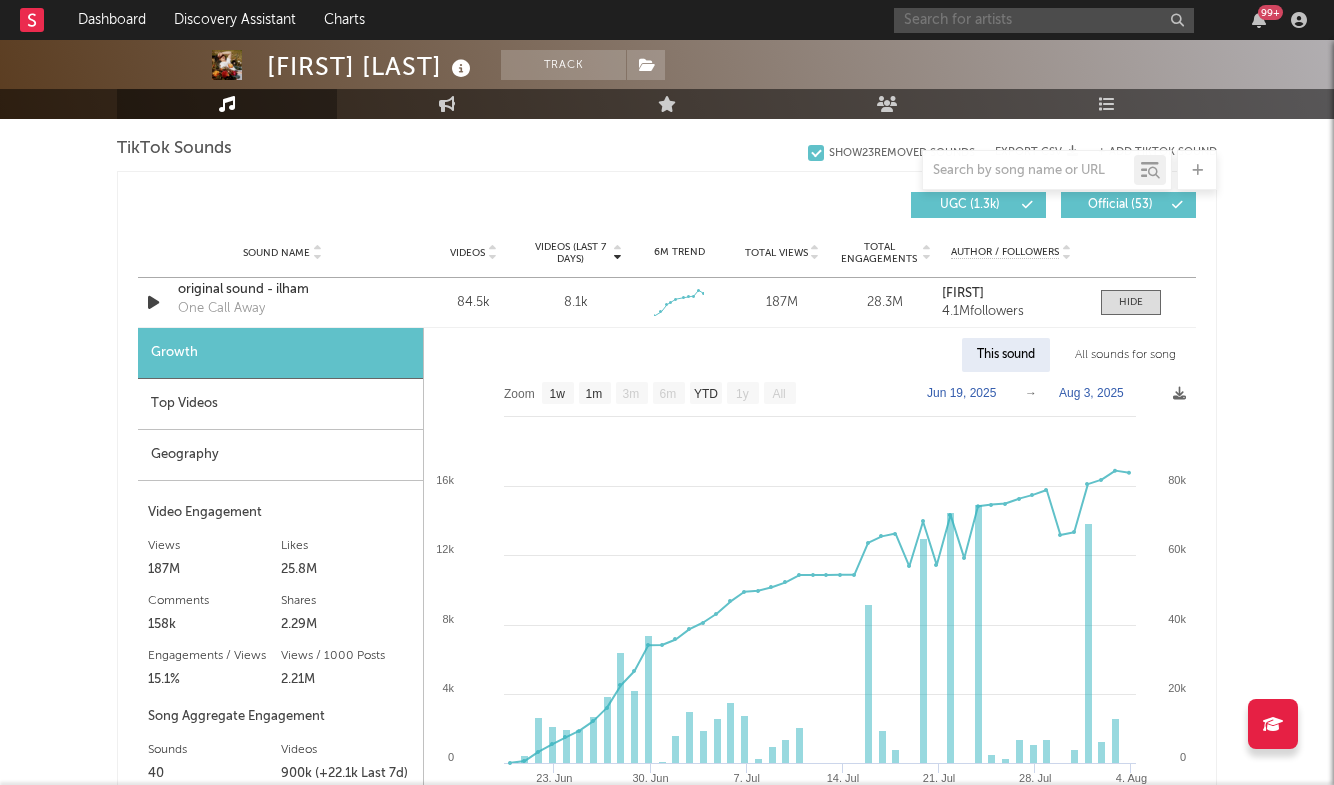click at bounding box center (1044, 20) 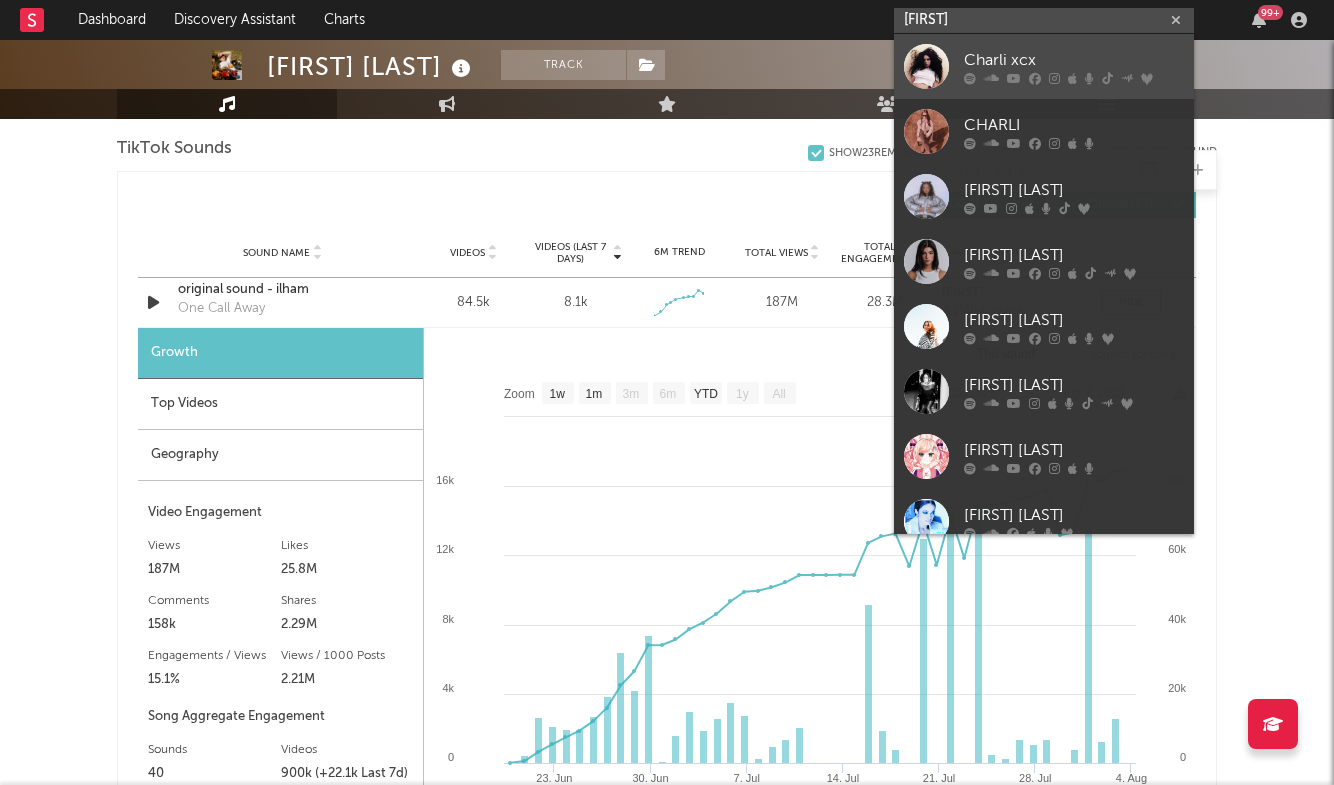 type on "[FIRST]" 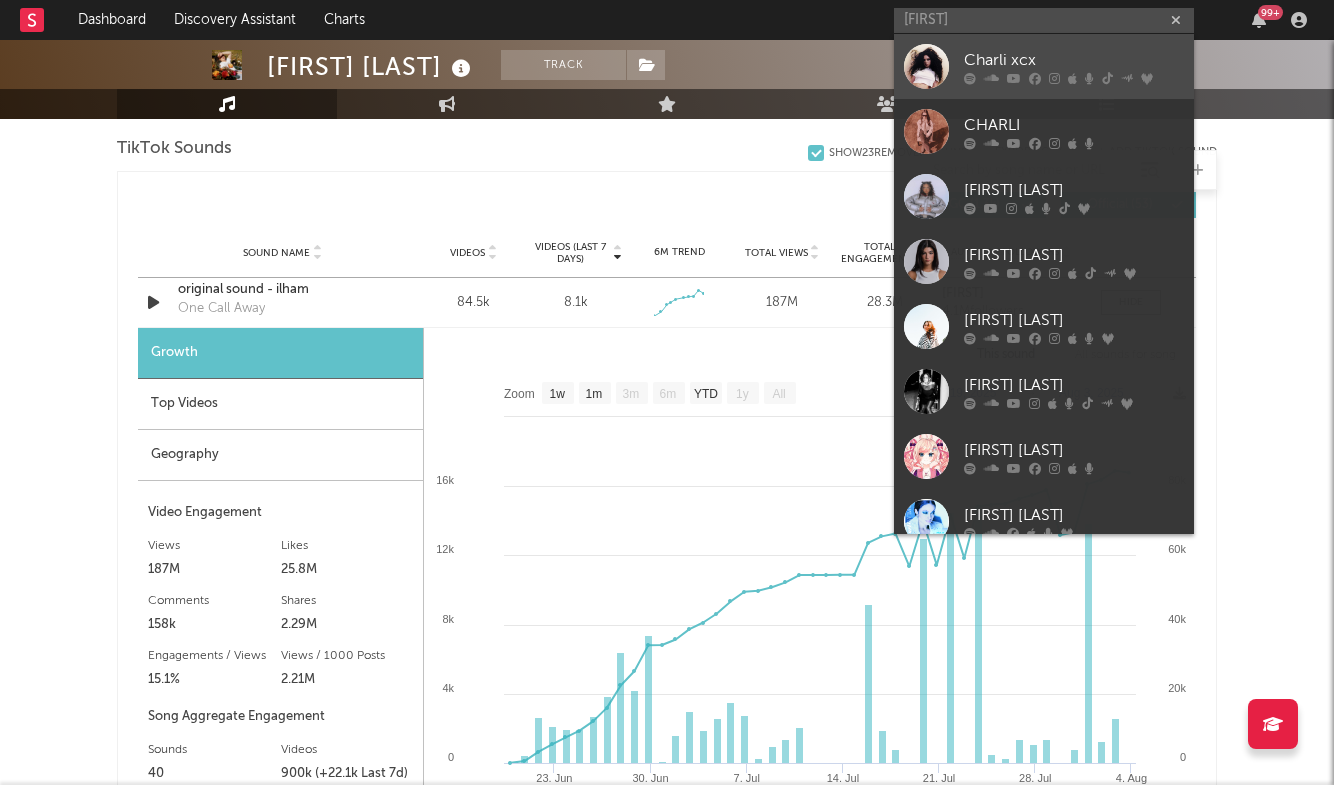 click on "Charli xcx" at bounding box center [1044, 66] 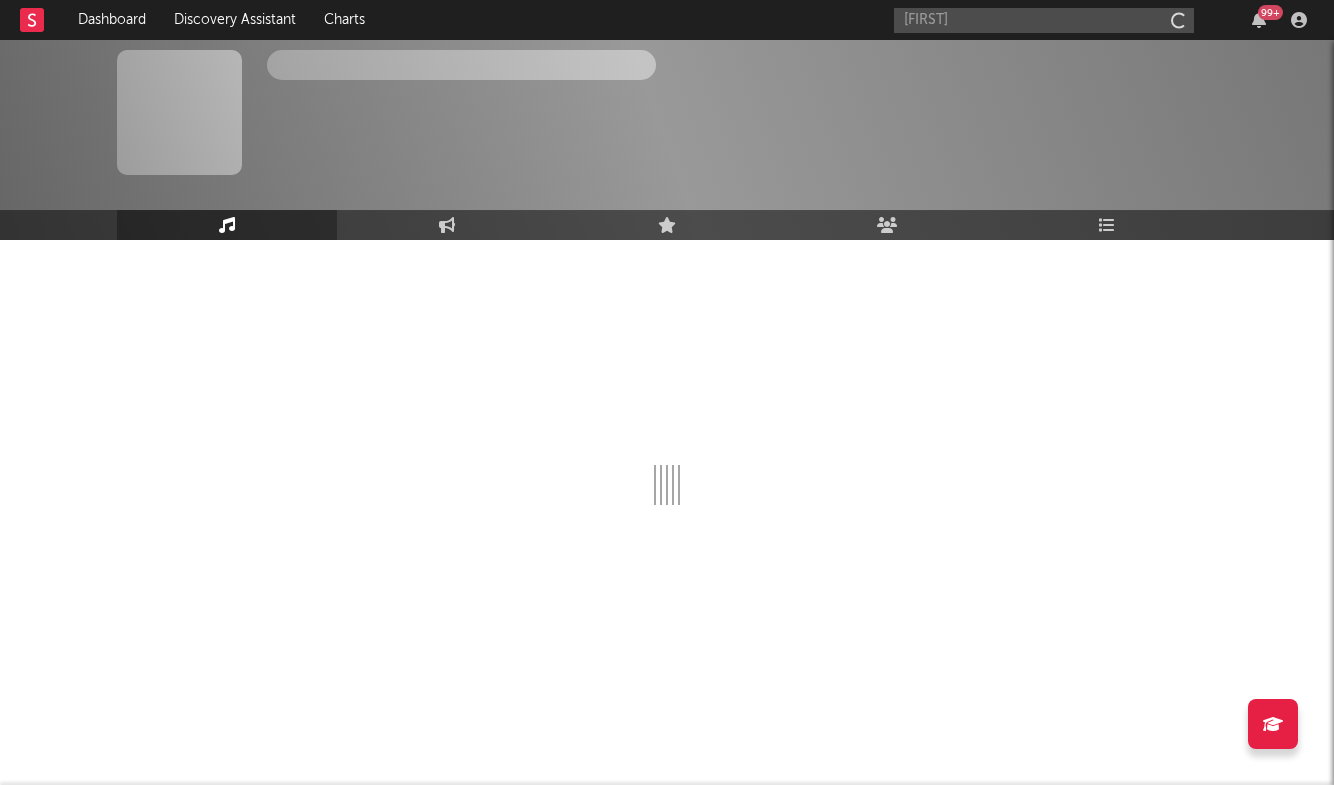 type 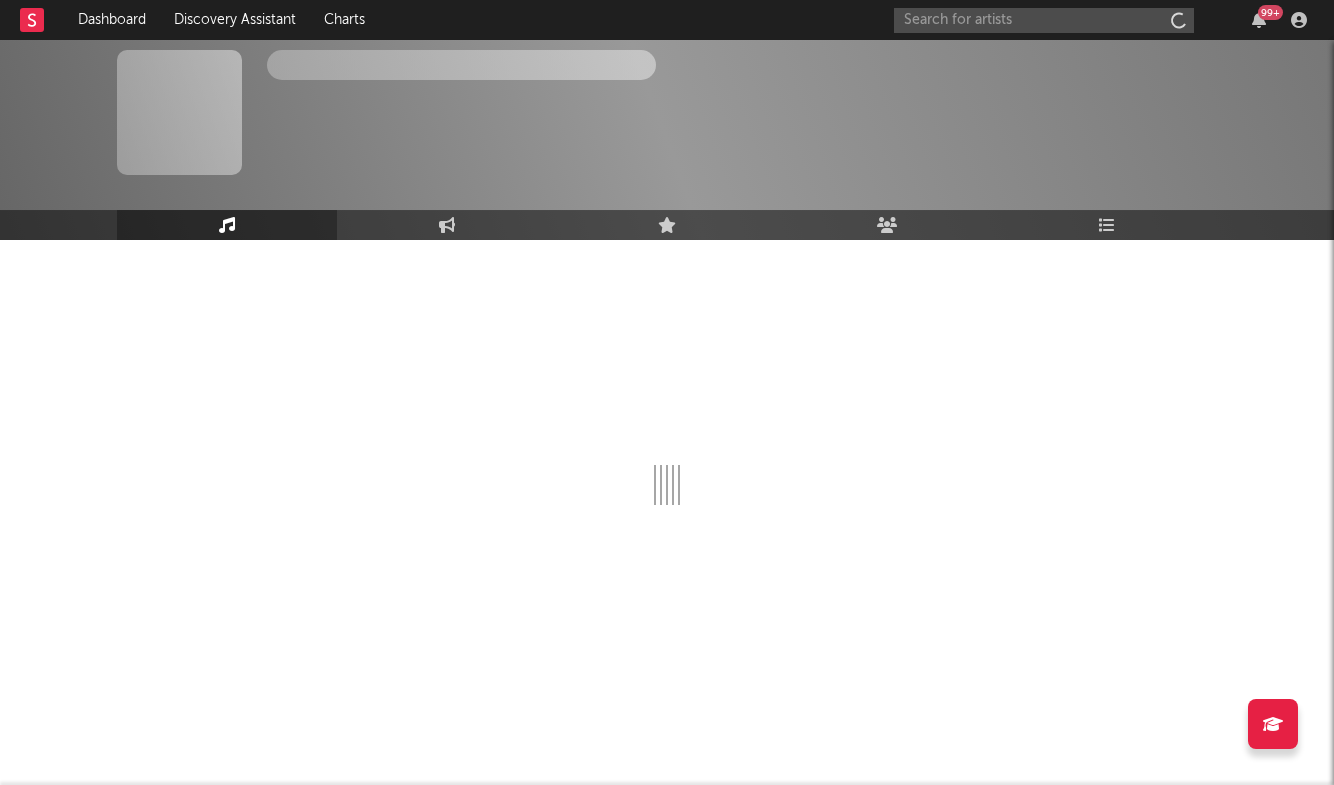 scroll, scrollTop: 0, scrollLeft: 0, axis: both 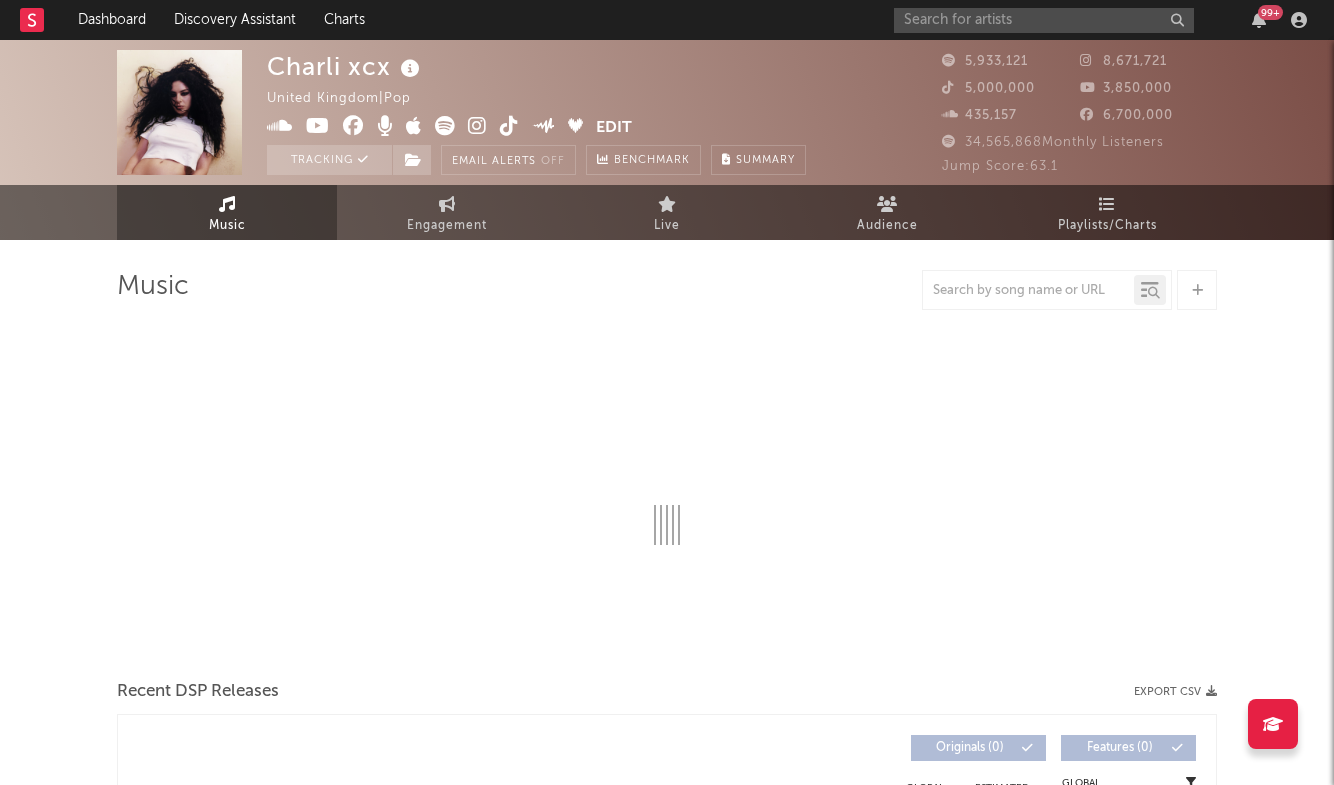 select on "6m" 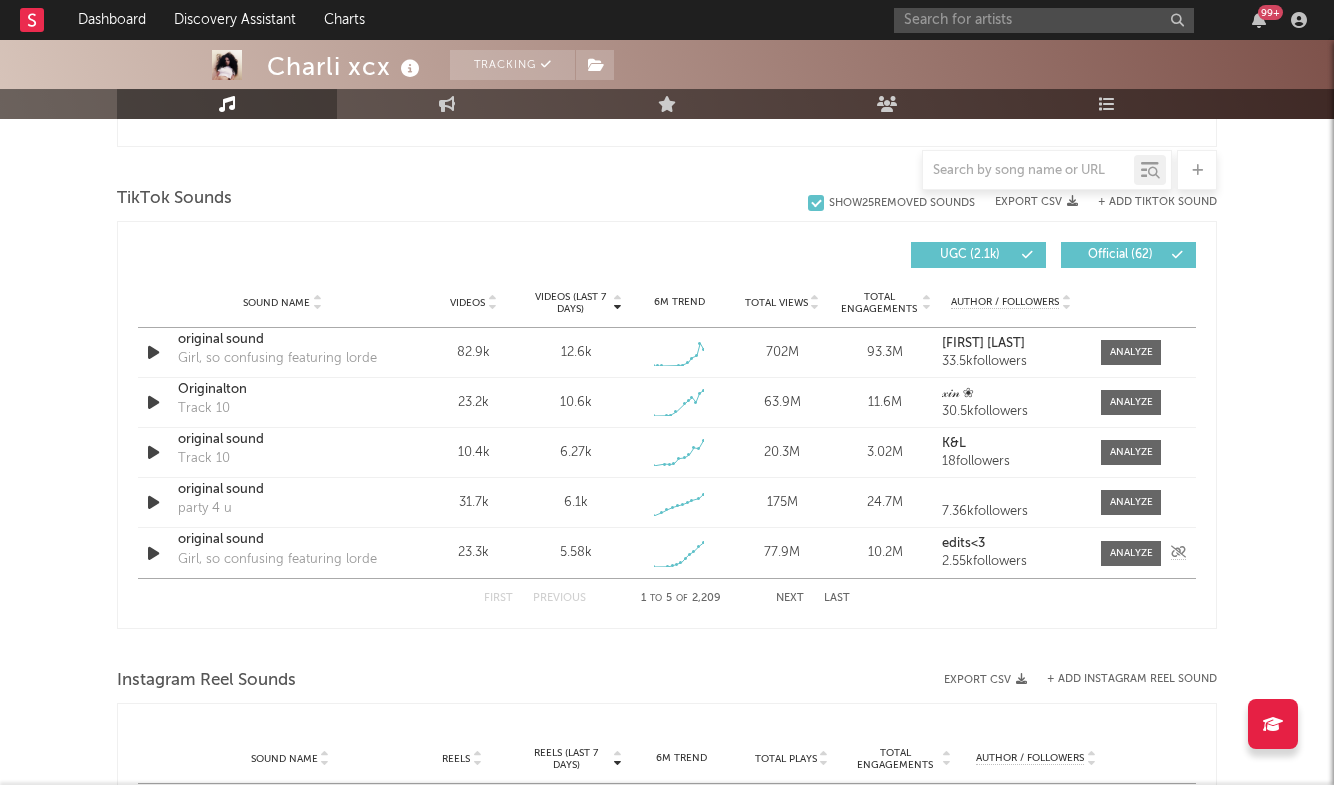 scroll, scrollTop: 1282, scrollLeft: 0, axis: vertical 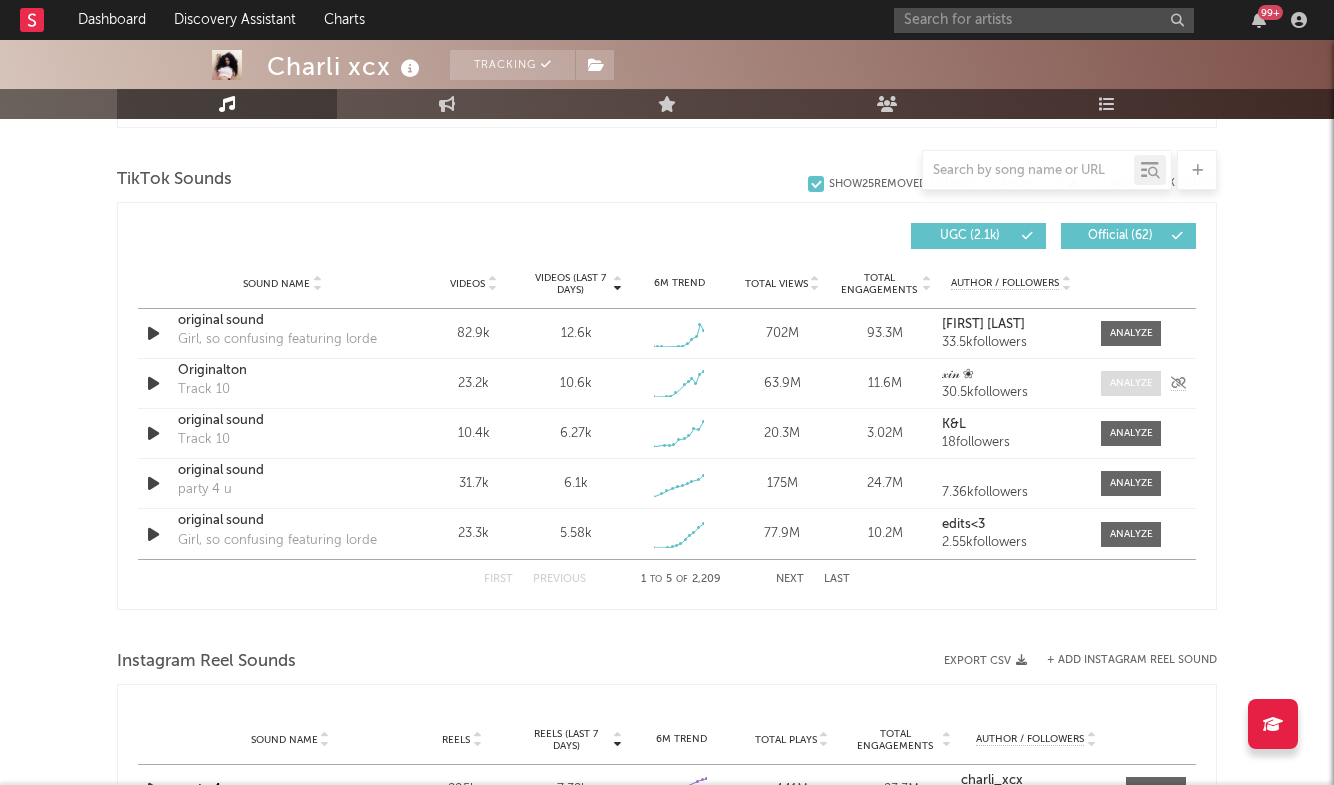 click at bounding box center (1131, 383) 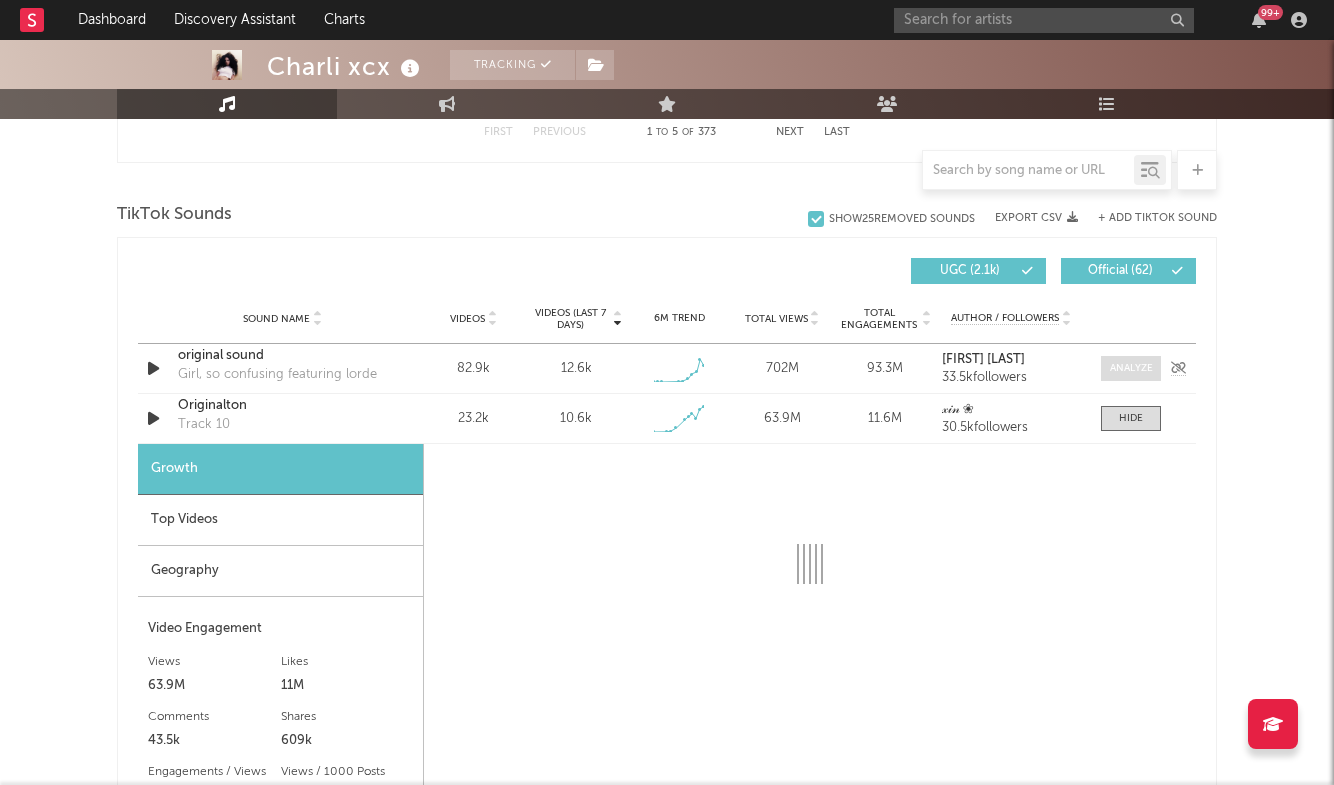 select on "1w" 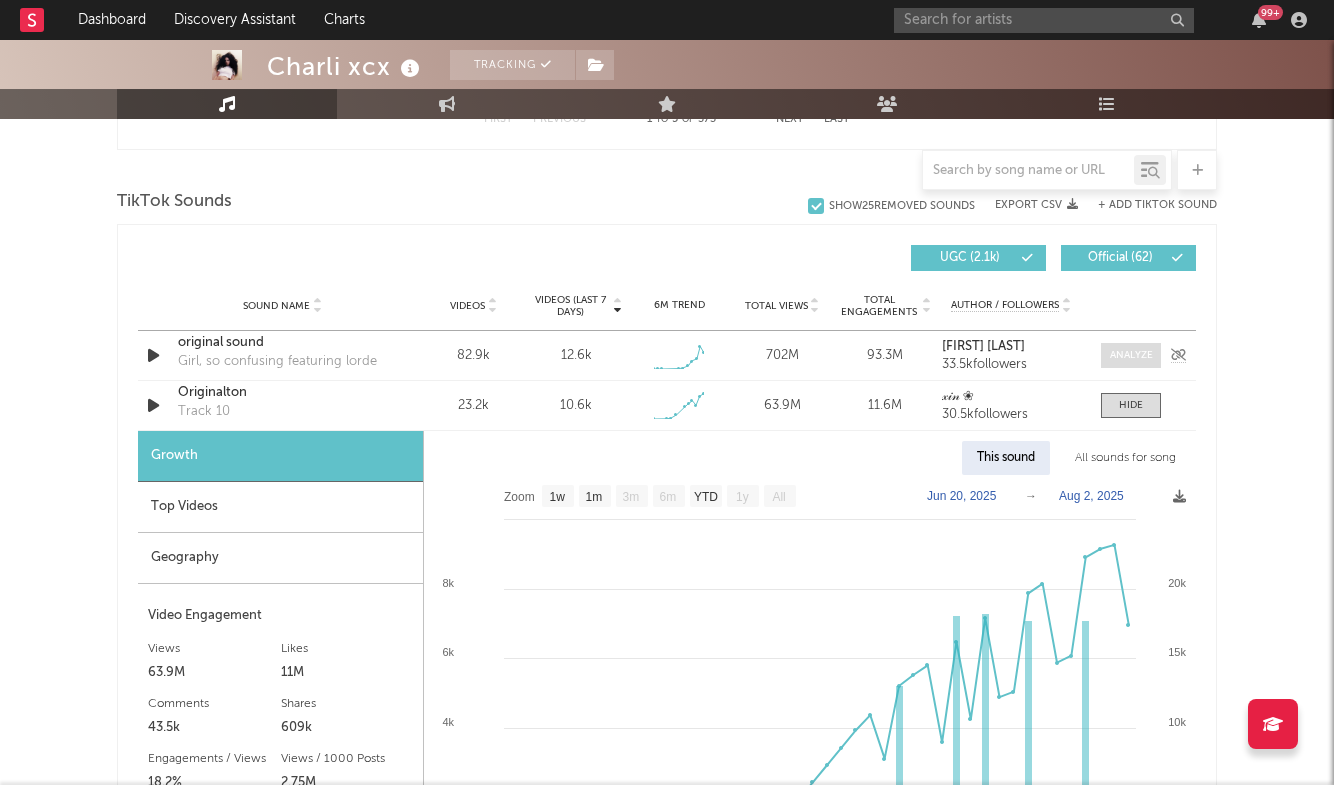 scroll, scrollTop: 1307, scrollLeft: 0, axis: vertical 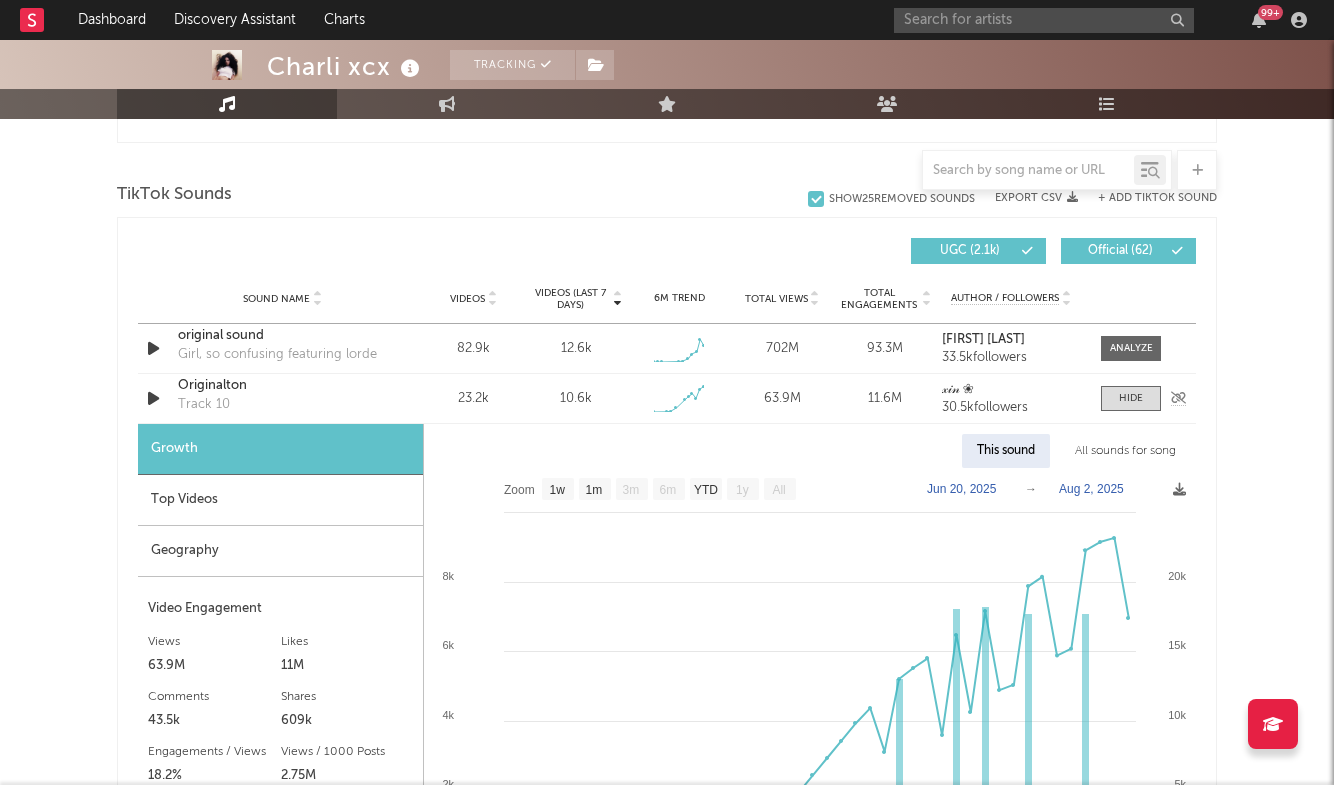 click on "Originalton" at bounding box center [282, 386] 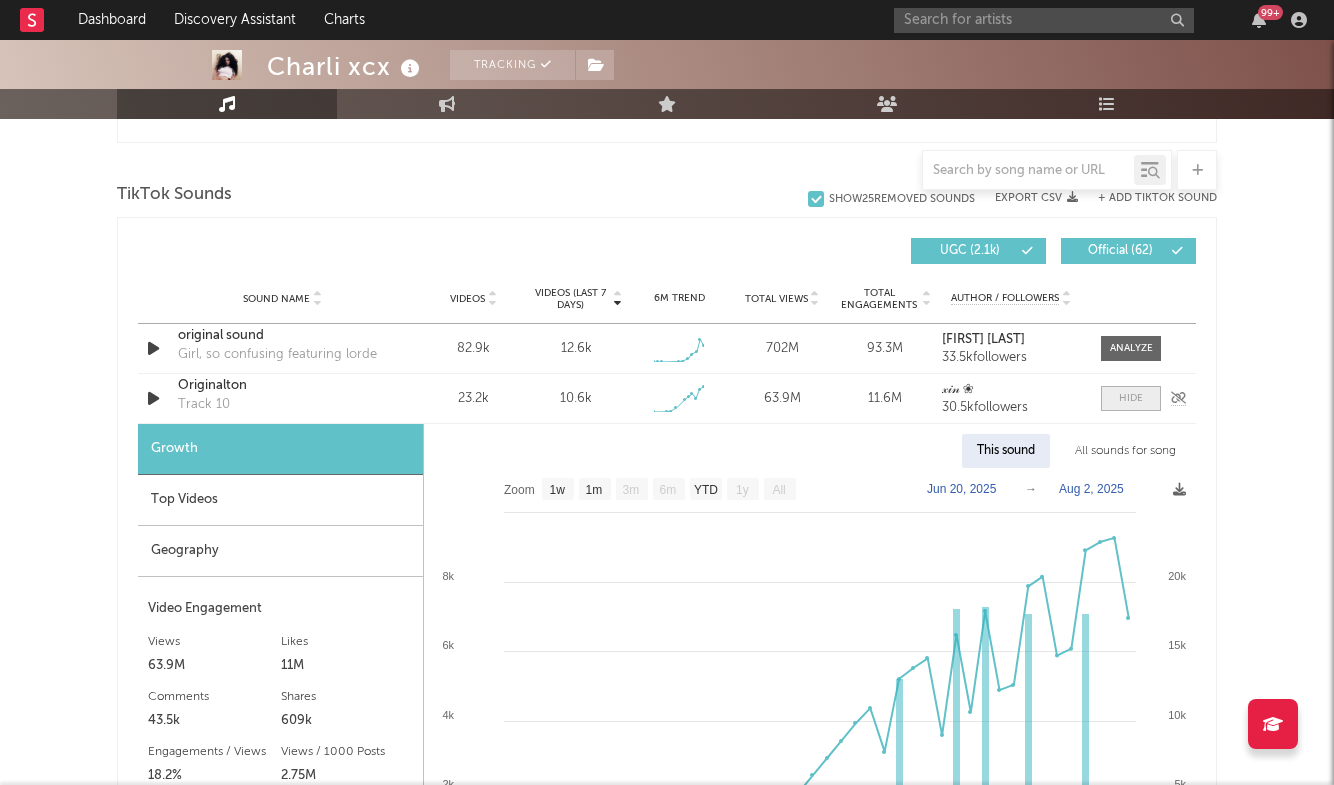 click at bounding box center (1131, 398) 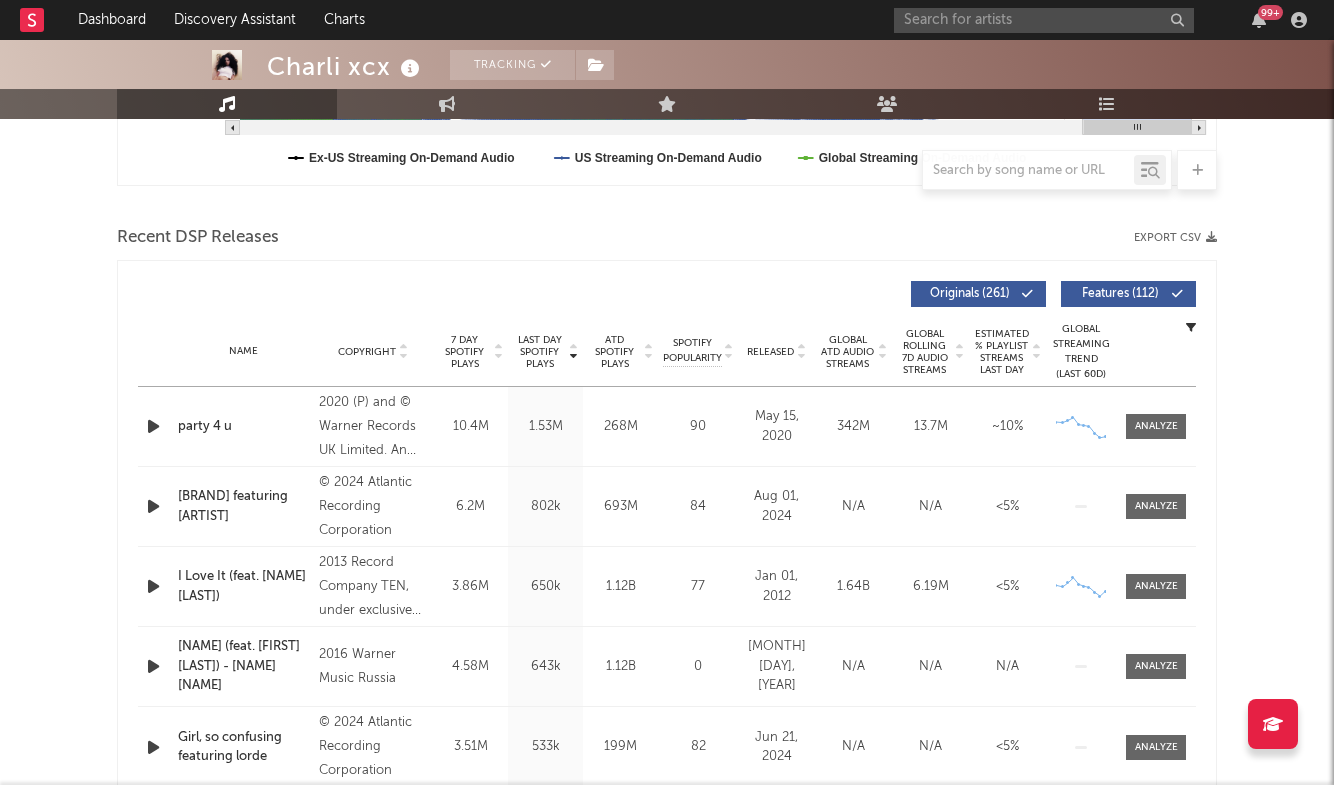 scroll, scrollTop: 758, scrollLeft: 0, axis: vertical 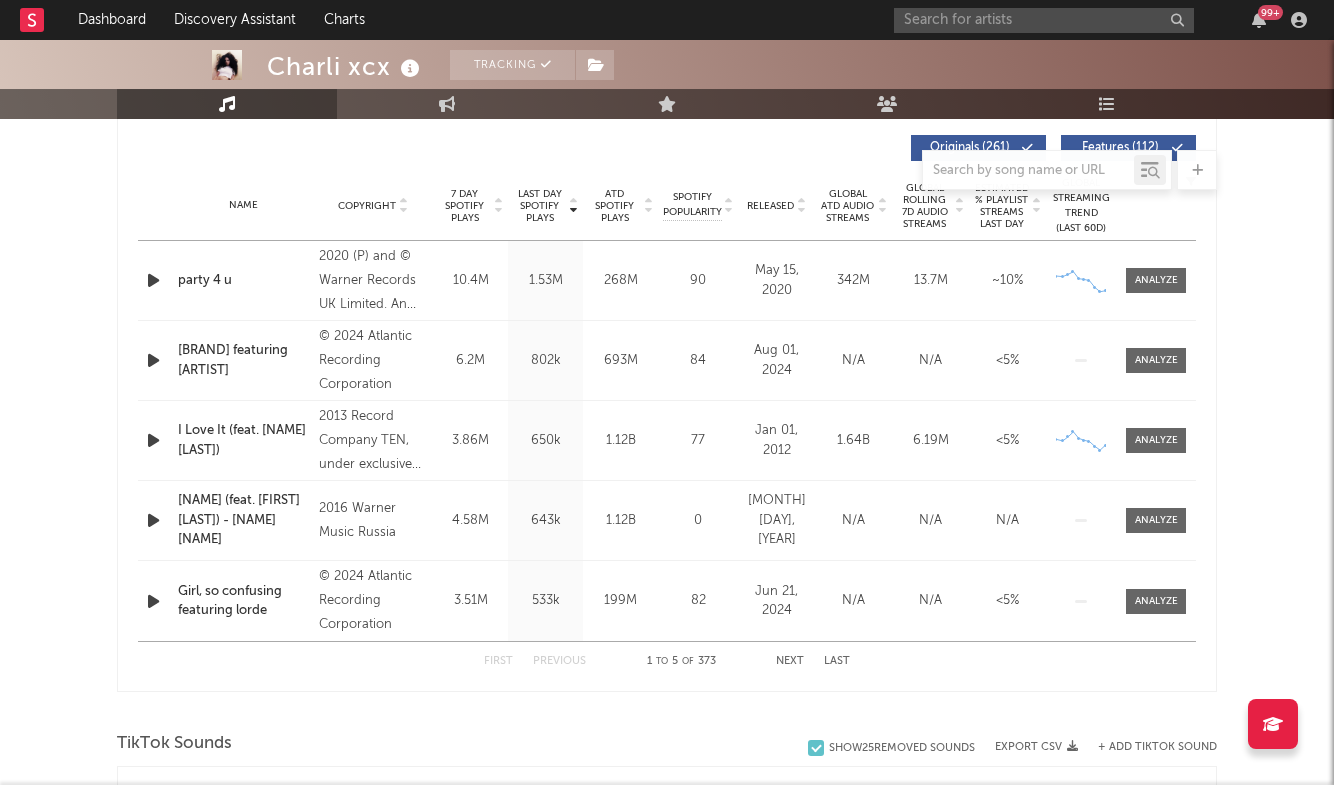 click on "Next" at bounding box center (790, 661) 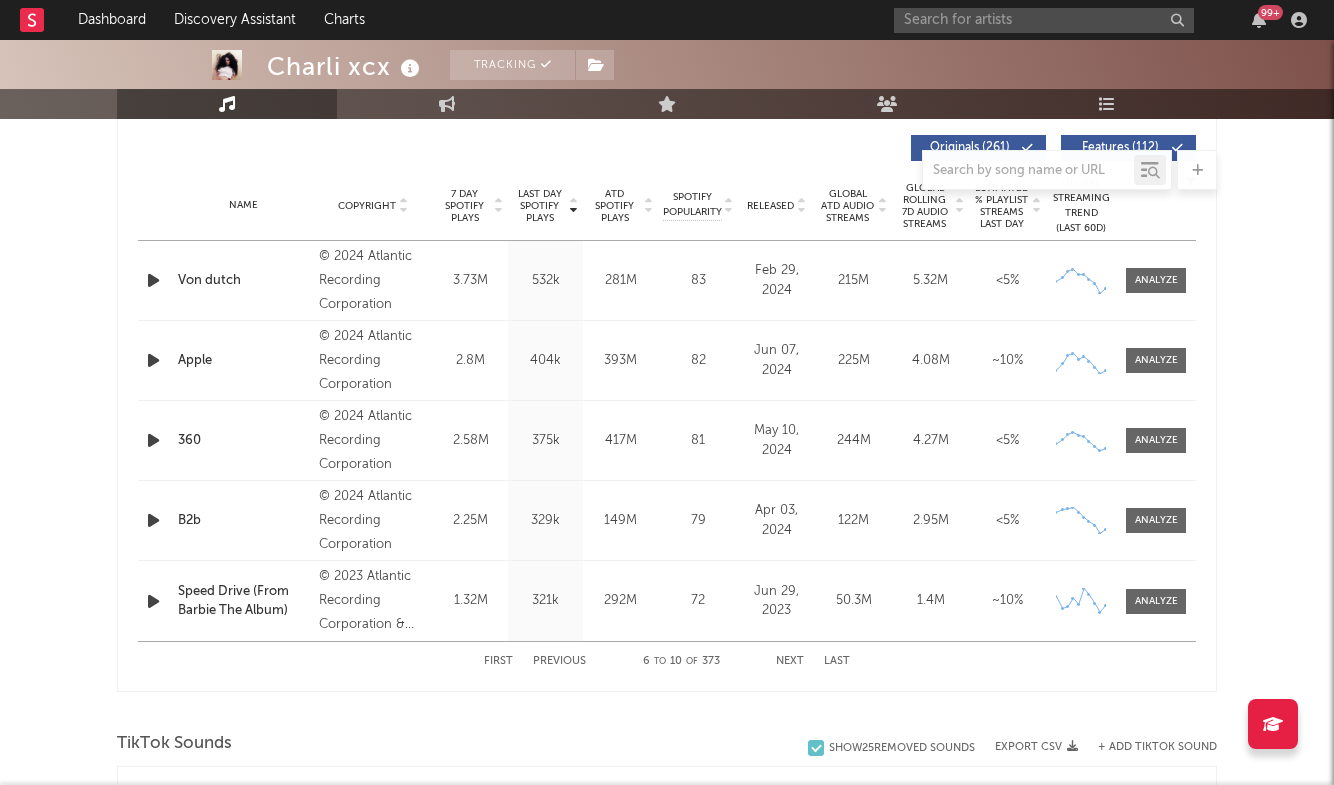 click on "Next" at bounding box center [790, 661] 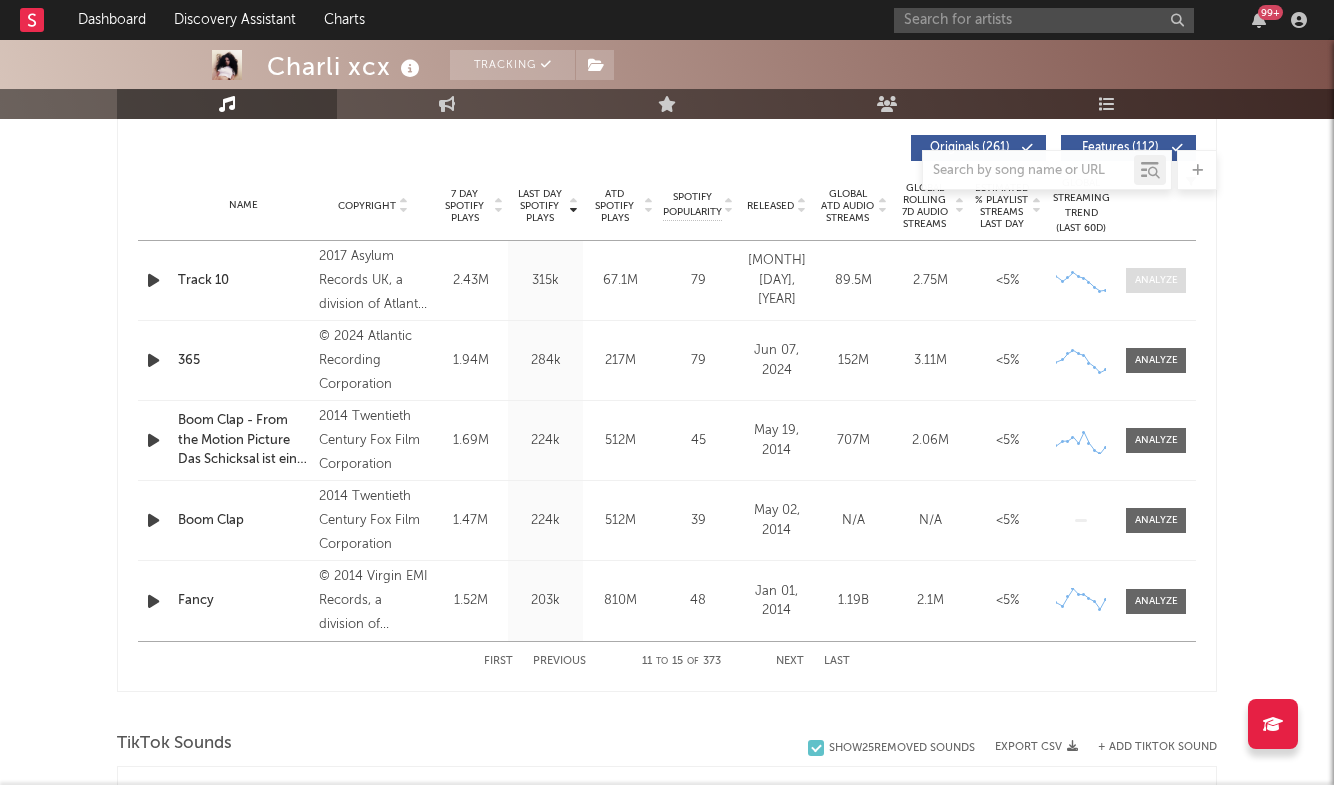 click at bounding box center [1156, 280] 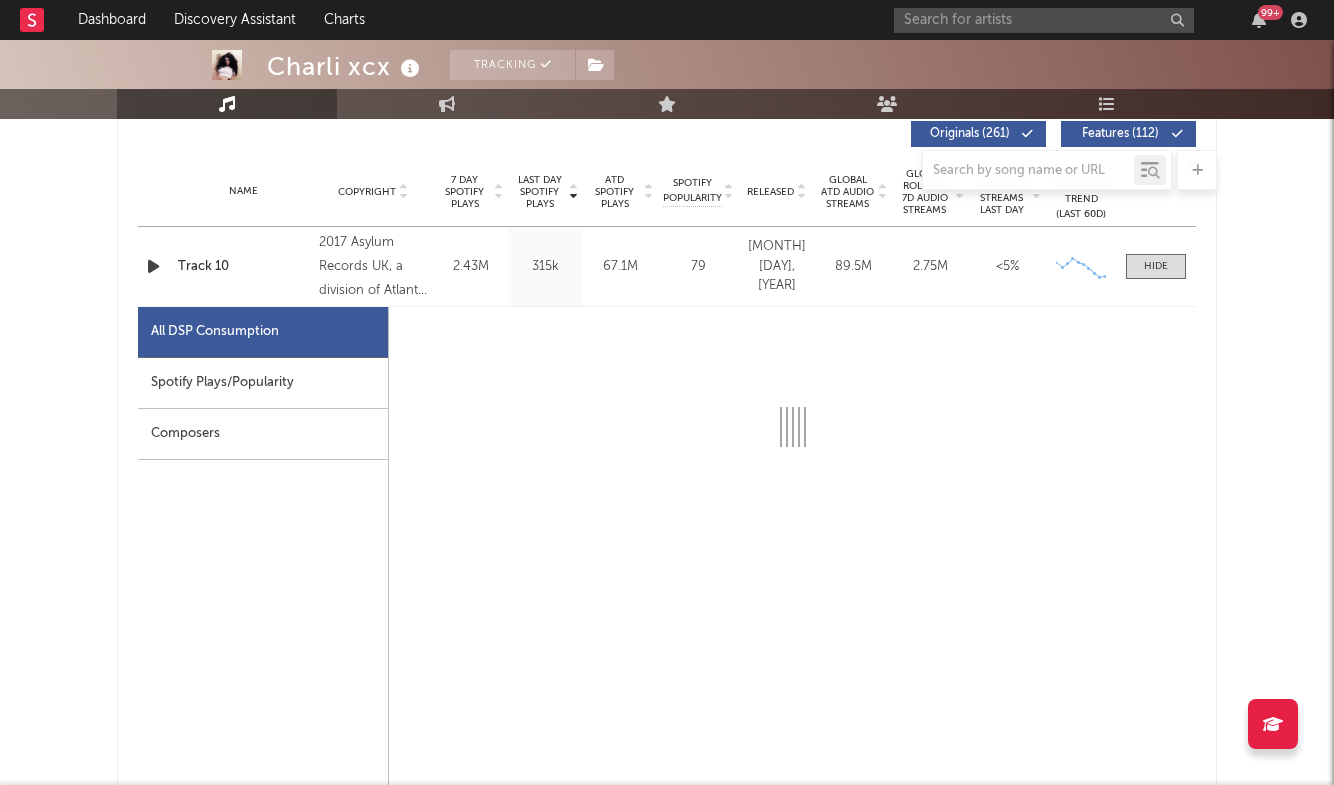 scroll, scrollTop: 772, scrollLeft: 0, axis: vertical 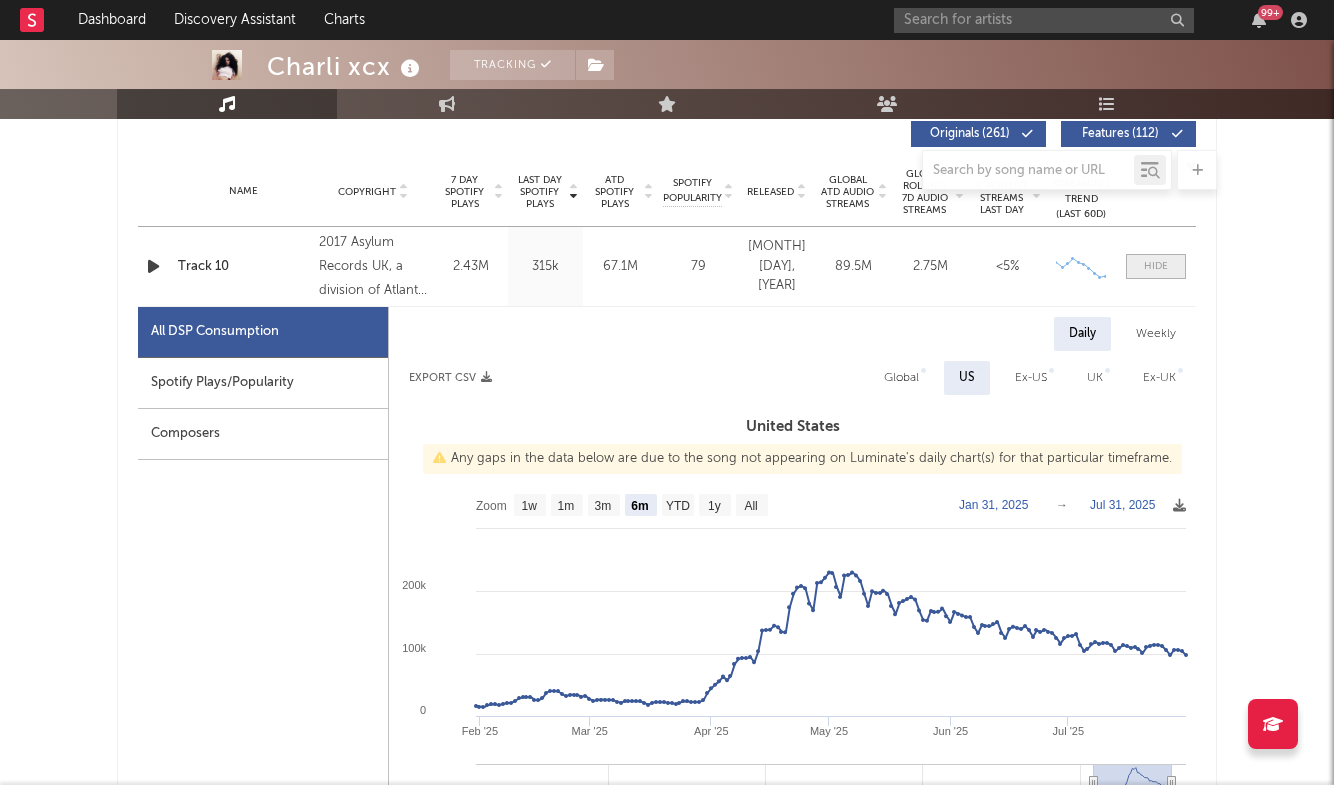 click at bounding box center [1156, 266] 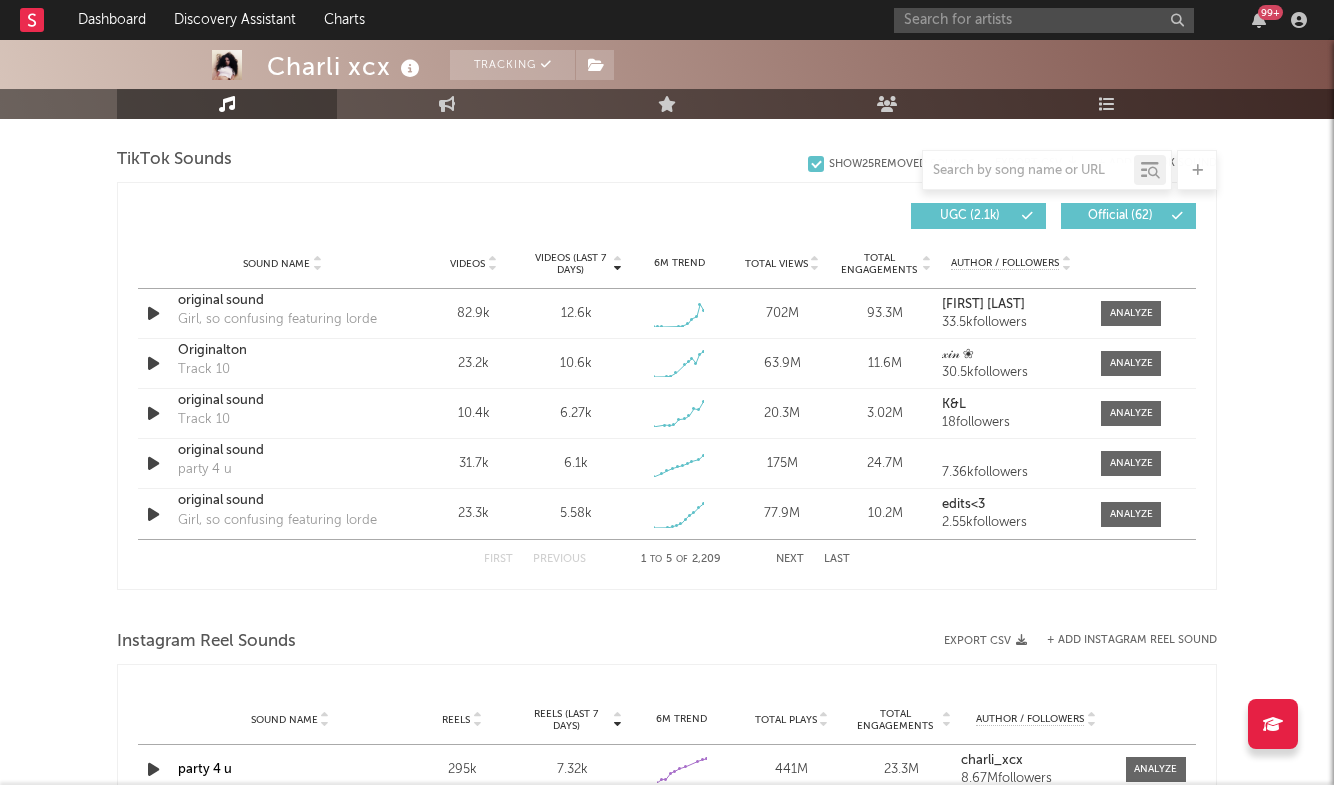 scroll, scrollTop: 1348, scrollLeft: 0, axis: vertical 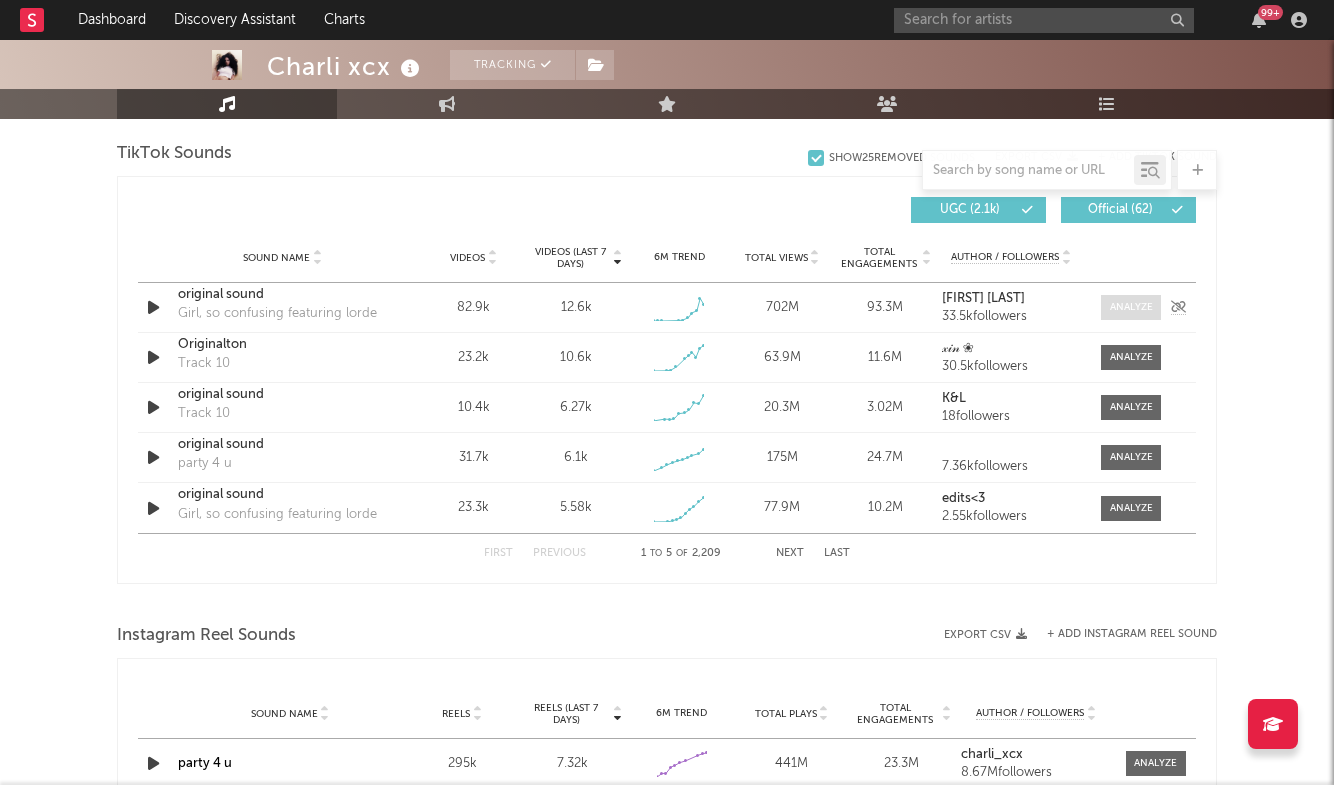 click at bounding box center [1131, 307] 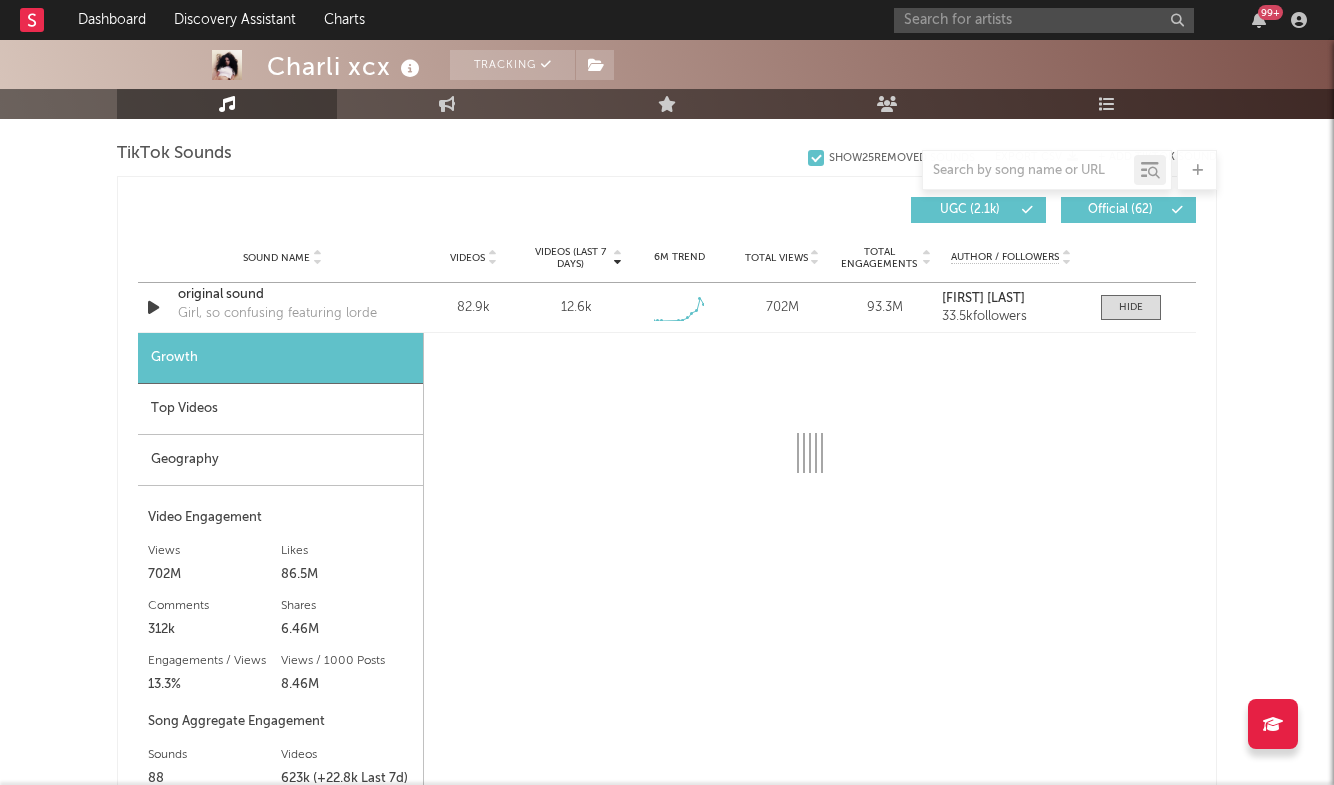 select on "1w" 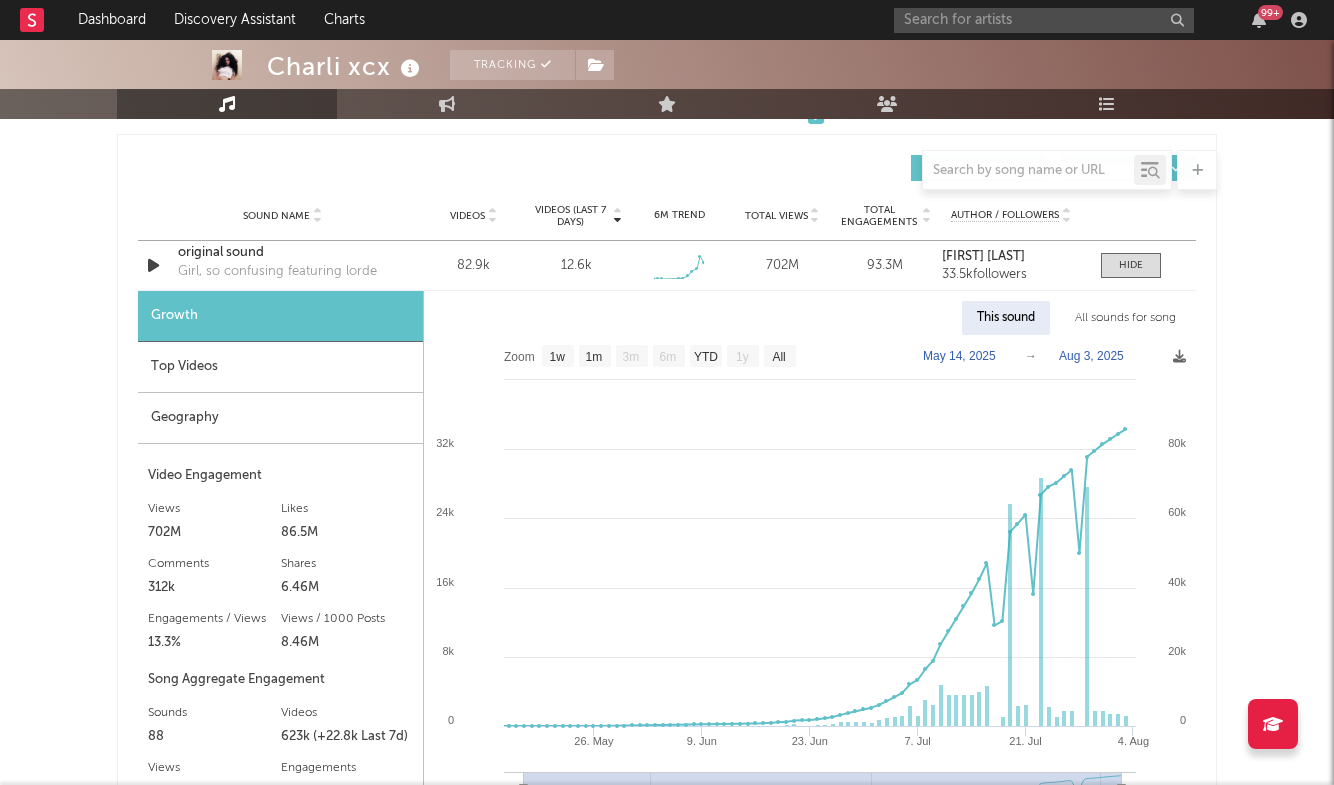 scroll, scrollTop: 1393, scrollLeft: 0, axis: vertical 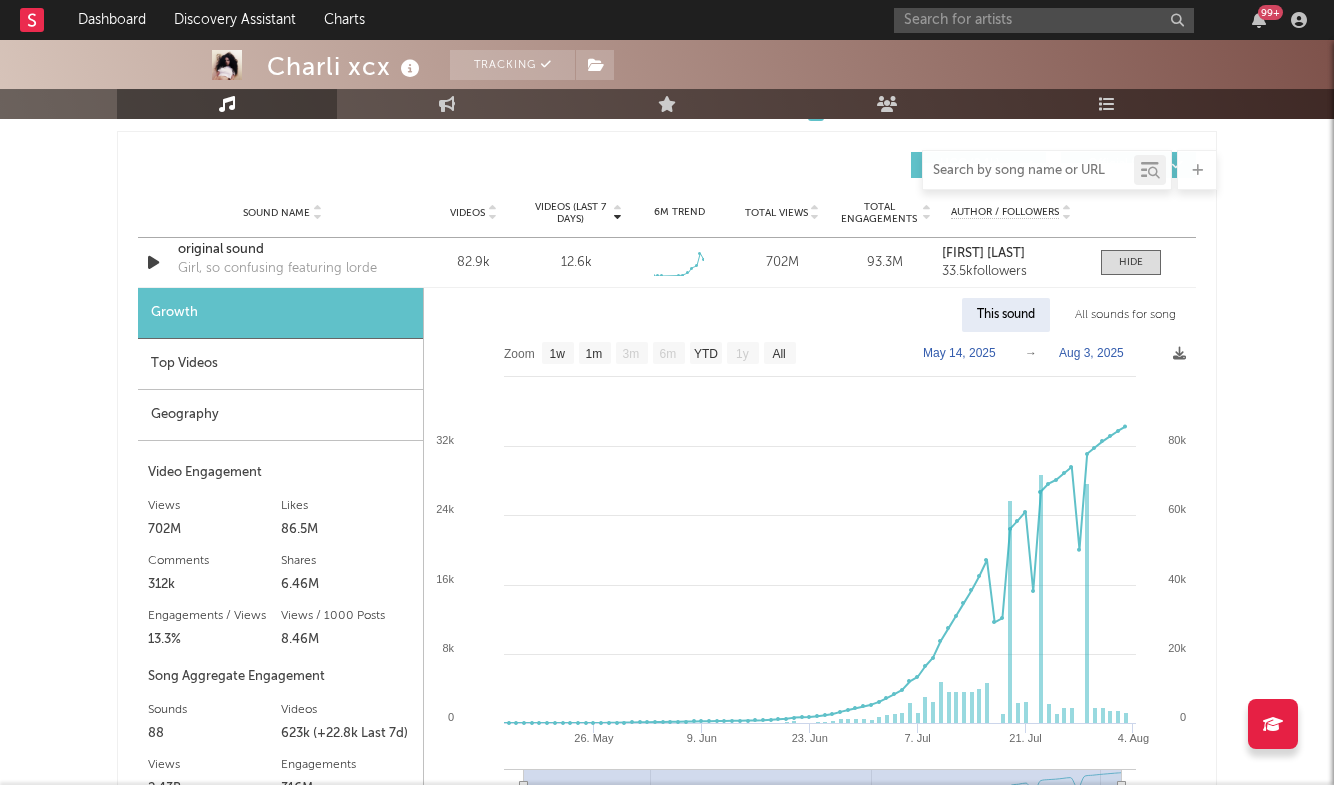 click at bounding box center [1028, 171] 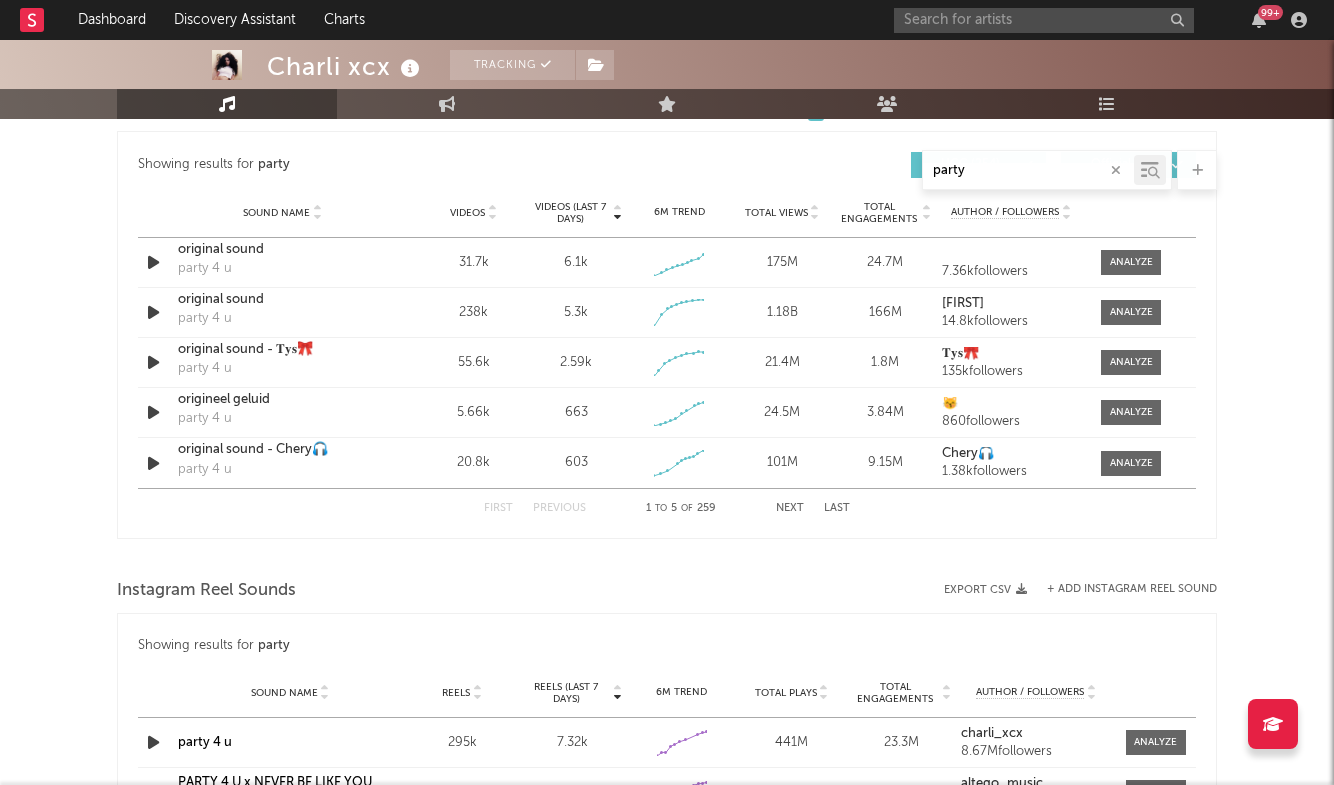 type on "party" 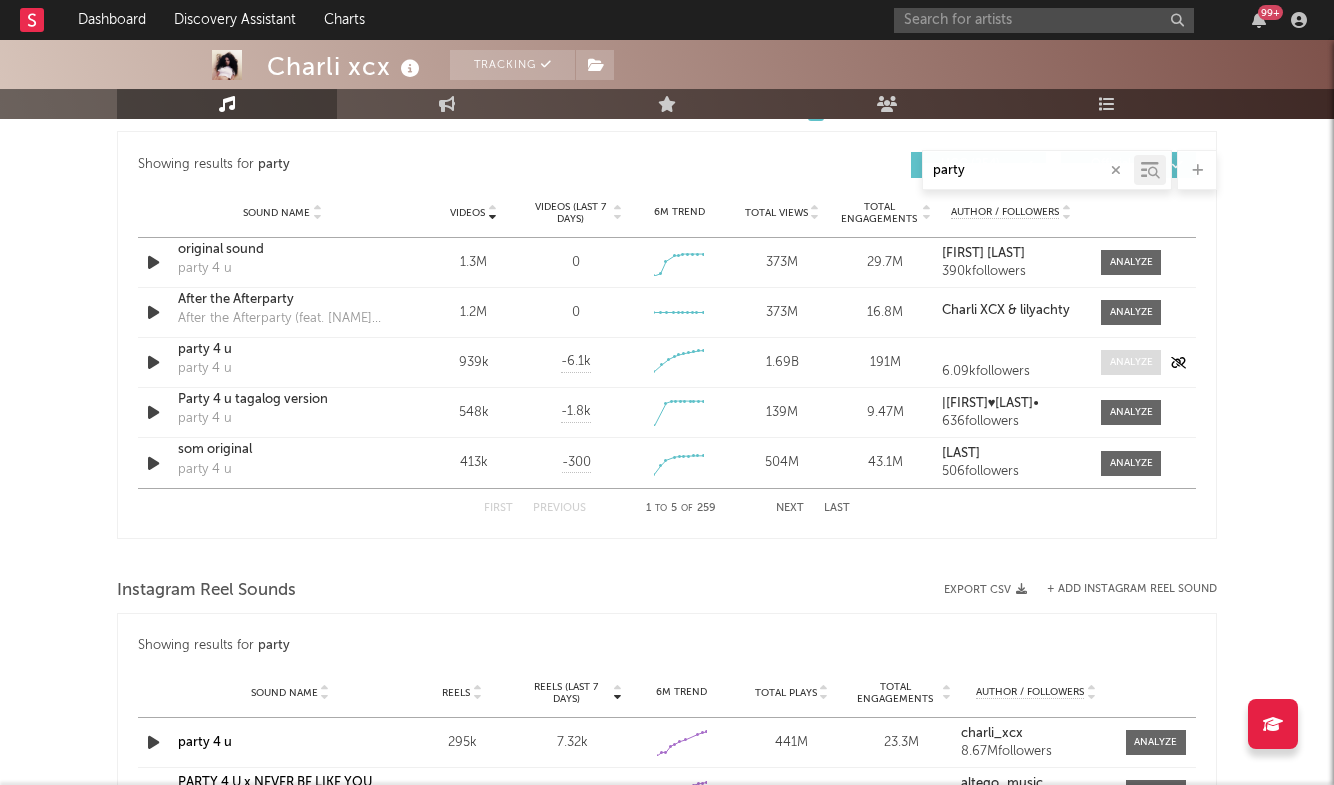 click at bounding box center (1131, 362) 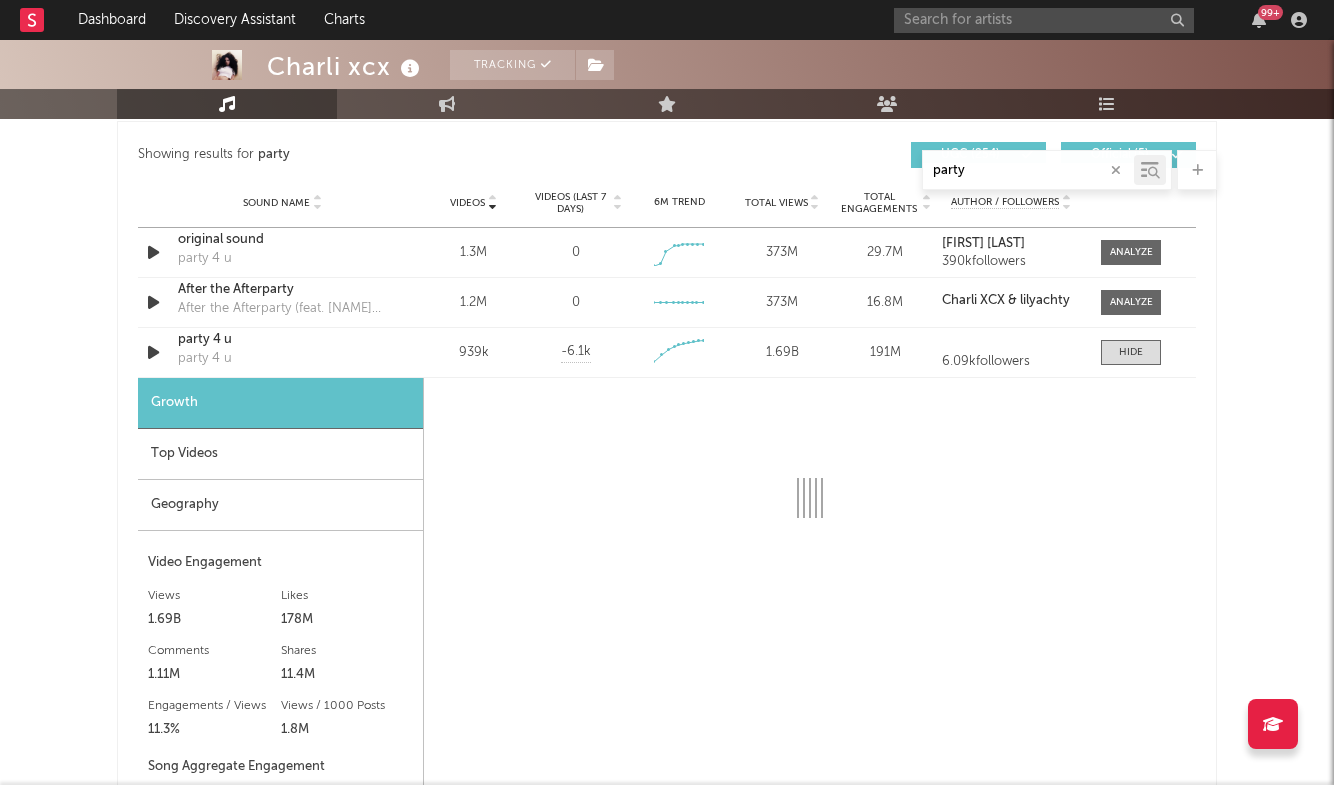 scroll, scrollTop: 1406, scrollLeft: 0, axis: vertical 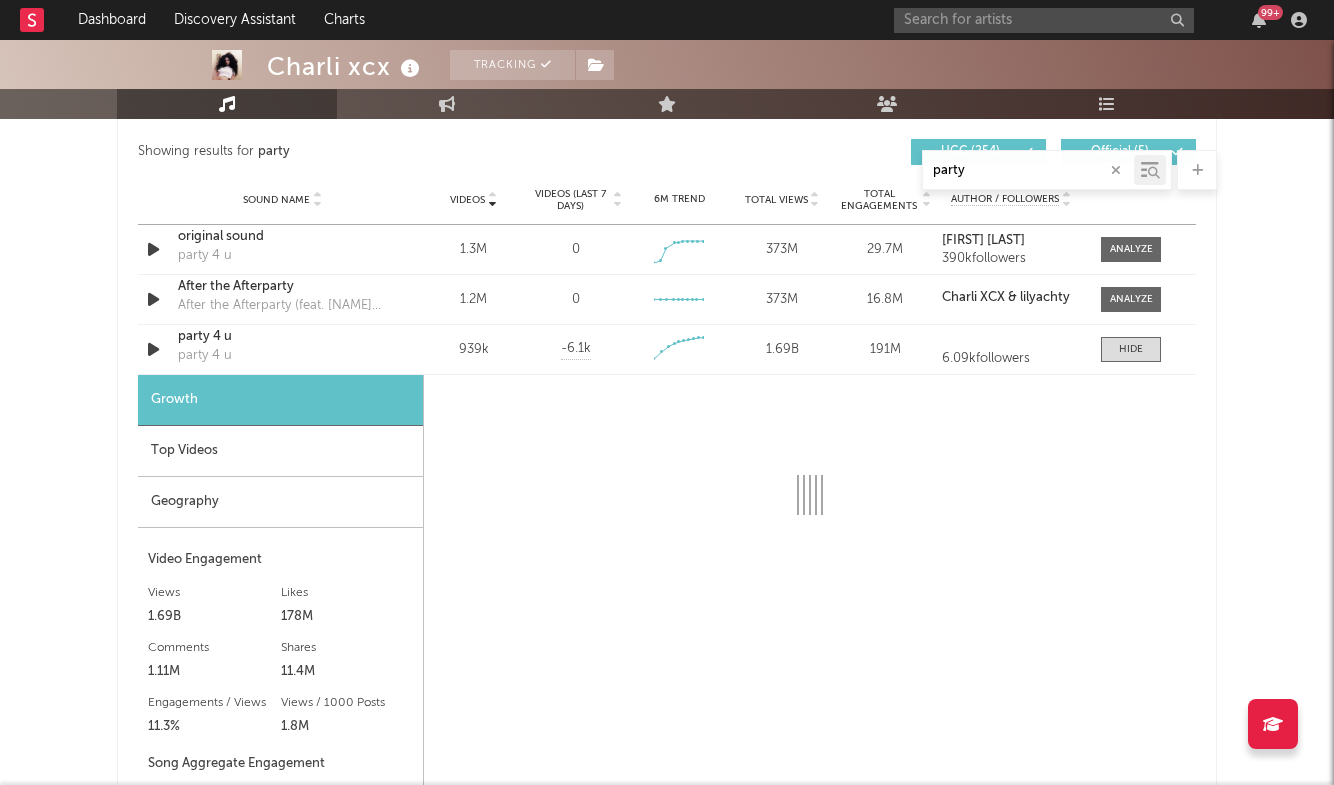 select on "6m" 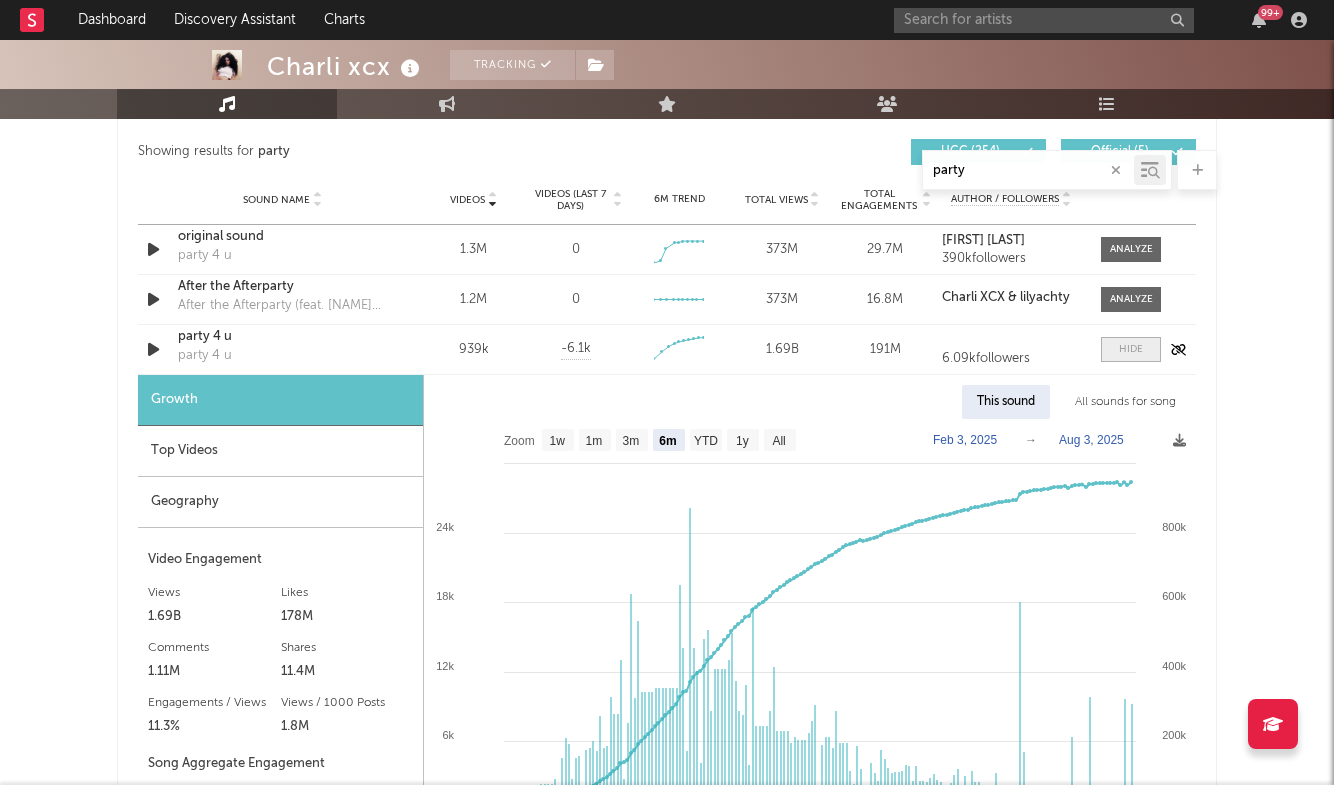 click at bounding box center [1131, 349] 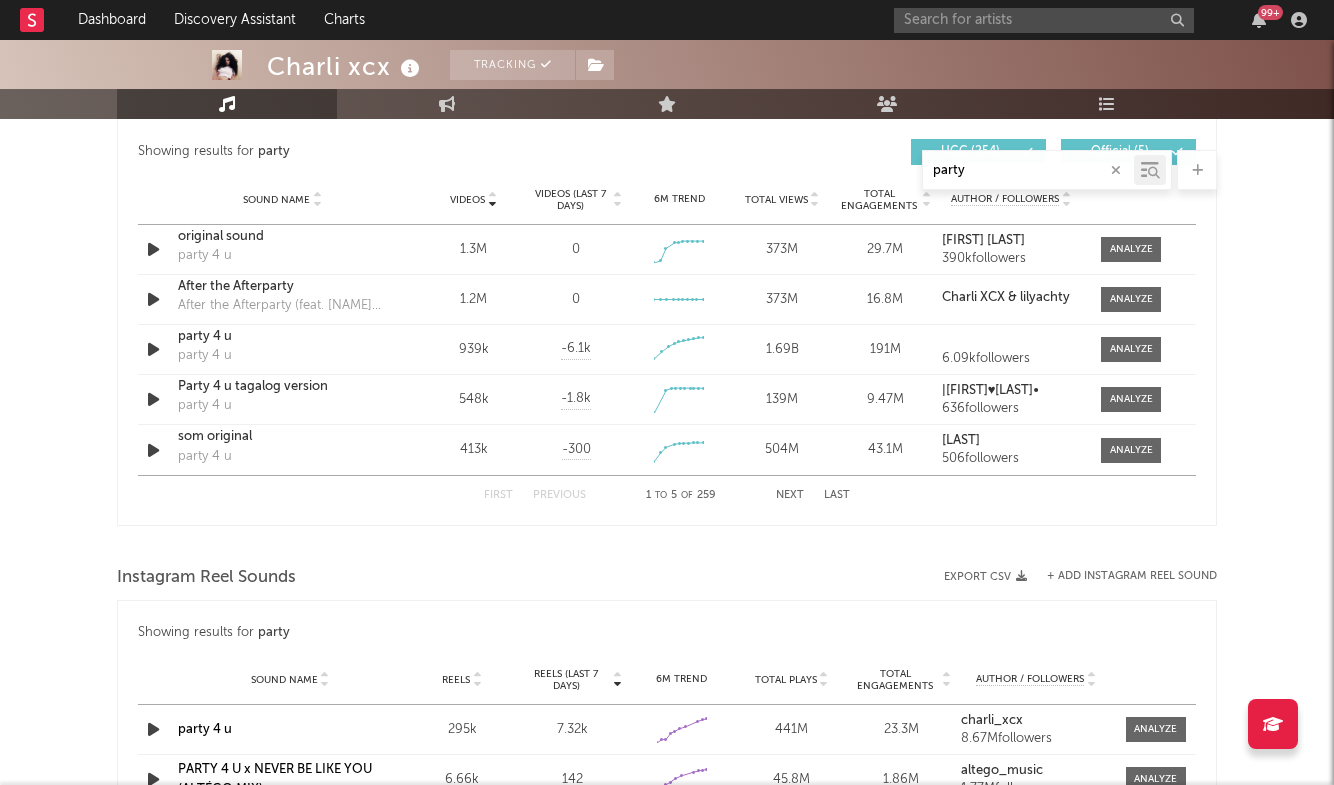 click on "Next" at bounding box center (790, 495) 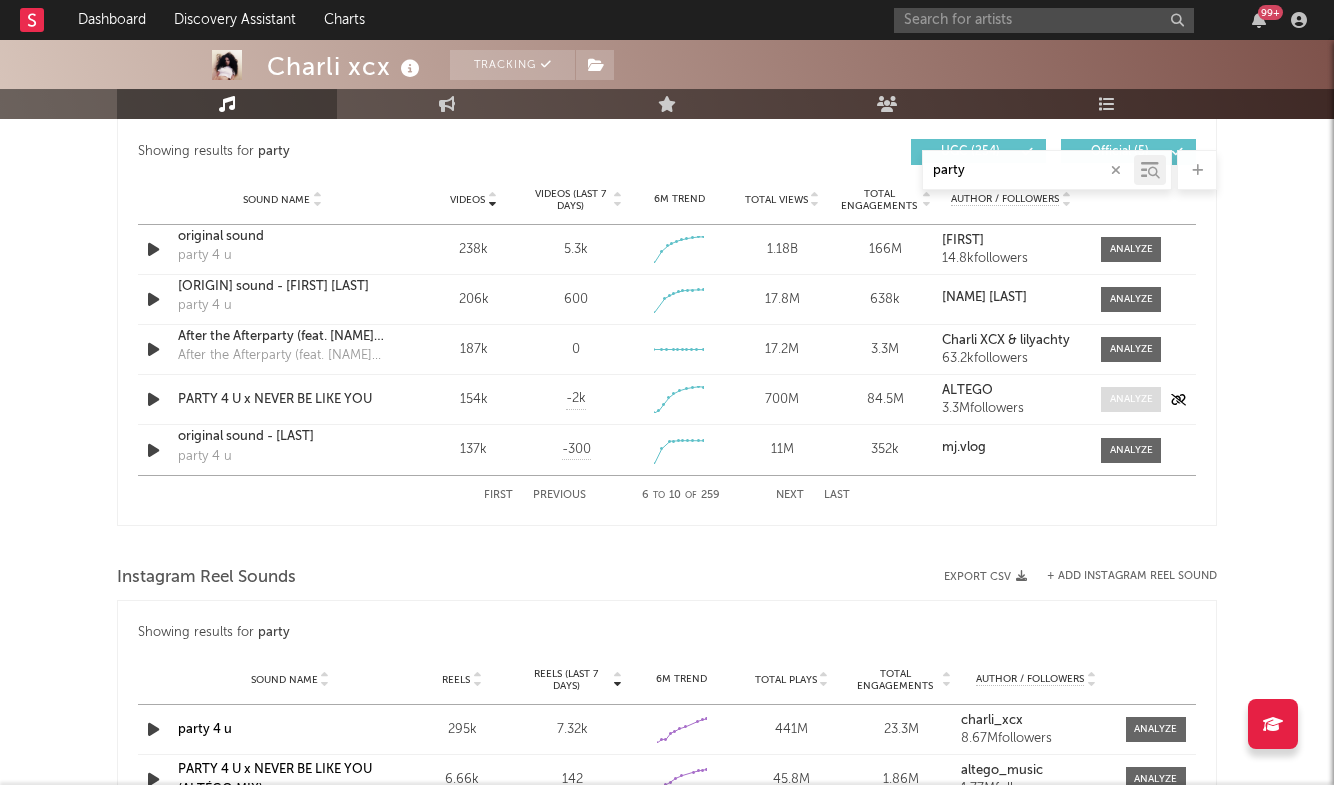 click at bounding box center (1131, 399) 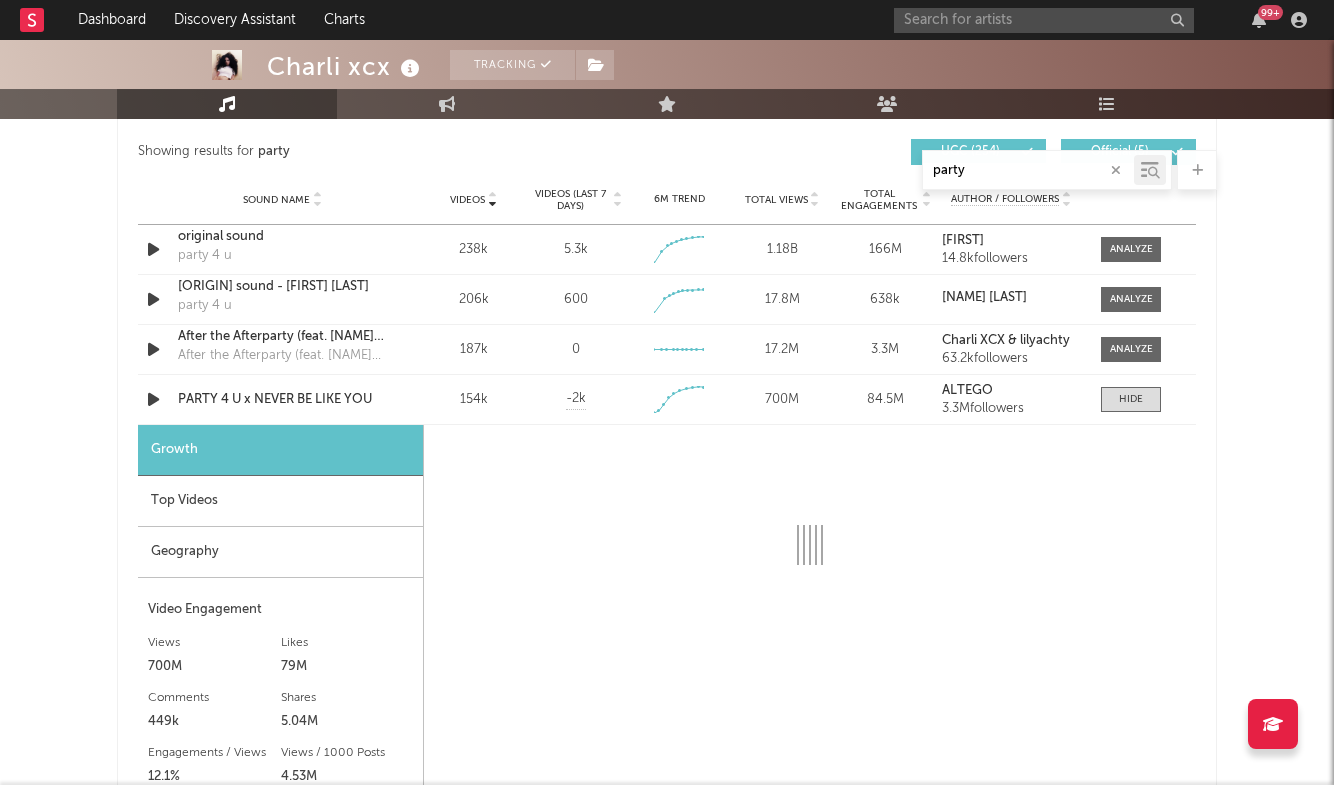 select on "1w" 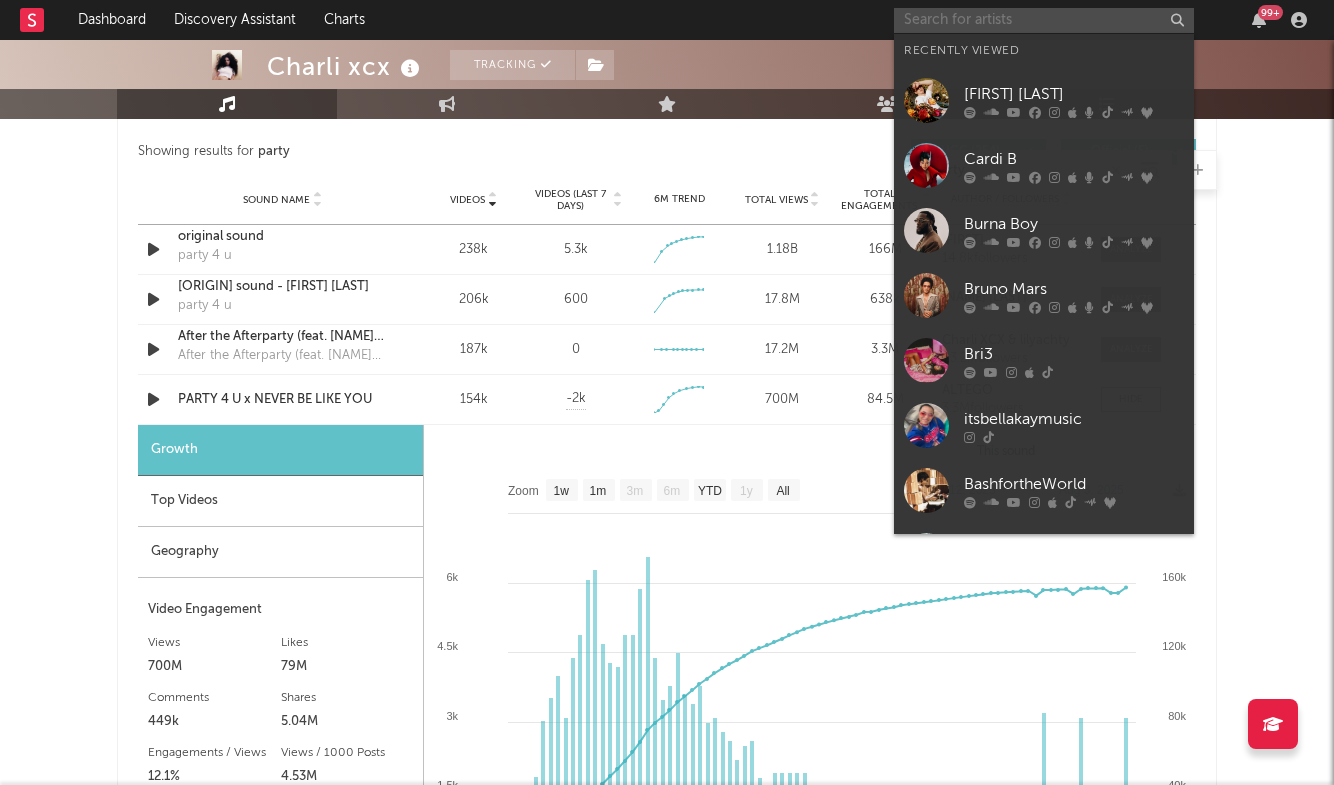 click at bounding box center (1044, 20) 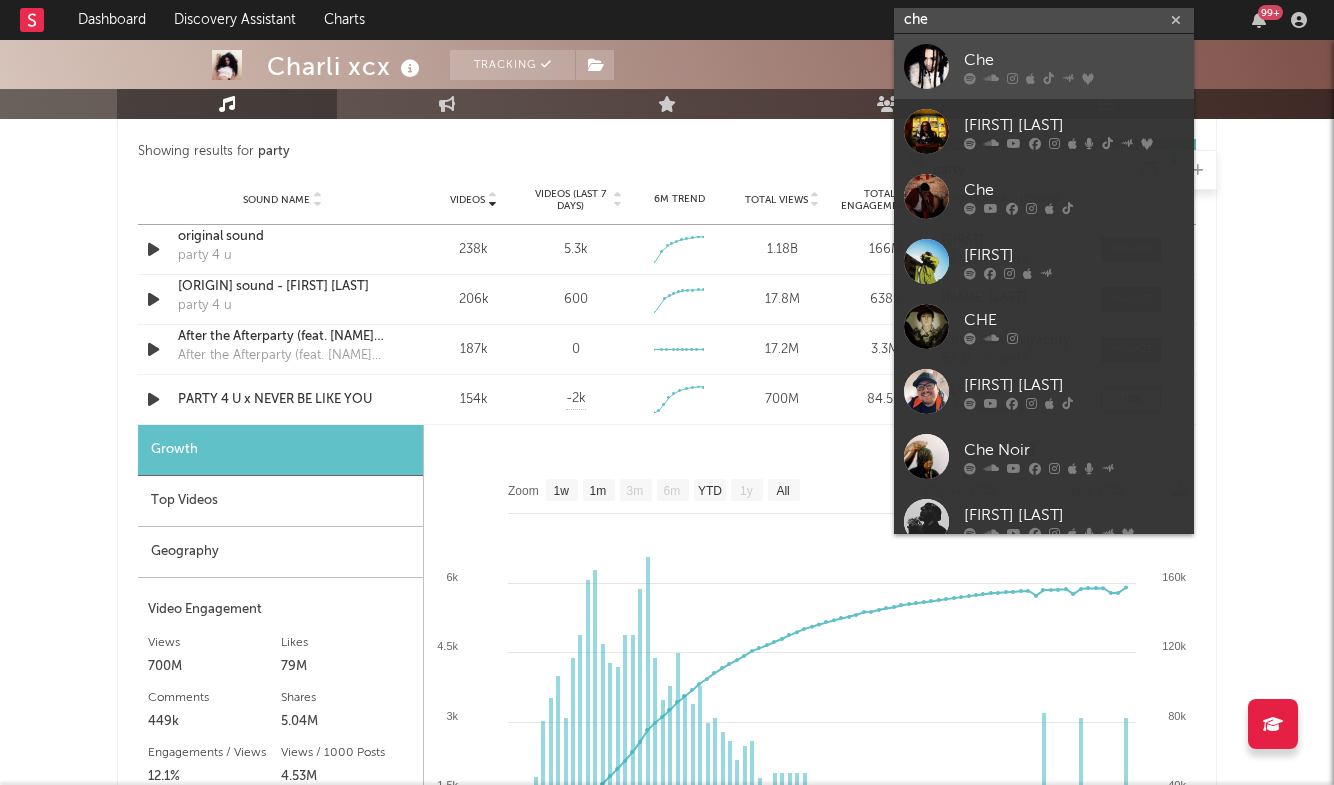 type on "che" 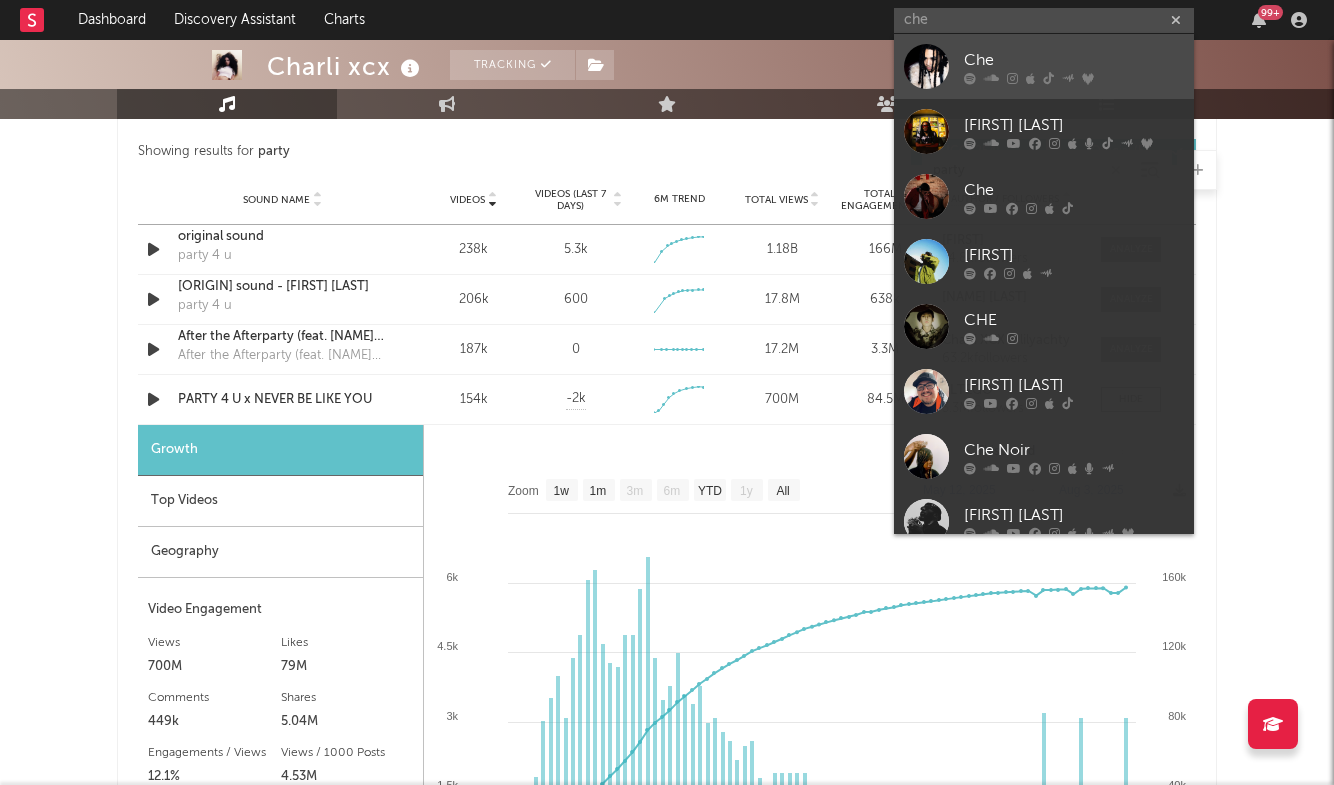 click on "Che" at bounding box center [1074, 60] 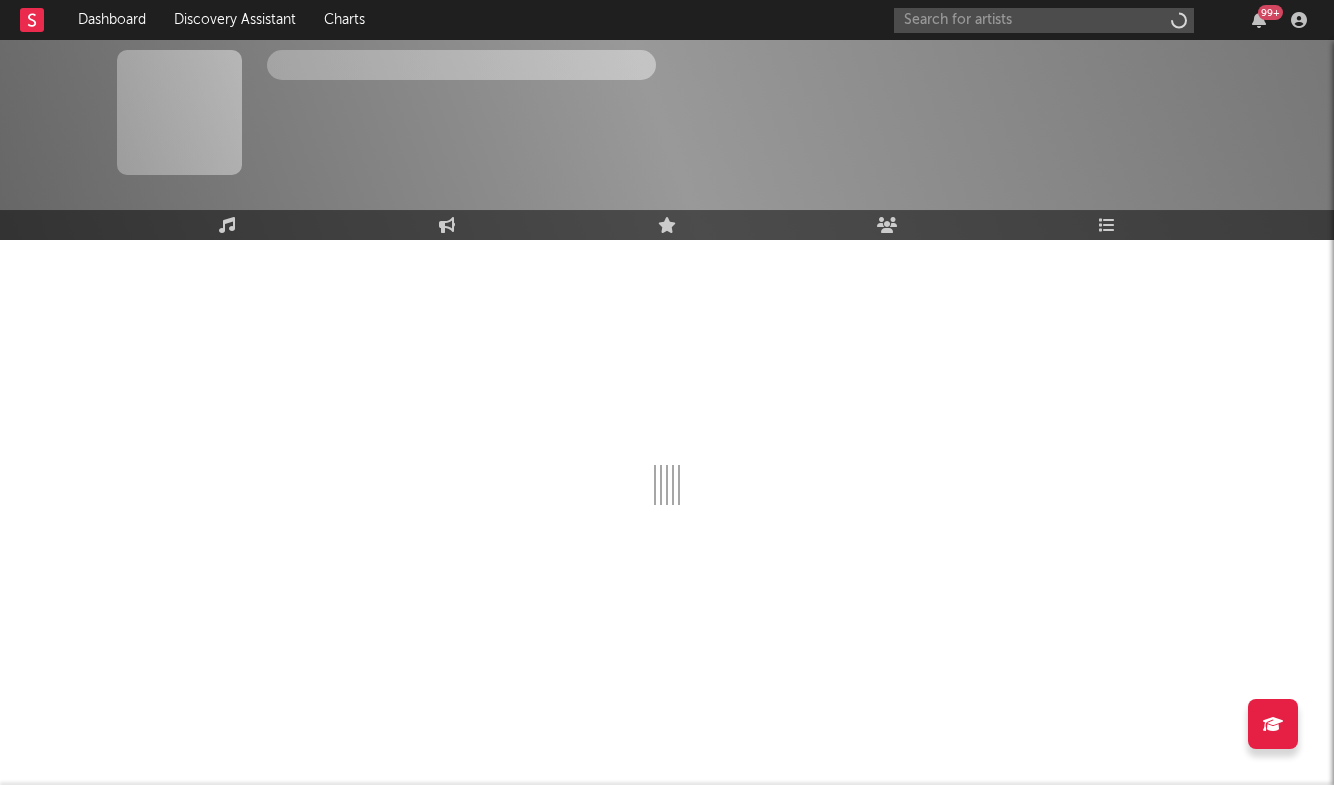 scroll, scrollTop: 0, scrollLeft: 0, axis: both 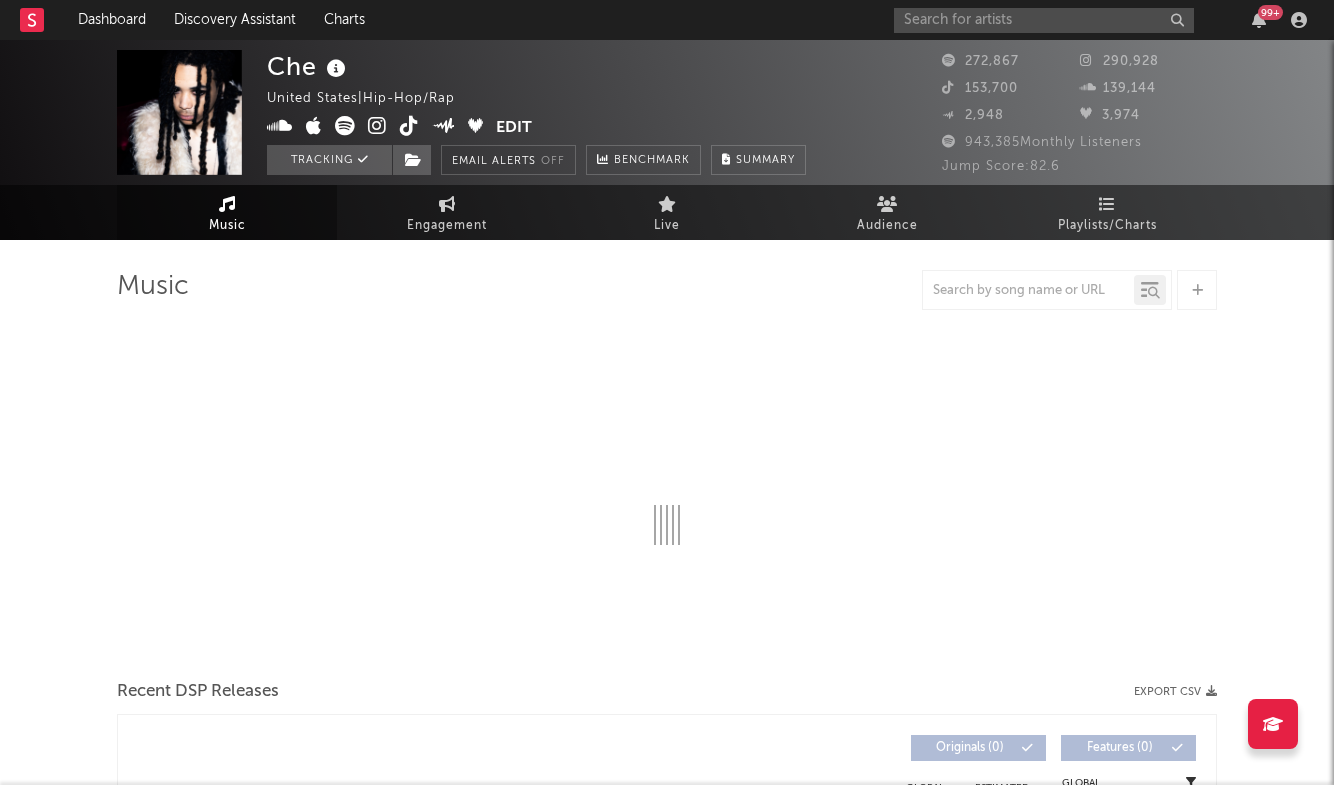 select on "6m" 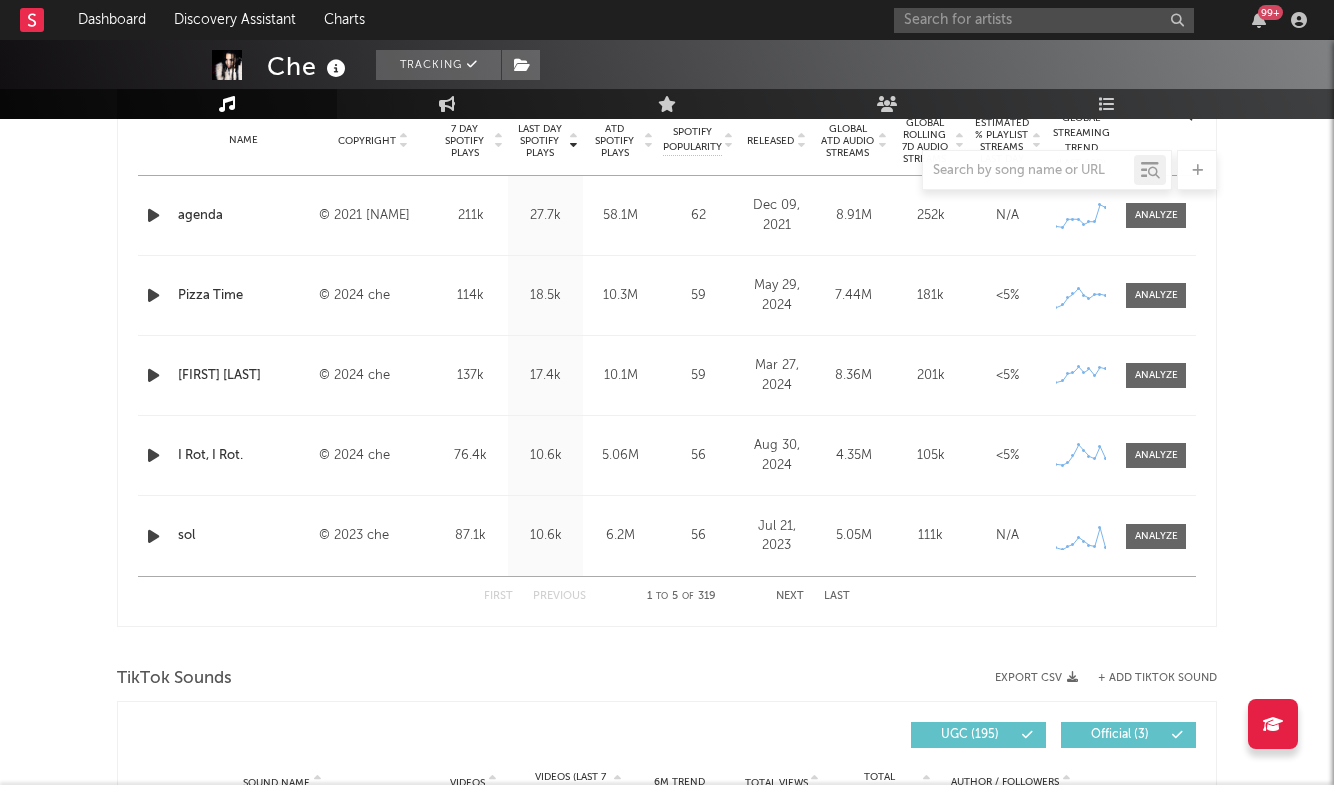 scroll, scrollTop: 820, scrollLeft: 0, axis: vertical 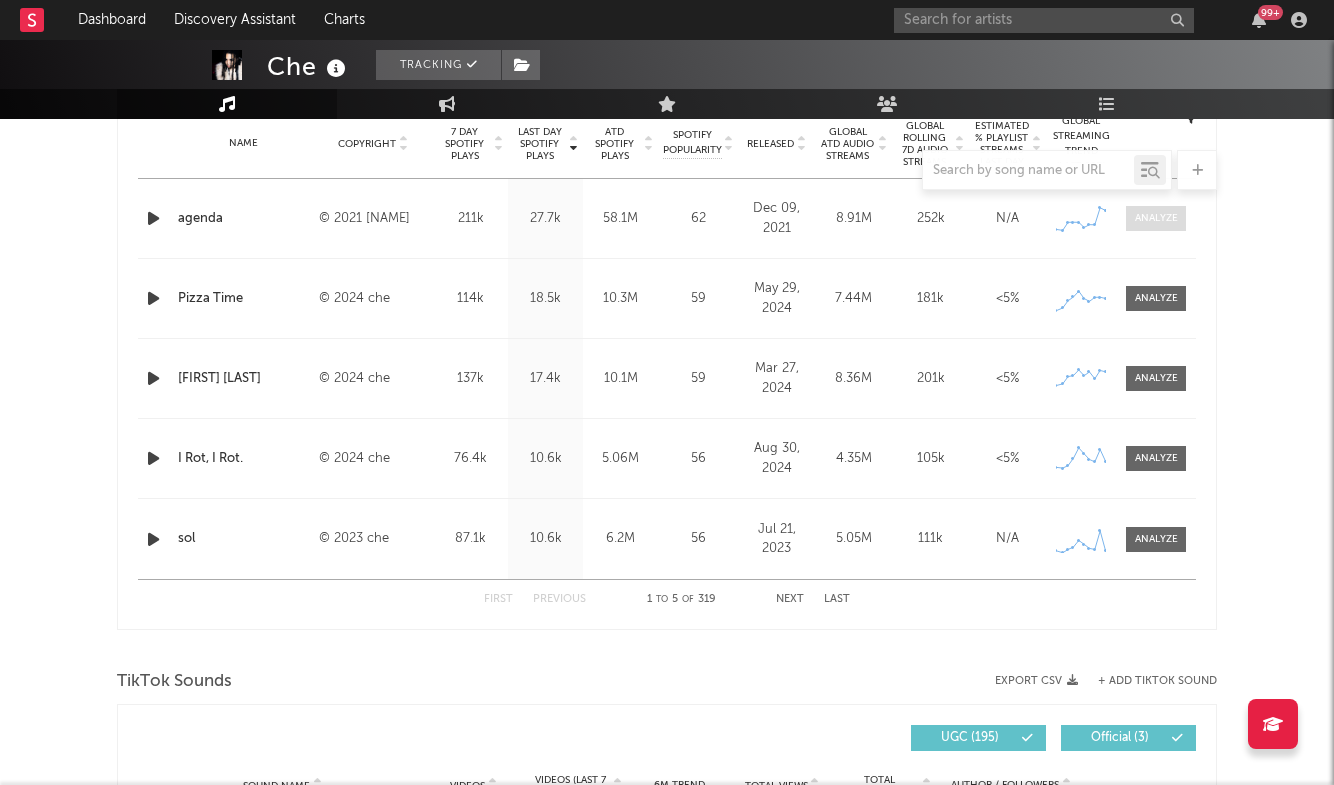 click at bounding box center [1156, 218] 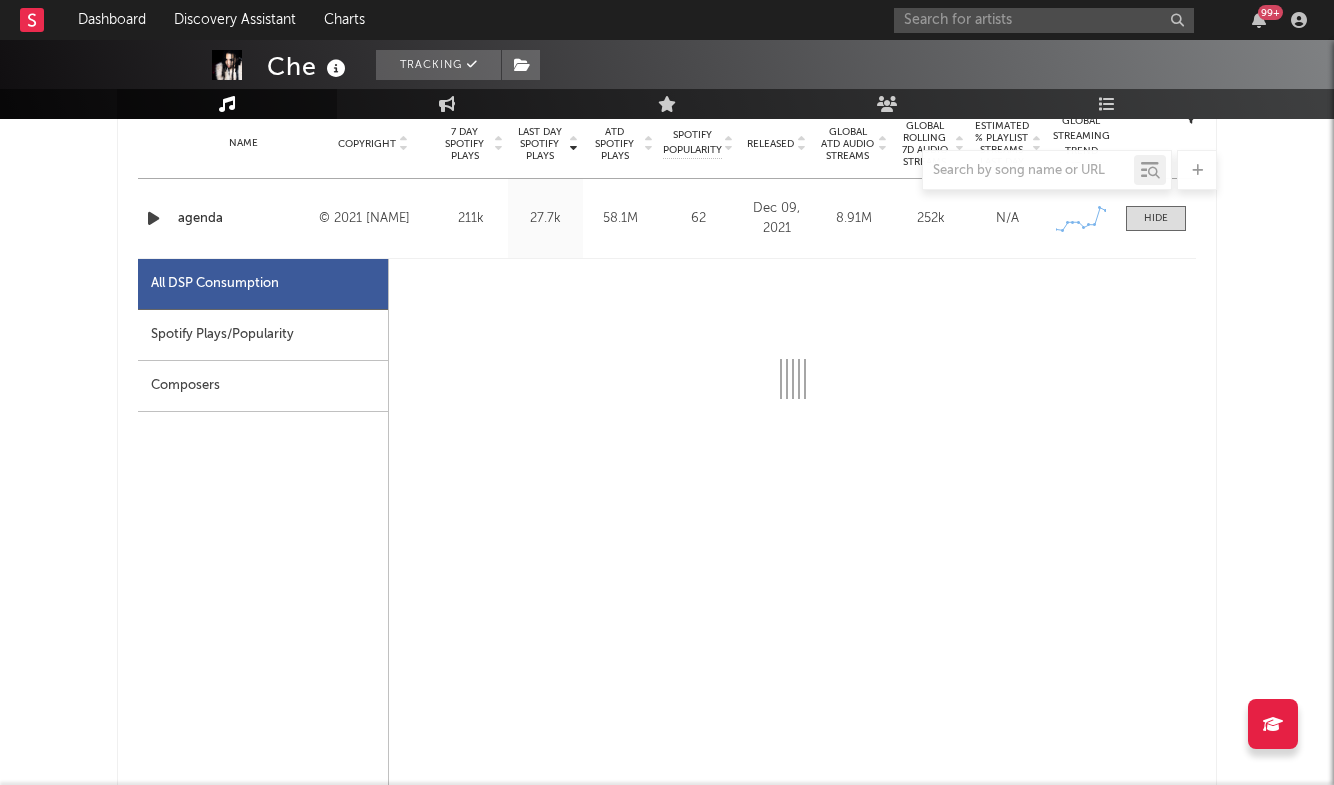 select on "6m" 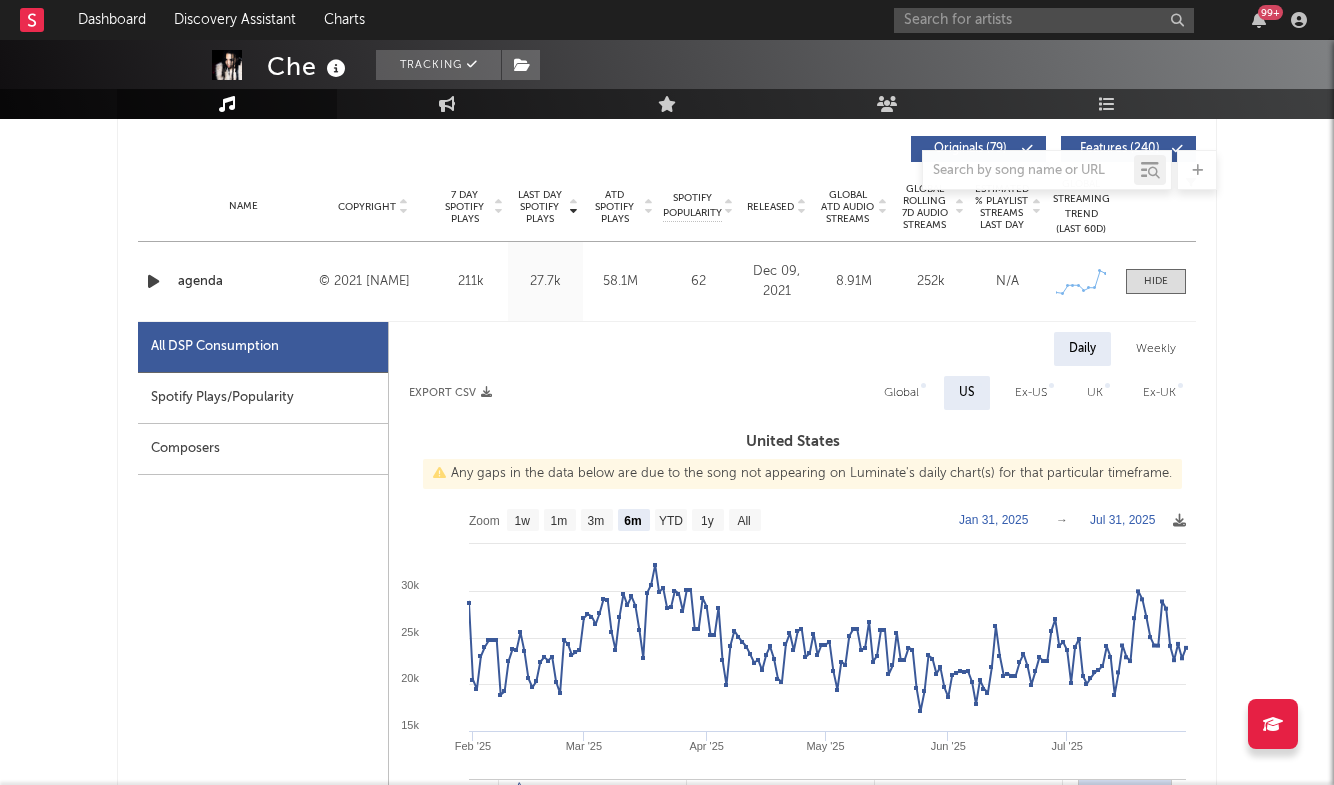 scroll, scrollTop: 737, scrollLeft: 0, axis: vertical 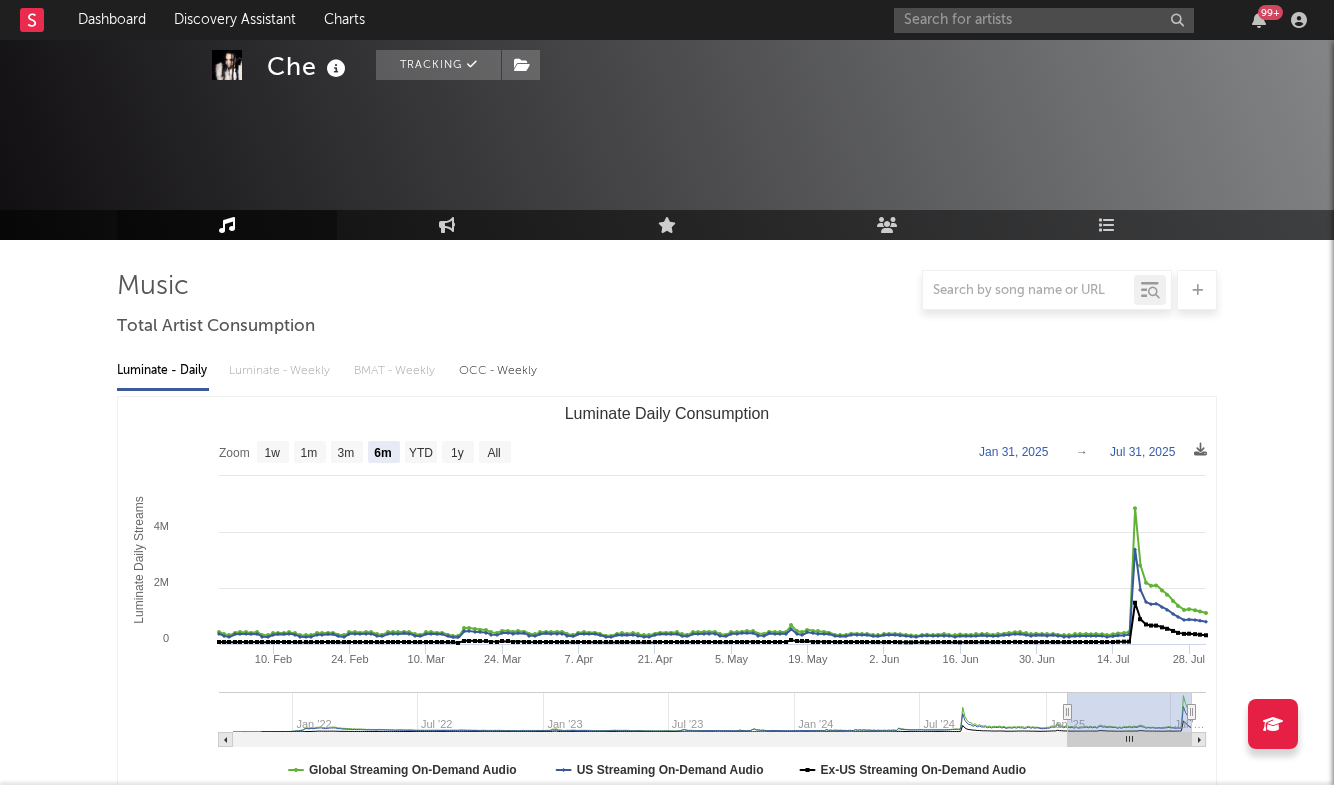 select on "6m" 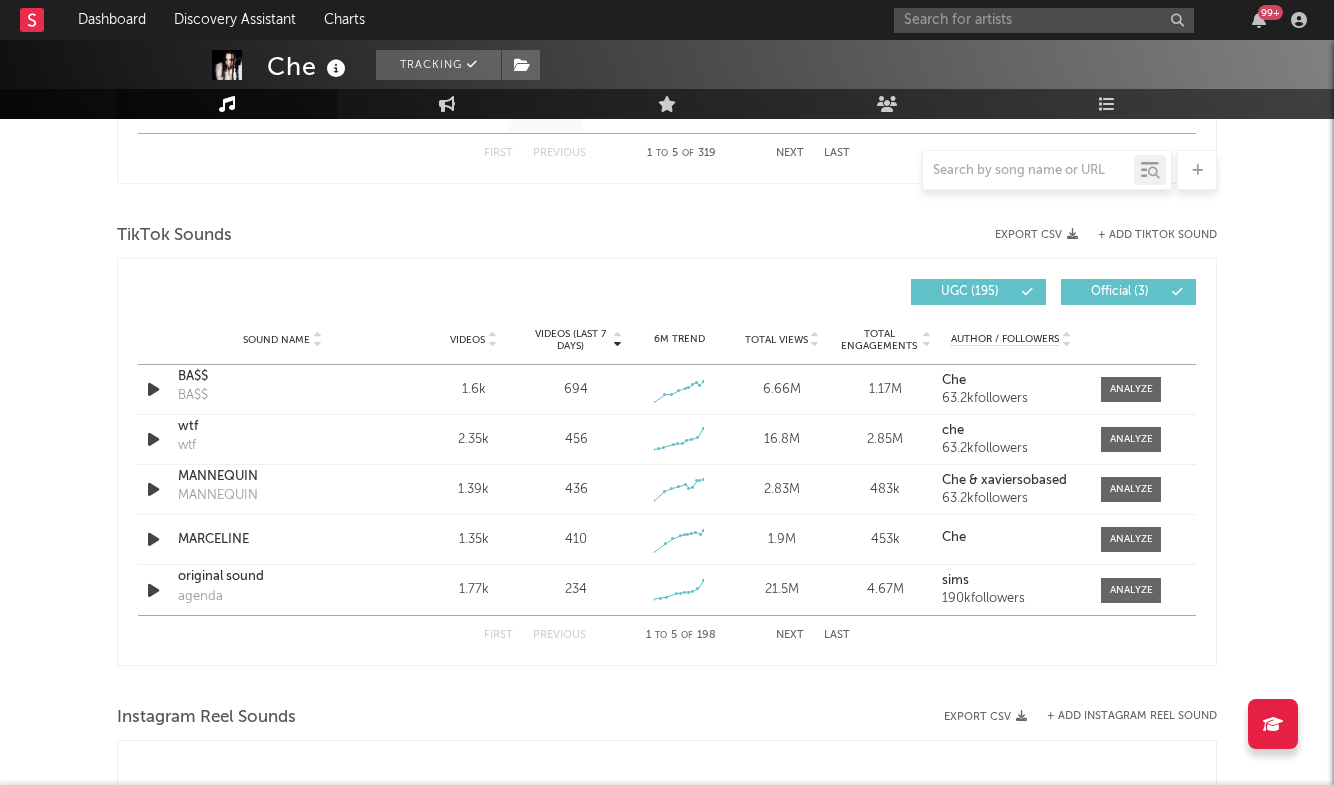 scroll, scrollTop: 1302, scrollLeft: 0, axis: vertical 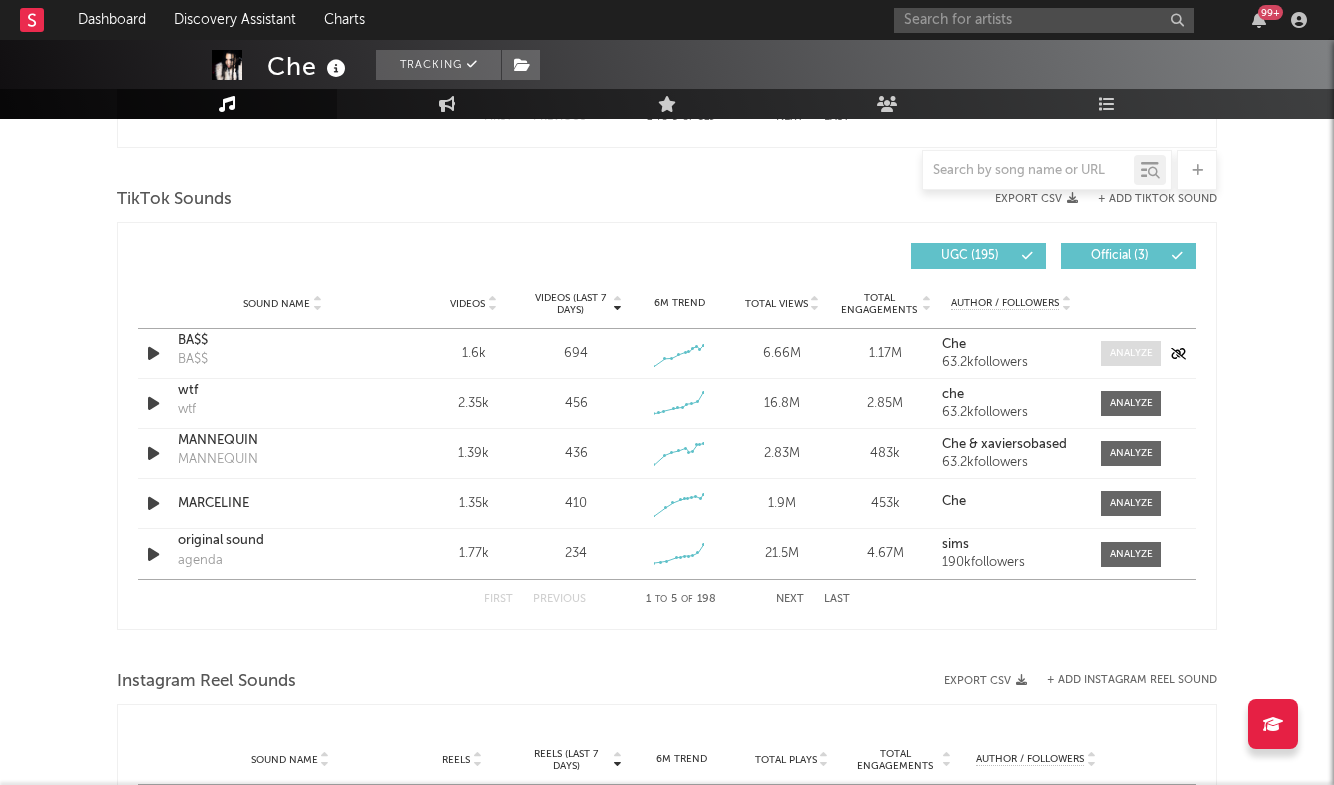 click at bounding box center [1131, 353] 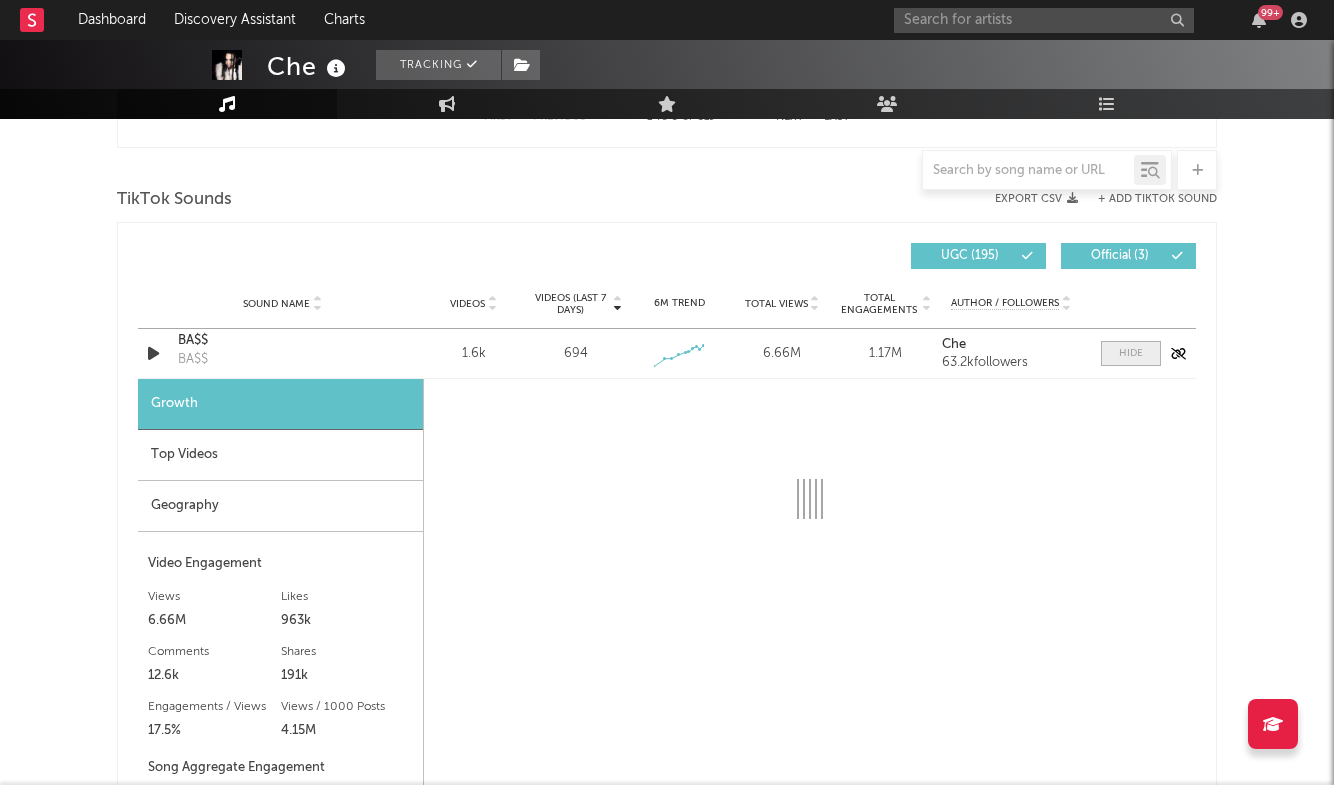 select on "1w" 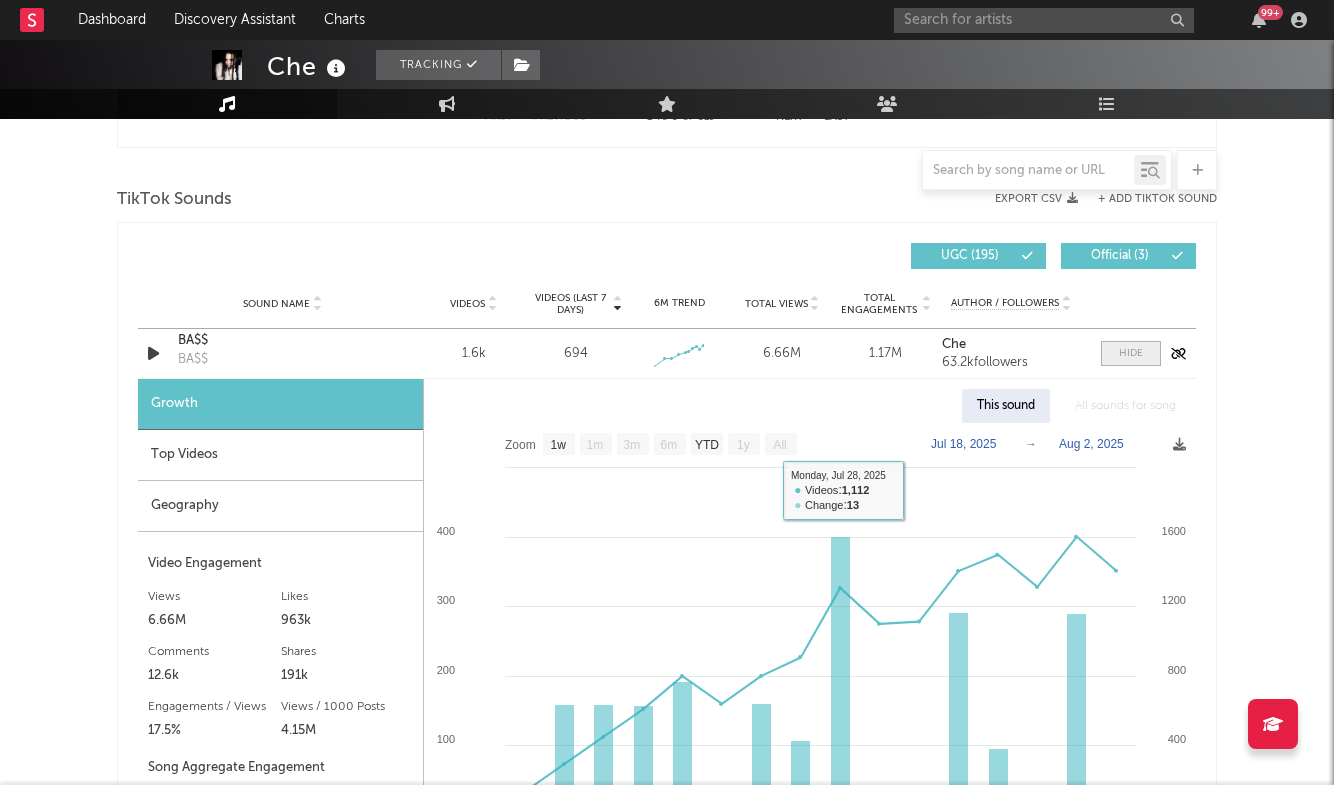 click at bounding box center (1131, 353) 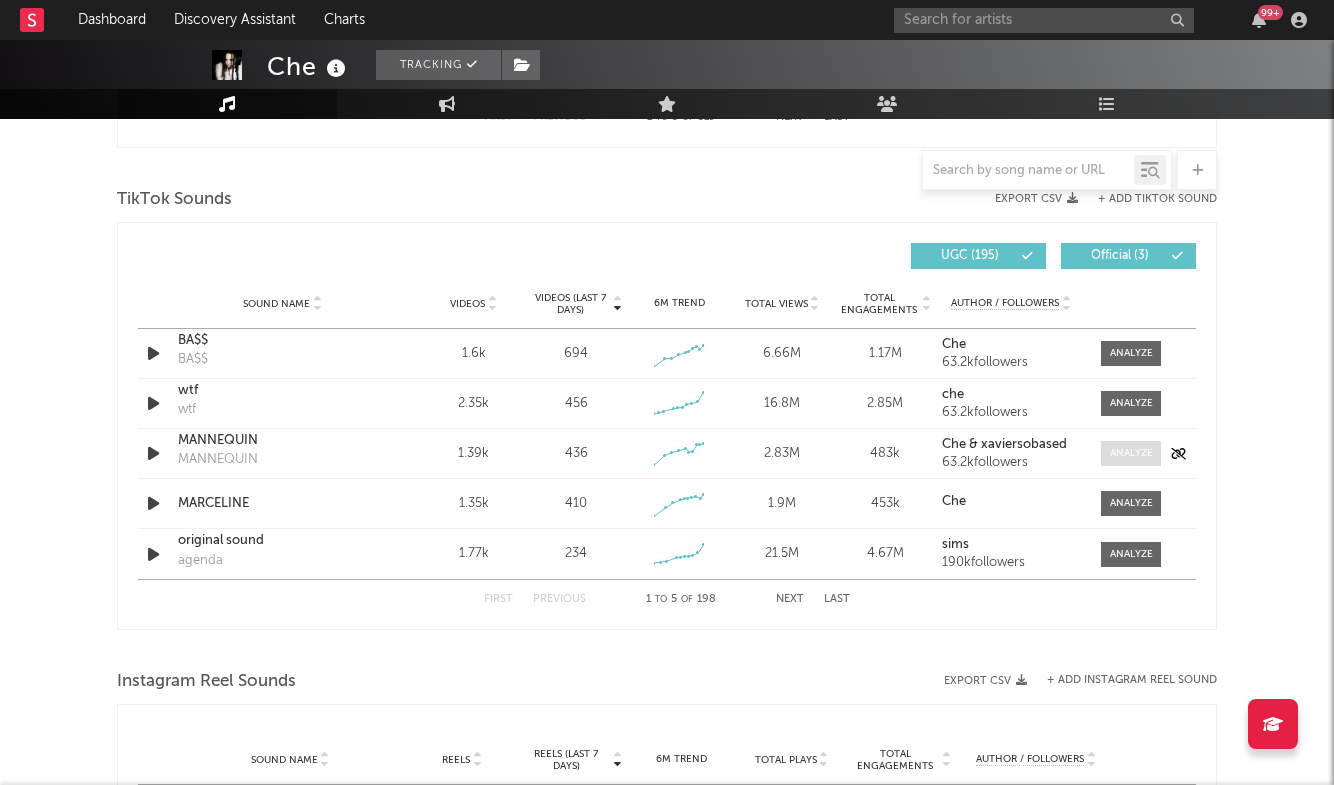 click at bounding box center (1131, 453) 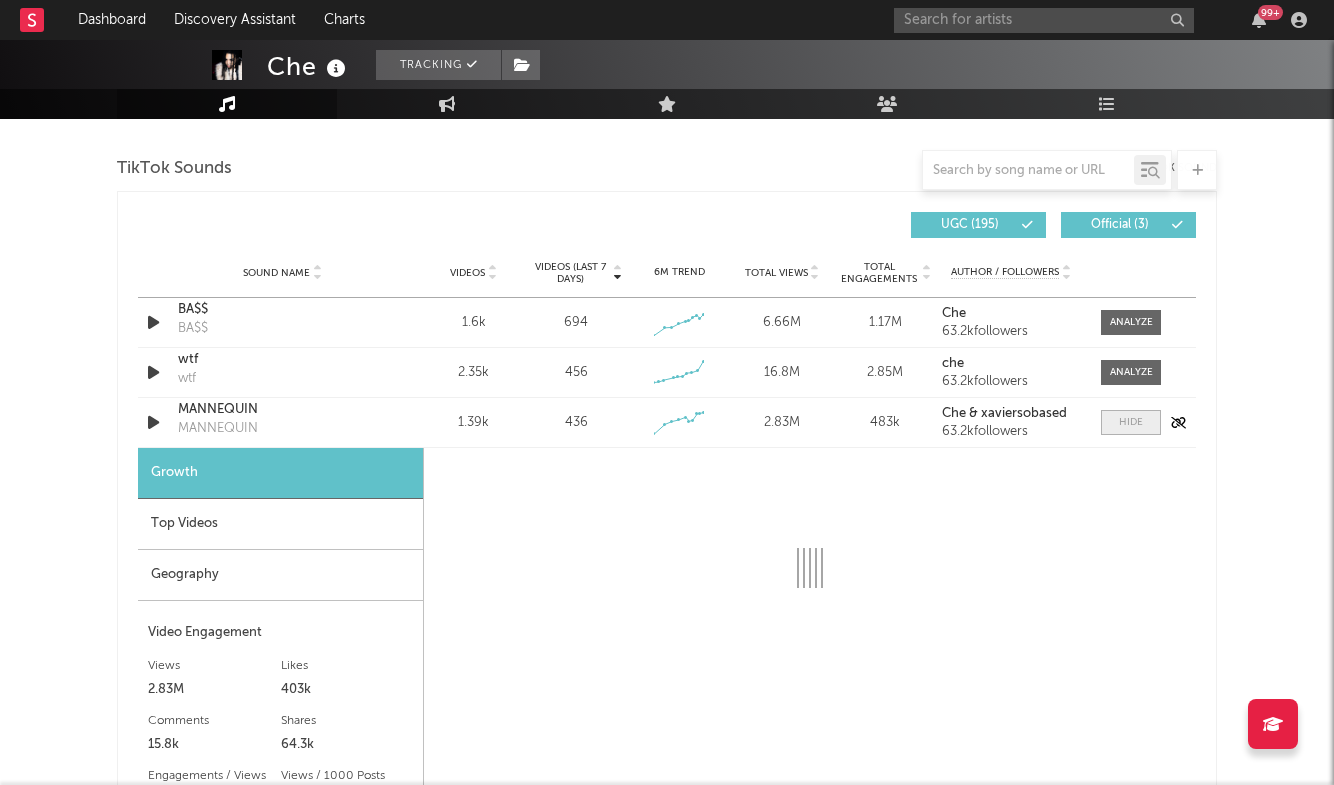select on "1w" 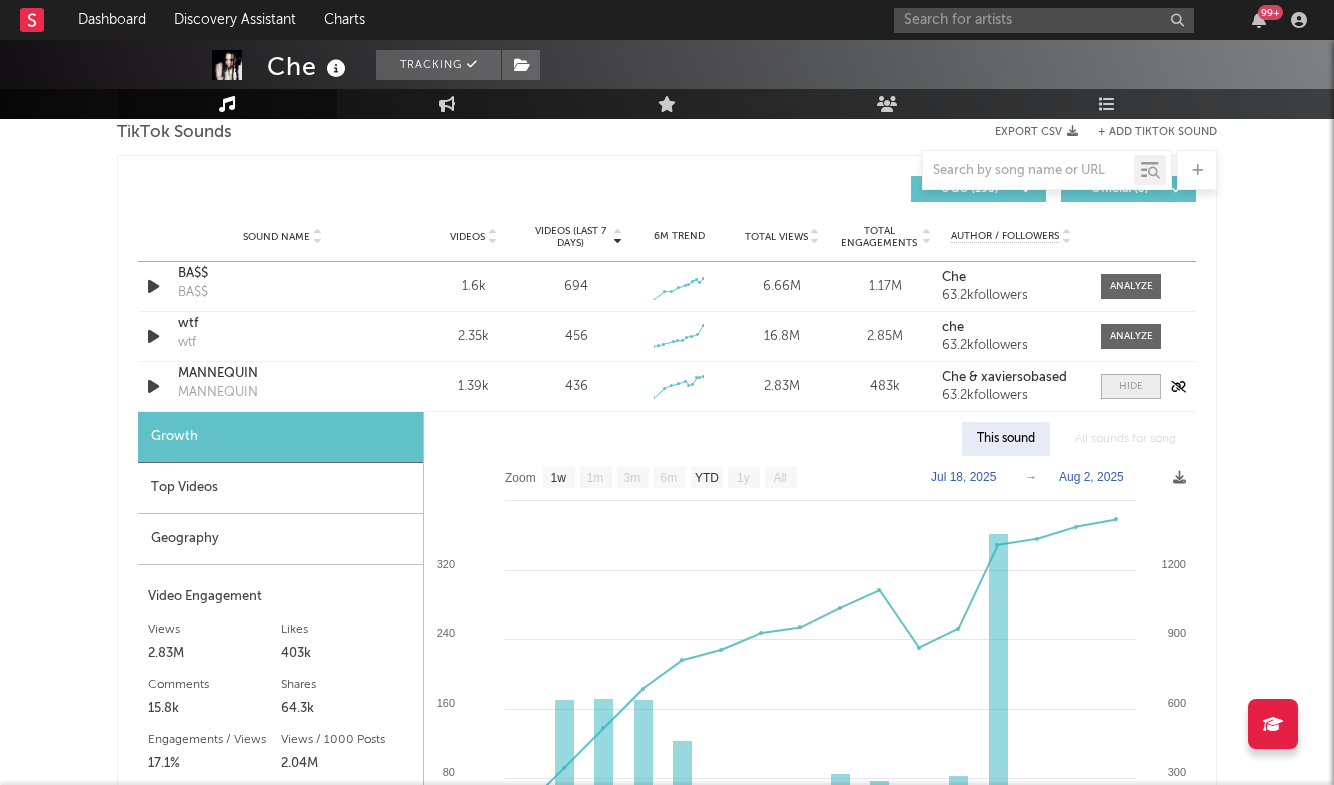 scroll, scrollTop: 1372, scrollLeft: 0, axis: vertical 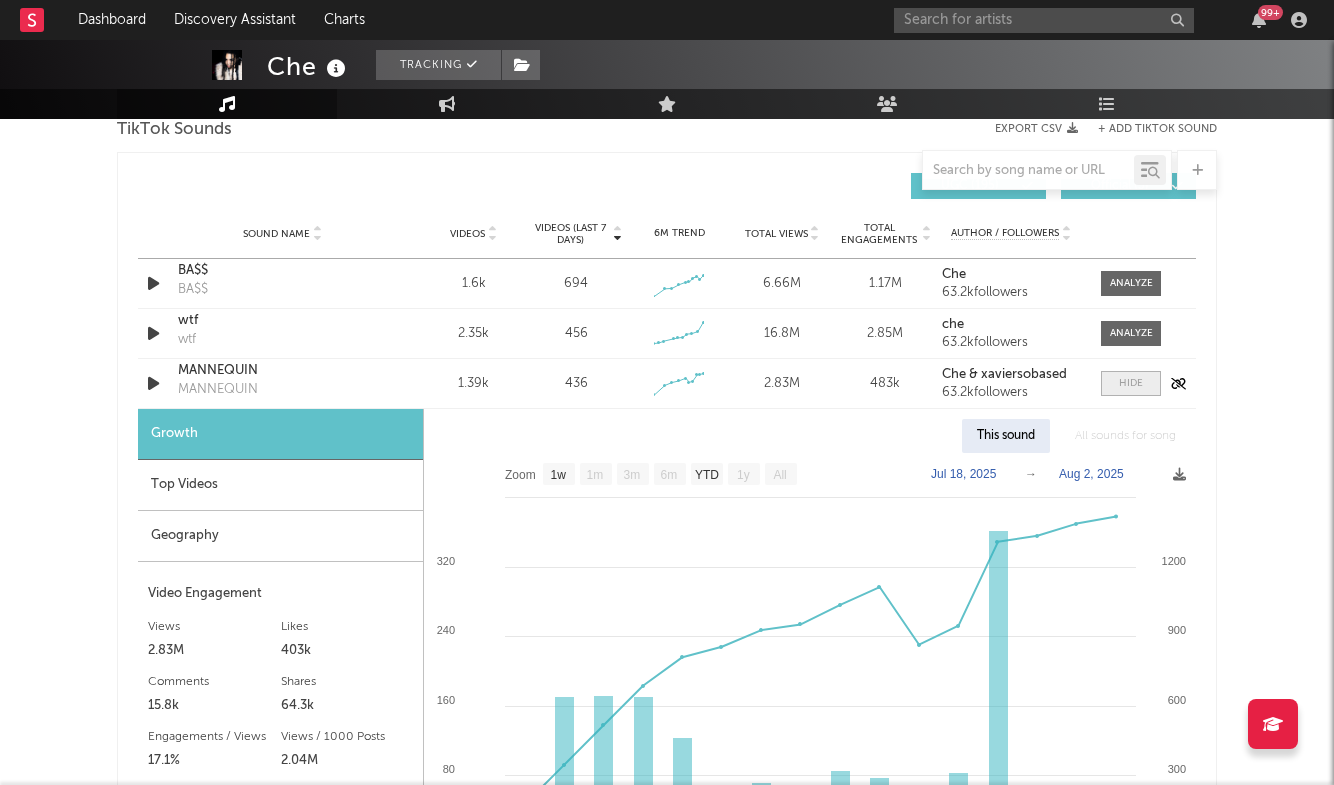 click at bounding box center [1131, 383] 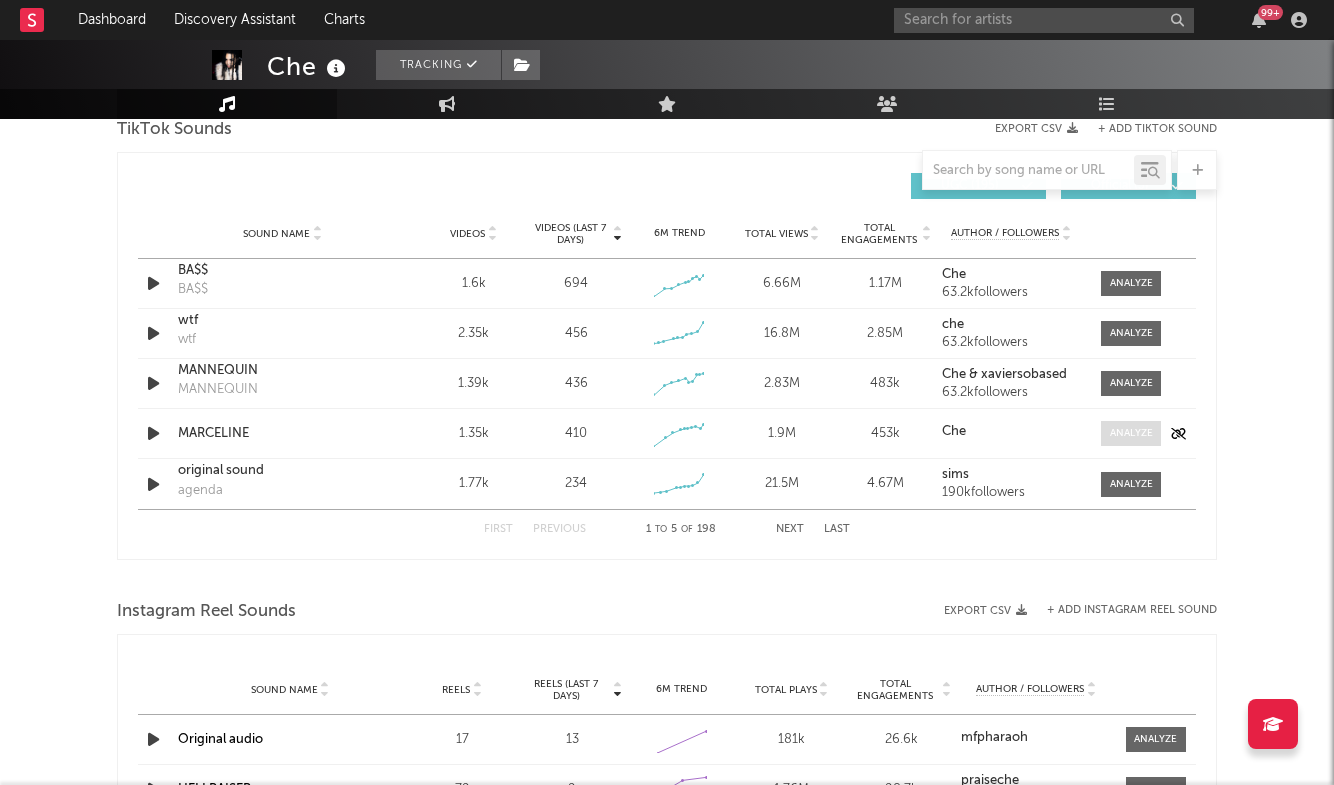 click at bounding box center [1131, 433] 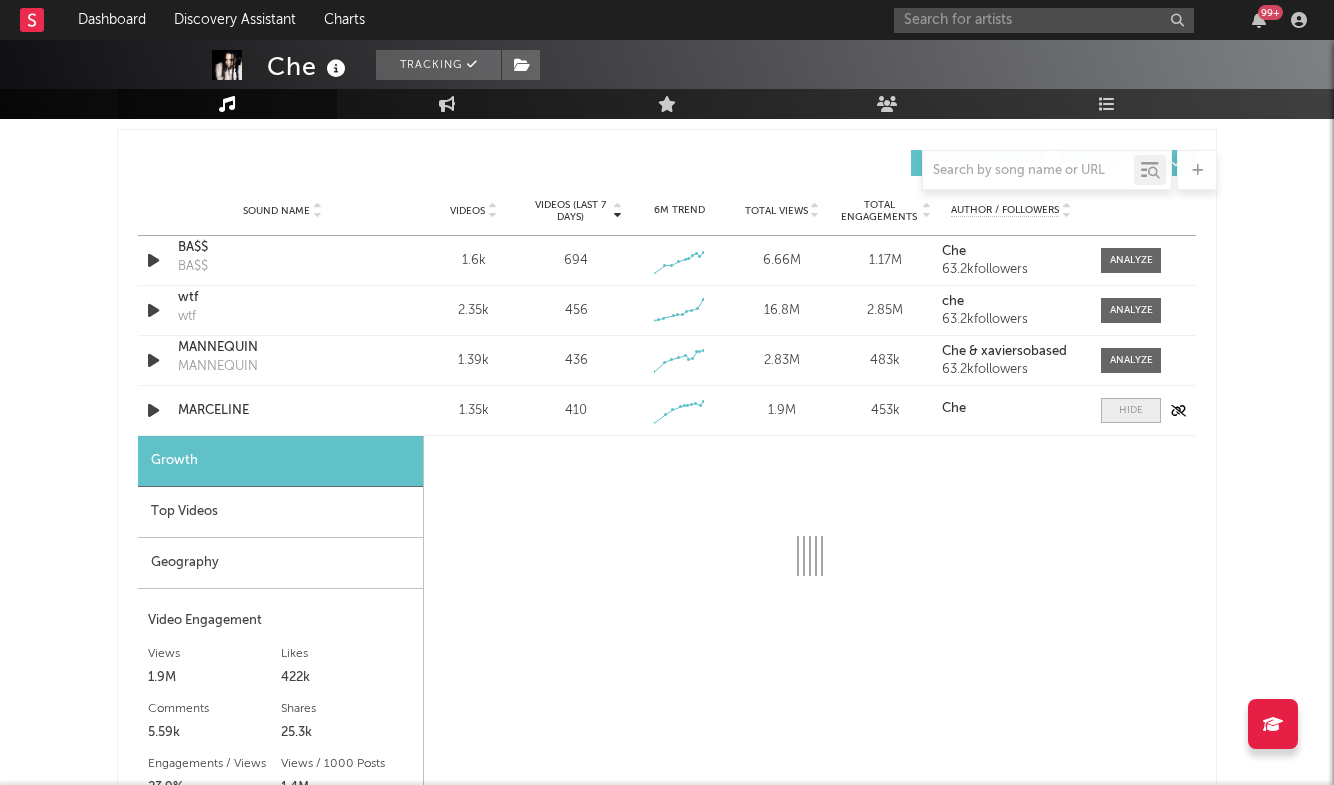 scroll, scrollTop: 1404, scrollLeft: 0, axis: vertical 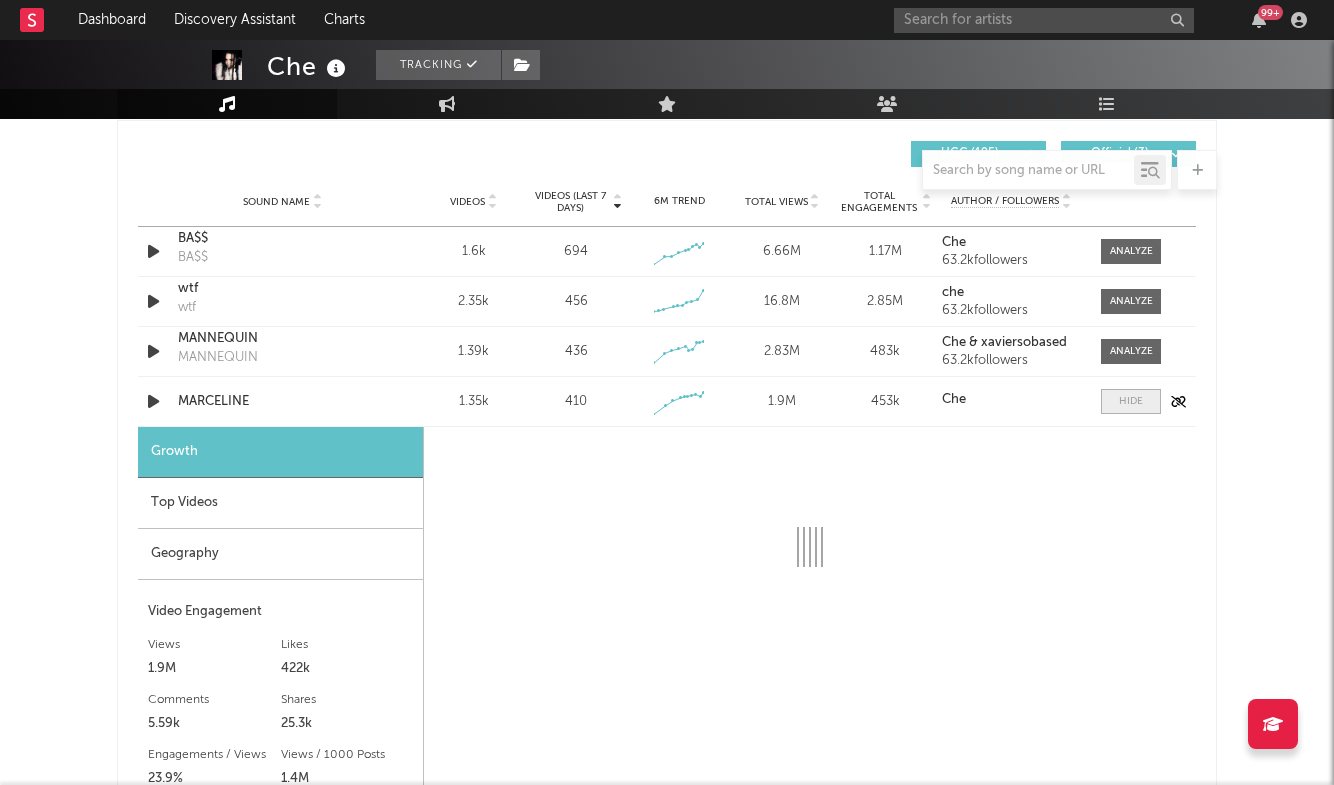 select on "1w" 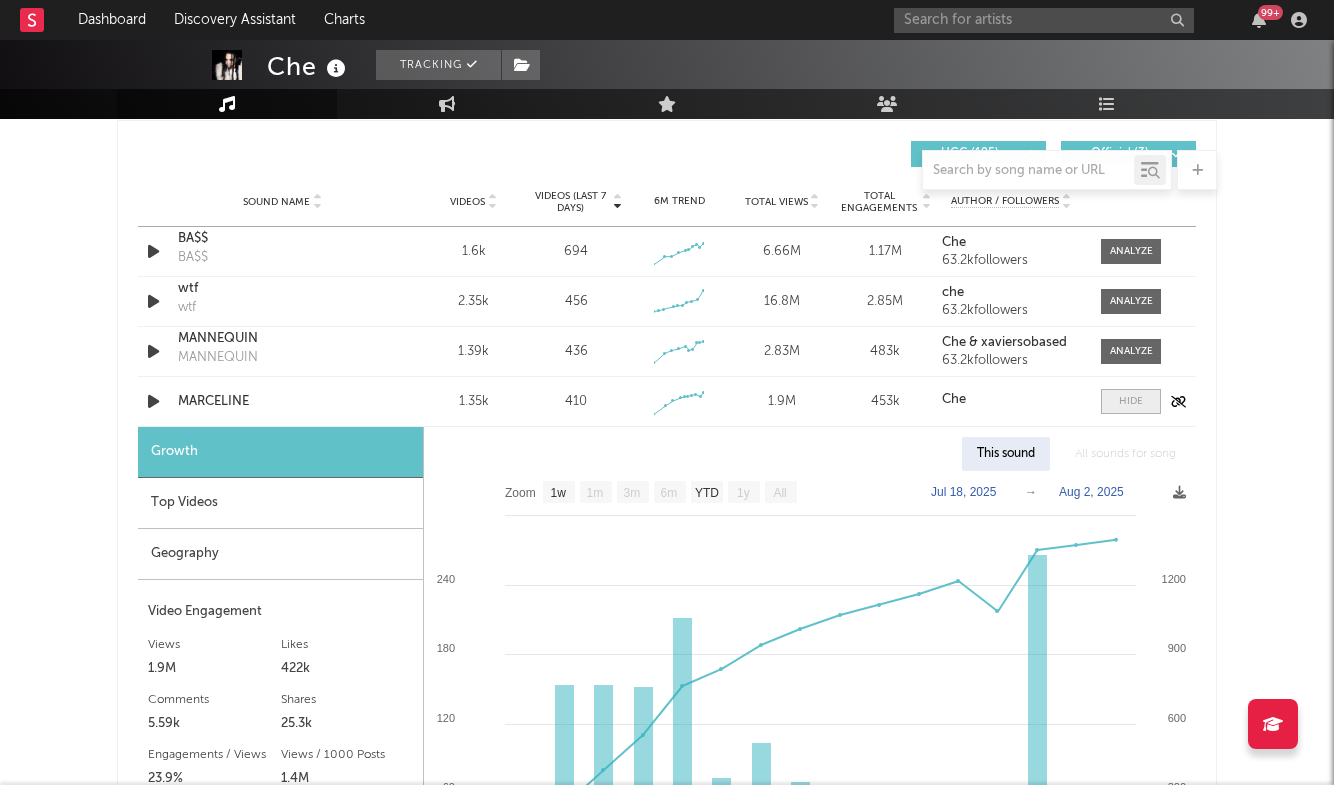 click at bounding box center [1131, 401] 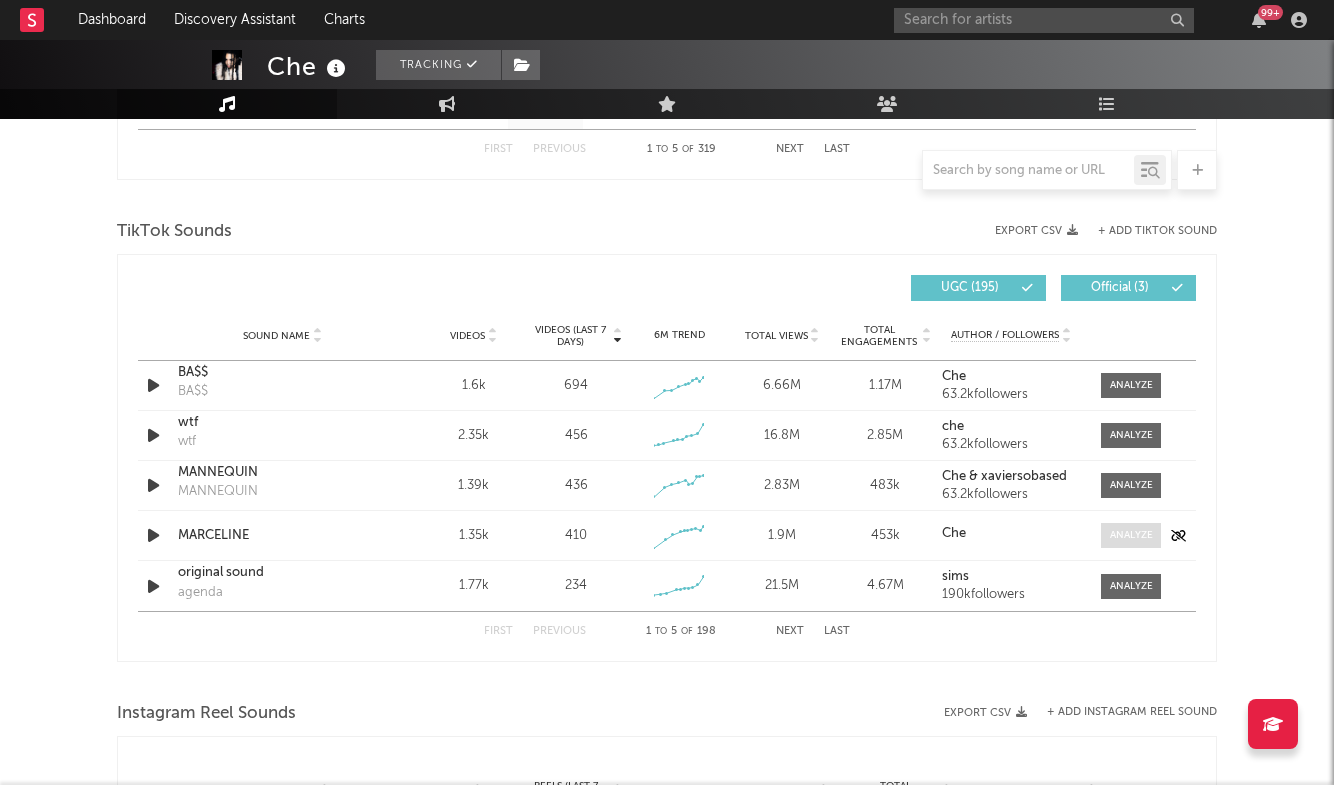 scroll, scrollTop: 1261, scrollLeft: 0, axis: vertical 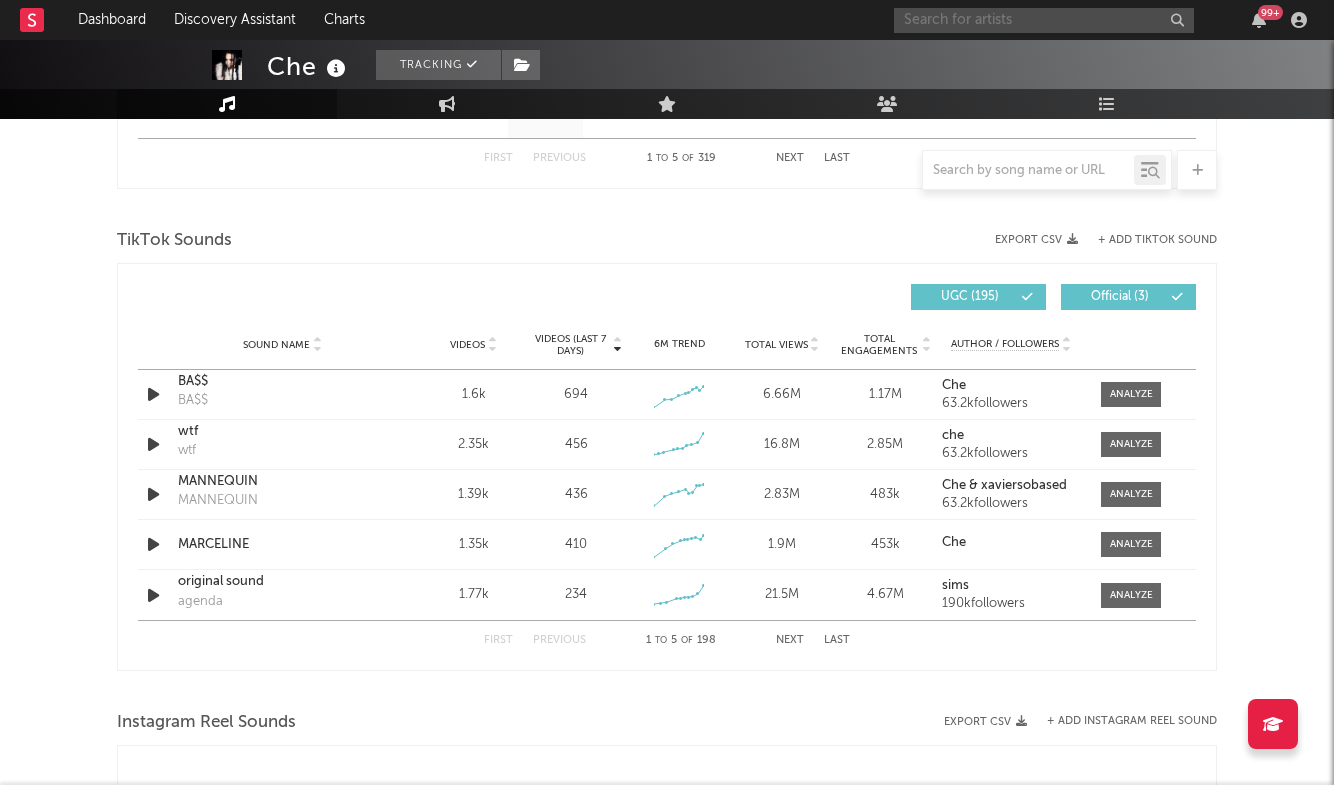 click at bounding box center [1044, 20] 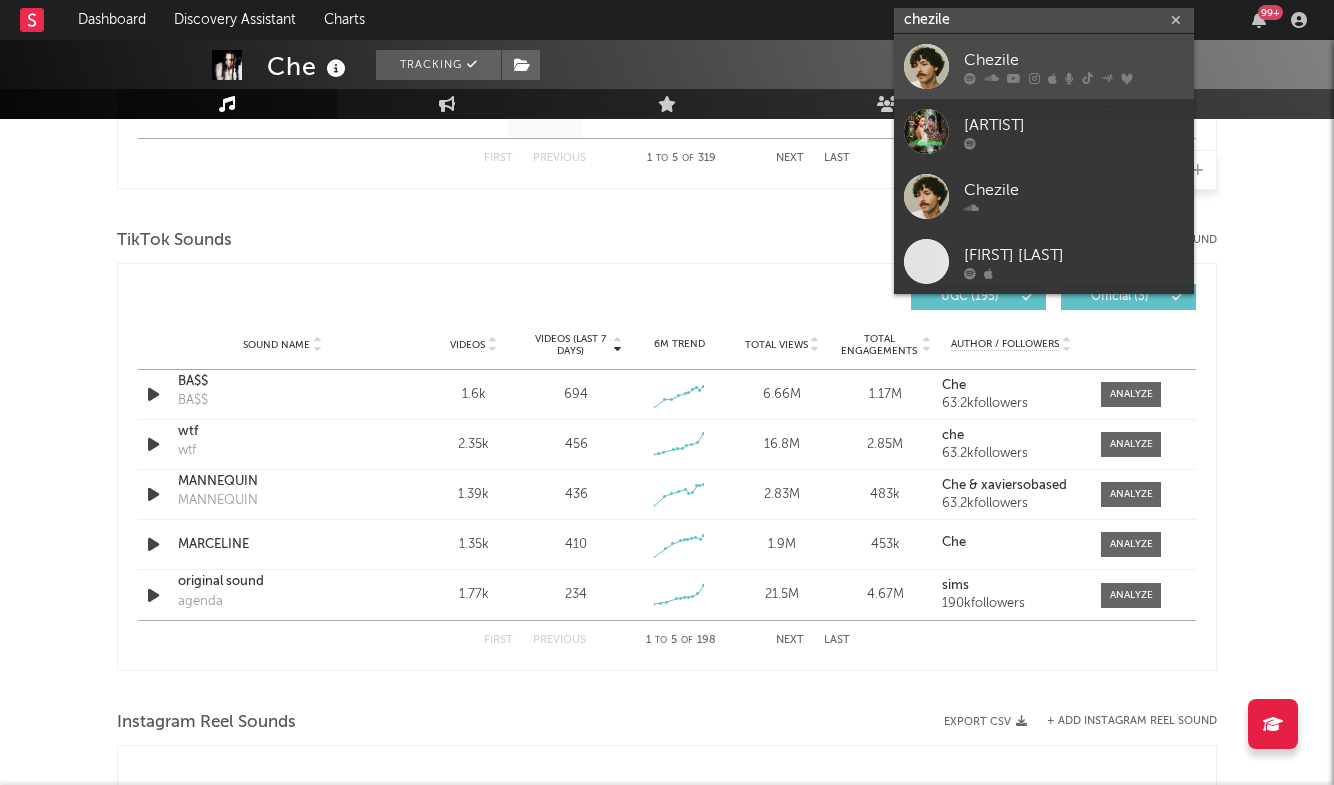 type on "chezile" 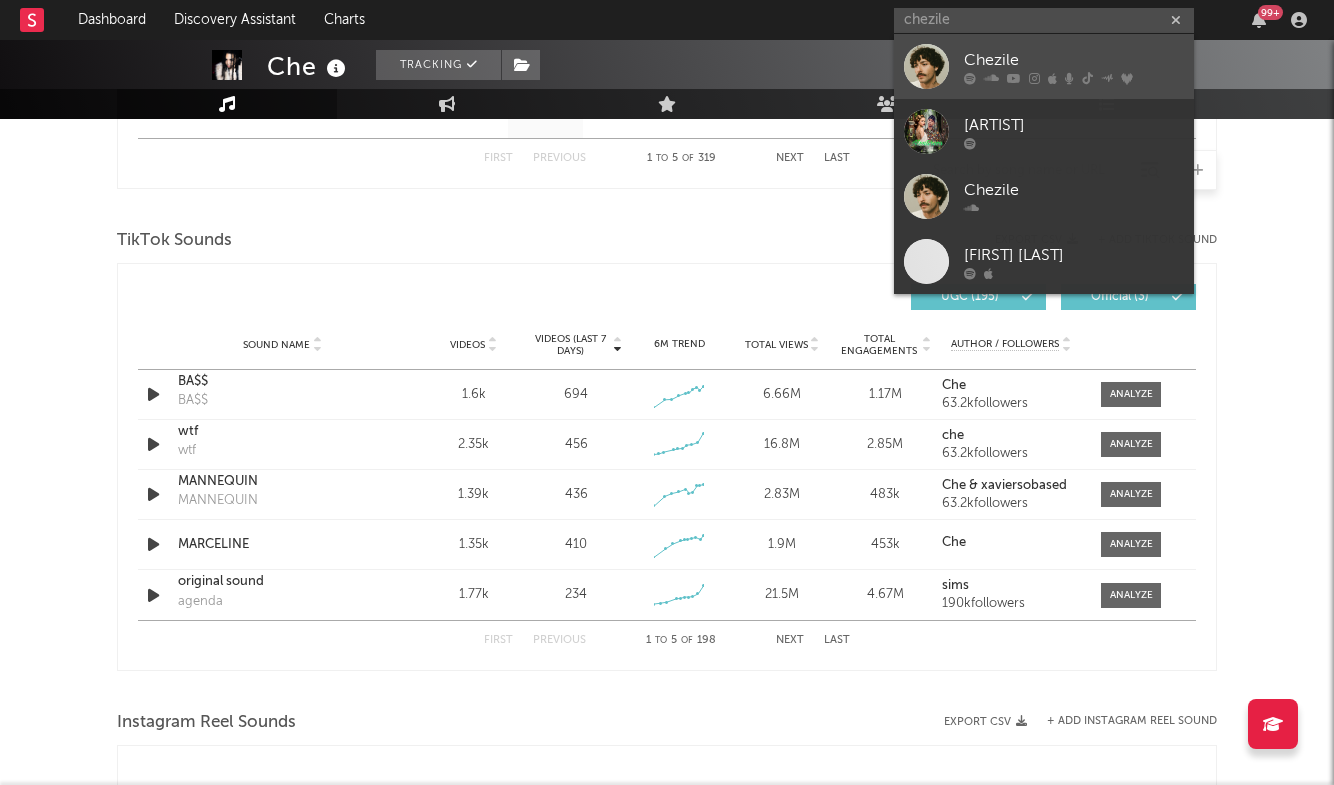 click on "Chezile" at bounding box center (1074, 60) 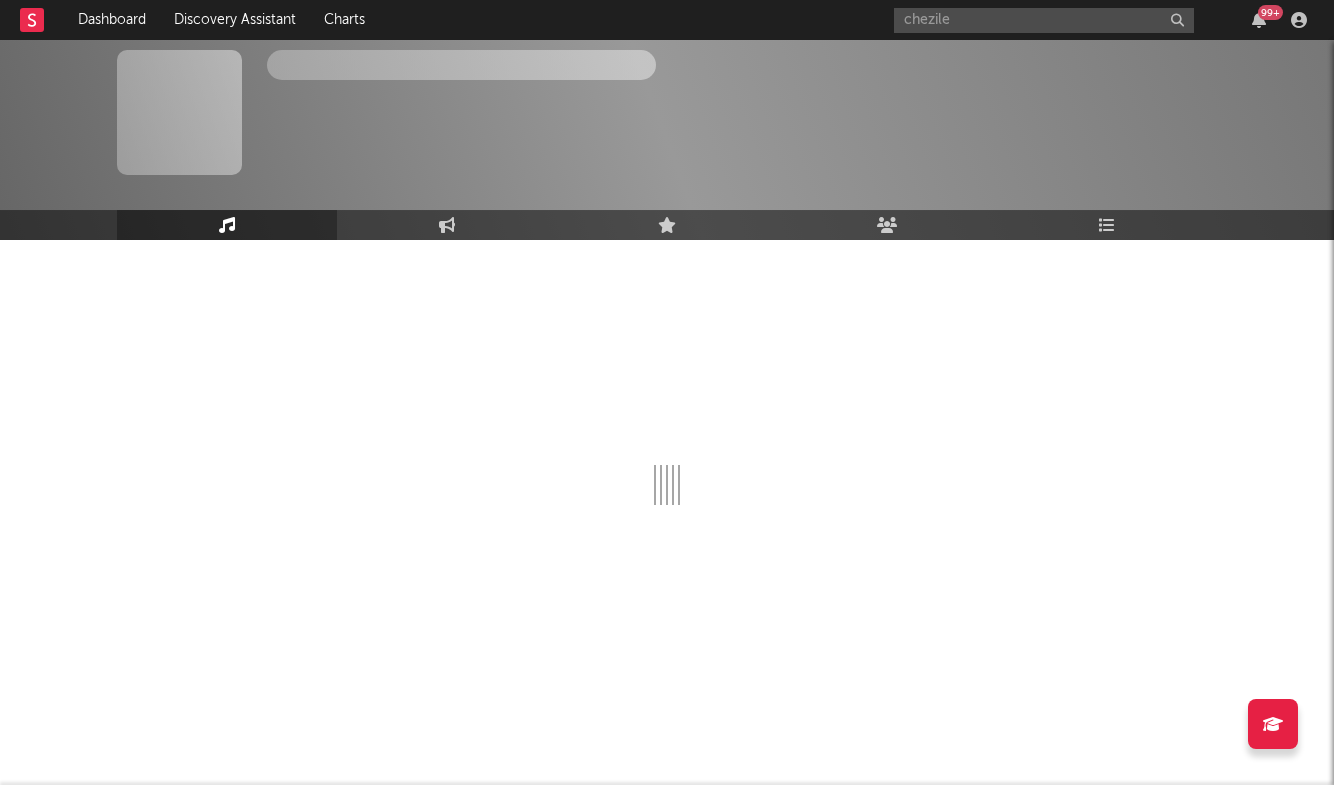 type 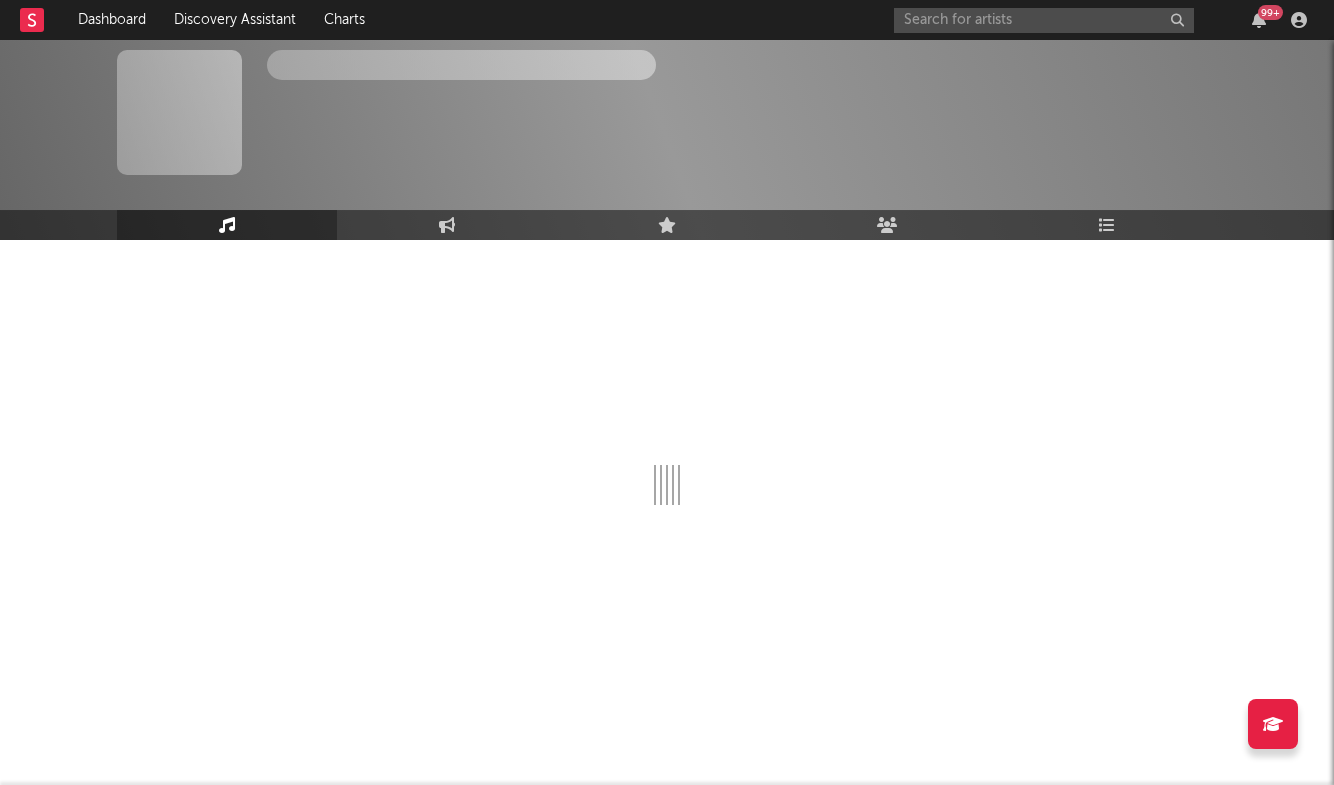 scroll, scrollTop: 0, scrollLeft: 0, axis: both 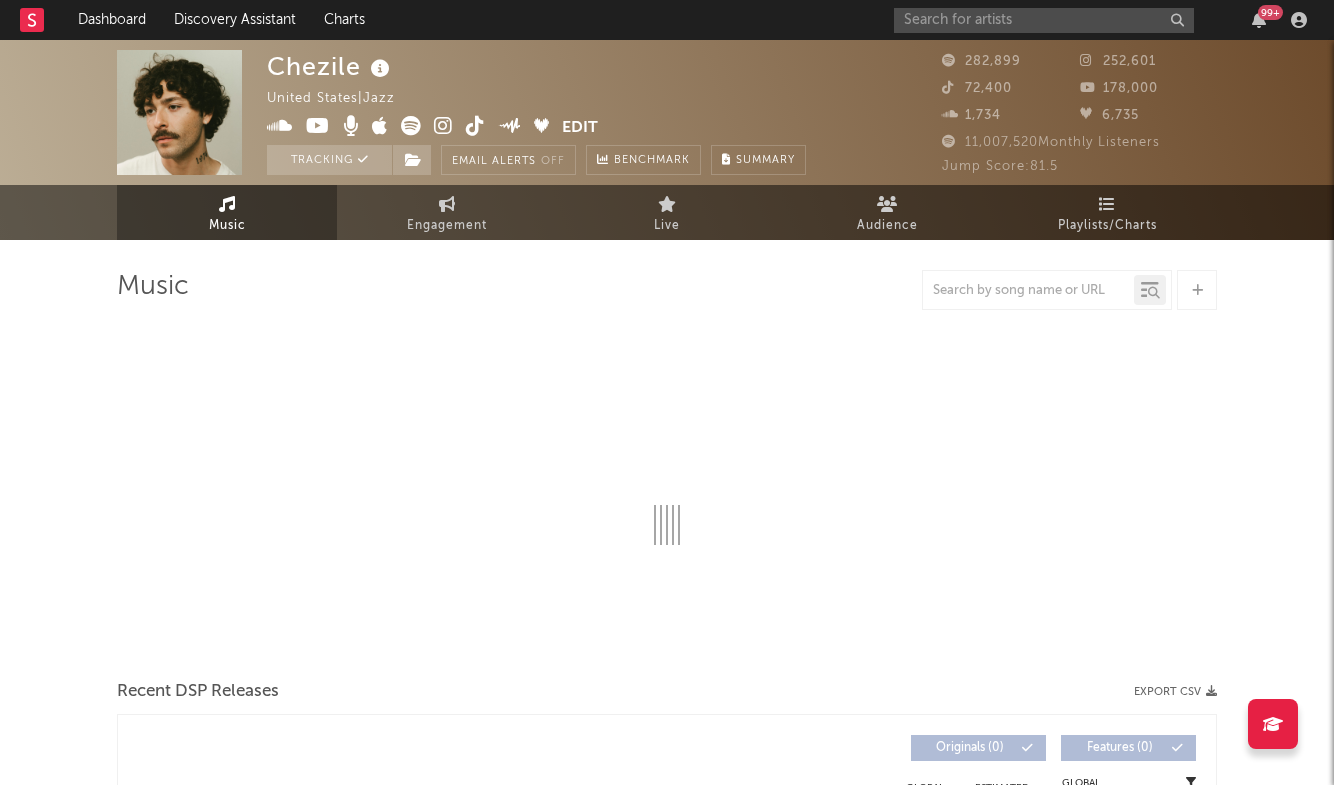 select on "6m" 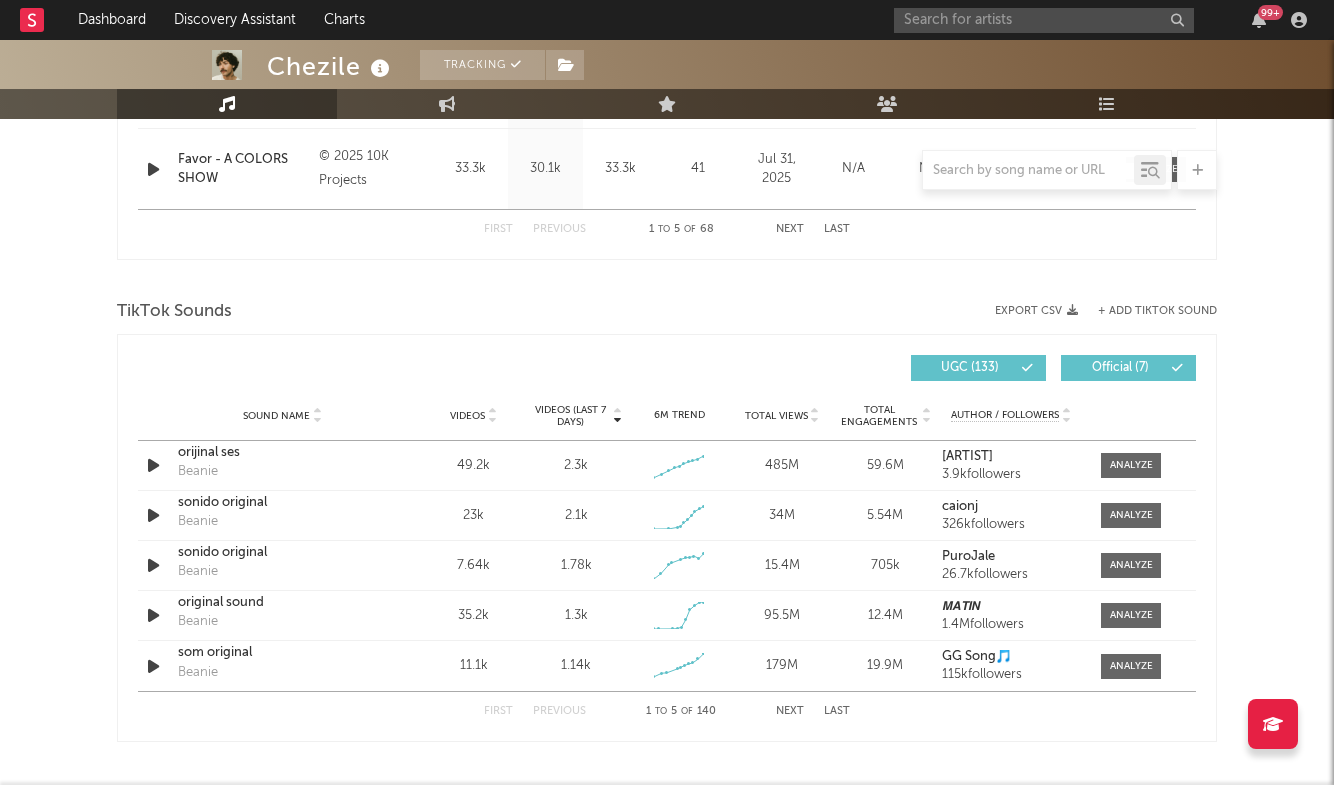 scroll, scrollTop: 1253, scrollLeft: 0, axis: vertical 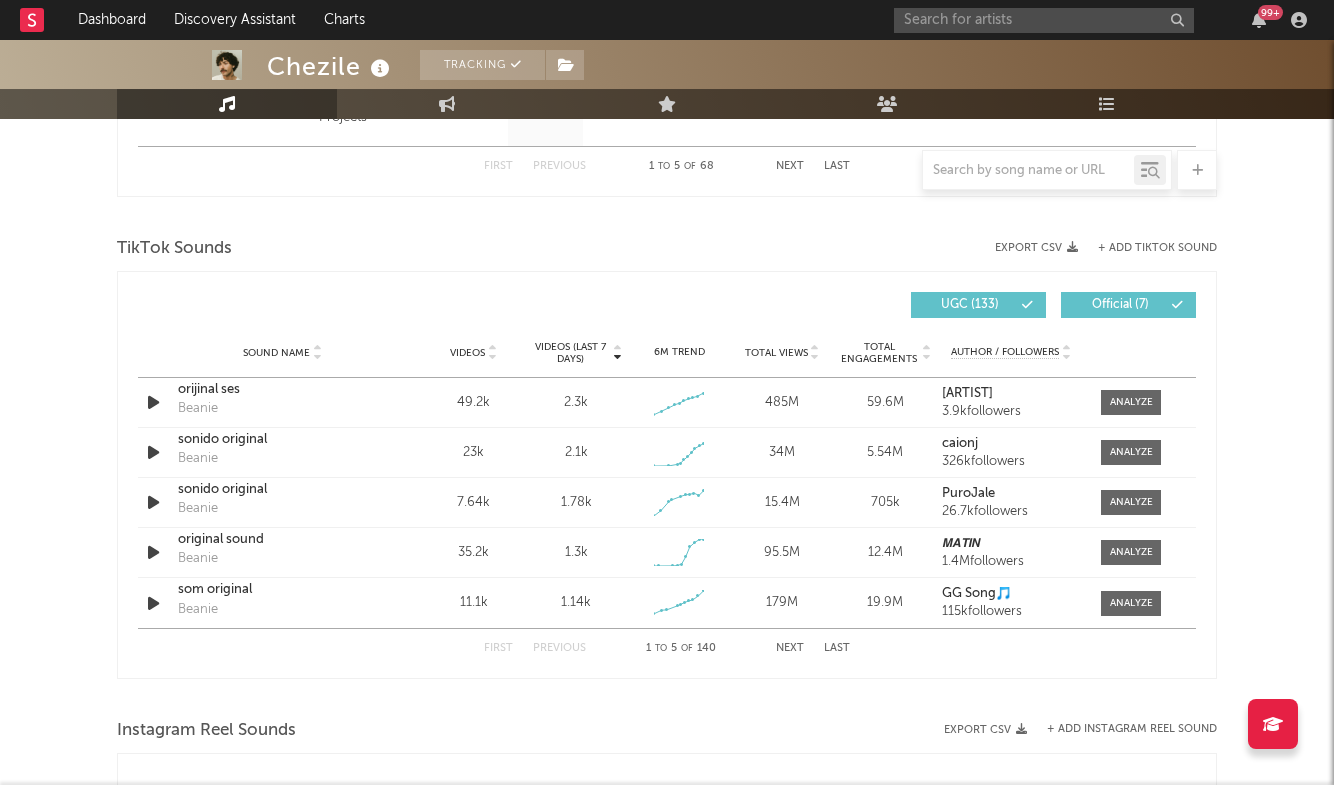 click at bounding box center [492, 357] 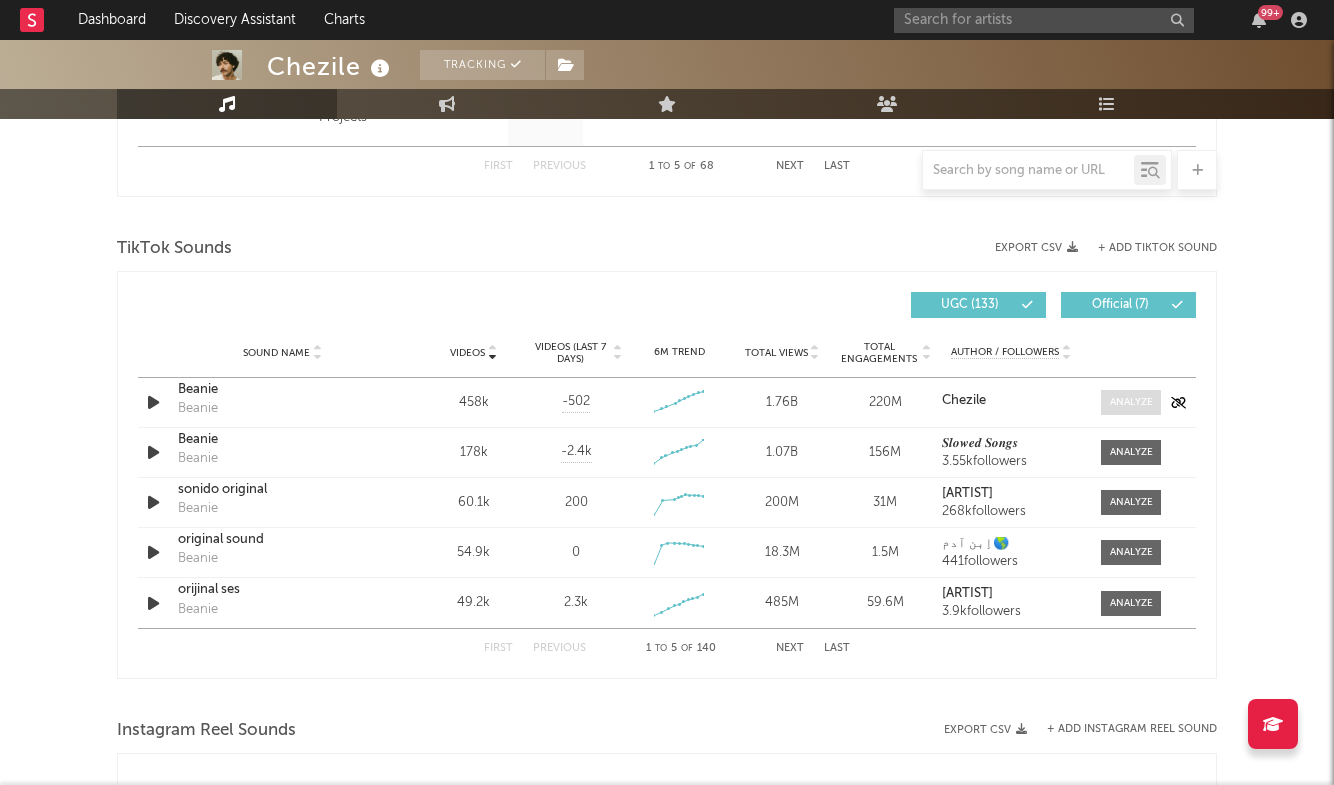 click at bounding box center [1131, 402] 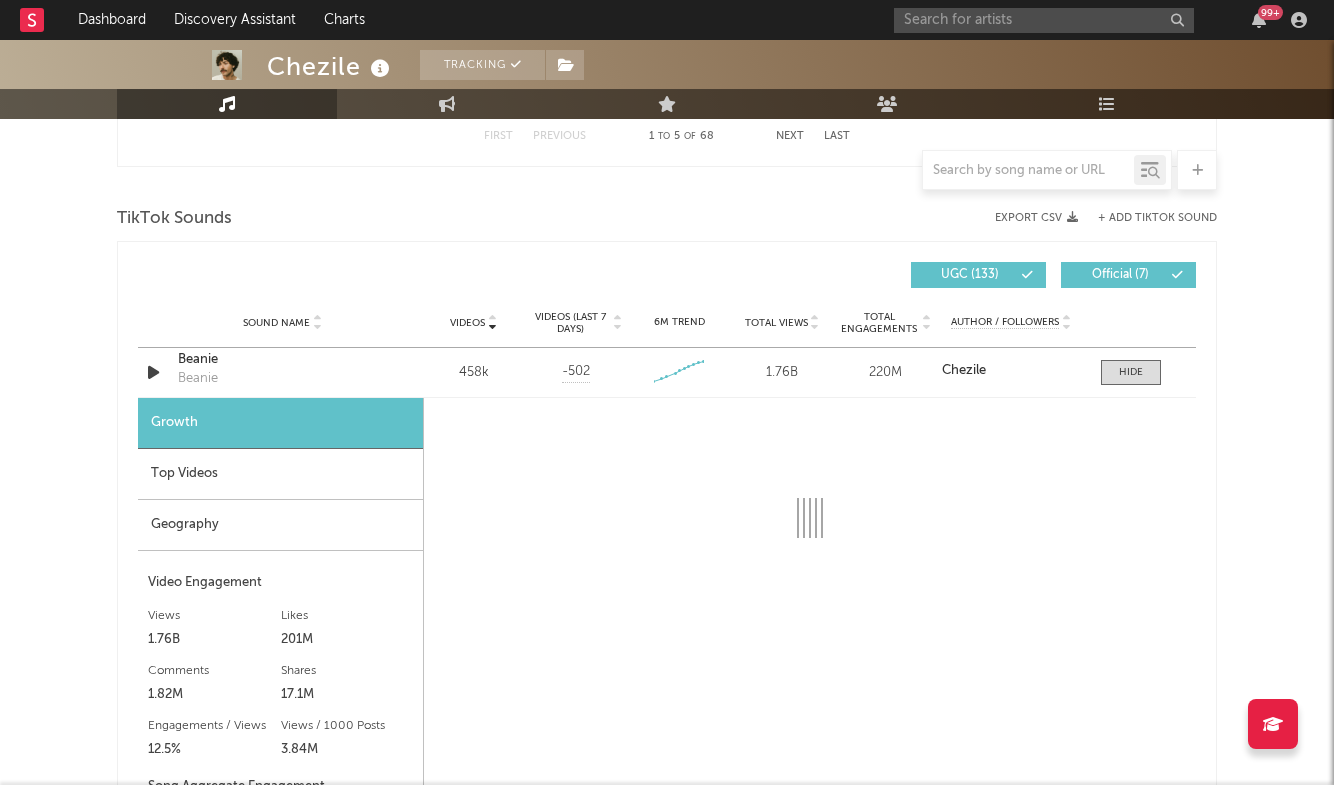 scroll, scrollTop: 1341, scrollLeft: 0, axis: vertical 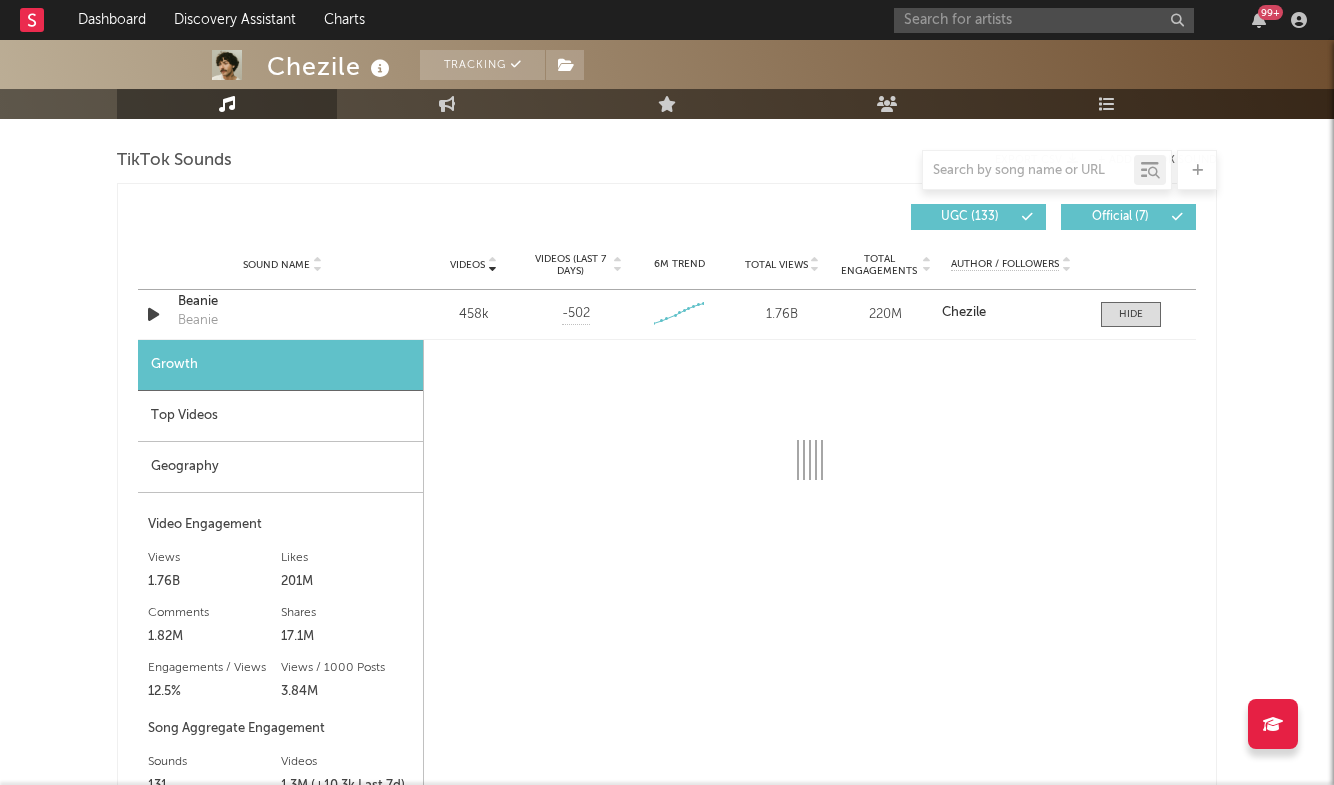select on "6m" 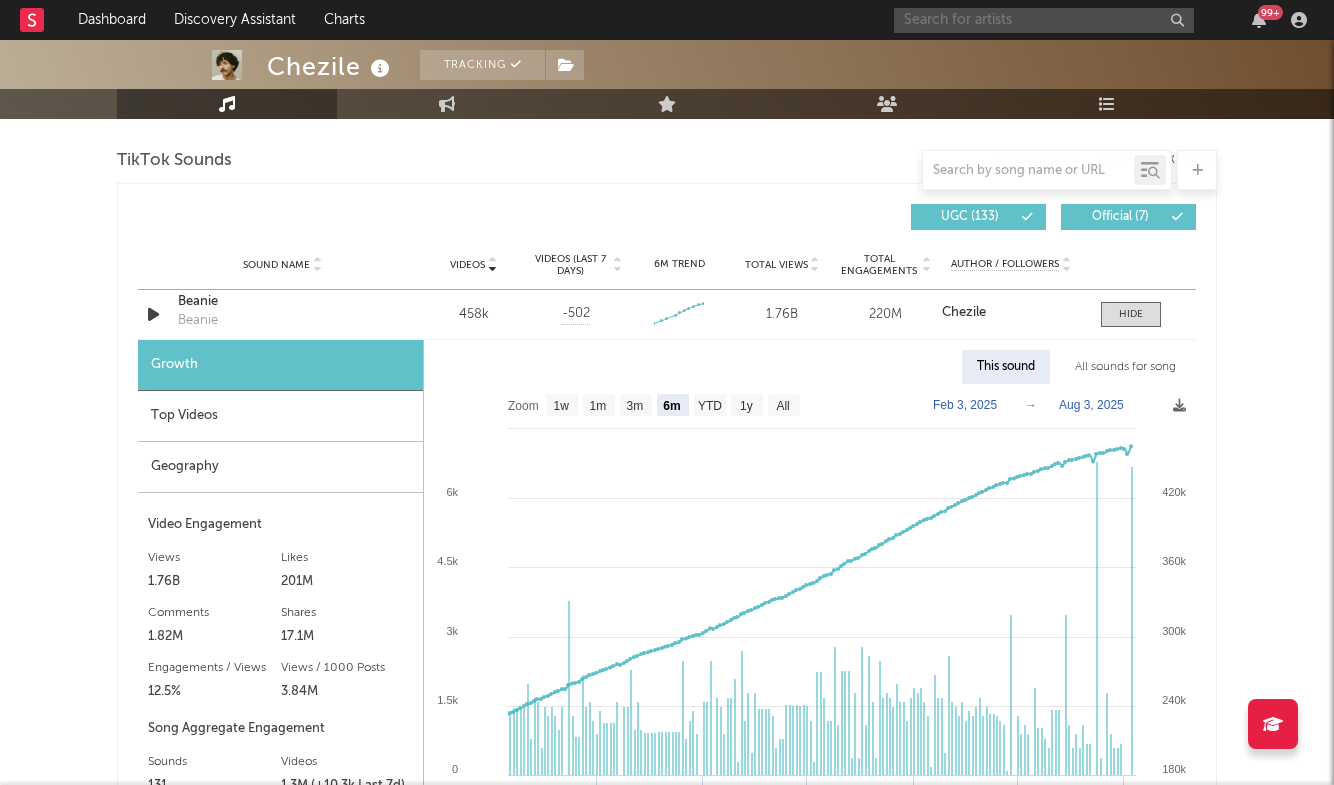 click at bounding box center [1044, 20] 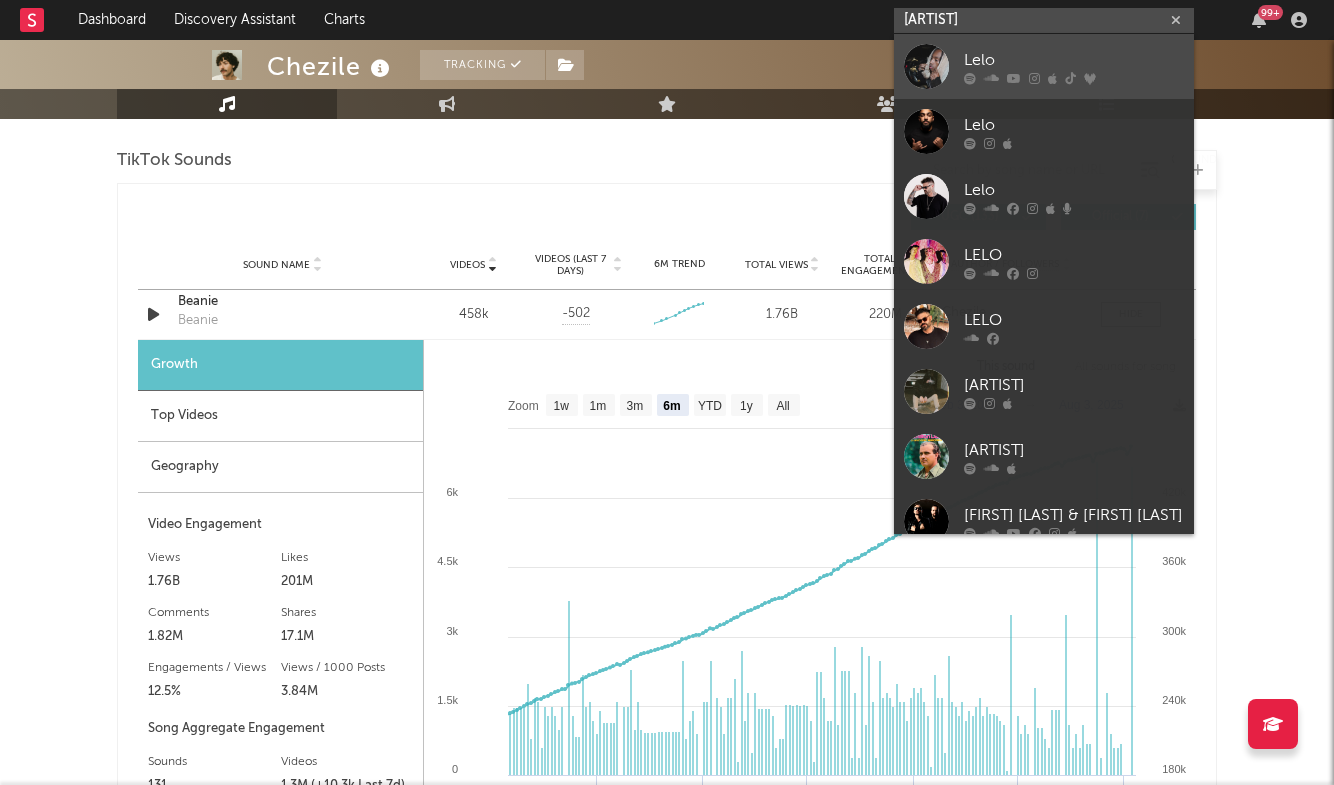 type on "lelo" 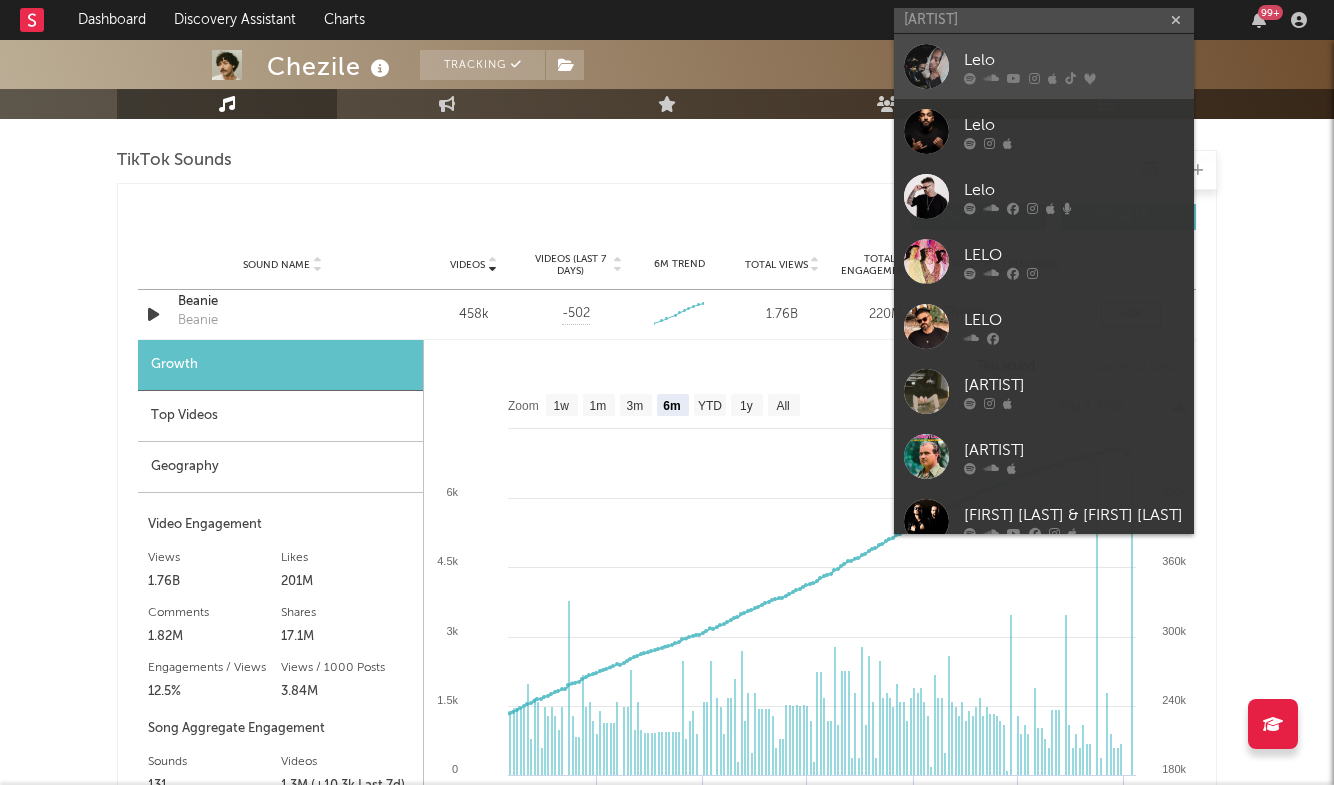 click on "Lelo" at bounding box center (1044, 66) 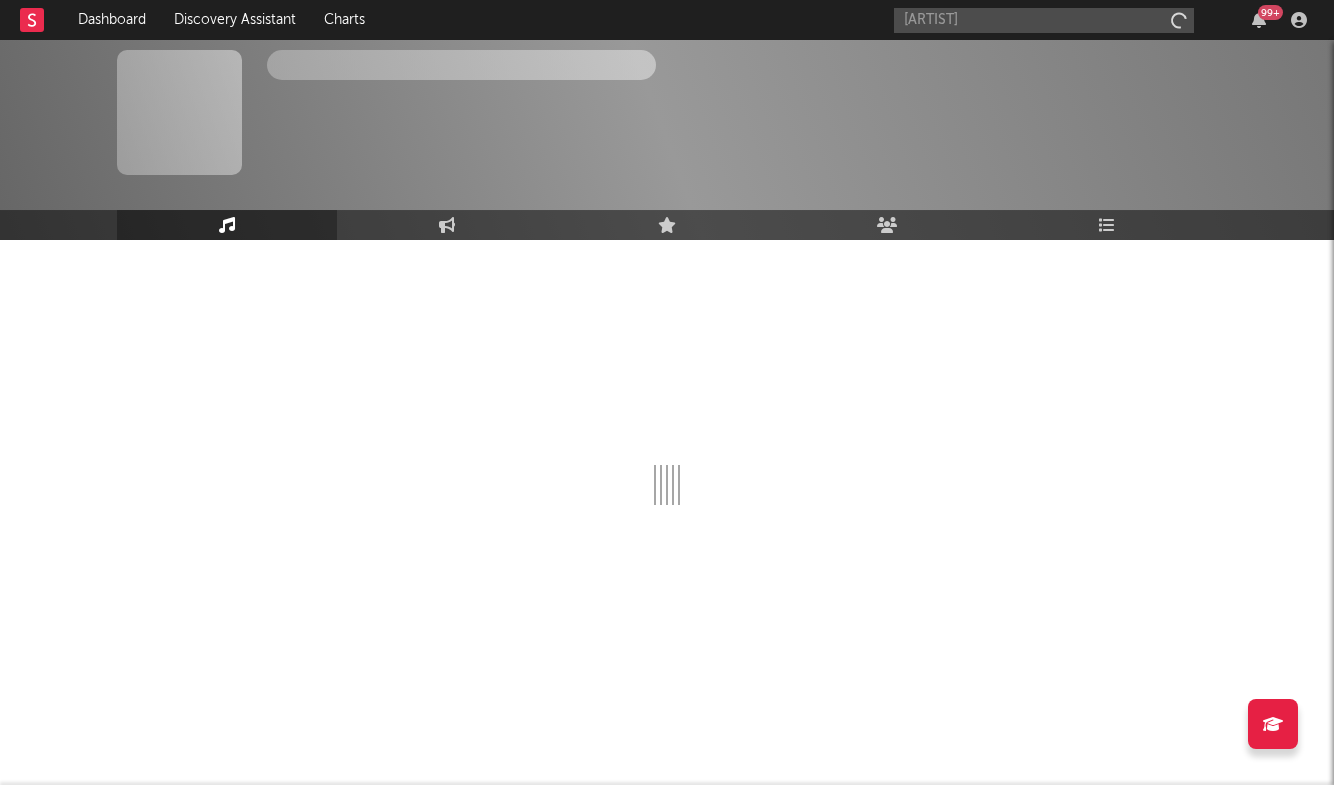 type 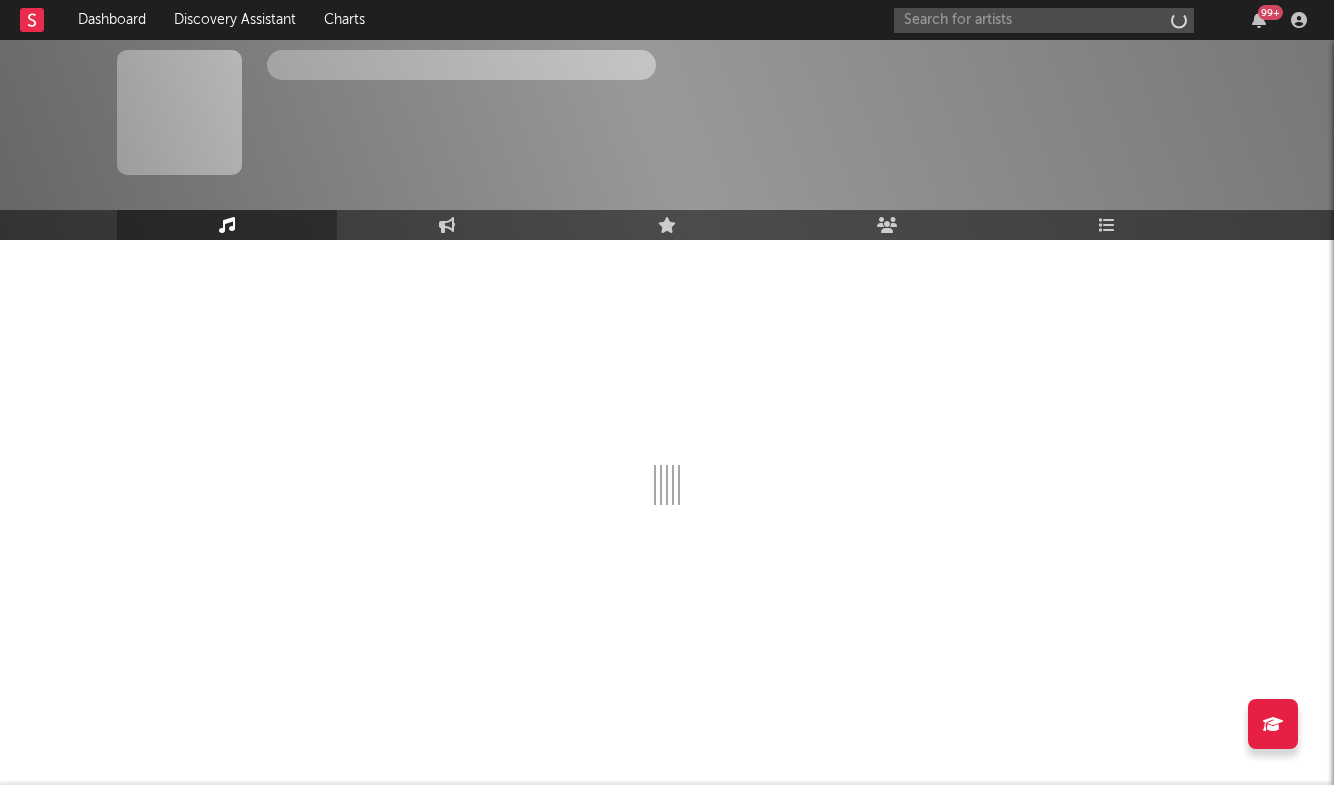 scroll, scrollTop: 0, scrollLeft: 0, axis: both 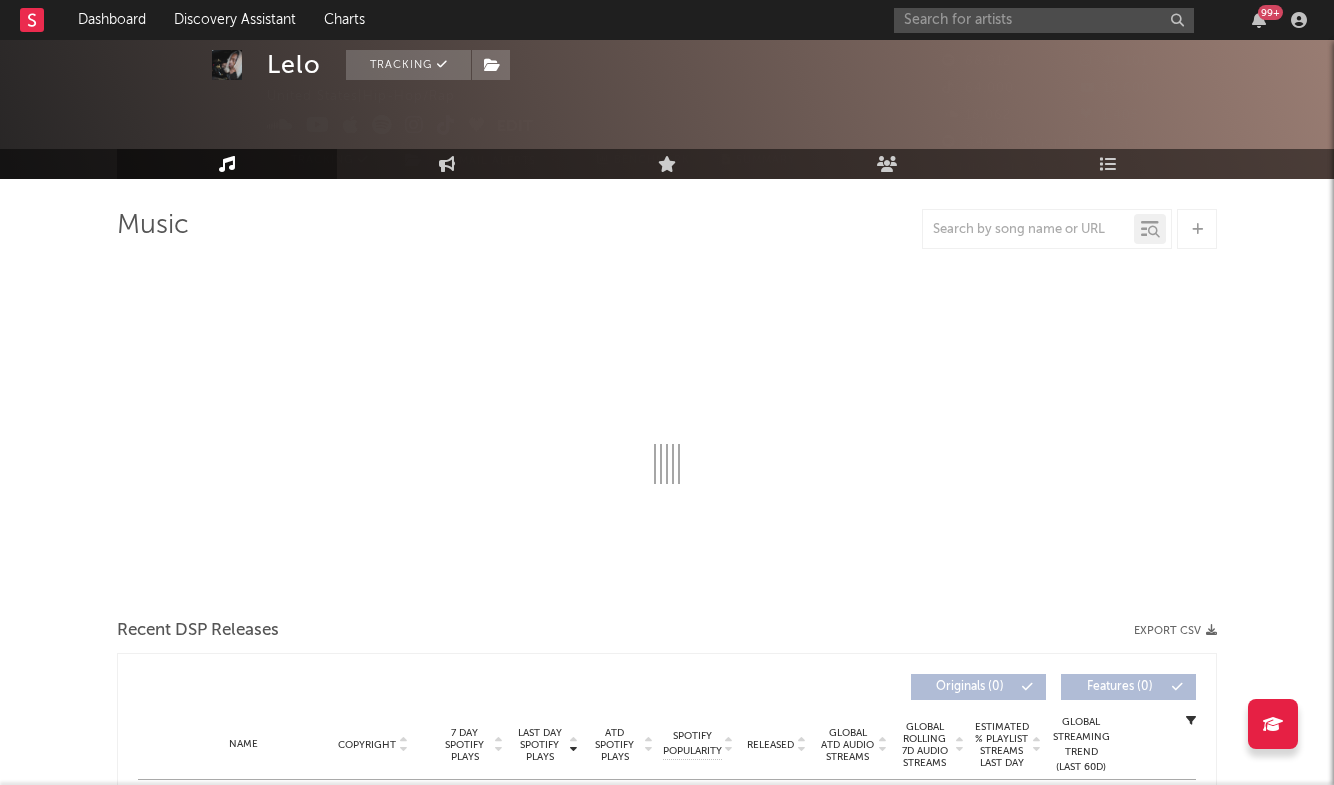 select on "6m" 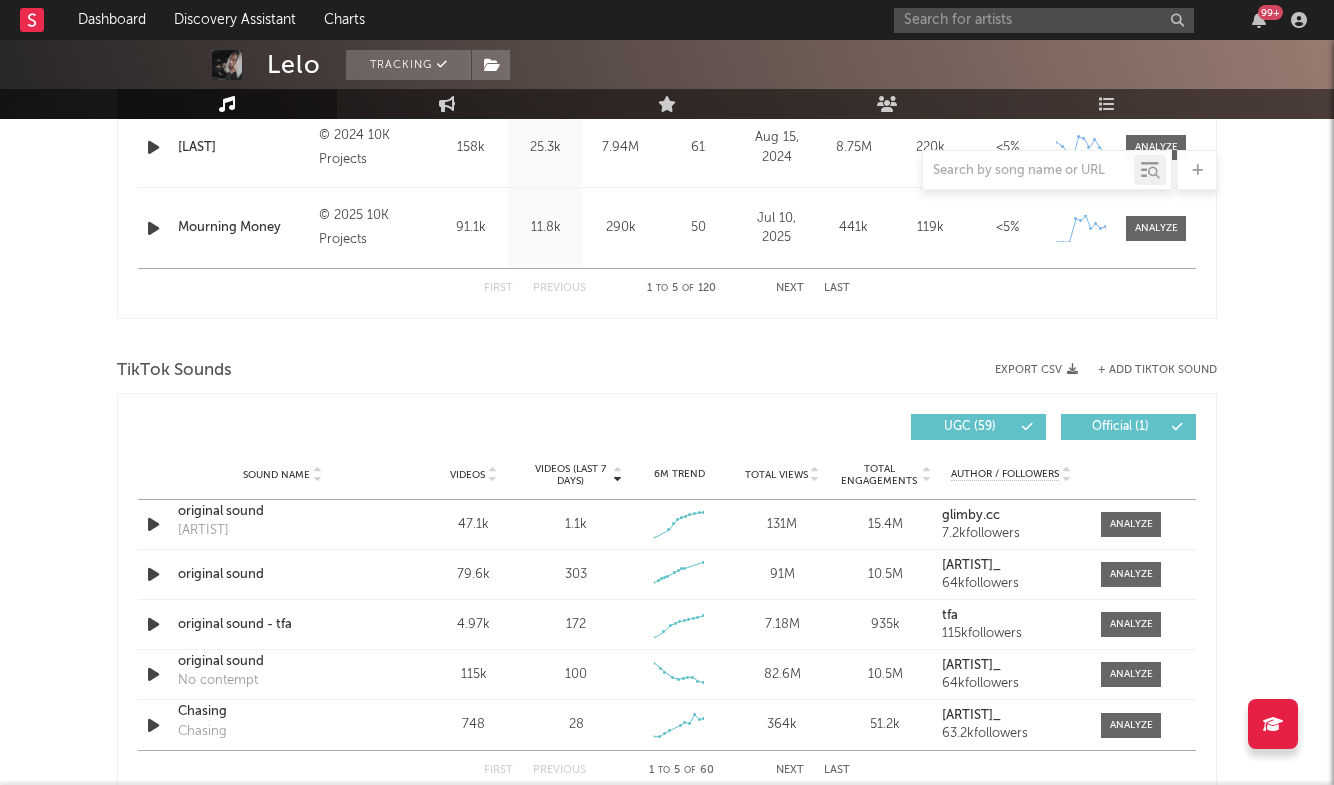 scroll, scrollTop: 1160, scrollLeft: 0, axis: vertical 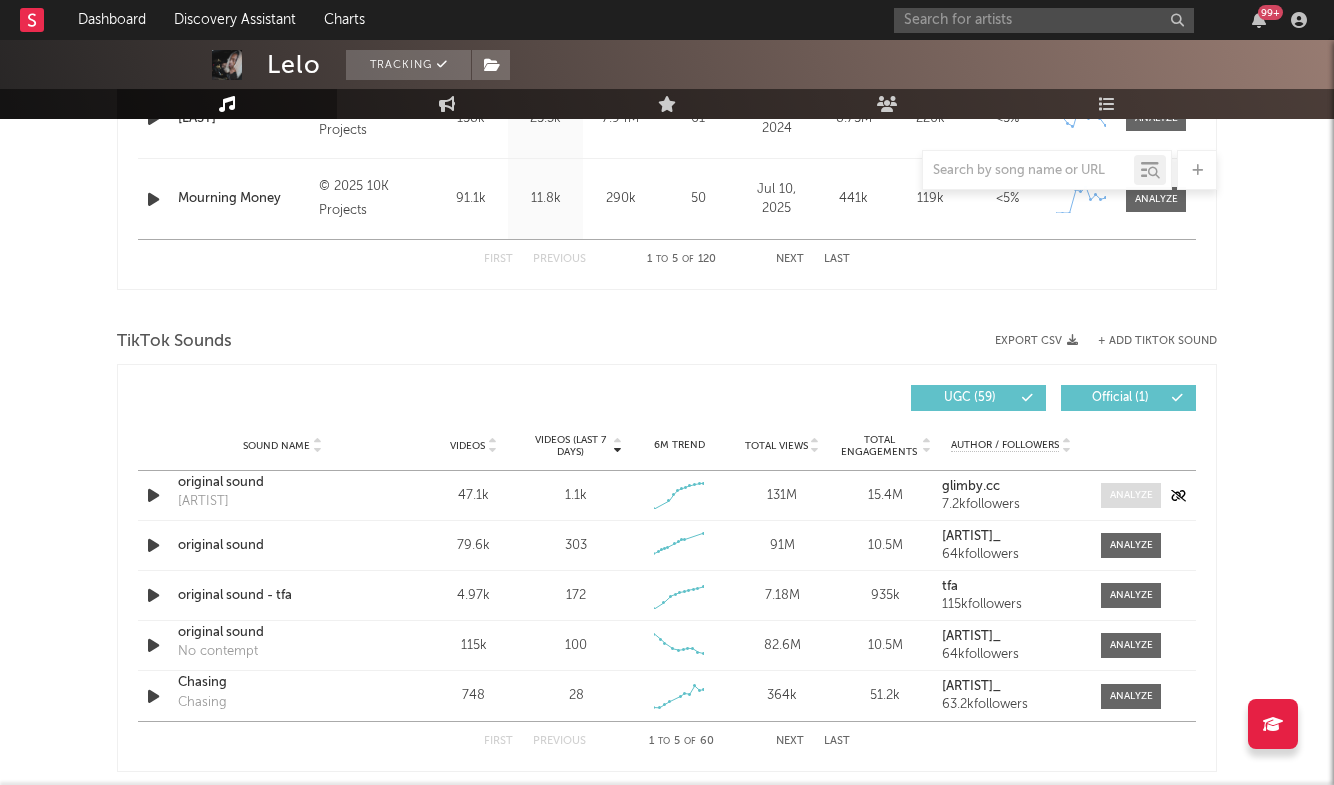 click at bounding box center (1131, 495) 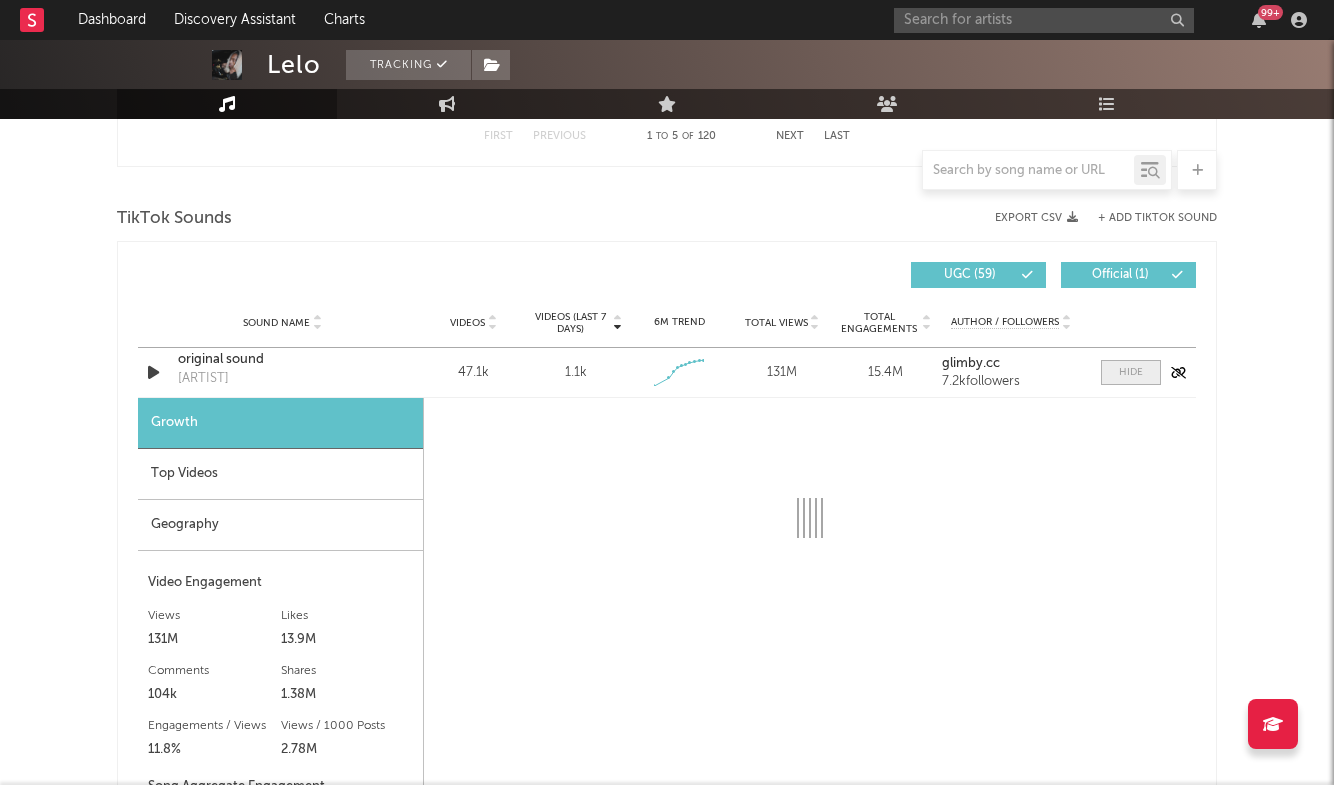 select on "1w" 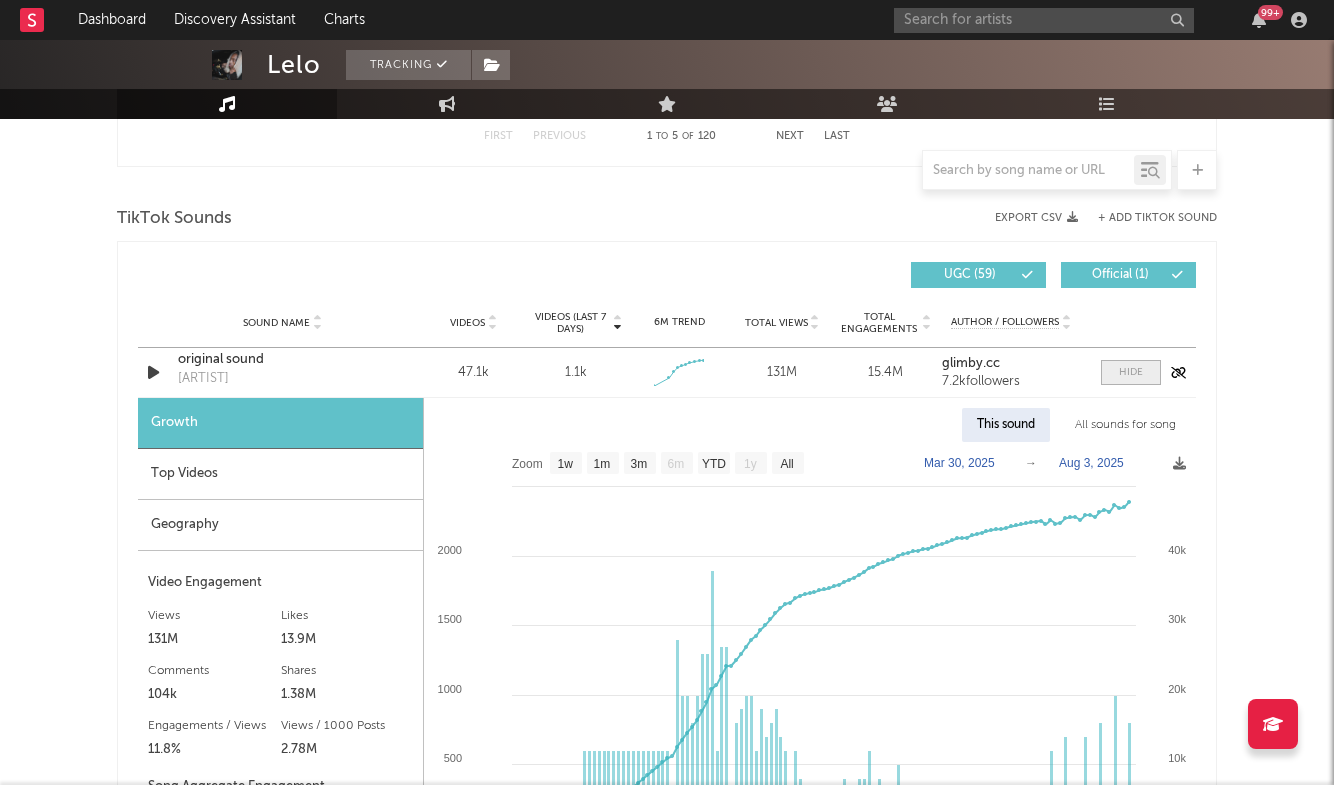 scroll, scrollTop: 1324, scrollLeft: 0, axis: vertical 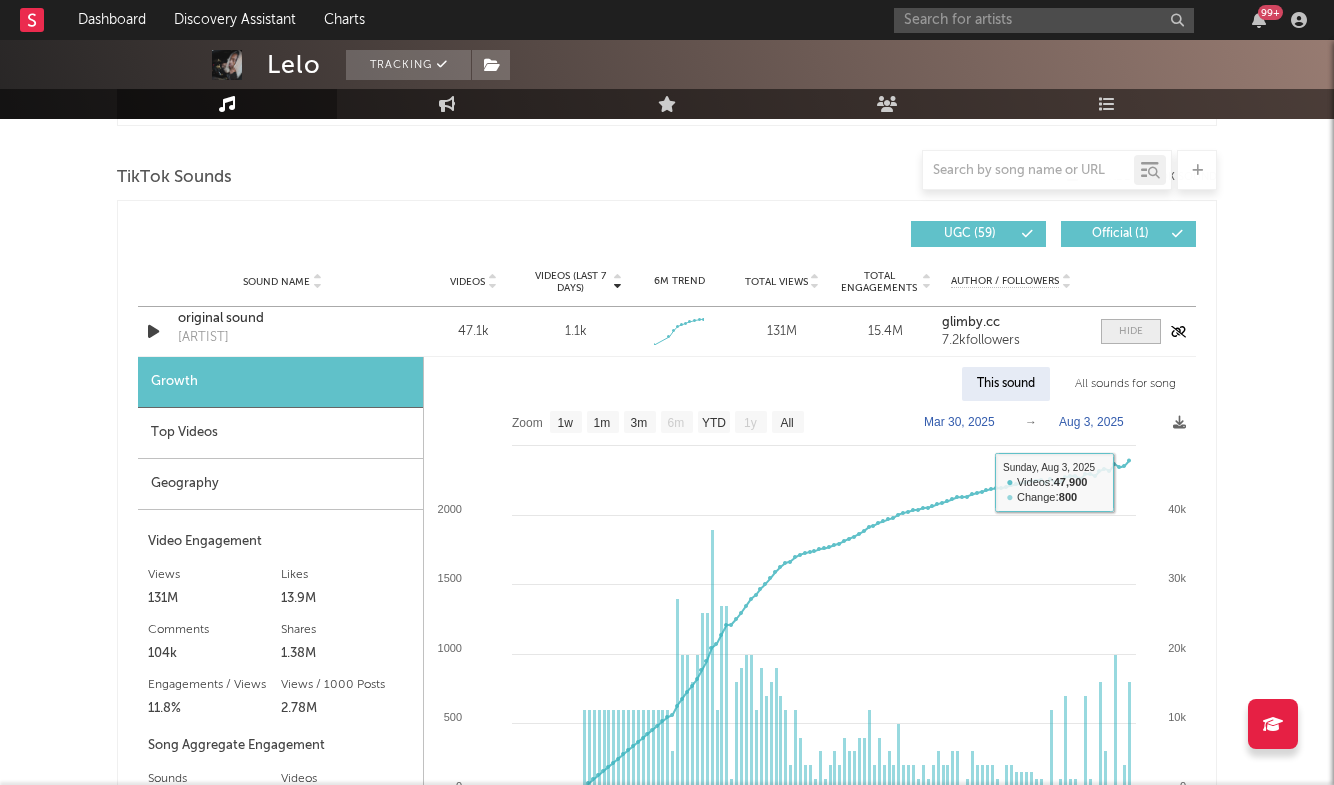 click at bounding box center [1131, 331] 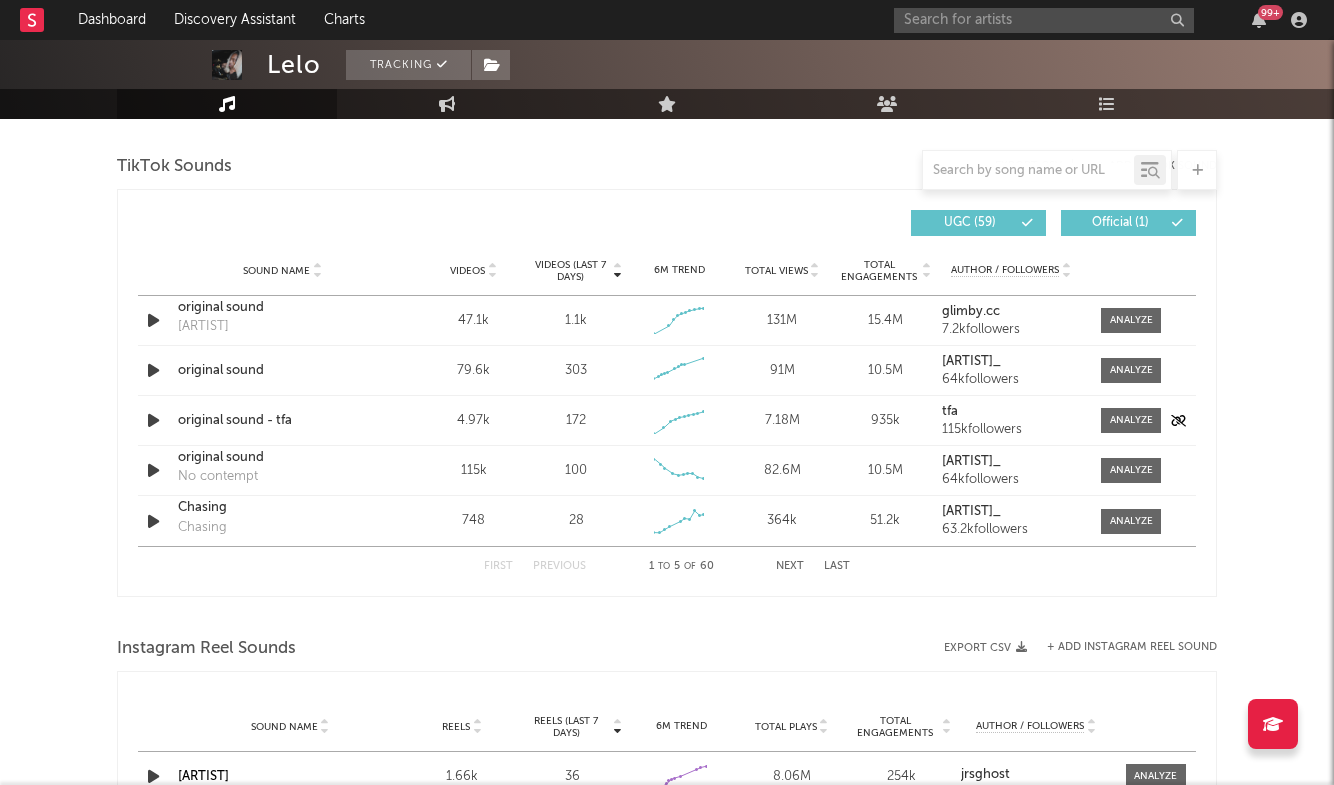 scroll, scrollTop: 1213, scrollLeft: 0, axis: vertical 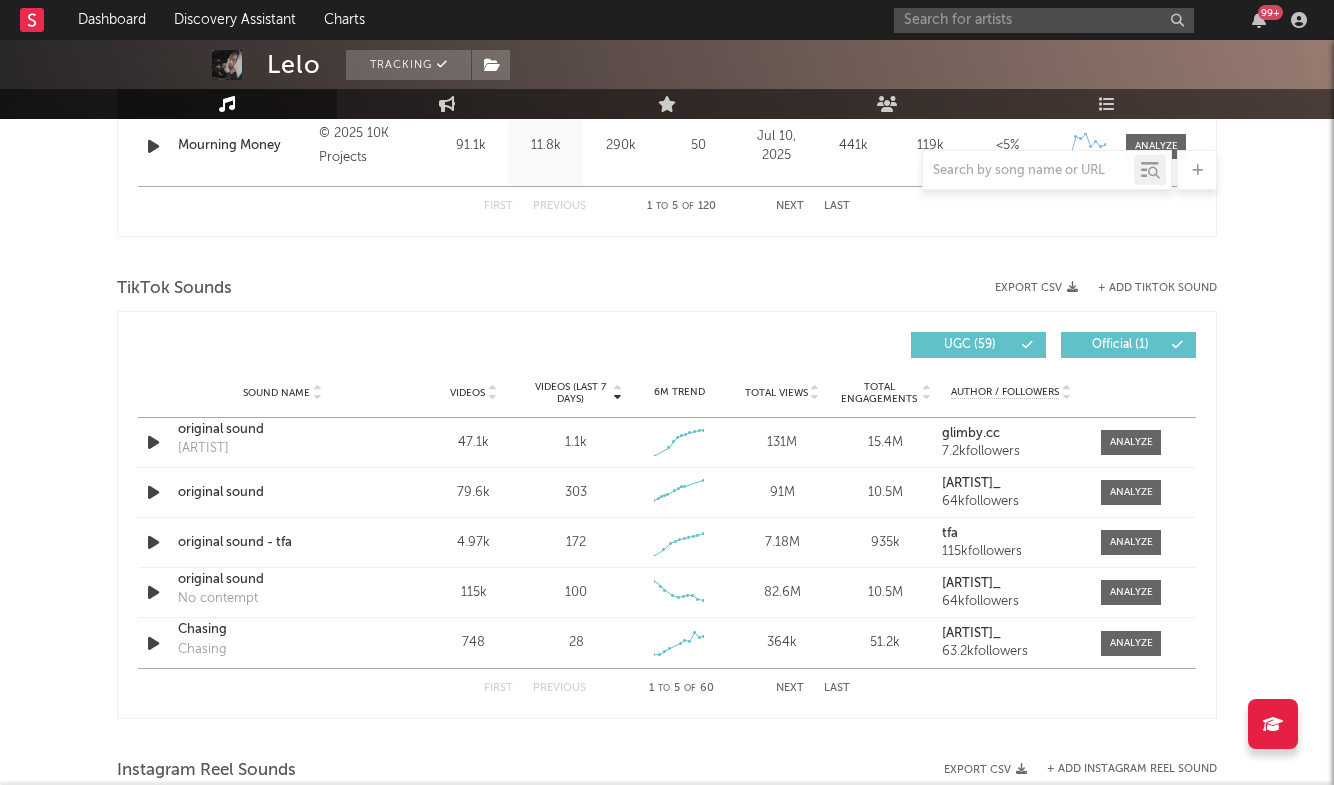 click on "First Previous 1   to   5   of   60 Next Last" at bounding box center [667, 688] 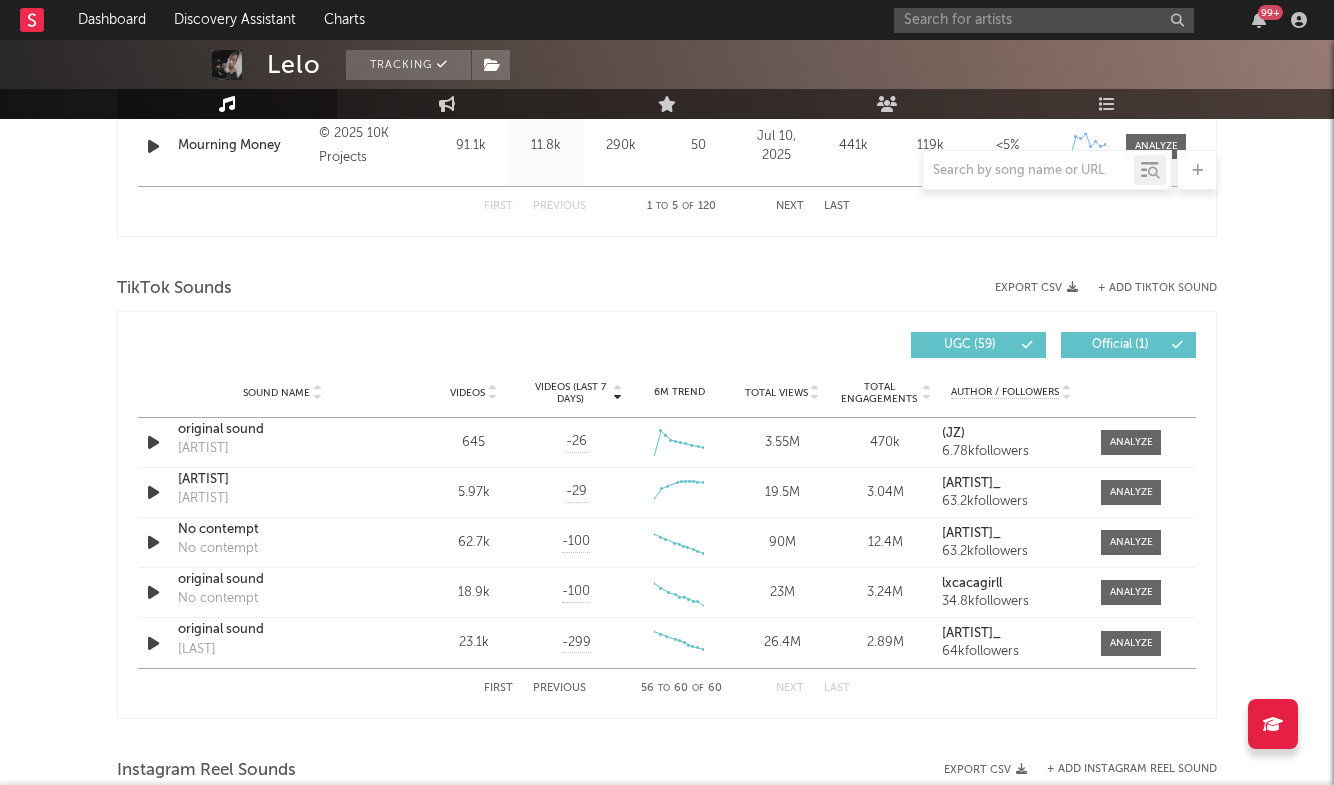 click on "Previous" at bounding box center [559, 688] 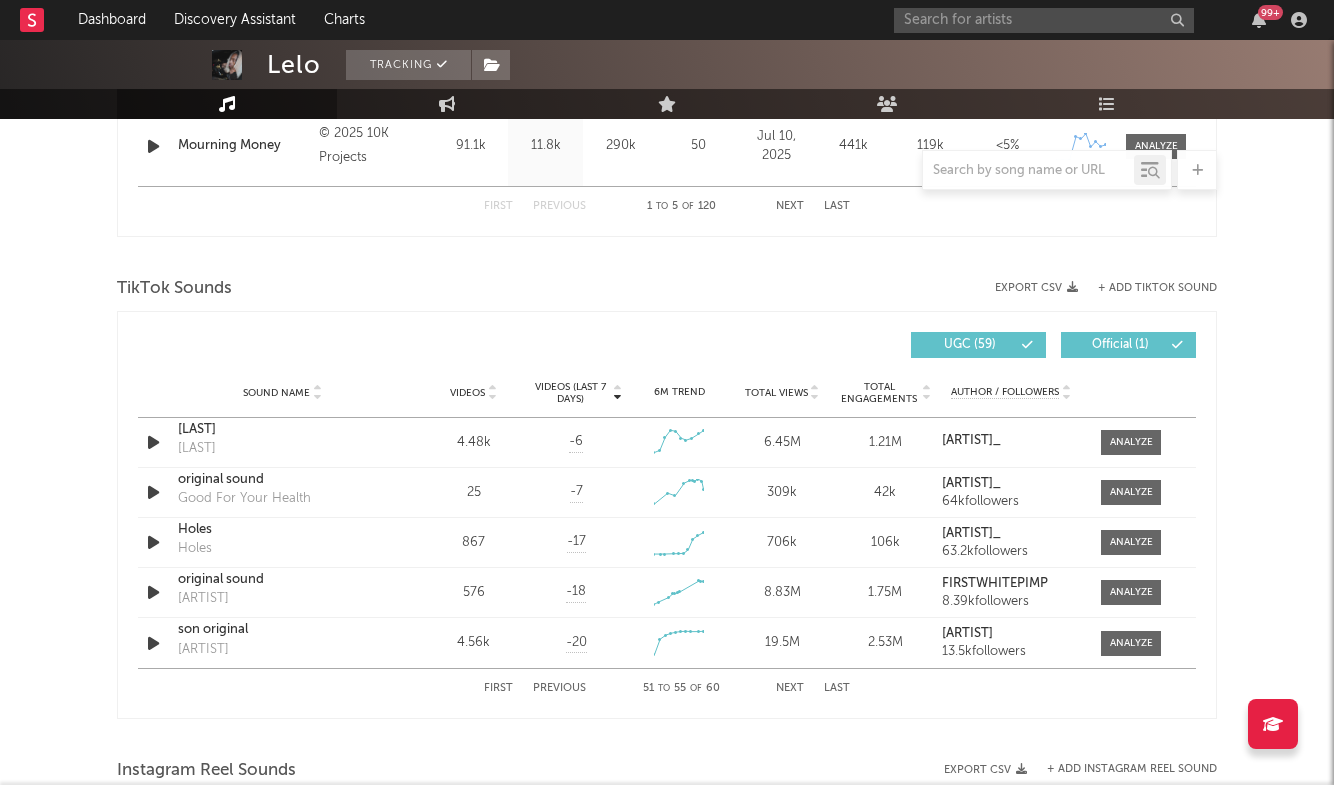 click on "Previous" at bounding box center (559, 688) 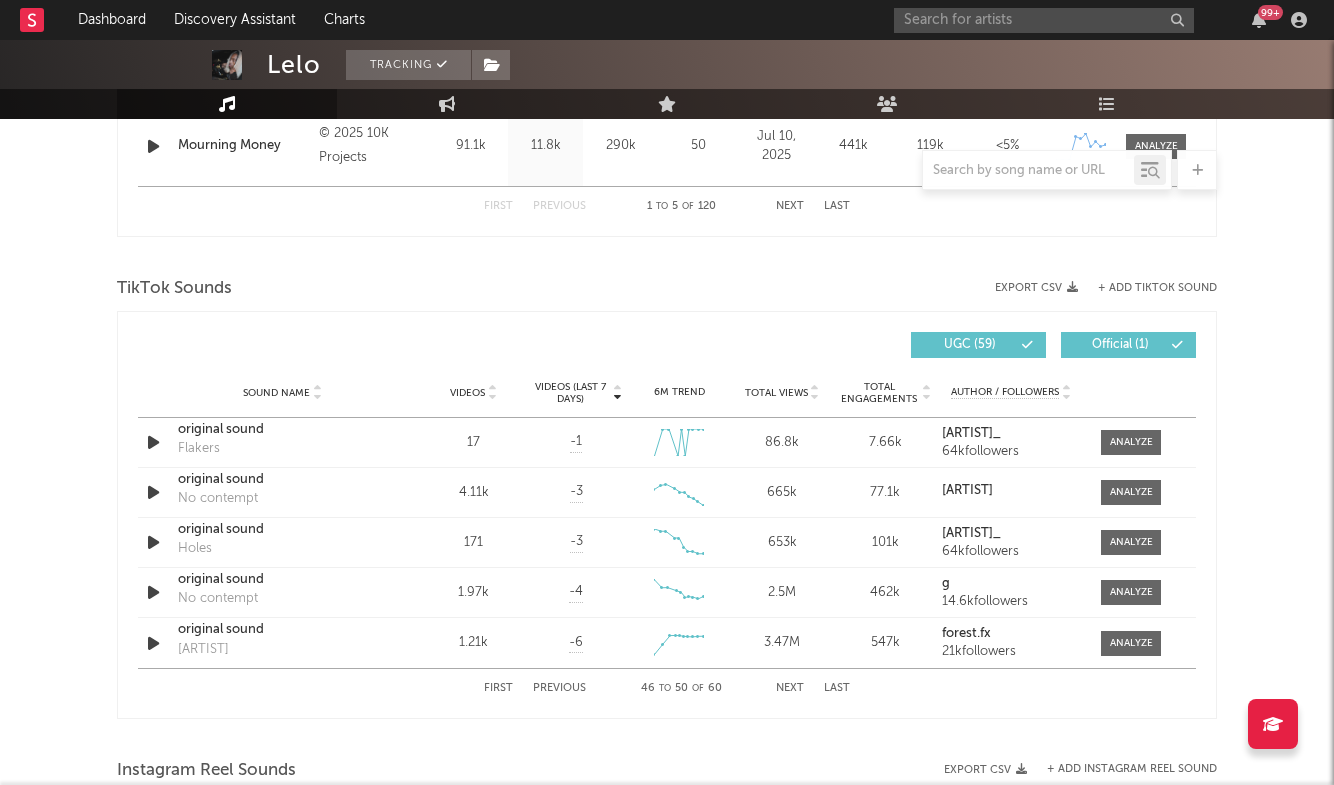 click on "Previous" at bounding box center [559, 688] 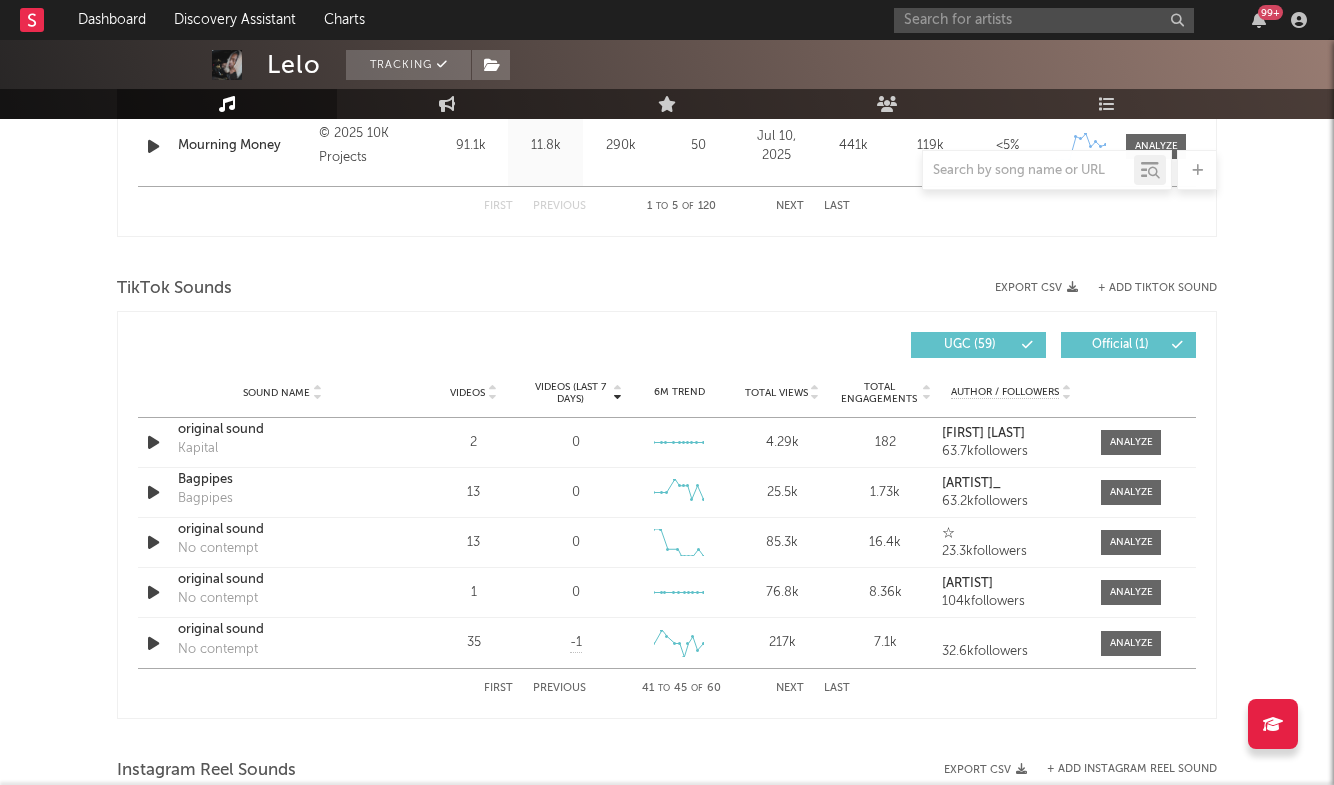click on "Previous" at bounding box center [559, 688] 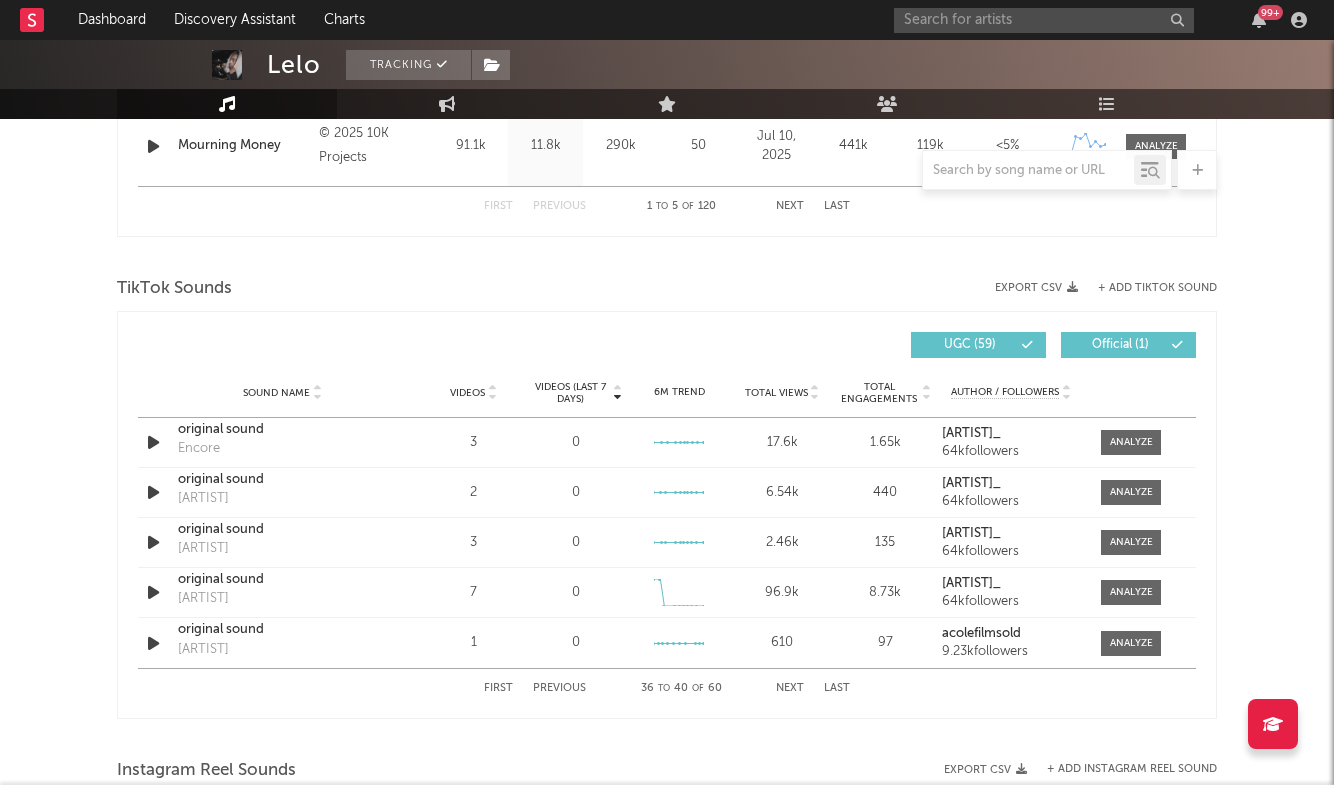 click on "Previous" at bounding box center [559, 688] 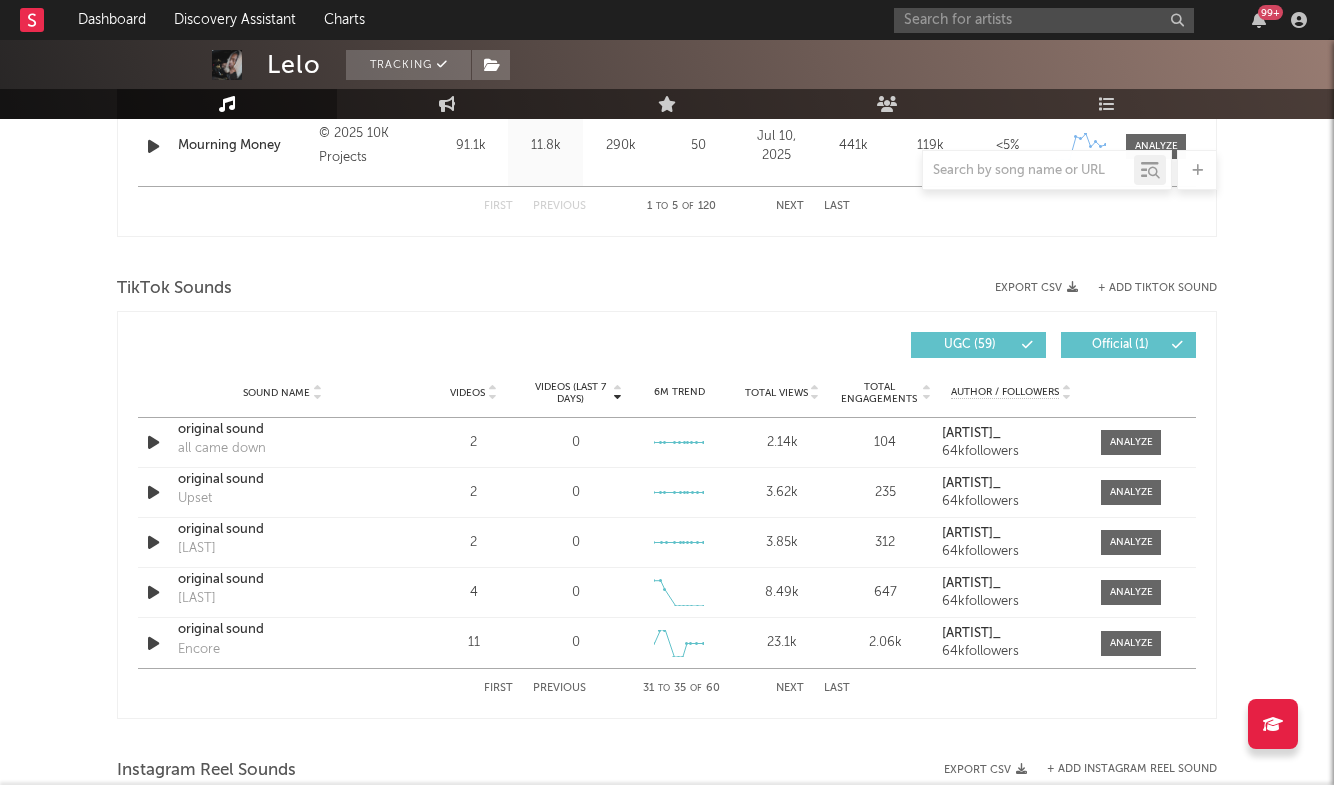 click on "Previous" at bounding box center [559, 688] 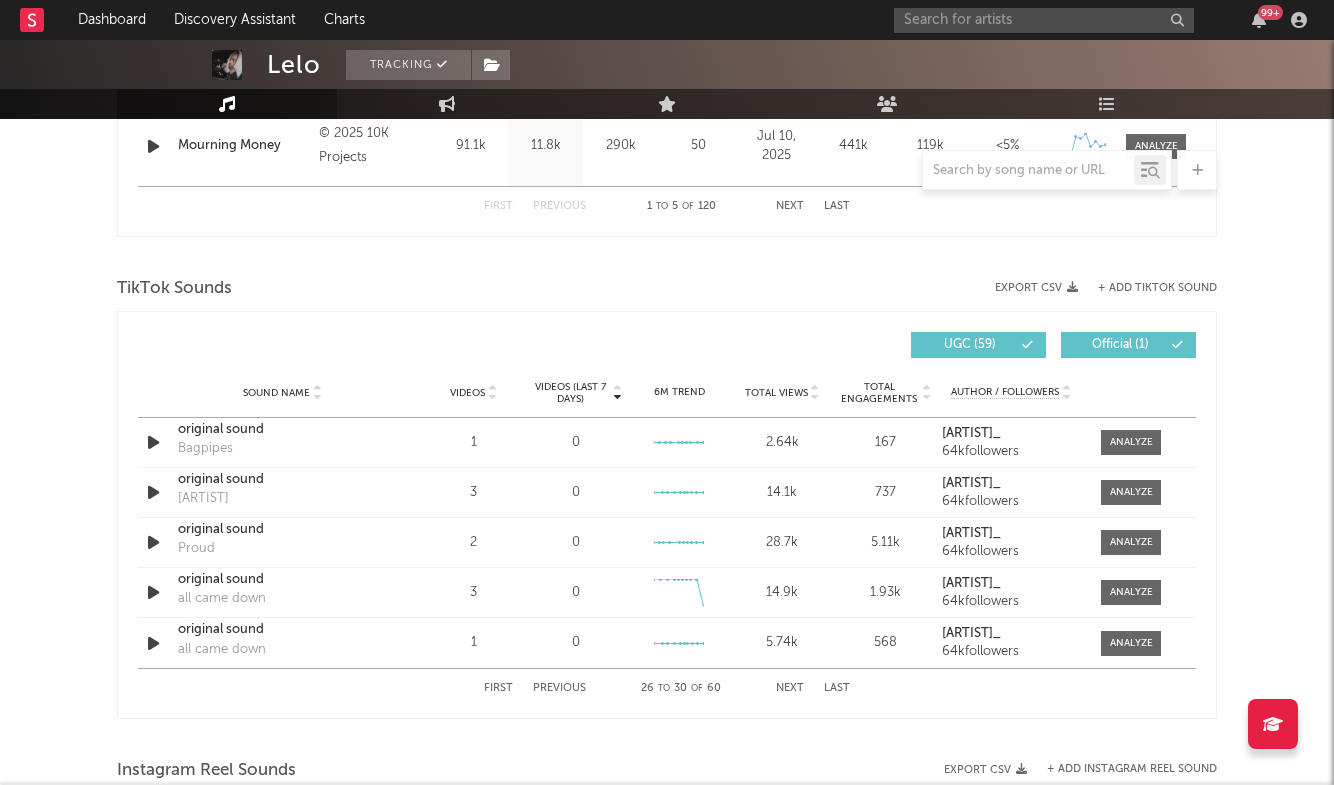 click on "Previous" at bounding box center [559, 688] 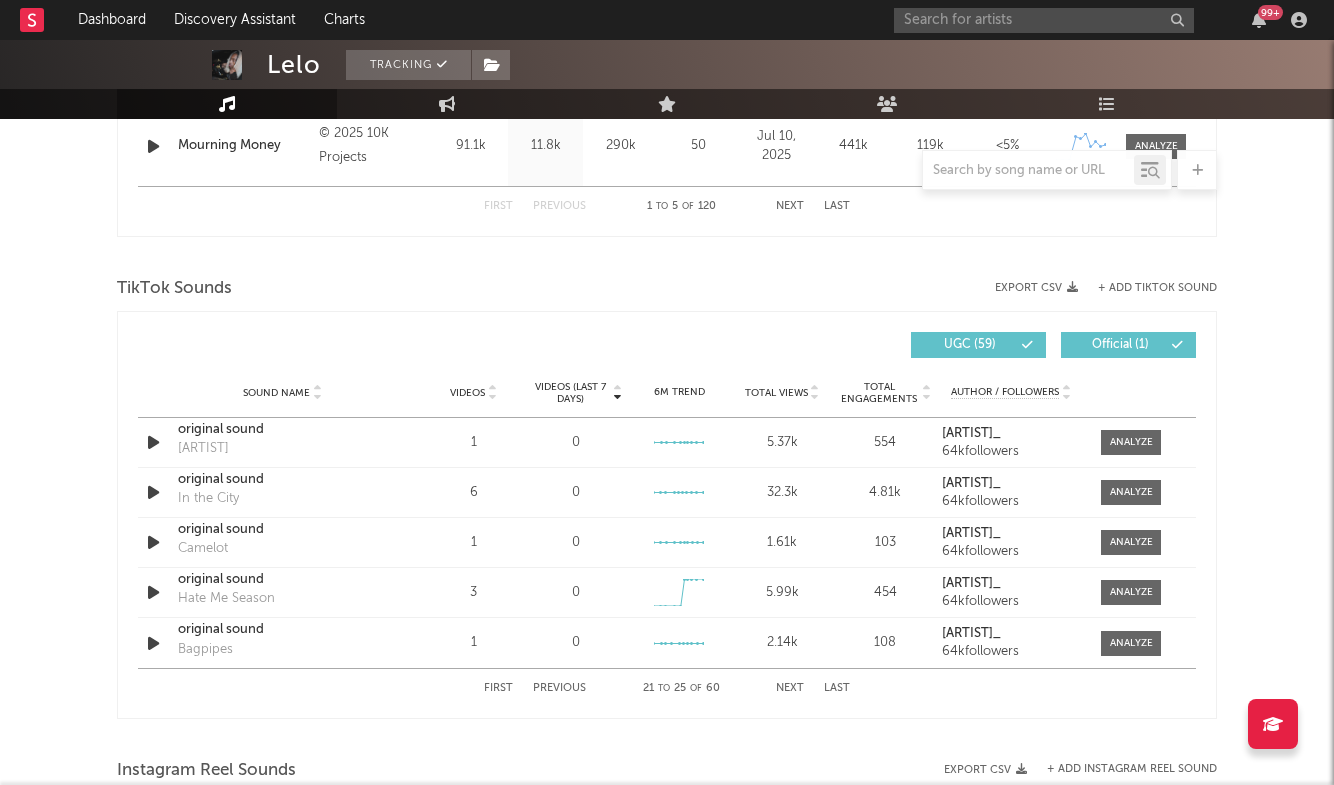click on "Previous" at bounding box center [559, 688] 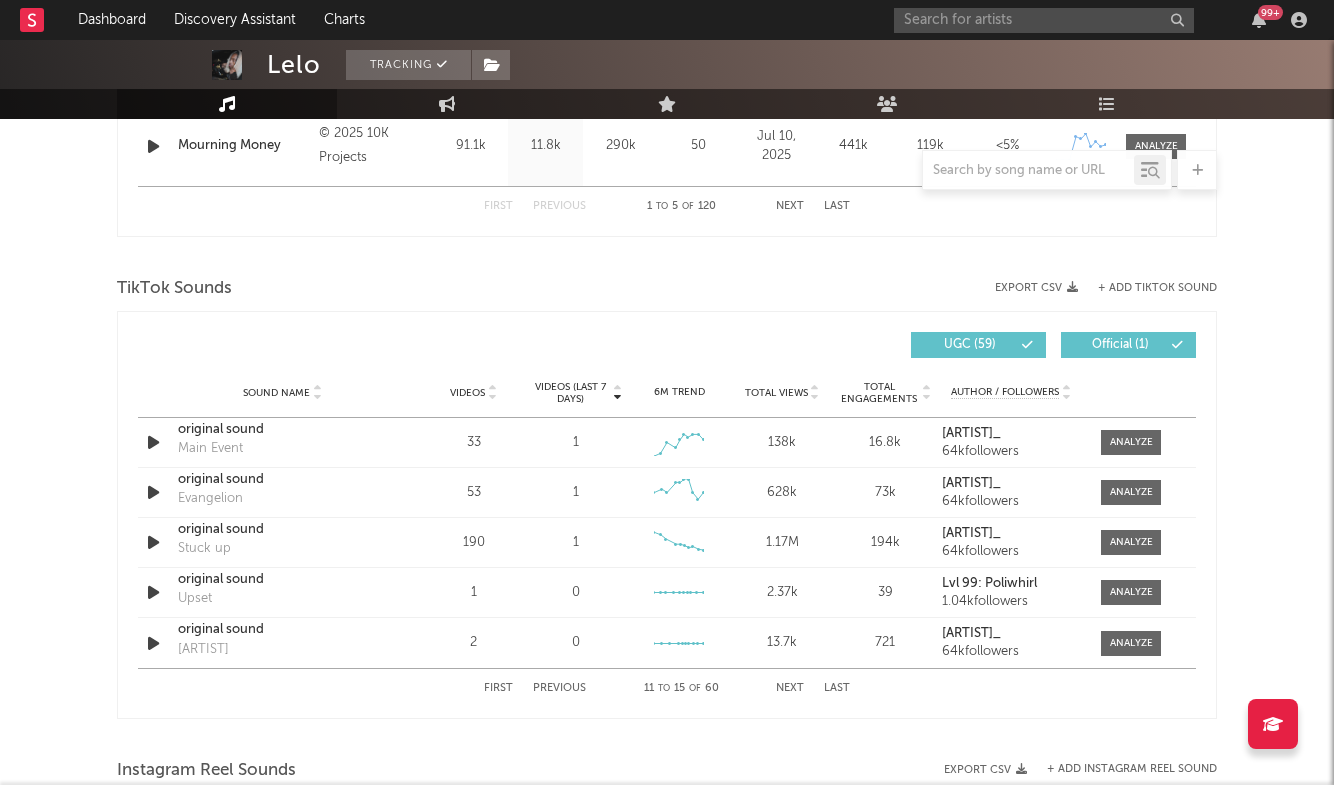 click on "Previous" at bounding box center (559, 688) 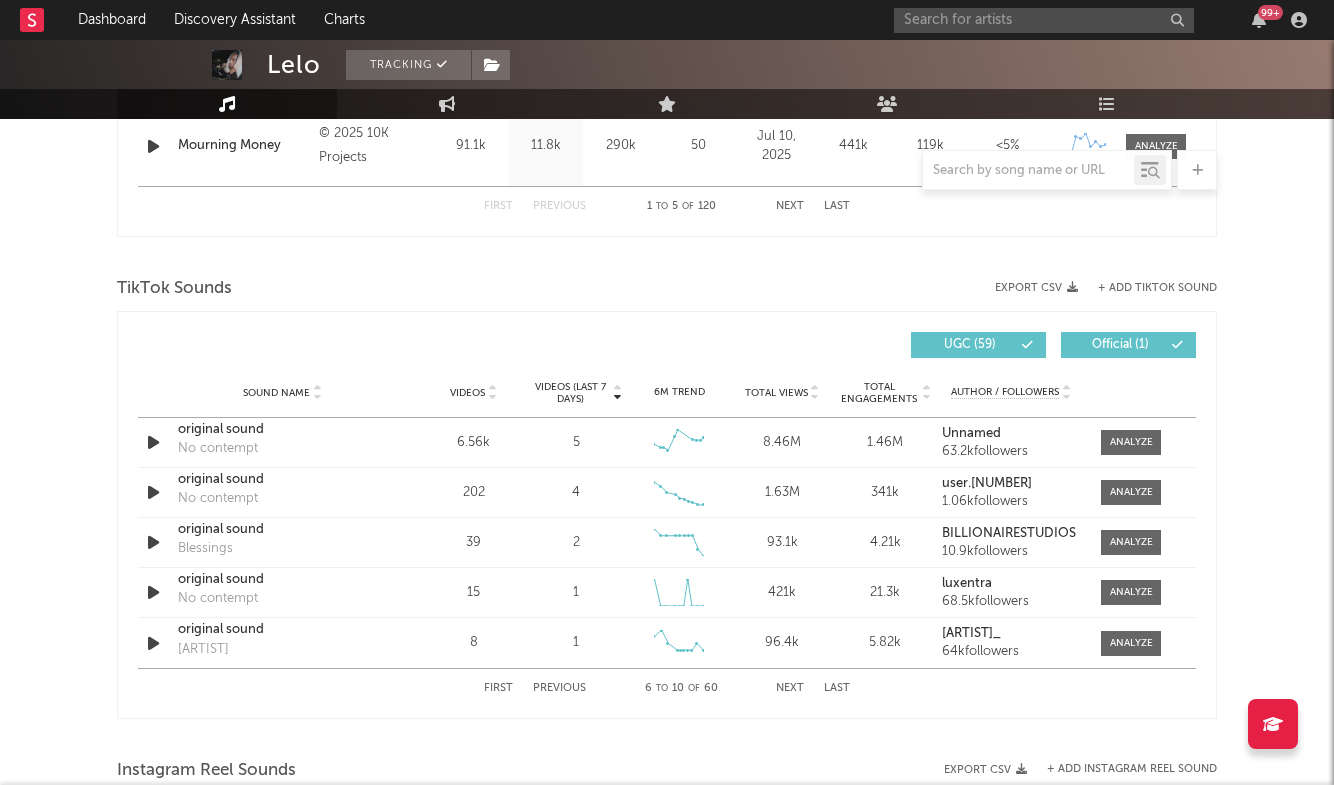 click on "First Previous 6   to   10   of   60 Next Last" at bounding box center [667, 688] 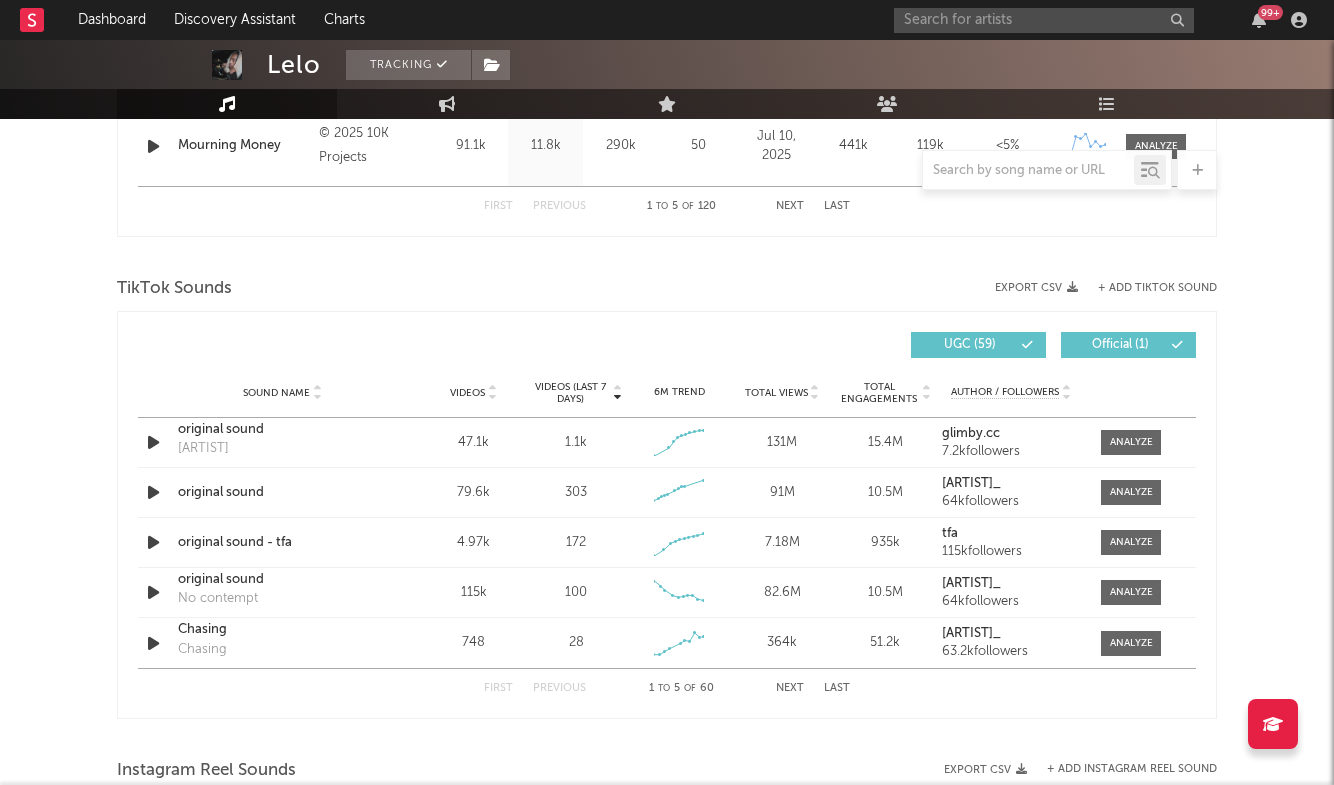 click on "+ Add TikTok Sound" at bounding box center [1157, 288] 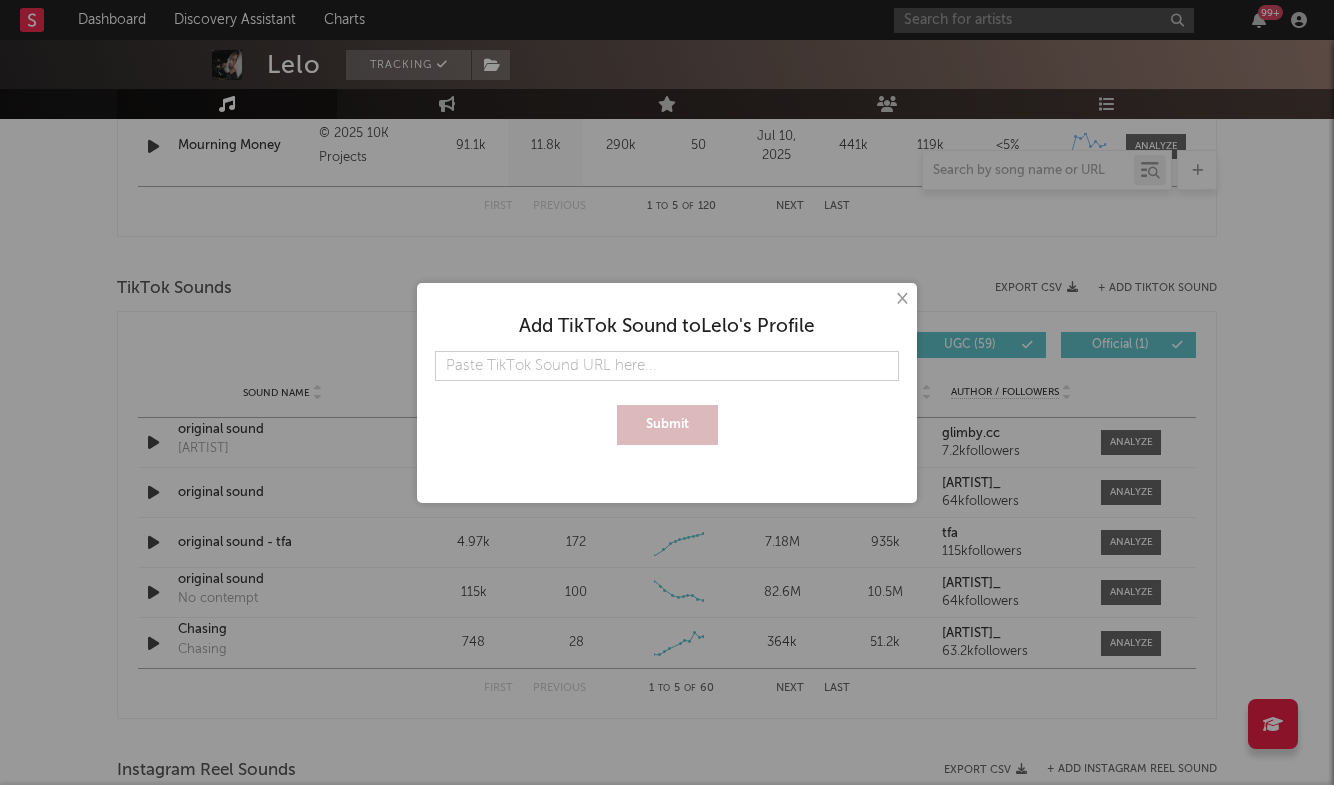 click on "×" at bounding box center [901, 299] 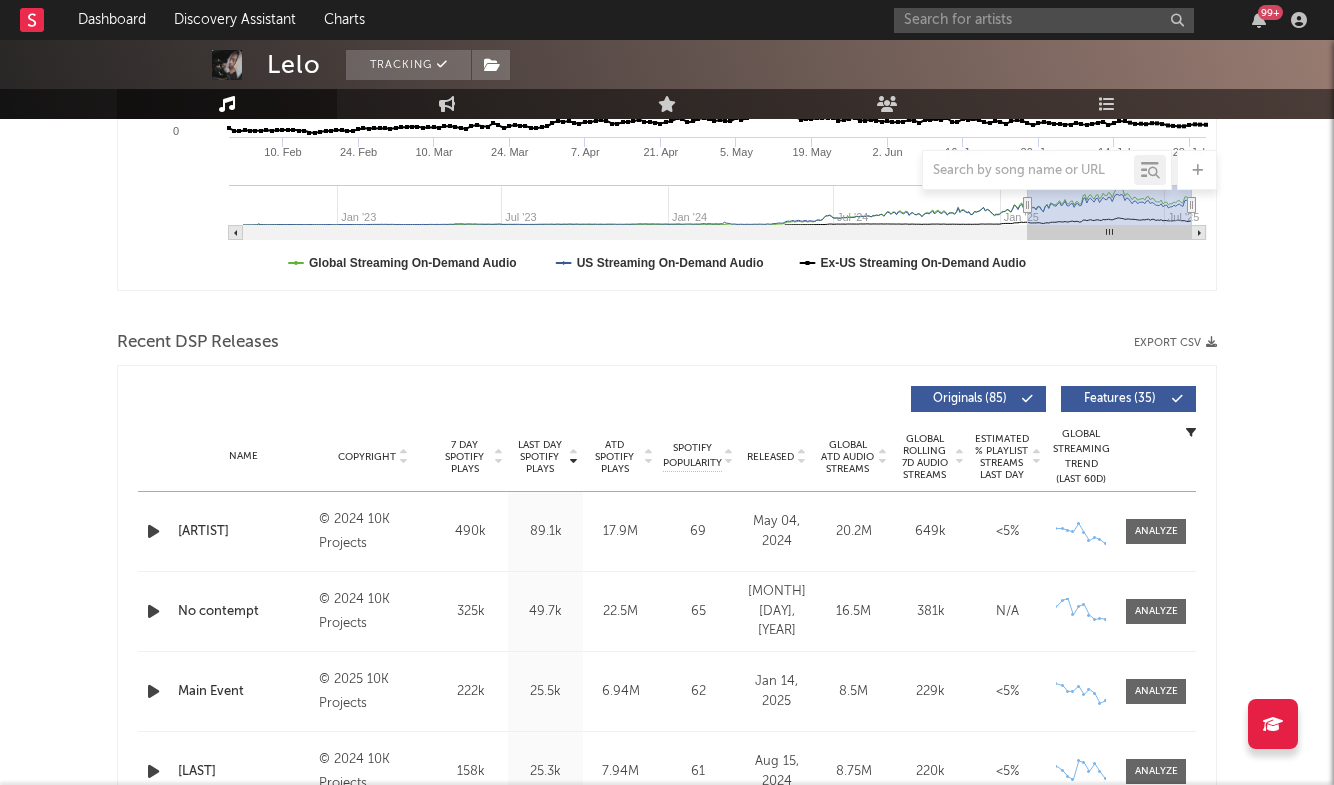 scroll, scrollTop: 747, scrollLeft: 0, axis: vertical 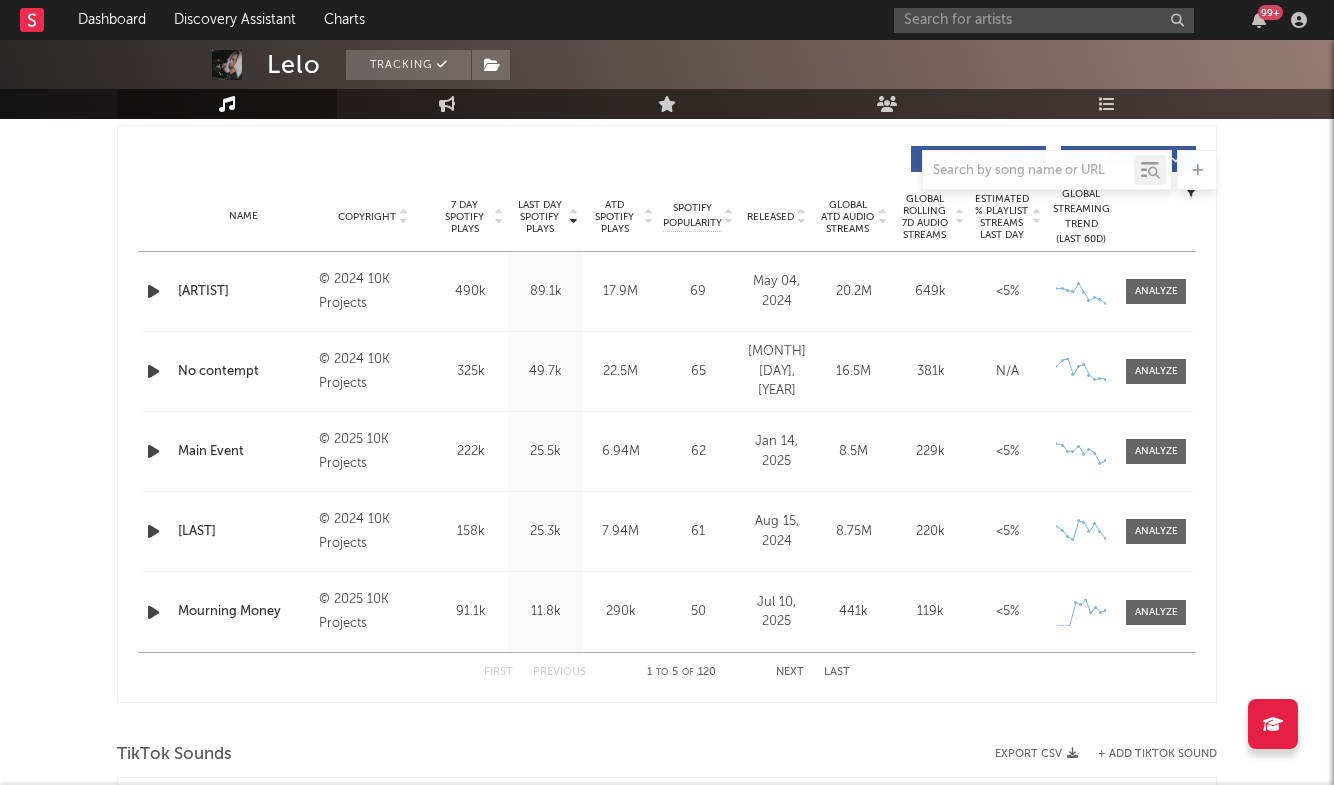 click on "Next" at bounding box center (790, 672) 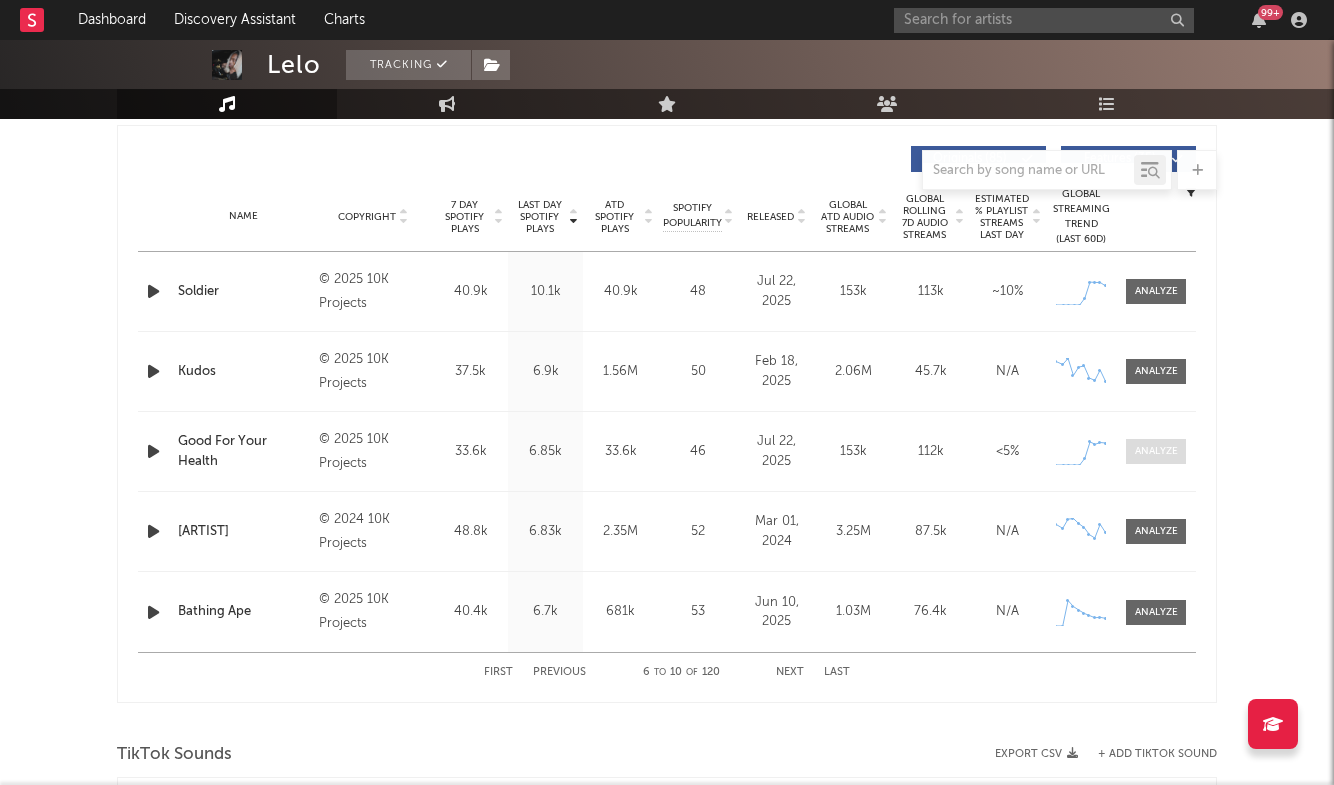 click at bounding box center [1156, 451] 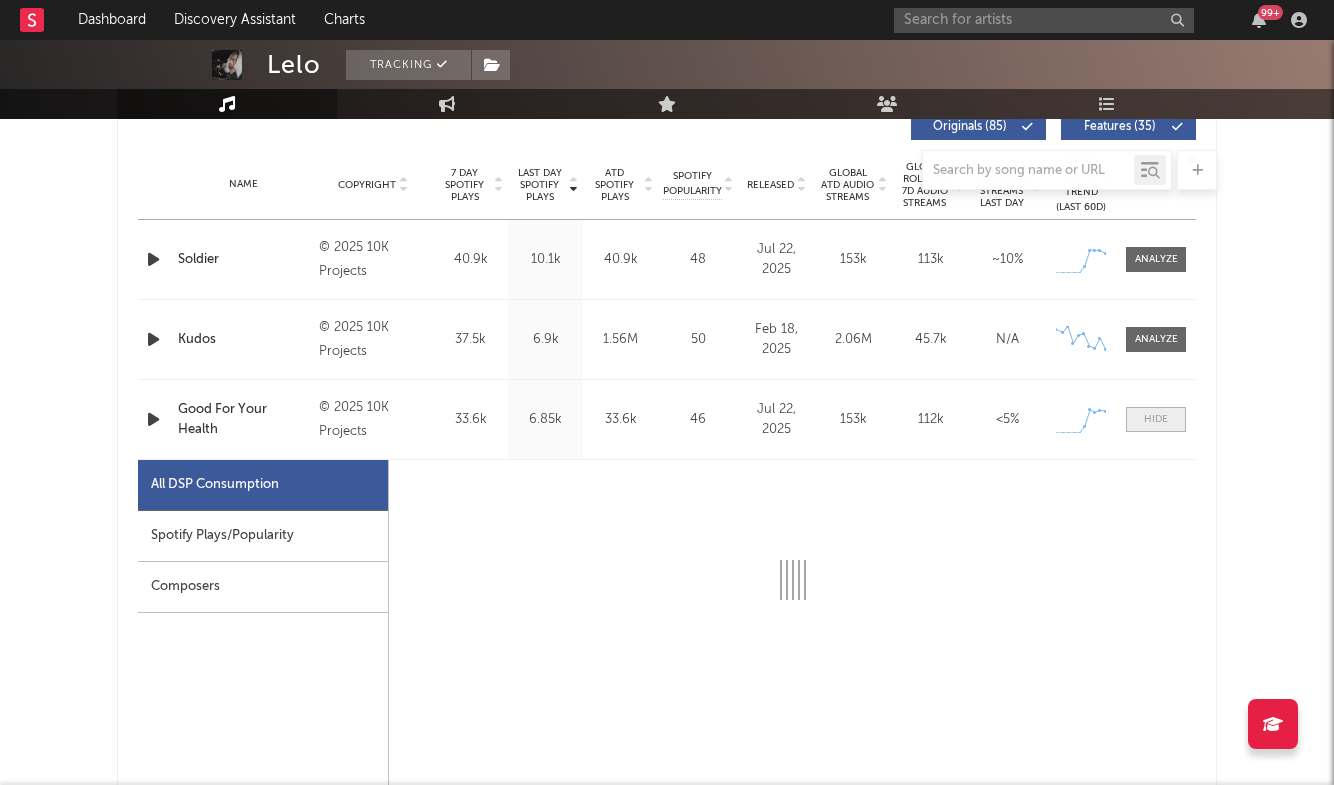 select on "1w" 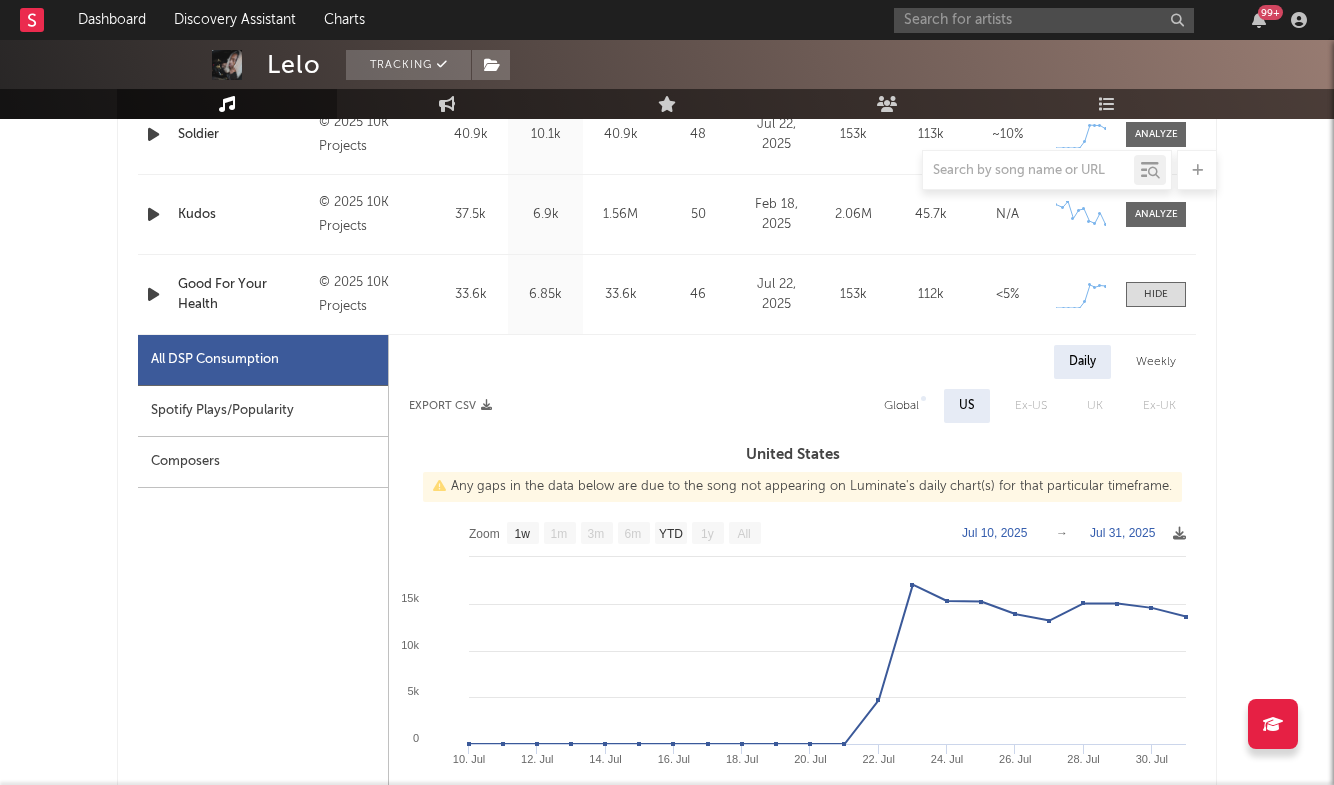 scroll, scrollTop: 946, scrollLeft: 0, axis: vertical 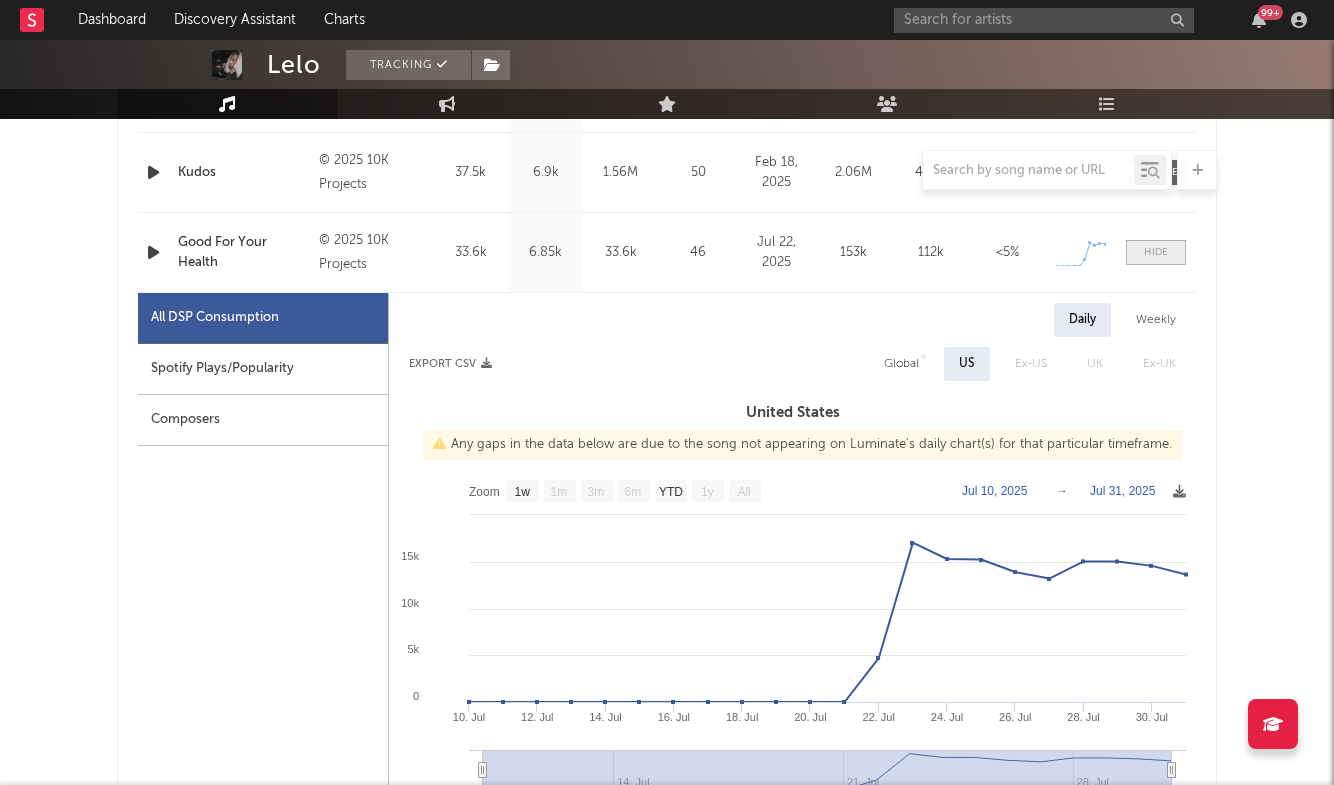 click at bounding box center [1156, 252] 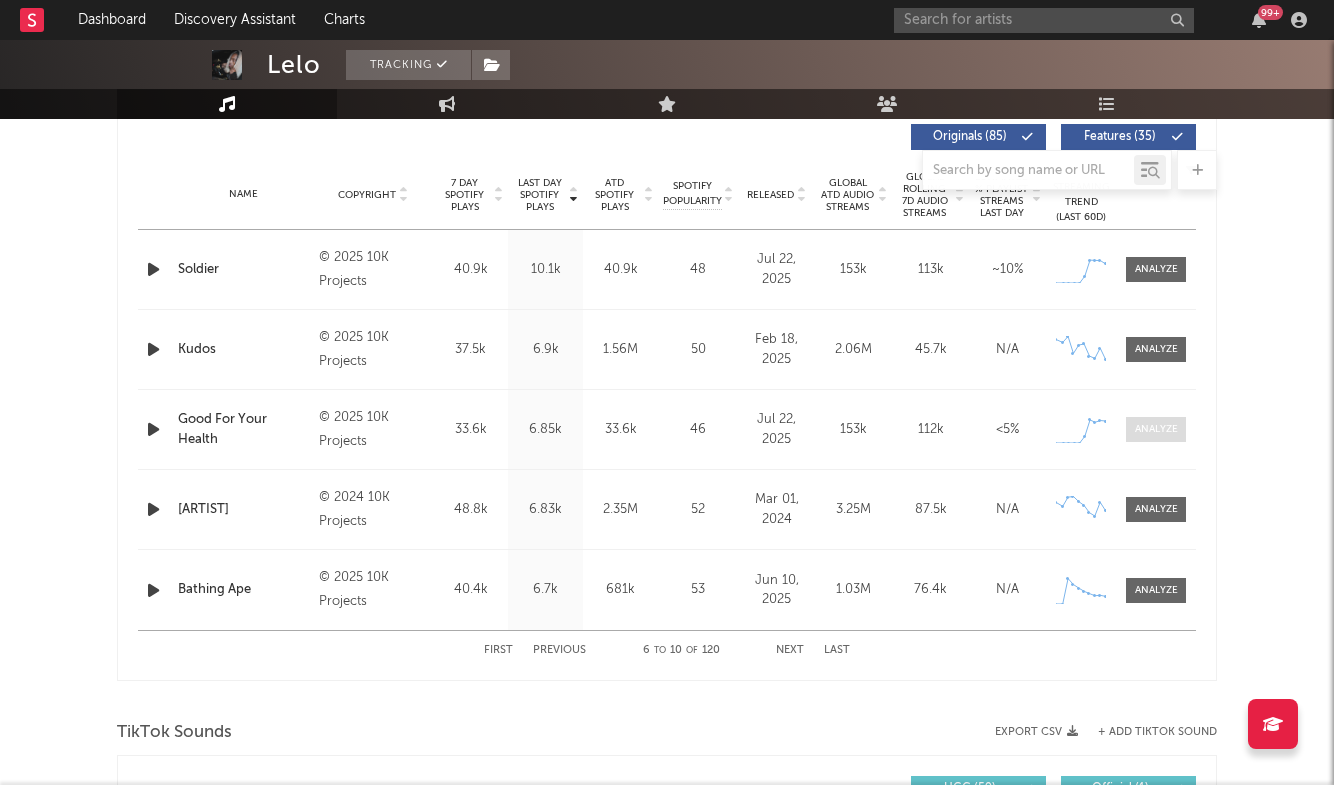 scroll, scrollTop: 743, scrollLeft: 0, axis: vertical 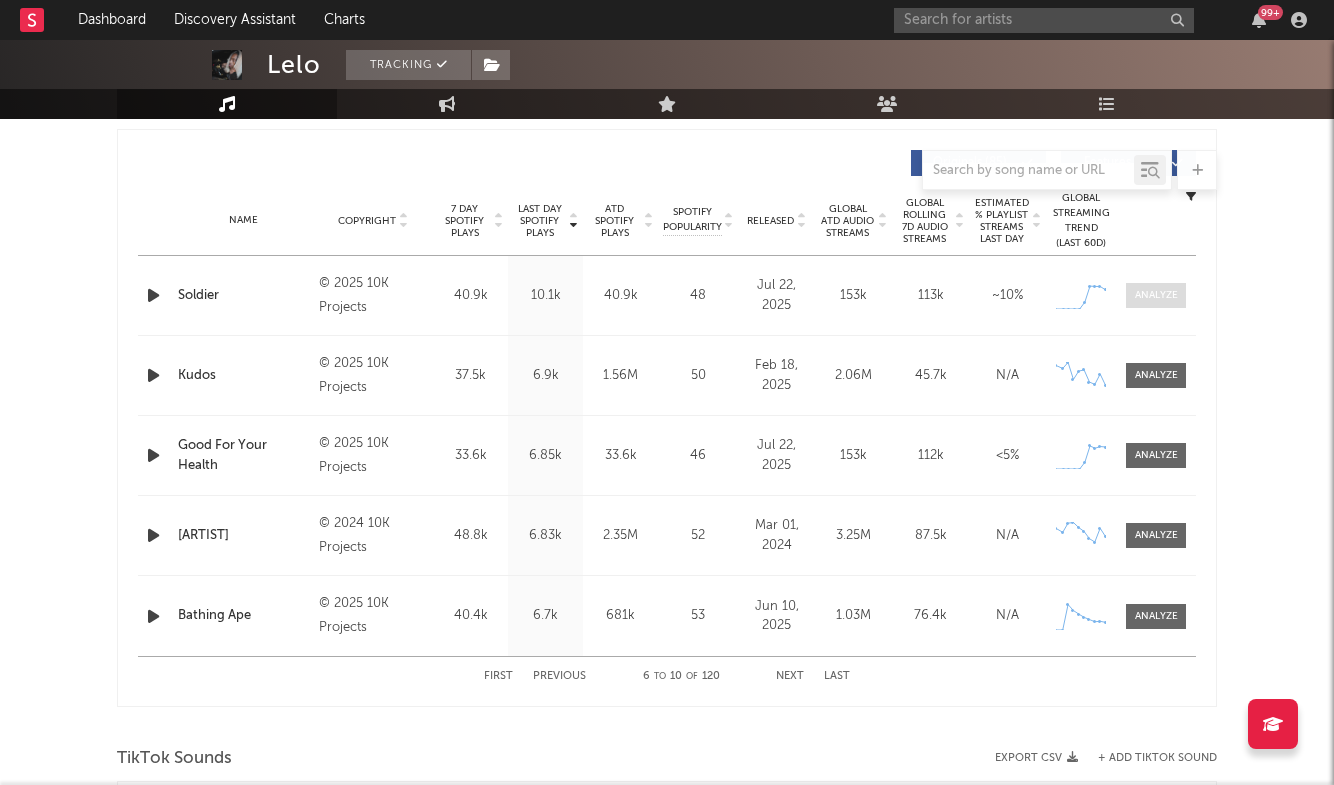 click at bounding box center (1156, 295) 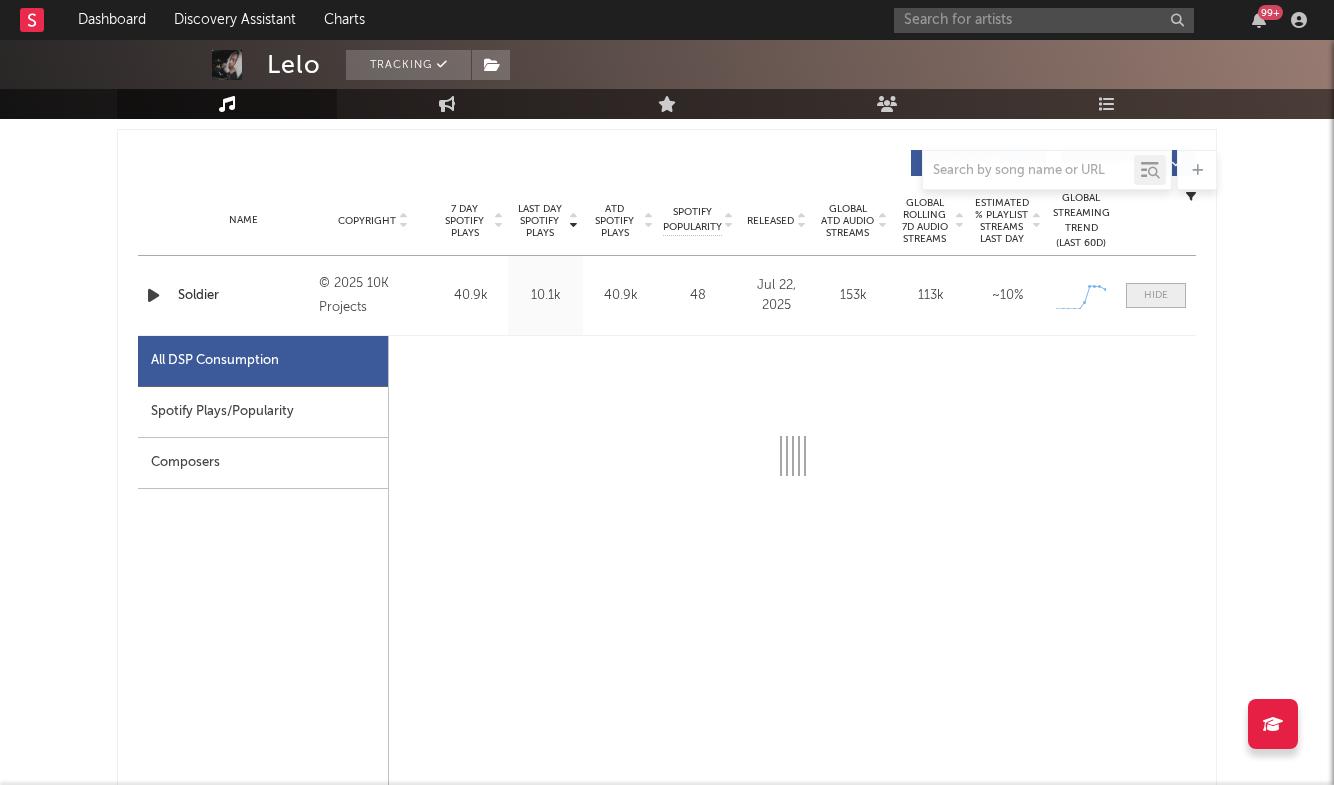 select on "1w" 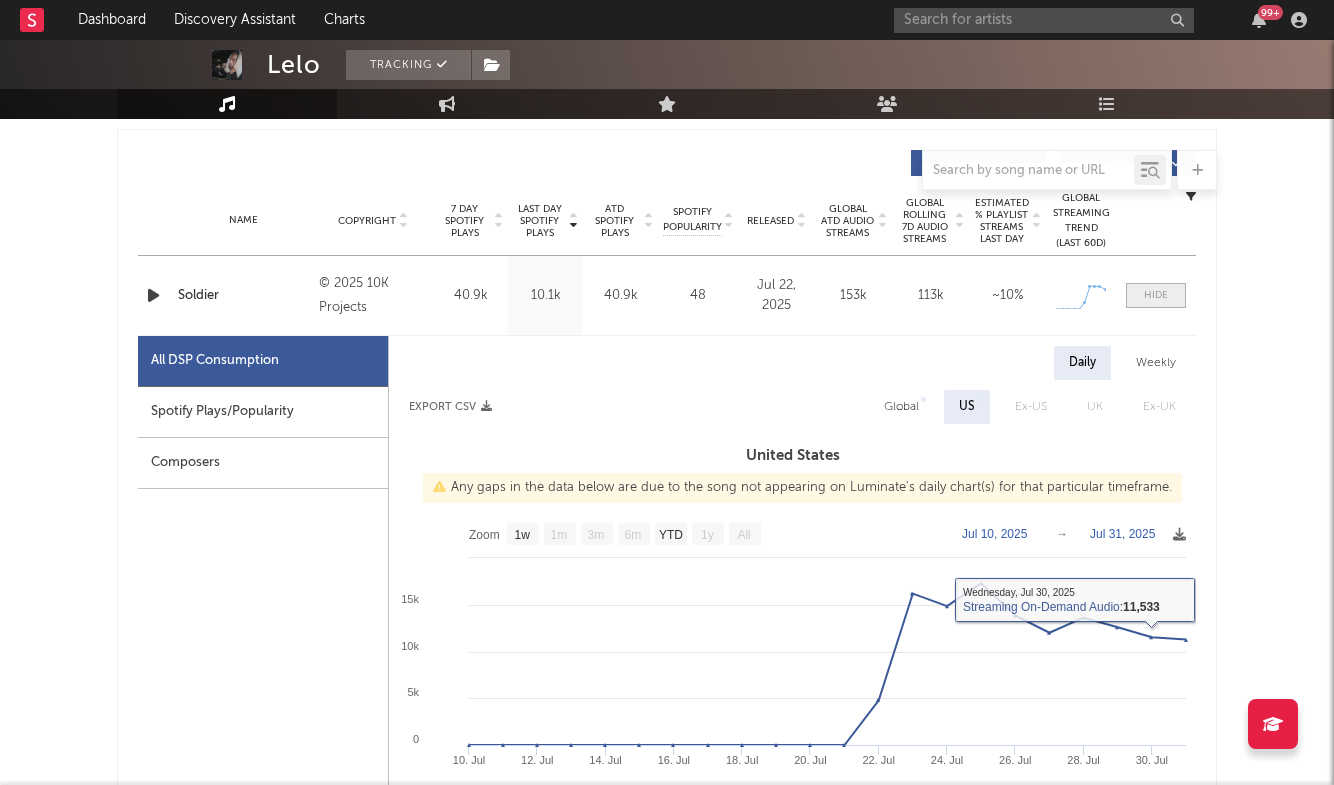 click at bounding box center [1156, 295] 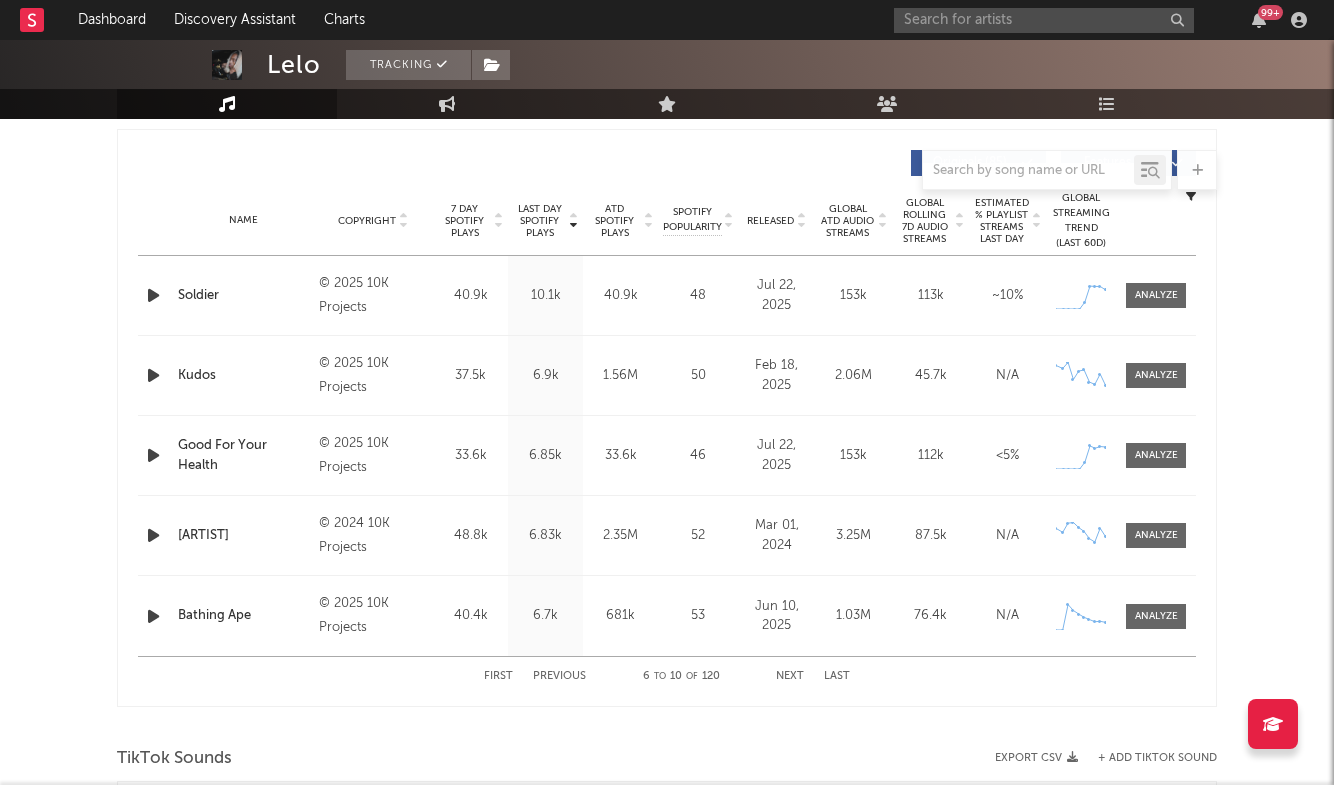 click on "Previous" at bounding box center [559, 676] 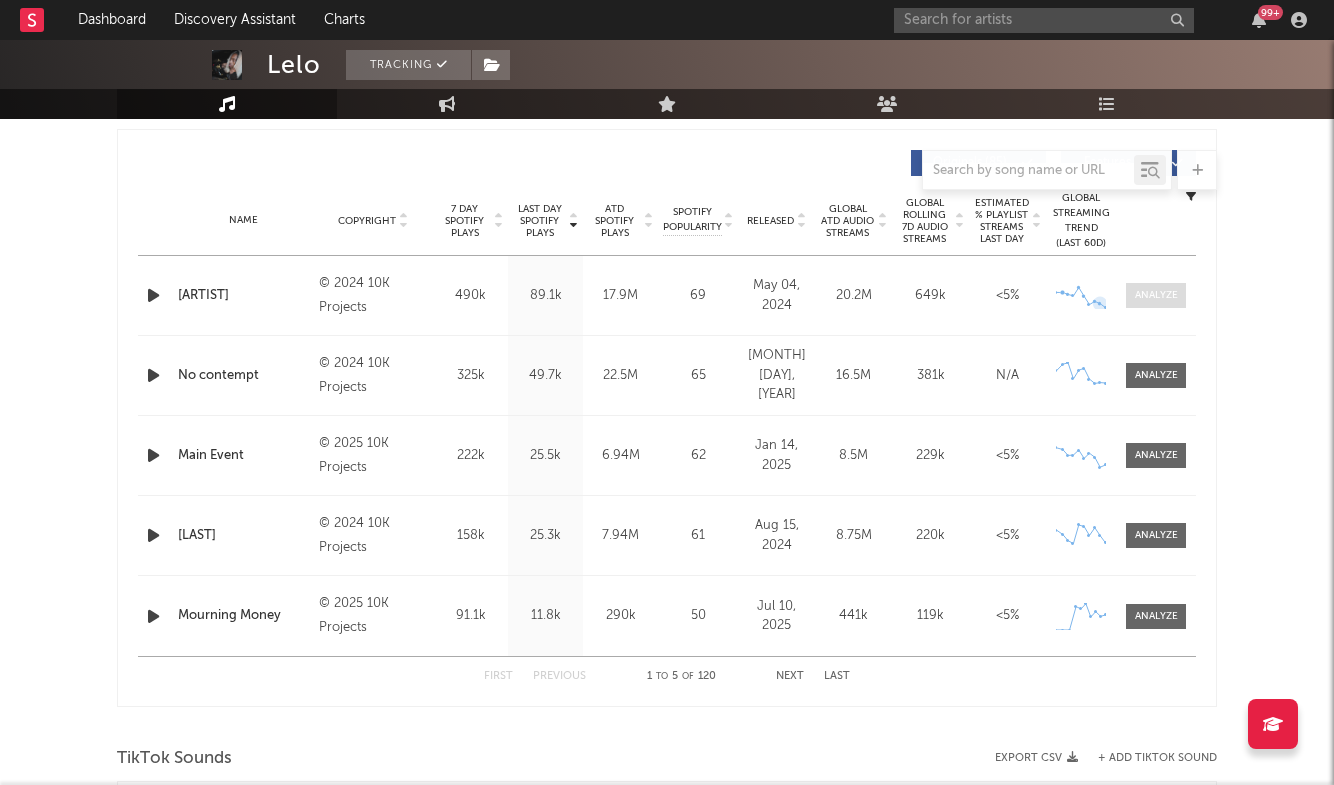 click at bounding box center (1156, 295) 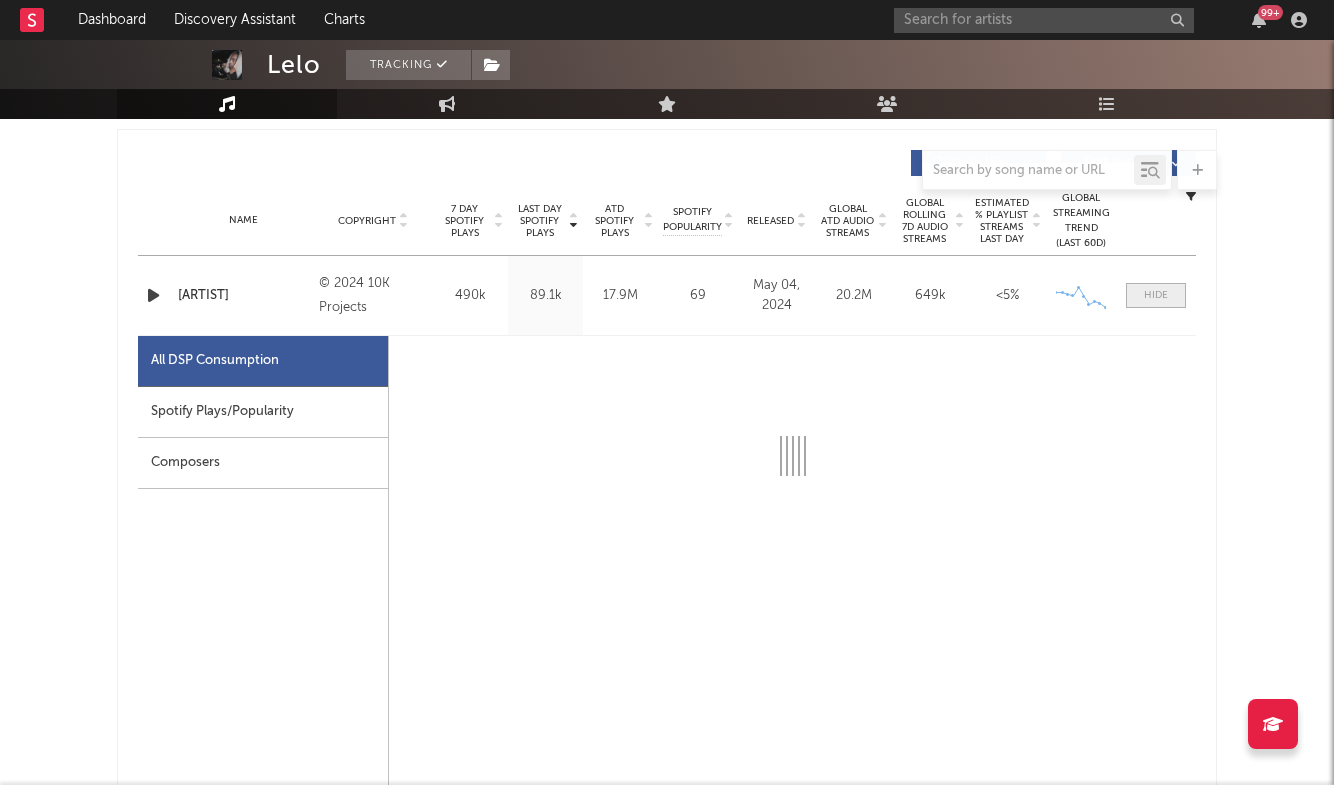 select on "6m" 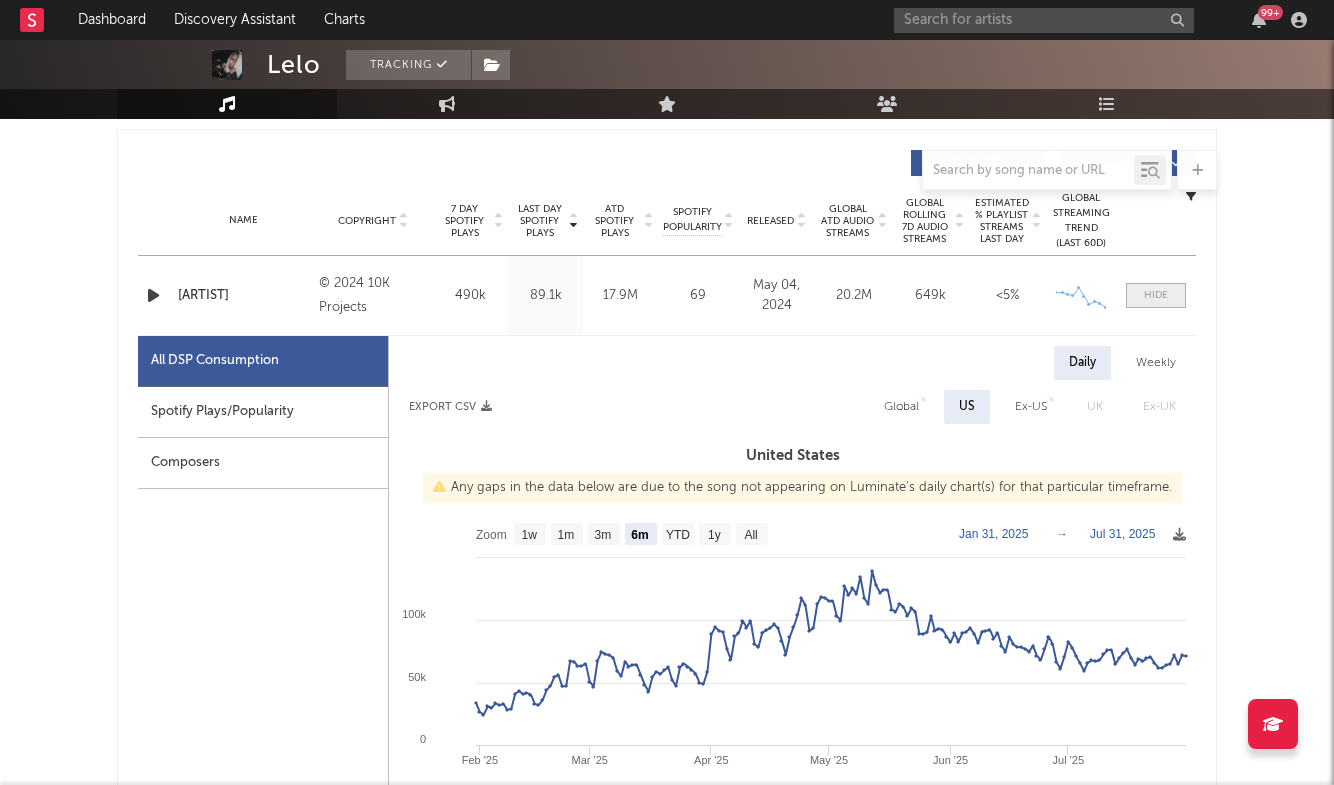 click at bounding box center (1156, 295) 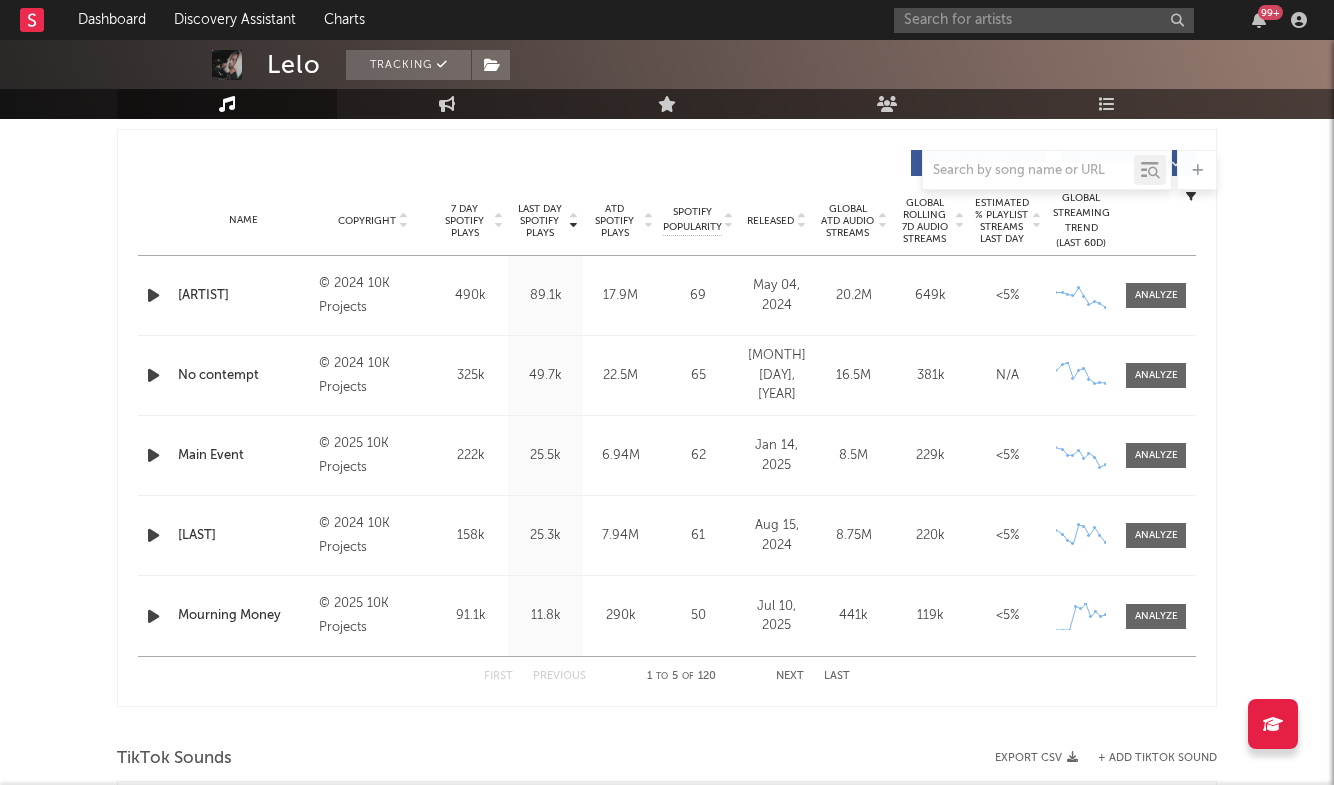 click on "Name No contempt Copyright © 2024 10K Projects Label 10K Projects Album Names No contempt Composer Names Khalil Jewell 7 Day Spotify Plays 325k Last Day Spotify Plays 49.7k ATD Spotify Plays 22.5M Spotify Popularity 65 Total US Streams 18.7M Total US SES 127k Total UK Streams N/A Total UK Audio Streams N/A UK Weekly Streams N/A UK Weekly Audio Streams N/A Released Apr 22, 2024 US ATD Audio Streams 23.9M US Rolling 7D Audio Streams 299k US Rolling WoW % Chg 2.3 Global ATD Audio Streams 16.5M Global Rolling 7D Audio Streams 381k Global Rolling WoW % Chg 0.75 Estimated % Playlist Streams Last Day N/A Global Streaming Trend (Last 60D) Created with Highcharts 10.3.3 Ex-US Streaming Trend (Last 60D) Created with Highcharts 10.3.3 US Streaming Trend (Last 60D) Created with Highcharts 10.3.3 Global Latest Day Audio Streams 55.9k US Latest Day Audio Streams 44.2k" at bounding box center [667, 375] 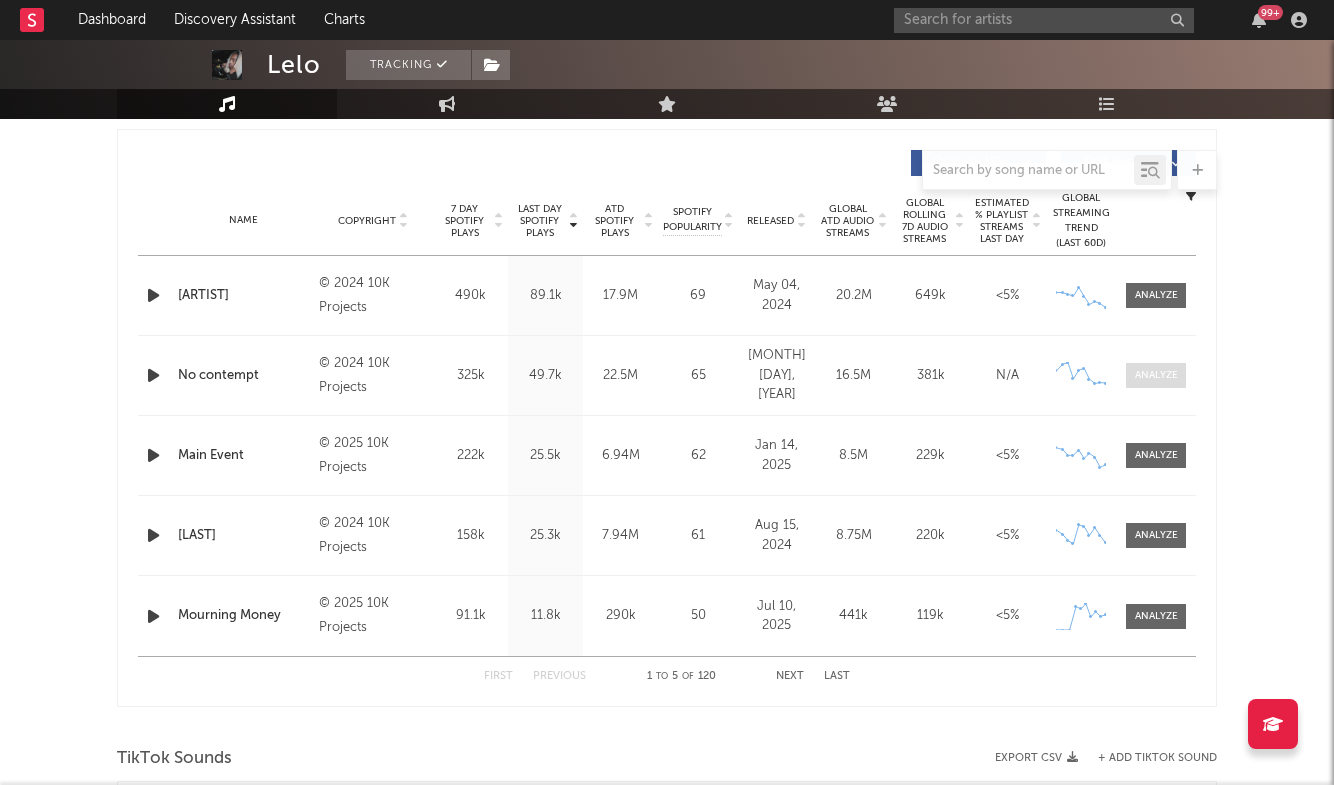 click at bounding box center (1156, 375) 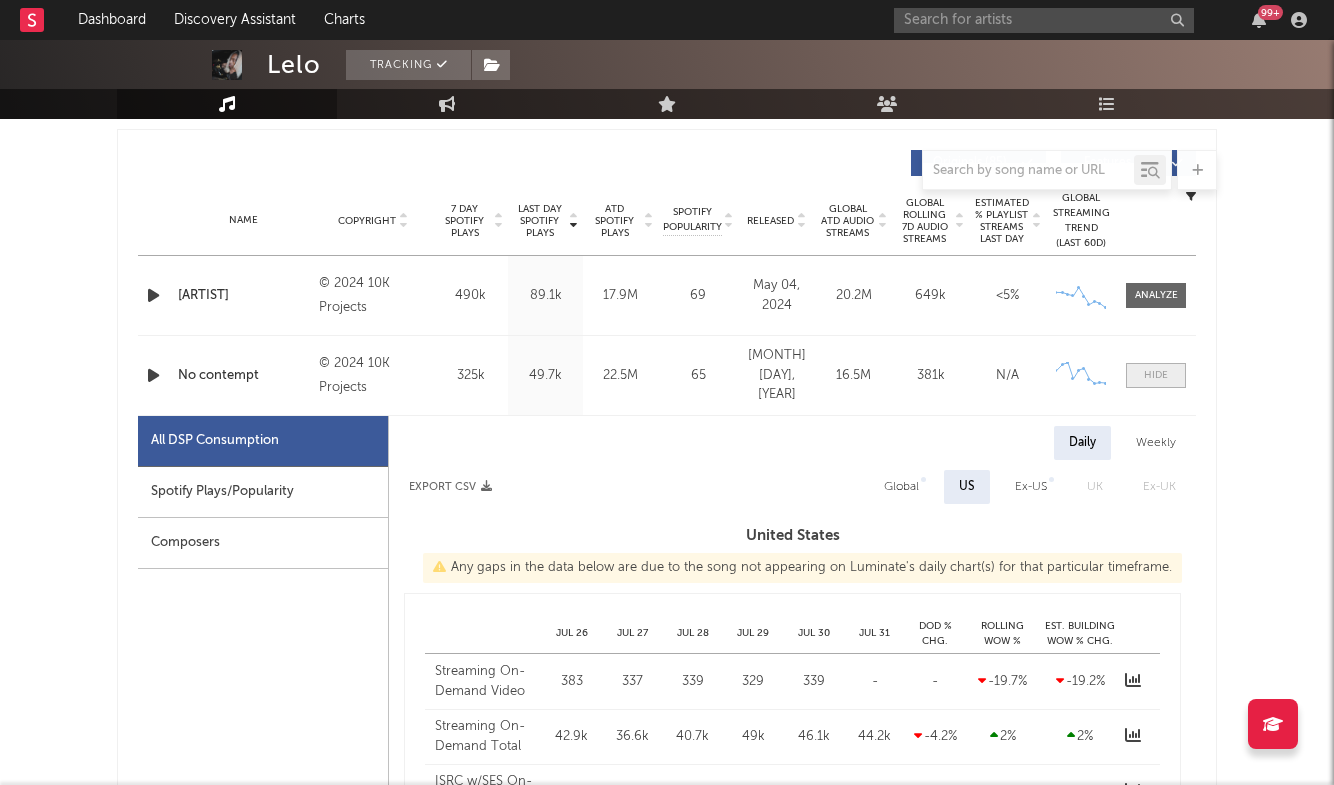 scroll, scrollTop: 839, scrollLeft: 0, axis: vertical 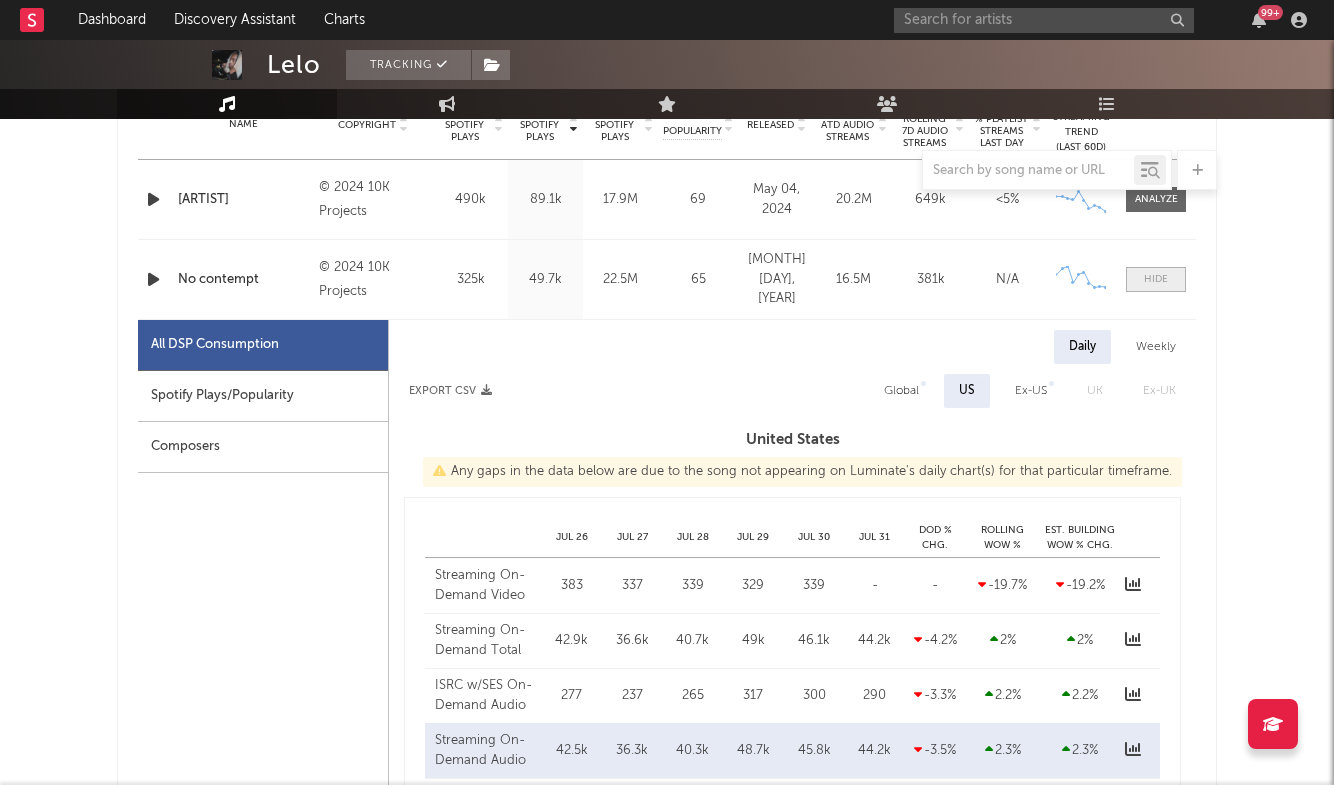 select on "6m" 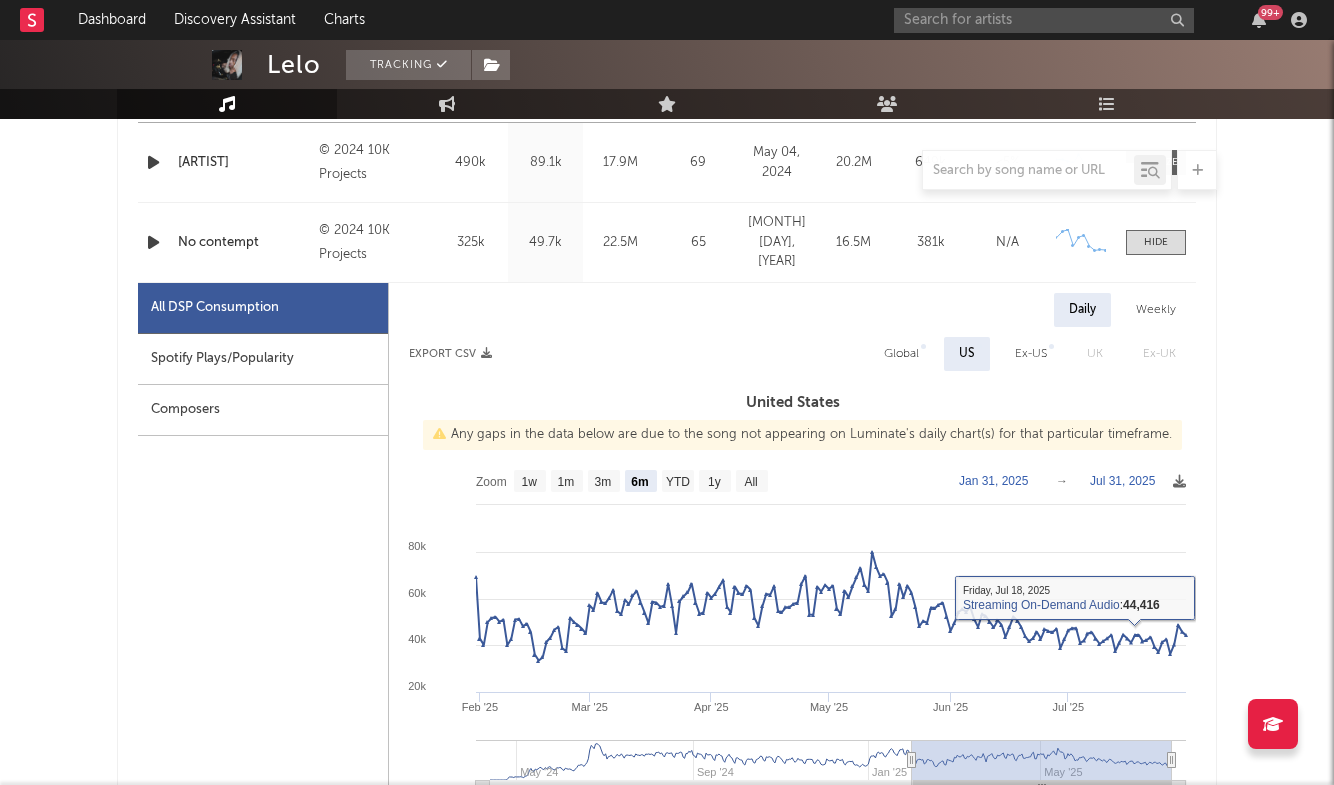 scroll, scrollTop: 872, scrollLeft: 0, axis: vertical 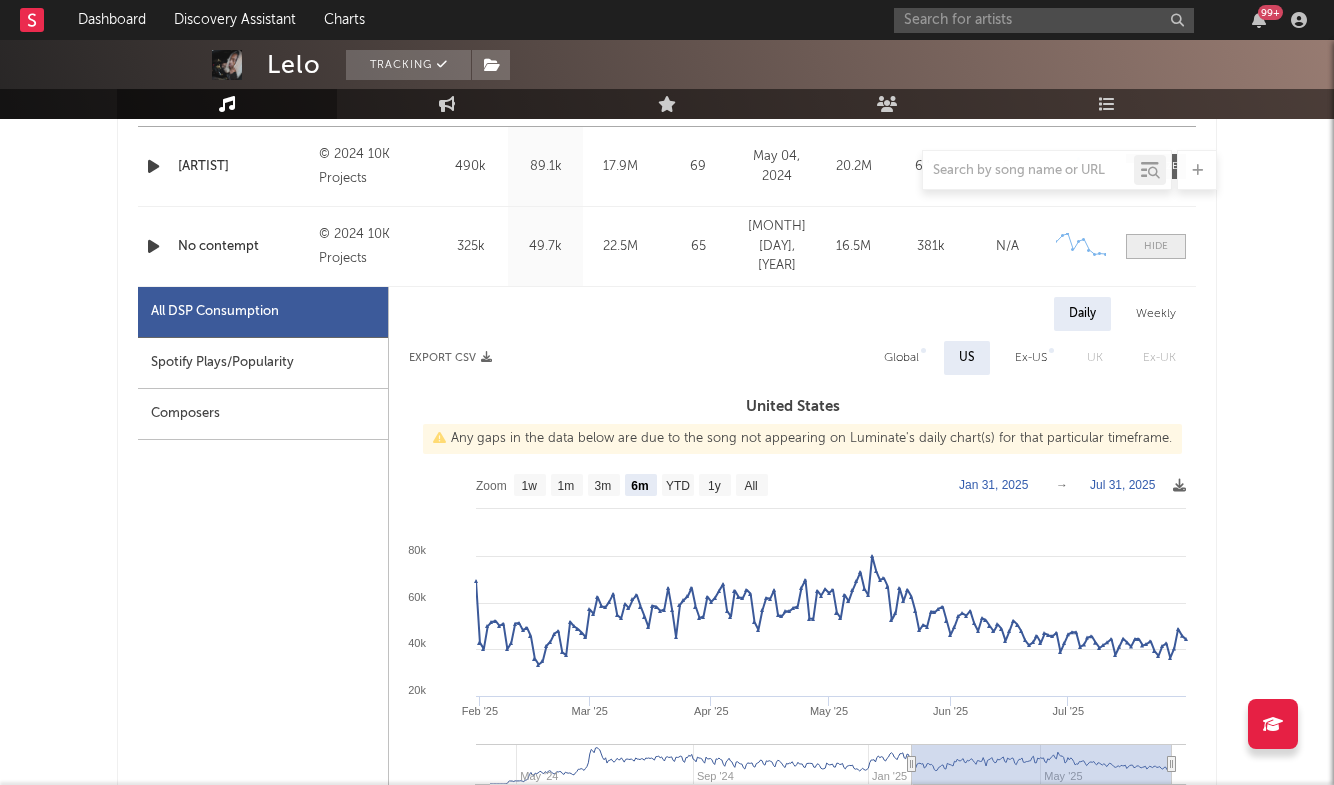 click at bounding box center [1156, 246] 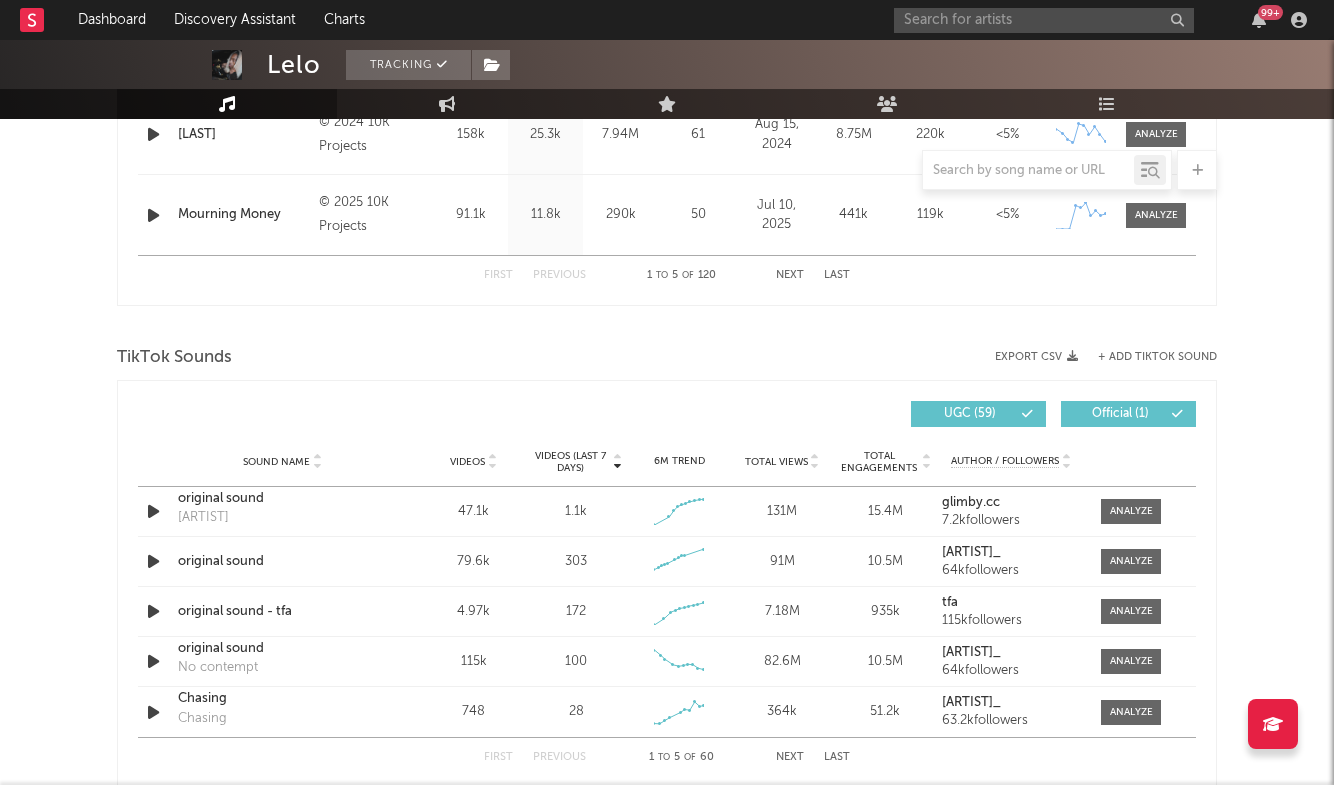 scroll, scrollTop: 1194, scrollLeft: 0, axis: vertical 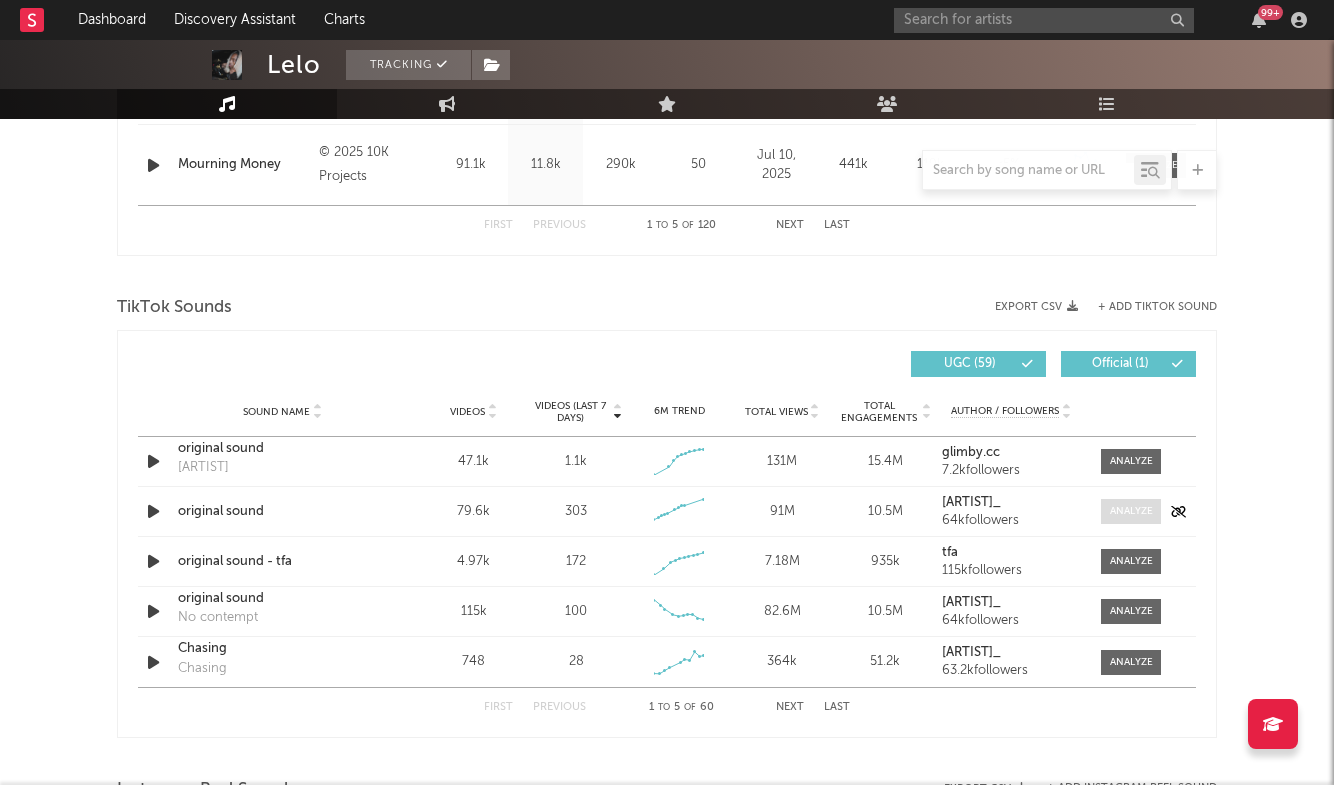 click at bounding box center (1131, 511) 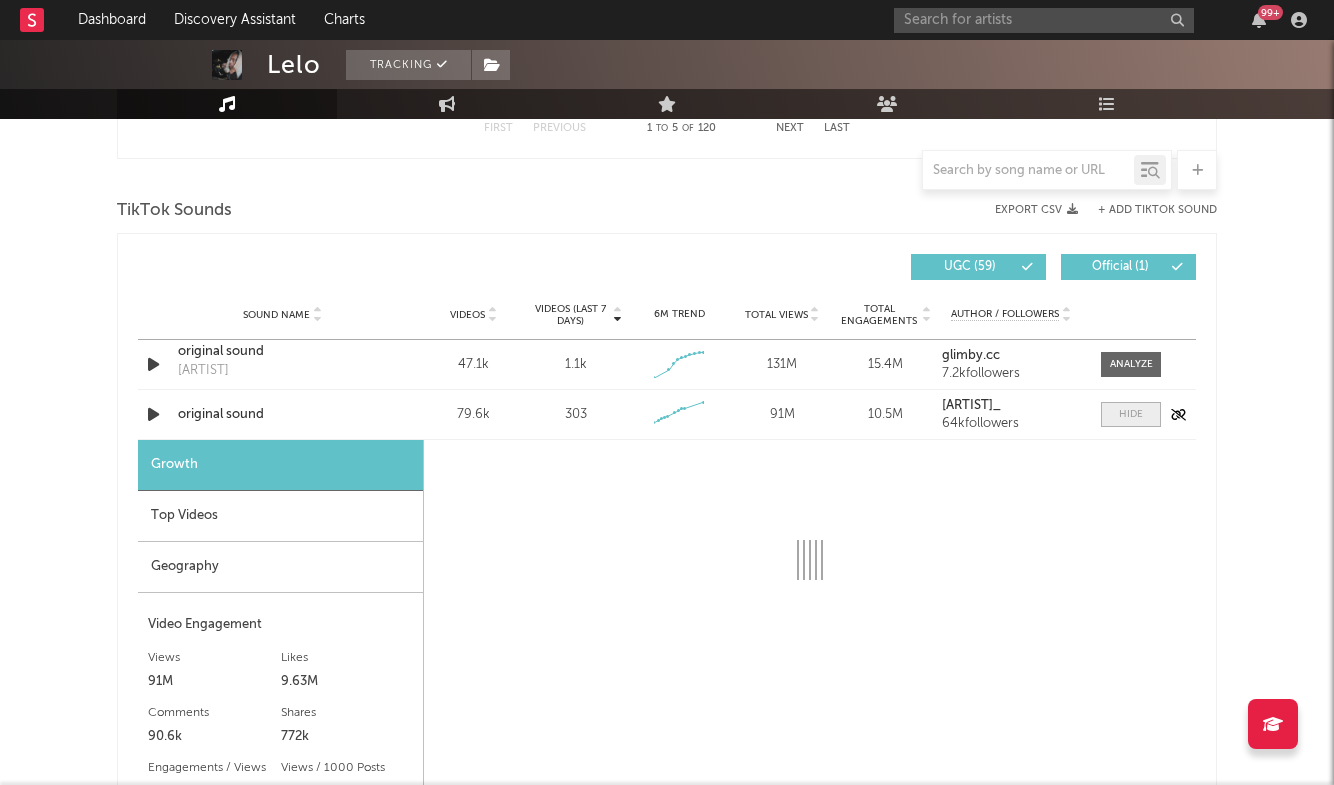 scroll, scrollTop: 1319, scrollLeft: 0, axis: vertical 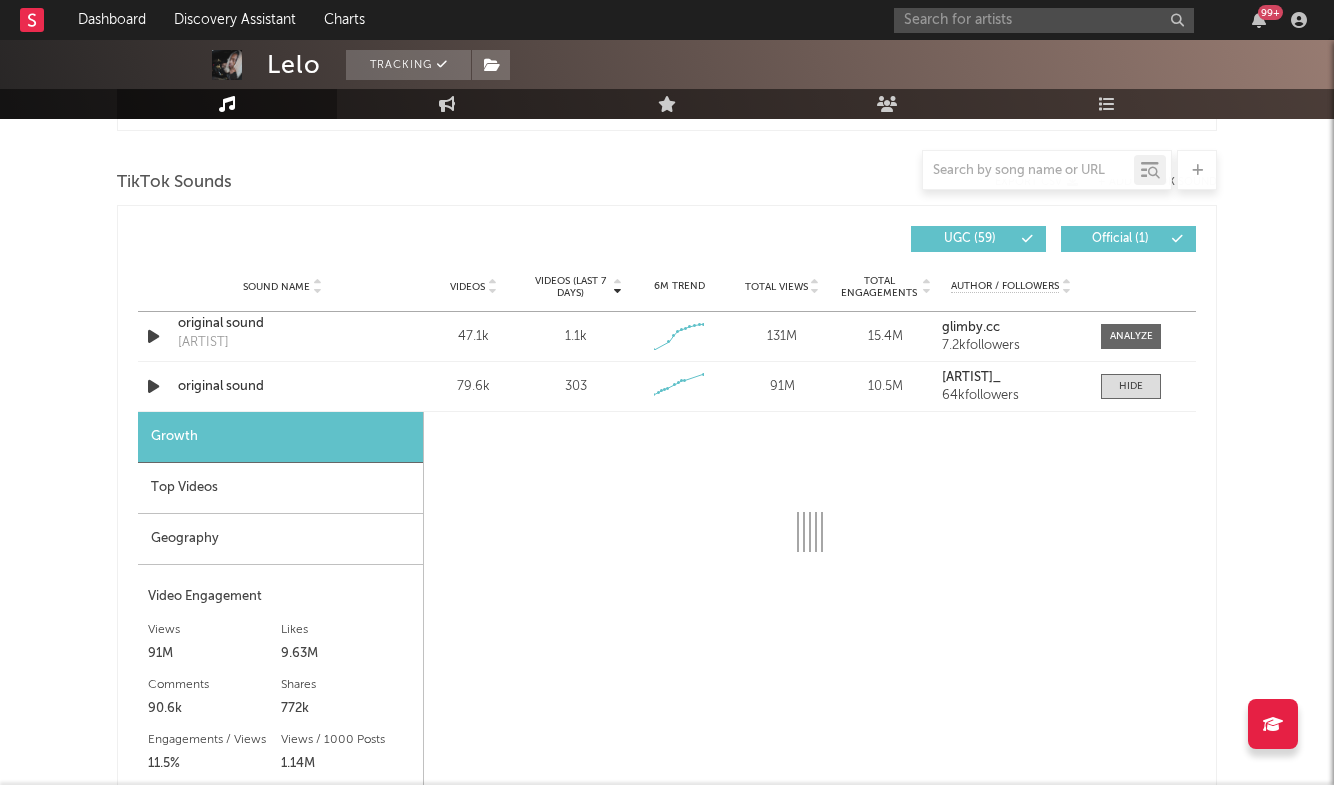 select on "6m" 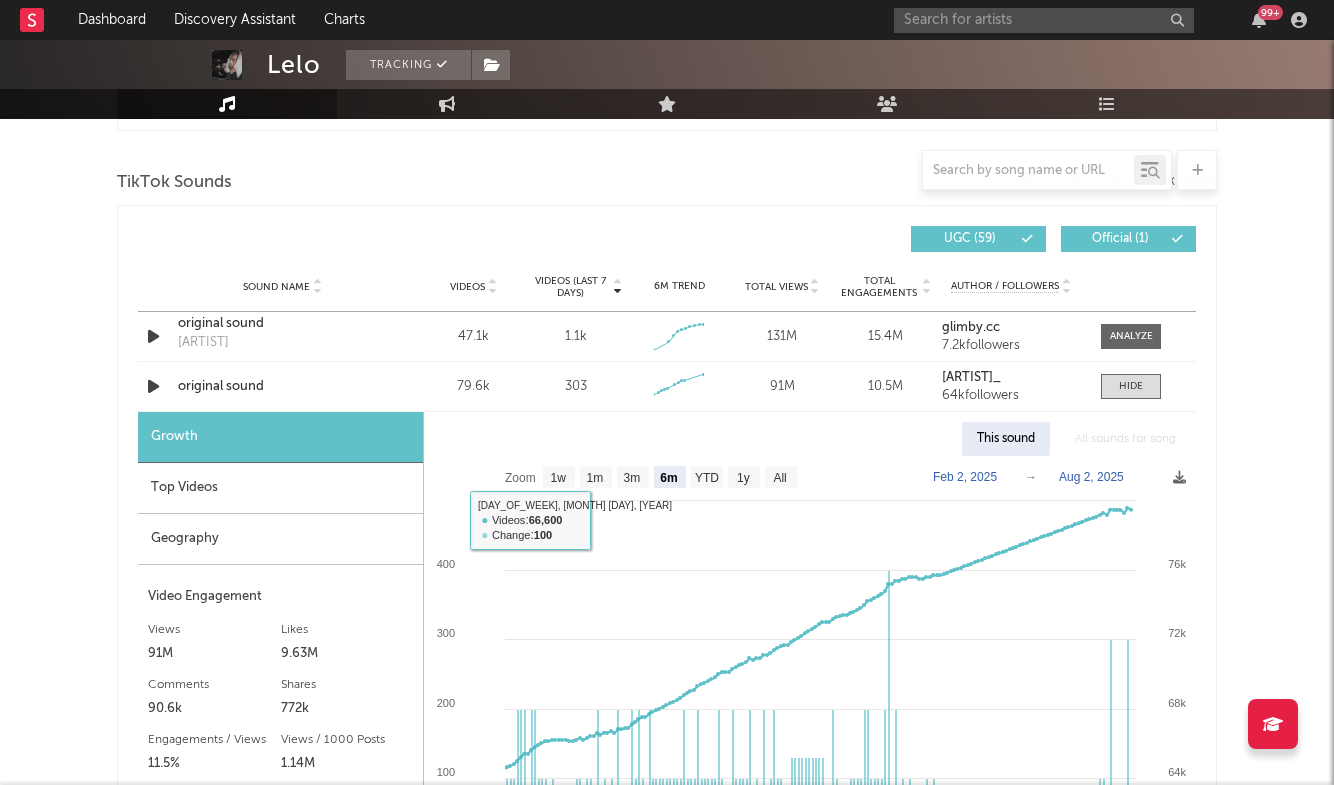 click on "Top Videos" at bounding box center [280, 488] 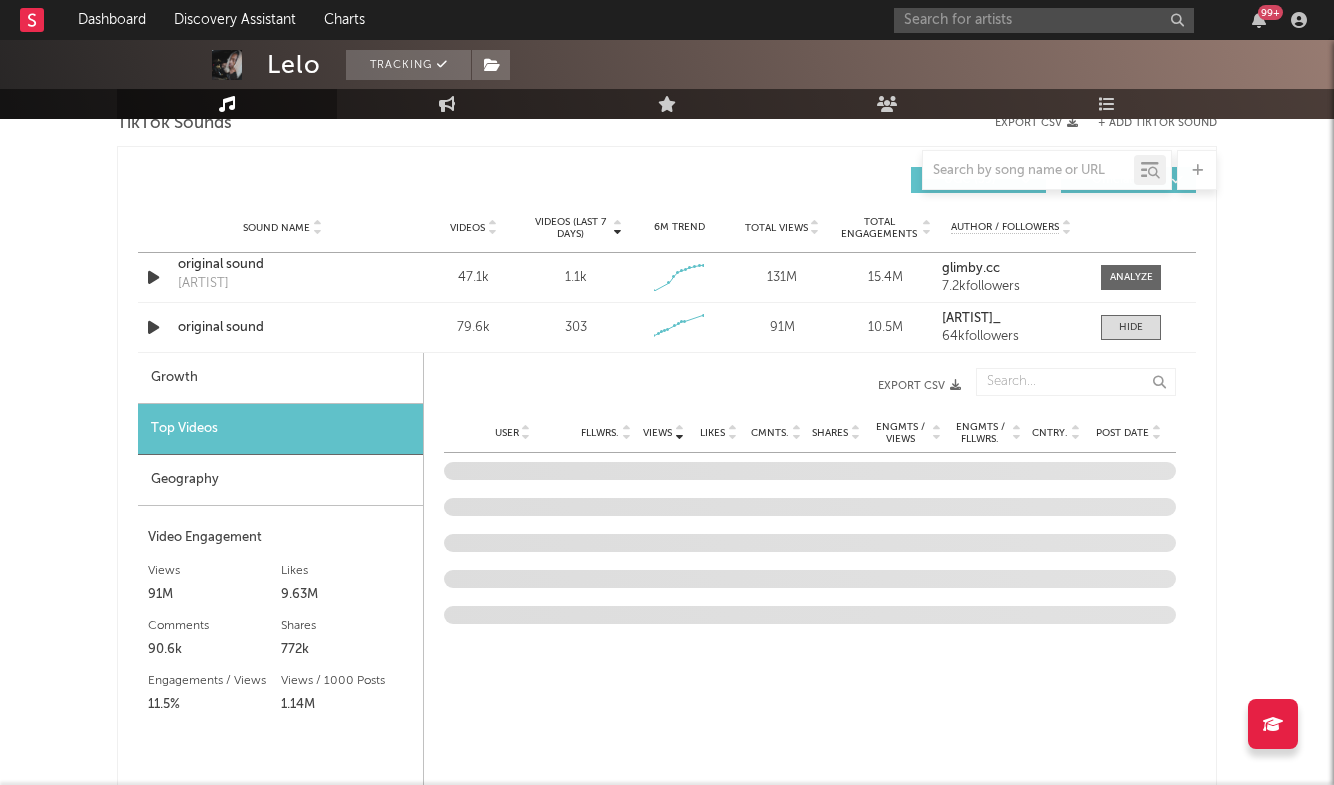 scroll, scrollTop: 1403, scrollLeft: 0, axis: vertical 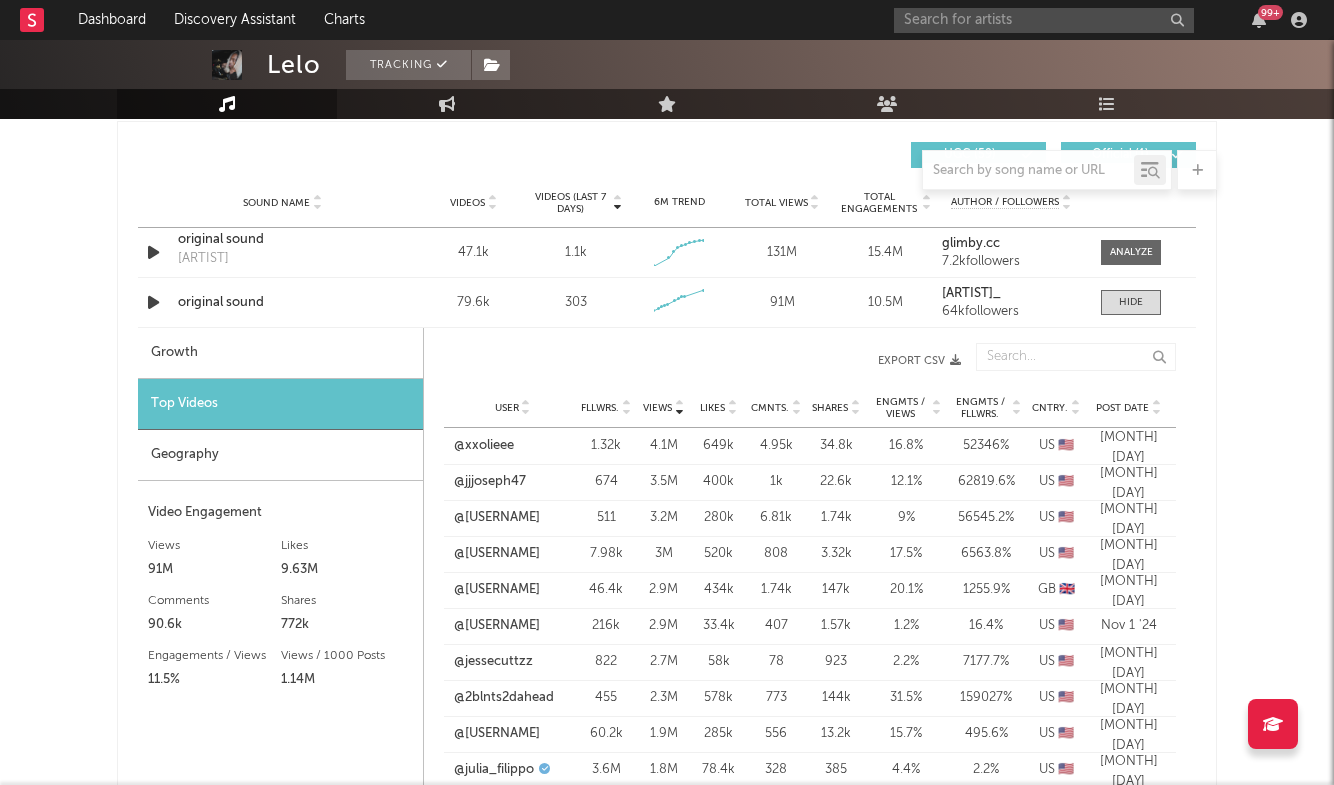 click on "Post Date" at bounding box center [1122, 408] 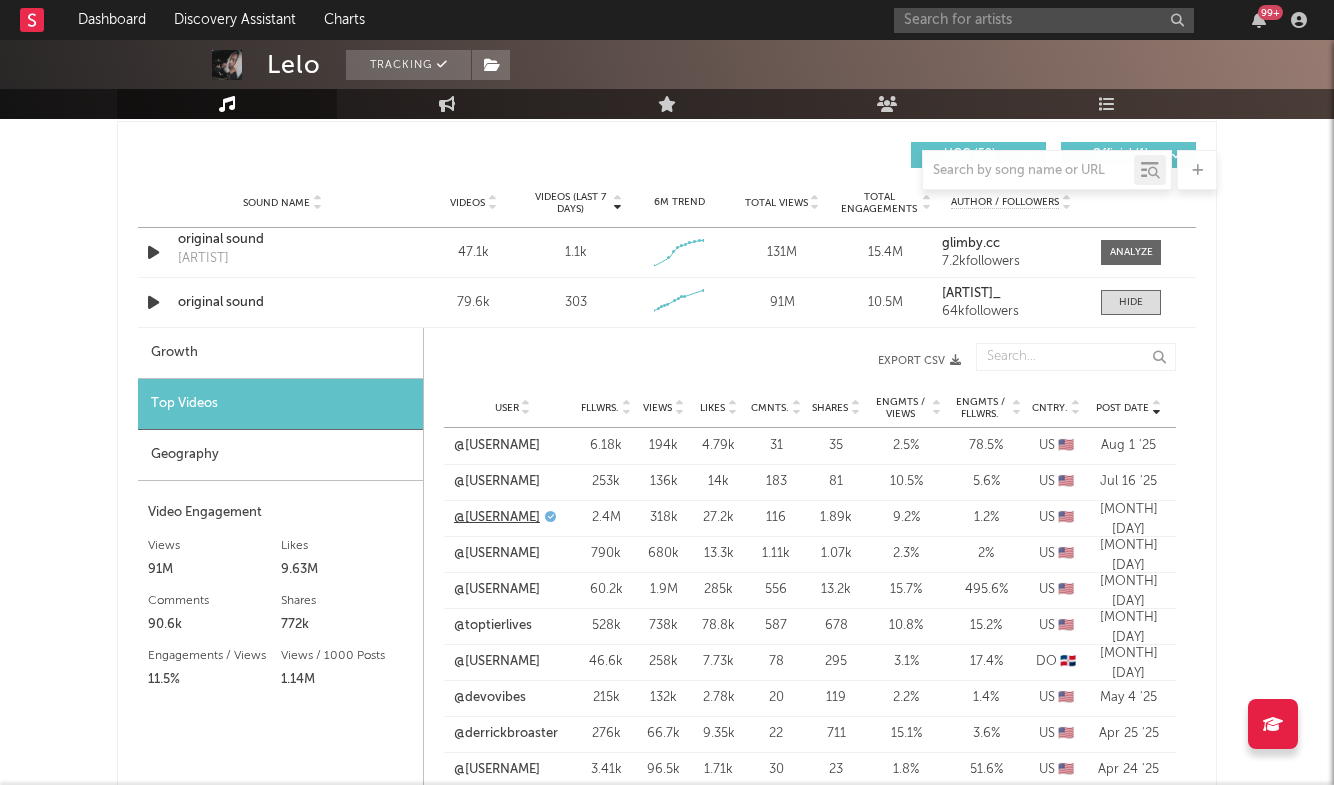 click on "@lilmayo" at bounding box center [497, 518] 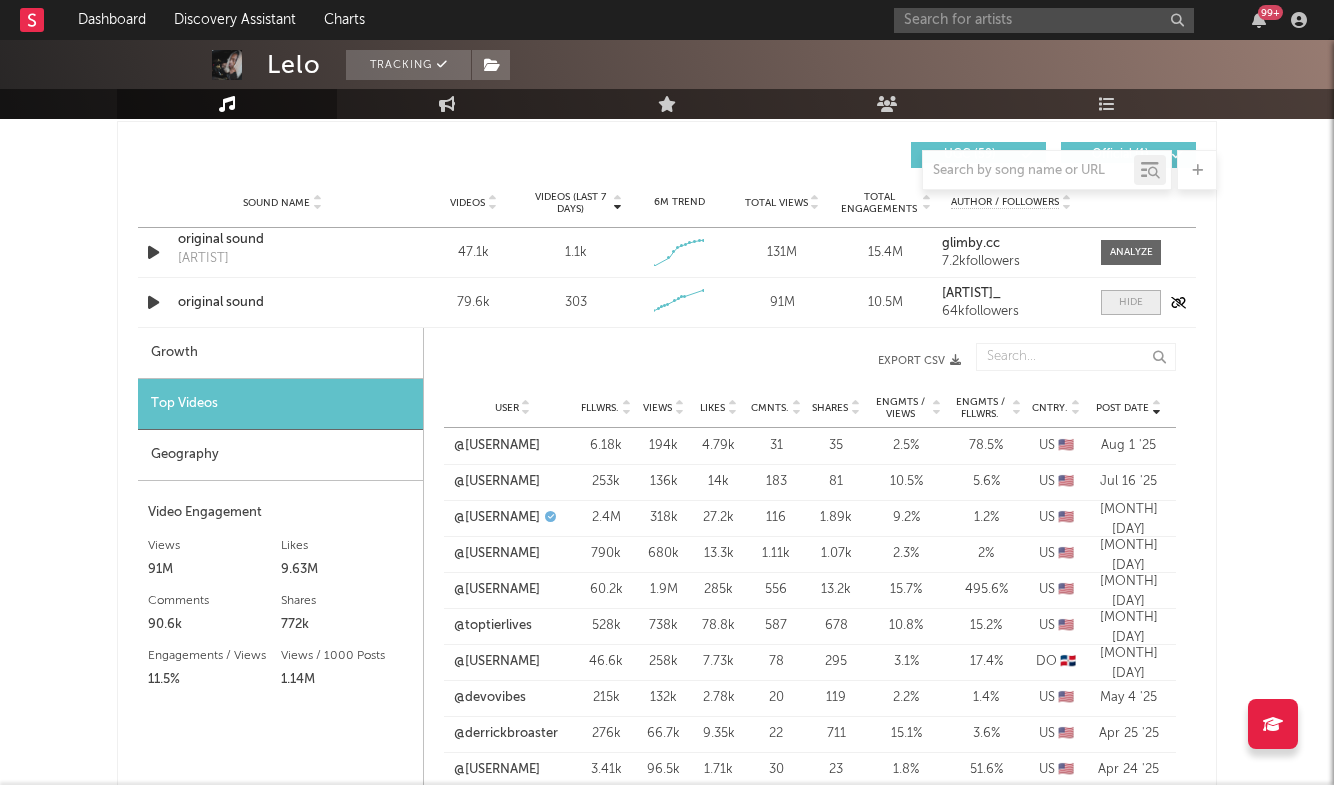 click at bounding box center (1131, 302) 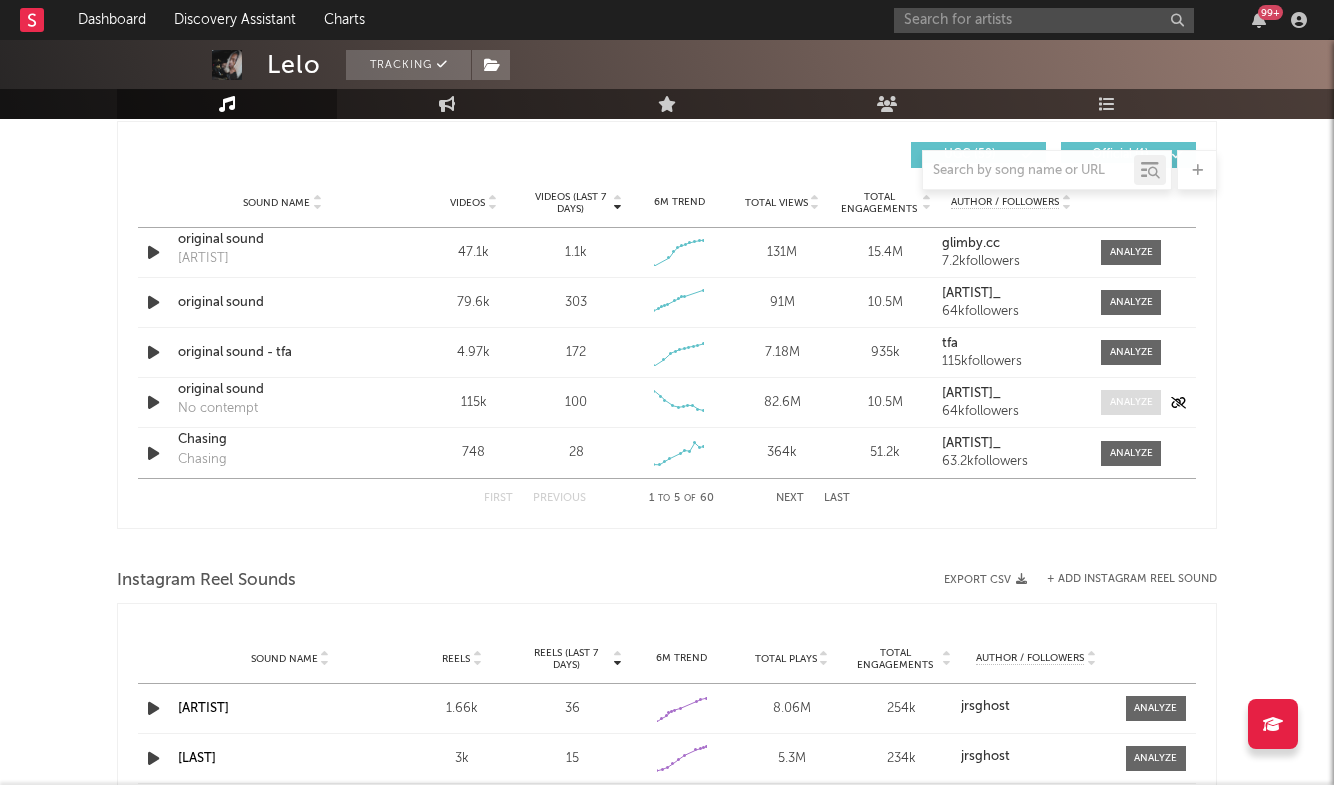 click at bounding box center (1131, 402) 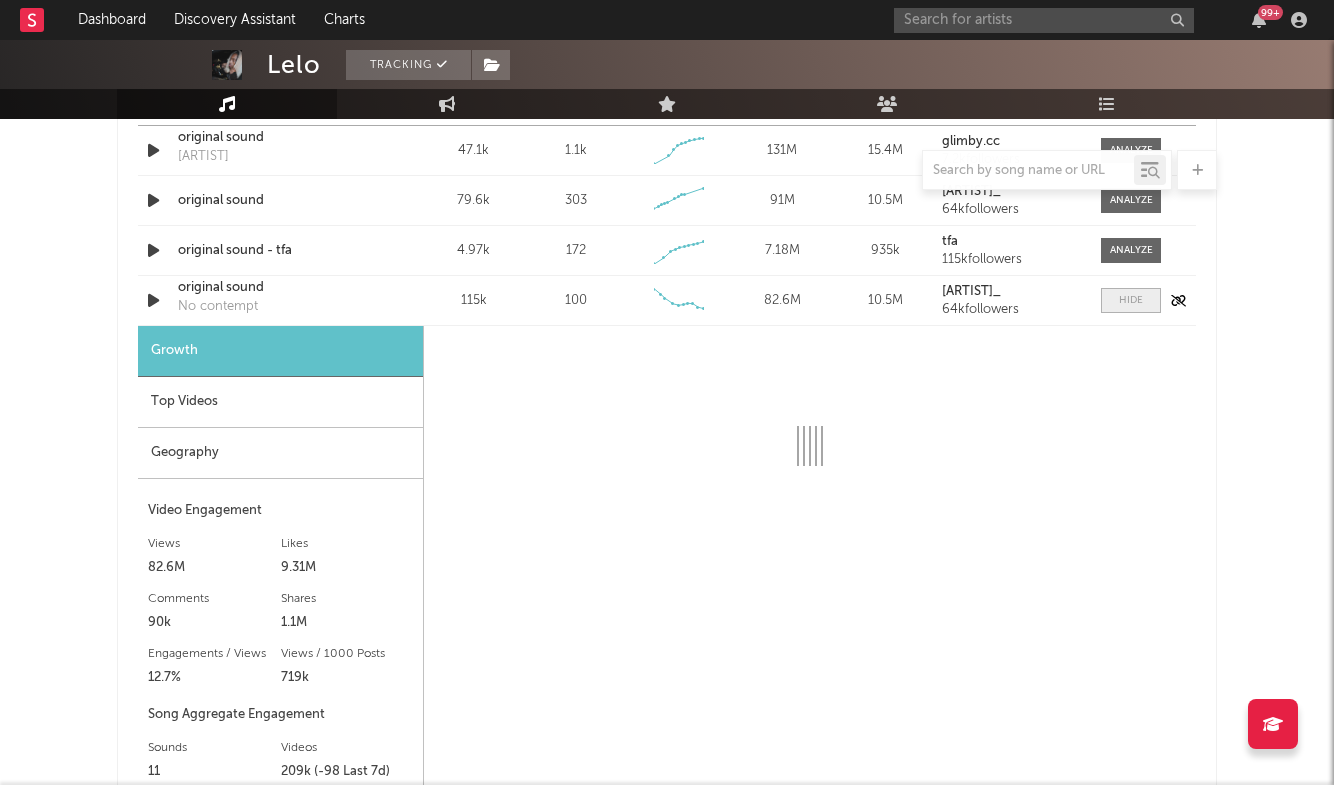 scroll, scrollTop: 1512, scrollLeft: 0, axis: vertical 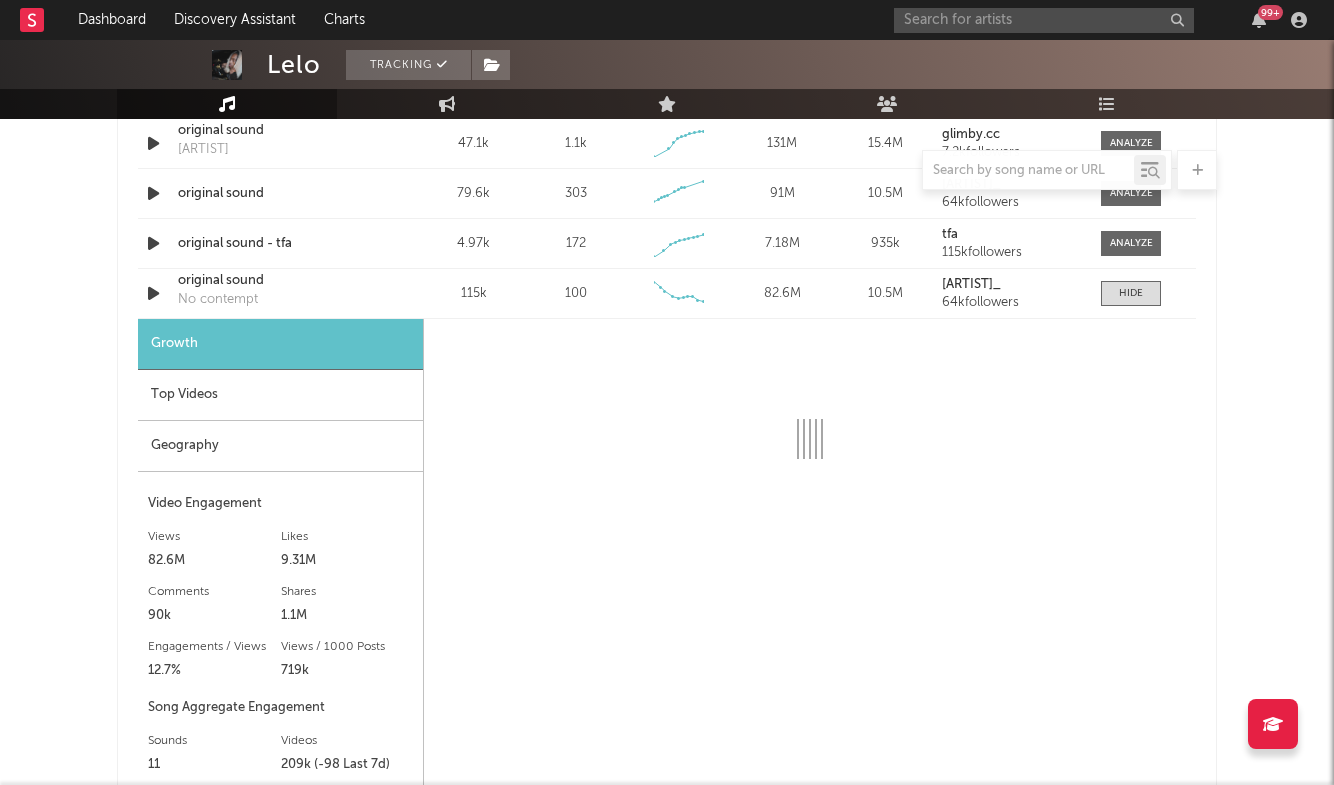 select on "6m" 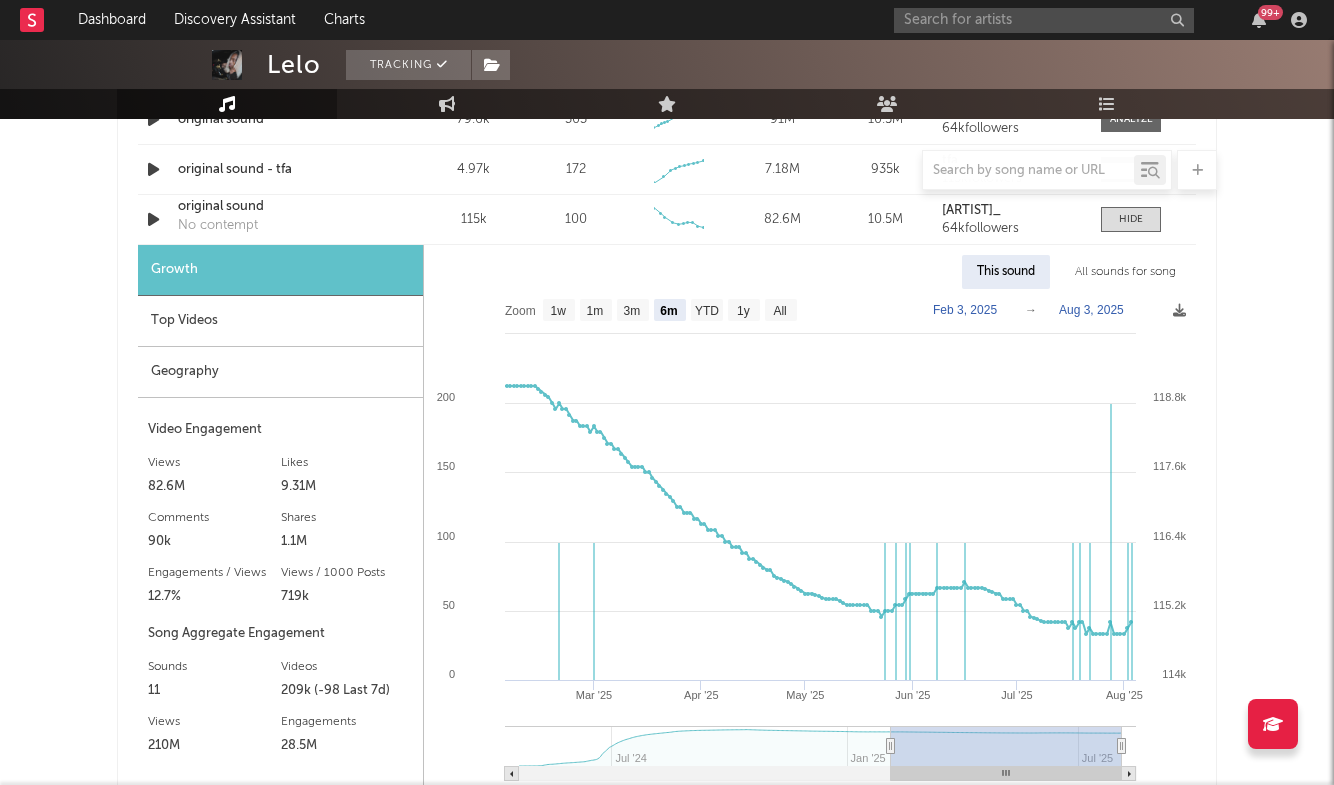 scroll, scrollTop: 1599, scrollLeft: 0, axis: vertical 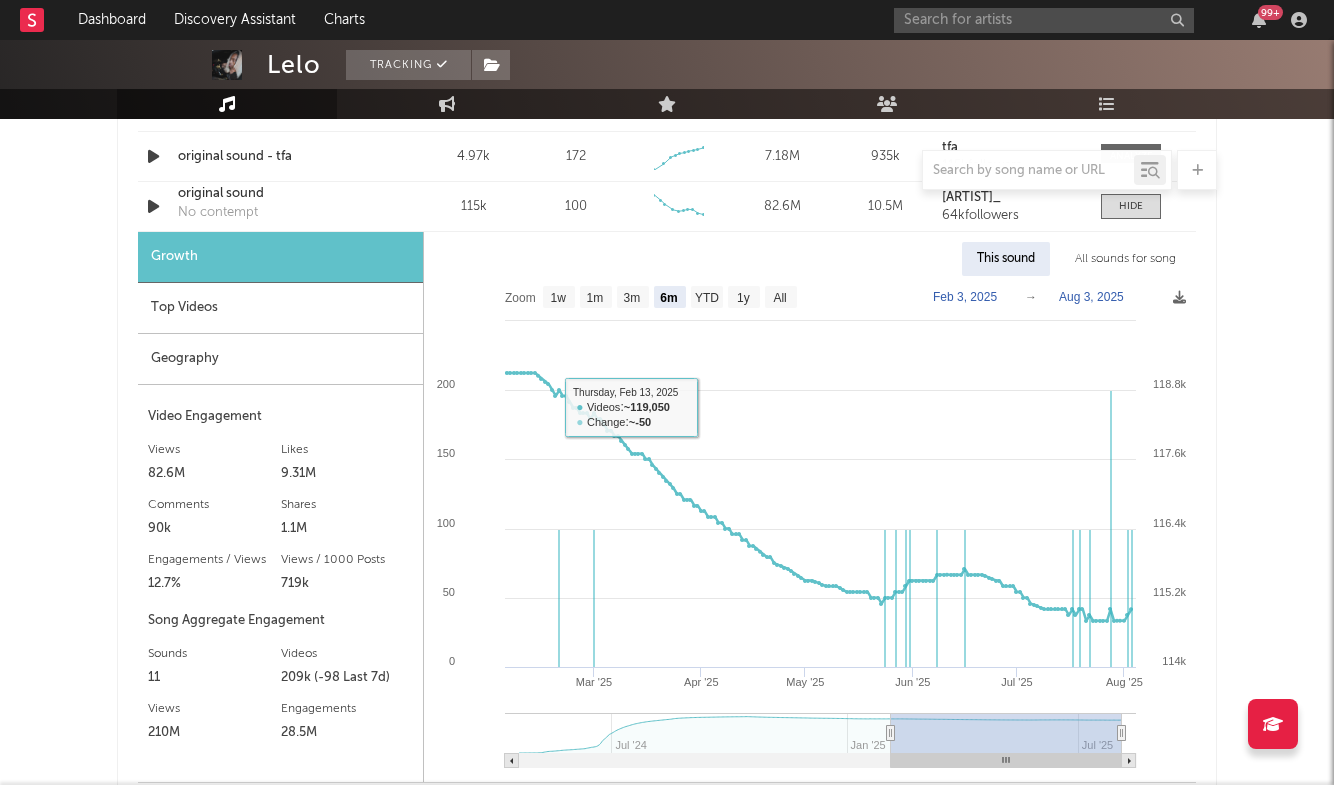 click on "Top Videos" at bounding box center [280, 308] 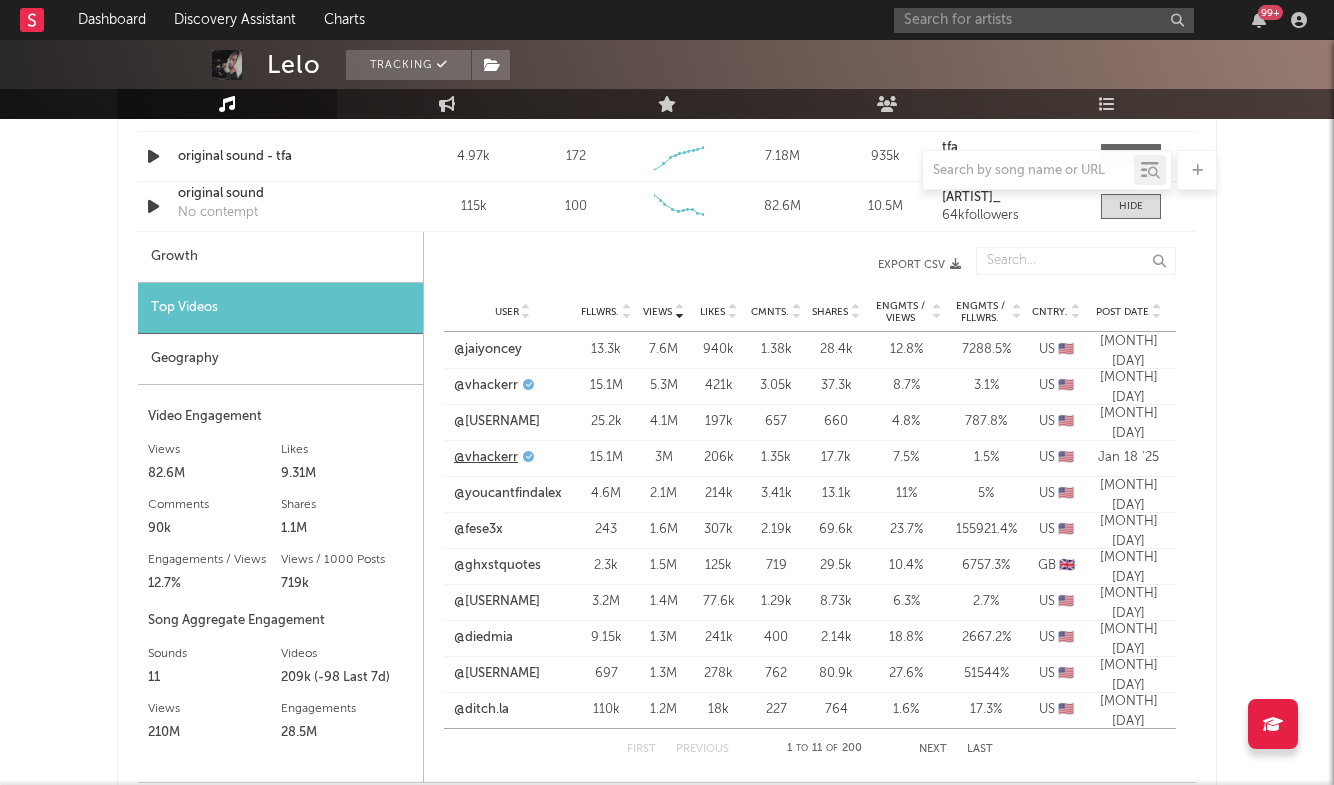 click on "@vhackerr" at bounding box center (486, 458) 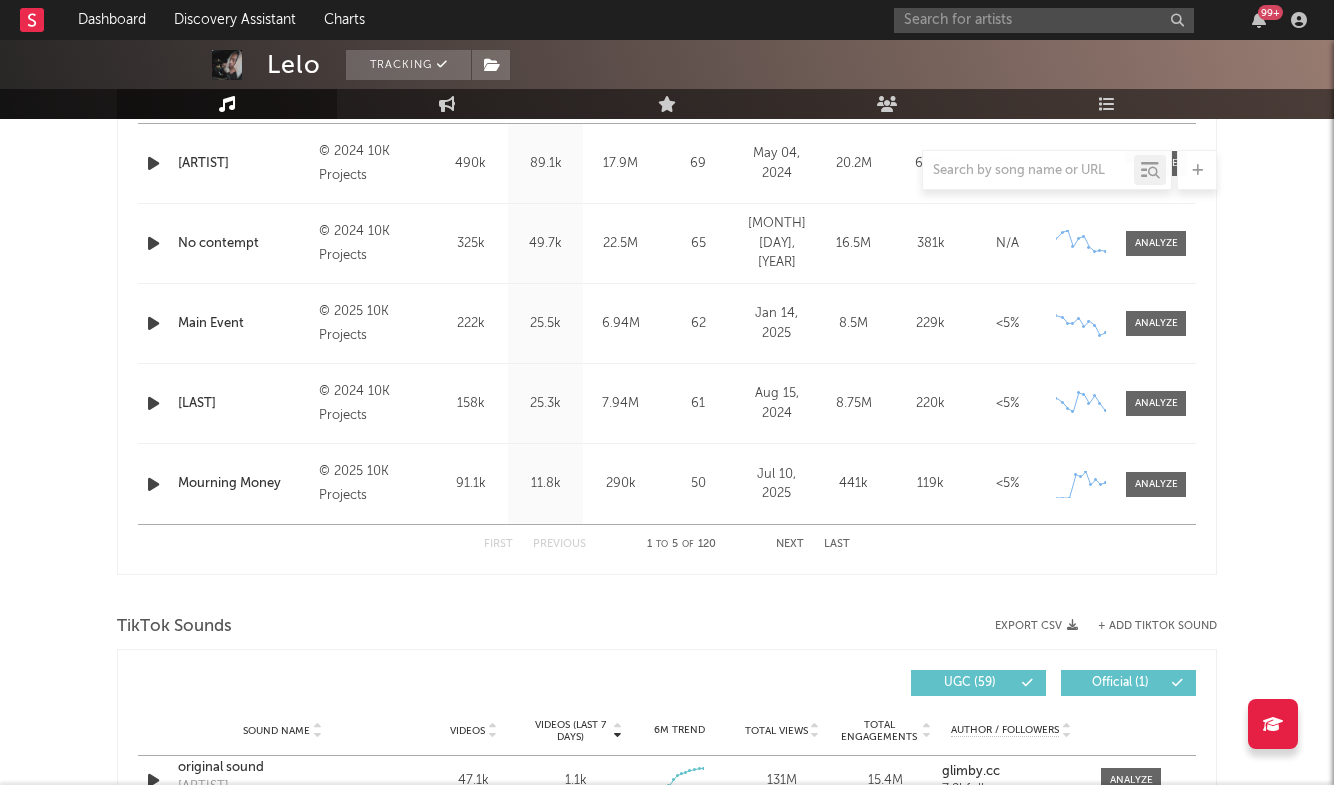 scroll, scrollTop: 758, scrollLeft: 0, axis: vertical 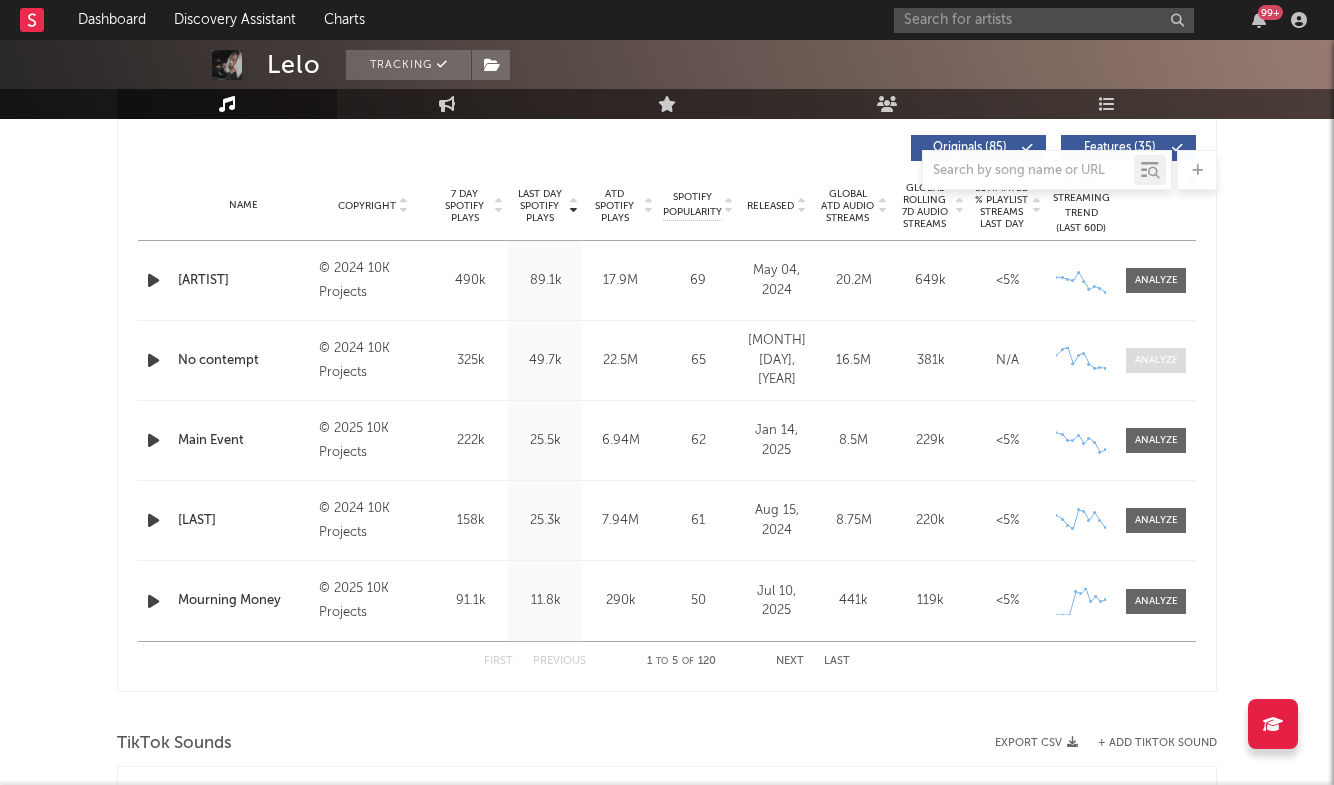 click at bounding box center [1156, 360] 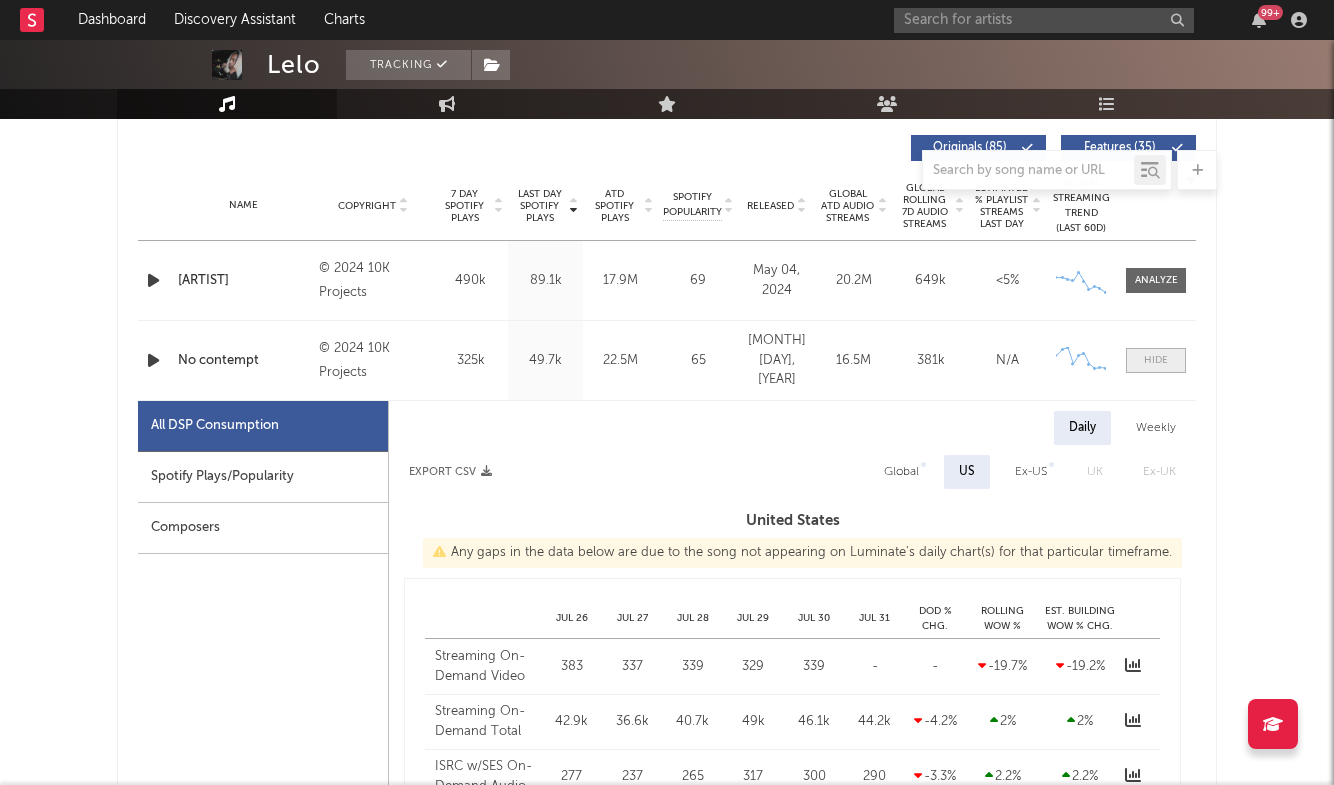 select on "6m" 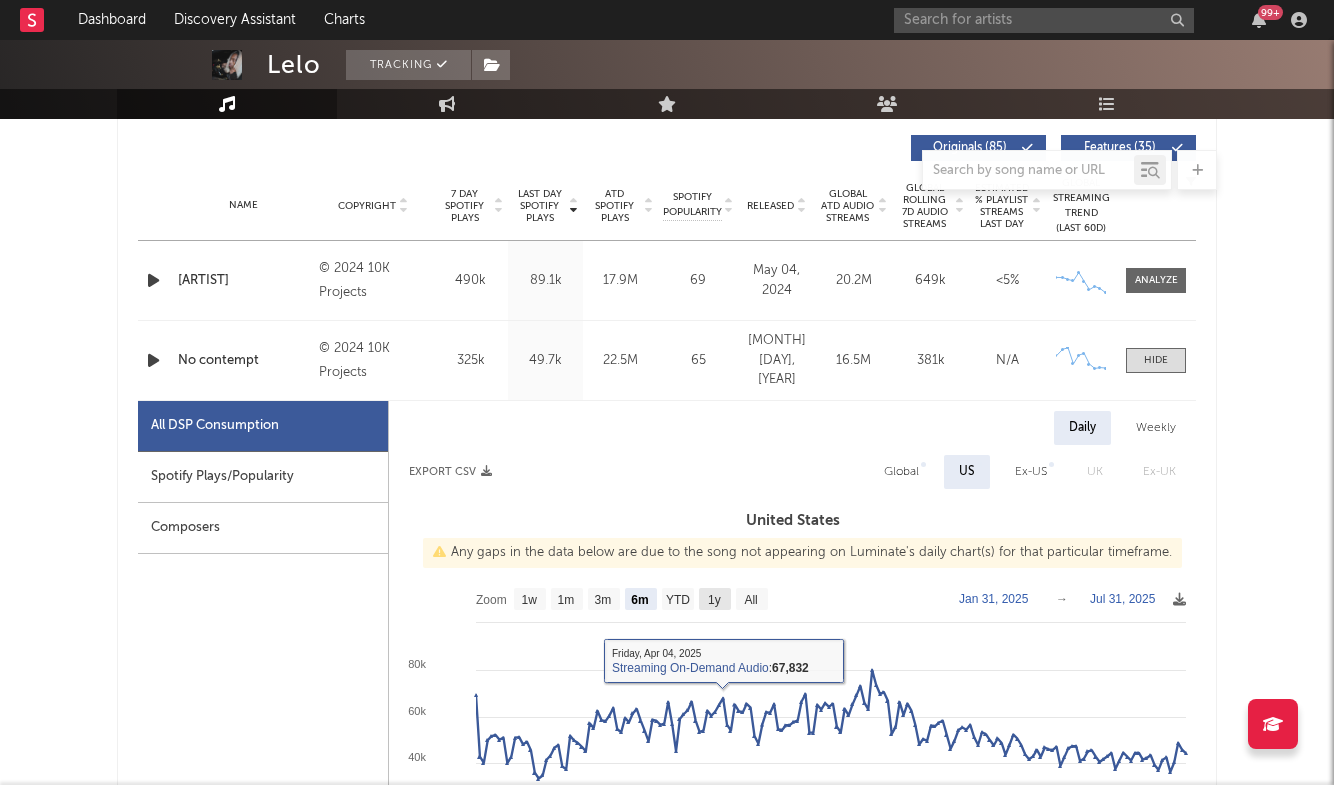 click 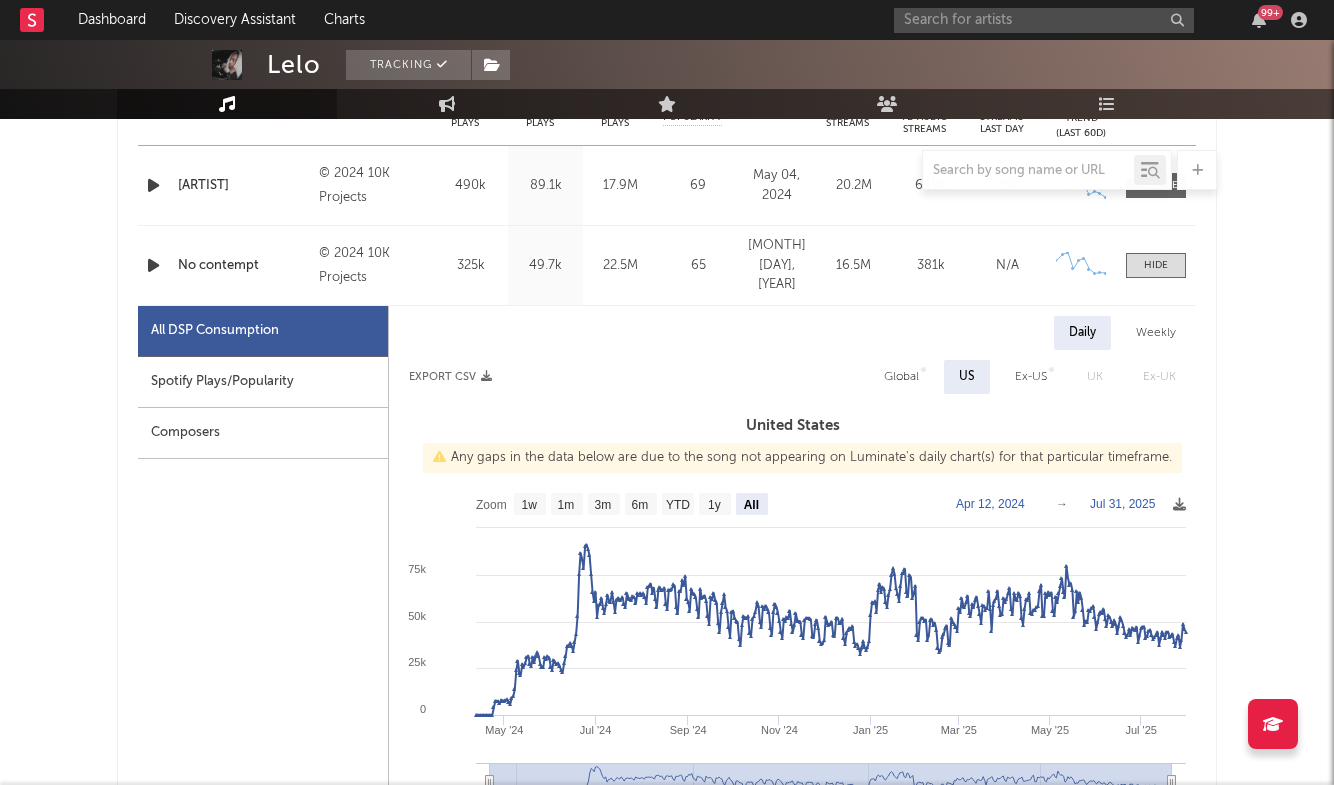 scroll, scrollTop: 888, scrollLeft: 0, axis: vertical 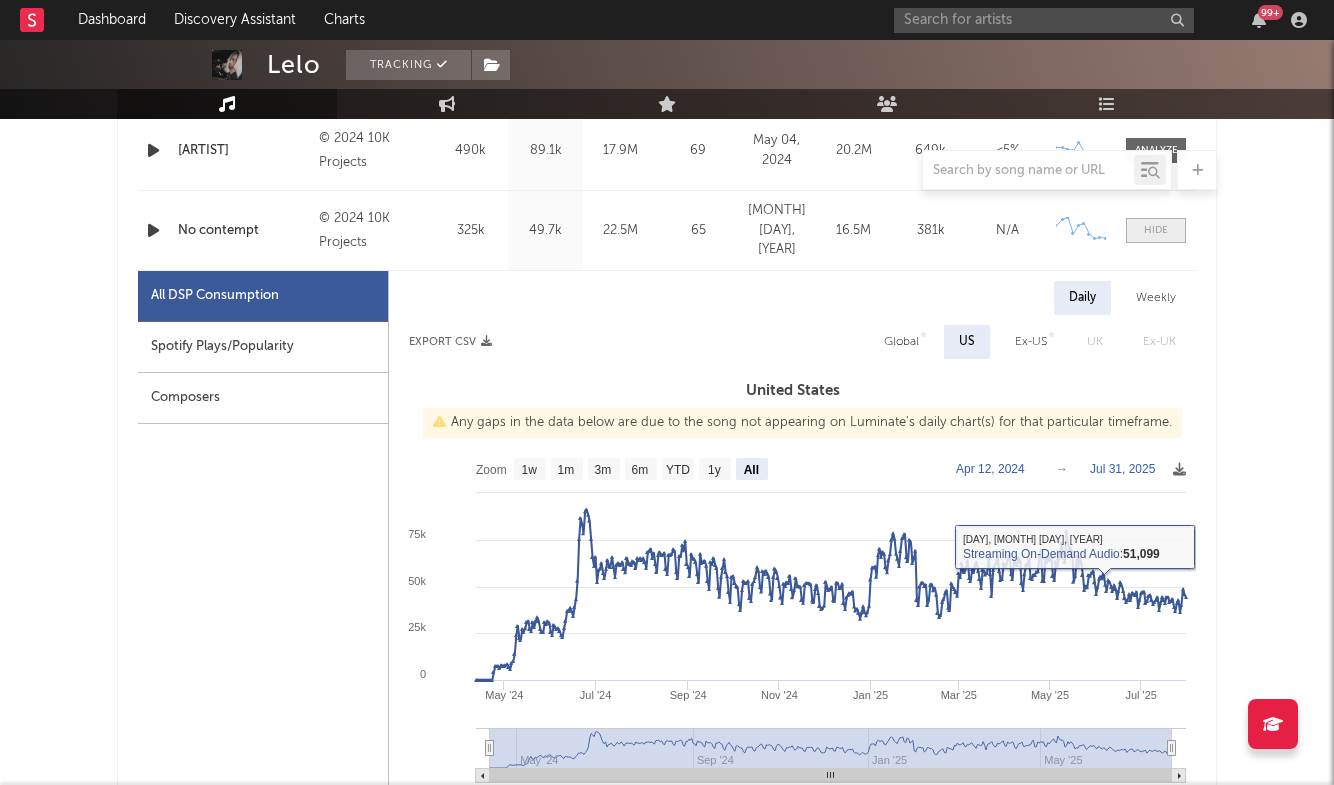 click at bounding box center [1156, 230] 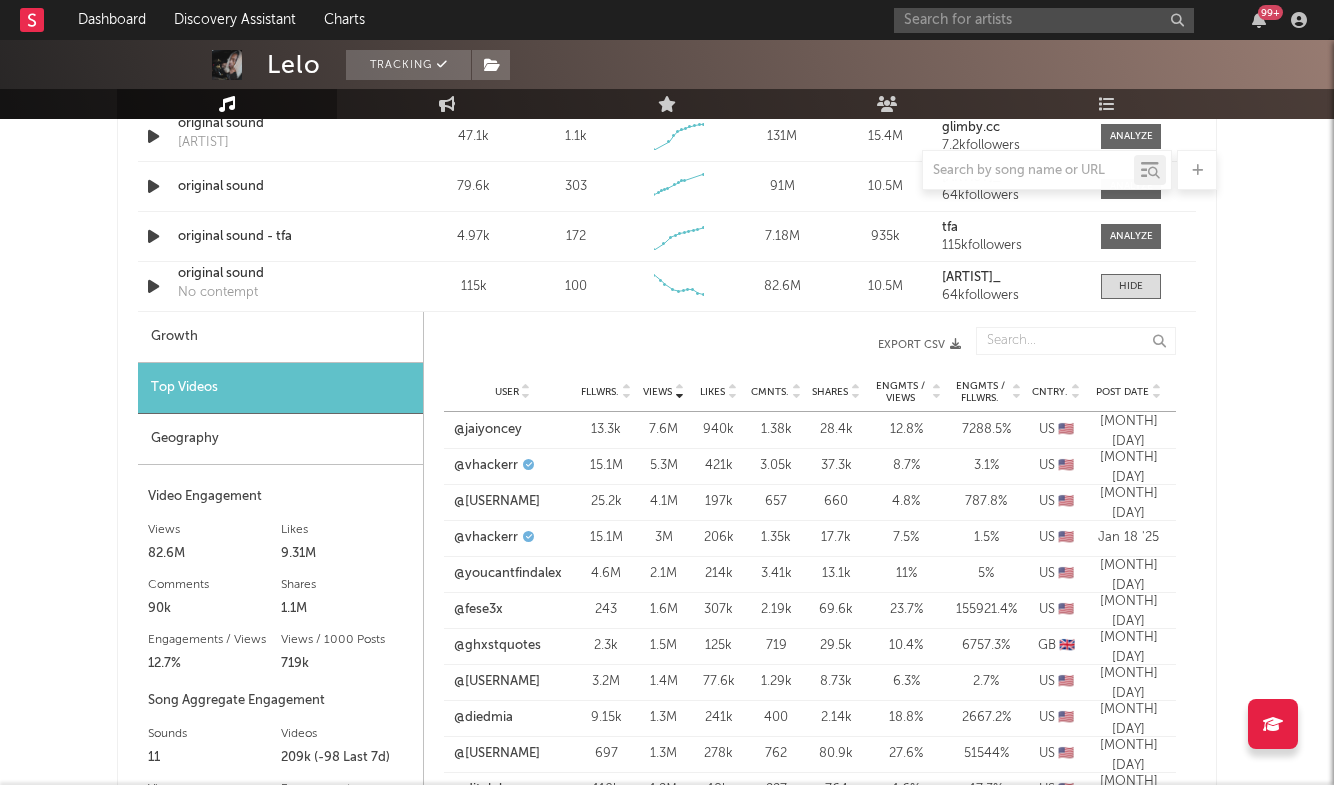 scroll, scrollTop: 1522, scrollLeft: 0, axis: vertical 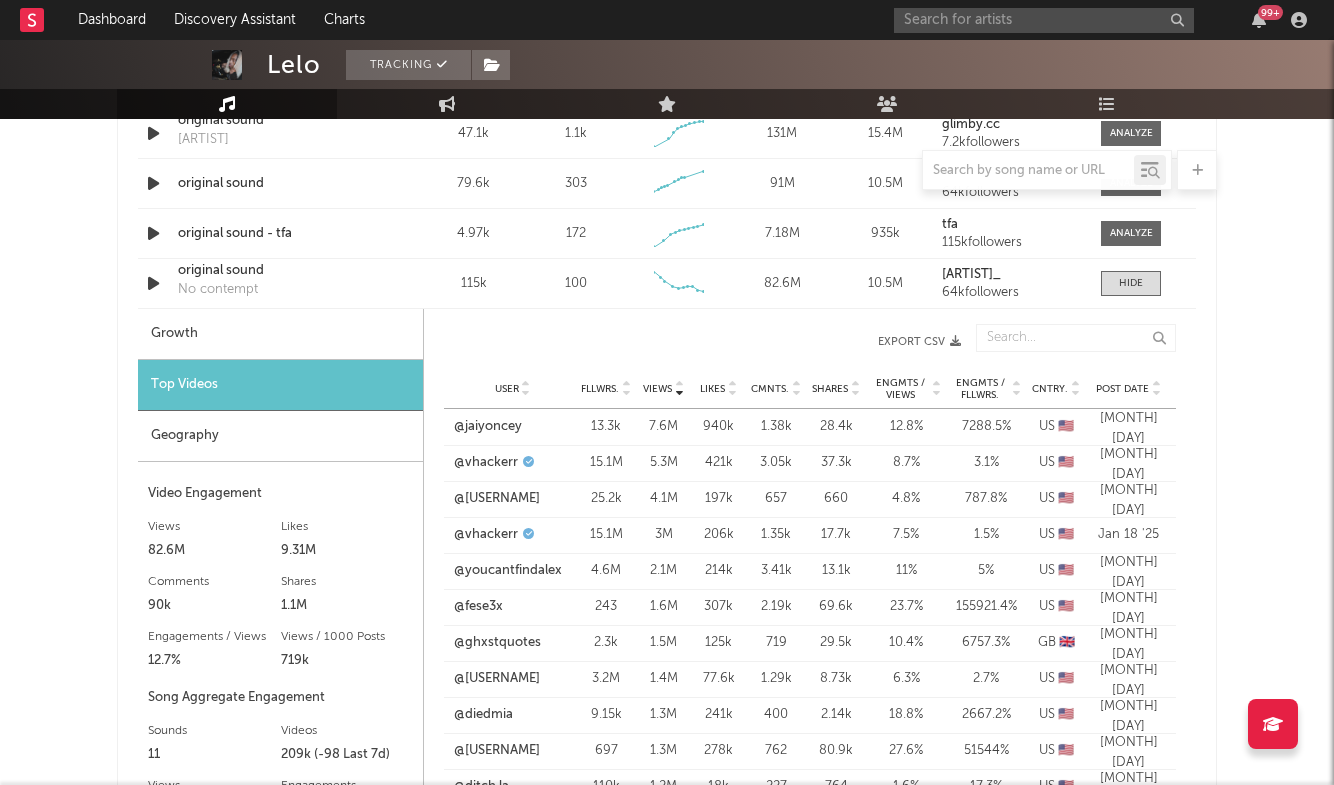 click on "Post Date" at bounding box center (1122, 389) 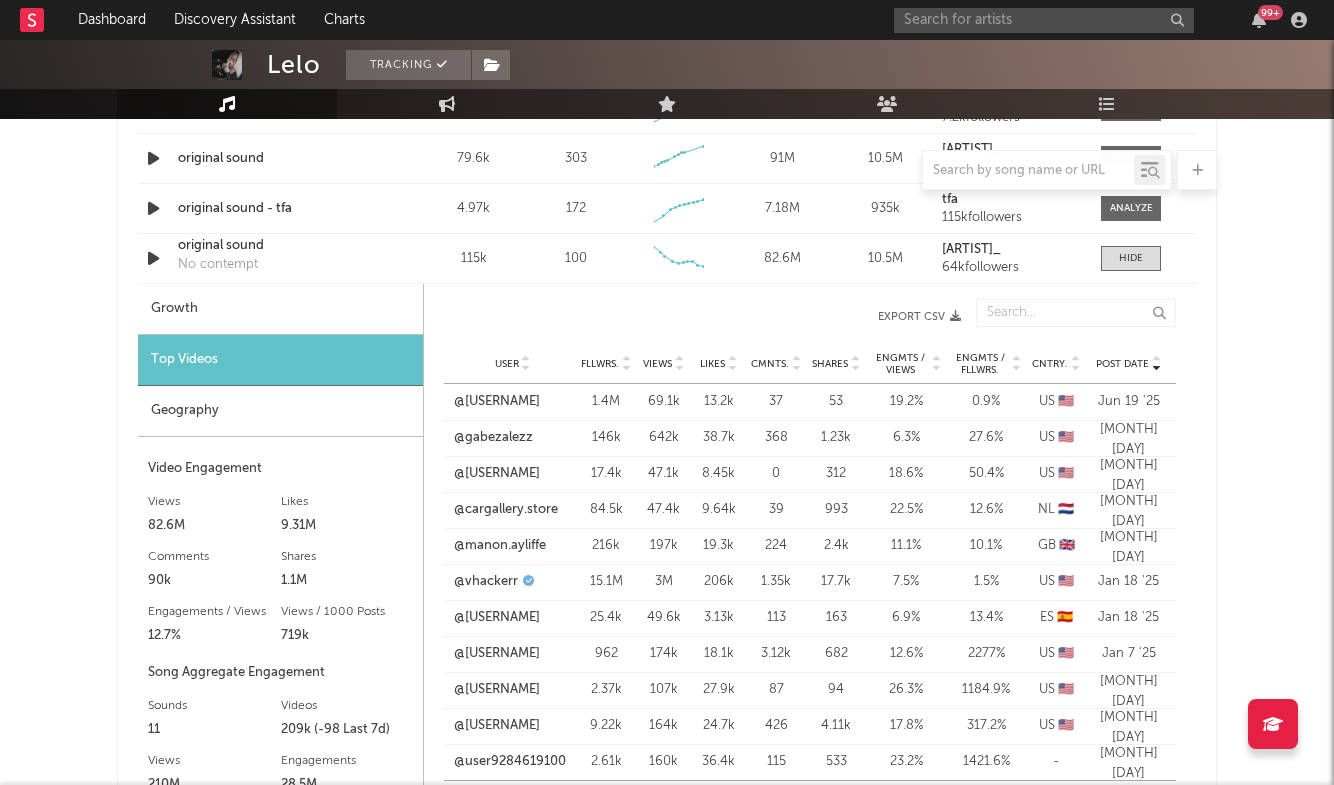 scroll, scrollTop: 1555, scrollLeft: 0, axis: vertical 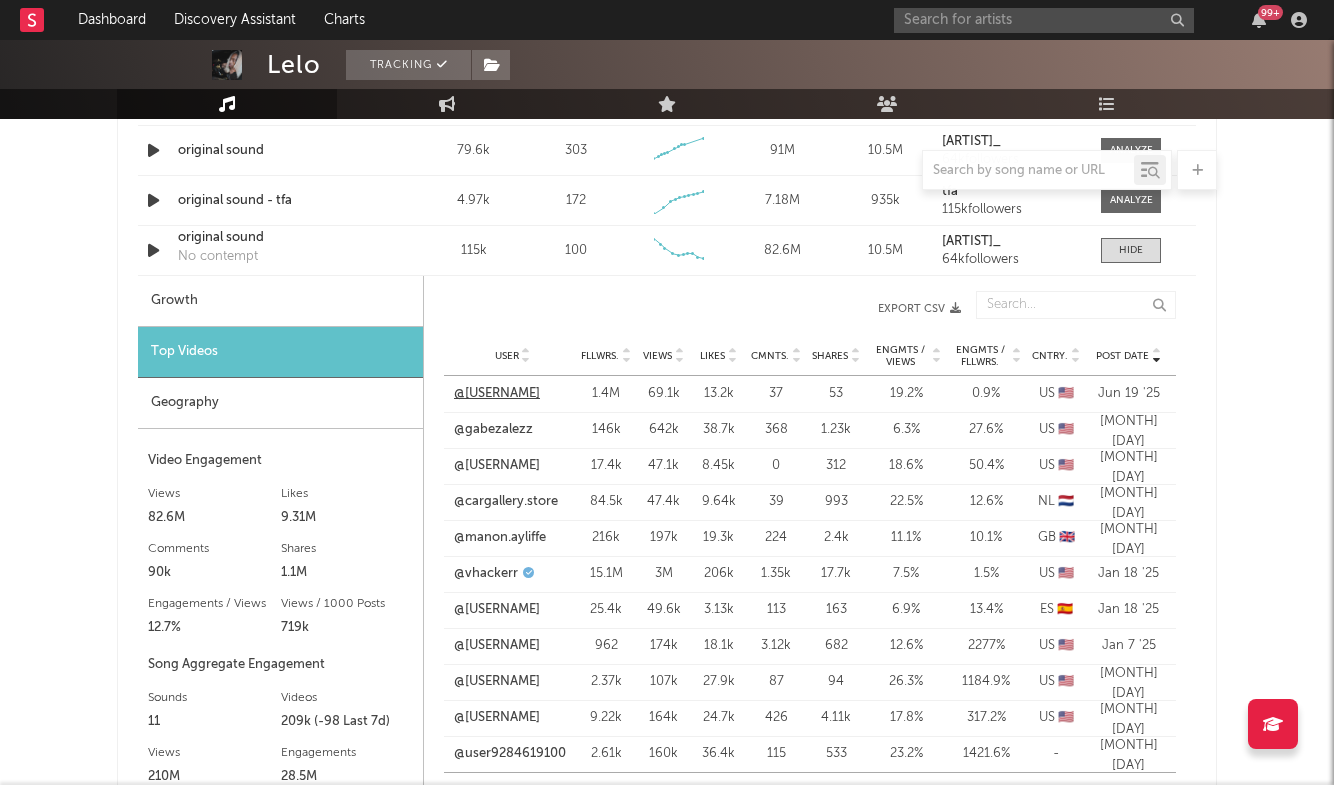 click on "@alyssiaaa.r" at bounding box center (497, 394) 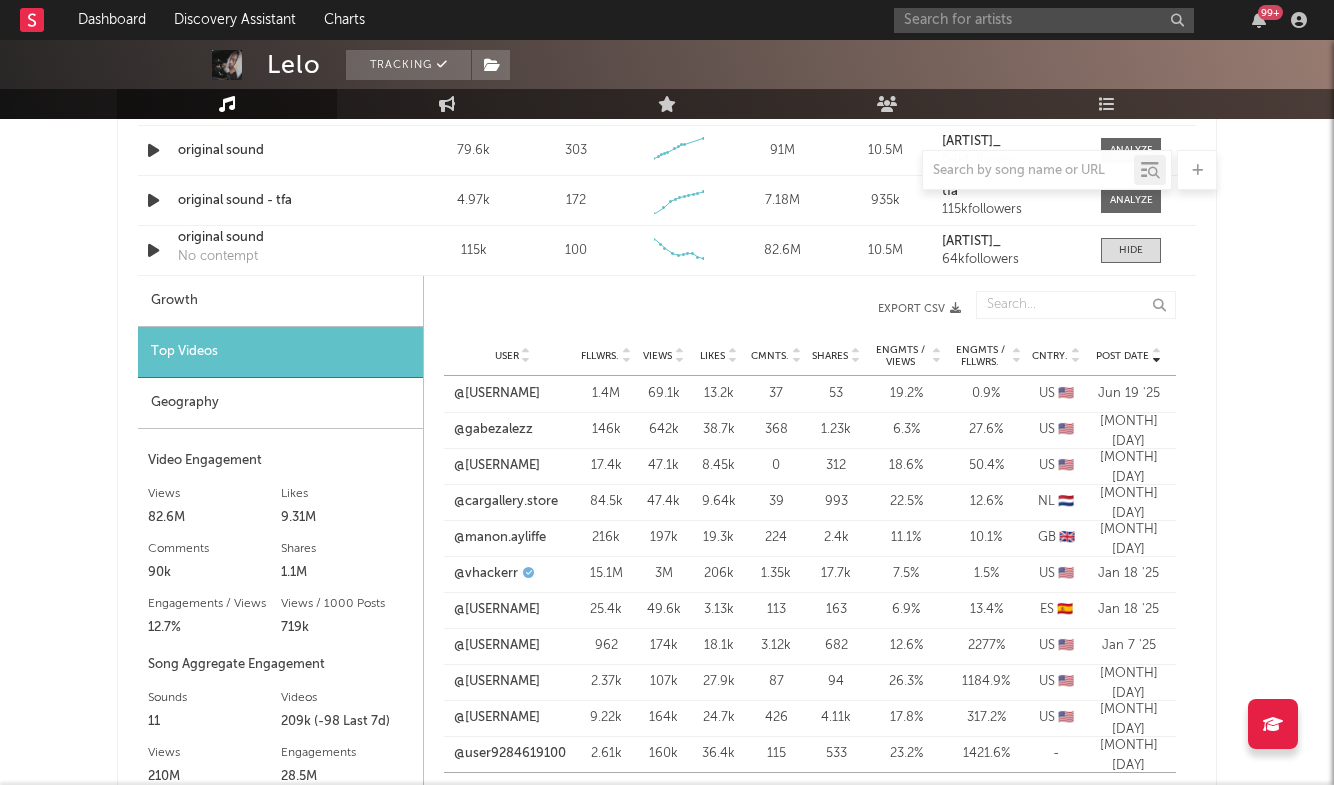 scroll, scrollTop: 1498, scrollLeft: 0, axis: vertical 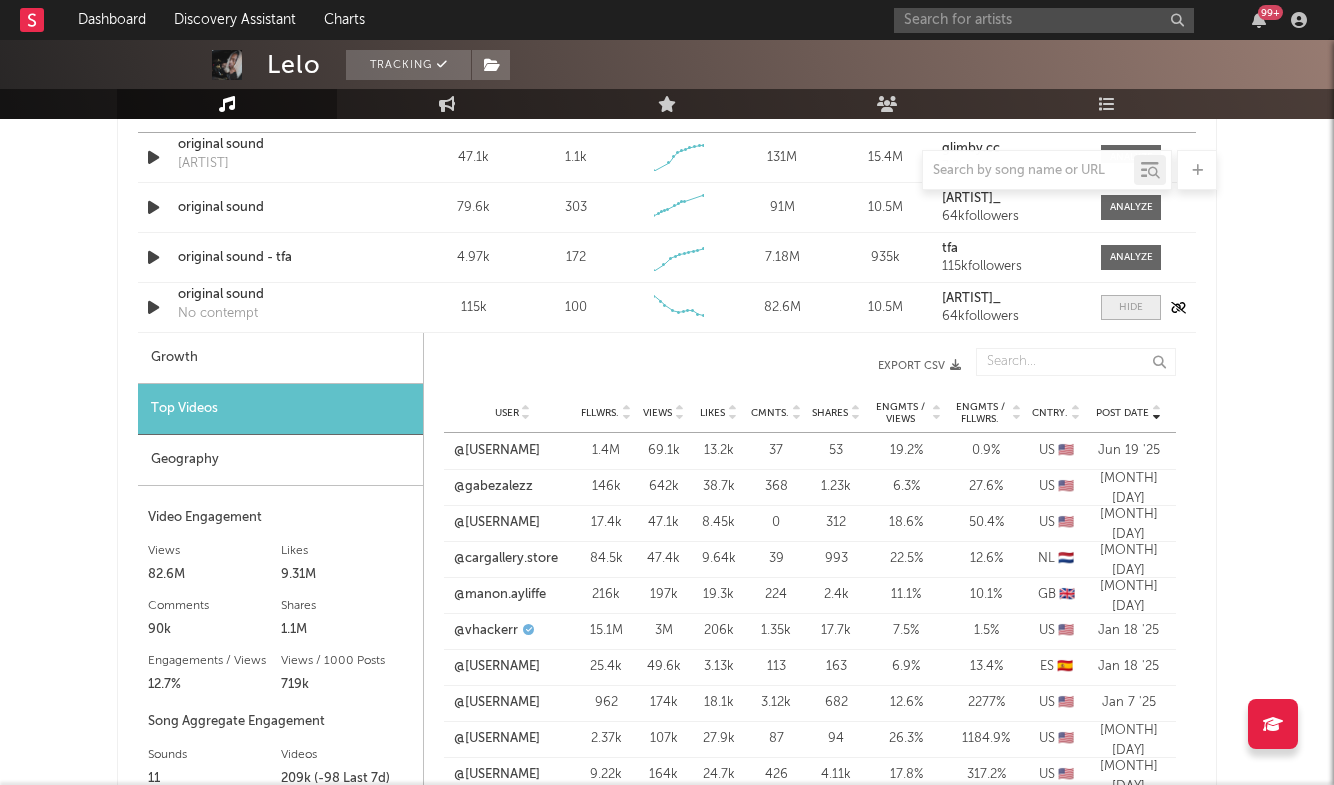 click at bounding box center (1131, 307) 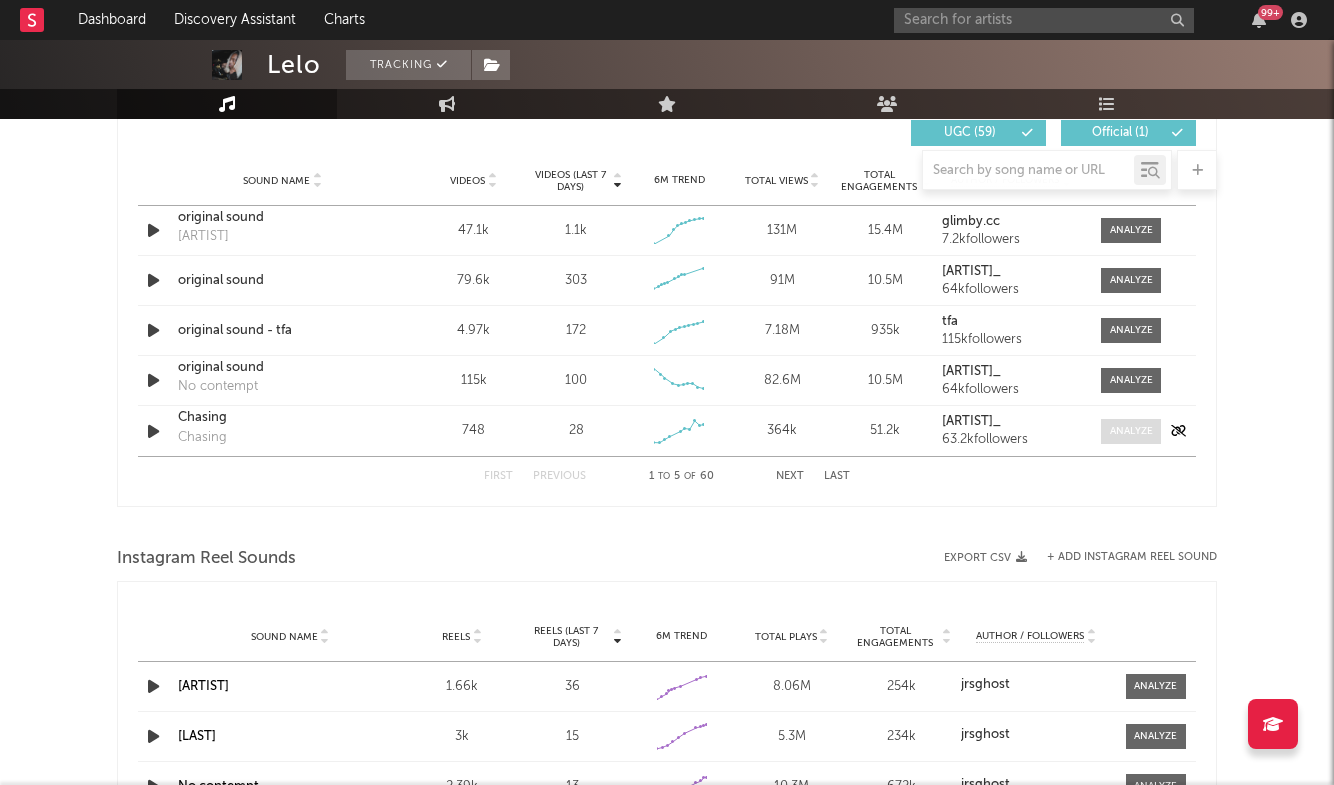 scroll, scrollTop: 1414, scrollLeft: 0, axis: vertical 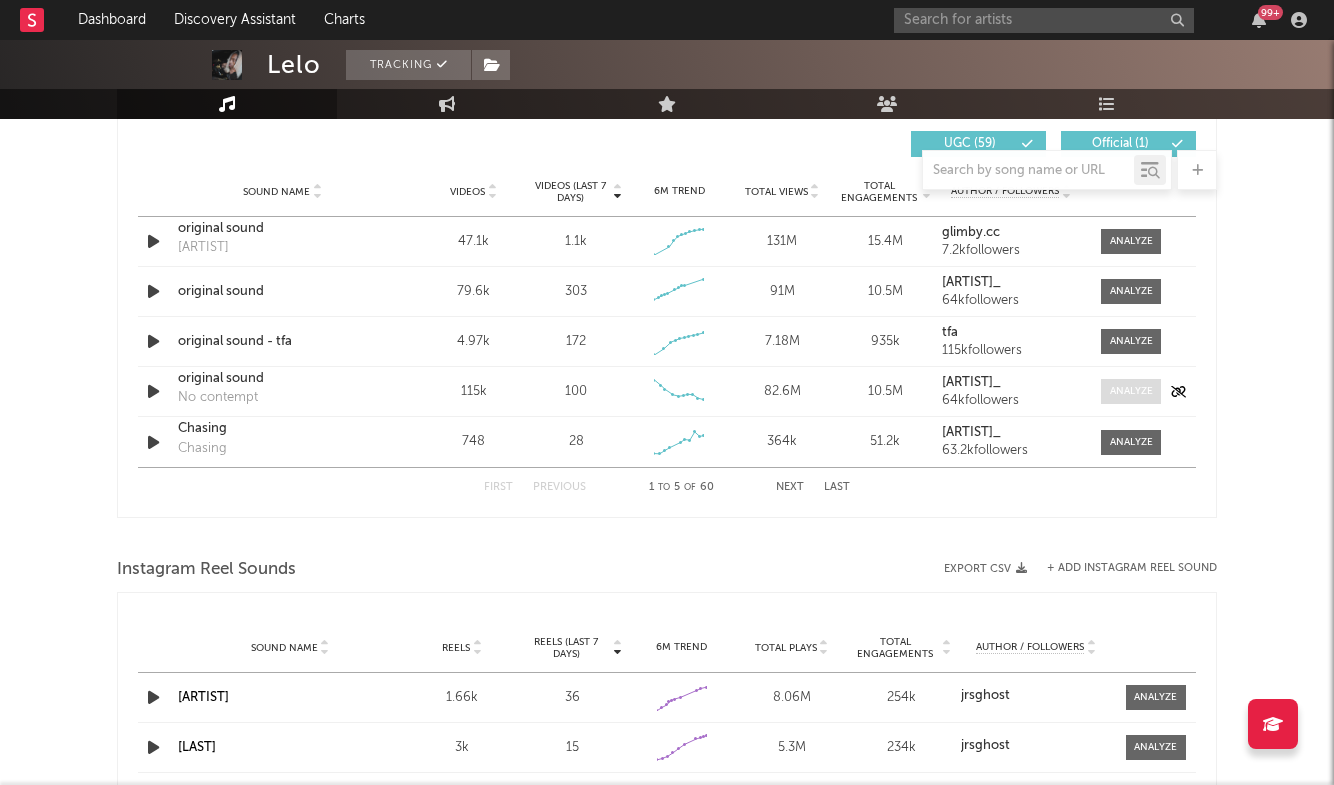 click at bounding box center [1131, 391] 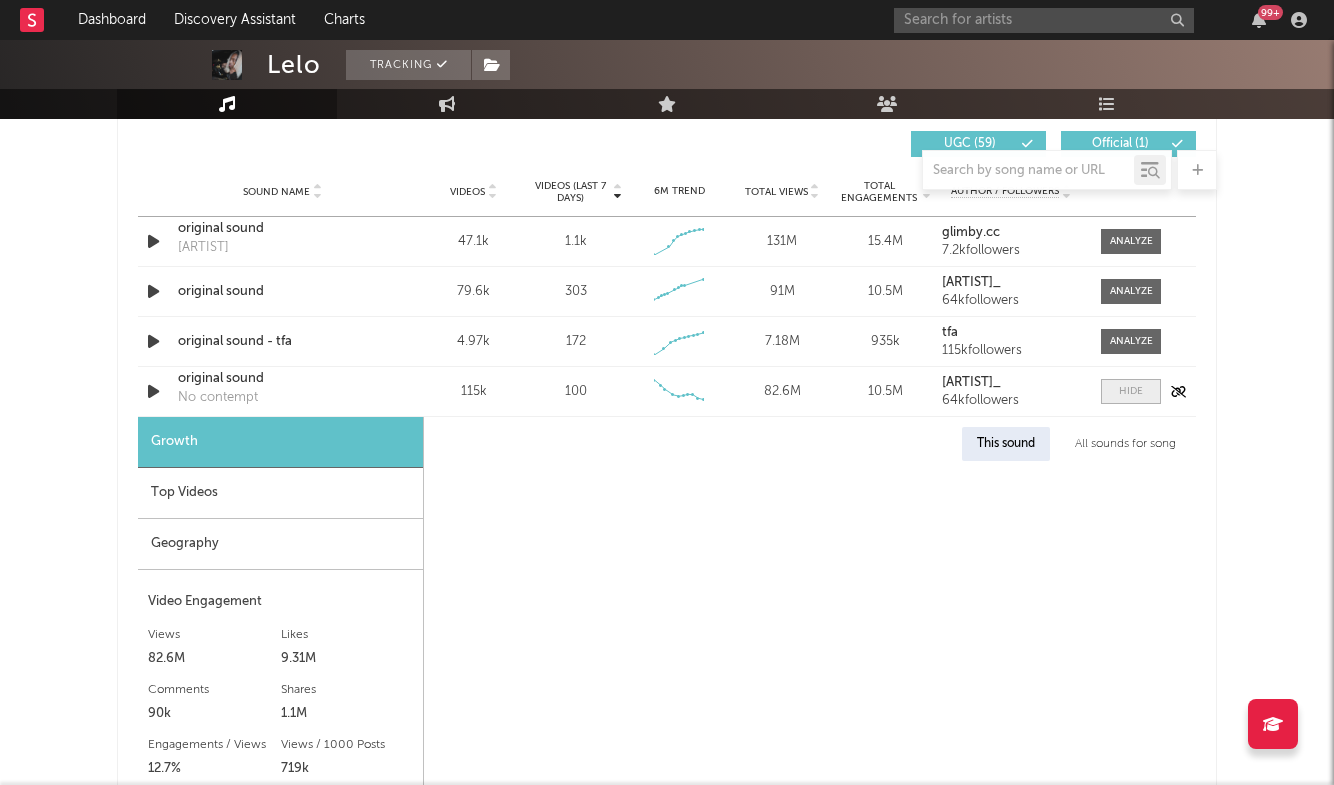 select on "6m" 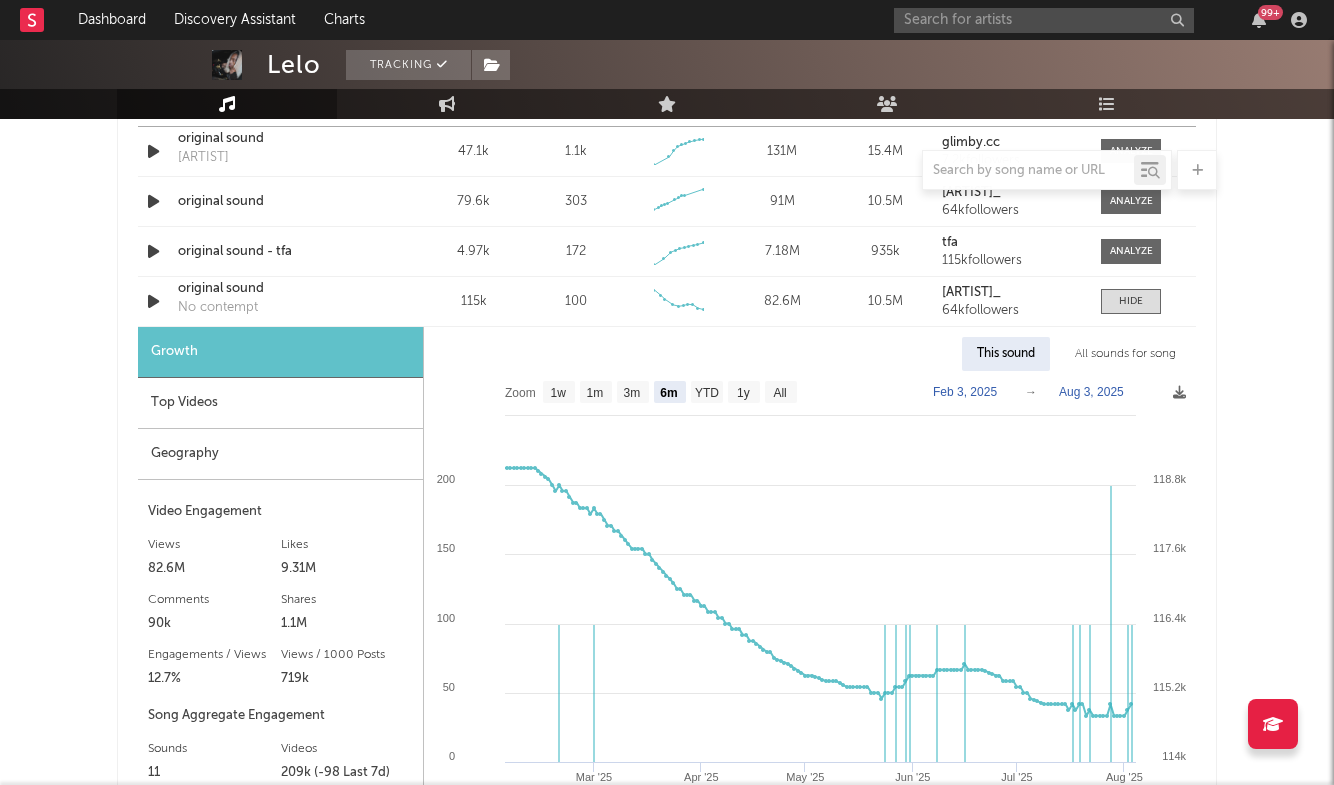 scroll, scrollTop: 1512, scrollLeft: 0, axis: vertical 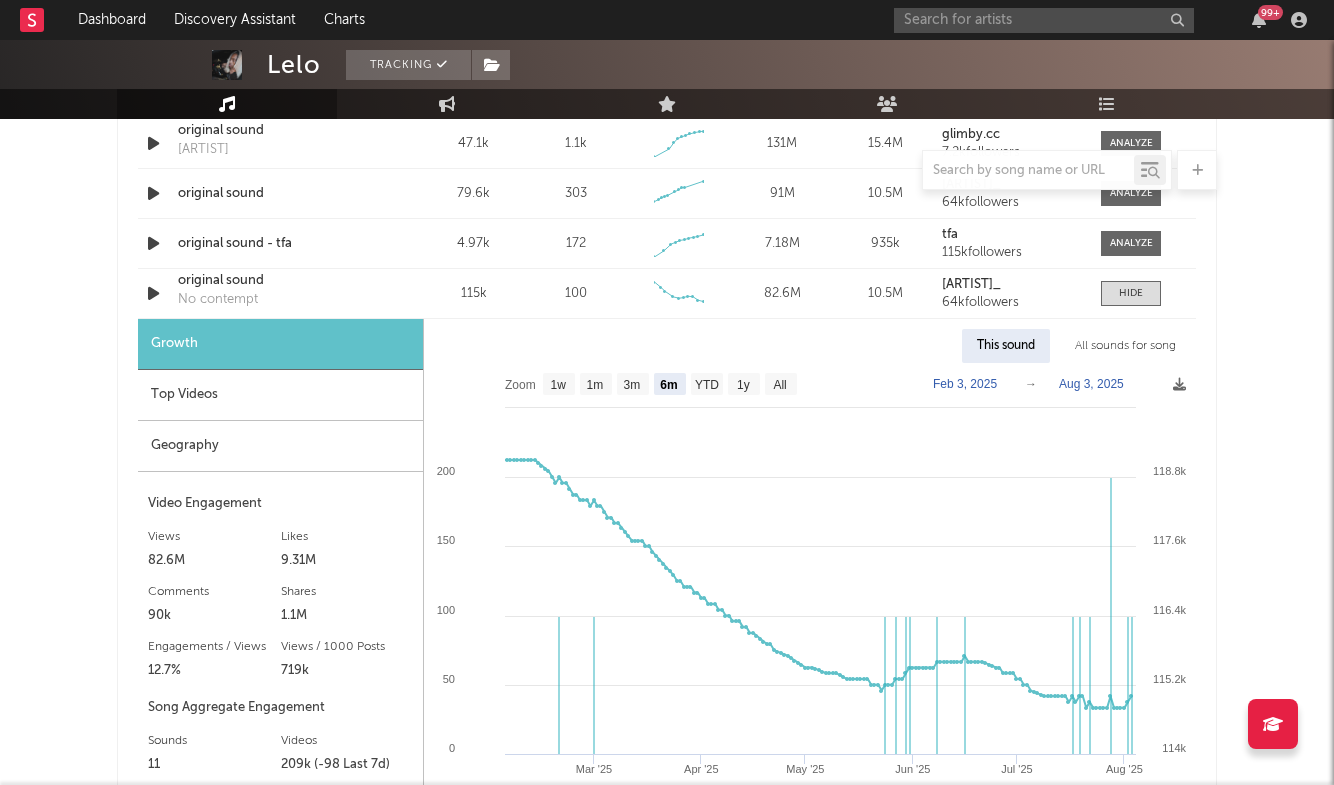click on "Top Videos" at bounding box center [280, 395] 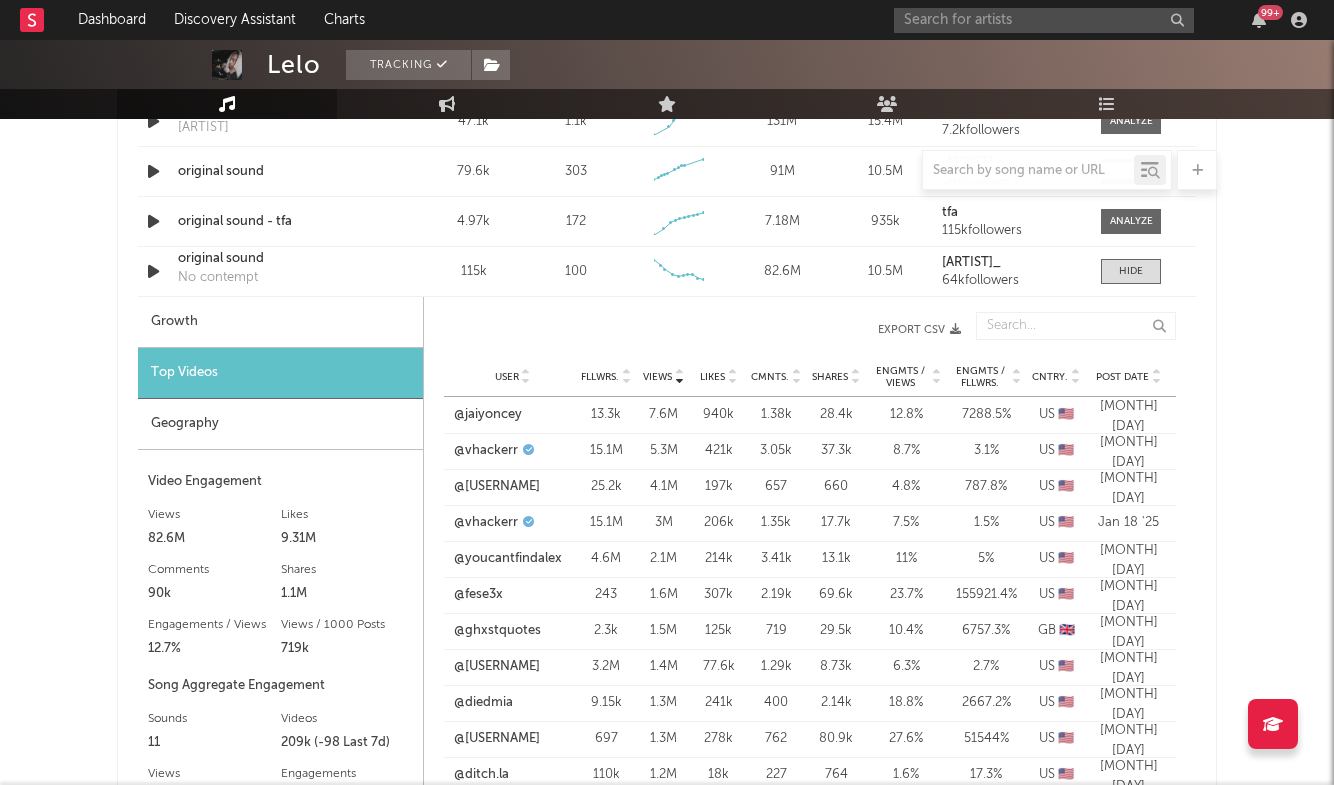 scroll, scrollTop: 1533, scrollLeft: 0, axis: vertical 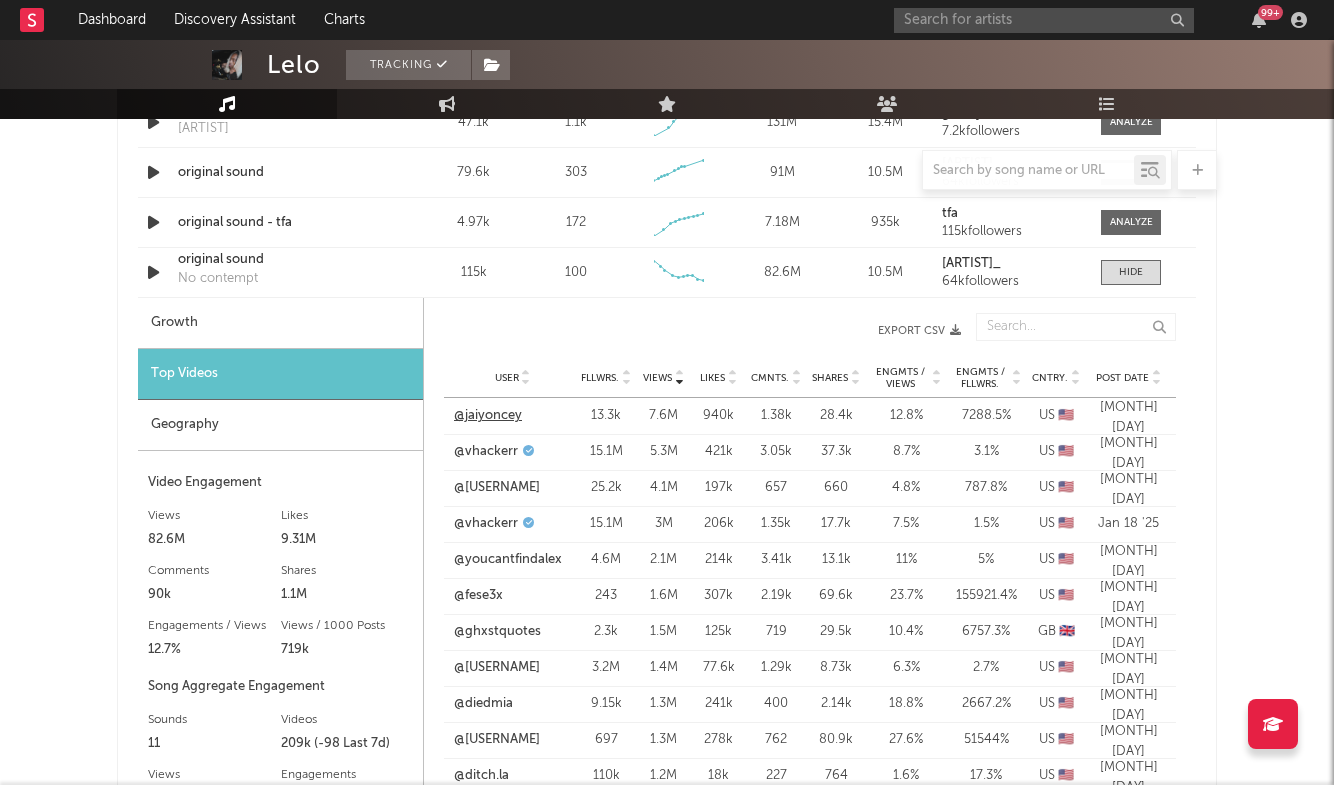 click on "@jaiyoncey" at bounding box center (488, 416) 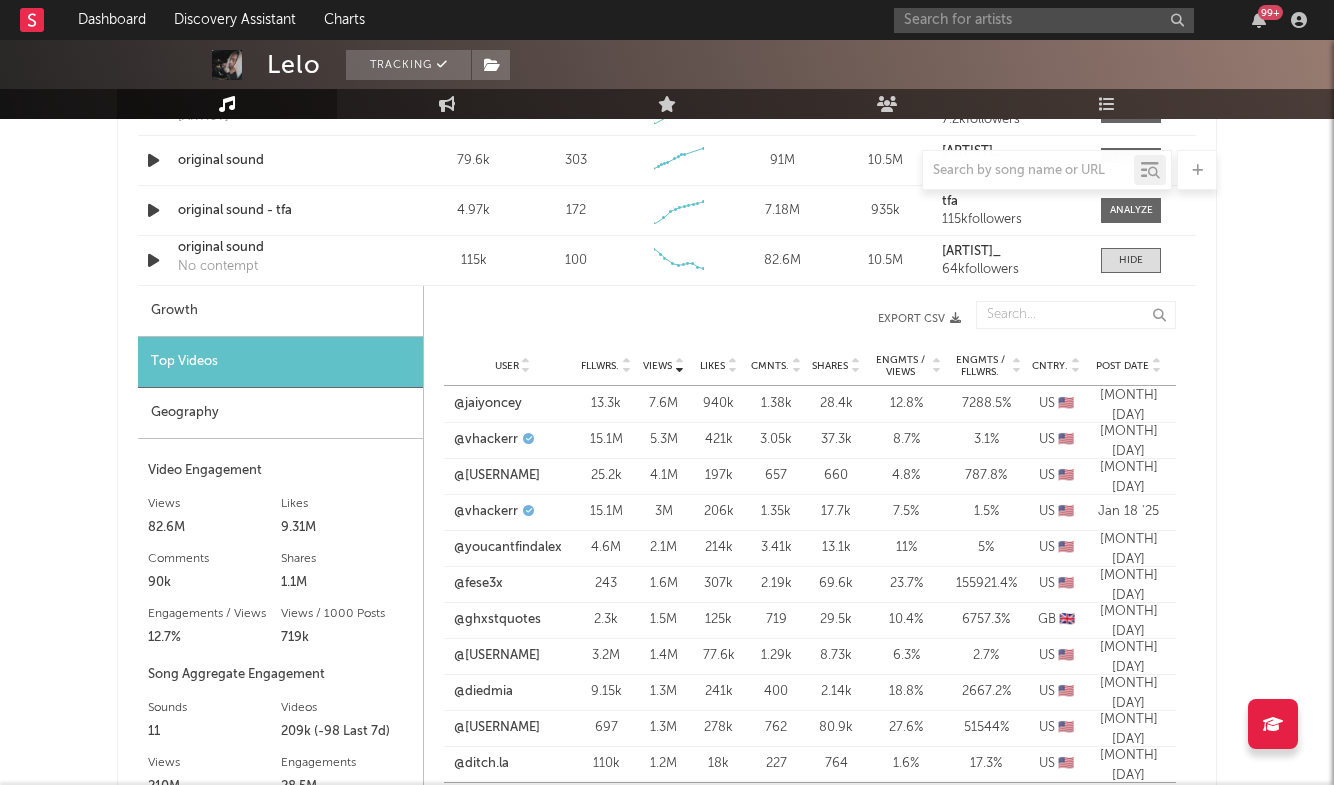 scroll, scrollTop: 1550, scrollLeft: 0, axis: vertical 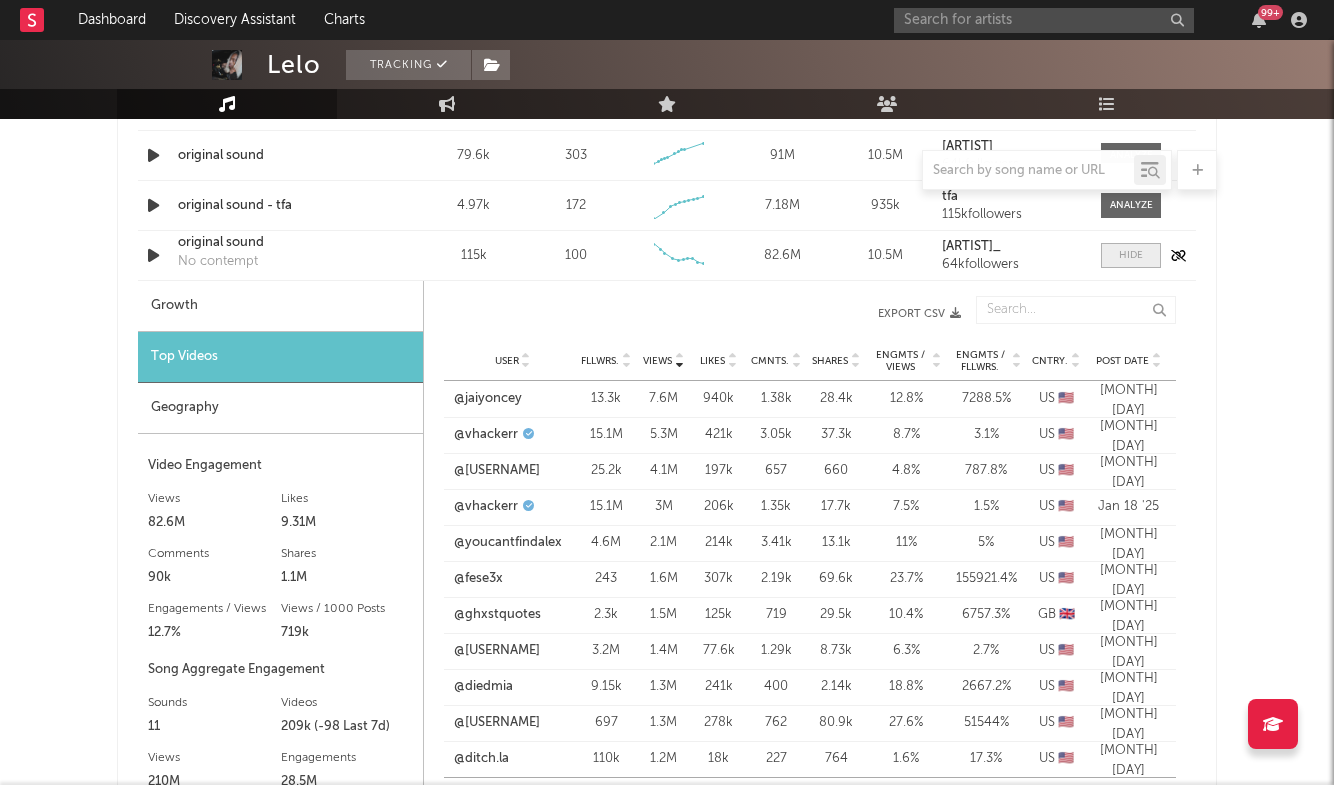 click at bounding box center [1131, 255] 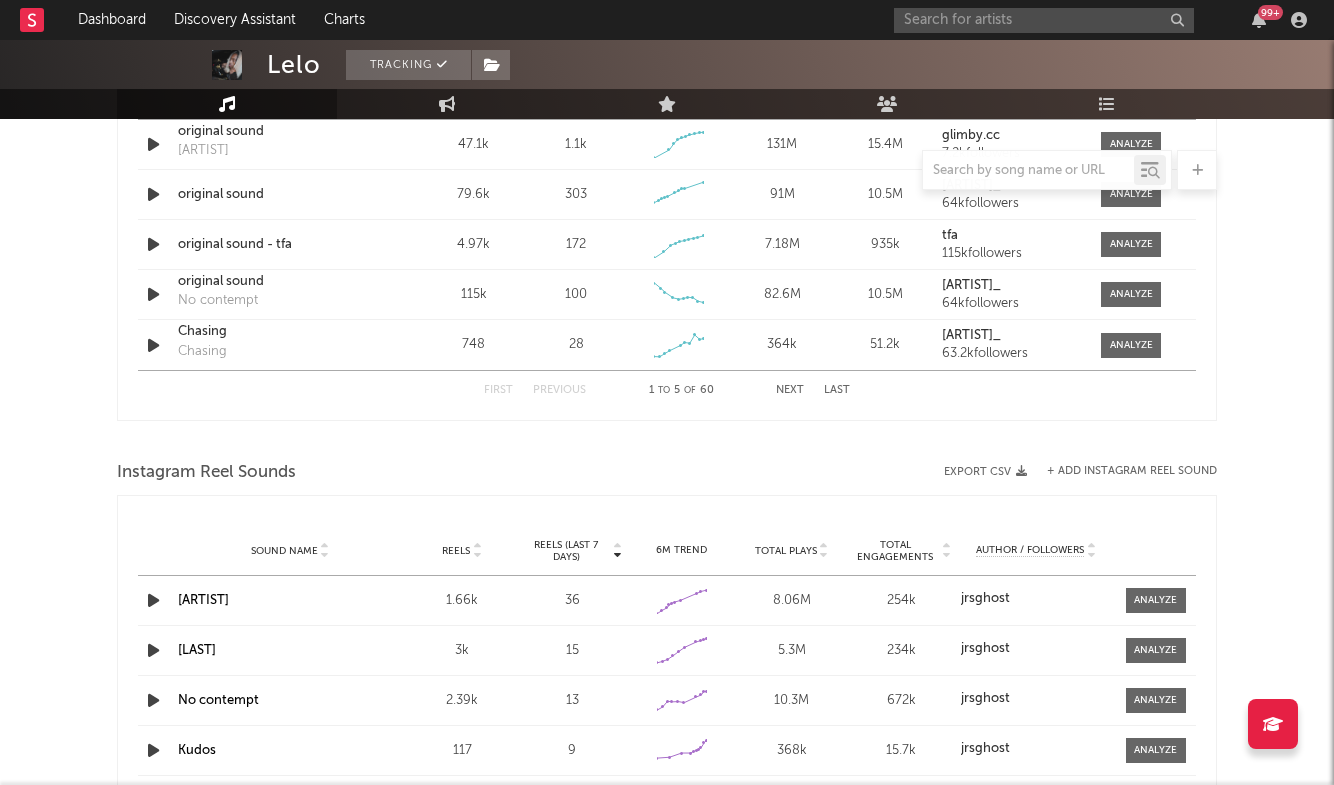 scroll, scrollTop: 1770, scrollLeft: 0, axis: vertical 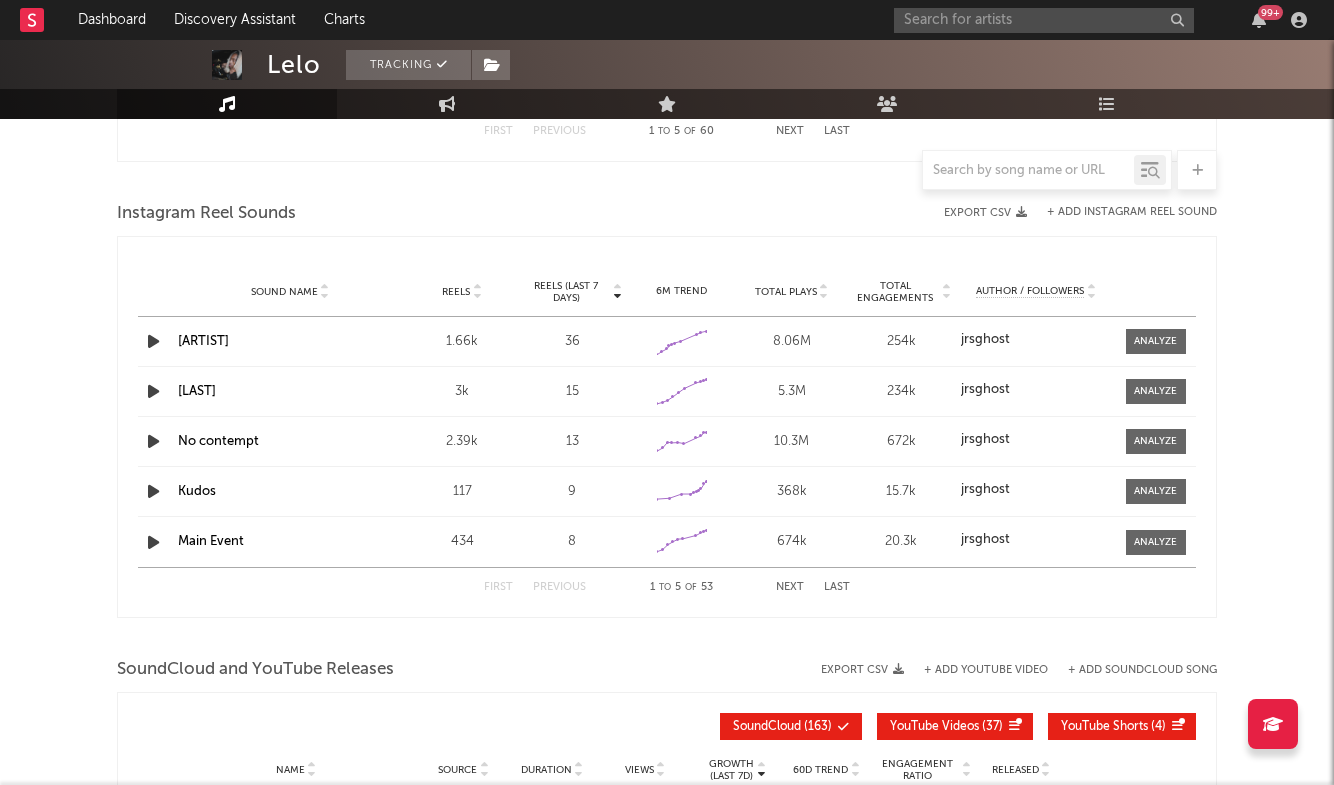 click on "jrsghost" at bounding box center [985, 489] 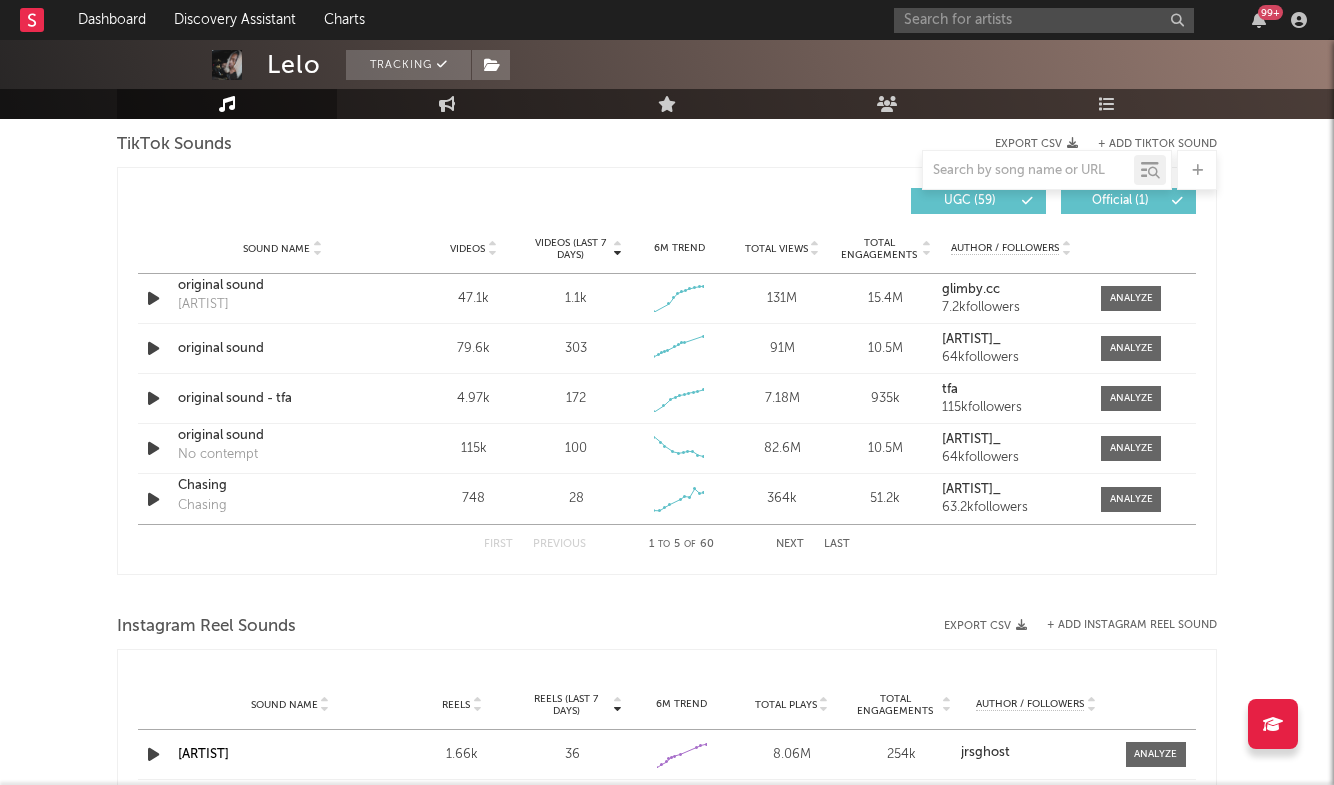 scroll, scrollTop: 1274, scrollLeft: 0, axis: vertical 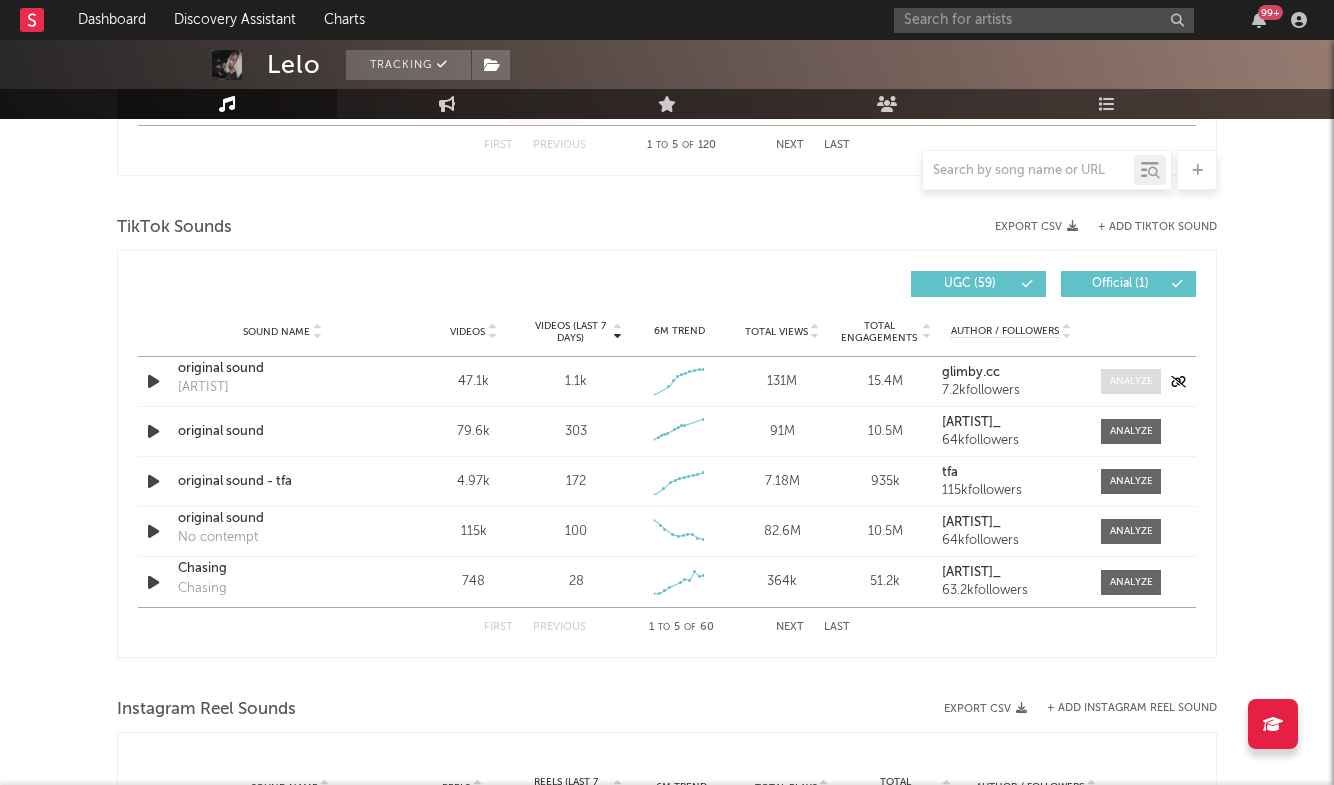 click at bounding box center (1131, 381) 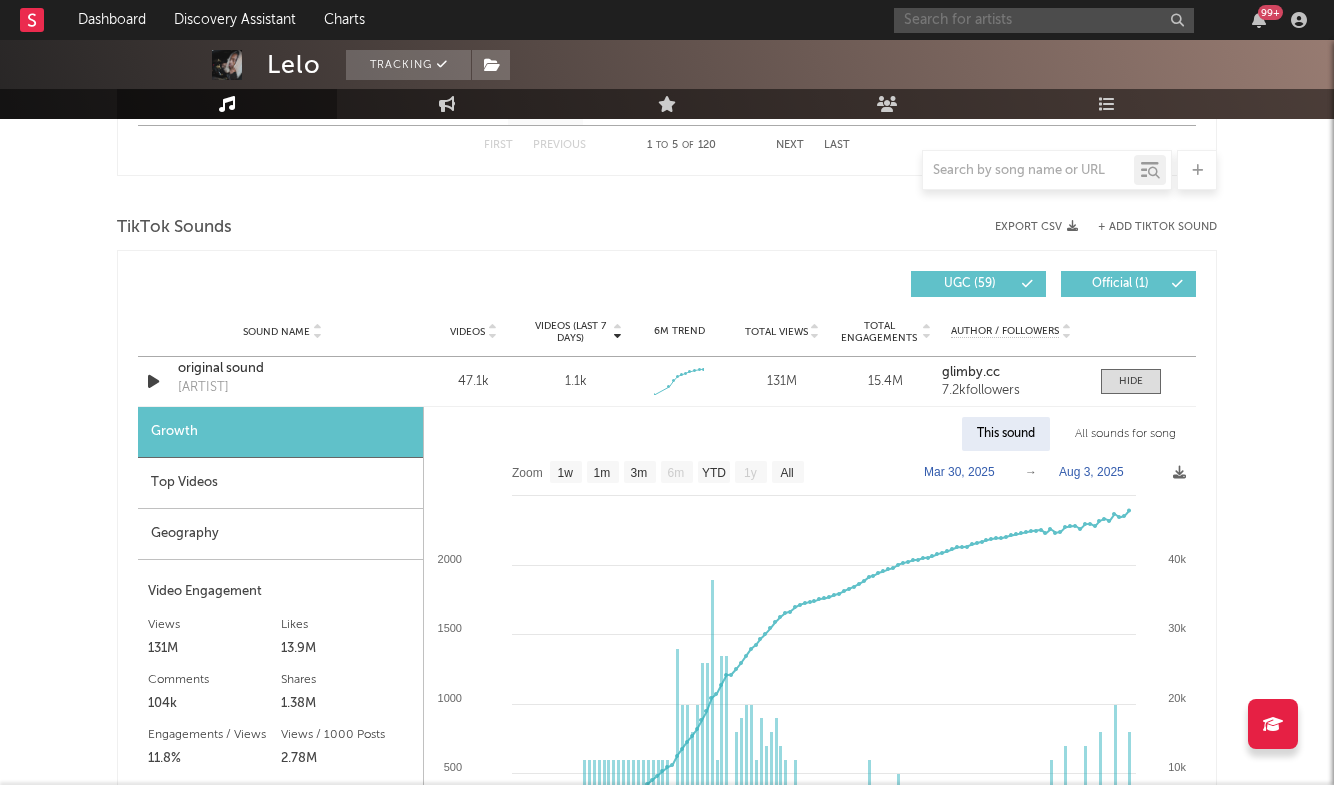 click at bounding box center [1044, 20] 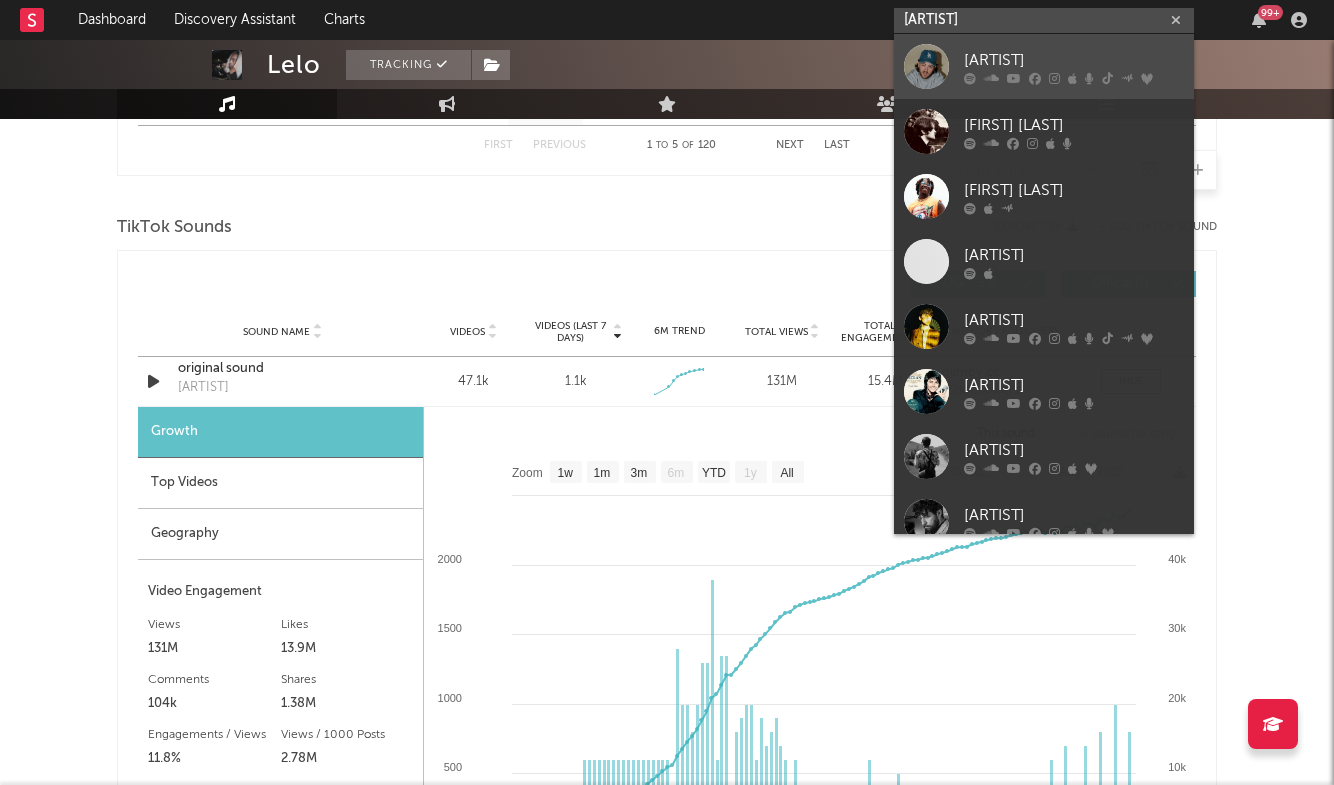 type on "Declan j" 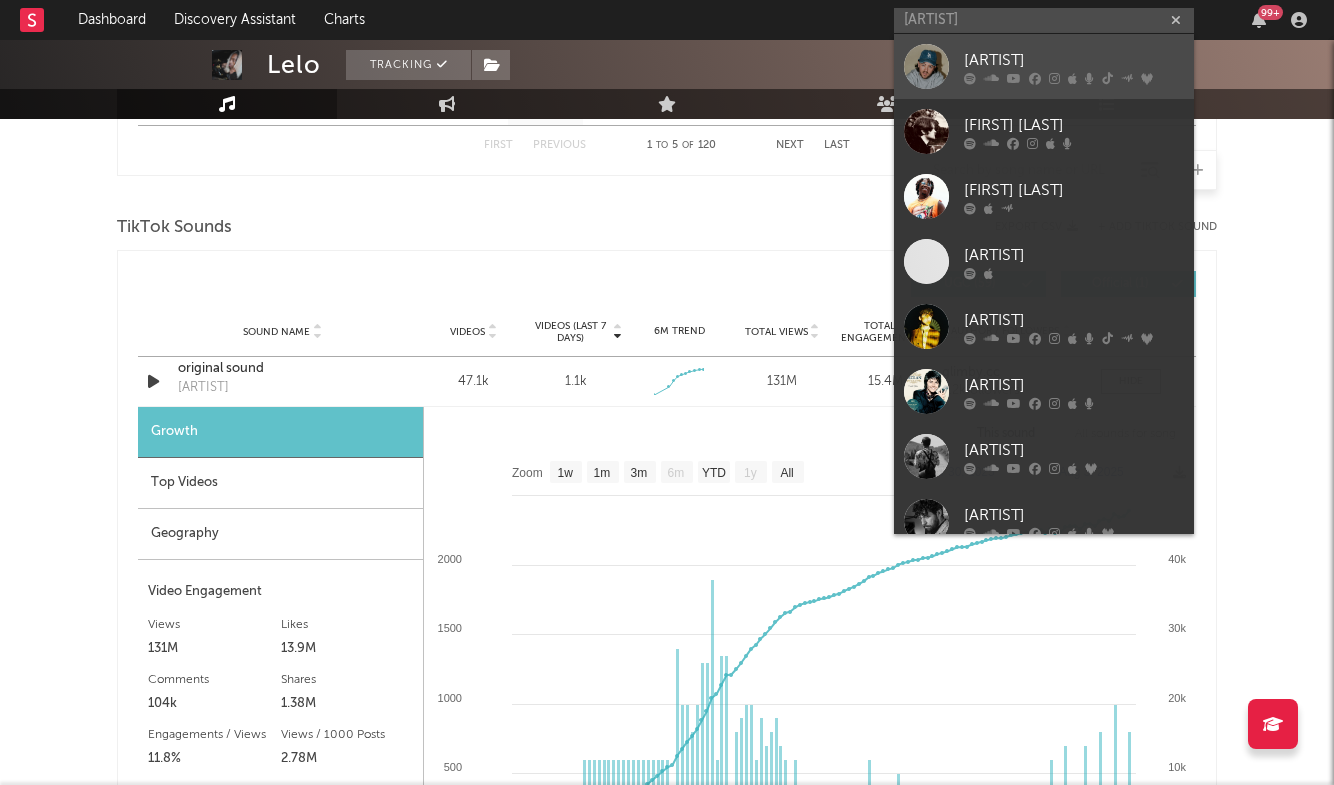 click on "Declan J Donovan" at bounding box center (1044, 66) 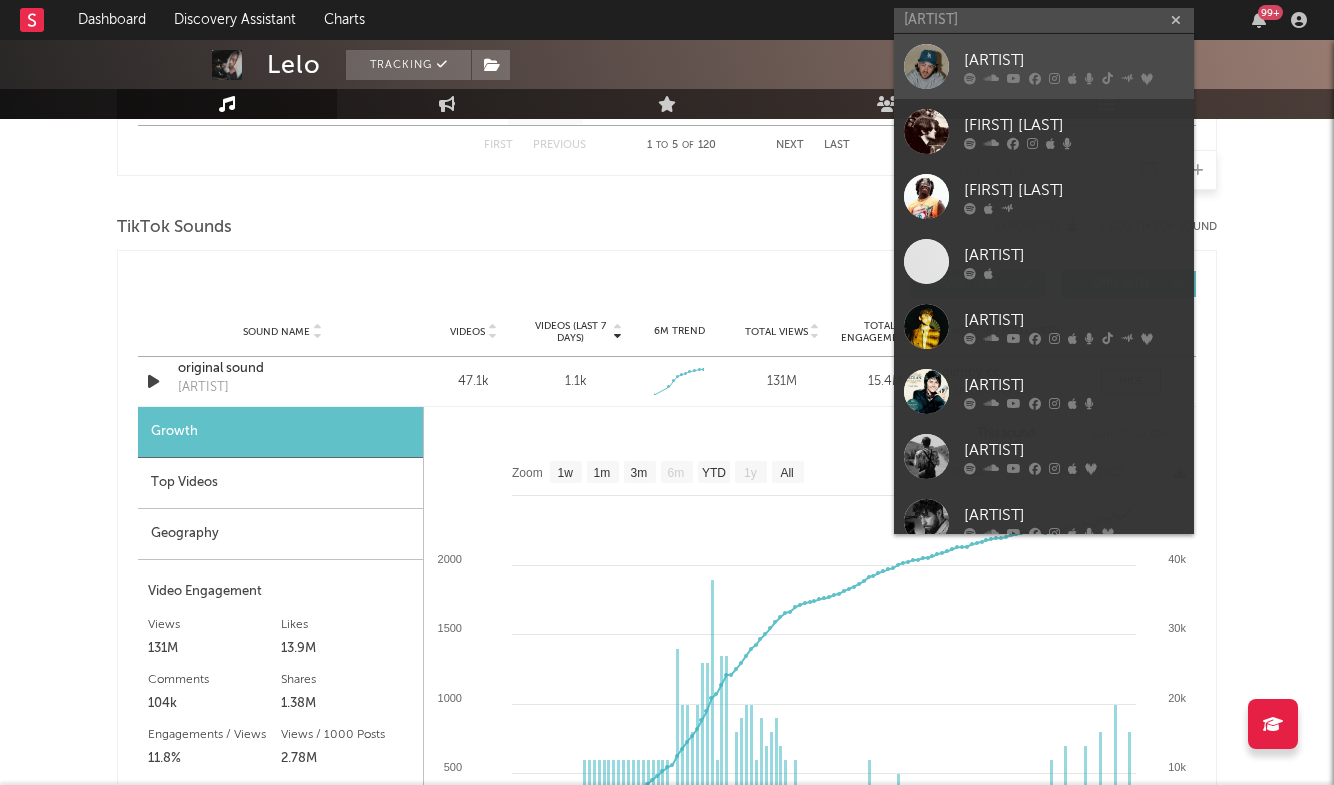 type 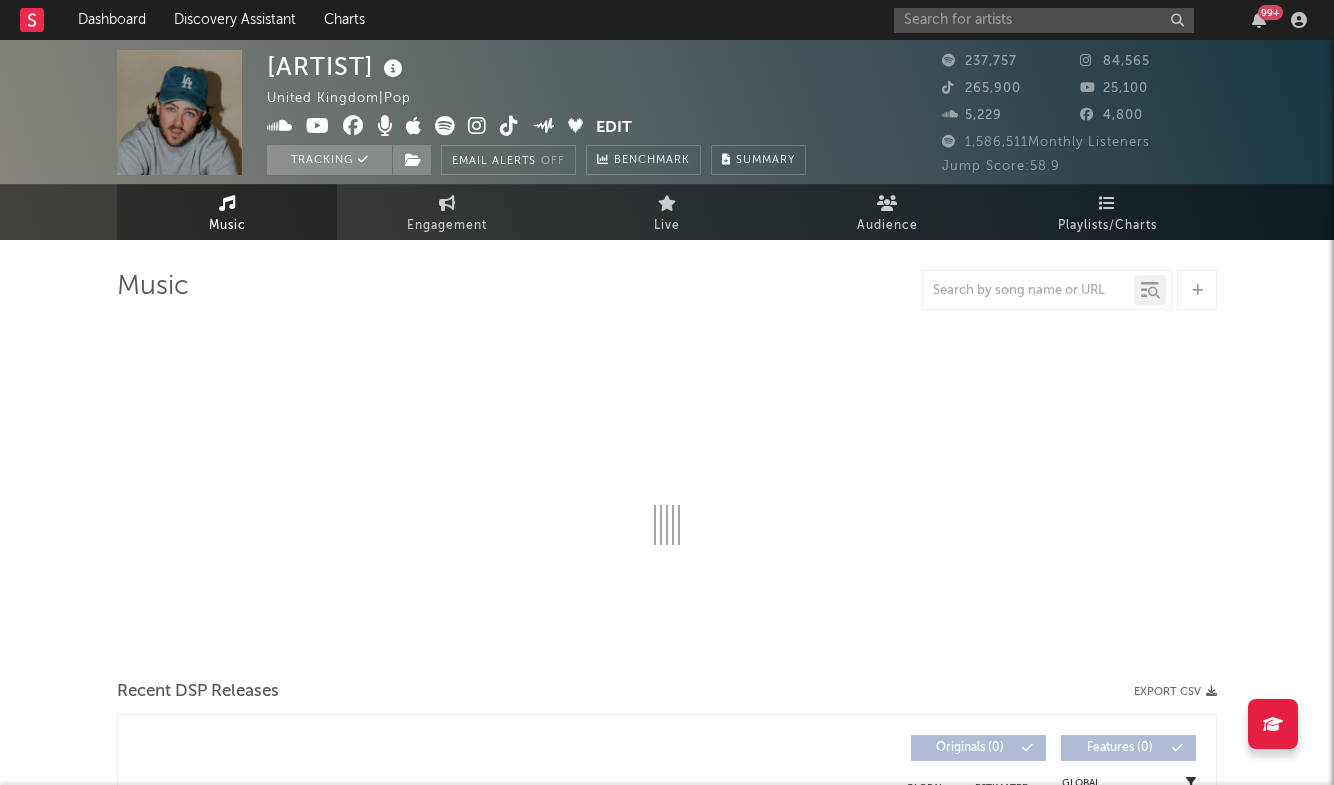 scroll, scrollTop: -1, scrollLeft: 0, axis: vertical 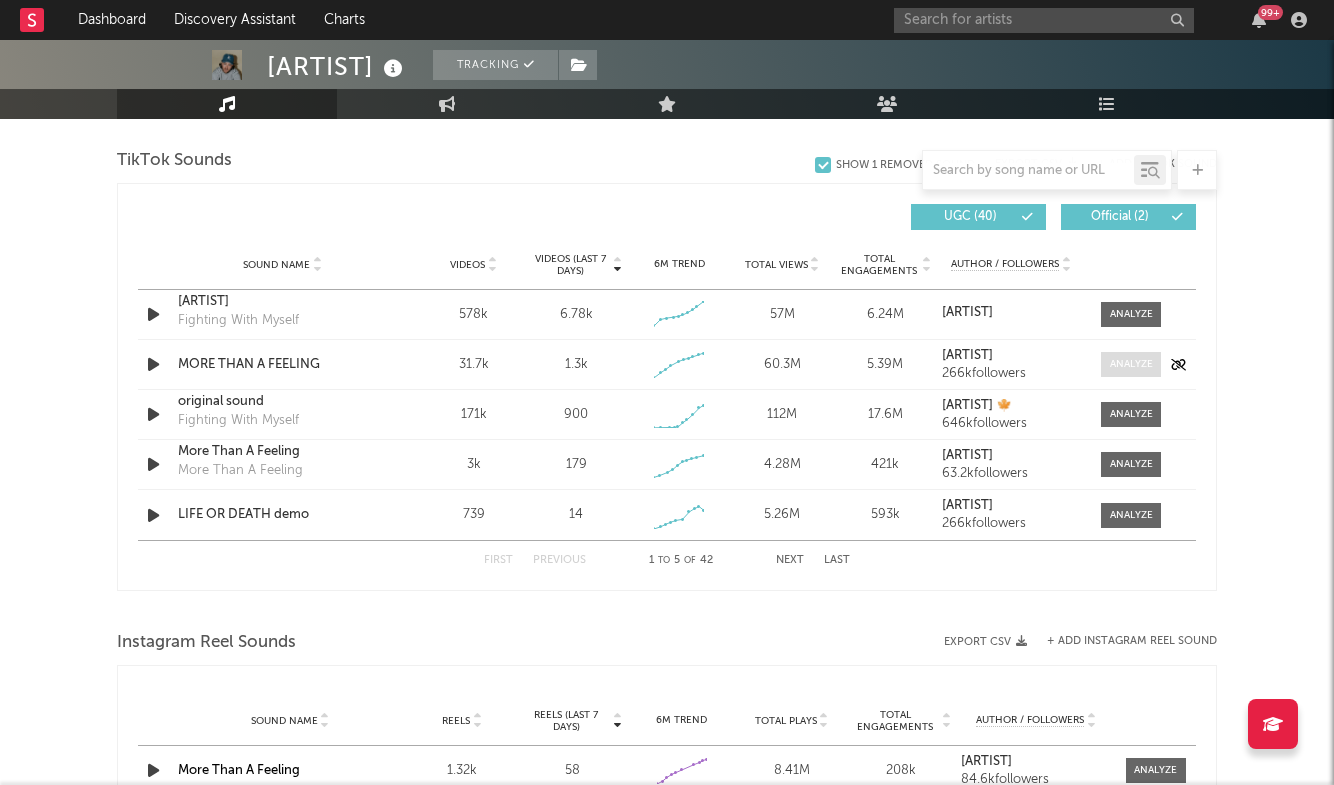 click at bounding box center [1131, 364] 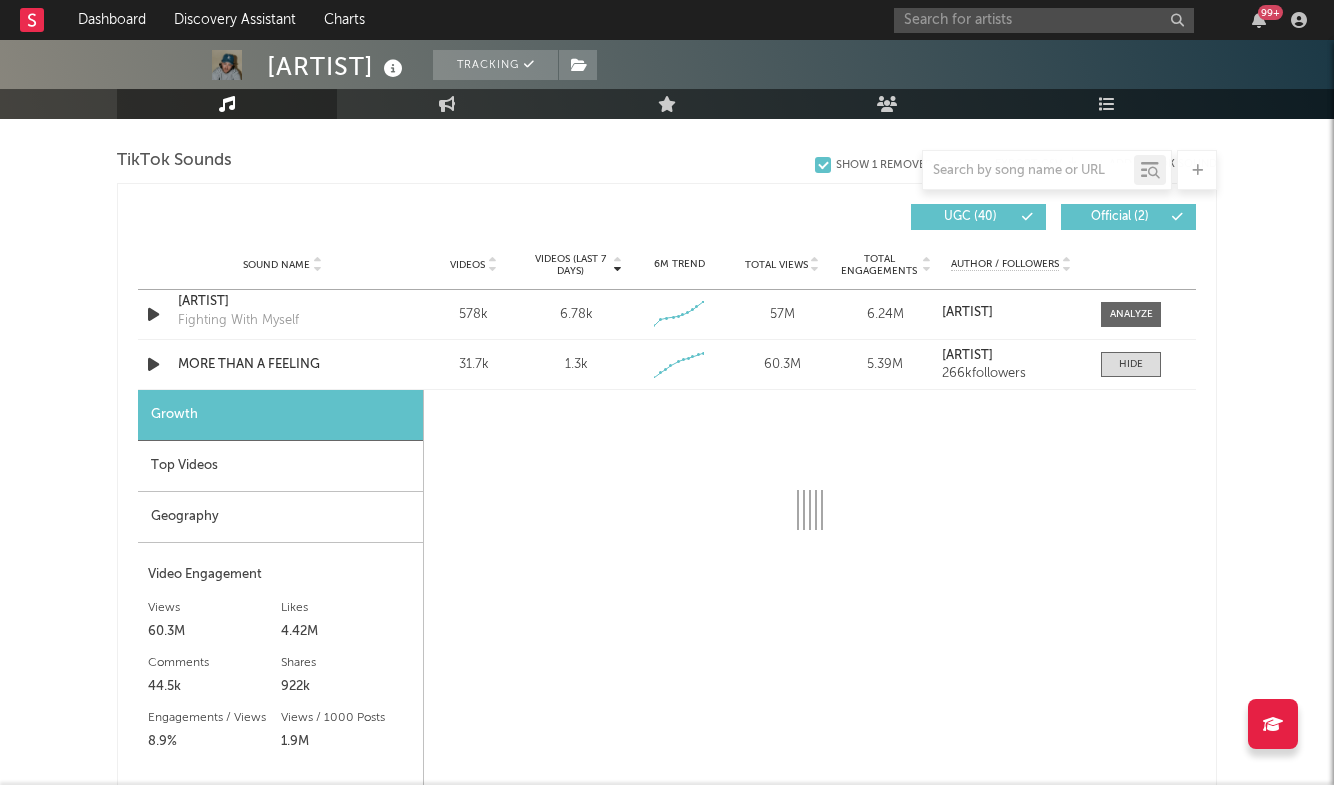 select on "1w" 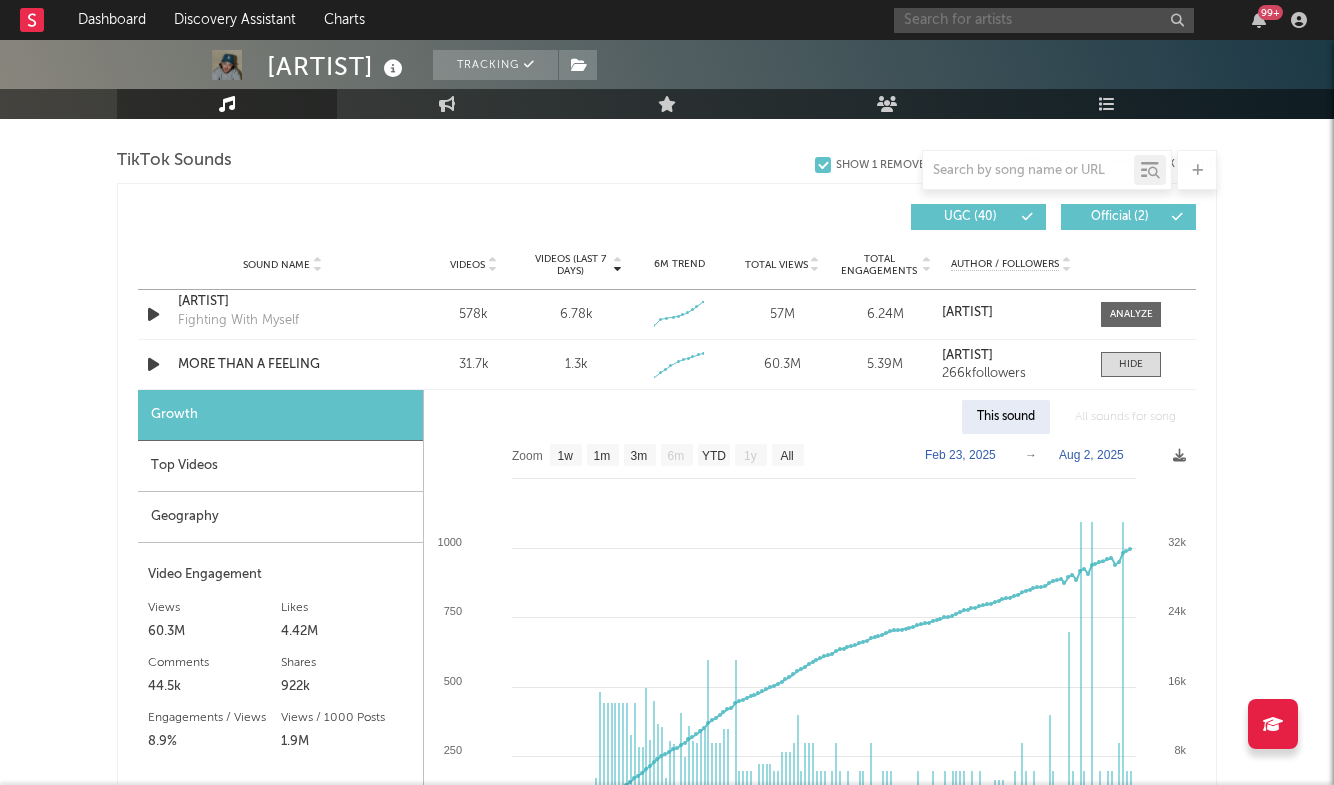 click at bounding box center (1044, 20) 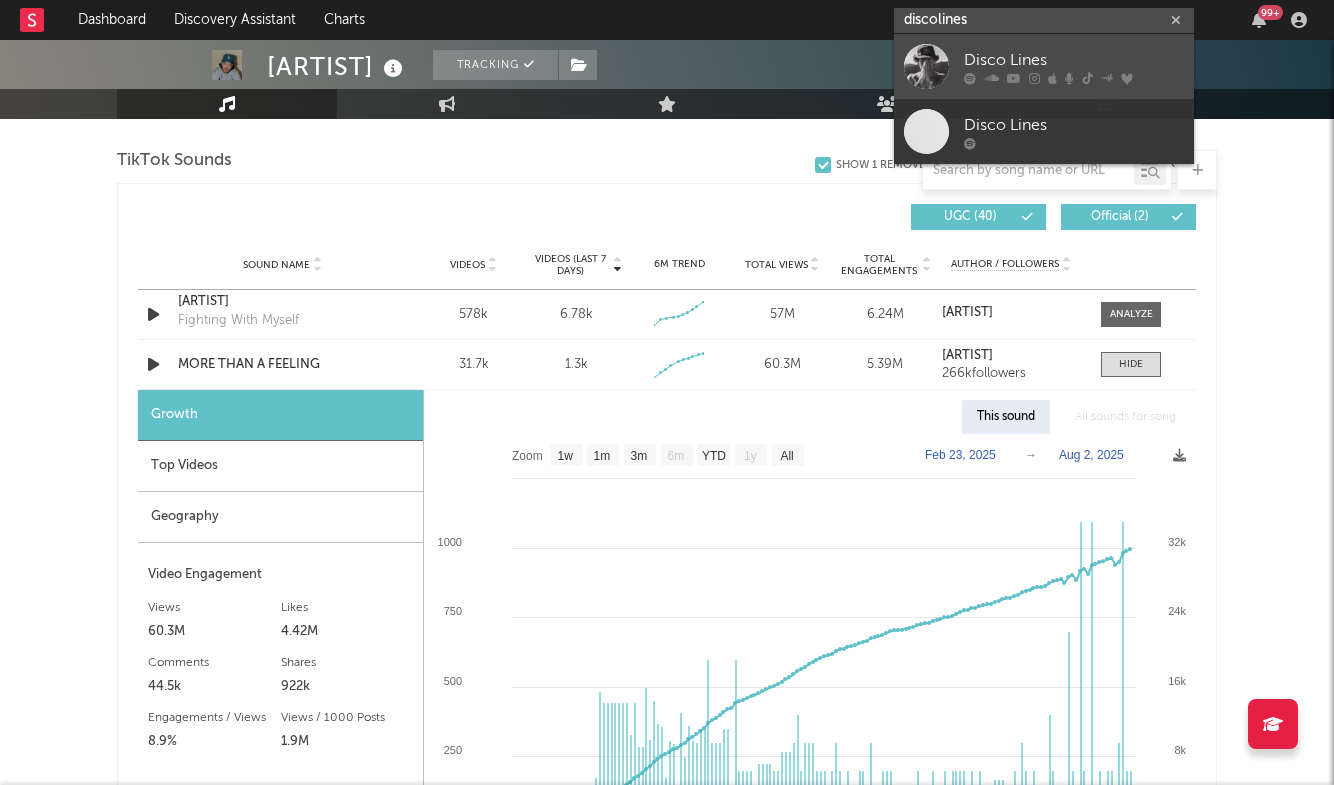 type on "discolines" 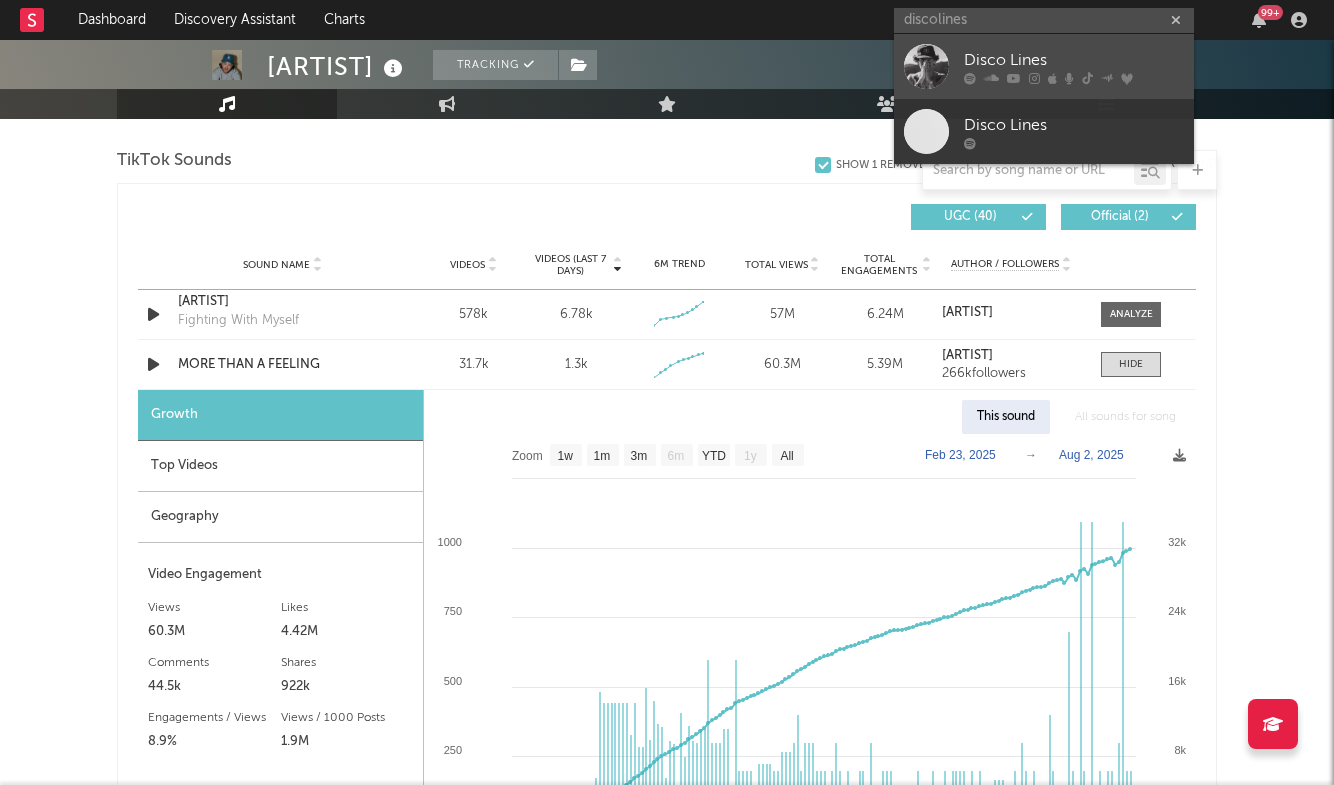 click on "Disco Lines" at bounding box center (1074, 60) 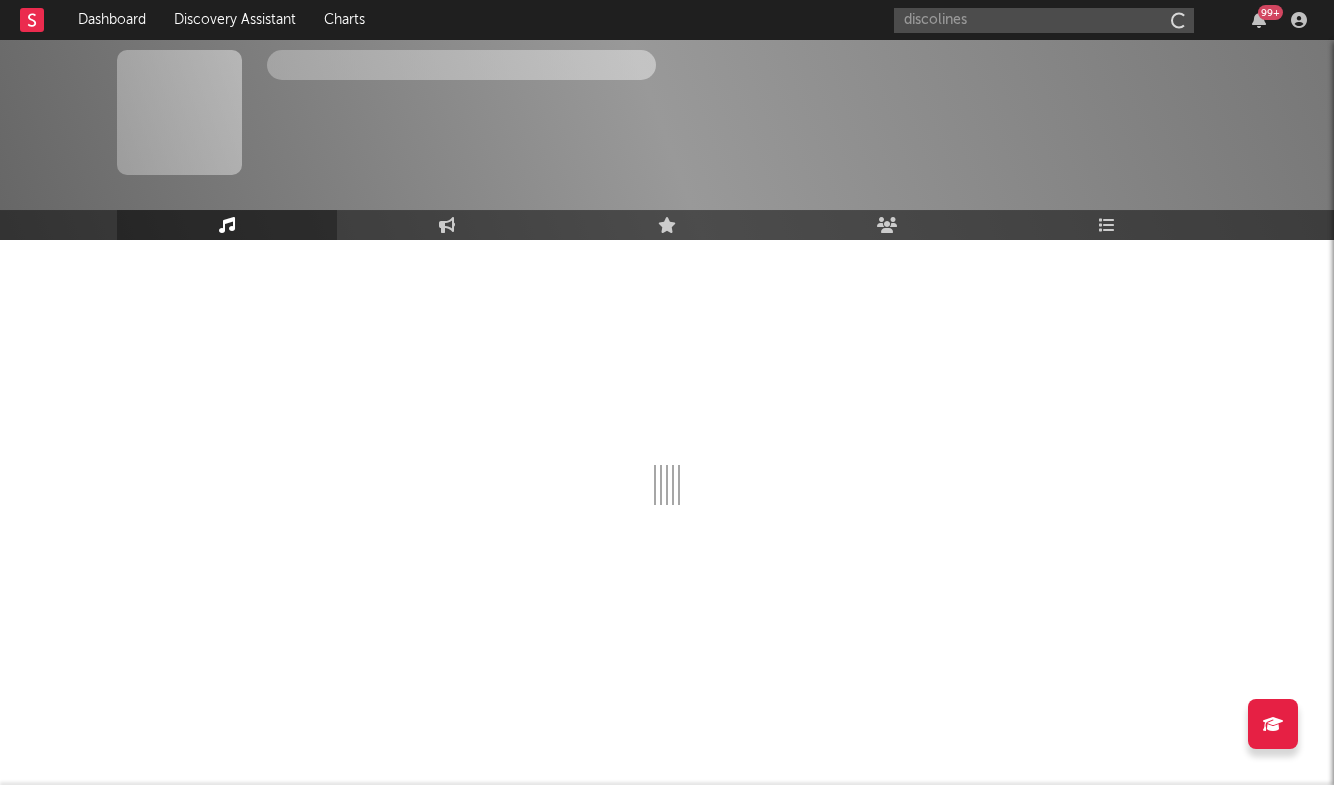 type 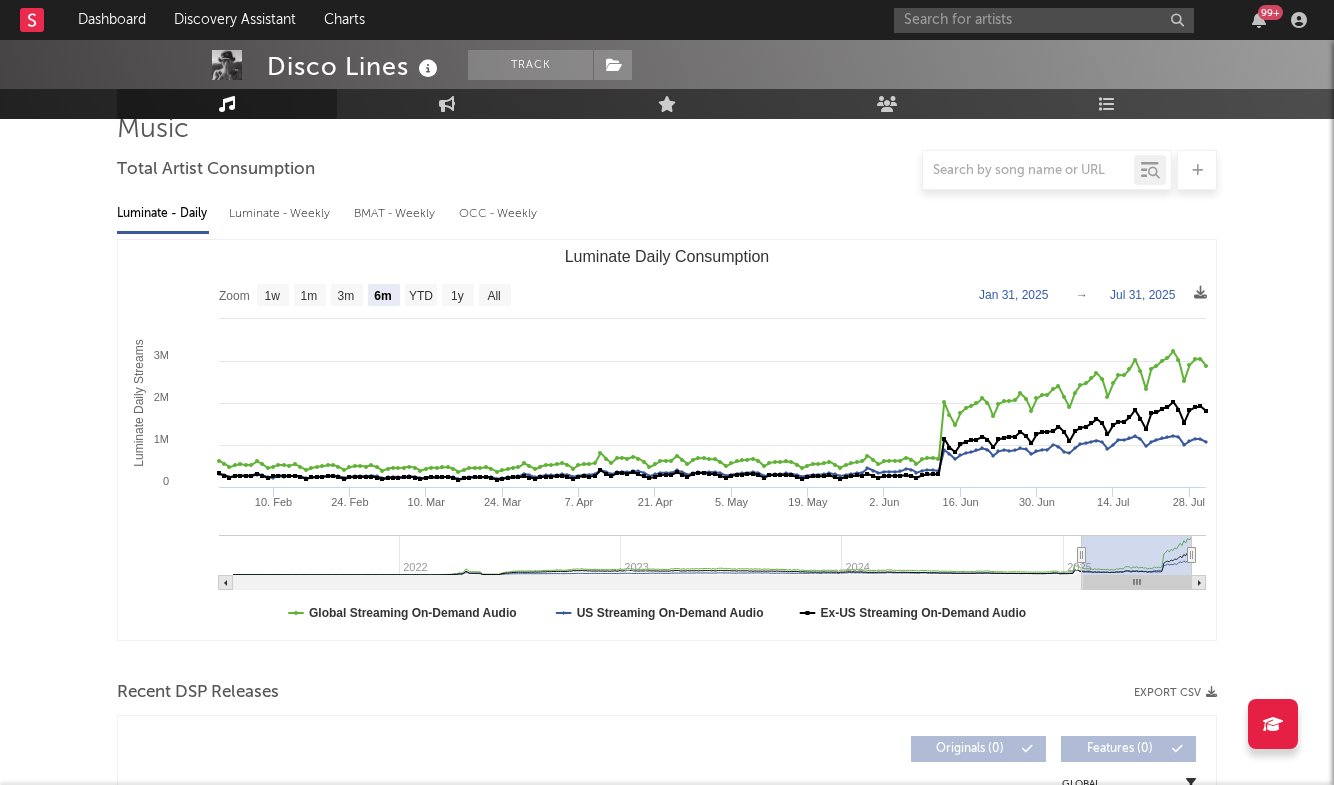 scroll, scrollTop: 153, scrollLeft: 0, axis: vertical 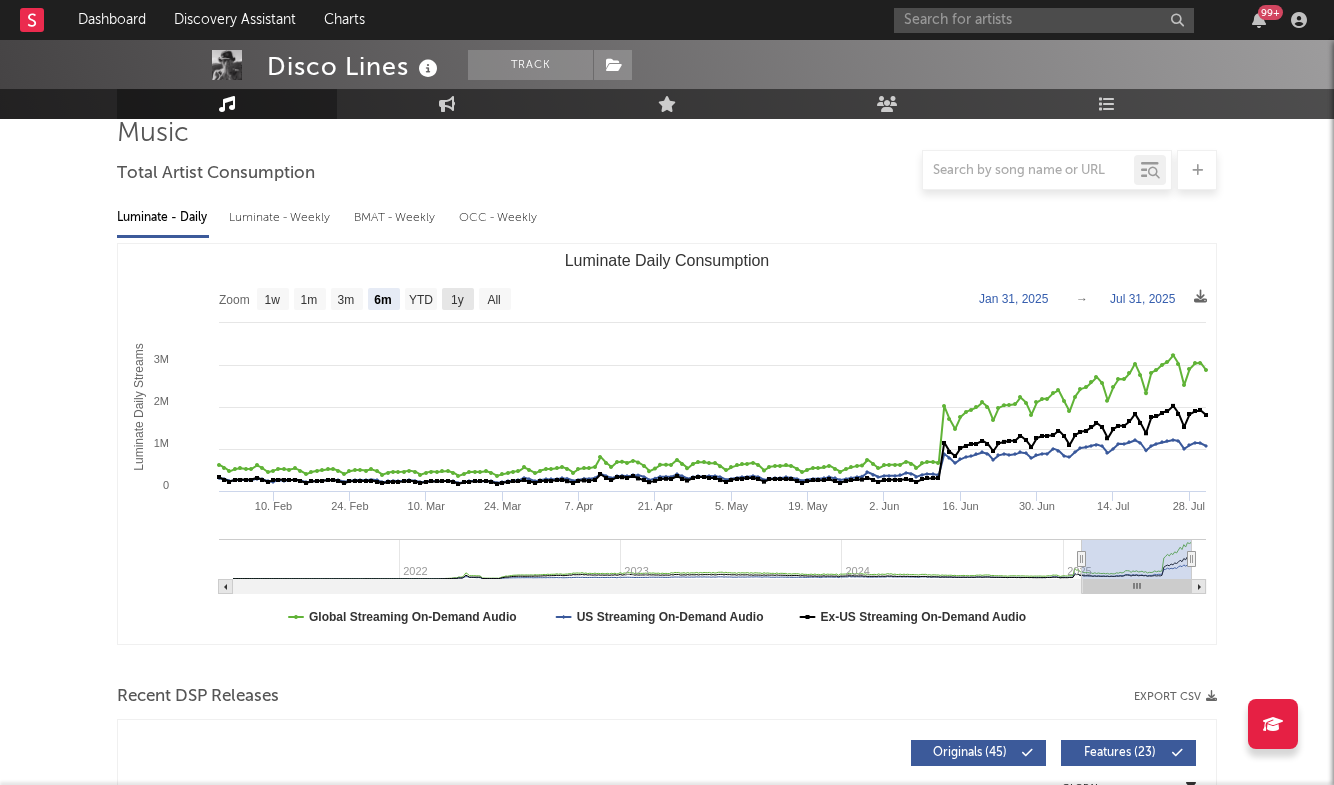 click 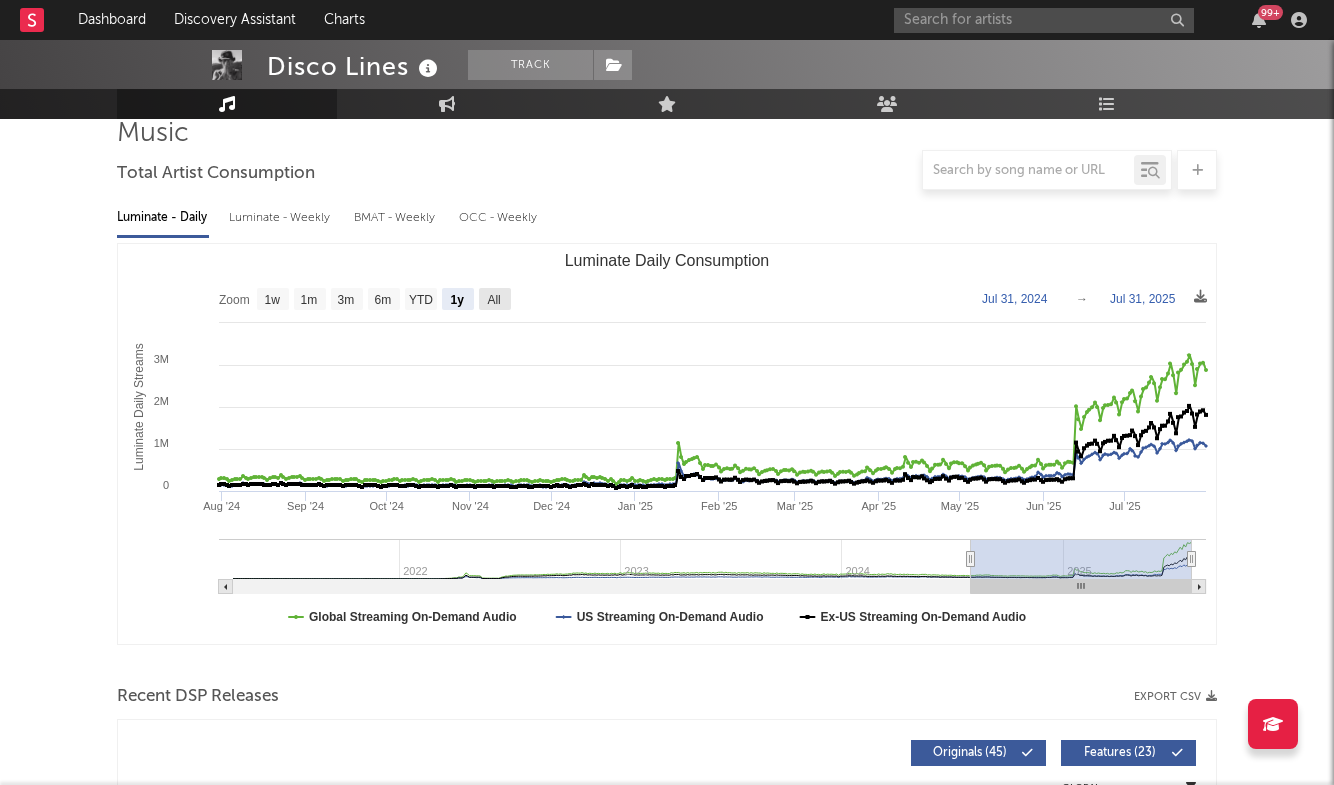 click on "All" 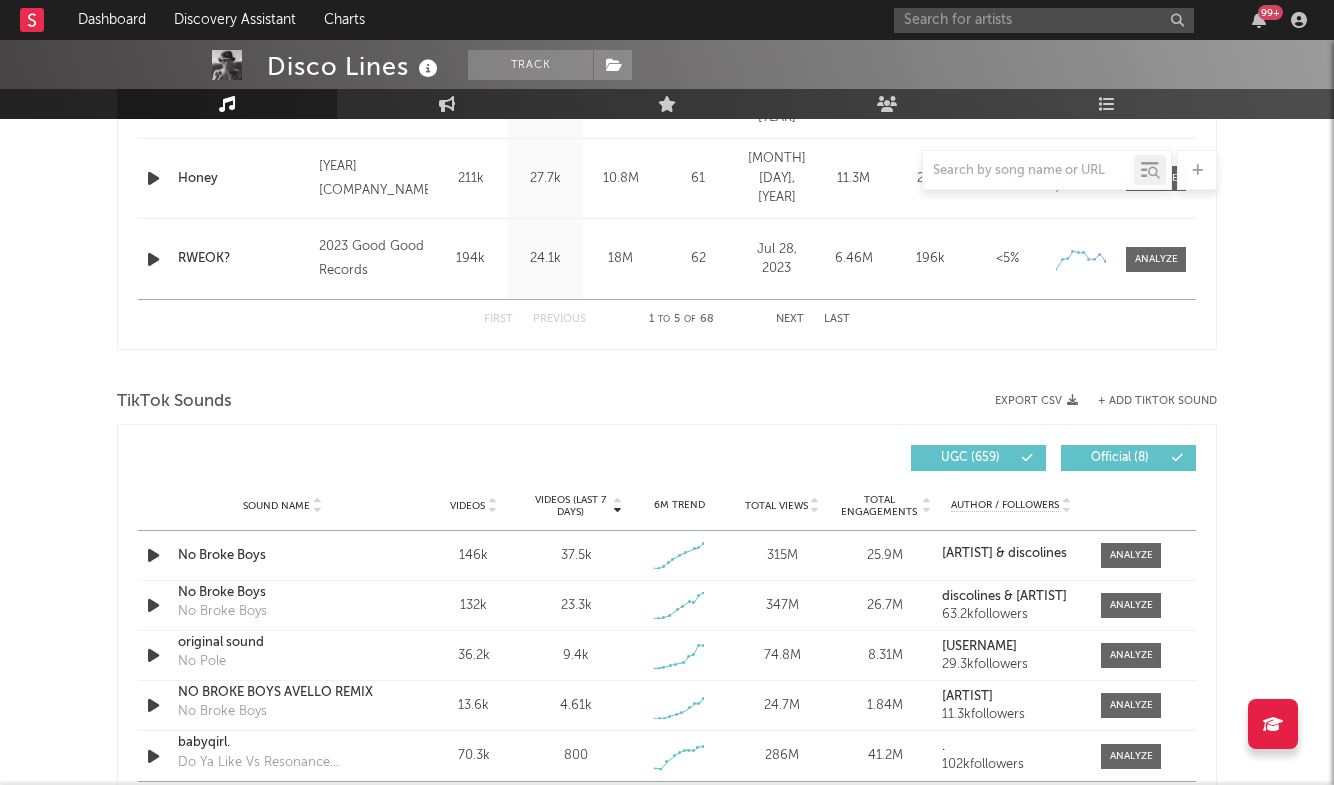 scroll, scrollTop: 1143, scrollLeft: 0, axis: vertical 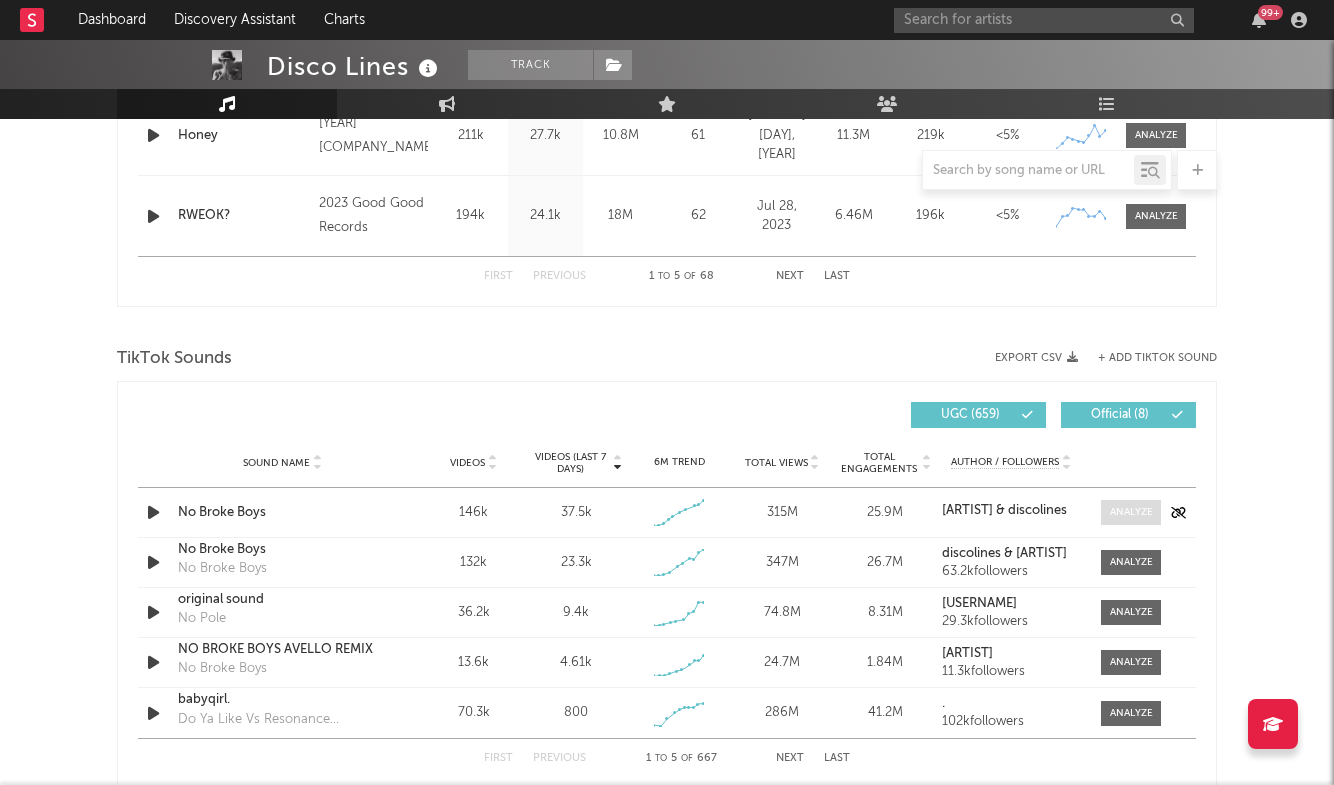 click at bounding box center (1131, 512) 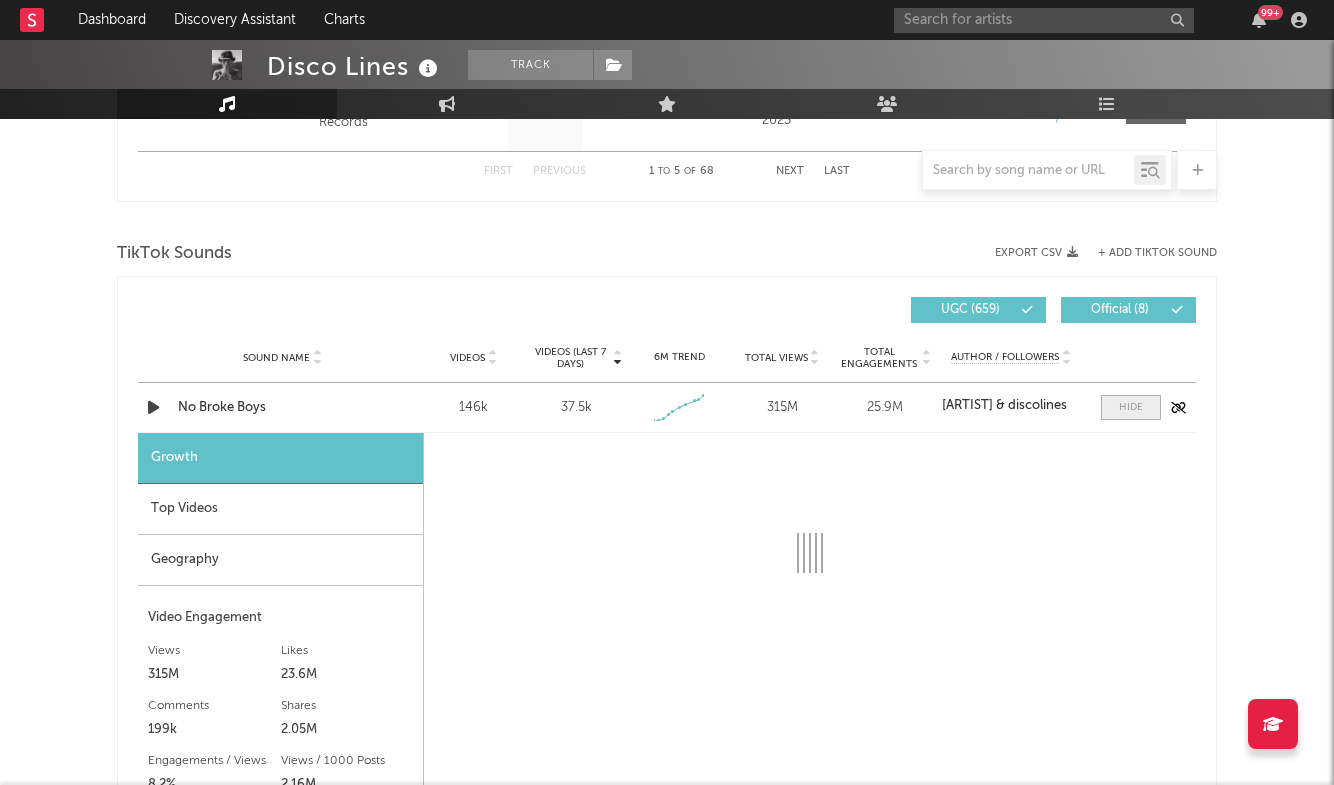 select on "1w" 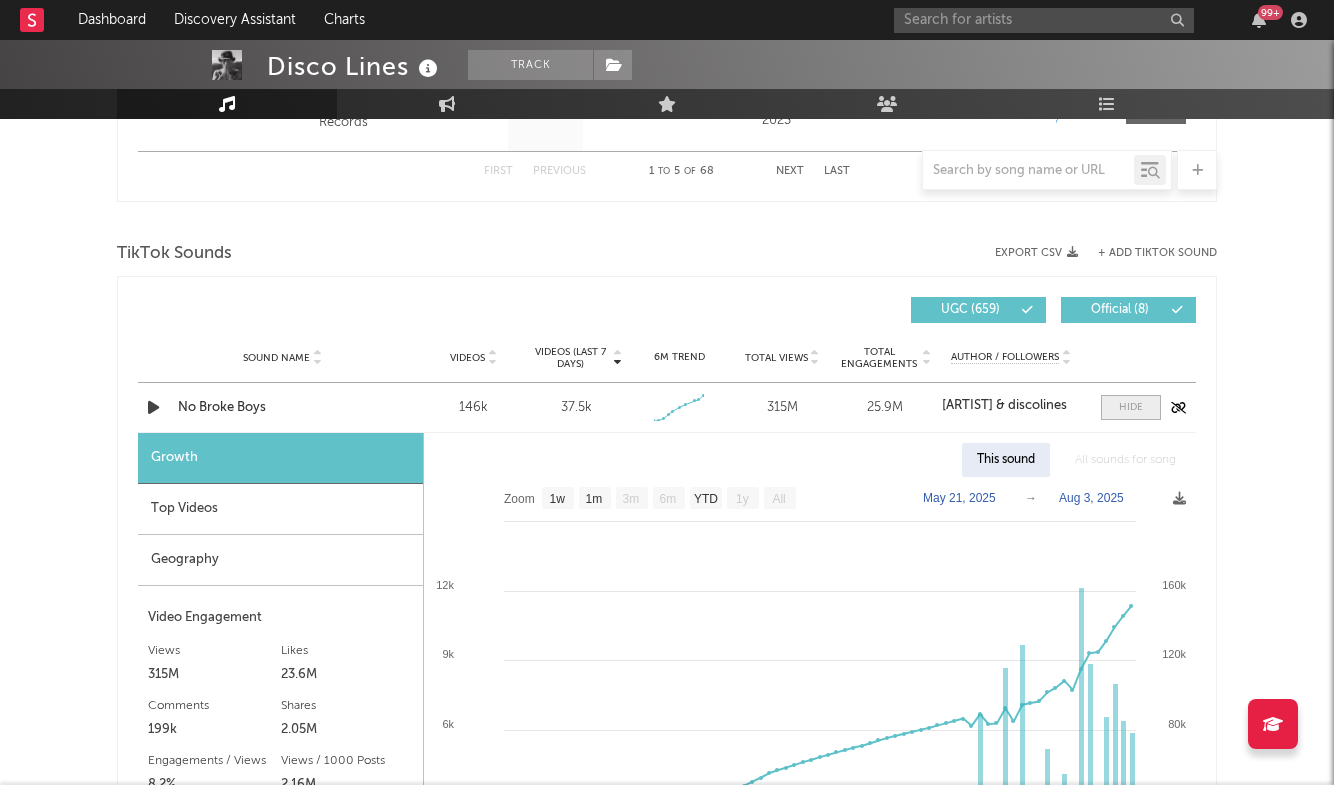 scroll, scrollTop: 1295, scrollLeft: 0, axis: vertical 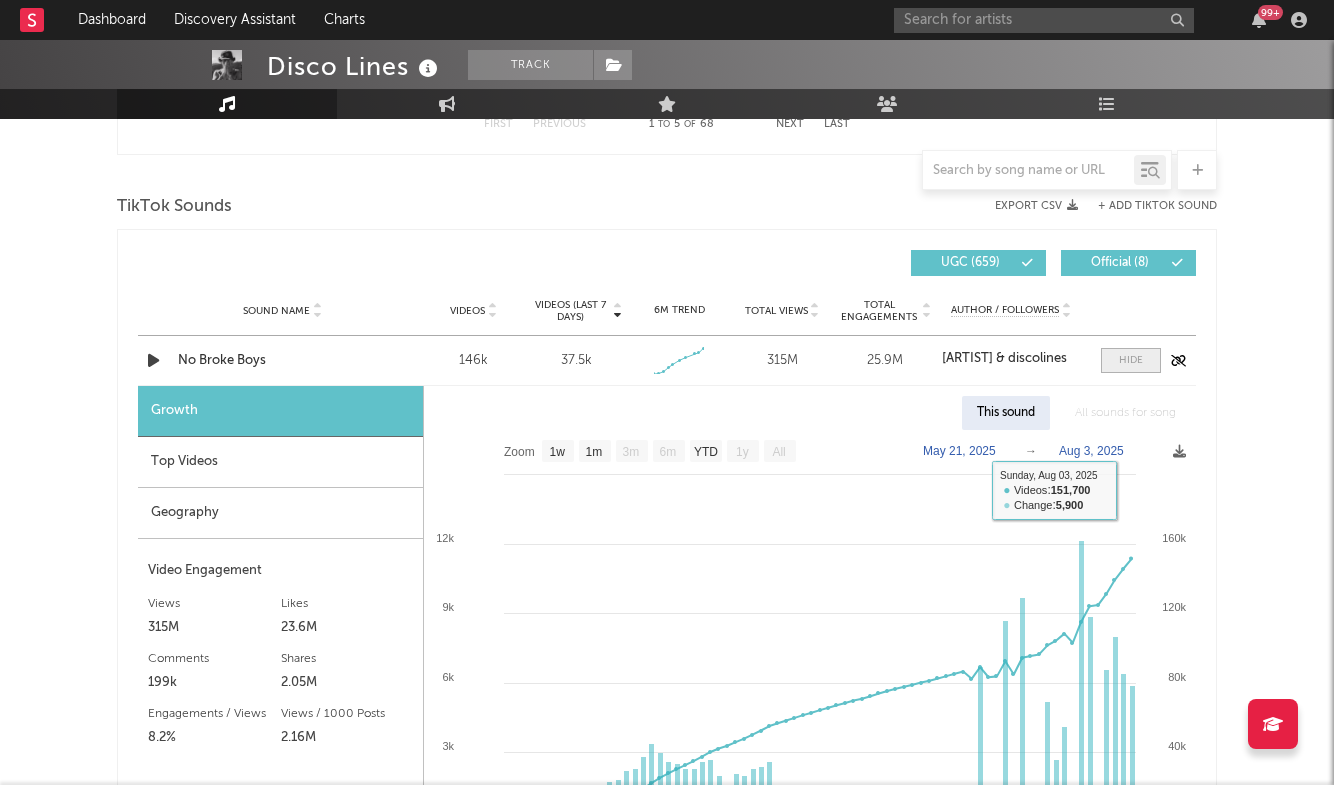 click at bounding box center (1131, 360) 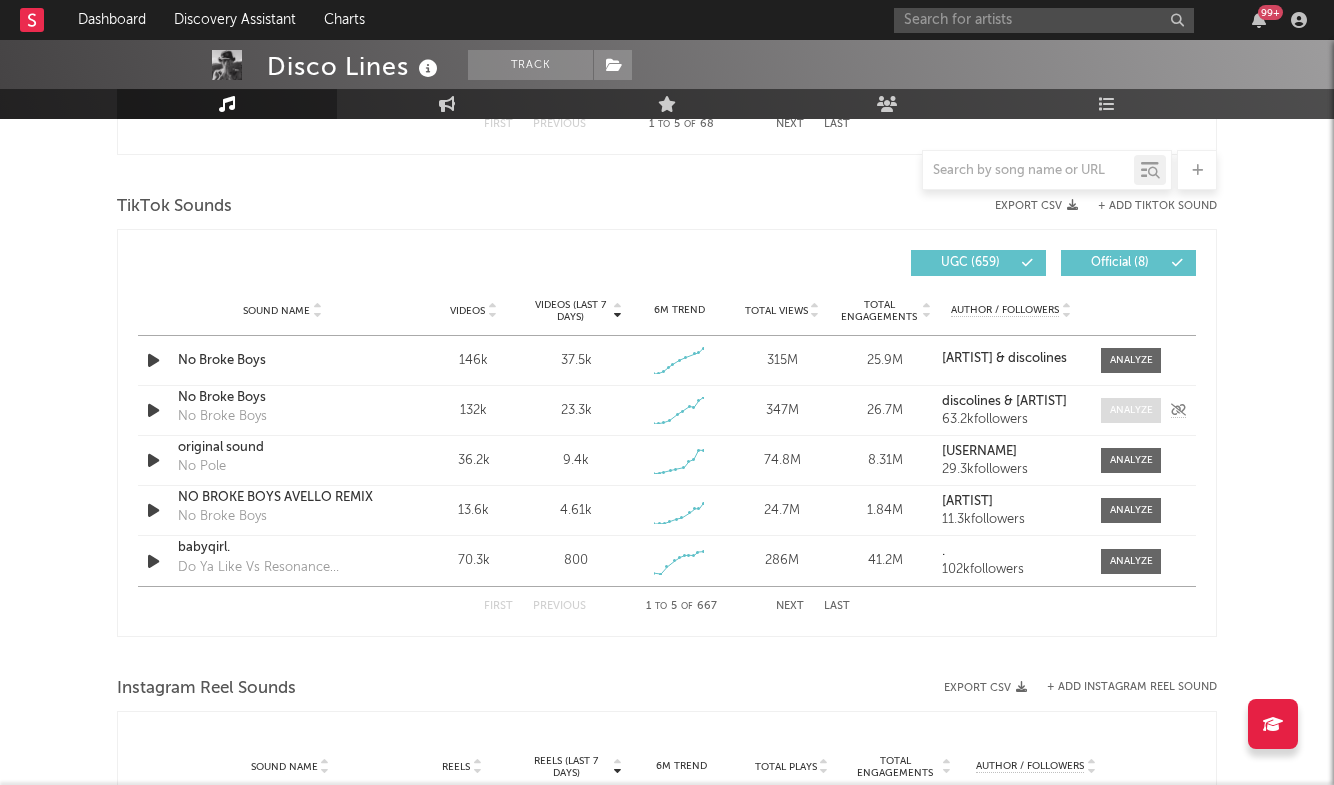 click at bounding box center [1131, 410] 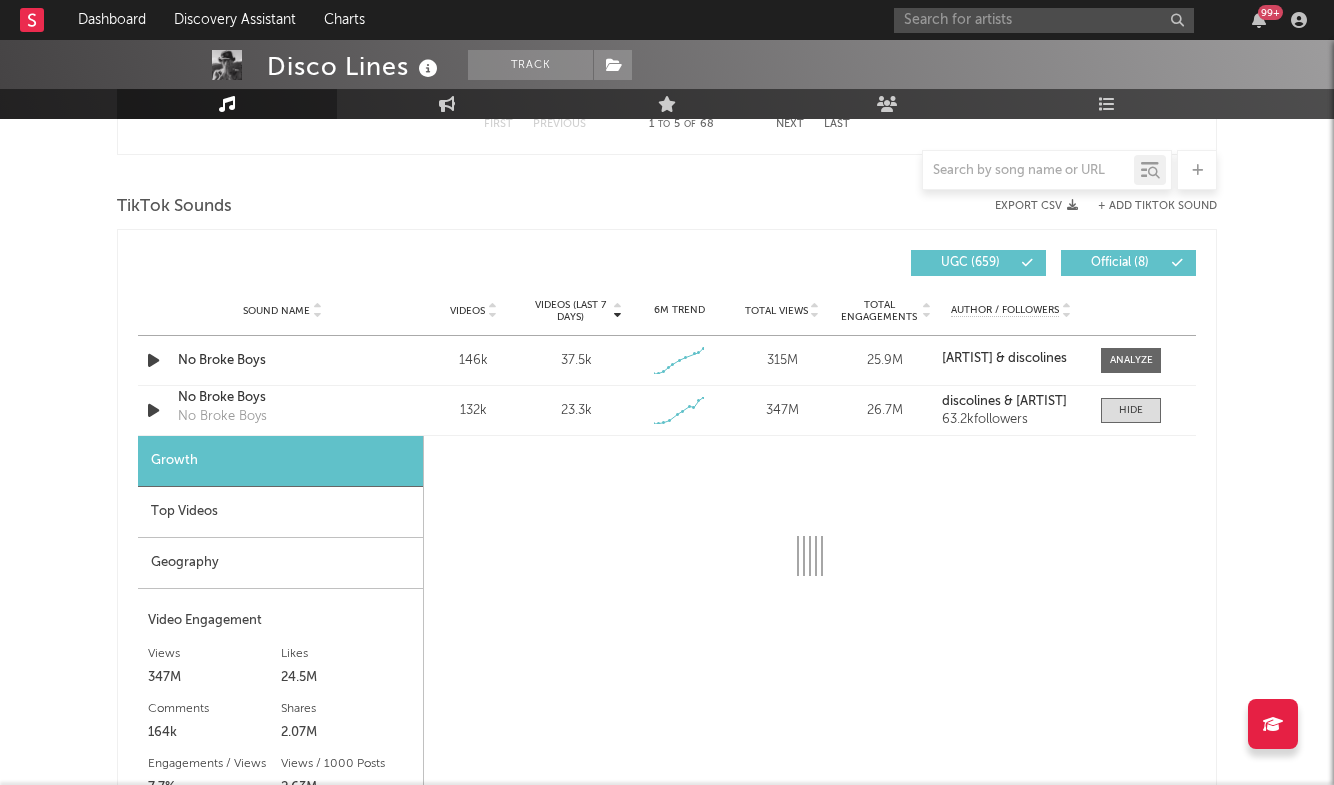 select on "1w" 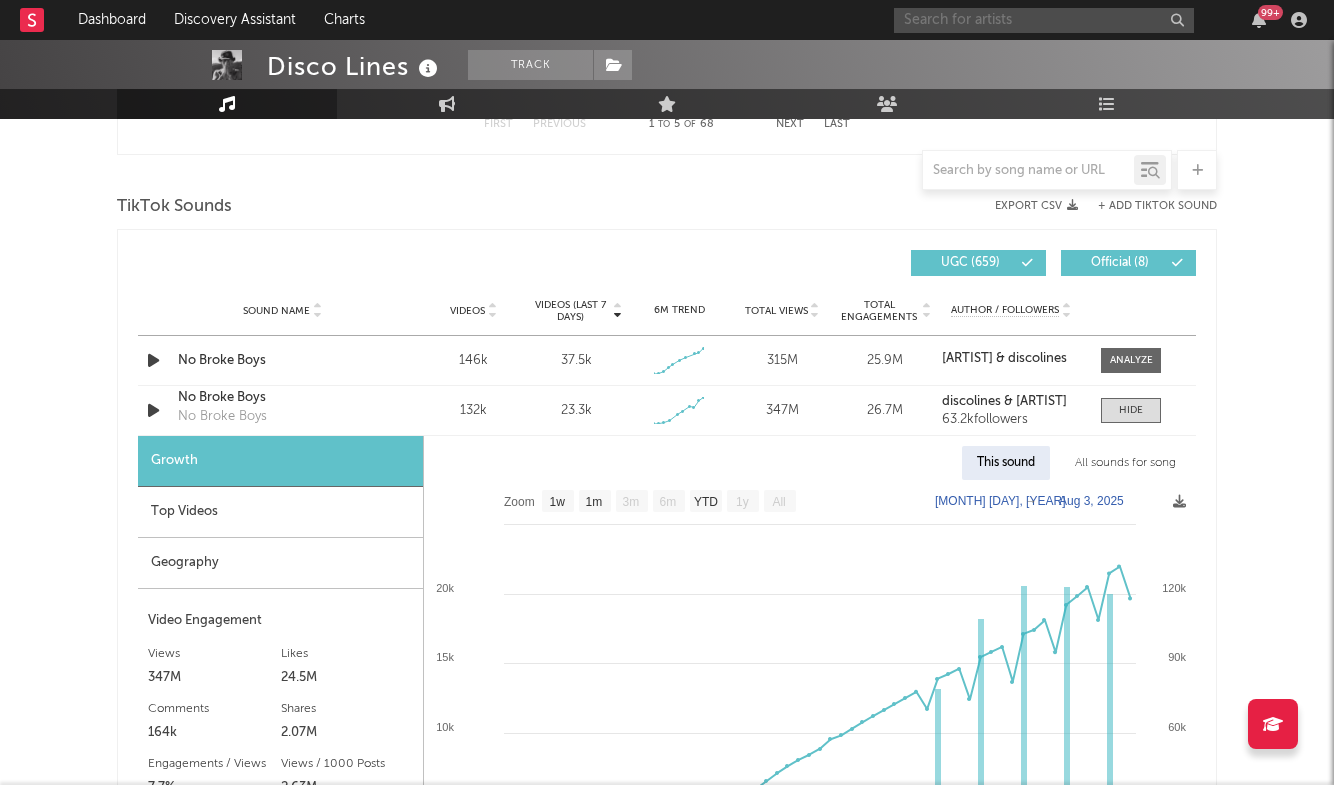 click at bounding box center (1044, 20) 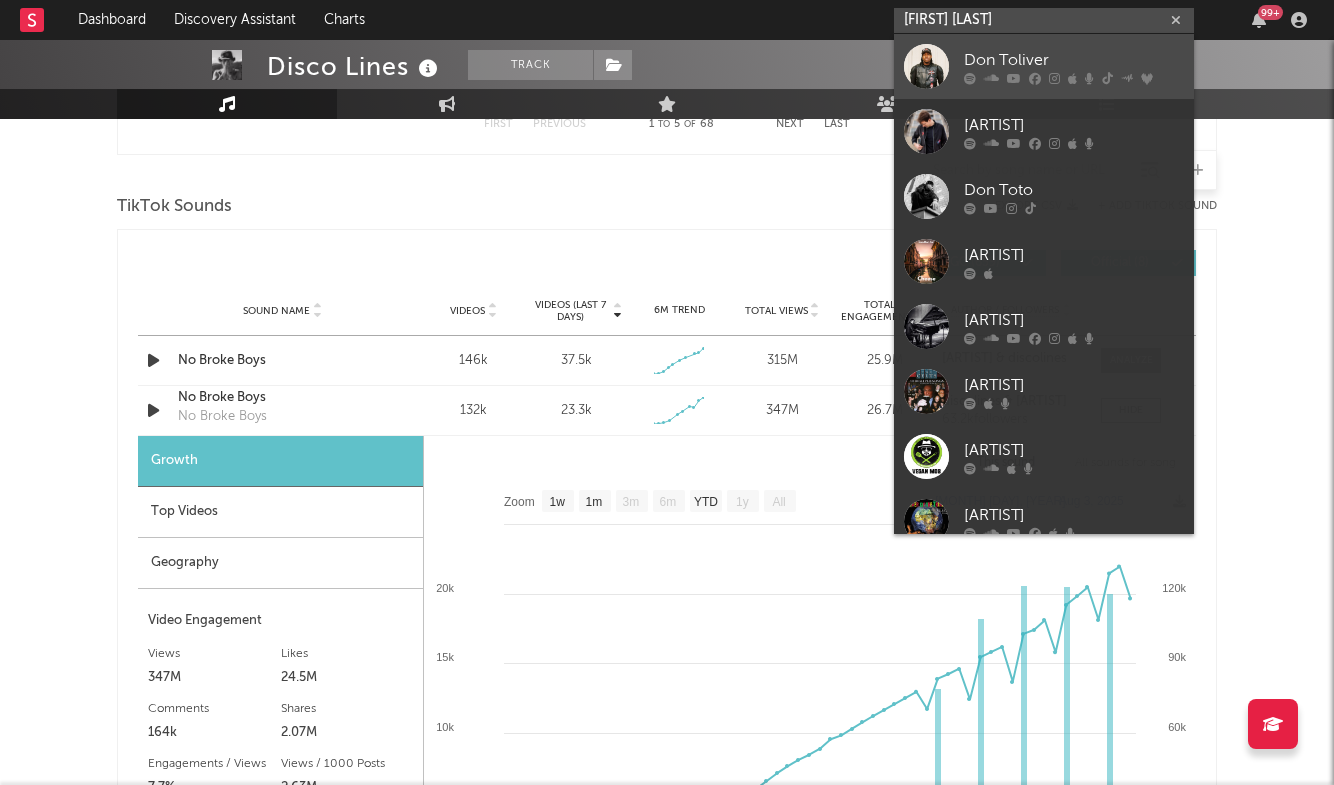 type on "don to" 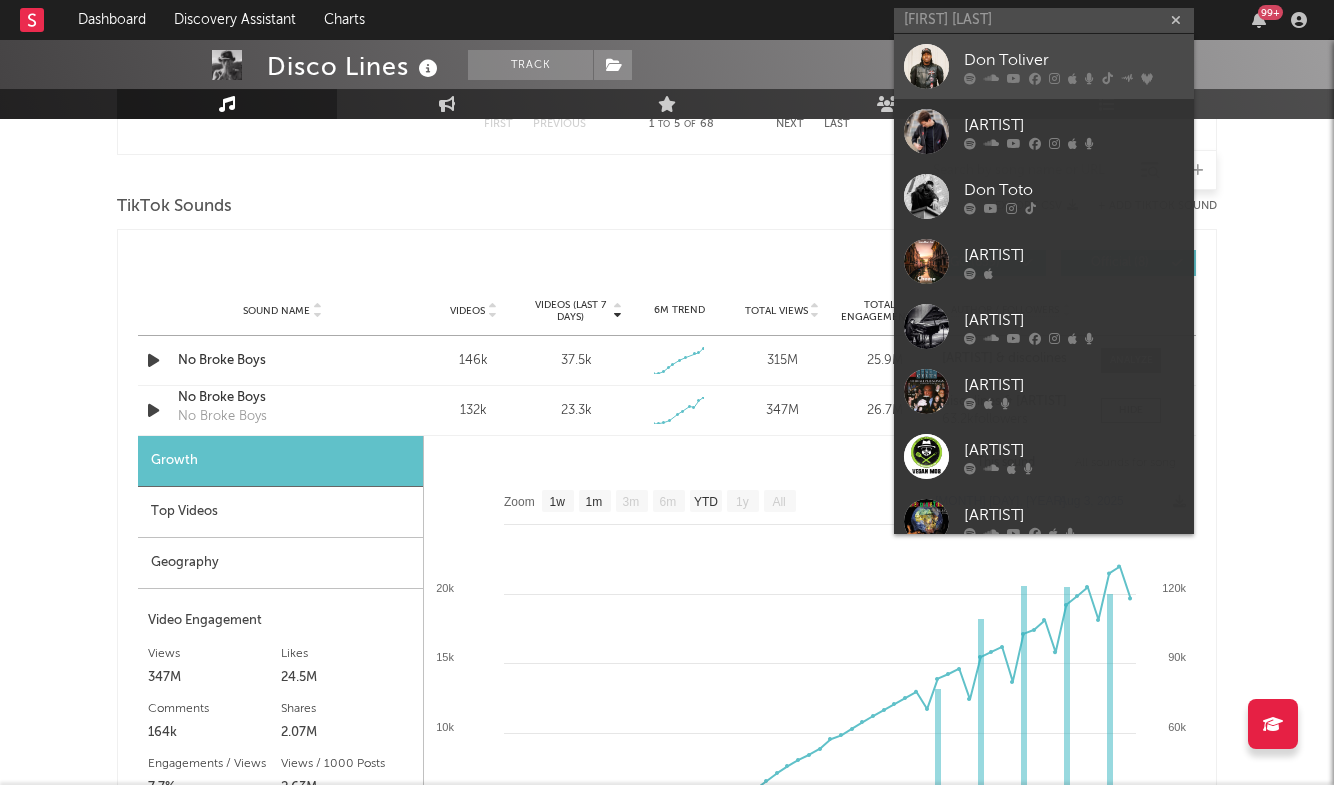 click on "Don Toliver" at bounding box center [1044, 66] 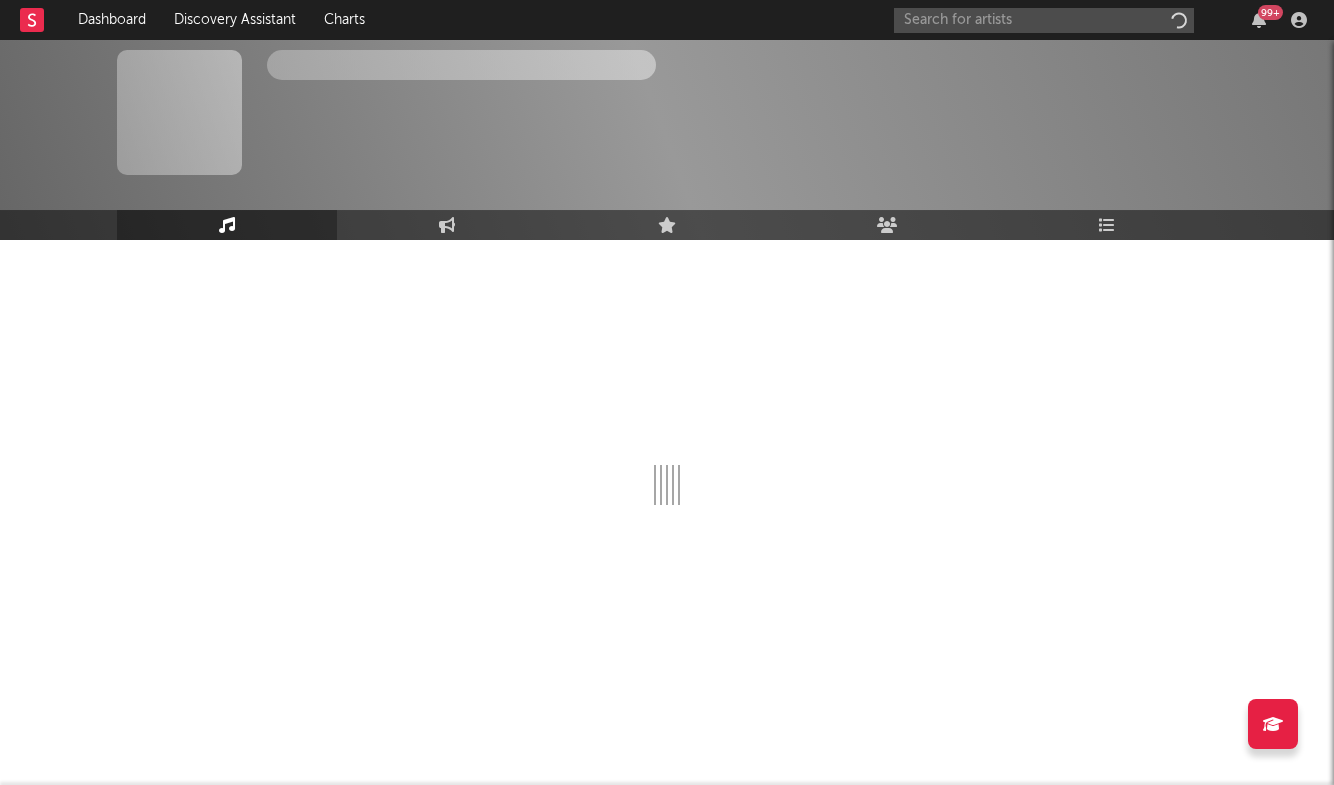 scroll, scrollTop: 0, scrollLeft: 0, axis: both 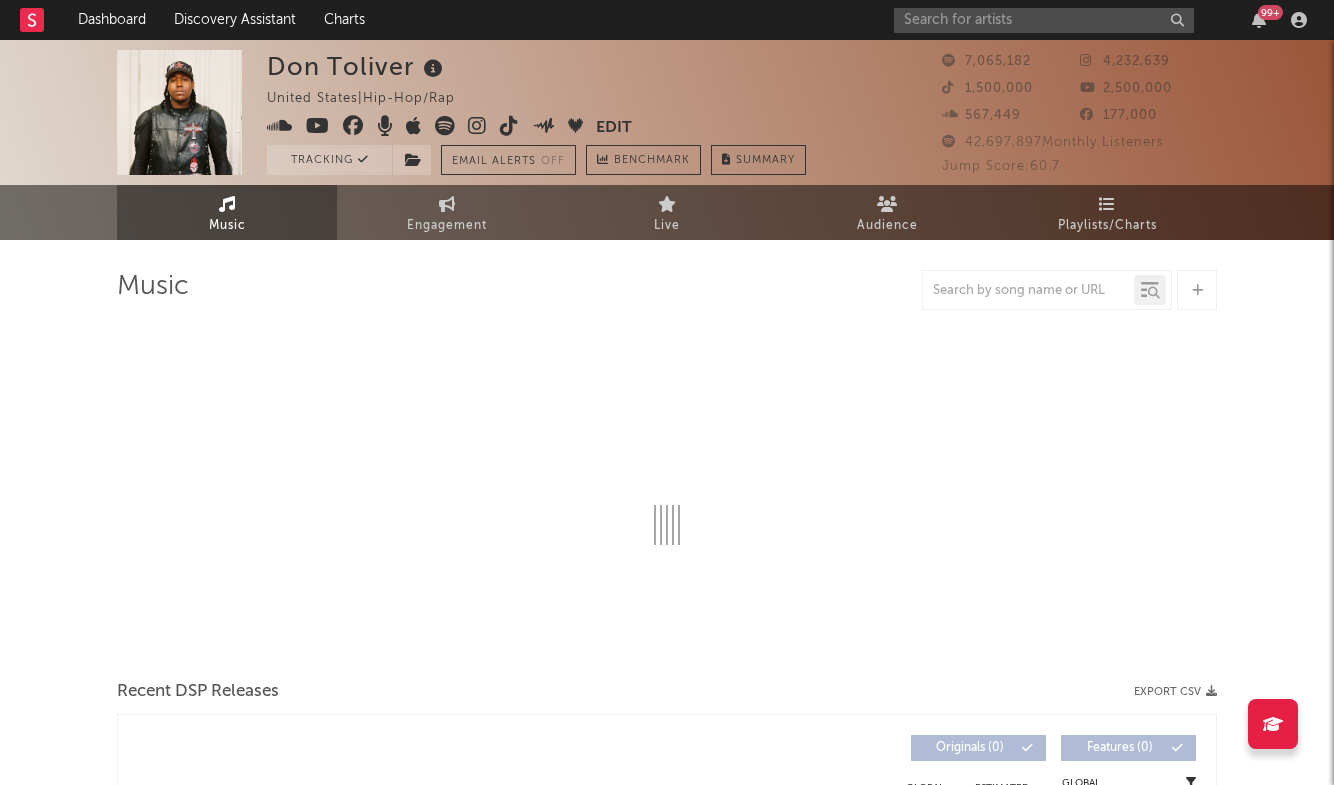 select on "6m" 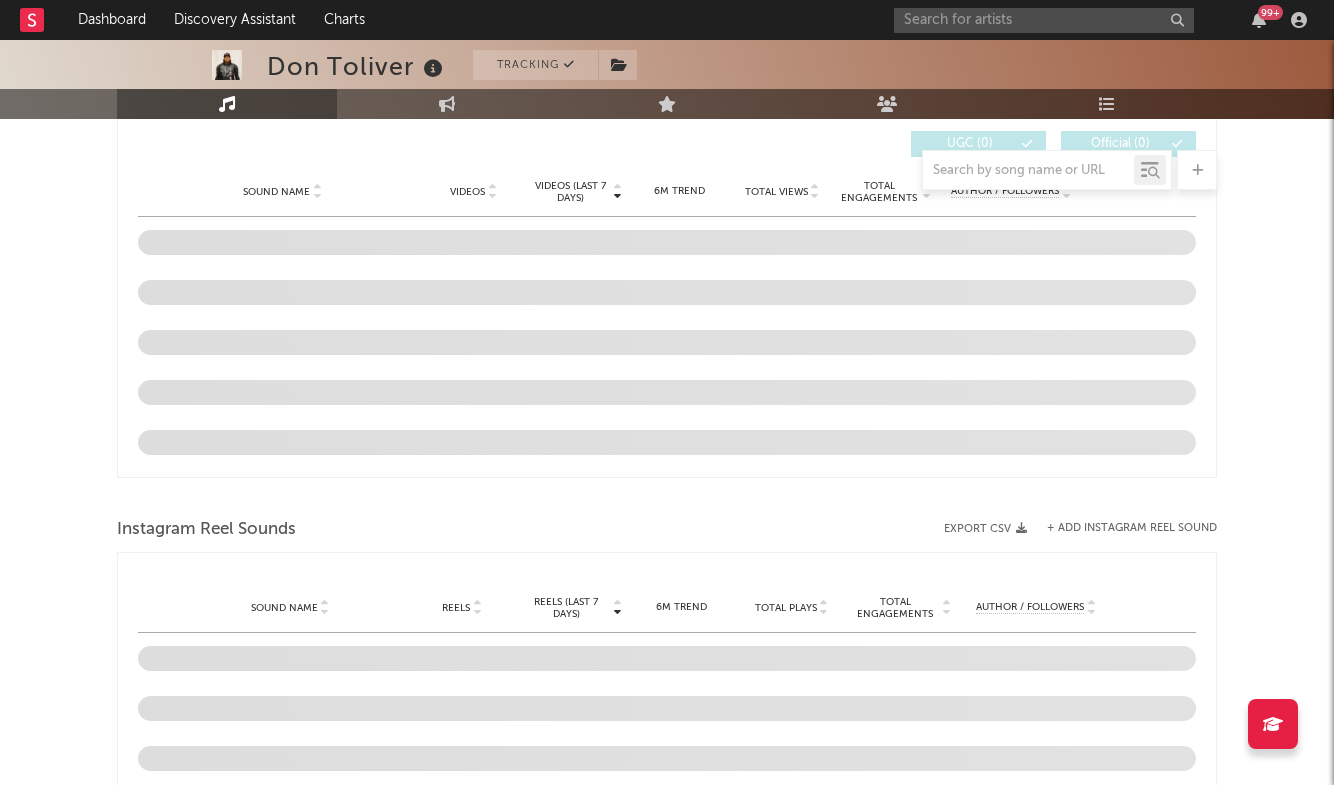 scroll, scrollTop: 1375, scrollLeft: 0, axis: vertical 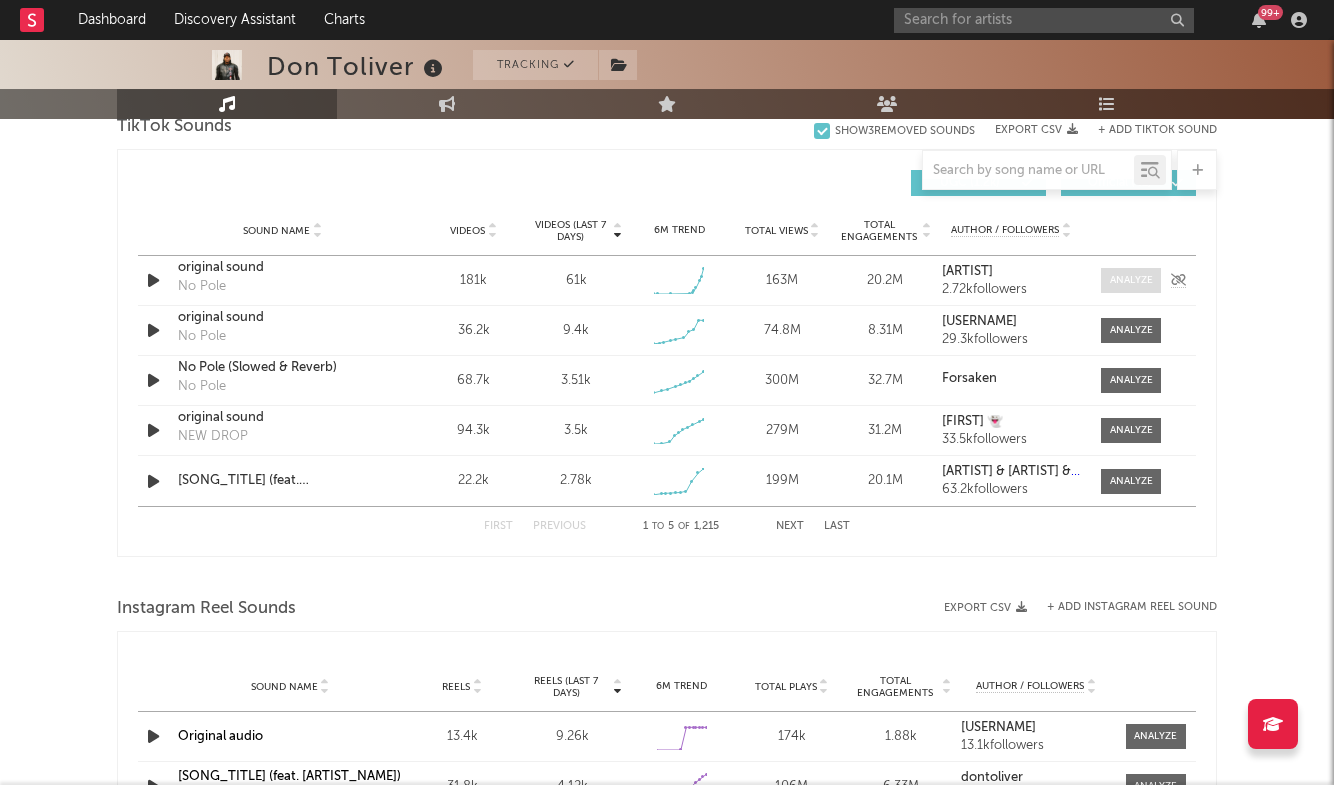 click at bounding box center [1131, 280] 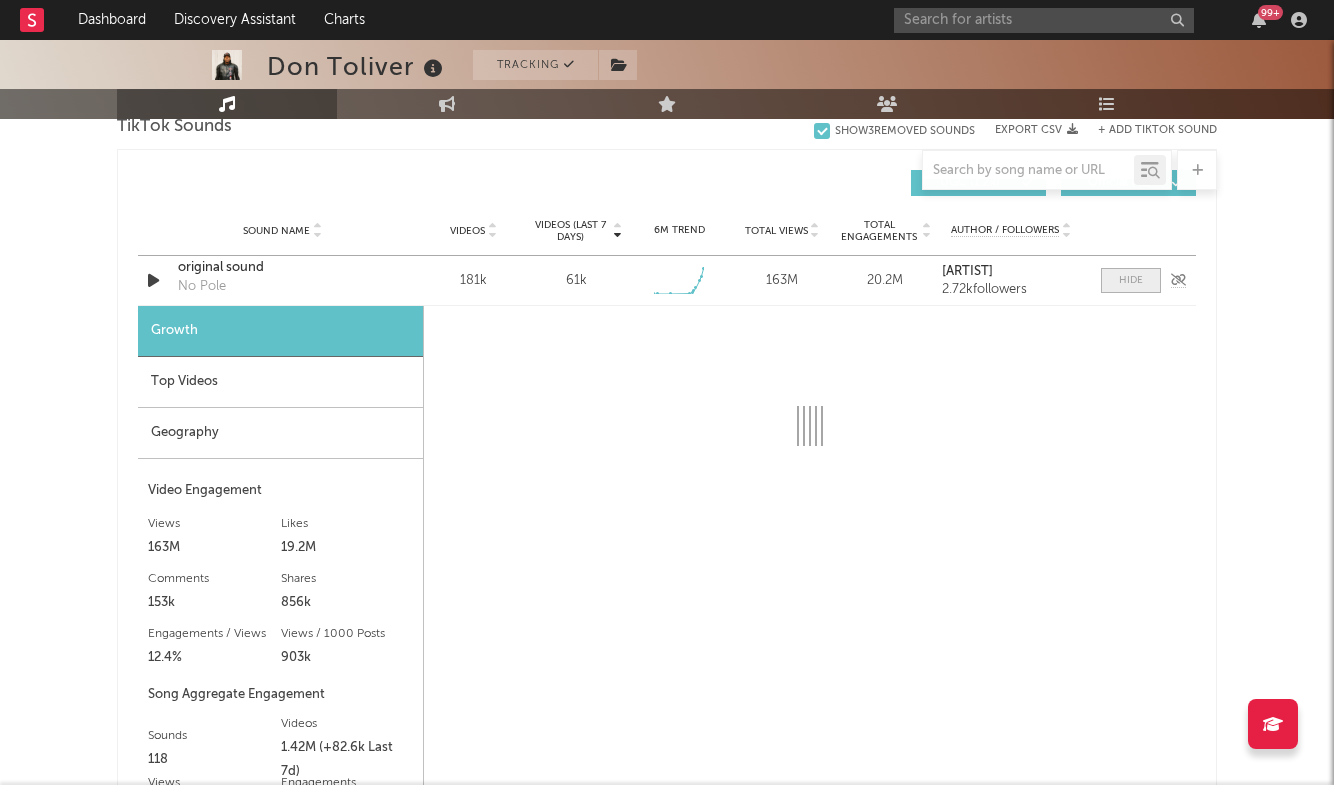 select on "1w" 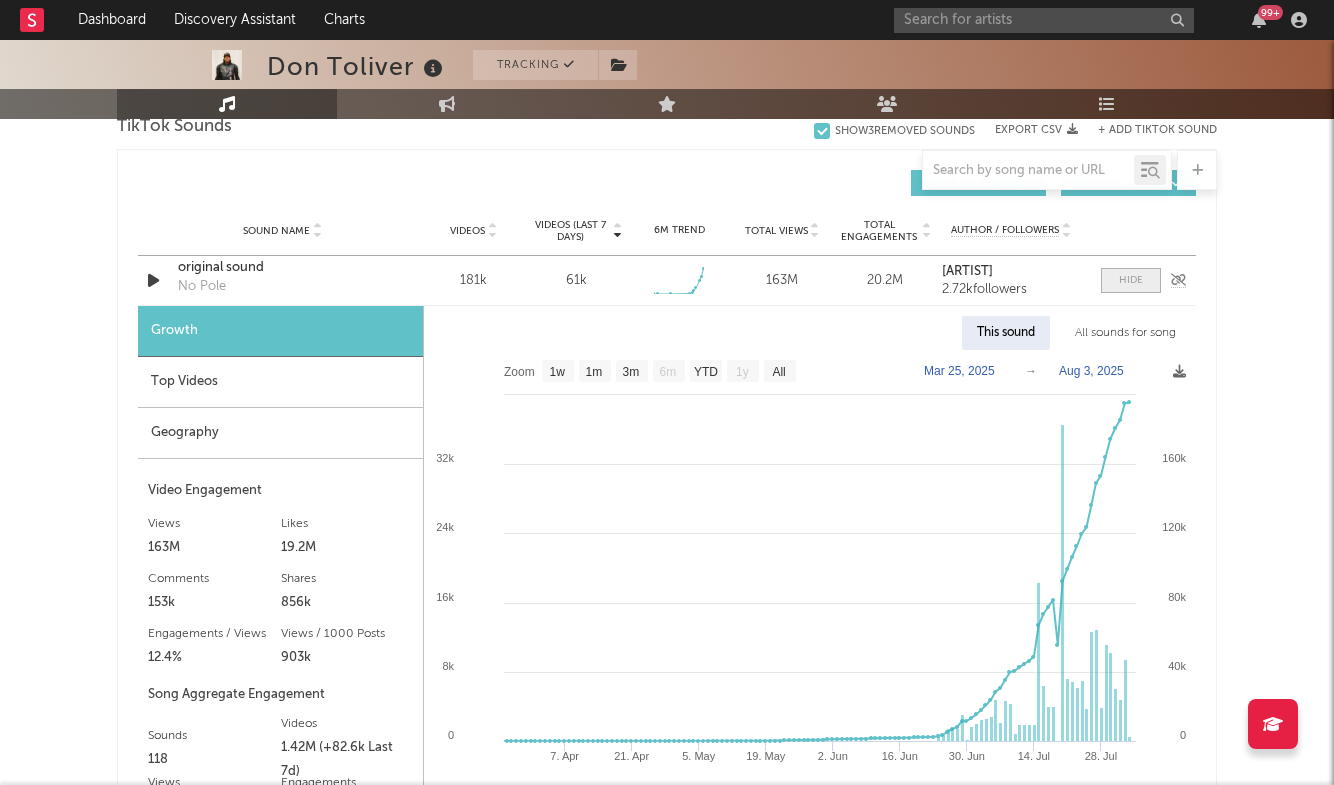 click at bounding box center [1131, 280] 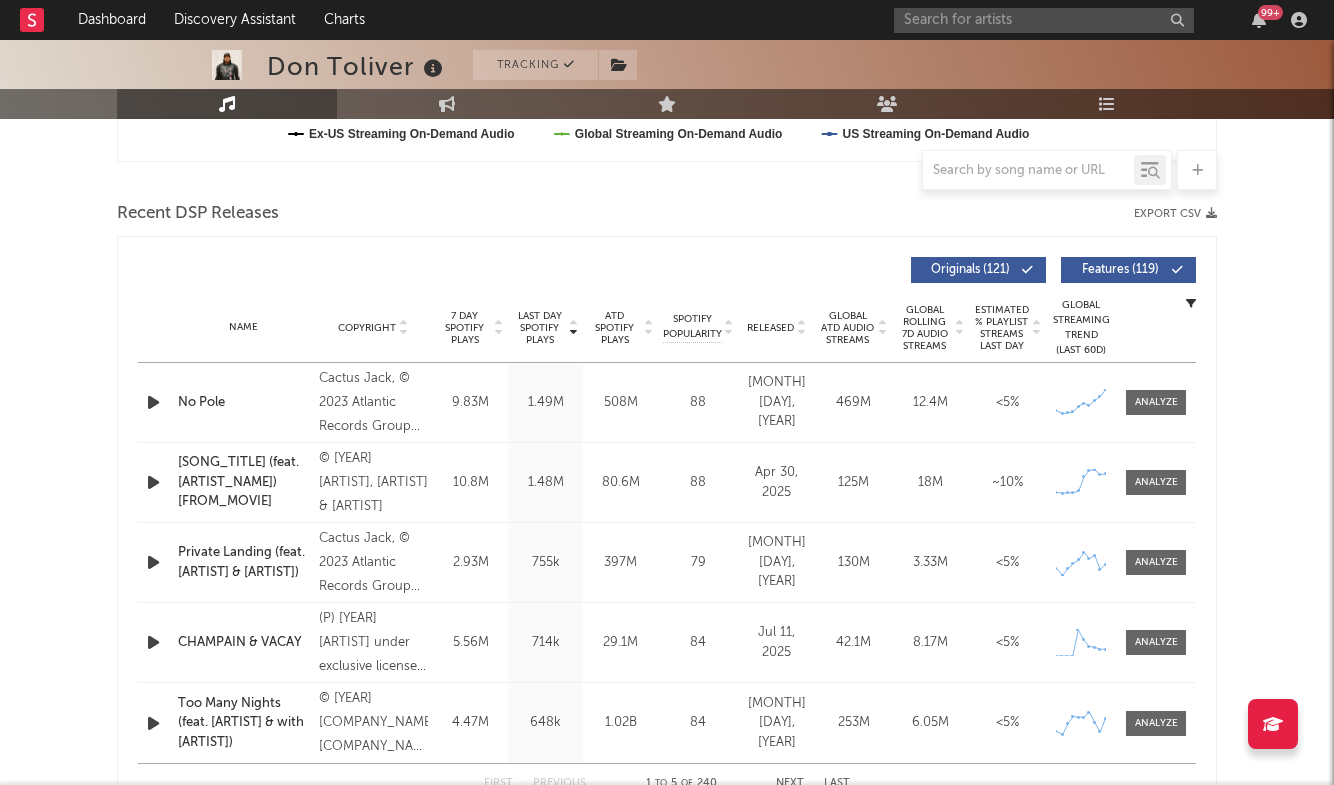 scroll, scrollTop: 642, scrollLeft: 0, axis: vertical 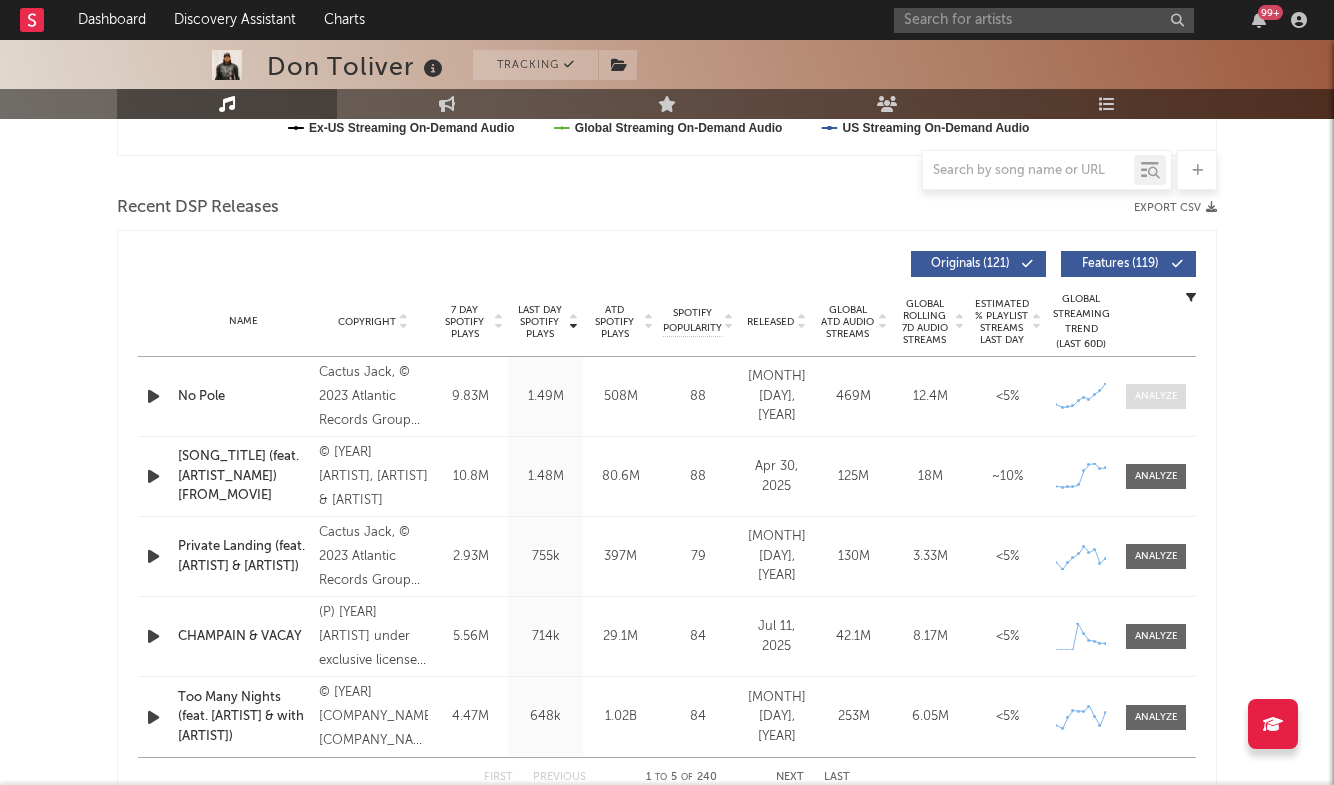 click at bounding box center (1156, 396) 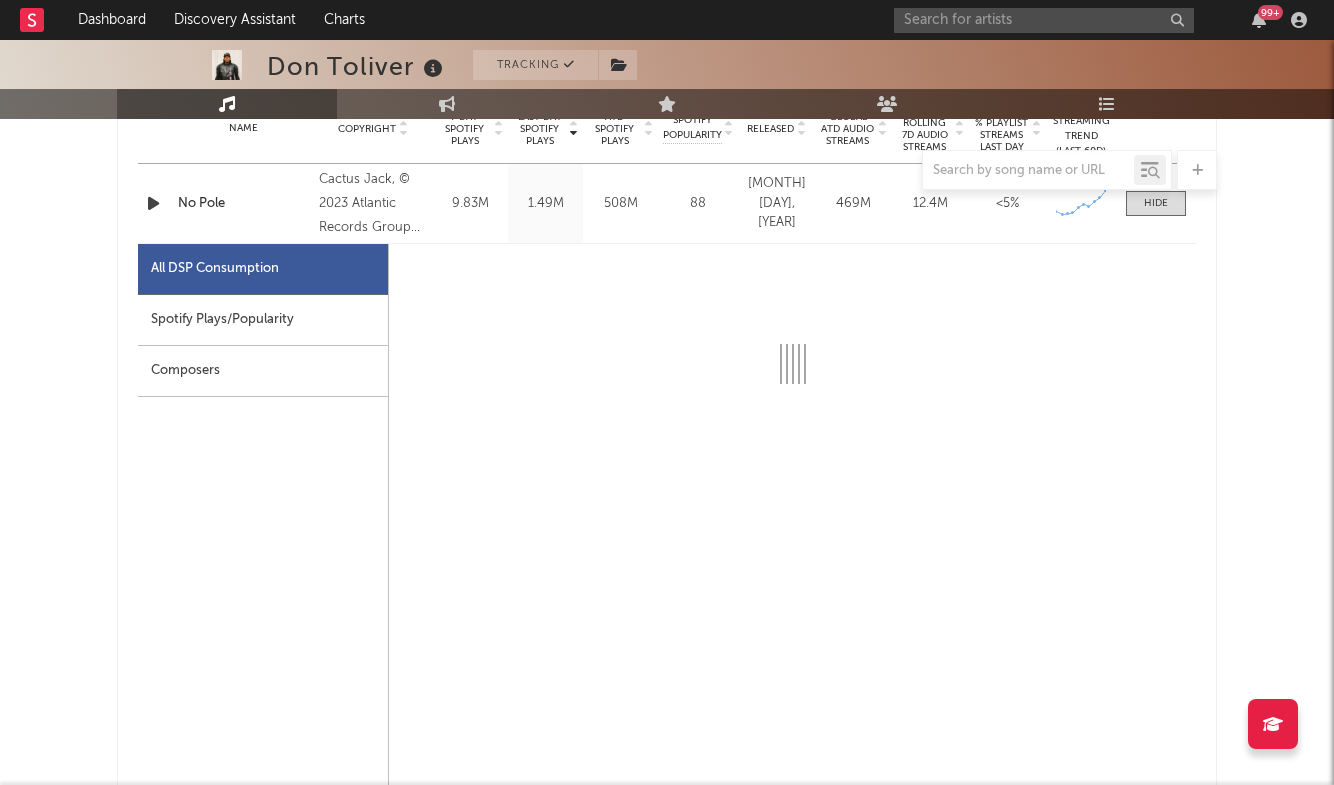 scroll, scrollTop: 841, scrollLeft: 0, axis: vertical 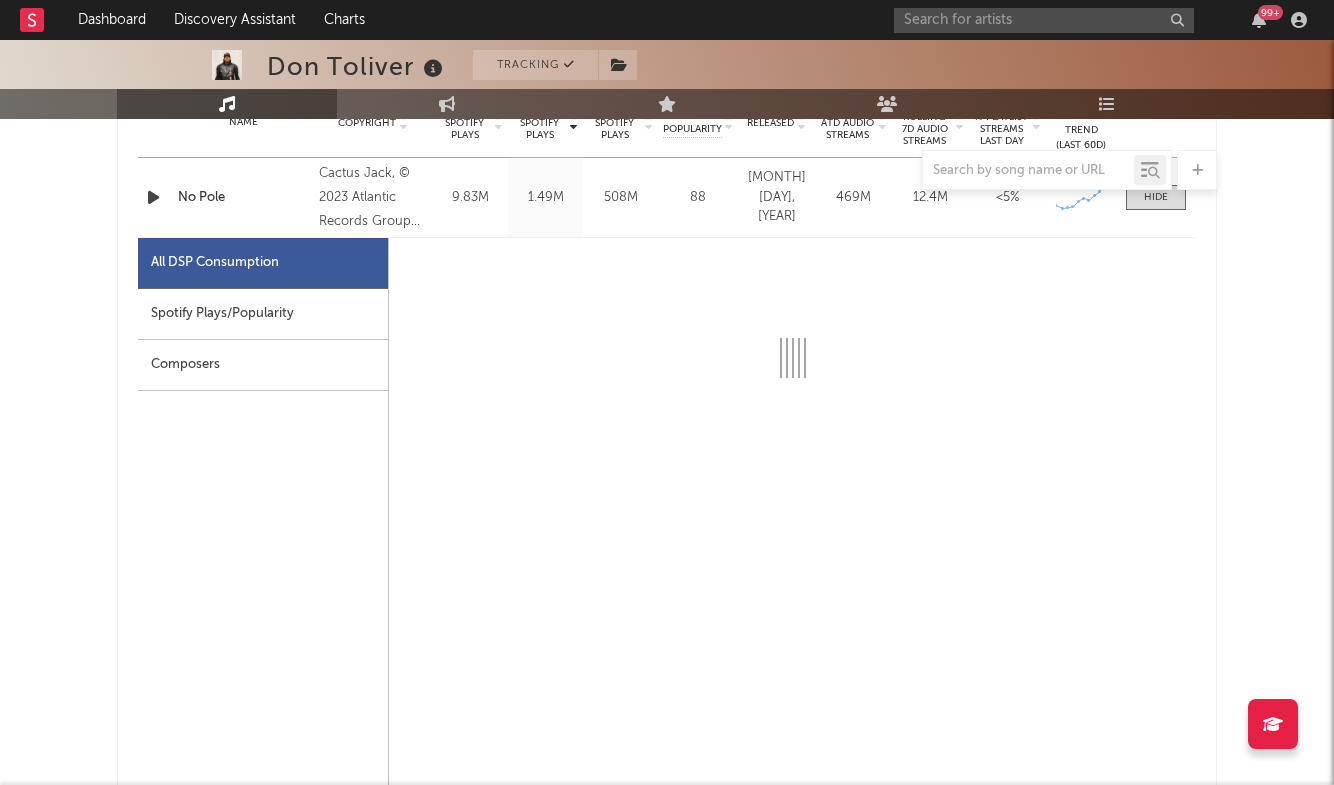 select on "6m" 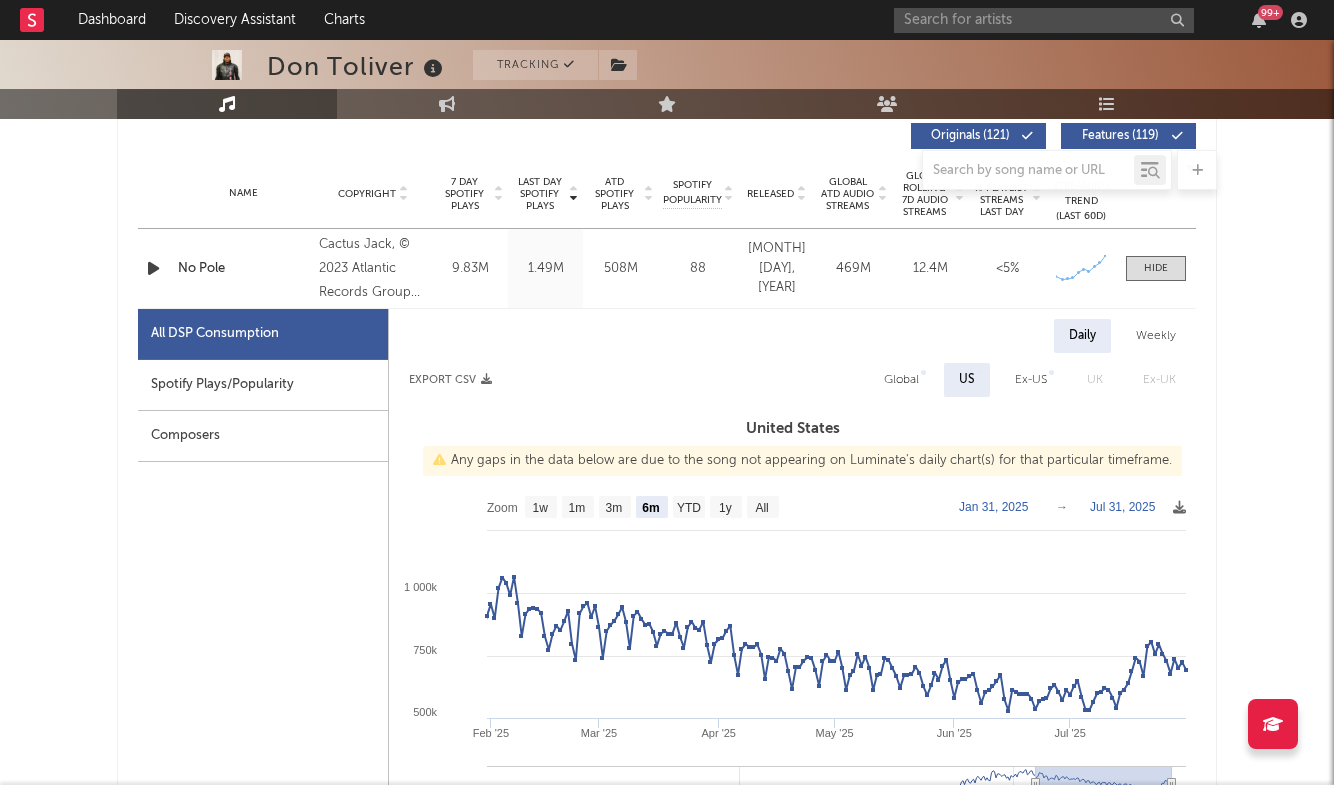 scroll, scrollTop: 759, scrollLeft: 0, axis: vertical 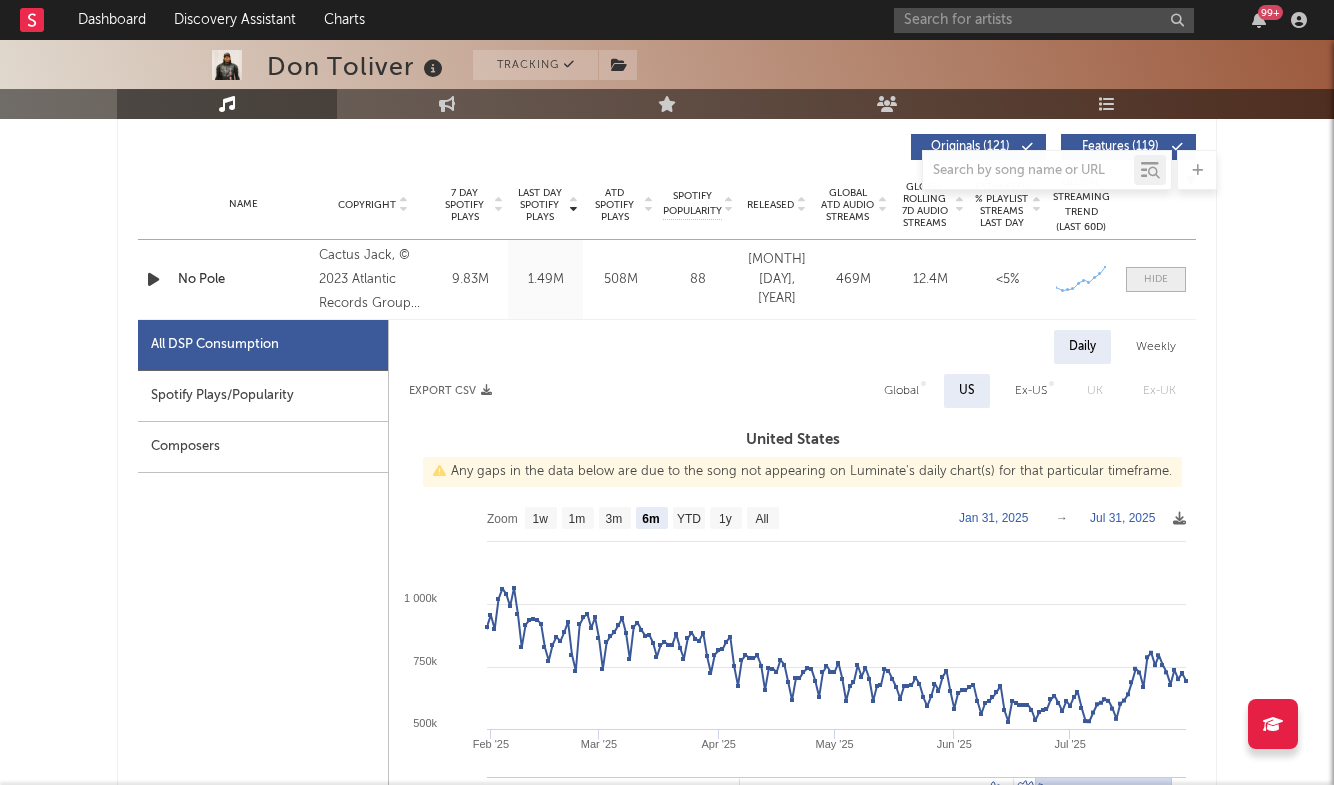 click at bounding box center [1156, 279] 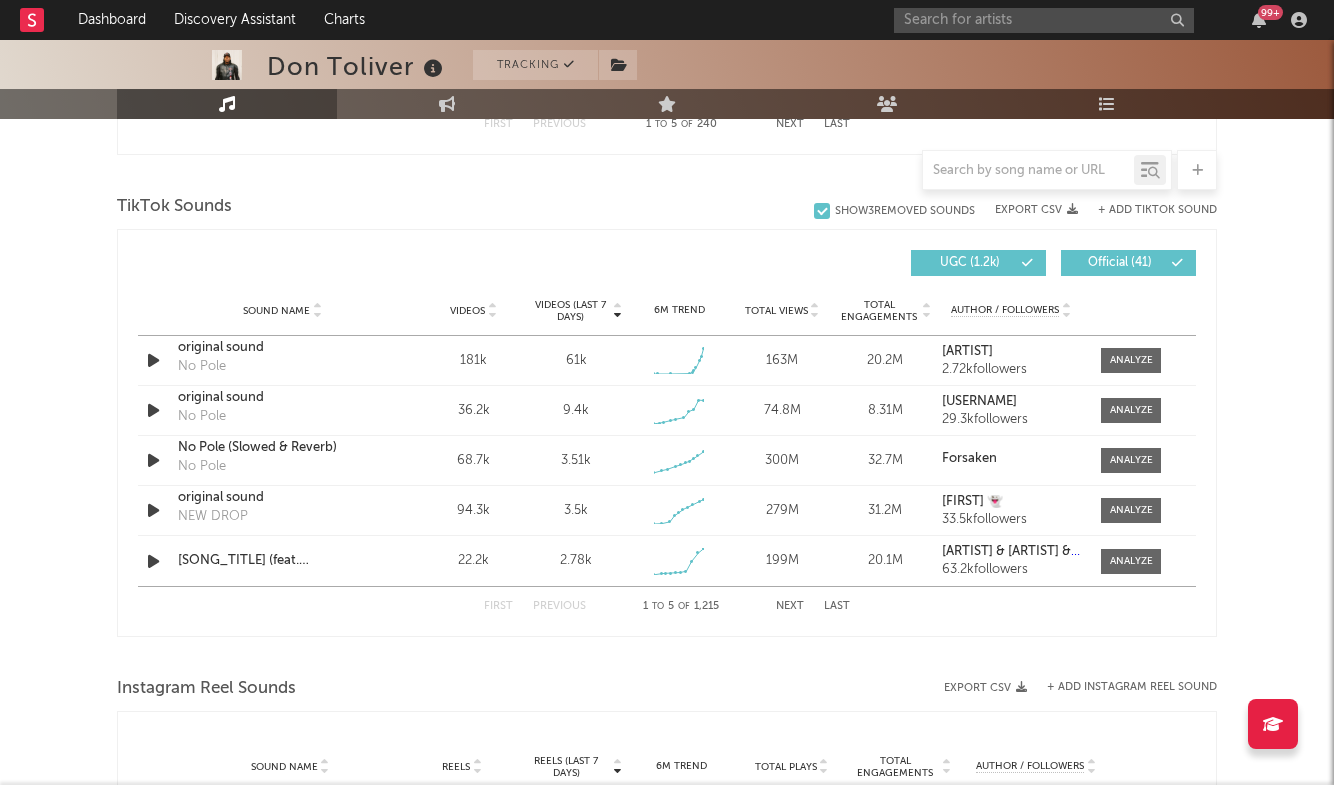scroll, scrollTop: 1299, scrollLeft: 0, axis: vertical 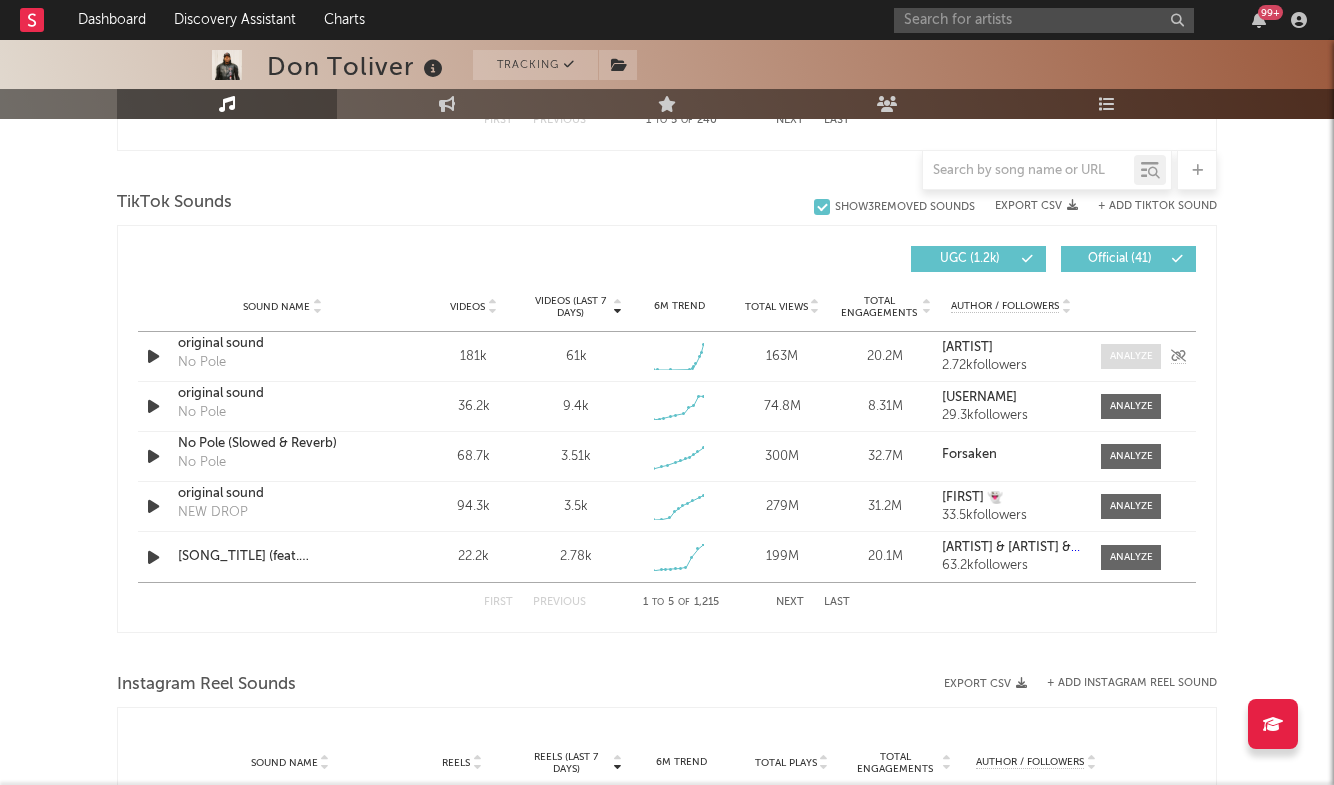 click at bounding box center [1131, 356] 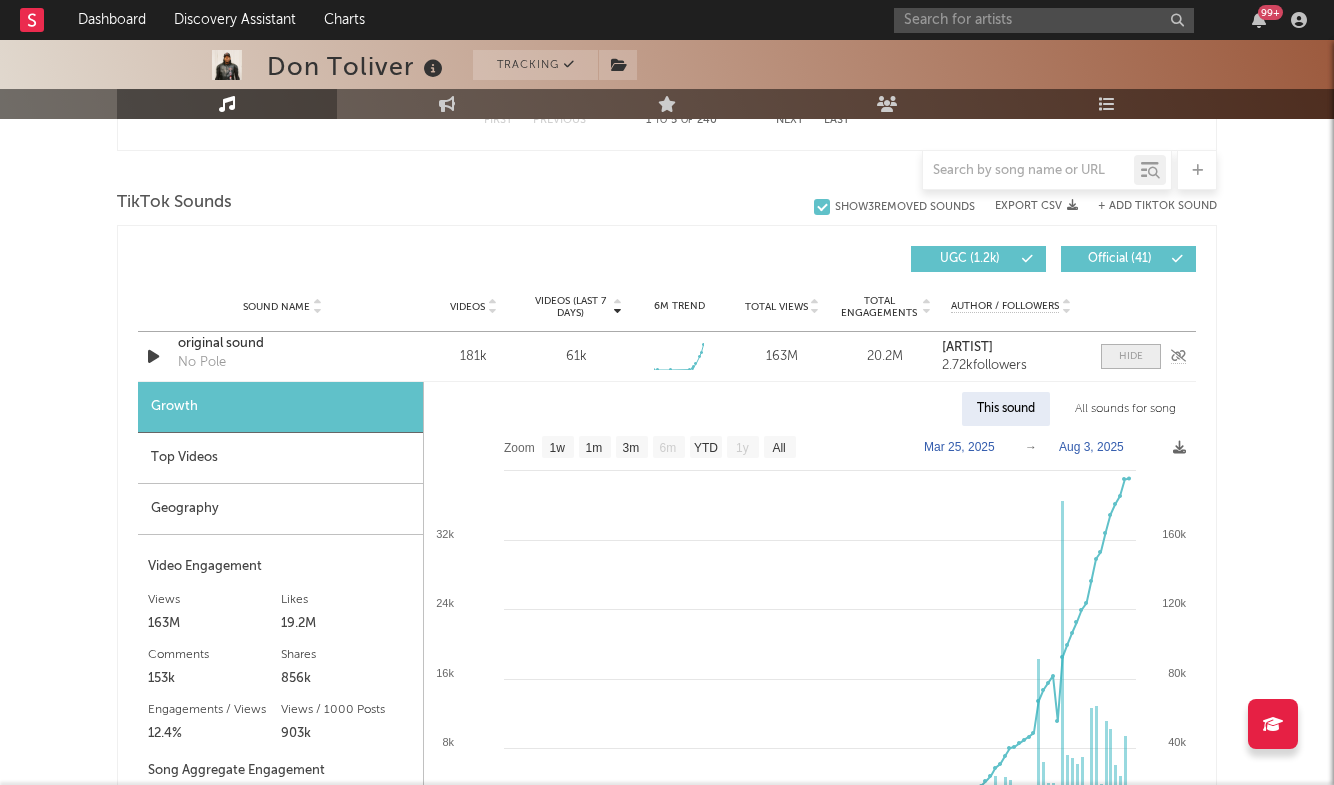 click at bounding box center [1131, 356] 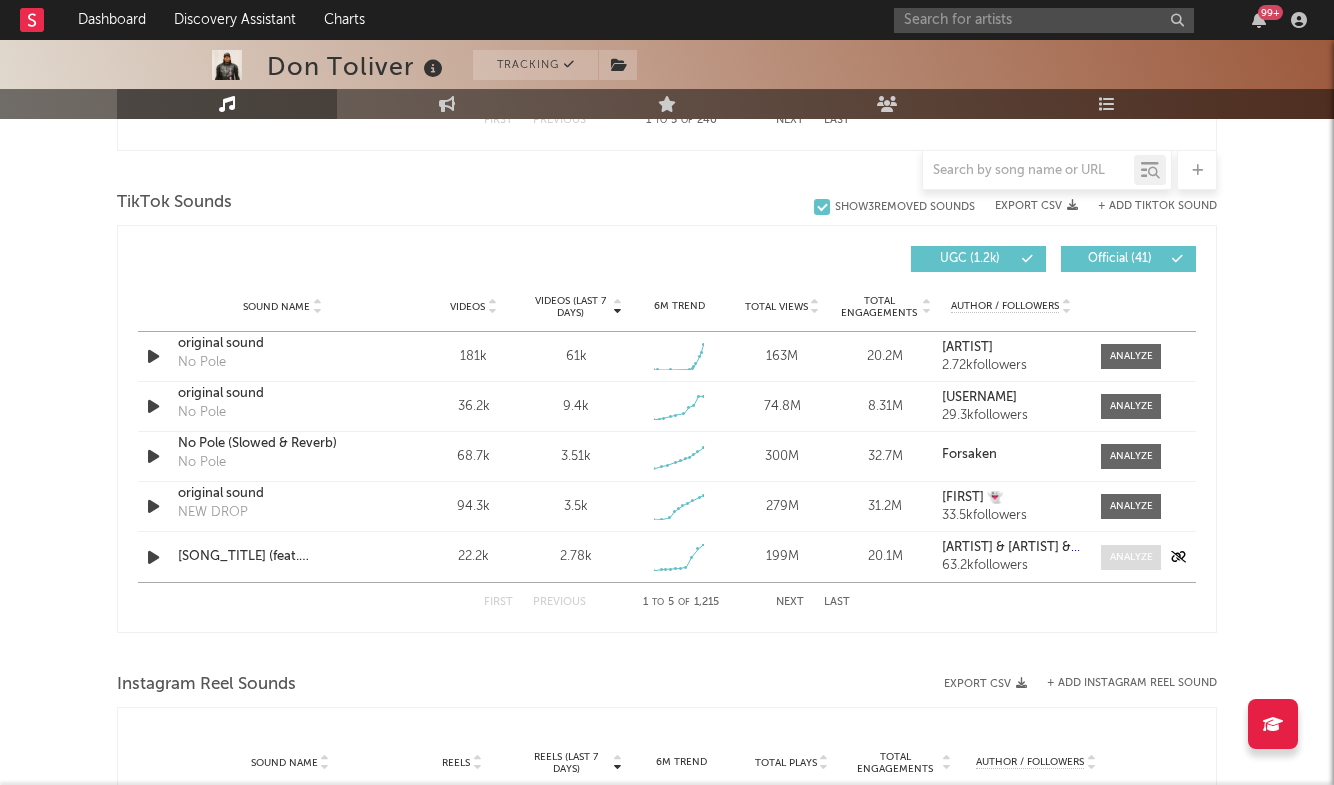 click at bounding box center (1131, 557) 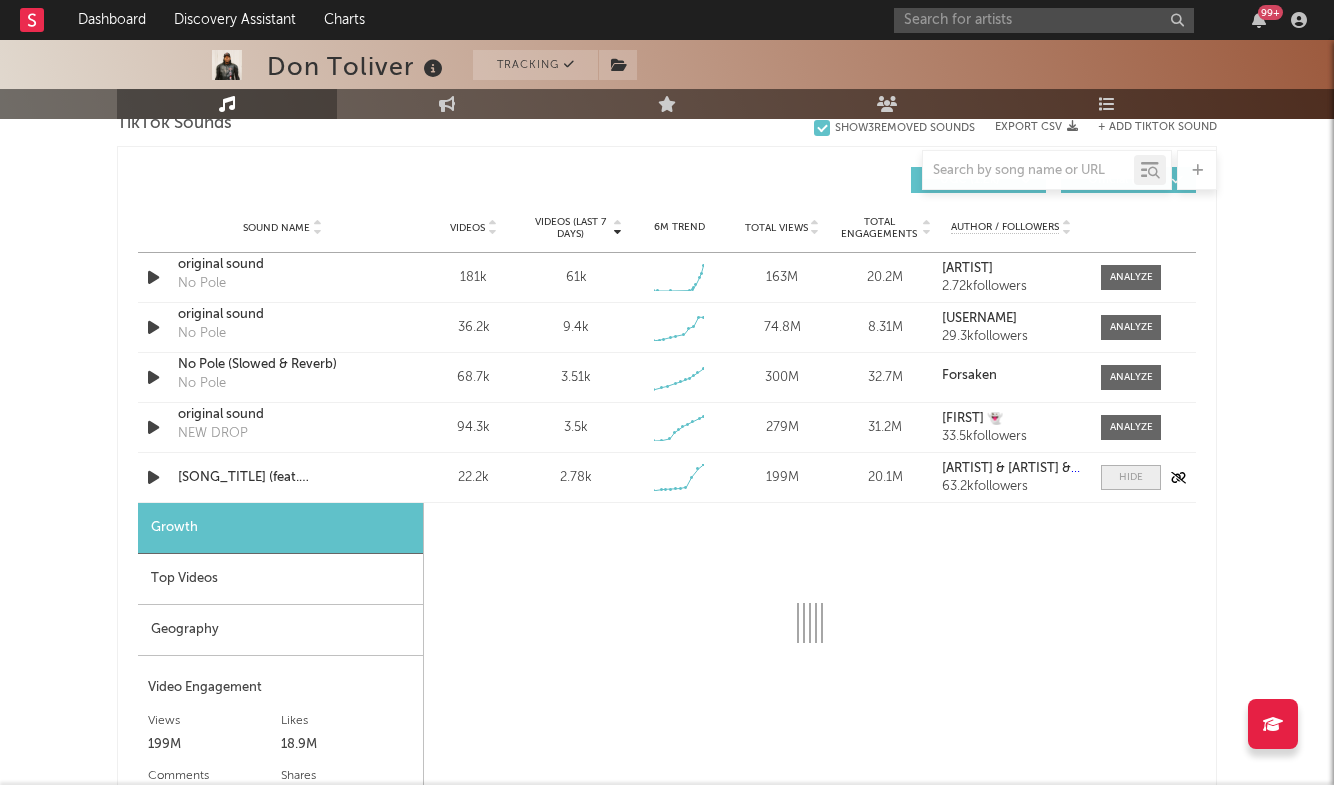 scroll, scrollTop: 1384, scrollLeft: 0, axis: vertical 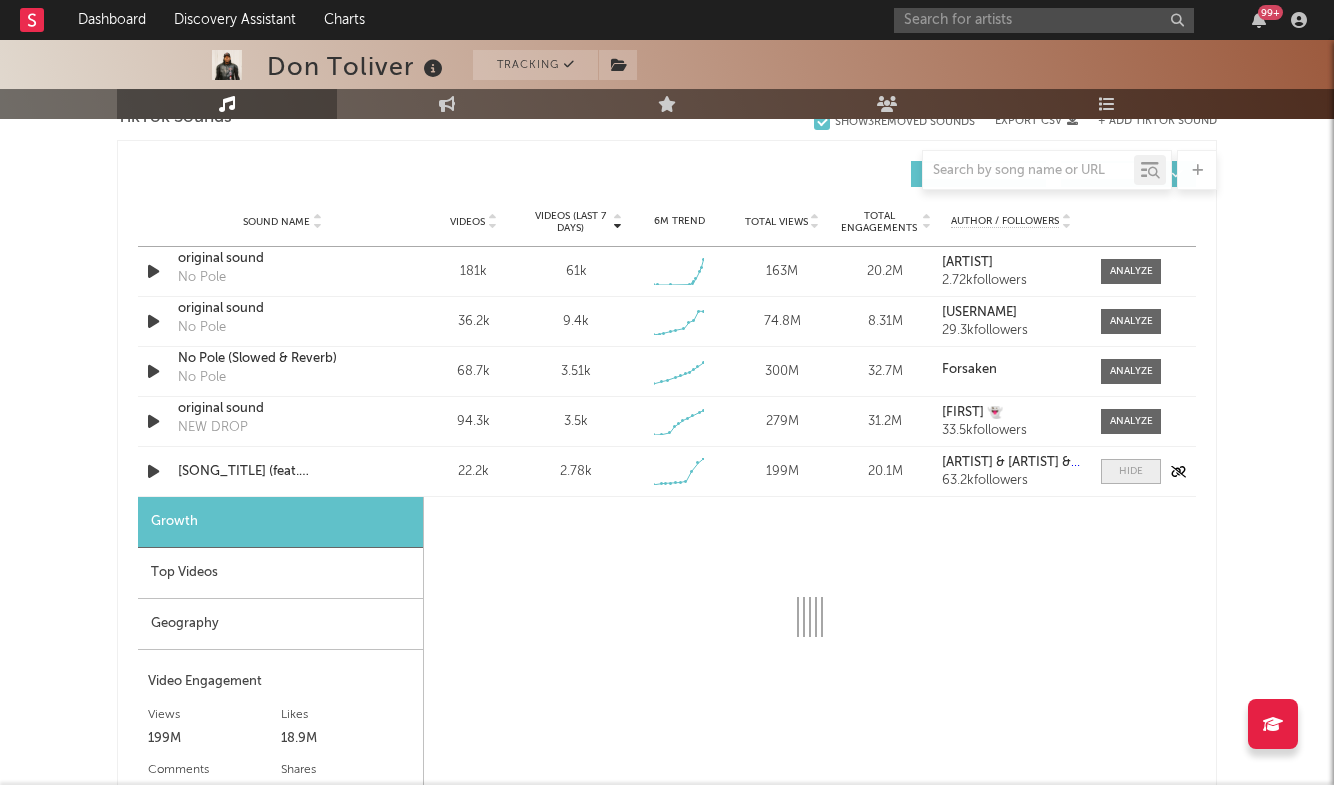 select on "1w" 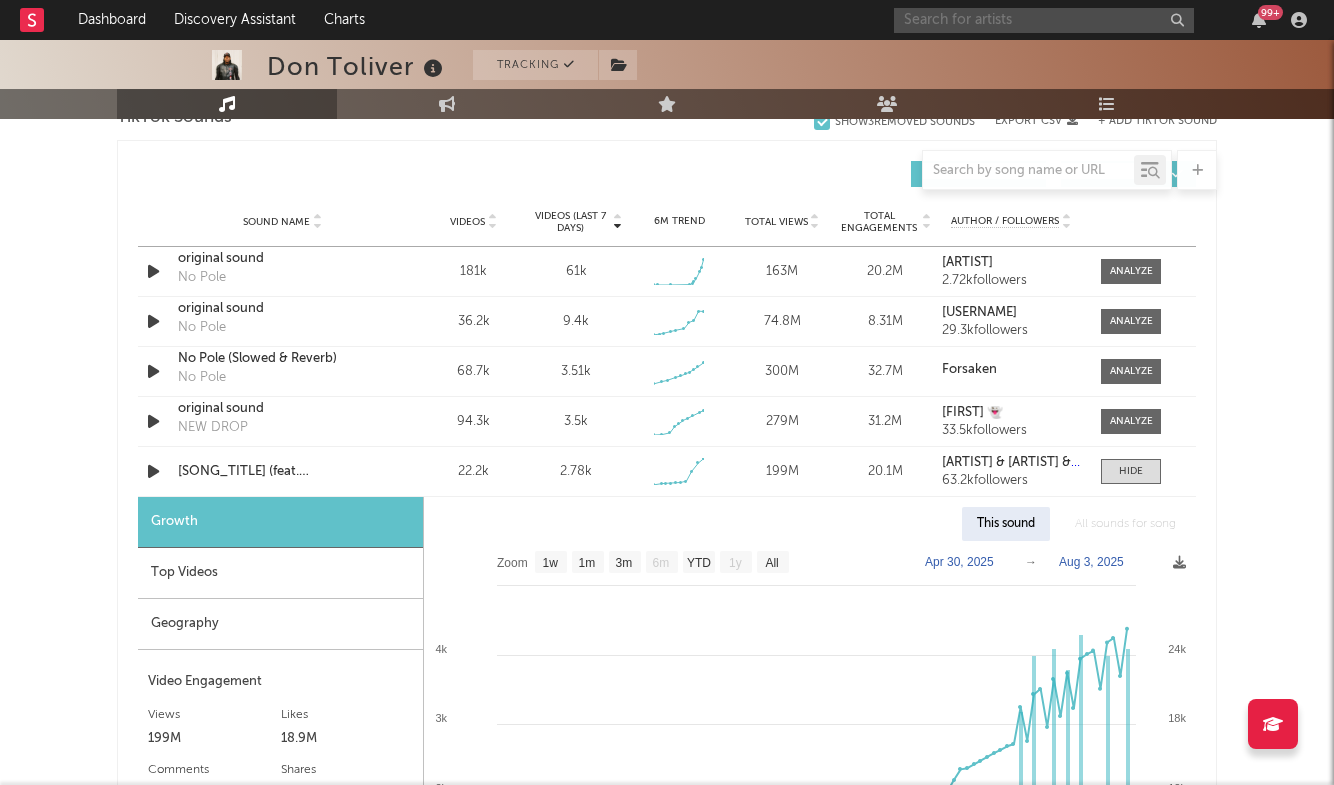 click at bounding box center (1044, 20) 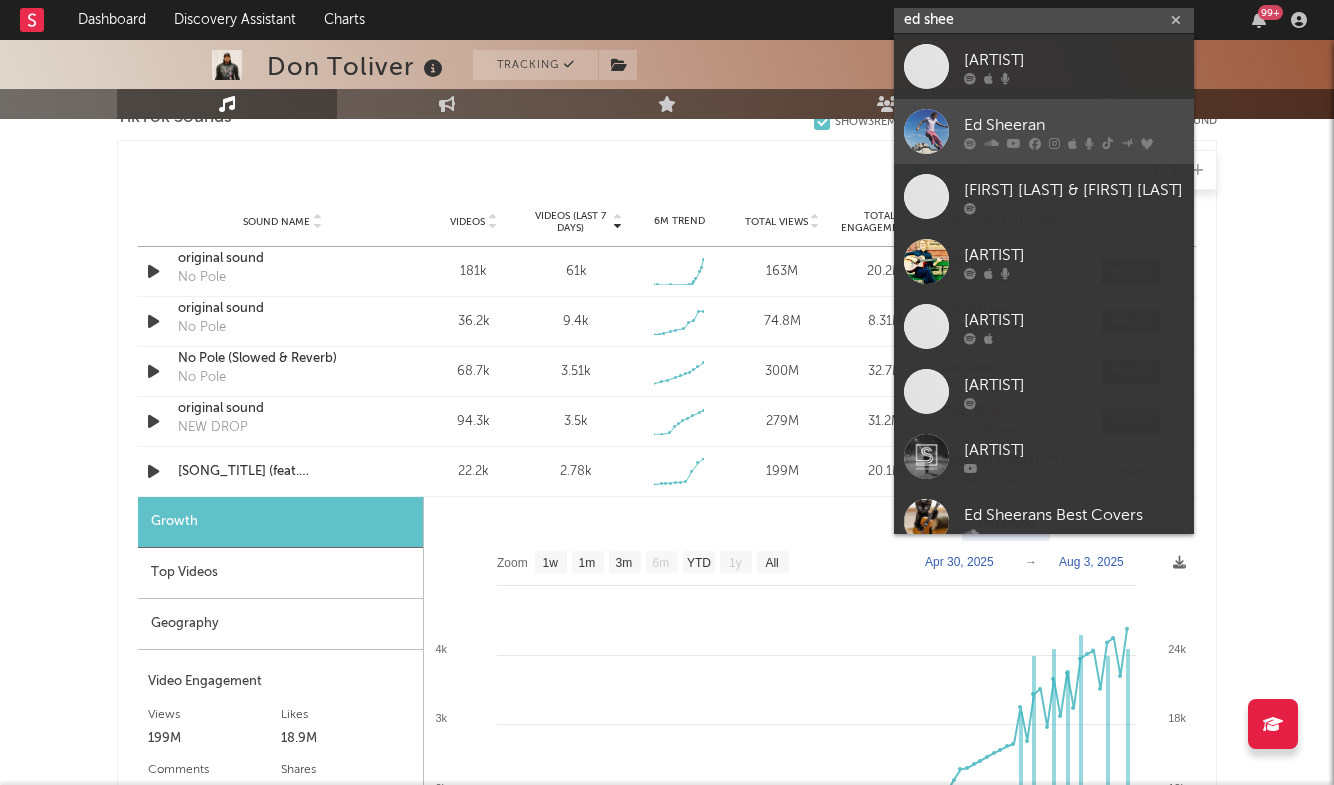 type on "ed shee" 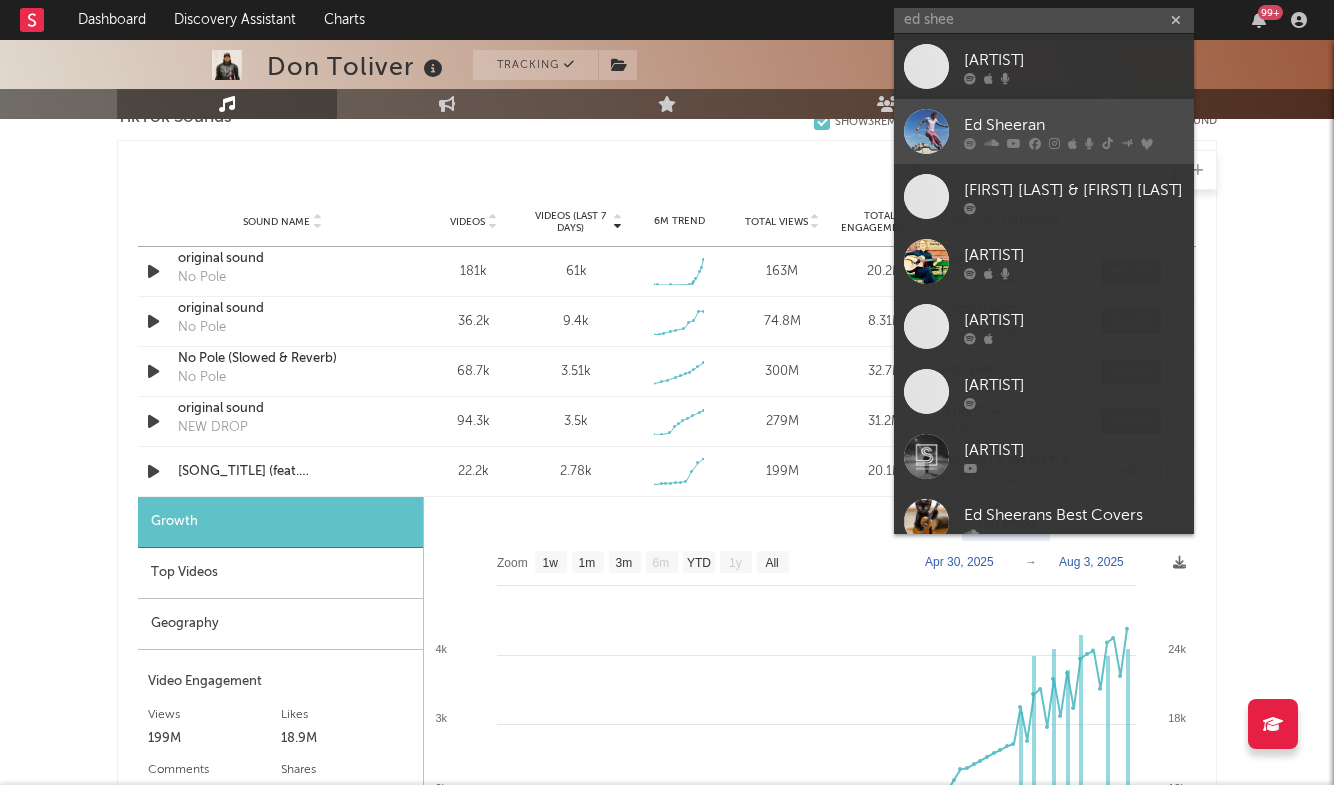 click on "Ed Sheeran" at bounding box center (1074, 125) 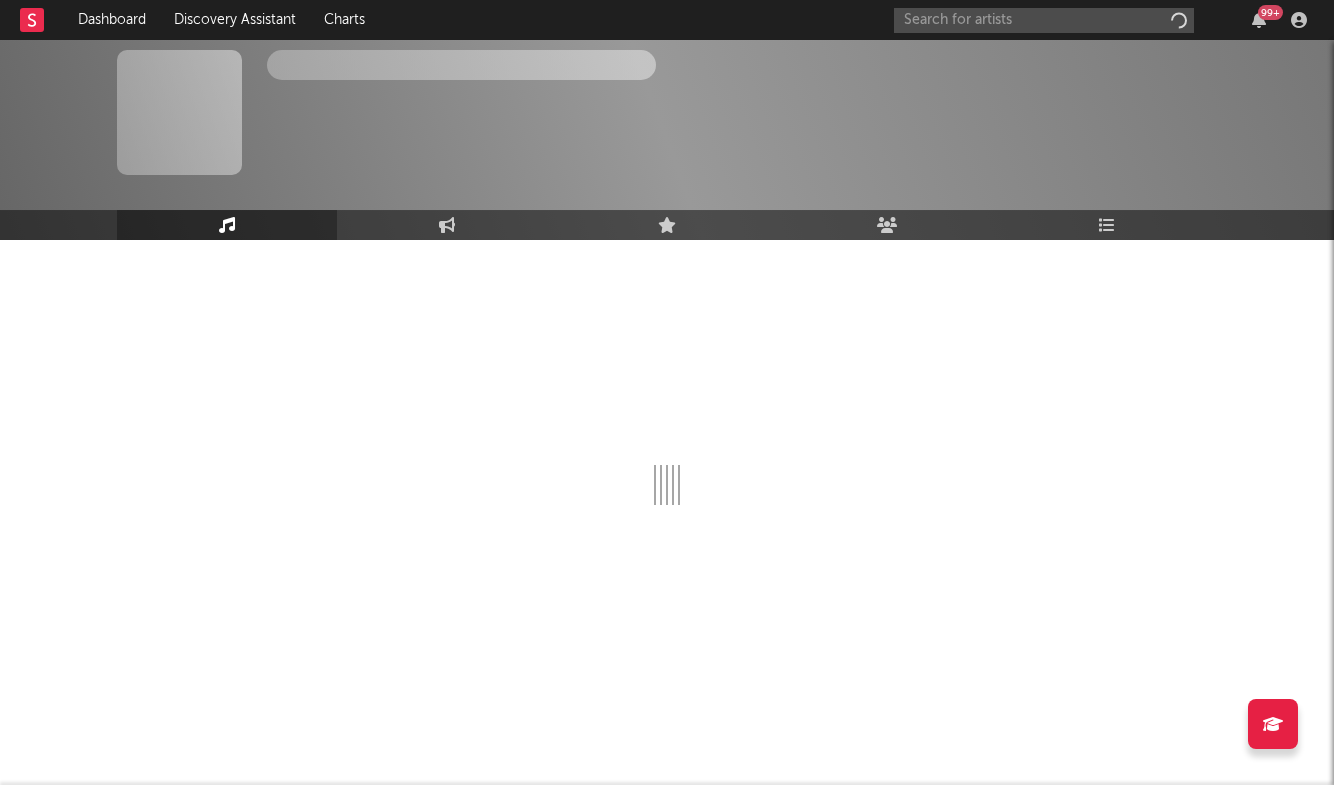 scroll, scrollTop: 0, scrollLeft: 0, axis: both 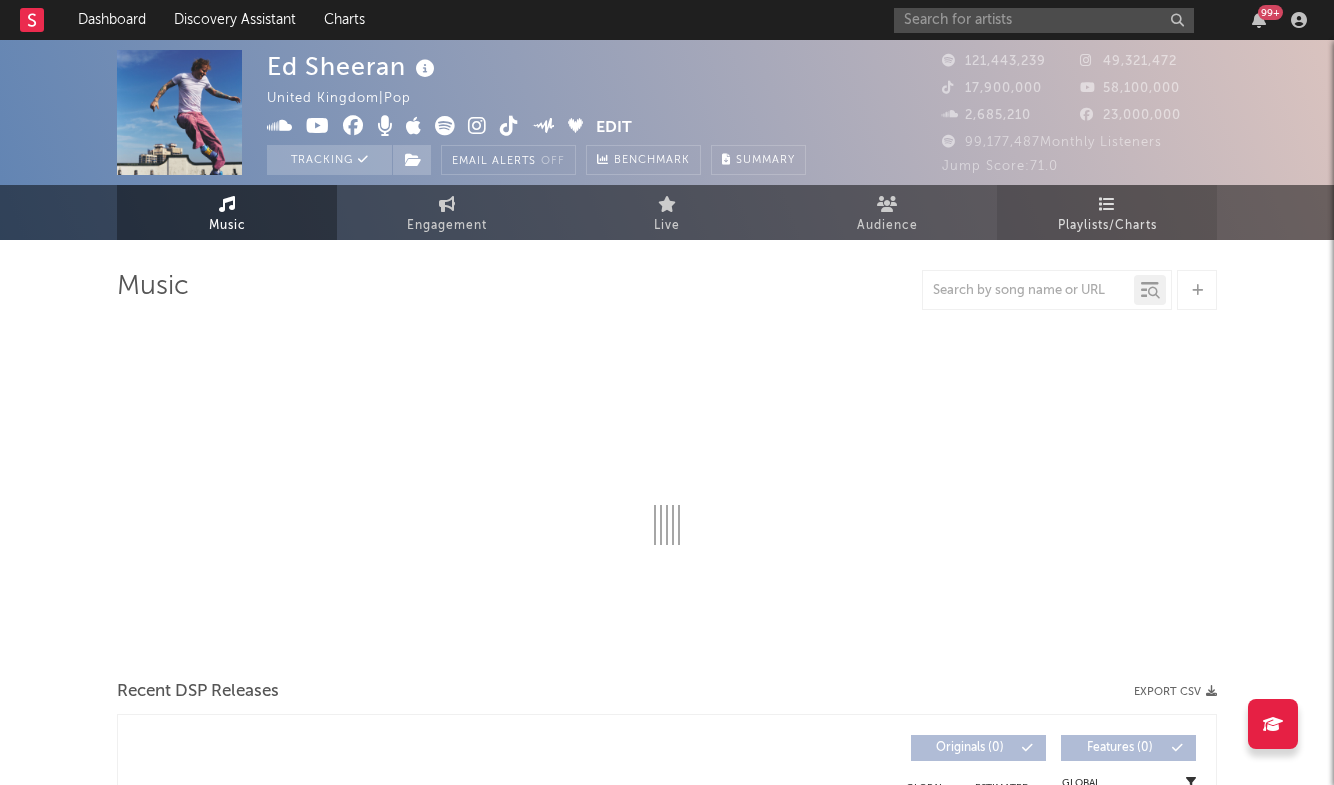 select on "6m" 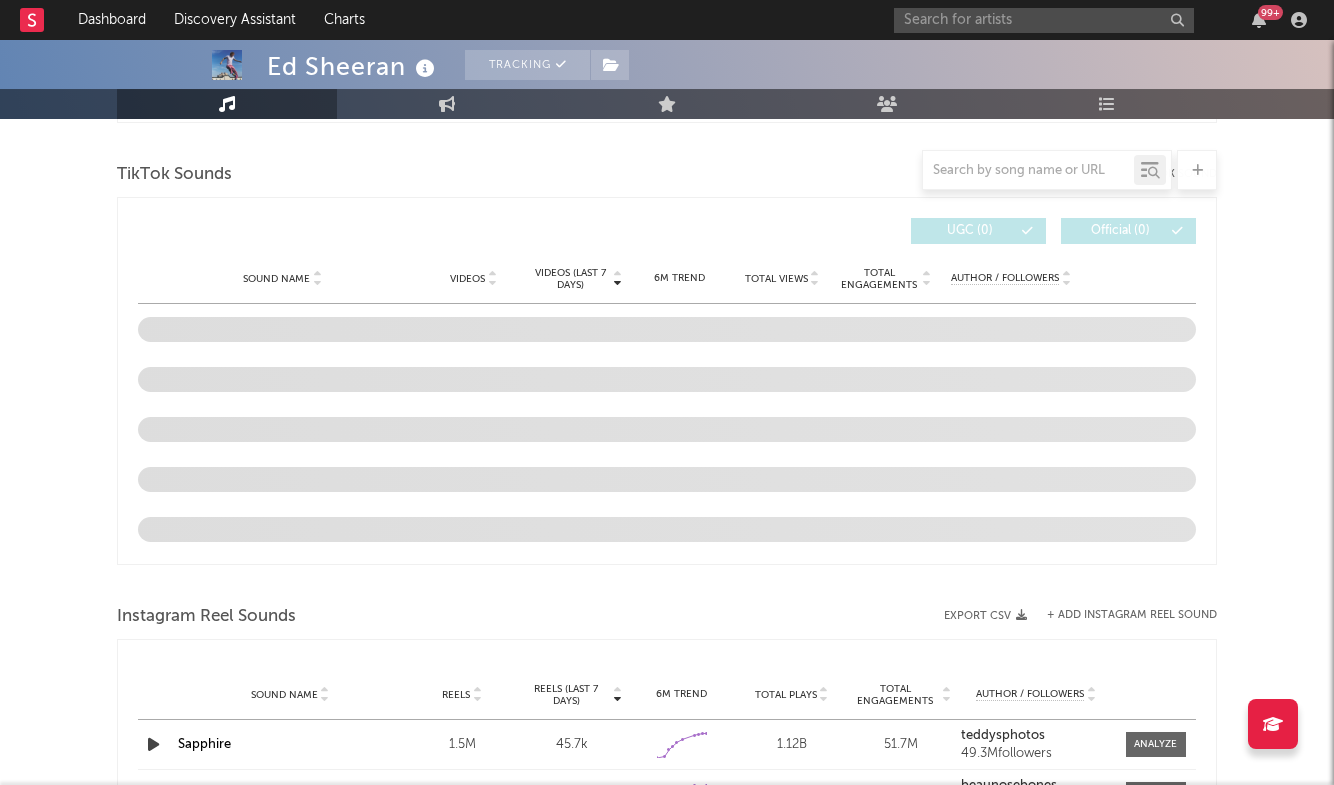 scroll, scrollTop: 1319, scrollLeft: 0, axis: vertical 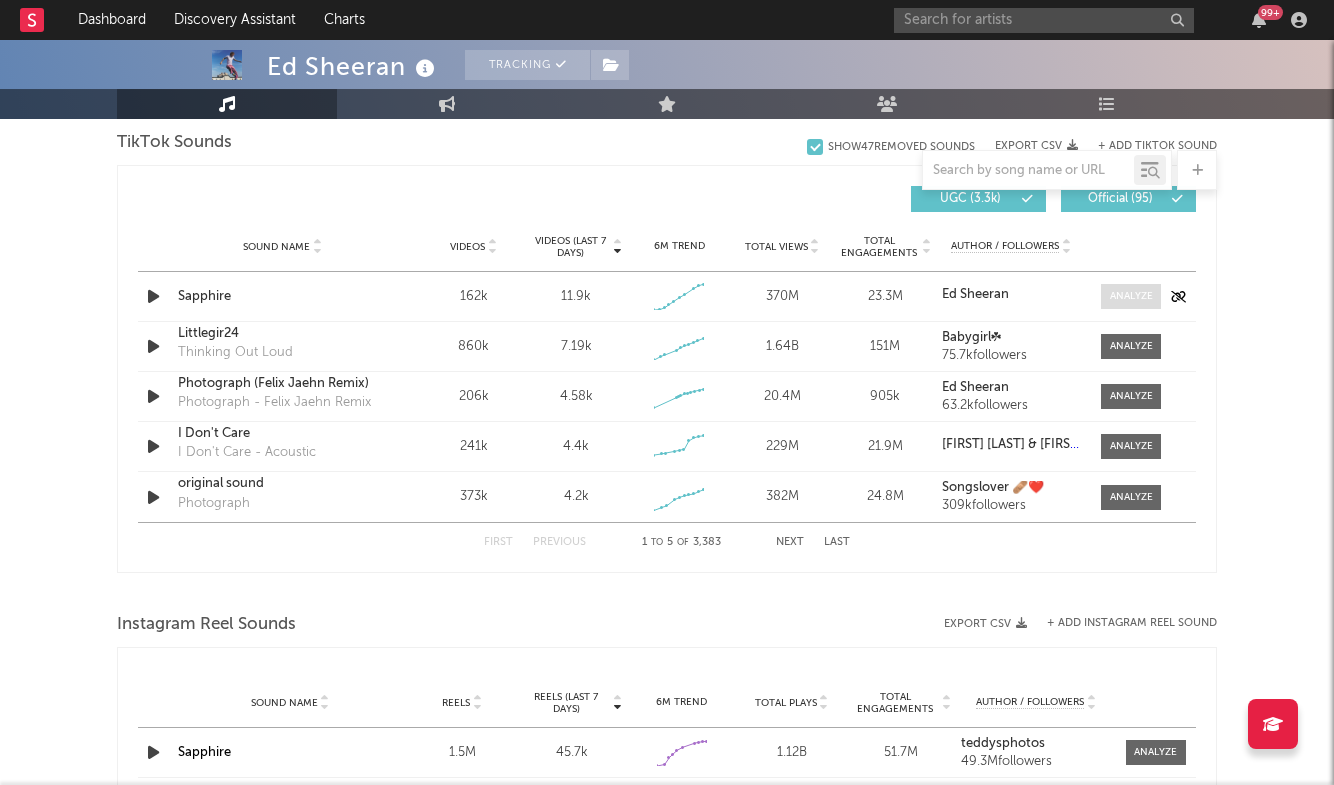 click at bounding box center (1131, 296) 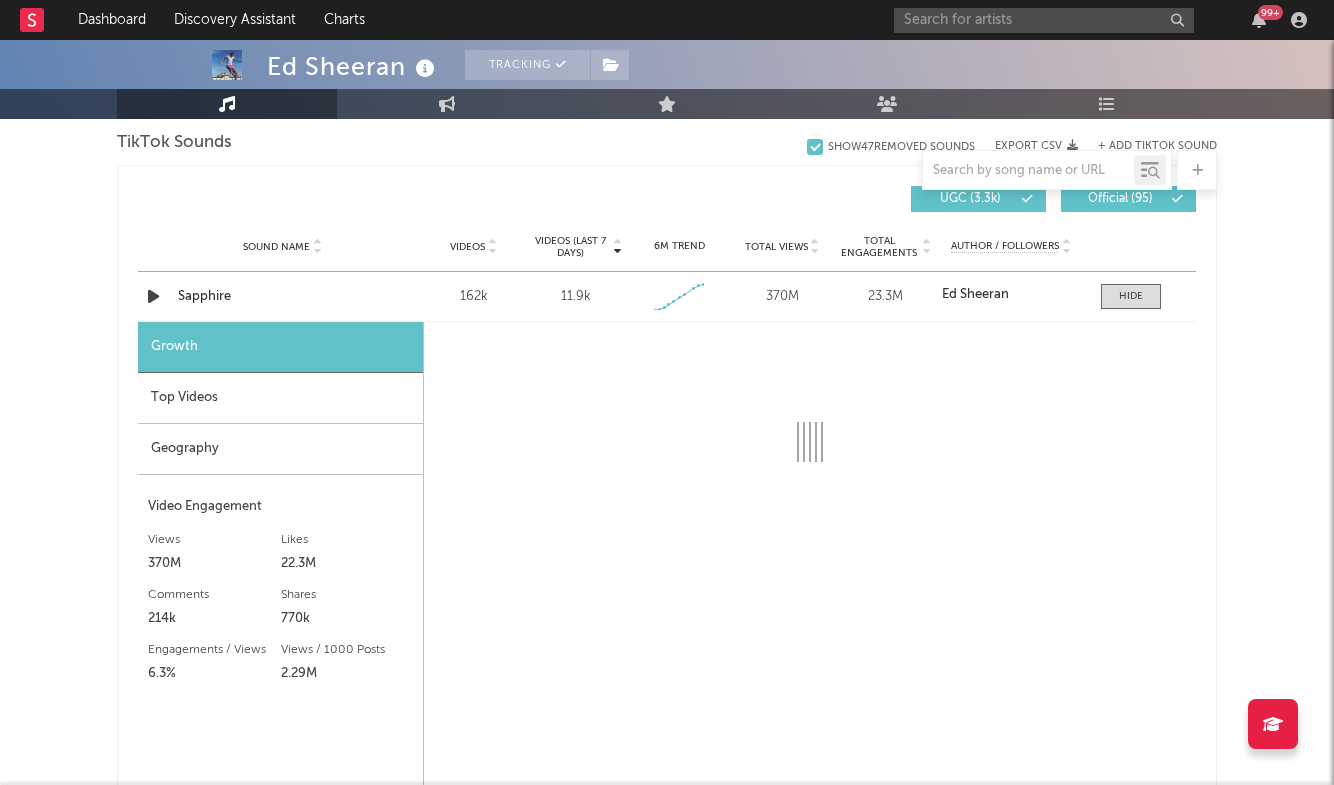 select on "1w" 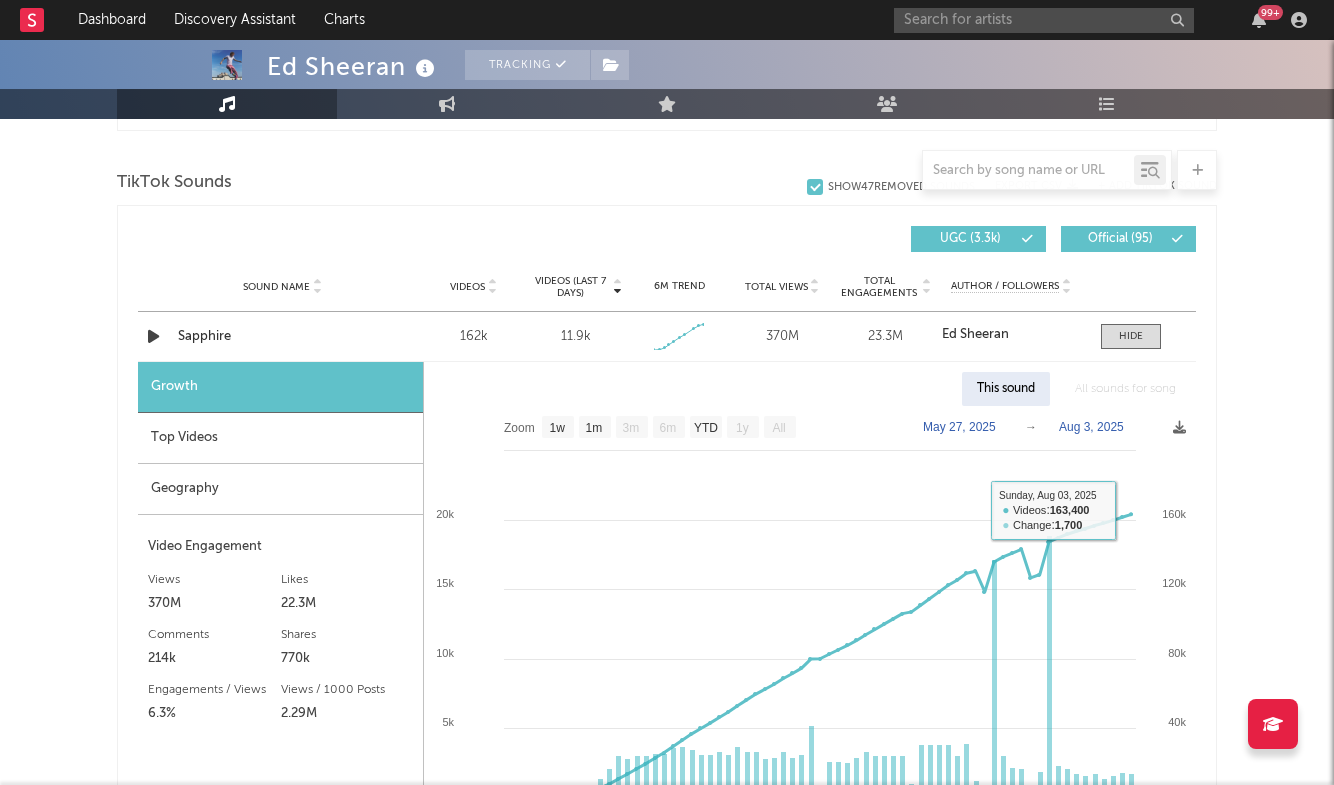 click on "Sound Name Videos Videos (last 7 days) Weekly Growth % 6M Trend Total Views Total Engagements Author / Followers" at bounding box center (667, 287) 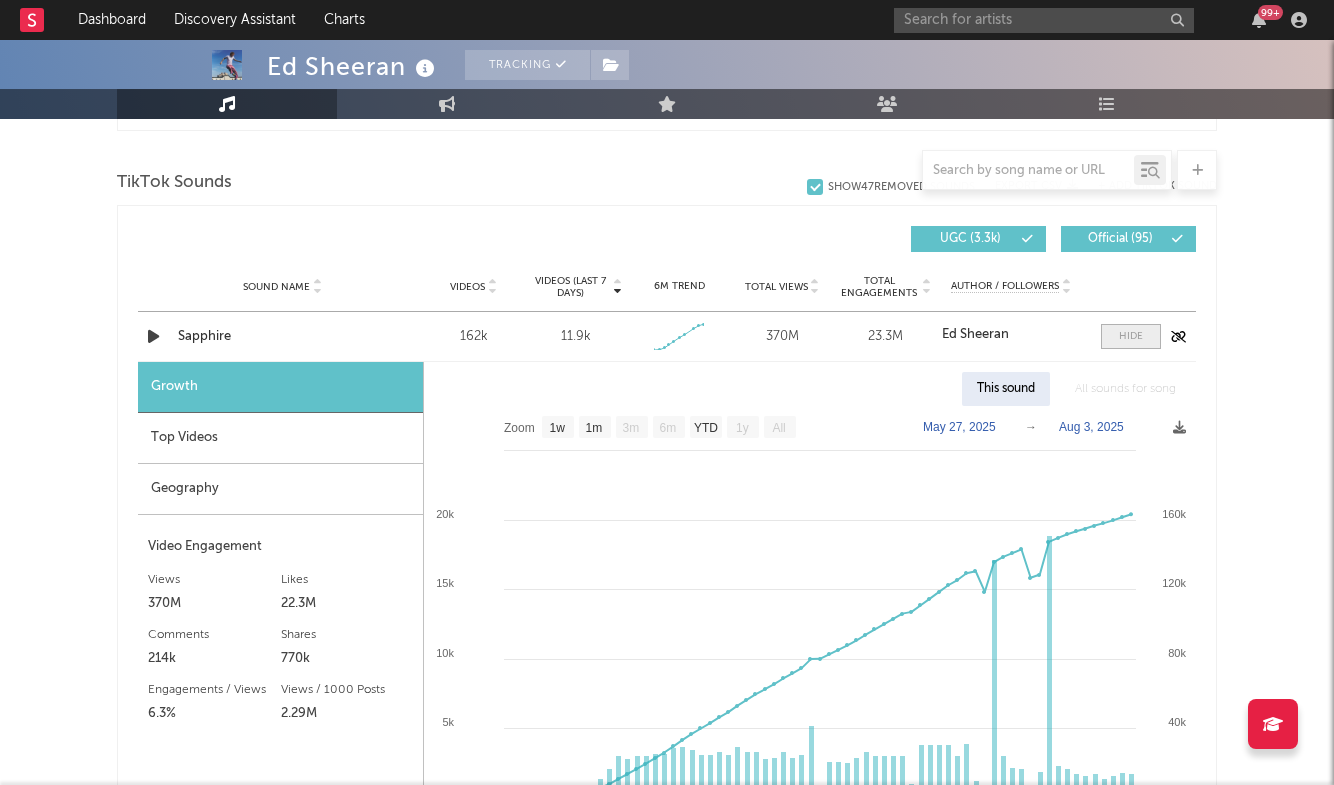 click at bounding box center (1131, 336) 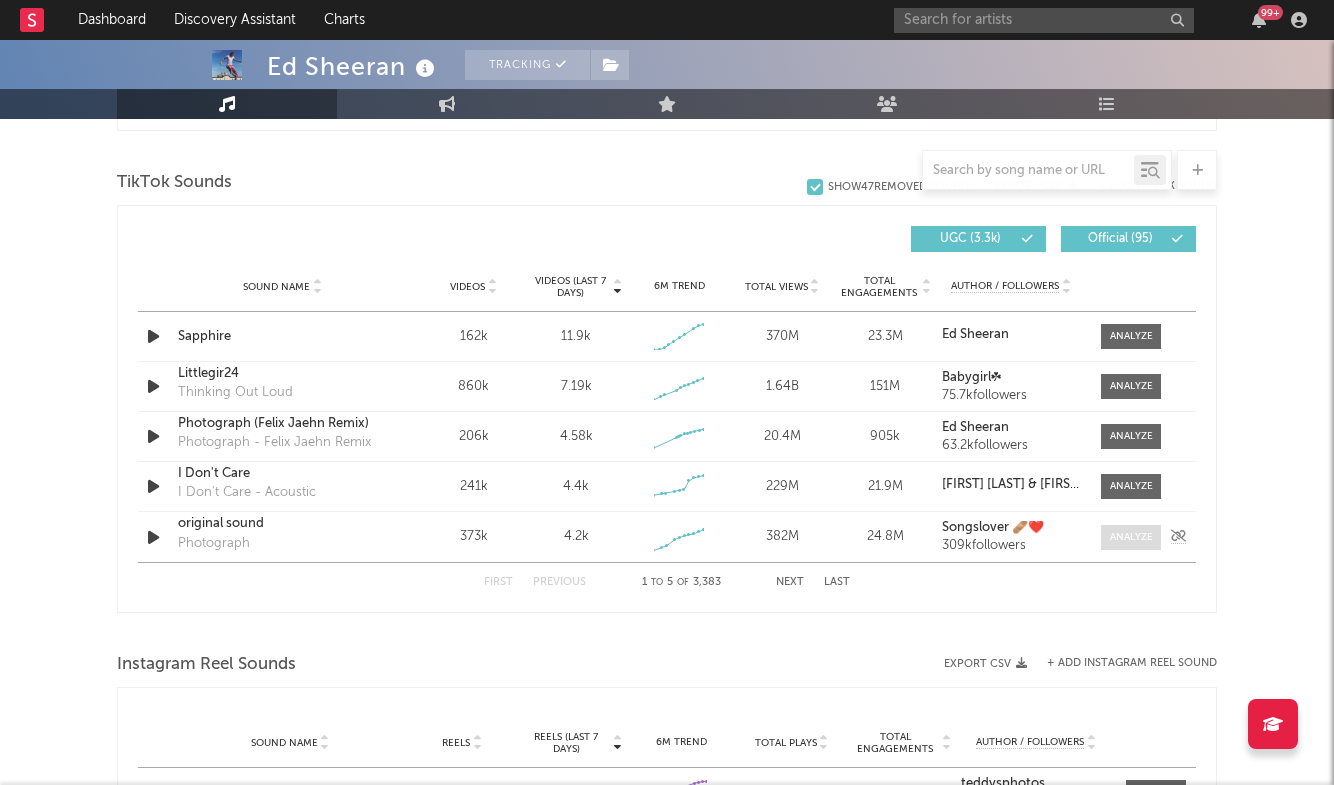 click at bounding box center (1131, 537) 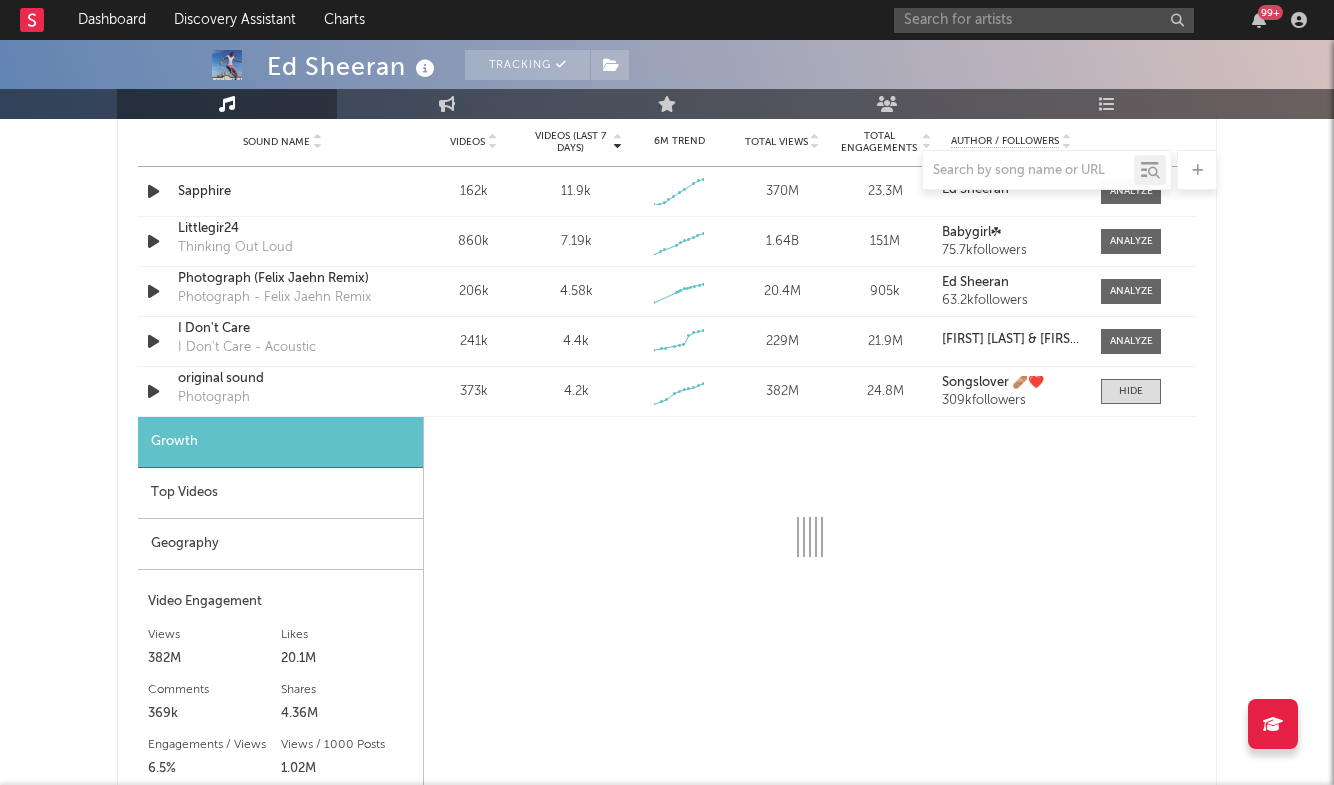 scroll, scrollTop: 1483, scrollLeft: 0, axis: vertical 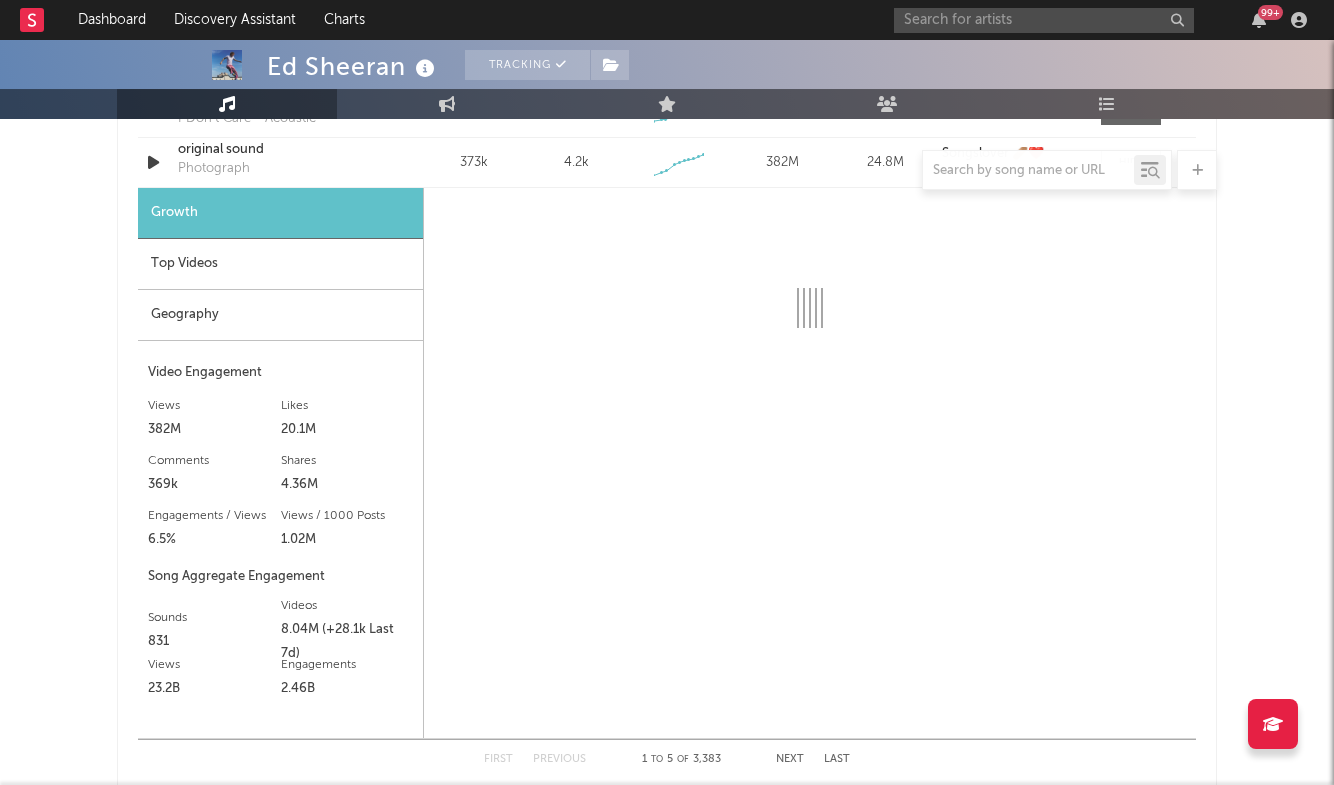 select on "6m" 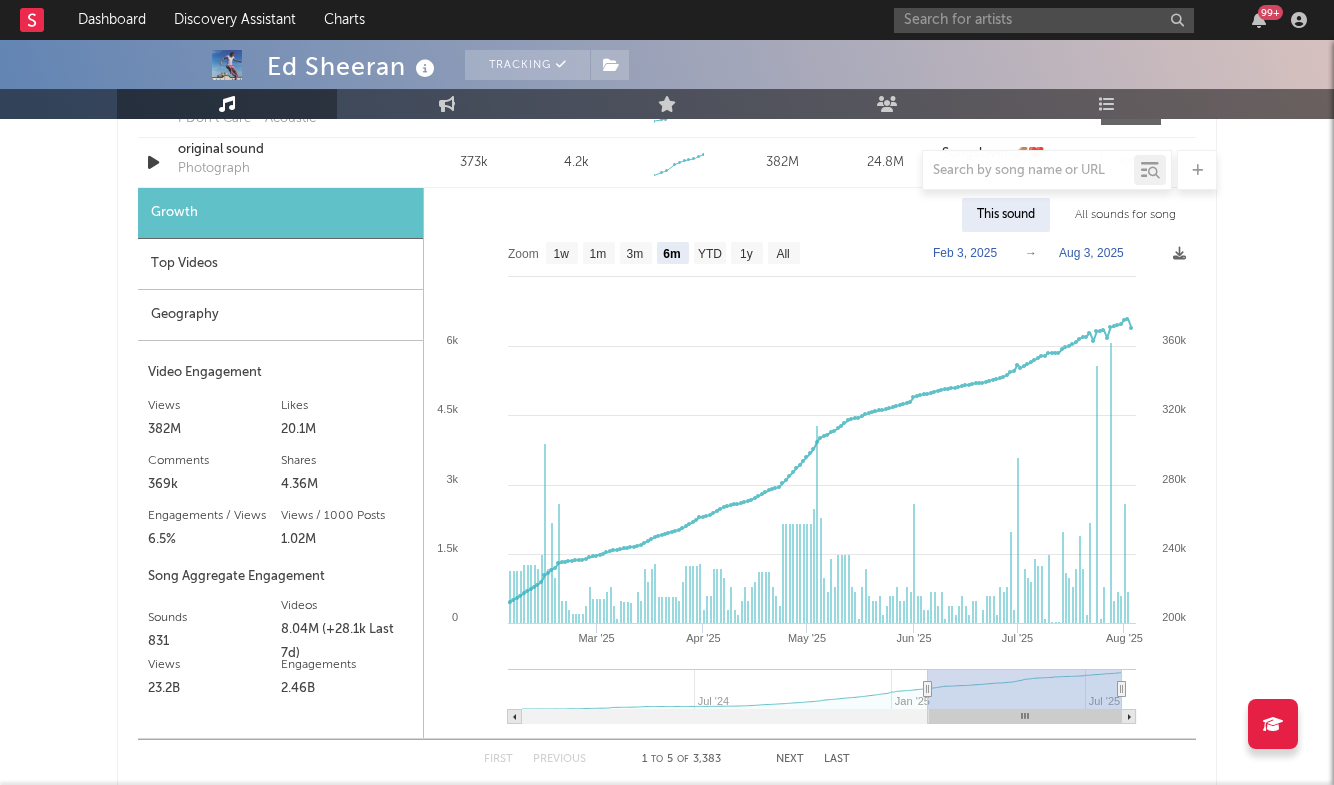 scroll, scrollTop: 1530, scrollLeft: 0, axis: vertical 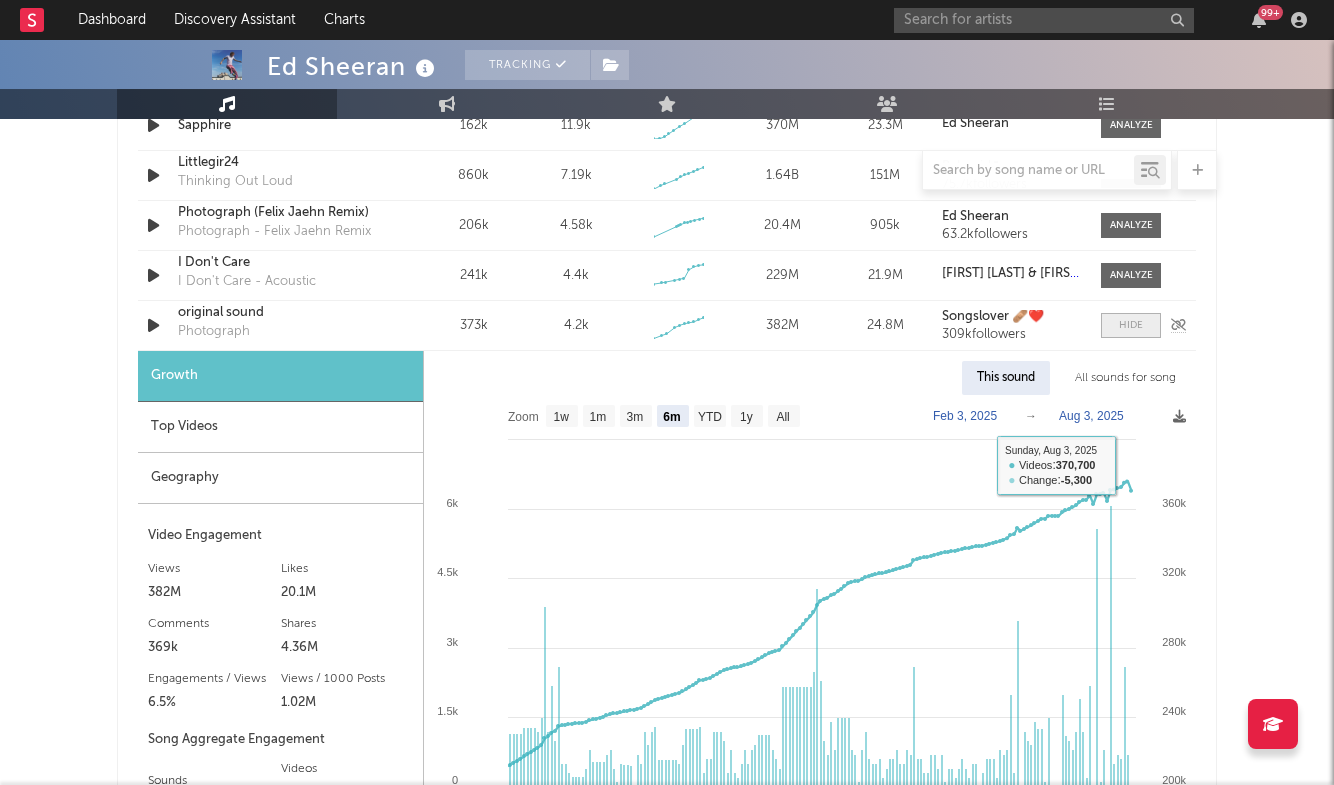 click at bounding box center (1131, 325) 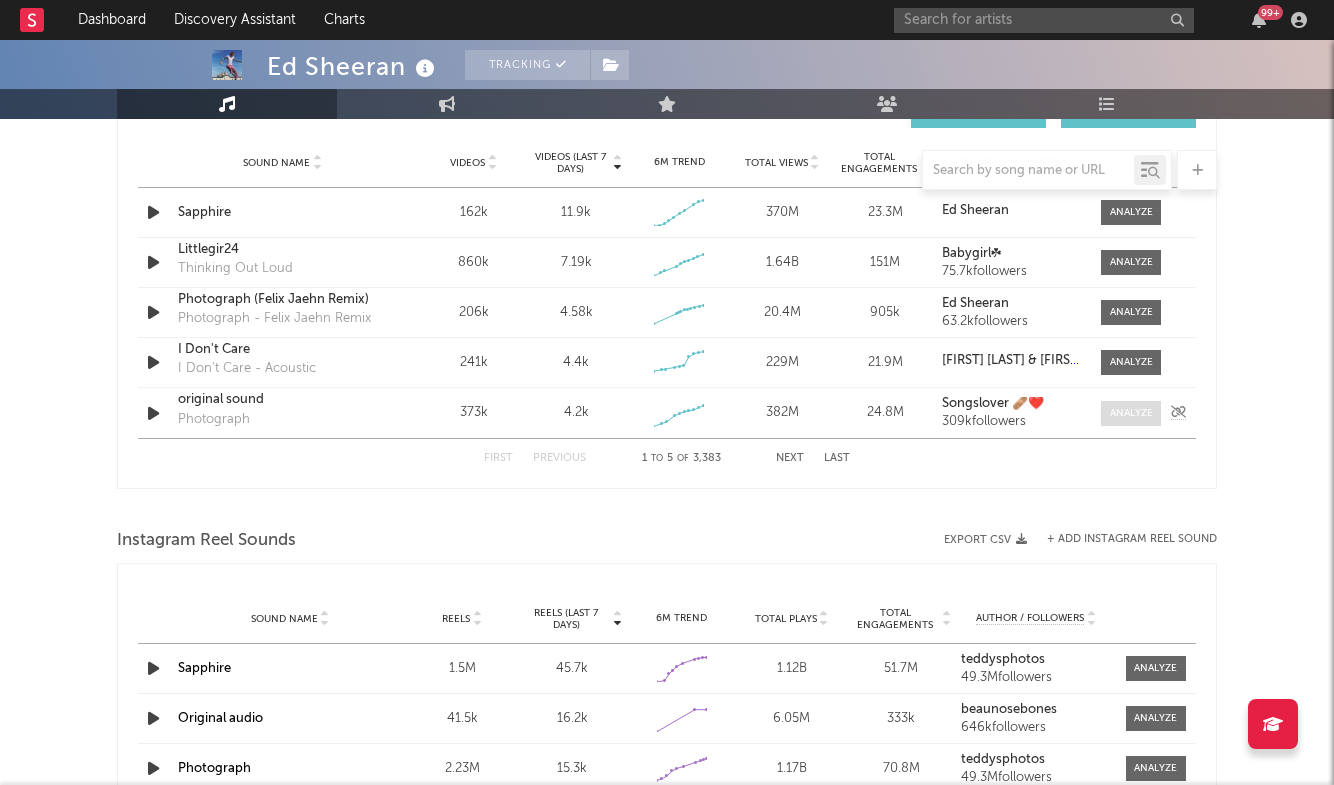 scroll, scrollTop: 1441, scrollLeft: 0, axis: vertical 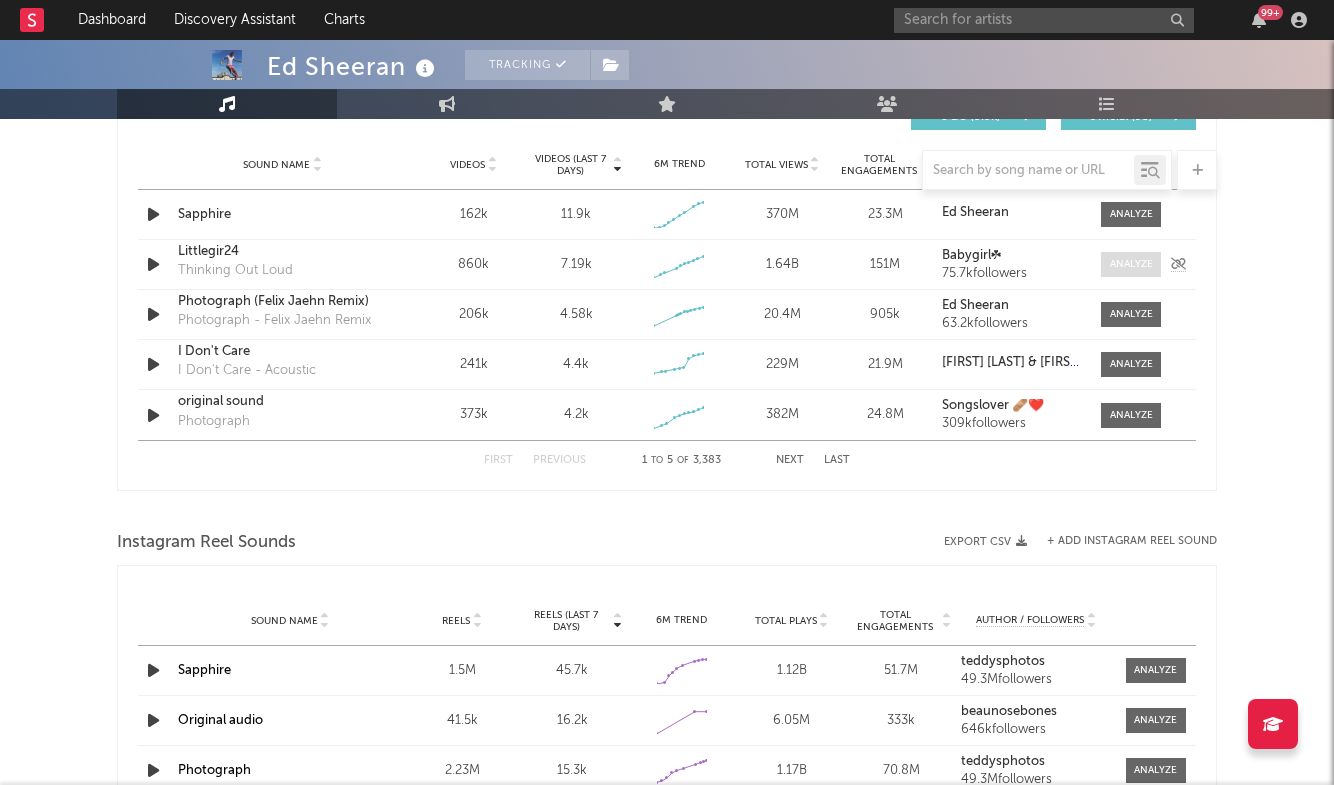 click at bounding box center [1131, 264] 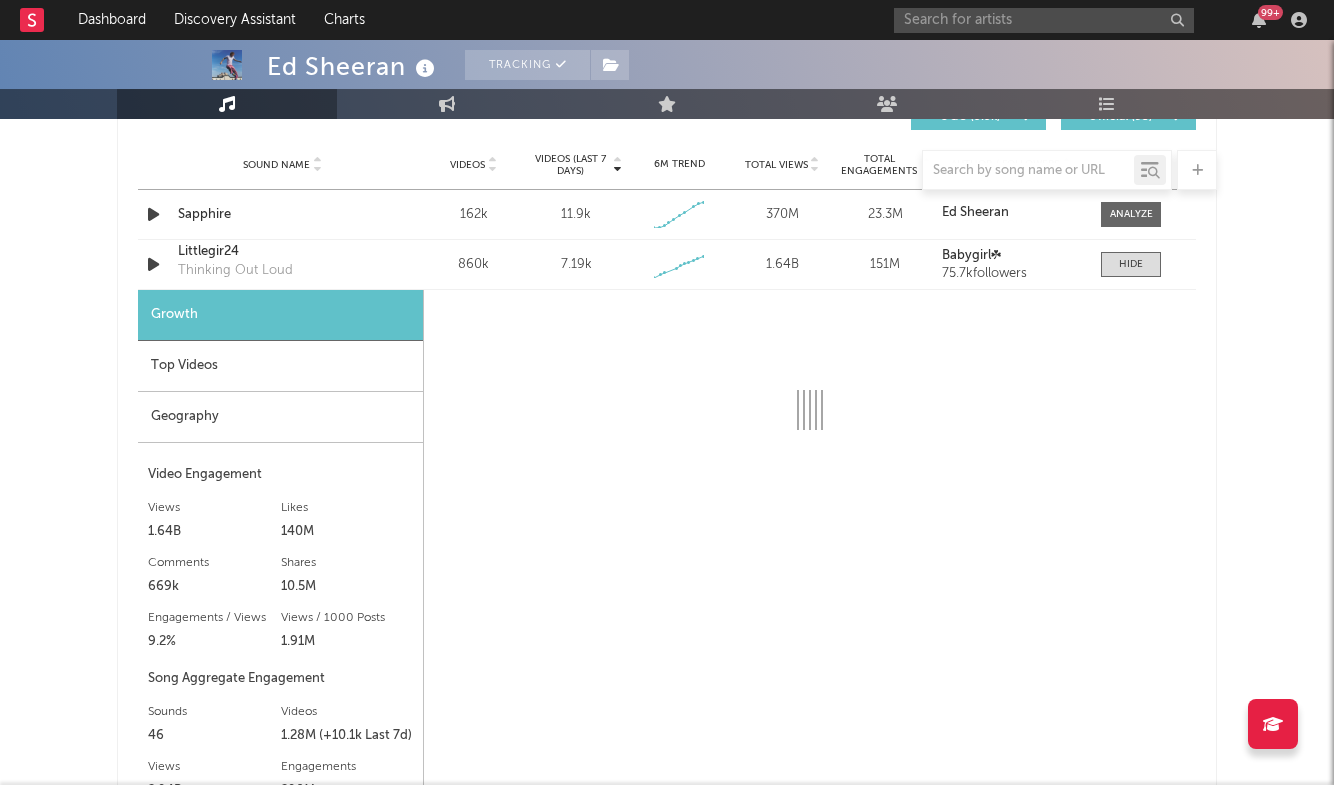 select on "6m" 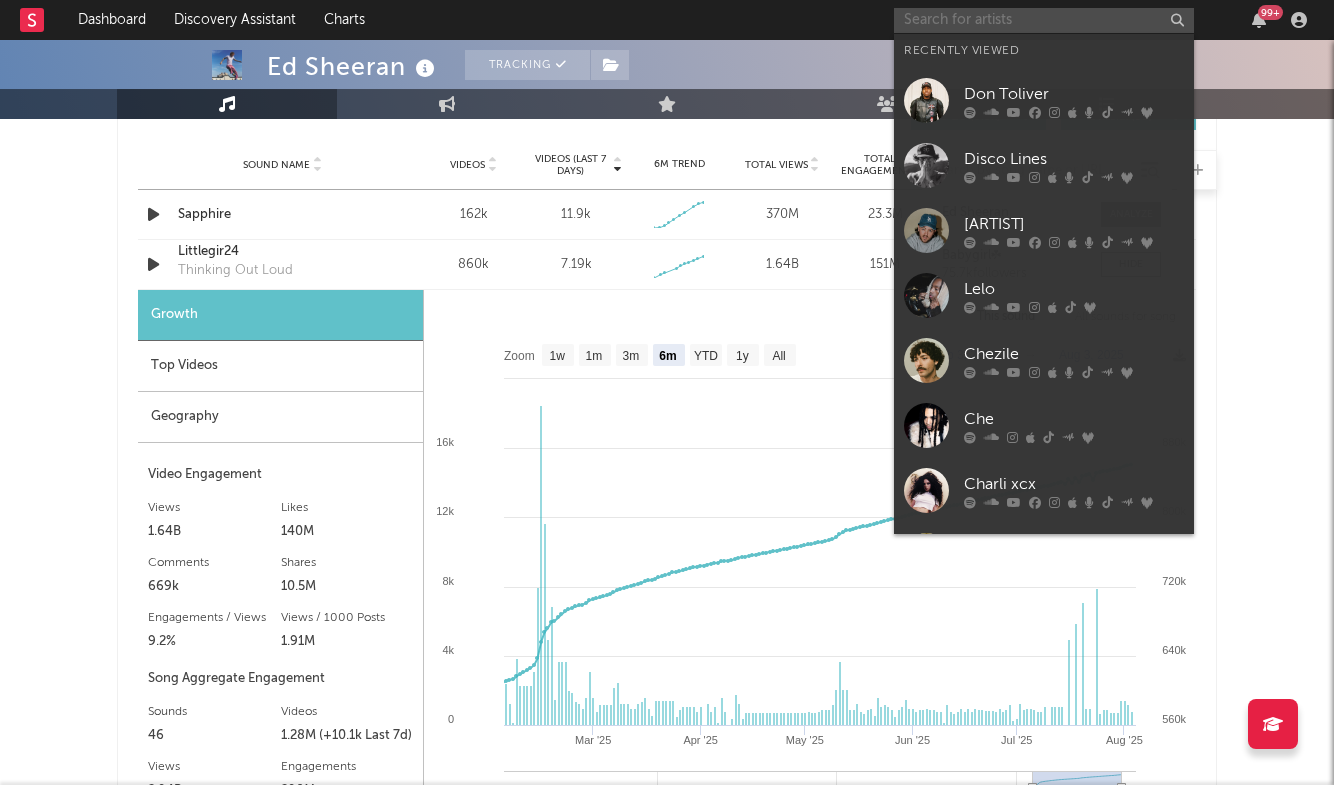 click at bounding box center (1044, 20) 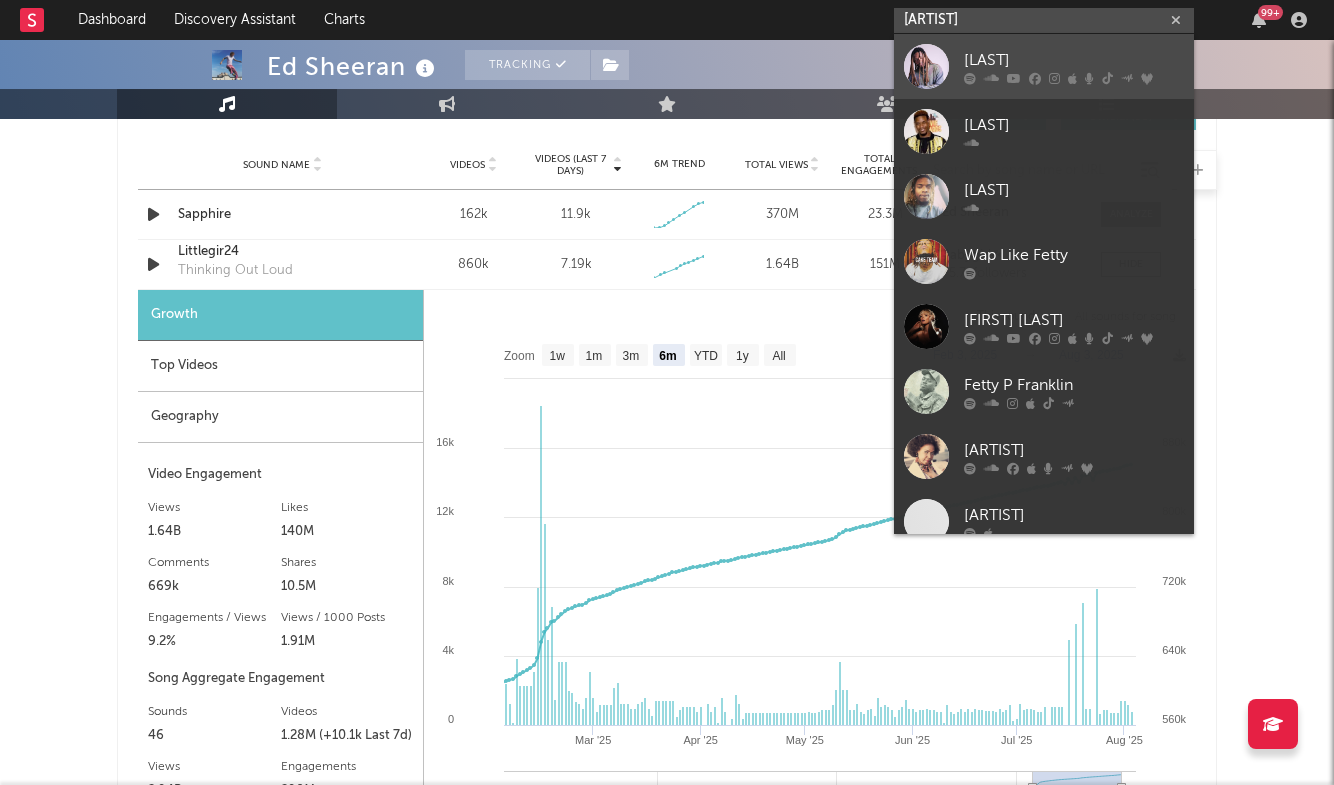 type on "fetty wap" 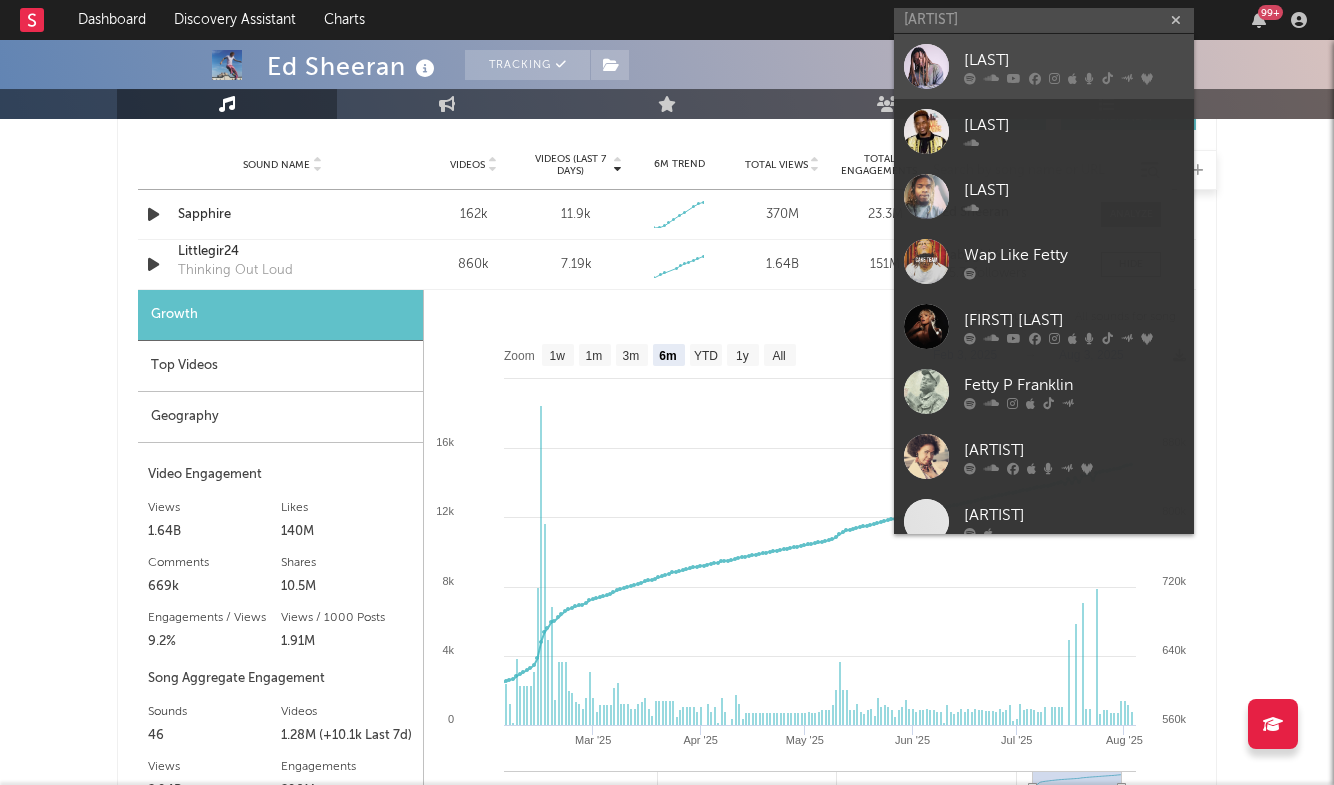 click on "Fetty Wap" at bounding box center (1074, 60) 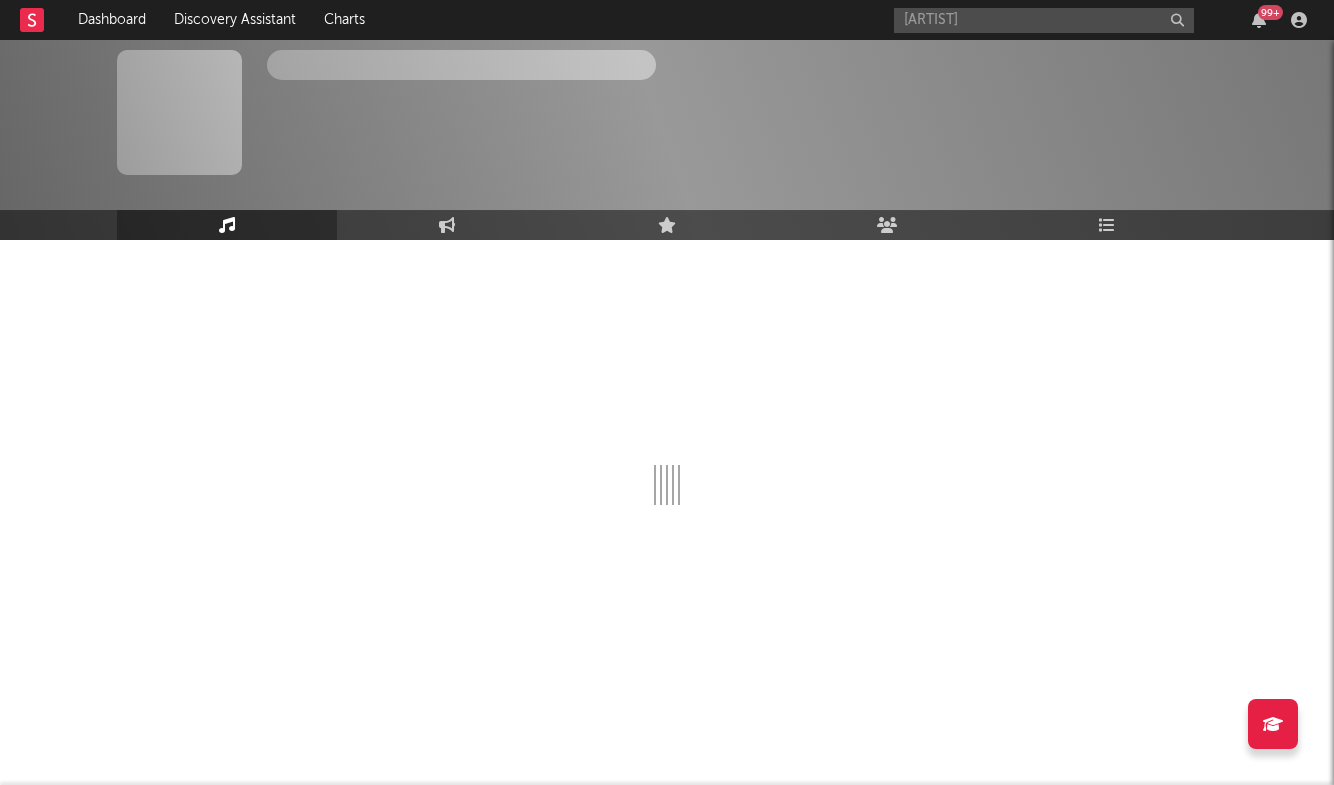 type 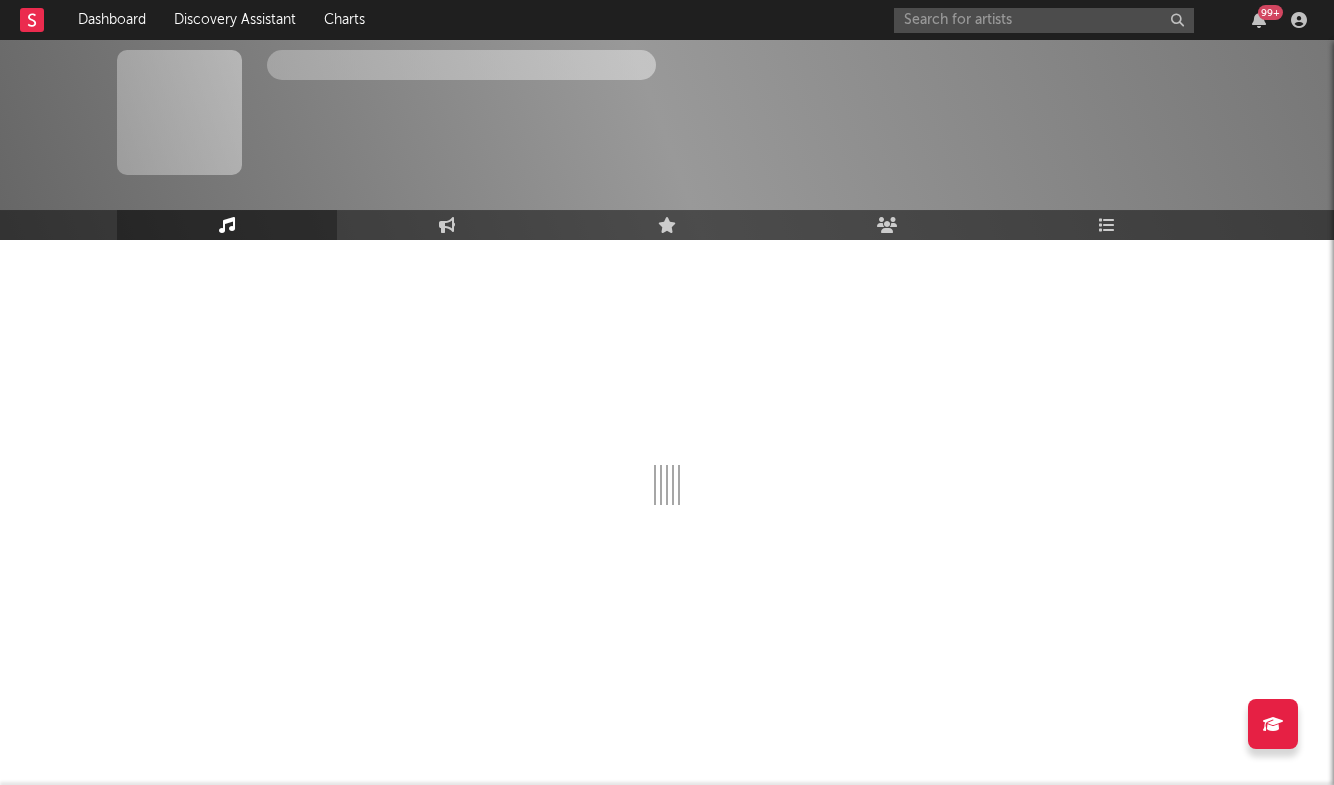 scroll, scrollTop: 0, scrollLeft: 0, axis: both 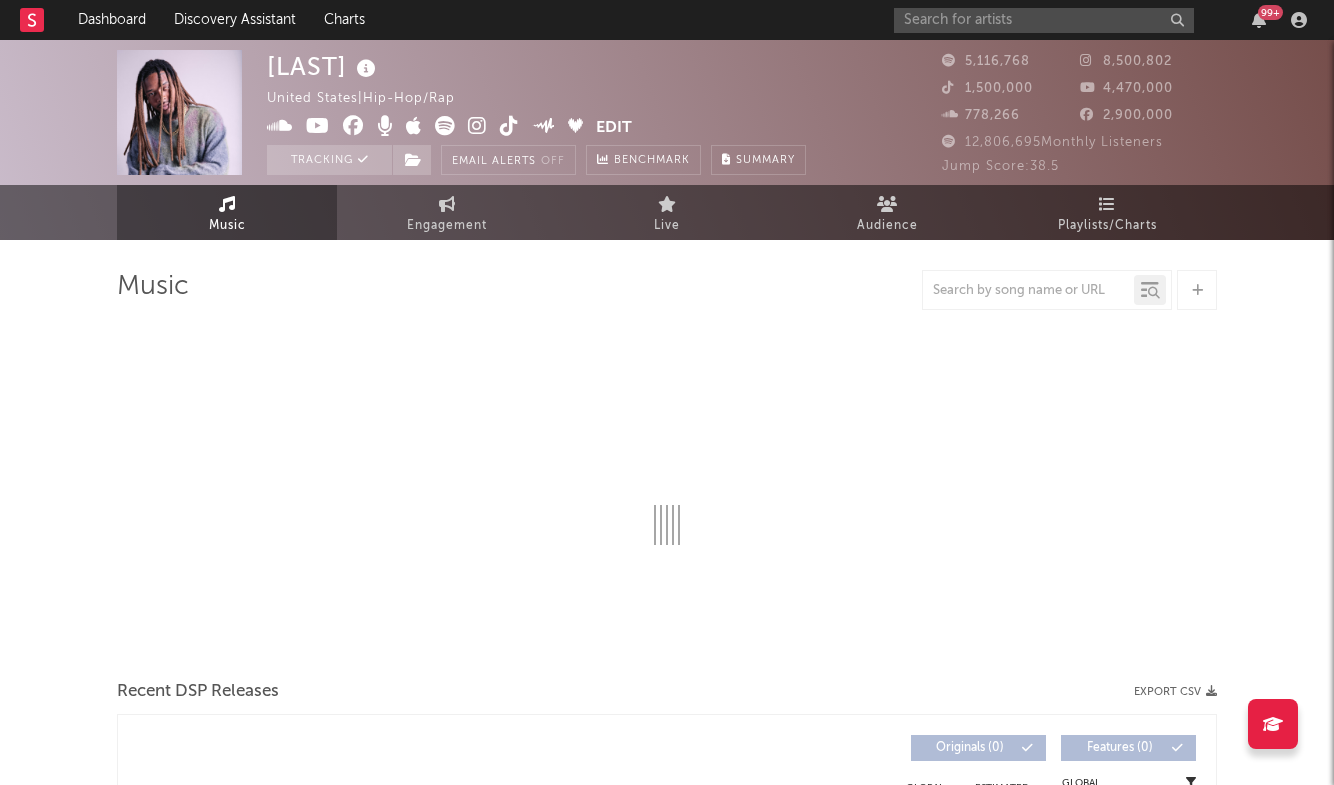 select on "6m" 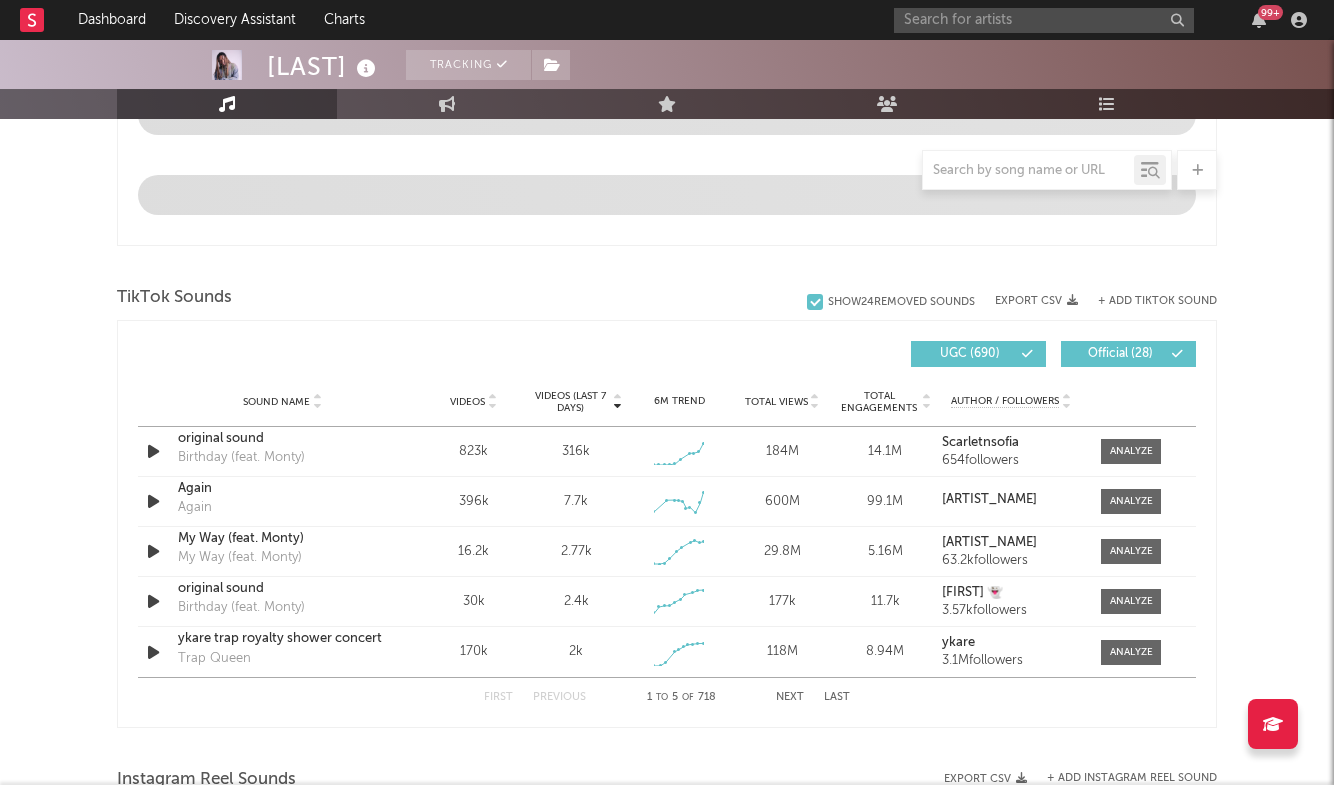 scroll, scrollTop: 1165, scrollLeft: 0, axis: vertical 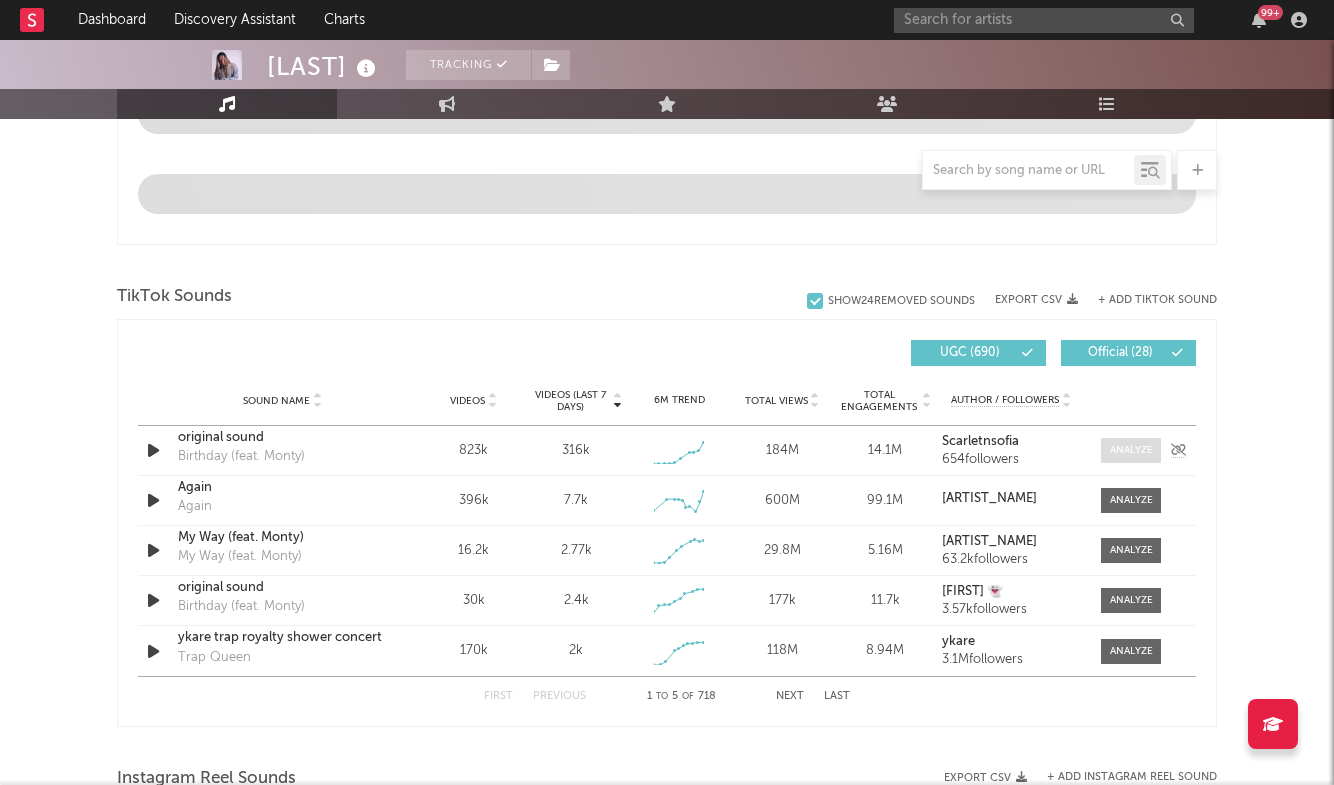 click at bounding box center (1131, 450) 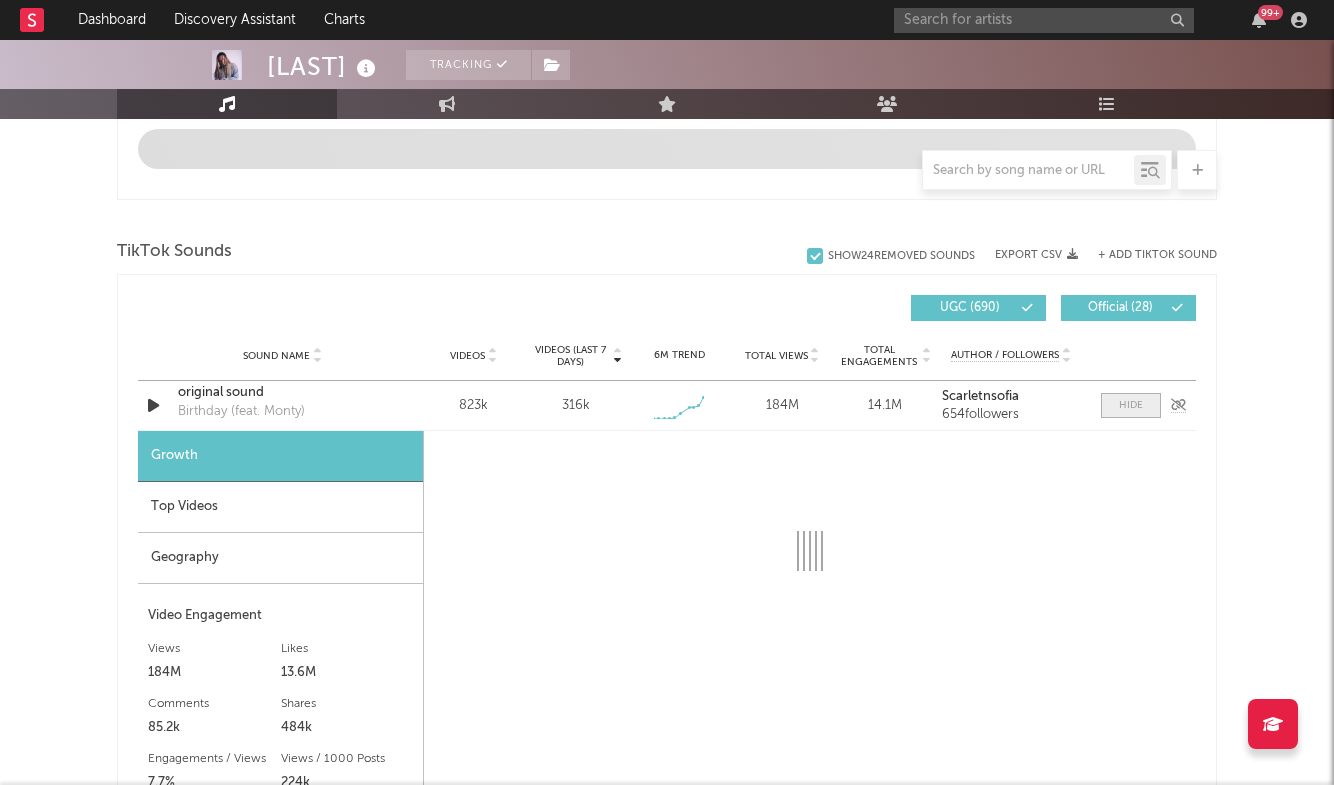 select on "1w" 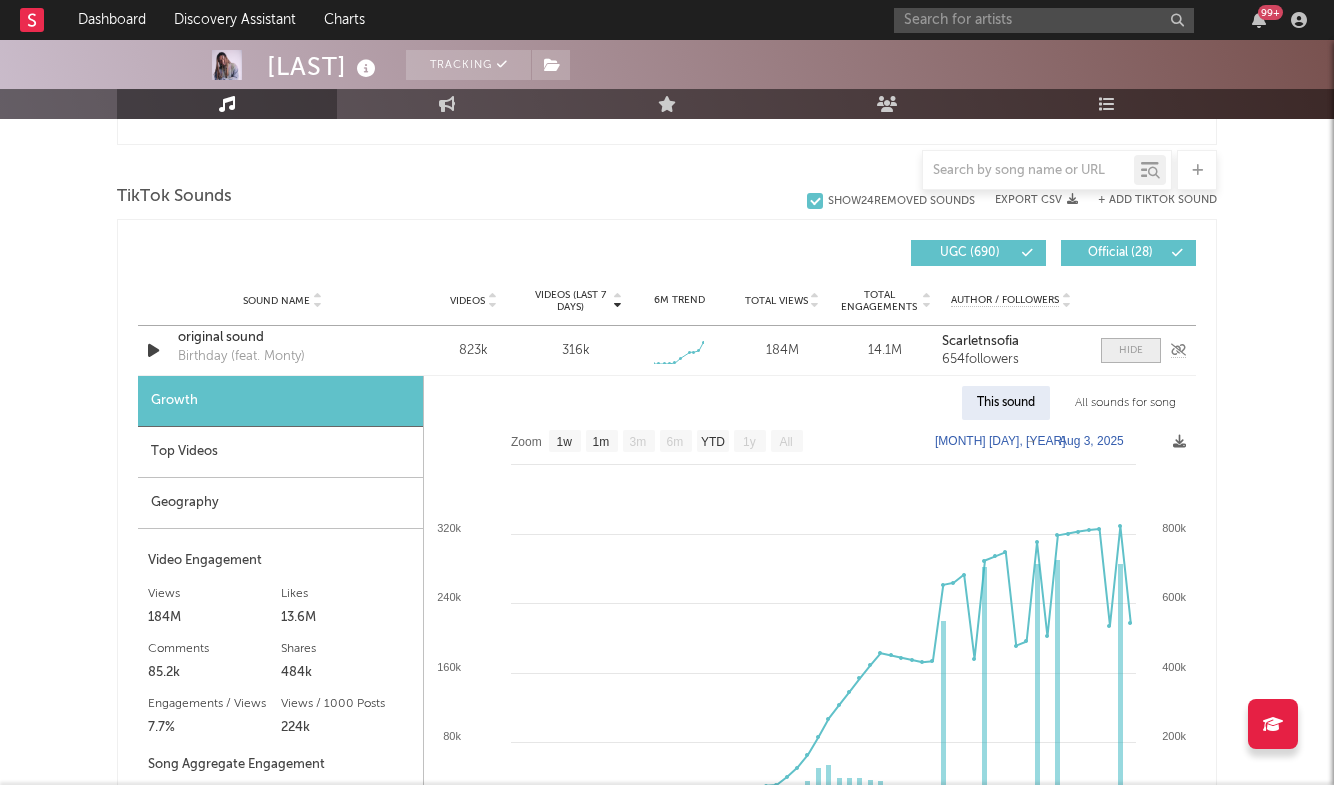 scroll, scrollTop: 1281, scrollLeft: 0, axis: vertical 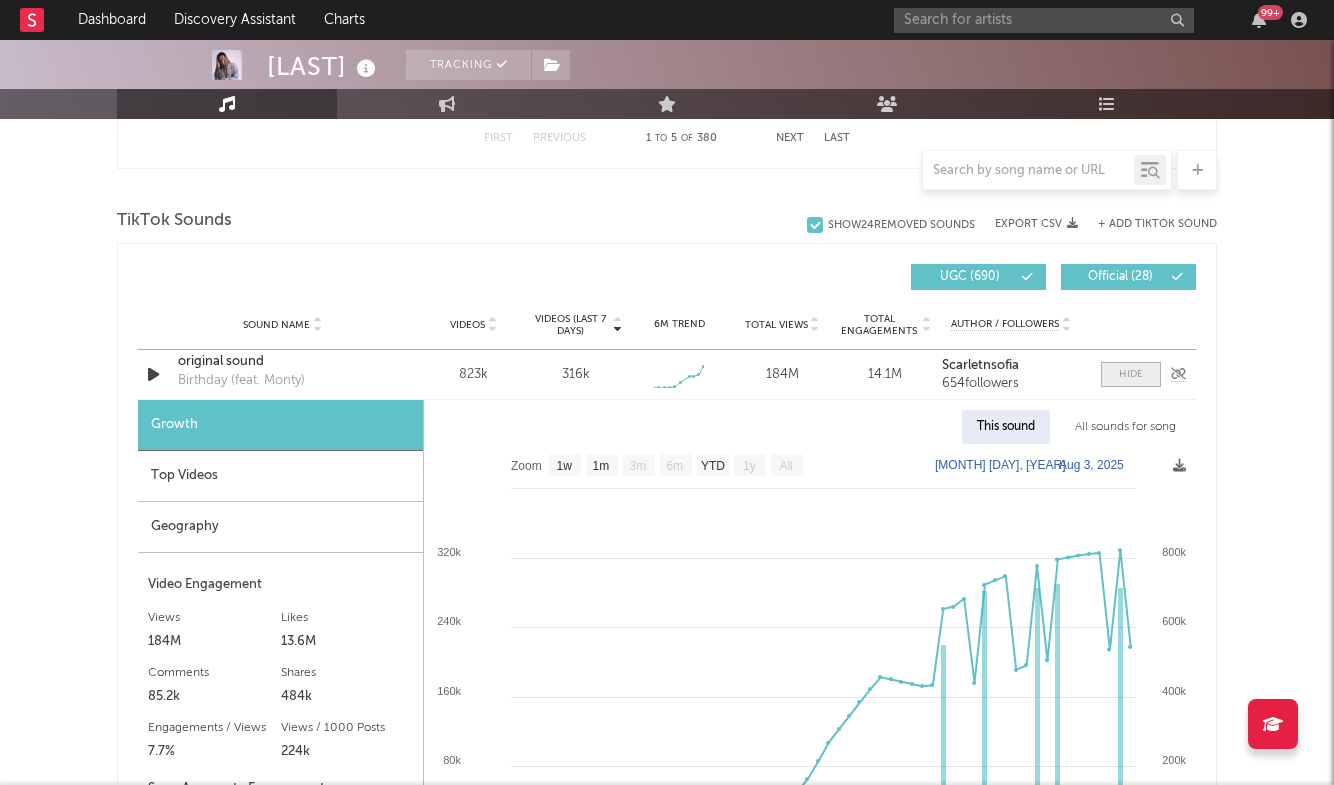 click at bounding box center (1131, 374) 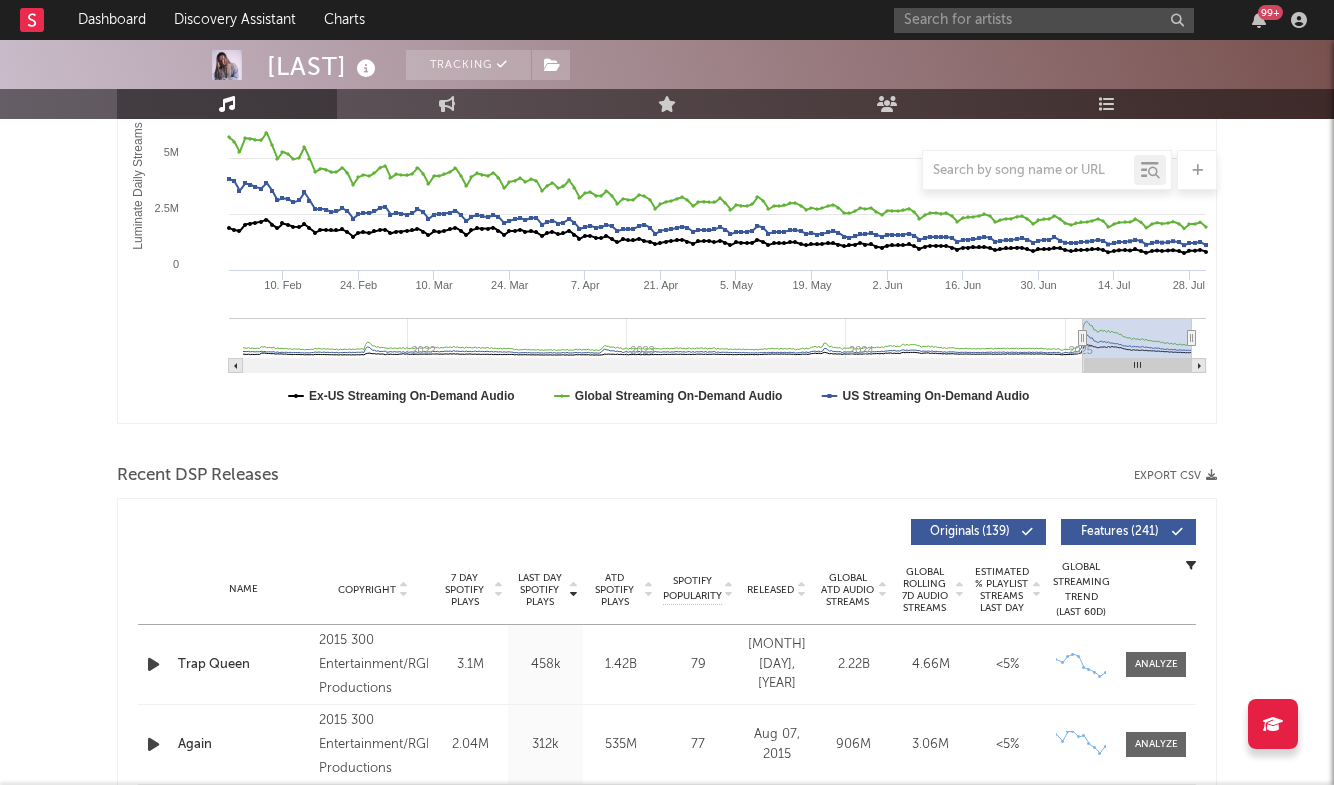 scroll, scrollTop: 485, scrollLeft: 0, axis: vertical 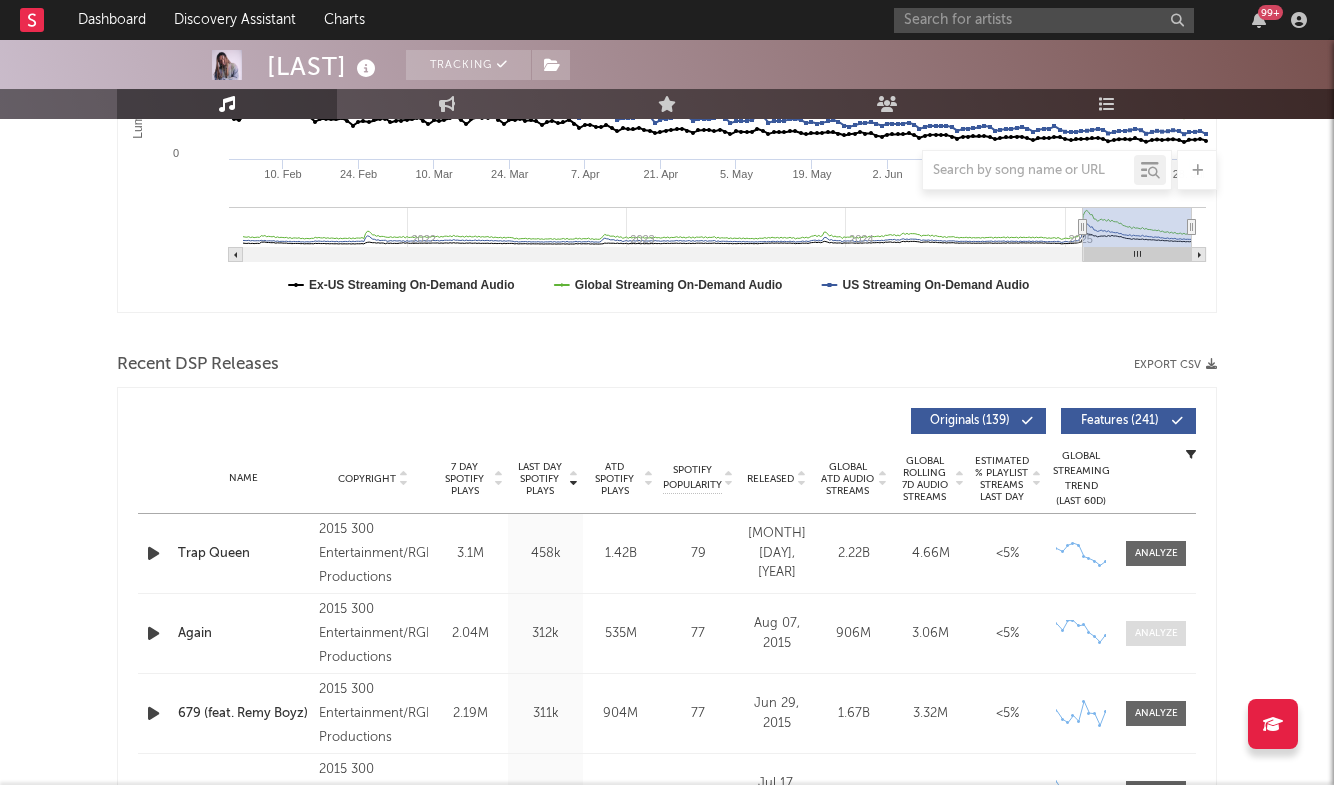 click at bounding box center [1156, 633] 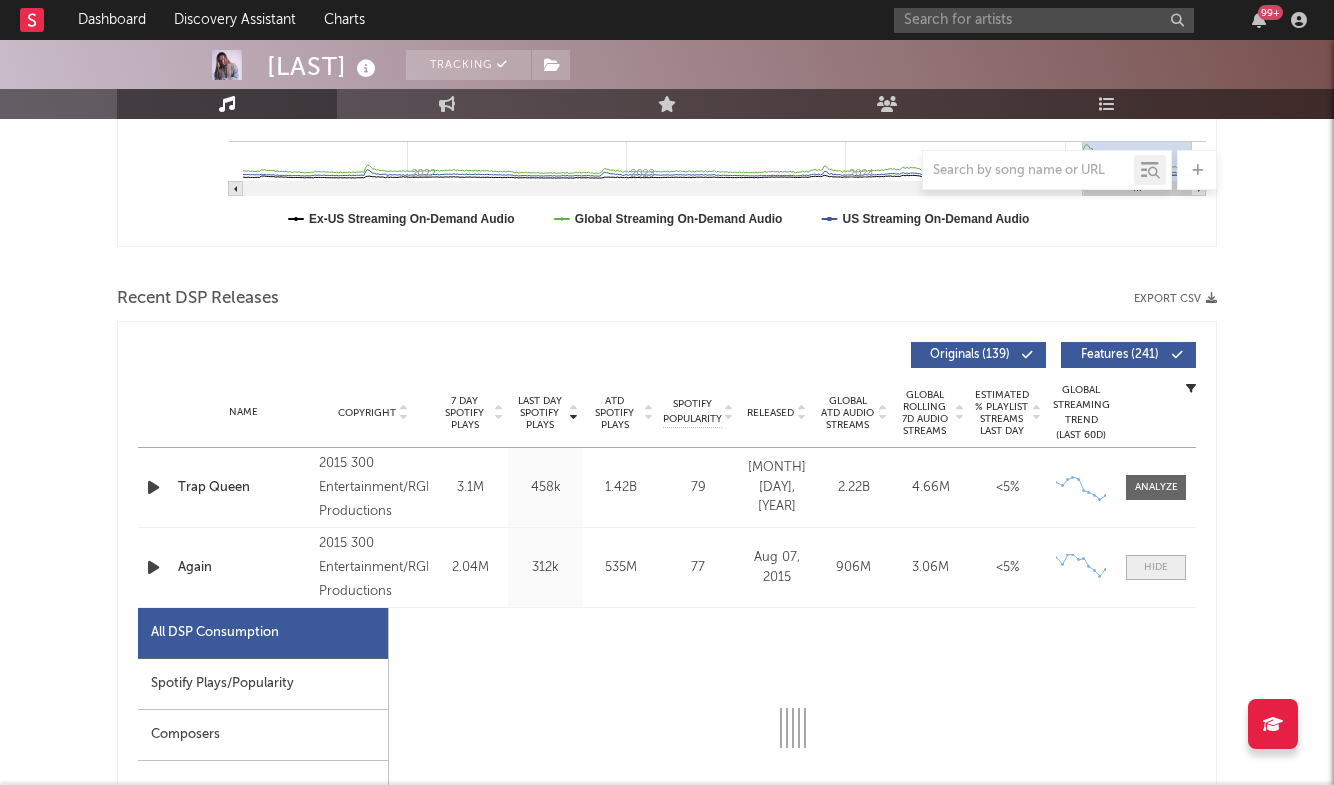scroll, scrollTop: 734, scrollLeft: 0, axis: vertical 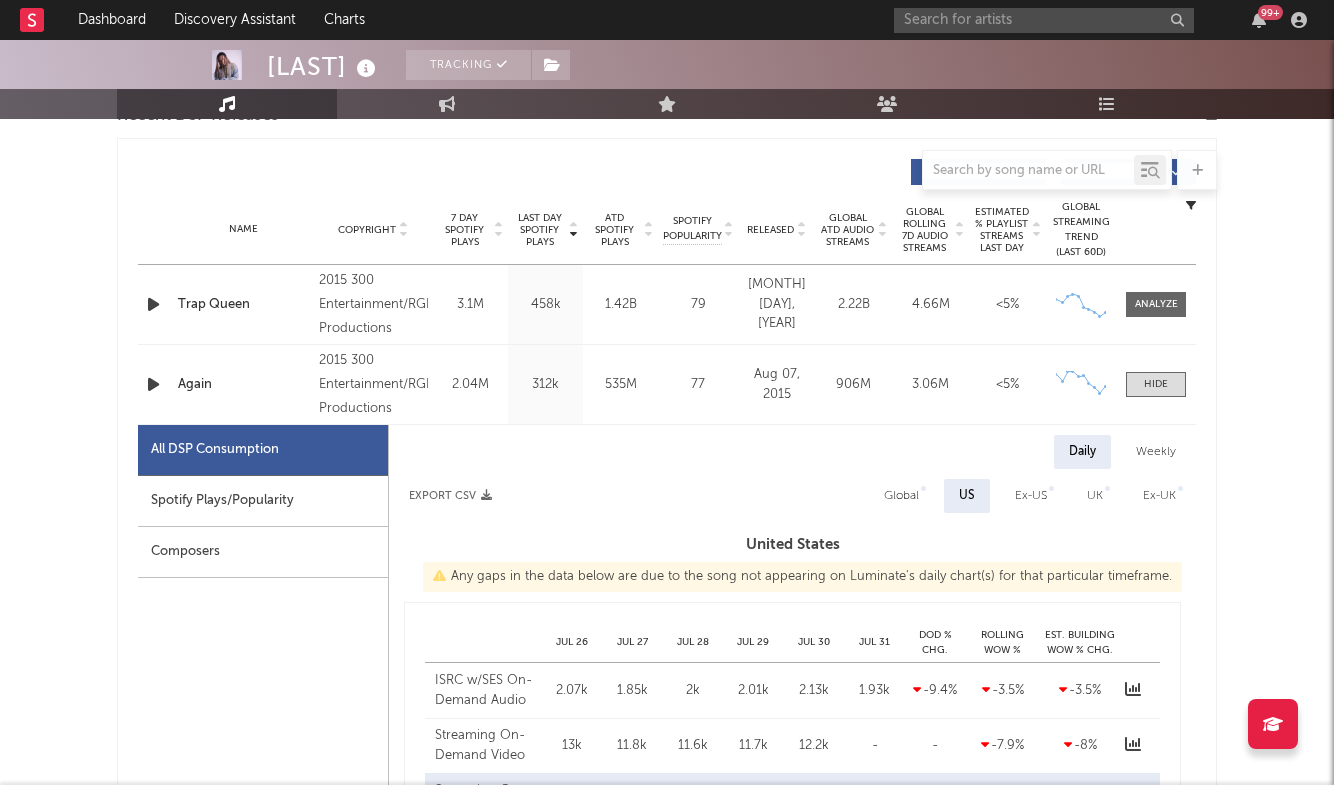 select on "6m" 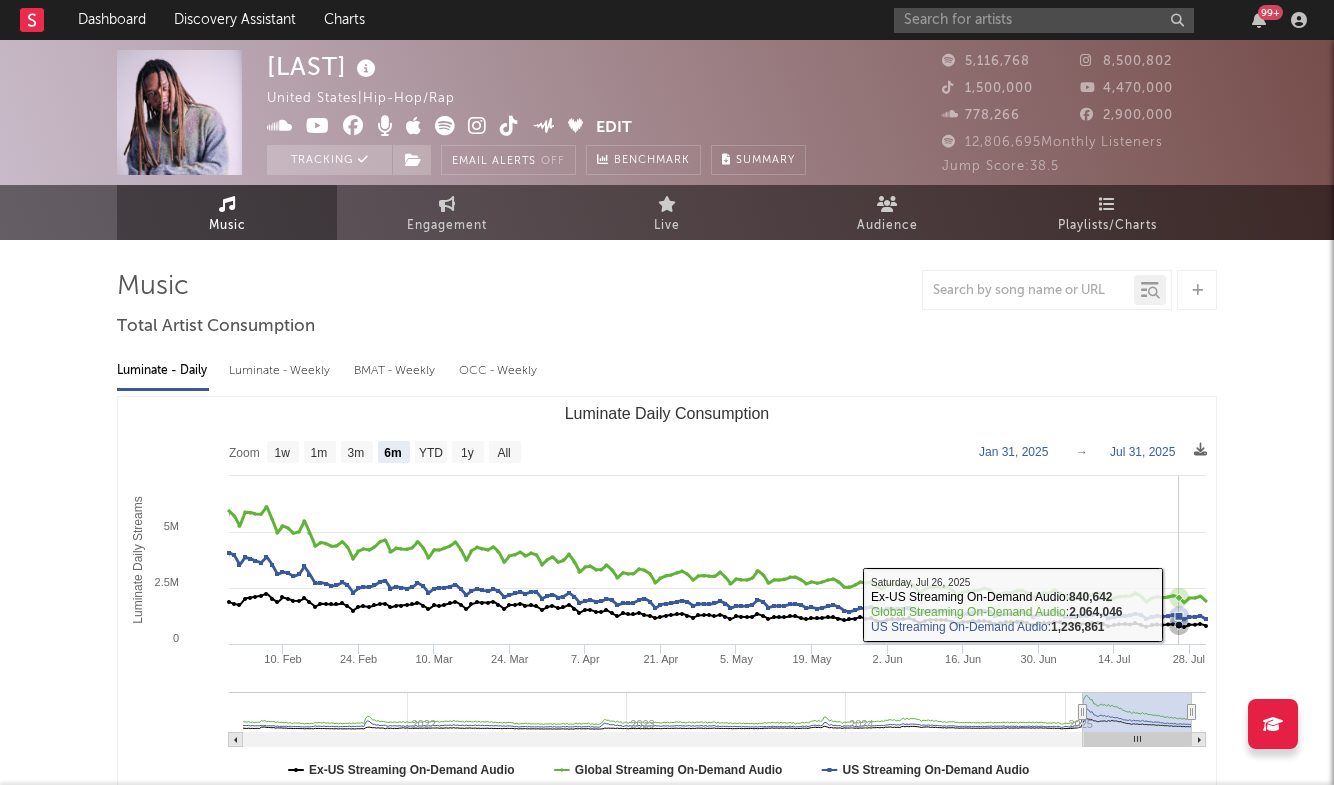 scroll, scrollTop: 0, scrollLeft: 0, axis: both 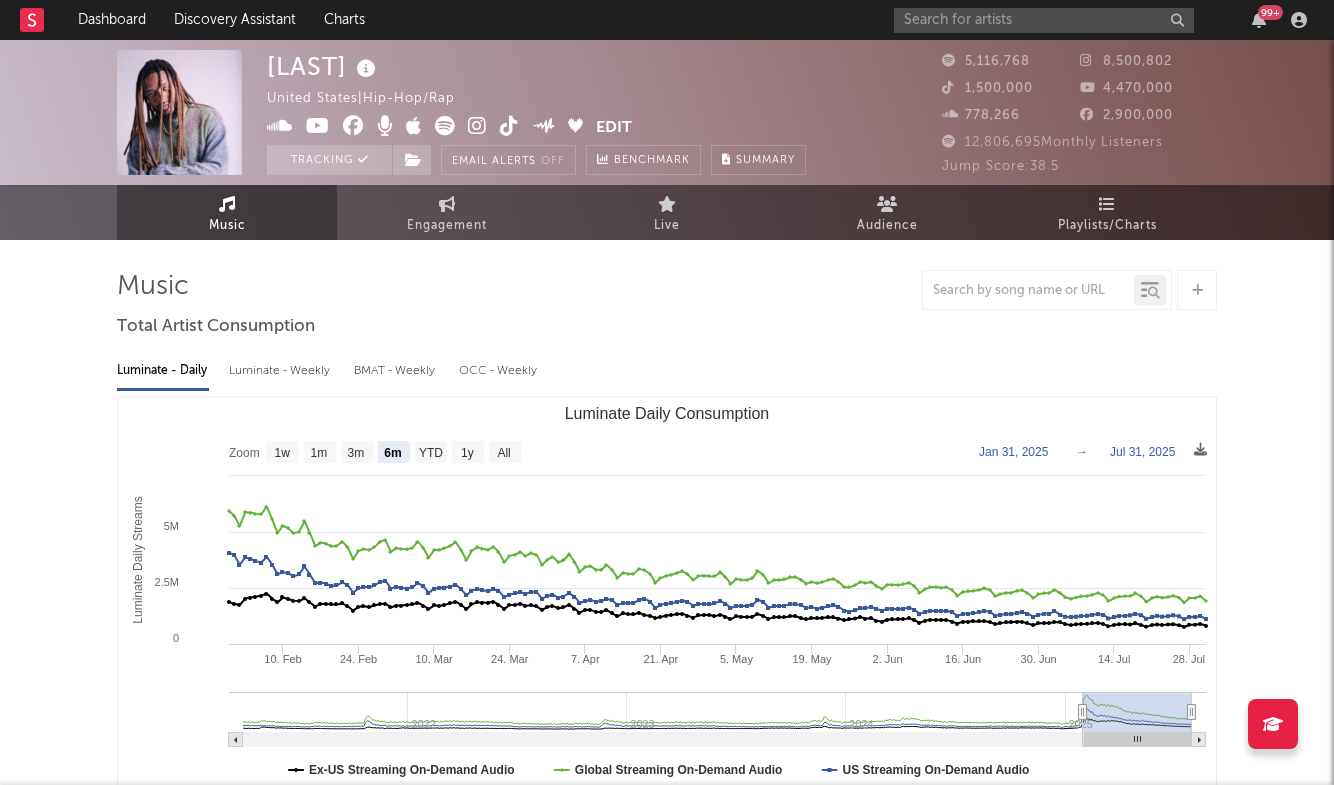 click 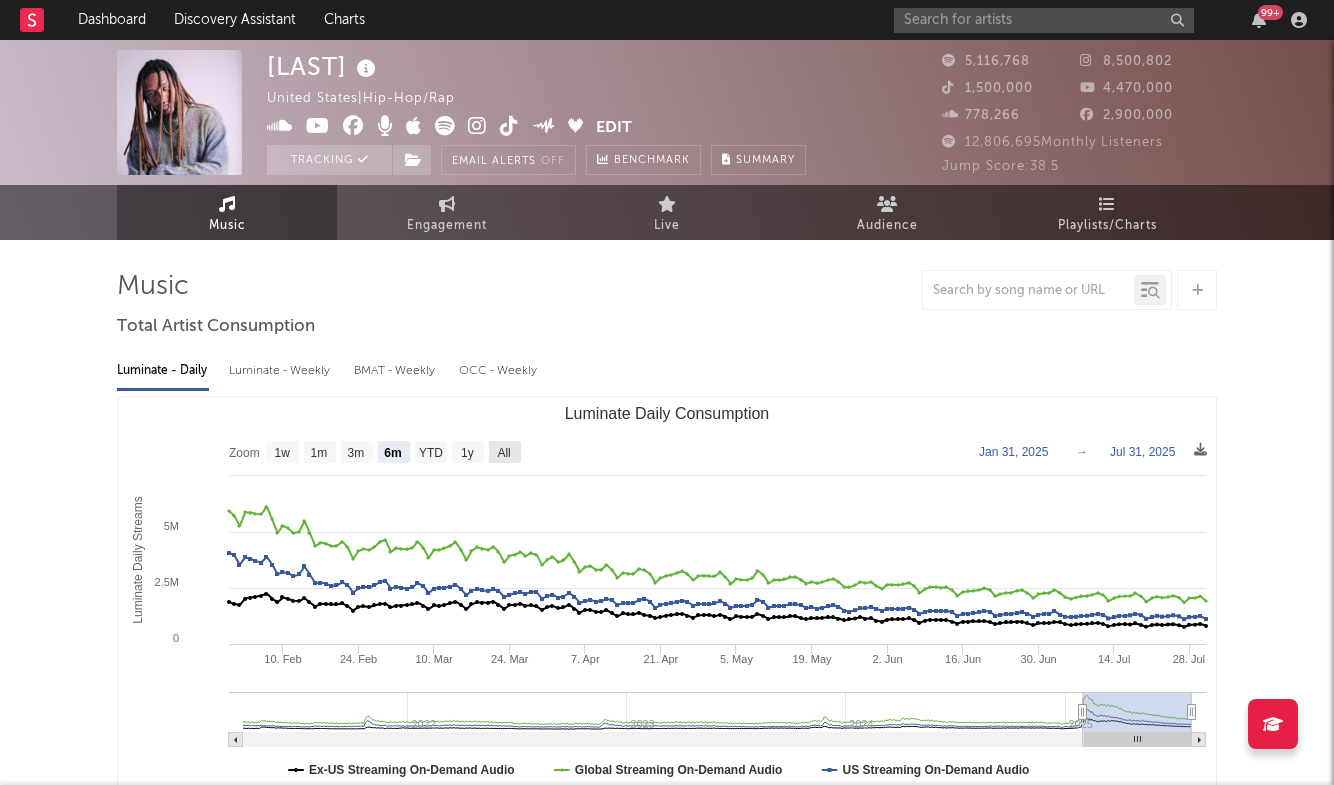 click on "All" 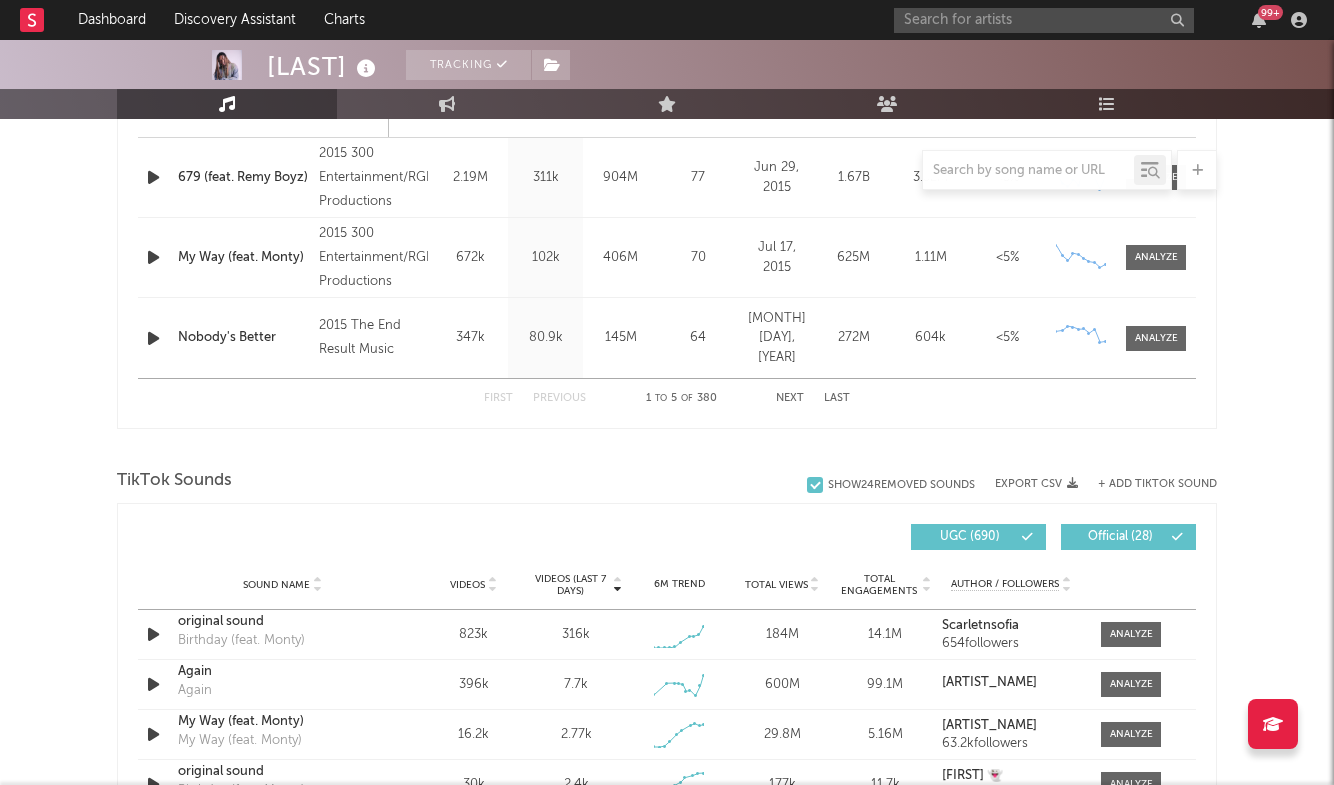 scroll, scrollTop: 2200, scrollLeft: 0, axis: vertical 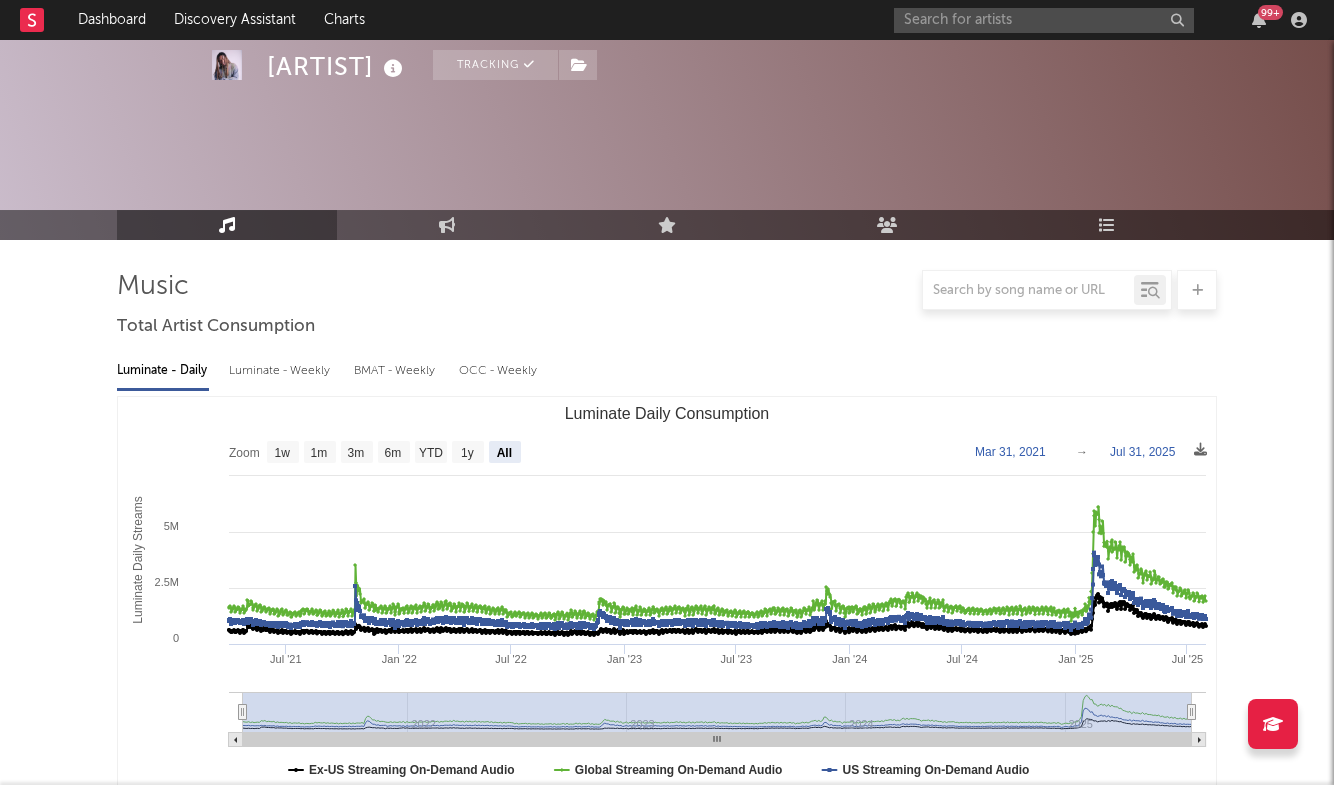 select on "All" 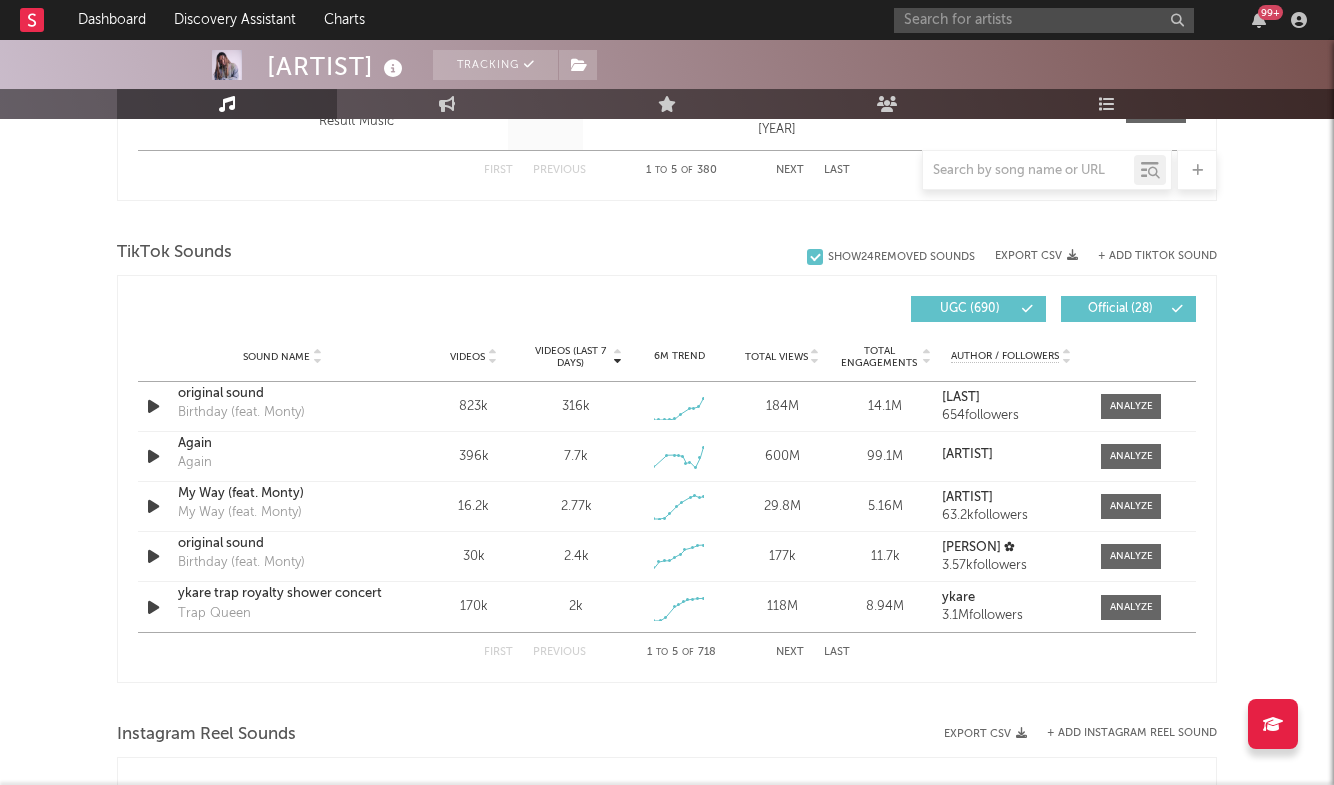 click on "Next" at bounding box center (790, 652) 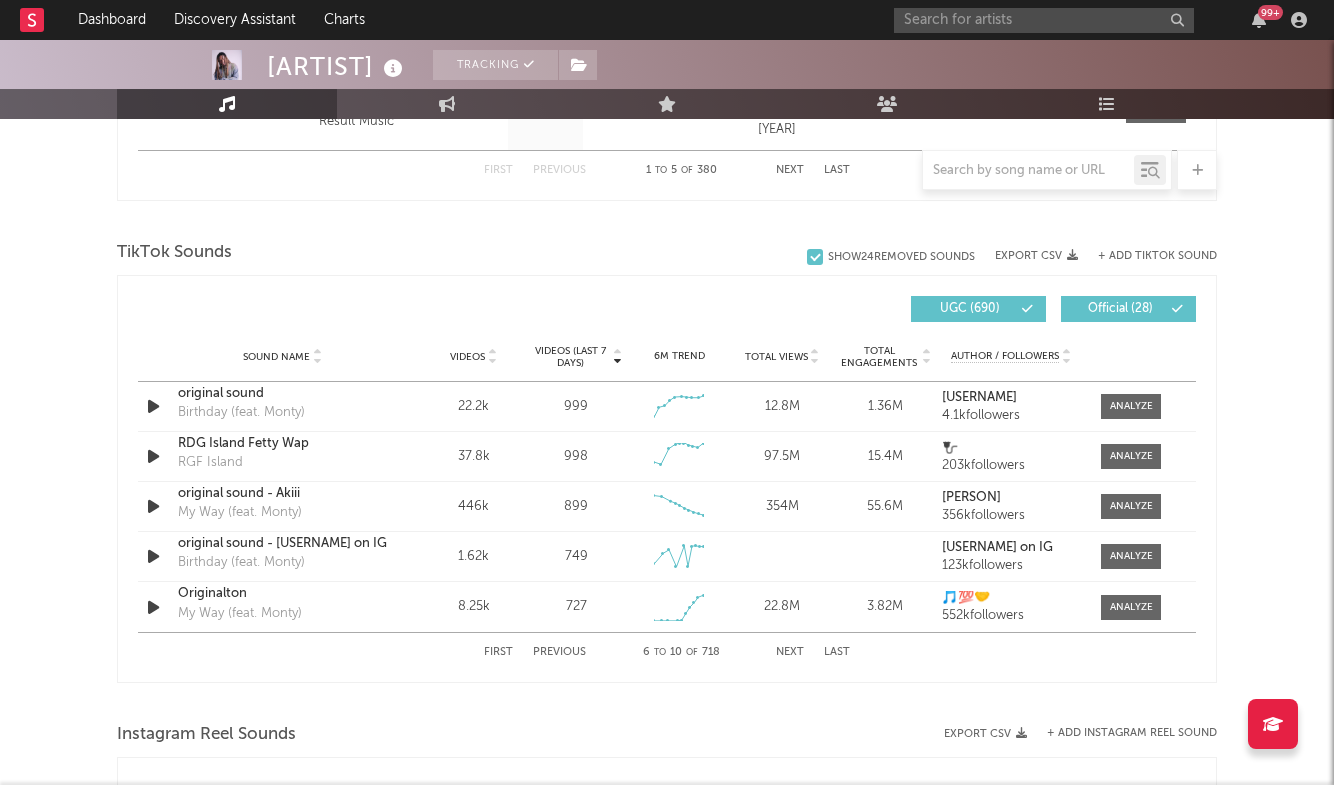 click on "Previous" at bounding box center [559, 652] 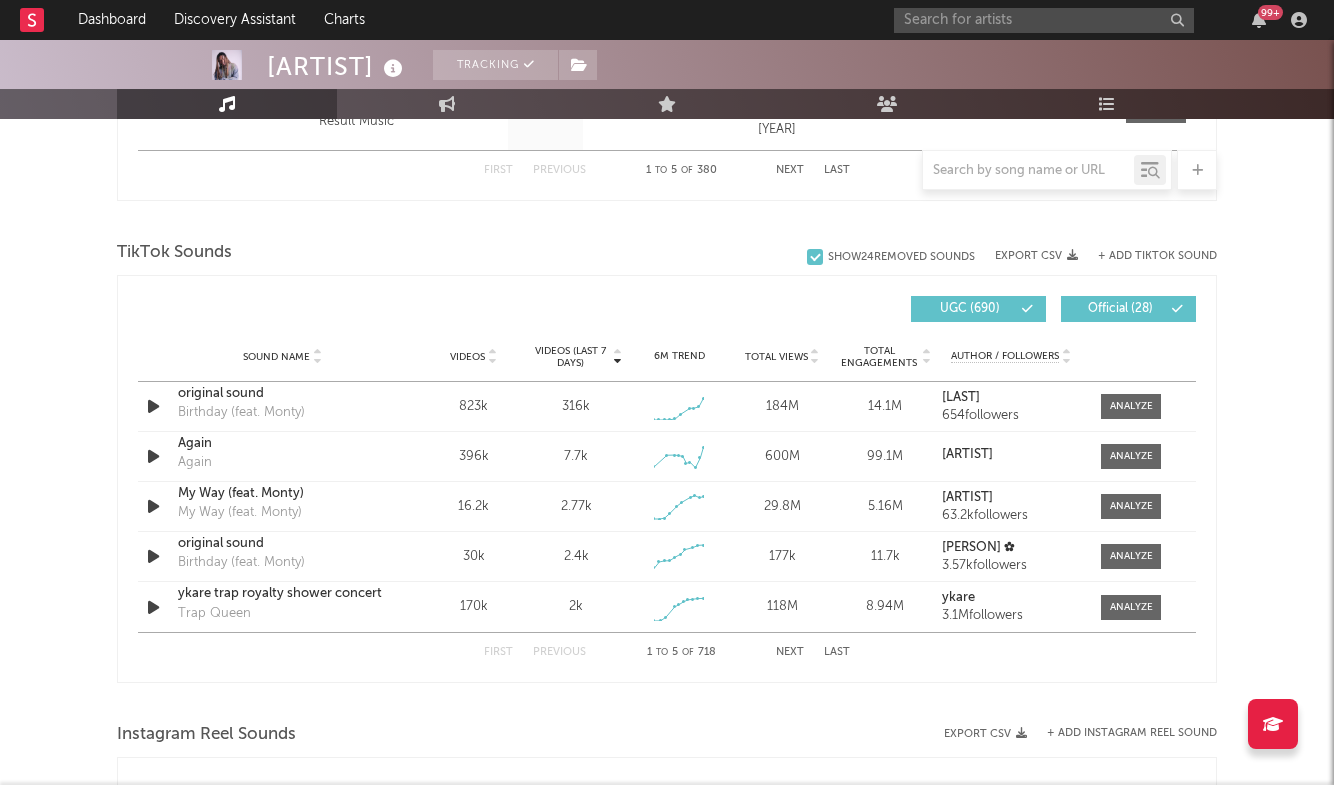 click on "Sound Name Videos Videos (last 7 days) Weekly Growth % 6M Trend Total Views Total Engagements Author / Followers" at bounding box center (667, 357) 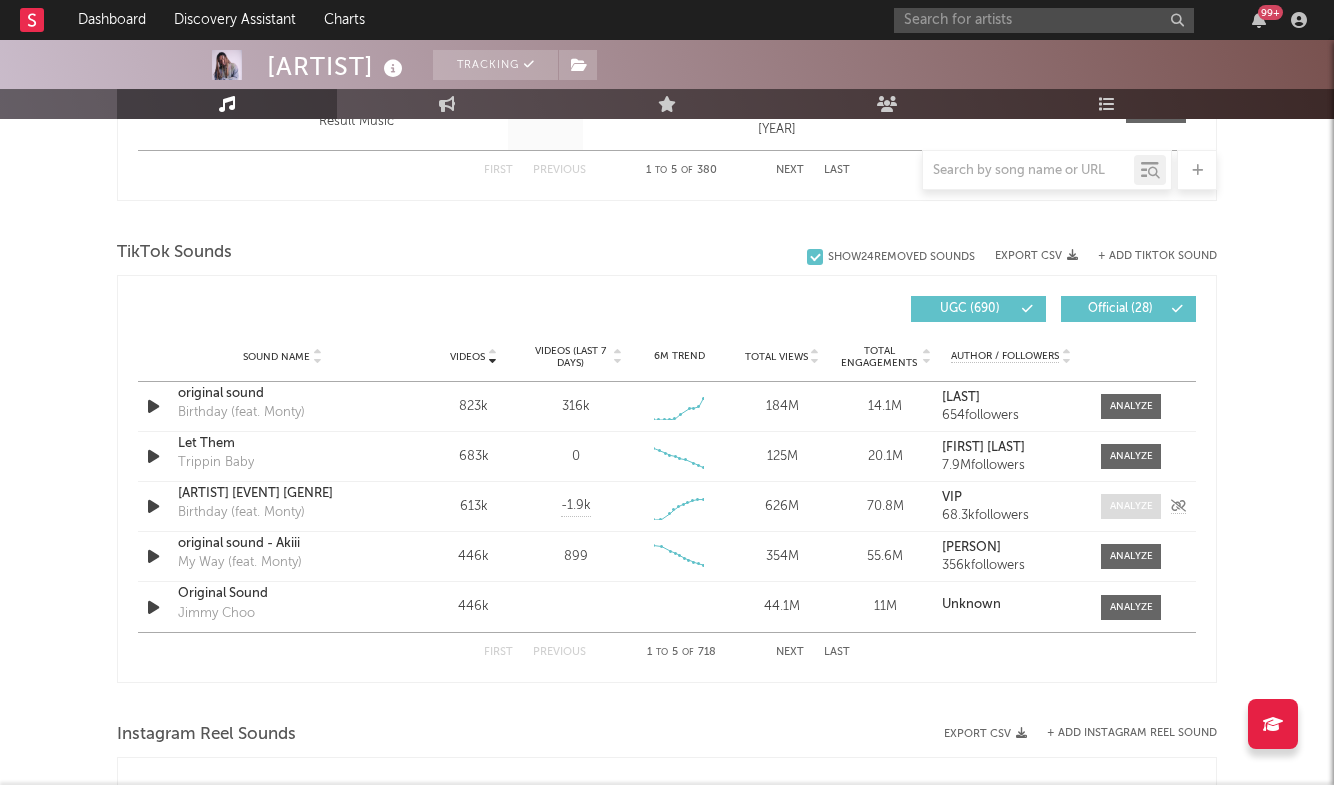 click at bounding box center (1131, 506) 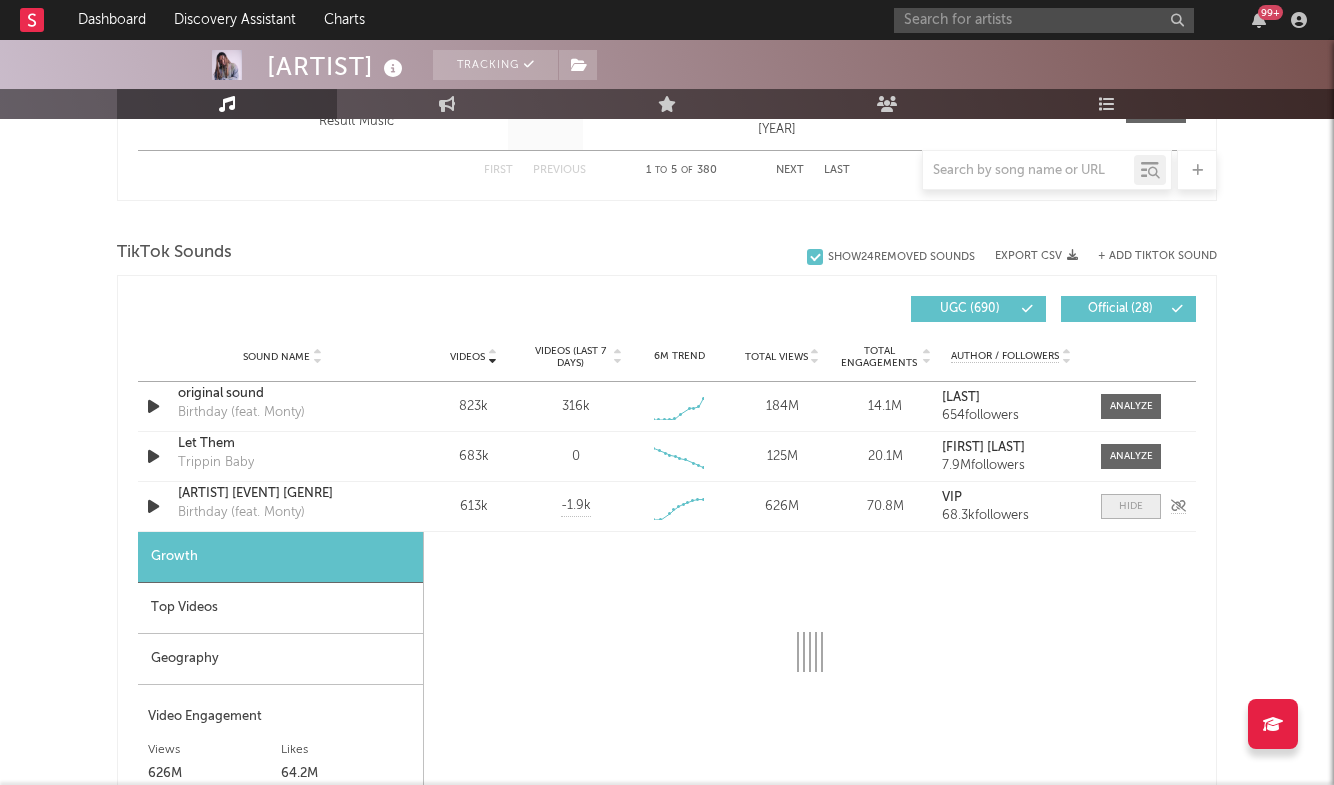 select on "1w" 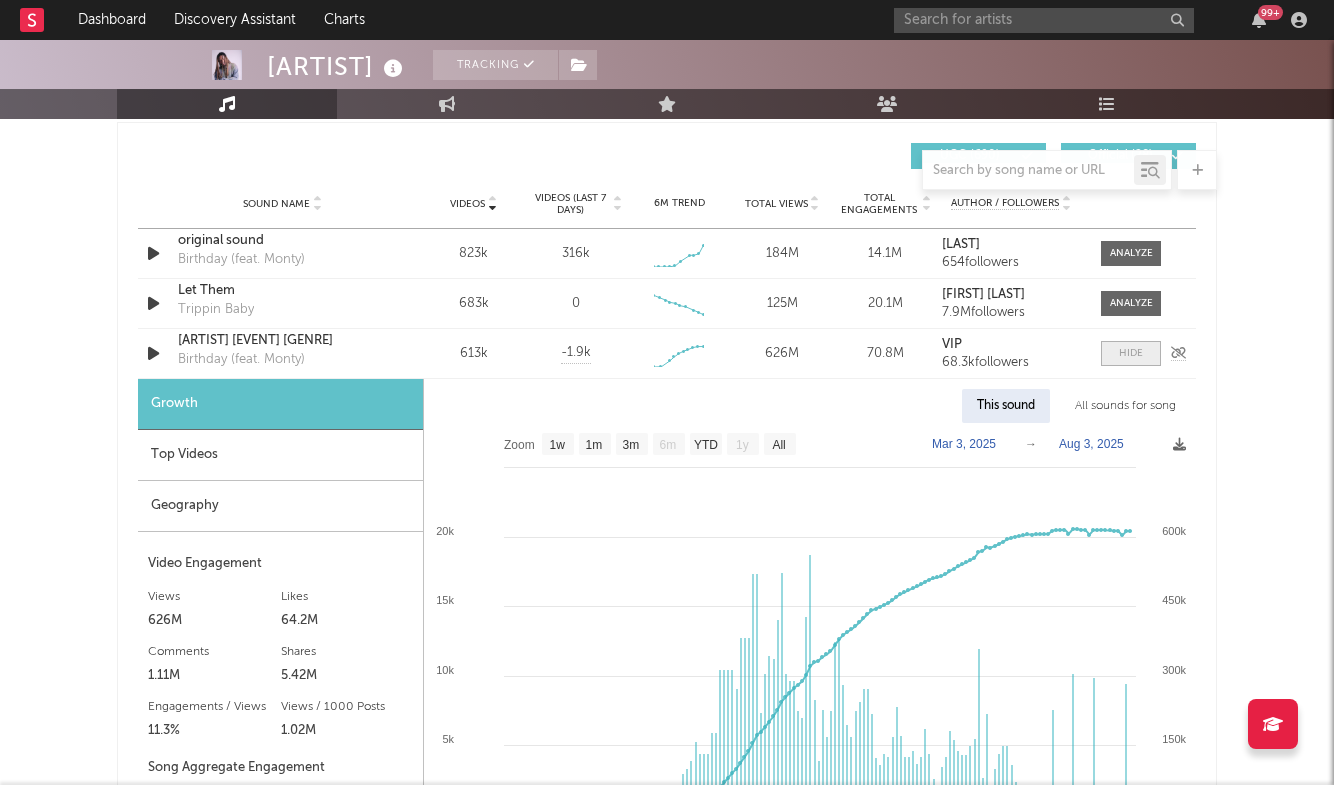 scroll, scrollTop: 2451, scrollLeft: 0, axis: vertical 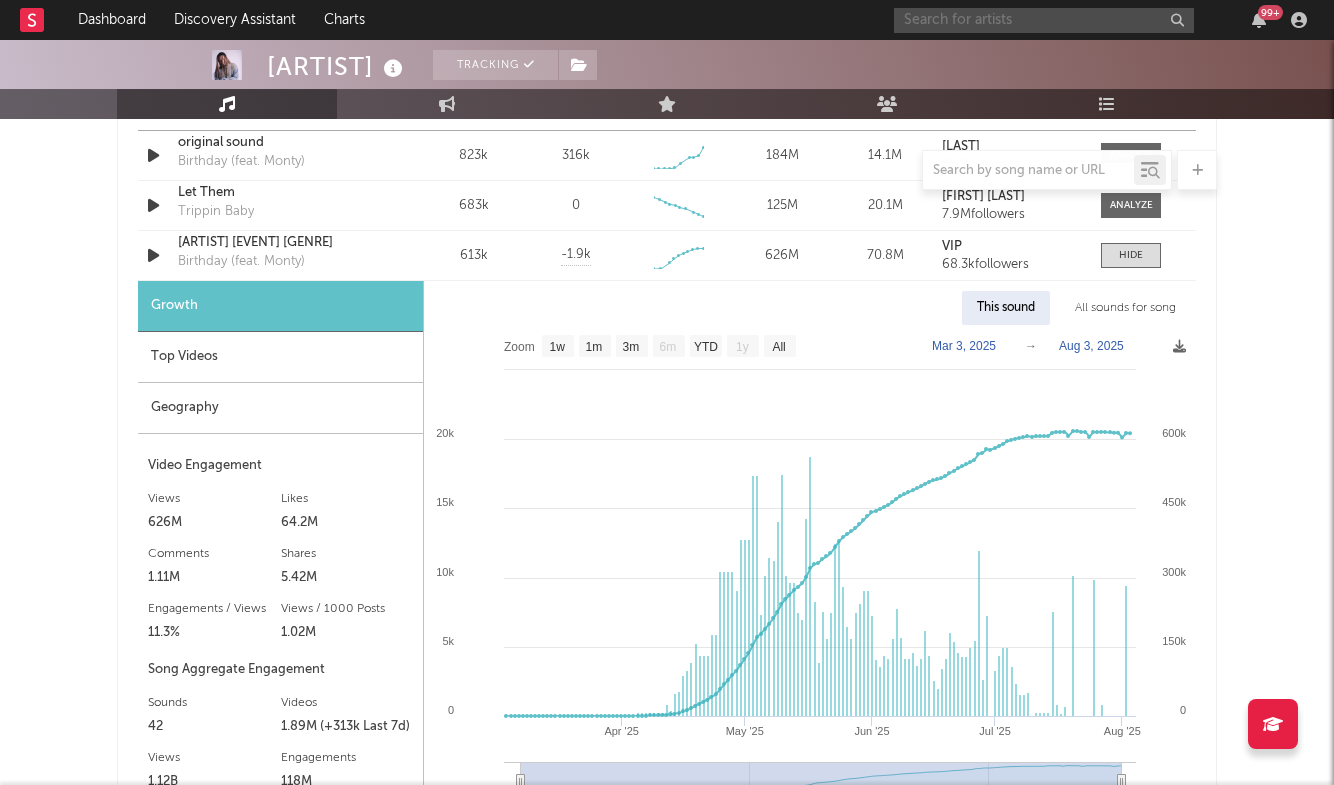 click at bounding box center (1044, 20) 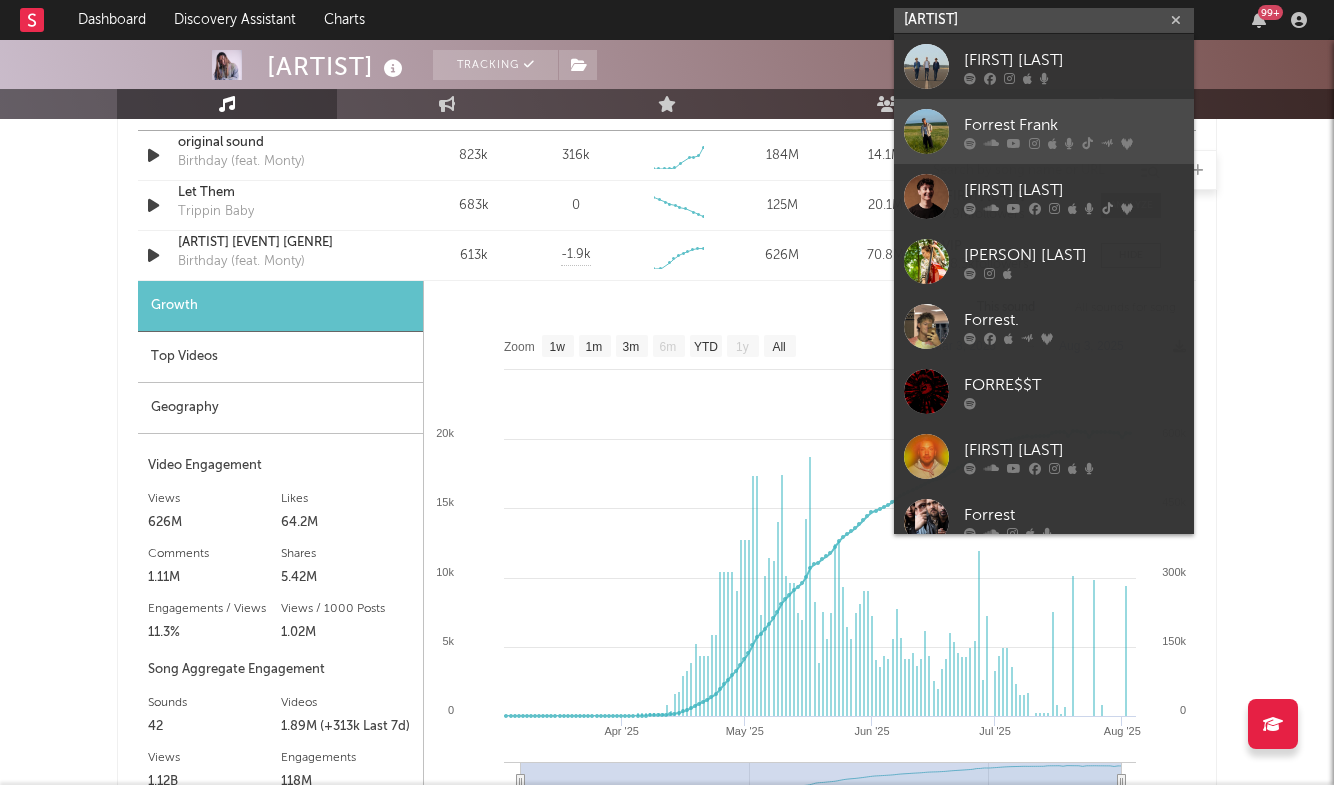 type on "forrest" 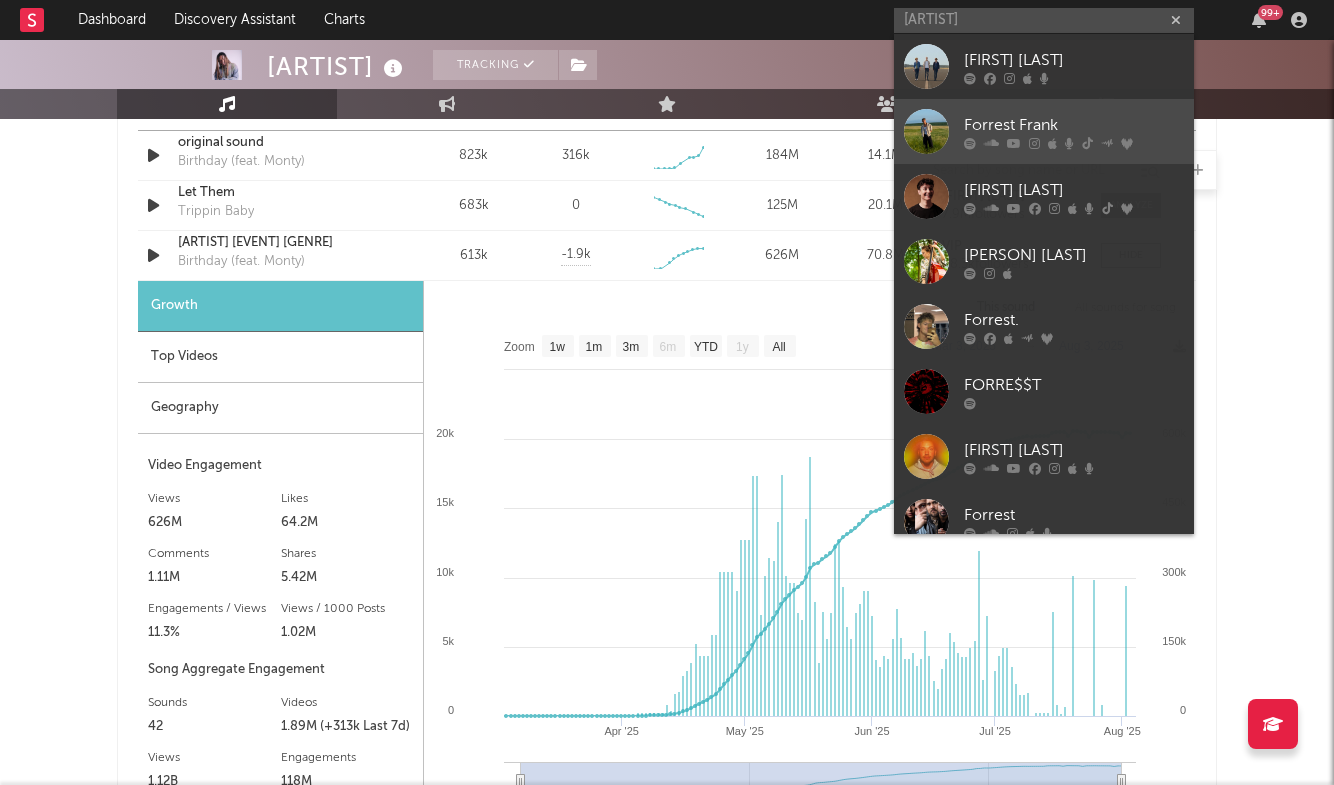 click on "Forrest Frank" at bounding box center [1074, 125] 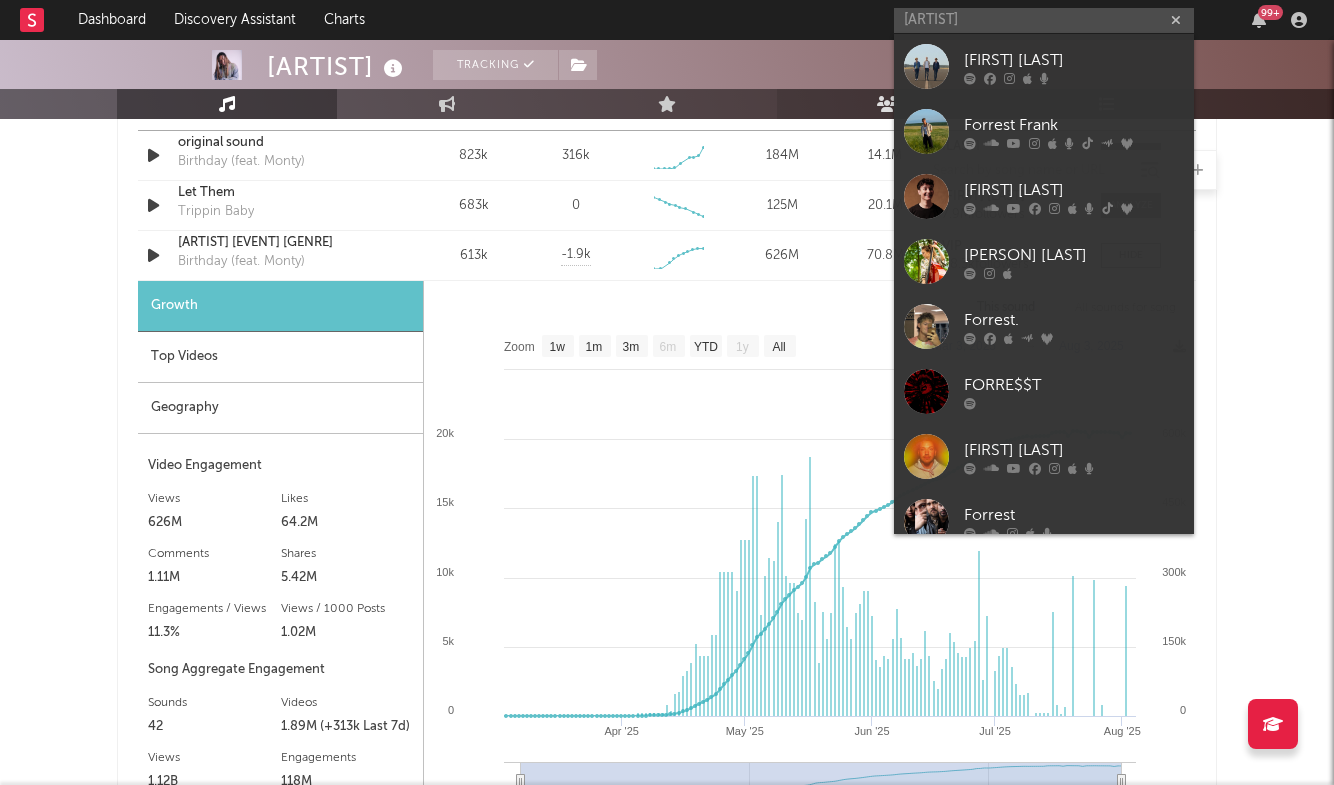 type 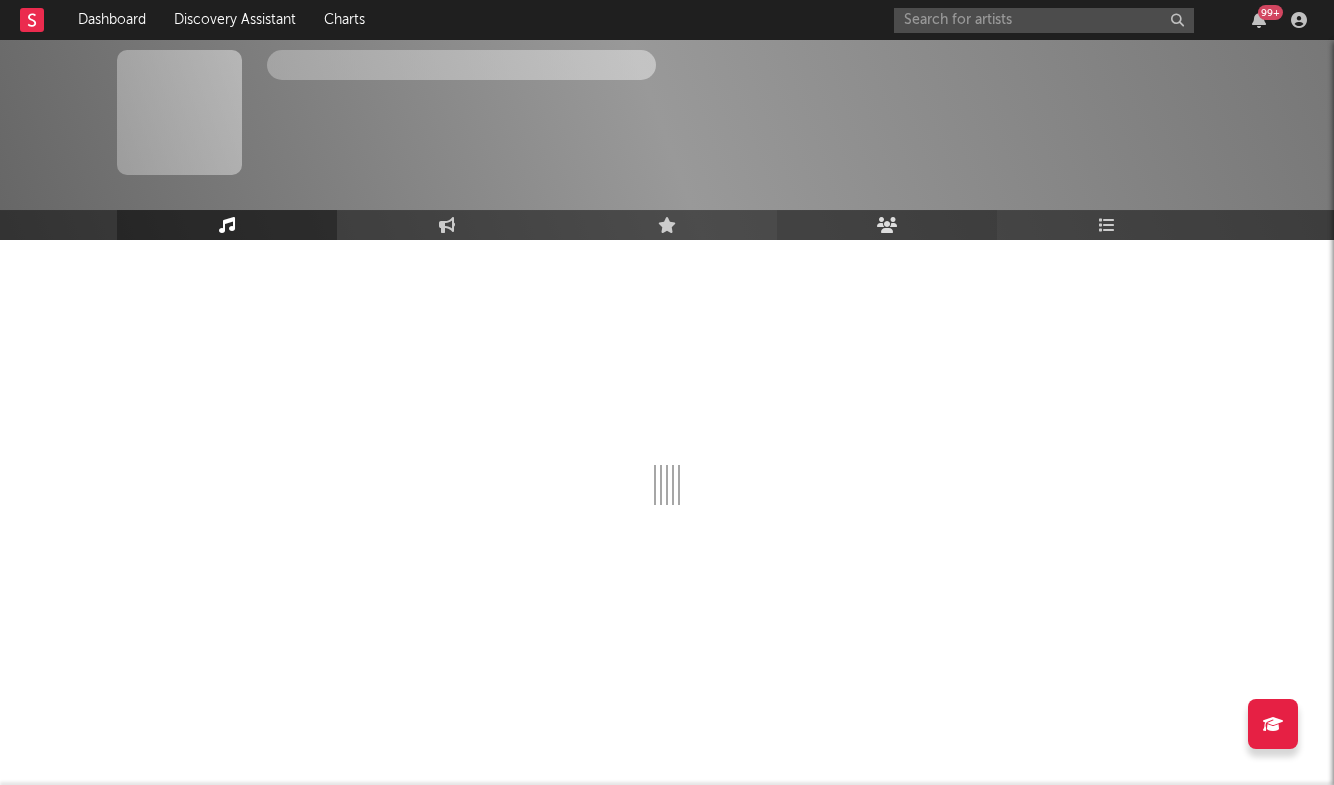 scroll, scrollTop: 0, scrollLeft: 0, axis: both 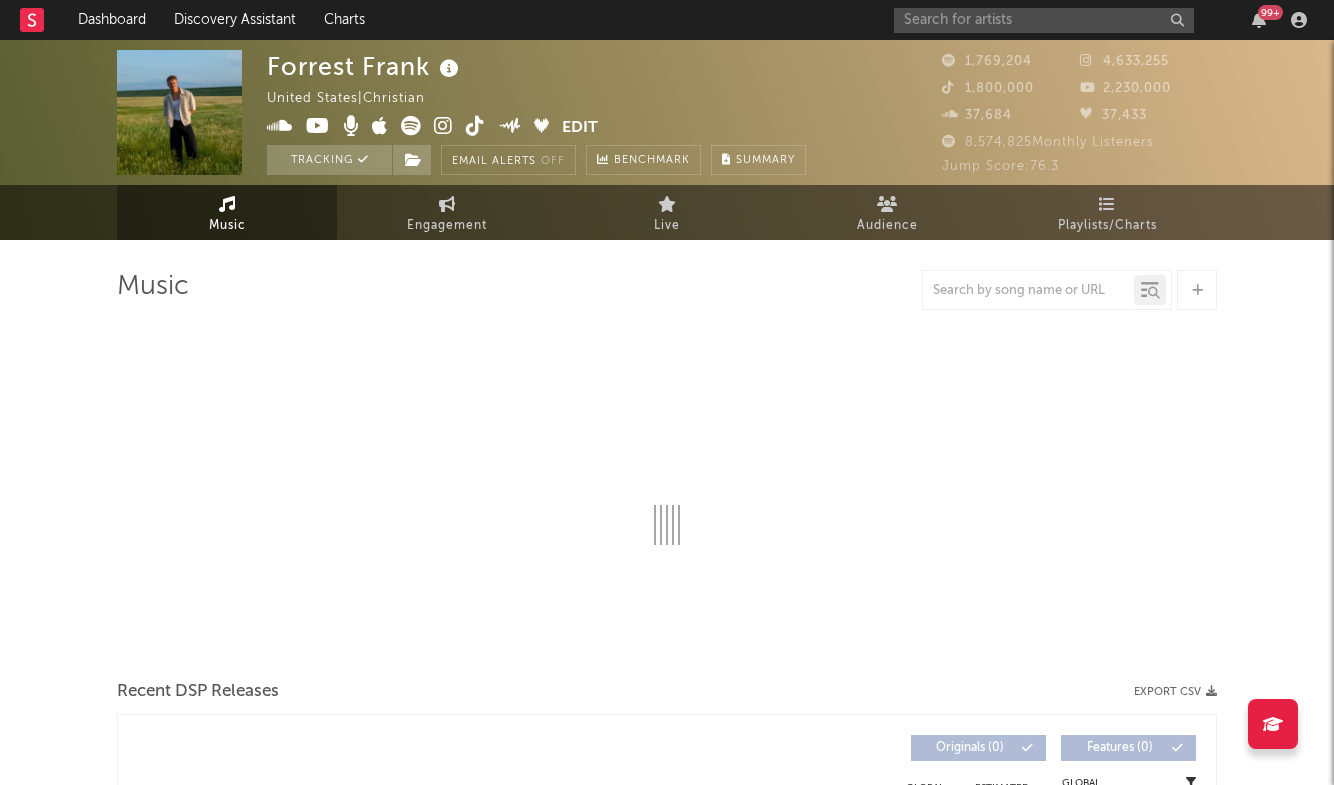 select on "6m" 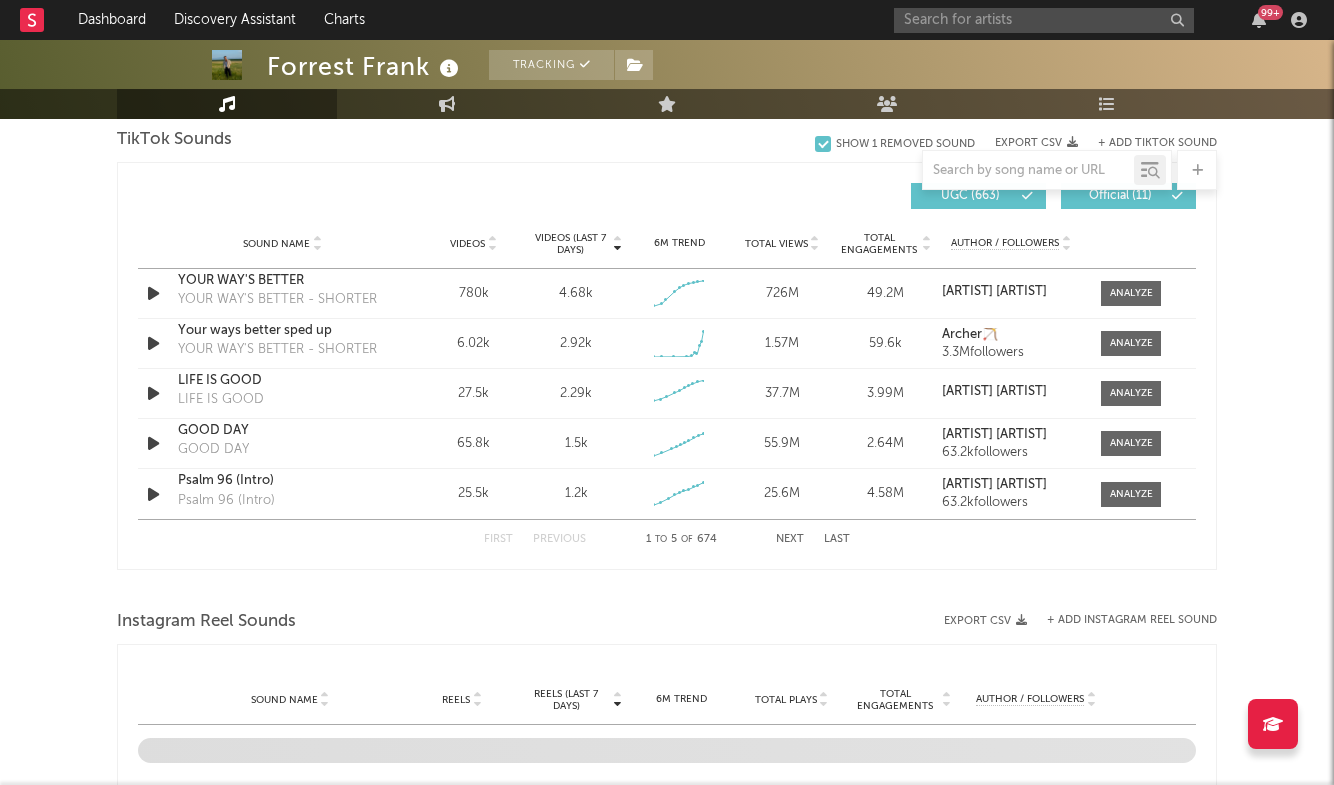scroll, scrollTop: 1330, scrollLeft: 0, axis: vertical 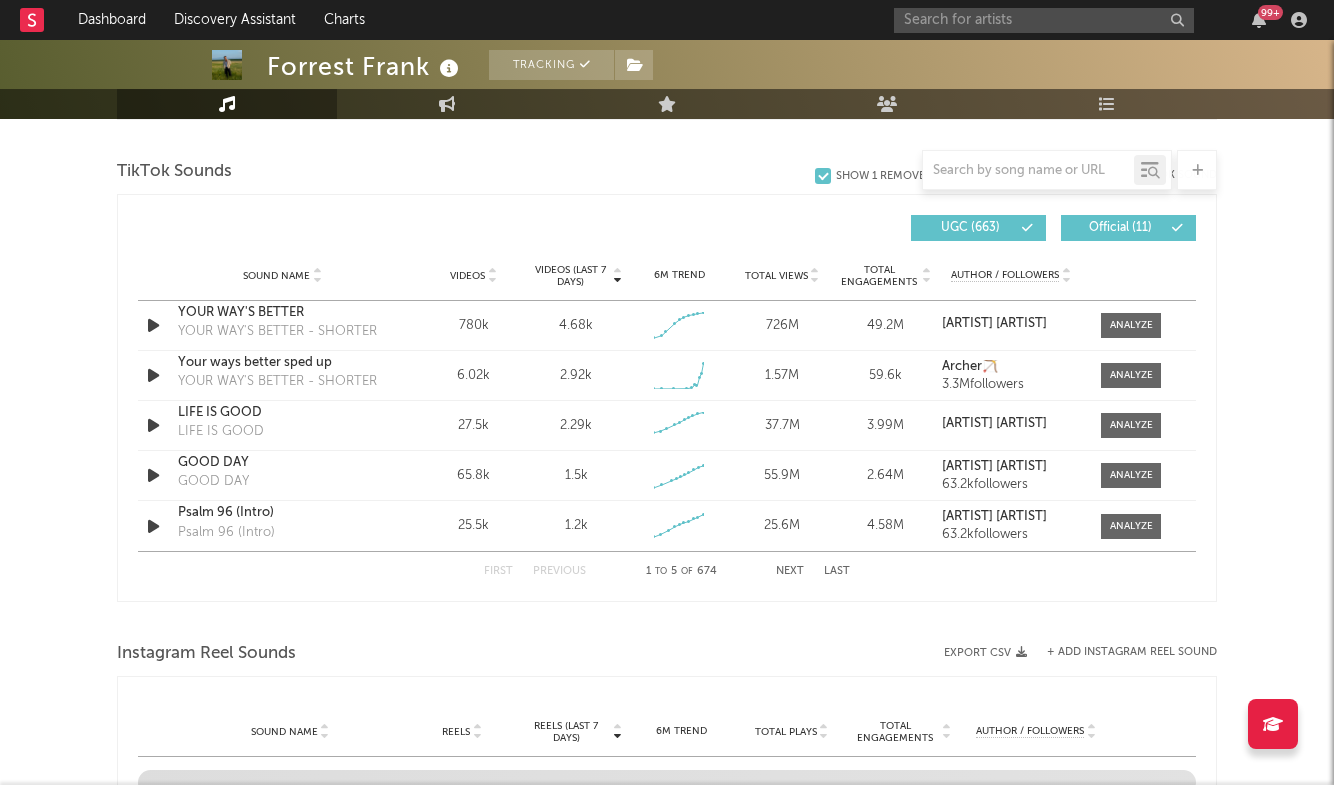 click on "Next" at bounding box center [790, 571] 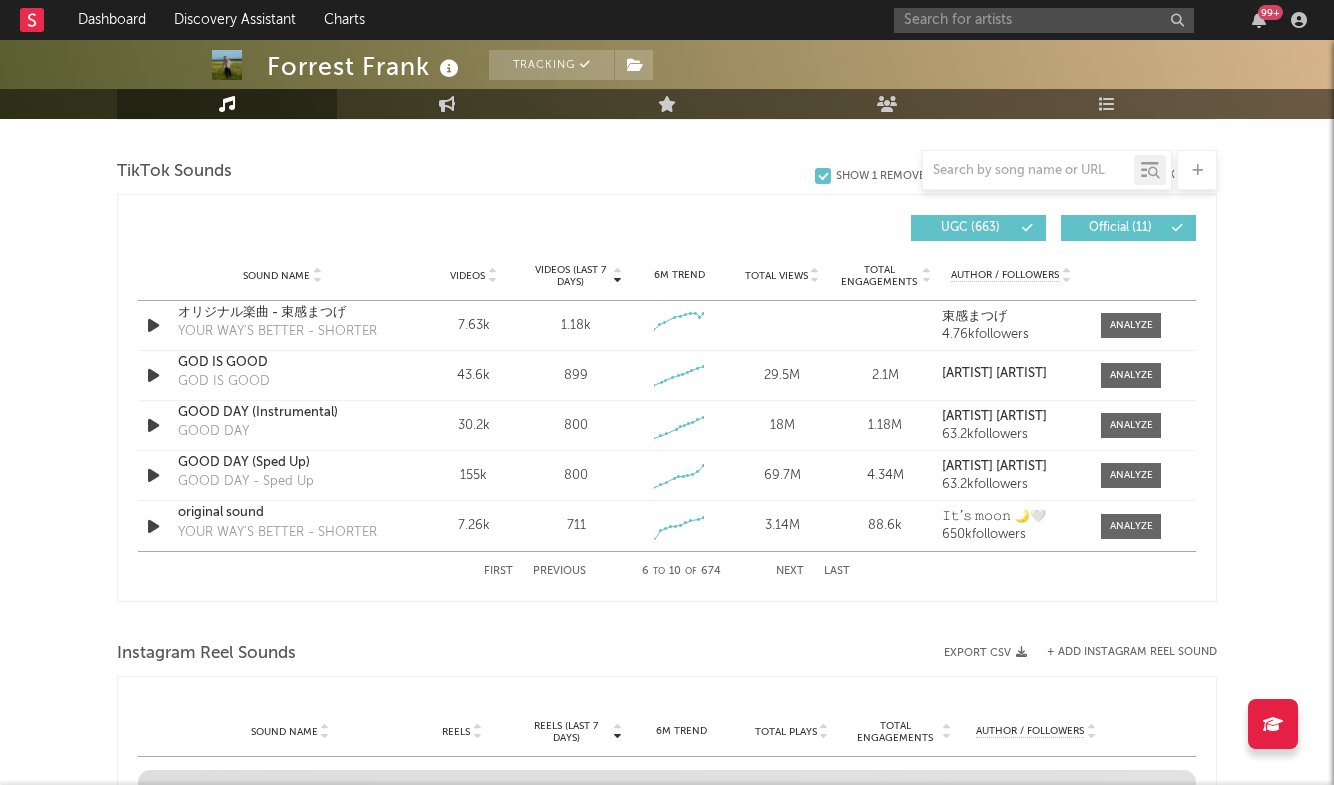 click on "Next" at bounding box center [790, 571] 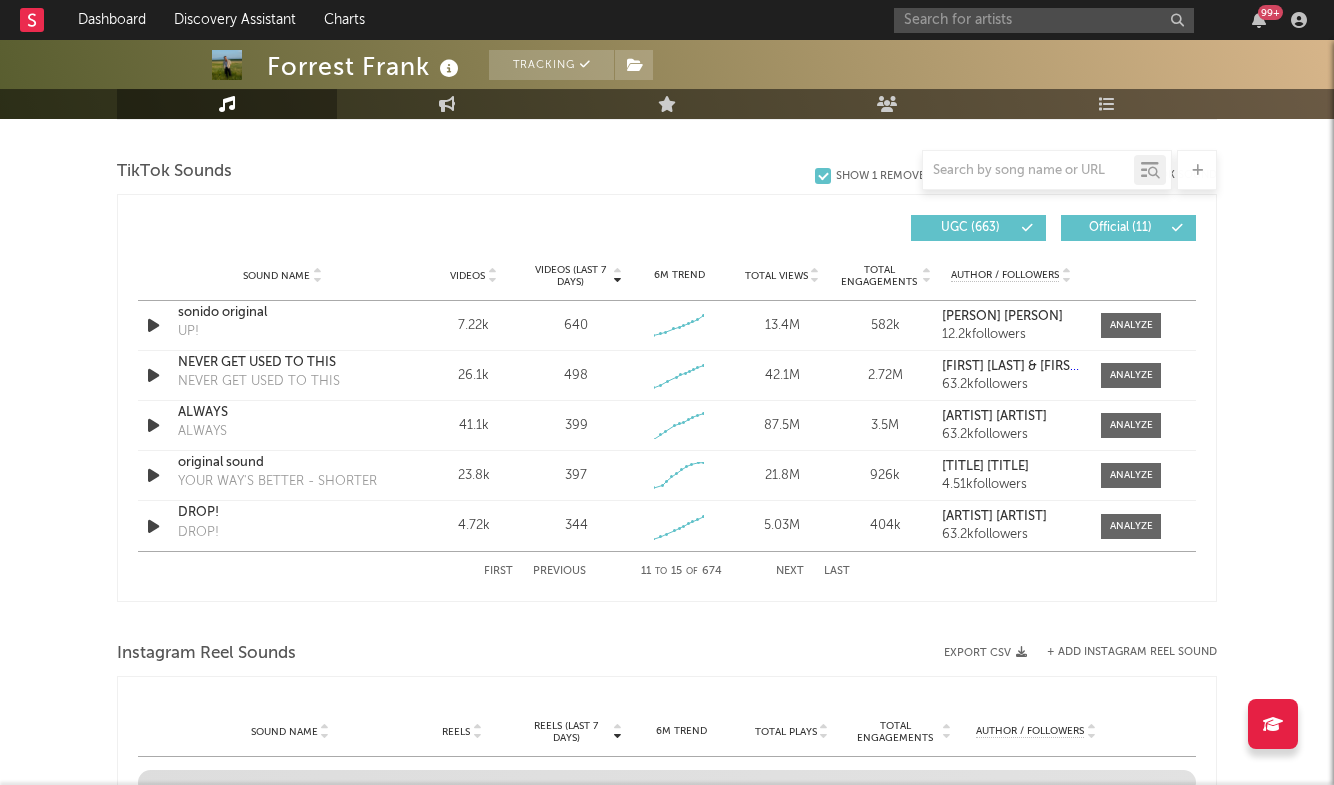 click on "First Previous 11   to   15   of   674 Next Last" at bounding box center (667, 571) 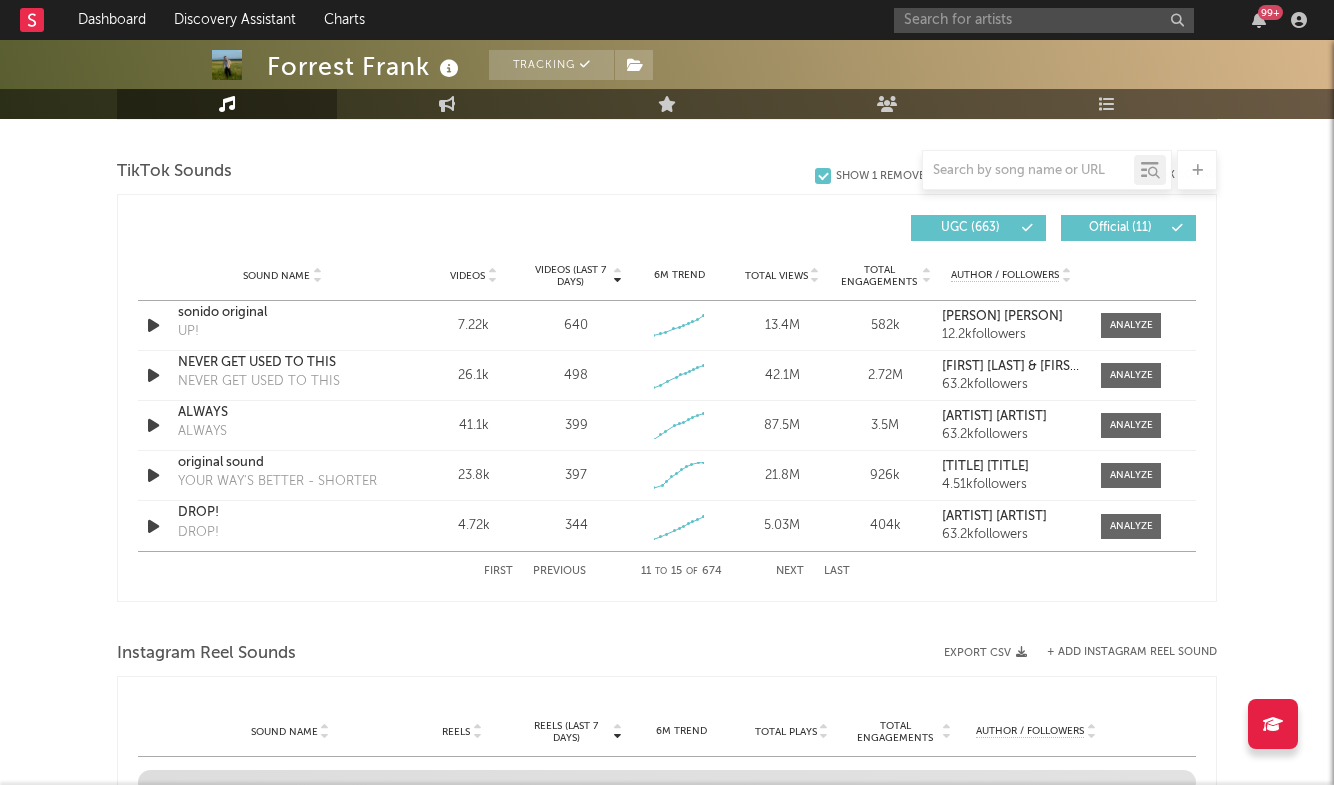 click on "Last" at bounding box center [837, 571] 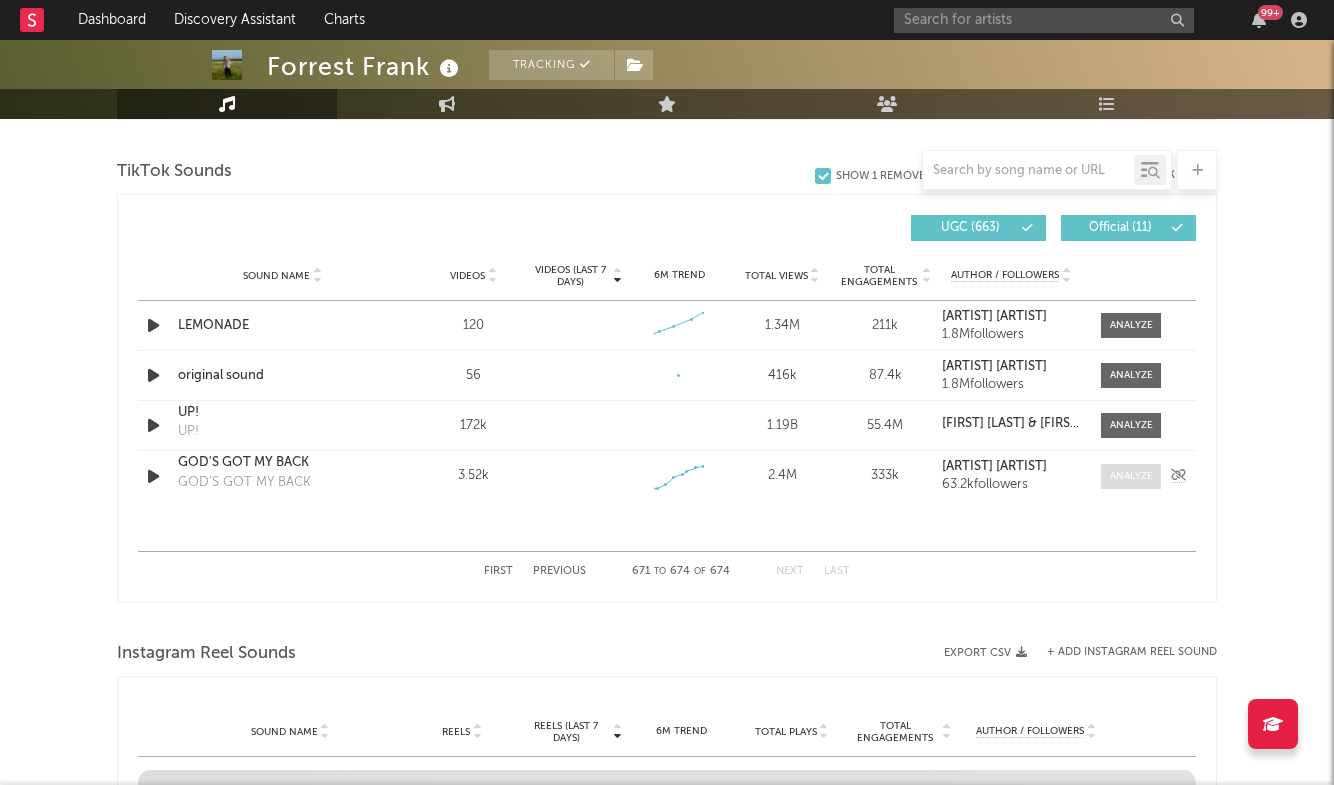 click at bounding box center [1131, 476] 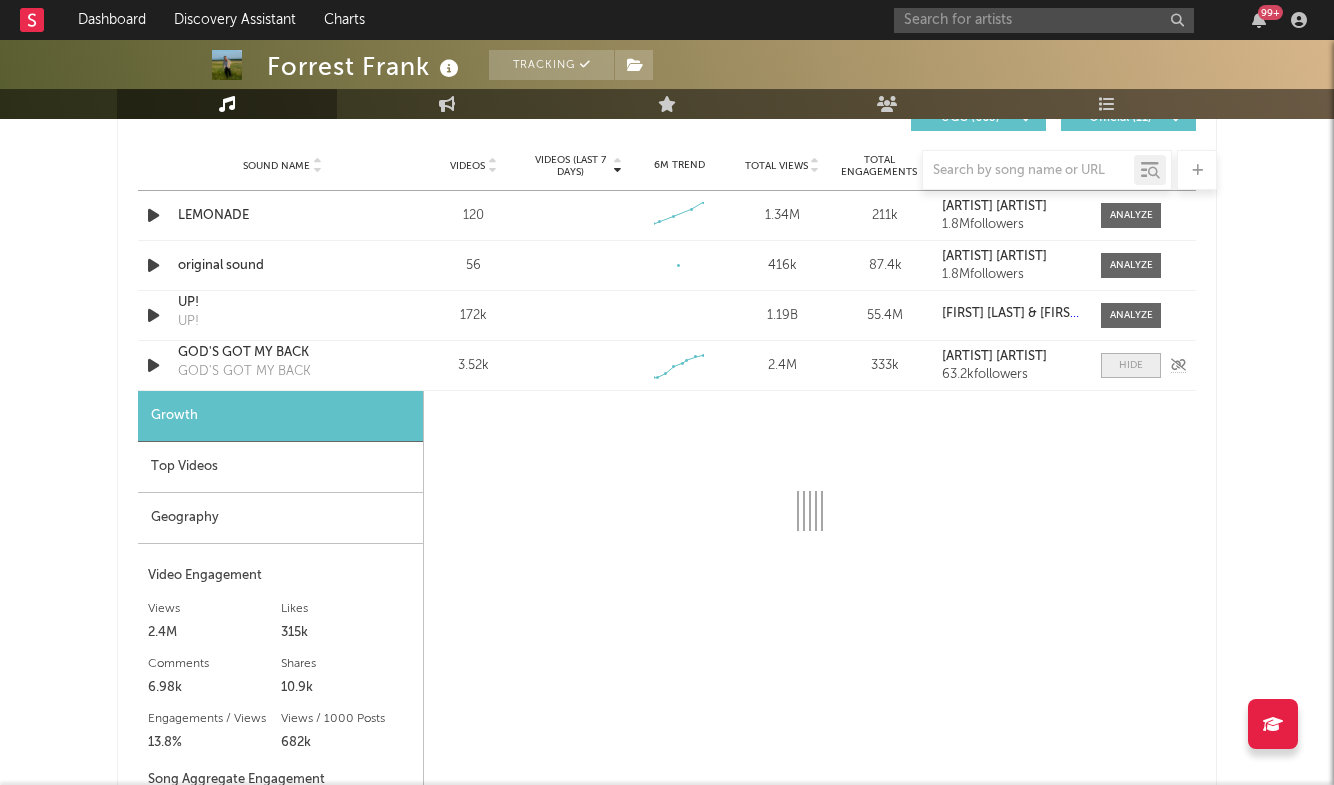 select on "1w" 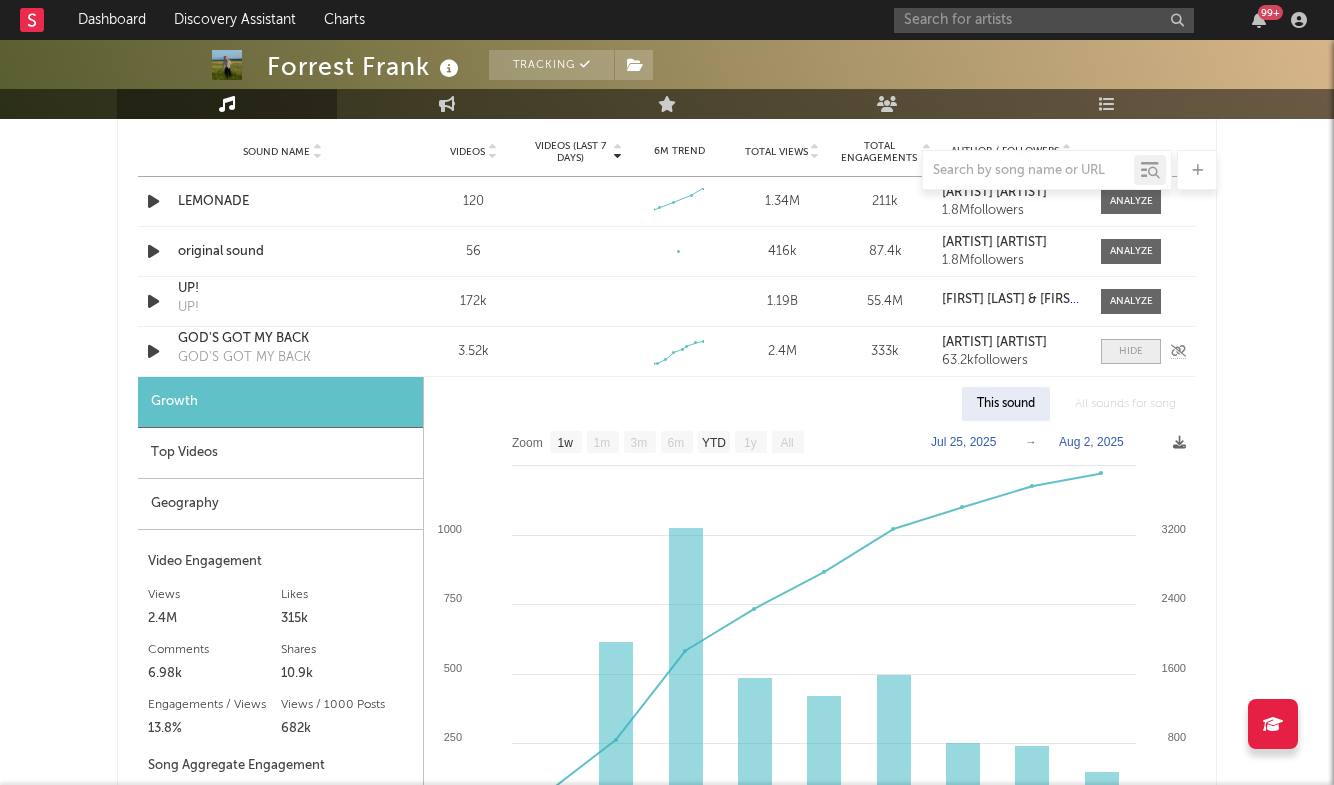 scroll, scrollTop: 1462, scrollLeft: 0, axis: vertical 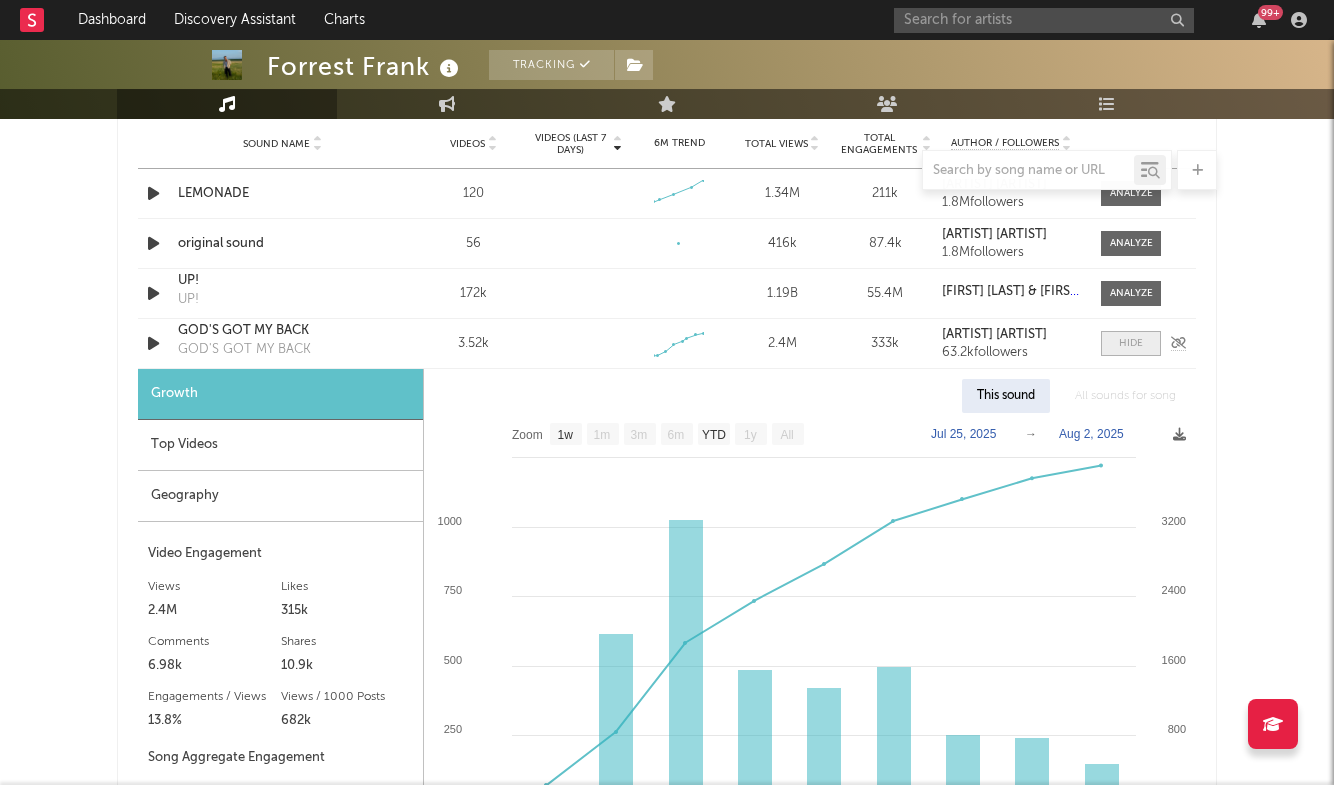 click at bounding box center (1131, 343) 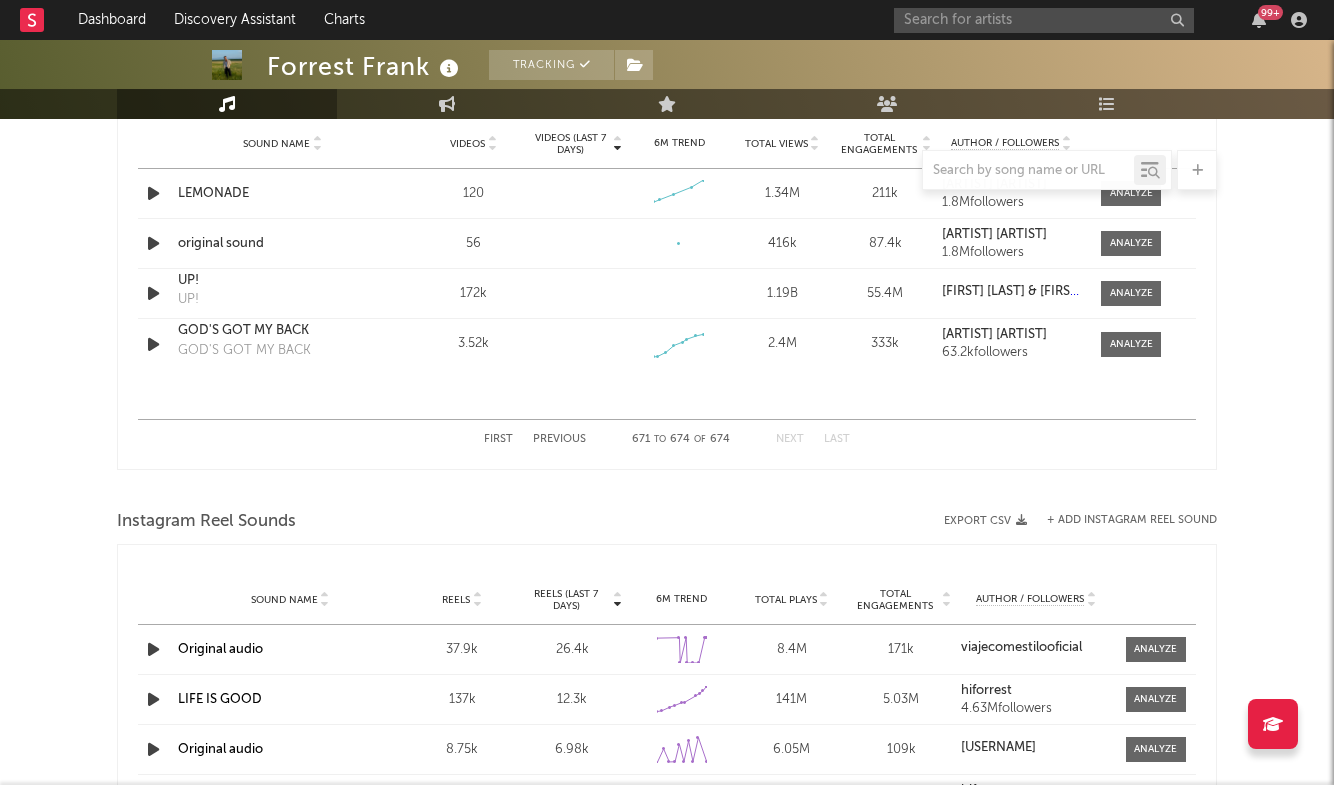 click on "First Previous 671   to   674   of   674 Next Last" at bounding box center [667, 439] 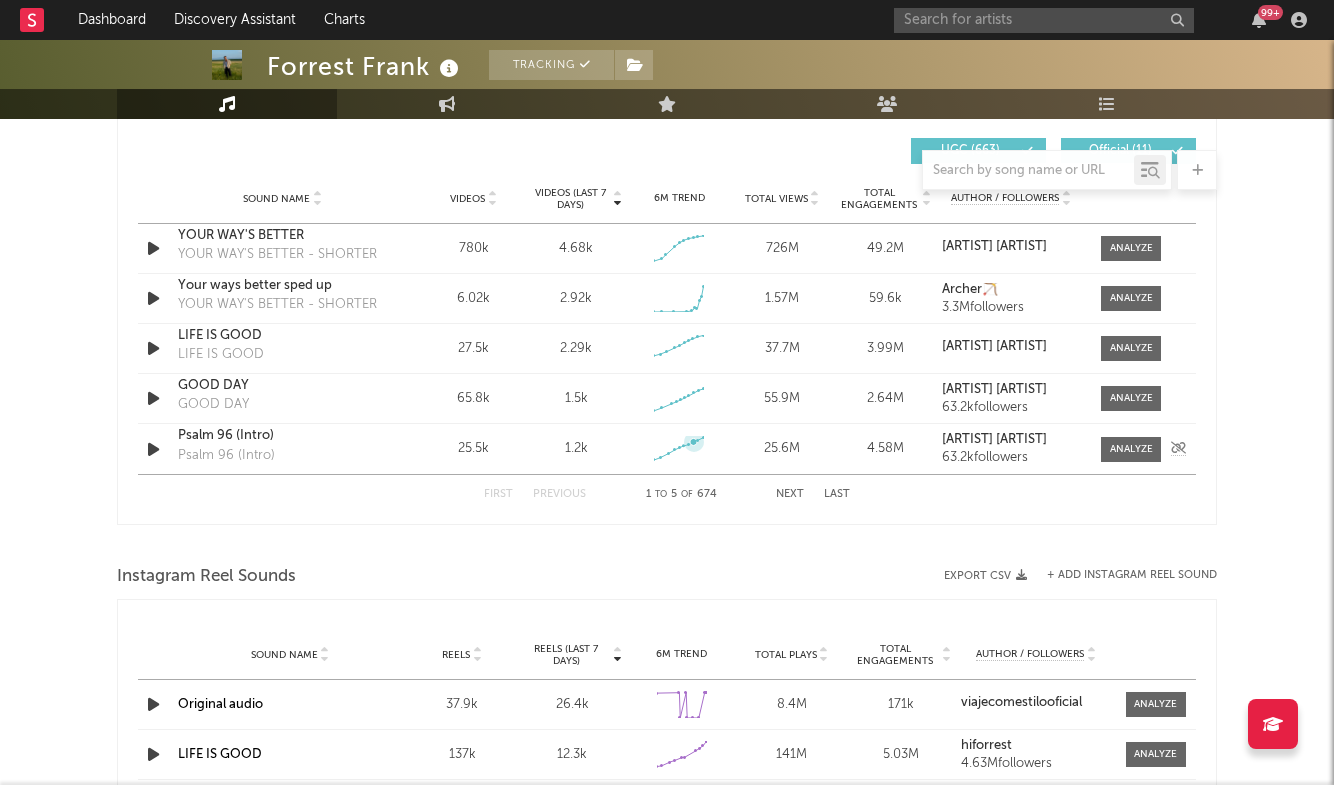 scroll, scrollTop: 1409, scrollLeft: 0, axis: vertical 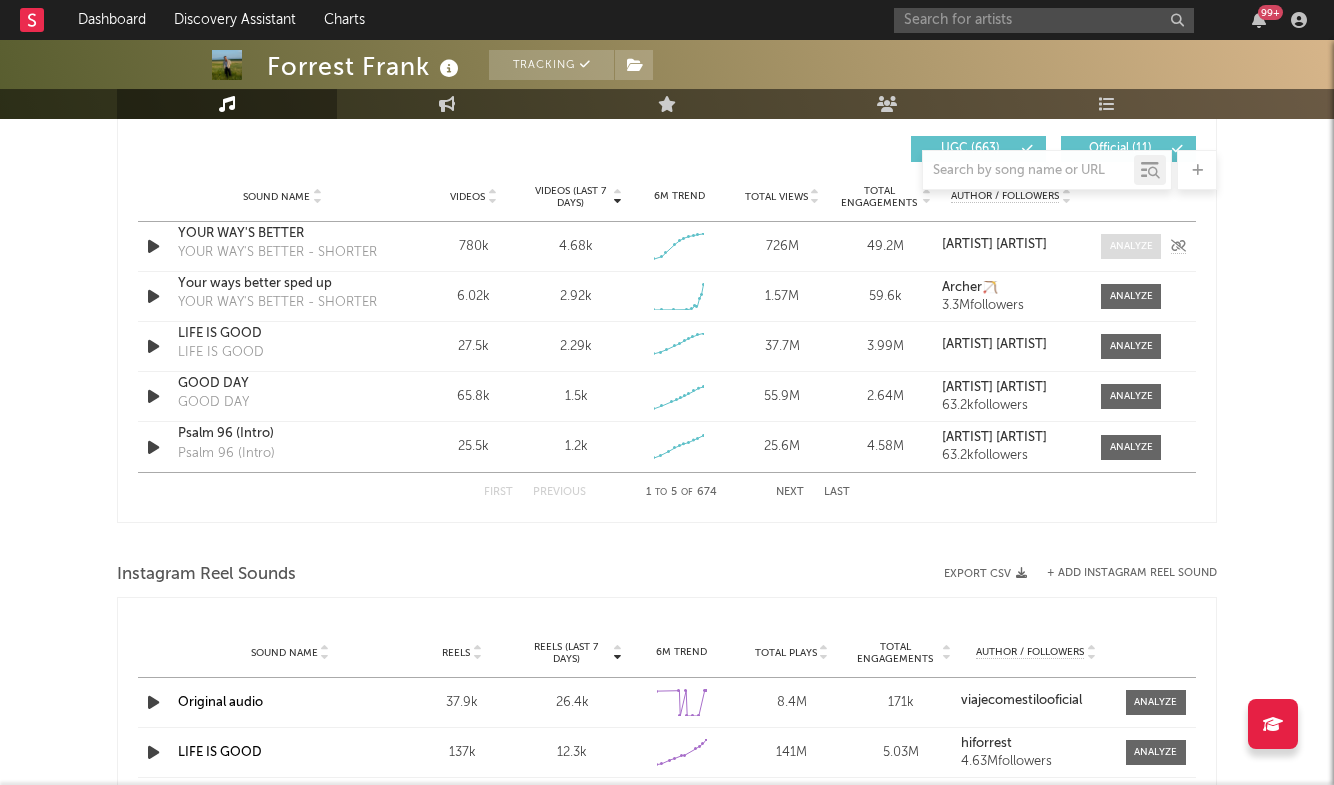 click at bounding box center [1131, 246] 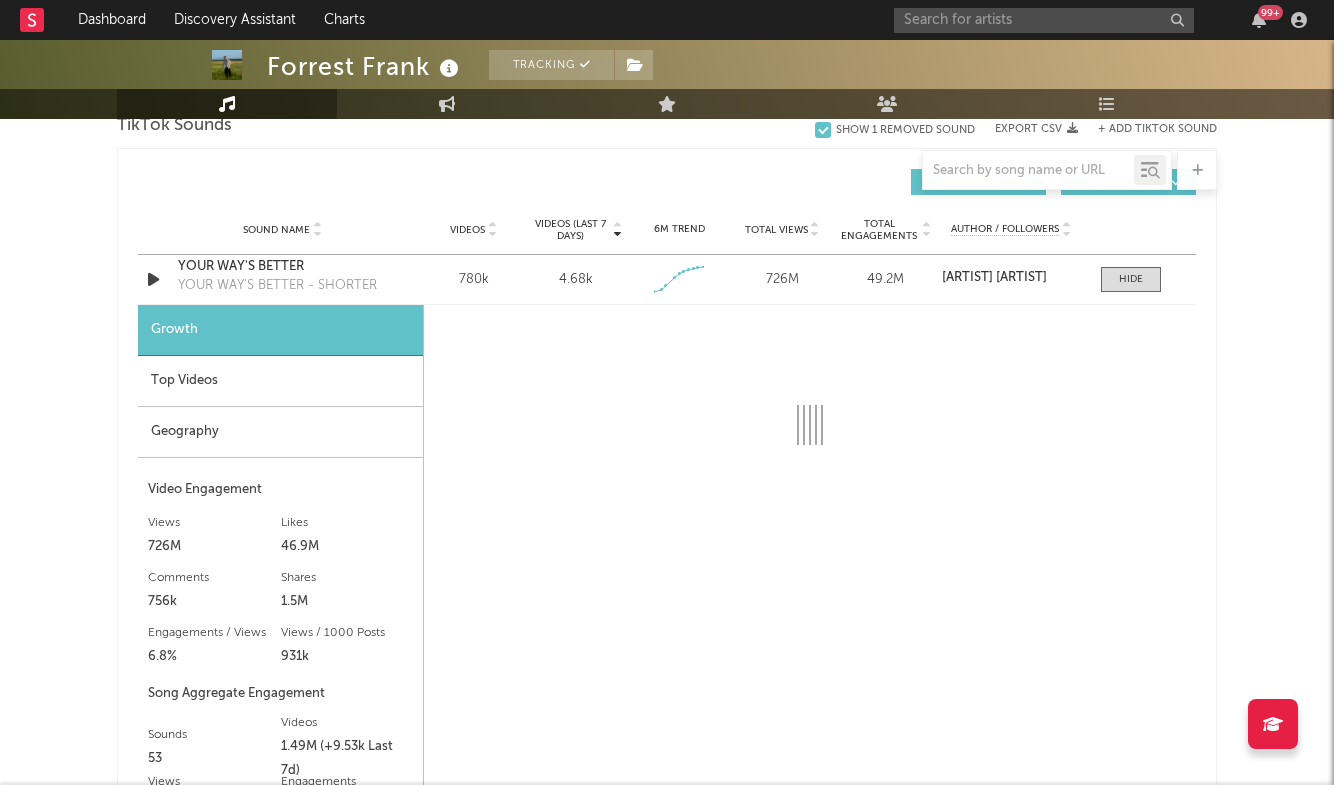 select on "6m" 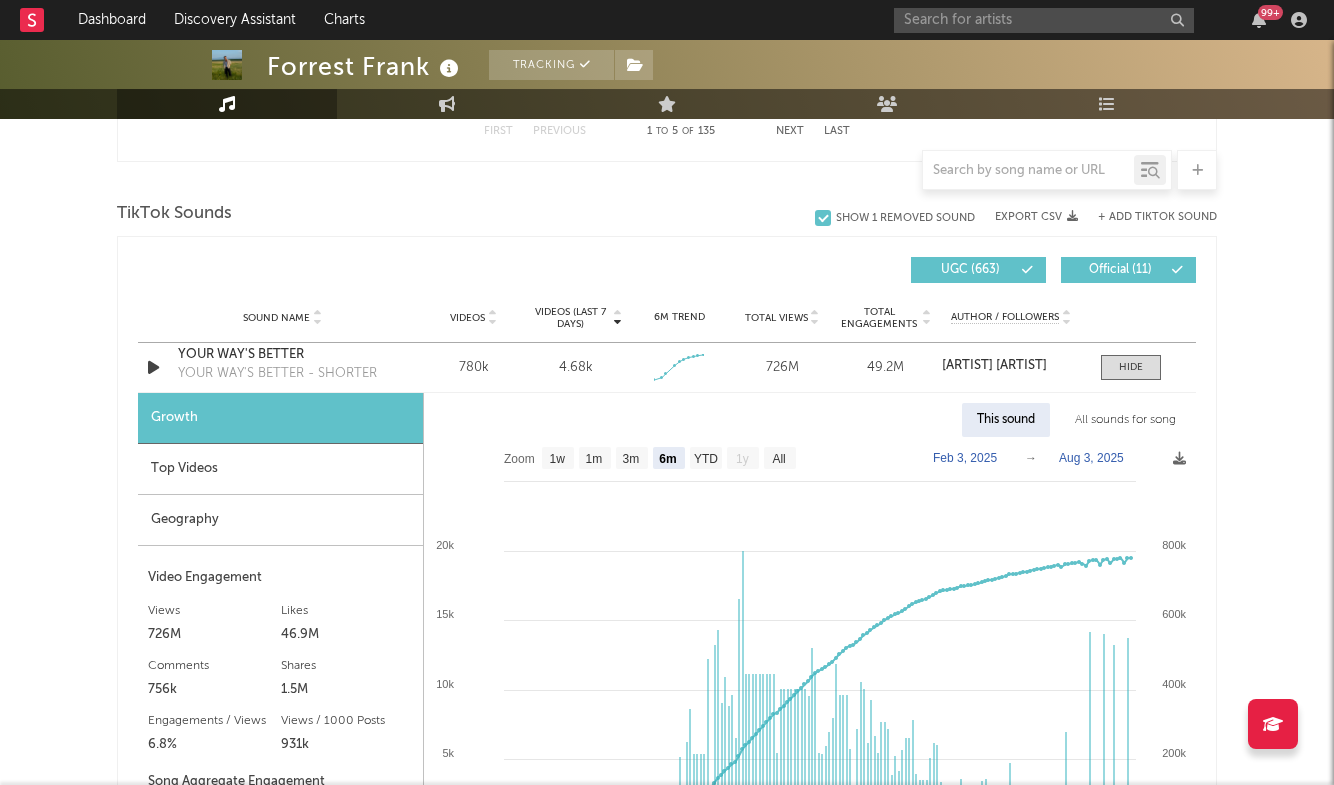 scroll, scrollTop: 1267, scrollLeft: 0, axis: vertical 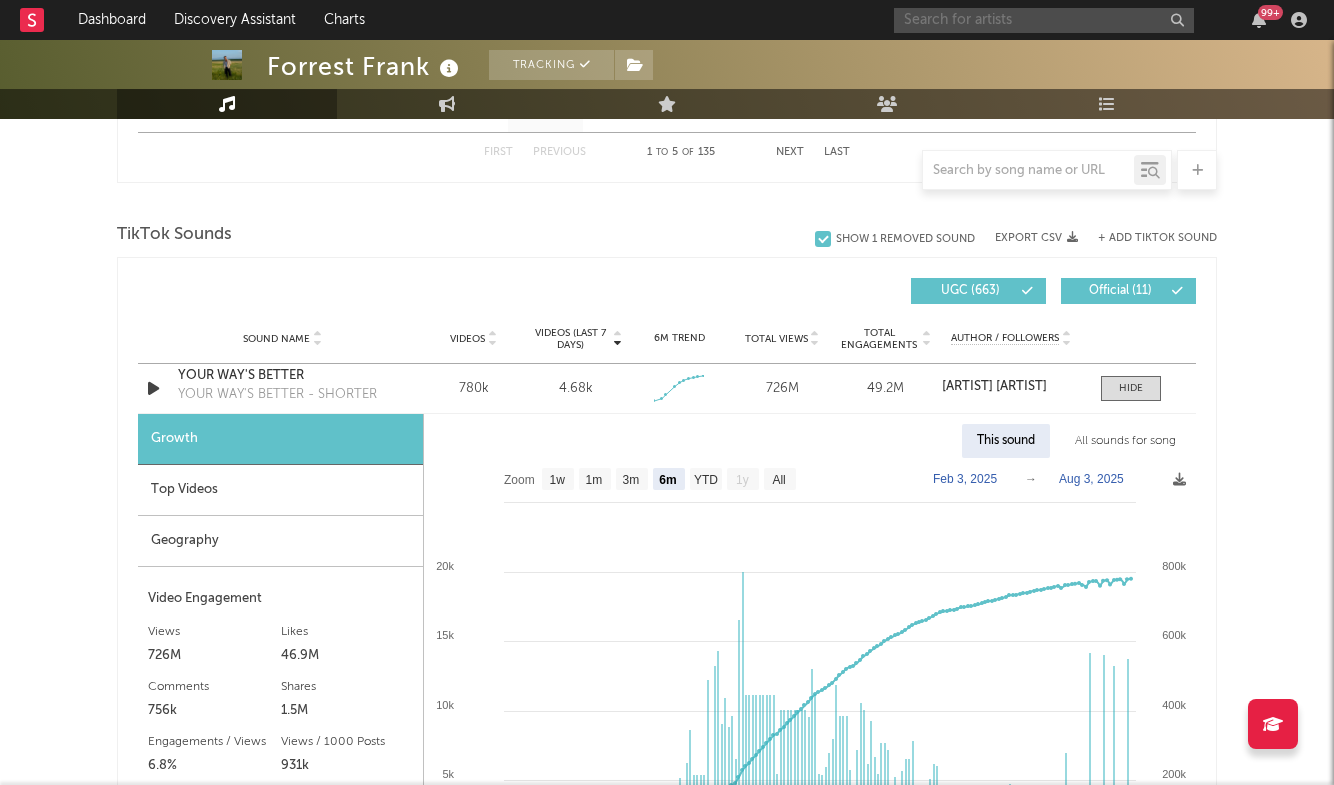 click at bounding box center [1044, 20] 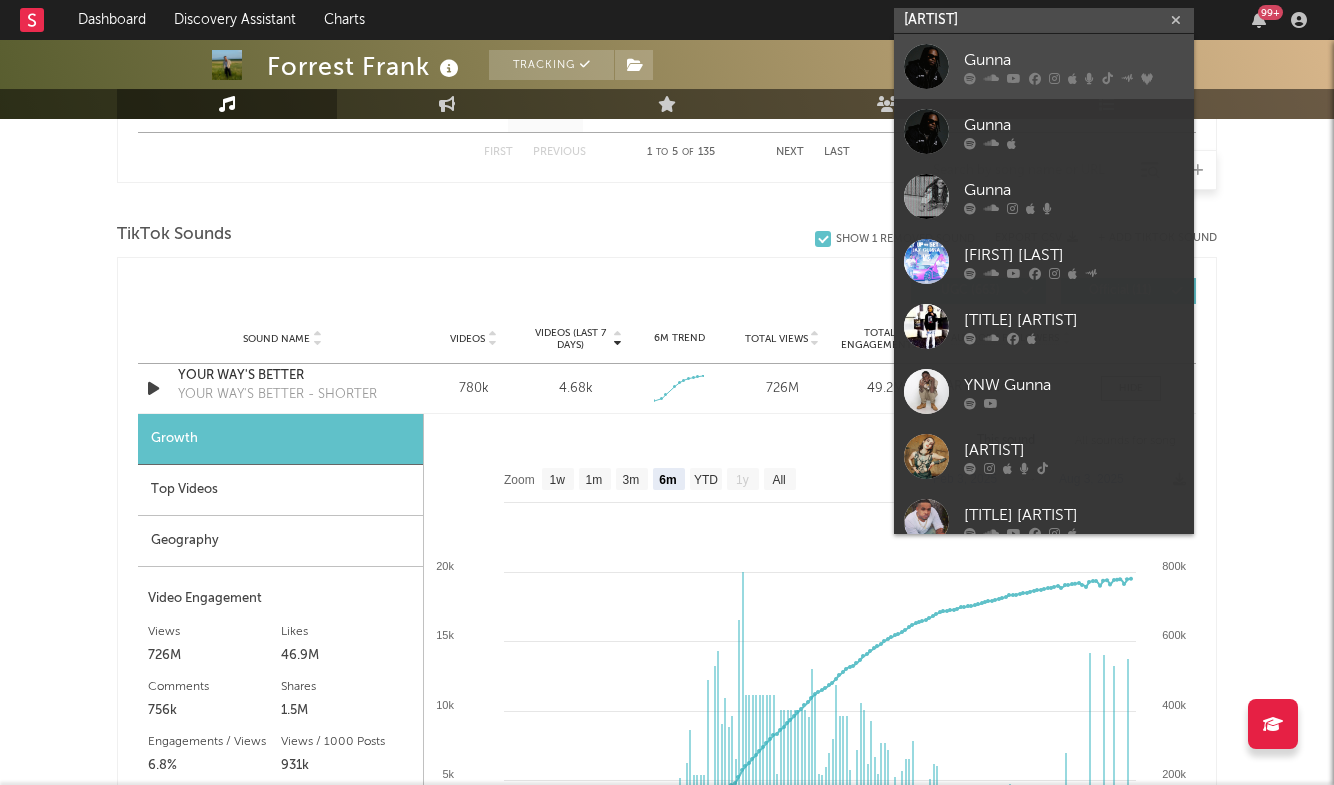 type on "gunna" 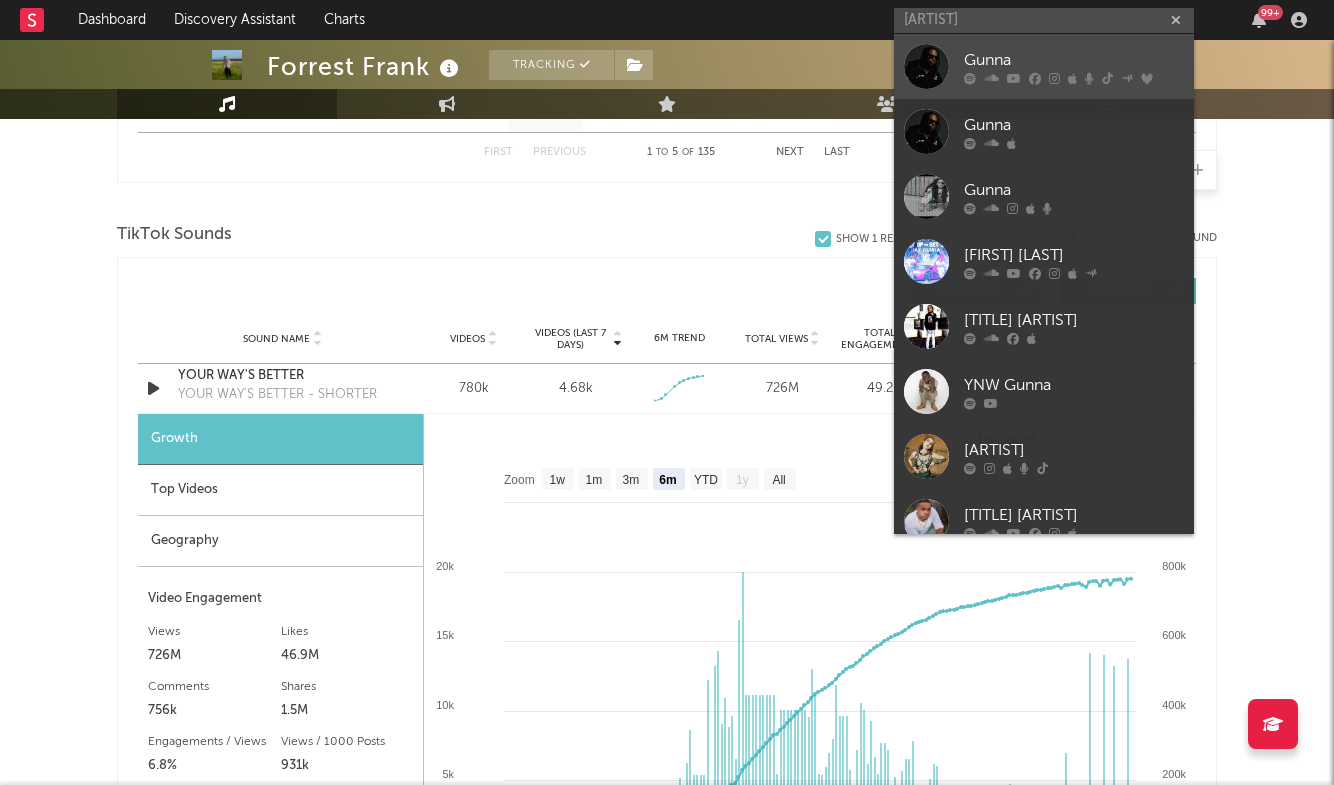 click on "Gunna" at bounding box center (1074, 60) 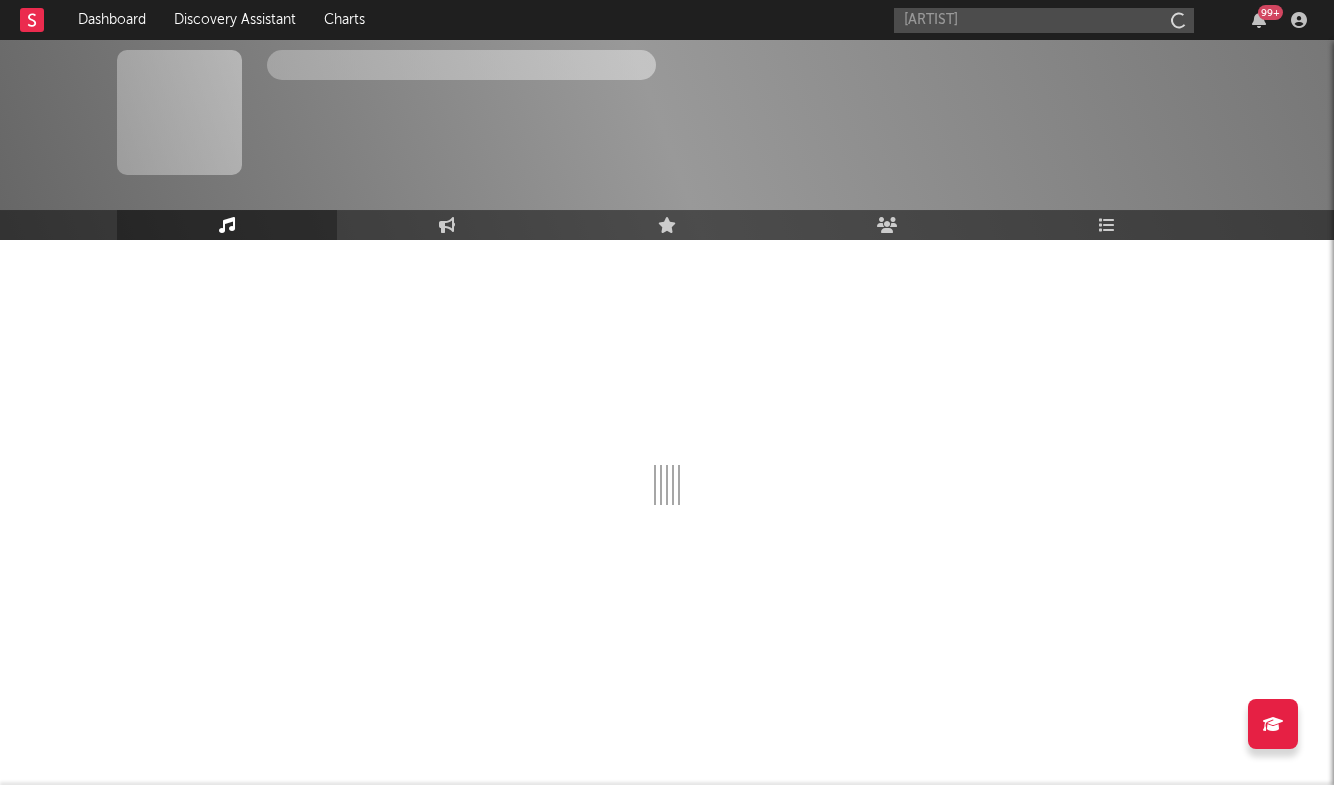 type 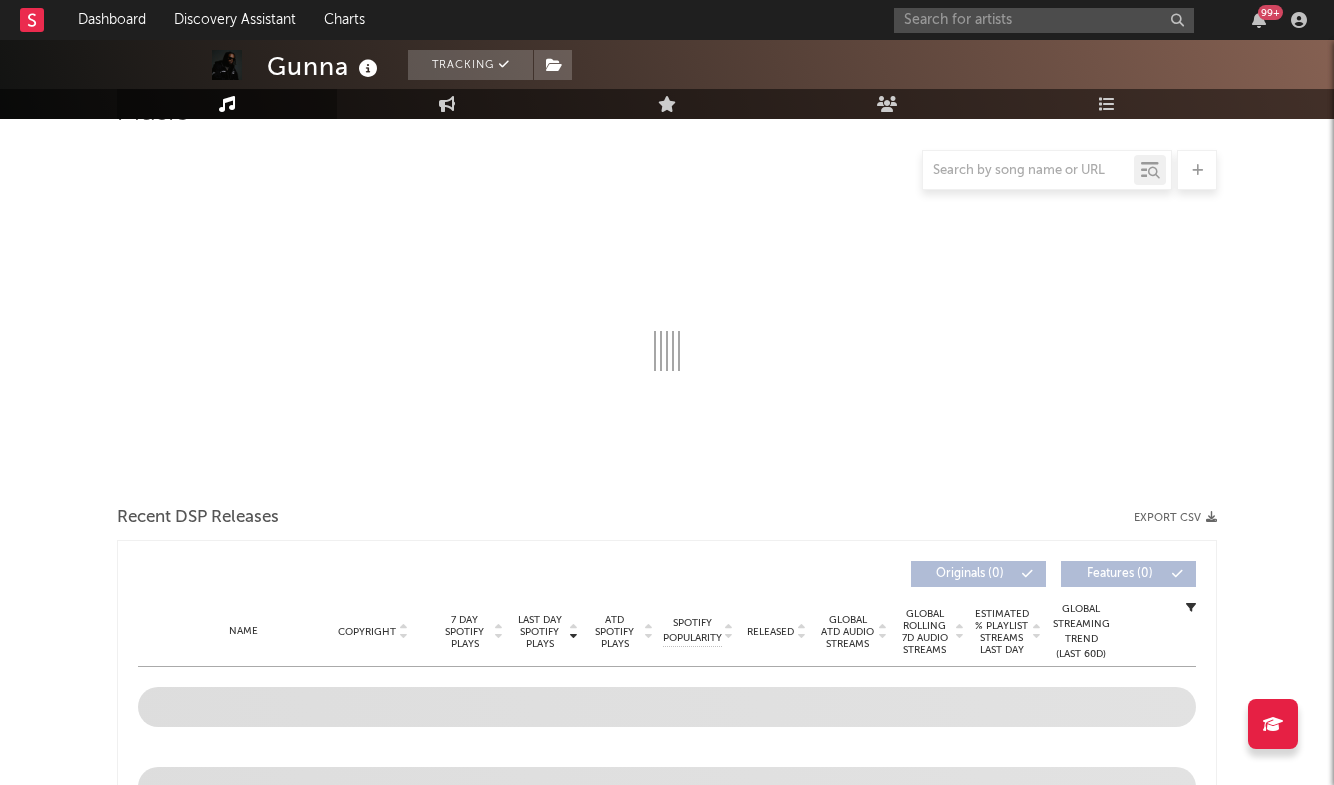 scroll, scrollTop: 175, scrollLeft: 0, axis: vertical 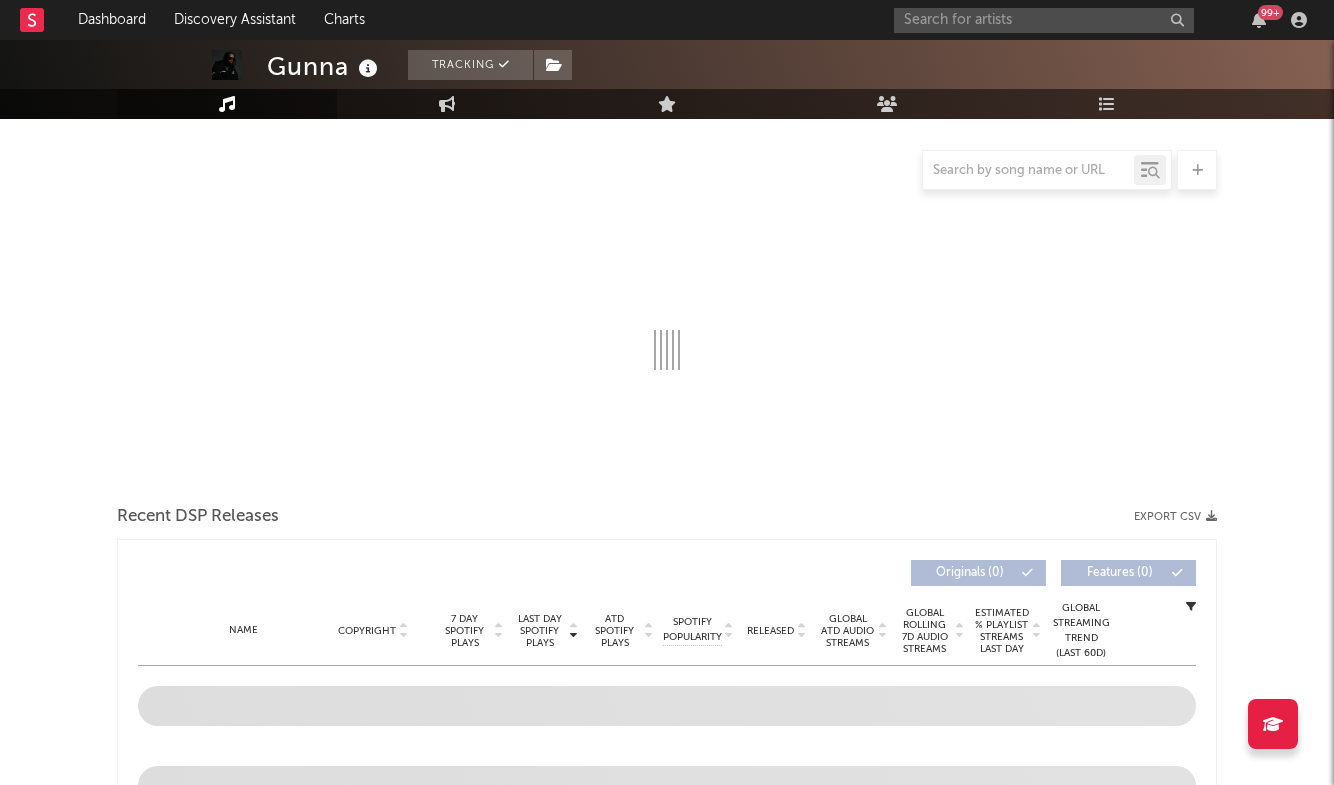 select on "6m" 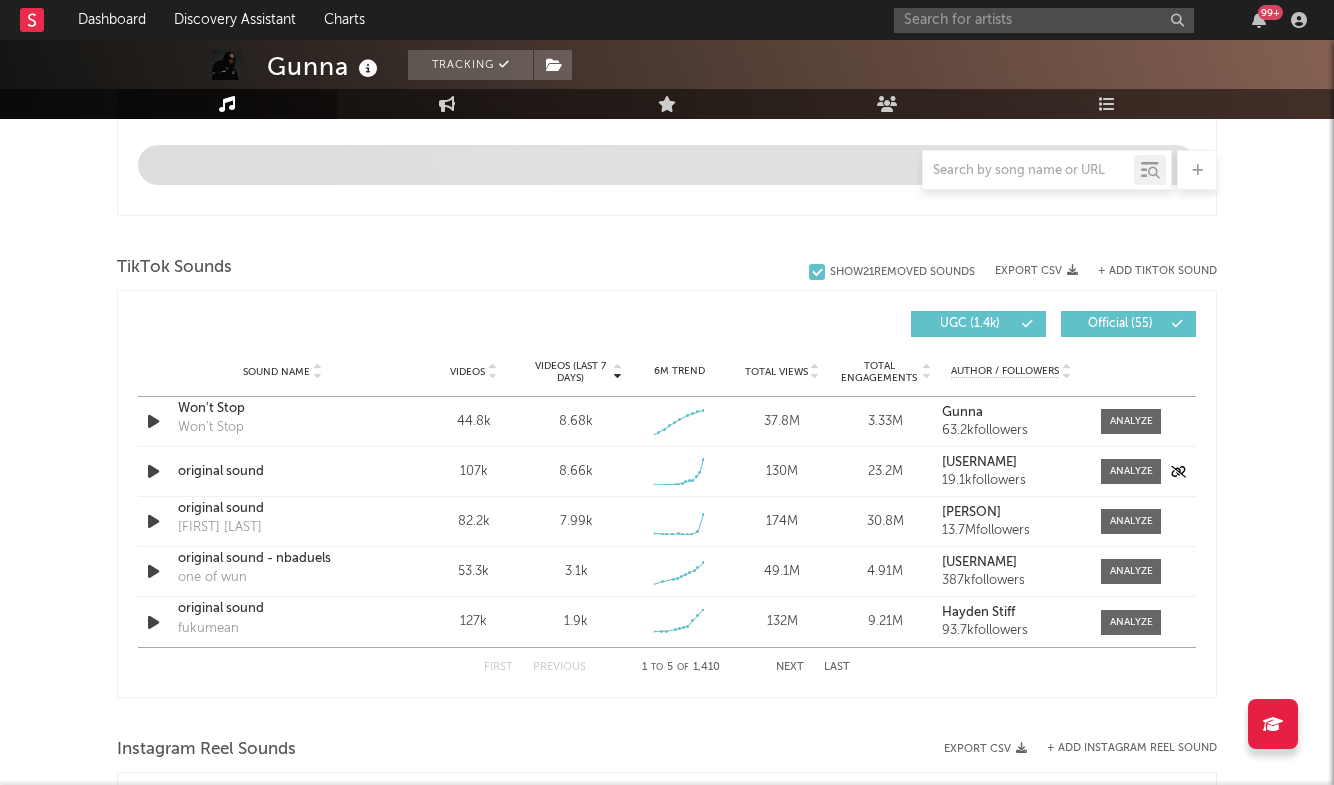 scroll, scrollTop: 1195, scrollLeft: 0, axis: vertical 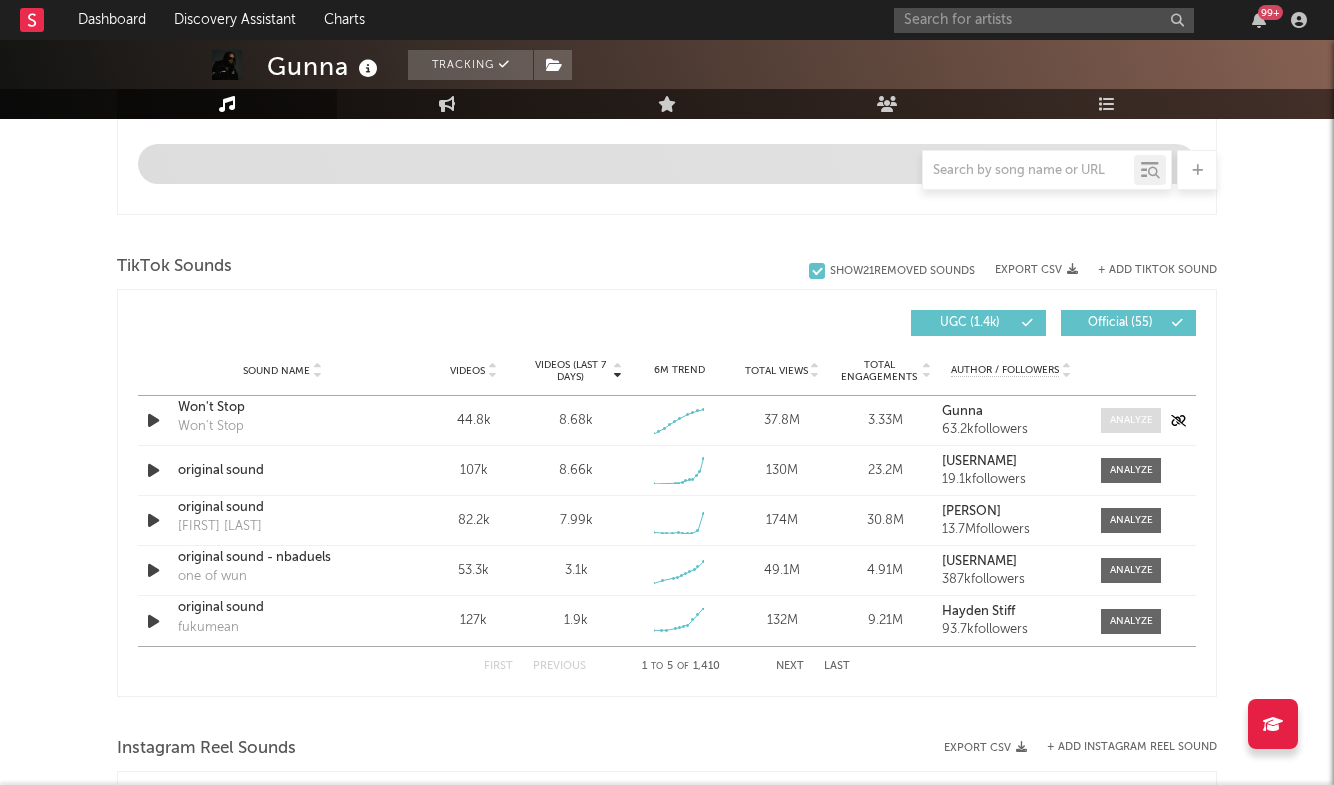 click at bounding box center (1131, 420) 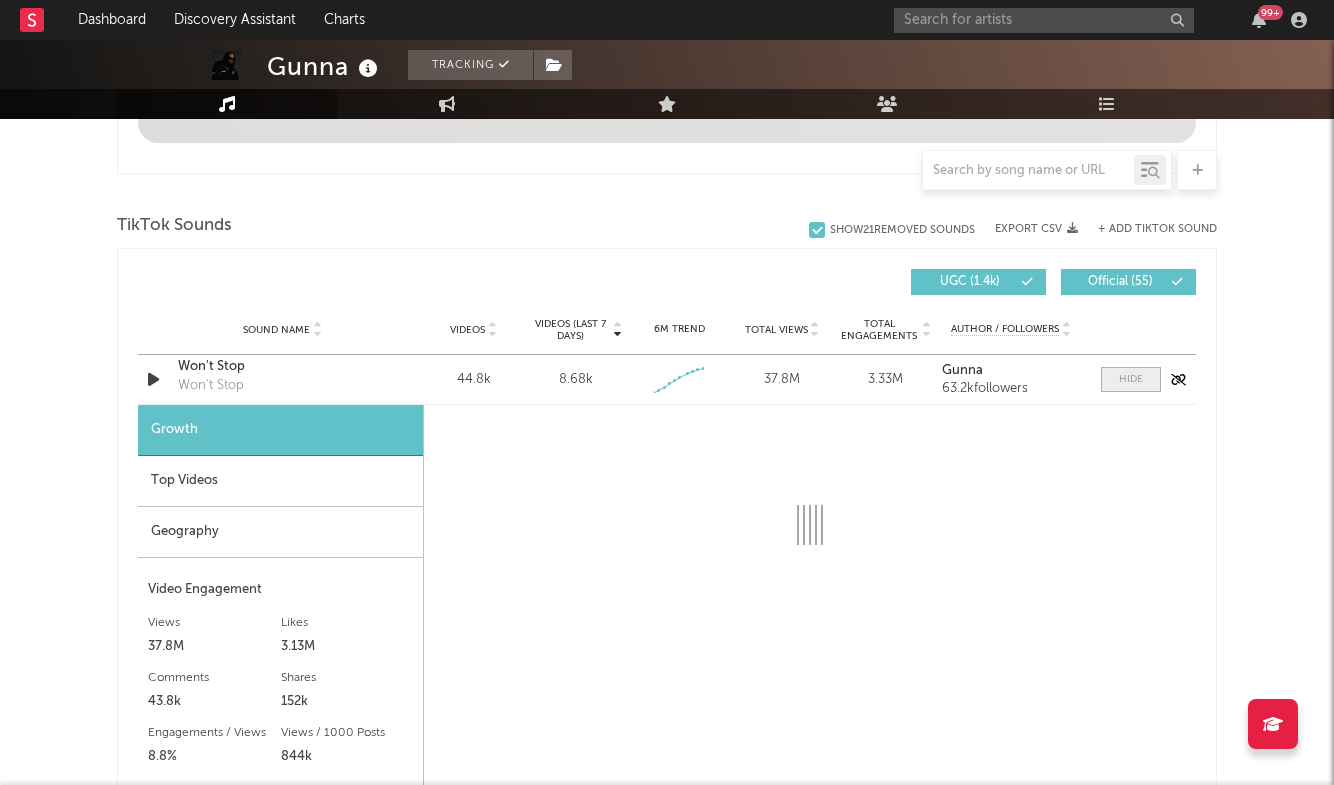 select on "1w" 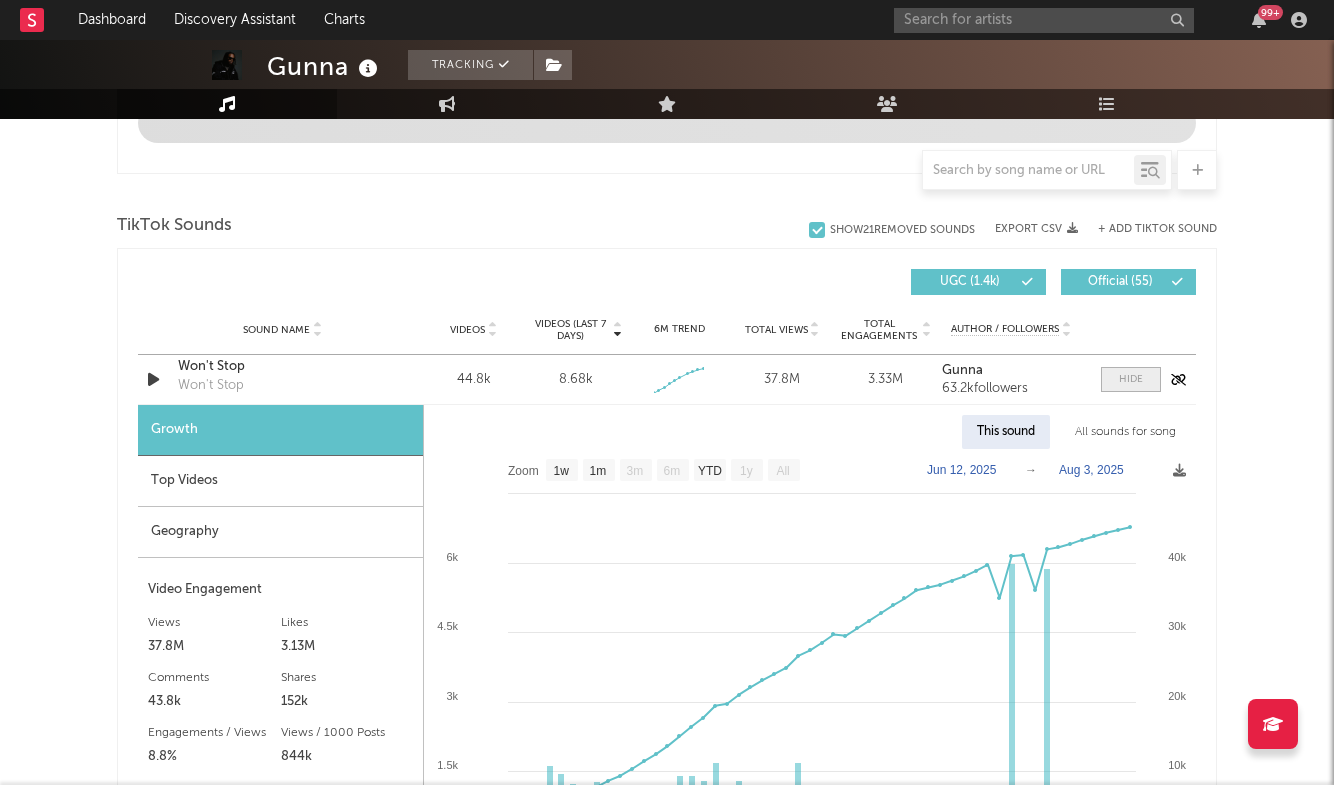 scroll, scrollTop: 1267, scrollLeft: 0, axis: vertical 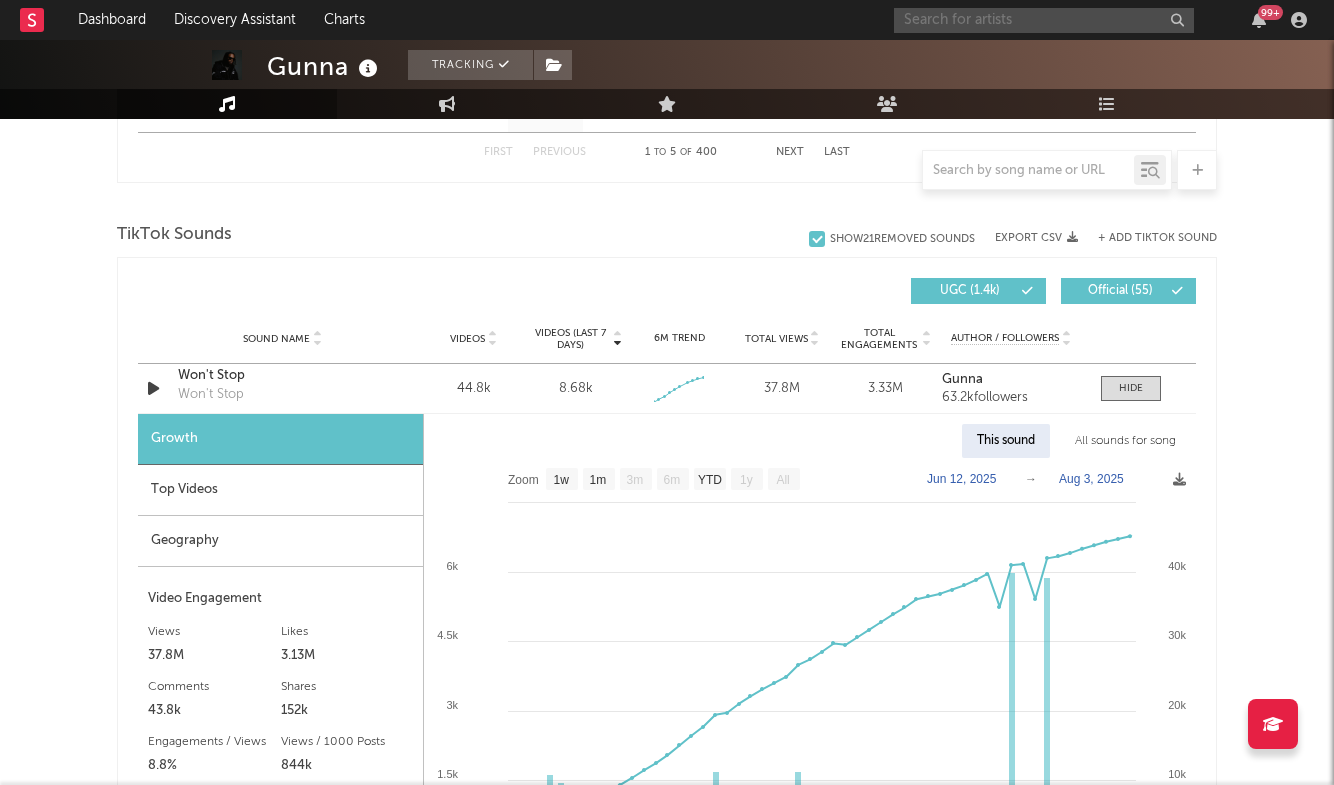 click at bounding box center (1044, 20) 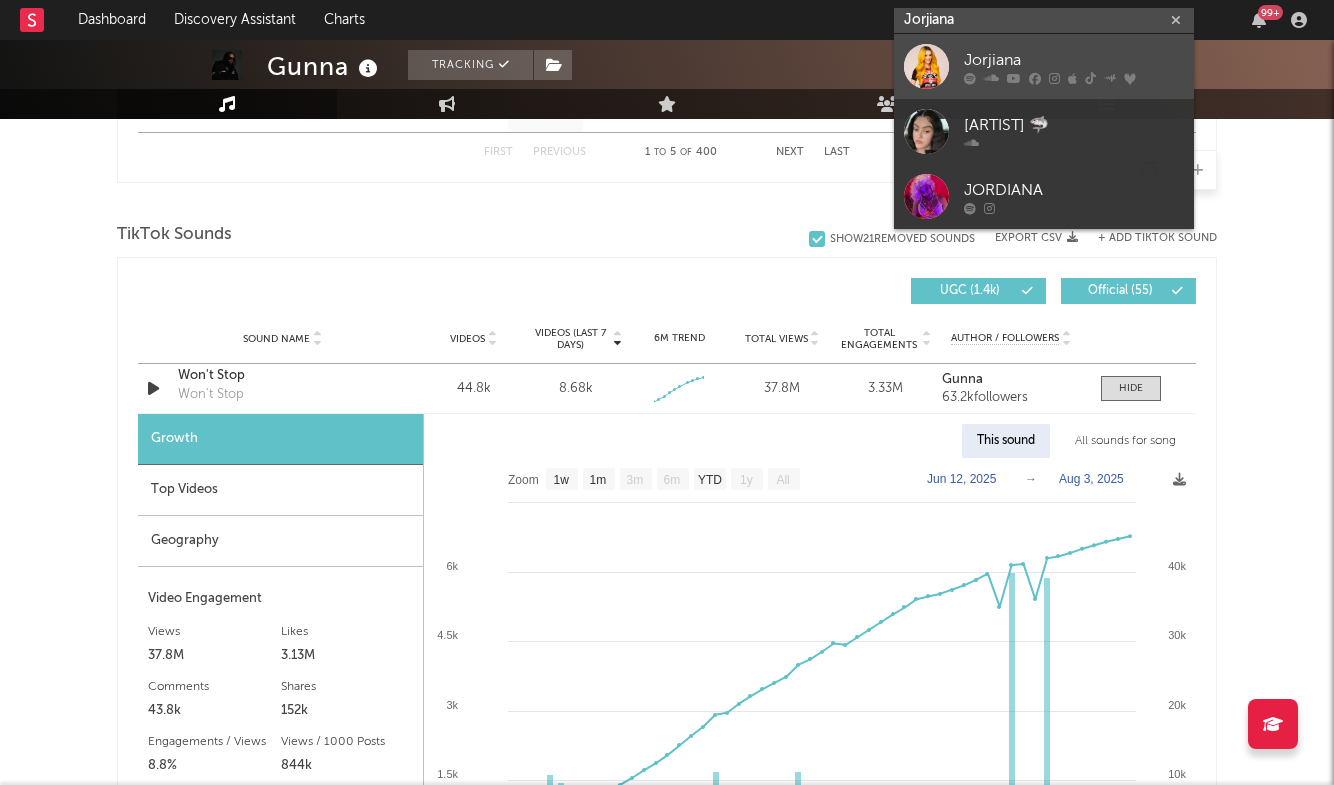 type on "Jorjiana" 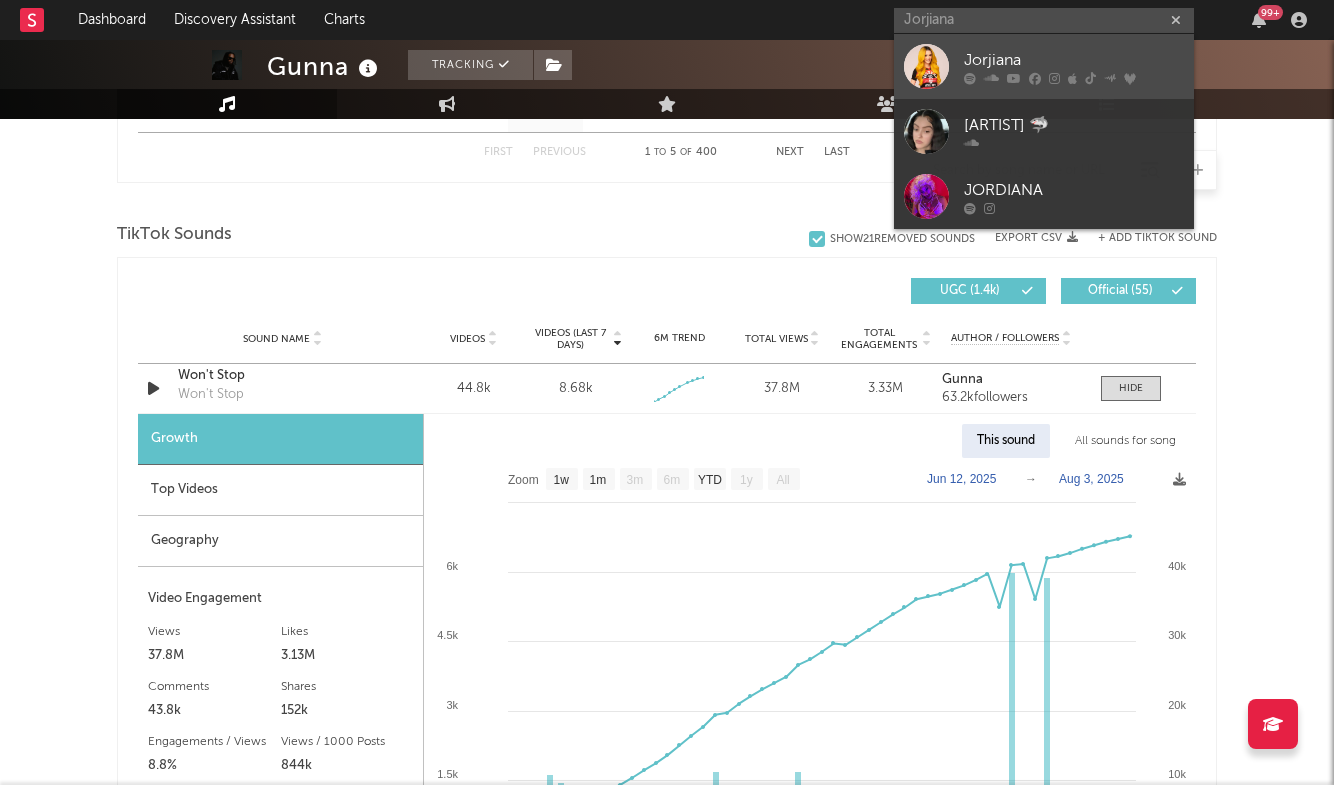 click on "Jorjiana" at bounding box center (1044, 66) 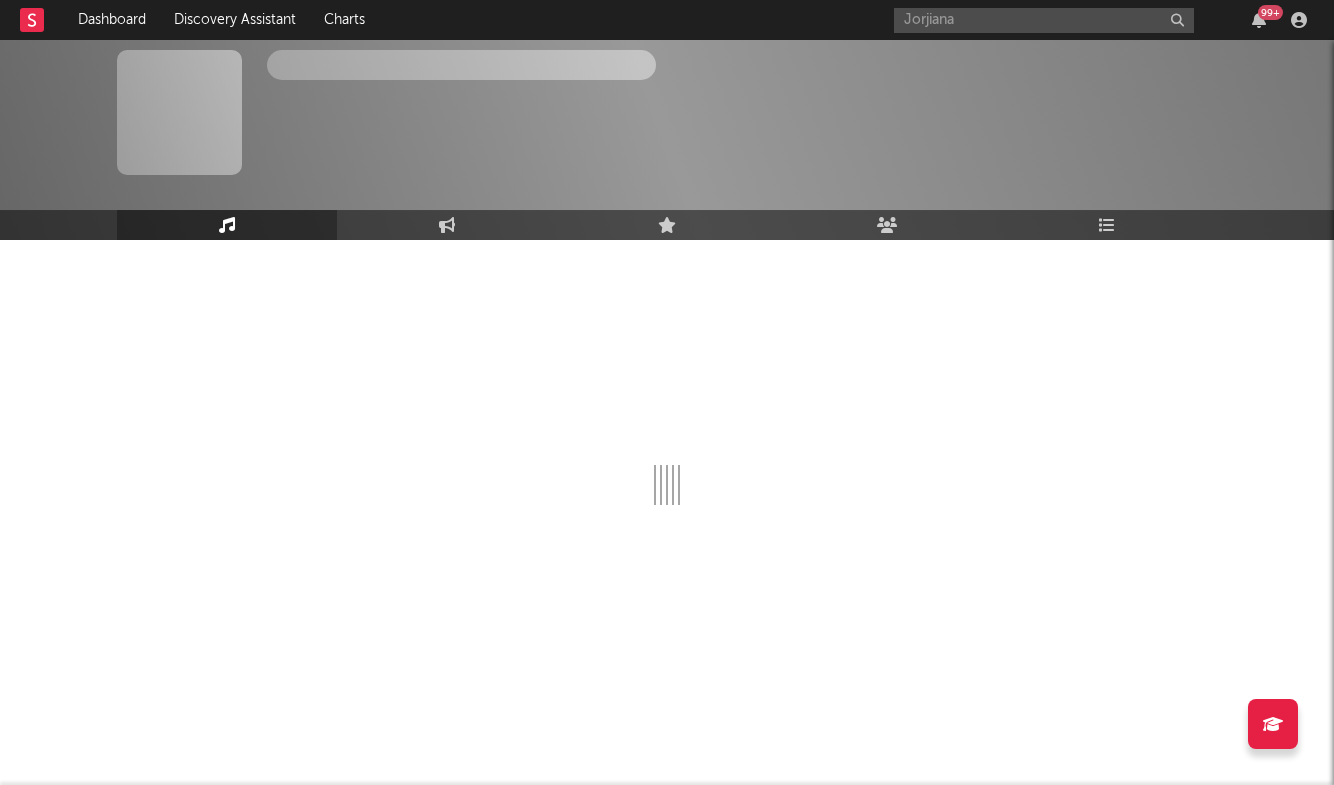 type 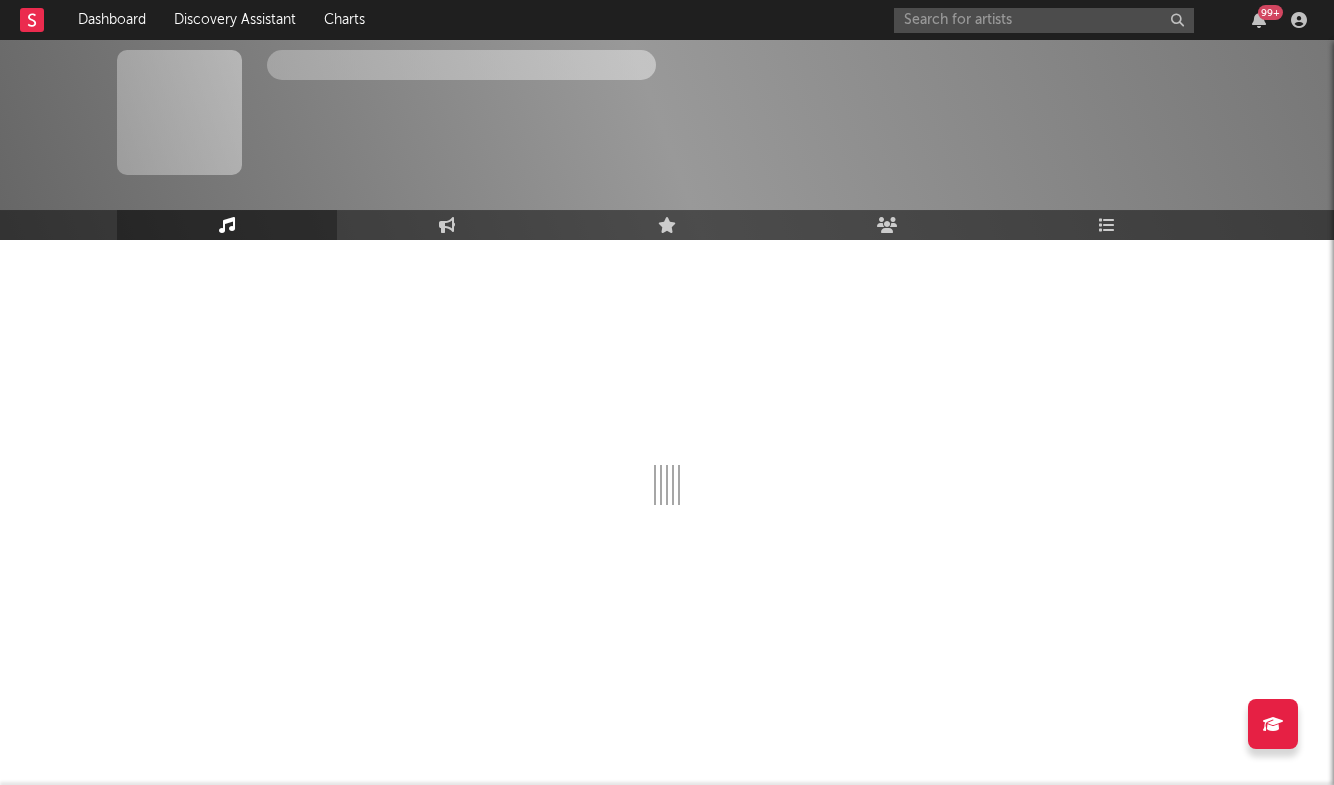 scroll, scrollTop: 0, scrollLeft: 0, axis: both 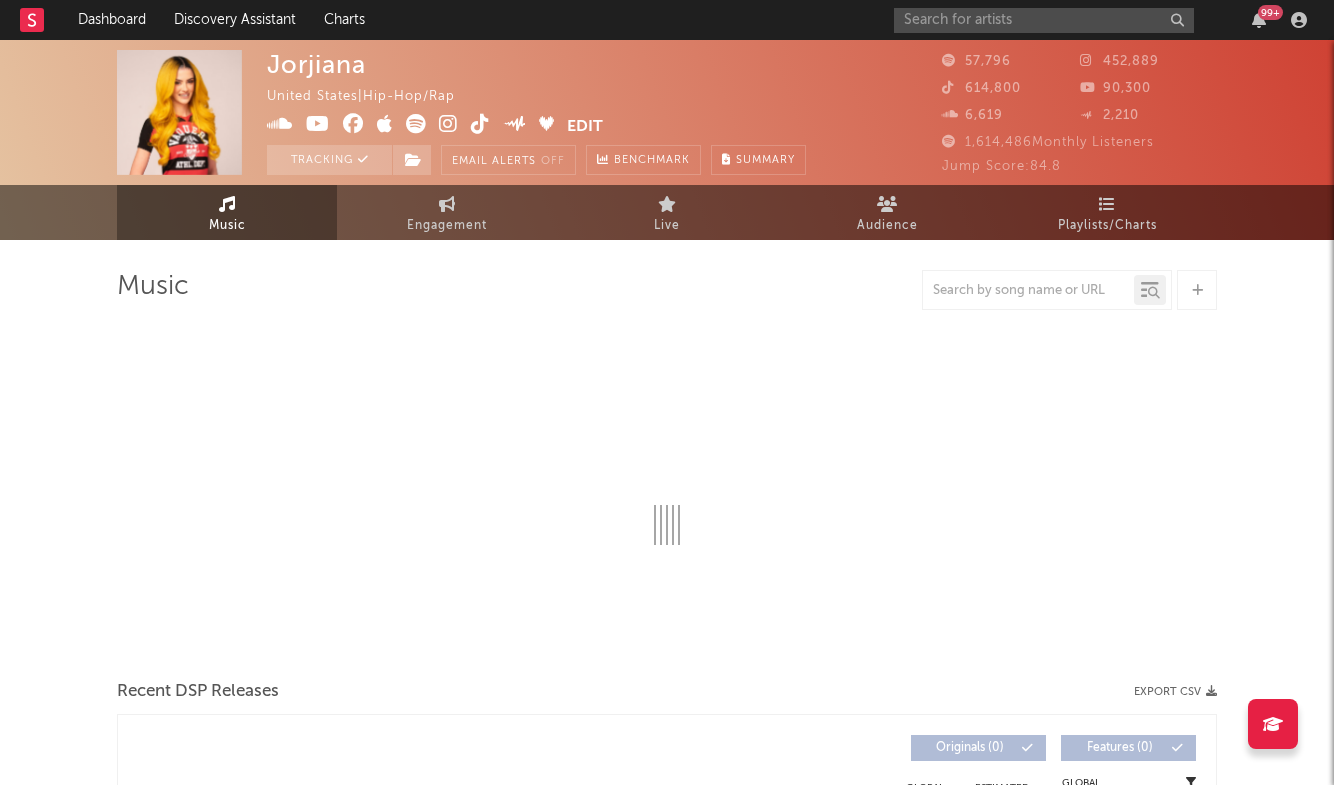 select on "6m" 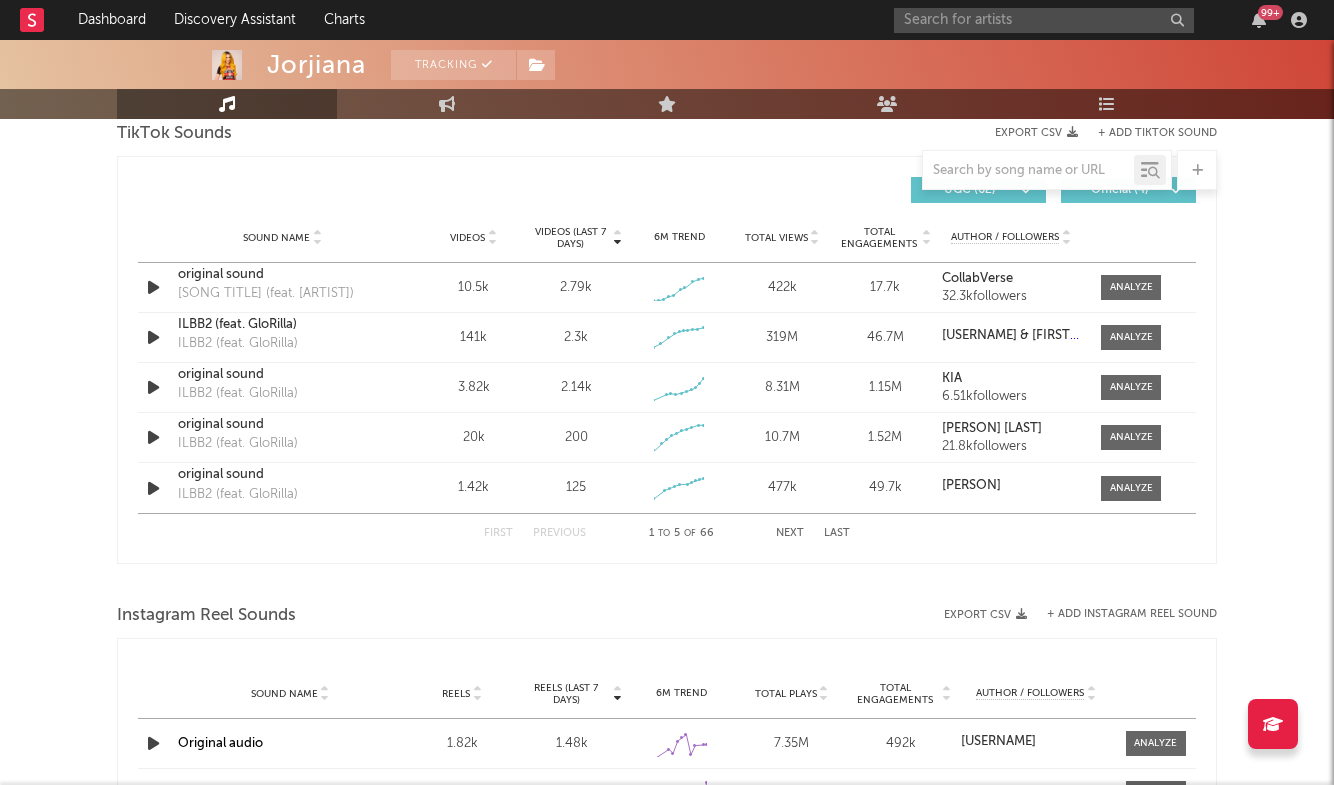 scroll, scrollTop: 1326, scrollLeft: 0, axis: vertical 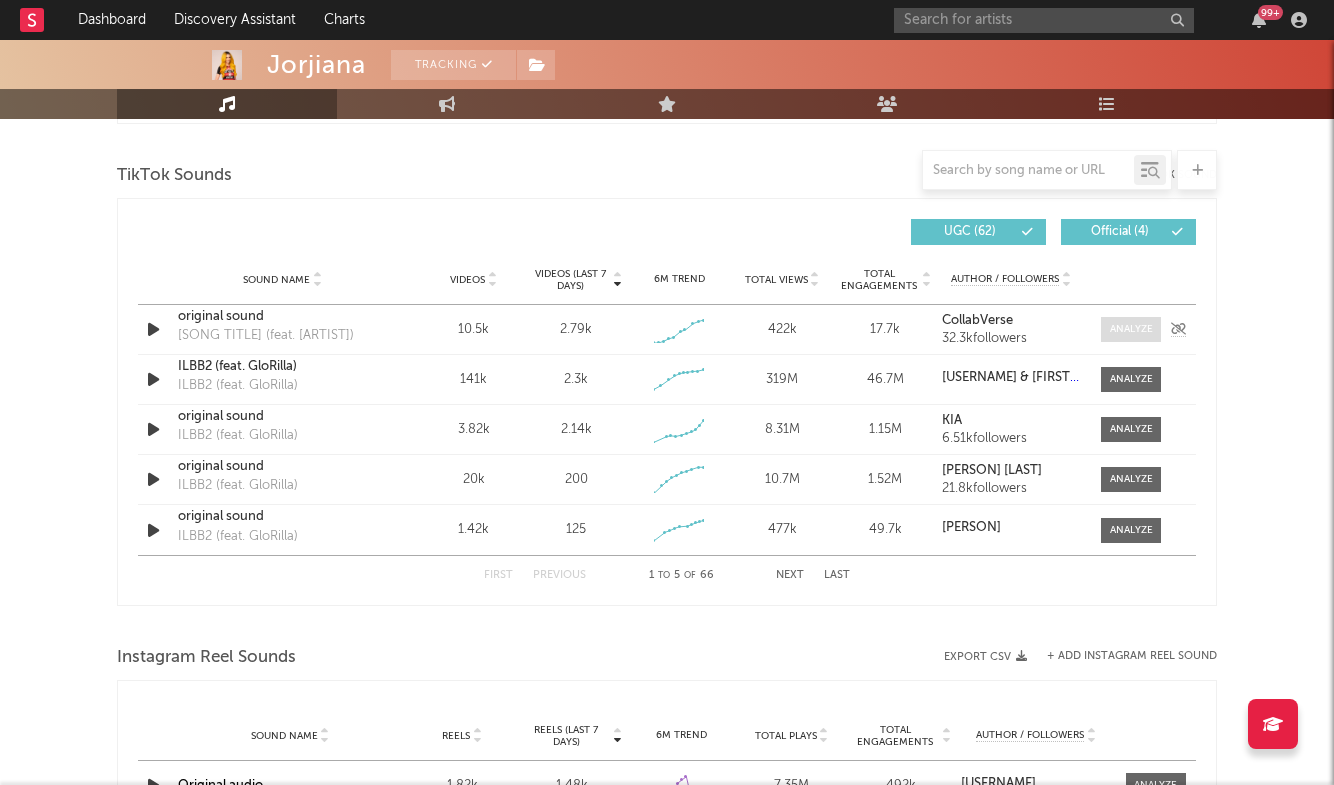 click at bounding box center (1131, 329) 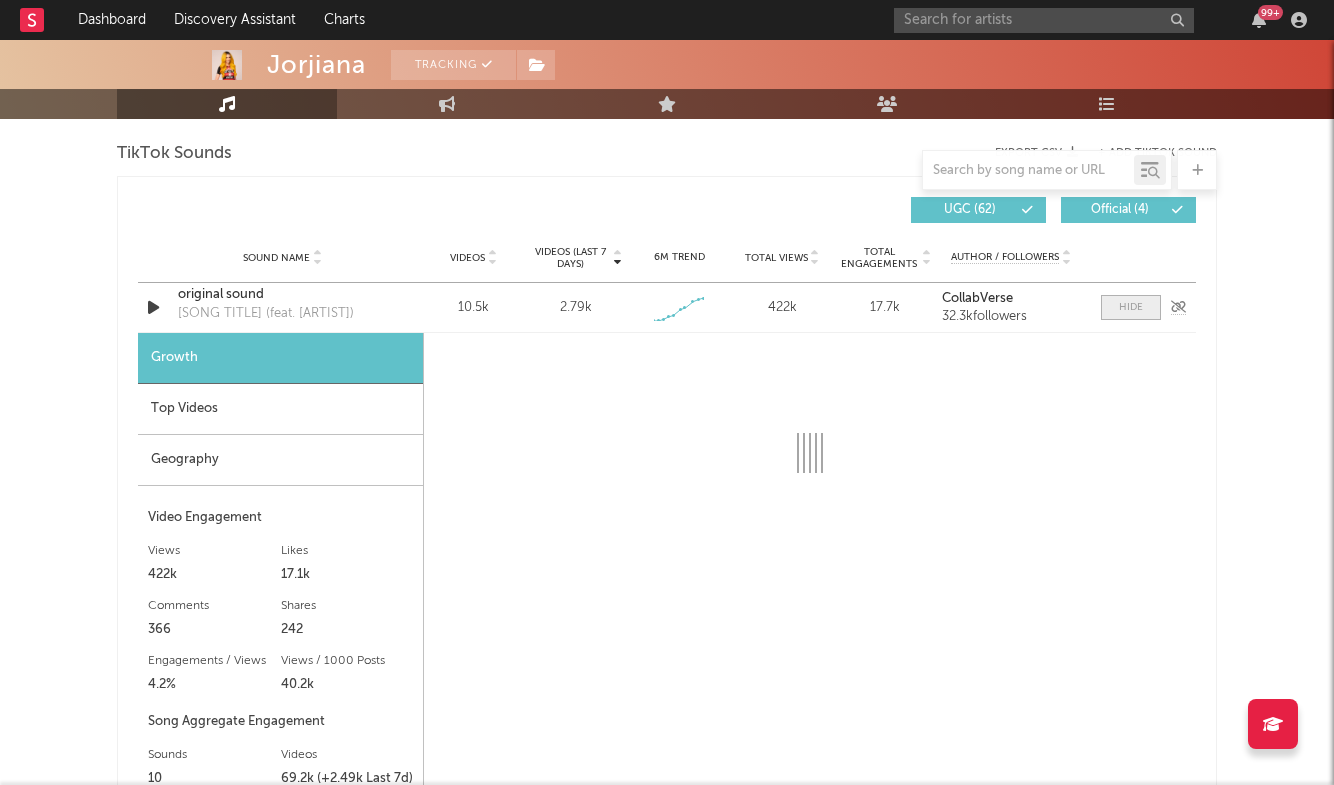 select on "1w" 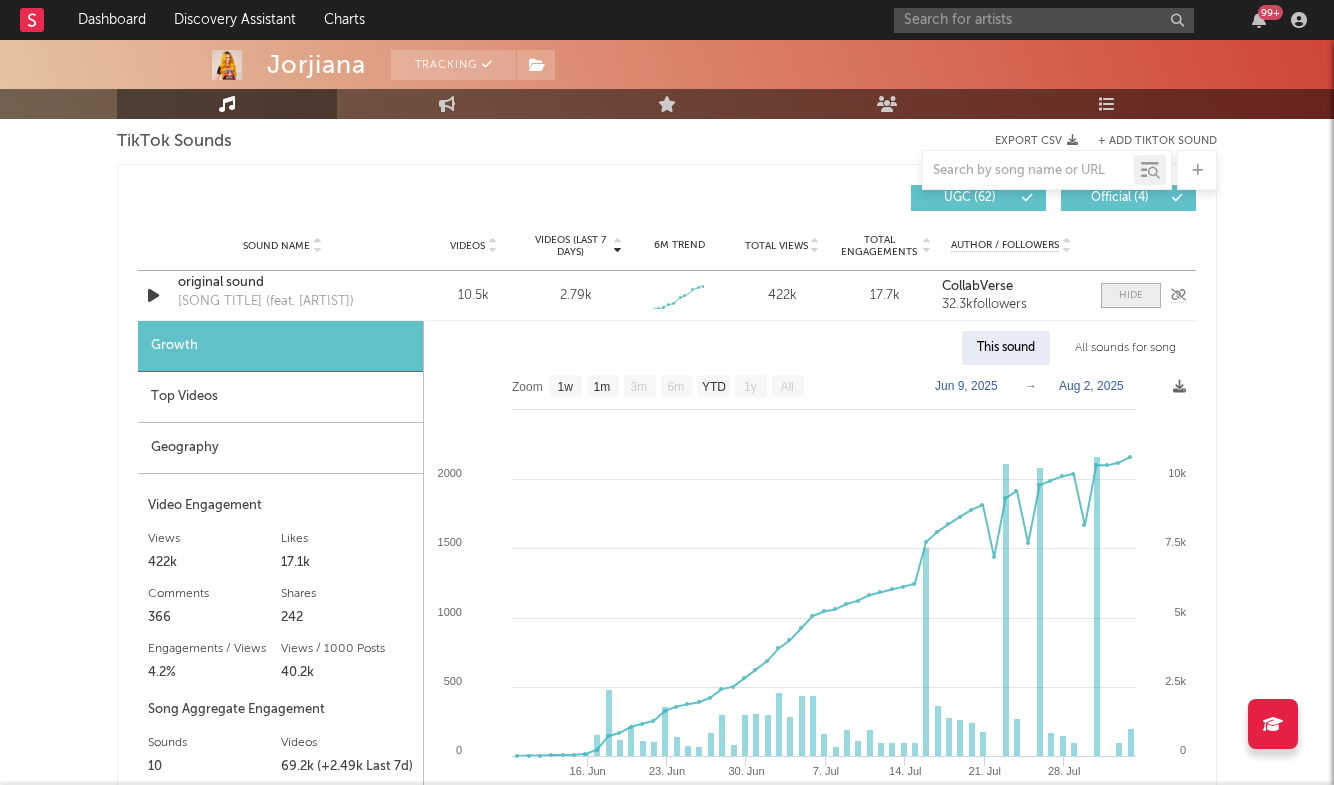 scroll, scrollTop: 1363, scrollLeft: 0, axis: vertical 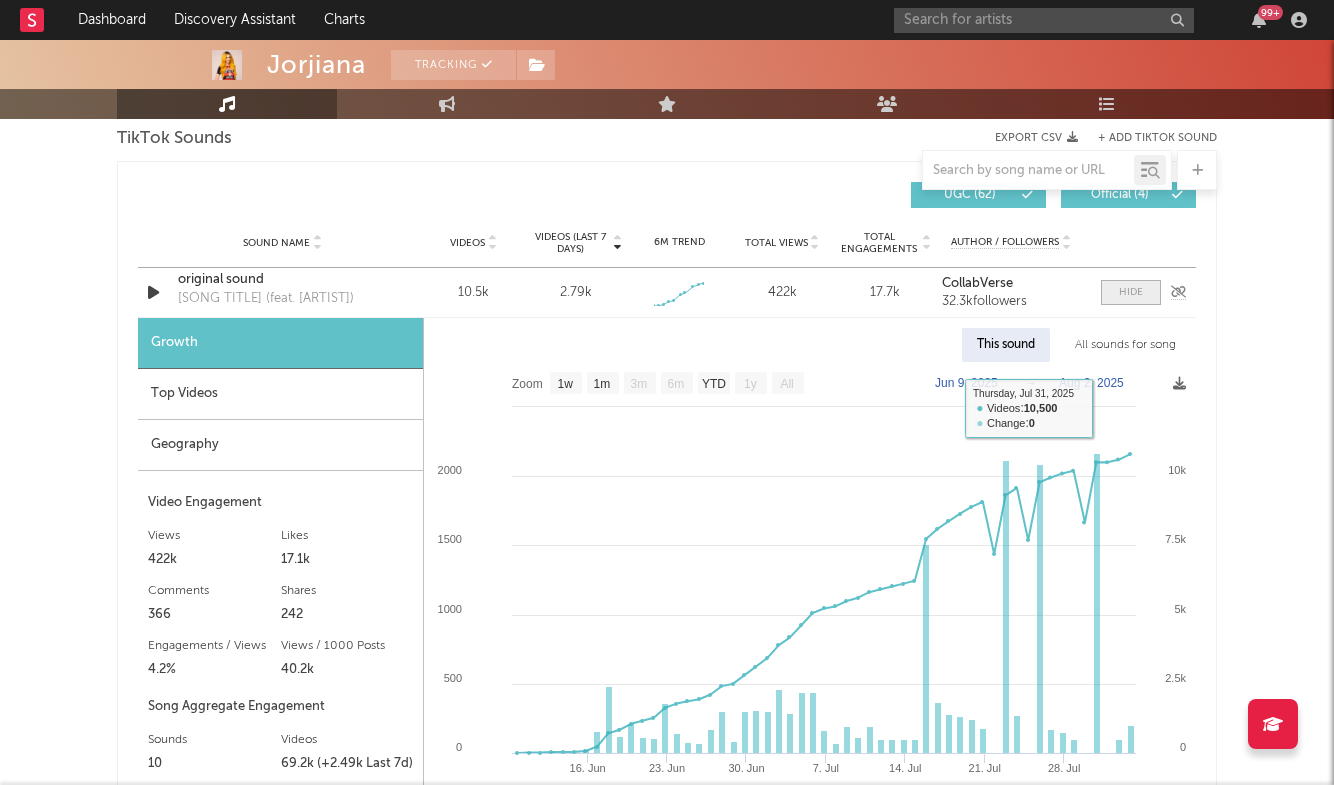 click at bounding box center (1131, 292) 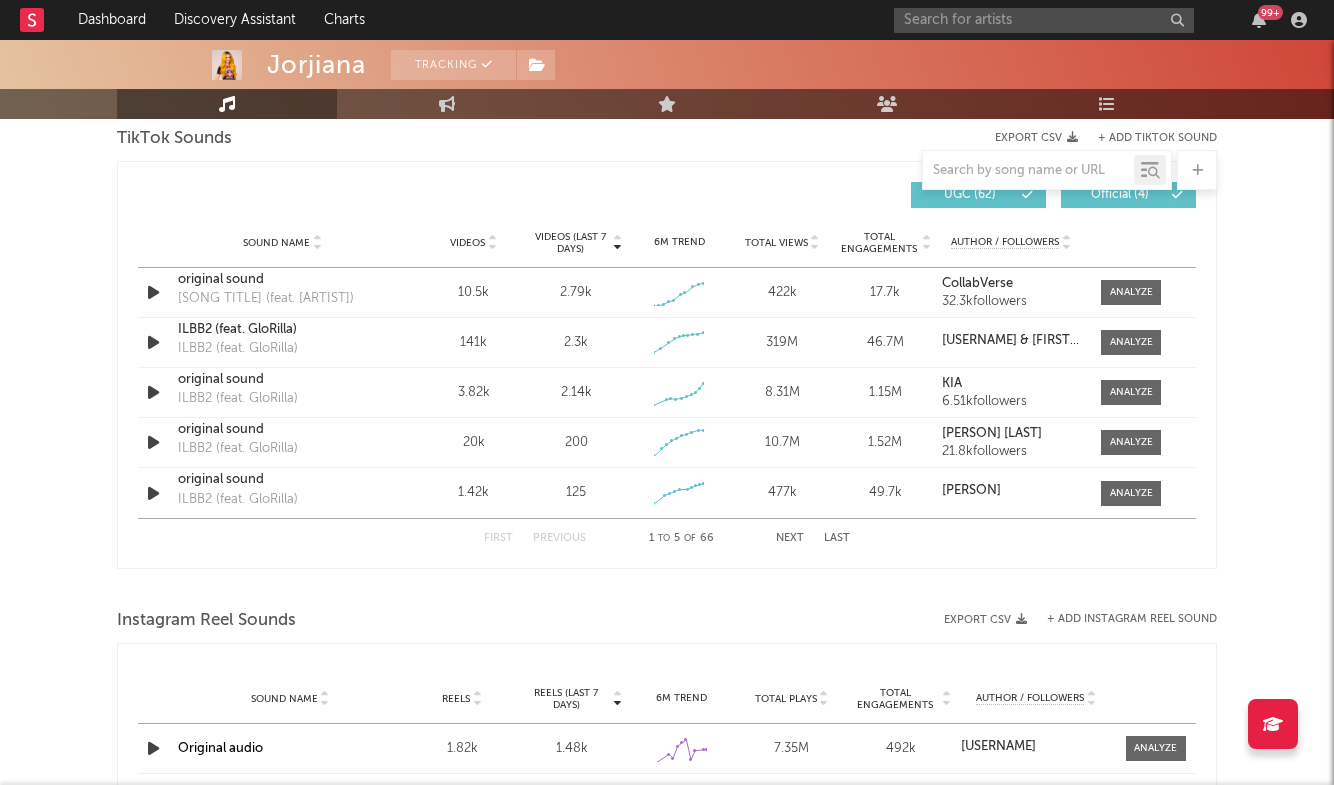 click on "Next" at bounding box center (790, 538) 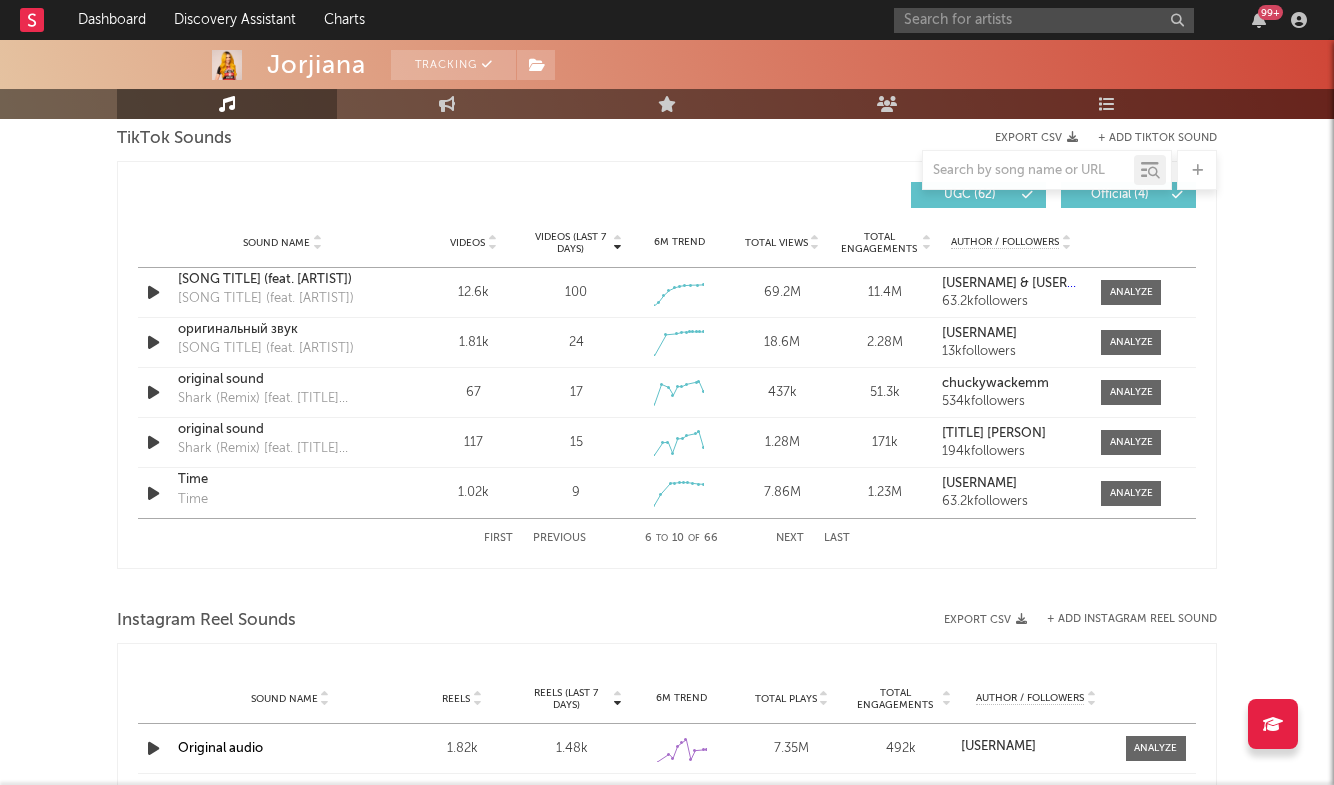 click on "Sound Name Videos Videos (last 7 days) Weekly Growth % 6M Trend Total Views Total Engagements Author / Followers" at bounding box center [667, 243] 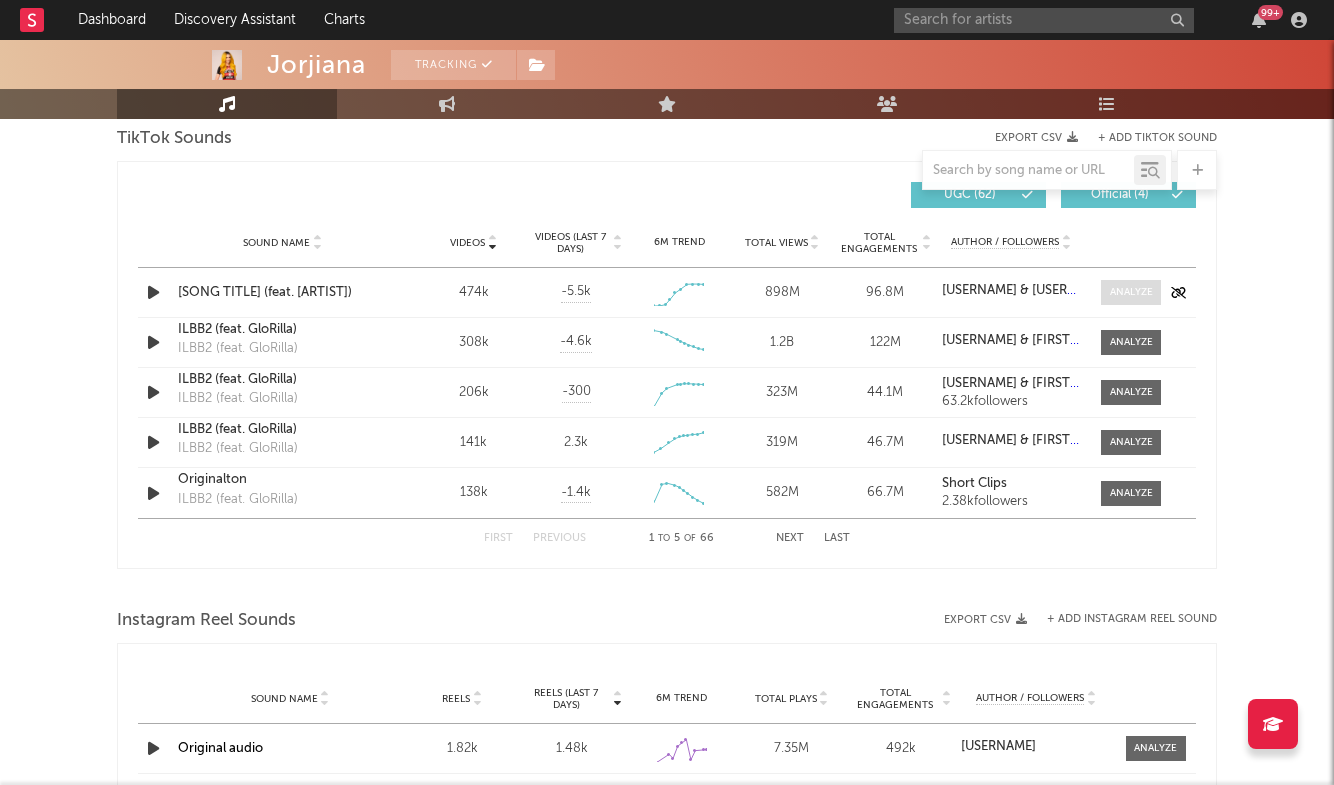 click at bounding box center (1131, 292) 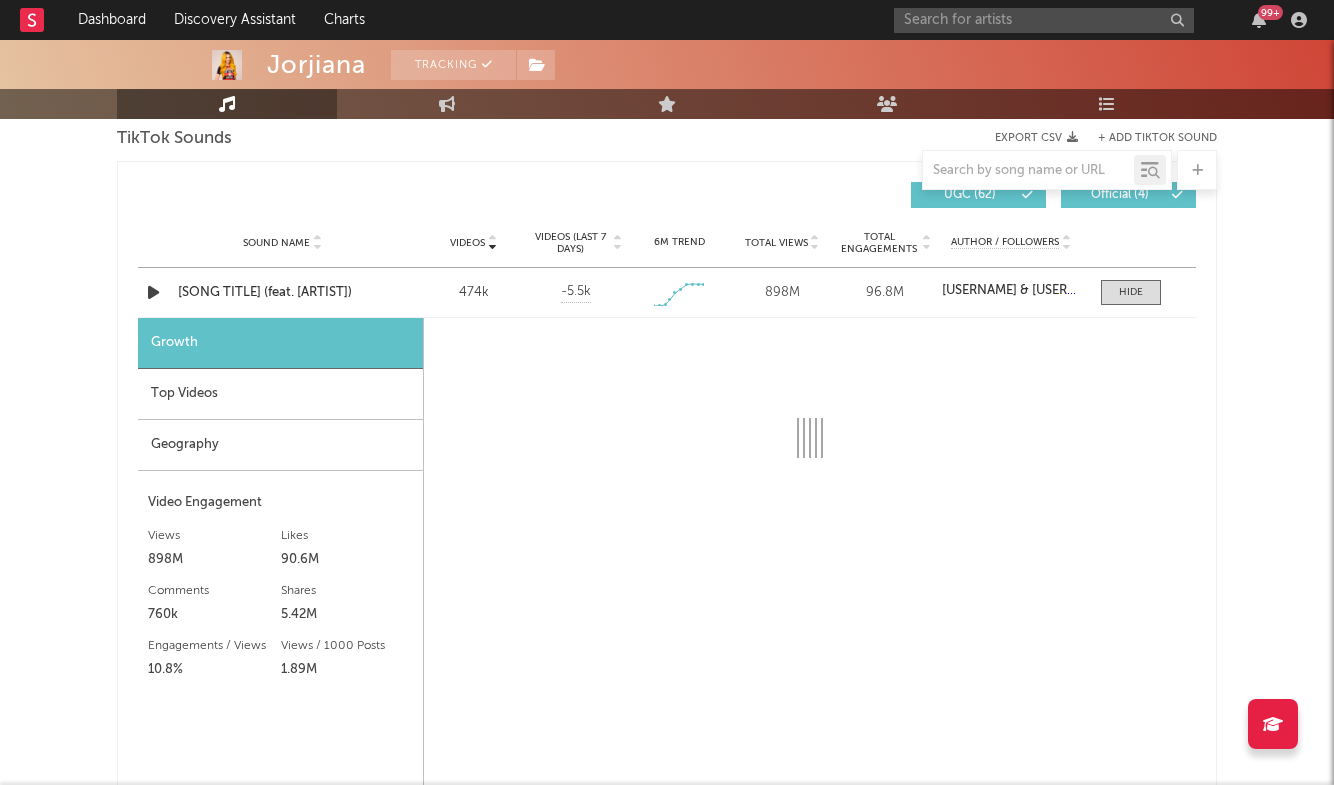 select on "1w" 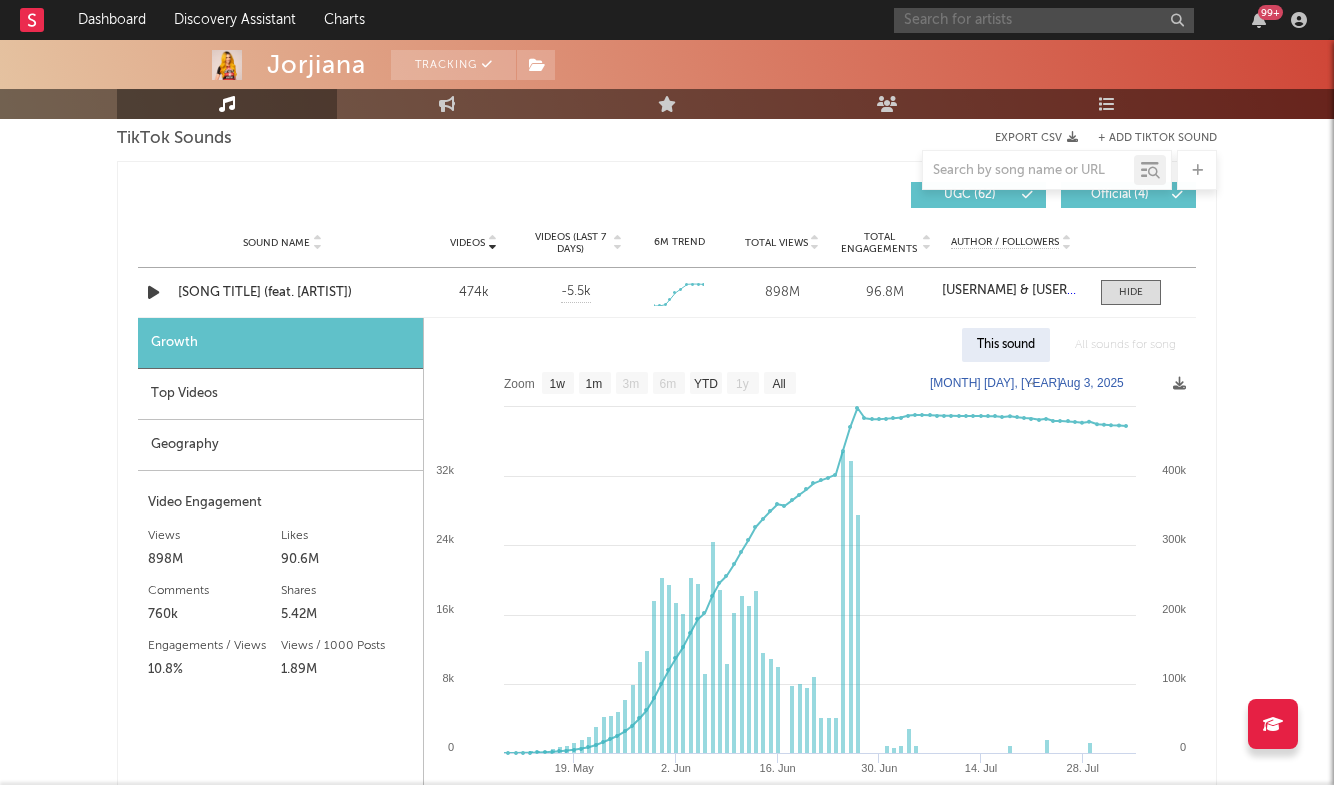 click at bounding box center [1044, 20] 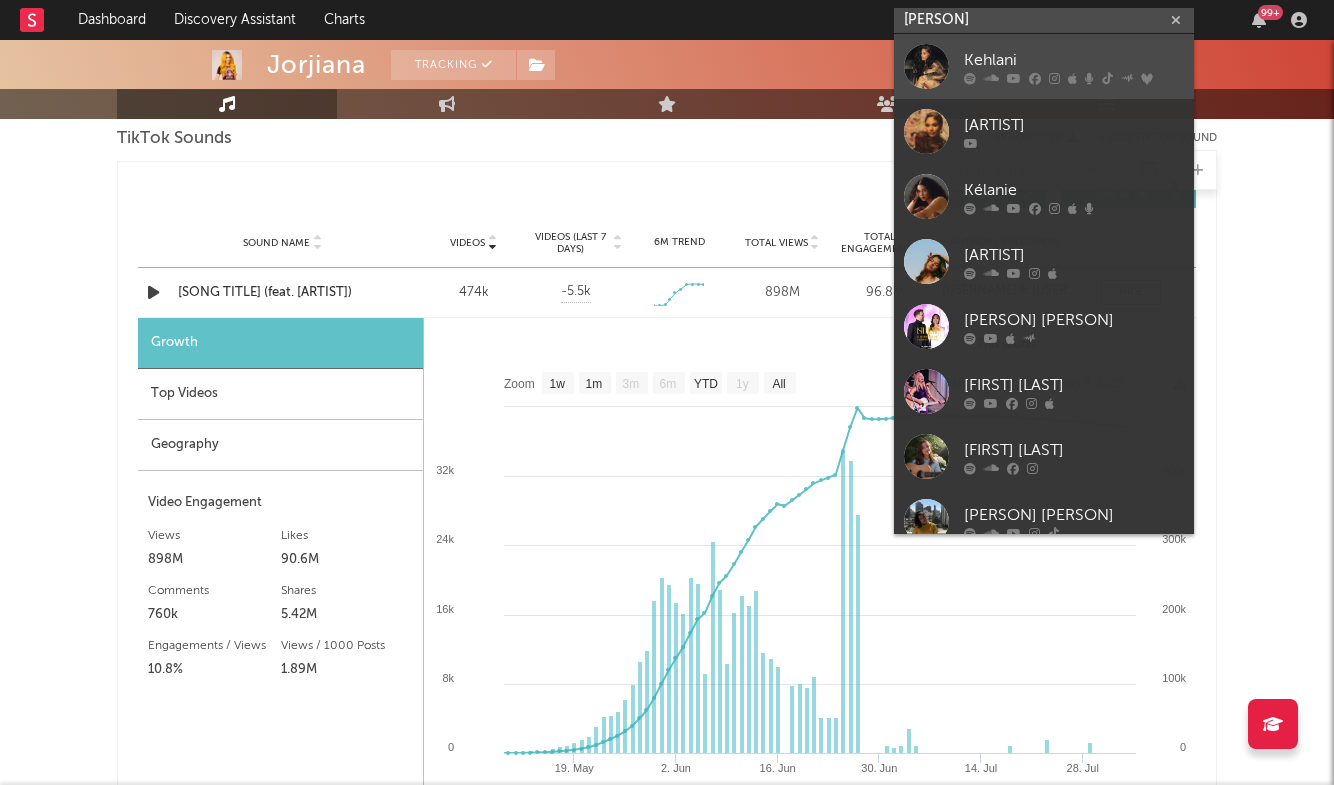type on "kehlani" 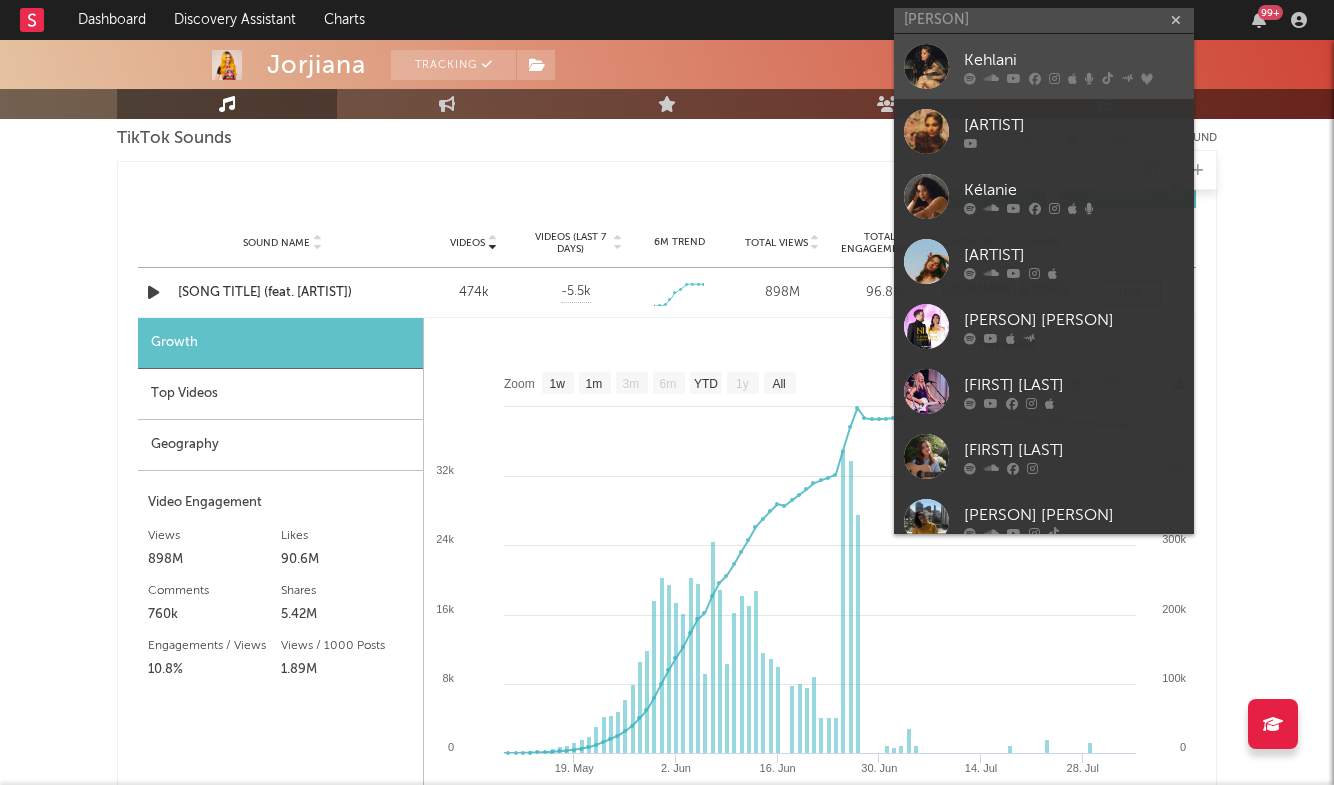 click on "Kehlani" at bounding box center (1044, 66) 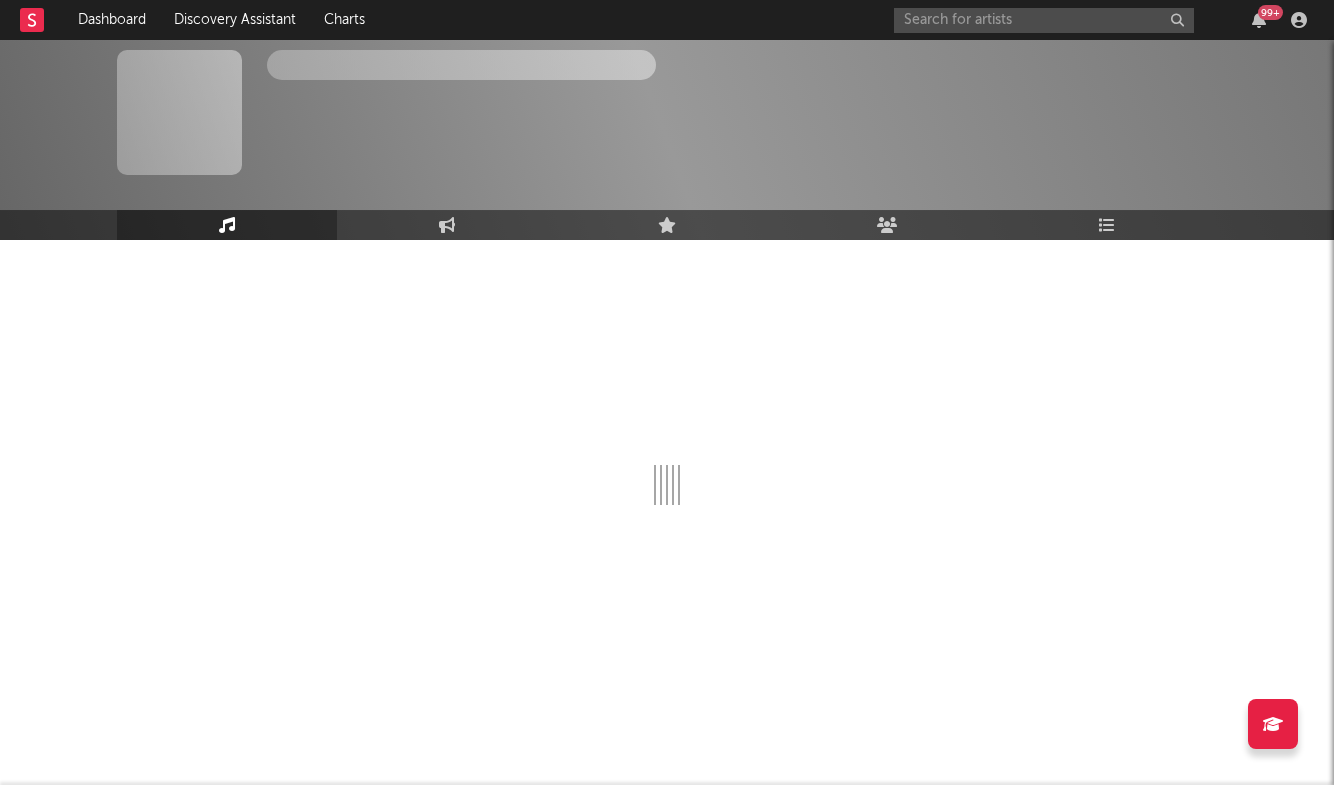 scroll, scrollTop: 0, scrollLeft: 0, axis: both 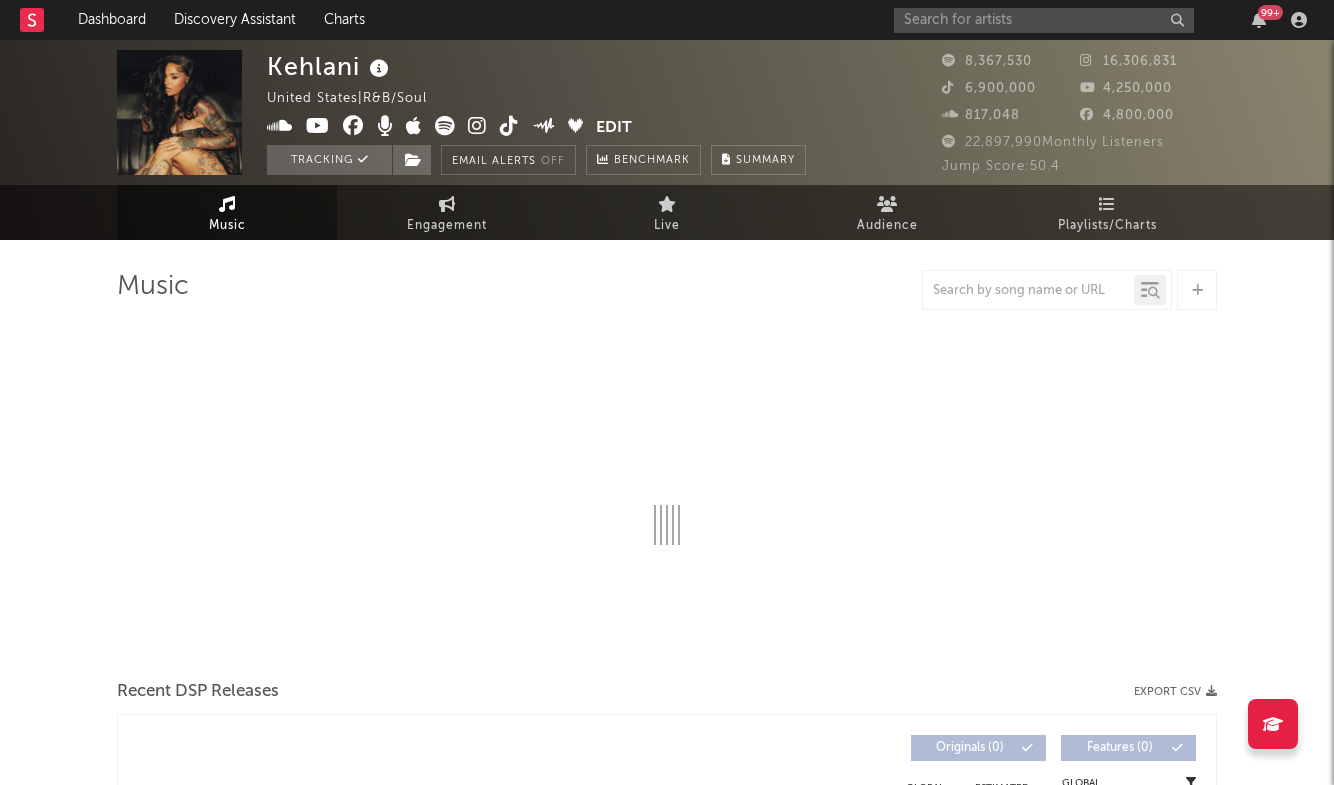 select on "6m" 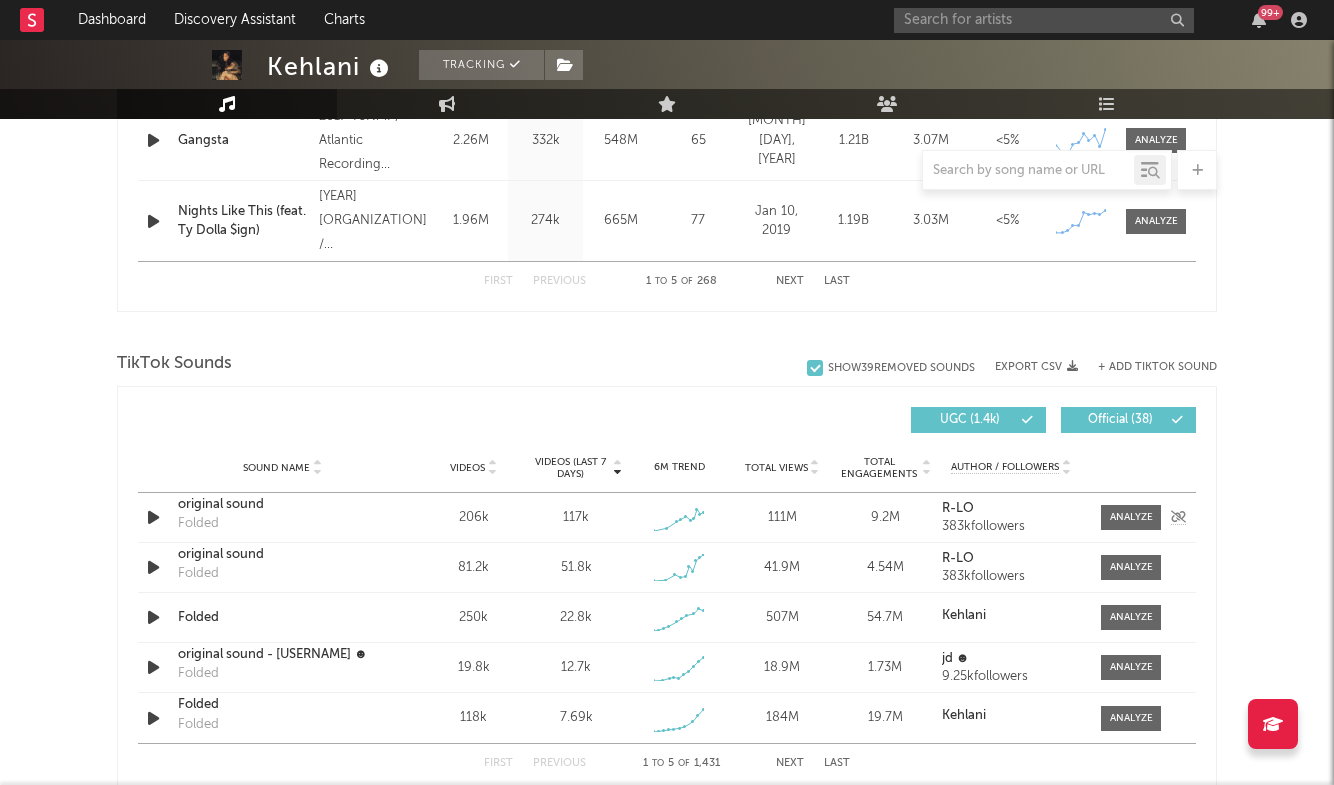 scroll, scrollTop: 1143, scrollLeft: 0, axis: vertical 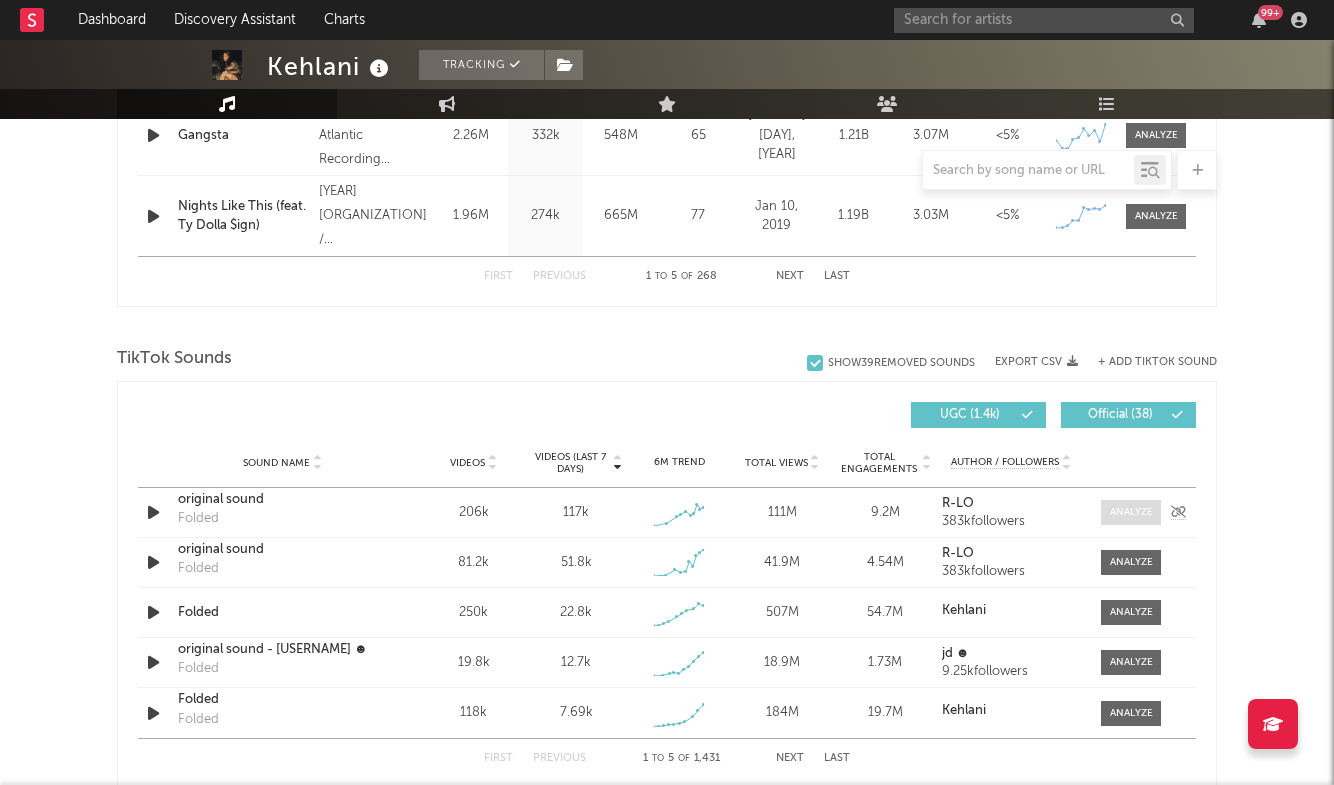 click at bounding box center (1131, 512) 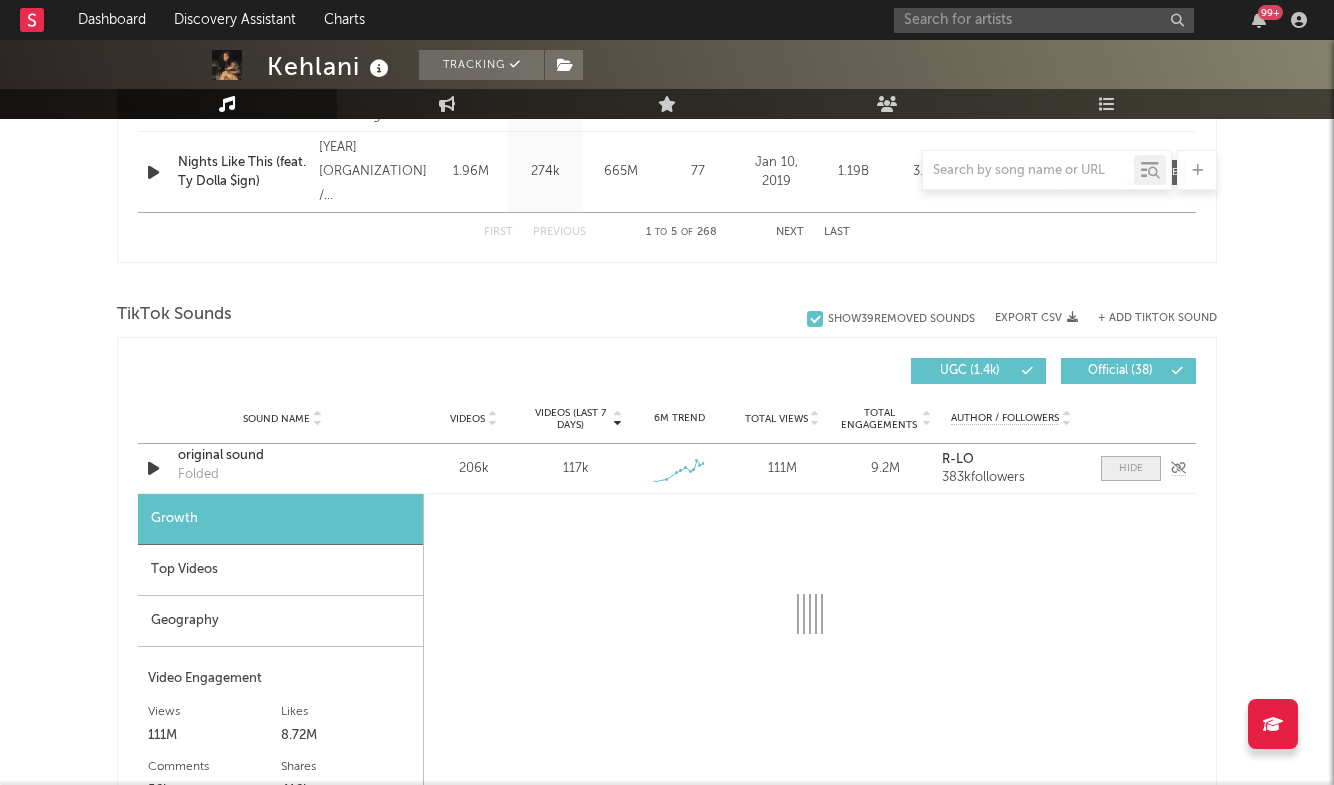 select on "1w" 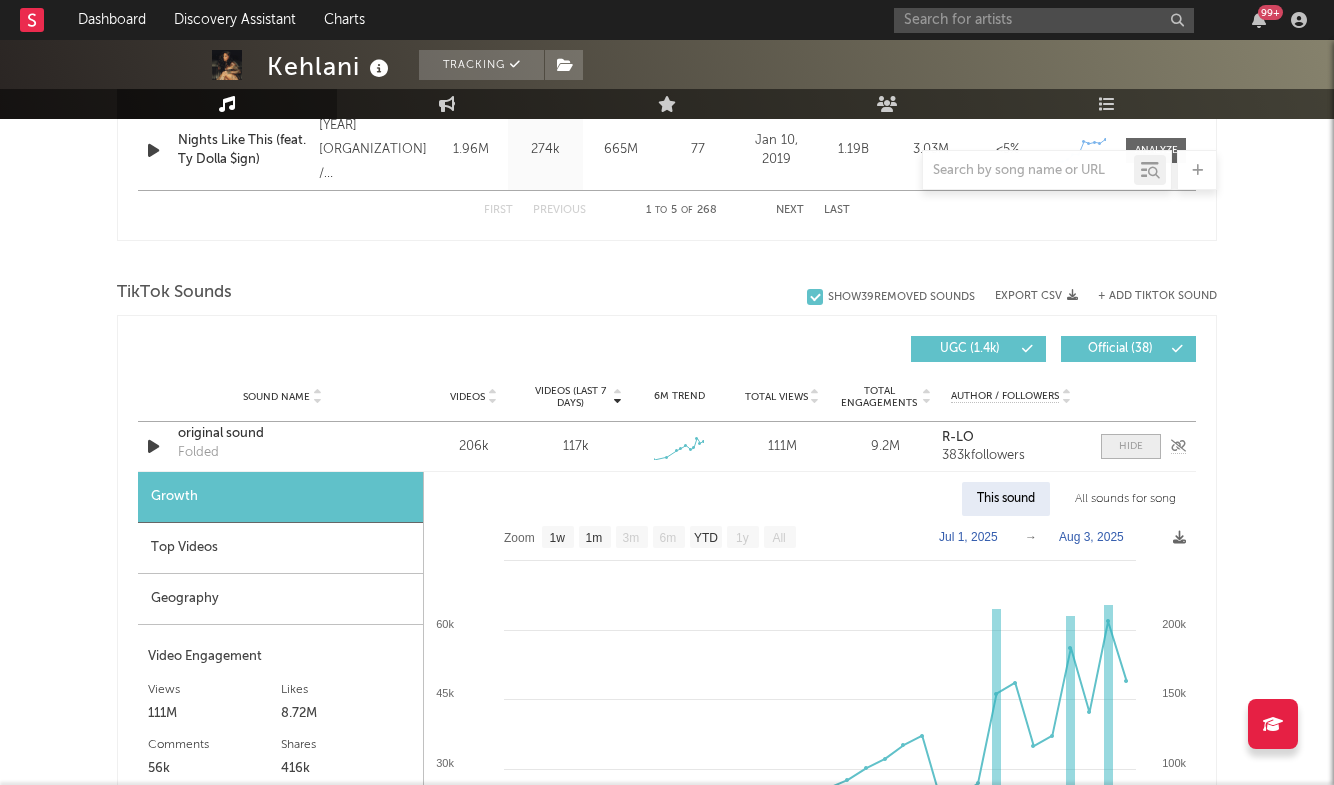 scroll, scrollTop: 1211, scrollLeft: 0, axis: vertical 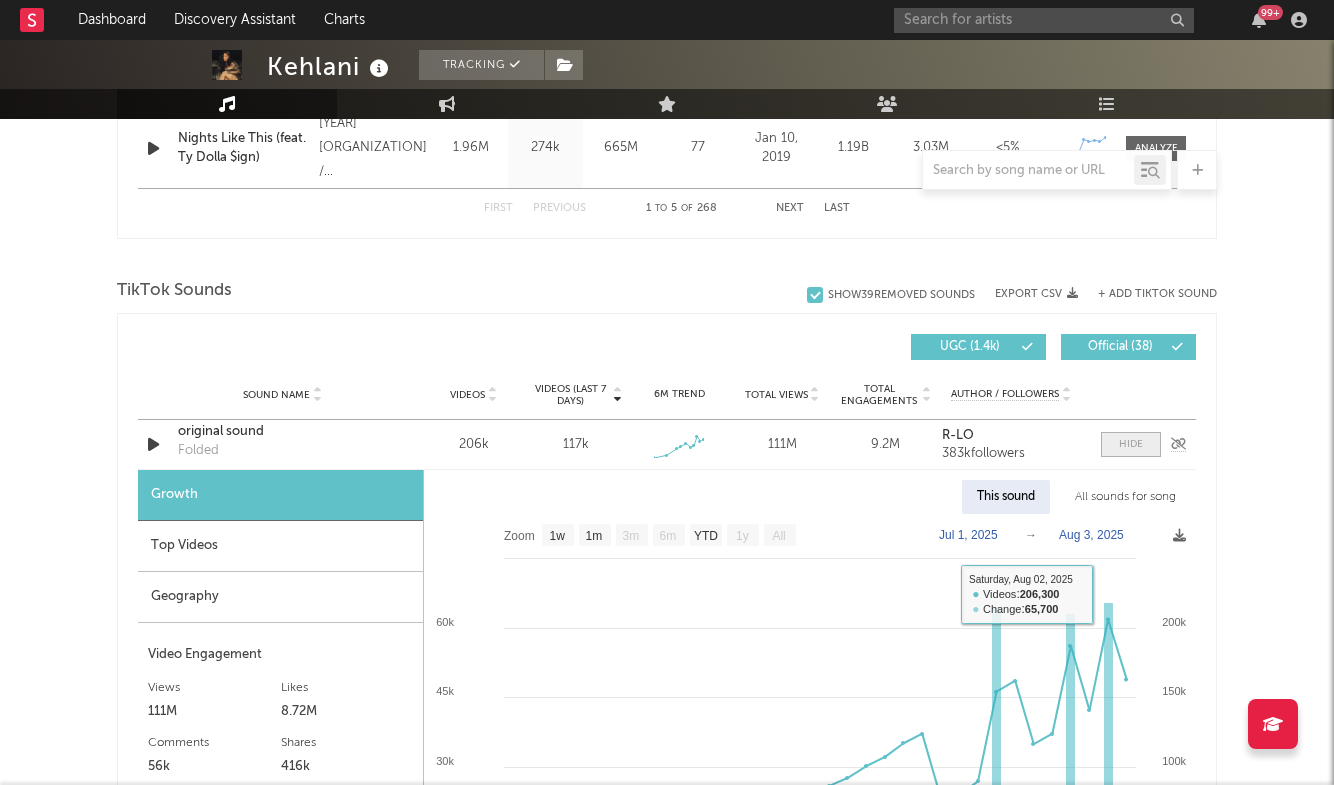 click at bounding box center (1131, 444) 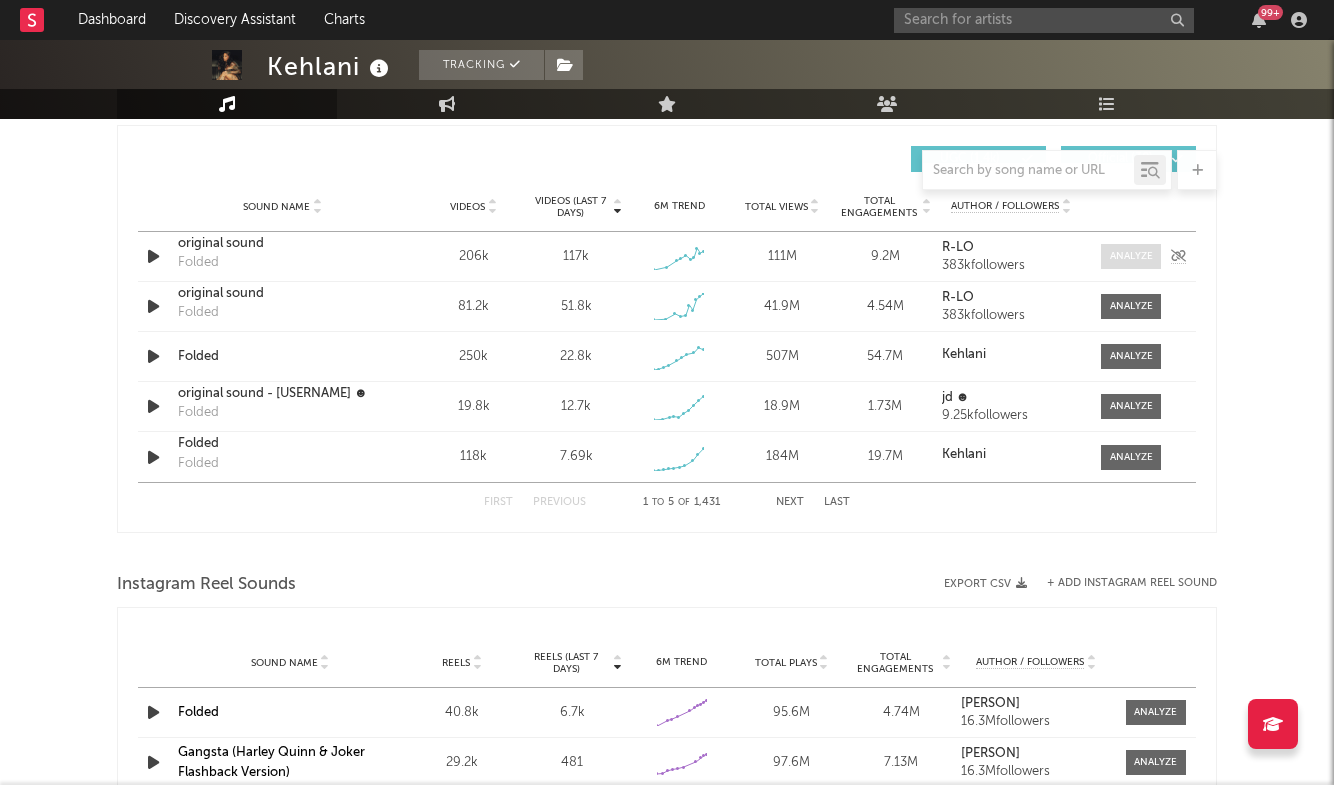 scroll, scrollTop: 1394, scrollLeft: 0, axis: vertical 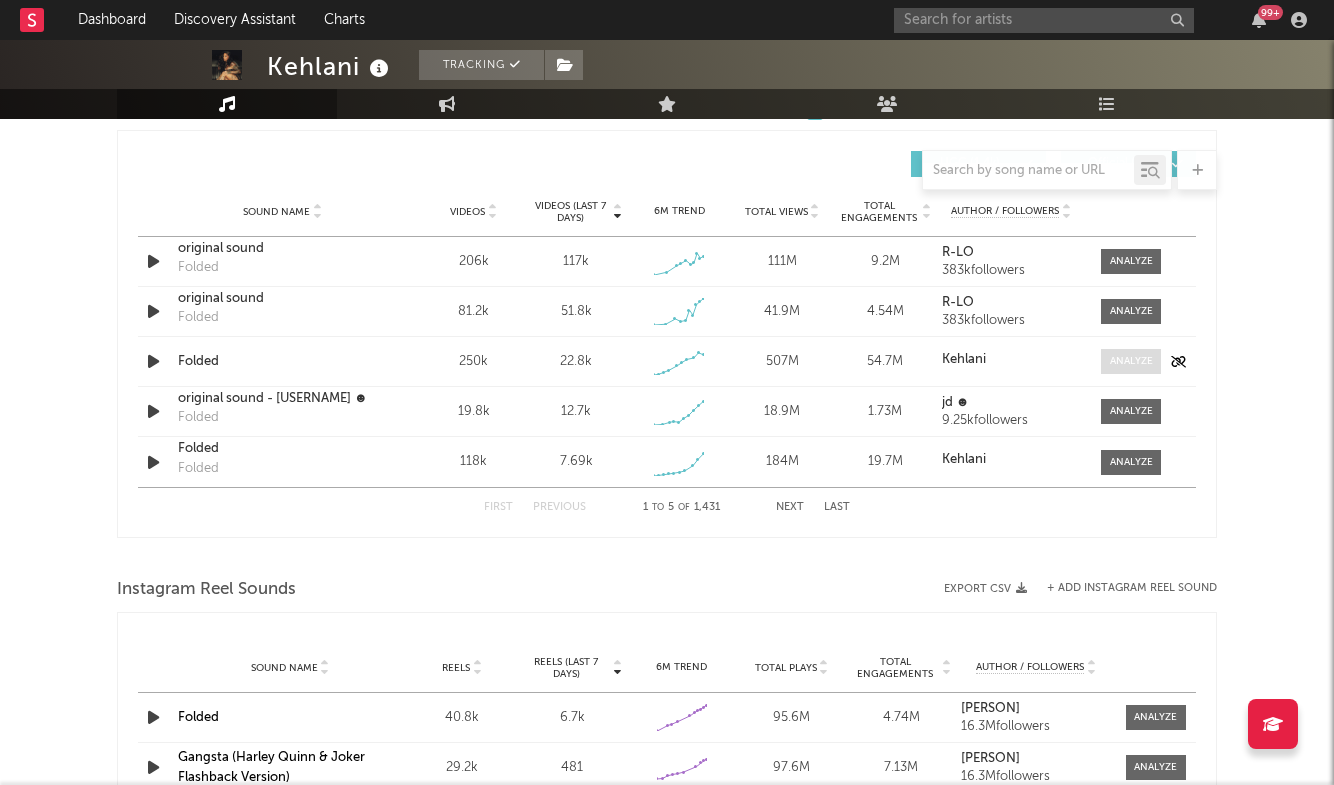 click at bounding box center (1131, 361) 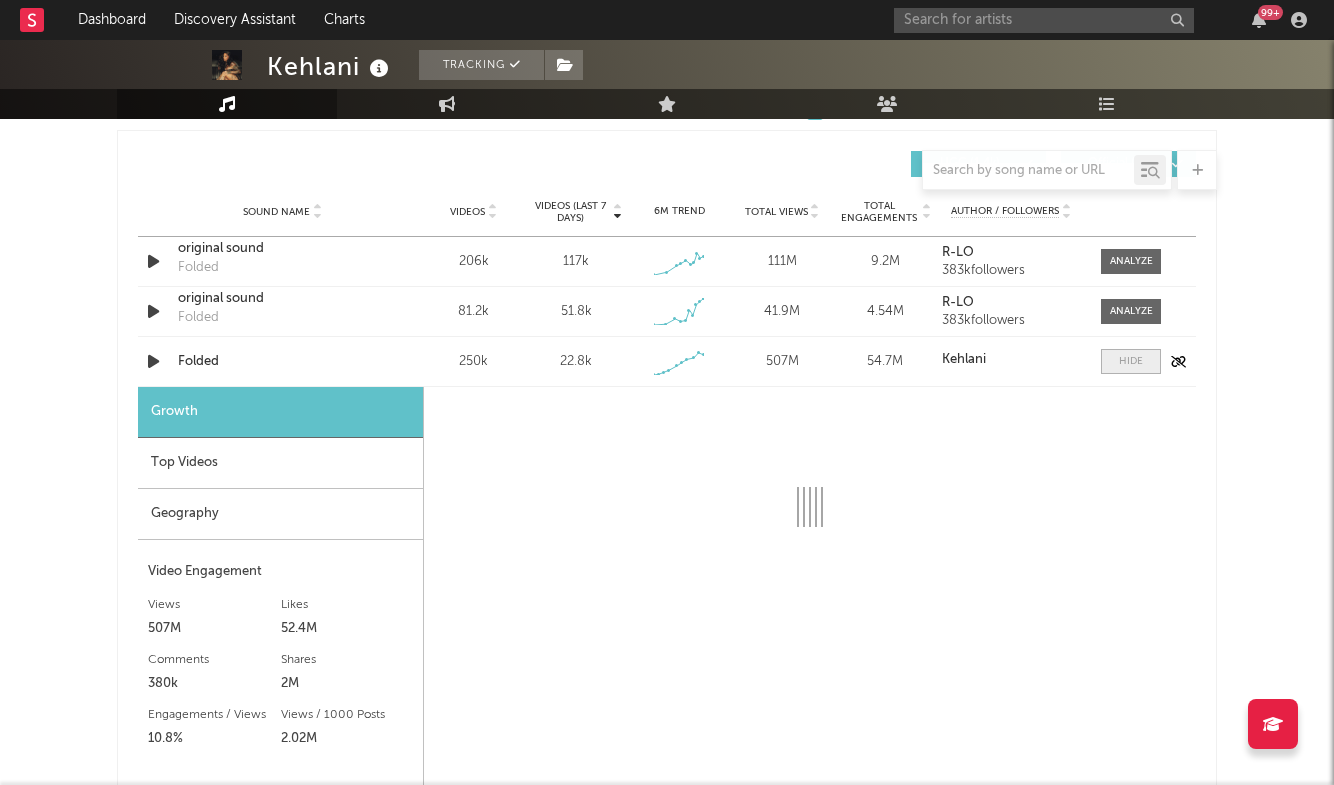 select on "1w" 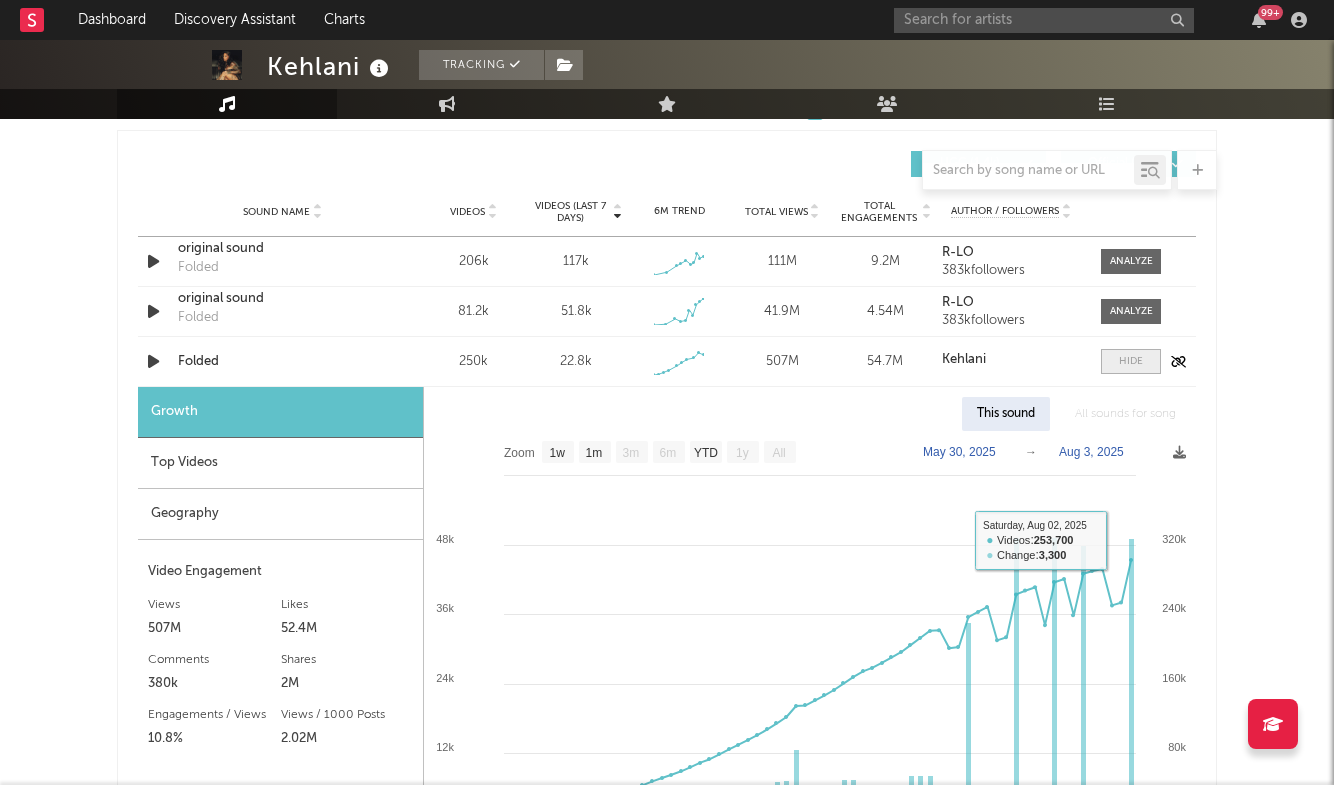 click at bounding box center (1131, 361) 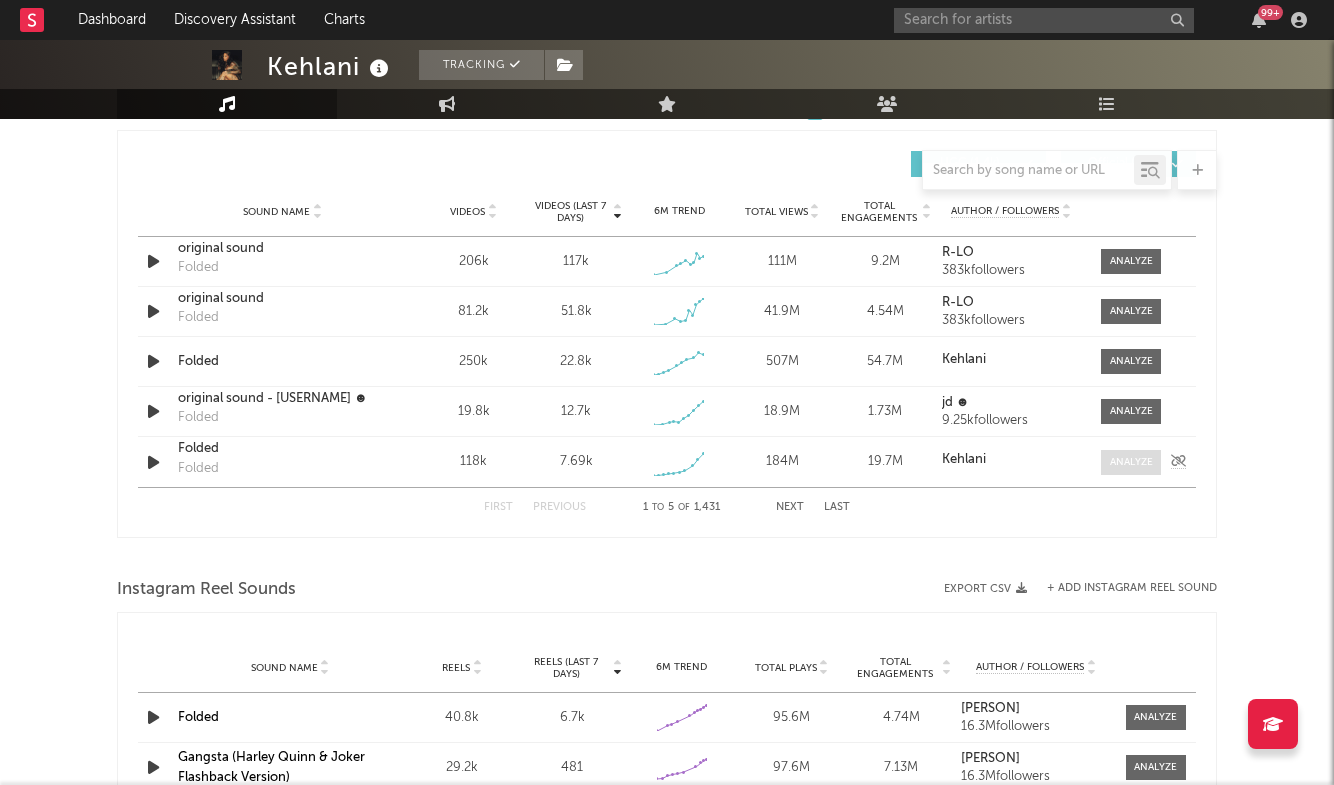 click at bounding box center [1131, 462] 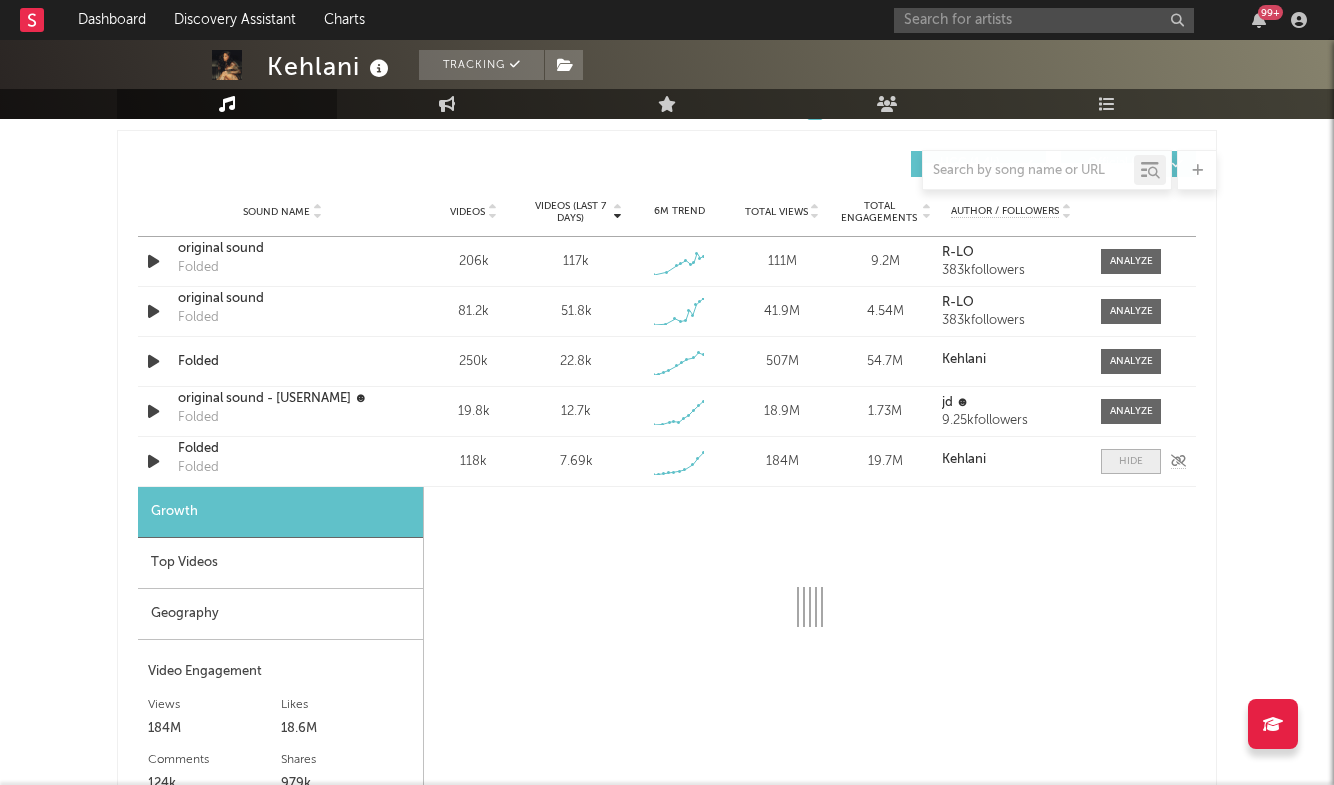select on "1w" 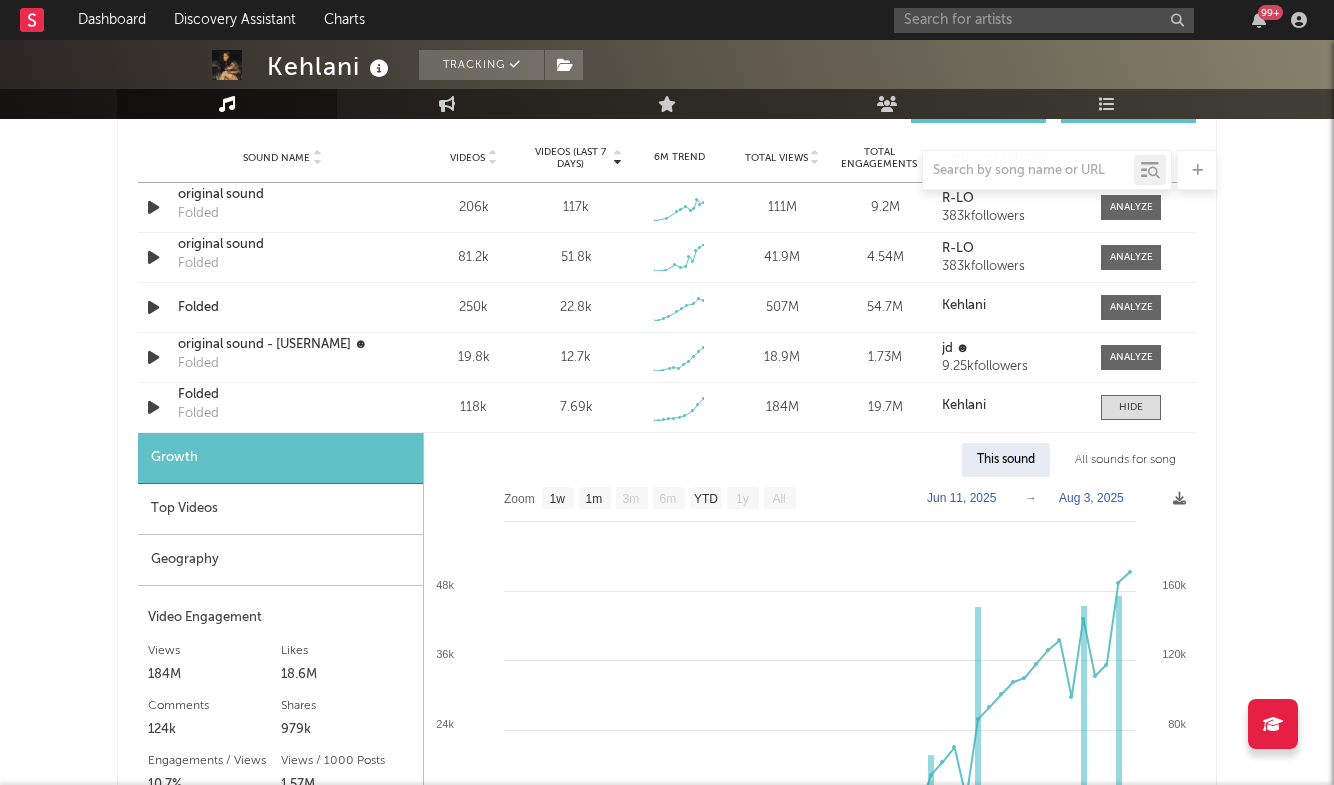 scroll, scrollTop: 1453, scrollLeft: 0, axis: vertical 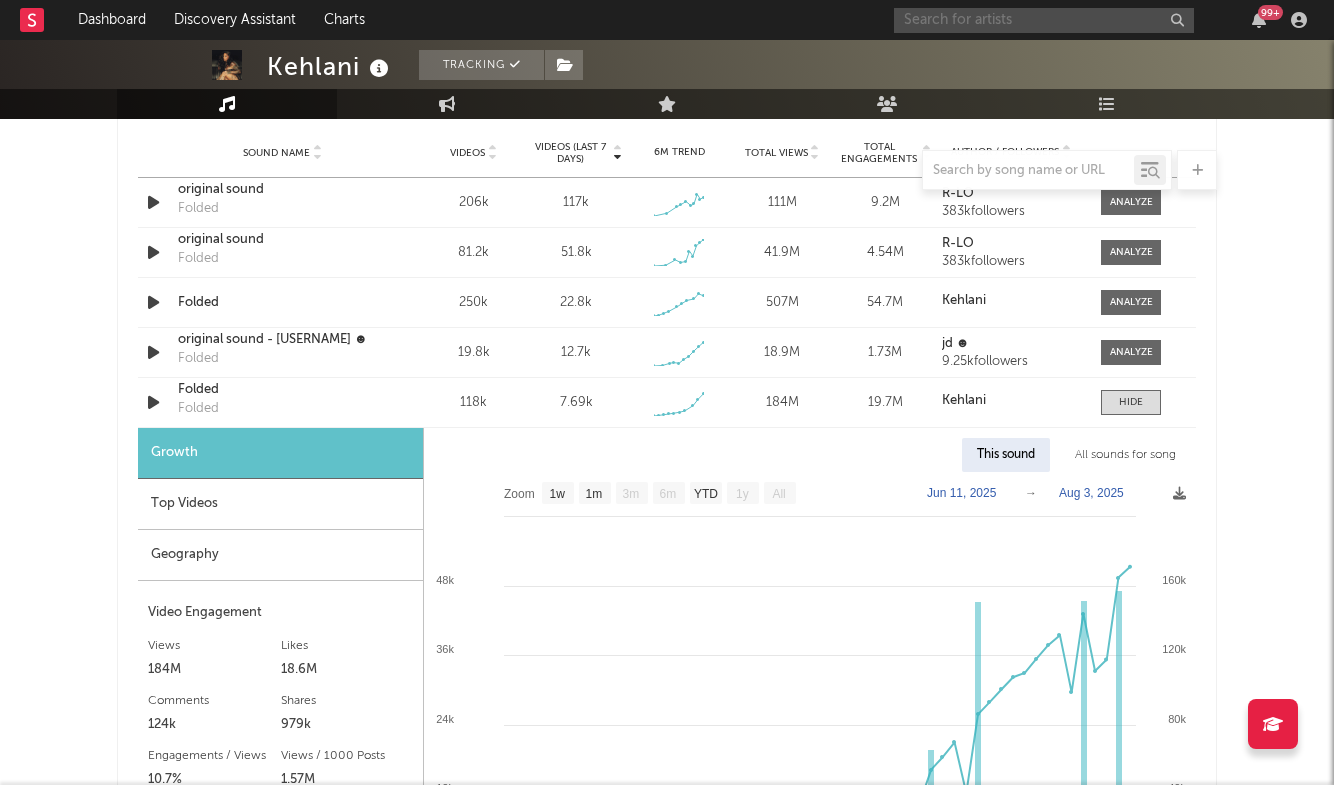 click at bounding box center (1044, 20) 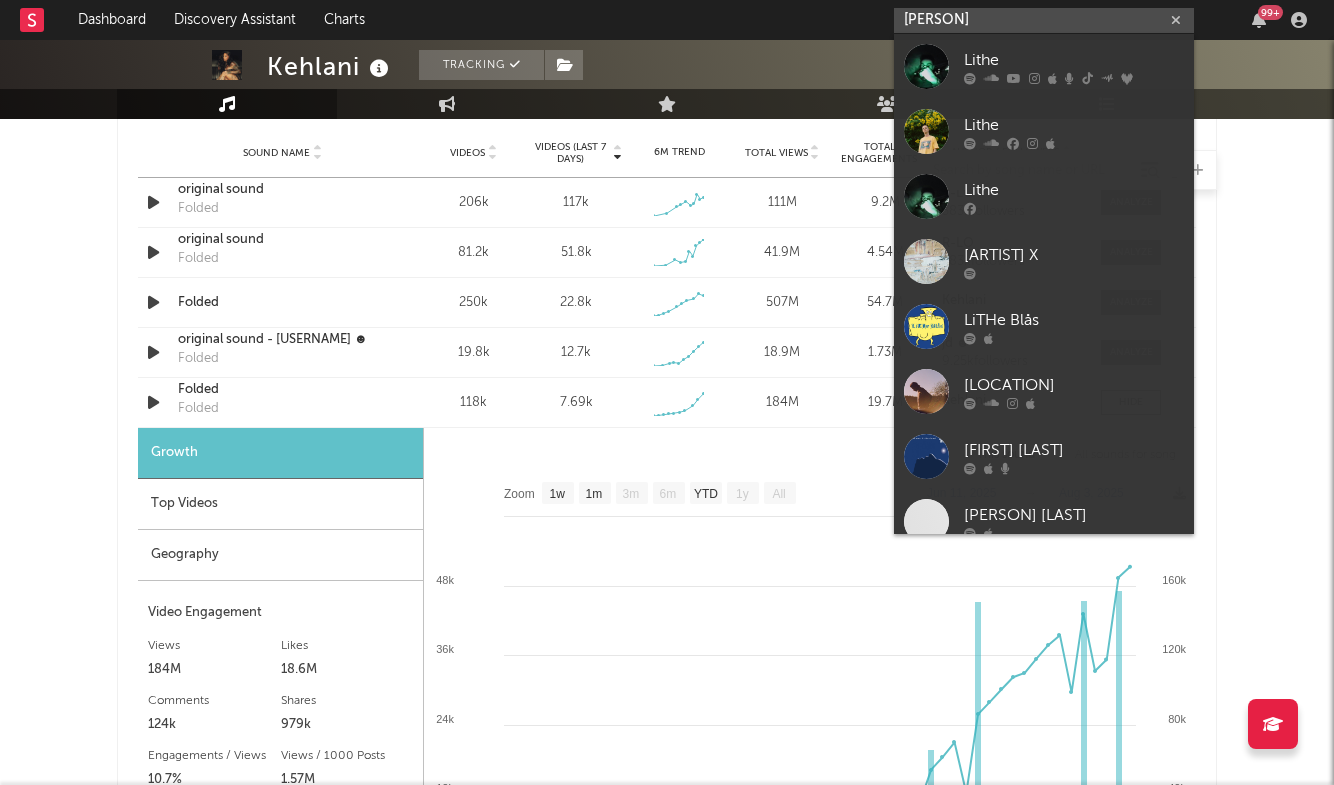 type on "lithe" 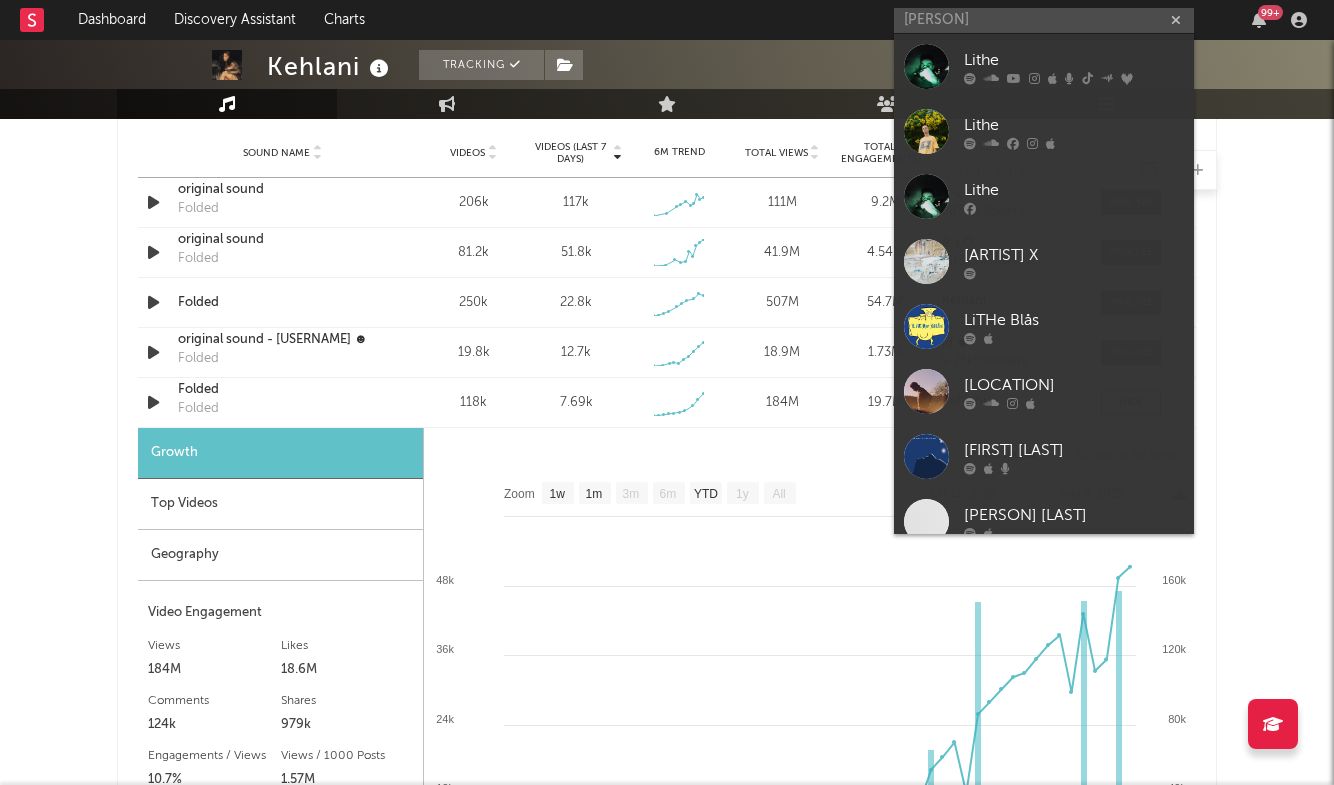 click on "Lithe" at bounding box center (1074, 60) 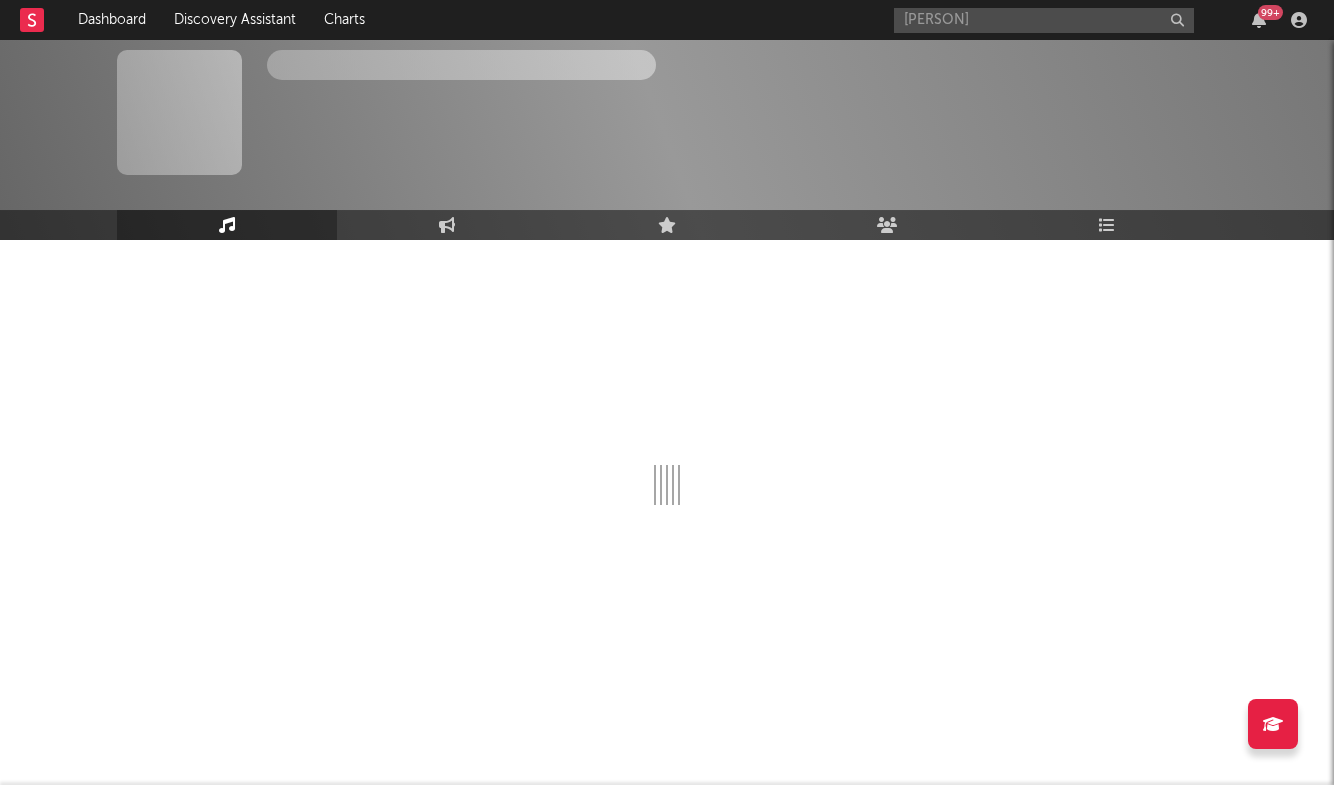 type 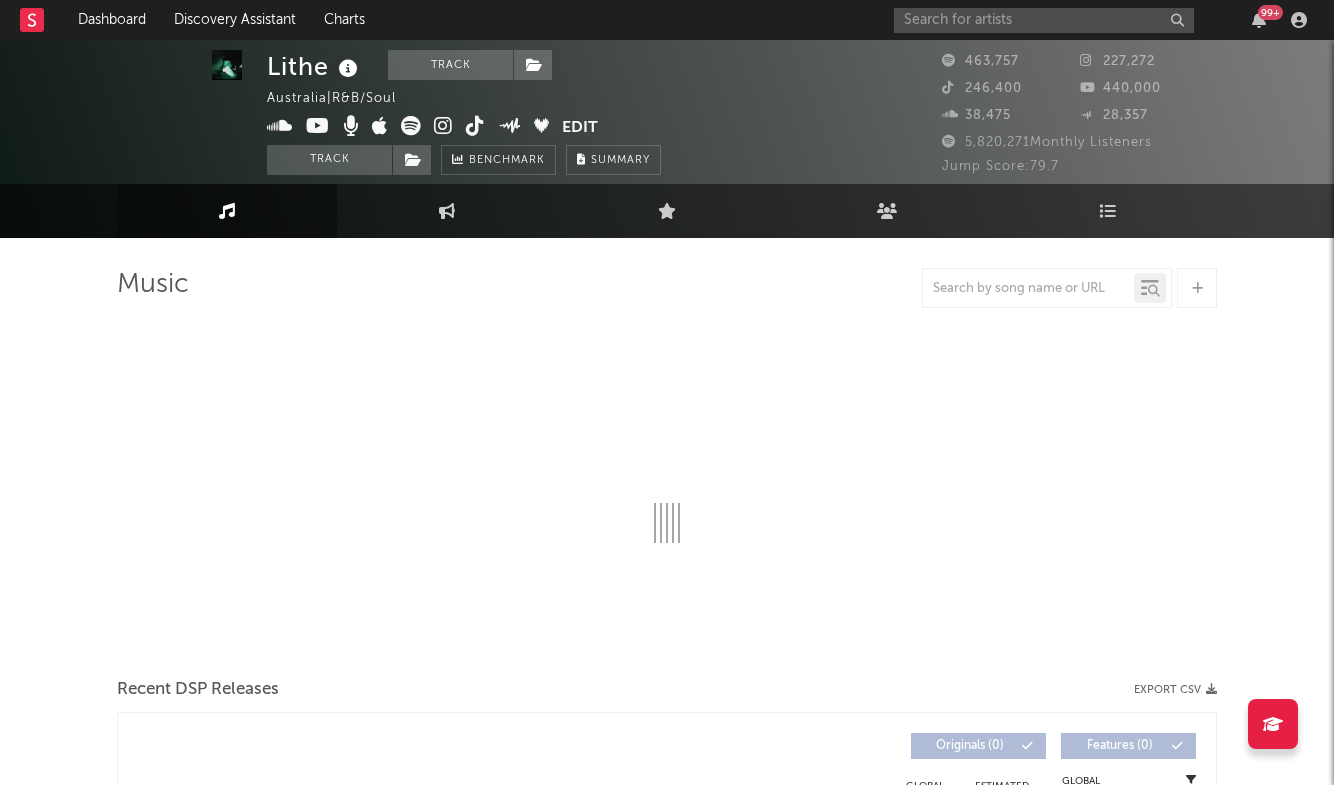 scroll, scrollTop: 4, scrollLeft: 0, axis: vertical 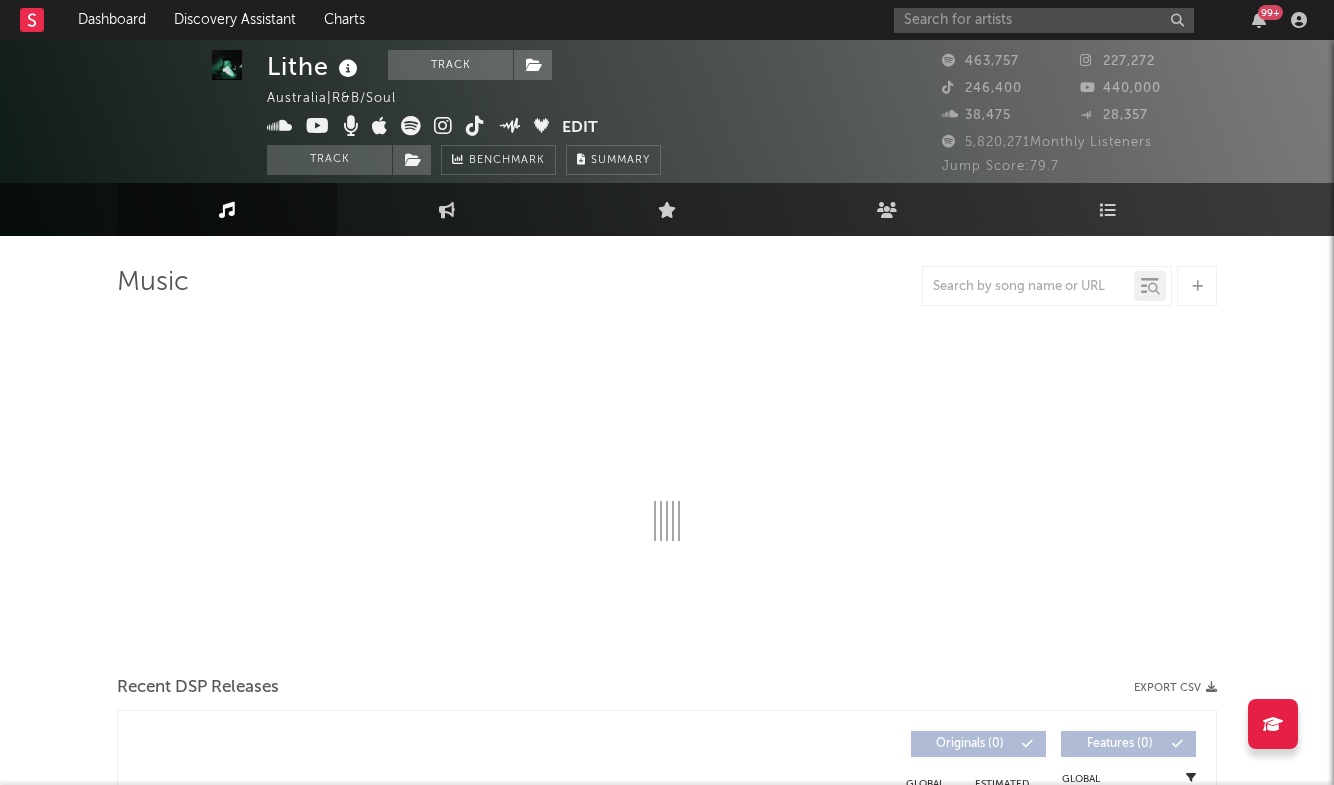 select on "6m" 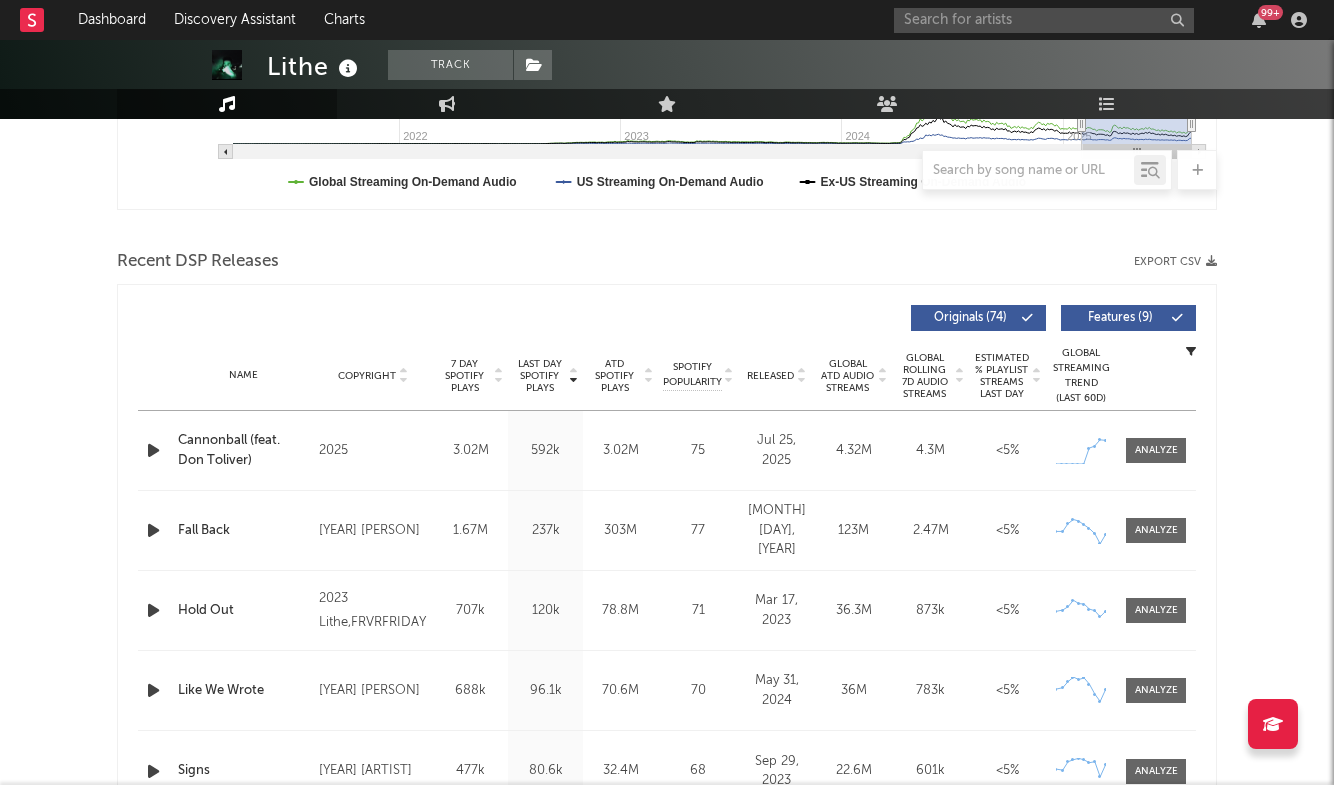scroll, scrollTop: 753, scrollLeft: 0, axis: vertical 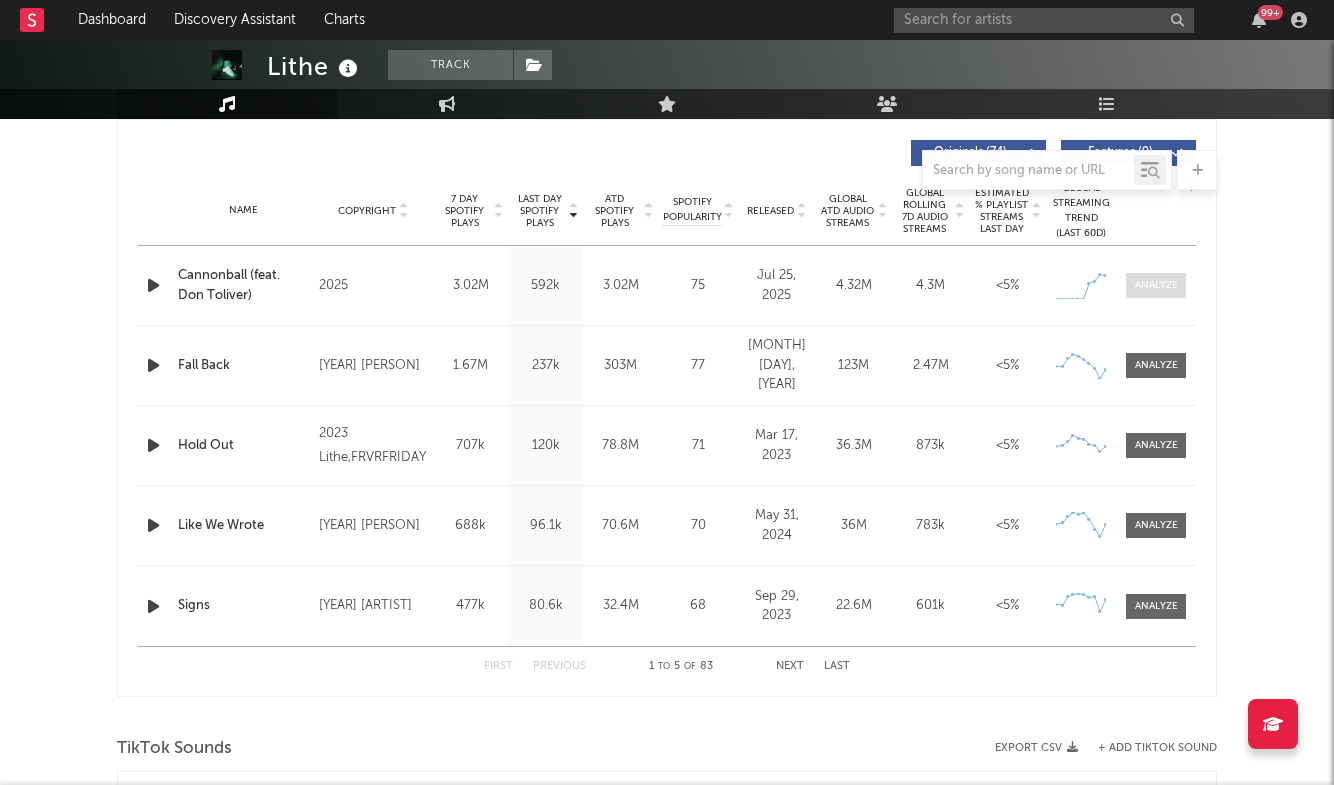 click at bounding box center (1156, 285) 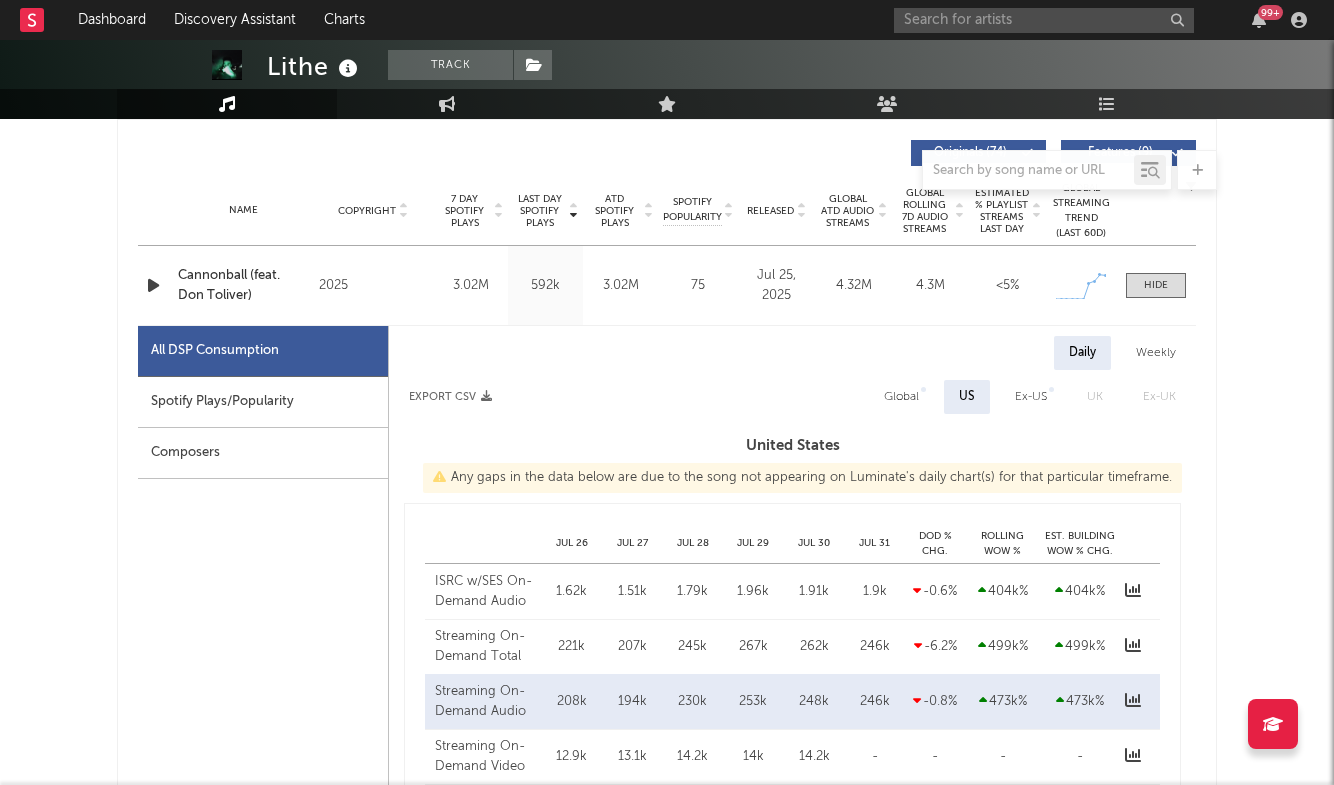 select on "1w" 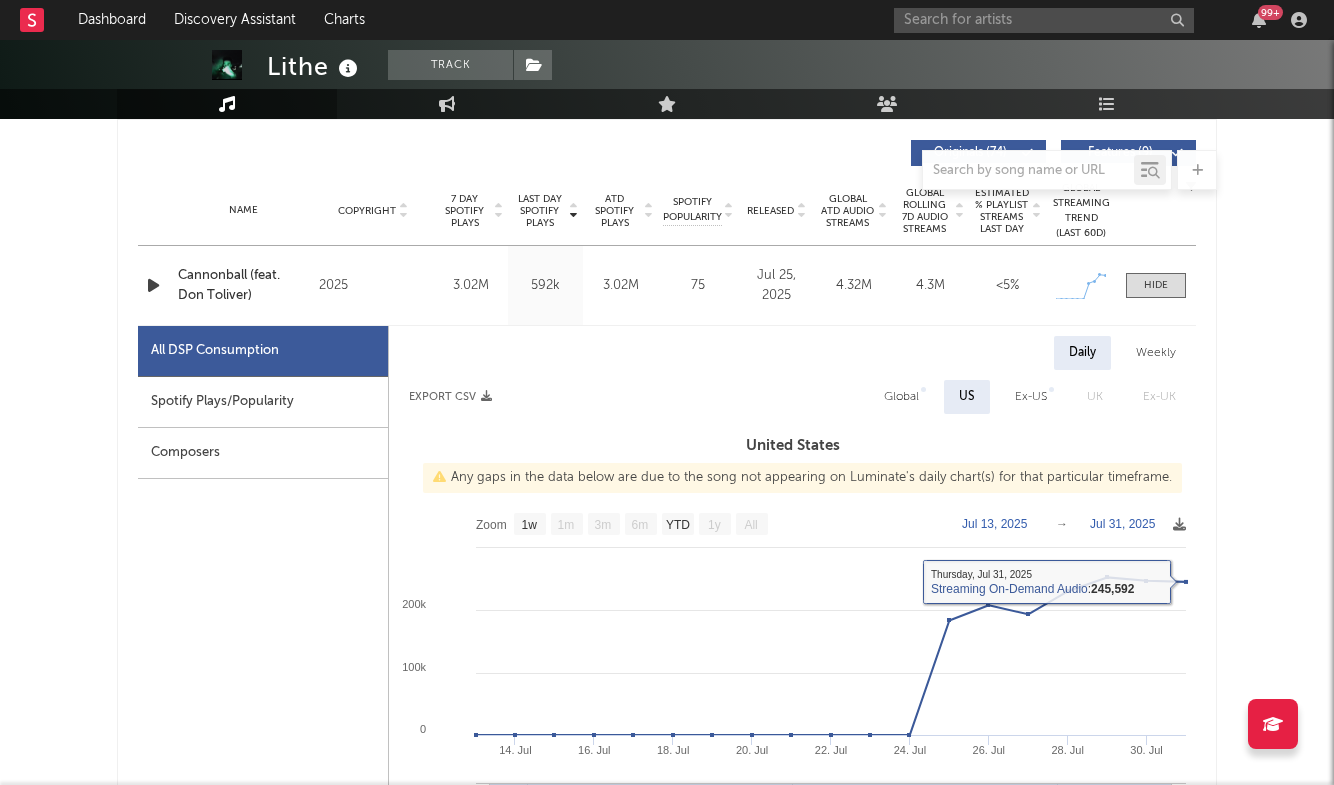 click on "Name Cannonball (feat. Don Toliver) Copyright 2025 Label P2025 Album Names Cannonball (feat. Don Toliver) Composer Names 7 Day Spotify Plays 3.02M Last Day Spotify Plays 592k ATD Spotify Plays 3.02M Spotify Popularity 75 Total US Streams N/A Total US SES N/A Total UK Streams N/A Total UK Audio Streams N/A UK Weekly Streams N/A UK Weekly Audio Streams N/A Released Jul 25, 2025 US ATD Audio Streams 1.56M US Rolling 7D Audio Streams 1.56M US Rolling WoW % Chg 473k Global ATD Audio Streams 4.32M Global Rolling 7D Audio Streams 4.3M Global Rolling WoW % Chg 19.2k Estimated % Playlist Streams Last Day <5% Global Streaming Trend (Last 60D) Created with Highcharts 10.3.3 Ex-US Streaming Trend (Last 60D) Created with Highcharts 10.3.3 US Streaming Trend (Last 60D) Created with Highcharts 10.3.3 Global Latest Day Audio Streams 700k US Latest Day Audio Streams 246k" at bounding box center [667, 285] 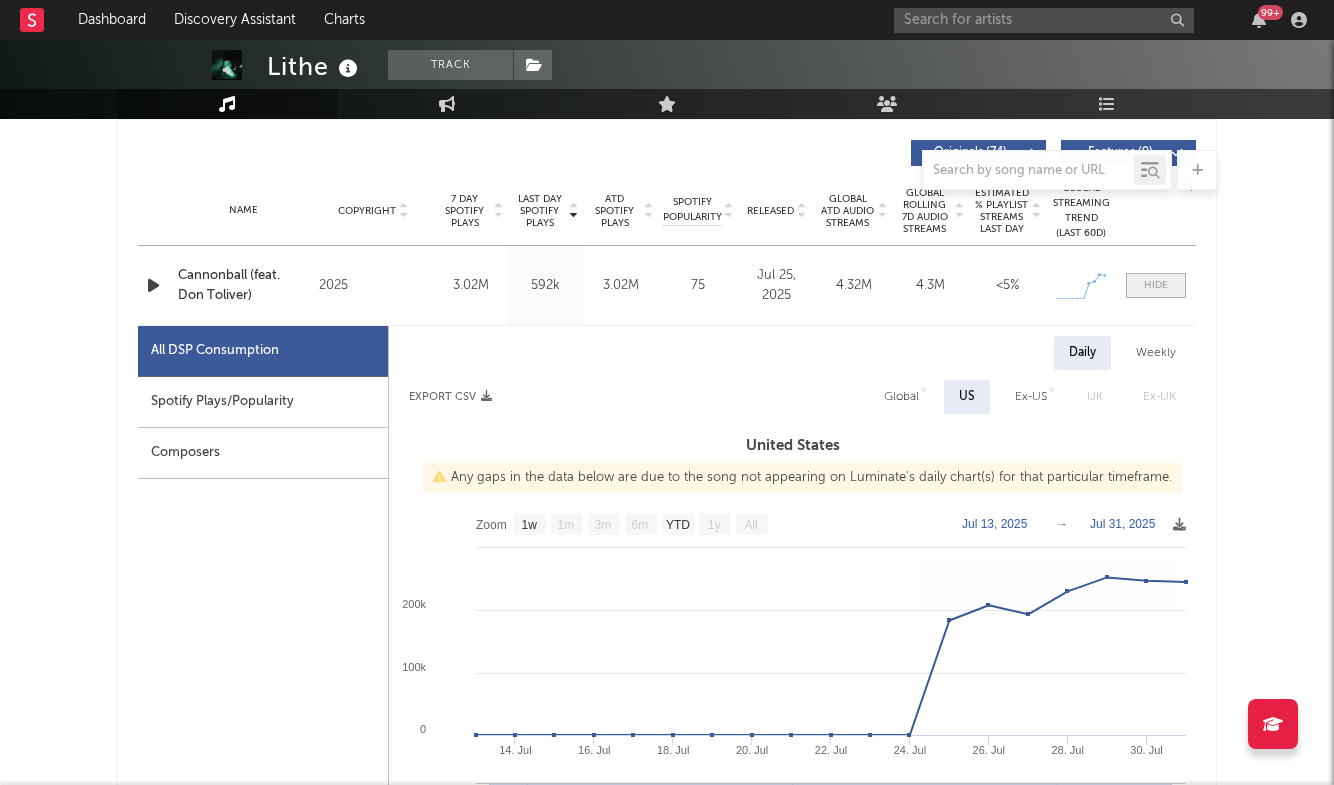 click at bounding box center [1156, 285] 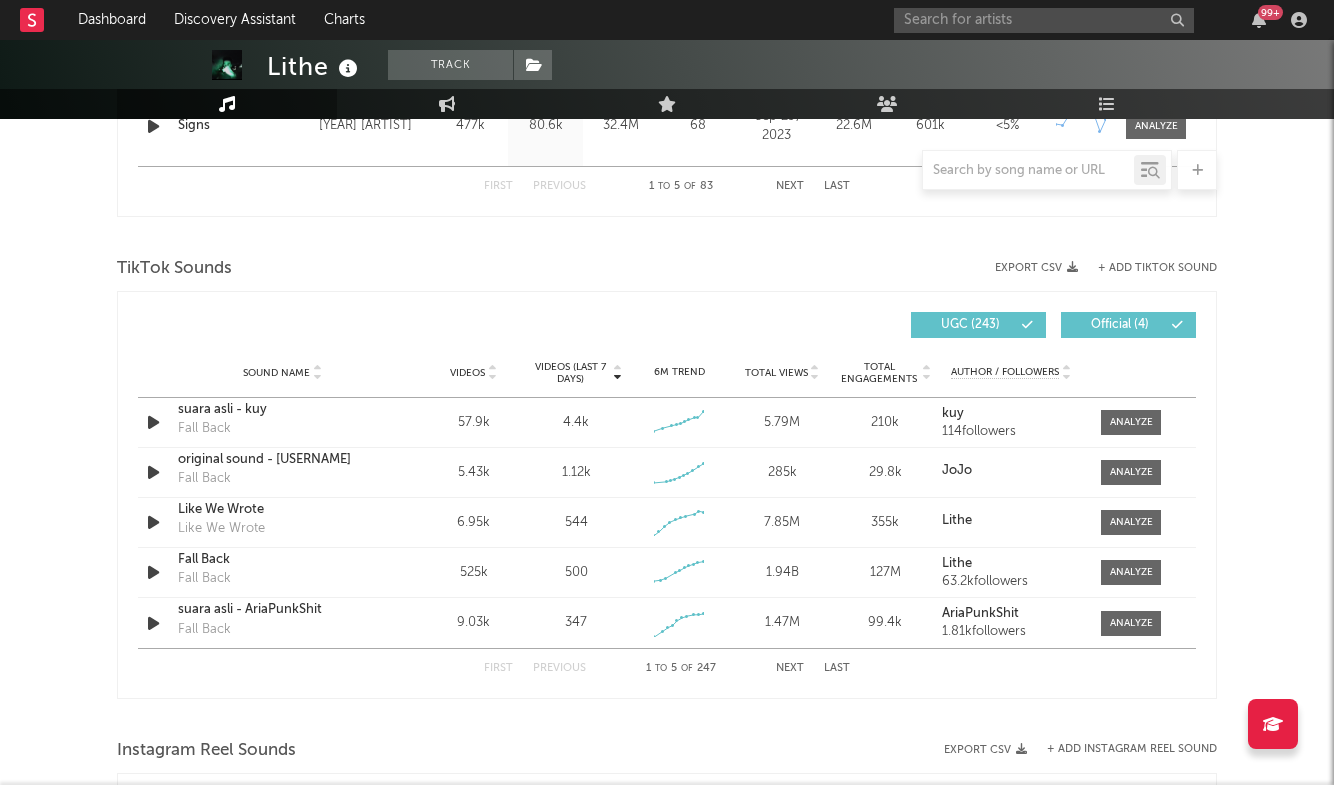 scroll, scrollTop: 1240, scrollLeft: 0, axis: vertical 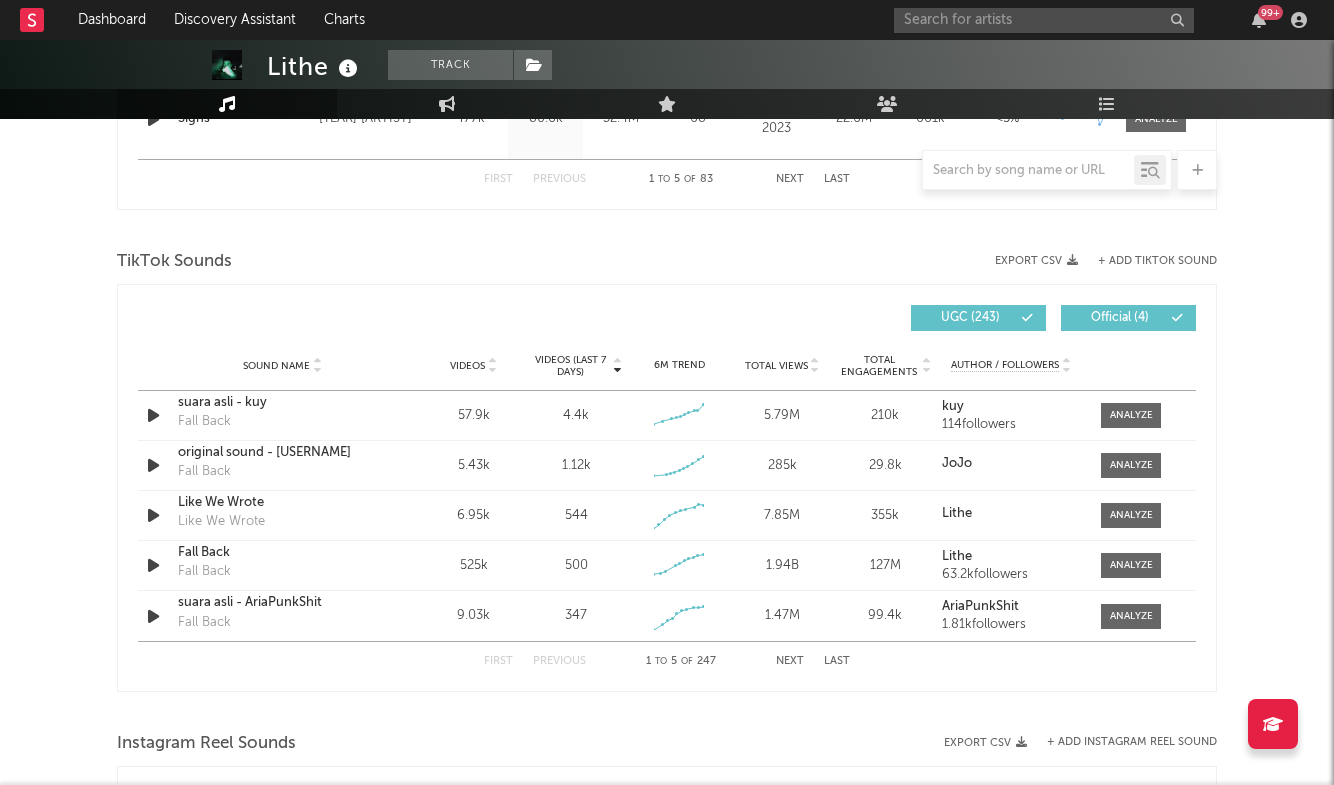 click on "First Previous 1   to   5   of   247 Next Last" at bounding box center (667, 661) 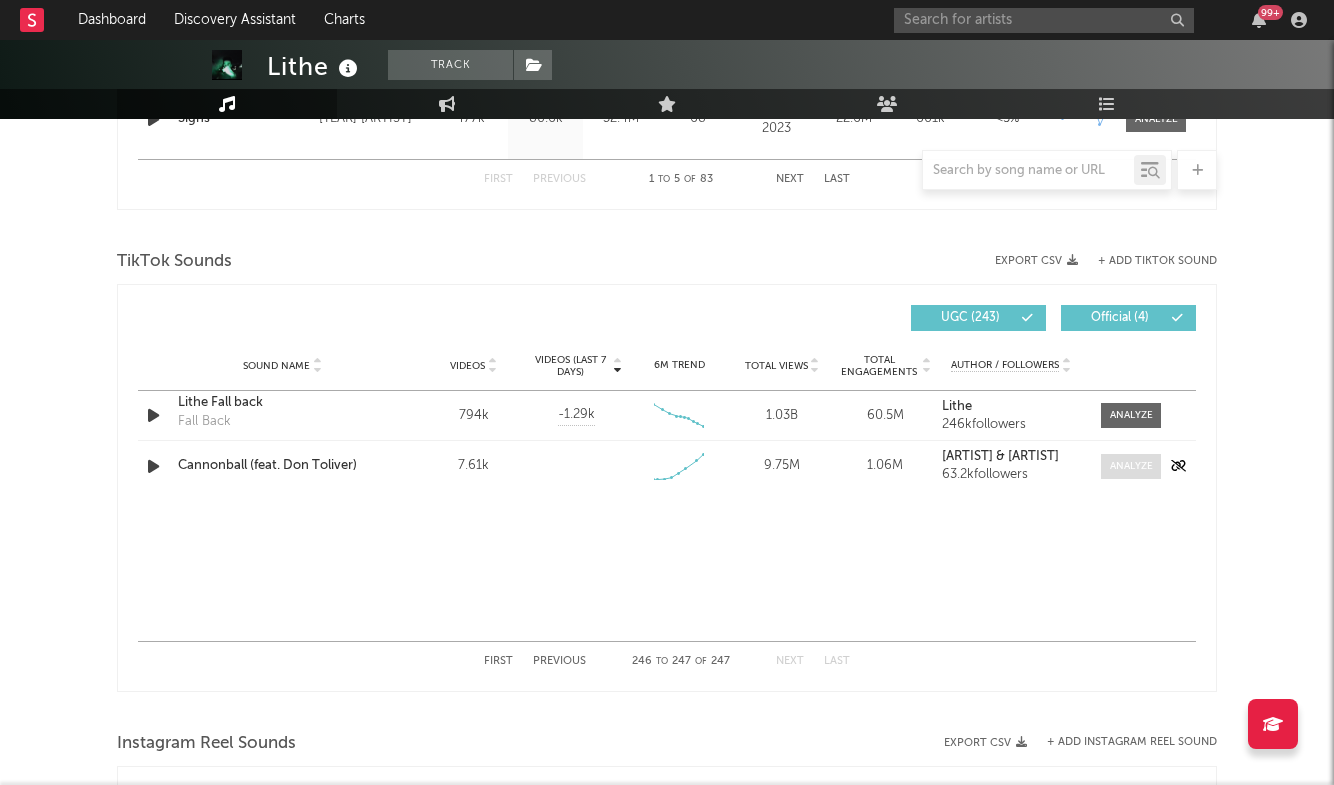 click at bounding box center (1131, 466) 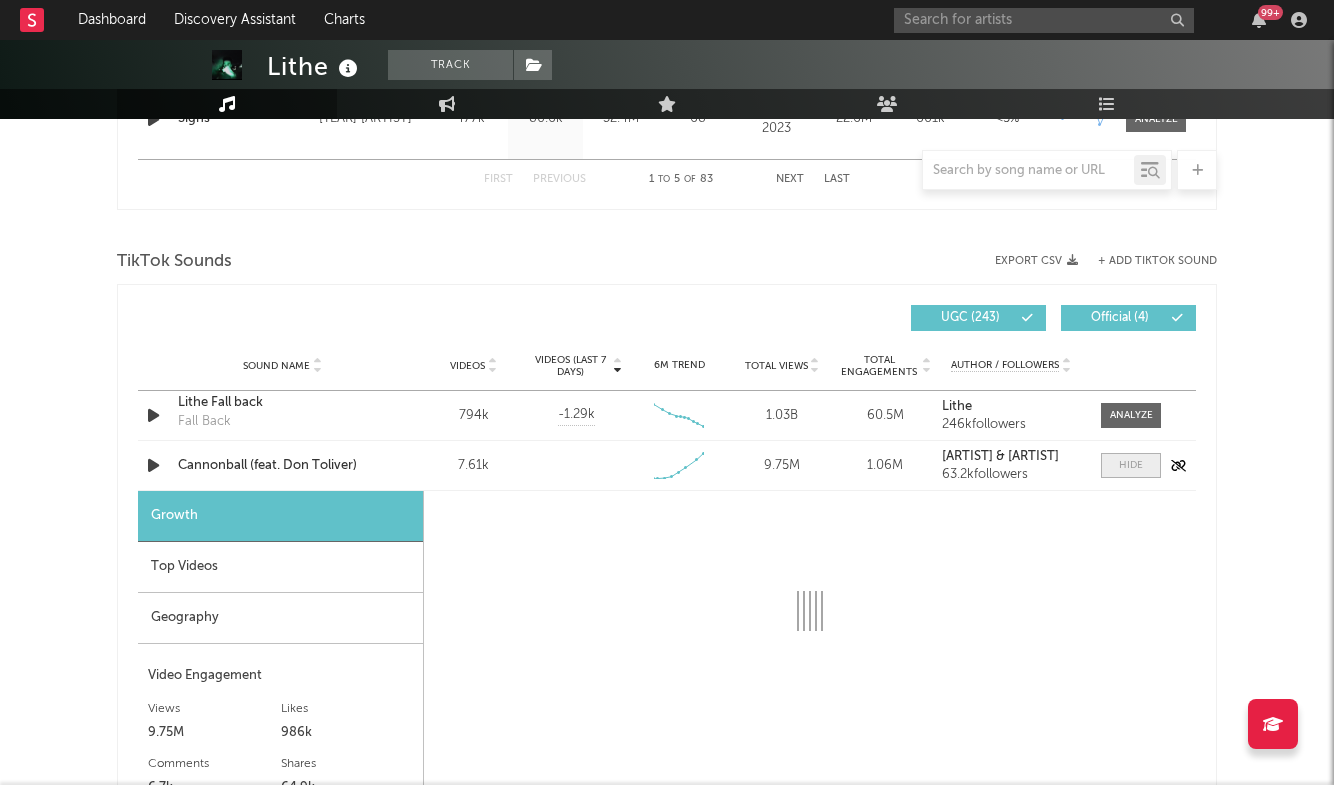 select on "1w" 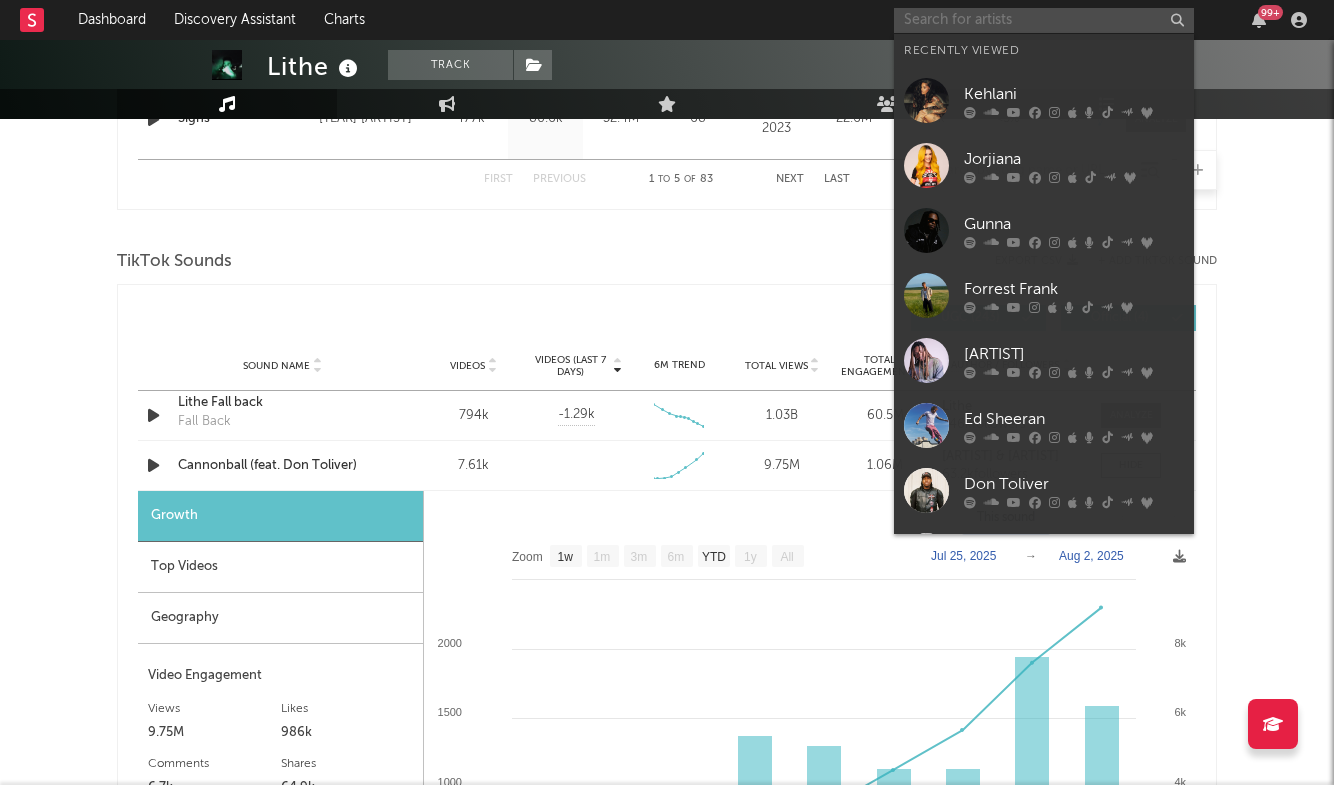 click at bounding box center (1044, 20) 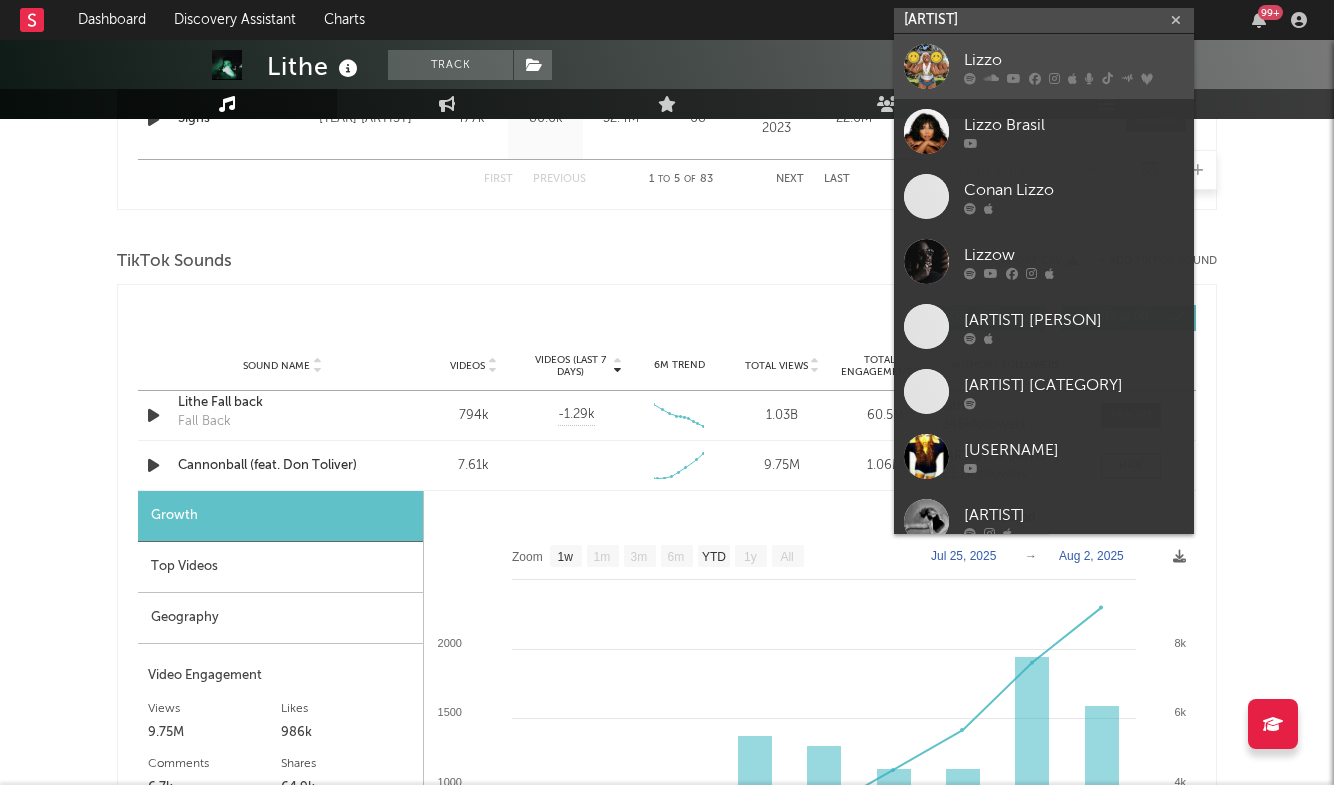 type on "lizzo" 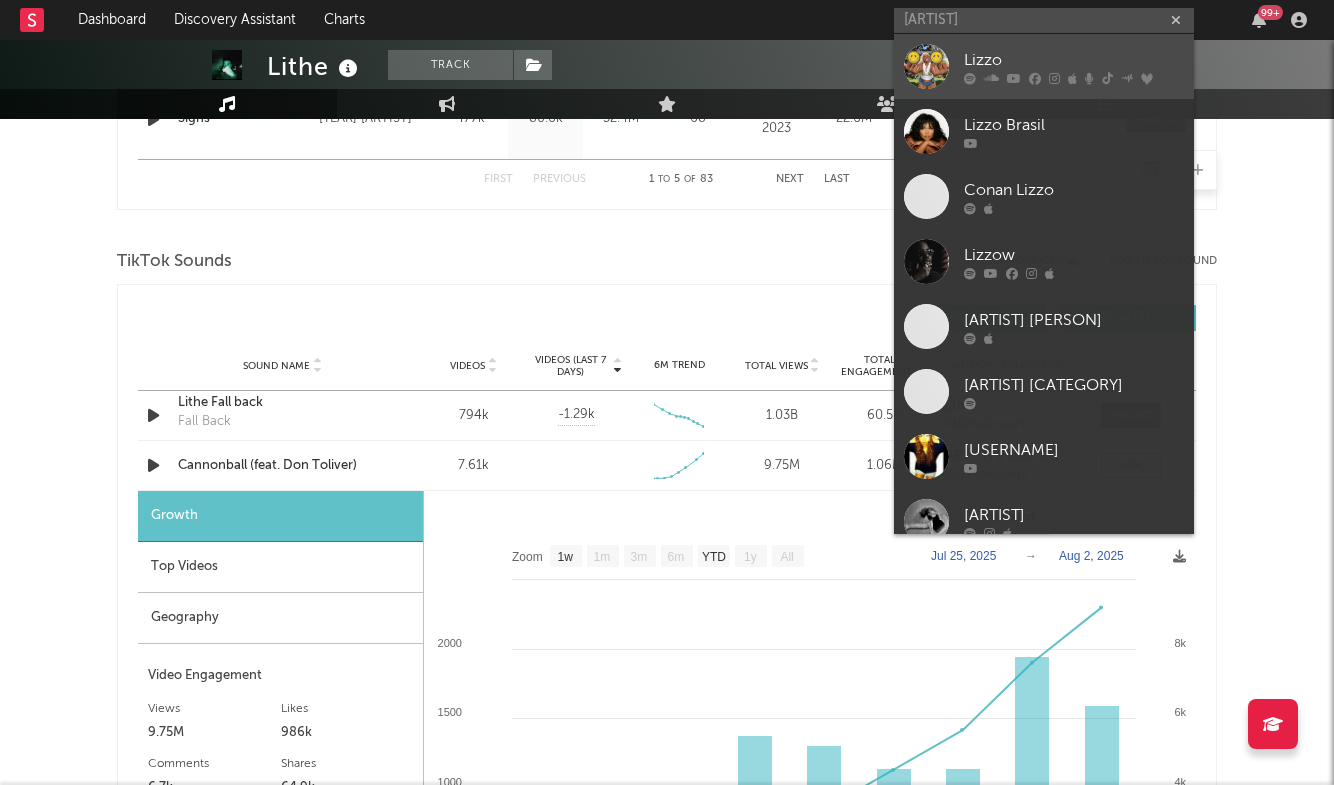 click on "Lizzo" at bounding box center [1074, 60] 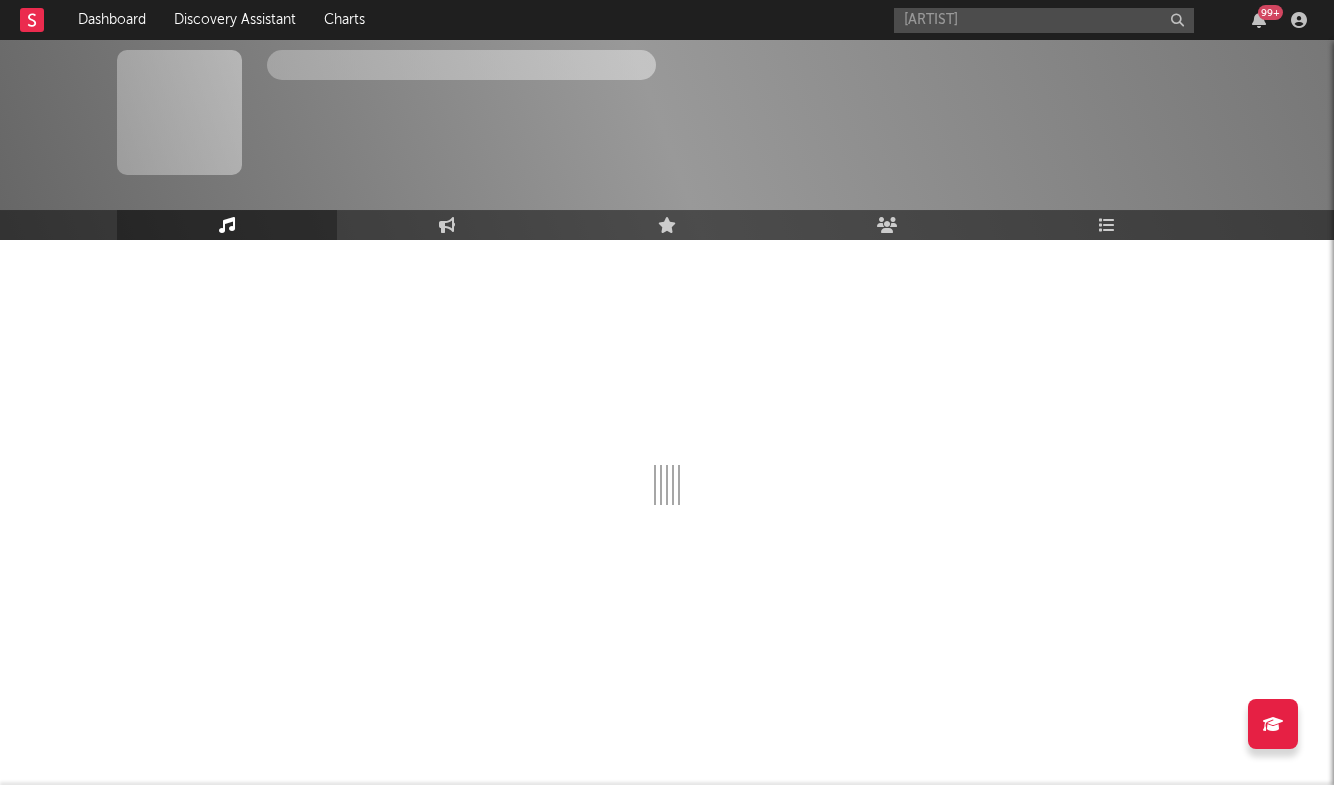 type 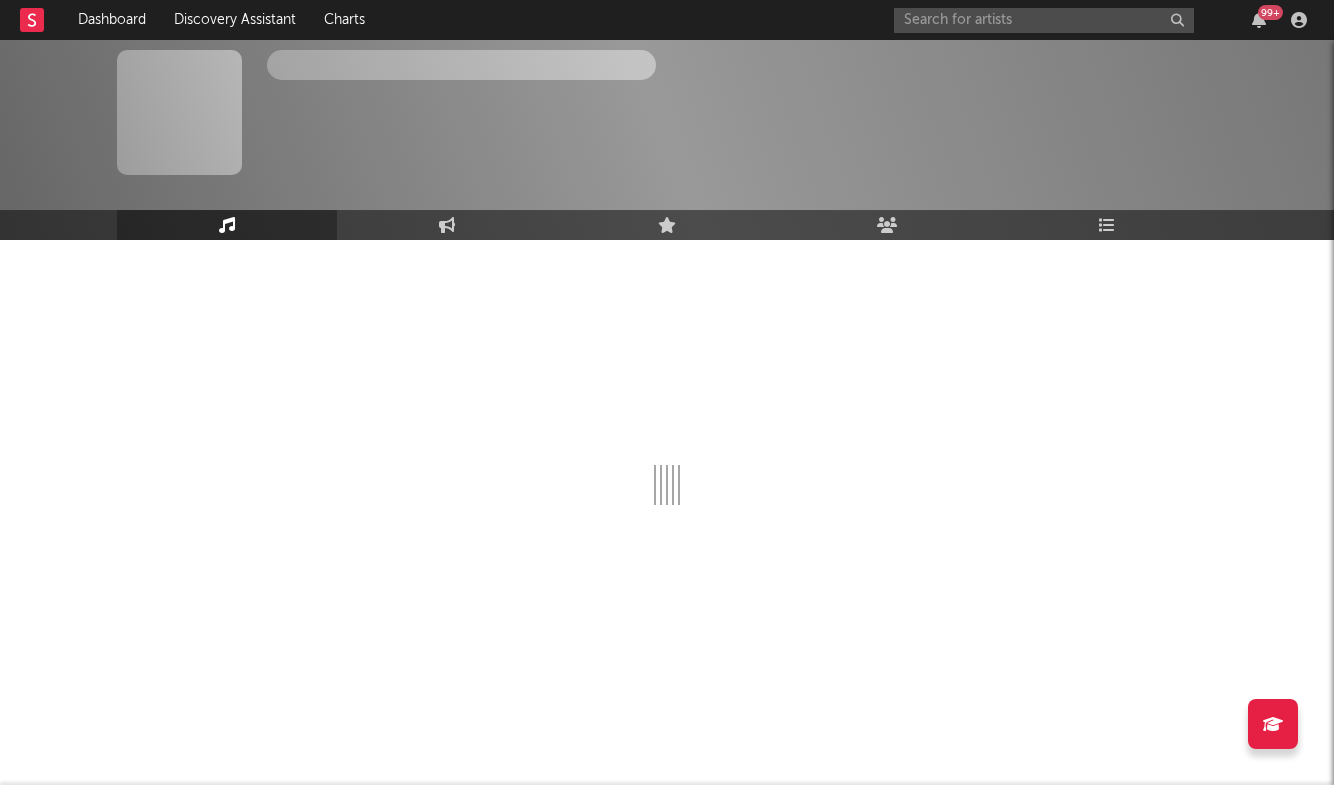 scroll, scrollTop: 0, scrollLeft: 0, axis: both 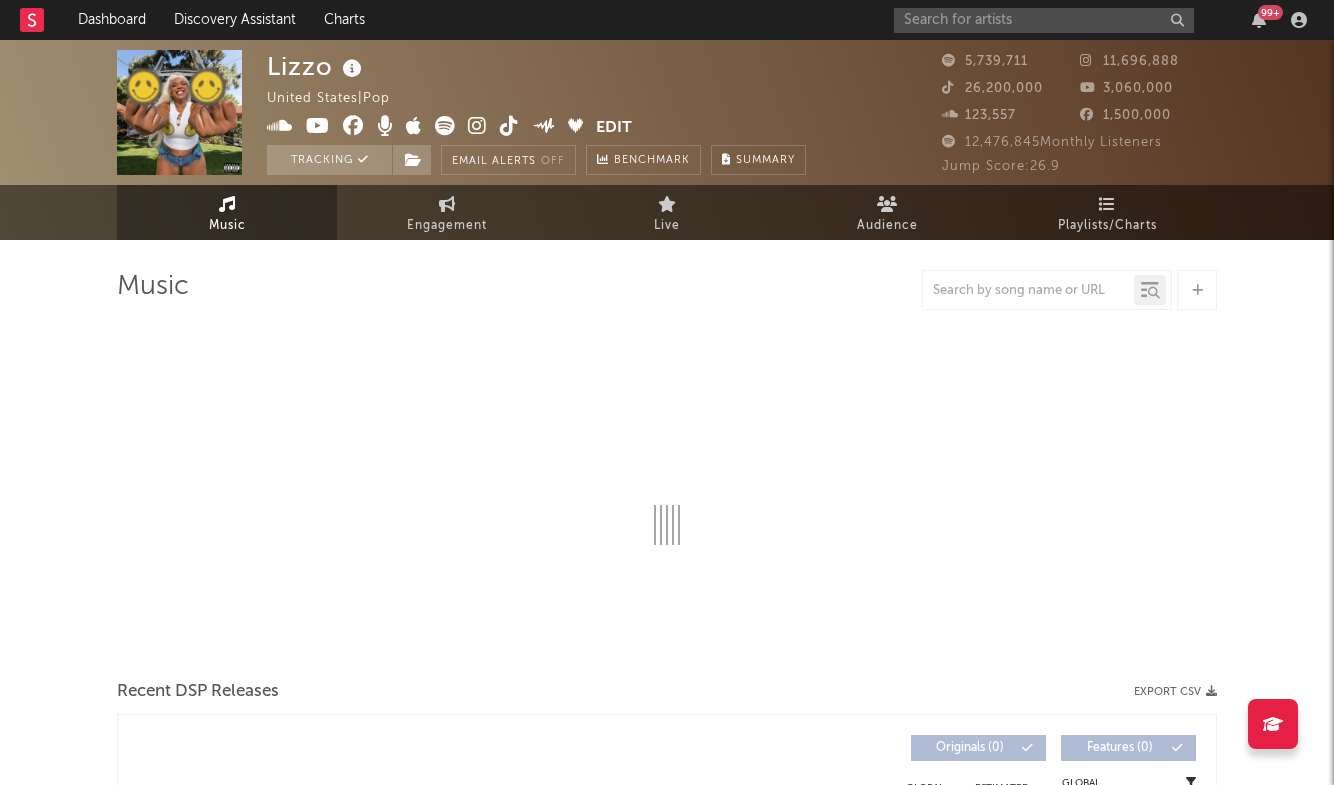 select on "6m" 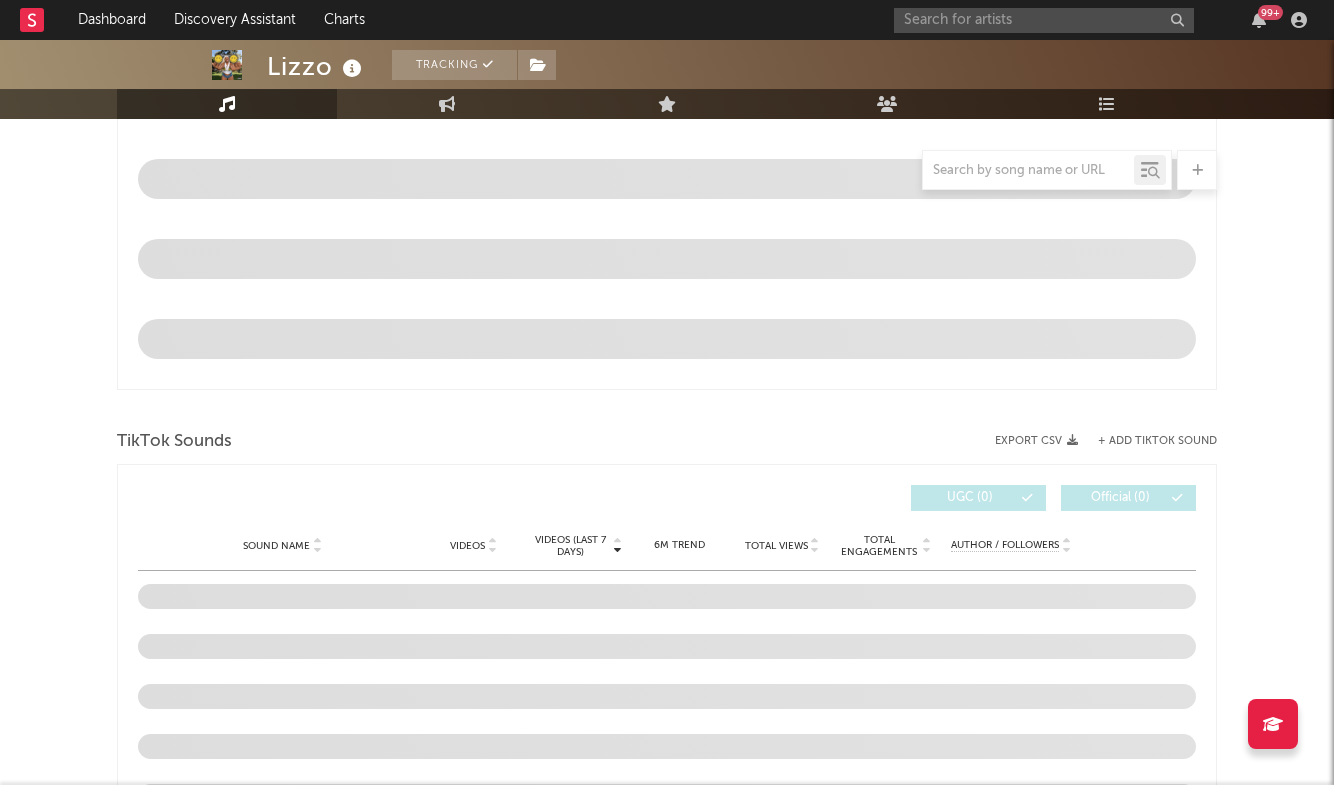 scroll, scrollTop: 1098, scrollLeft: 0, axis: vertical 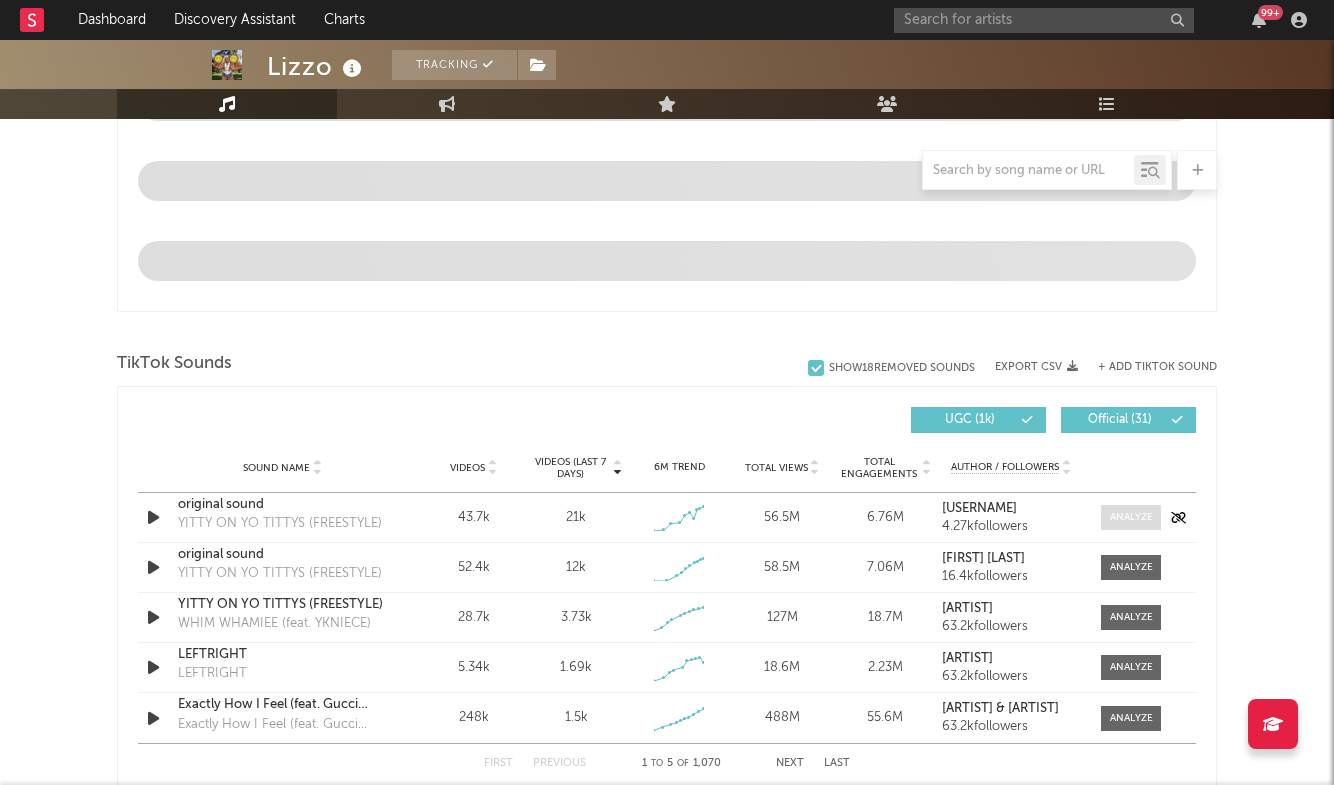 click at bounding box center (1131, 517) 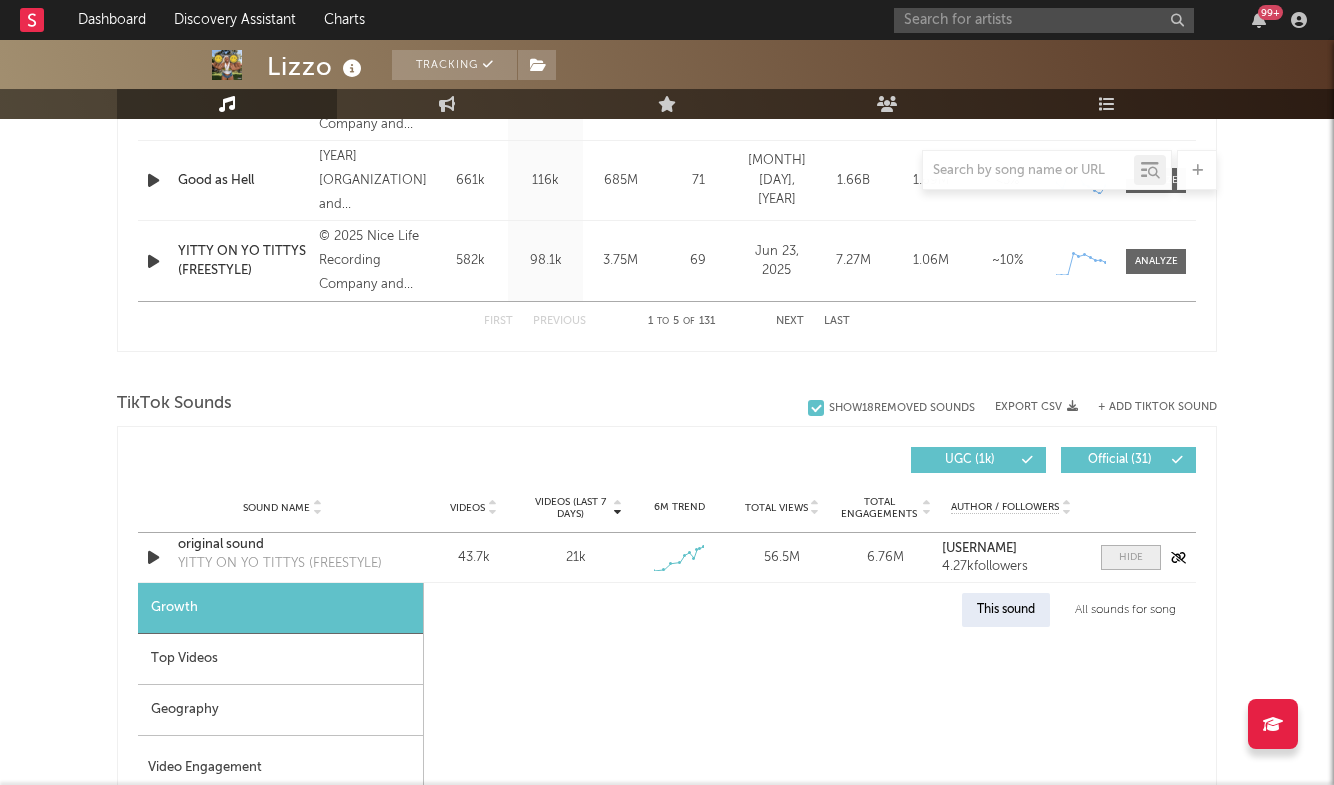 scroll, scrollTop: 1171, scrollLeft: 0, axis: vertical 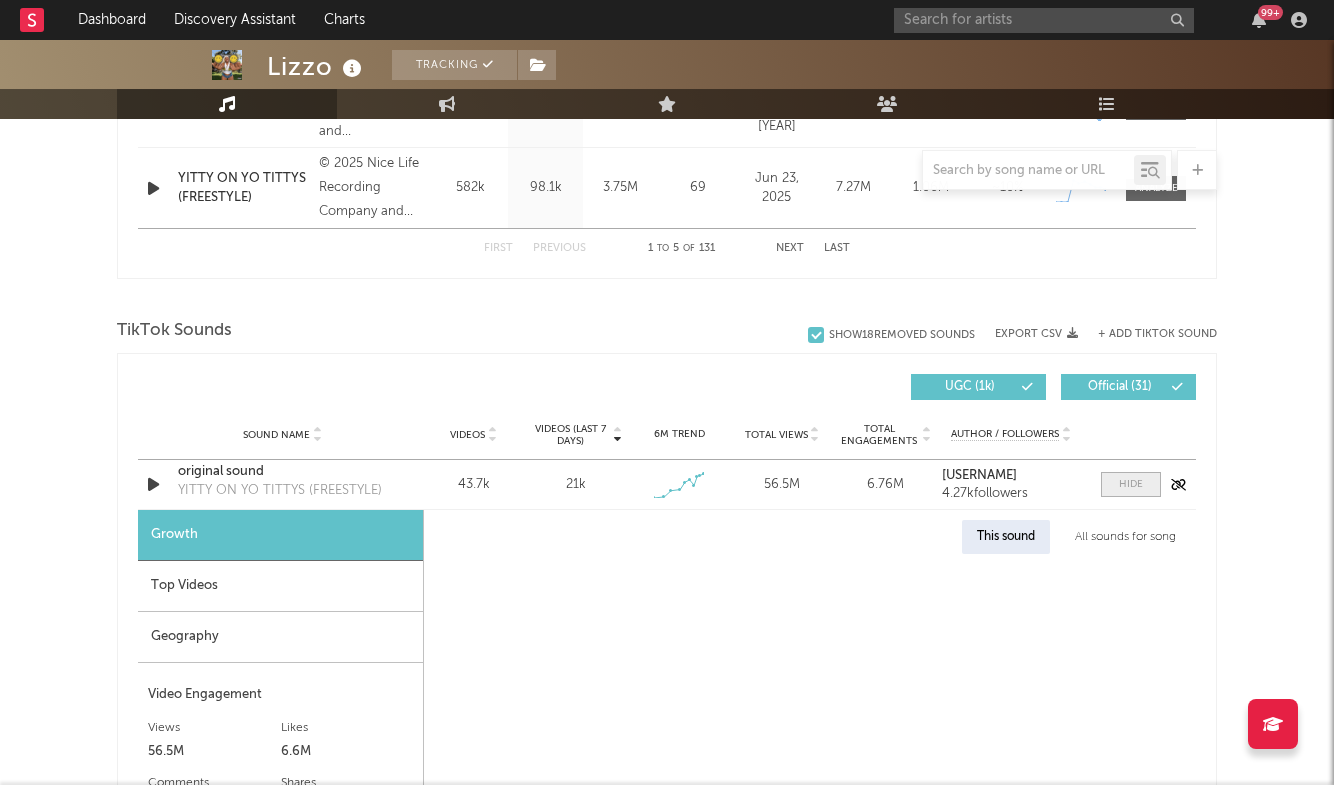 select on "1w" 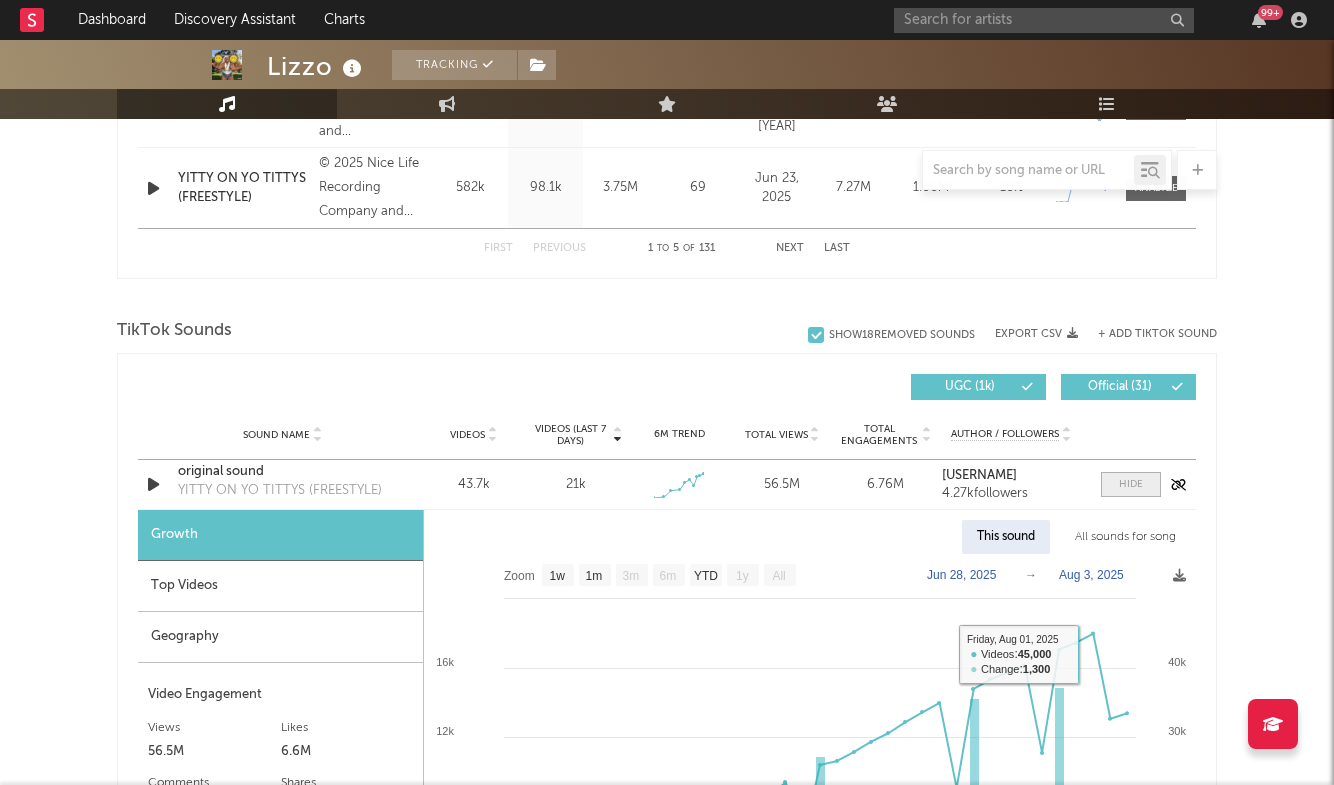 click at bounding box center (1131, 484) 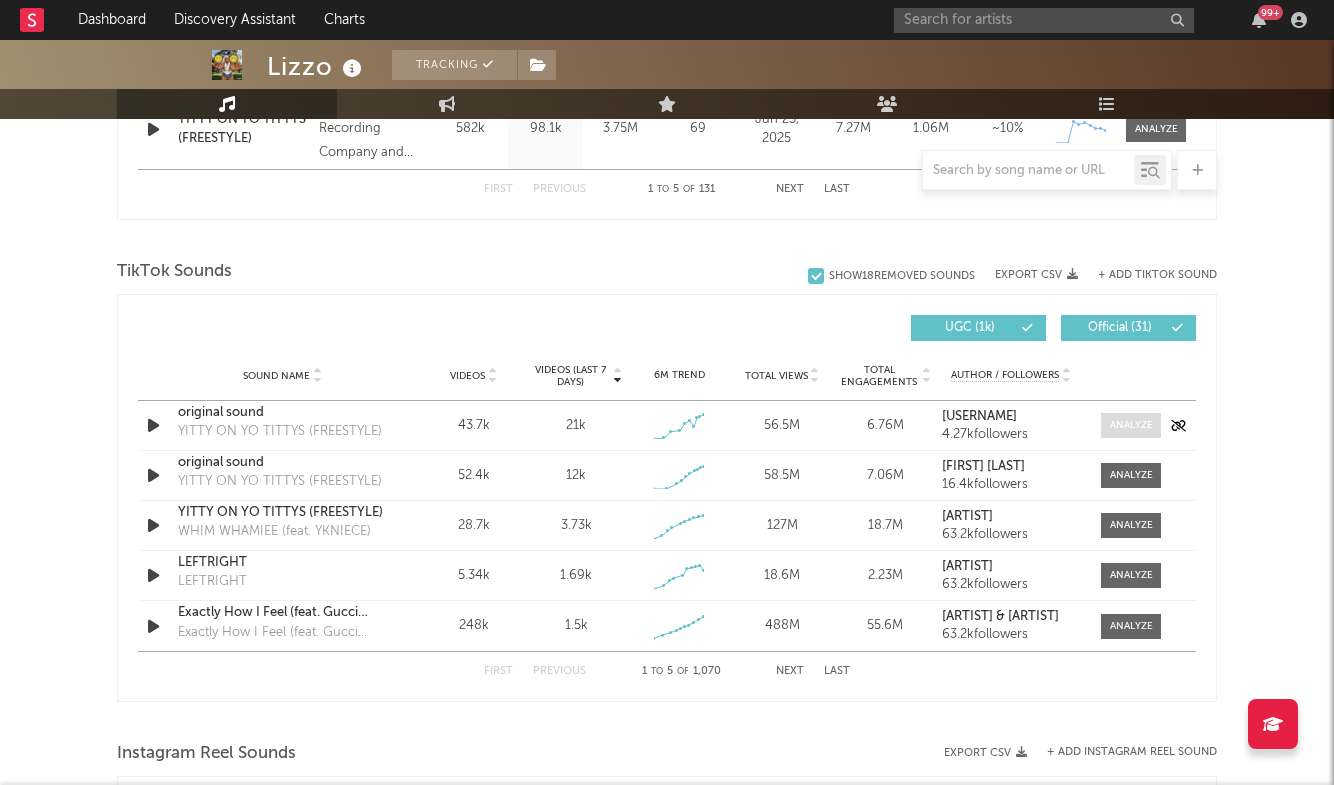 scroll, scrollTop: 1234, scrollLeft: 0, axis: vertical 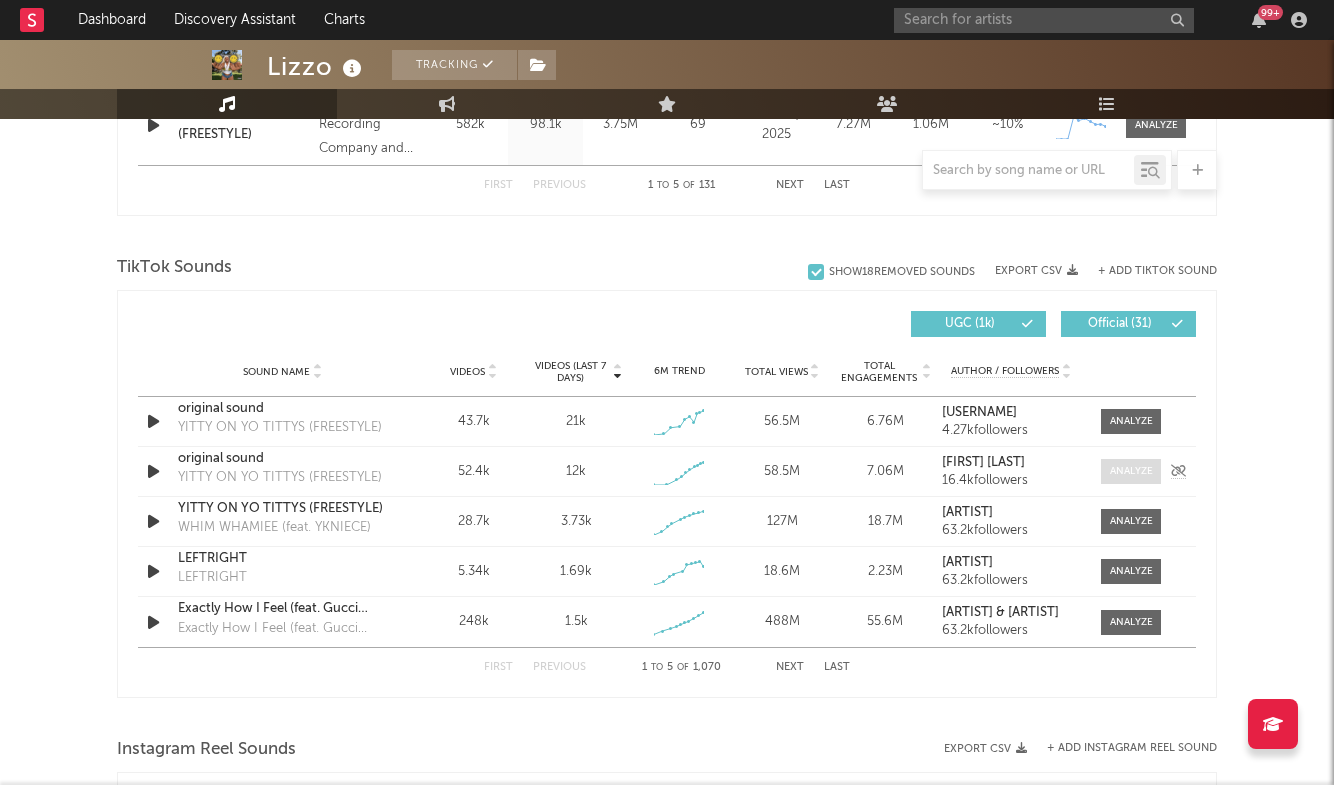 click at bounding box center [1131, 471] 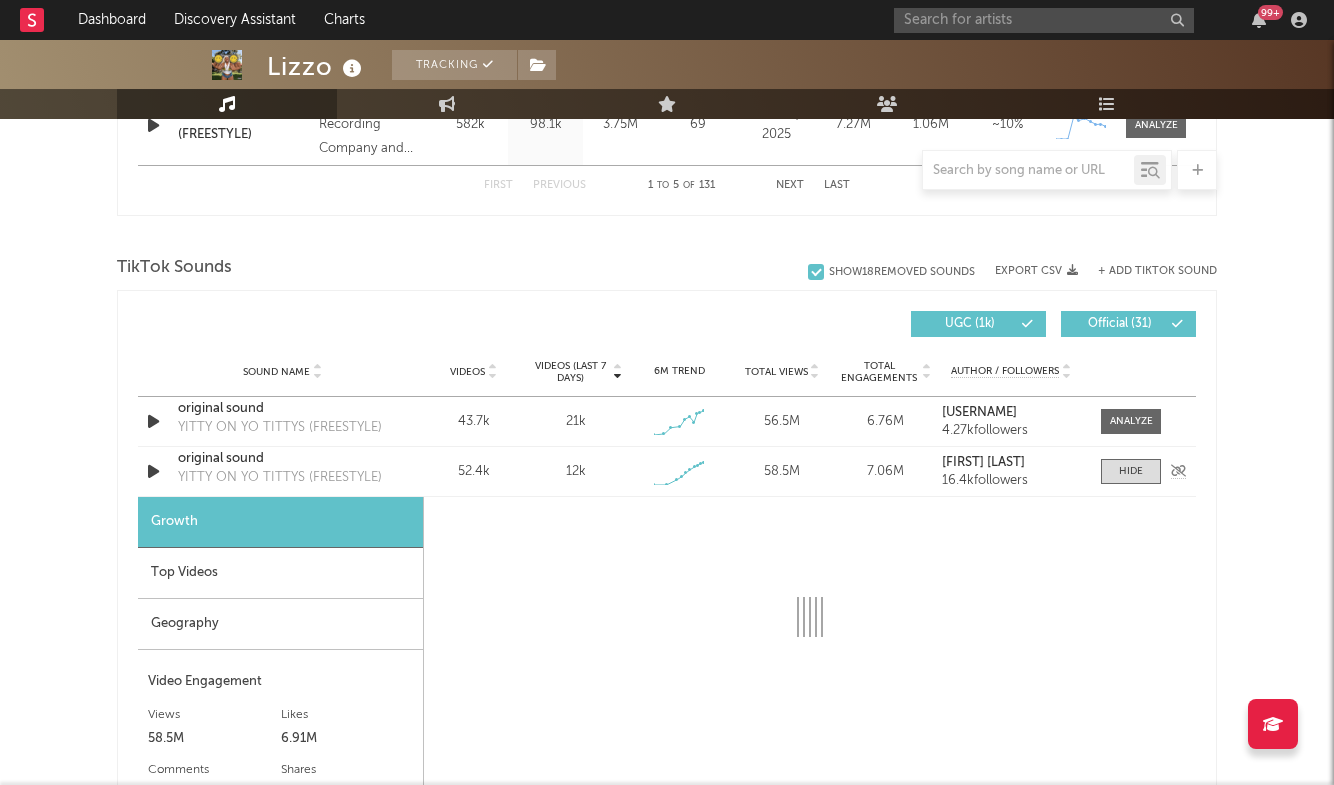 select on "1w" 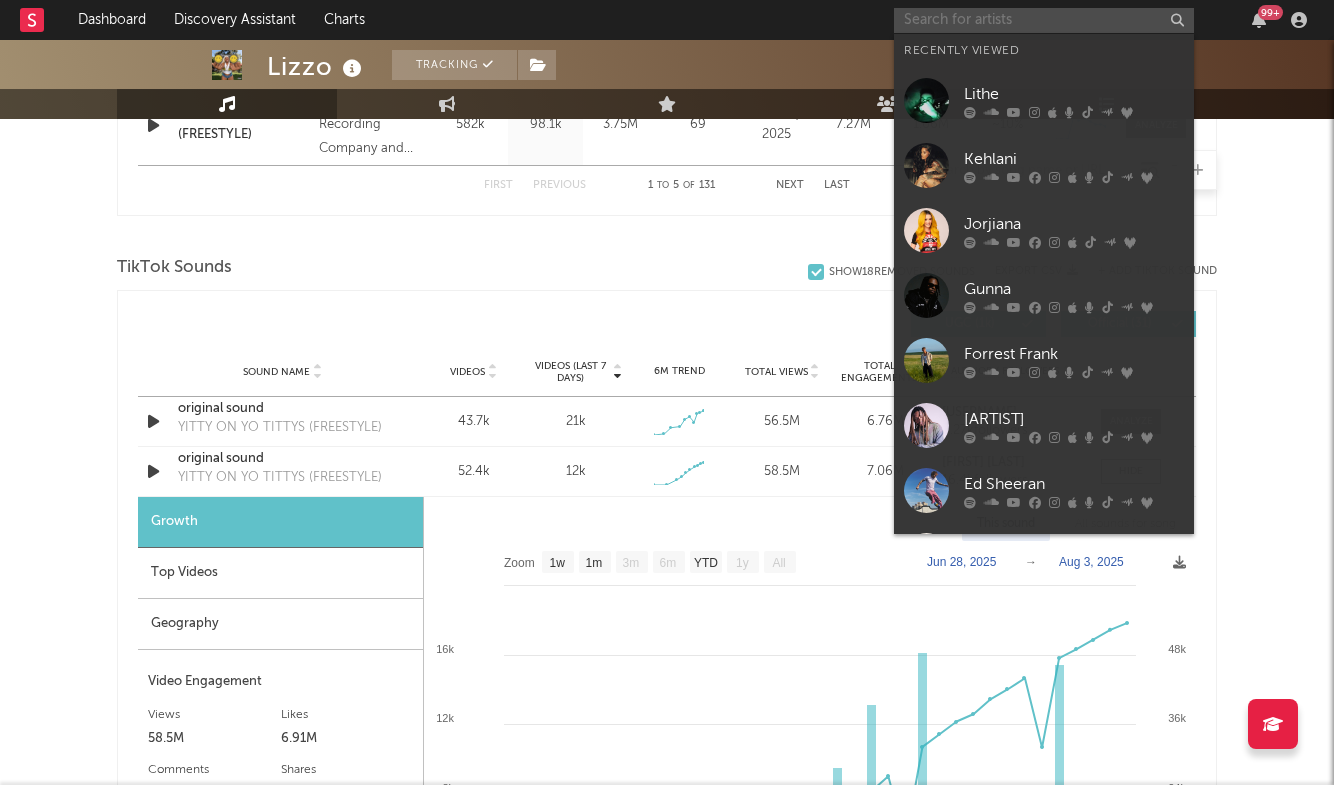click at bounding box center (1044, 20) 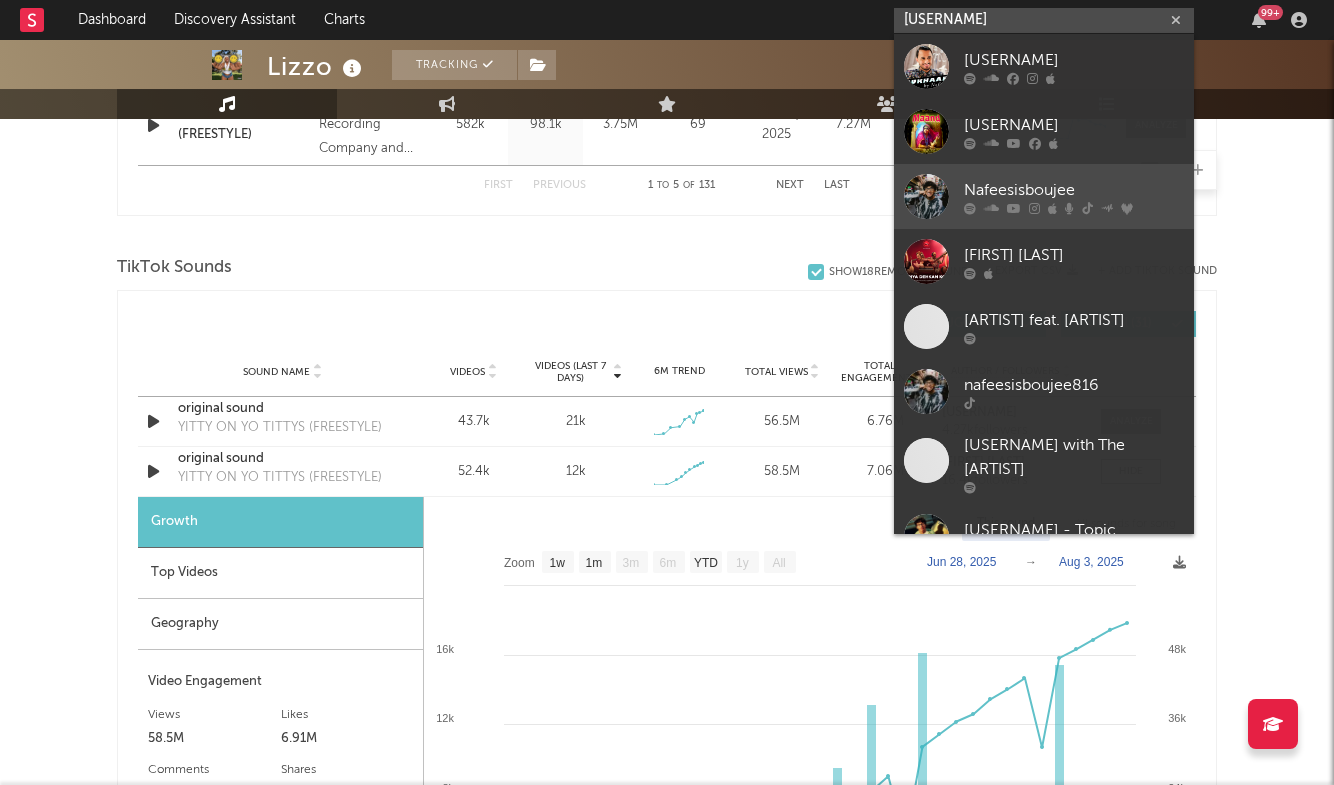 type on "nafees" 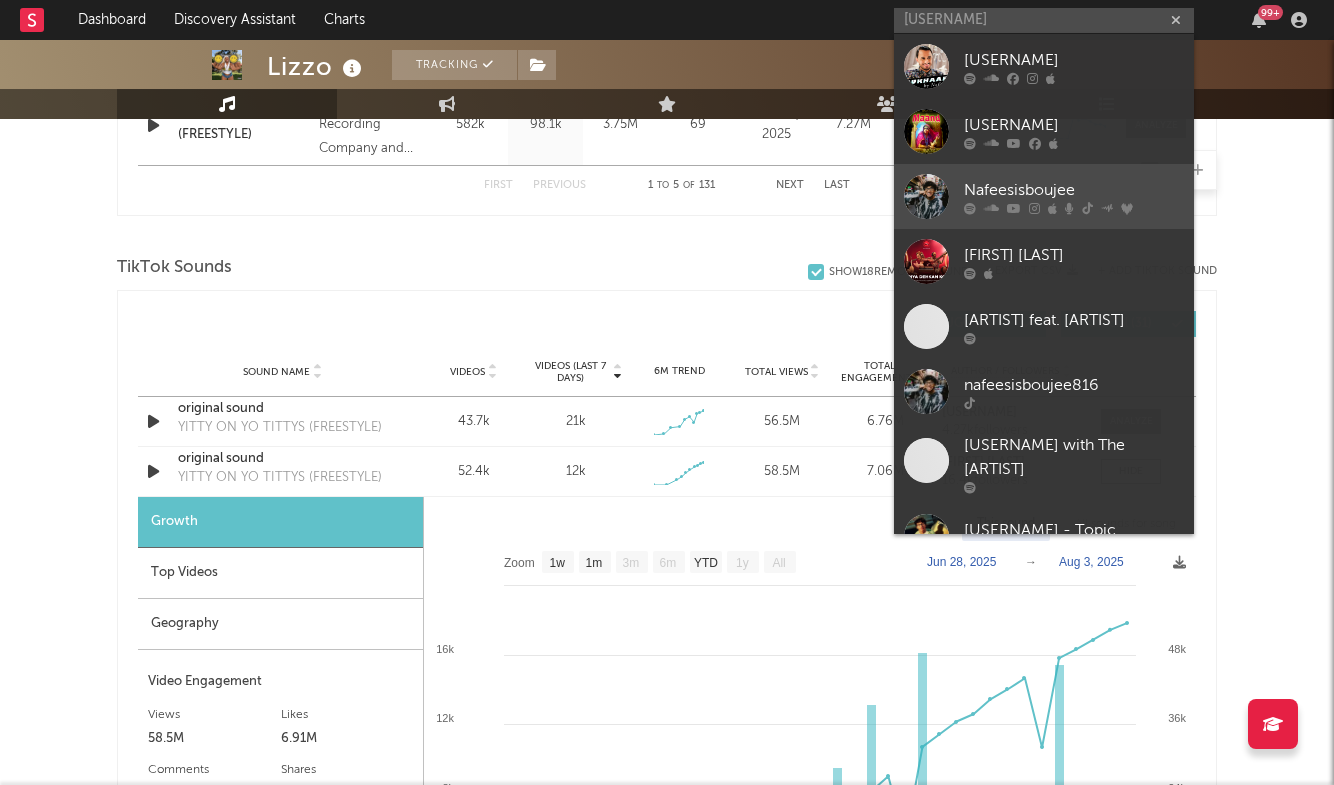 click on "Nafeesisboujee" at bounding box center [1074, 190] 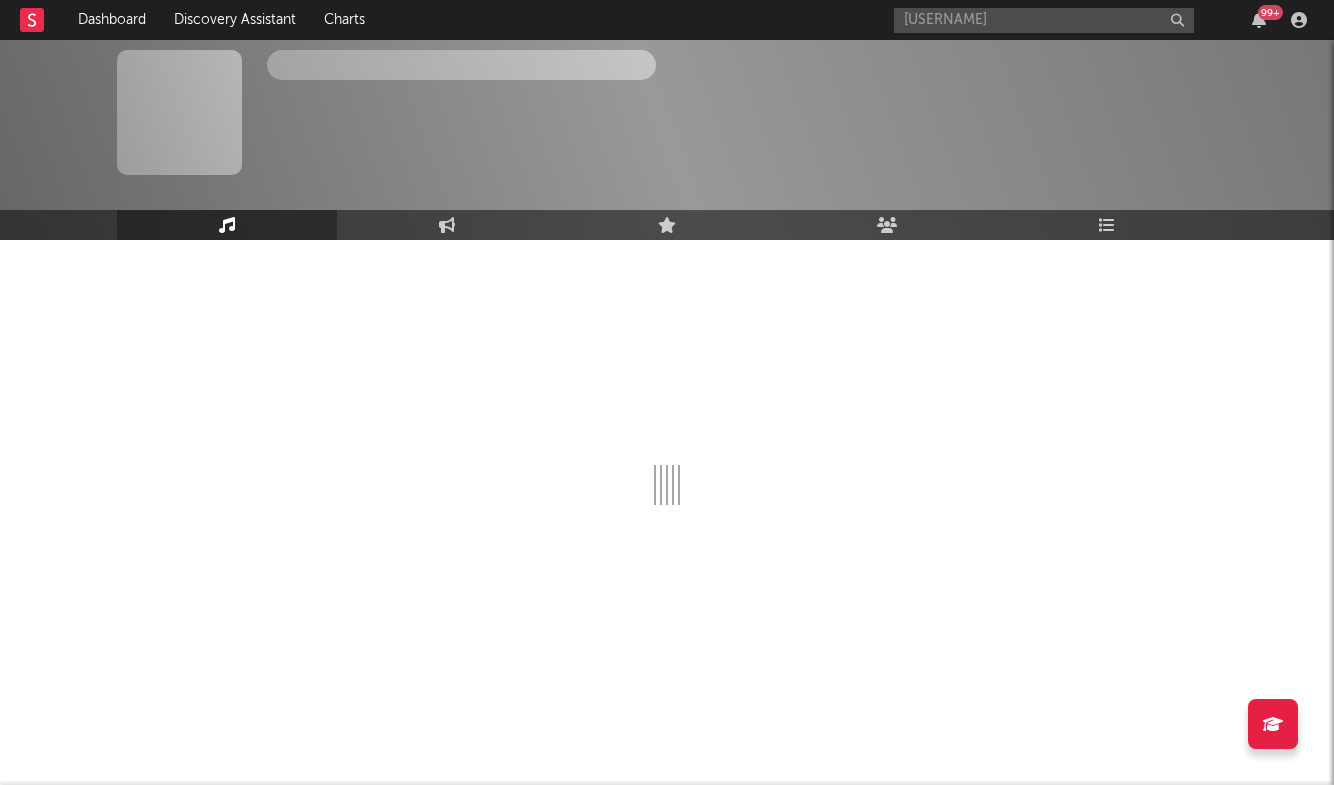 type 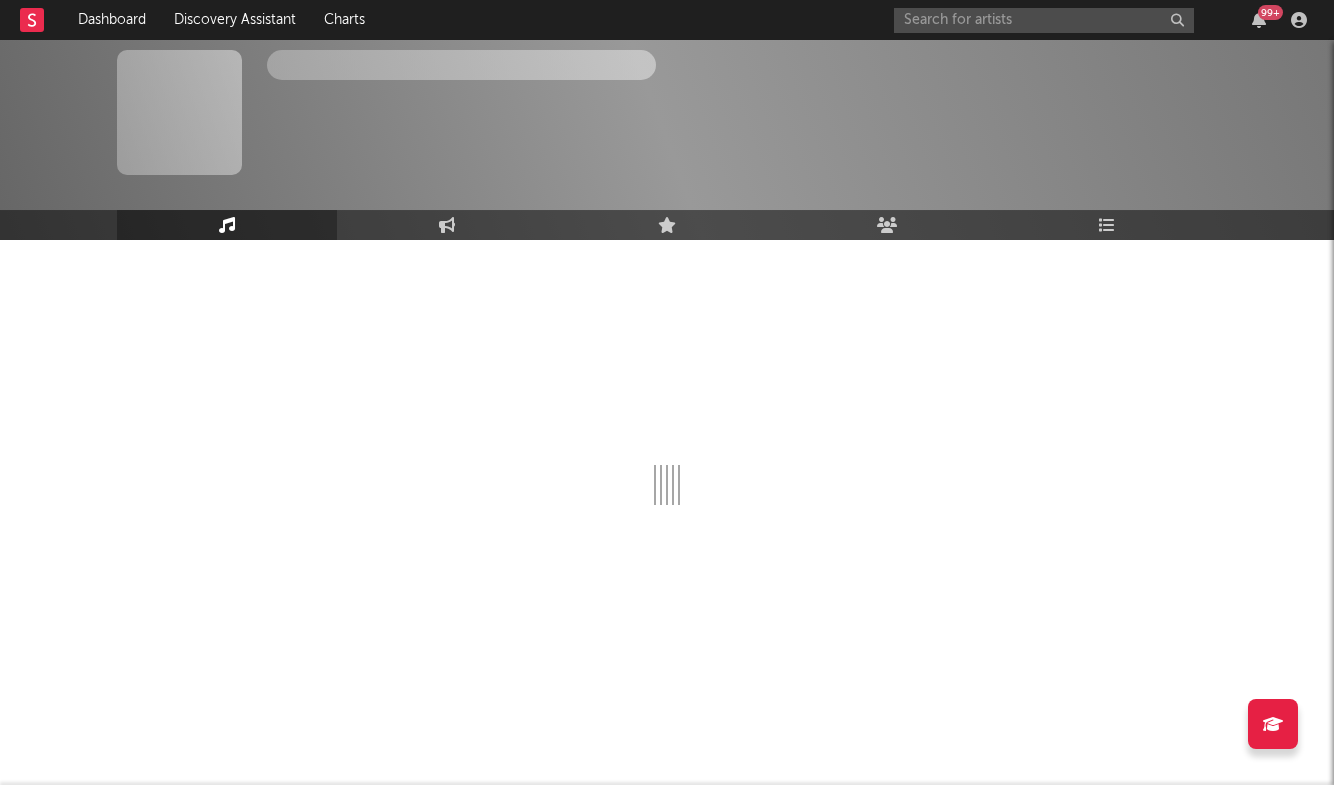 scroll, scrollTop: 0, scrollLeft: 0, axis: both 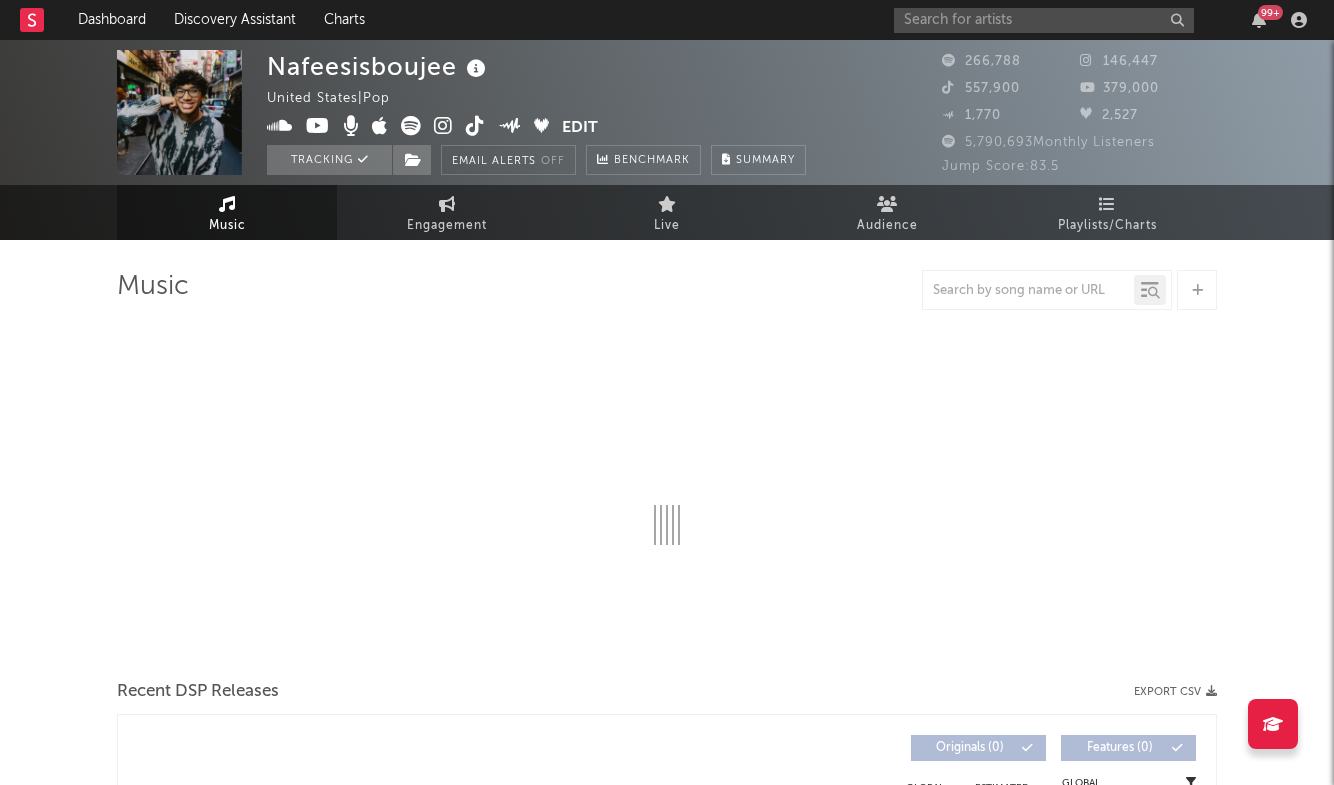 select on "6m" 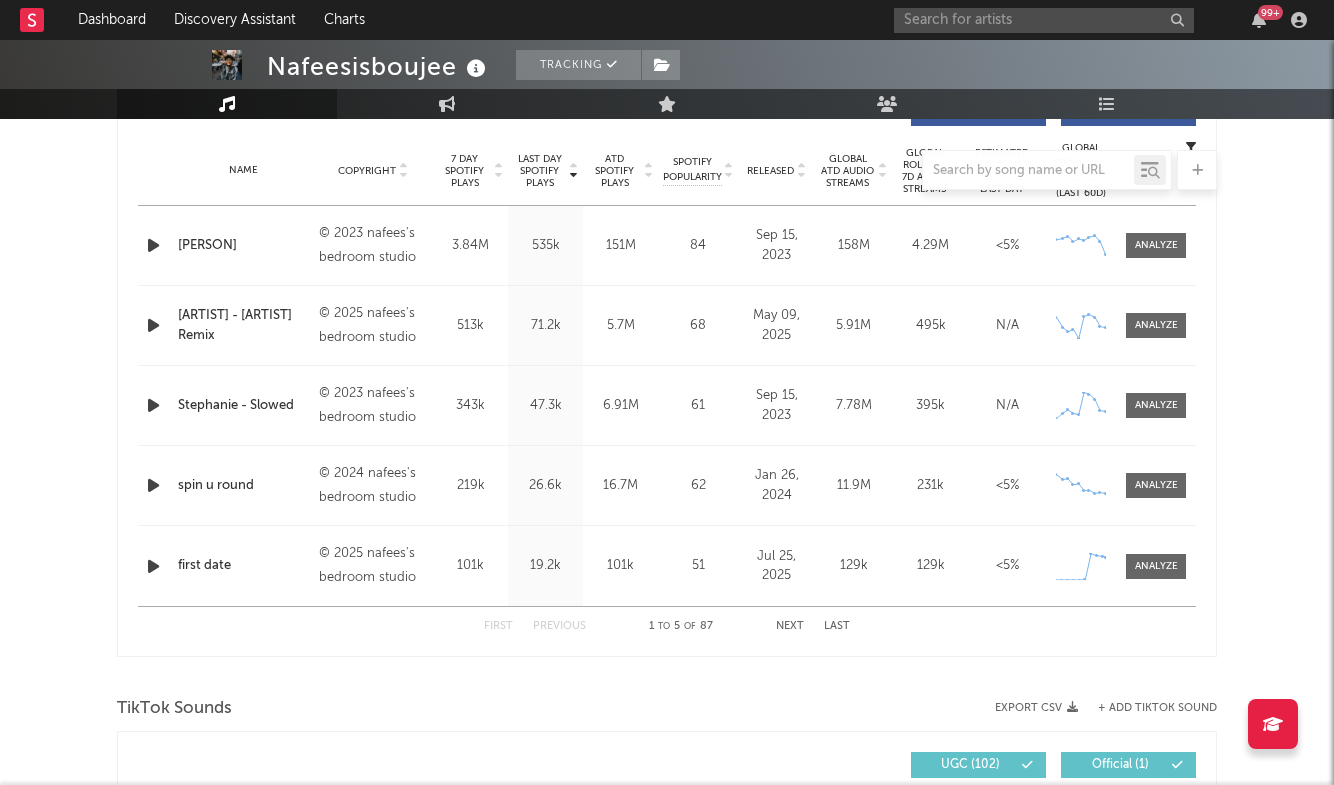 scroll, scrollTop: 797, scrollLeft: 0, axis: vertical 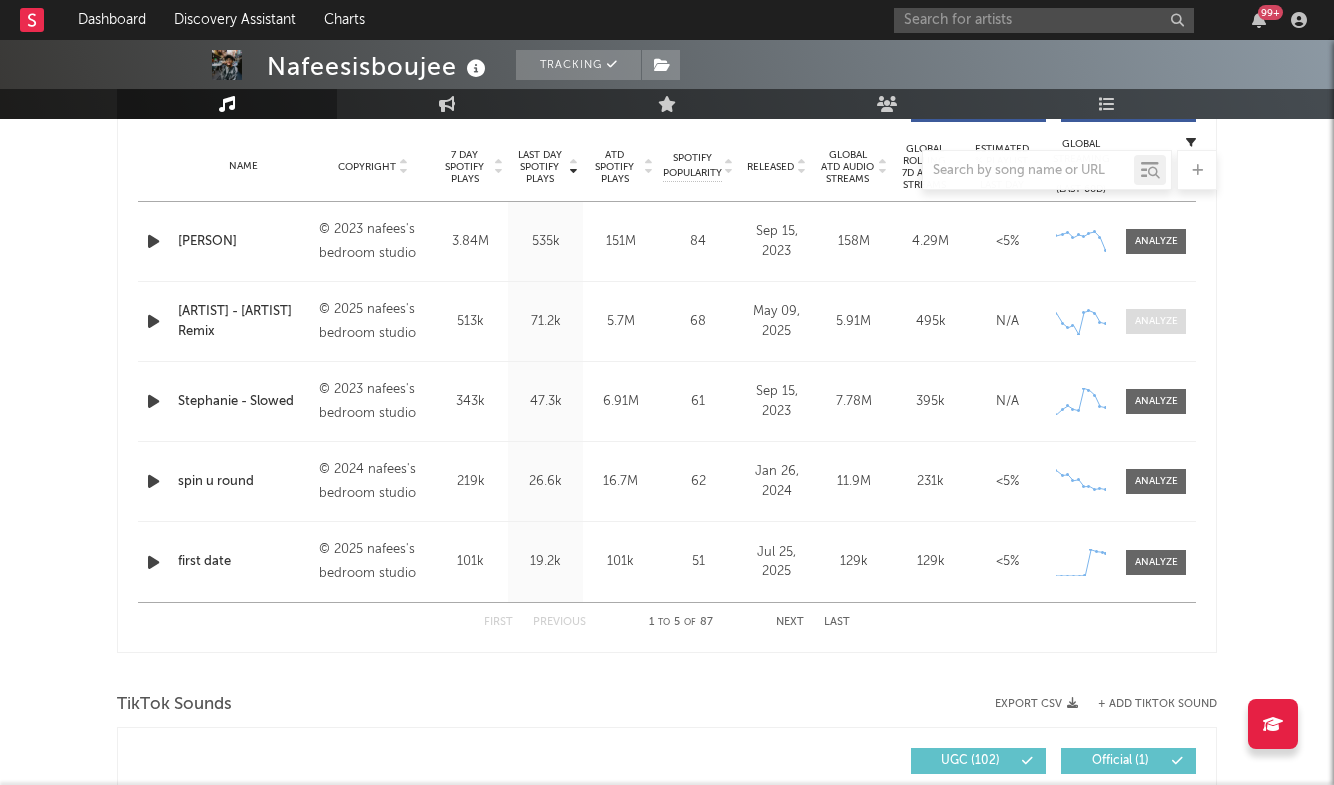 click at bounding box center (1156, 321) 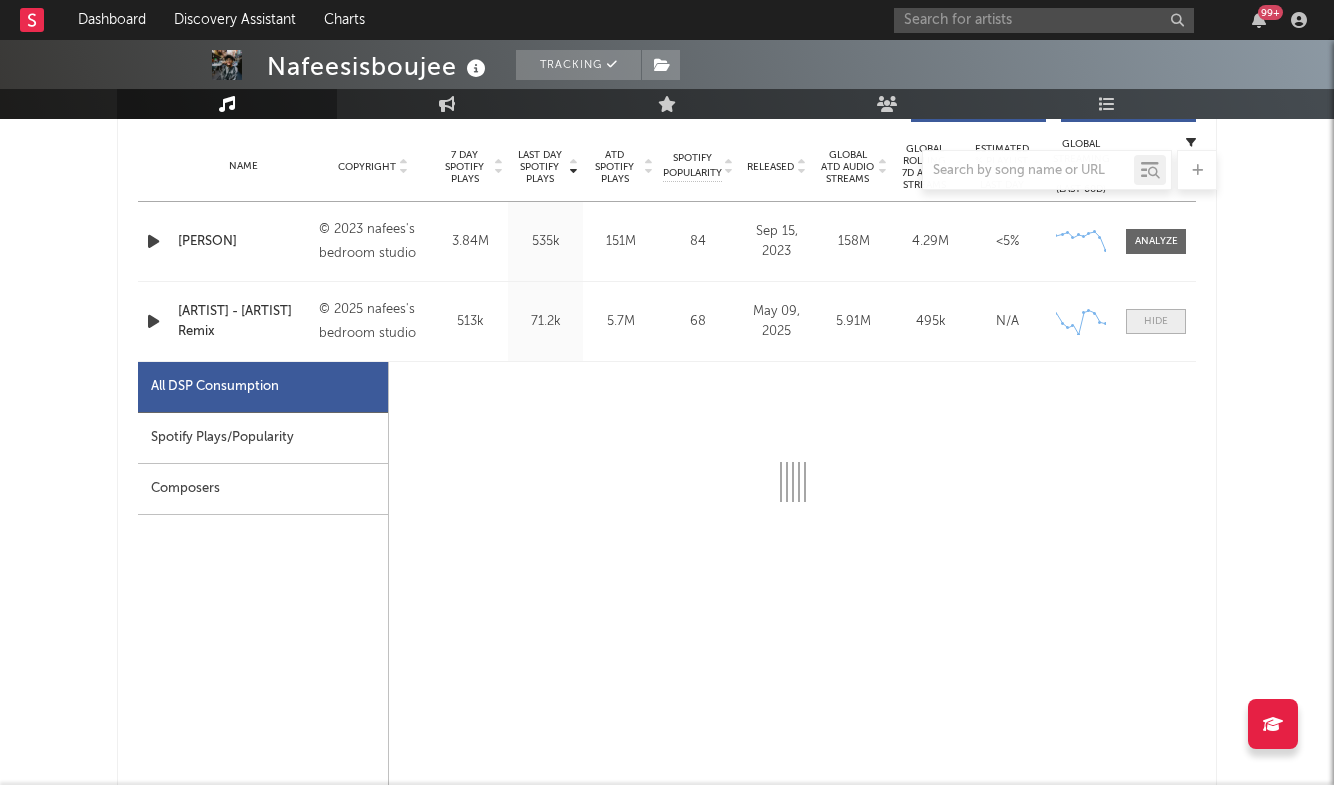 select on "1w" 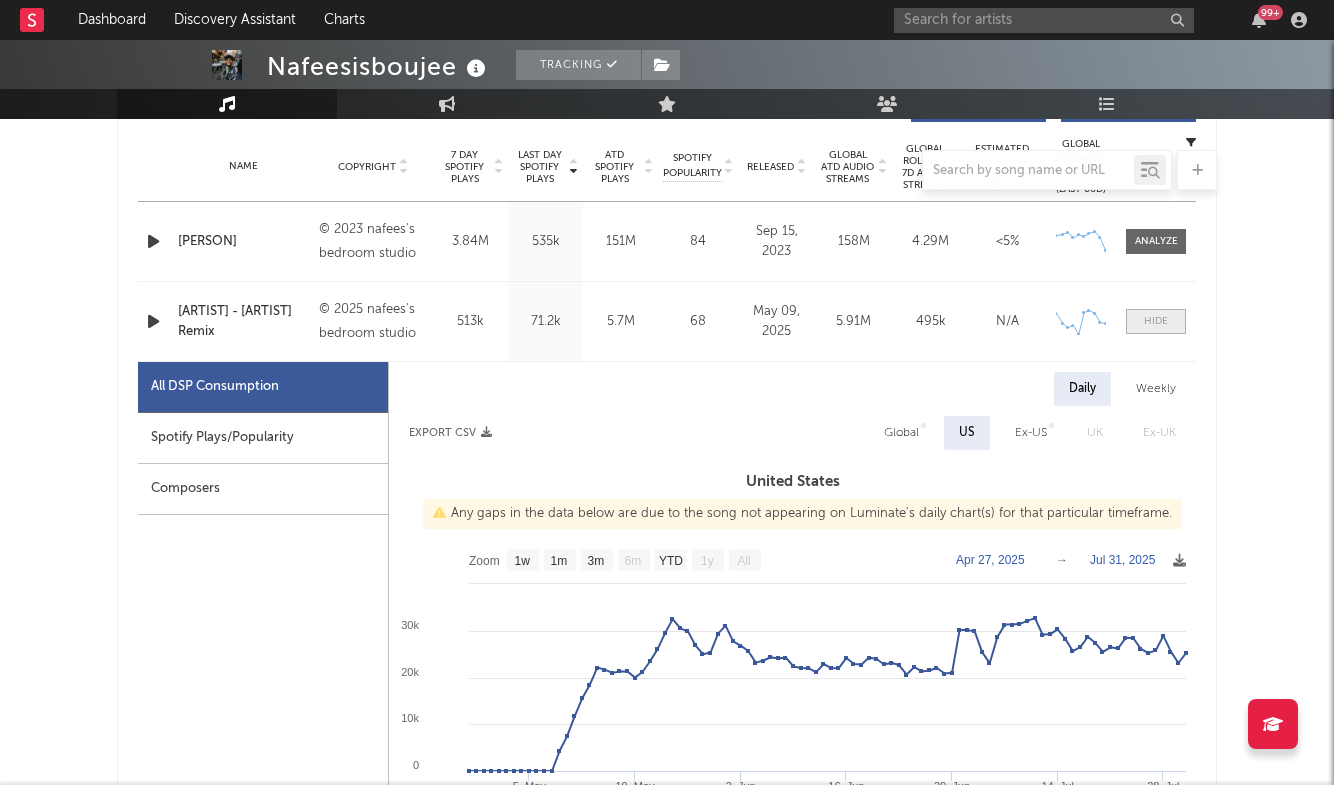 click at bounding box center (1156, 321) 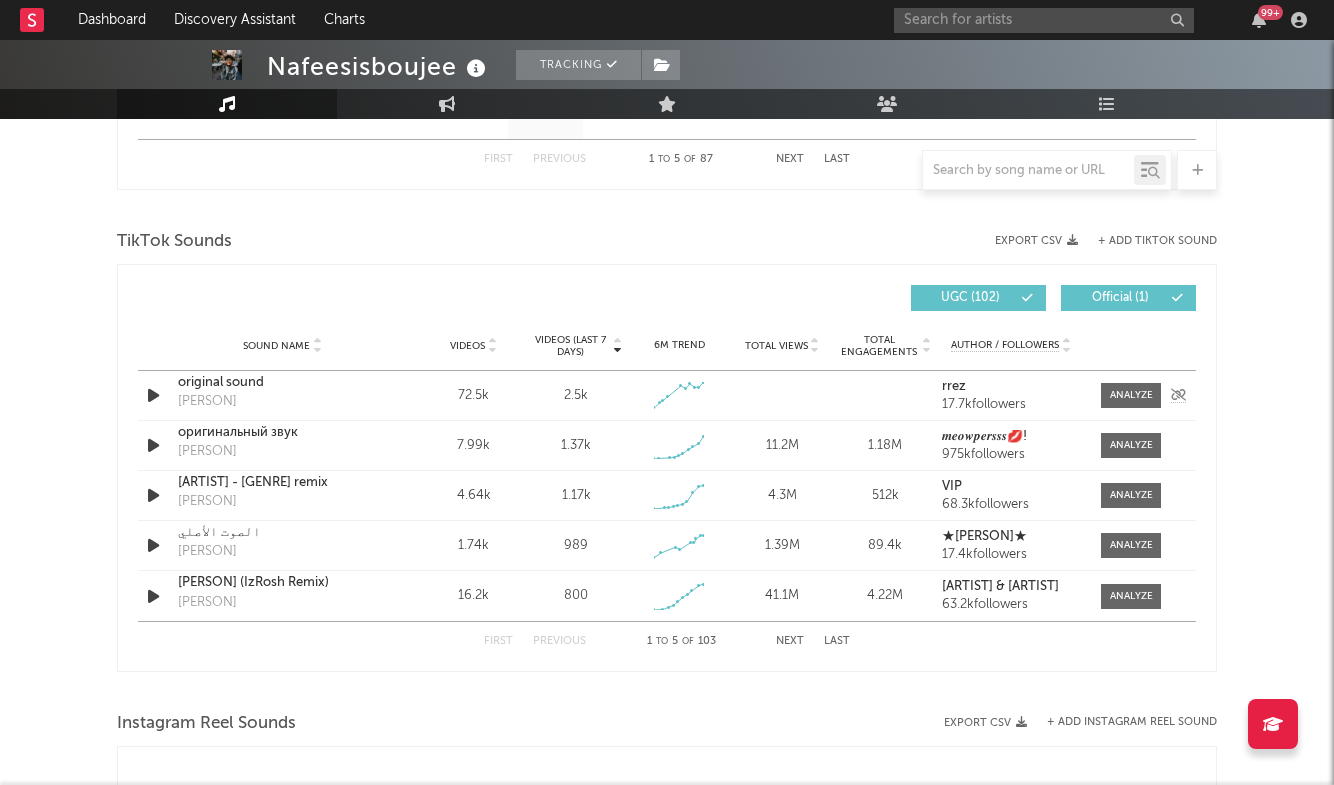 scroll, scrollTop: 1268, scrollLeft: 0, axis: vertical 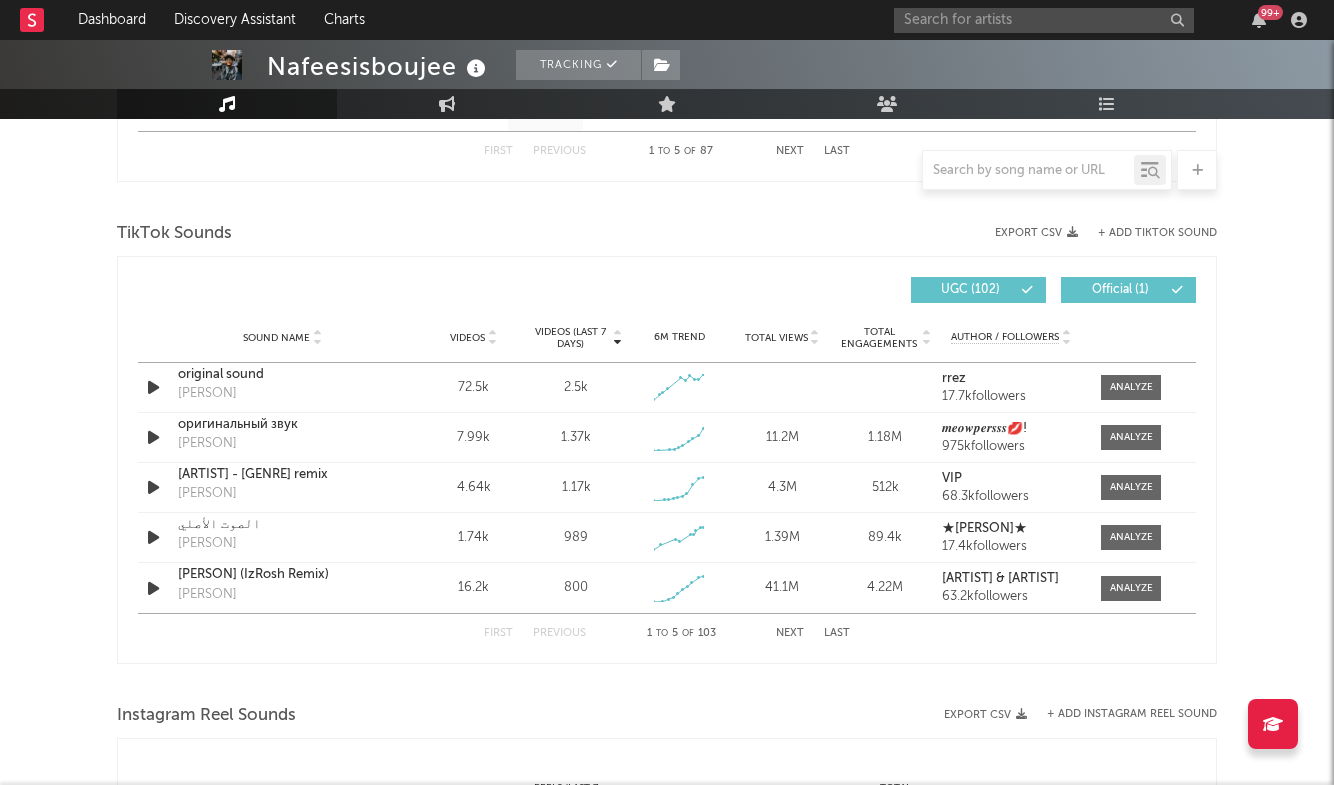 click on "Next" at bounding box center [790, 633] 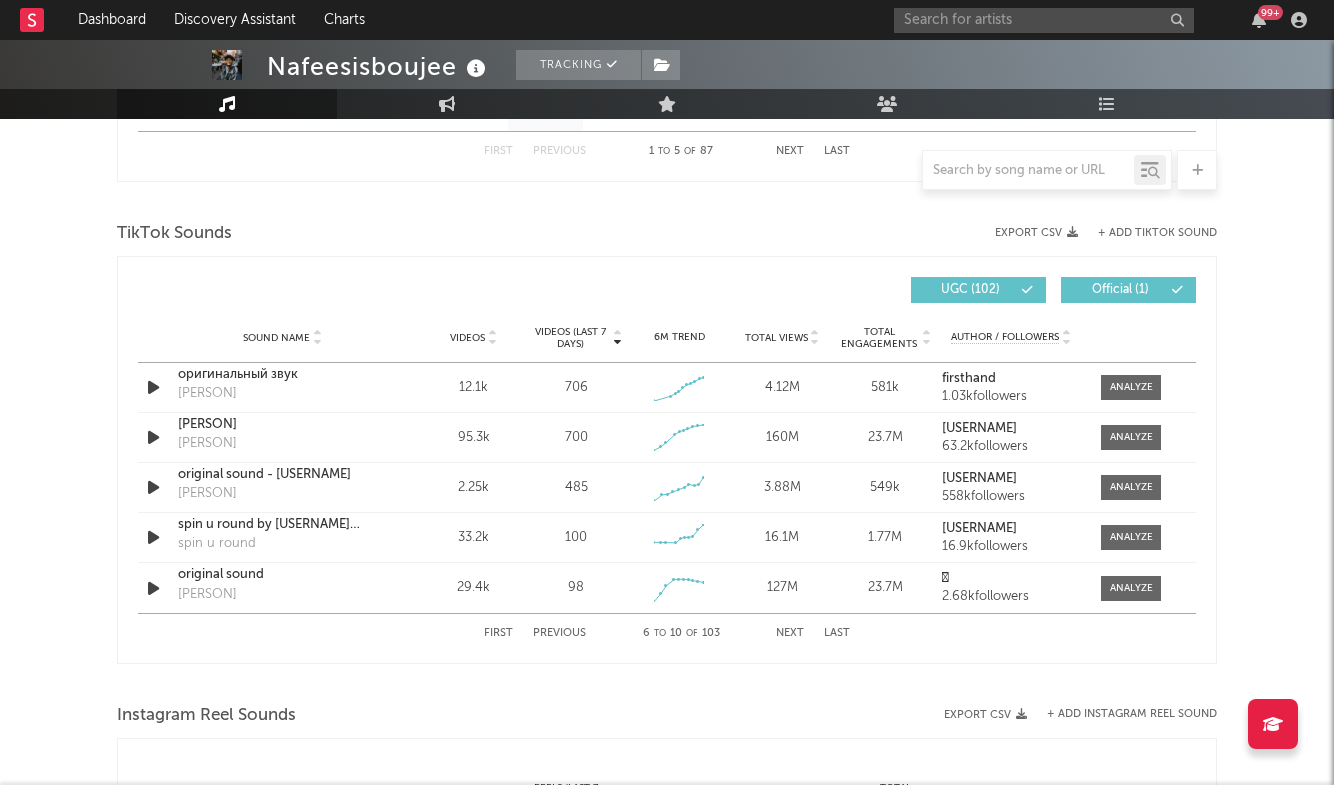 click on "Previous" at bounding box center [559, 633] 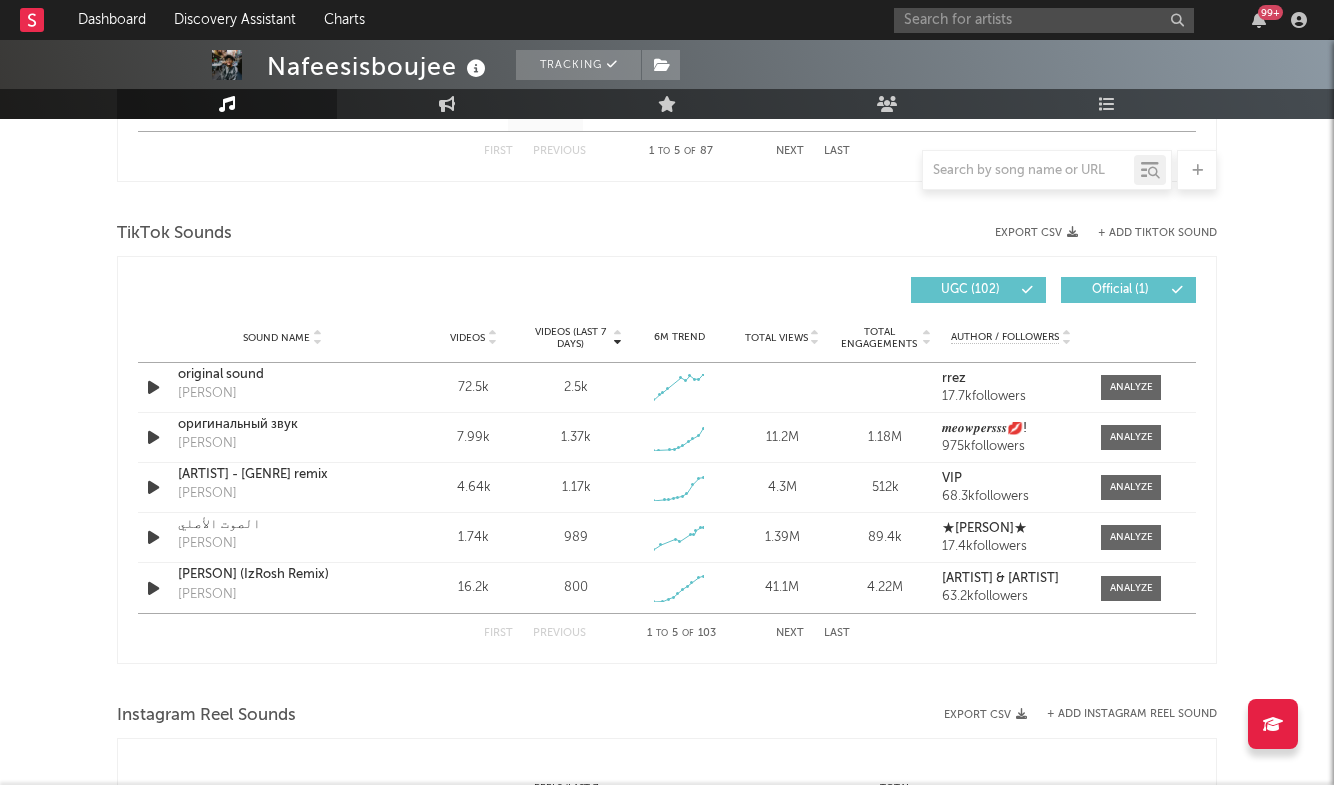 click on "Sound Name Videos Videos (last 7 days) Weekly Growth % 6M Trend Total Views Total Engagements Author / Followers" at bounding box center [667, 338] 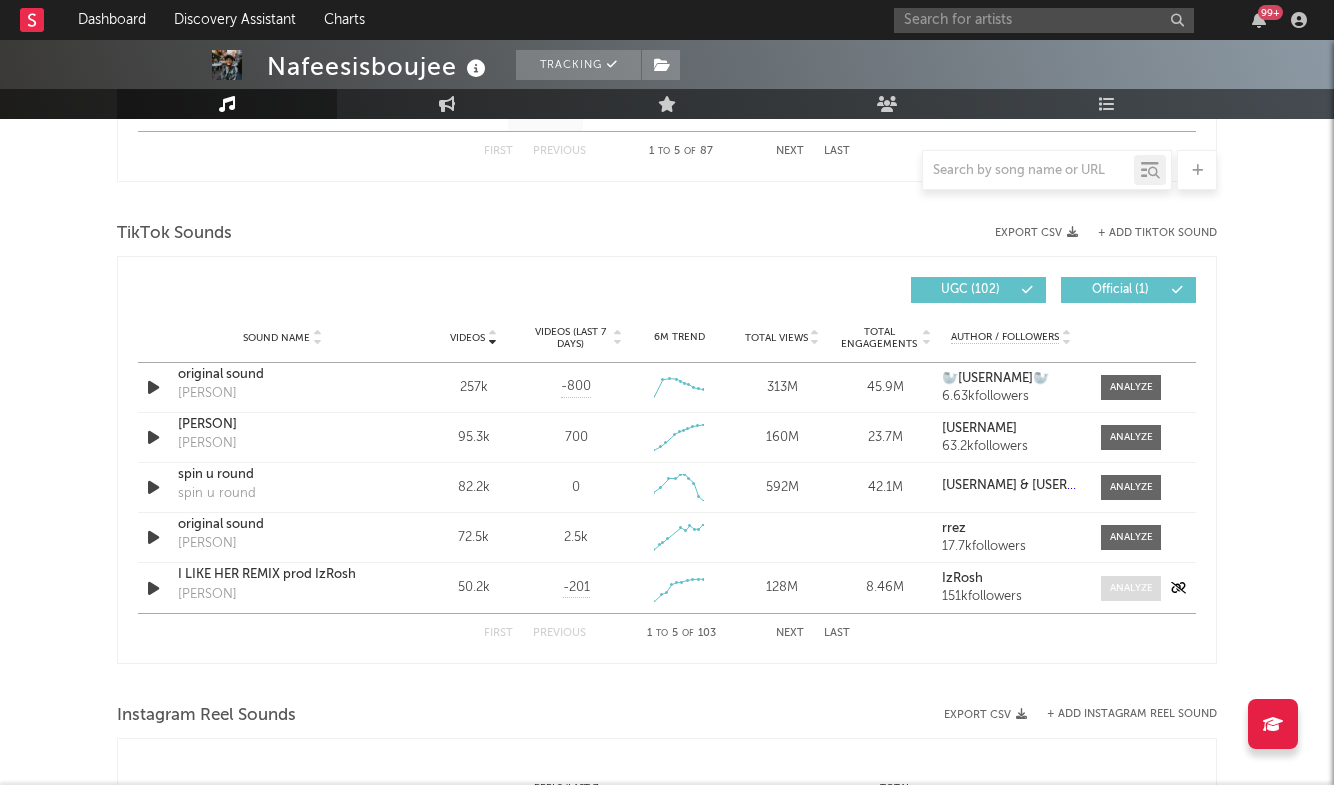 click at bounding box center [1131, 588] 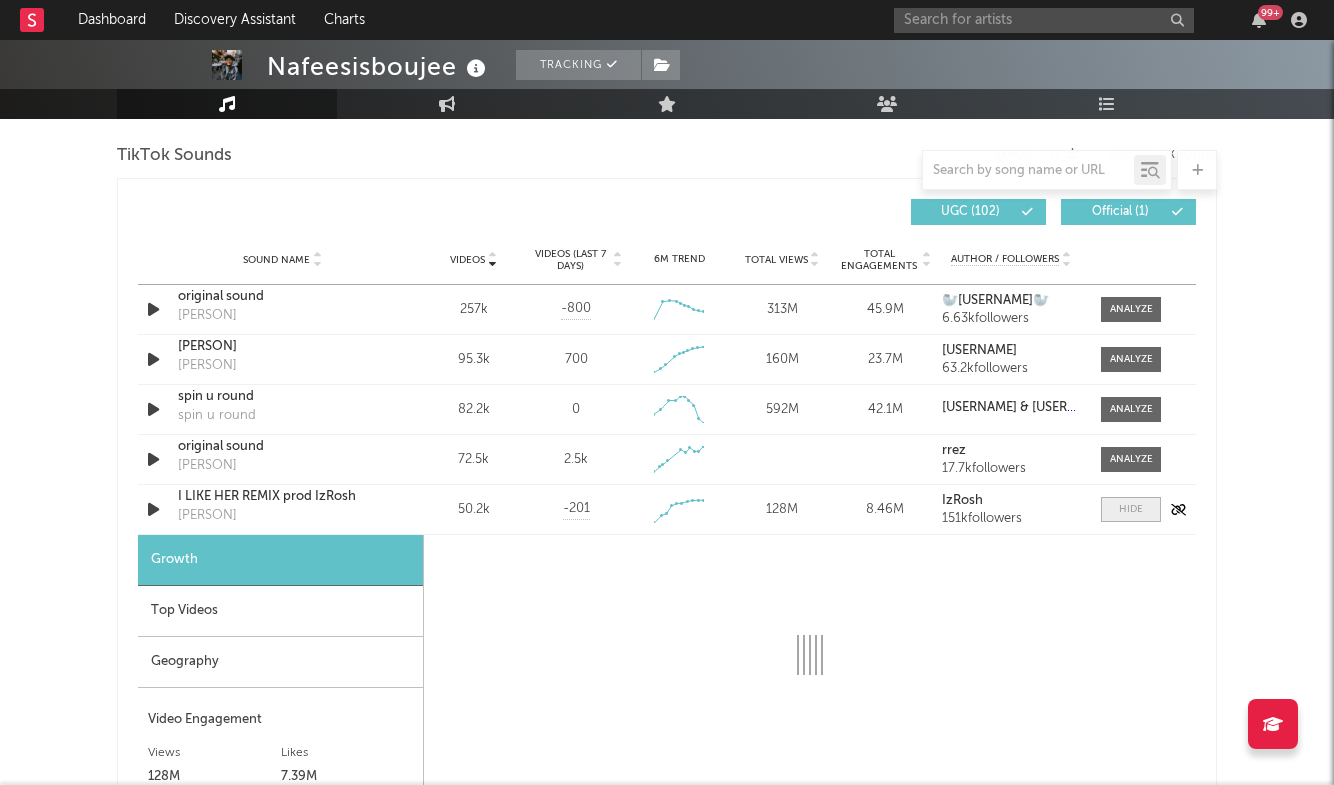 scroll, scrollTop: 1351, scrollLeft: 0, axis: vertical 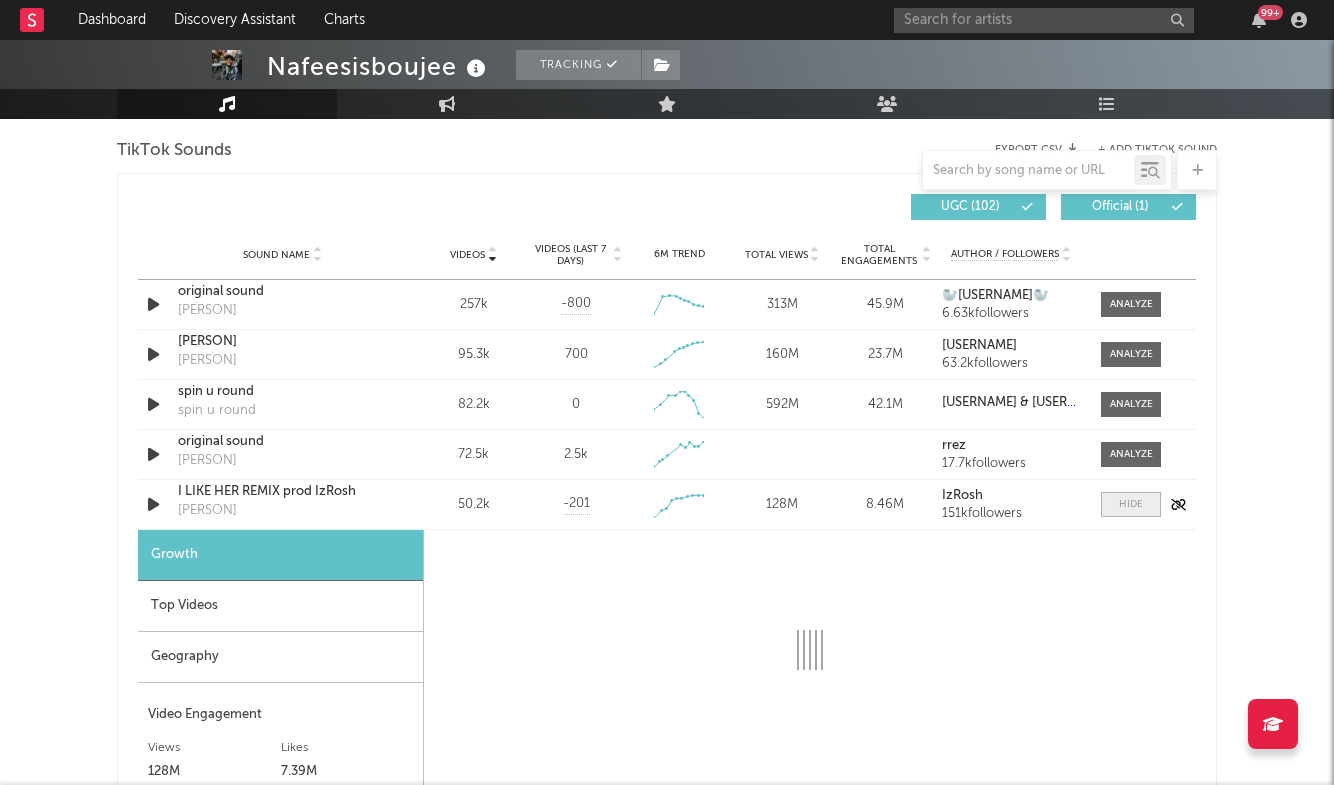 select on "1w" 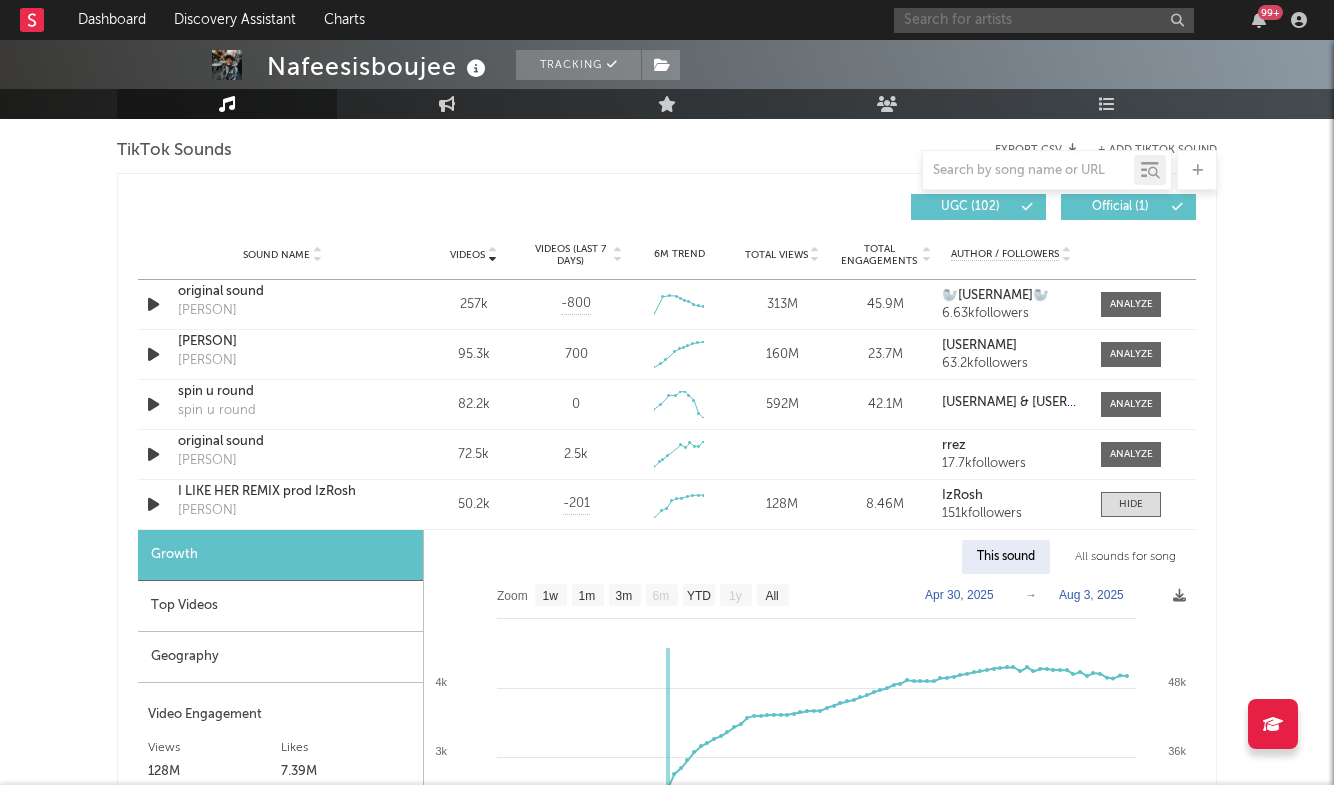 click at bounding box center [1044, 20] 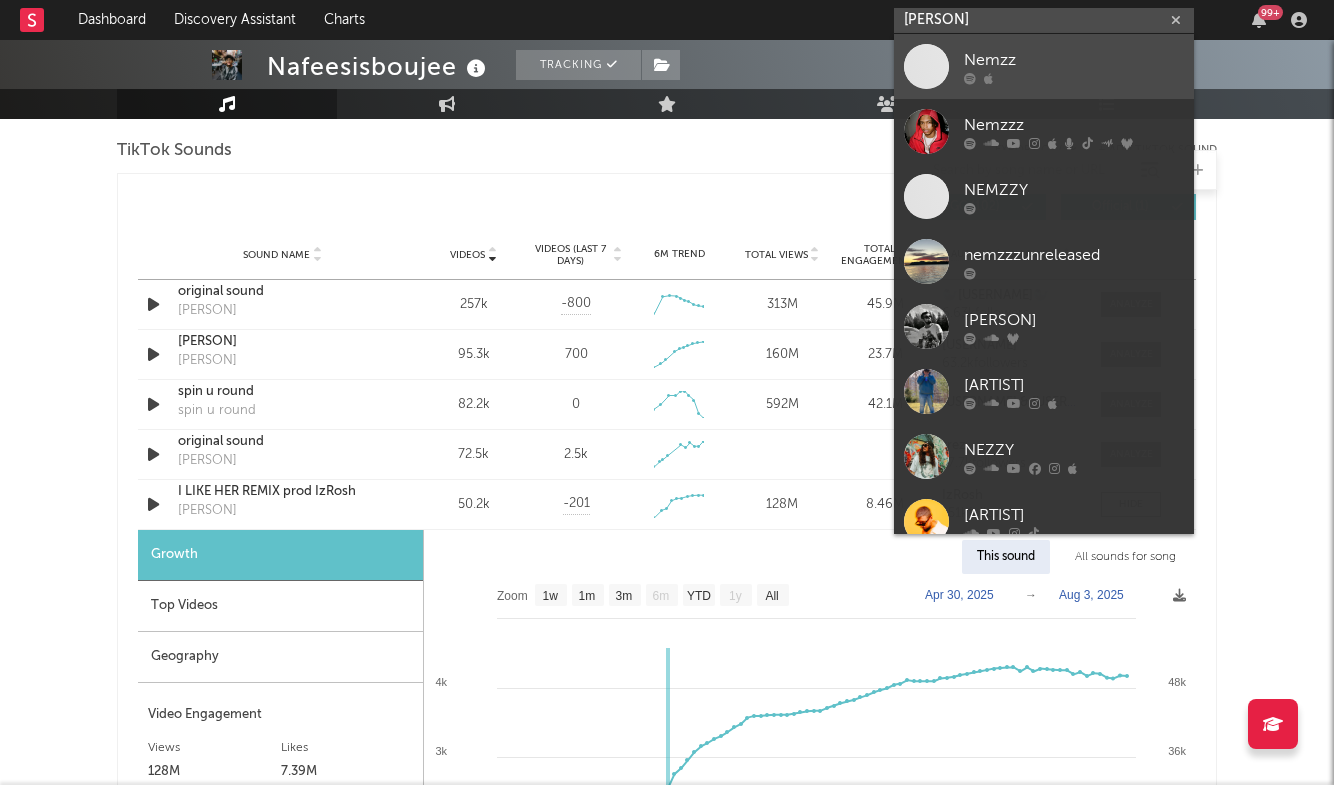 type on "nemzzz" 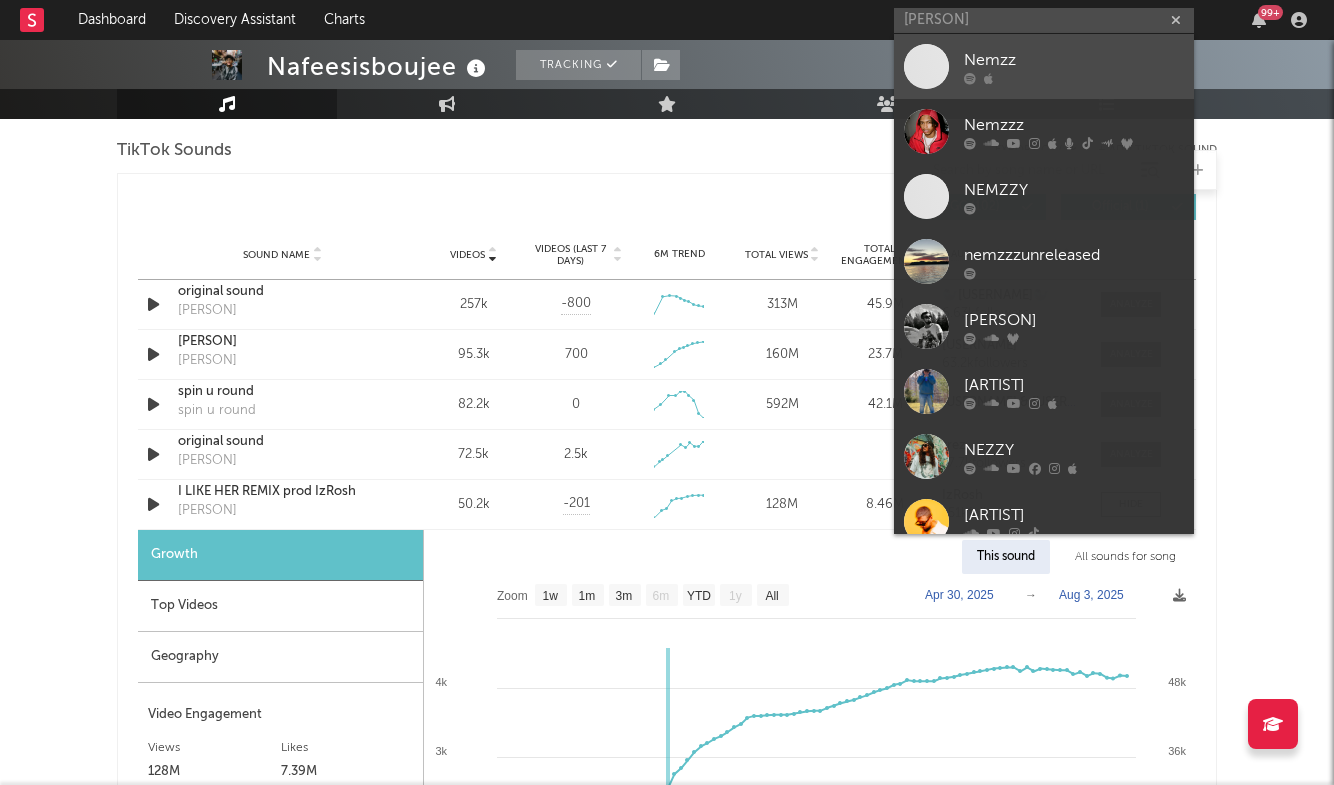 click on "Nemzz" at bounding box center [1074, 60] 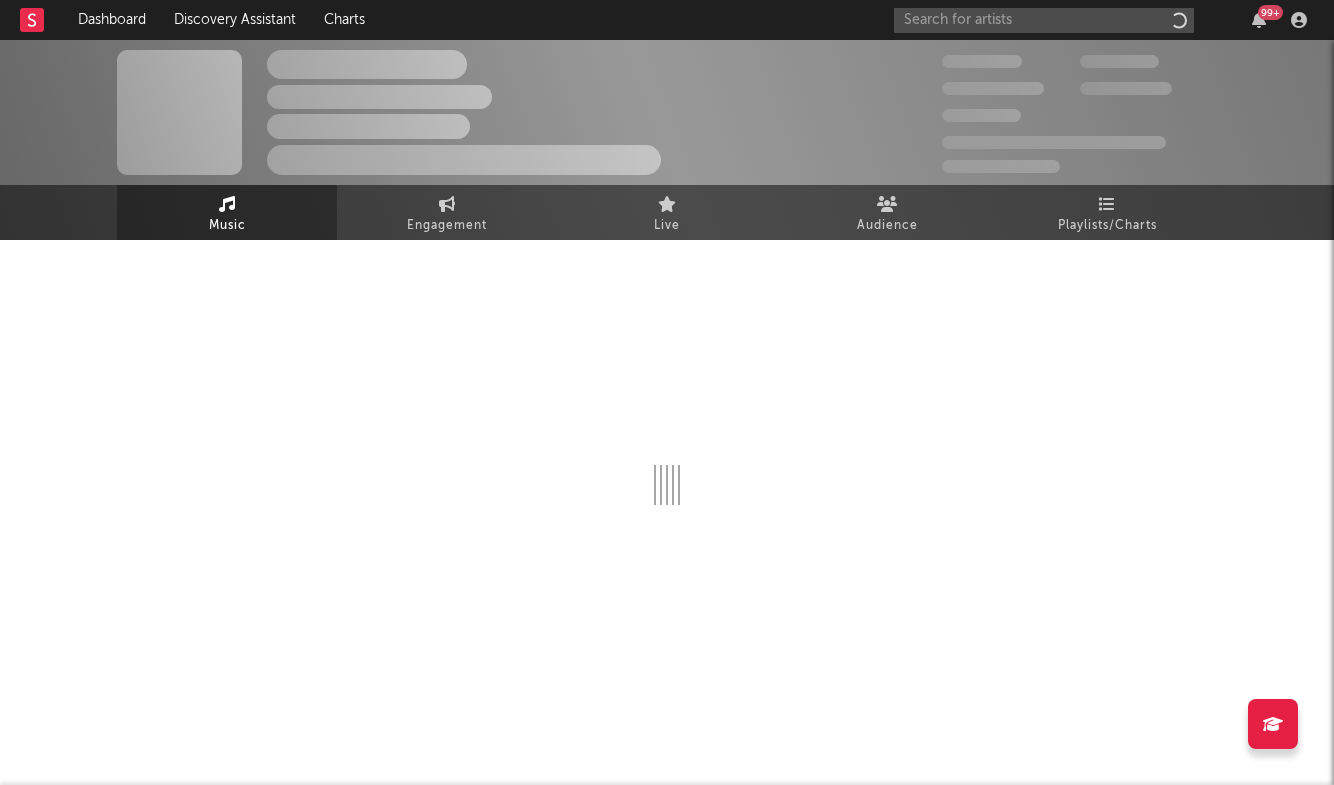 click on "300,000 100,000 50,000,000 1,000,000 100,000 50,000,000  Monthly Listeners Jump Score:  85.0" at bounding box center [1079, 112] 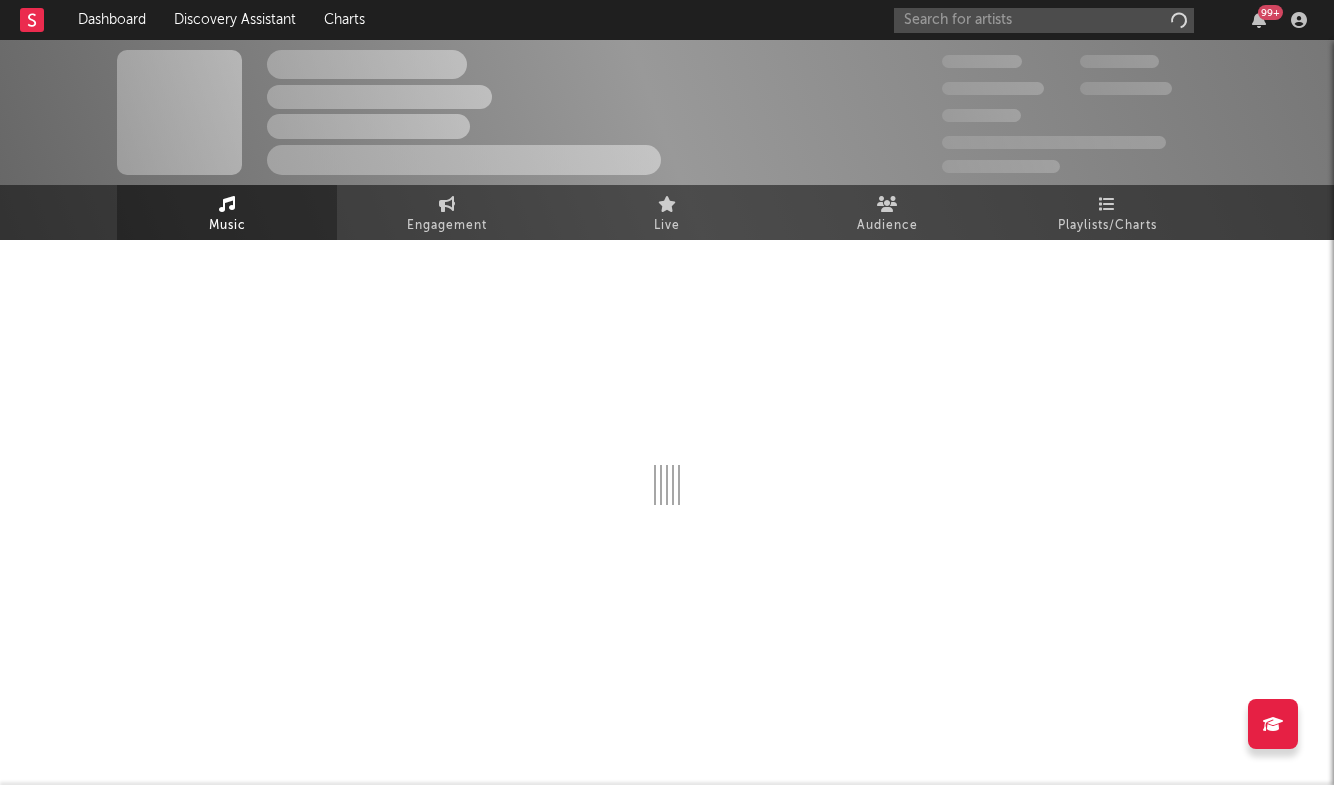 scroll, scrollTop: 0, scrollLeft: 0, axis: both 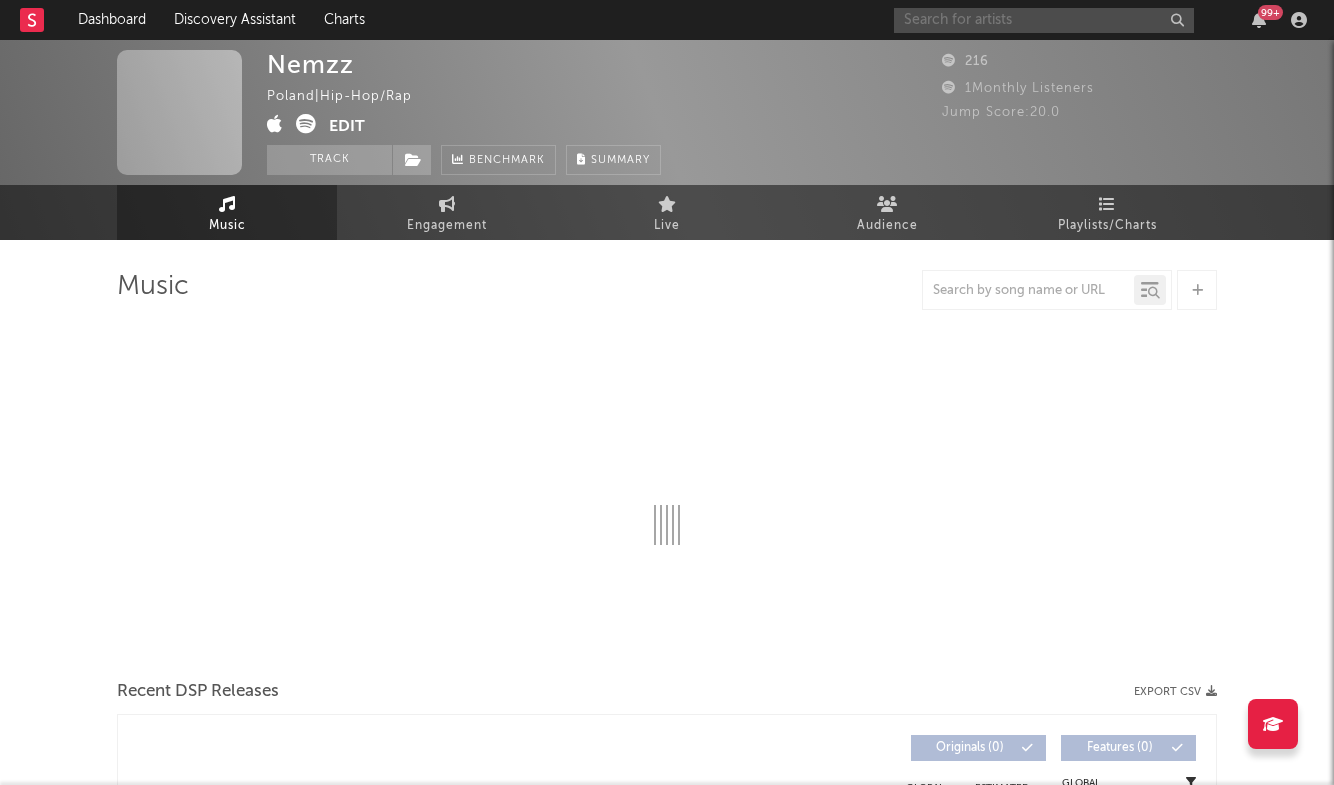 click at bounding box center (1044, 20) 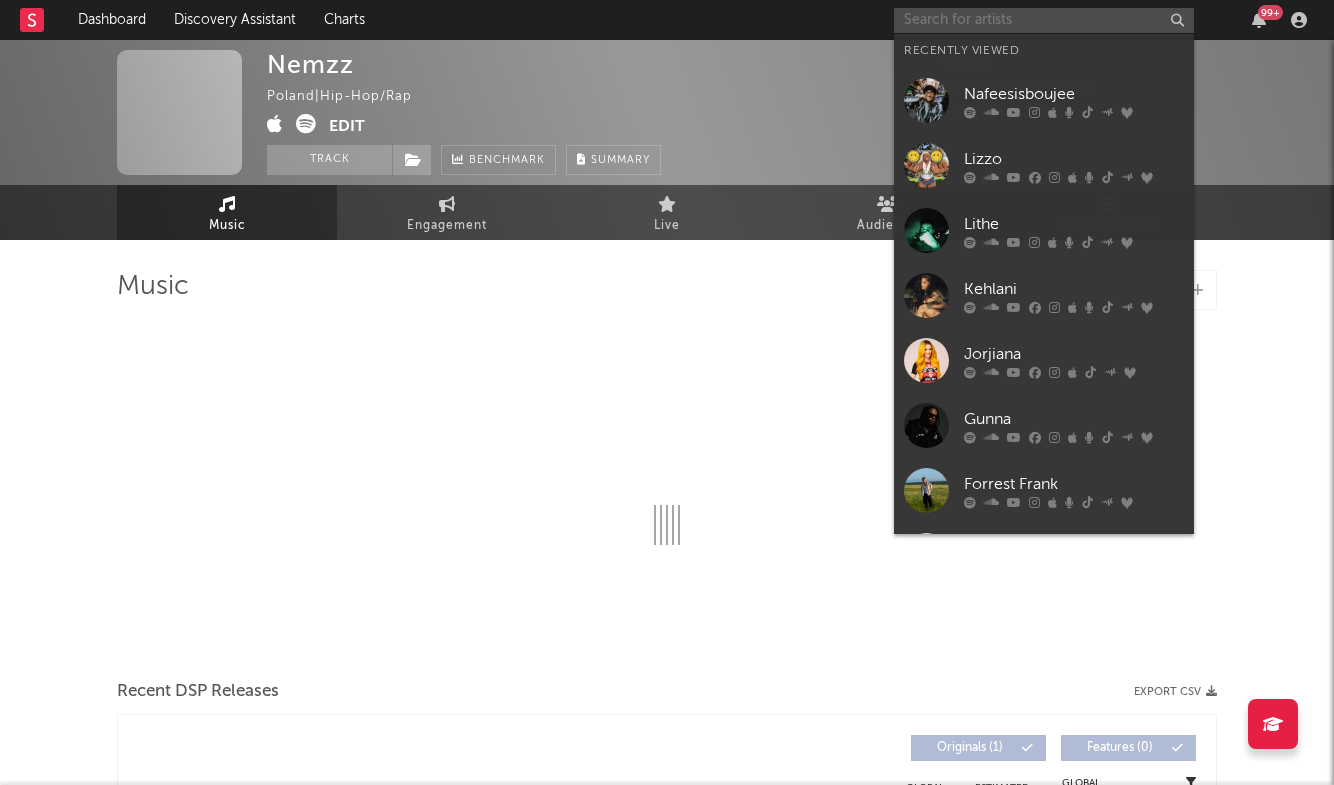 type on "n" 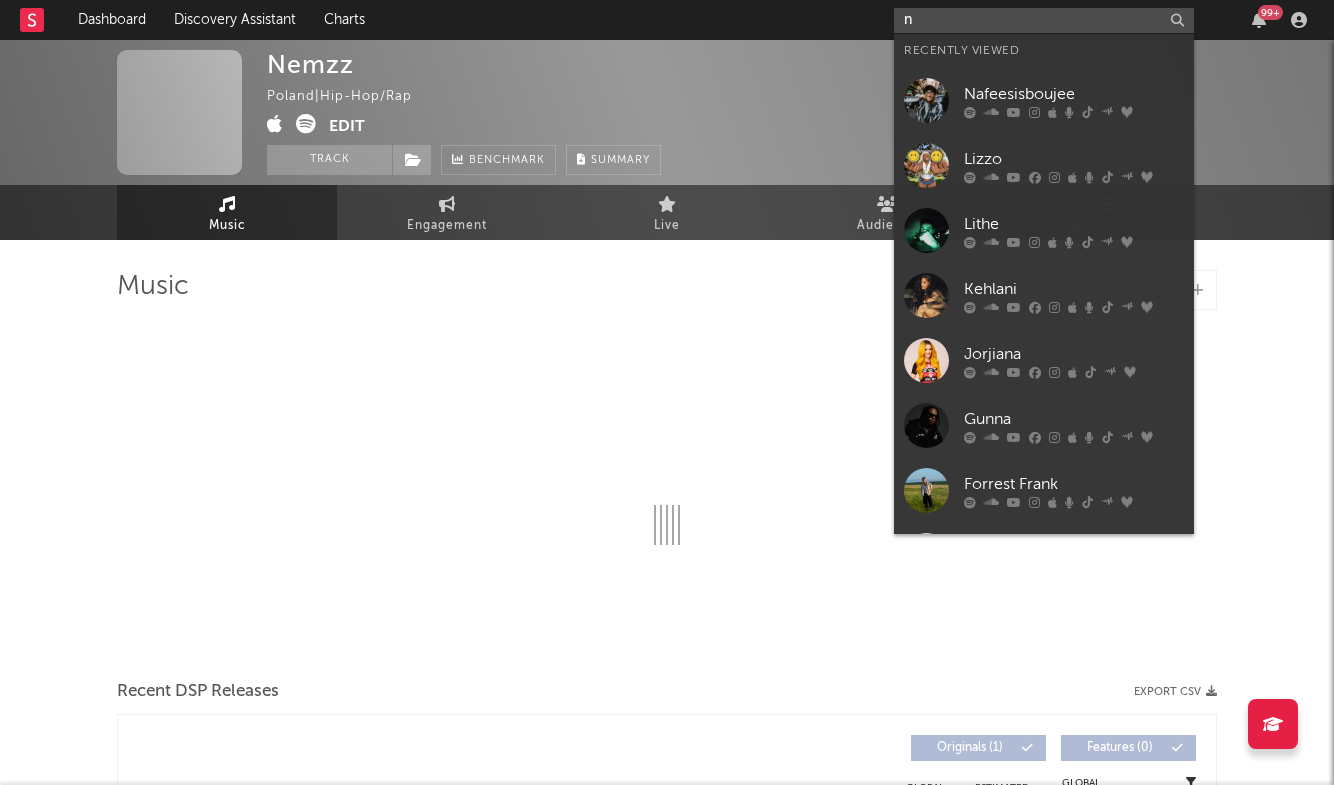 select on "6m" 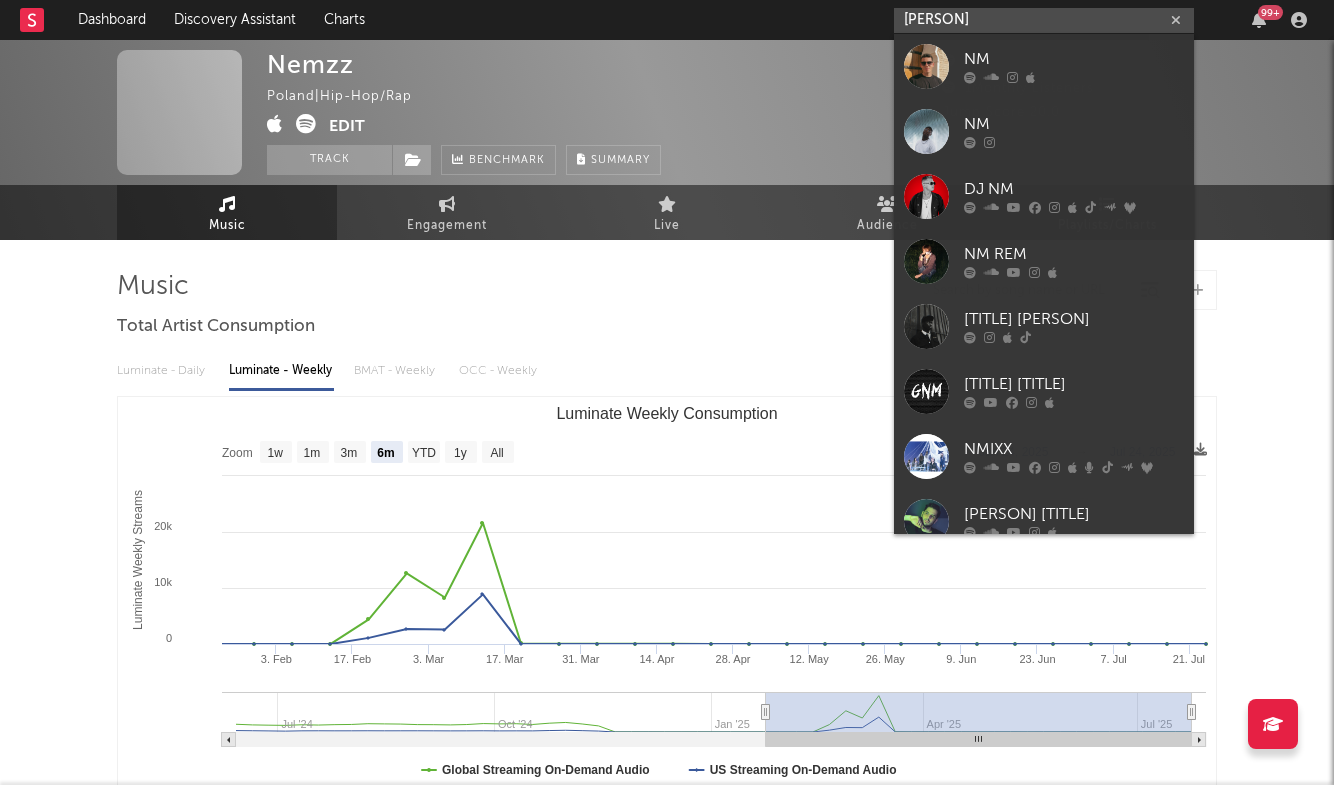 click on "nmzzz" at bounding box center [1044, 20] 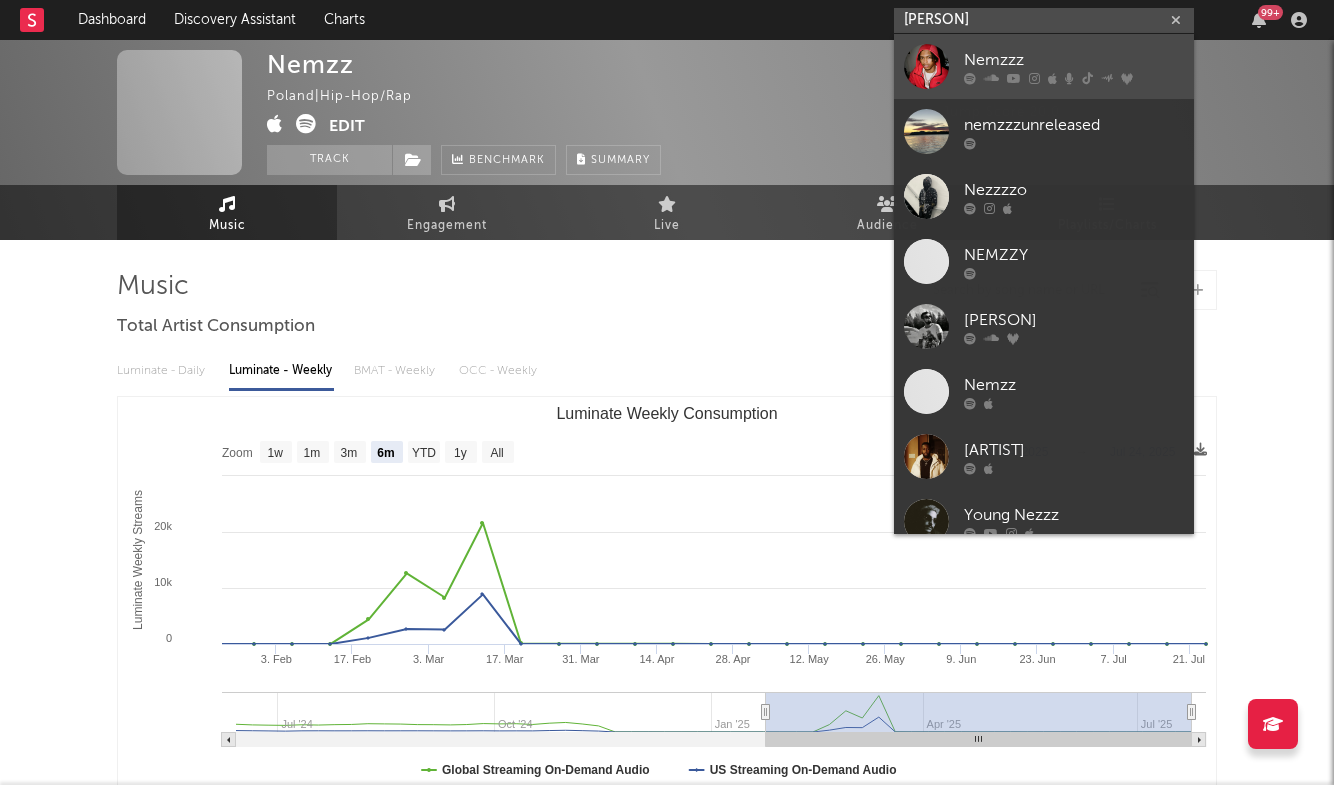 type on "nemzzz" 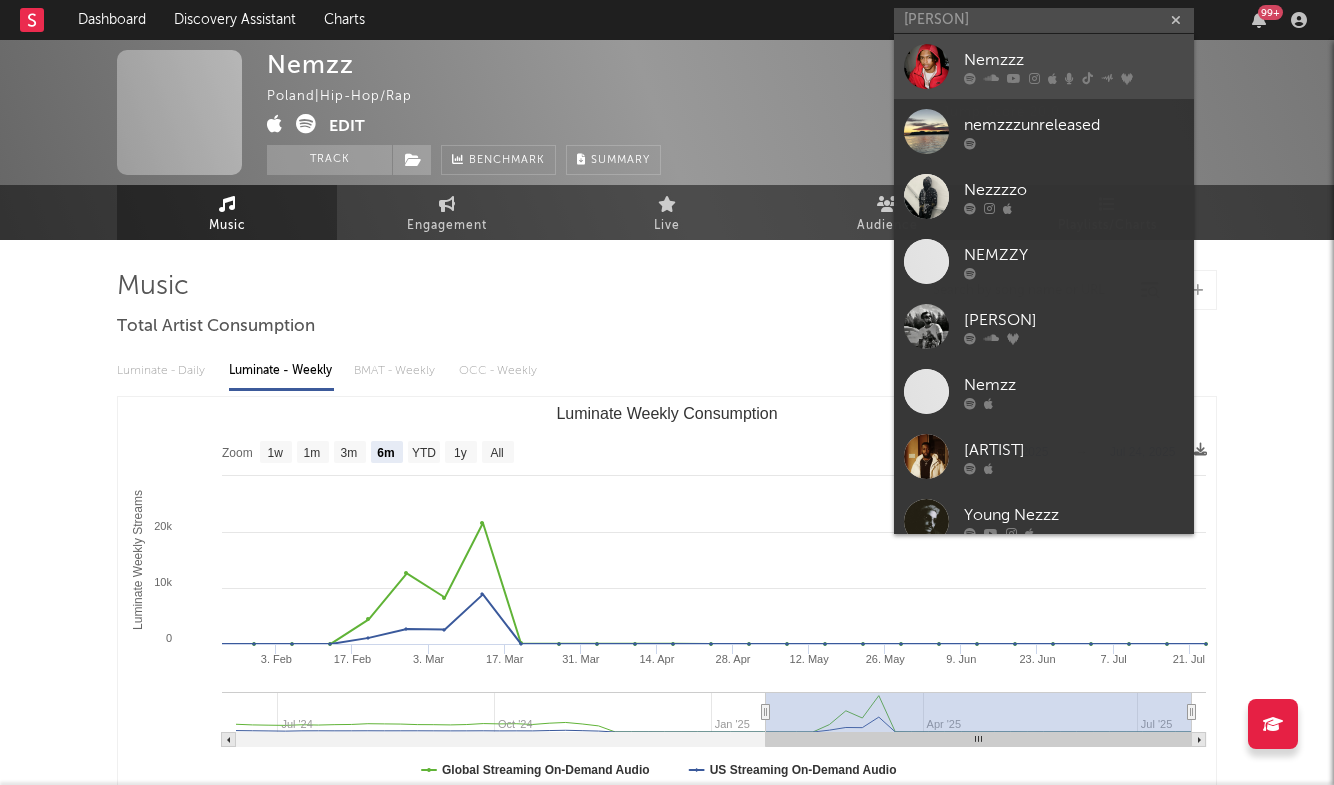 click on "Nemzzz" at bounding box center [1074, 60] 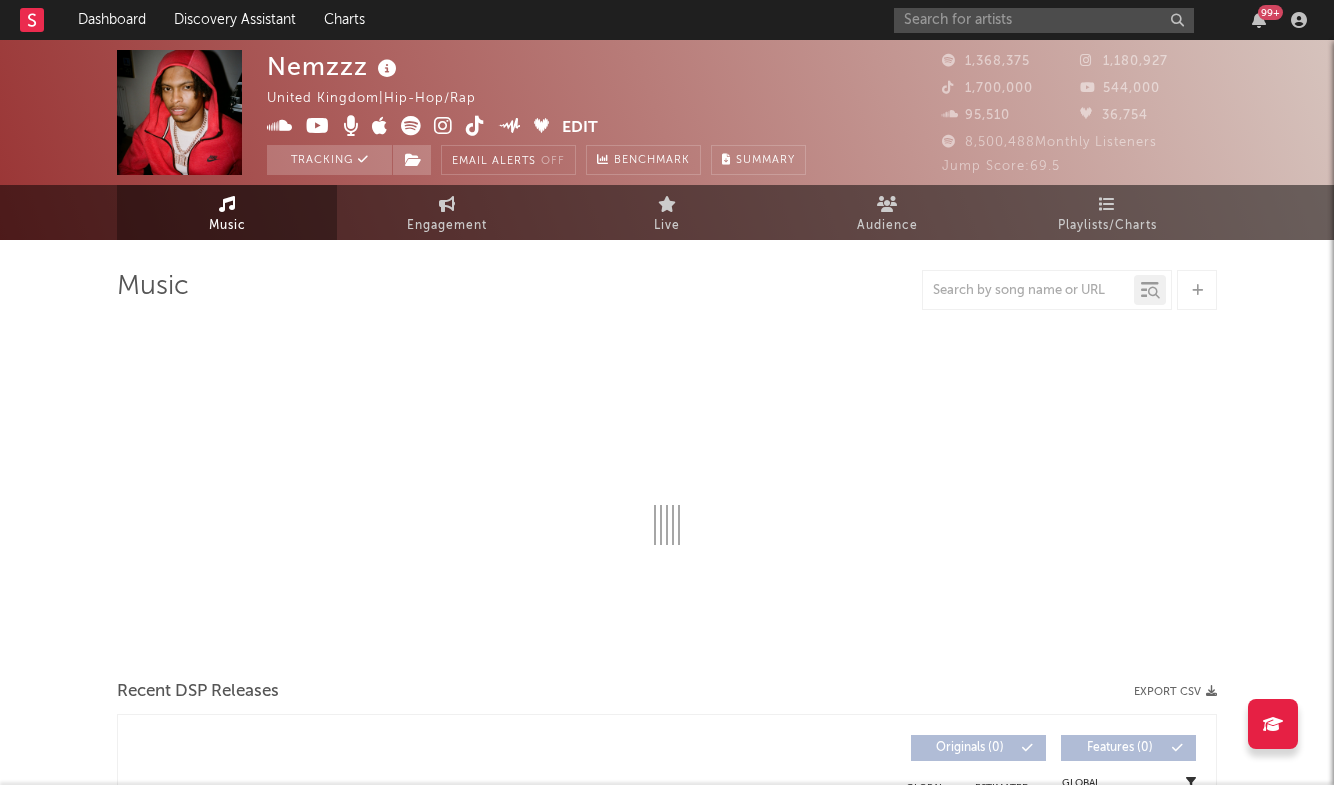 select on "6m" 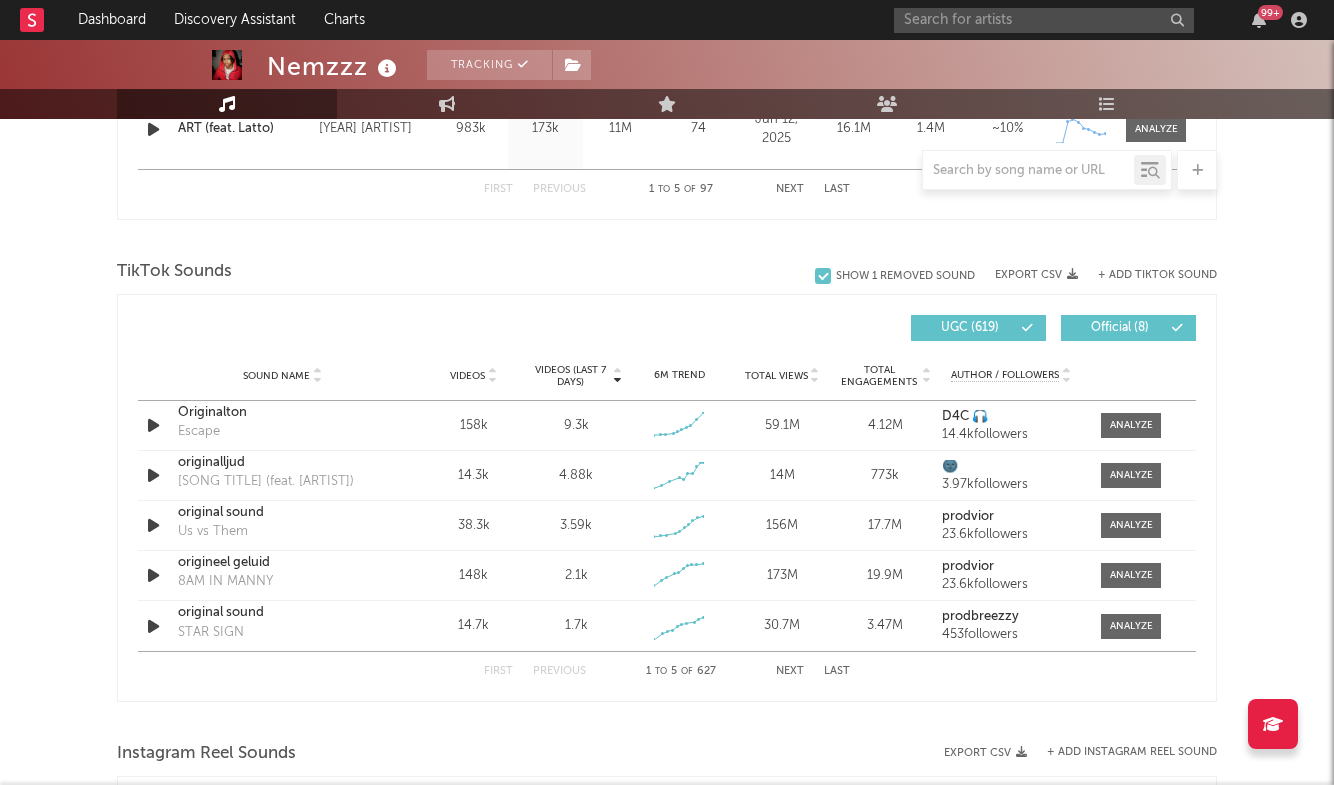 scroll, scrollTop: 1305, scrollLeft: 0, axis: vertical 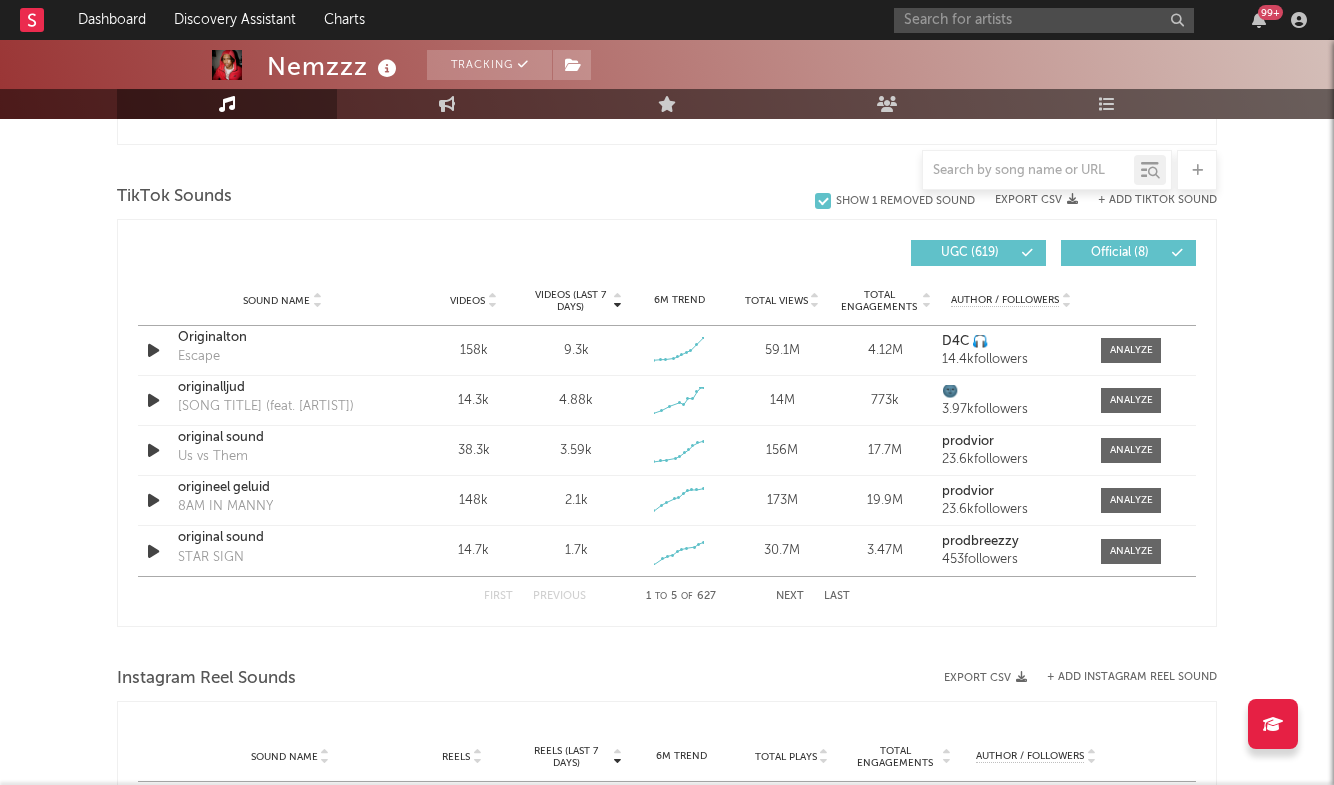 click on "Next" at bounding box center (790, 596) 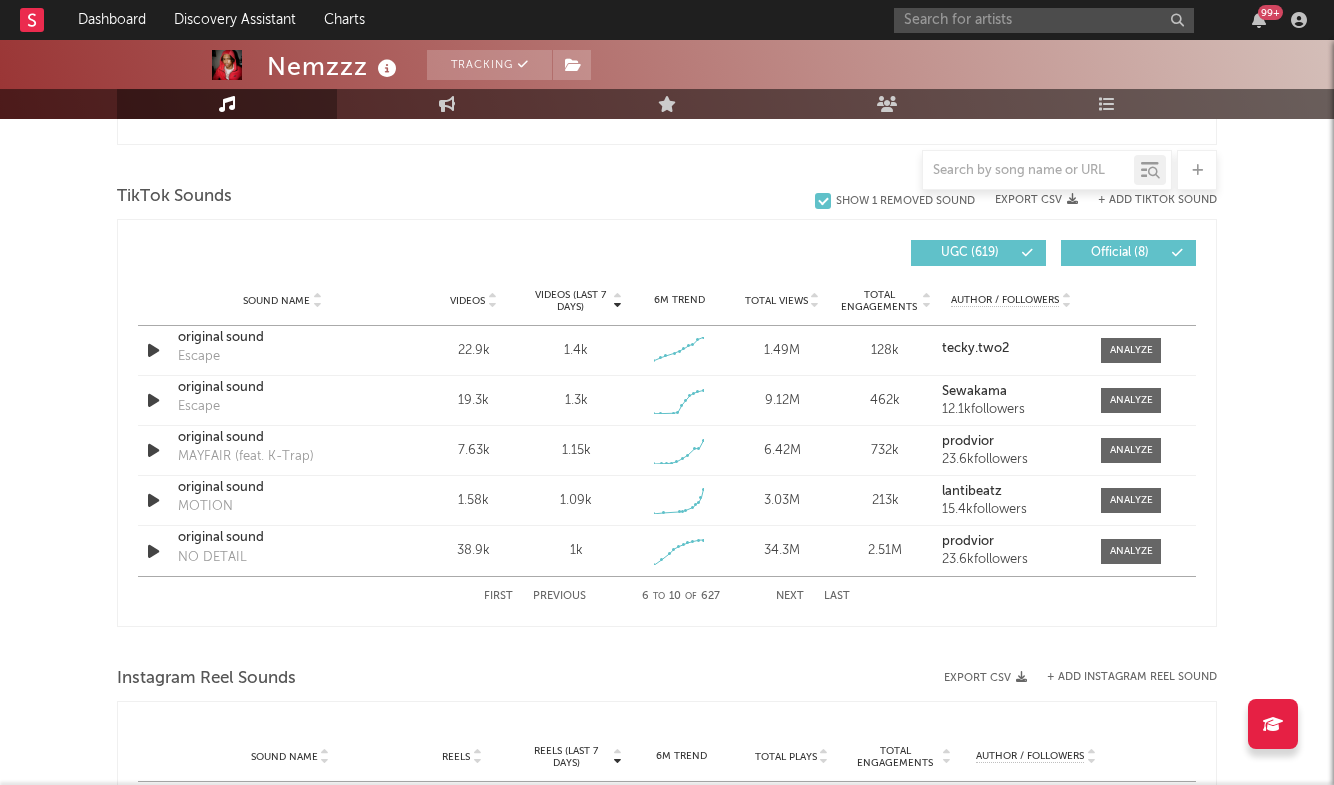 click on "First Previous 6   to   10   of   627 Next Last" at bounding box center (667, 596) 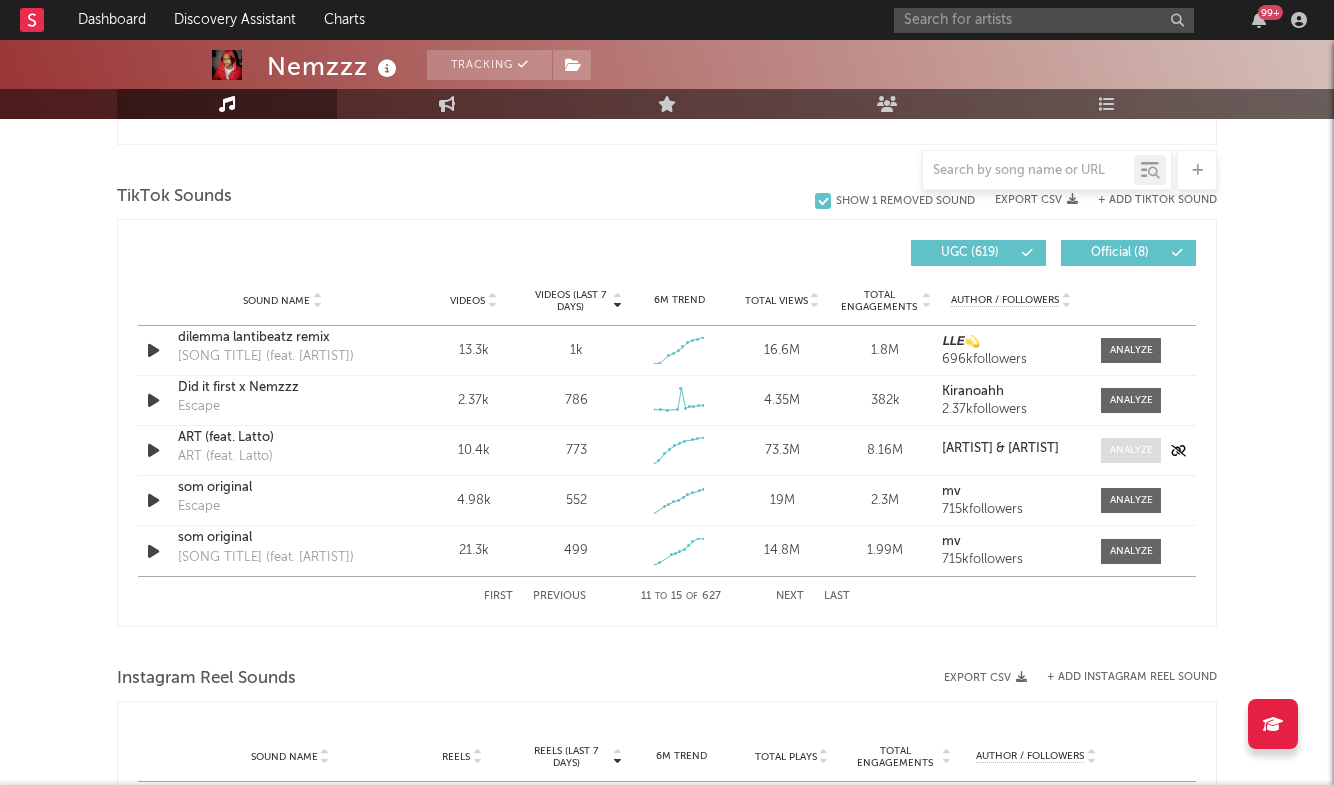 click at bounding box center [1131, 450] 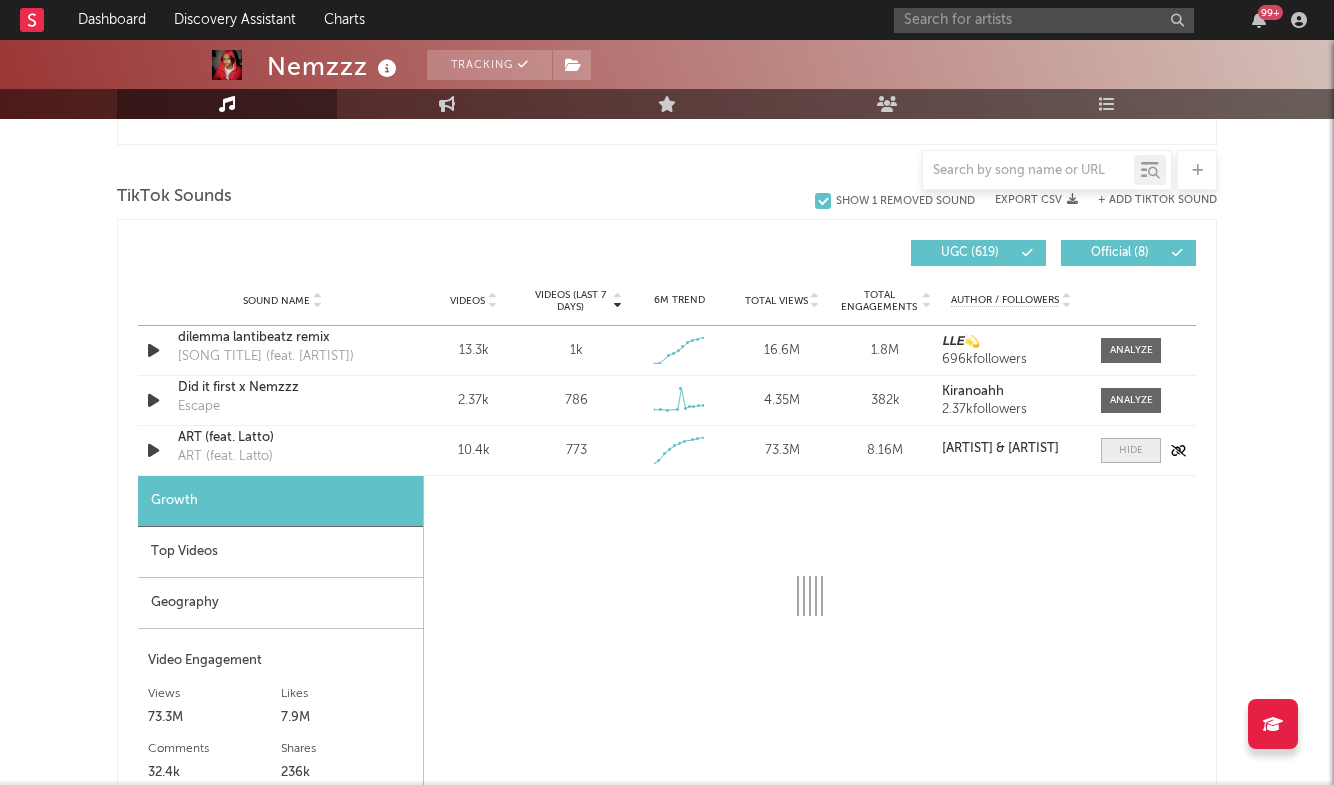select on "1w" 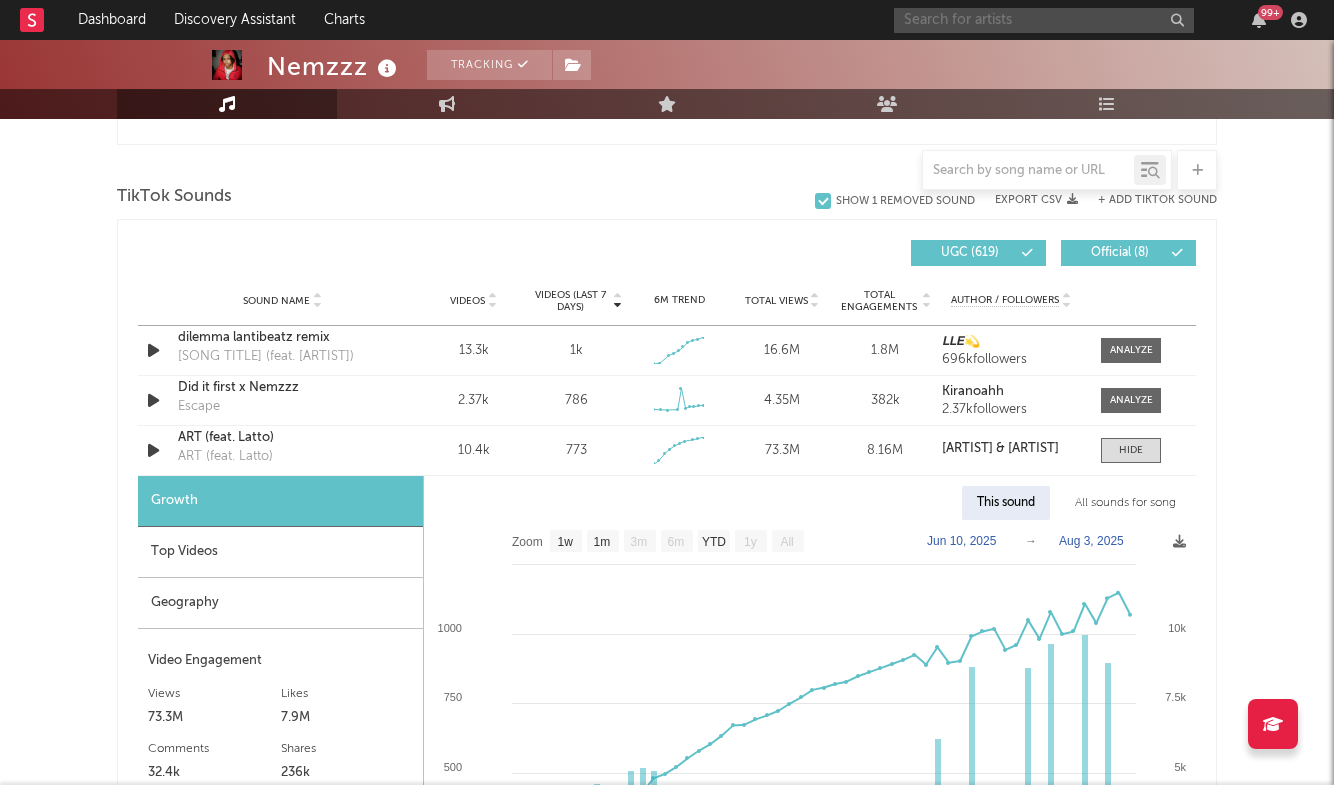 click at bounding box center (1044, 20) 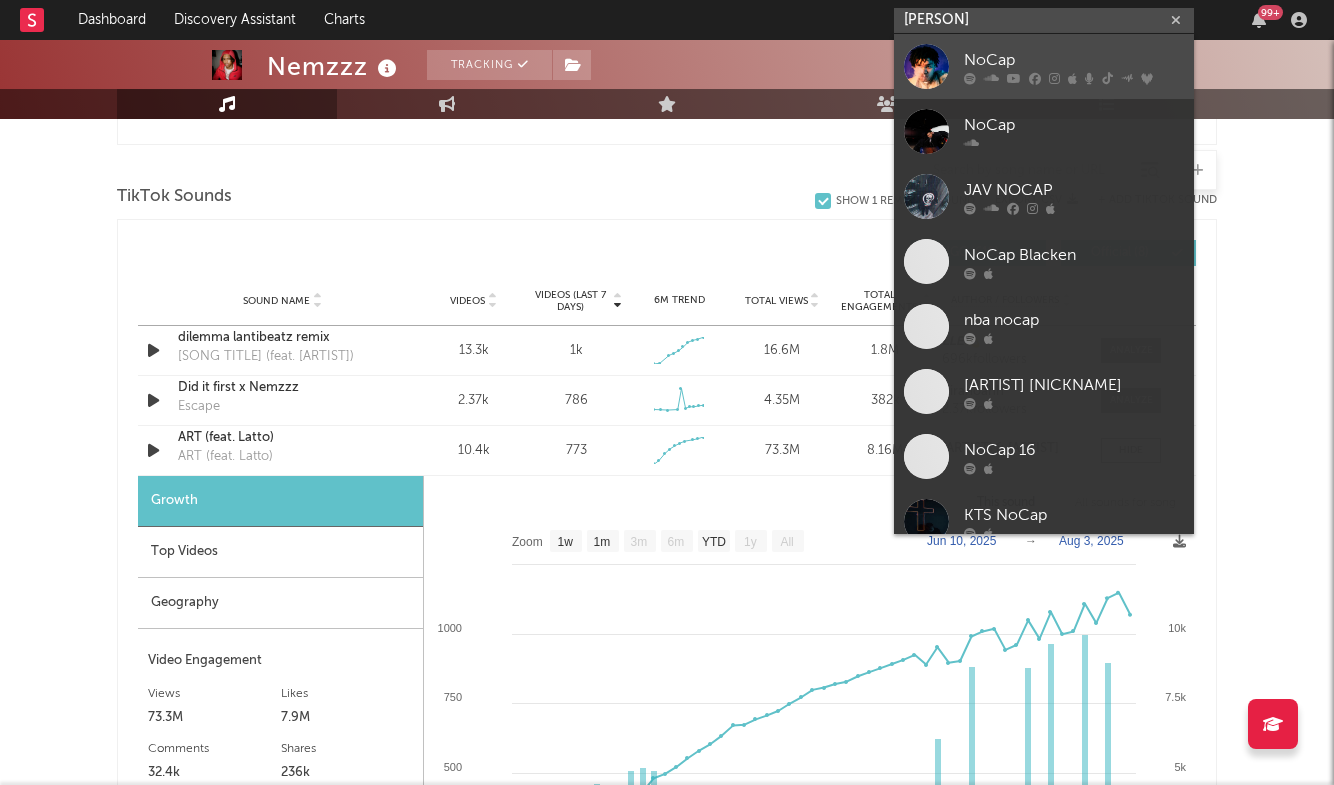type on "nocap" 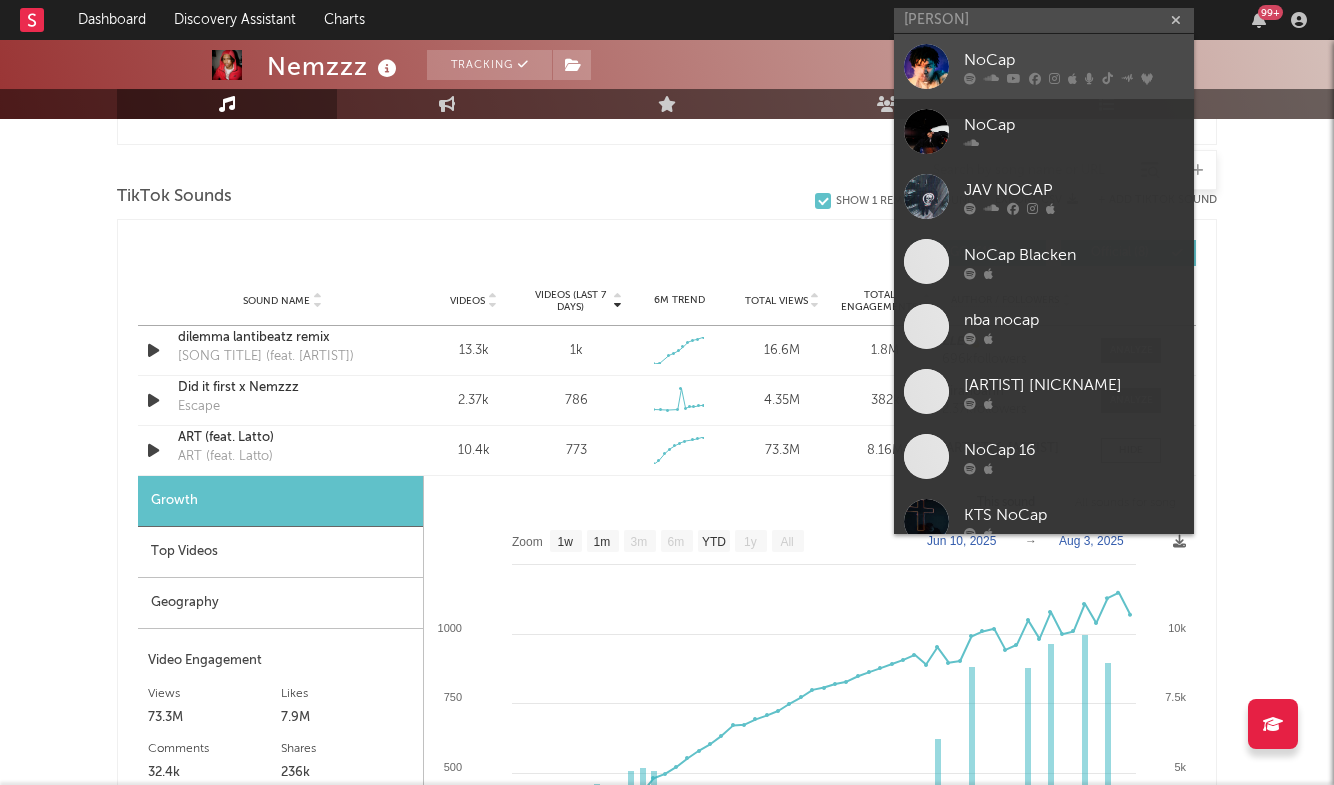 click on "NoCap" at bounding box center [1074, 60] 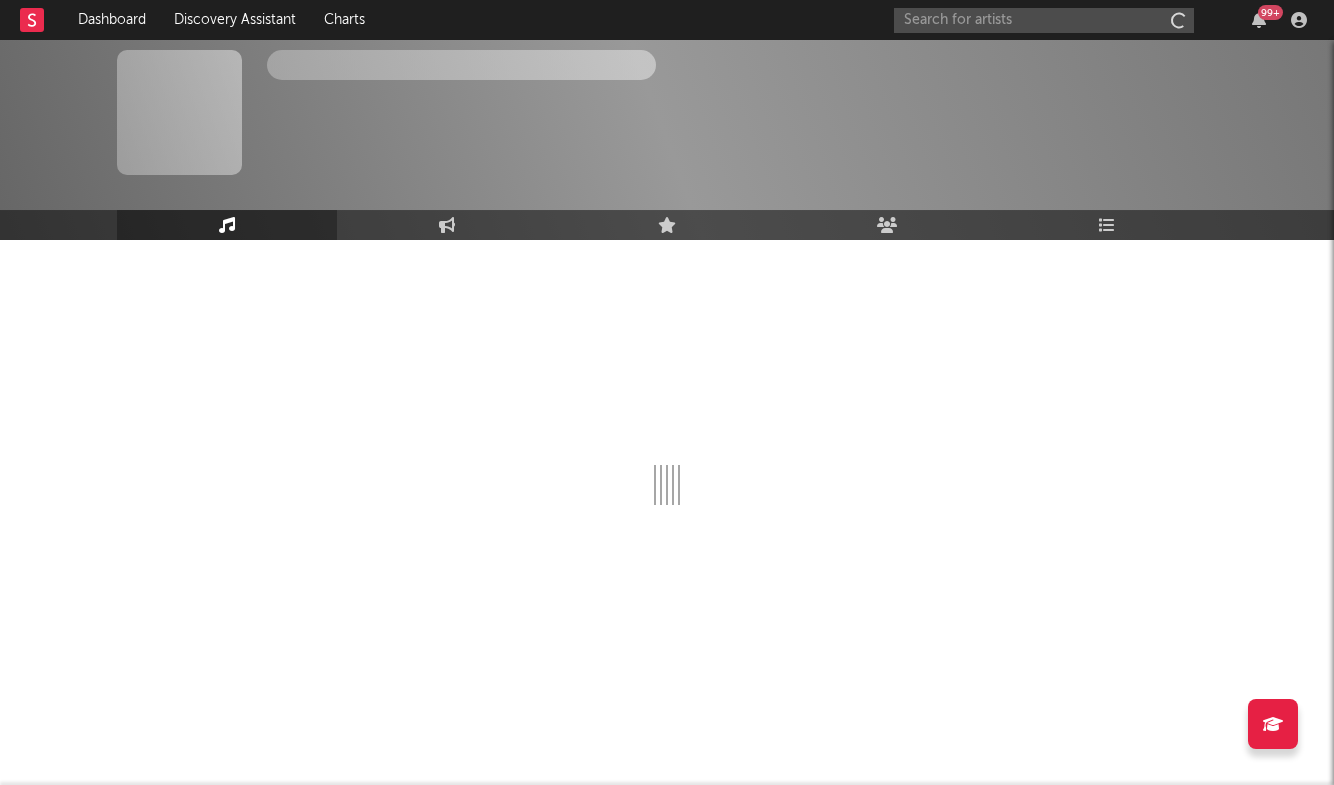 scroll, scrollTop: 0, scrollLeft: 0, axis: both 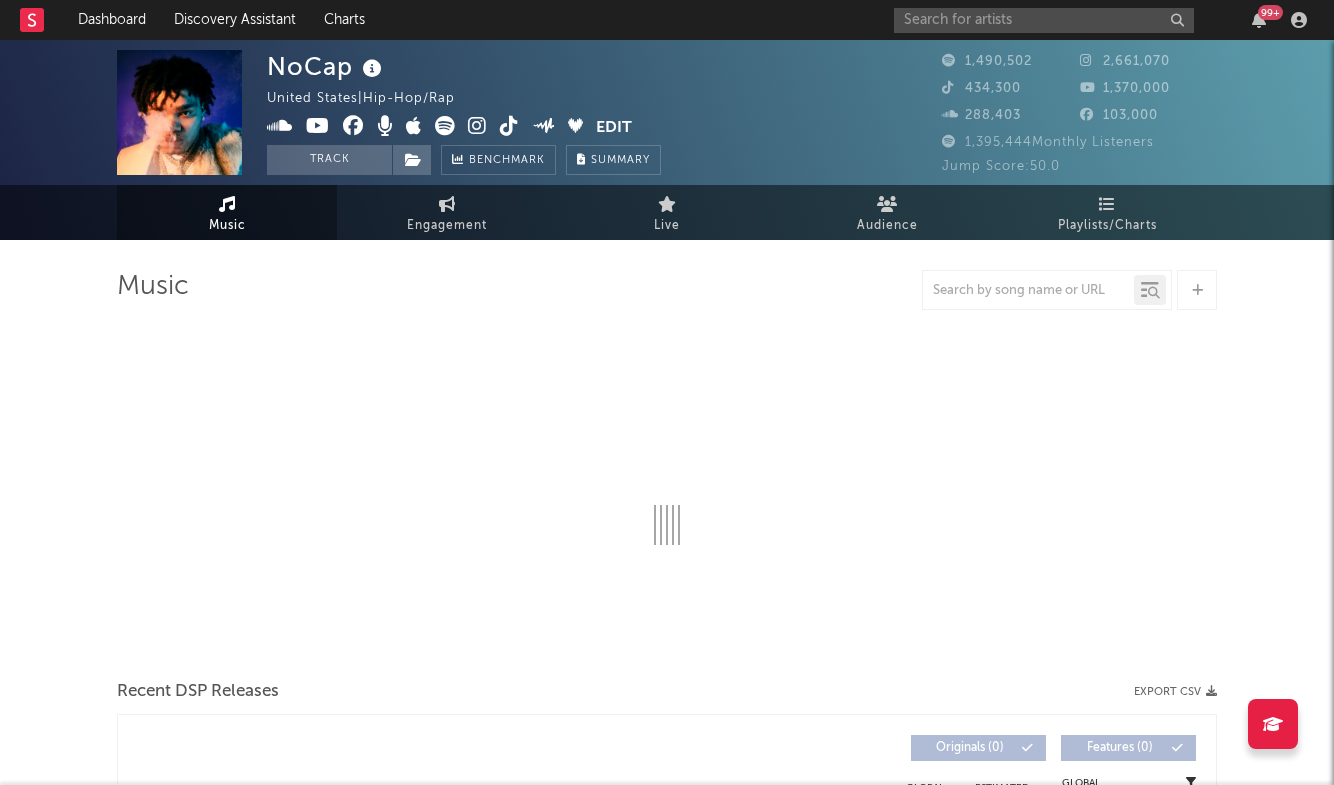 select on "6m" 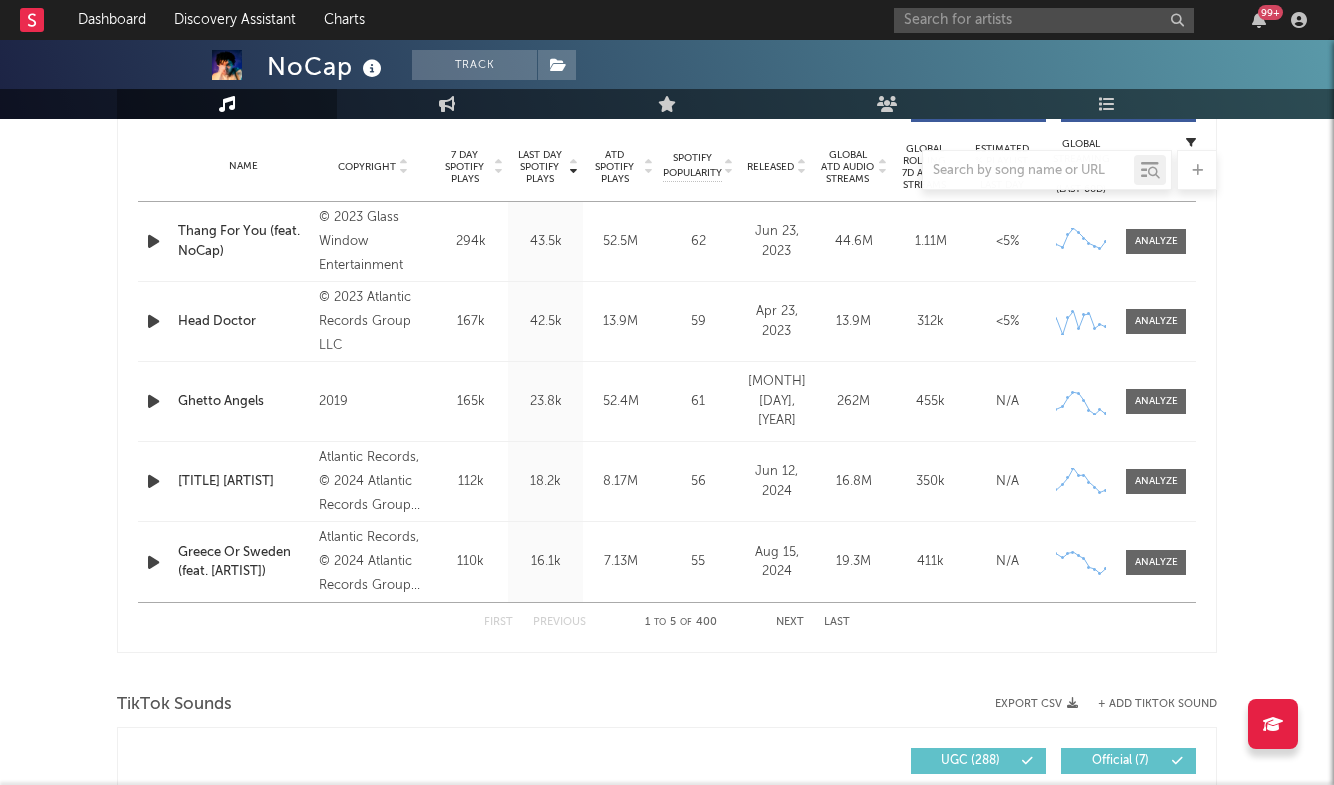scroll, scrollTop: 791, scrollLeft: 0, axis: vertical 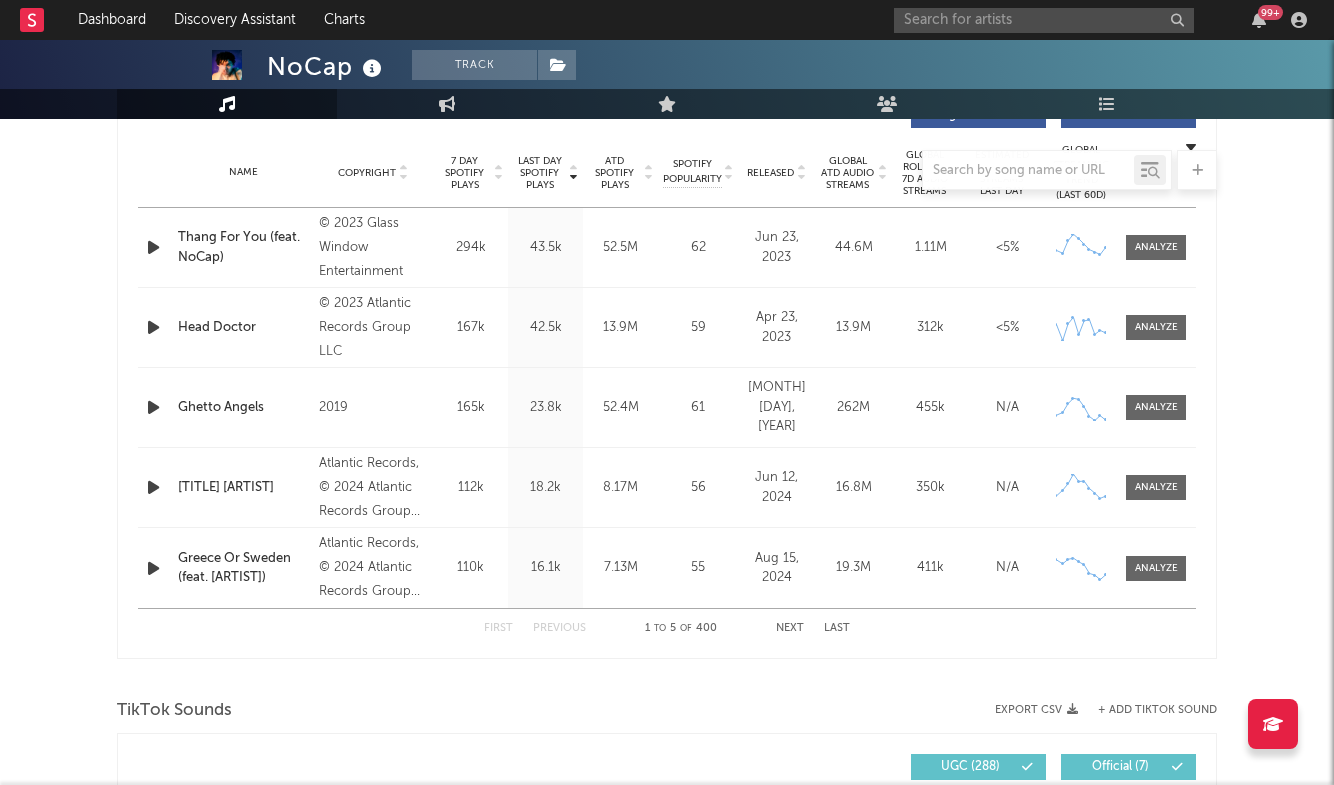 click on "Next" at bounding box center [790, 628] 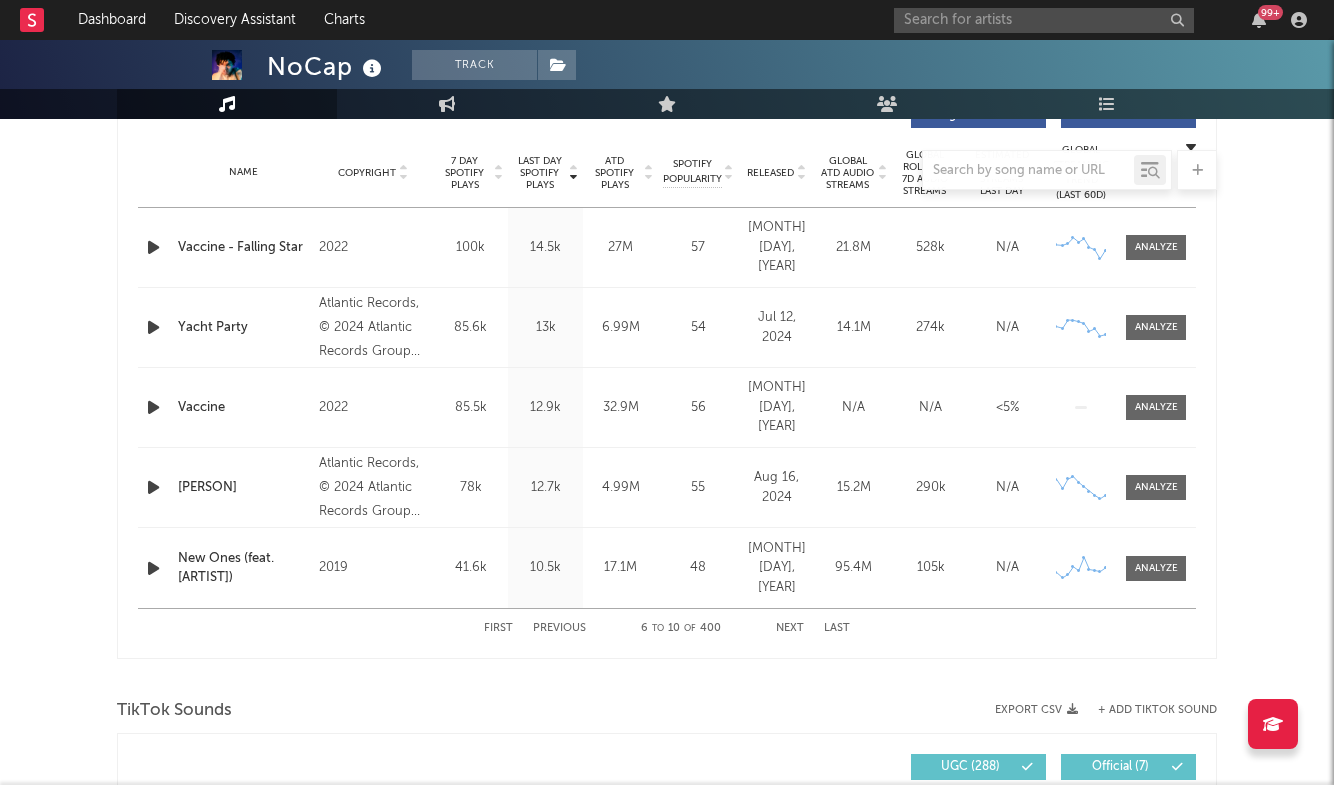 click on "Next" at bounding box center [790, 628] 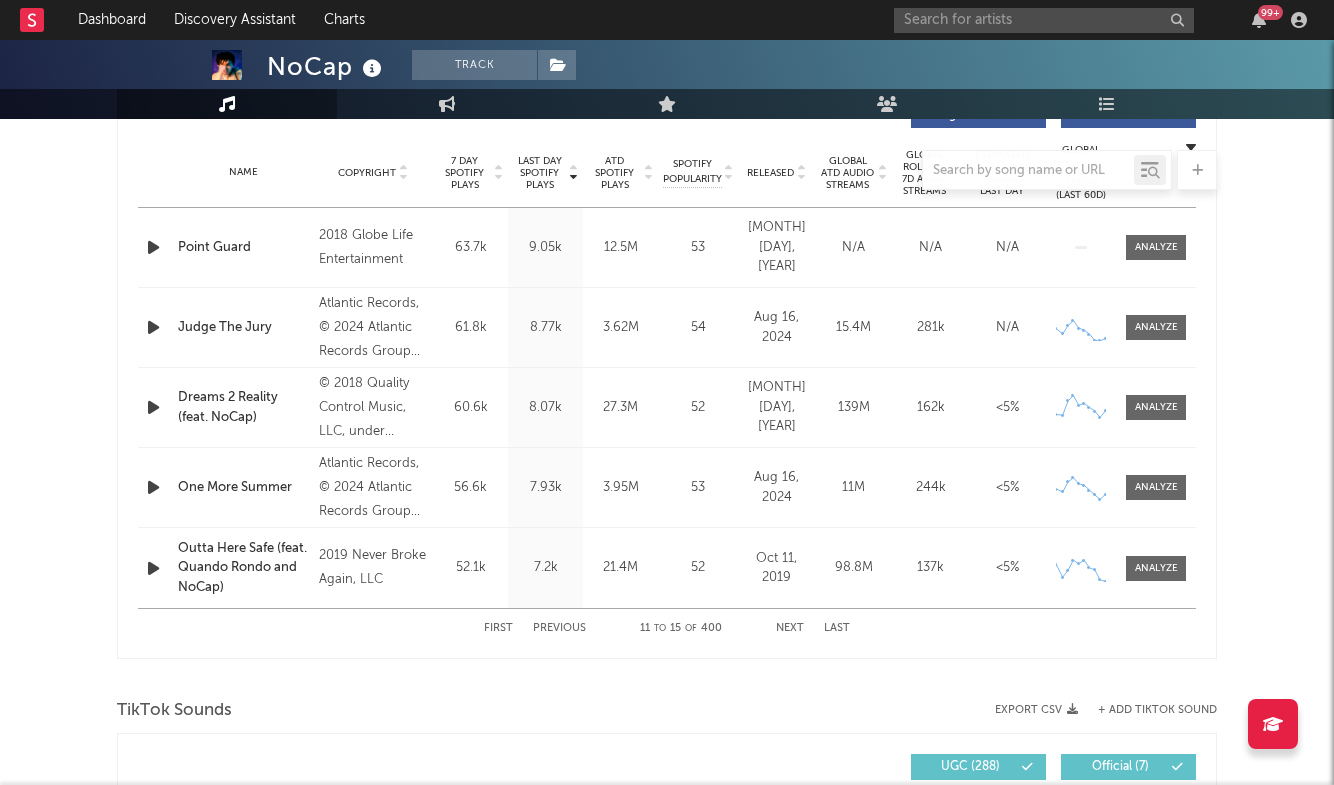 click on "Previous" at bounding box center (559, 628) 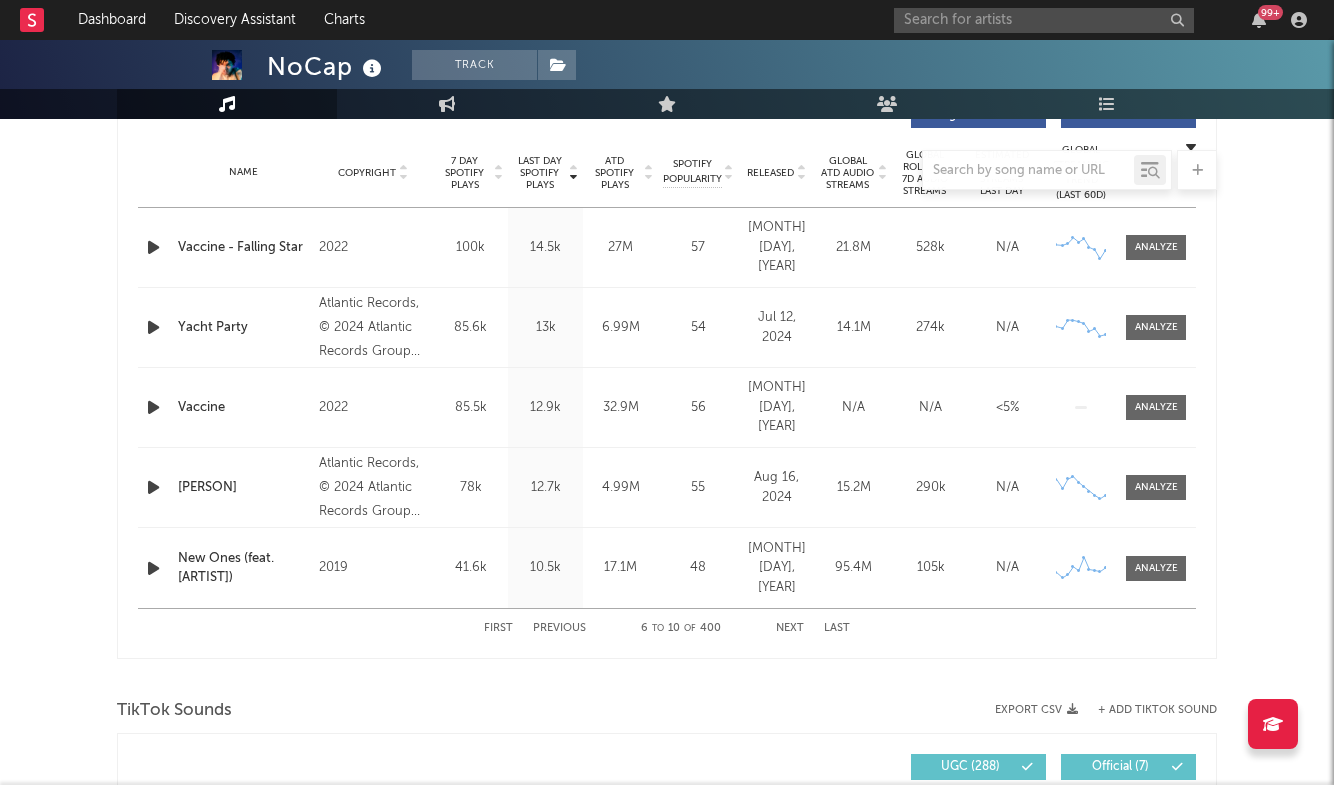 click on "Next" at bounding box center (790, 628) 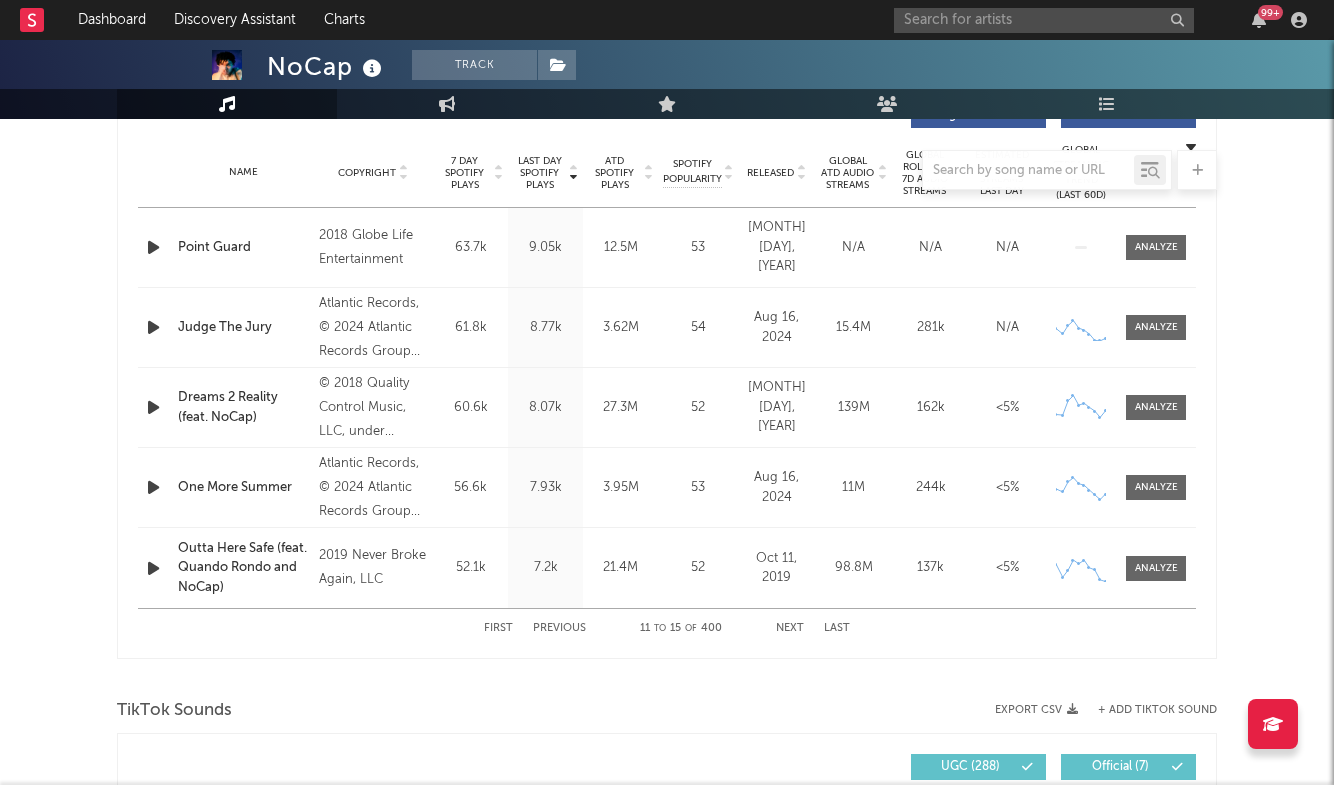 click on "Next" at bounding box center [790, 628] 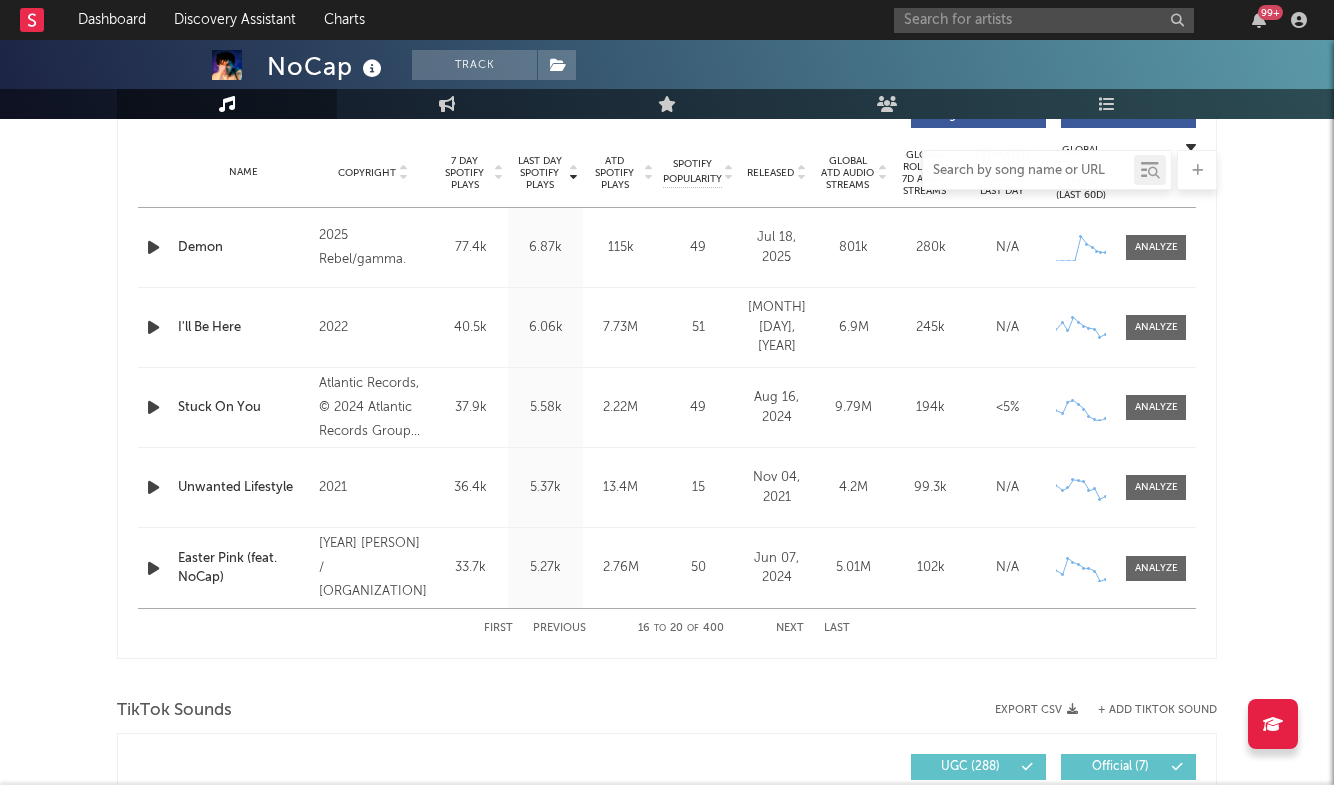 click at bounding box center [1028, 171] 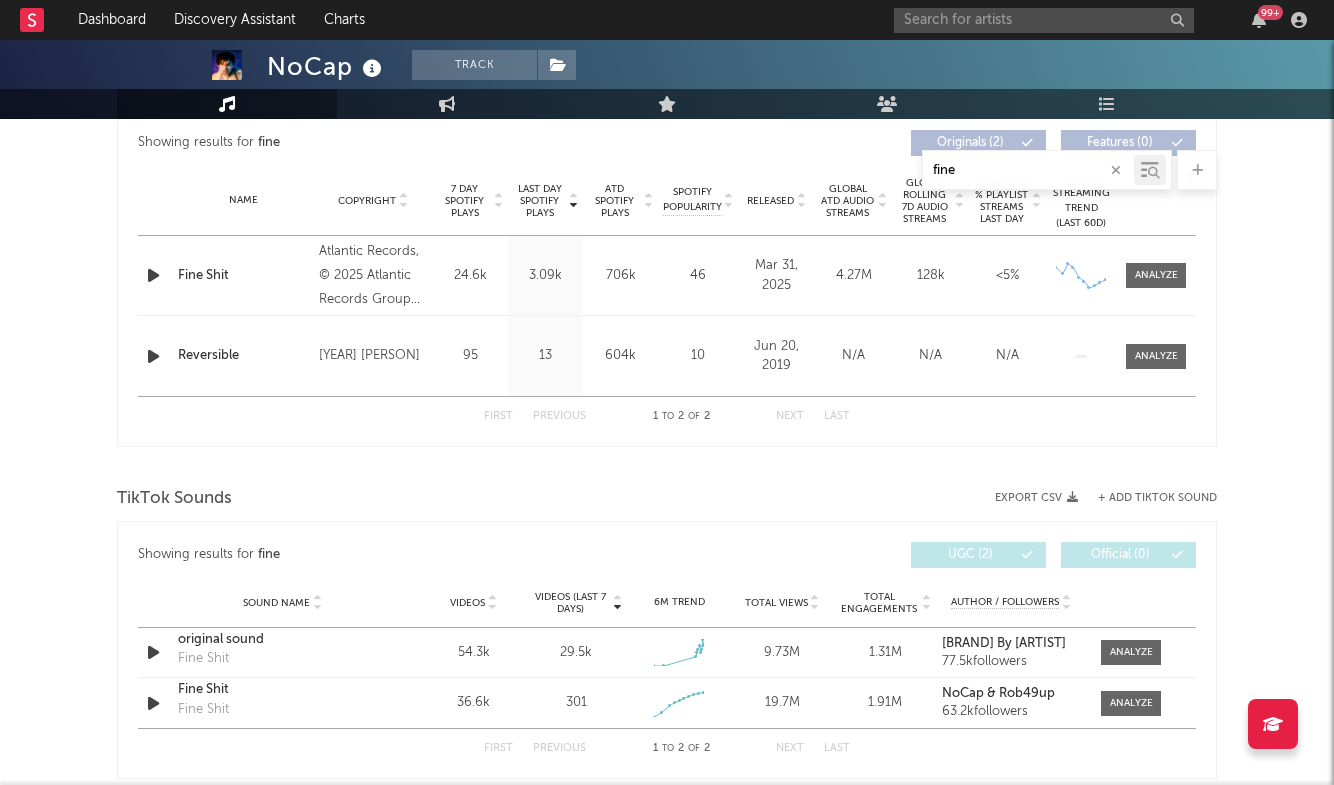 scroll, scrollTop: 748, scrollLeft: 0, axis: vertical 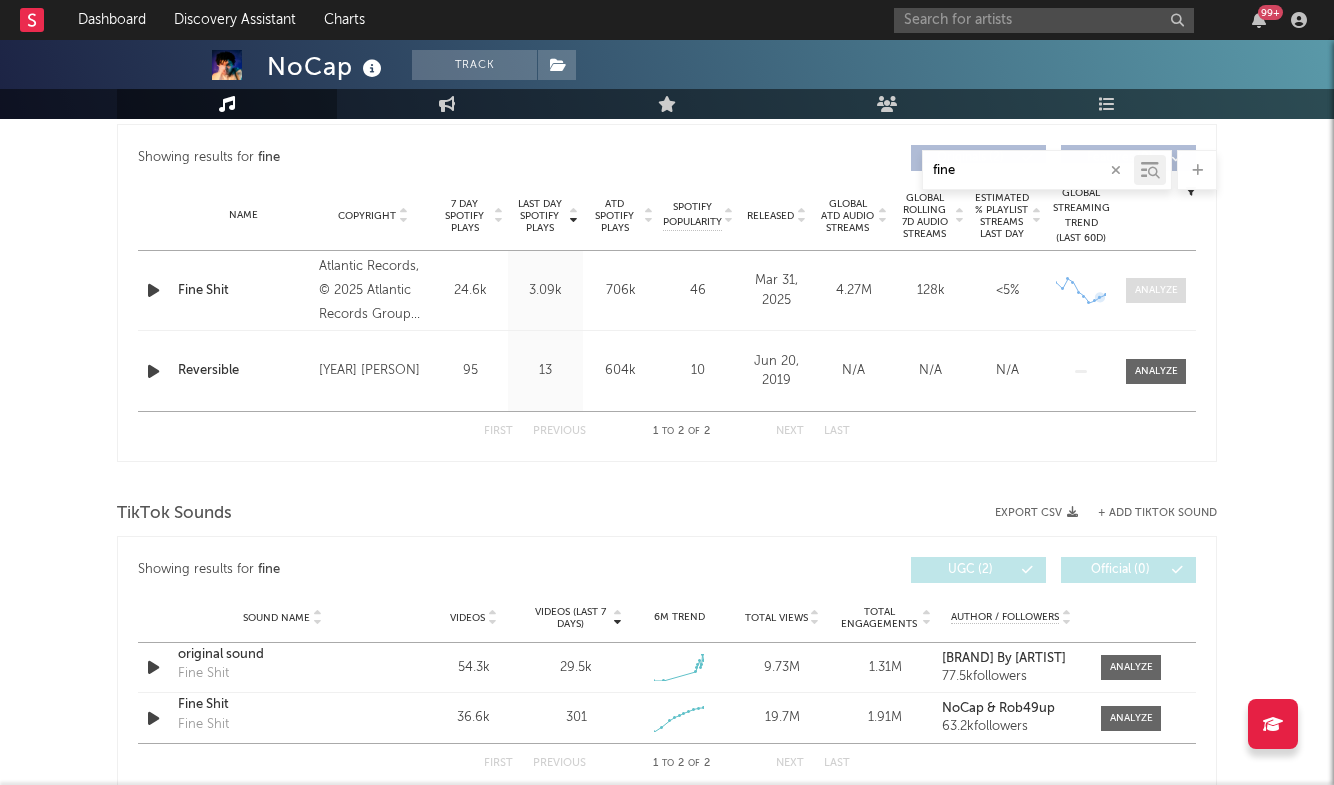 type on "fine" 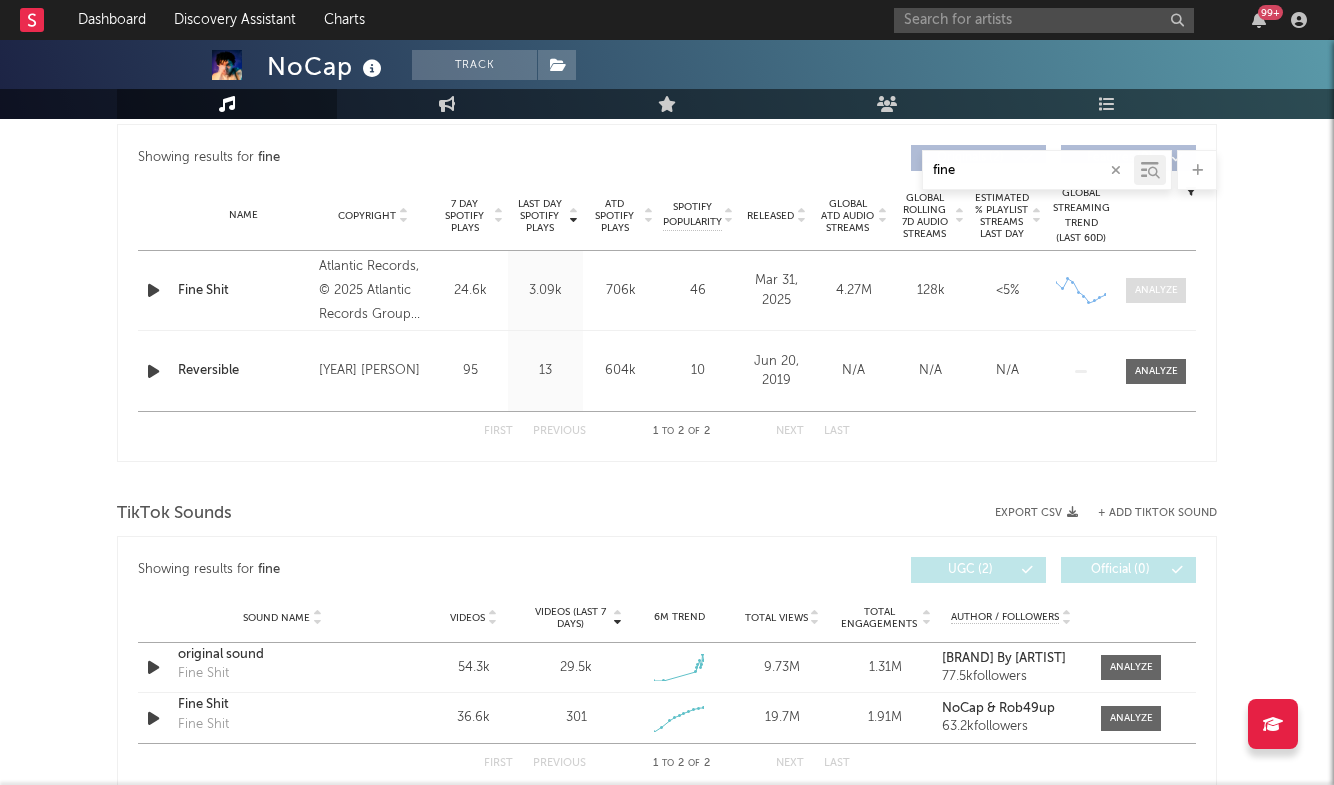 click at bounding box center [1156, 290] 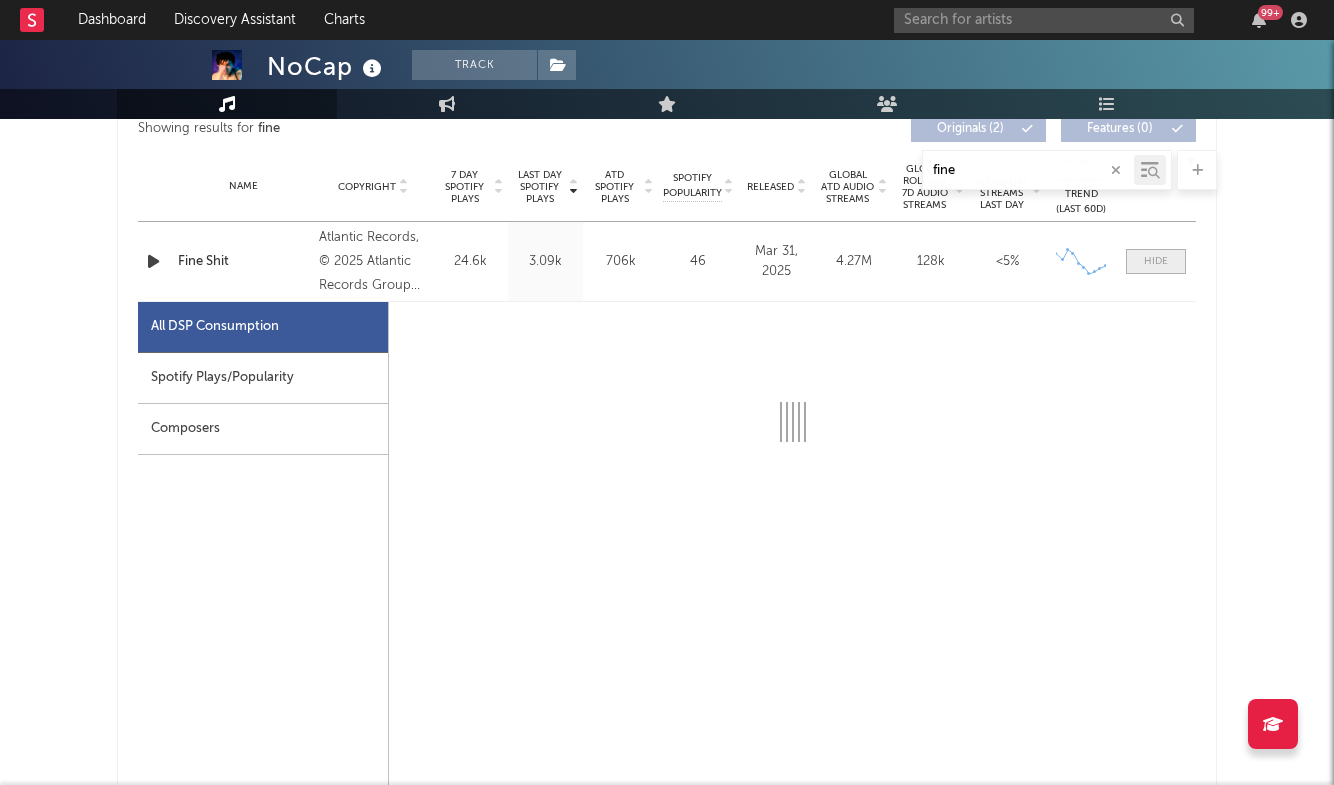 scroll, scrollTop: 785, scrollLeft: 0, axis: vertical 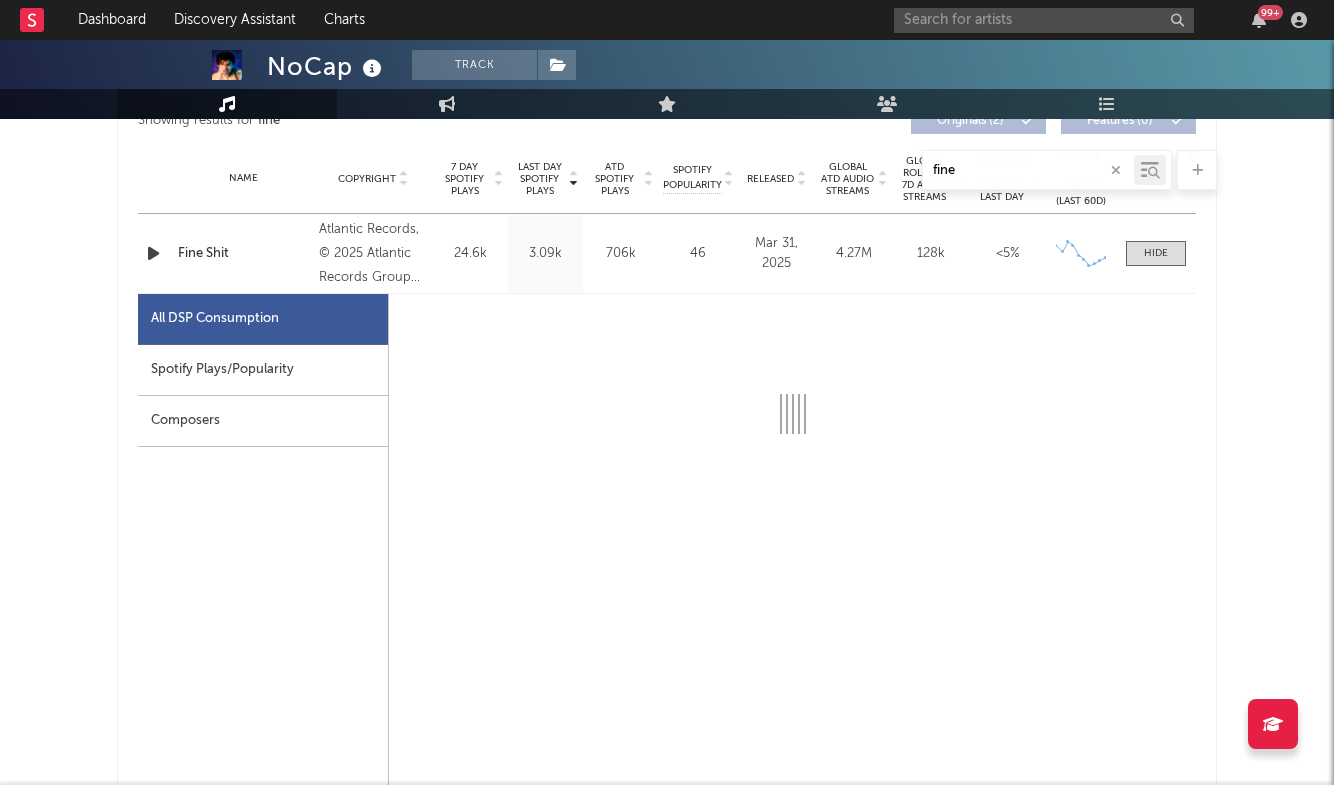select on "1w" 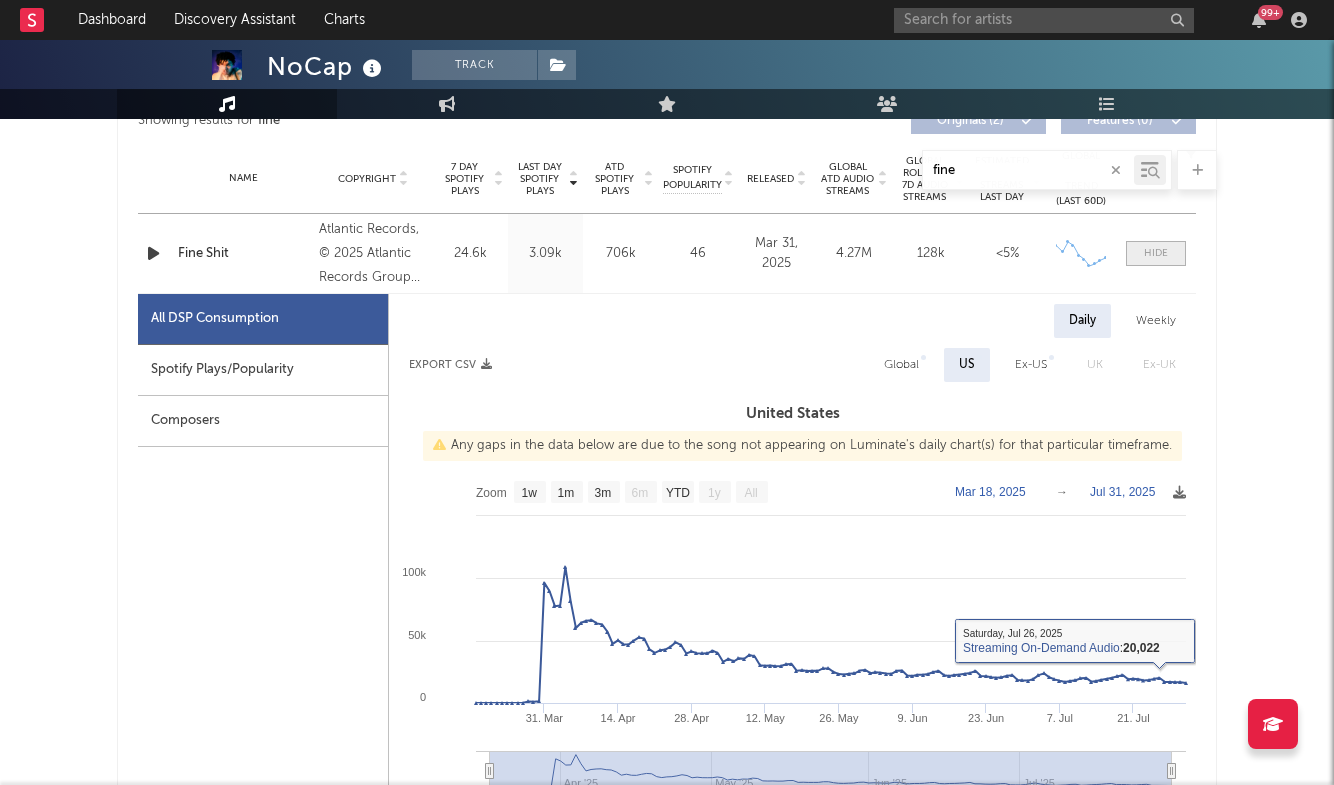 click at bounding box center [1156, 253] 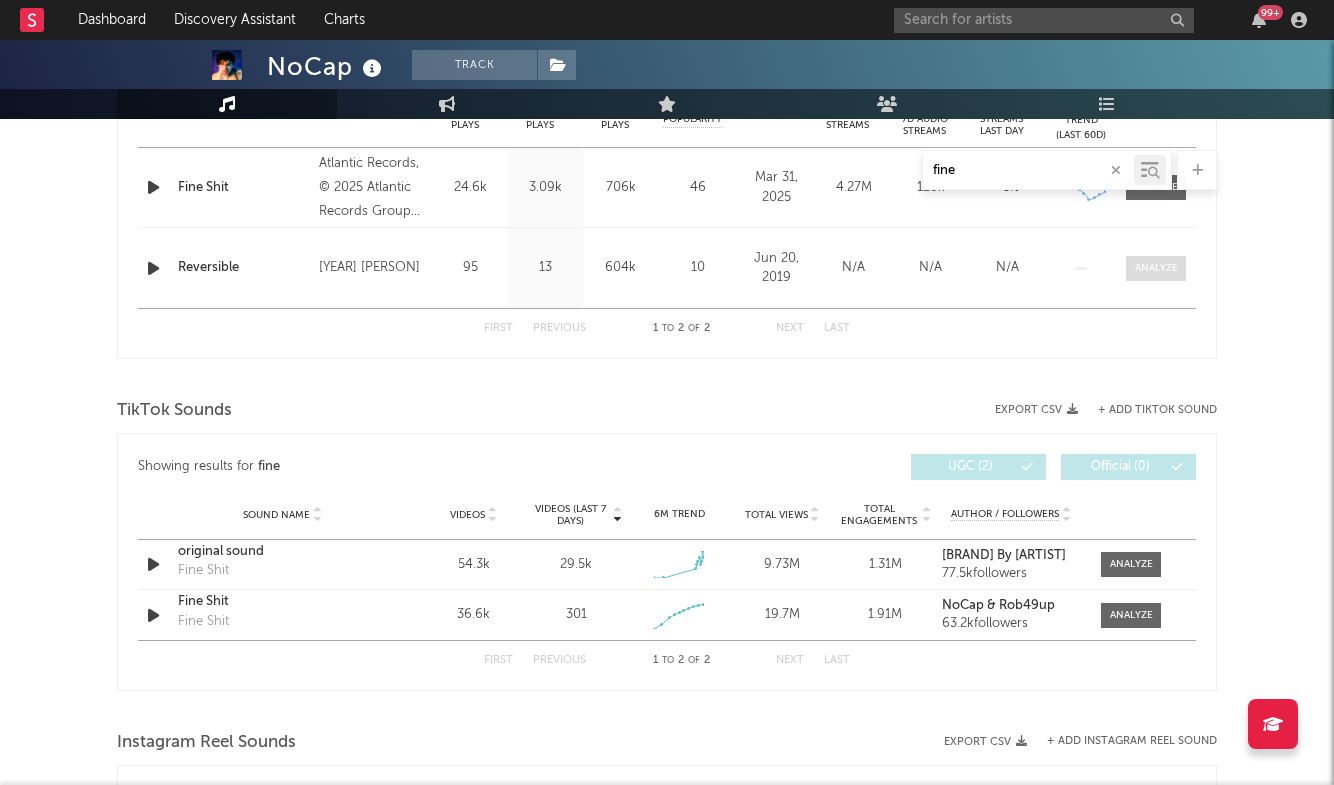 scroll, scrollTop: 856, scrollLeft: 0, axis: vertical 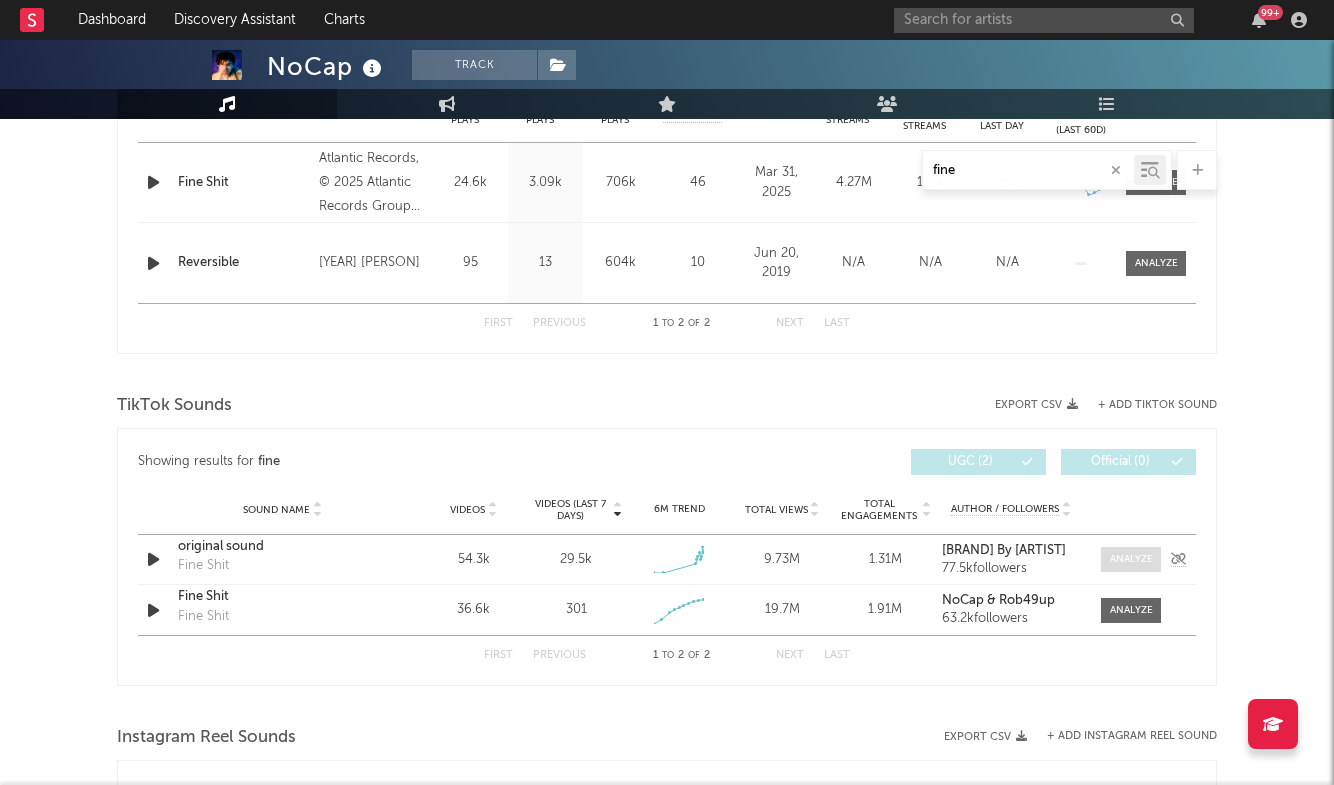 click at bounding box center (1131, 559) 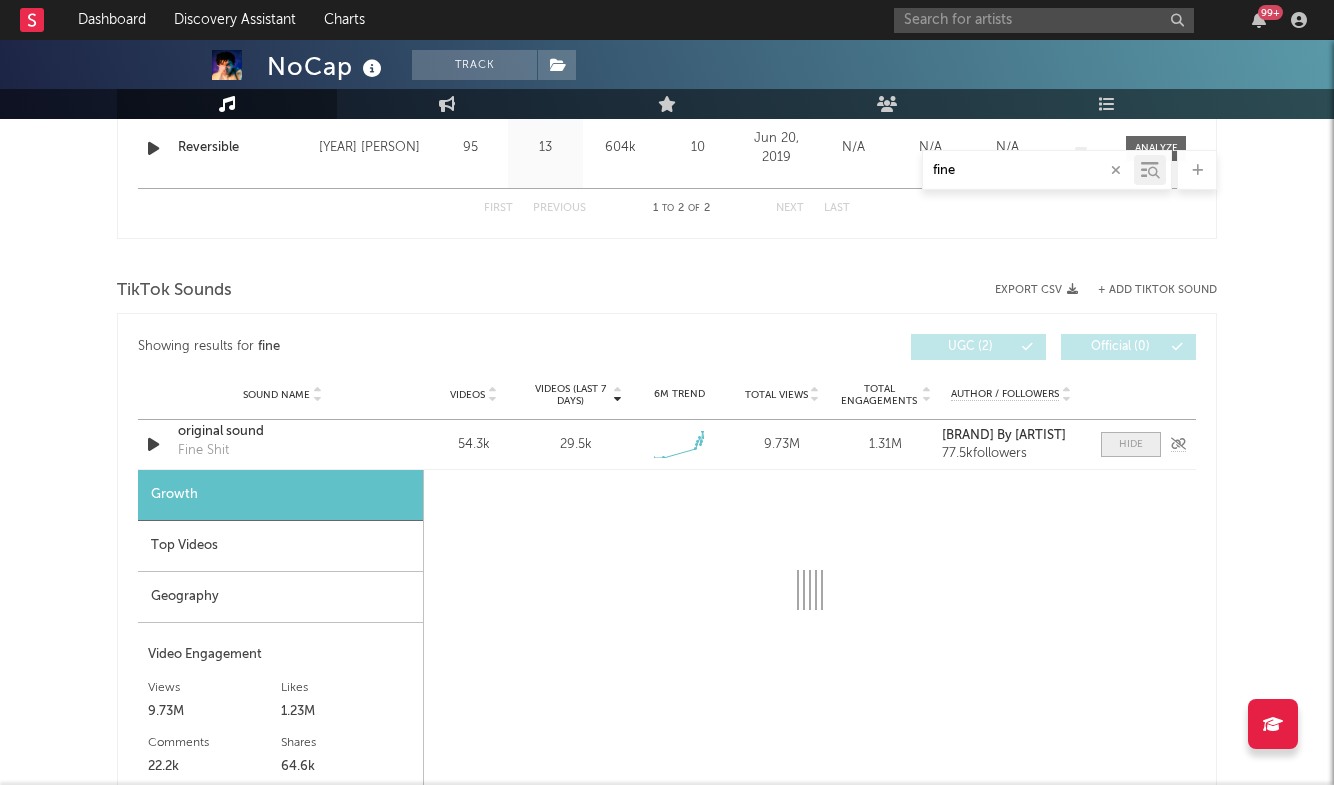 select on "1w" 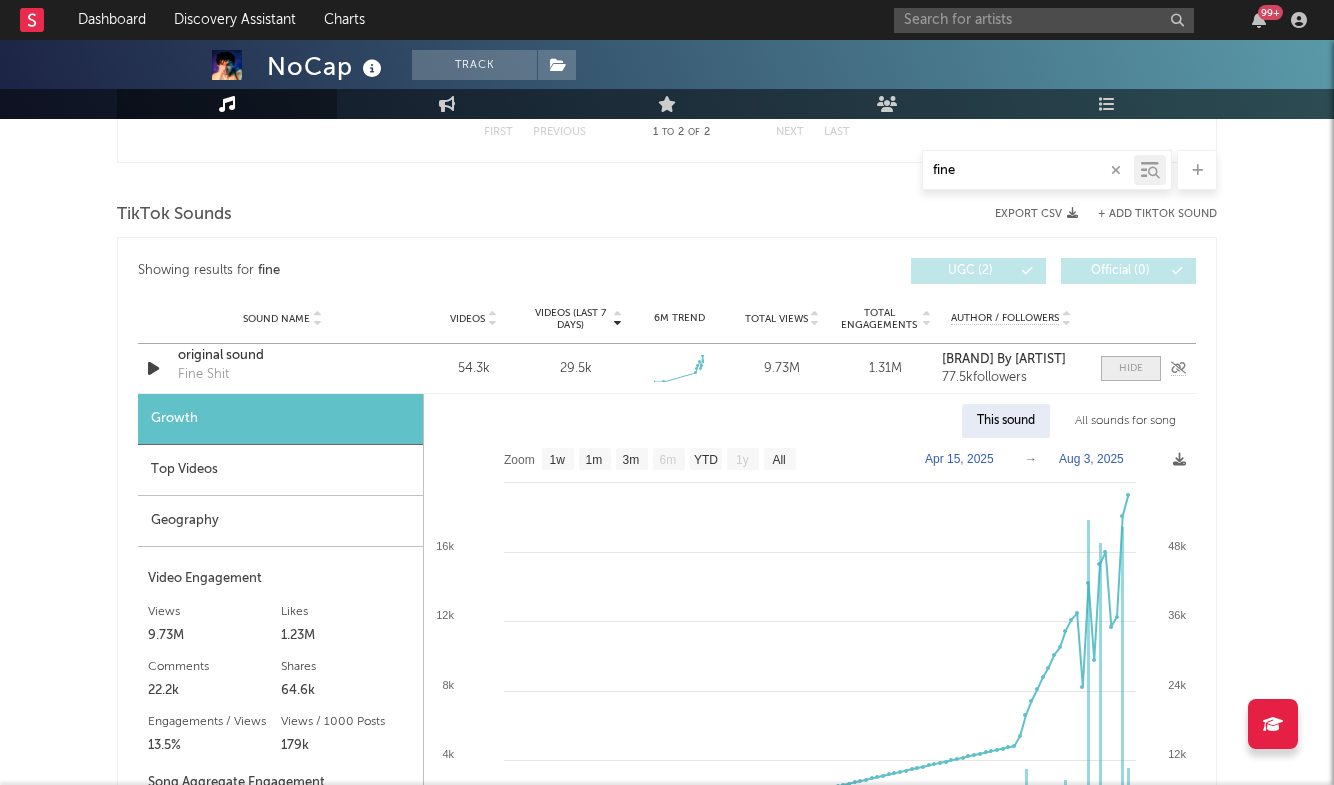 scroll, scrollTop: 1050, scrollLeft: 0, axis: vertical 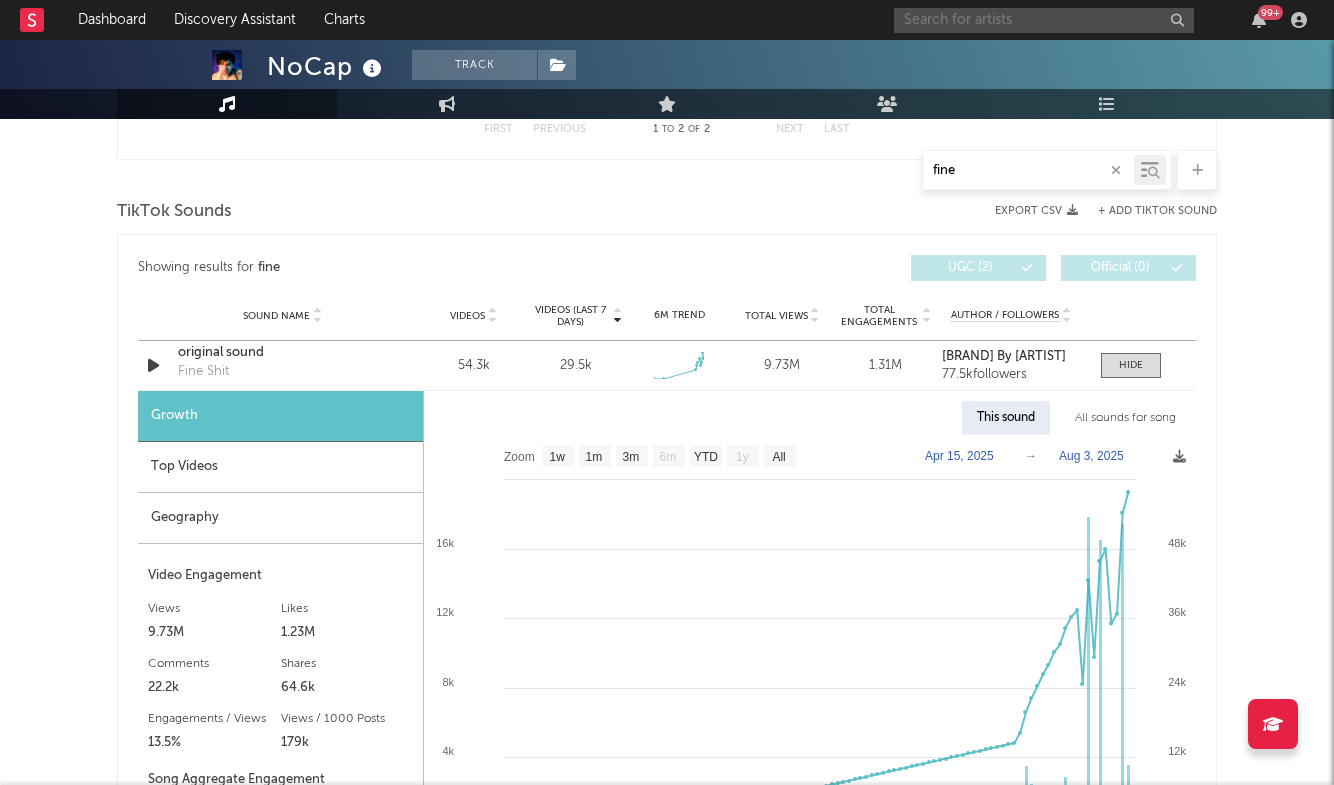 click at bounding box center [1044, 20] 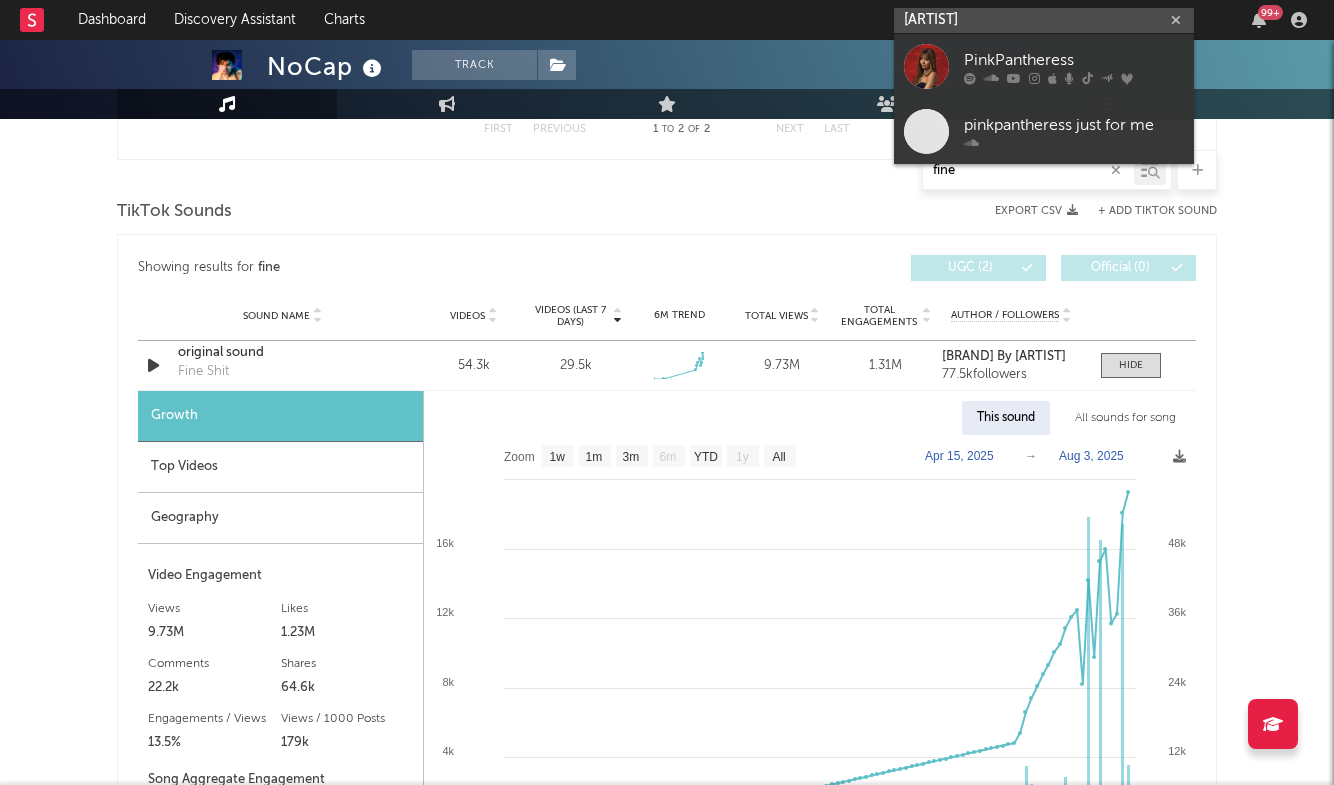 type on "pink pantheress" 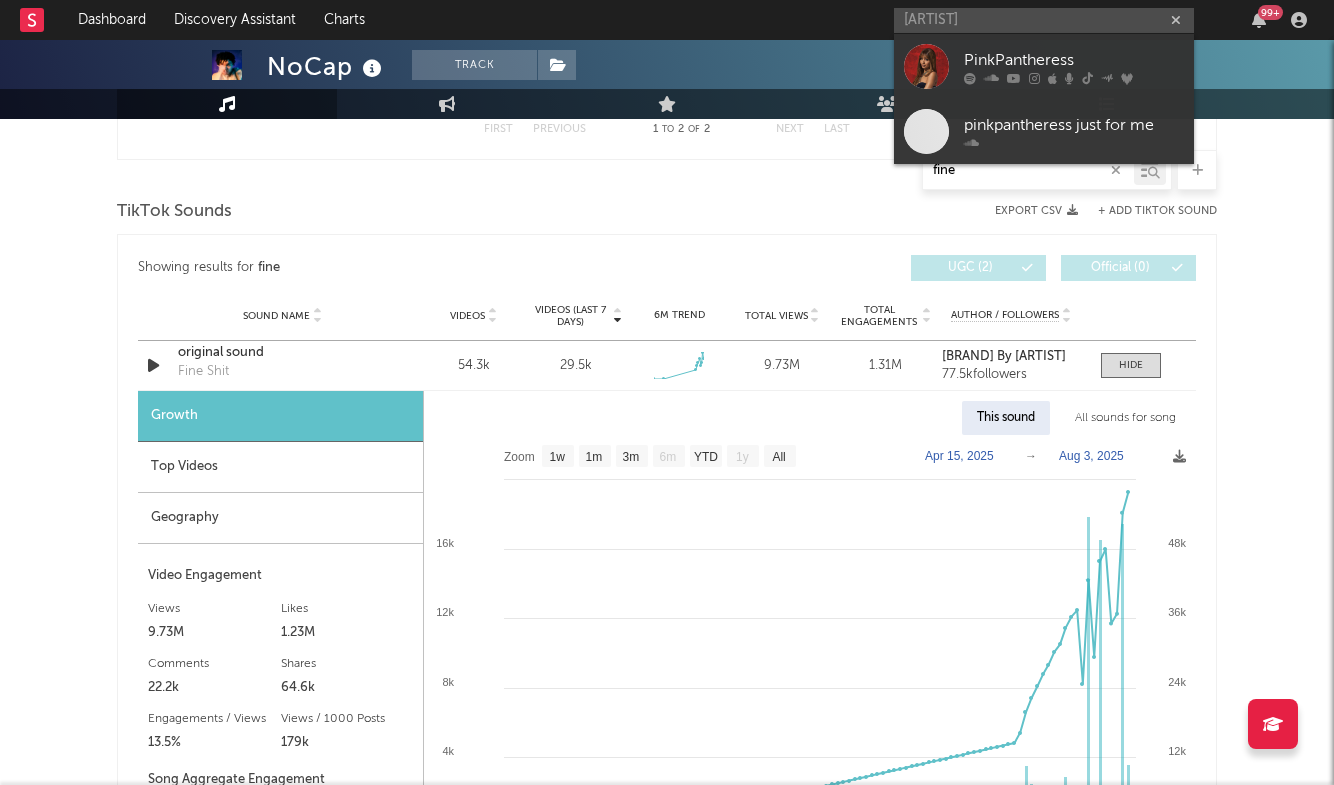 click at bounding box center (1074, 78) 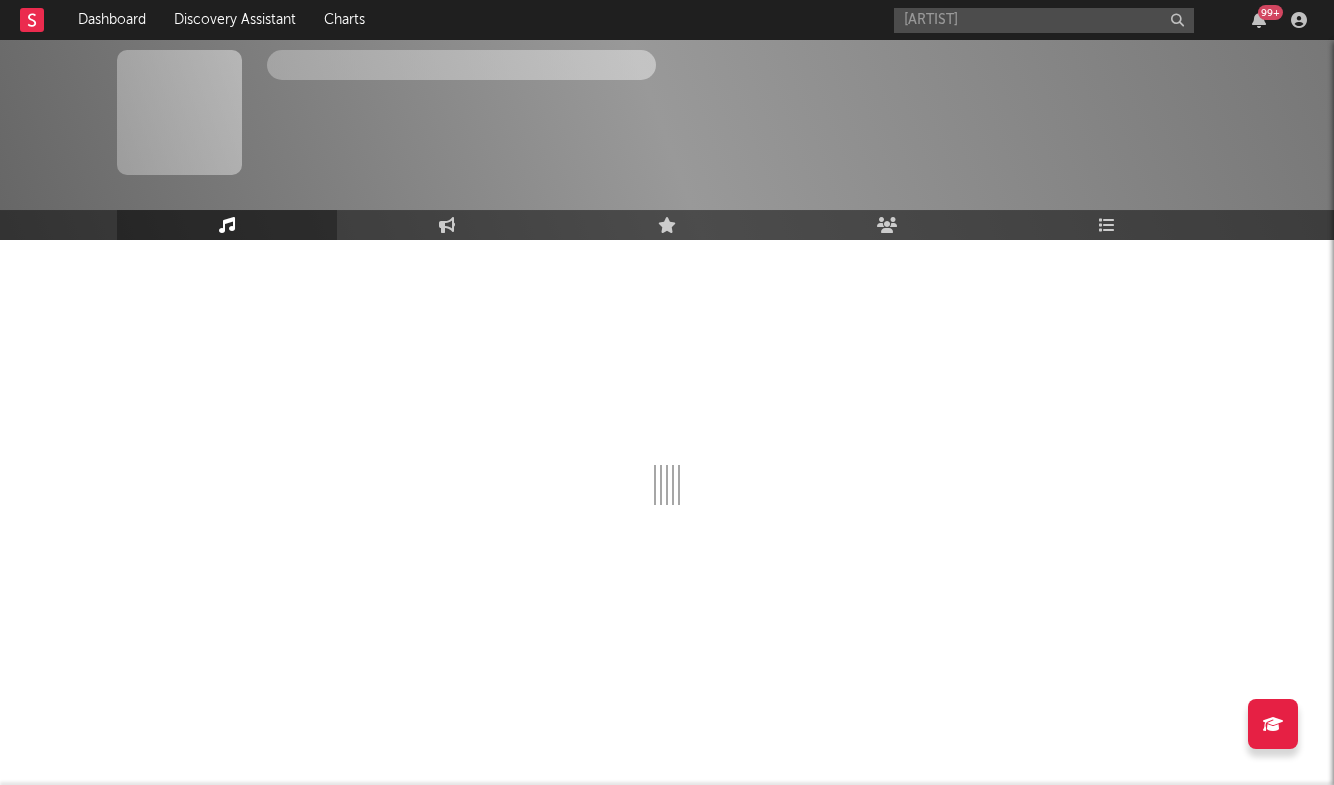 type 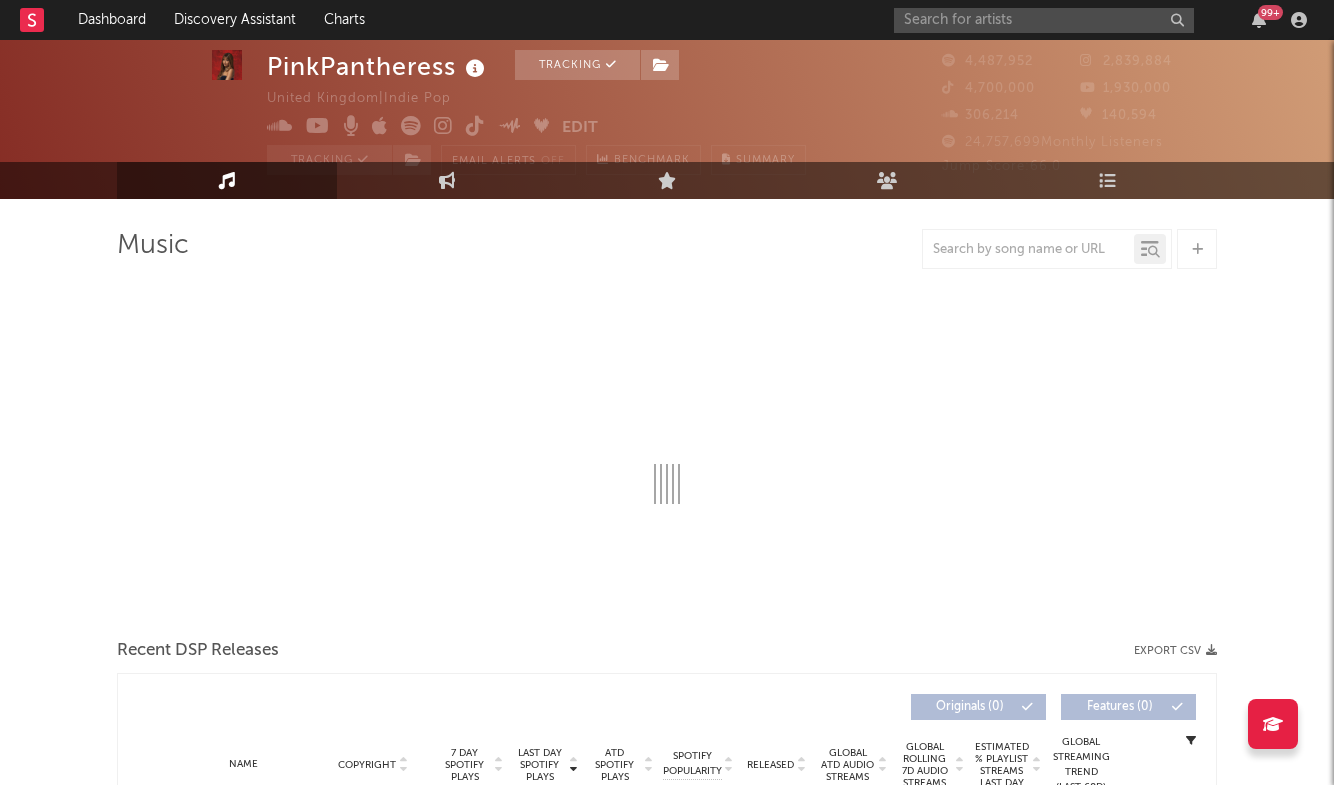 scroll, scrollTop: 42, scrollLeft: 0, axis: vertical 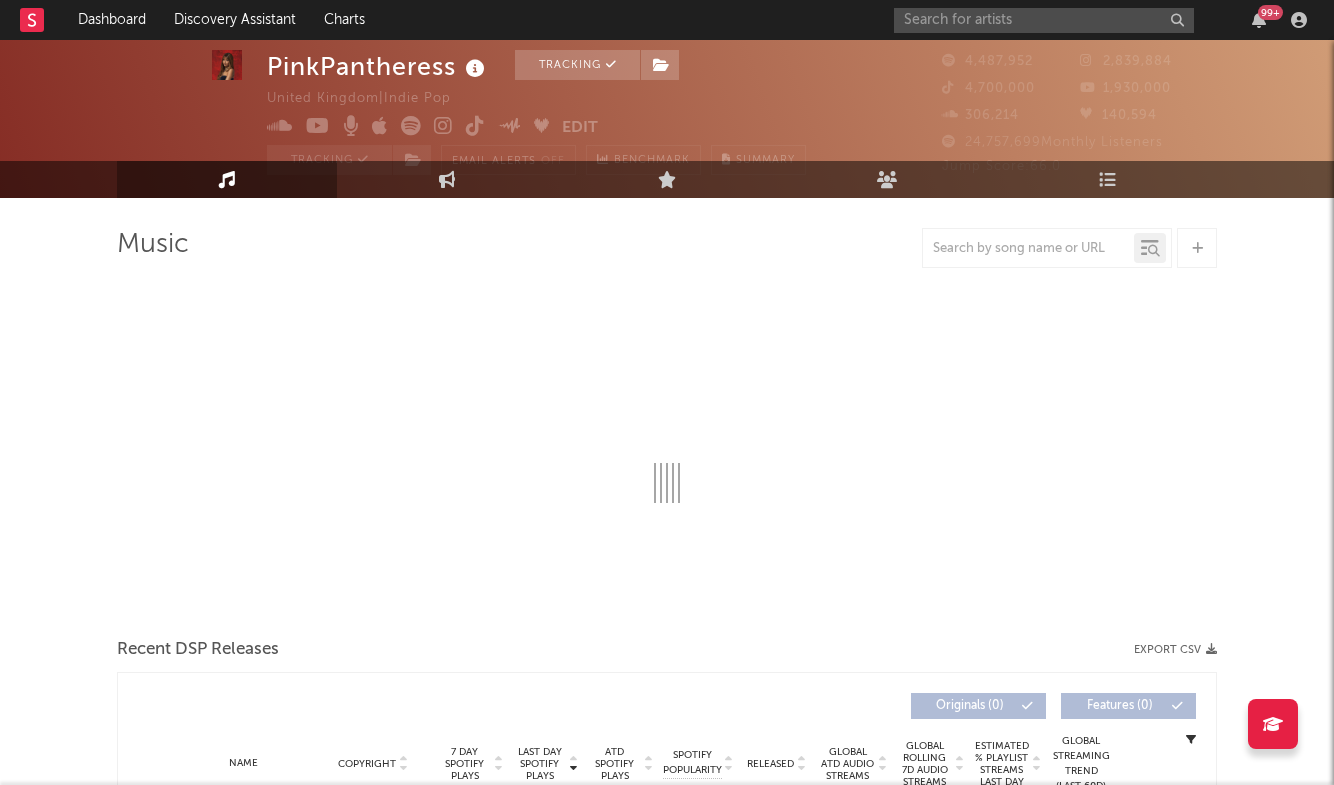 select on "6m" 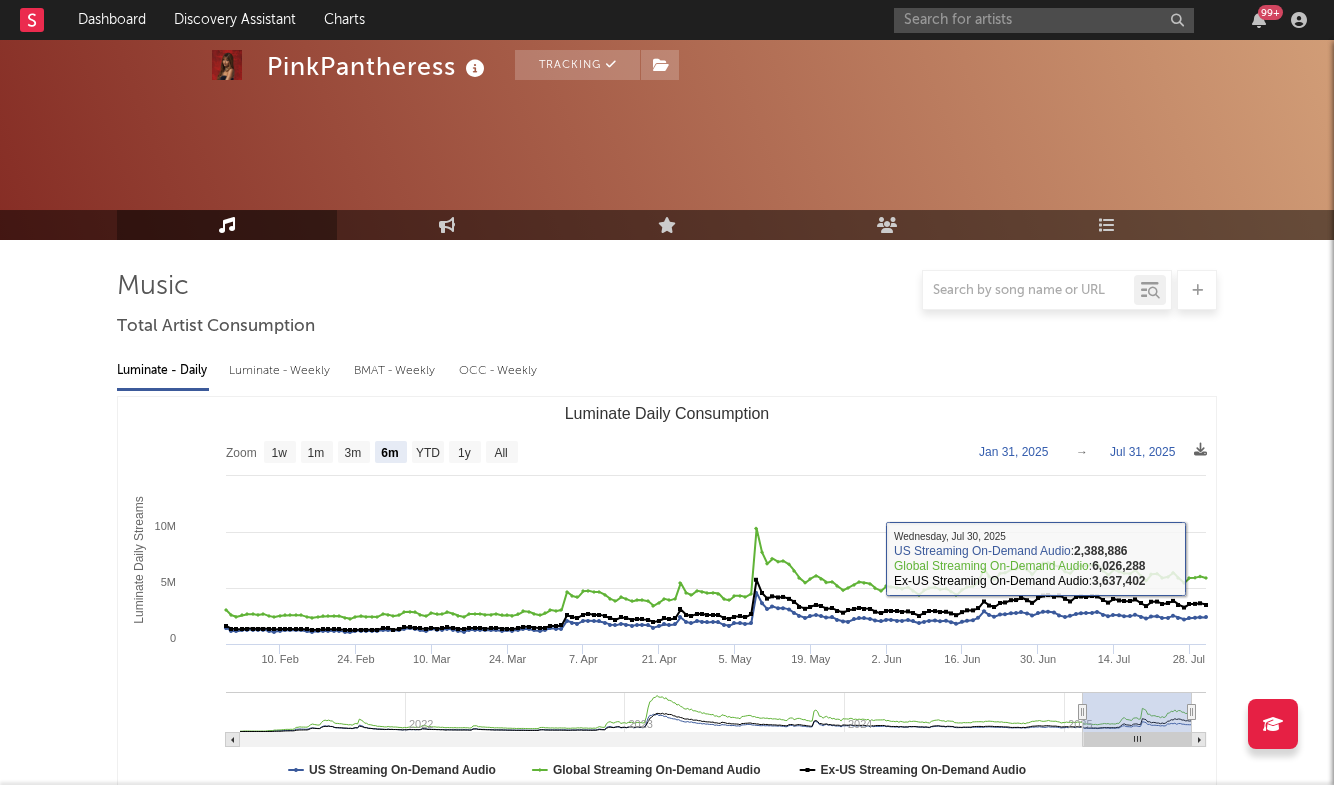 select on "6m" 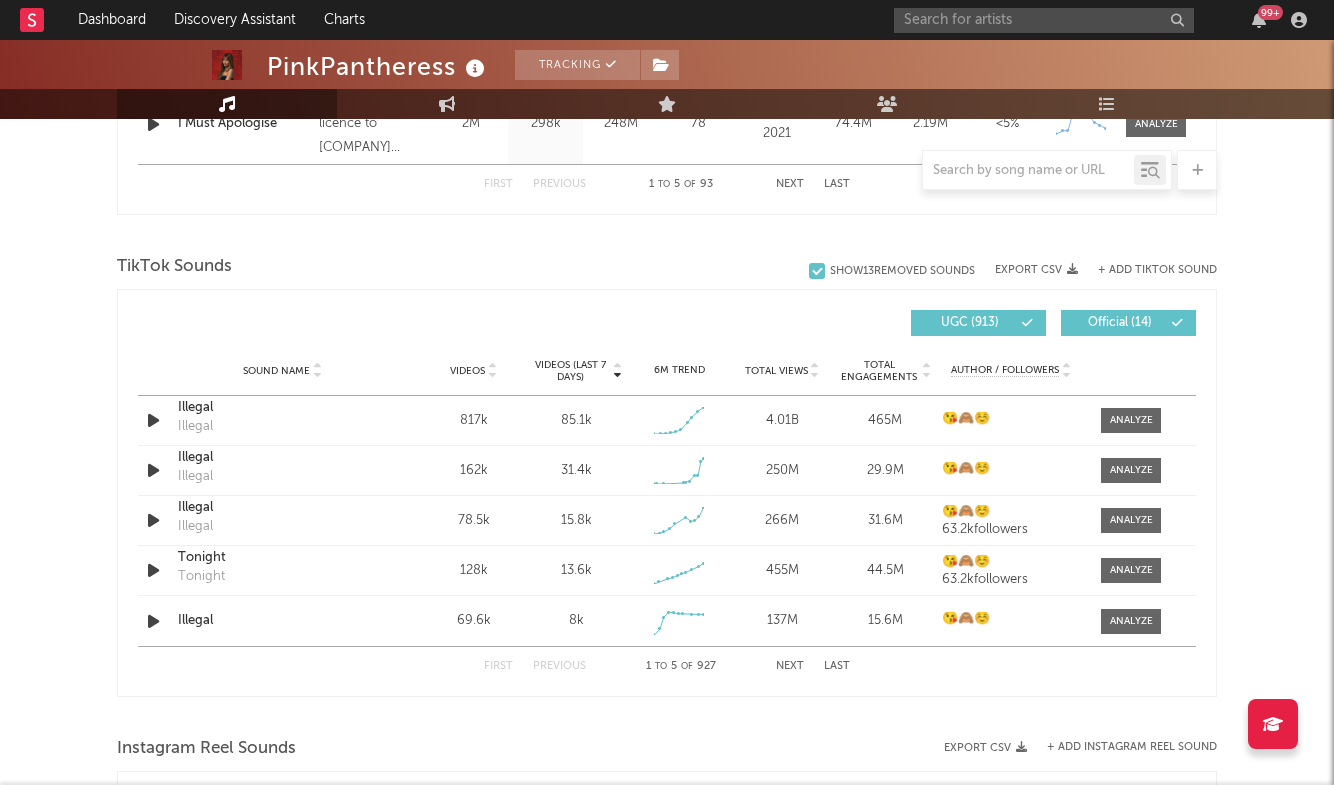 scroll, scrollTop: 1236, scrollLeft: 0, axis: vertical 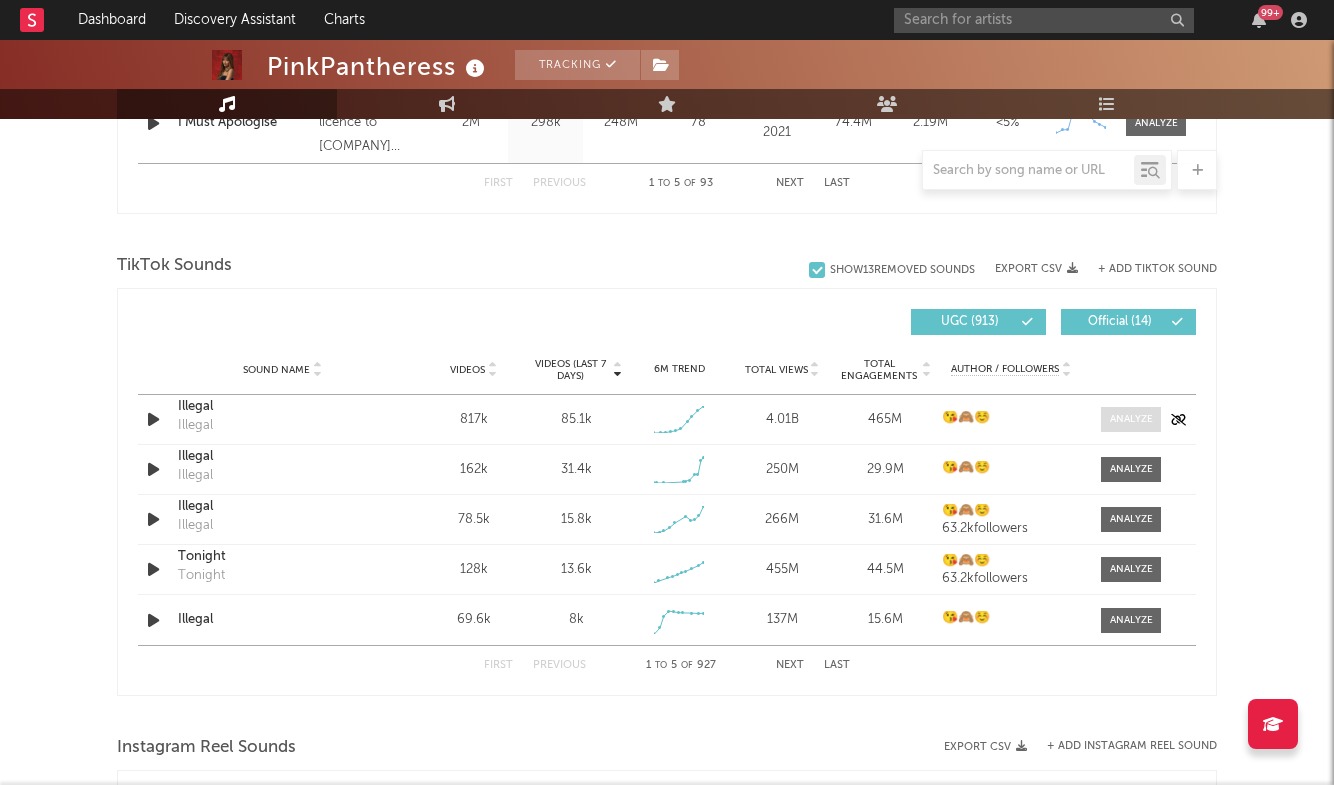 click at bounding box center (1131, 419) 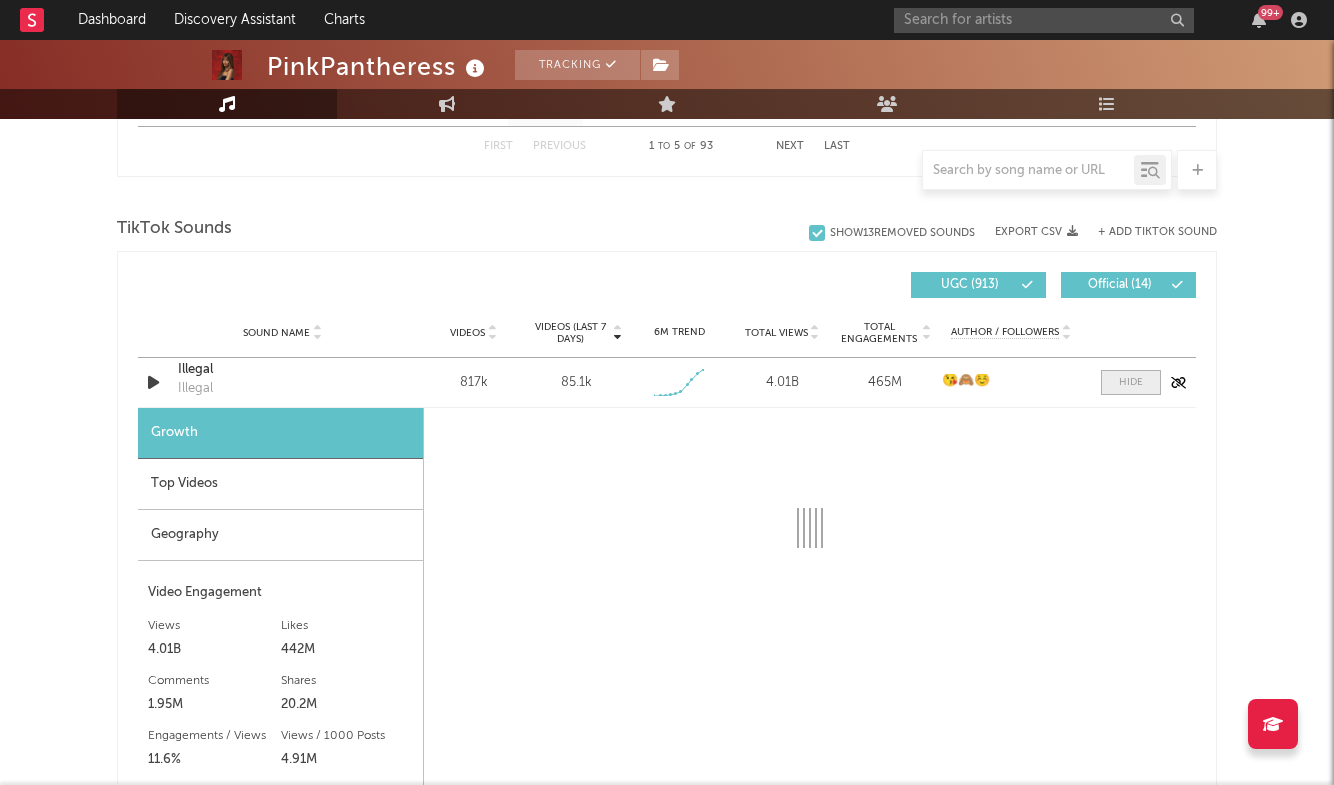 select on "1w" 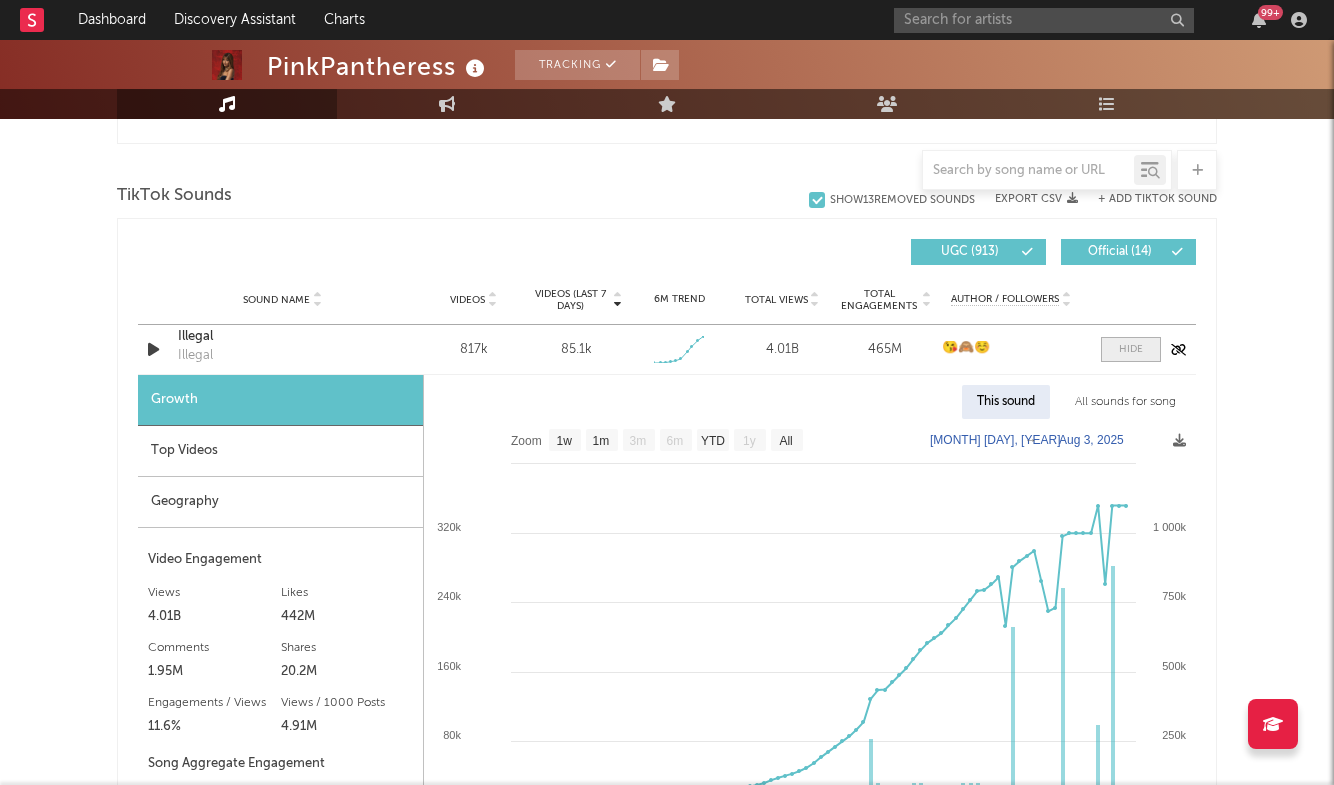scroll, scrollTop: 1310, scrollLeft: 0, axis: vertical 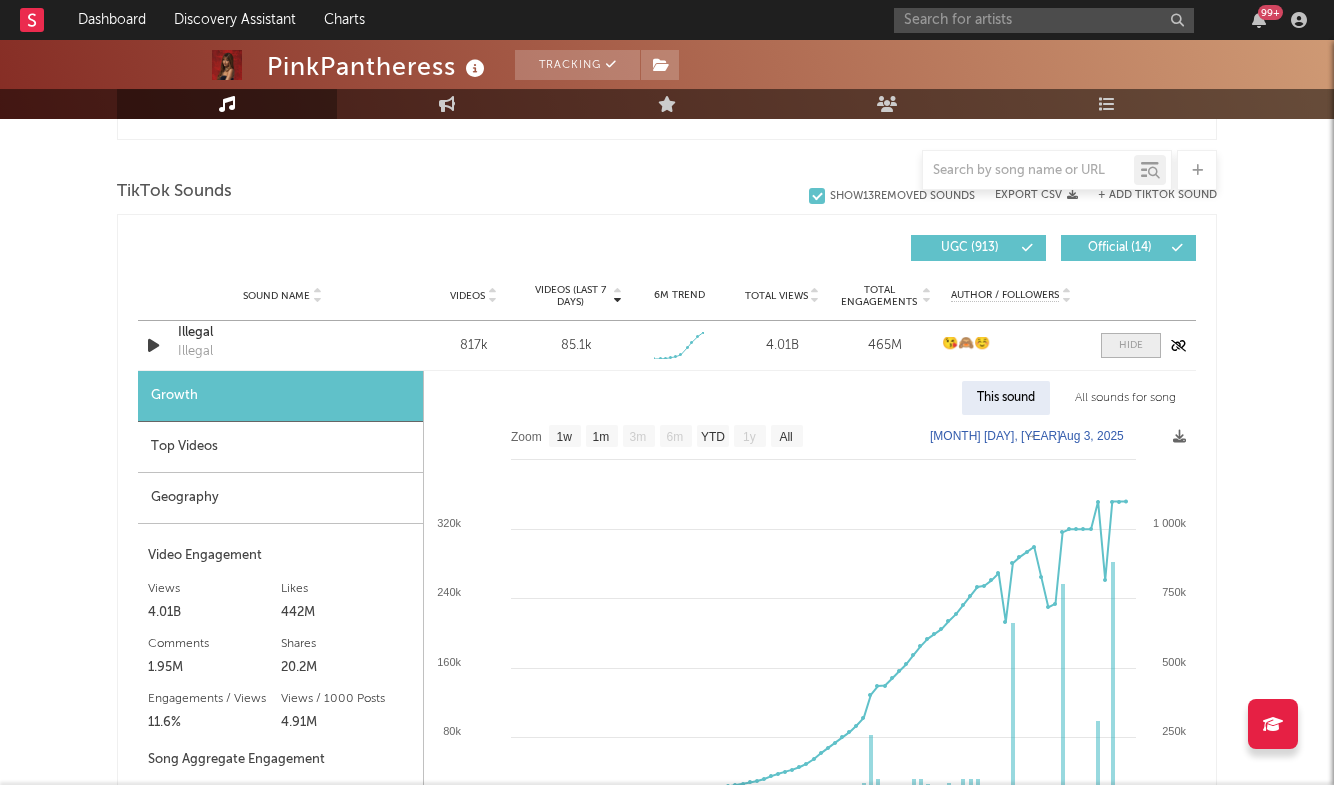 click at bounding box center (1131, 345) 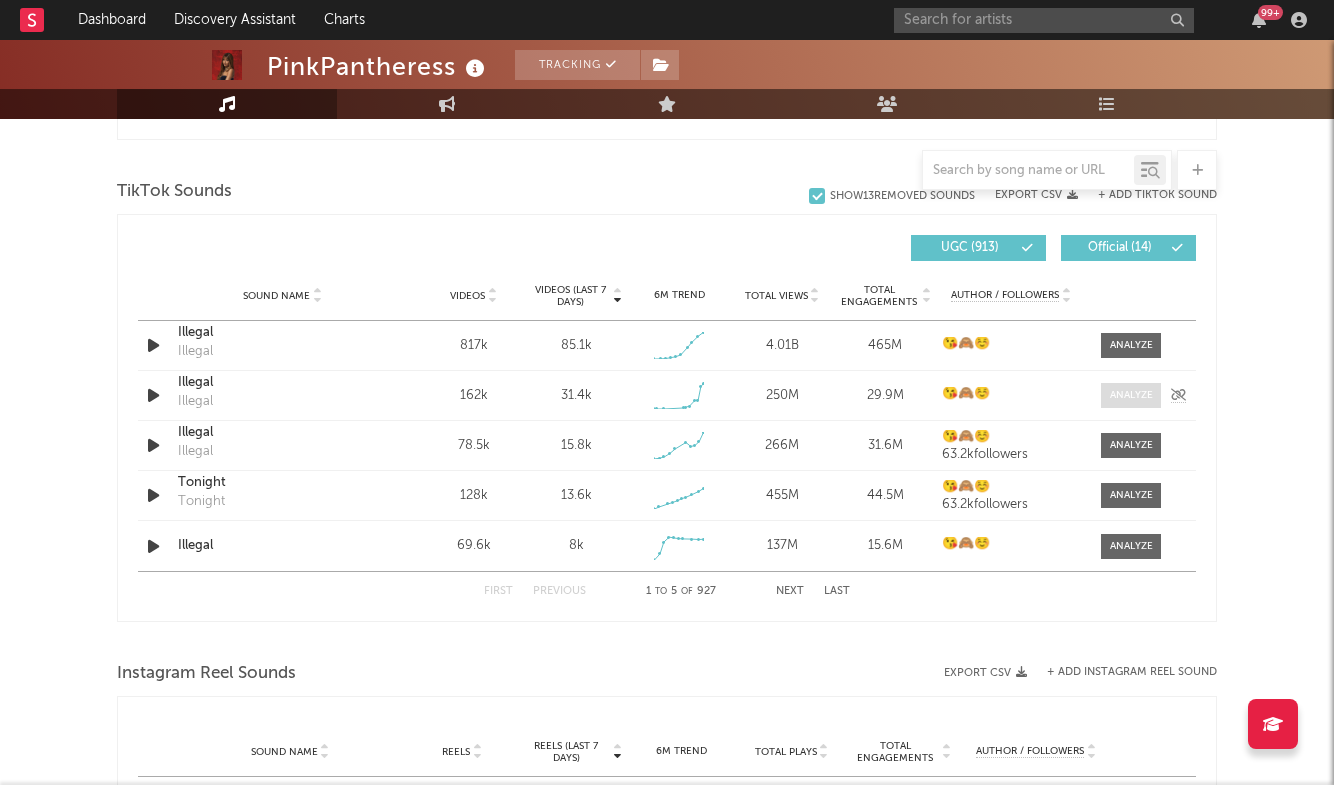 click at bounding box center (1131, 395) 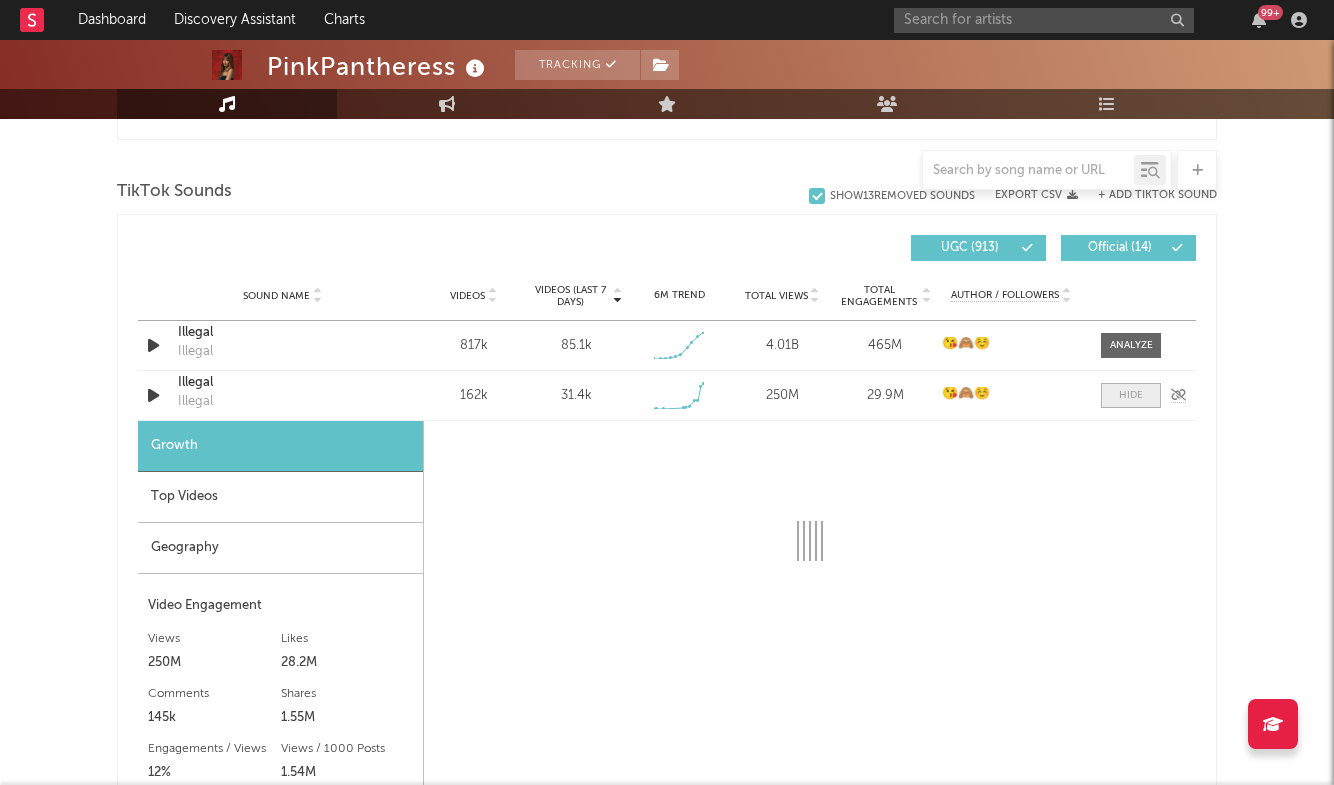 select on "1w" 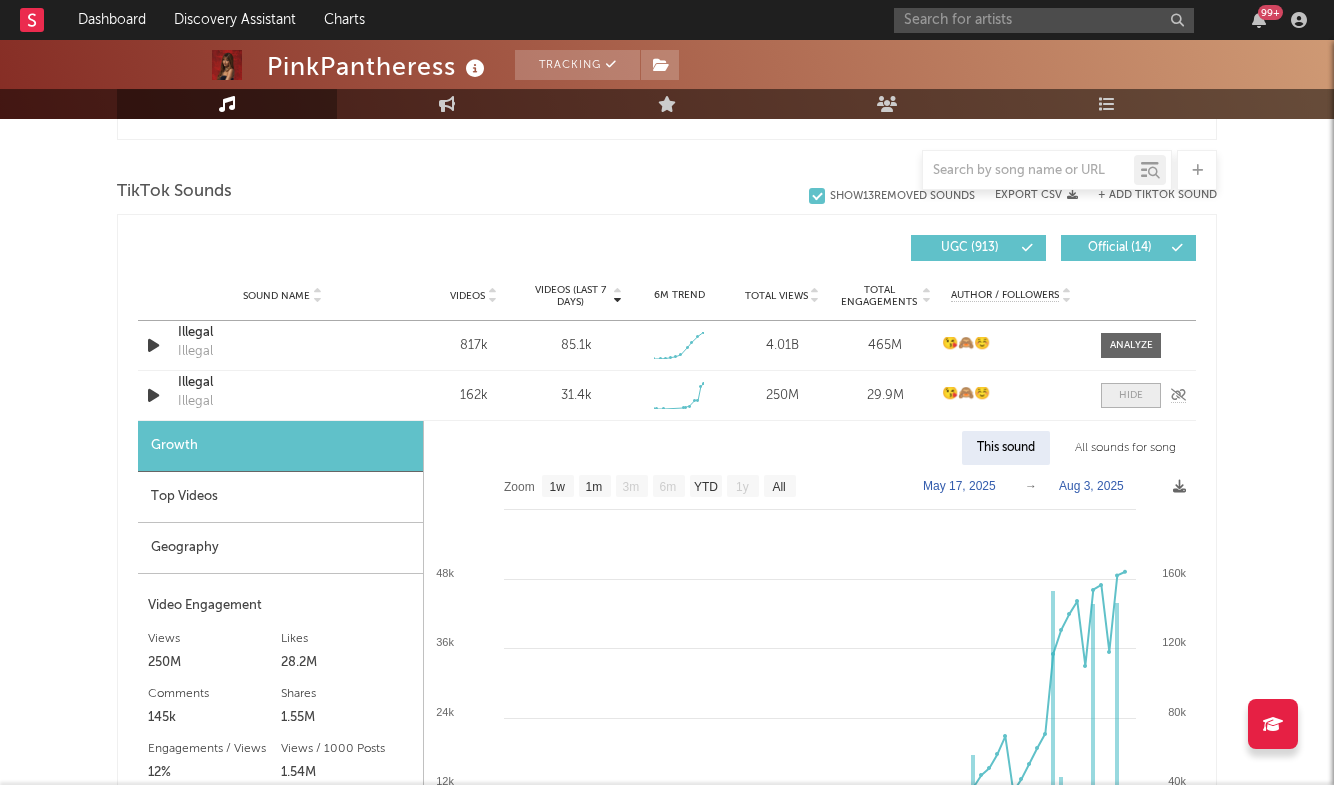 click at bounding box center [1131, 395] 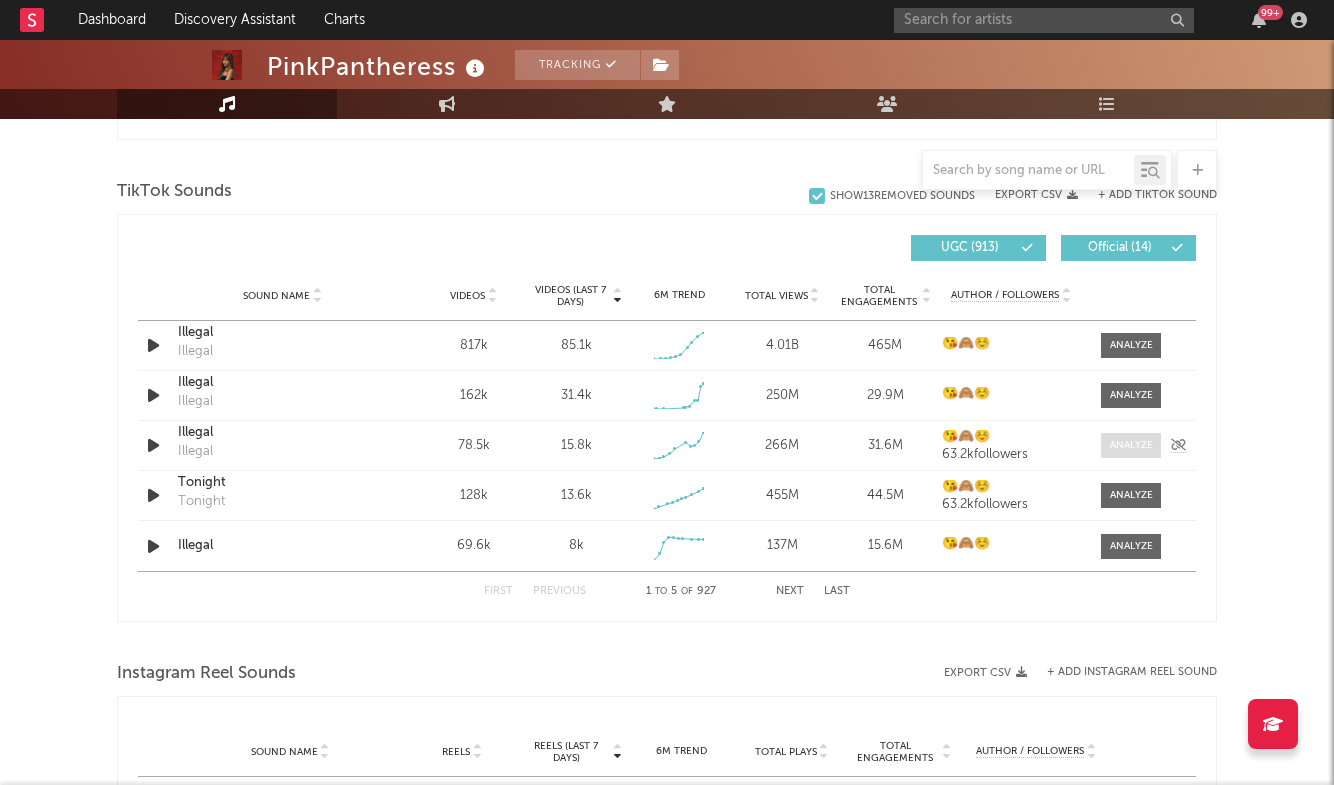 click at bounding box center [1131, 445] 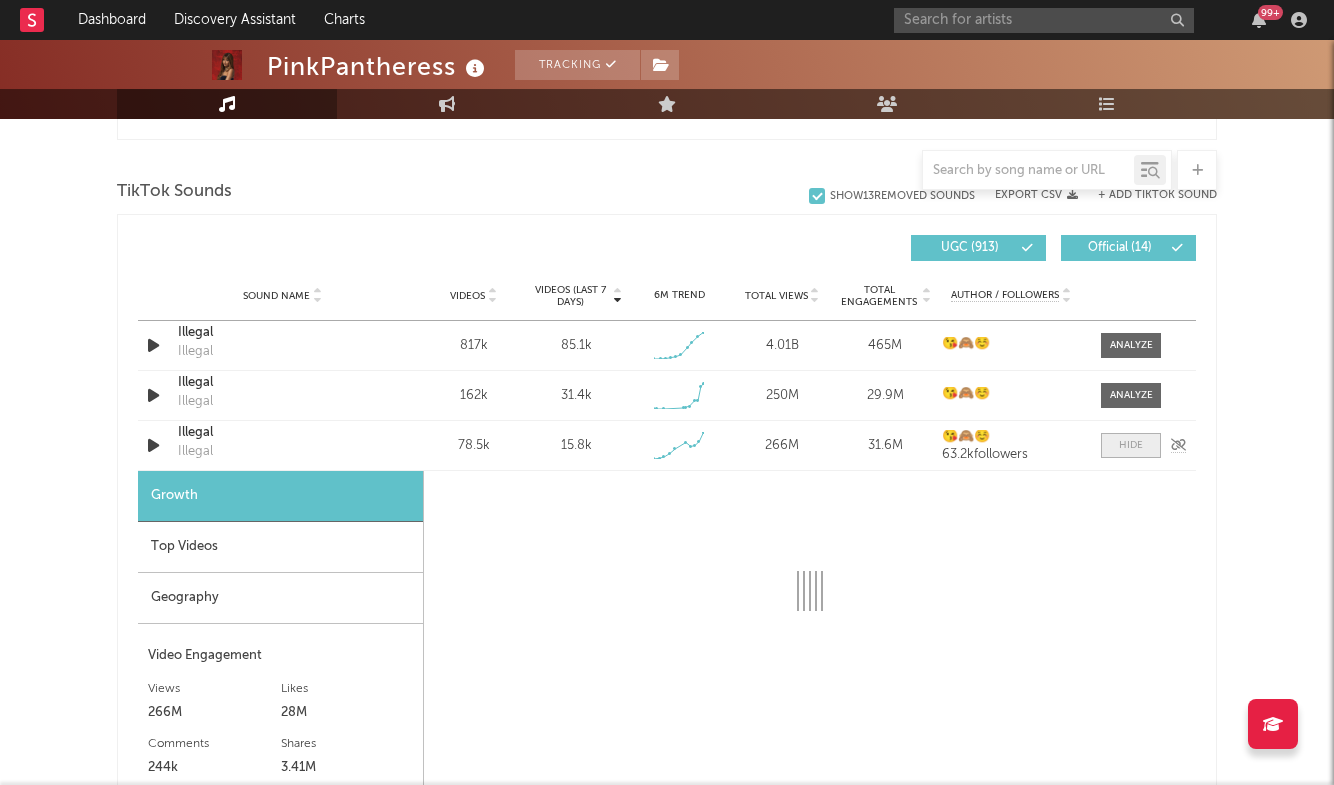 select on "1w" 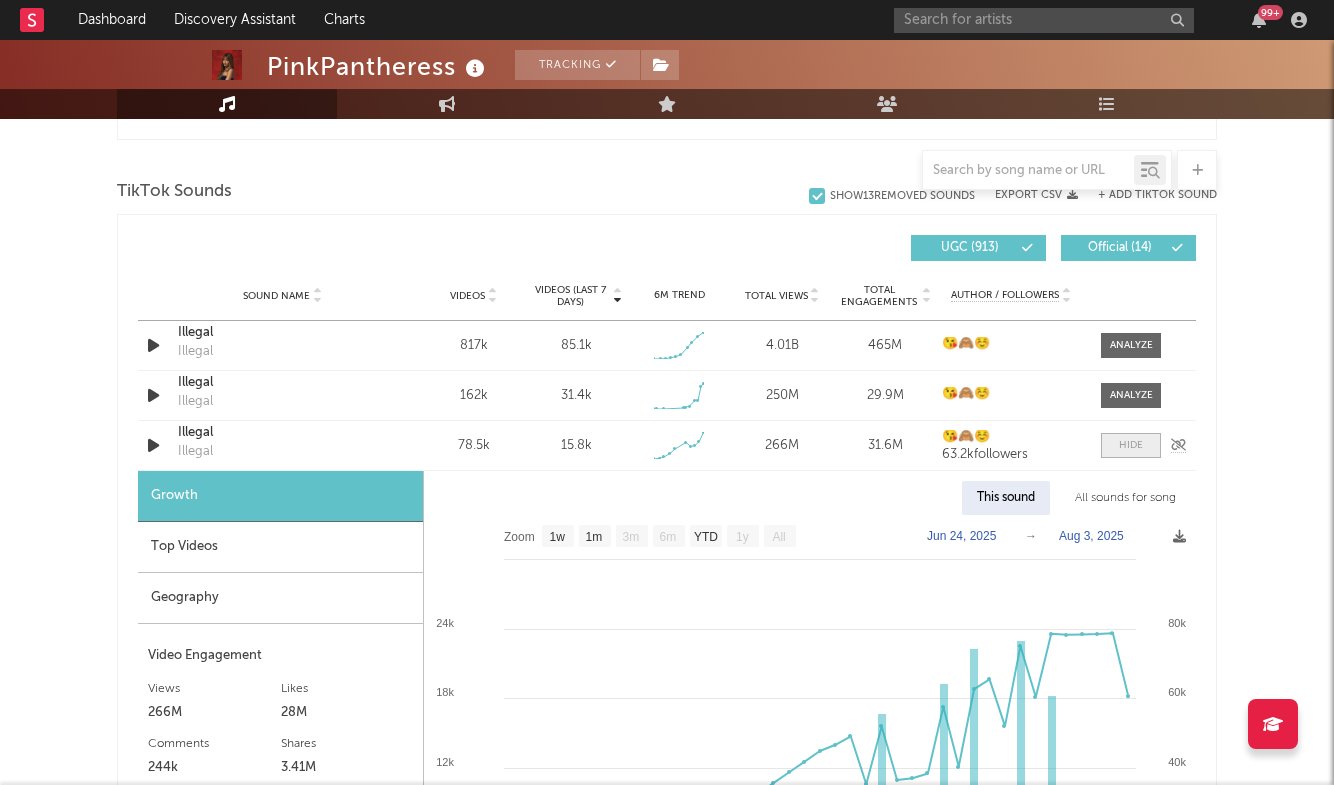 click at bounding box center [1131, 445] 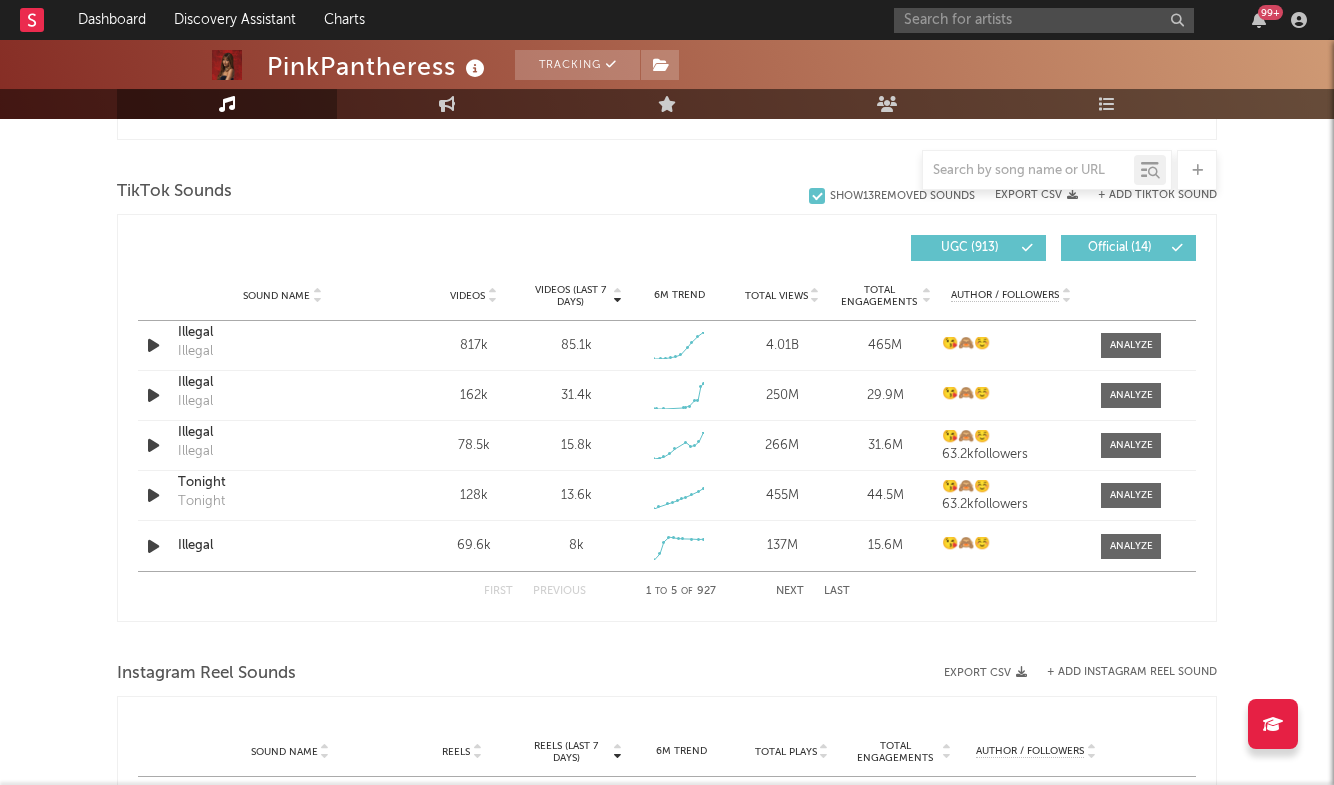 click on "Next" at bounding box center (790, 591) 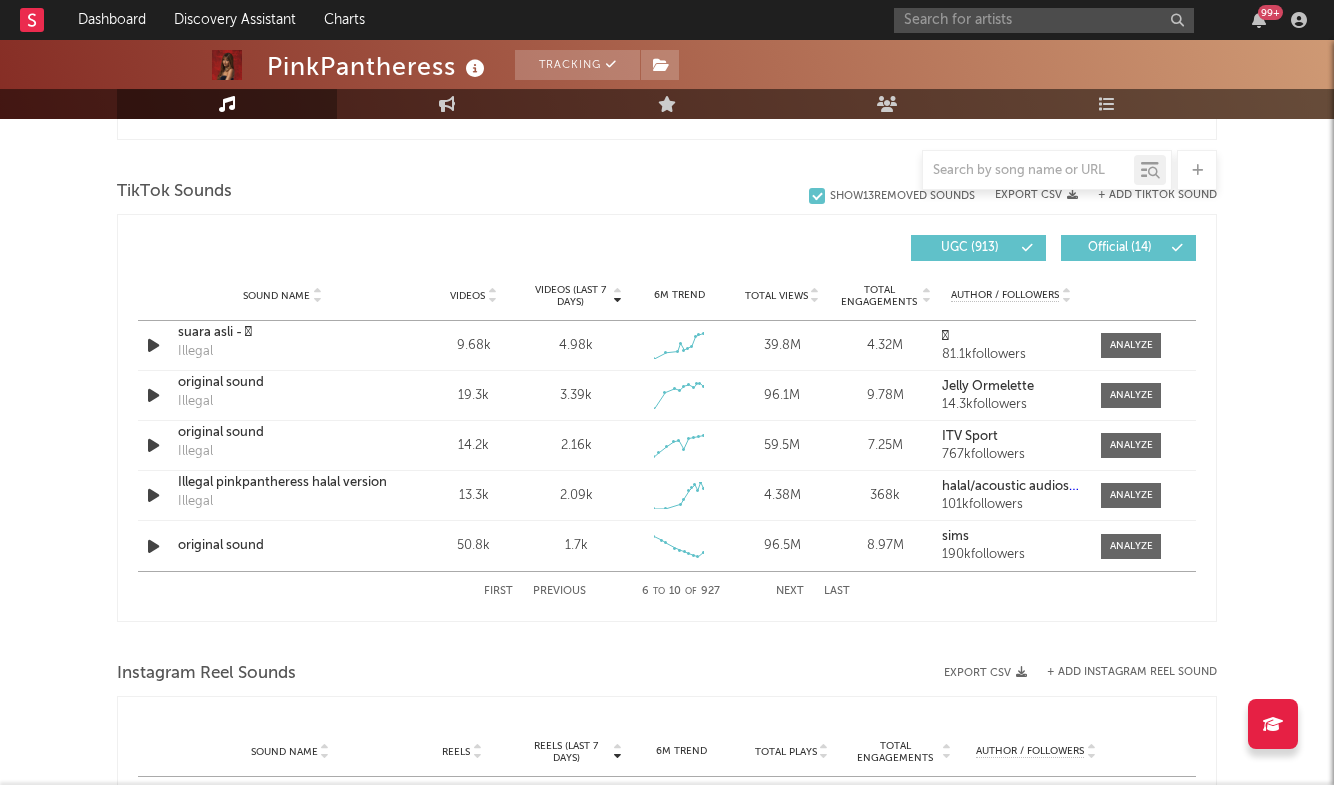 click on "Next" at bounding box center [790, 591] 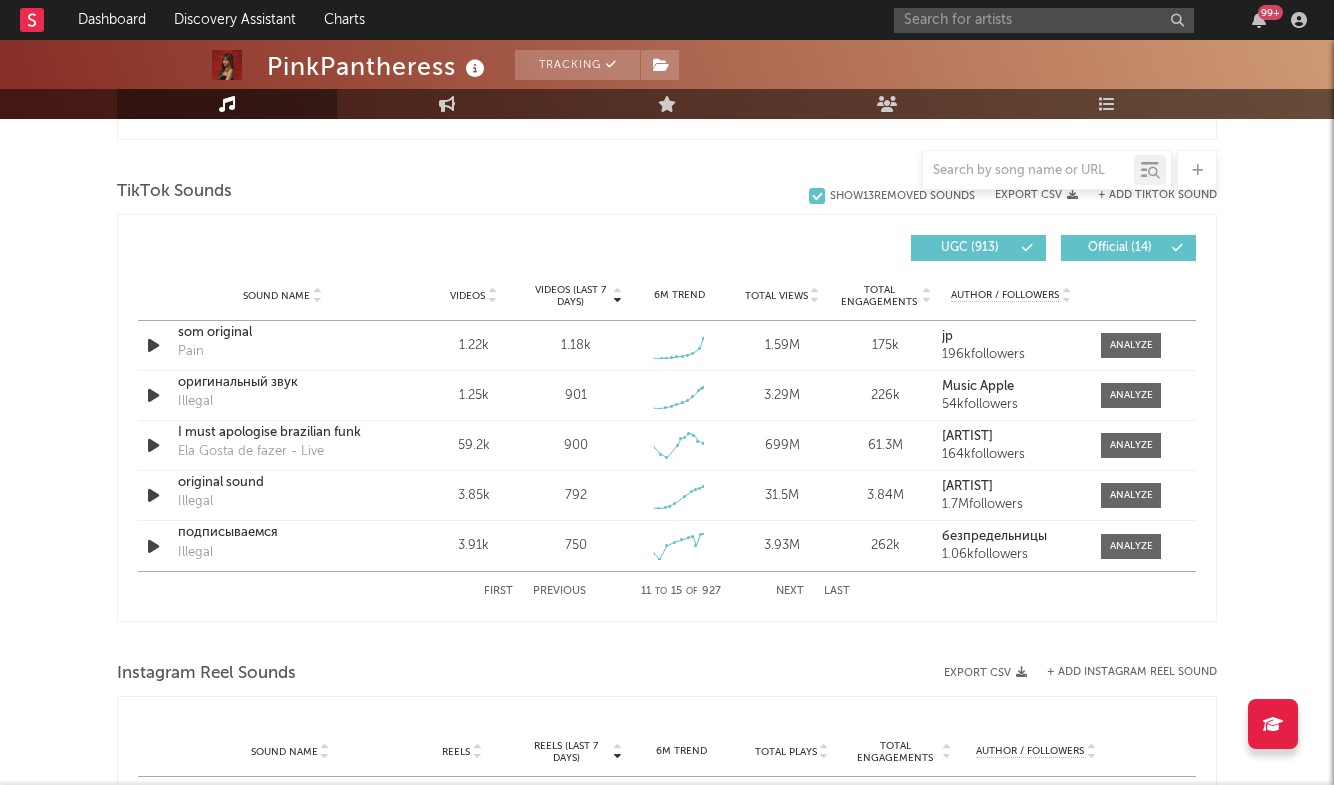 click on "Previous" at bounding box center [559, 591] 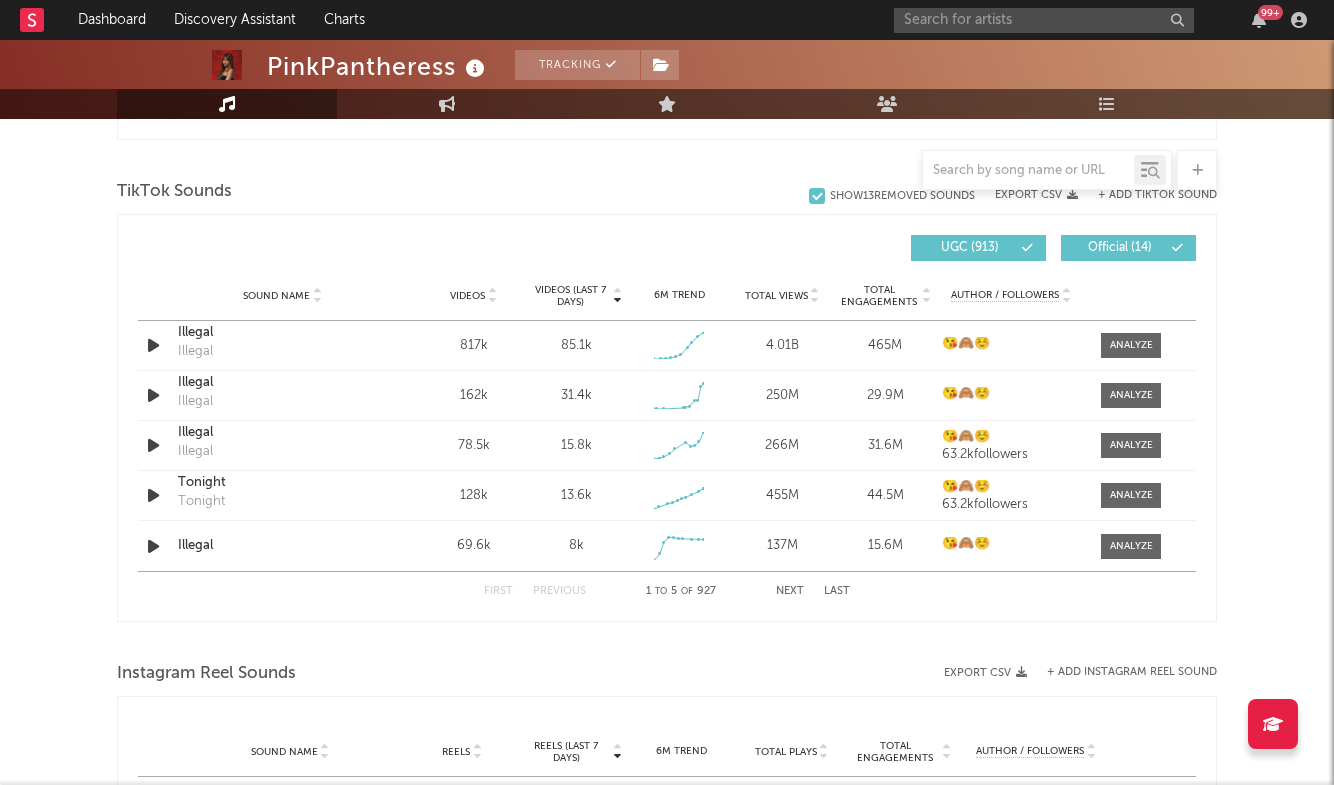click on "Previous" at bounding box center [559, 591] 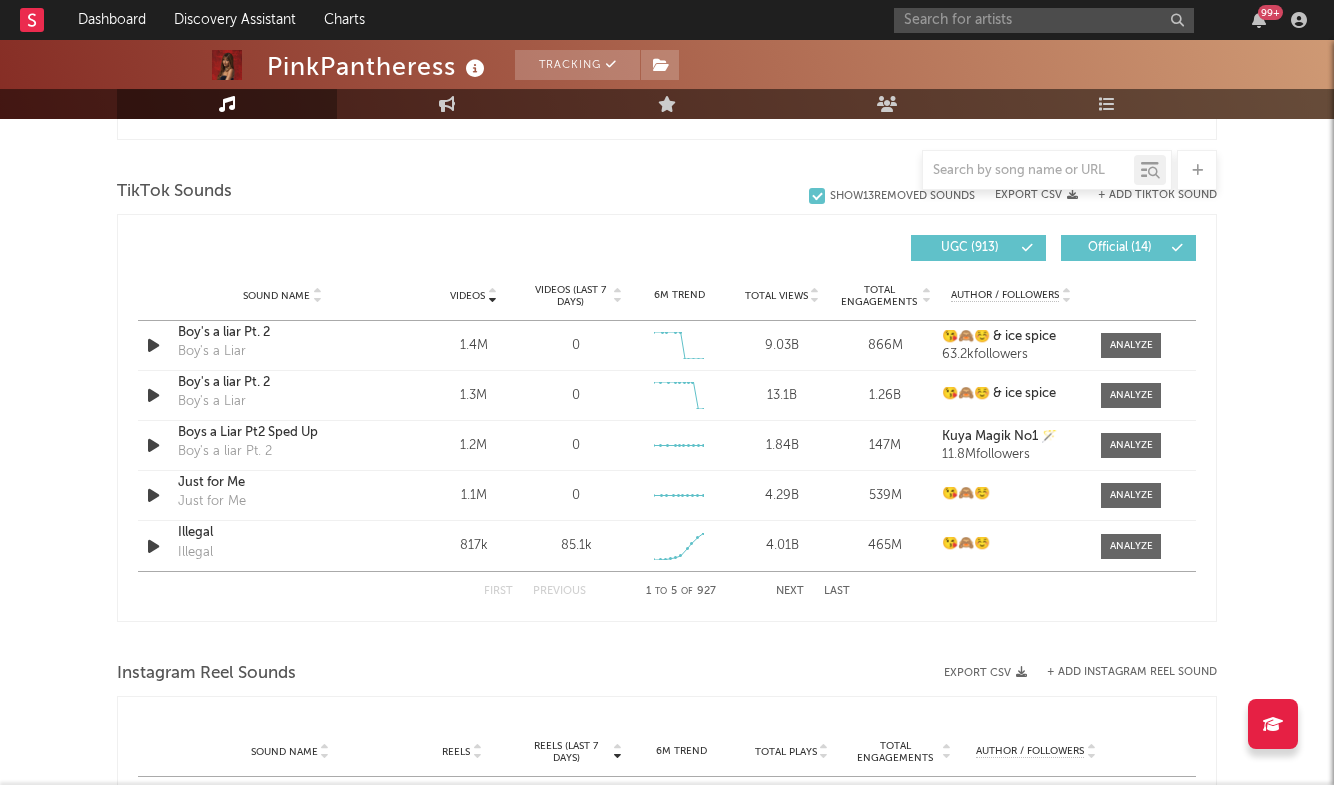 click on "Next" at bounding box center (790, 591) 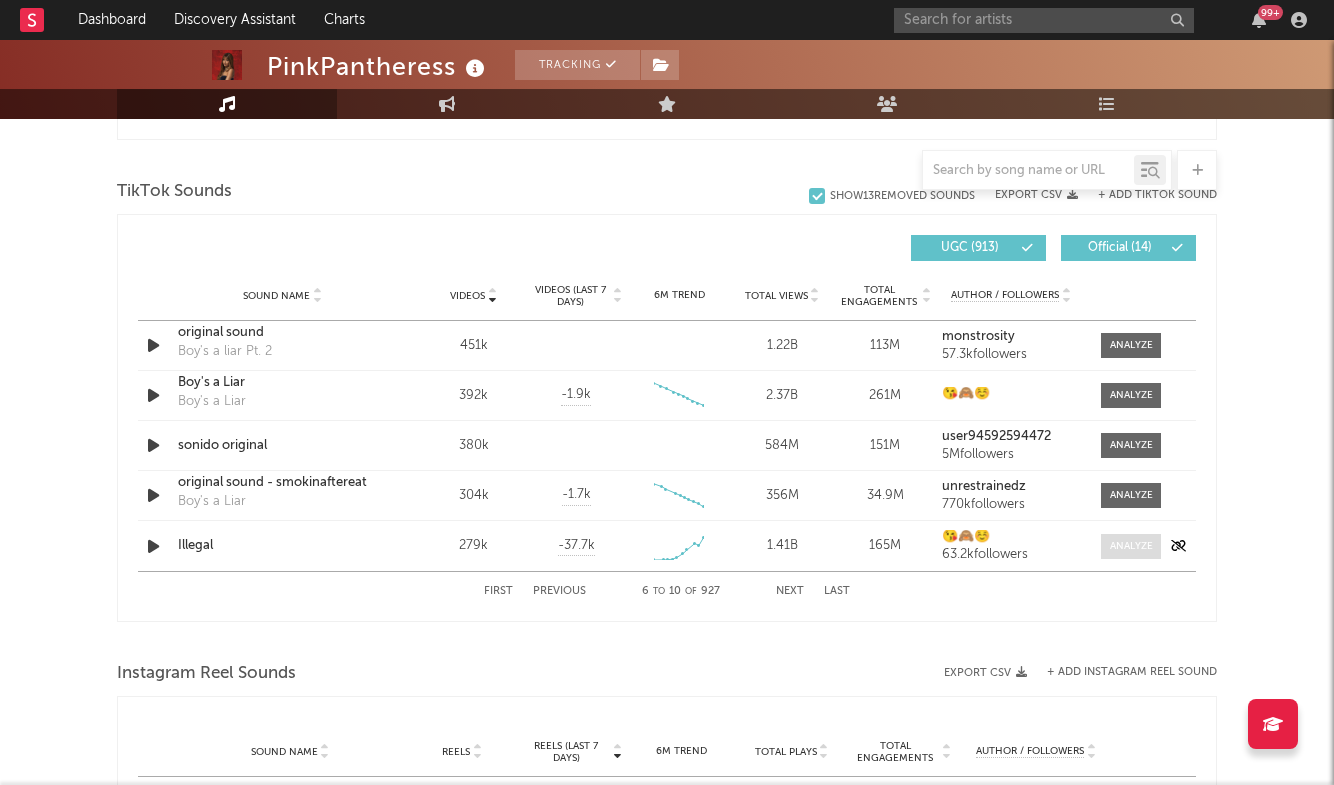 click at bounding box center (1131, 546) 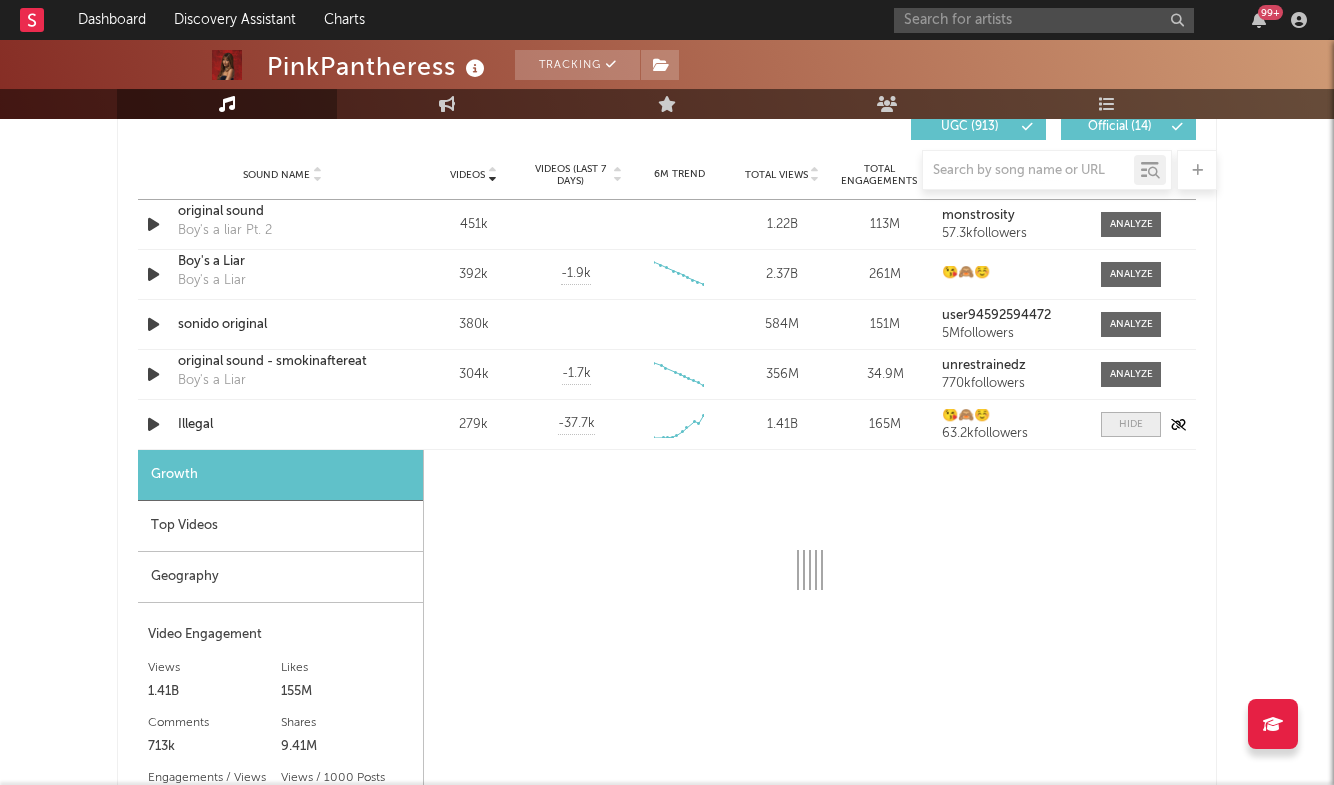 select on "1w" 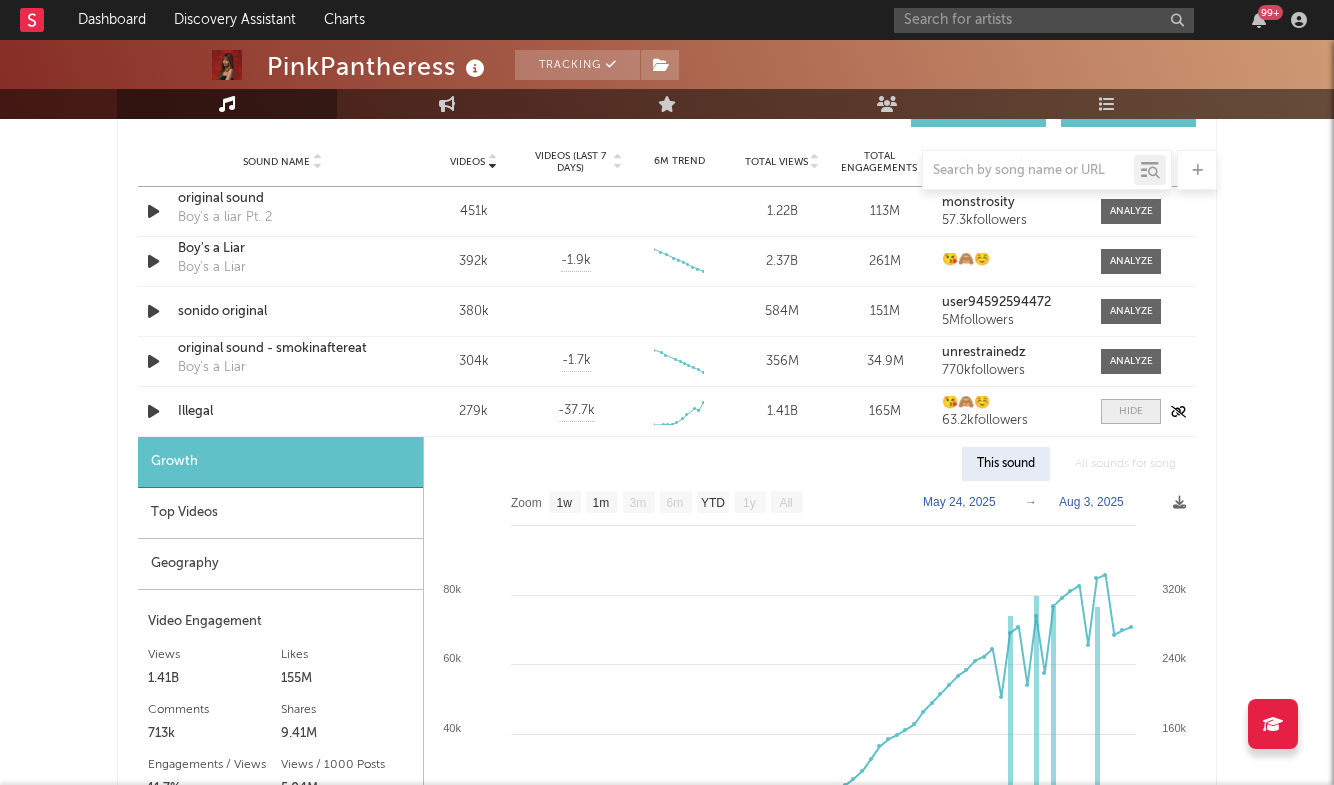 scroll, scrollTop: 1453, scrollLeft: 0, axis: vertical 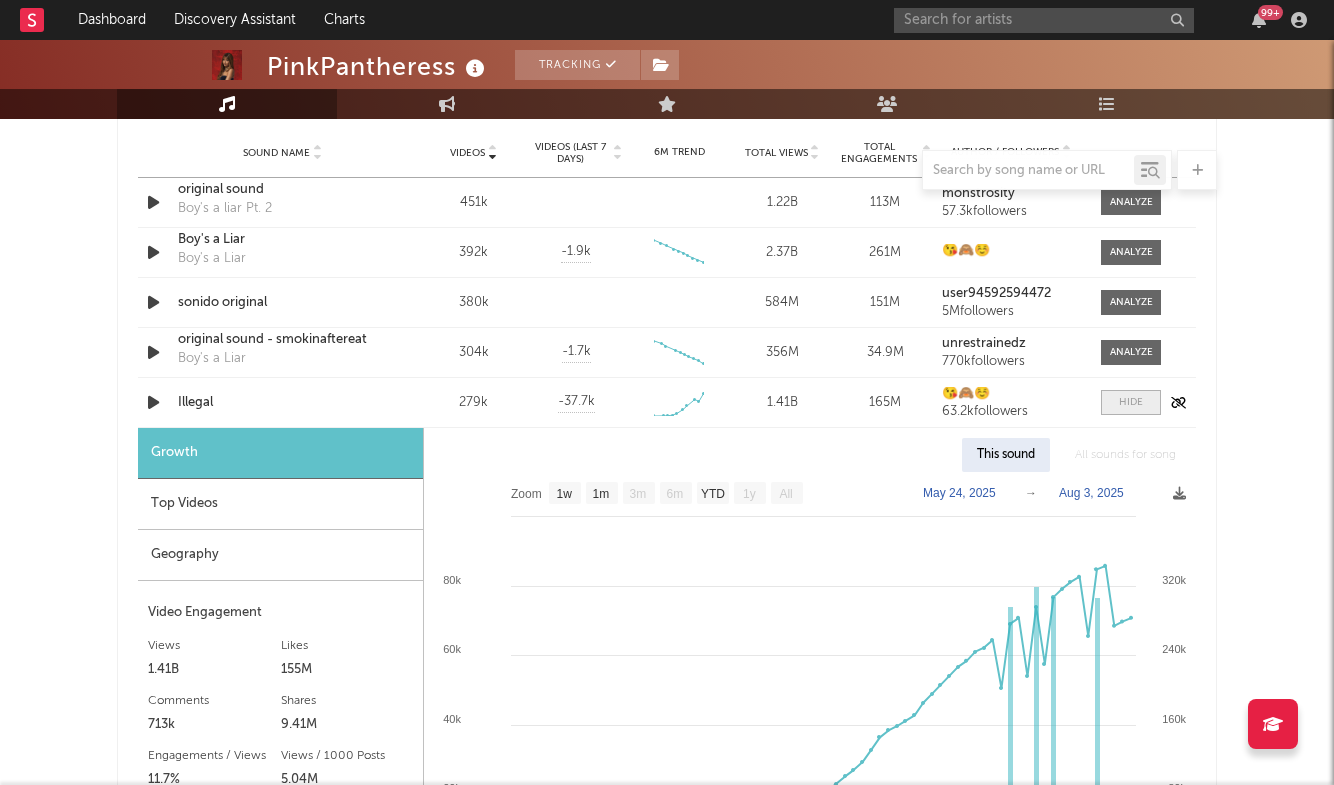 click at bounding box center (1131, 402) 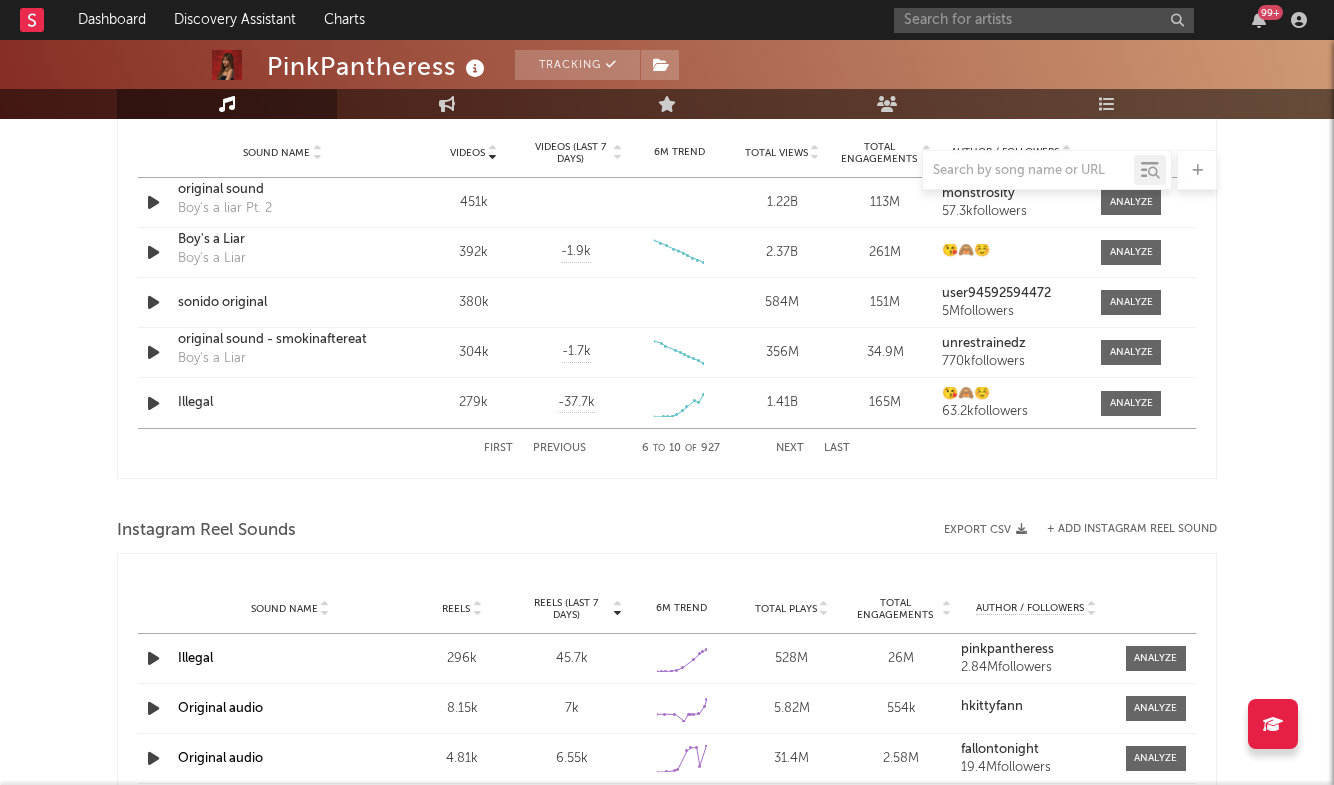 click at bounding box center (667, 170) 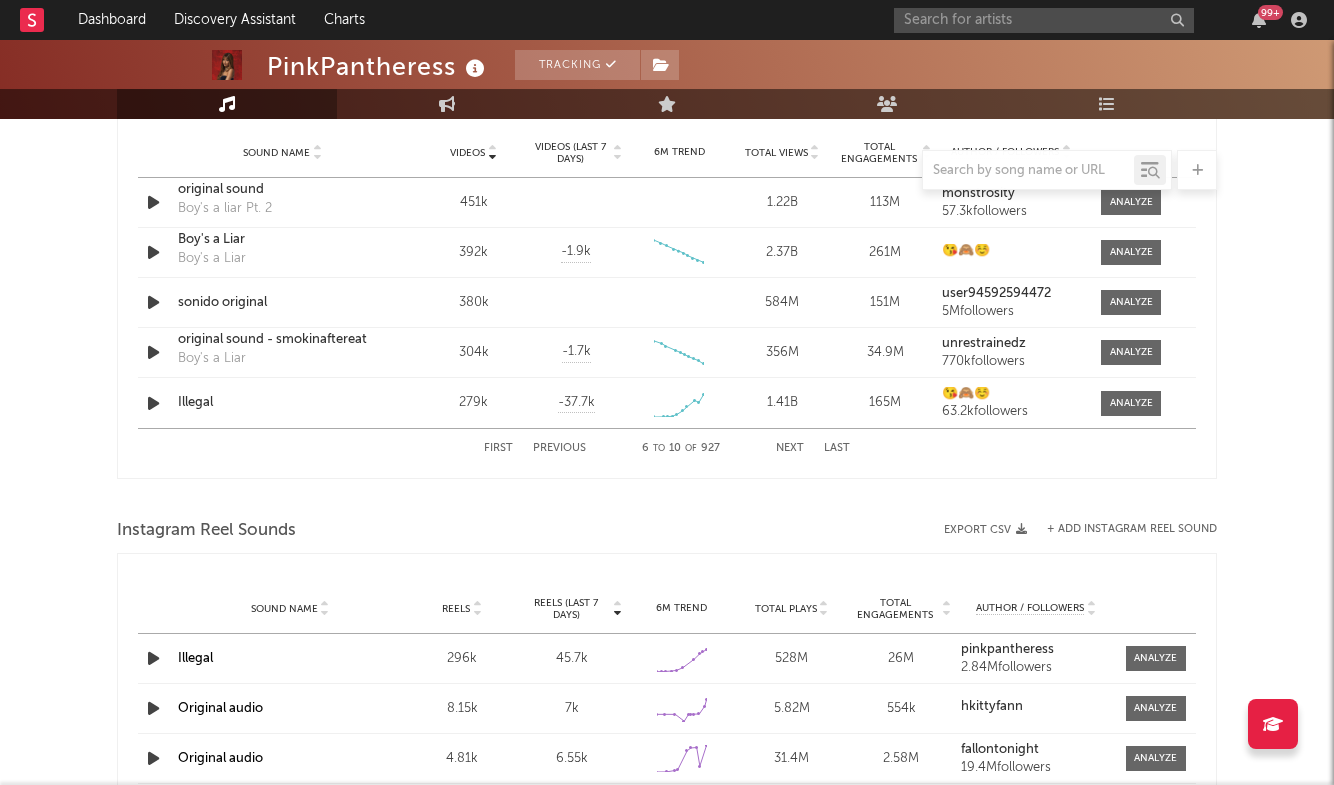 click on "Videos (last 7 days)" at bounding box center (570, 153) 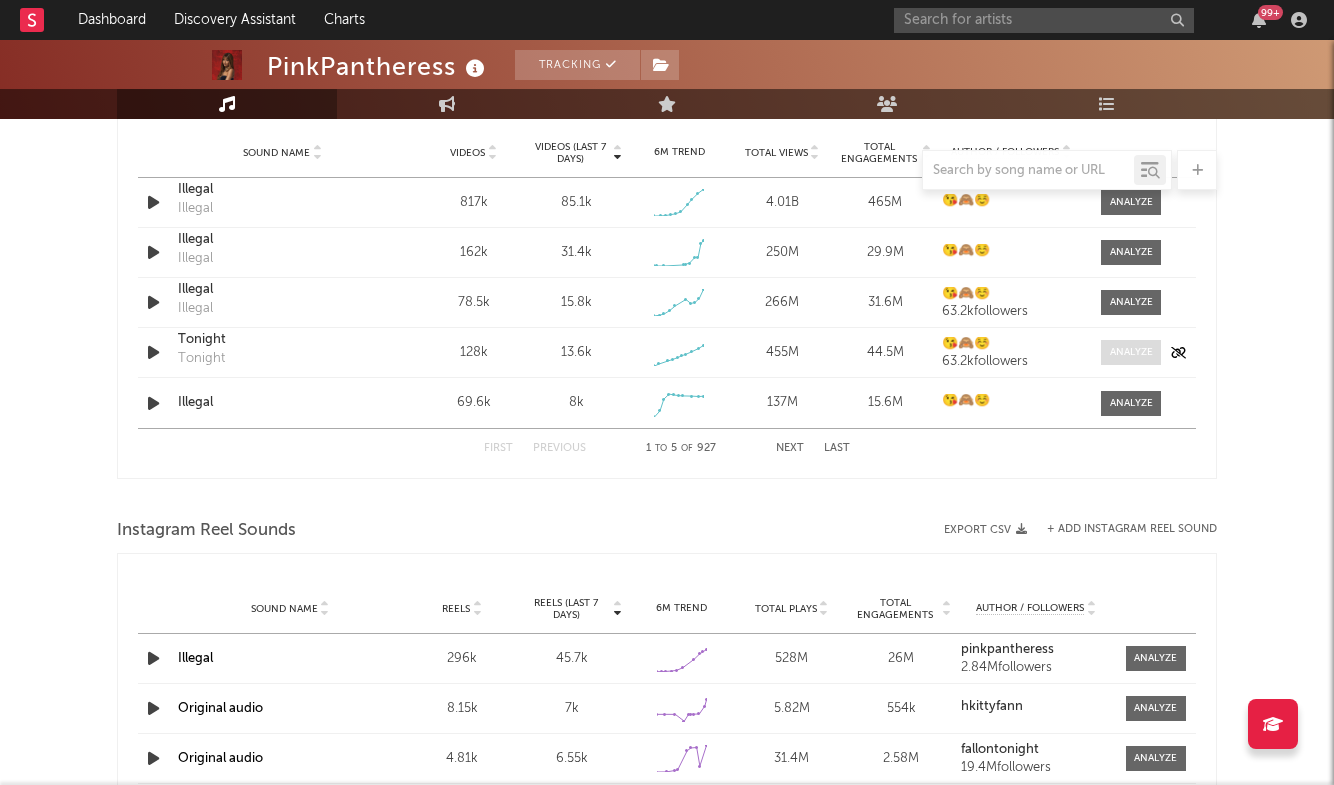 click at bounding box center (1131, 352) 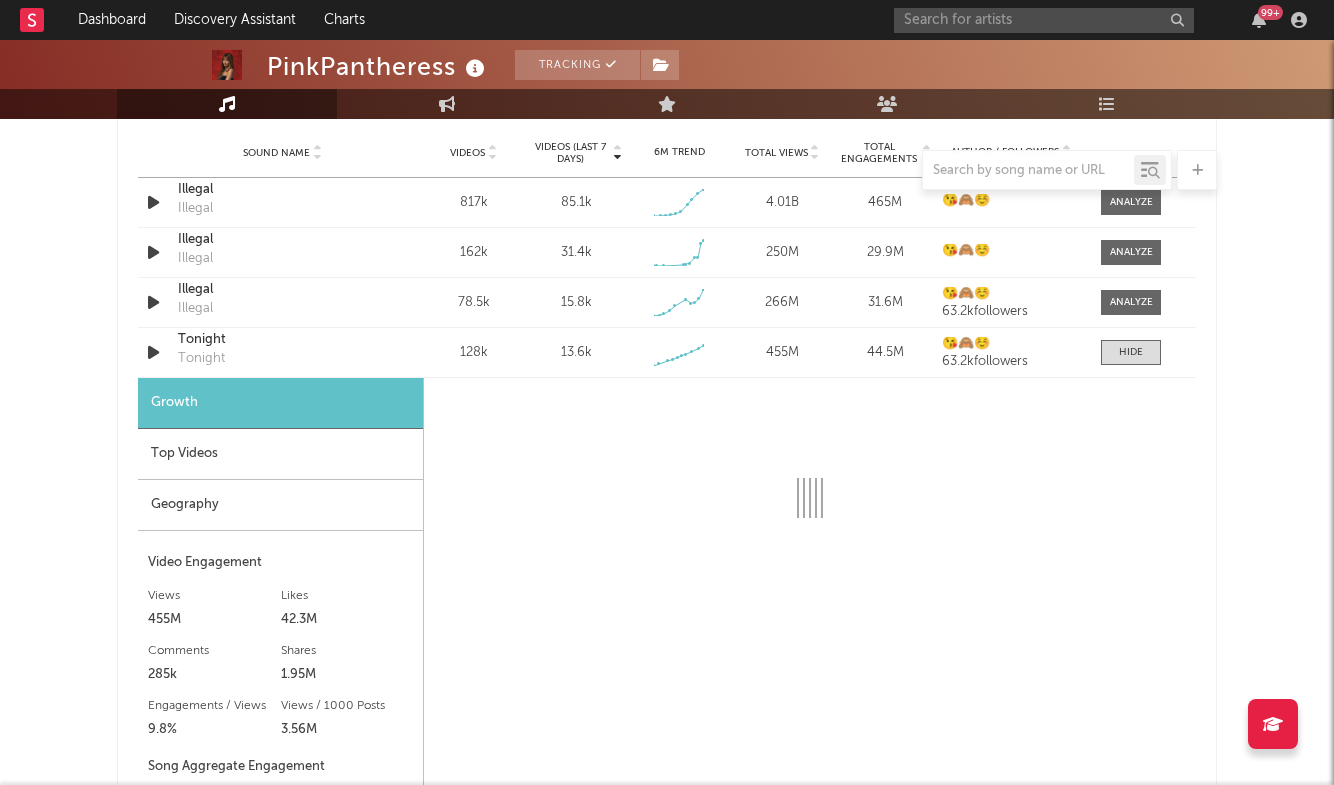 select on "1w" 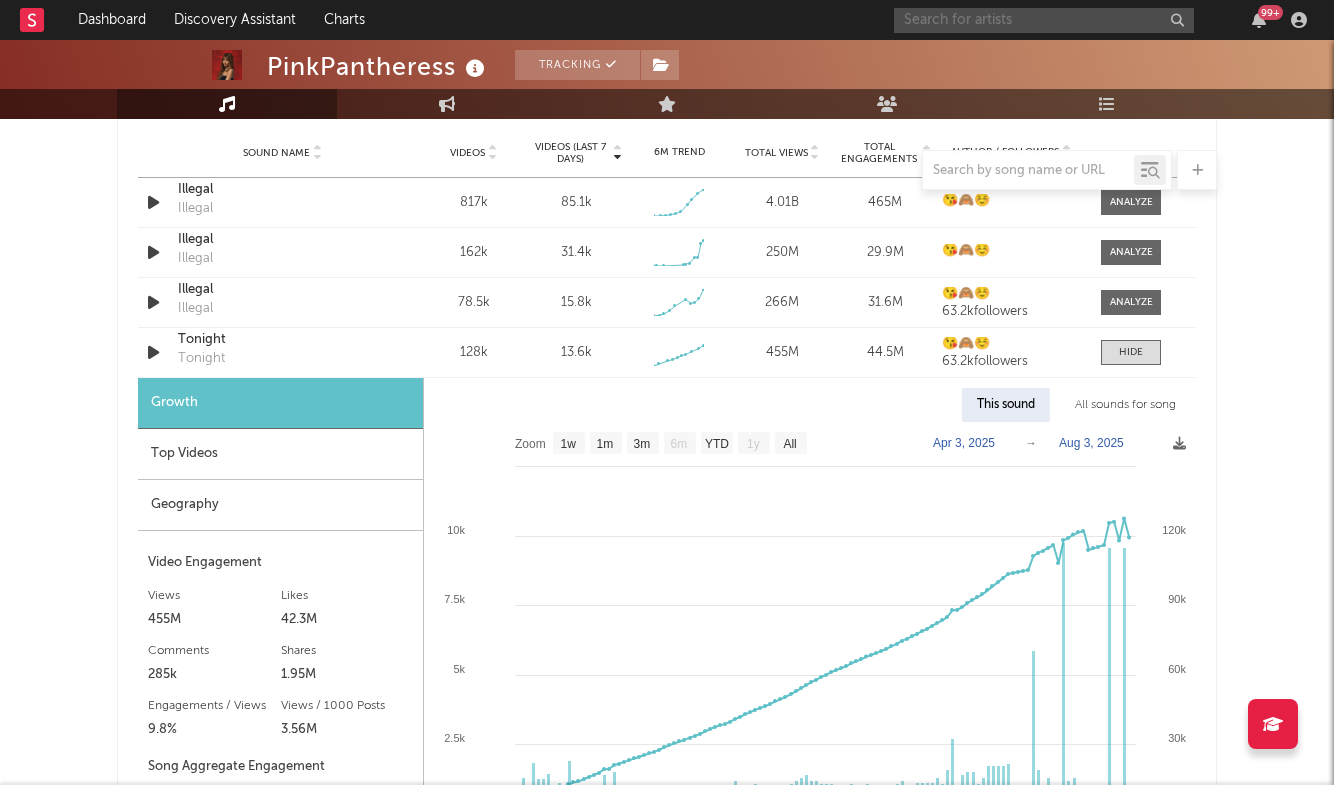 click at bounding box center [1044, 20] 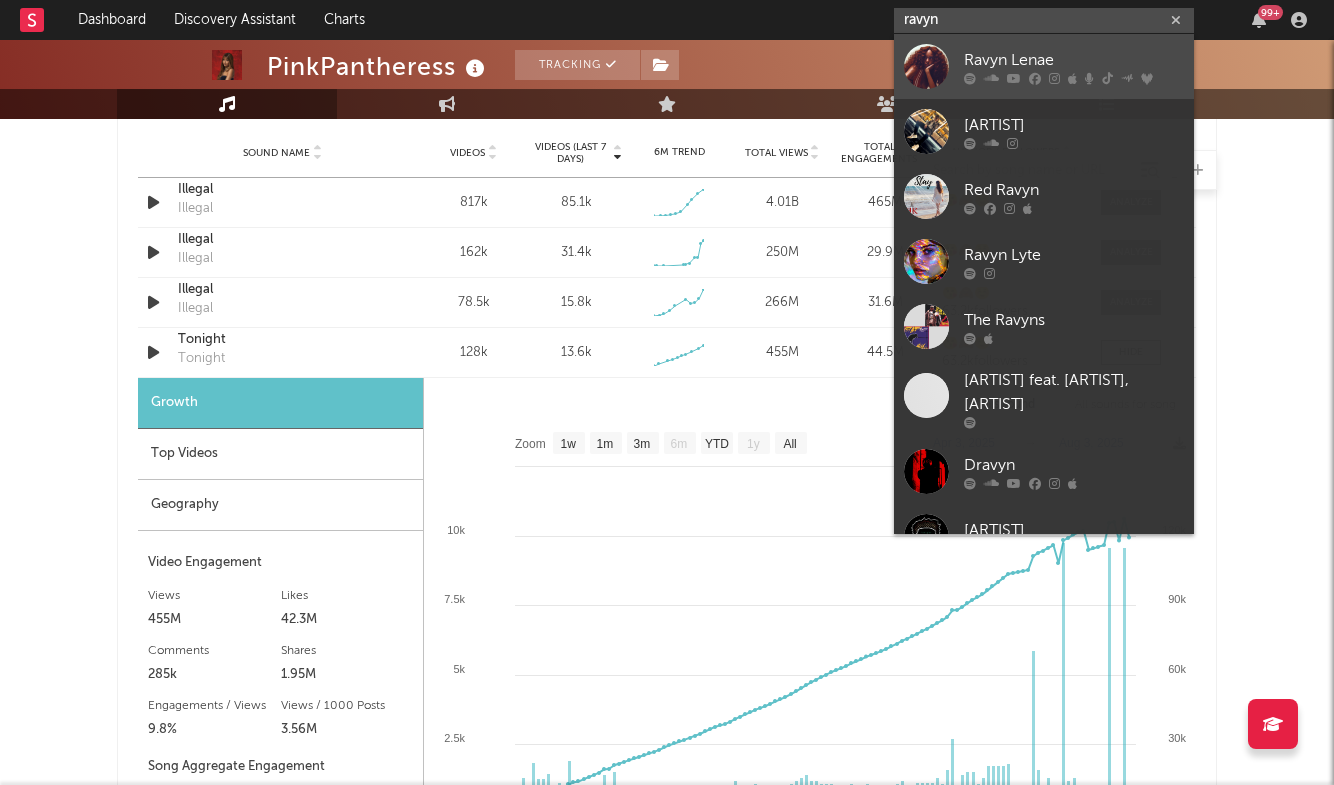 type on "ravyn" 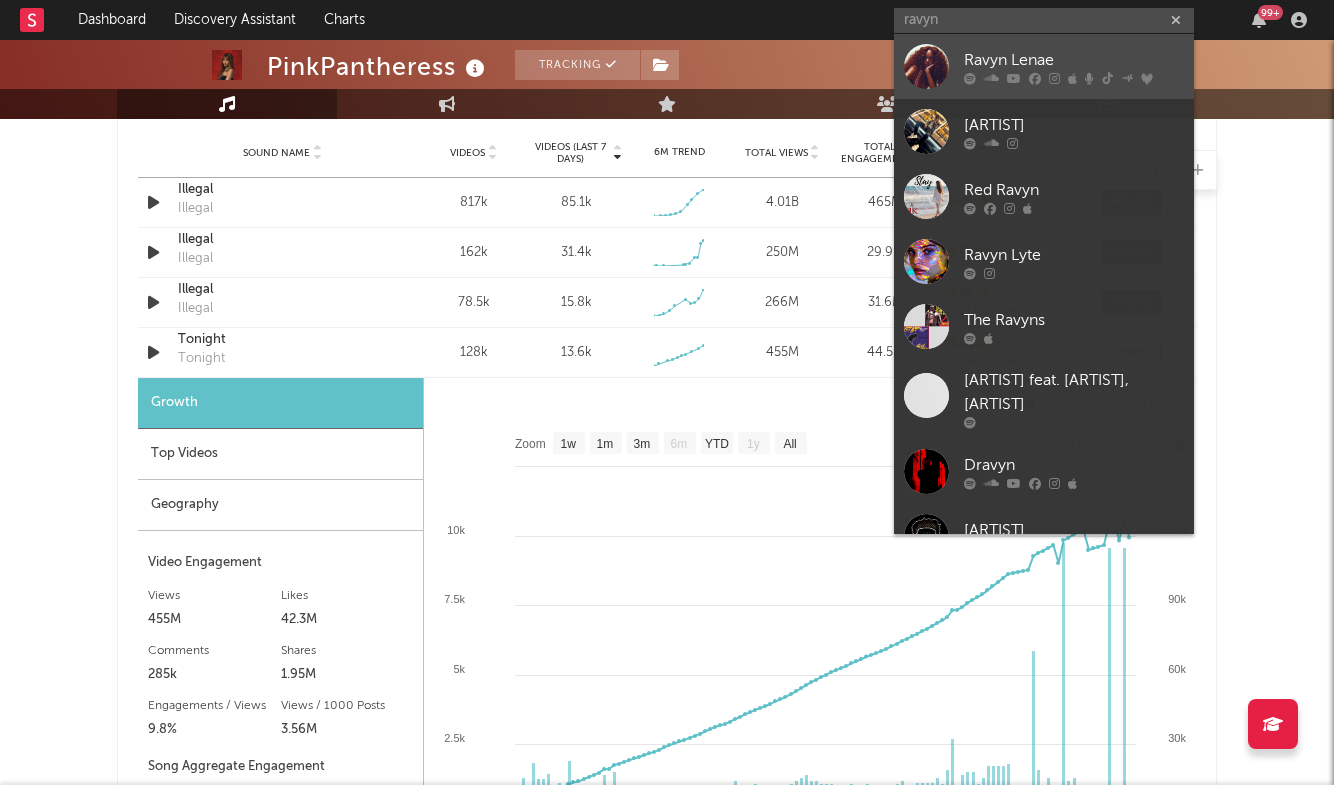 click on "Ravyn Lenae" at bounding box center (1074, 60) 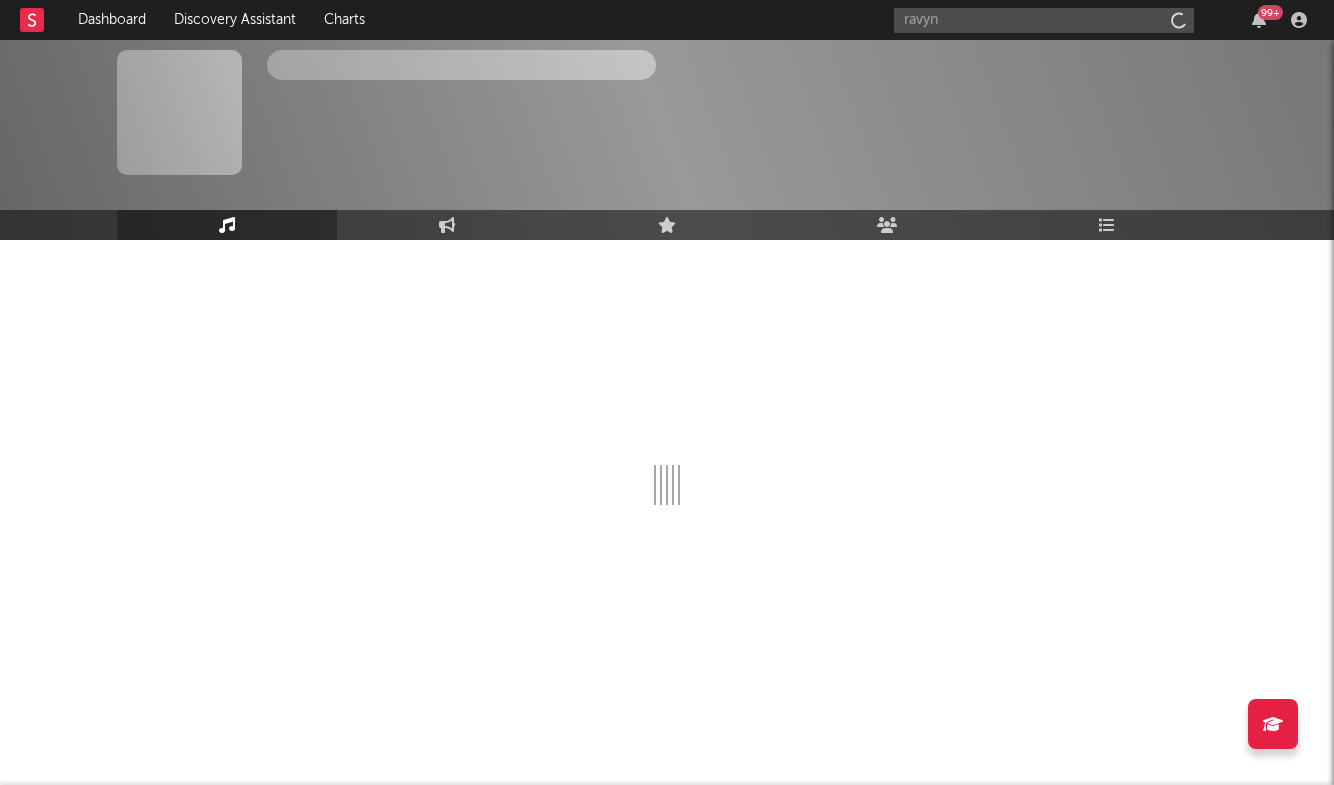 type 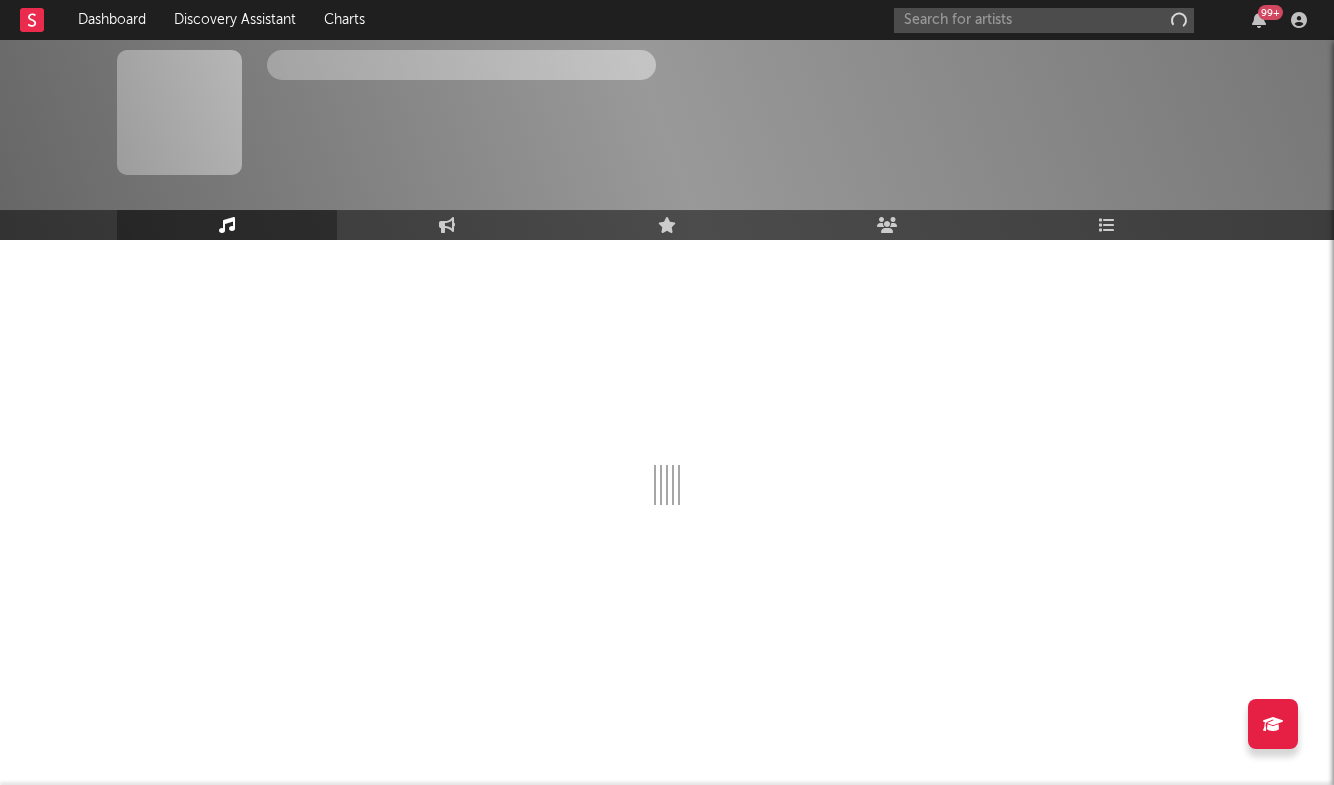scroll, scrollTop: 0, scrollLeft: 0, axis: both 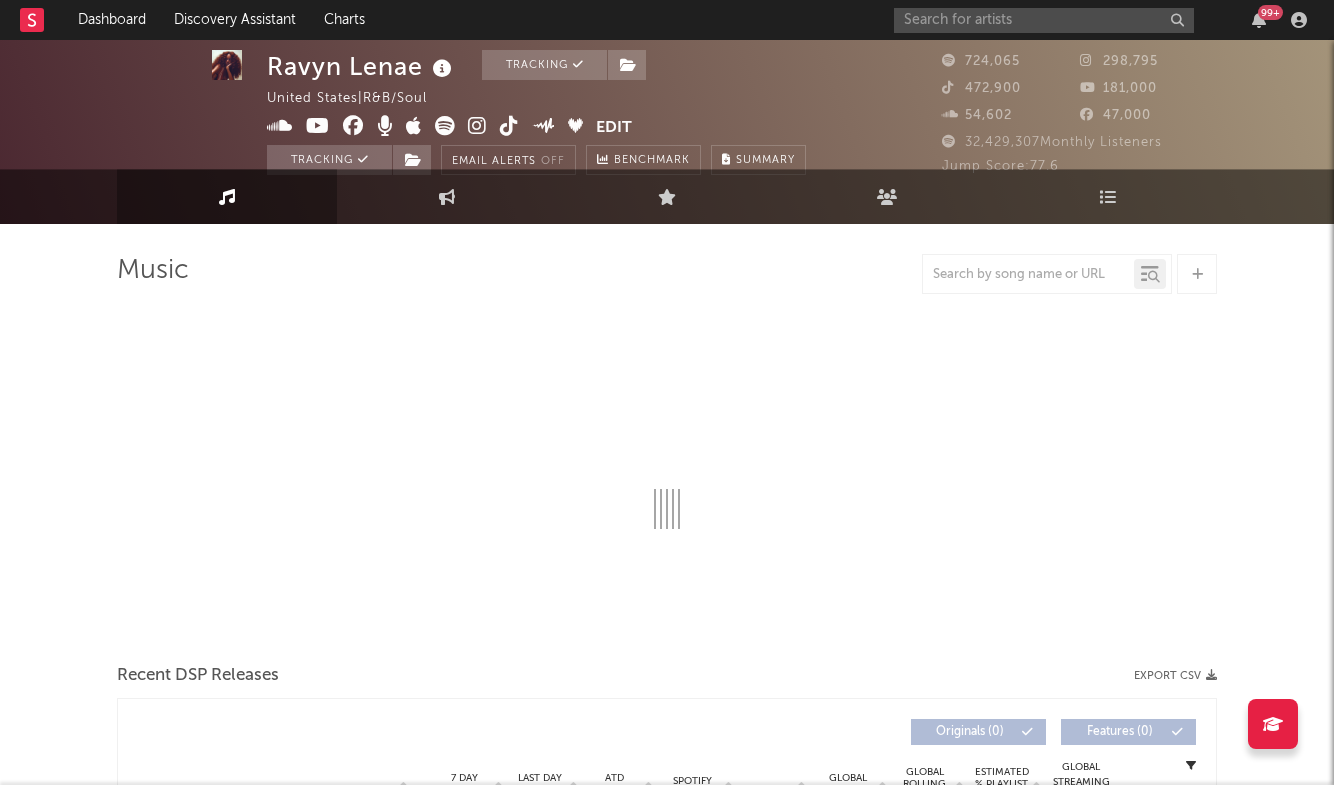 select on "6m" 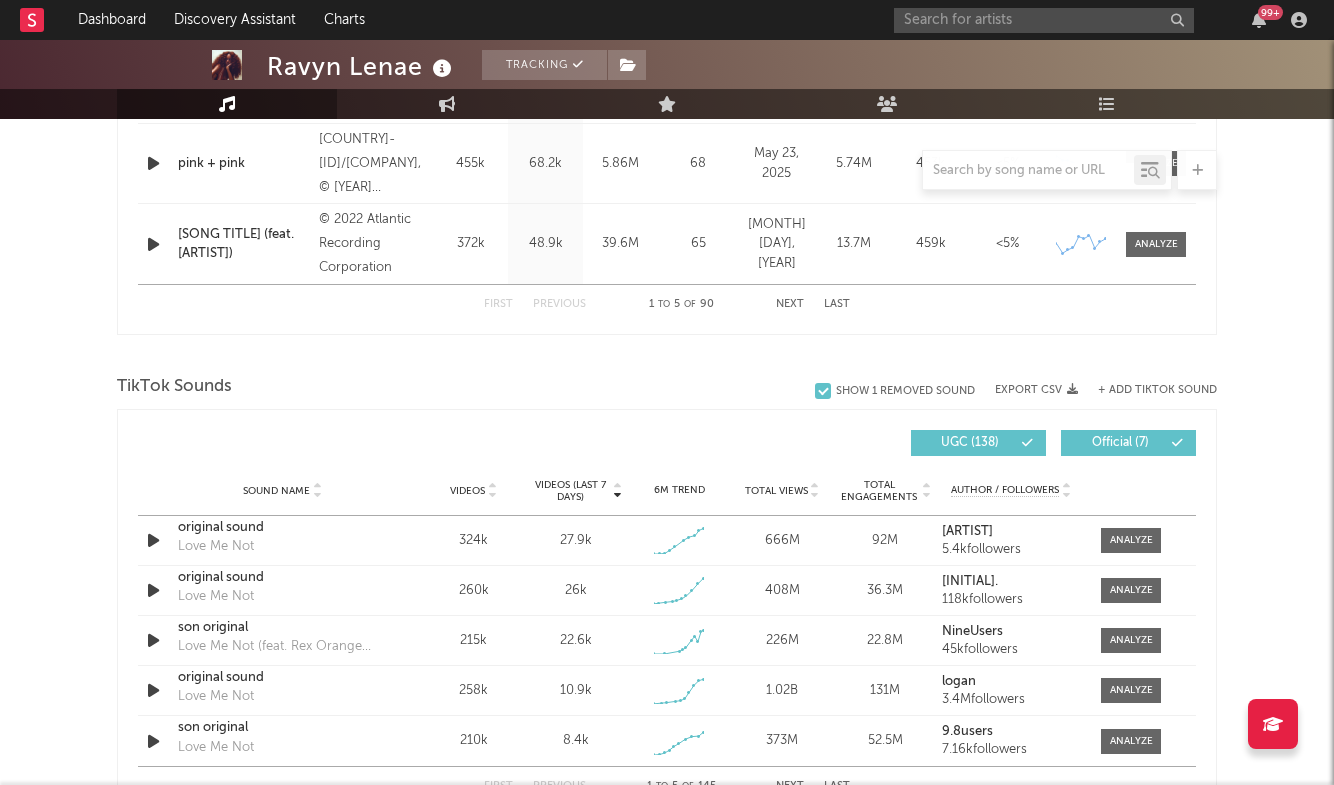 scroll, scrollTop: 1111, scrollLeft: 0, axis: vertical 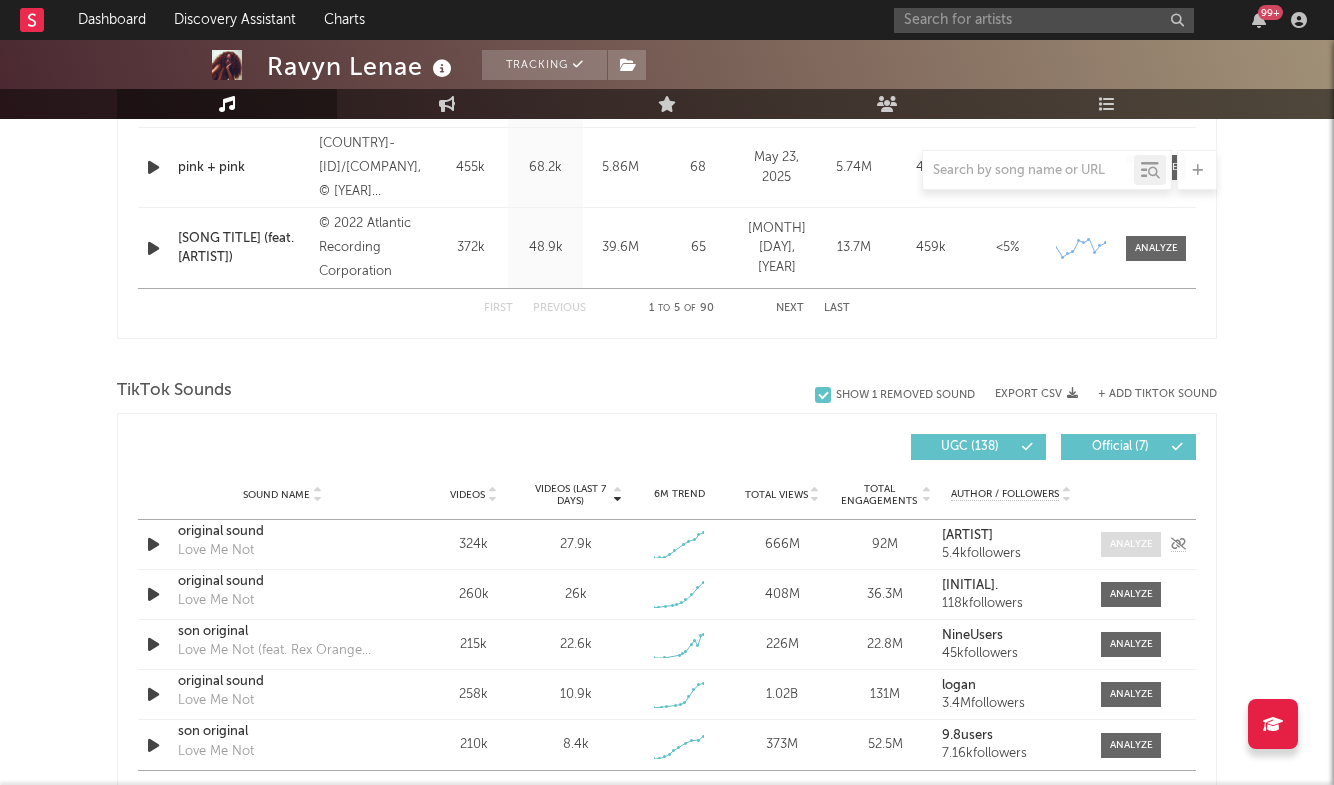 click at bounding box center (1131, 544) 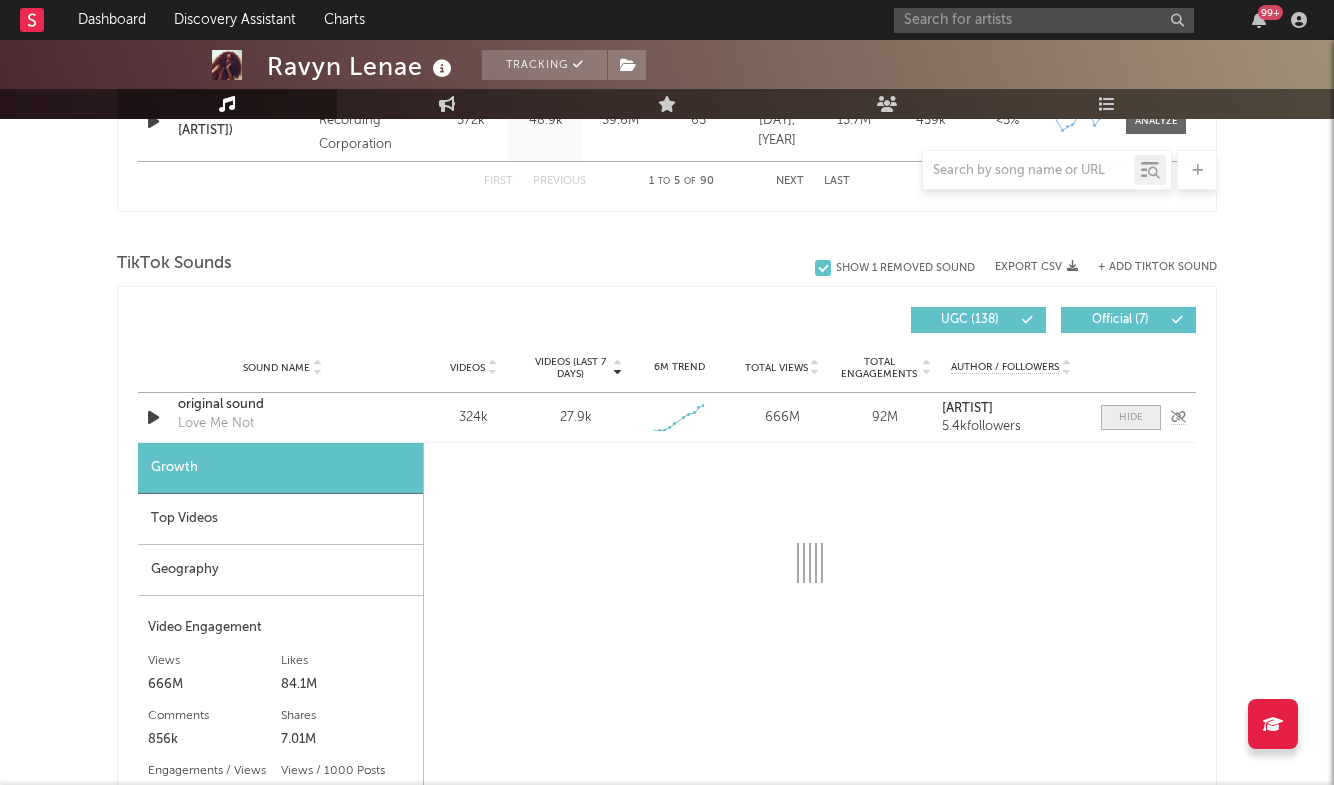 scroll, scrollTop: 1245, scrollLeft: 0, axis: vertical 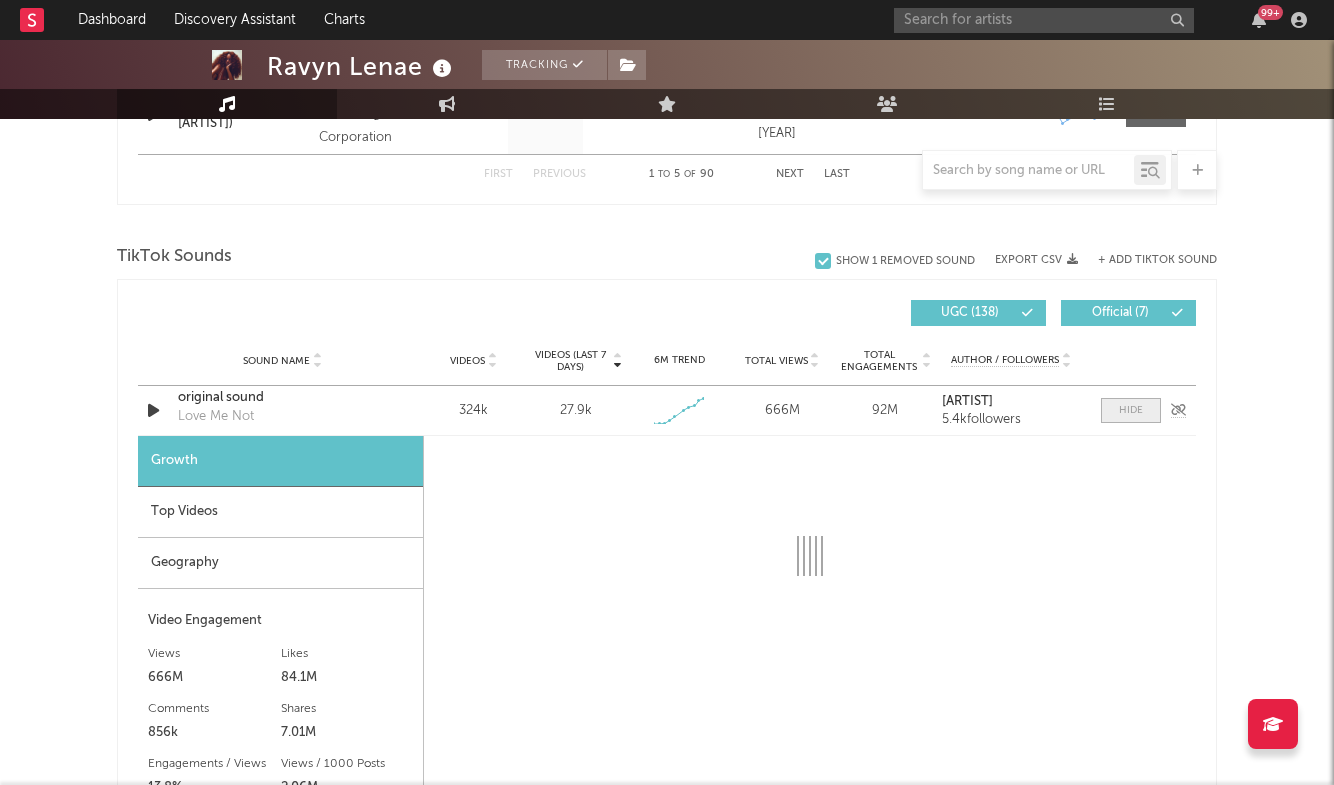 select on "1w" 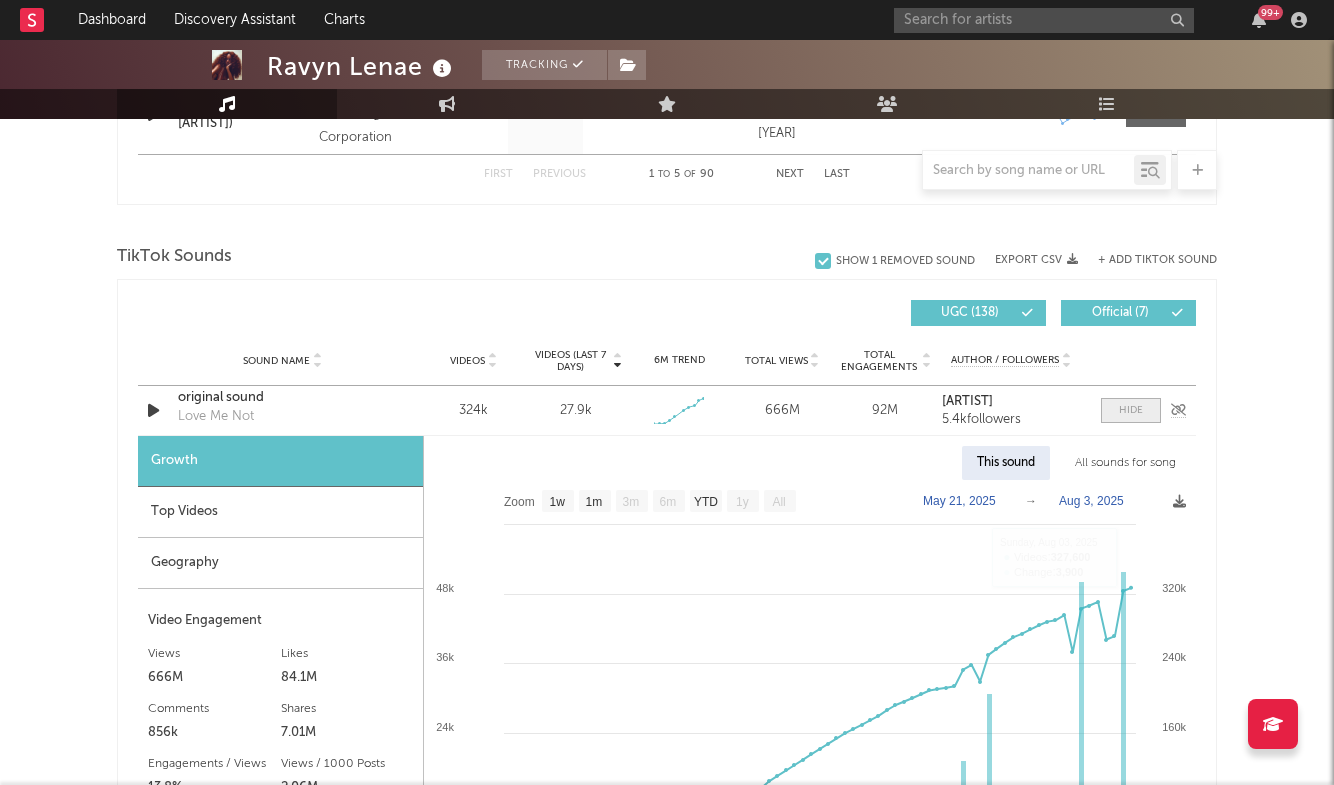click at bounding box center (1131, 410) 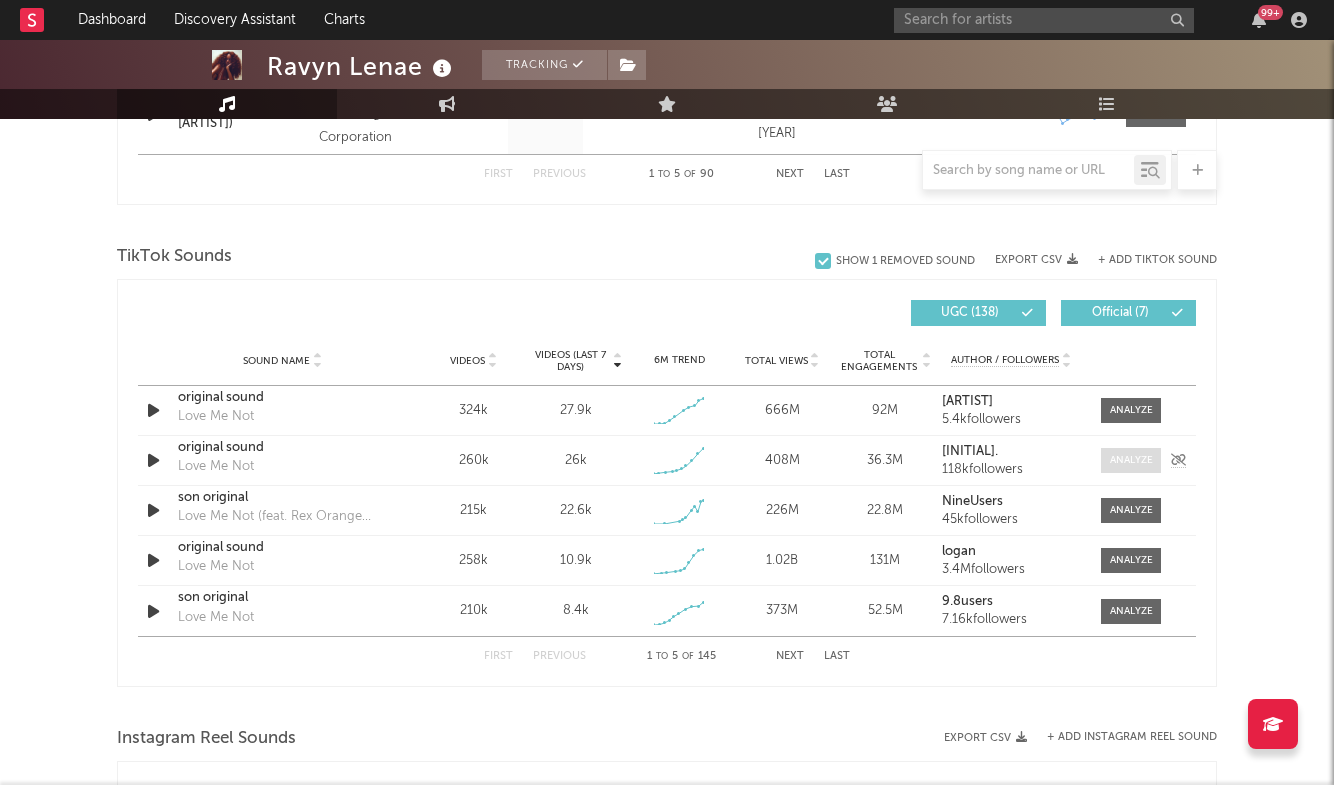 click at bounding box center [1131, 460] 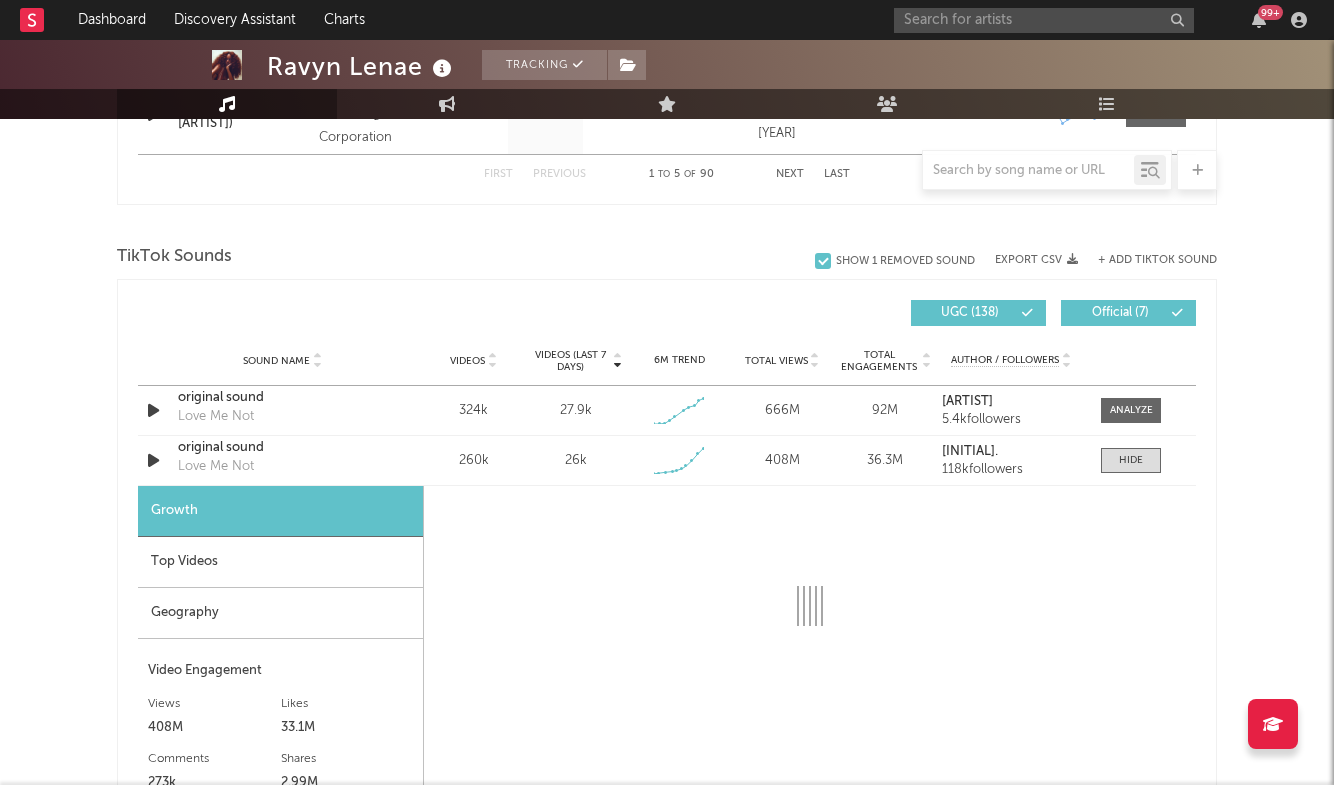 select on "1w" 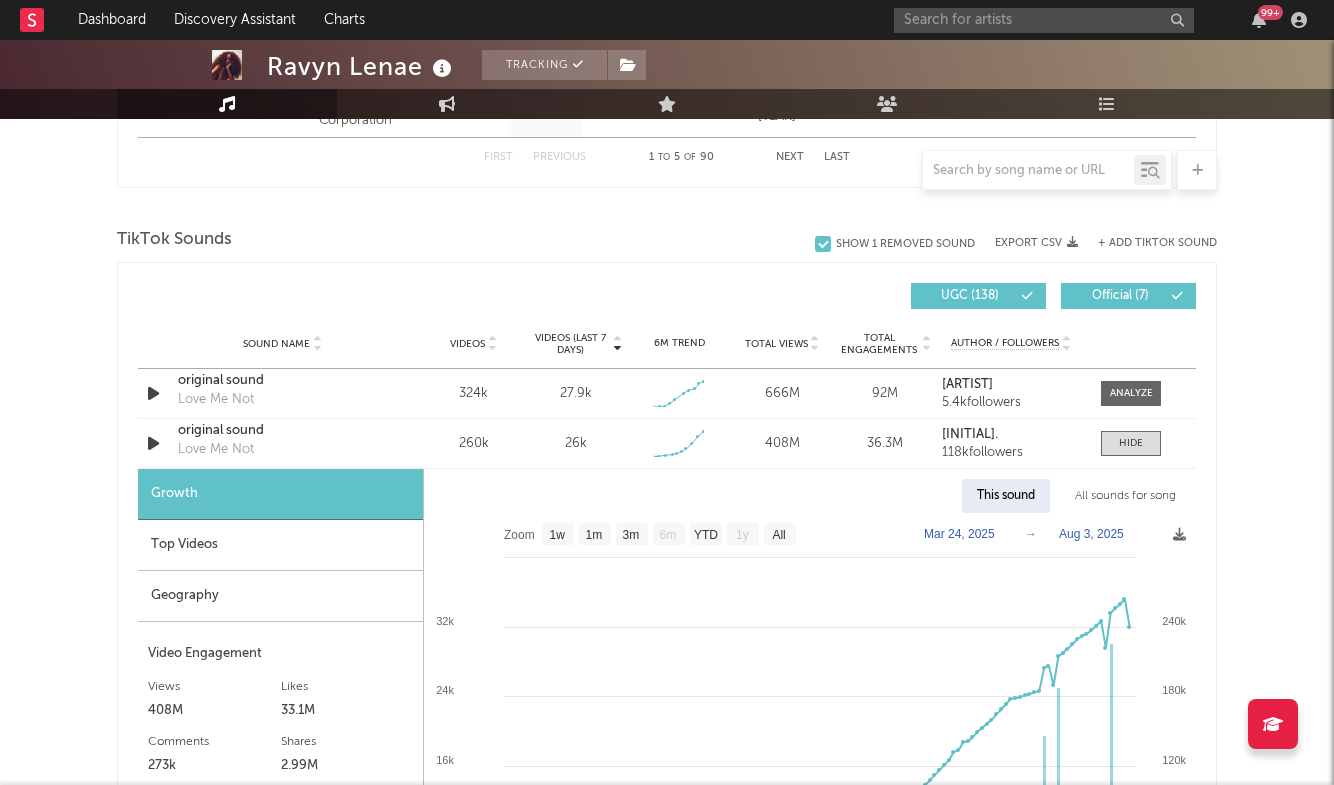 scroll, scrollTop: 1277, scrollLeft: 0, axis: vertical 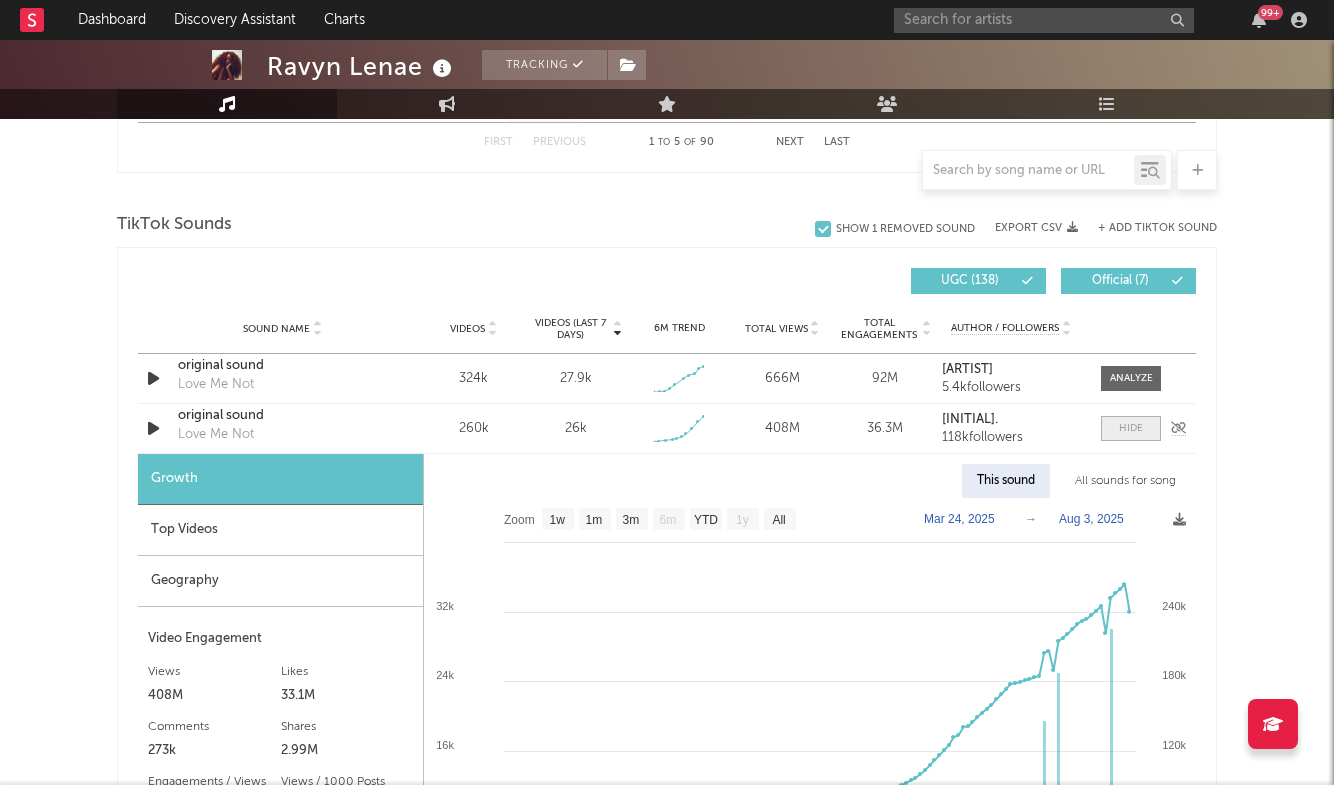 click at bounding box center [1131, 428] 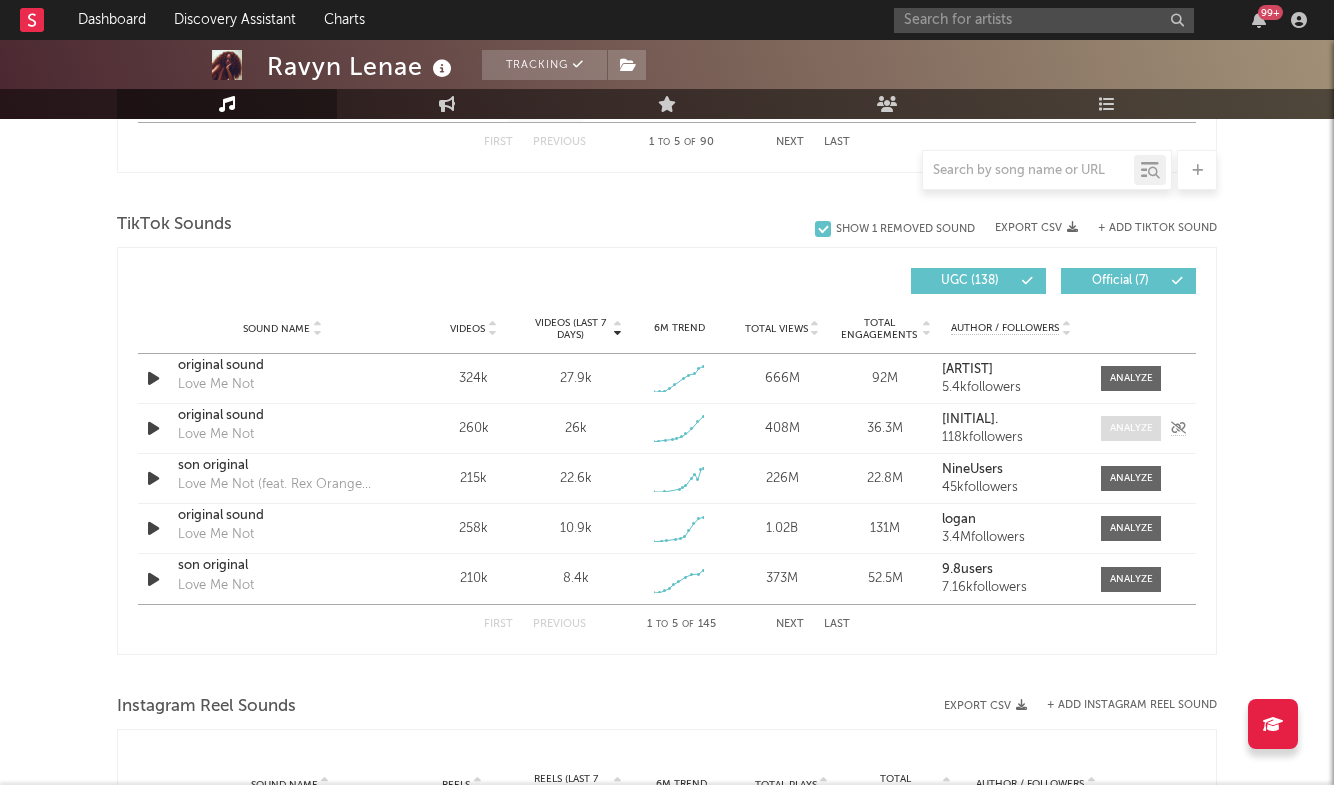 click at bounding box center (1131, 428) 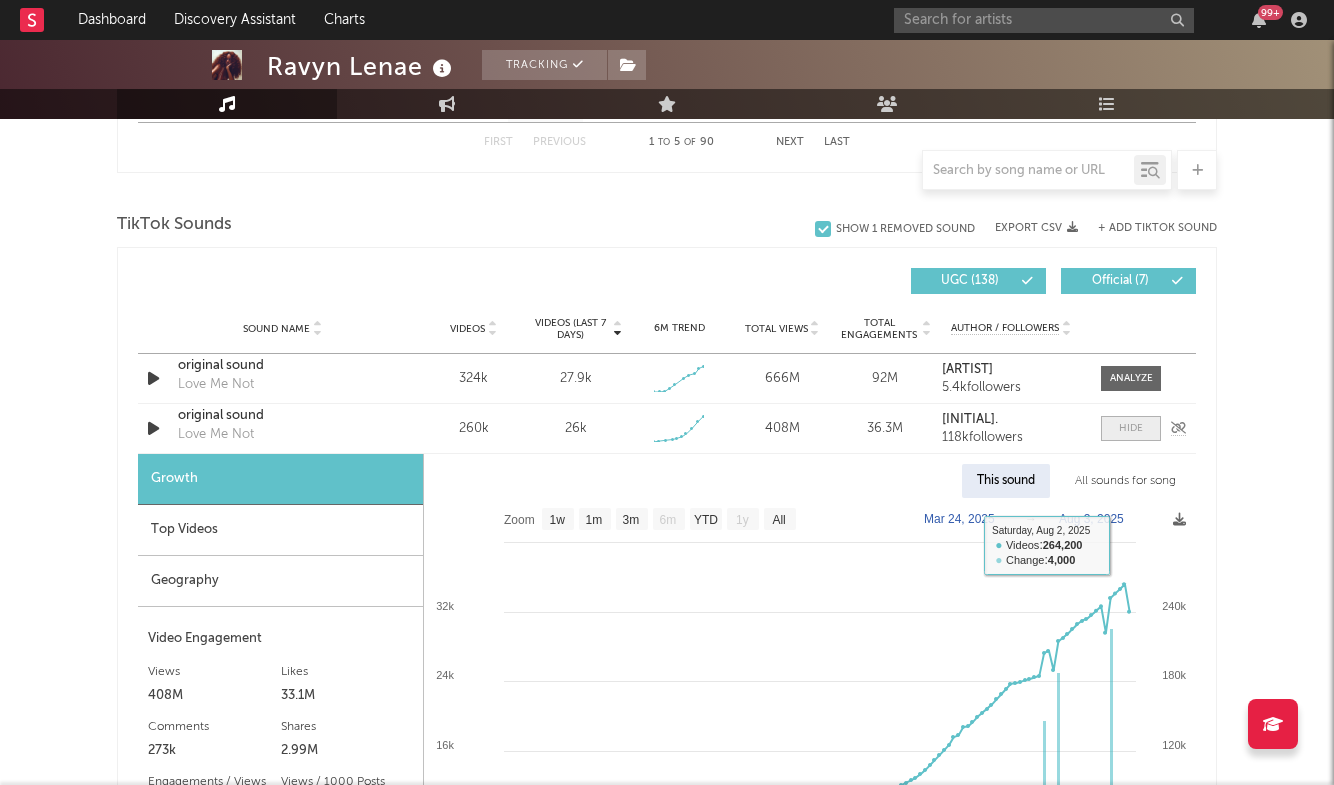 click at bounding box center [1131, 428] 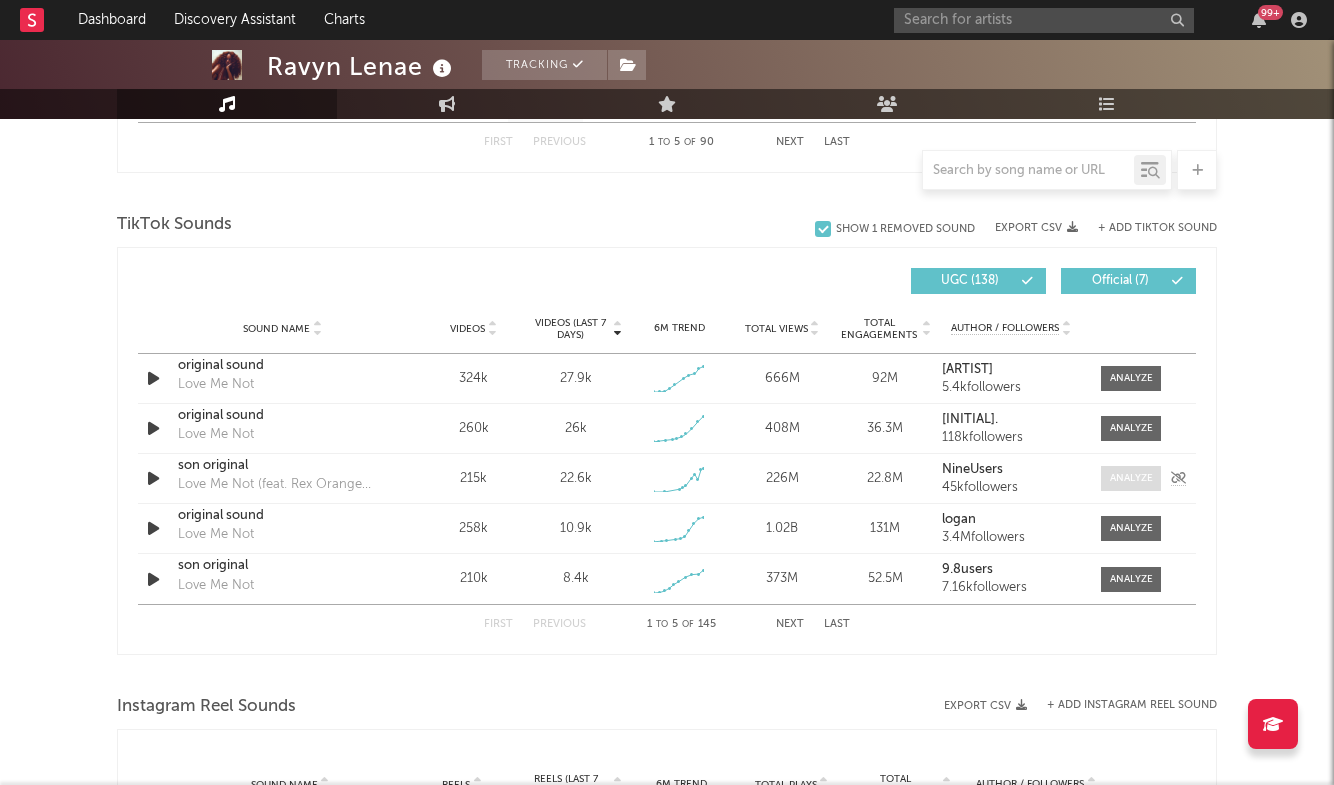 click at bounding box center (1131, 478) 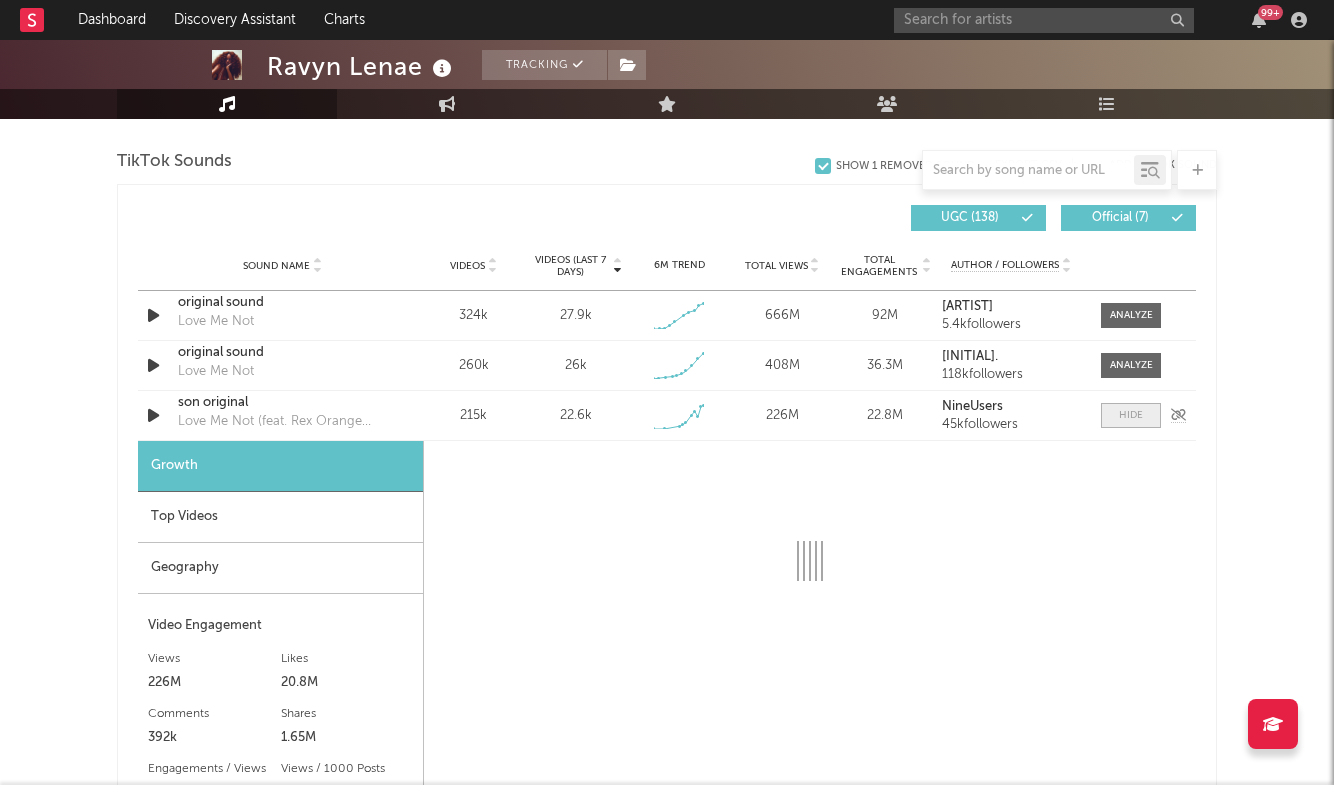 scroll, scrollTop: 1341, scrollLeft: 0, axis: vertical 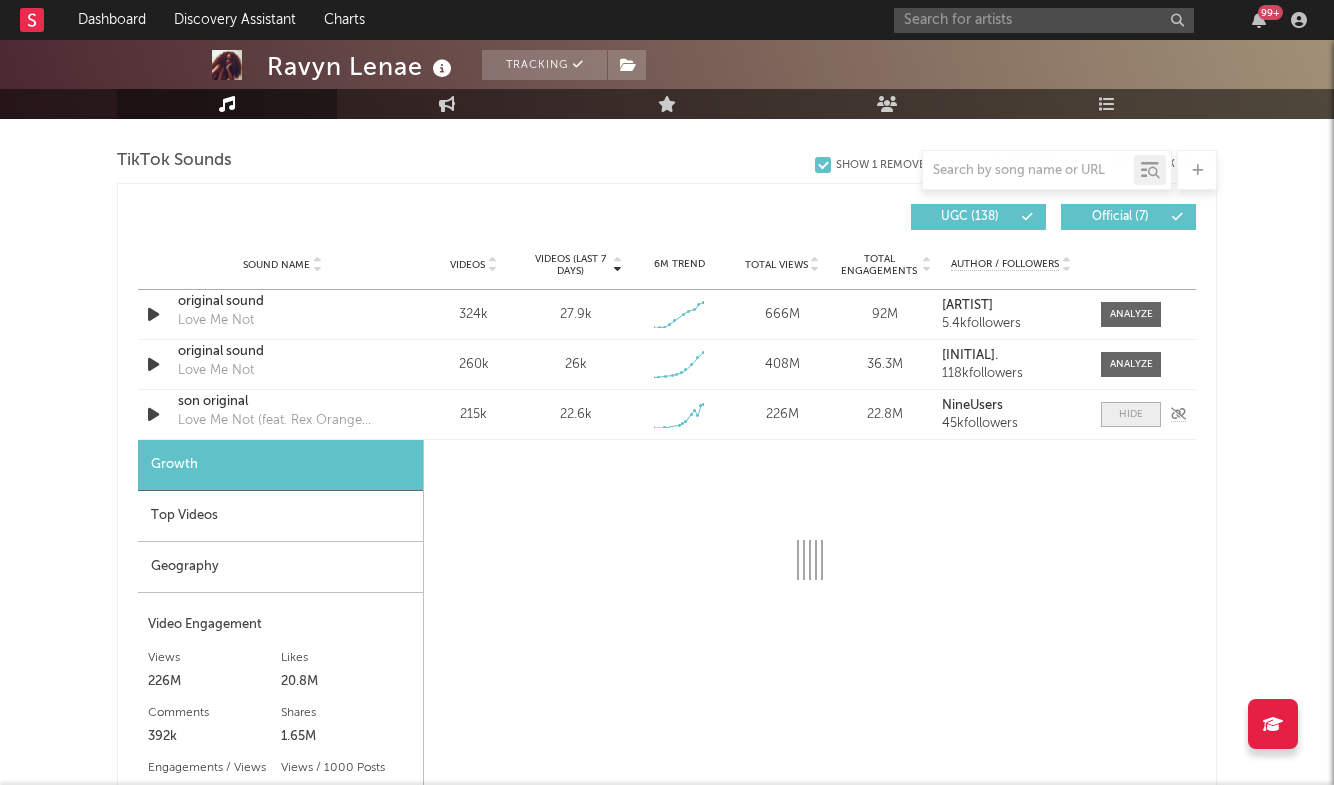 select on "1w" 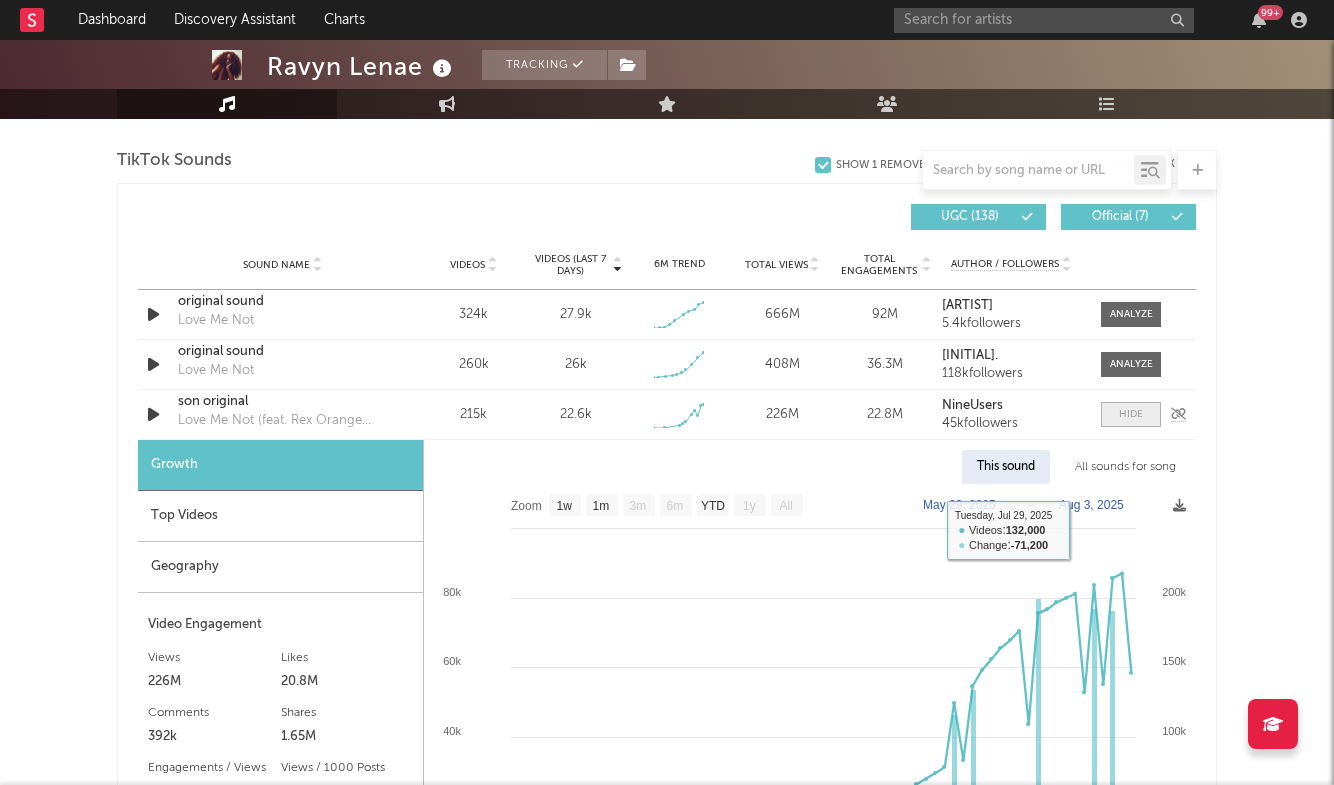 click at bounding box center [1131, 414] 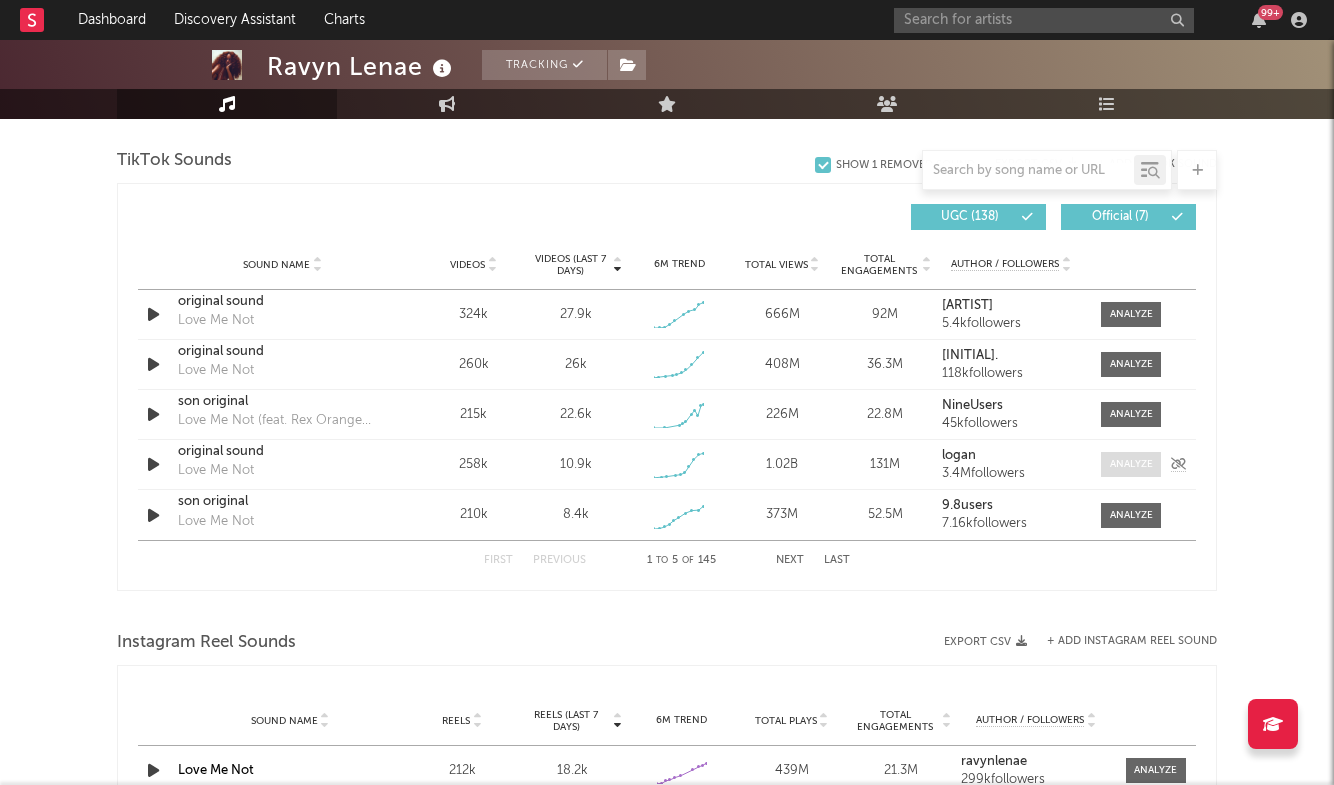 click at bounding box center (1131, 464) 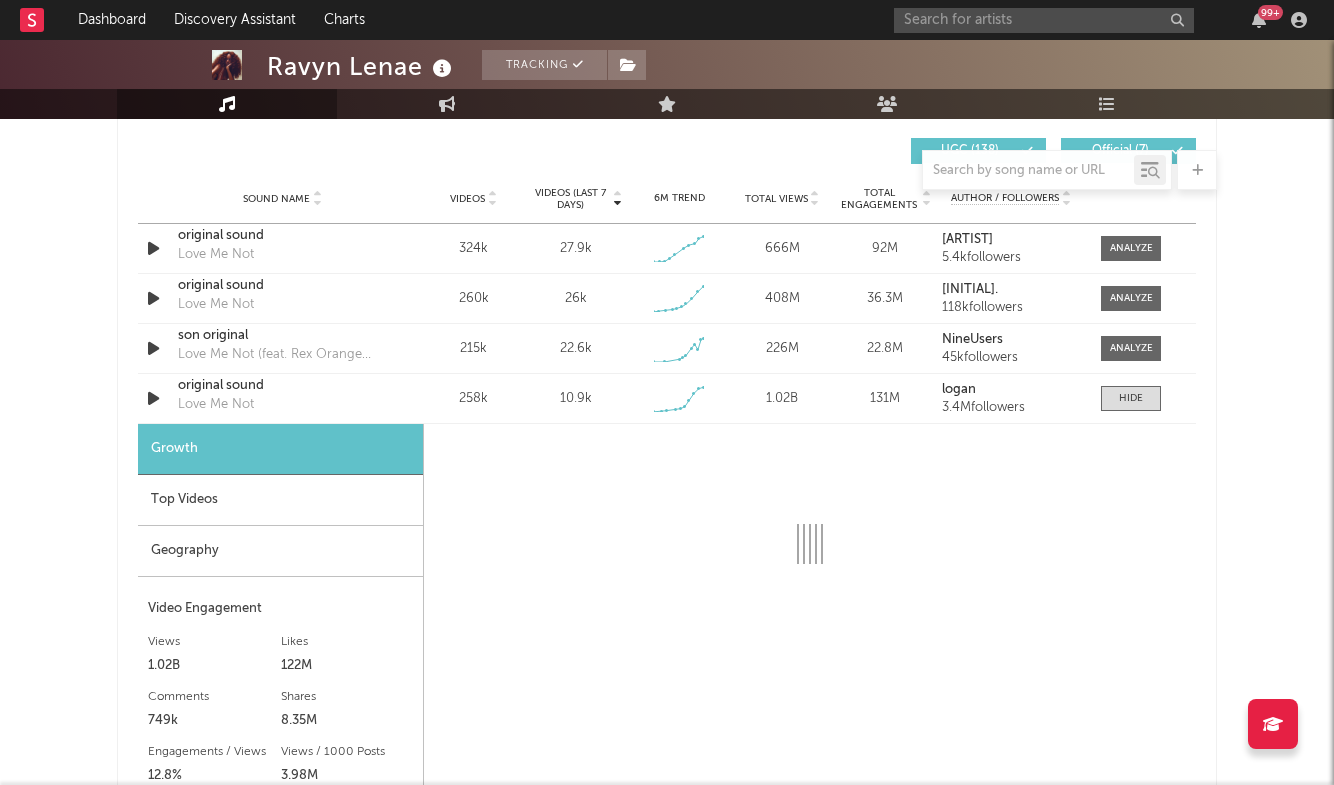 select on "1w" 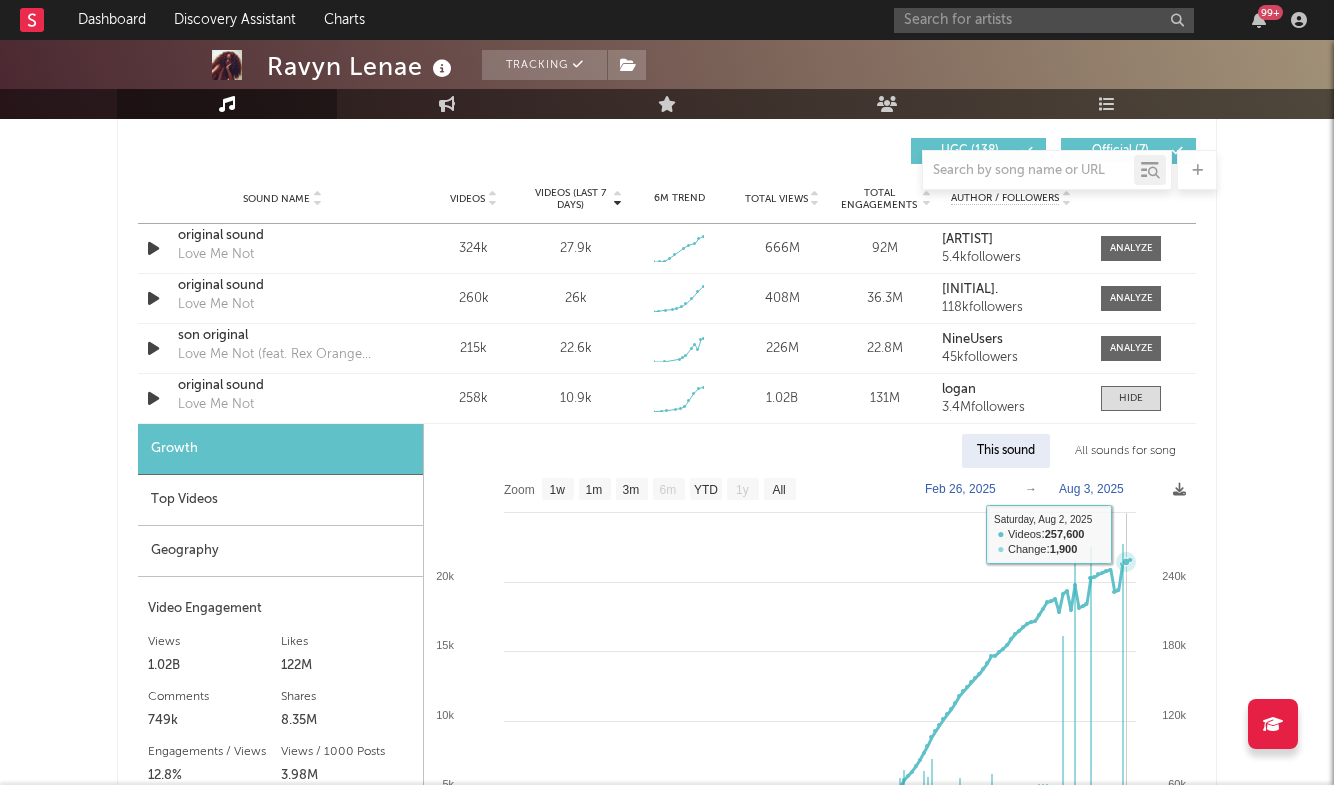 scroll, scrollTop: 1436, scrollLeft: 0, axis: vertical 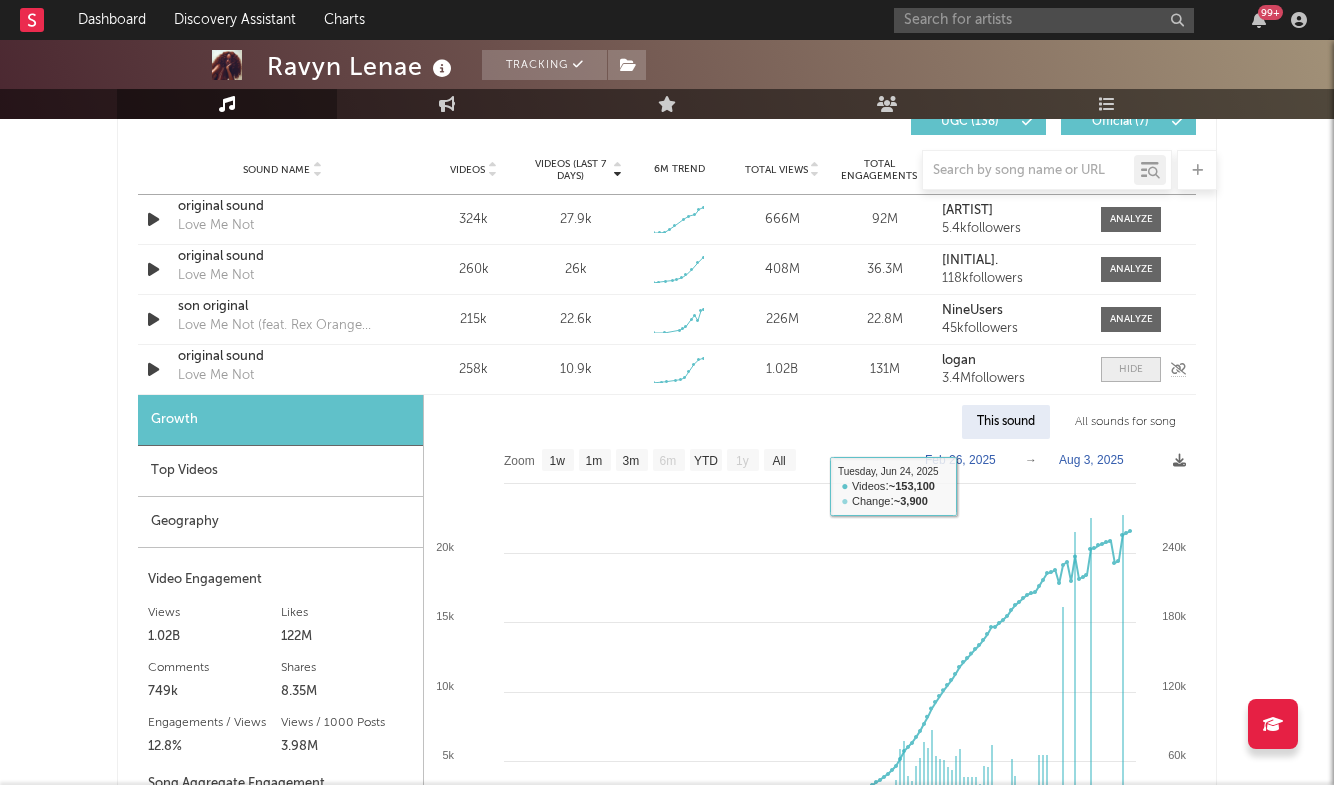 click at bounding box center [1131, 369] 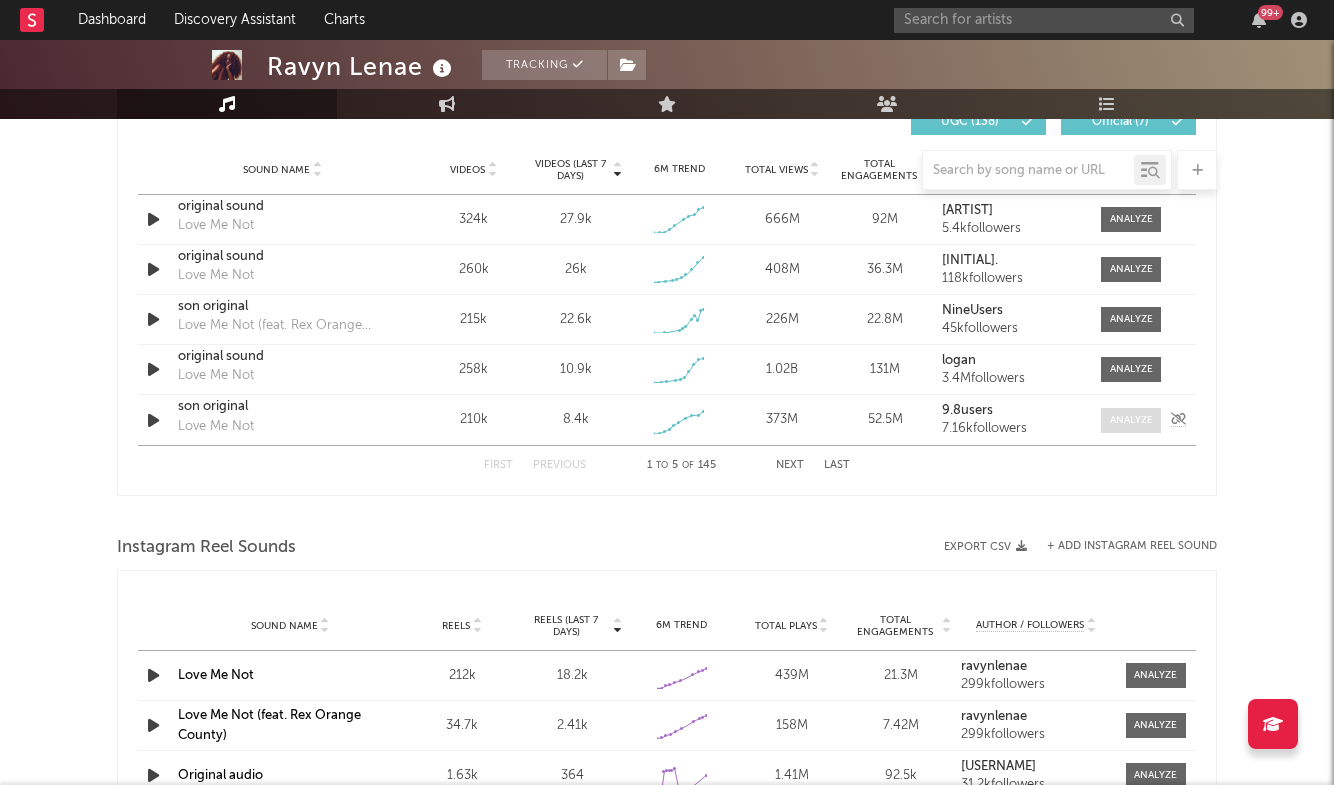 click at bounding box center (1131, 420) 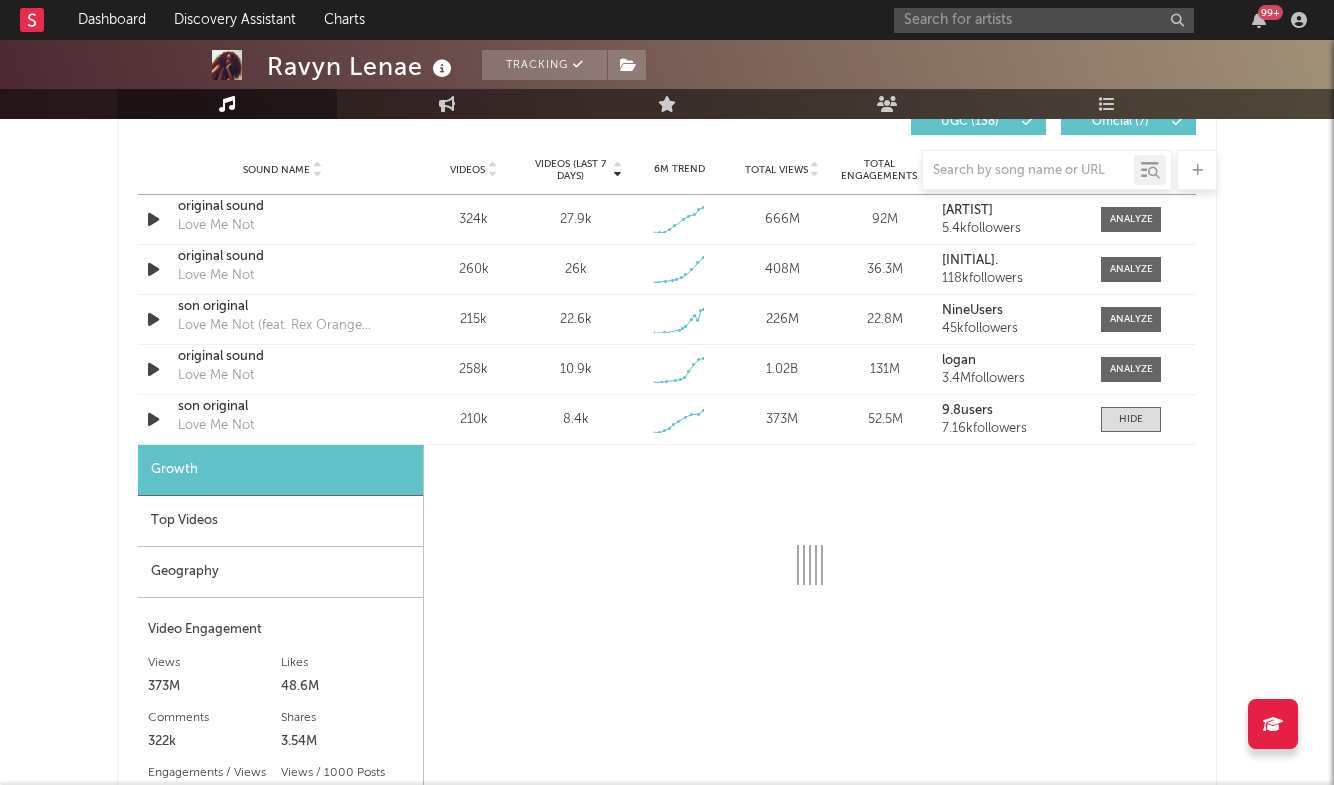 select on "1w" 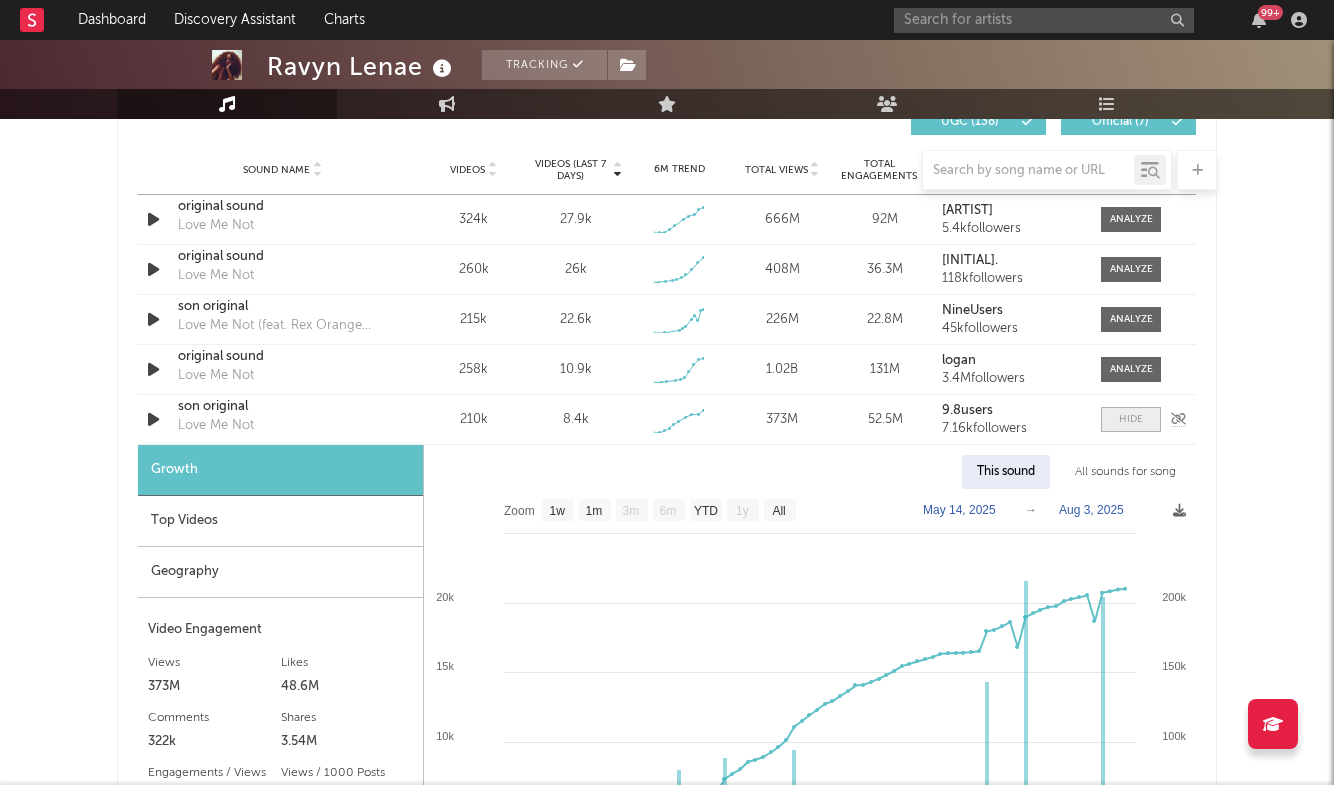 click at bounding box center [1131, 419] 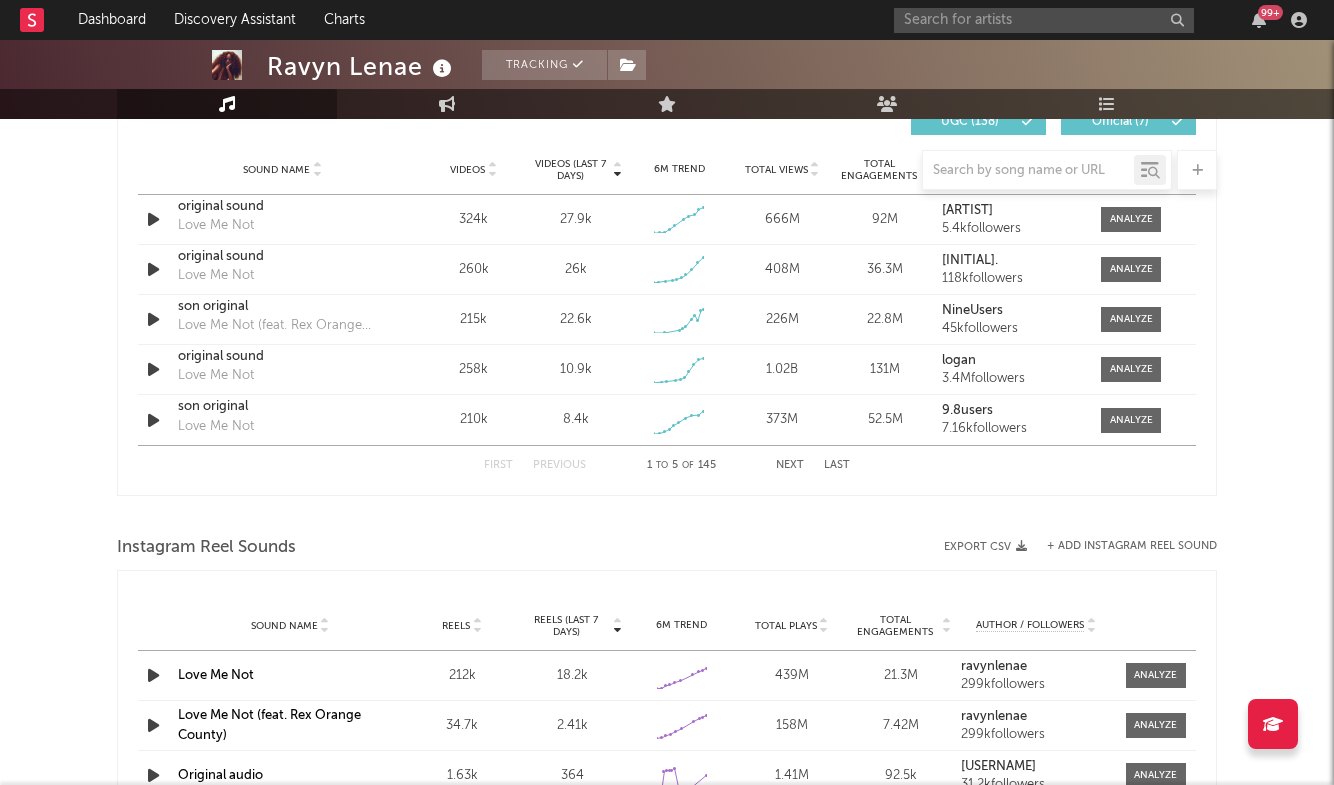 click on "Next" at bounding box center [790, 465] 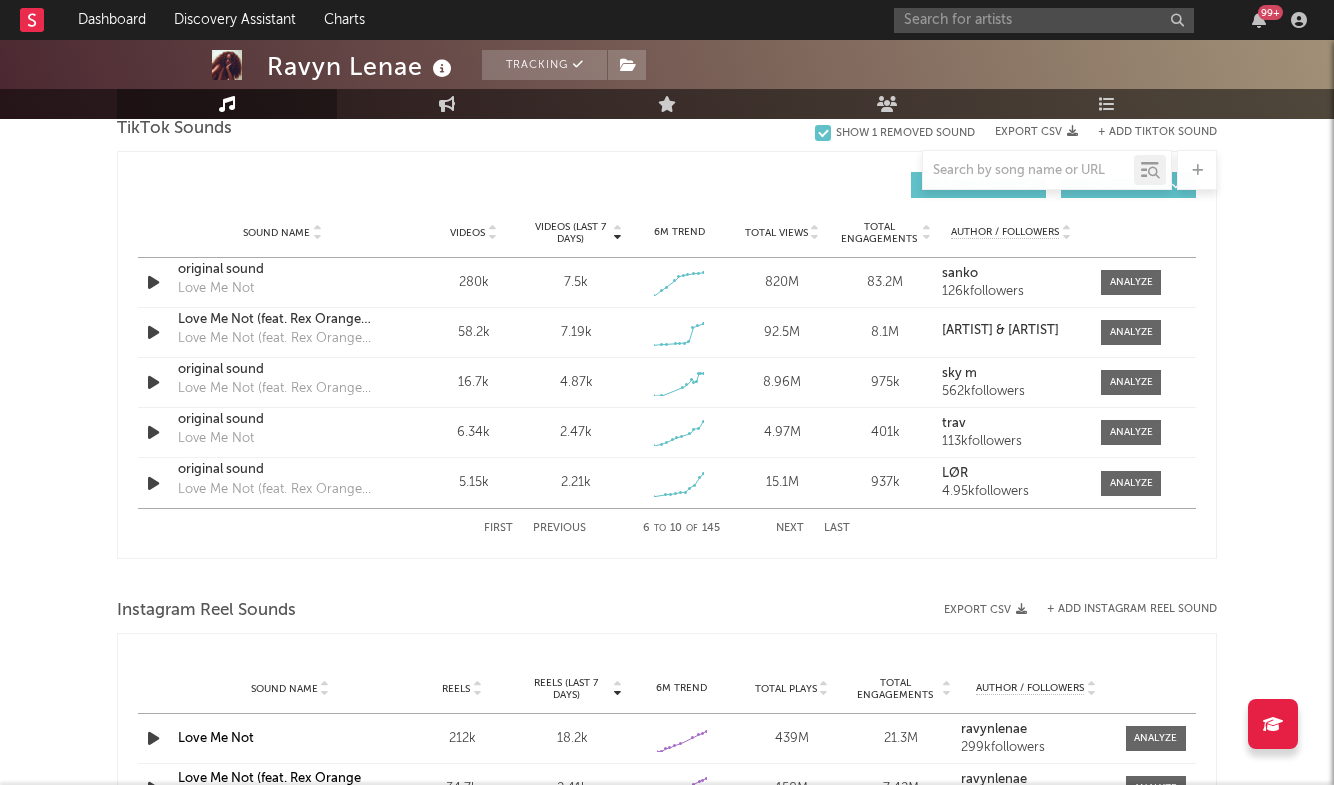 scroll, scrollTop: 1370, scrollLeft: 0, axis: vertical 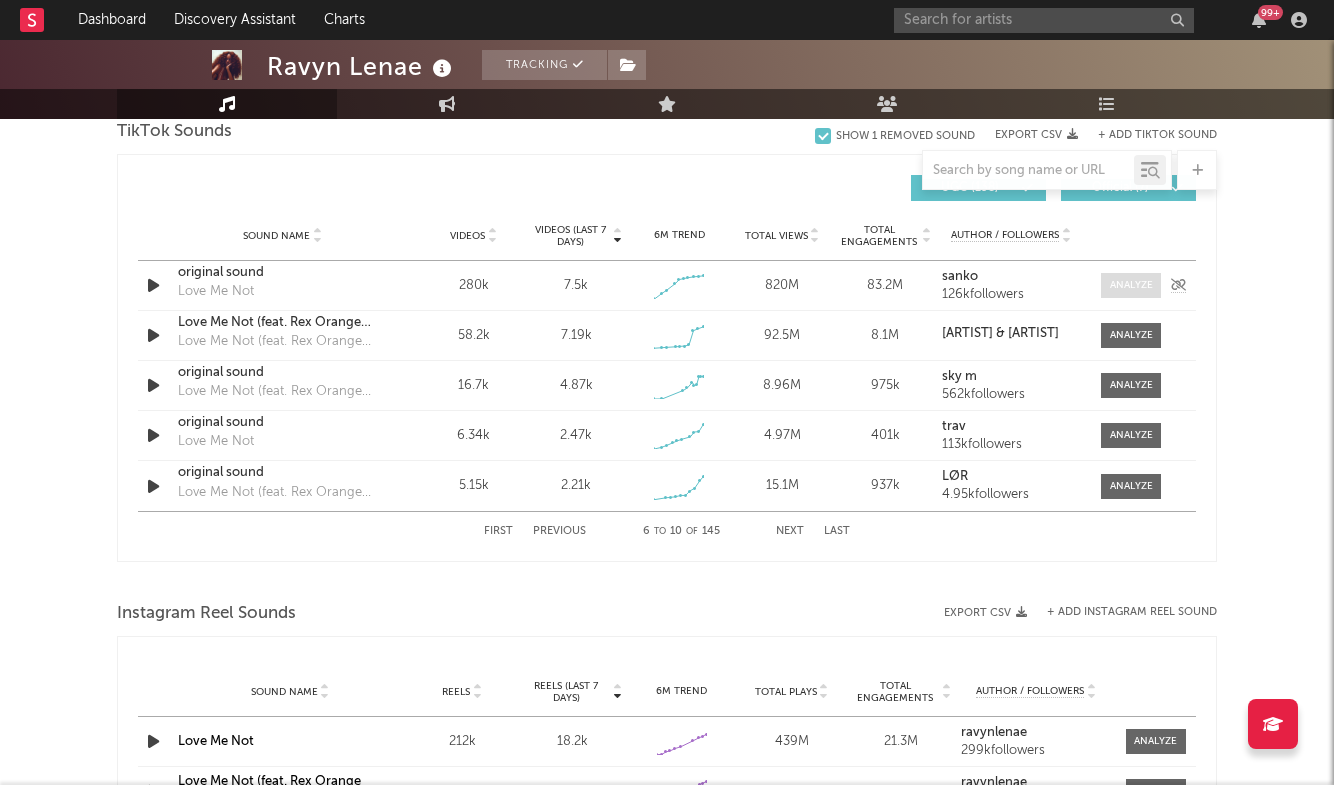 click at bounding box center [1131, 285] 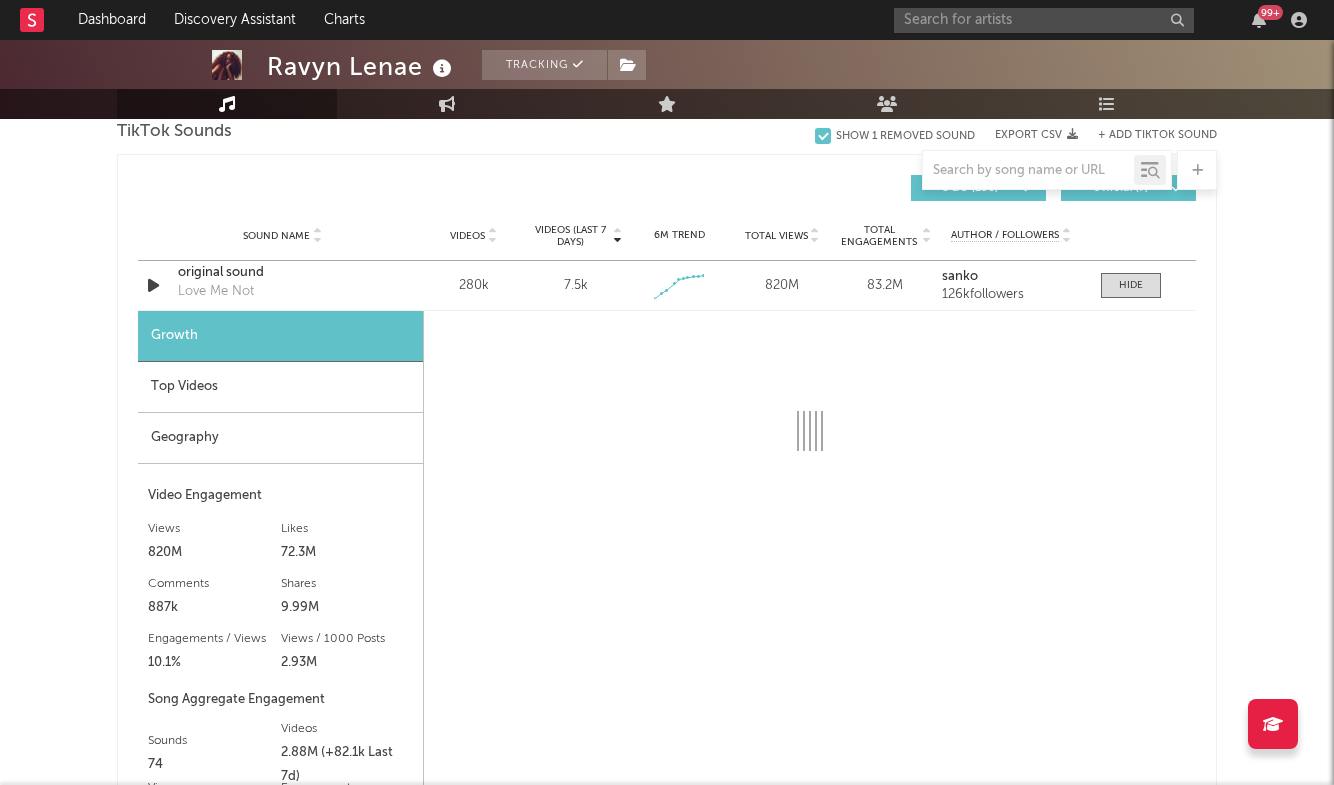 select on "1w" 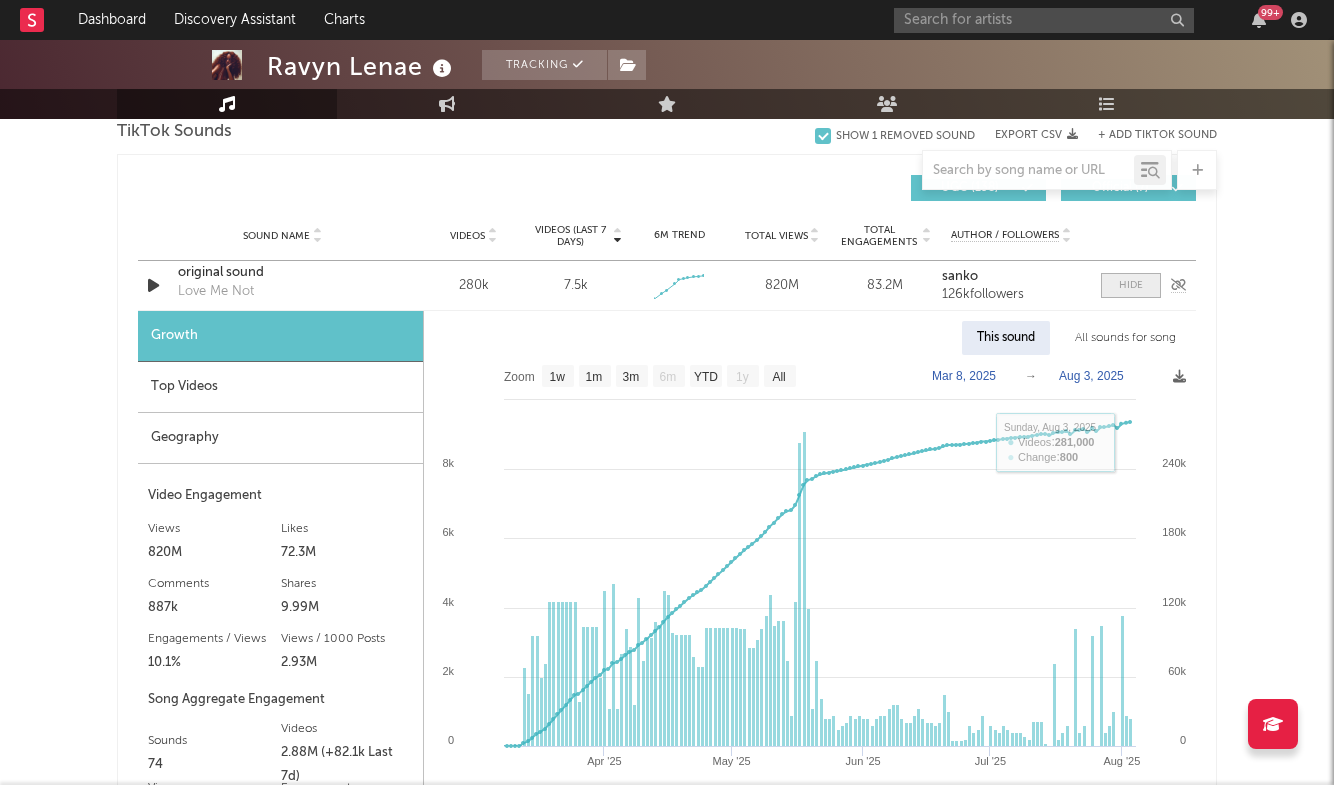 click at bounding box center (1131, 285) 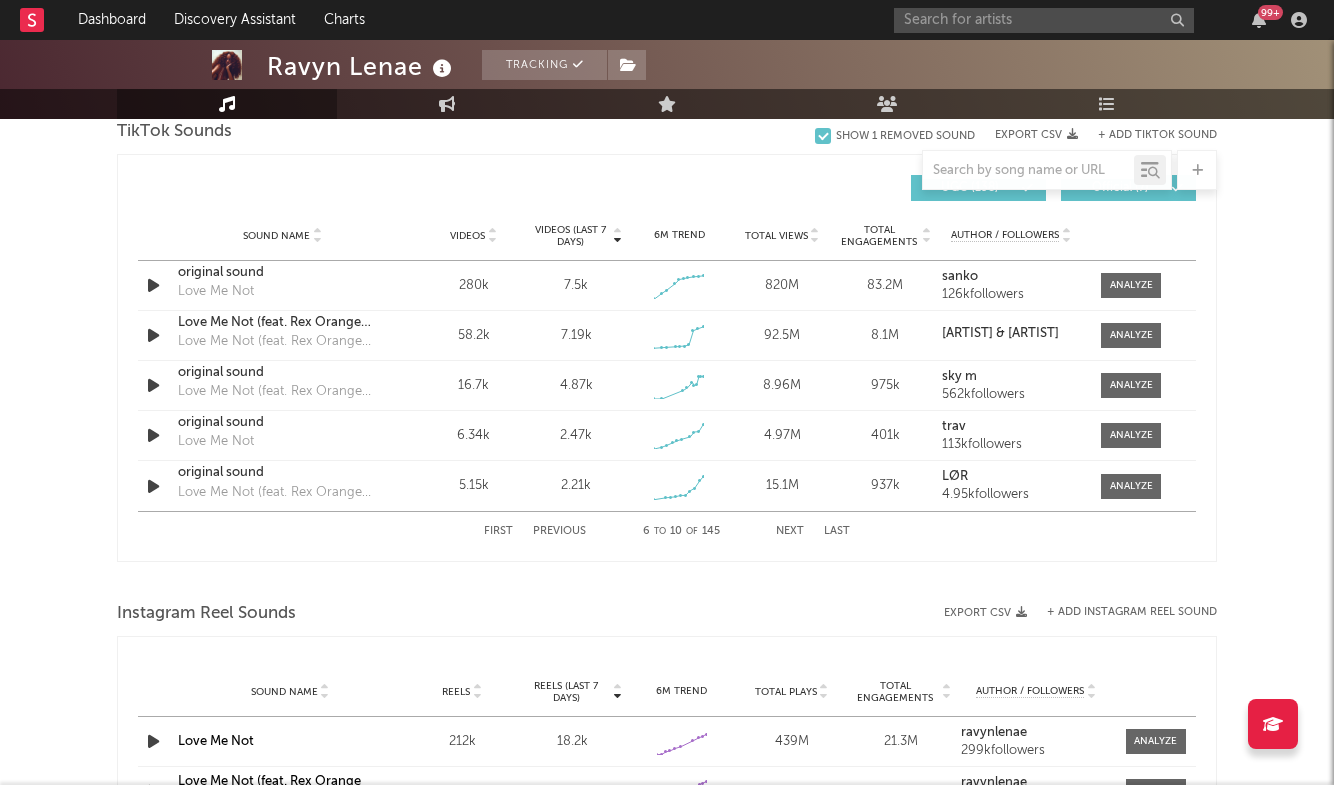 click on "Next" at bounding box center (790, 531) 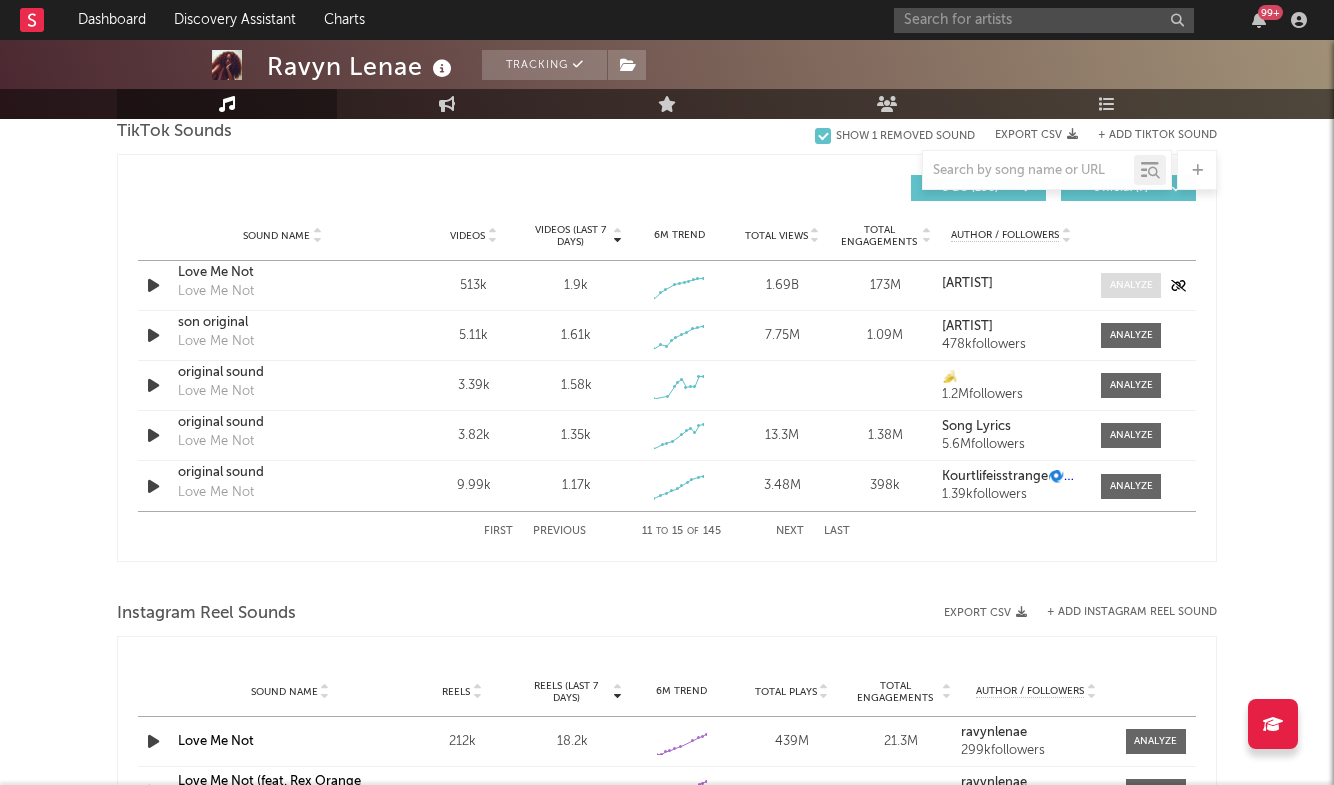 click at bounding box center (1131, 285) 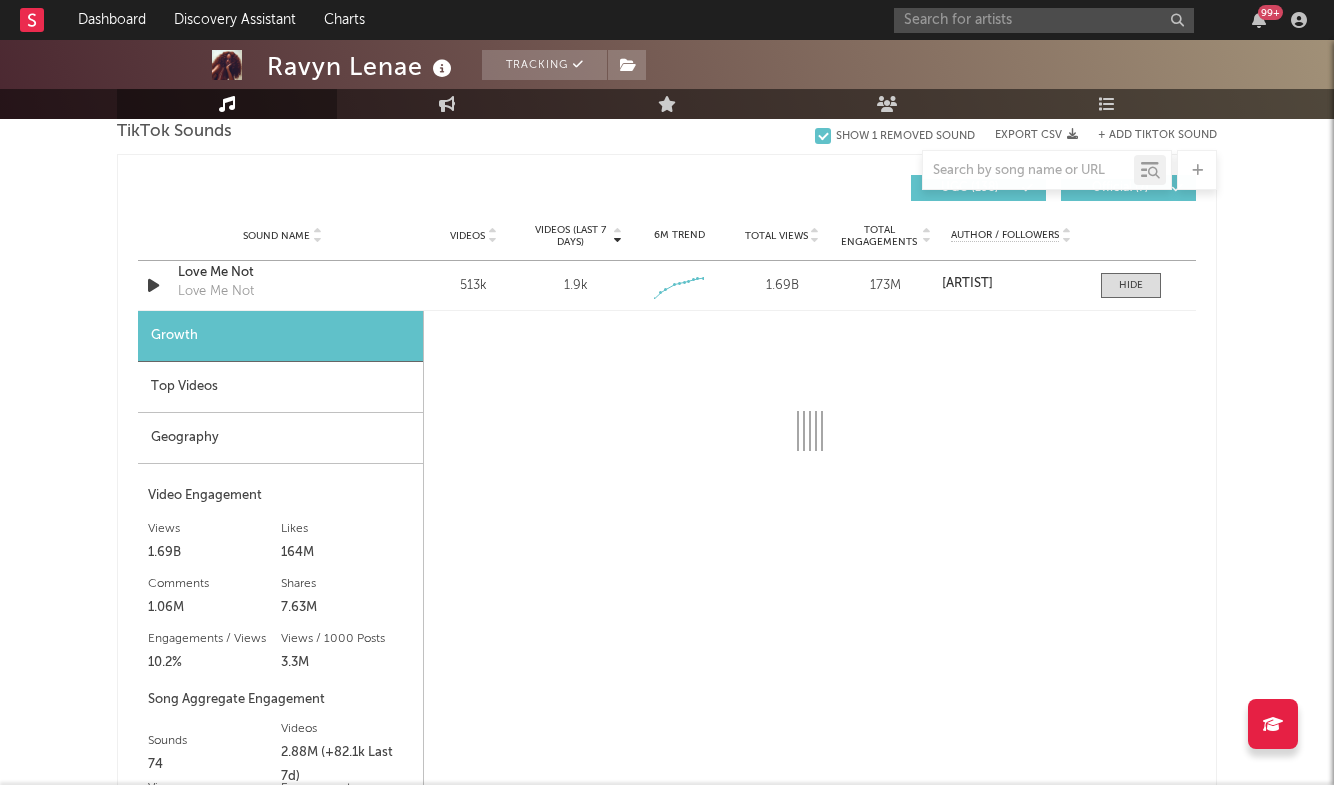 select on "6m" 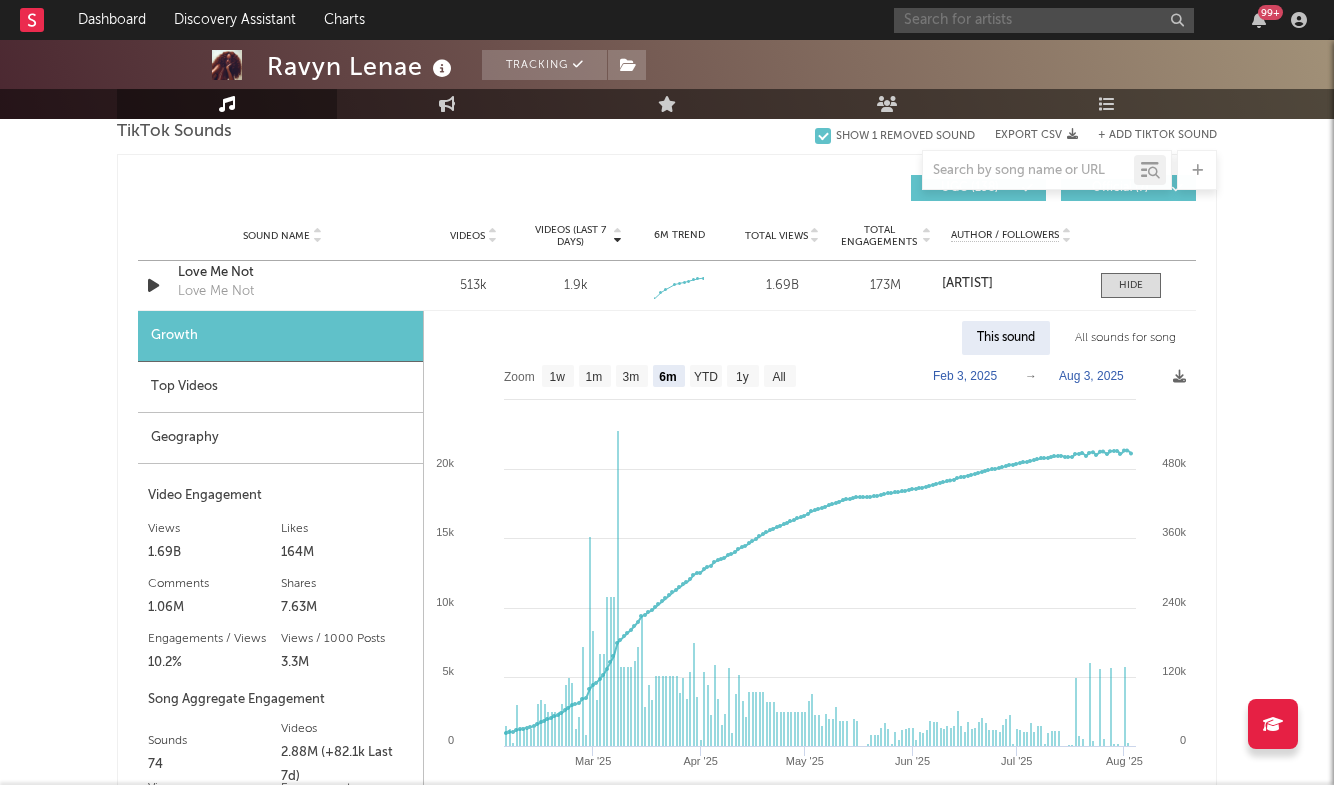 click at bounding box center [1044, 20] 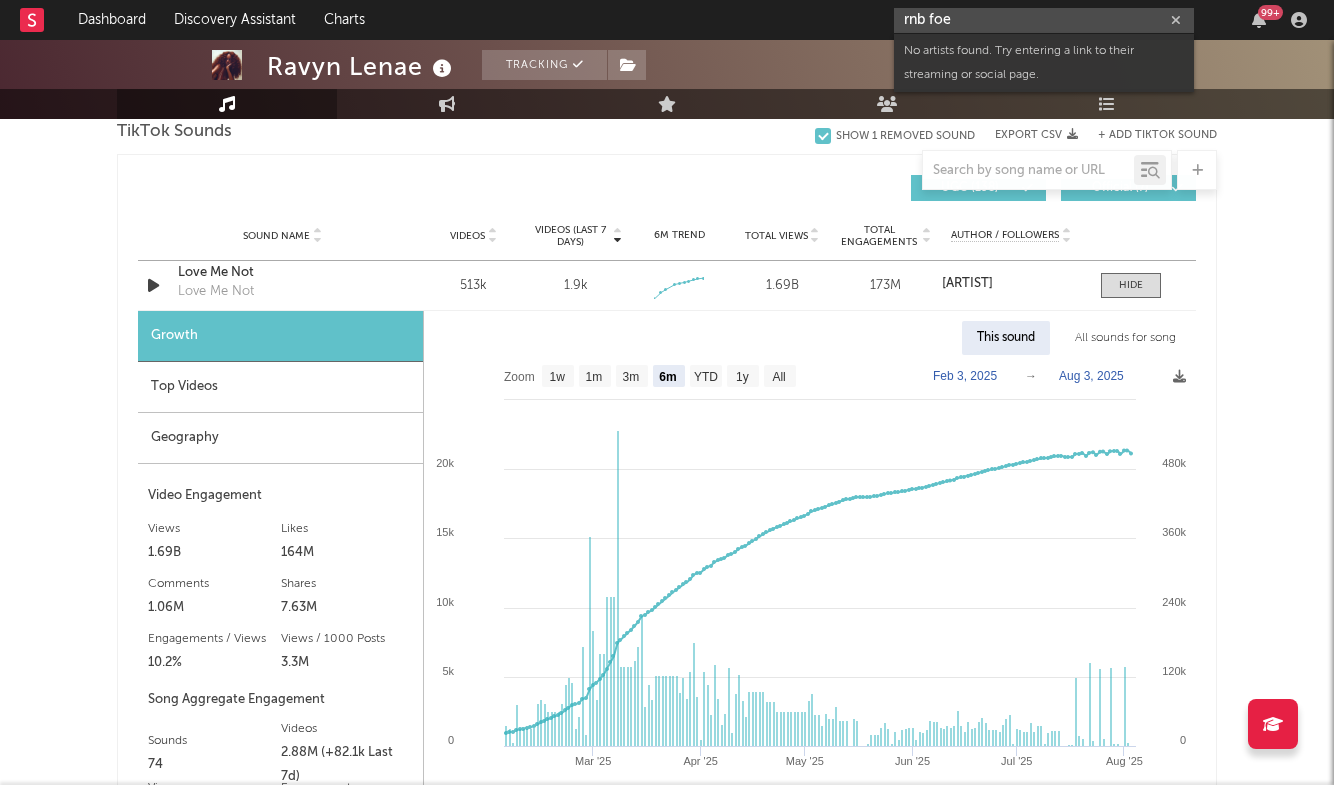 click on "rnb foe" at bounding box center (1044, 20) 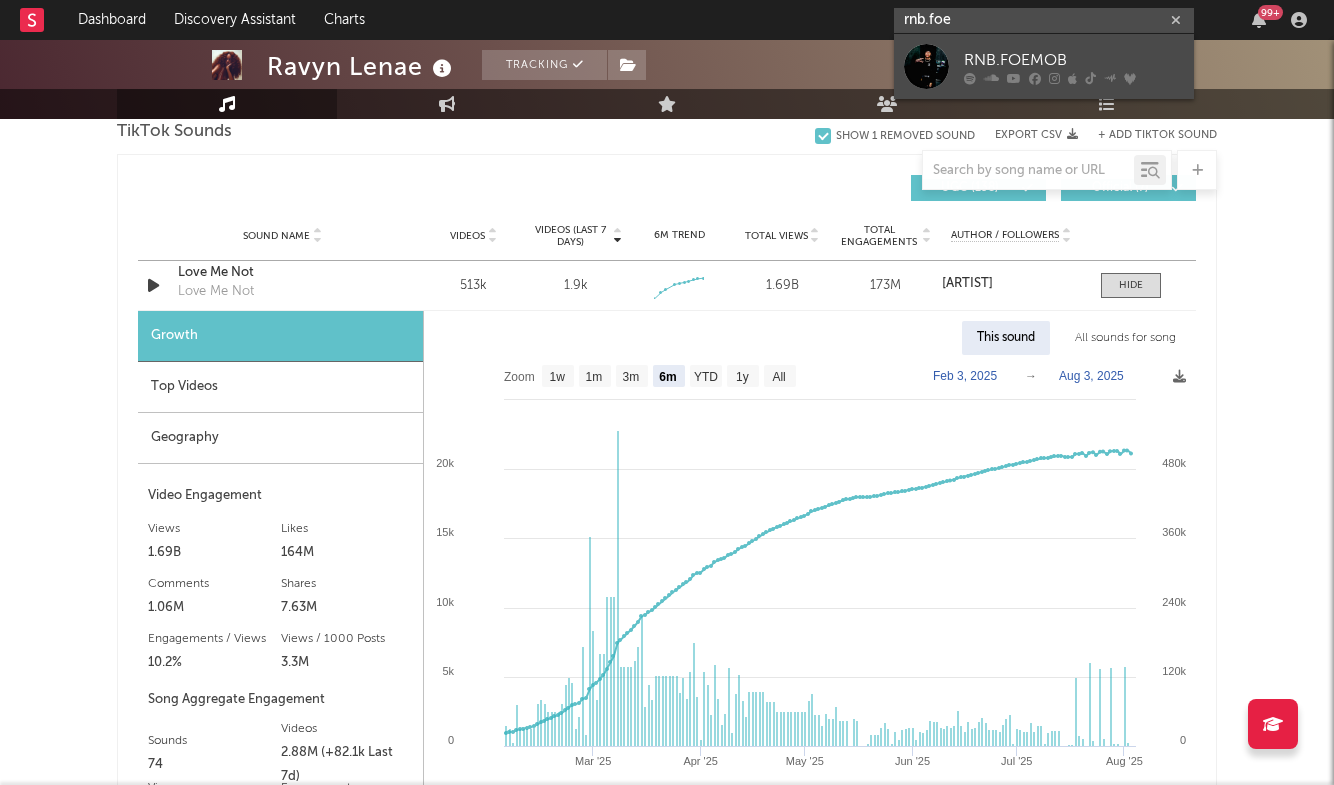 type on "rnb.foe" 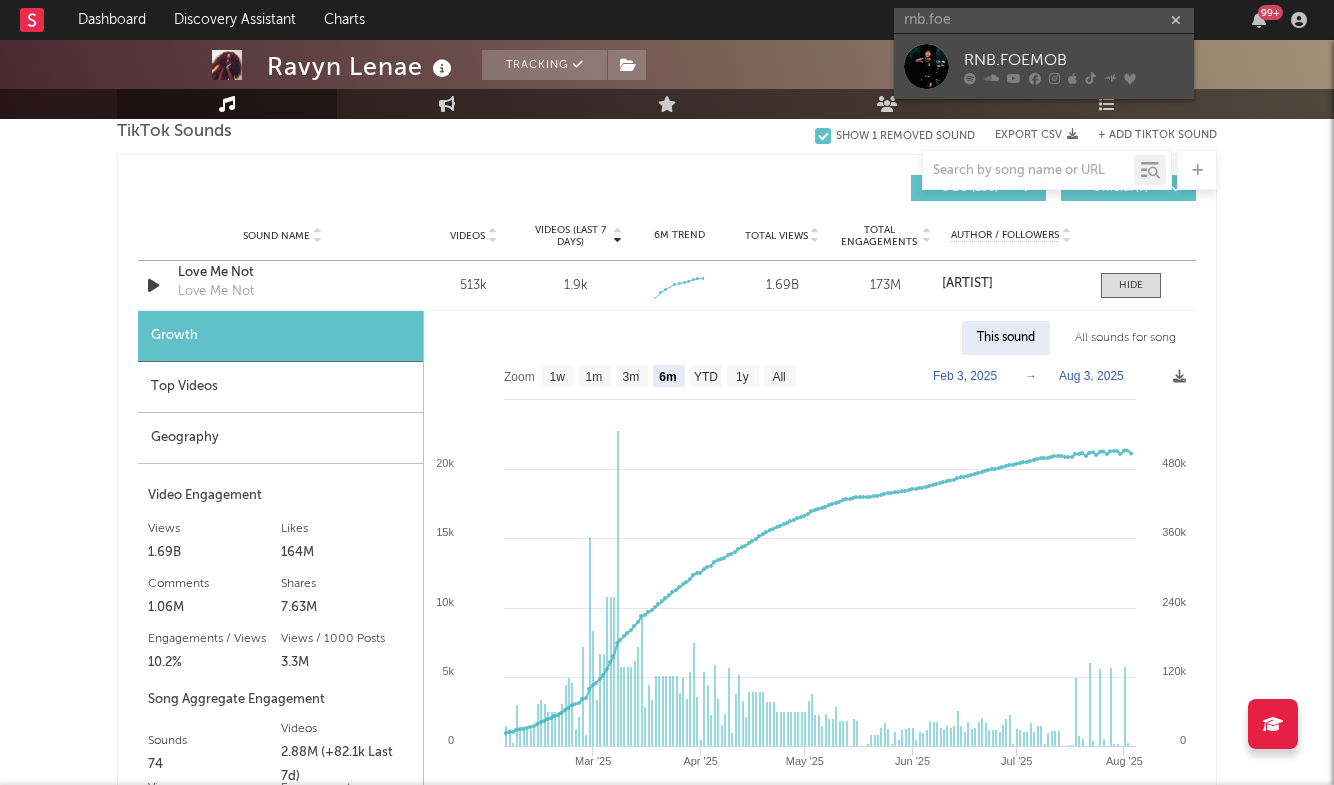 click on "RNB.FOEMOB" at bounding box center [1074, 60] 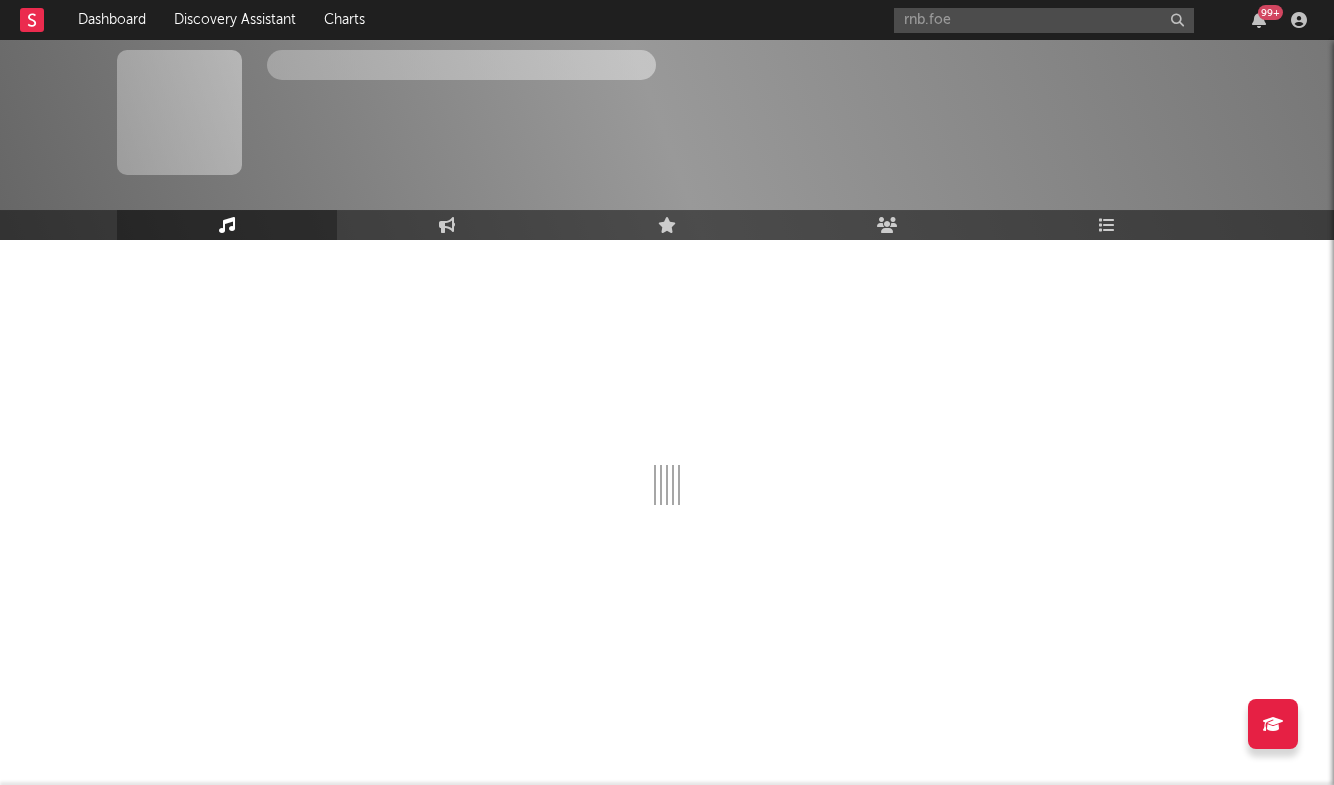 type 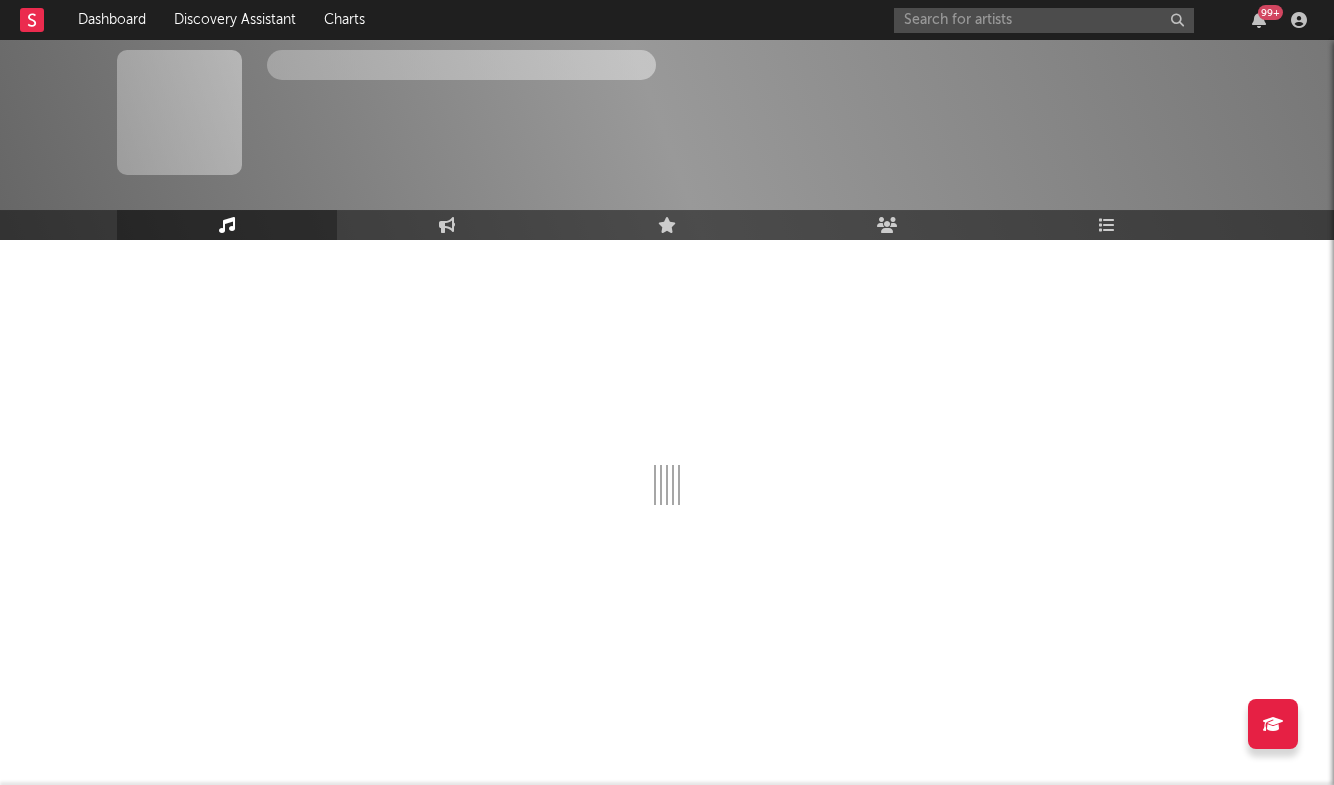scroll, scrollTop: 0, scrollLeft: 0, axis: both 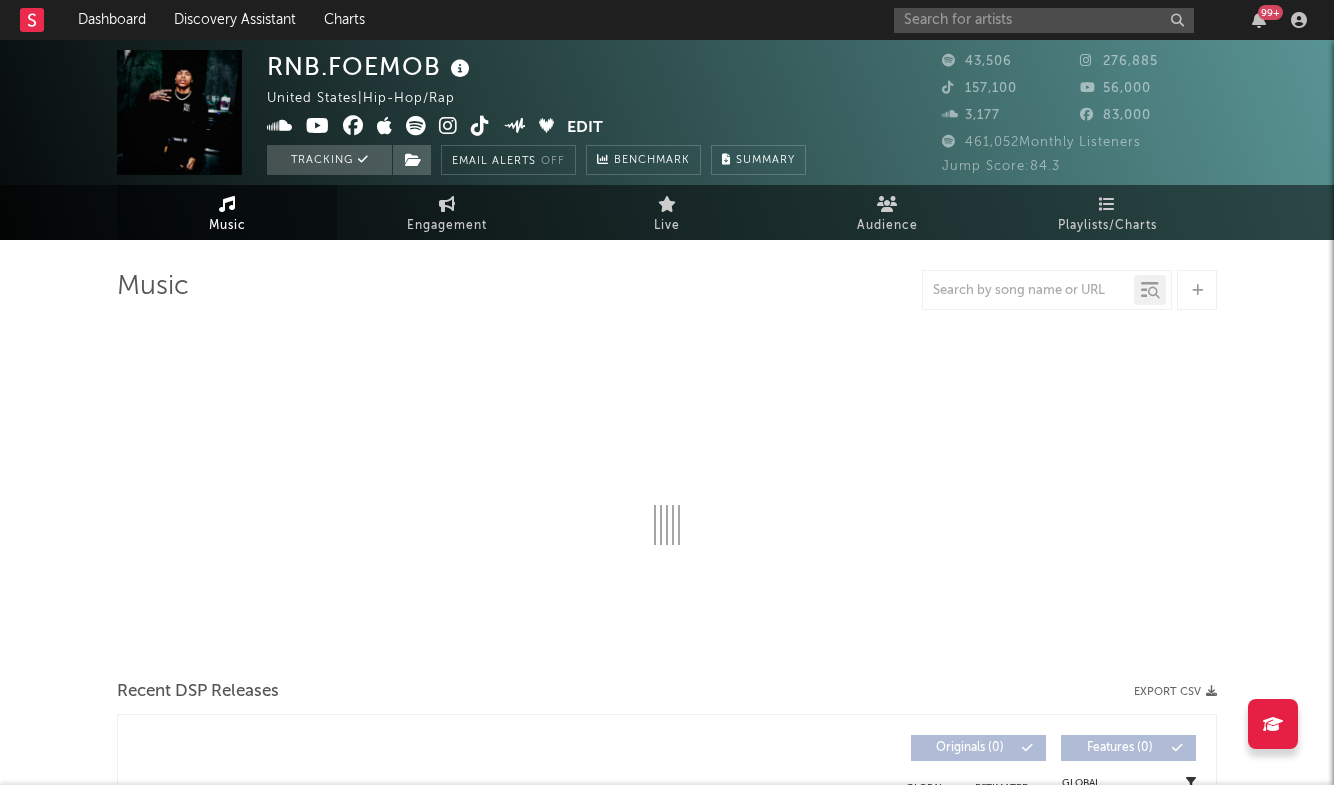 select on "6m" 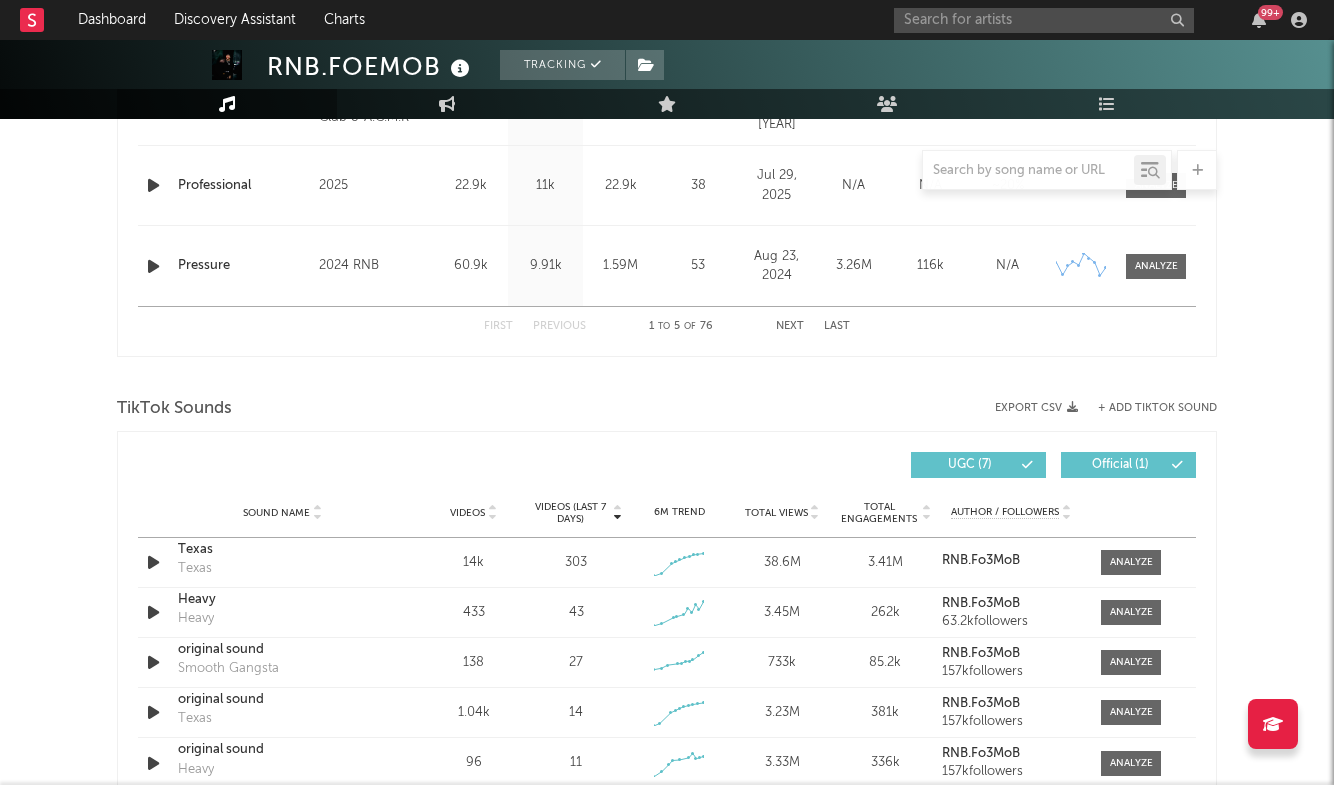 scroll, scrollTop: 1107, scrollLeft: 0, axis: vertical 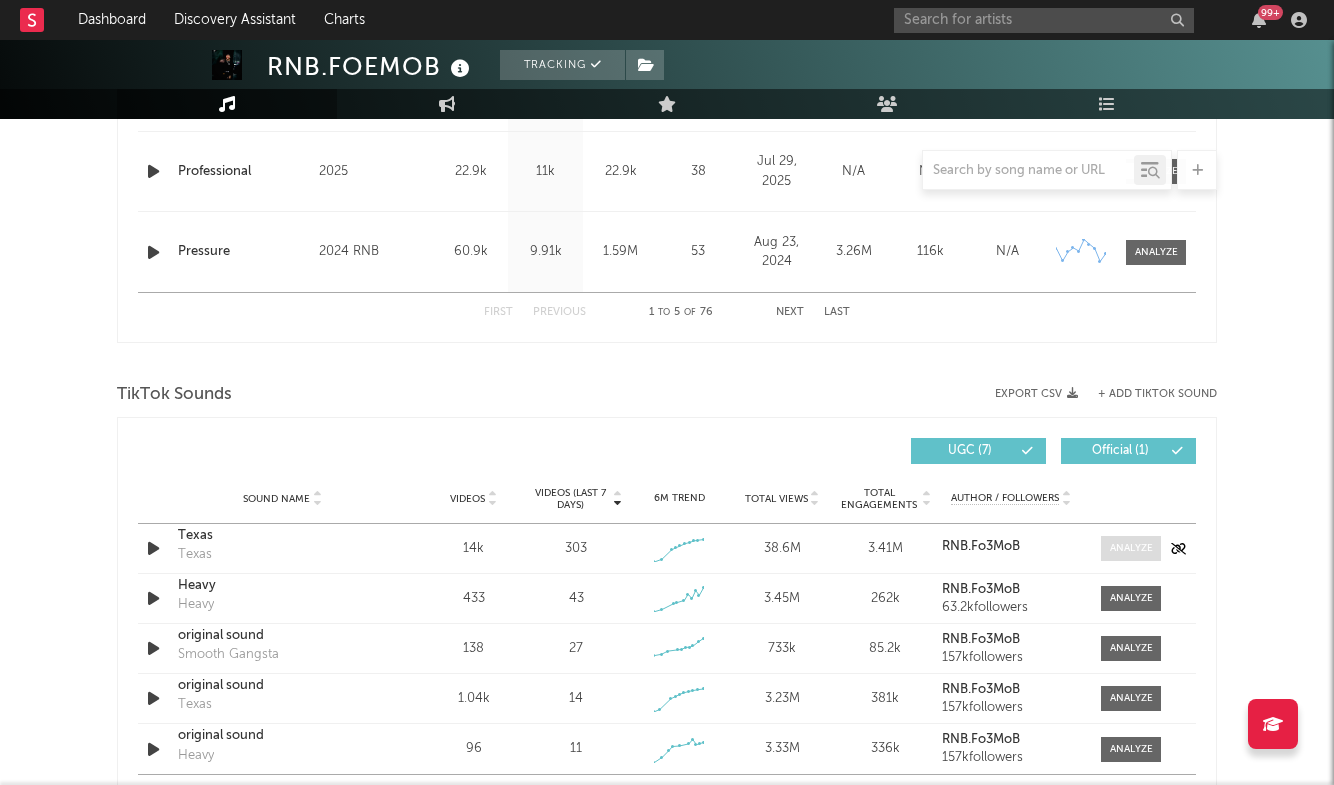 click at bounding box center [1131, 548] 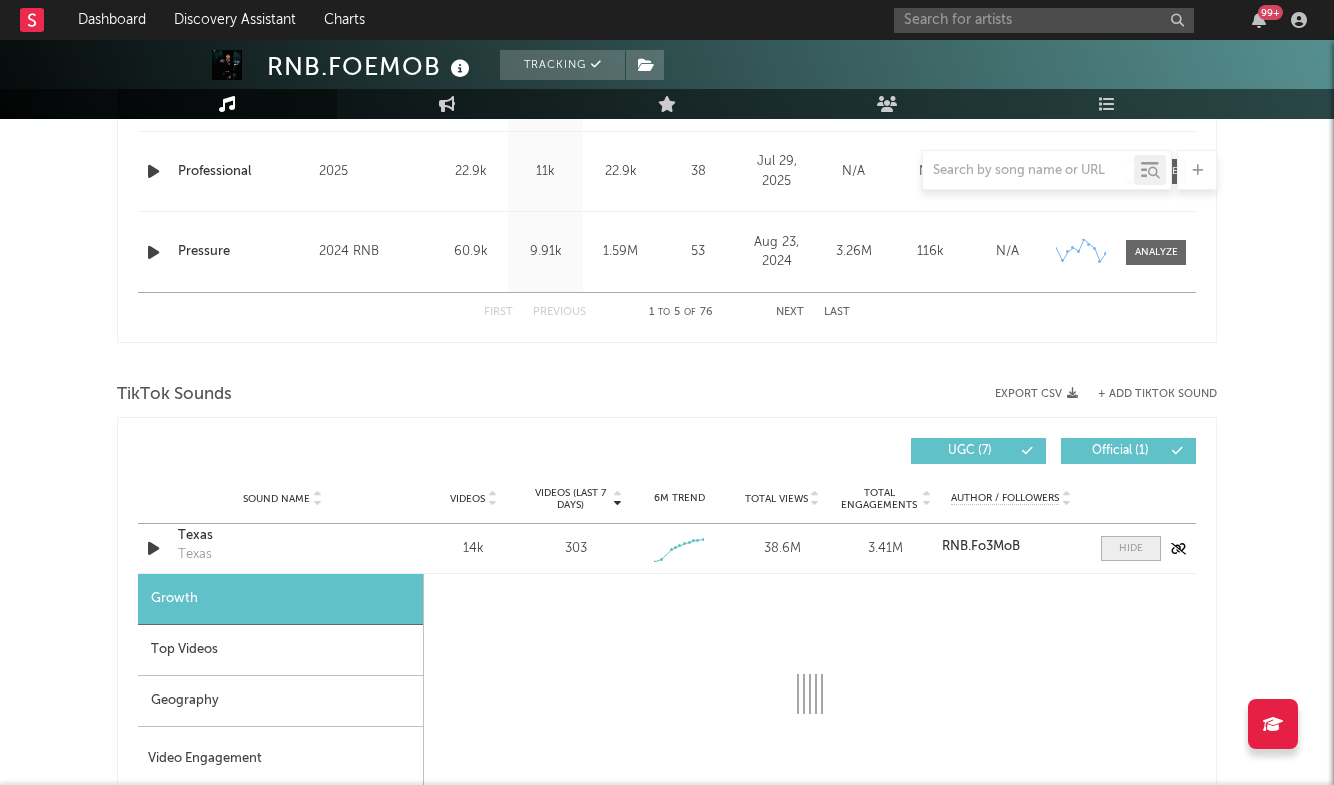 select on "1w" 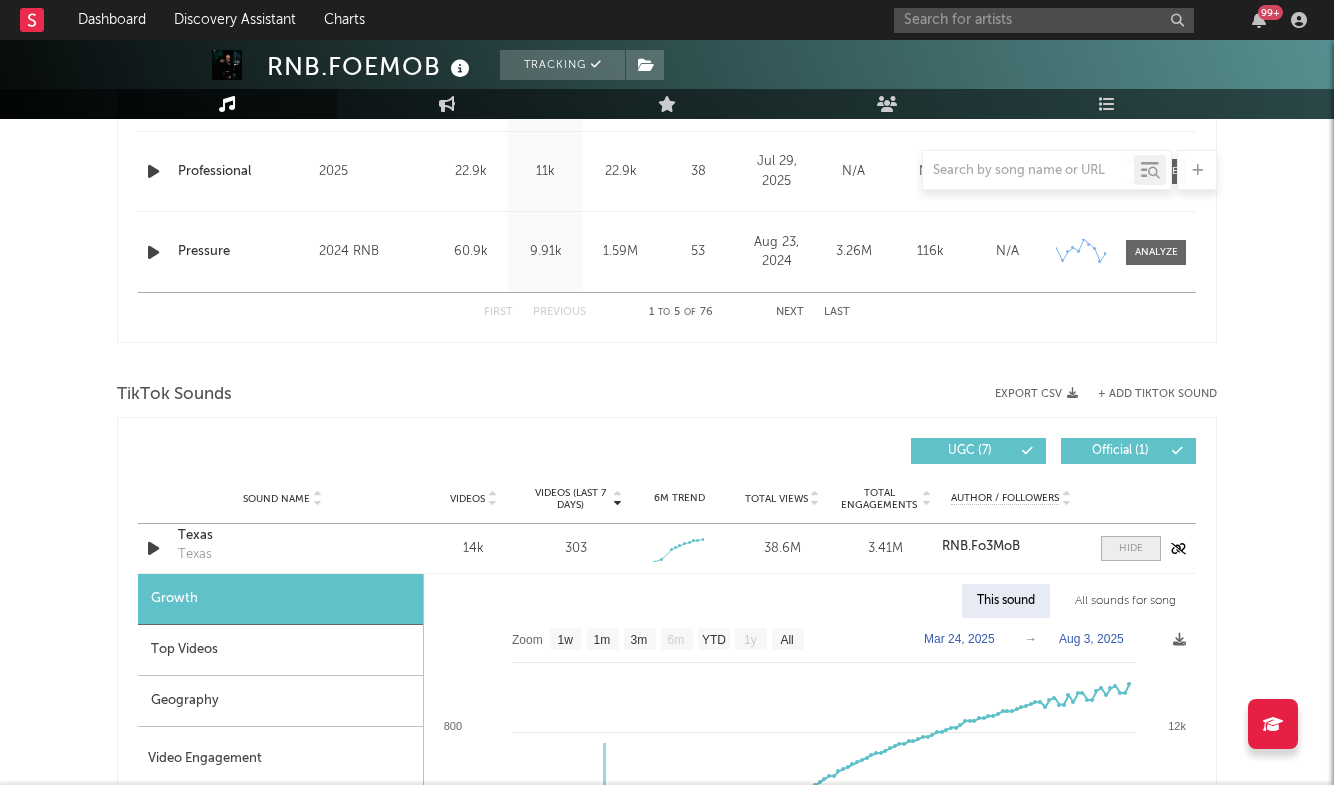 scroll, scrollTop: 1178, scrollLeft: 0, axis: vertical 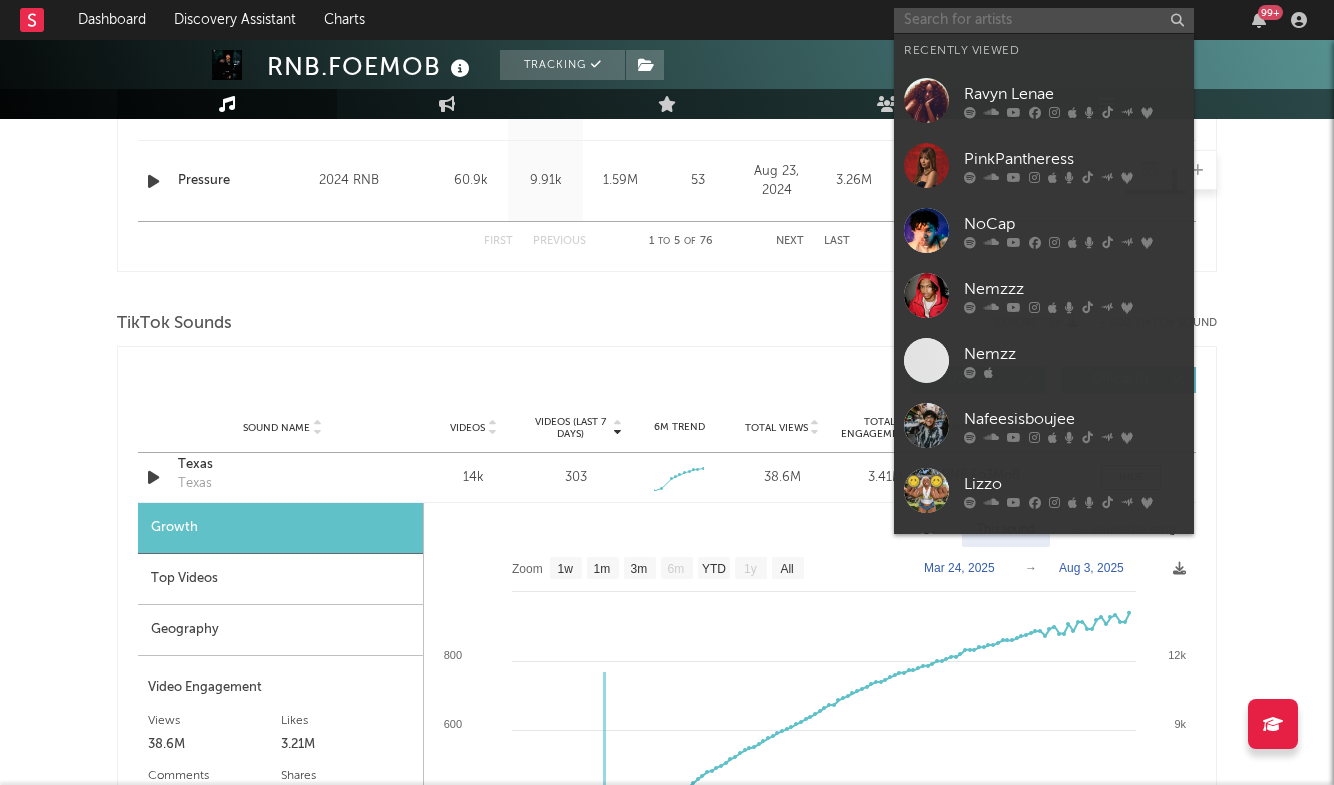 click at bounding box center (1044, 20) 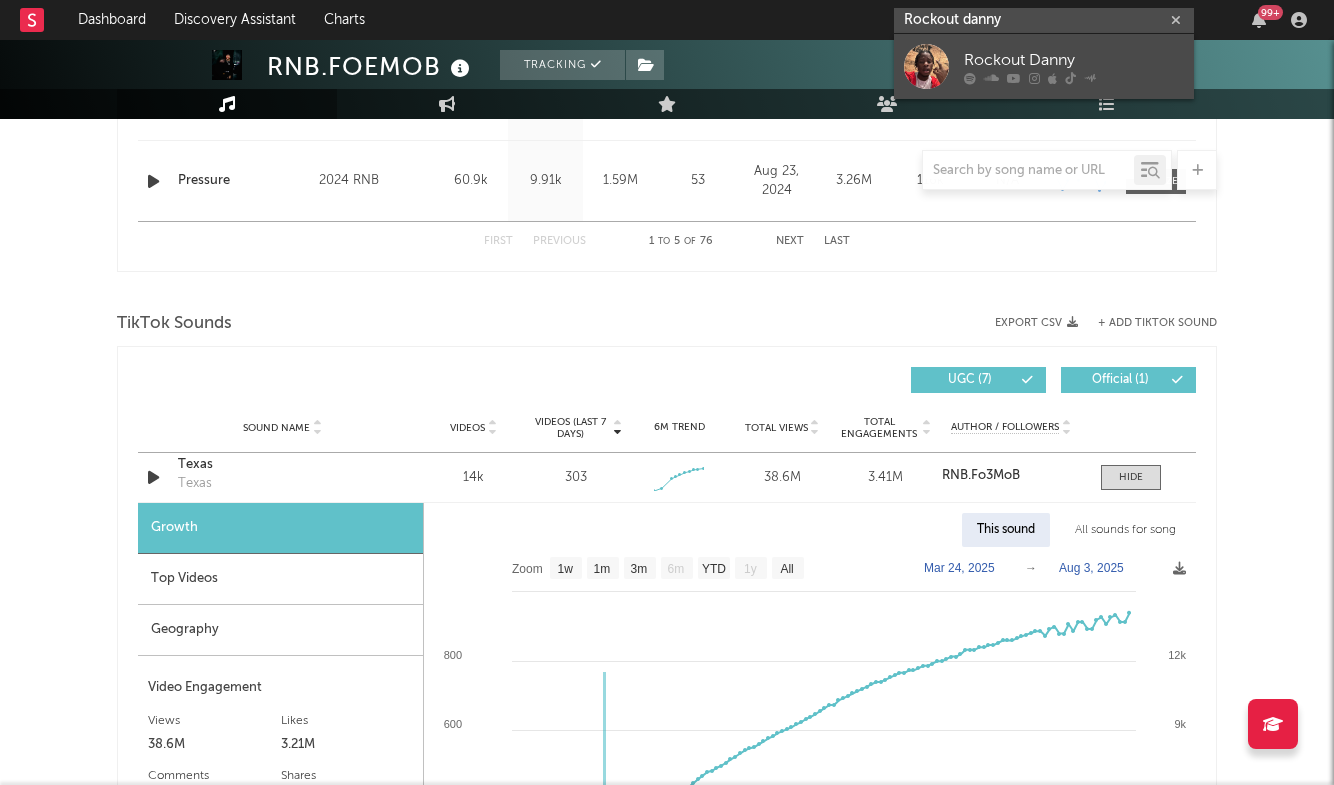 type on "Rockout danny" 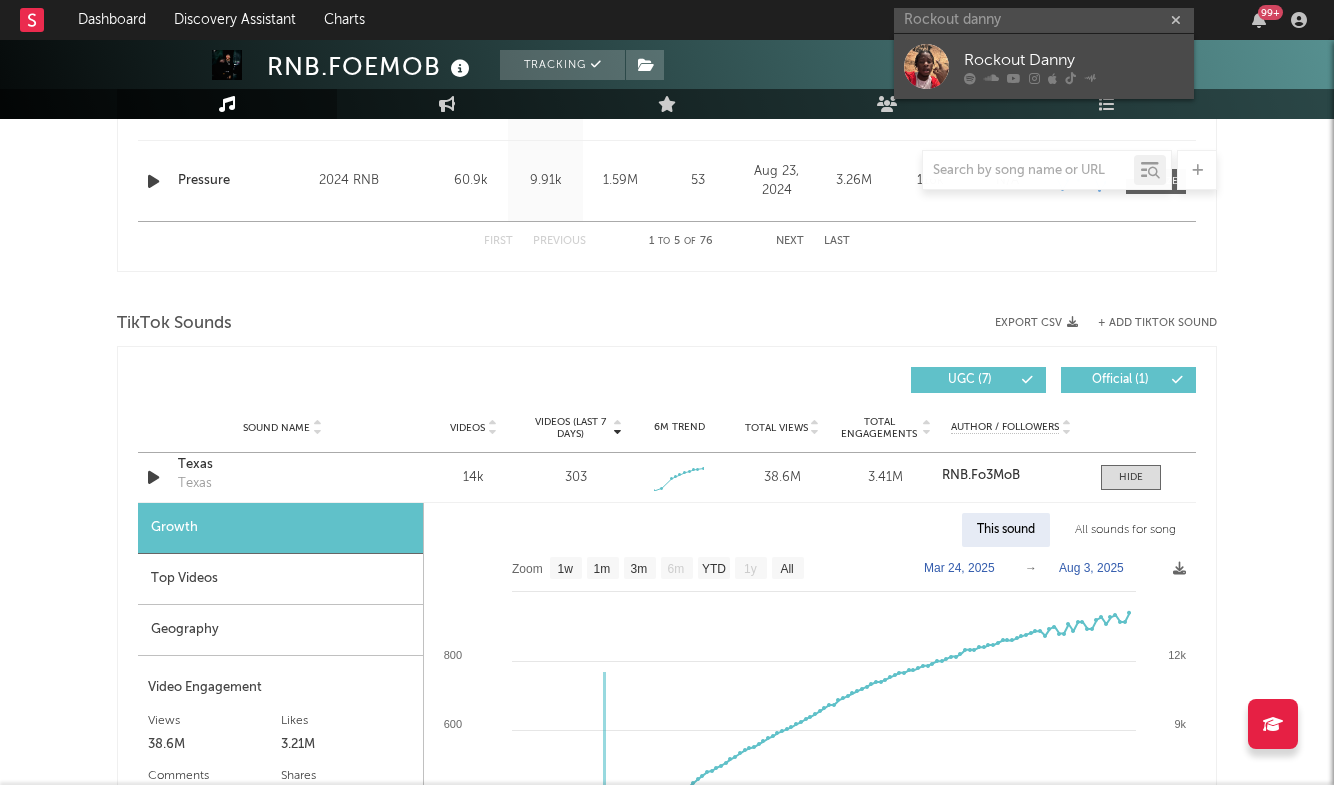 click on "Rockout Danny" at bounding box center (1074, 60) 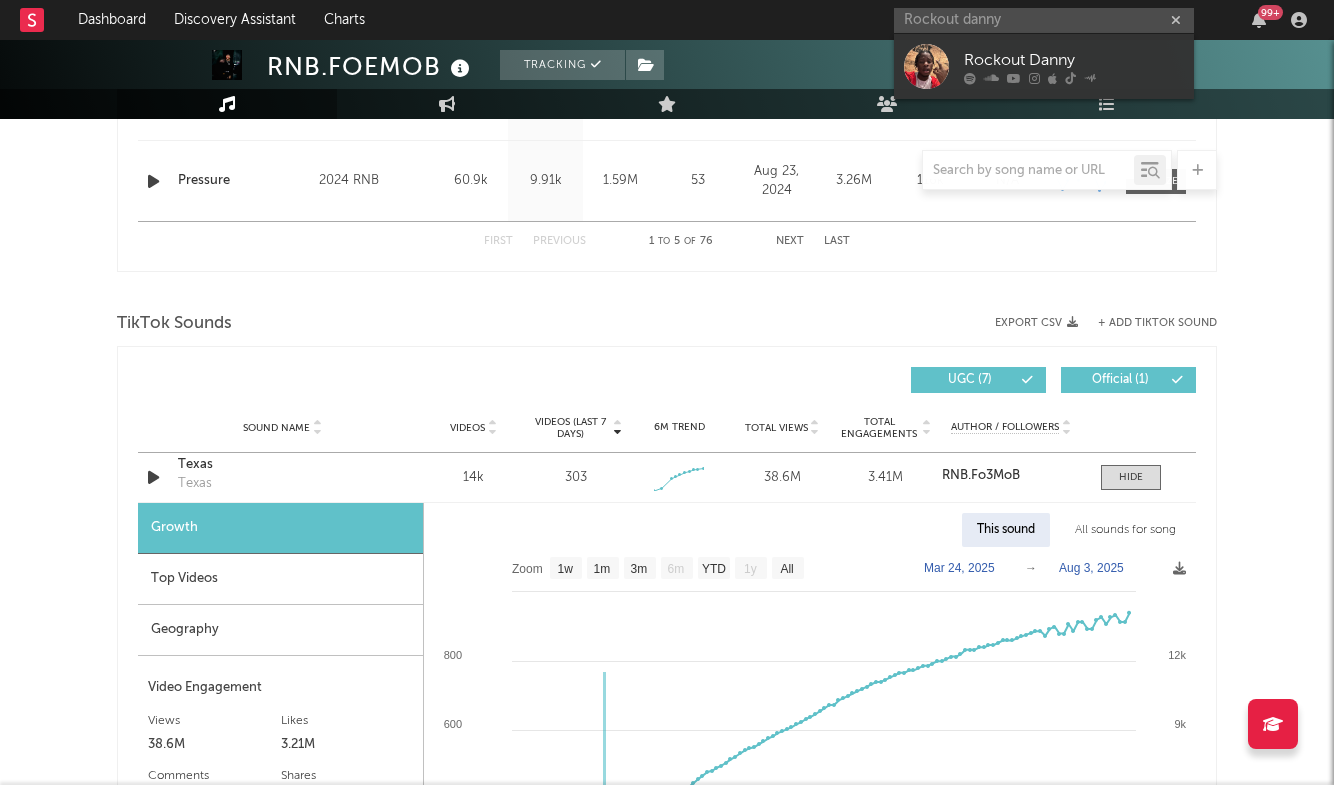type 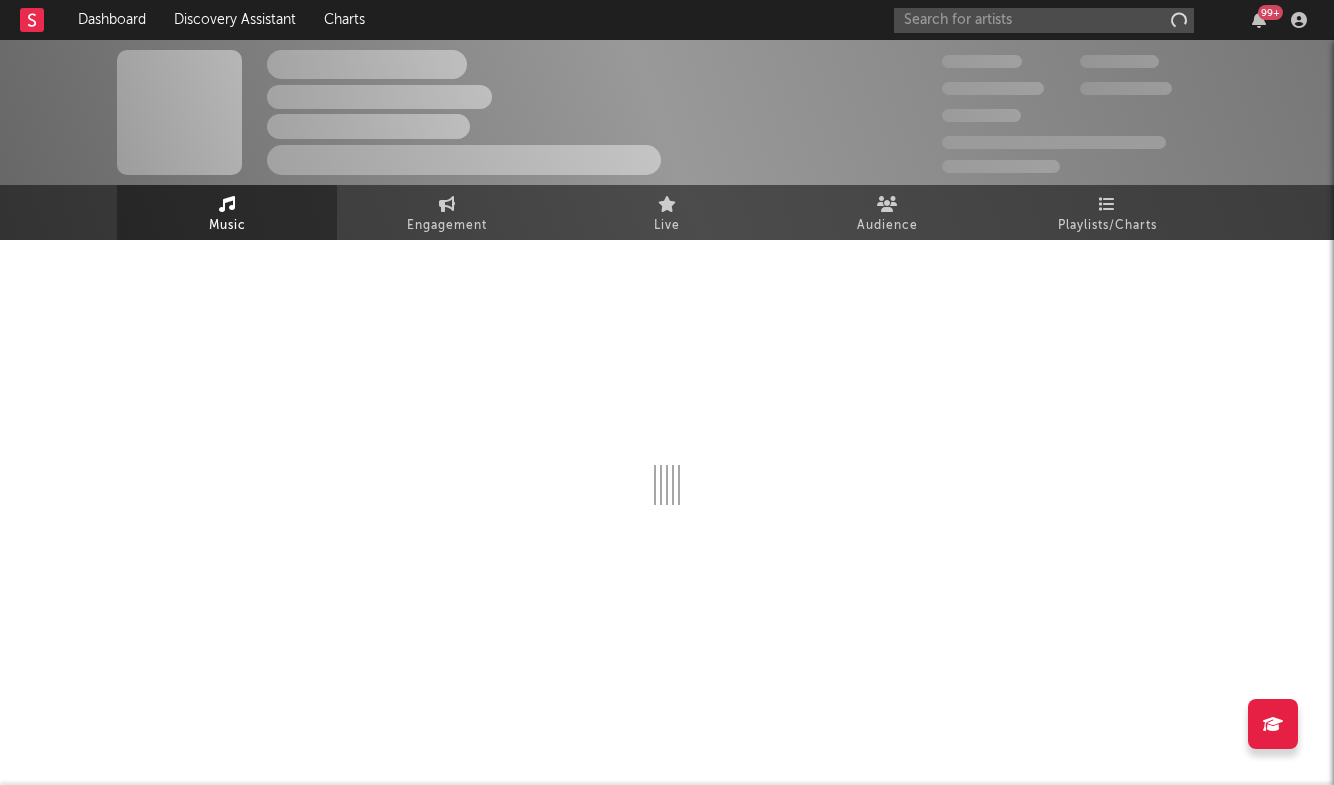 scroll, scrollTop: 0, scrollLeft: 0, axis: both 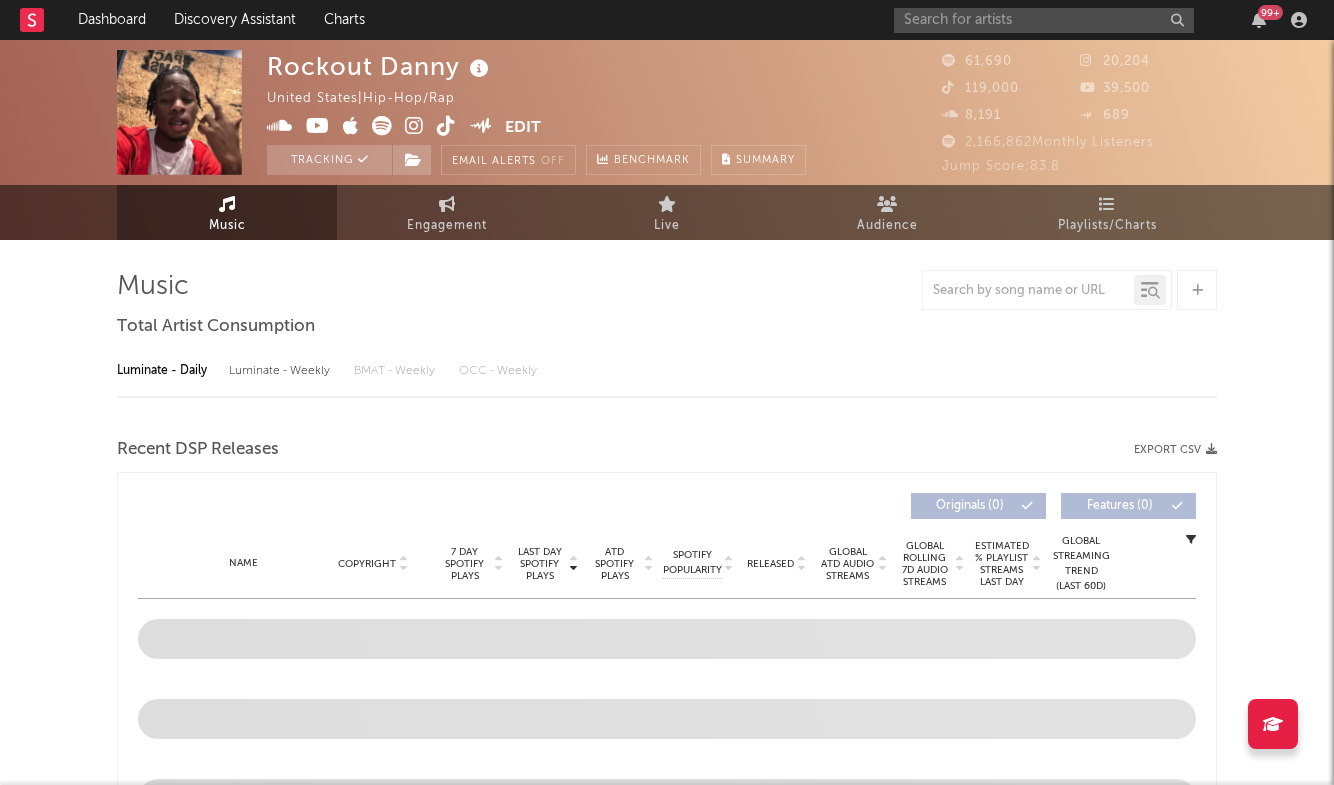 select on "6m" 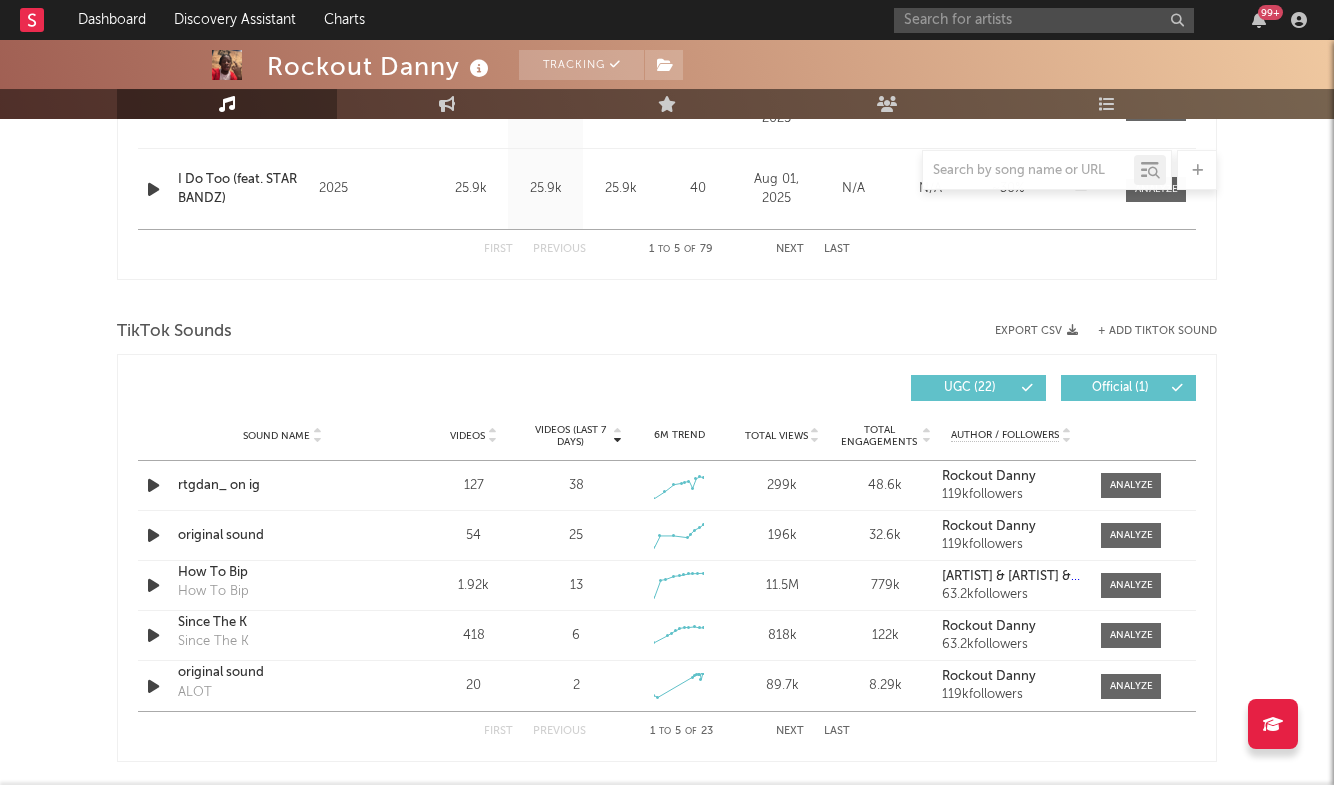 scroll, scrollTop: 1163, scrollLeft: 0, axis: vertical 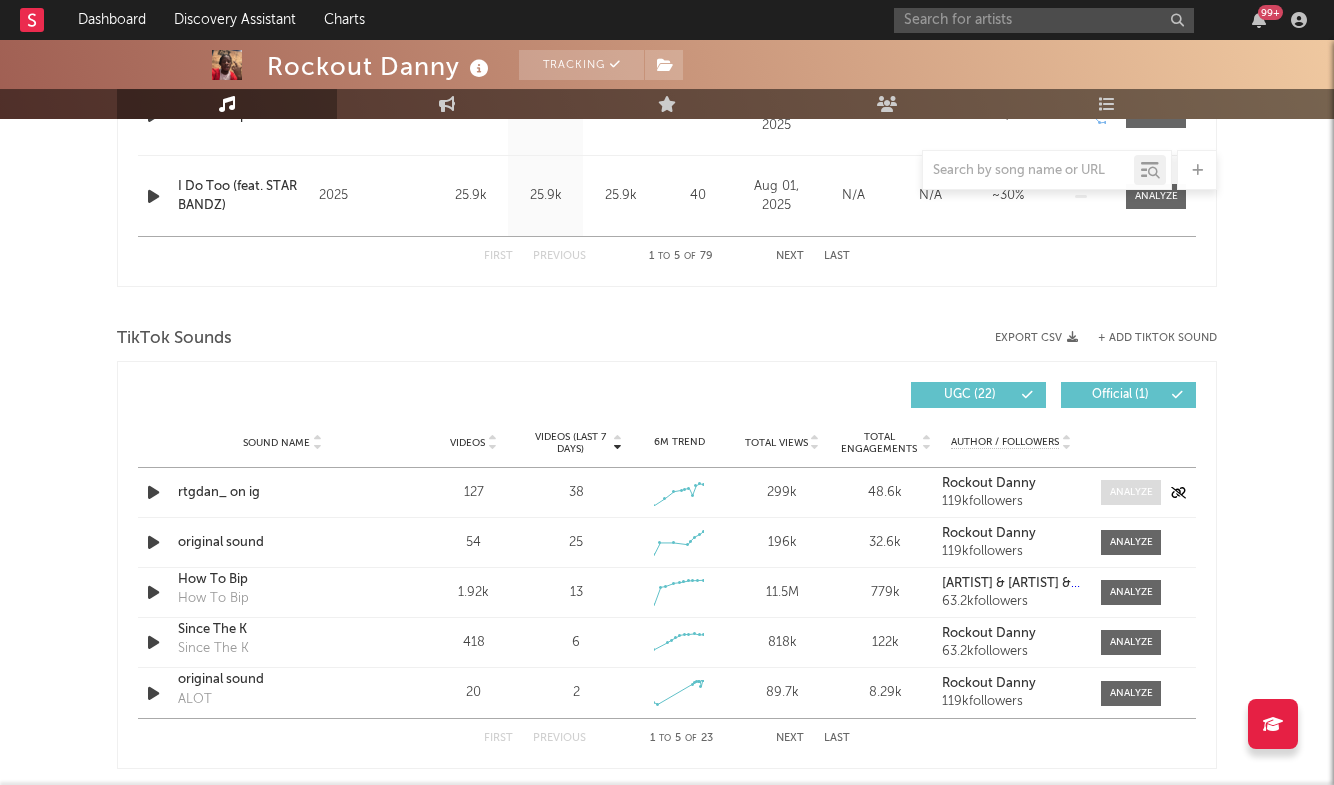 click at bounding box center [1131, 492] 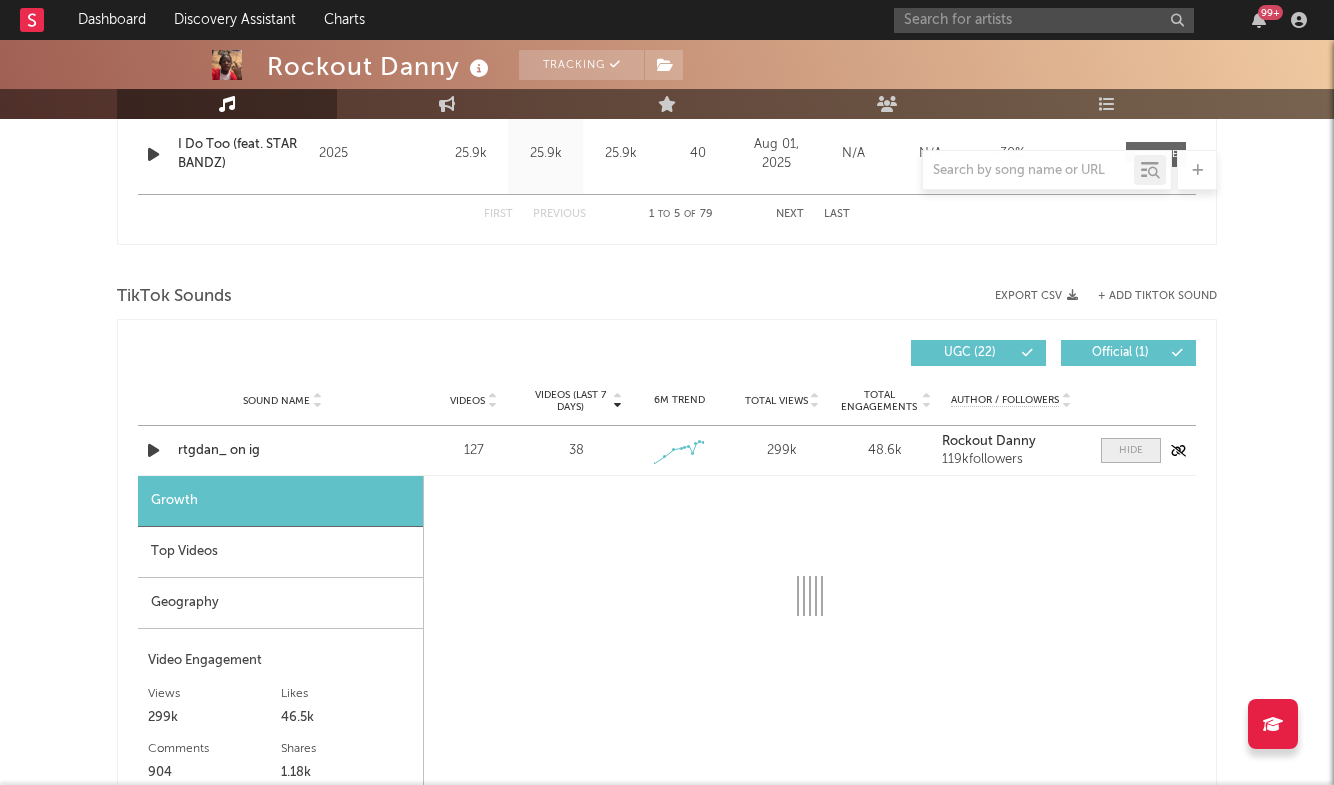 select on "1w" 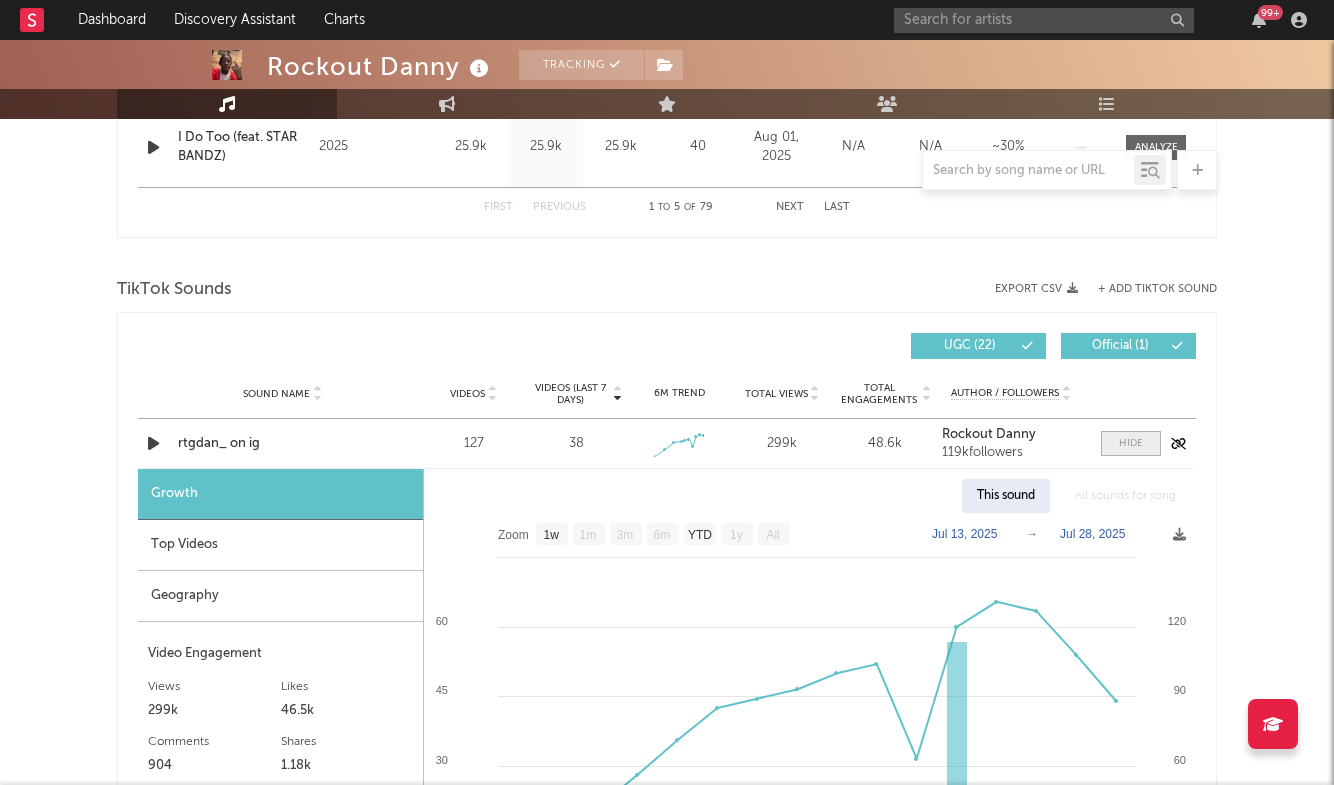 scroll, scrollTop: 1213, scrollLeft: 0, axis: vertical 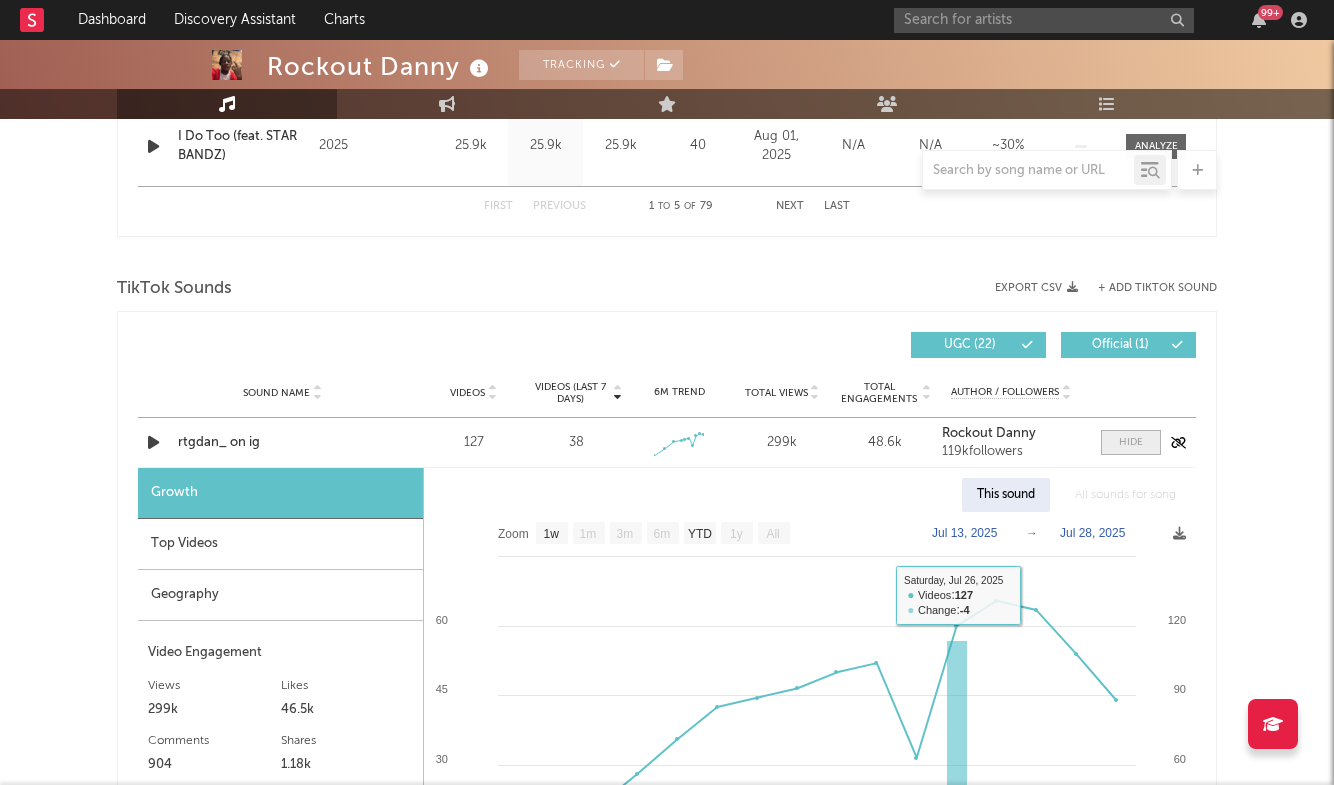 click at bounding box center [1131, 442] 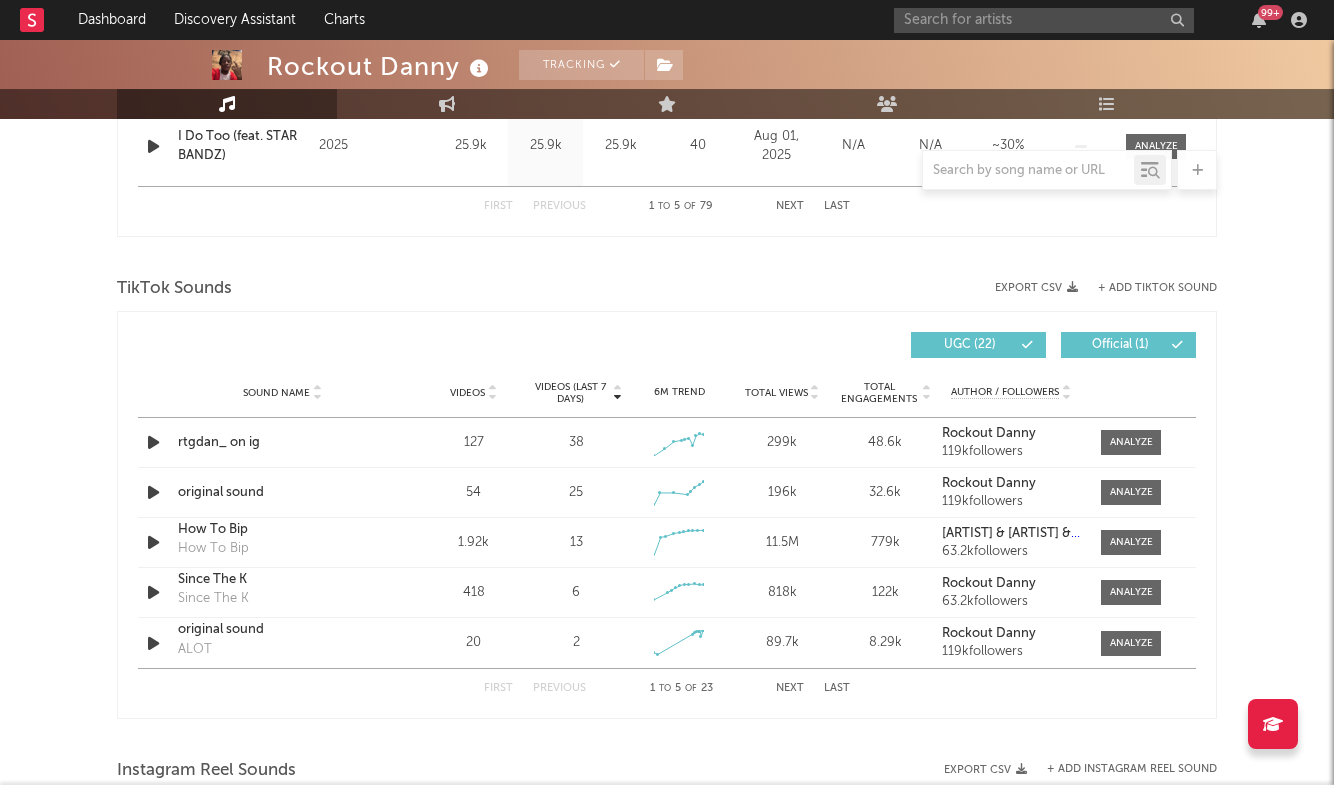 click on "Next" at bounding box center (790, 688) 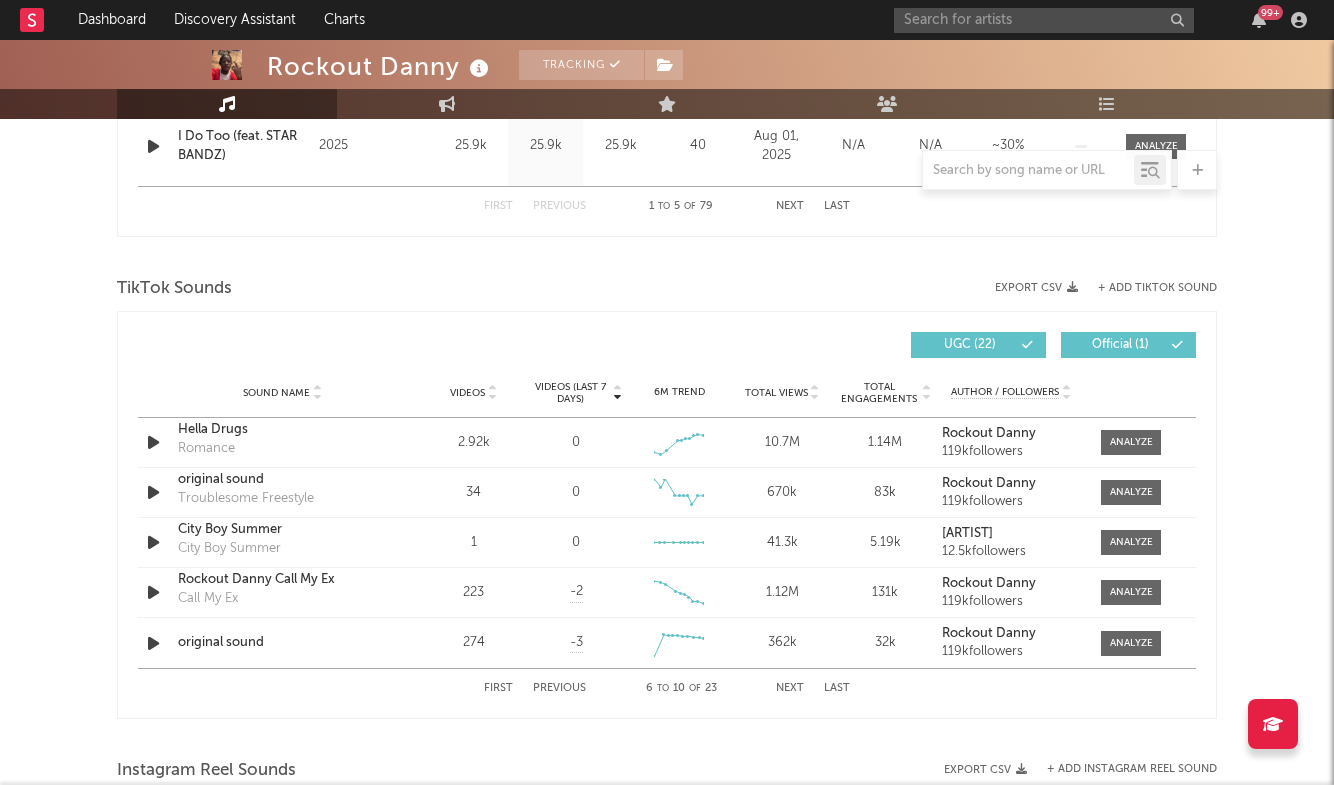 click at bounding box center (491, 392) 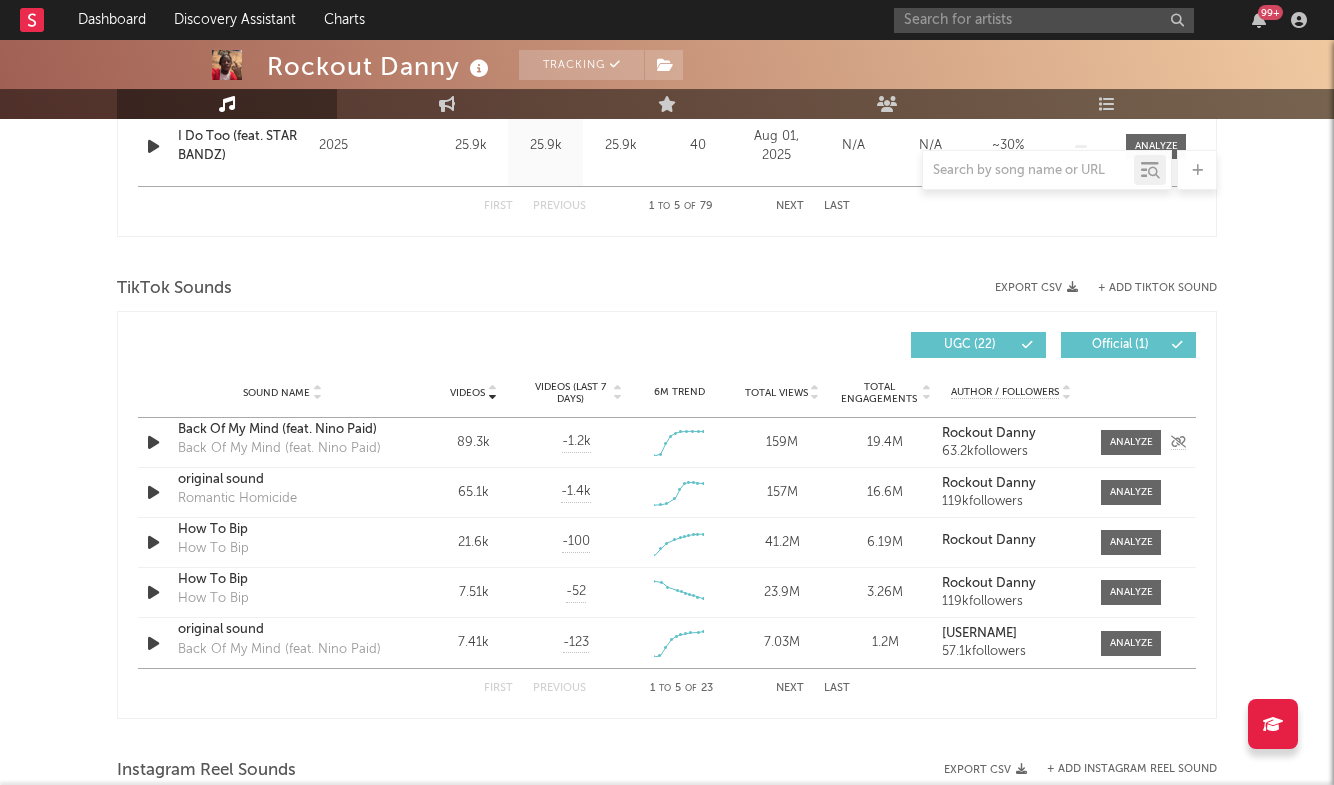 click on "Sound Name Back Of My Mind (feat. Nino Paid) Back Of My Mind (feat. Nino Paid) Videos 89.3k Videos (last 7 days) -1.2k Weekly Growth % - 1311 % 6M Trend Created with Highcharts 10.3.3 Total Views 159M Total Engagements 19.4M Author / Followers Rockout Danny 63.2k  followers" at bounding box center [667, 442] 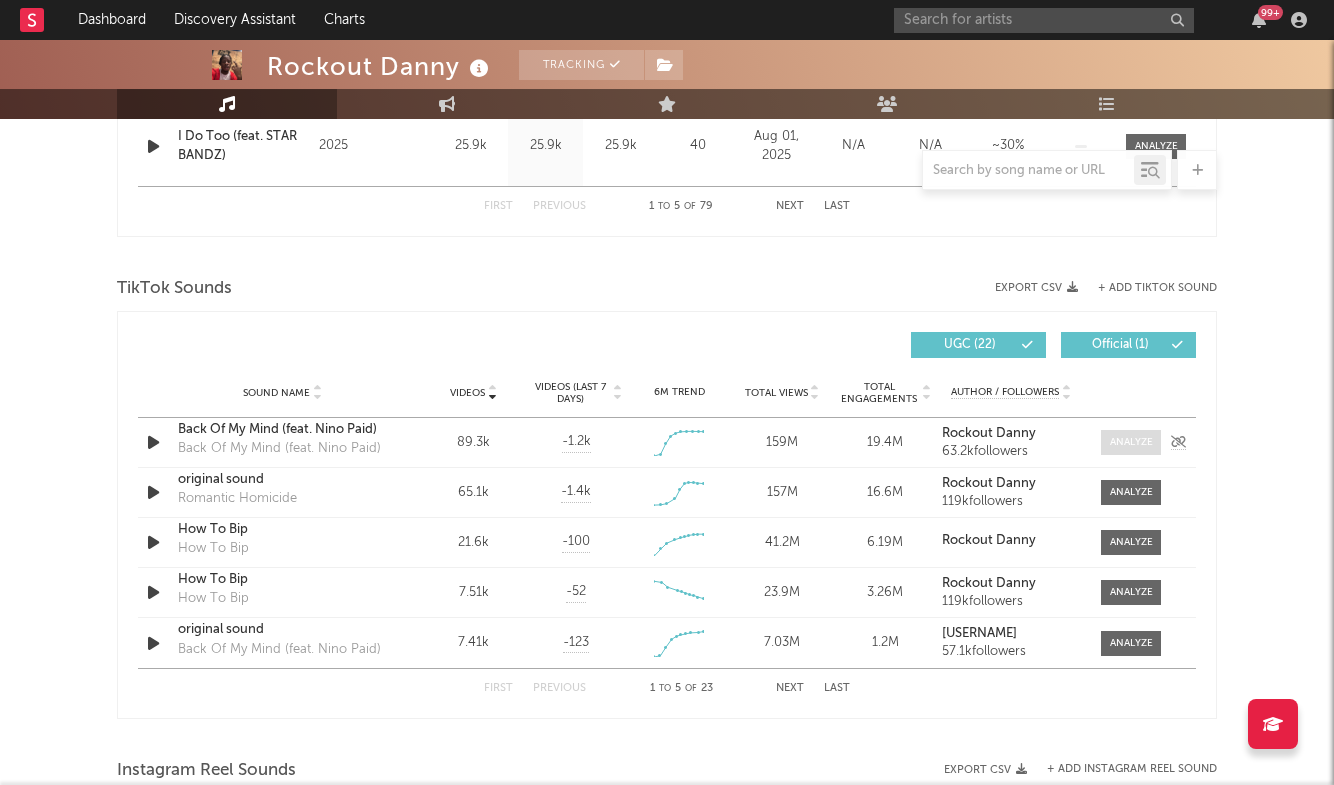 click at bounding box center [1131, 442] 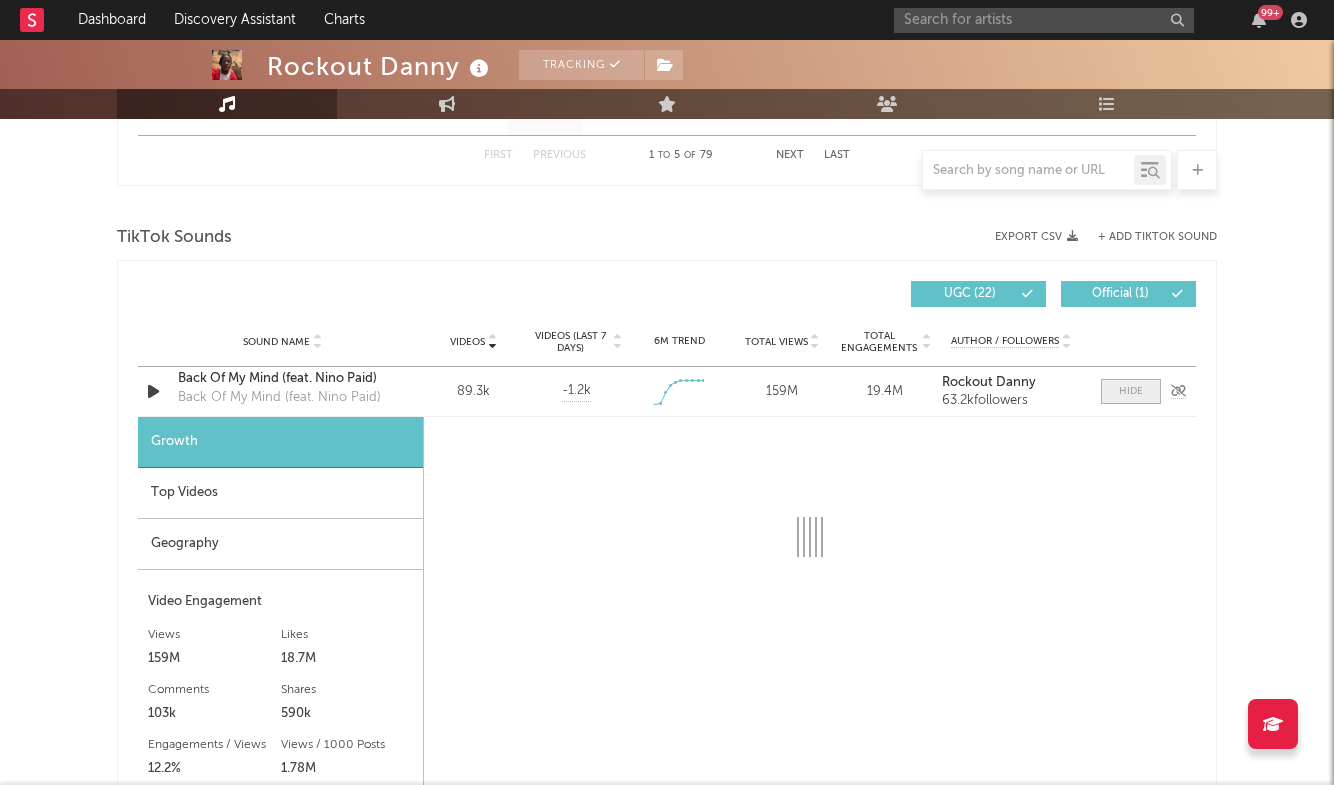 select on "1w" 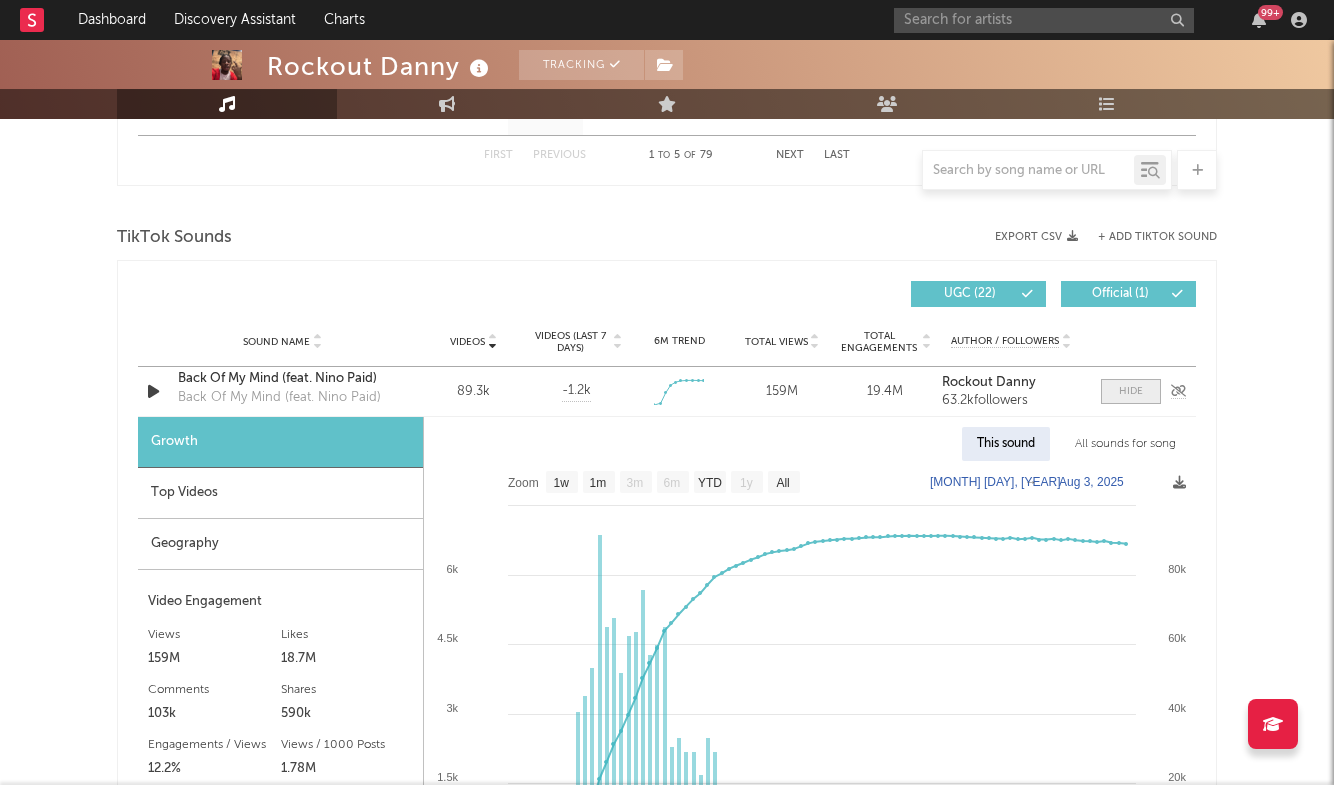 scroll, scrollTop: 1274, scrollLeft: 0, axis: vertical 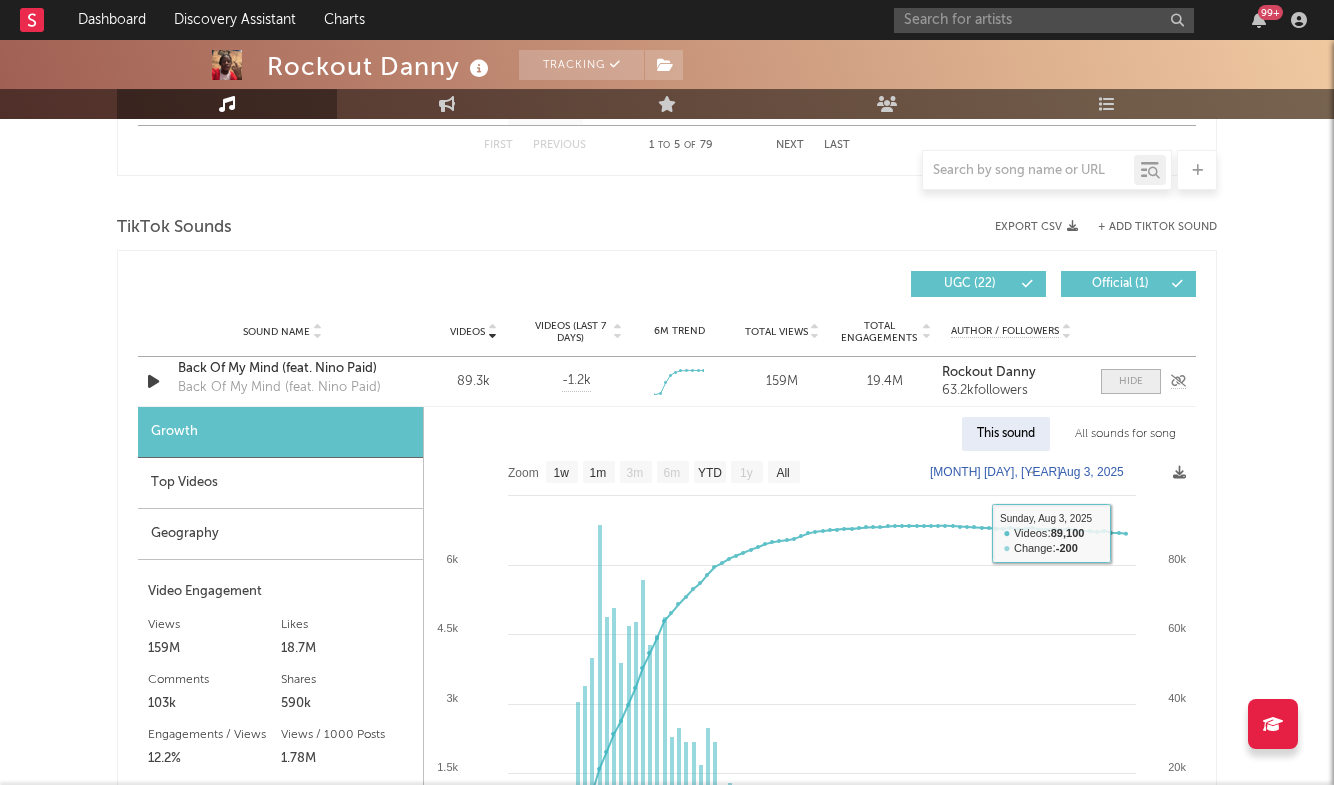 click at bounding box center [1131, 381] 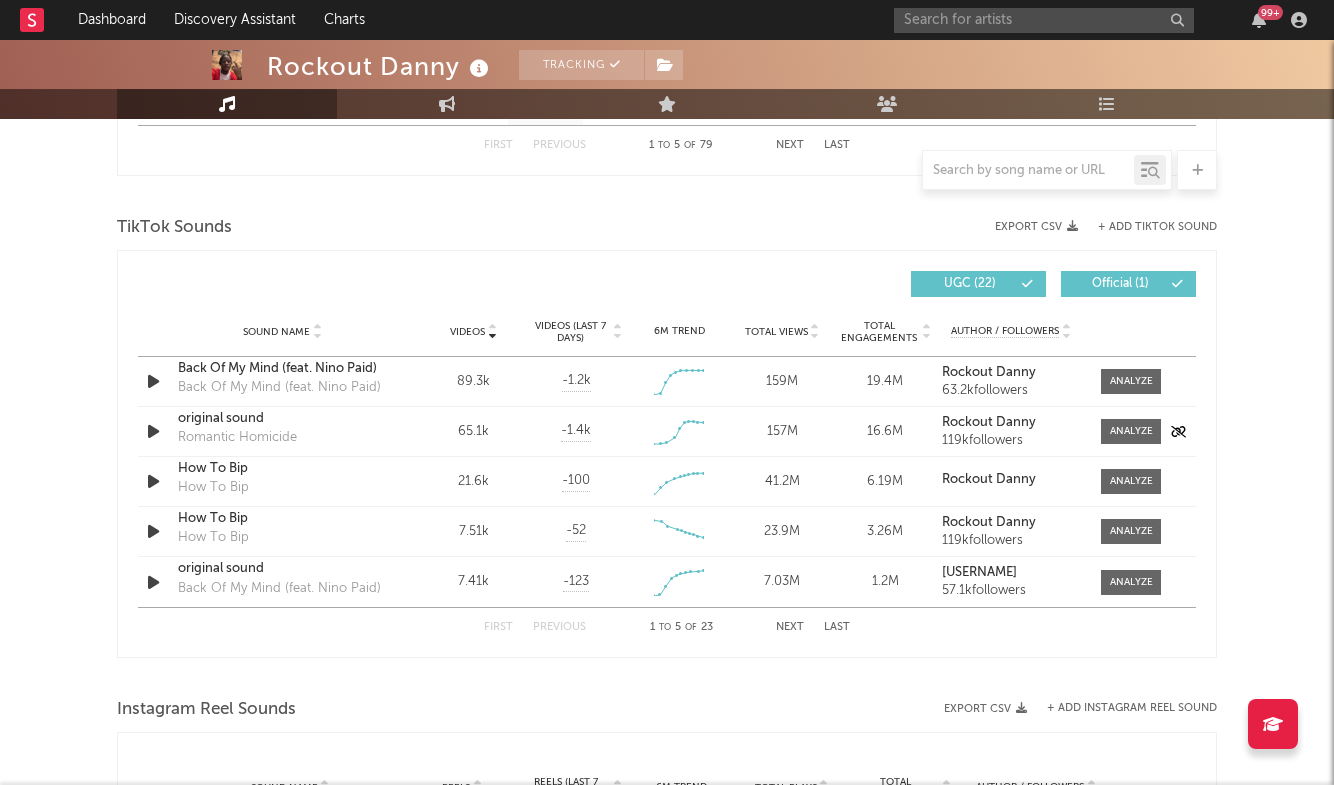 click on "Sound Name original sound Romantic Homicide Videos 65.1k Videos (last 7 days) -1.4k Weekly Growth % - 55.5 % 6M Trend Created with Highcharts 10.3.3 Total Views 157M Total Engagements 16.6M Author / Followers Rockout Danny 119k  followers" at bounding box center [667, 432] 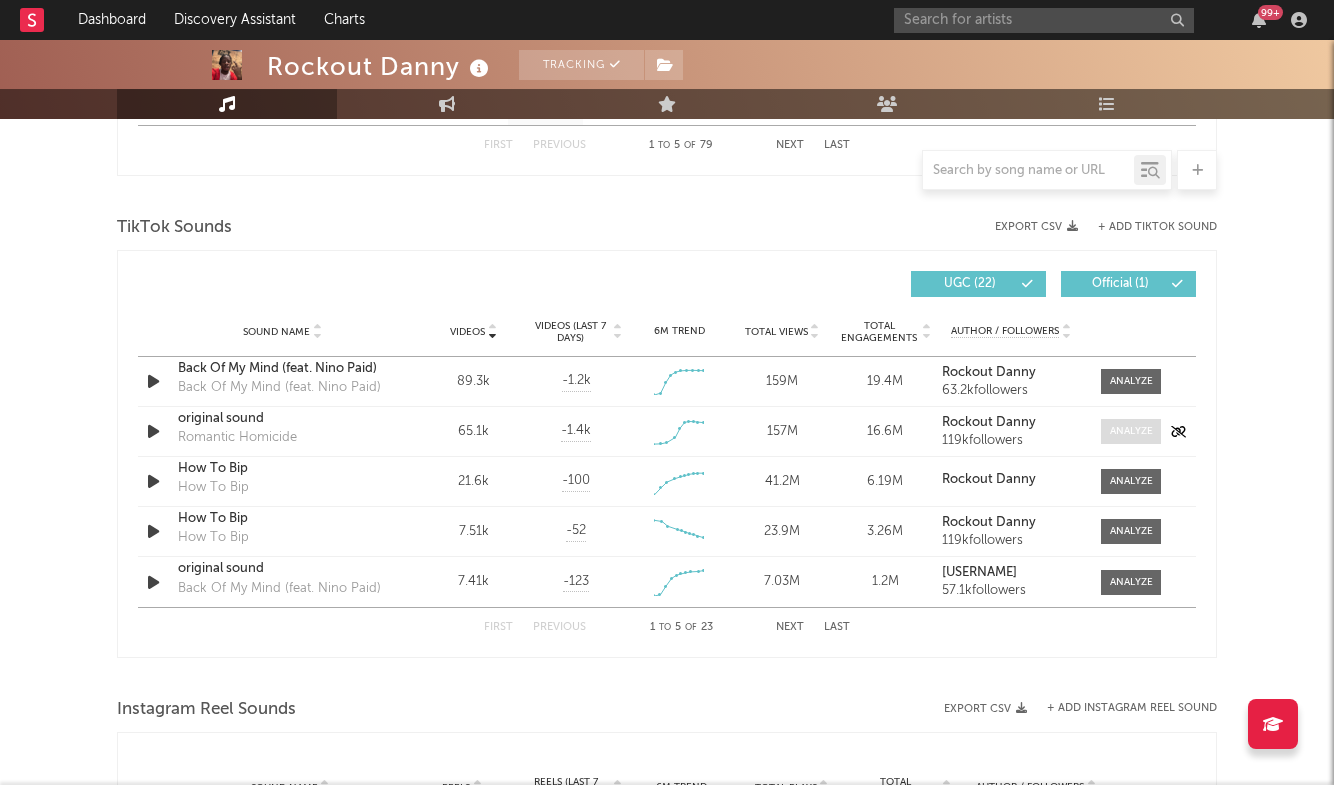 click at bounding box center [1131, 431] 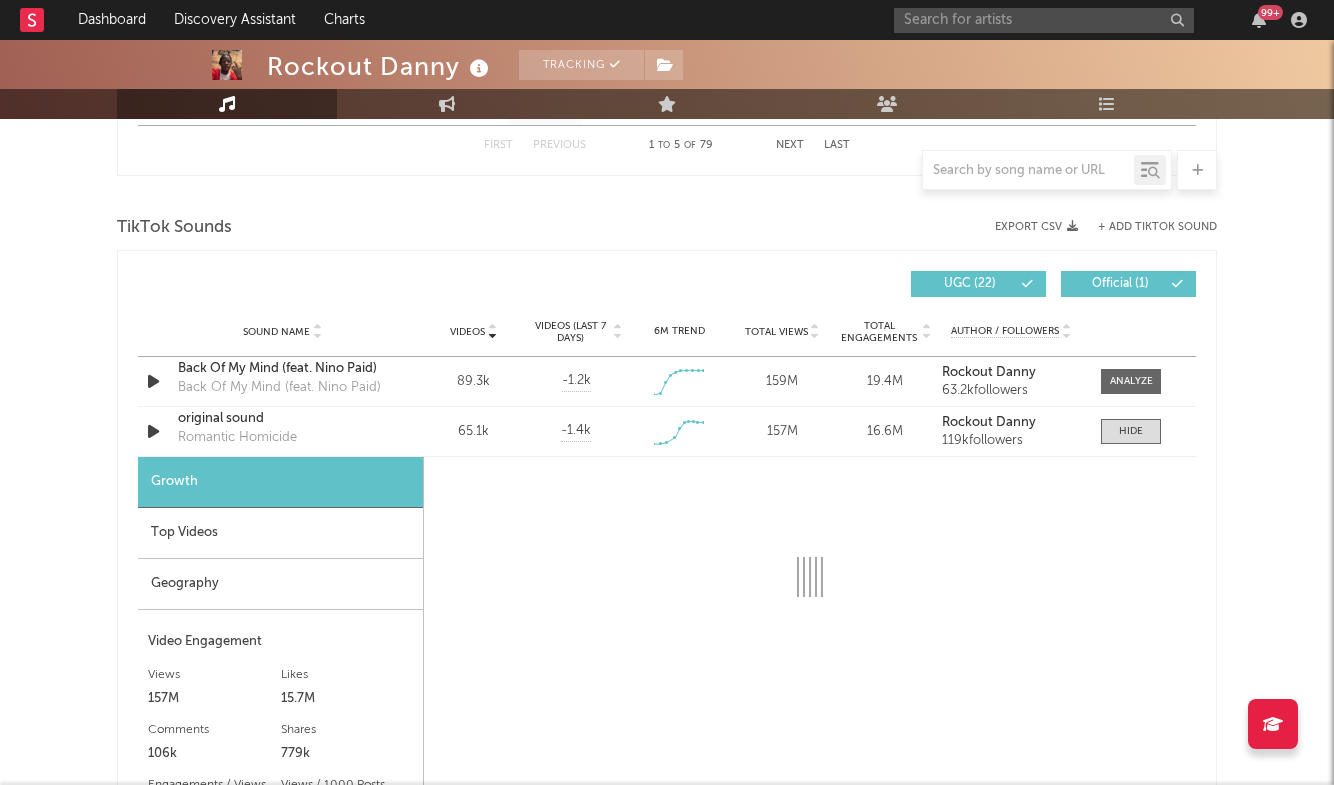 select on "6m" 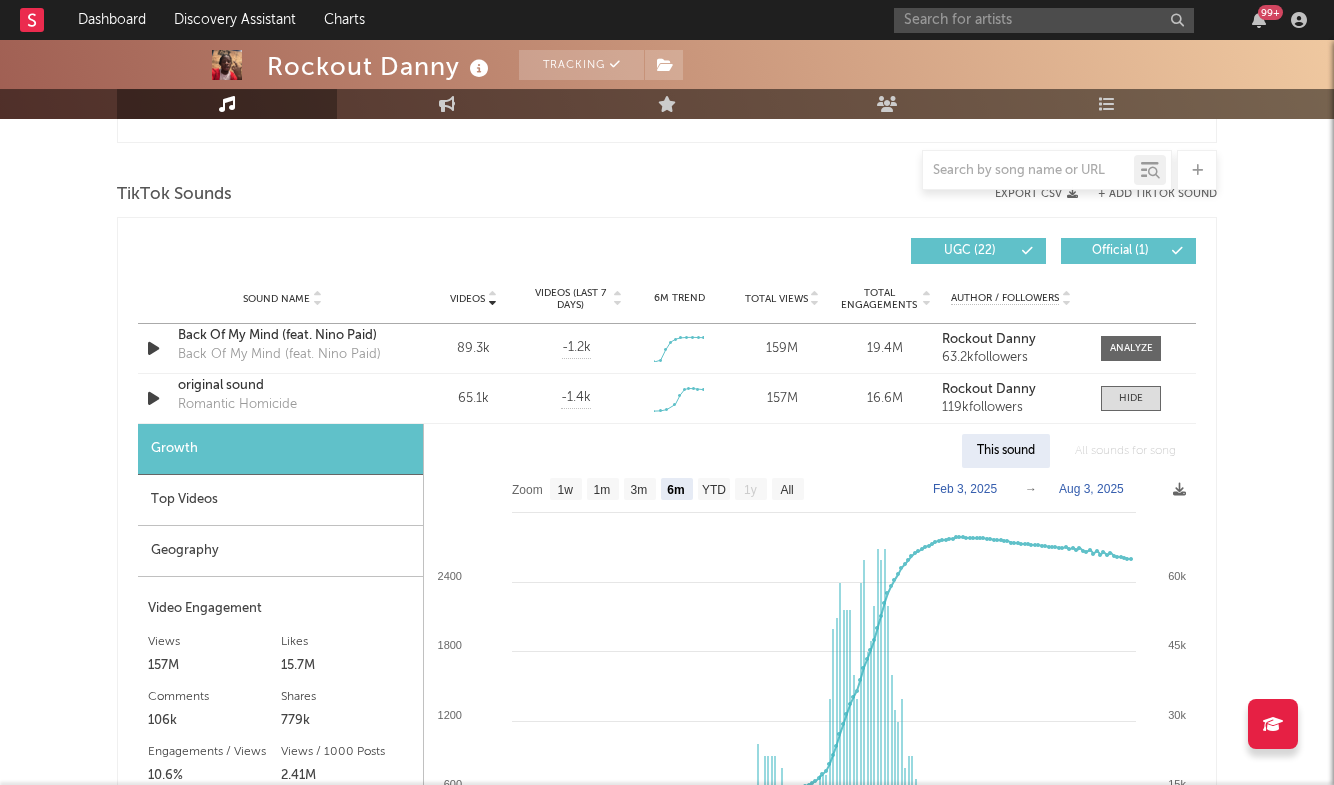 scroll, scrollTop: 1310, scrollLeft: 0, axis: vertical 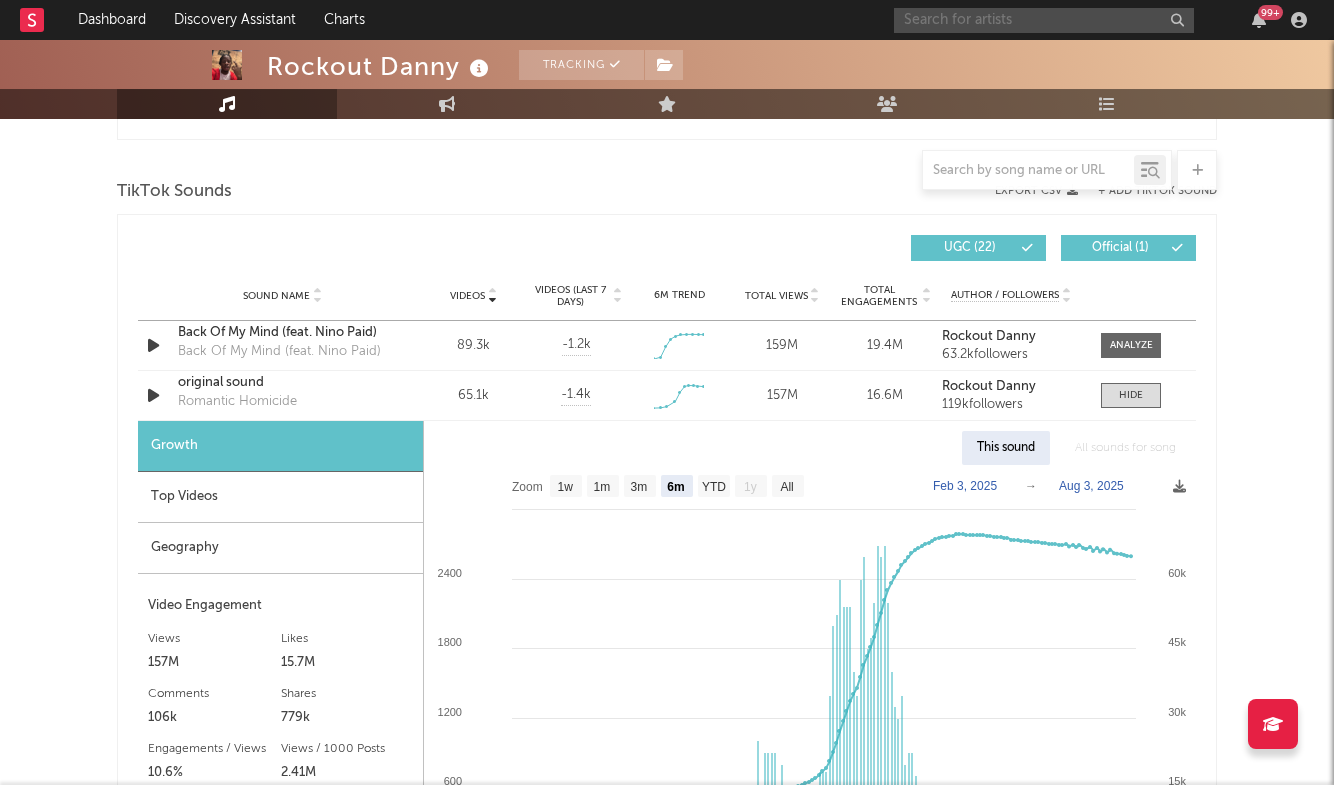 click at bounding box center (1044, 20) 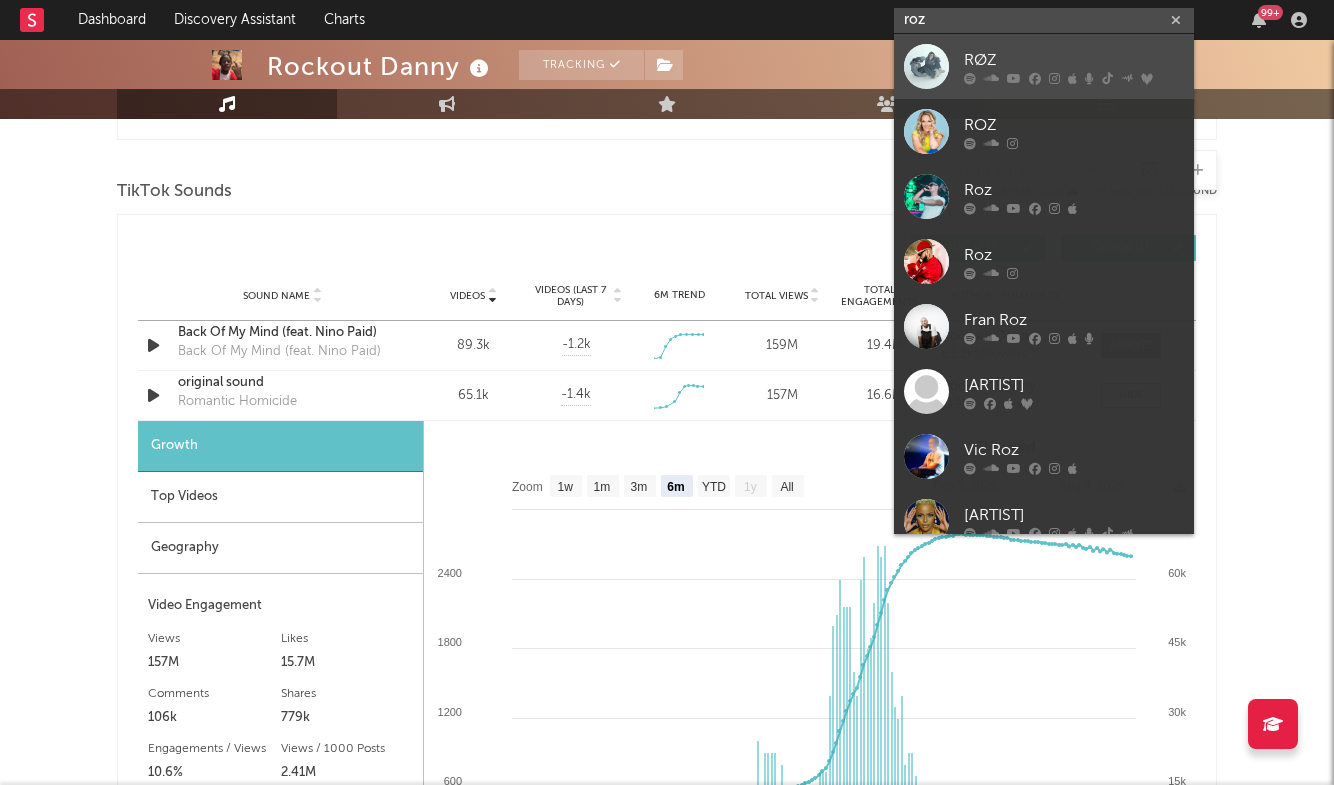 type on "roz" 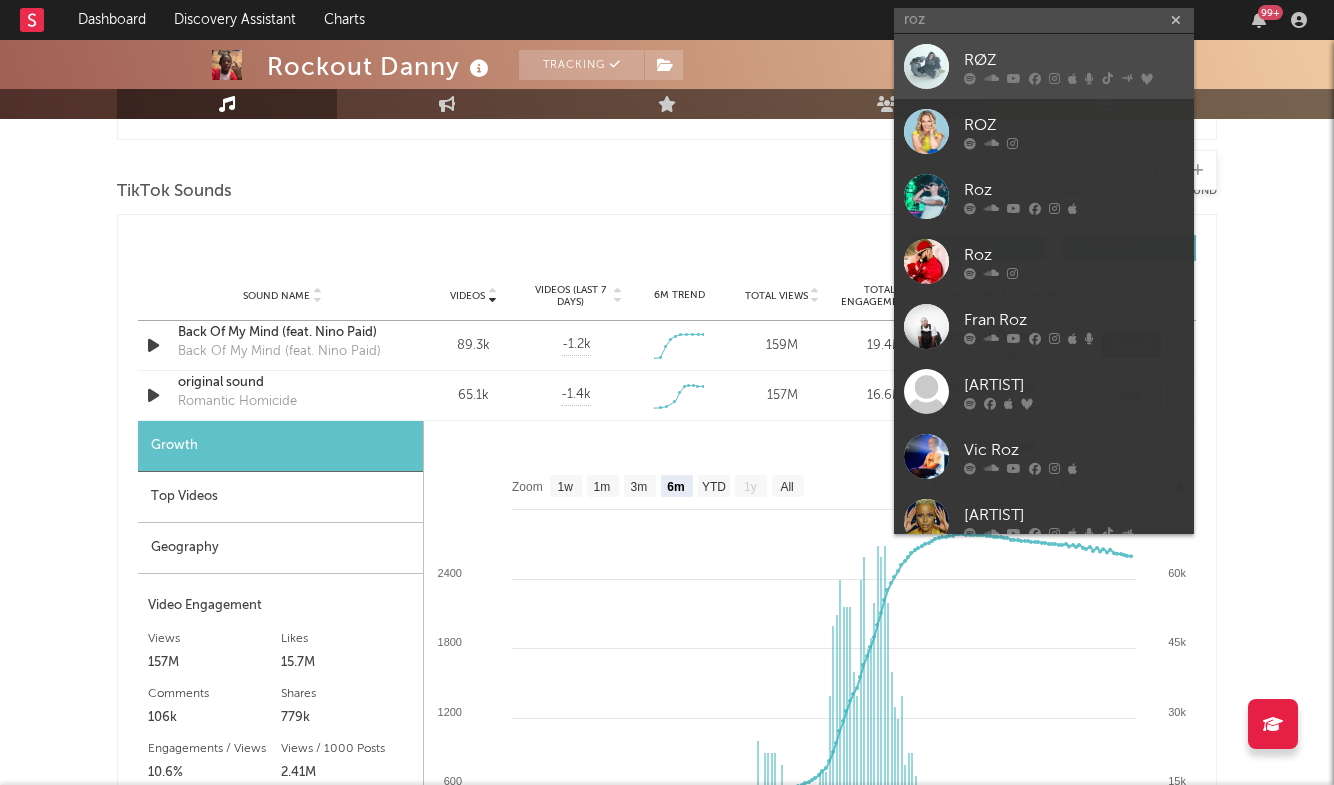 click on "RØZ" at bounding box center [1074, 60] 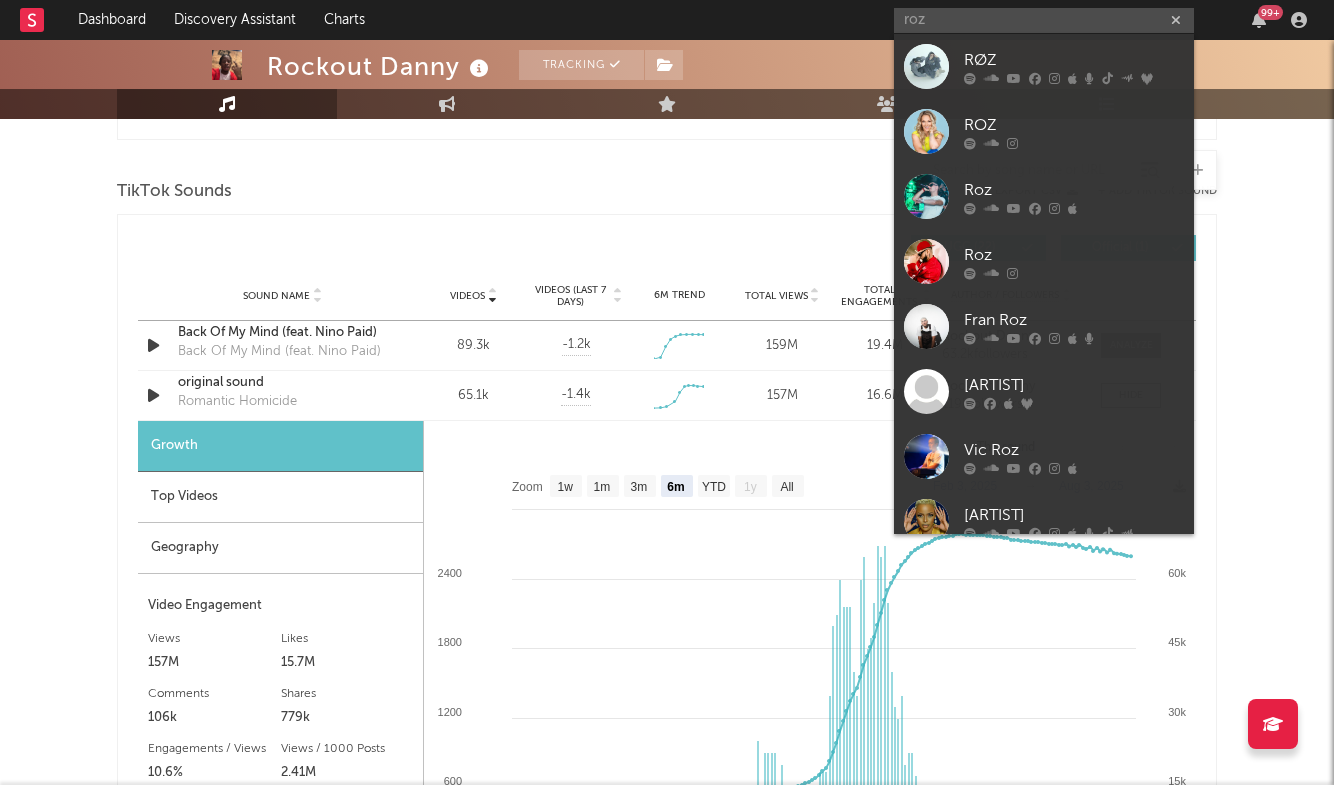 type 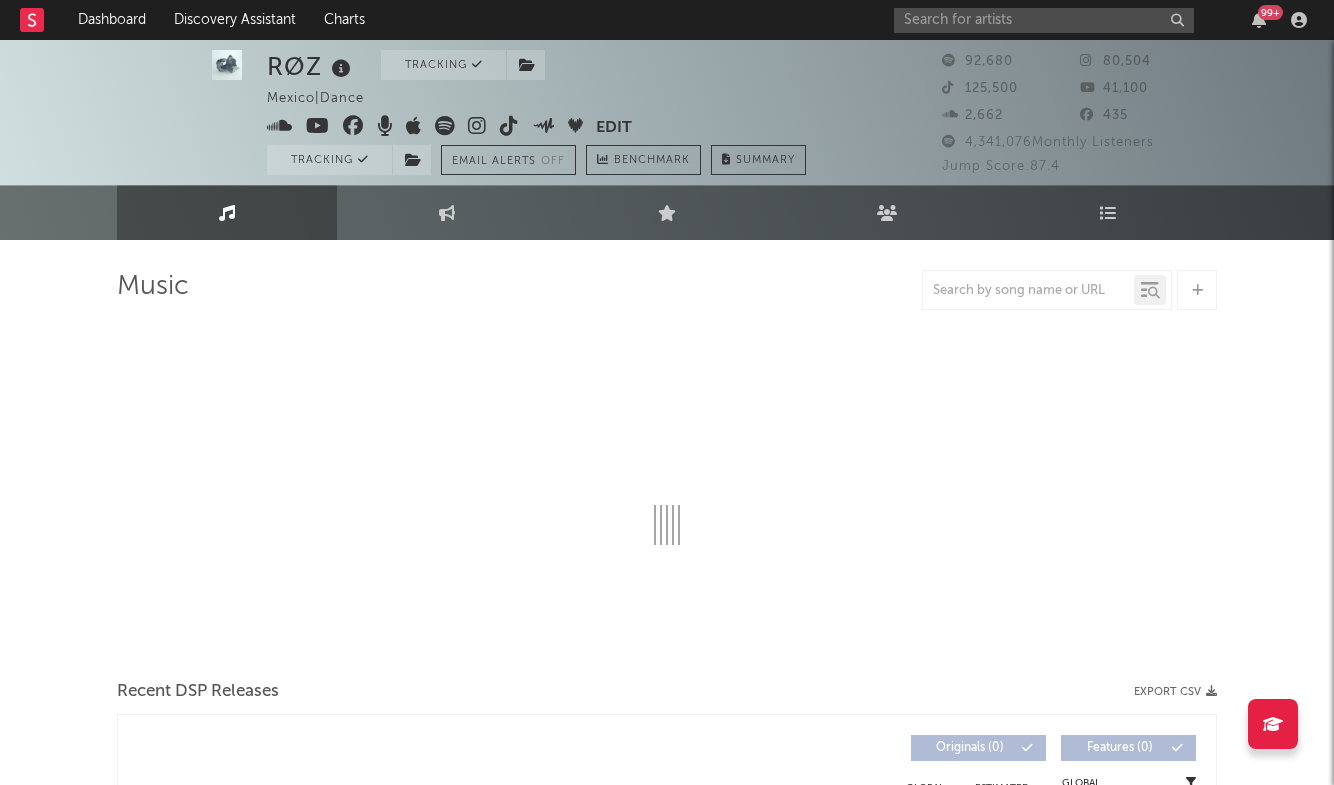 scroll, scrollTop: 54, scrollLeft: 0, axis: vertical 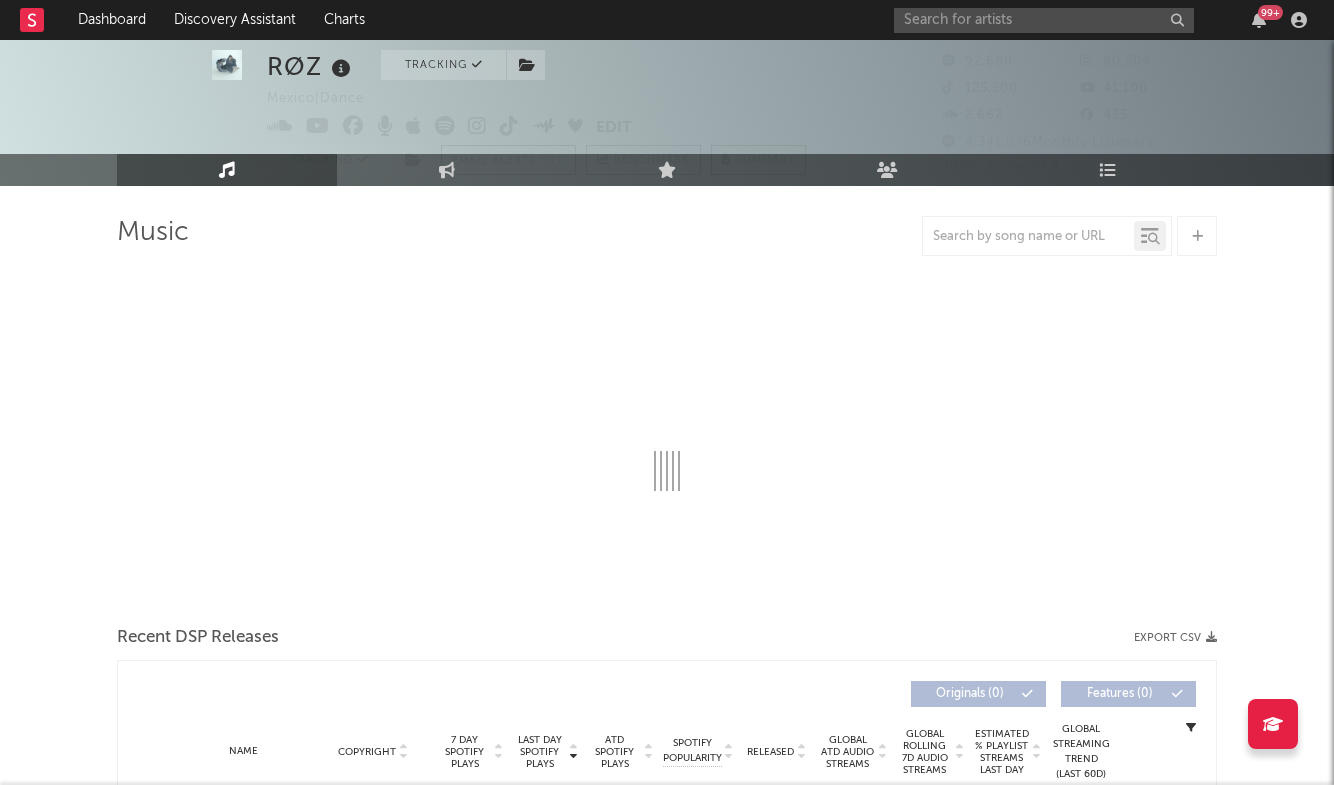 select on "6m" 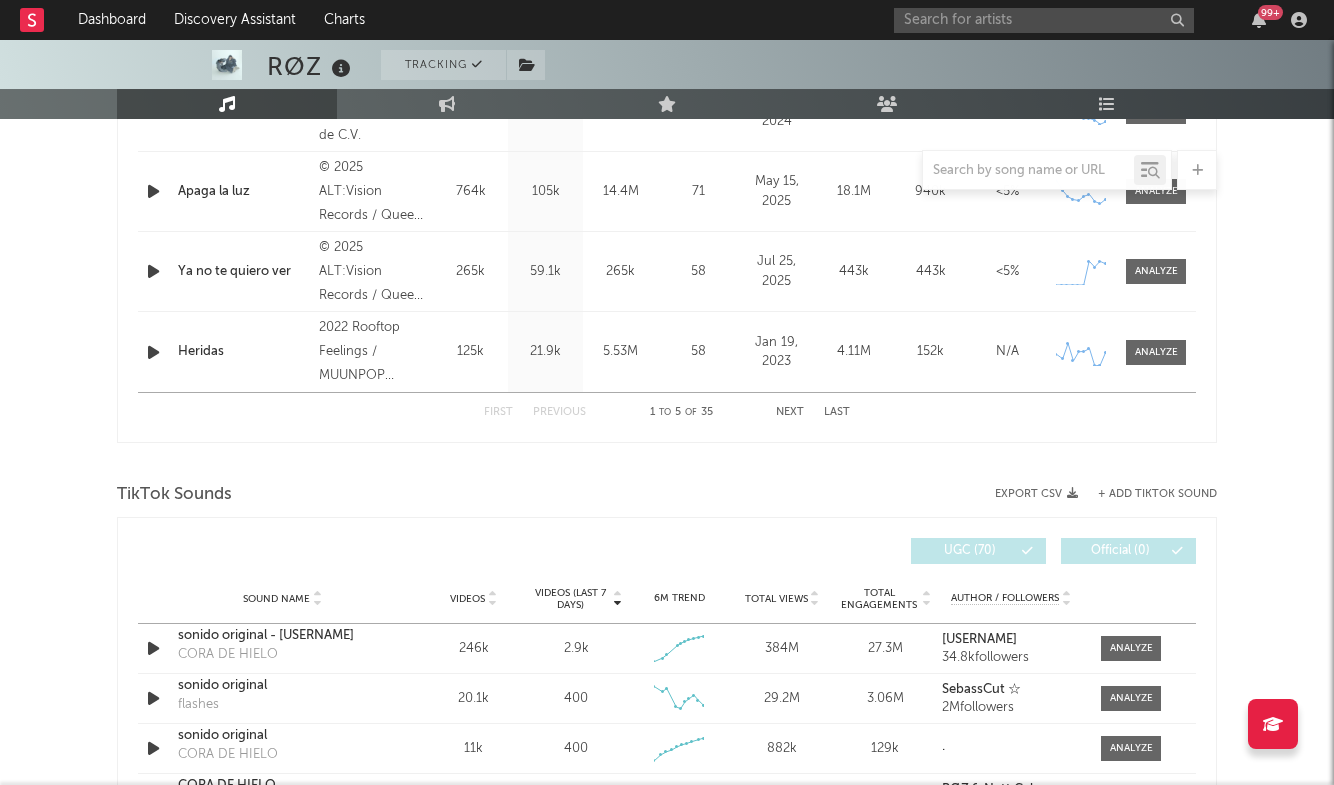 scroll, scrollTop: 1138, scrollLeft: 0, axis: vertical 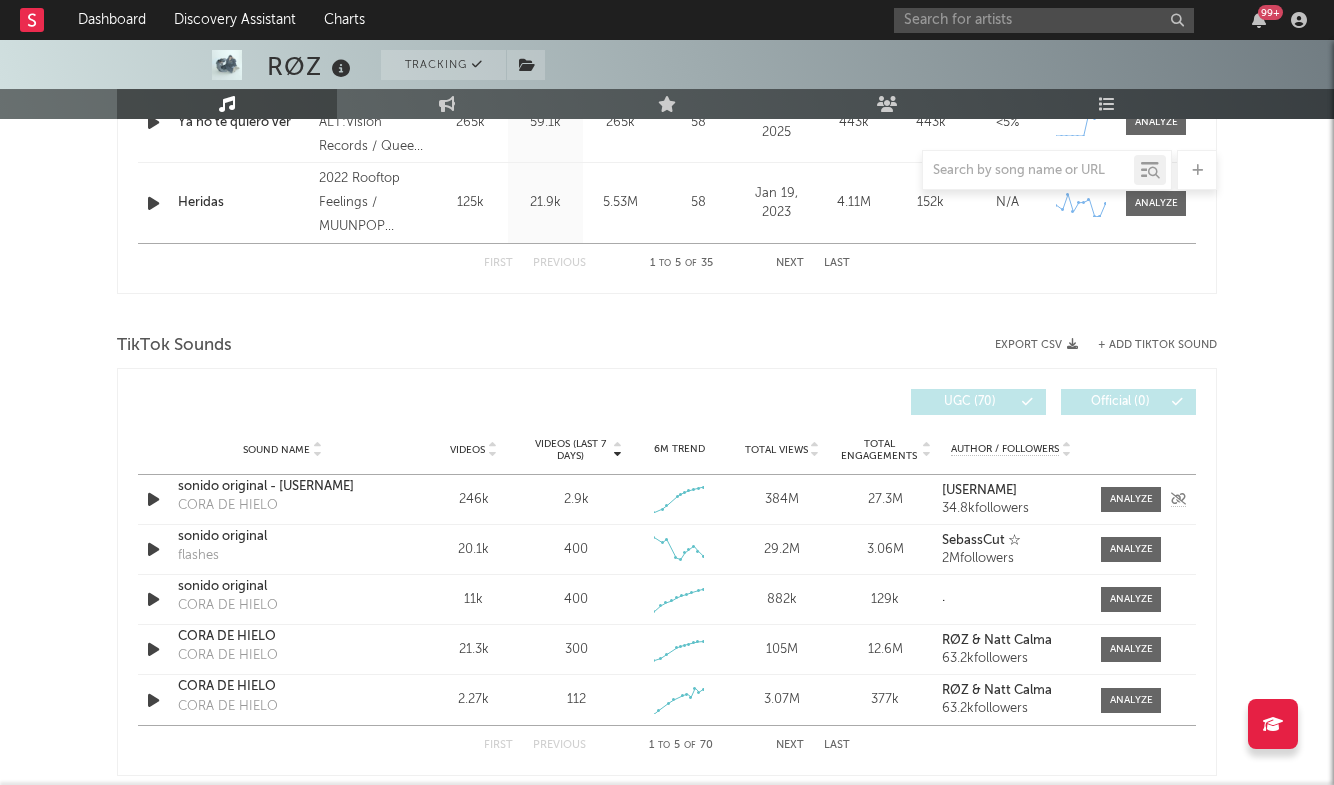 click on "Sound Name sonido original - 𝔯𝔫𝔡𝔪 𝔪𝔲𝔰𝔦𝔠 🕷️ CORA DE HIELO Videos 246k Videos (last 7 days) 2.9k Weekly Growth % - 53.9 % 6M Trend Created with Highcharts 10.3.3 Total Views 384M Total Engagements 27.3M Author / Followers 𝔯𝔫𝔡𝔪 𝔪𝔲𝔰𝔦𝔠 🕷️ 34.8k  followers" at bounding box center [667, 499] 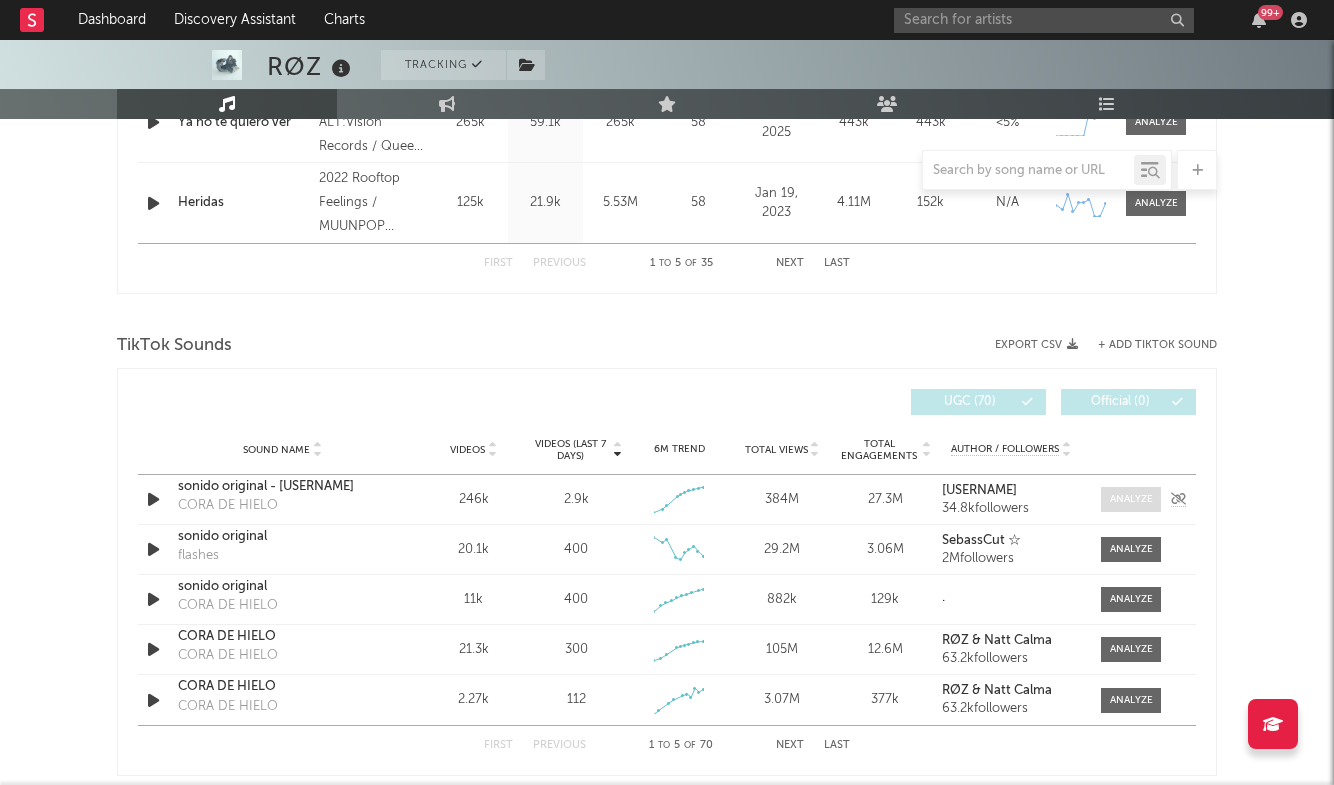 click at bounding box center (1131, 499) 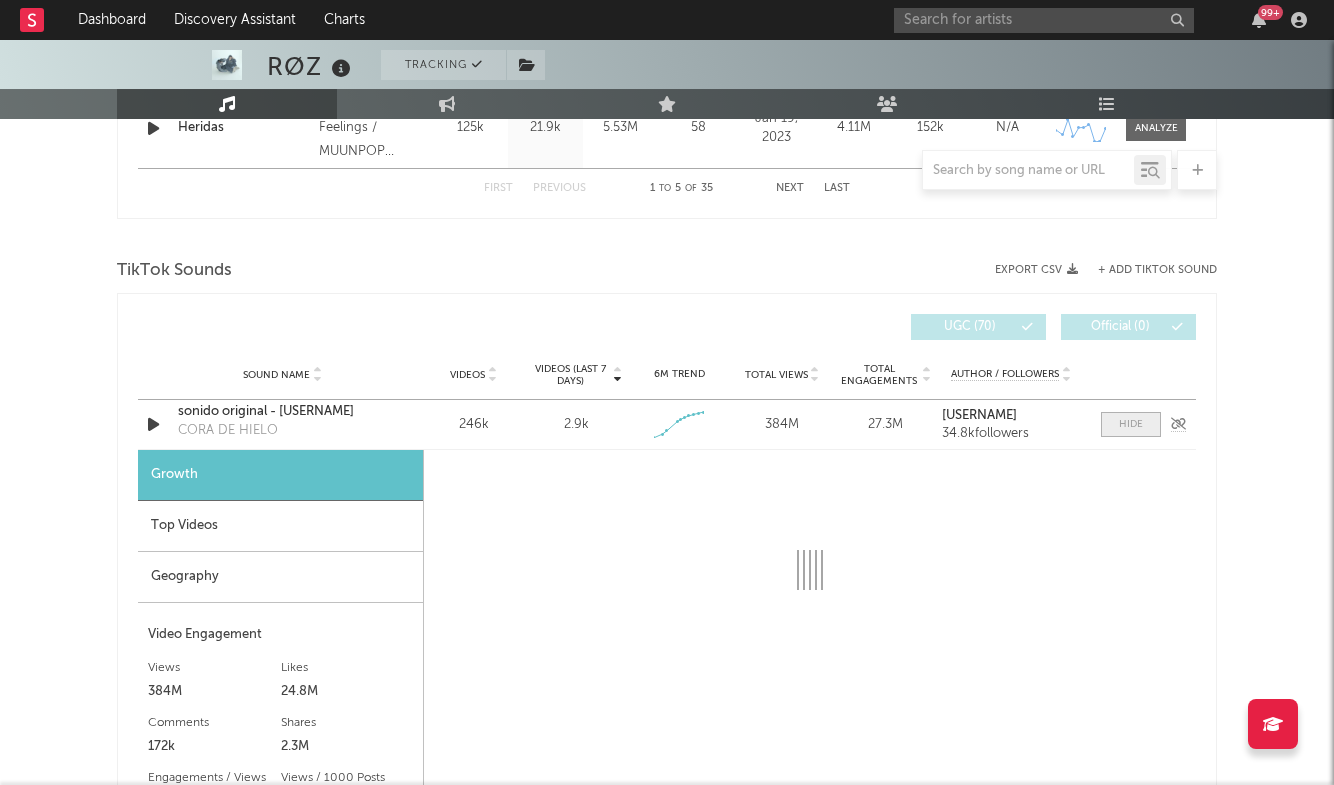 scroll, scrollTop: 1234, scrollLeft: 0, axis: vertical 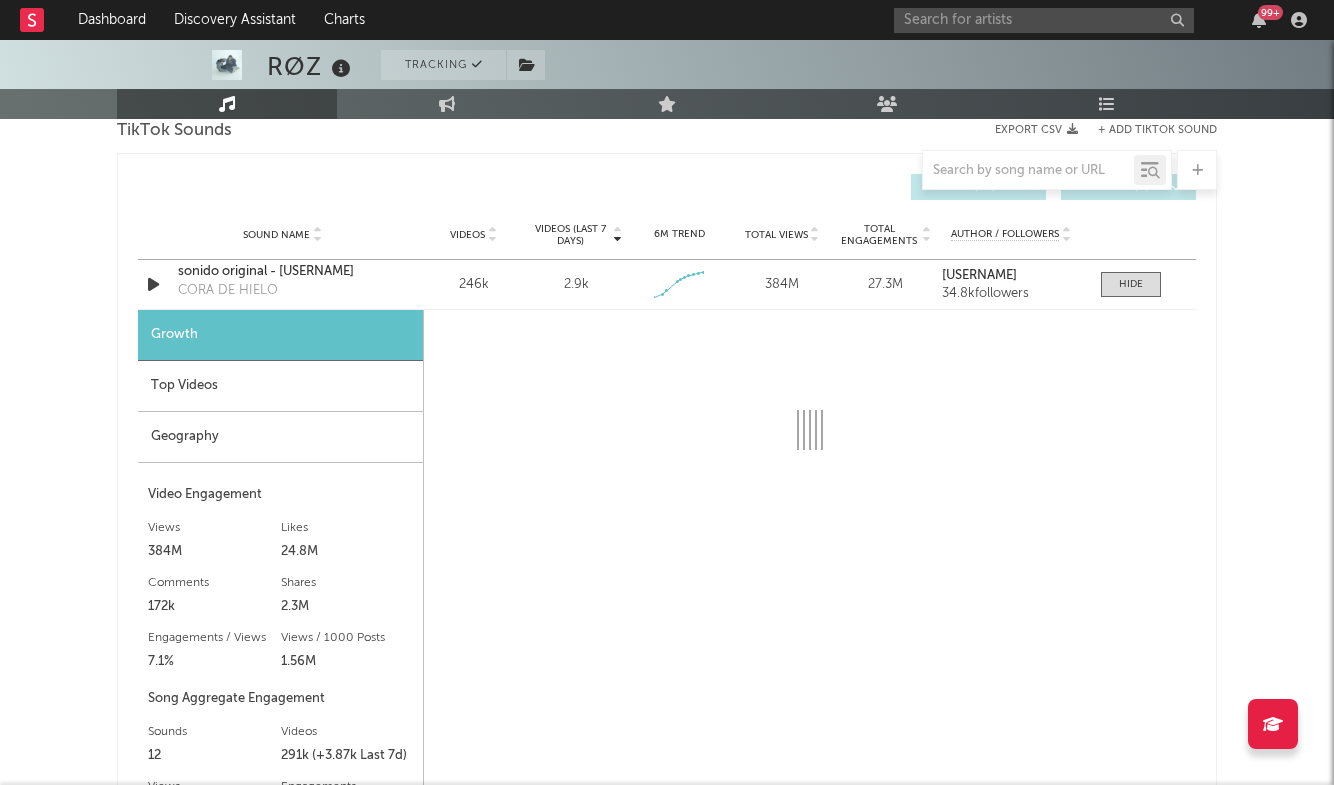 select on "6m" 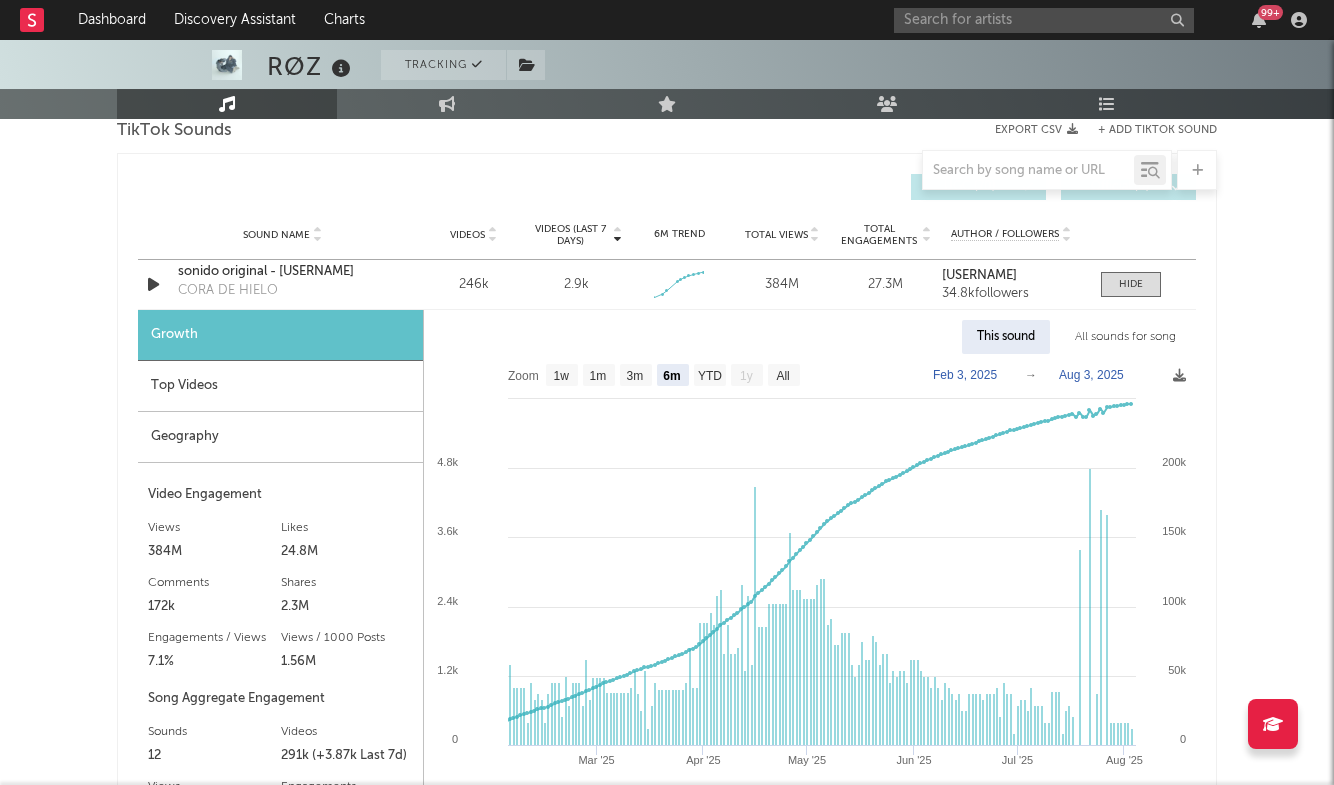 scroll, scrollTop: 1389, scrollLeft: 0, axis: vertical 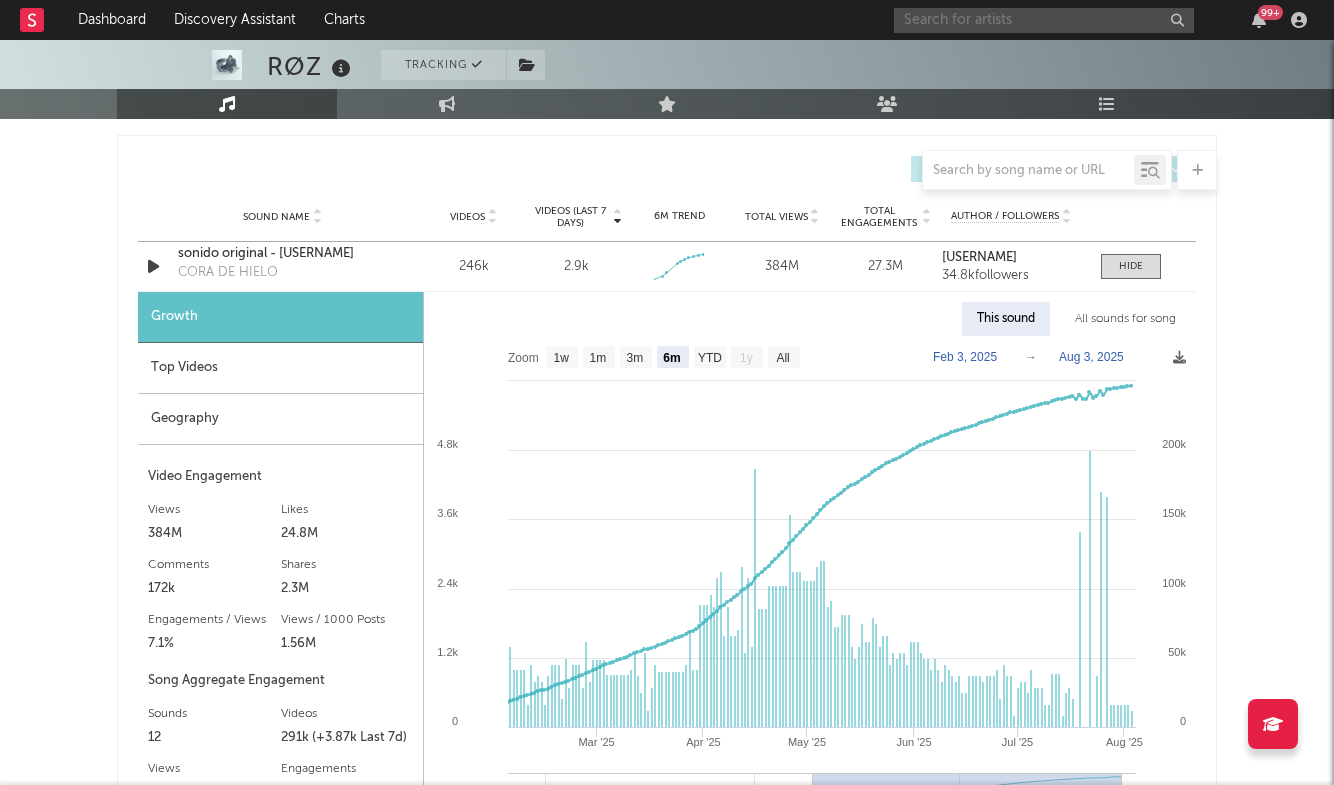 click at bounding box center (1044, 20) 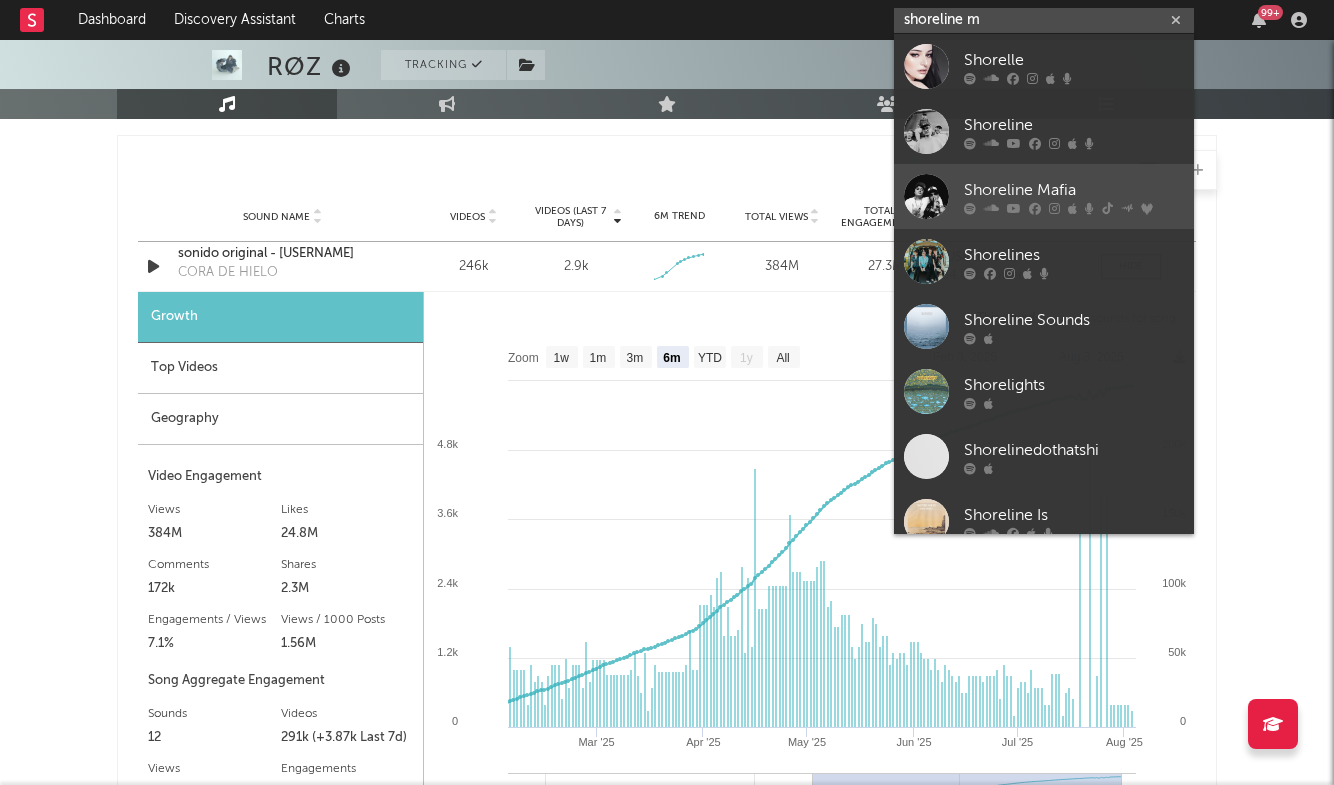 type on "shoreline m" 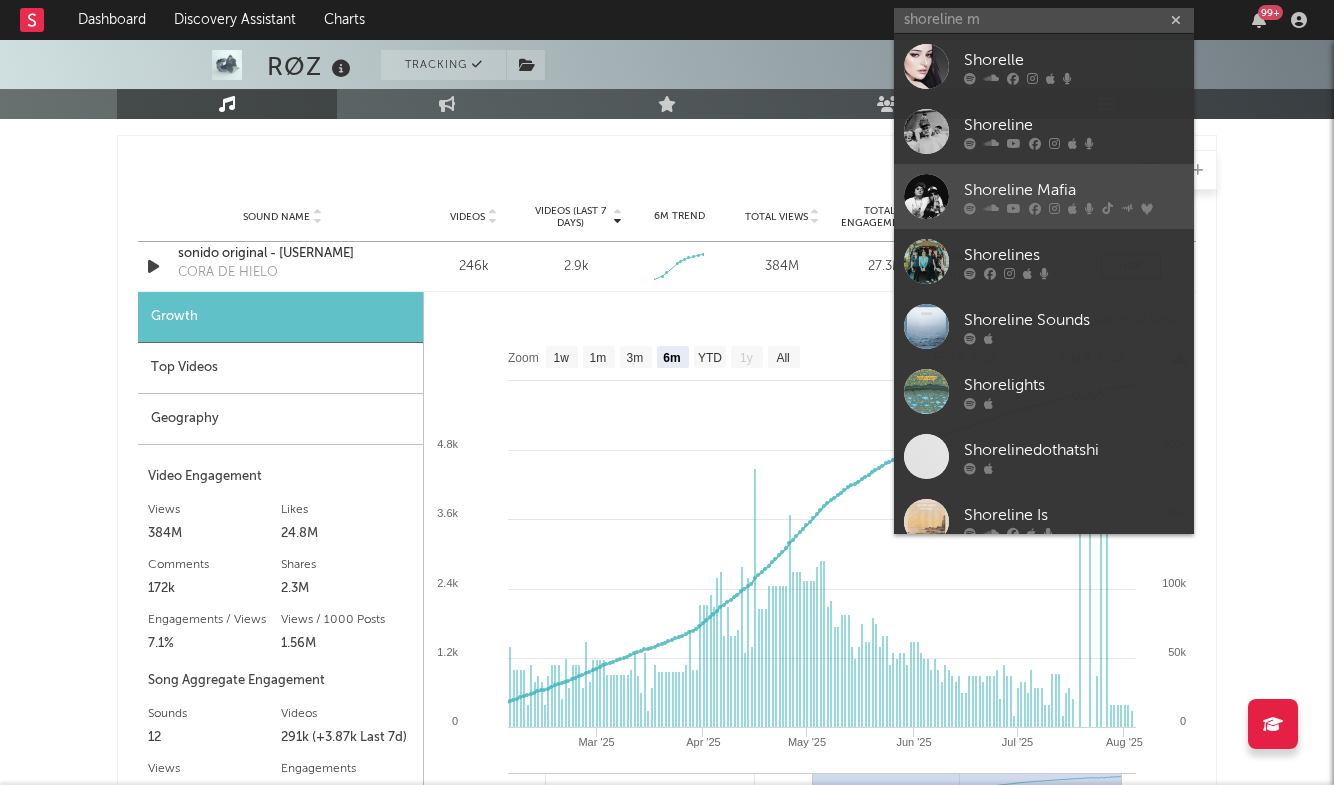 click on "Shoreline Mafia" at bounding box center [1074, 190] 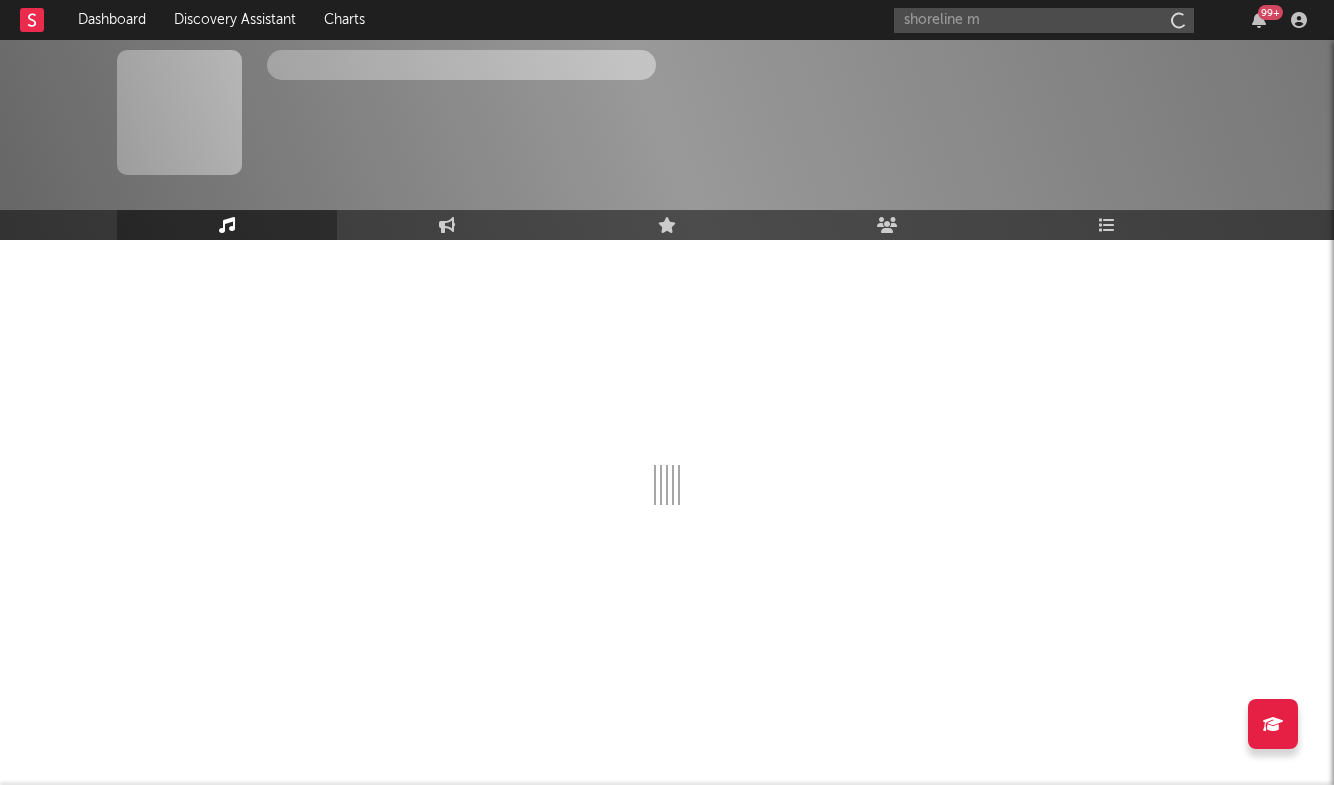 type 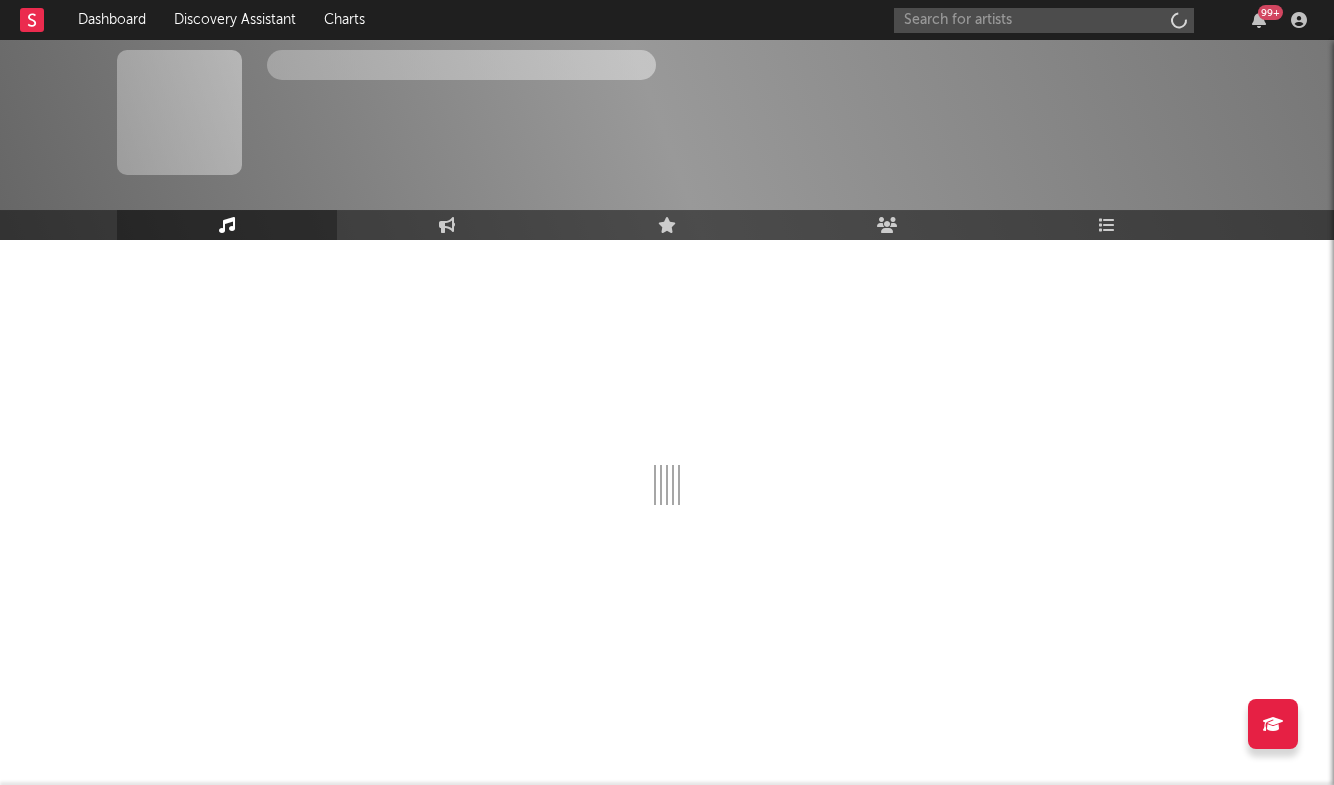 scroll, scrollTop: 0, scrollLeft: 0, axis: both 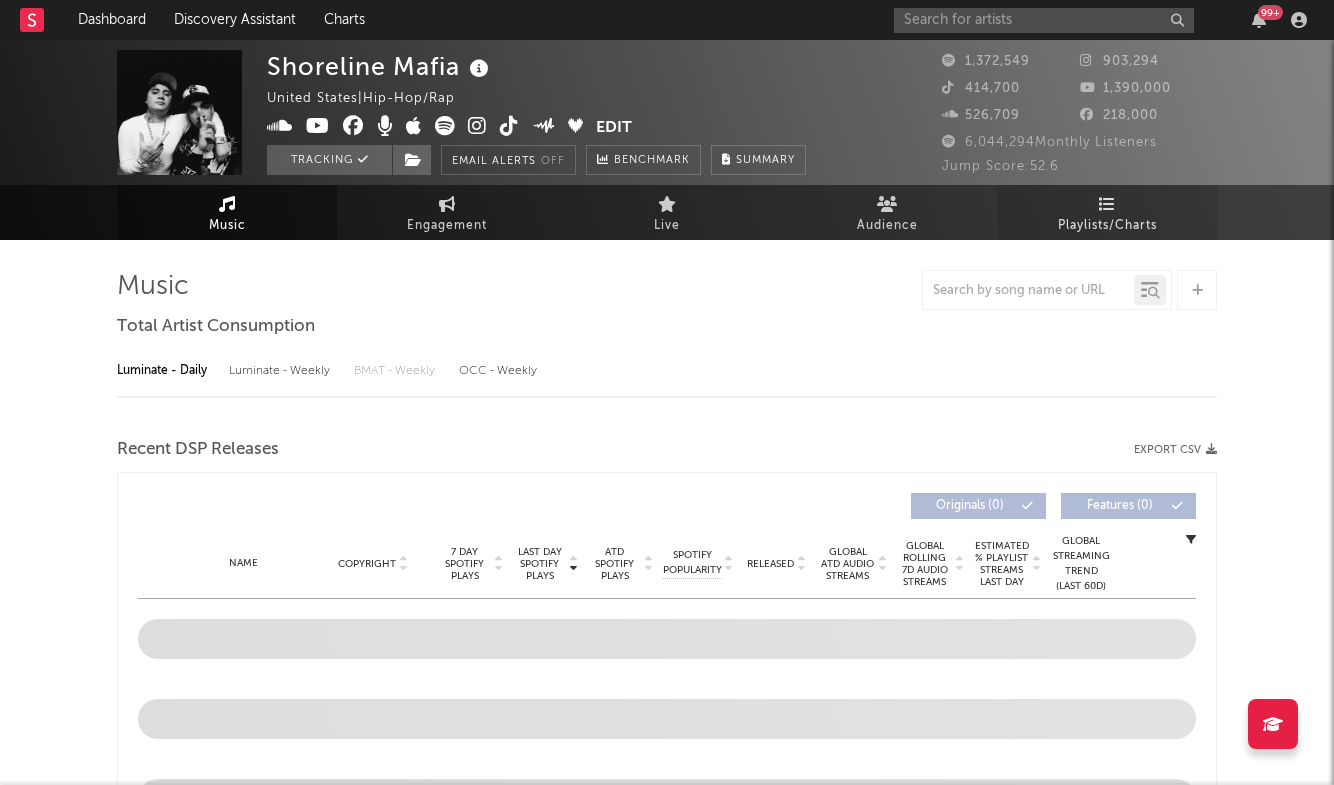 select on "6m" 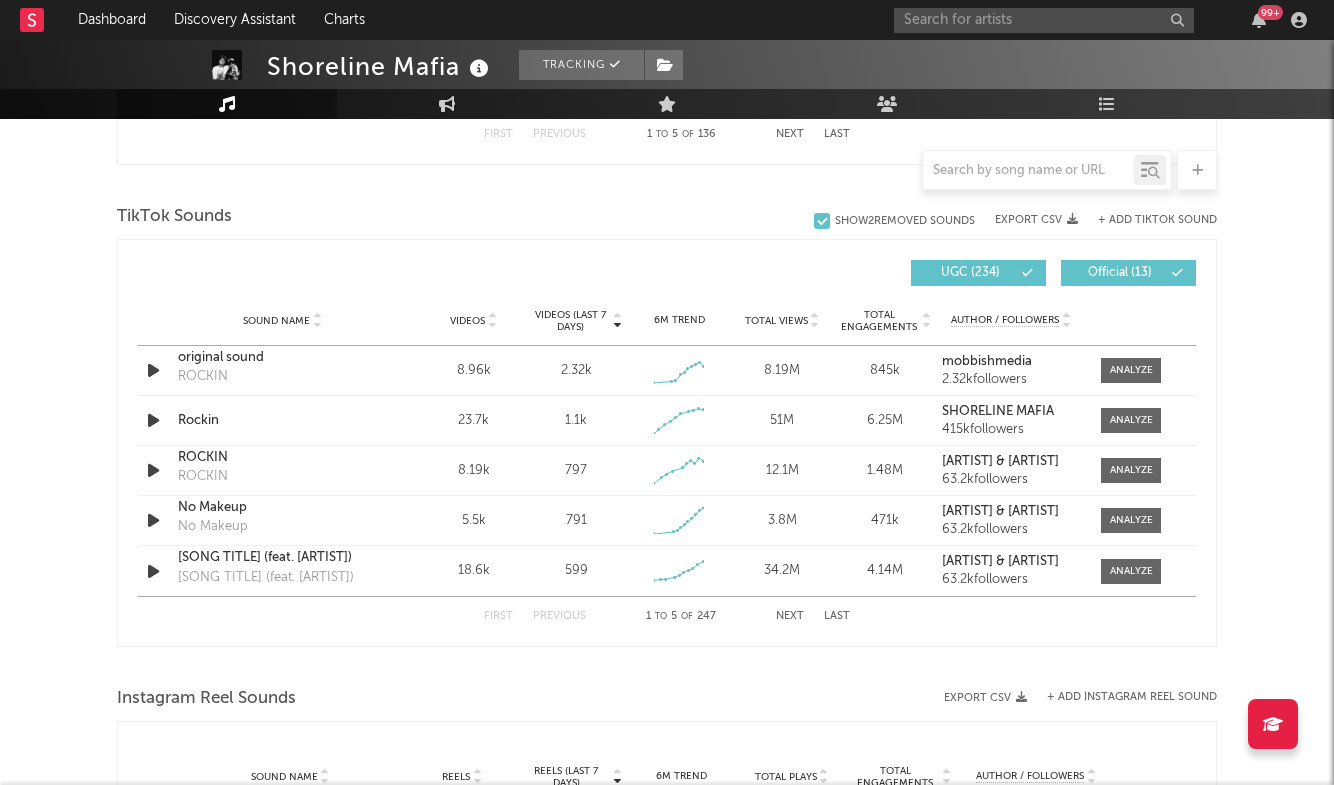 scroll, scrollTop: 1278, scrollLeft: 0, axis: vertical 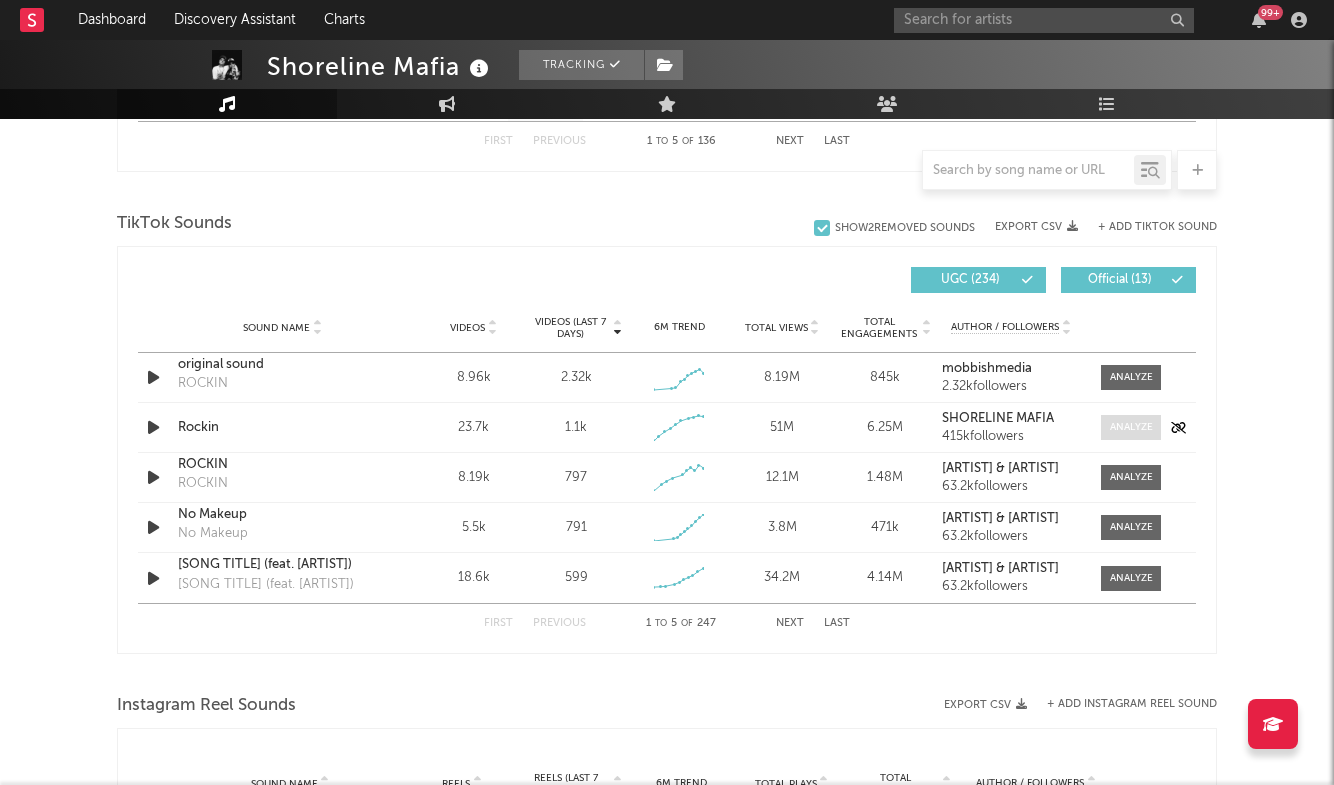 click at bounding box center [1131, 427] 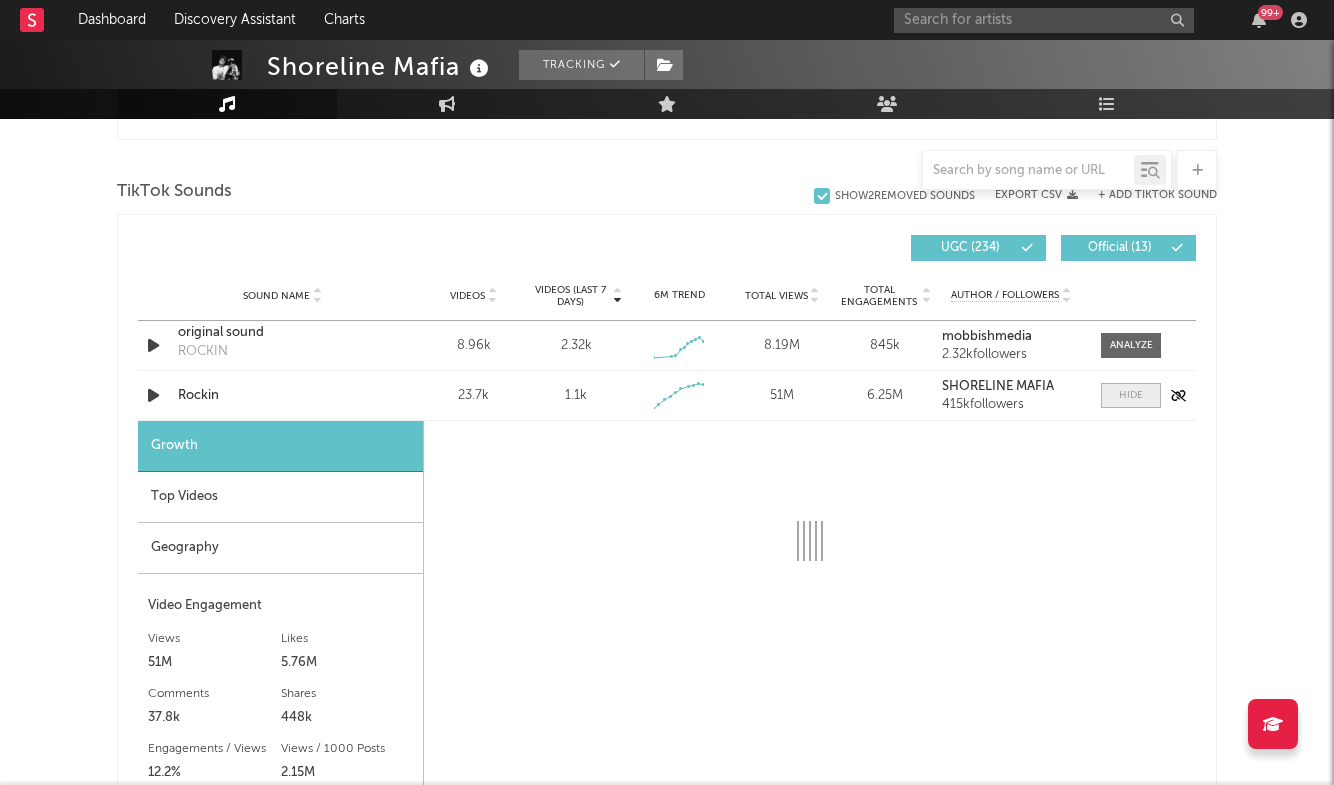 select on "1w" 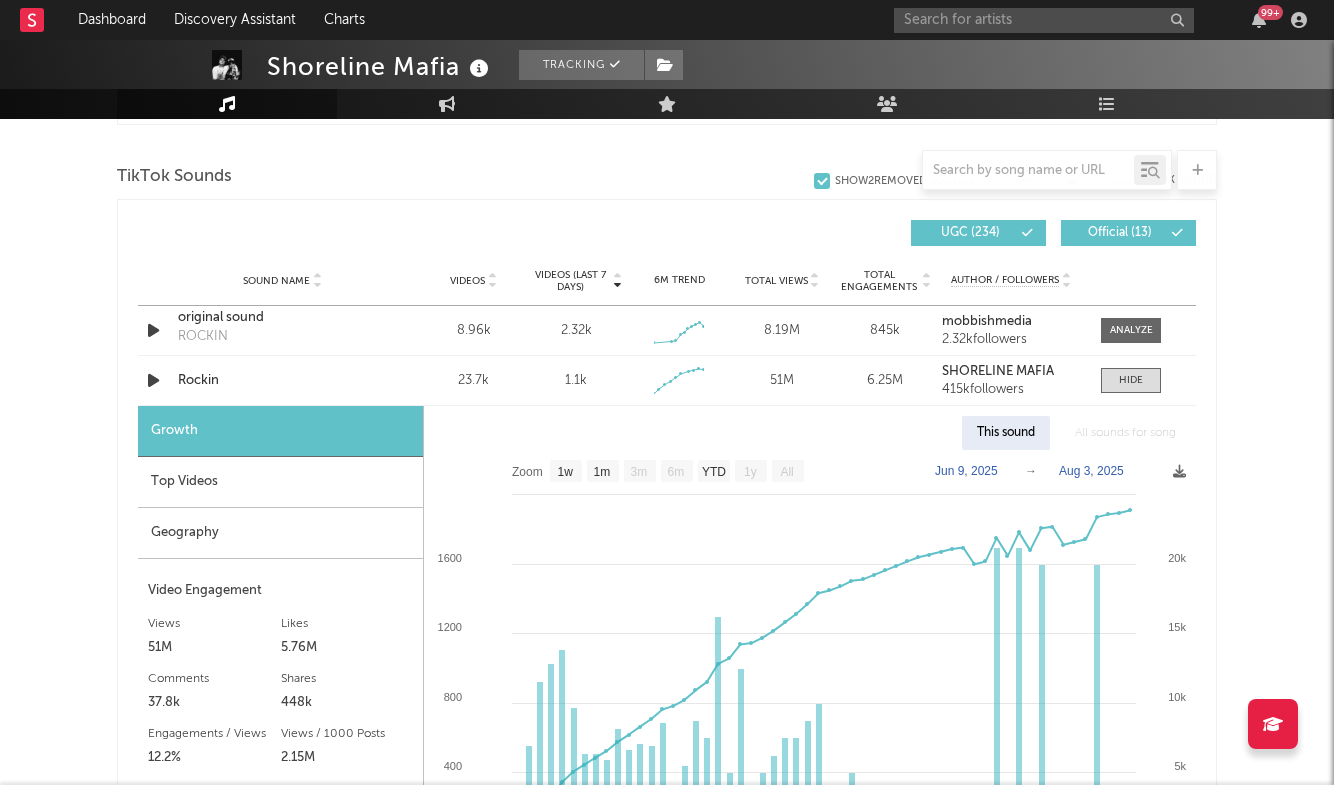 scroll, scrollTop: 1326, scrollLeft: 0, axis: vertical 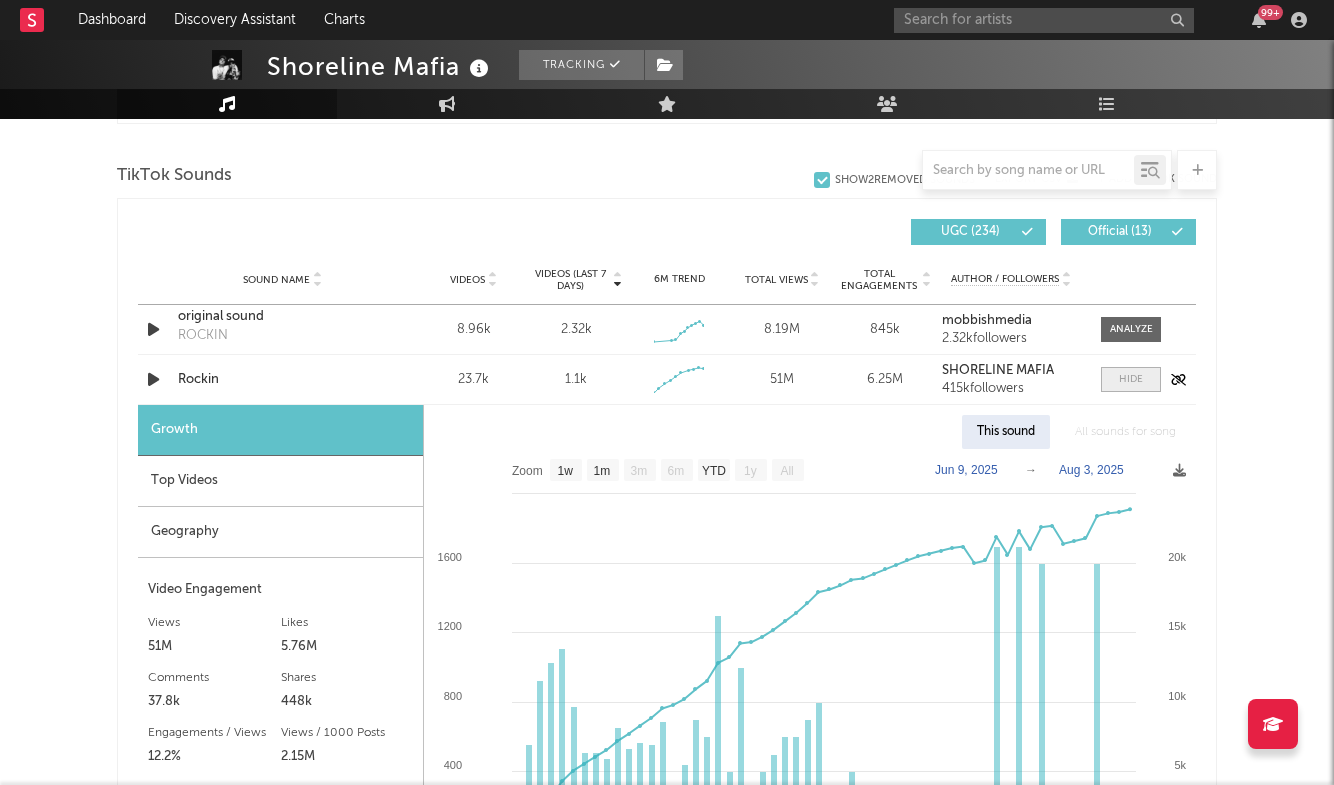click at bounding box center [1131, 379] 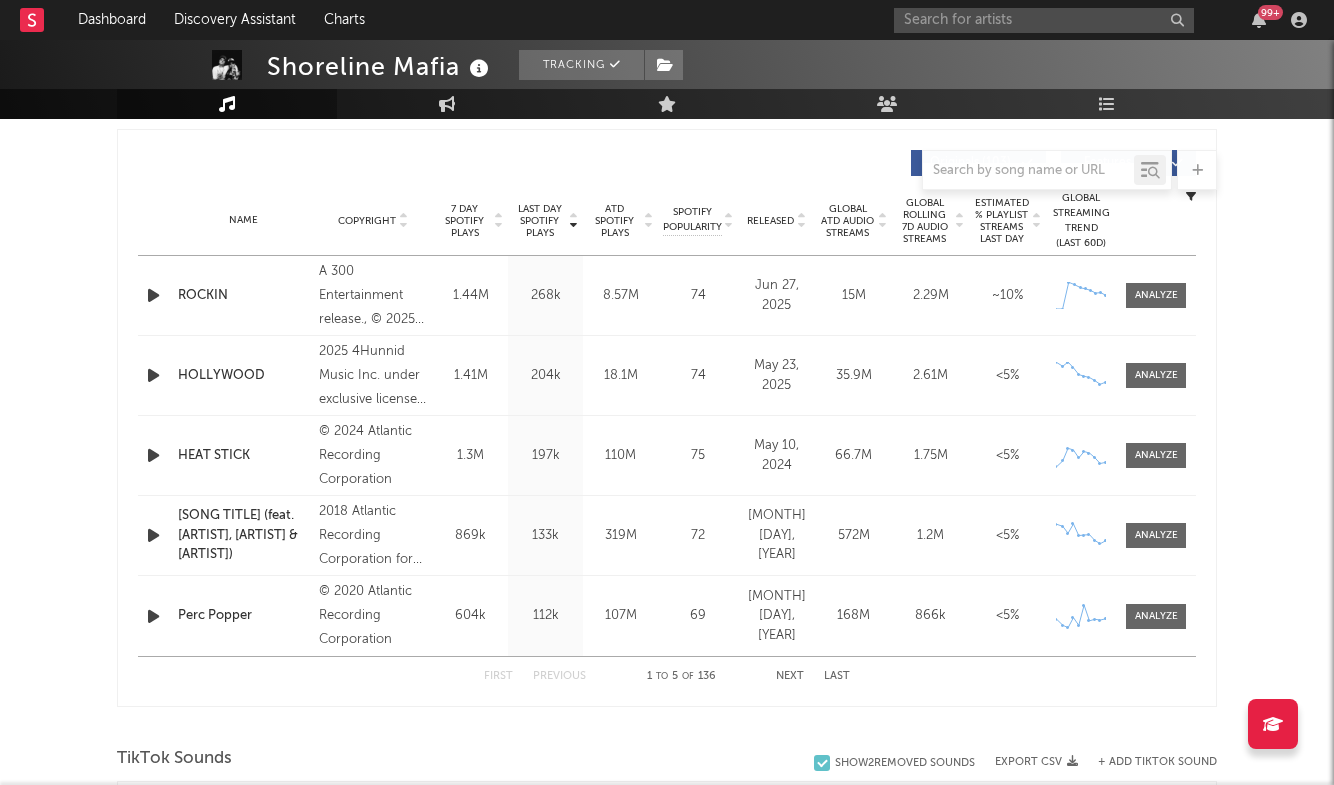 scroll, scrollTop: 734, scrollLeft: 0, axis: vertical 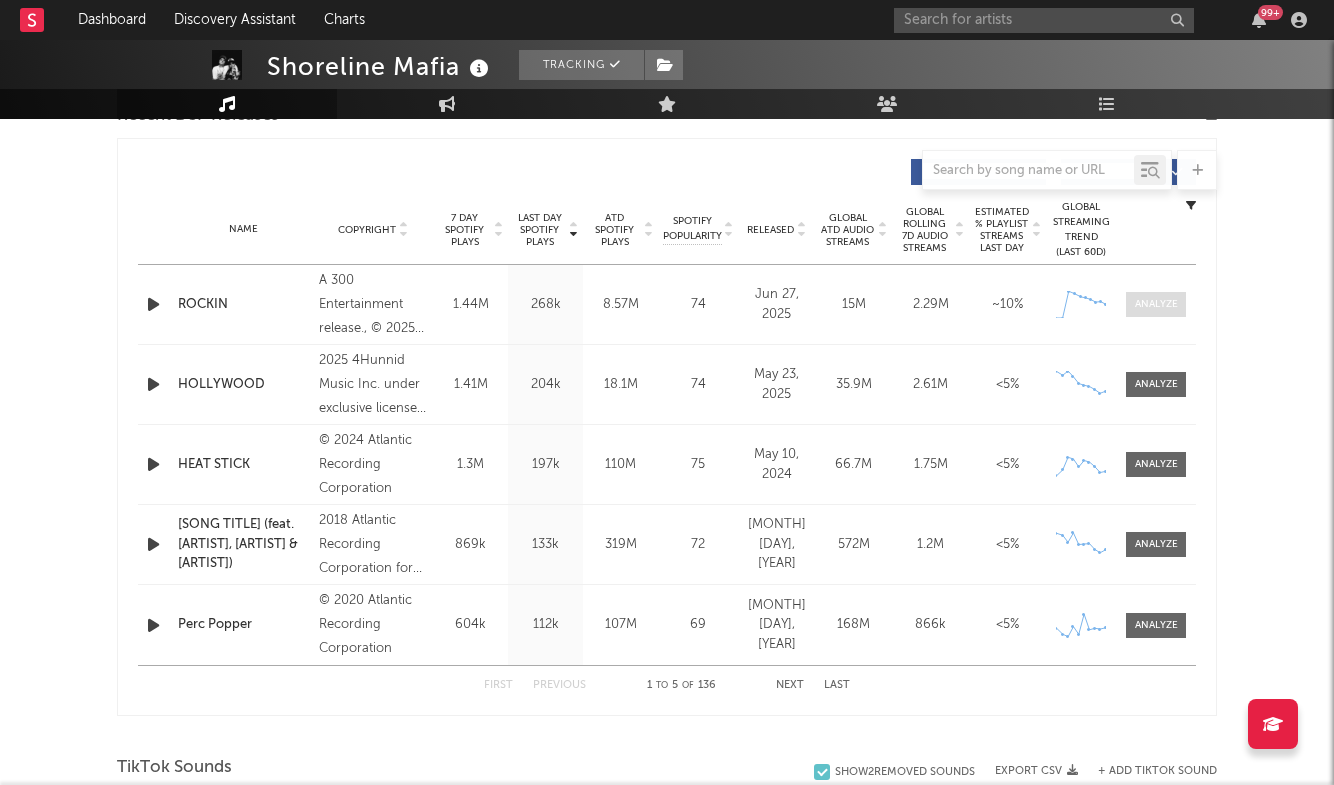 click at bounding box center [1156, 304] 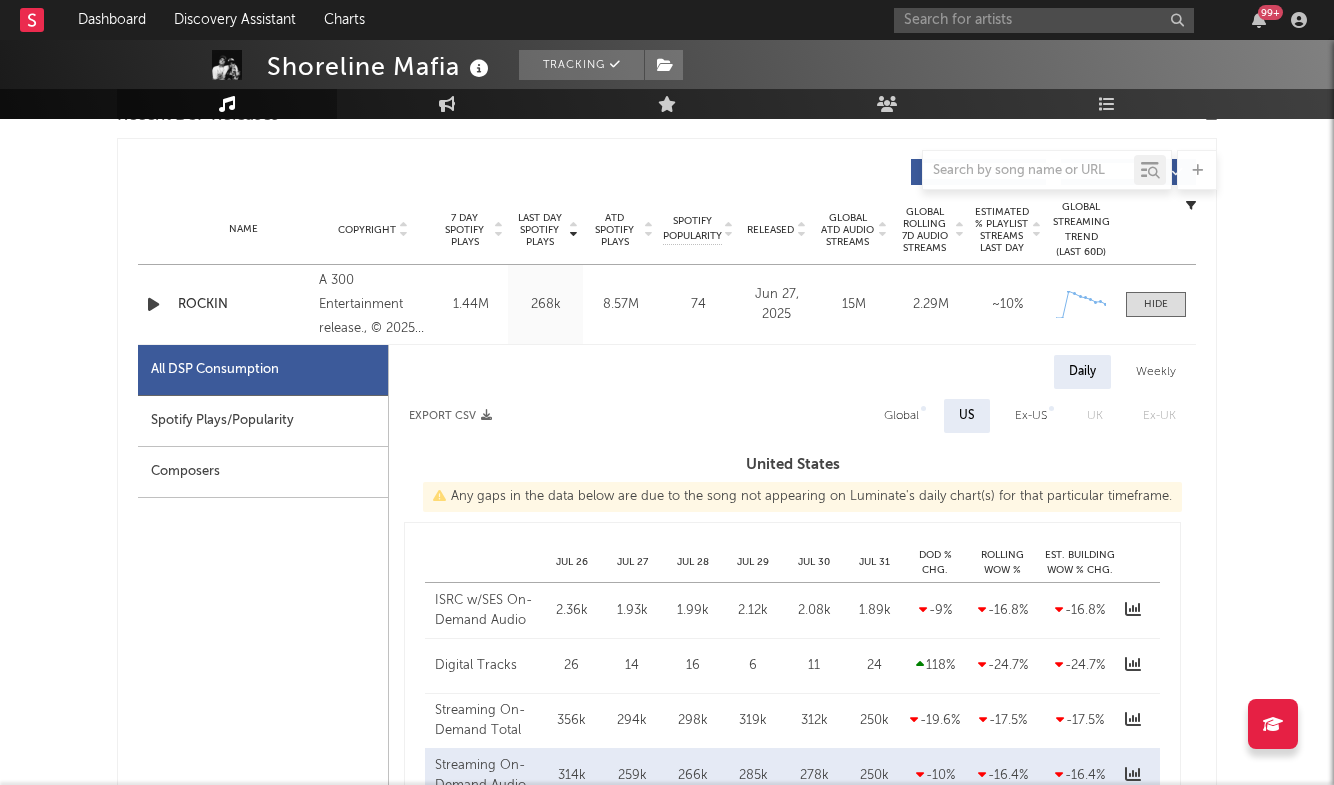 scroll, scrollTop: 857, scrollLeft: 0, axis: vertical 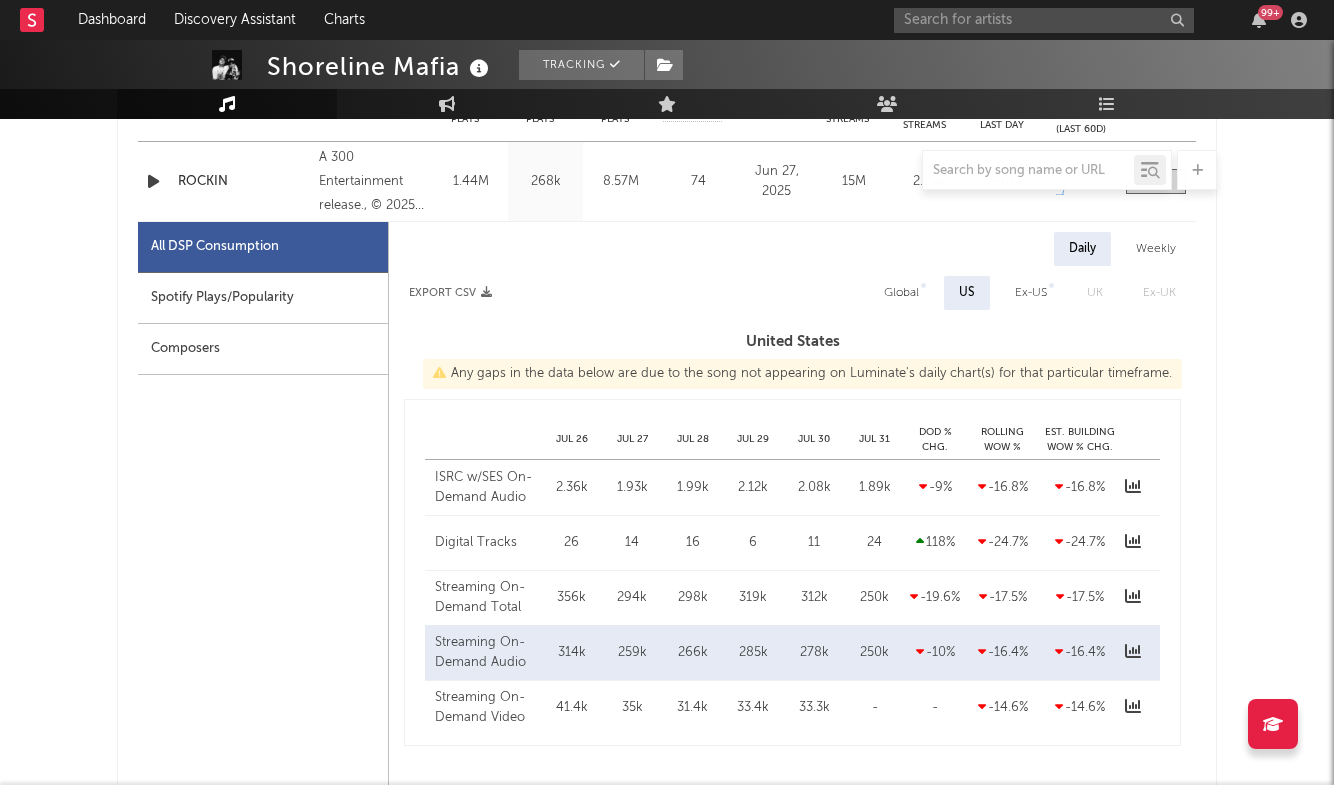 select on "1w" 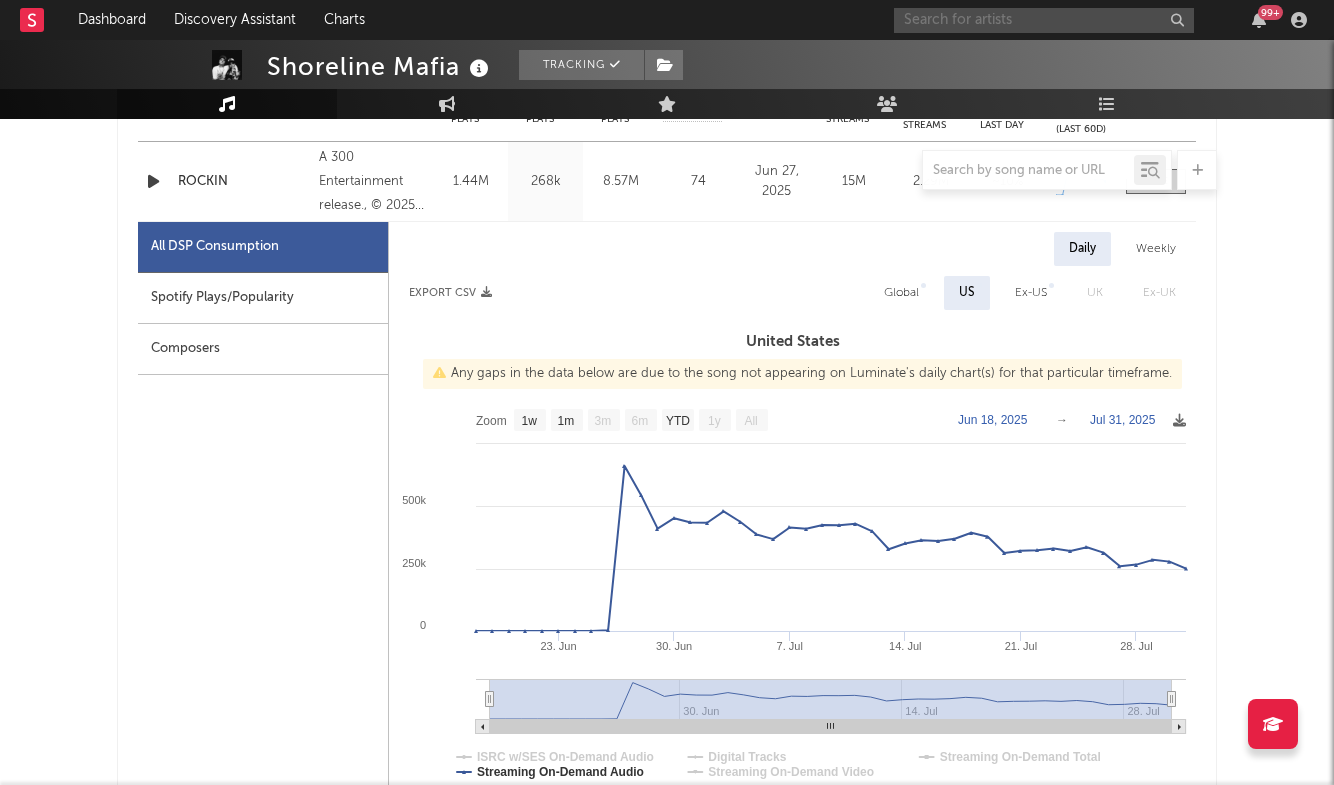 click at bounding box center (1044, 20) 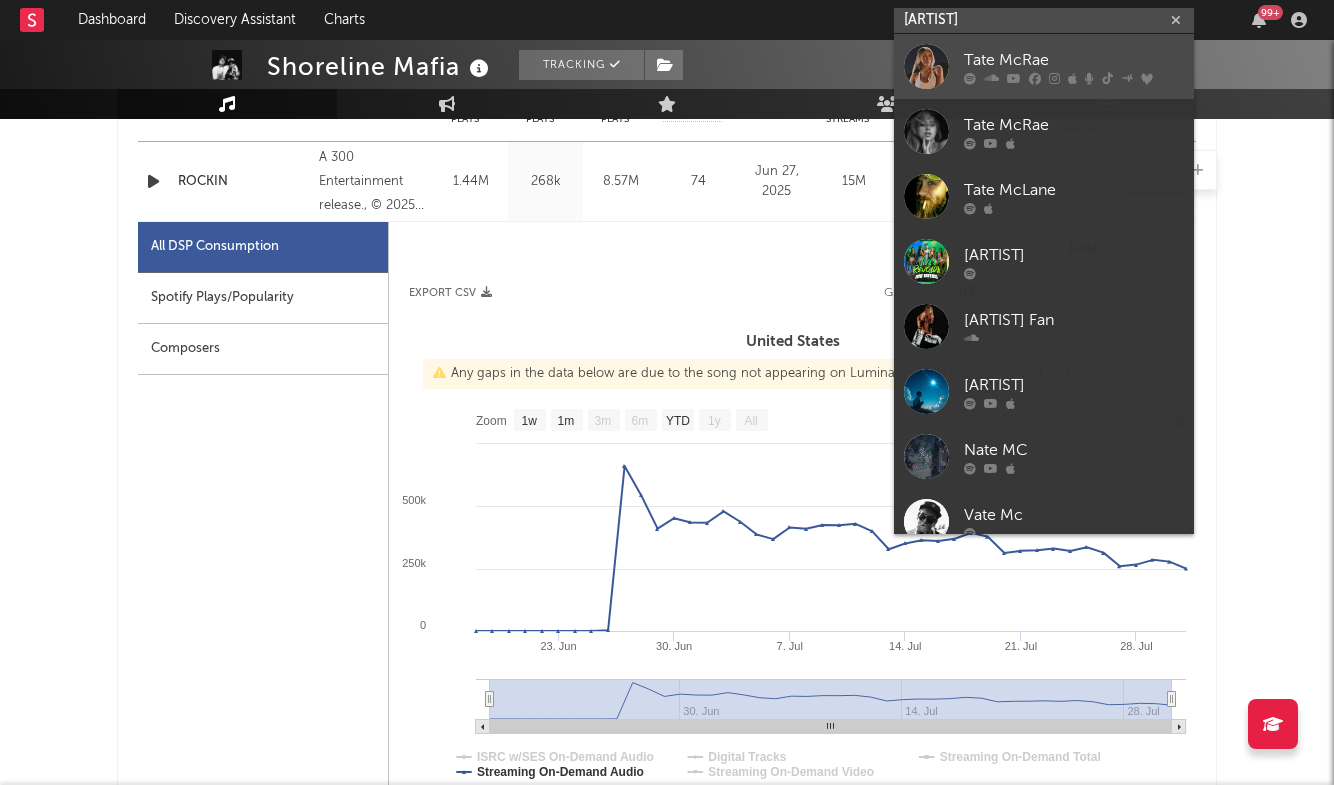 type on "tate mc" 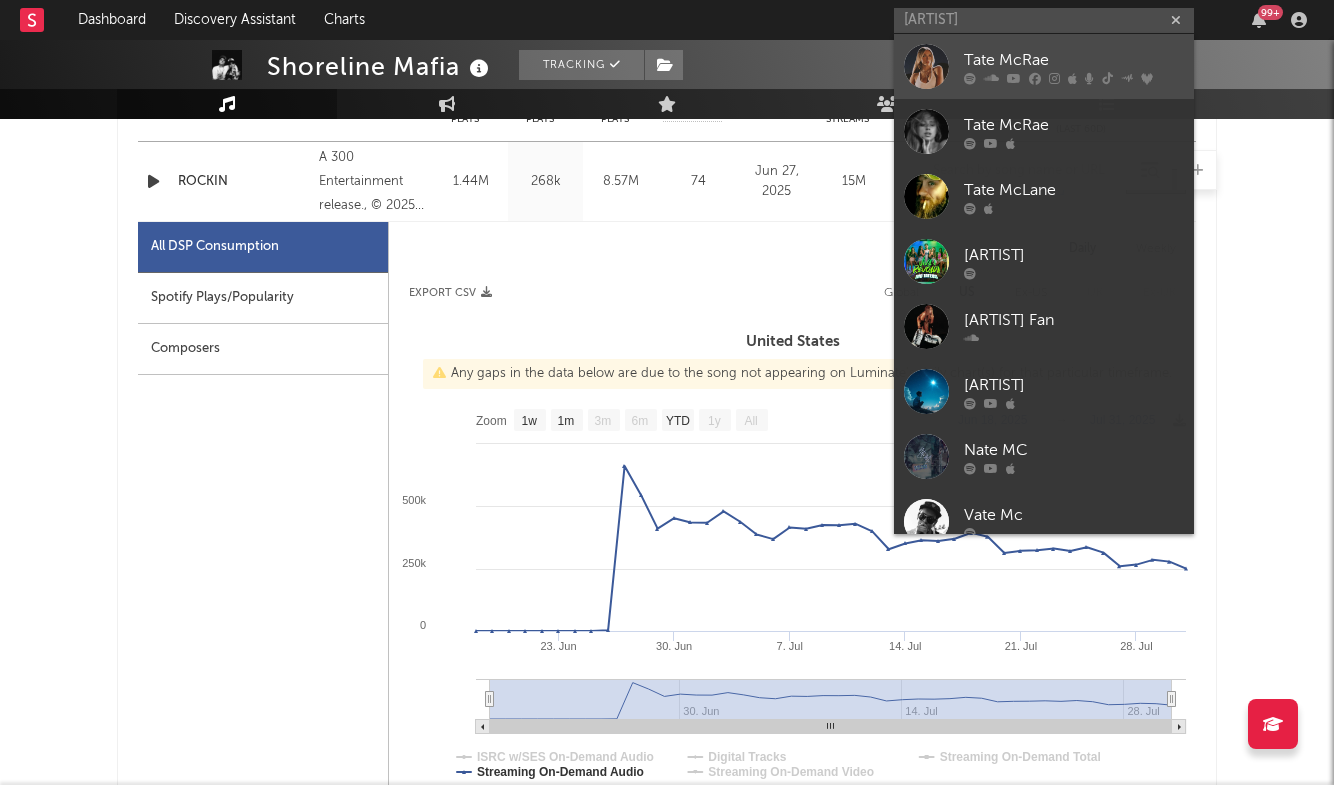 click on "Tate McRae" at bounding box center (1074, 60) 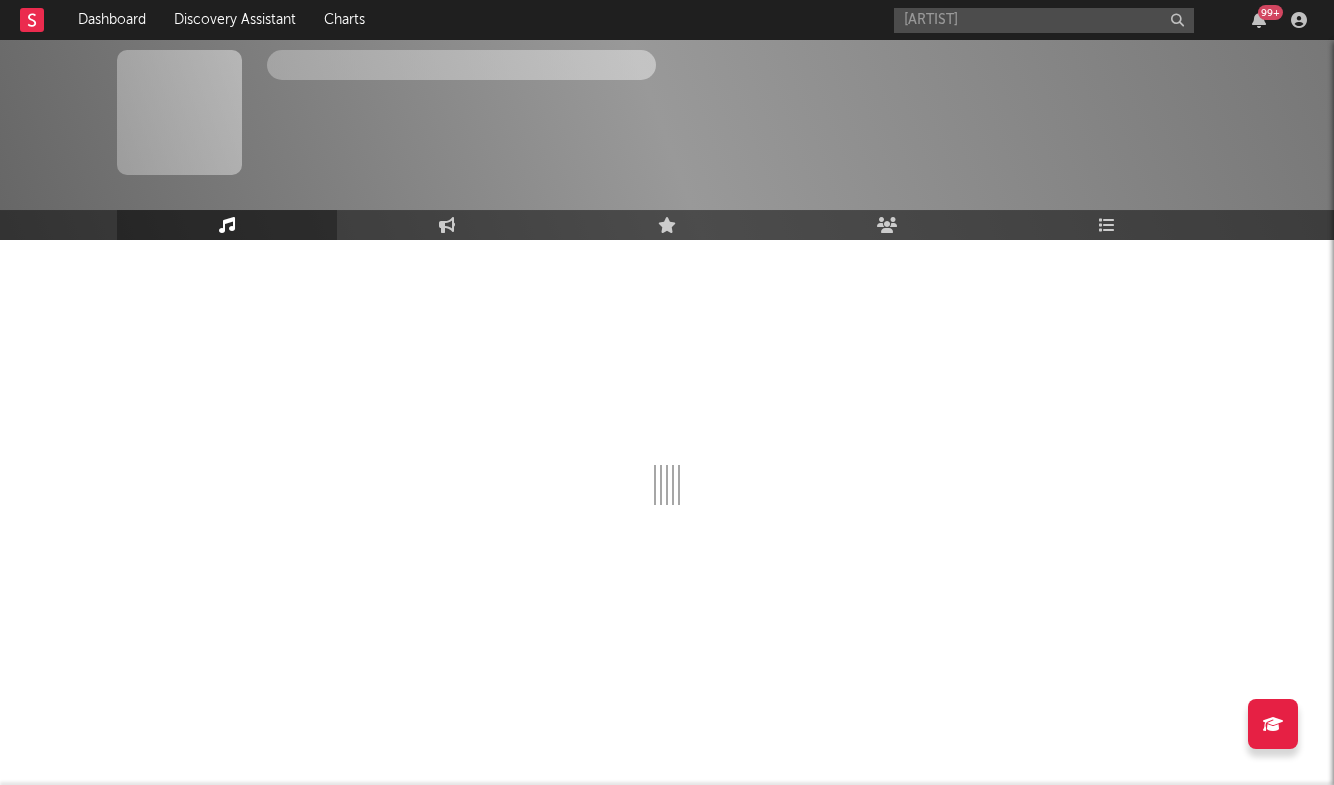 type 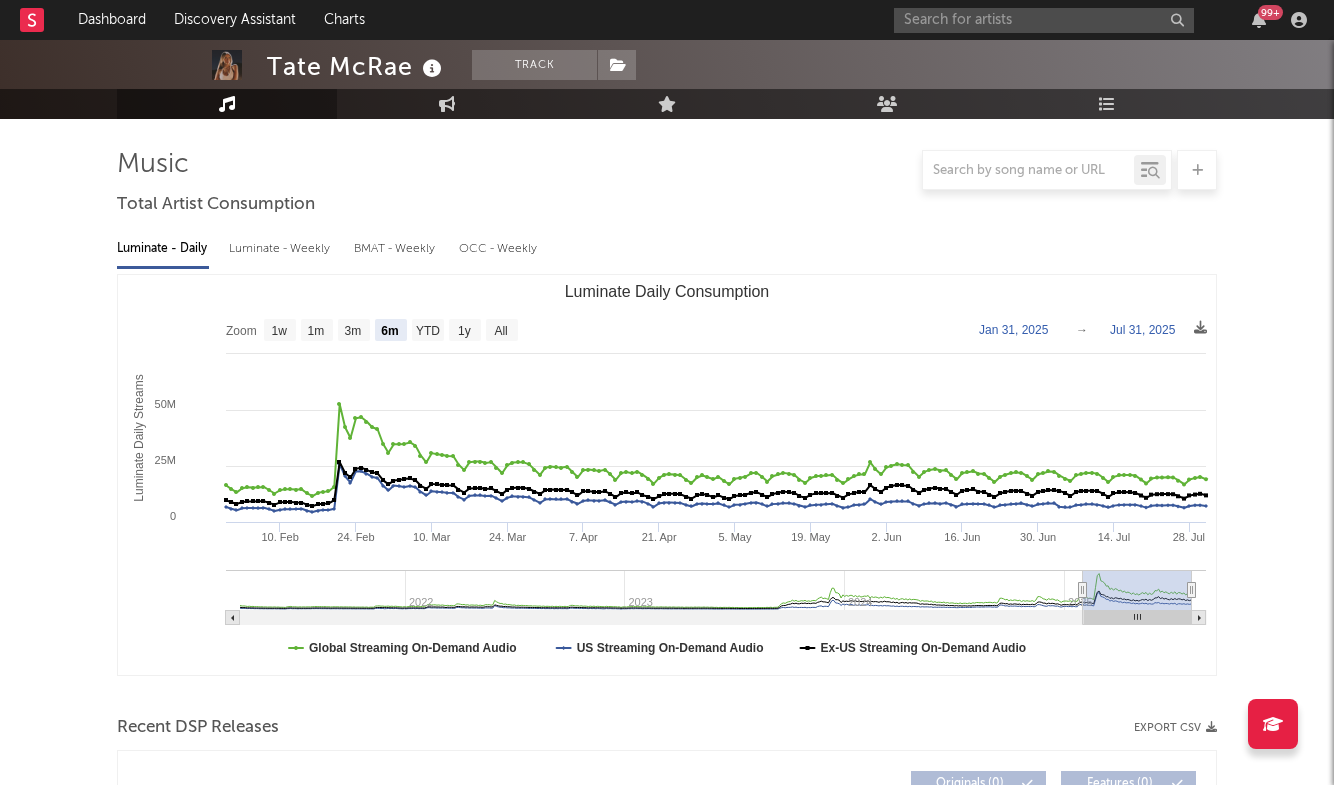 scroll, scrollTop: 124, scrollLeft: 0, axis: vertical 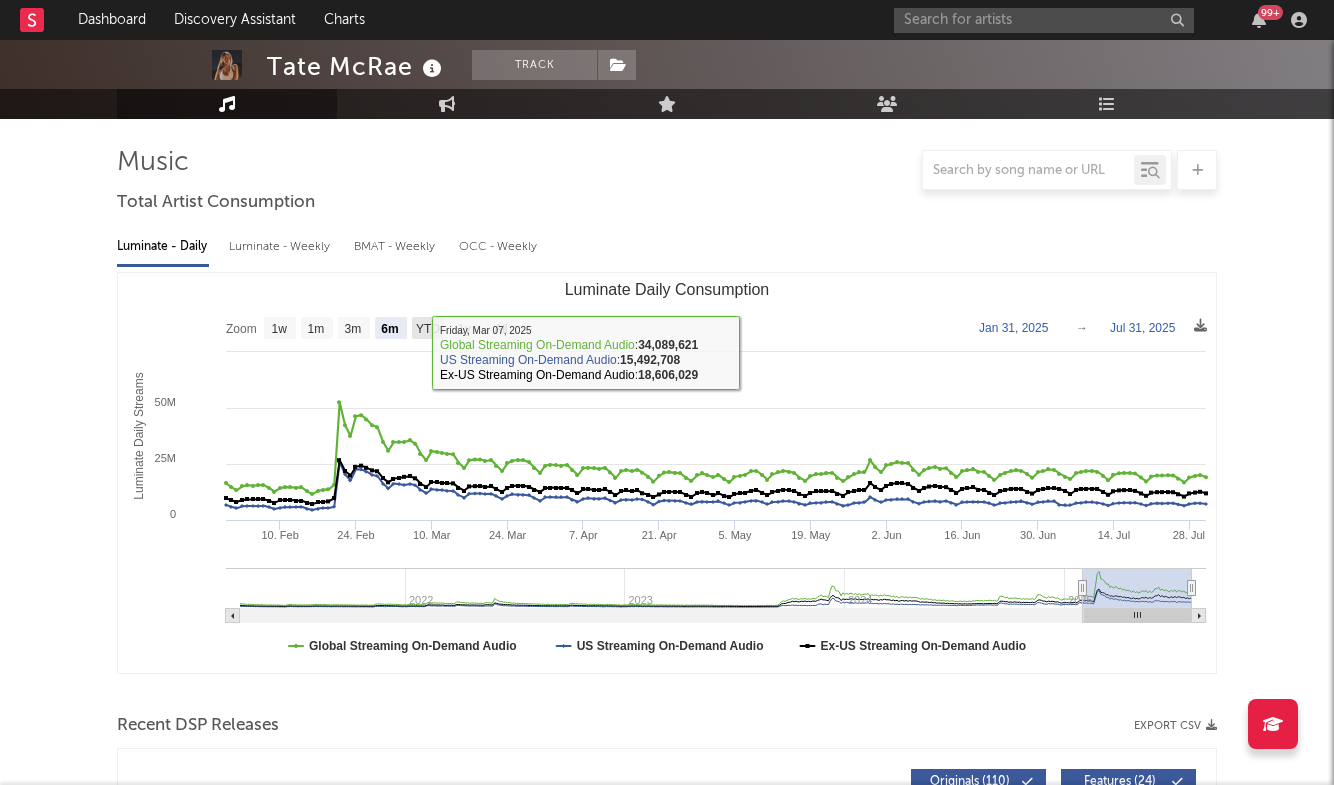 click on "YTD" 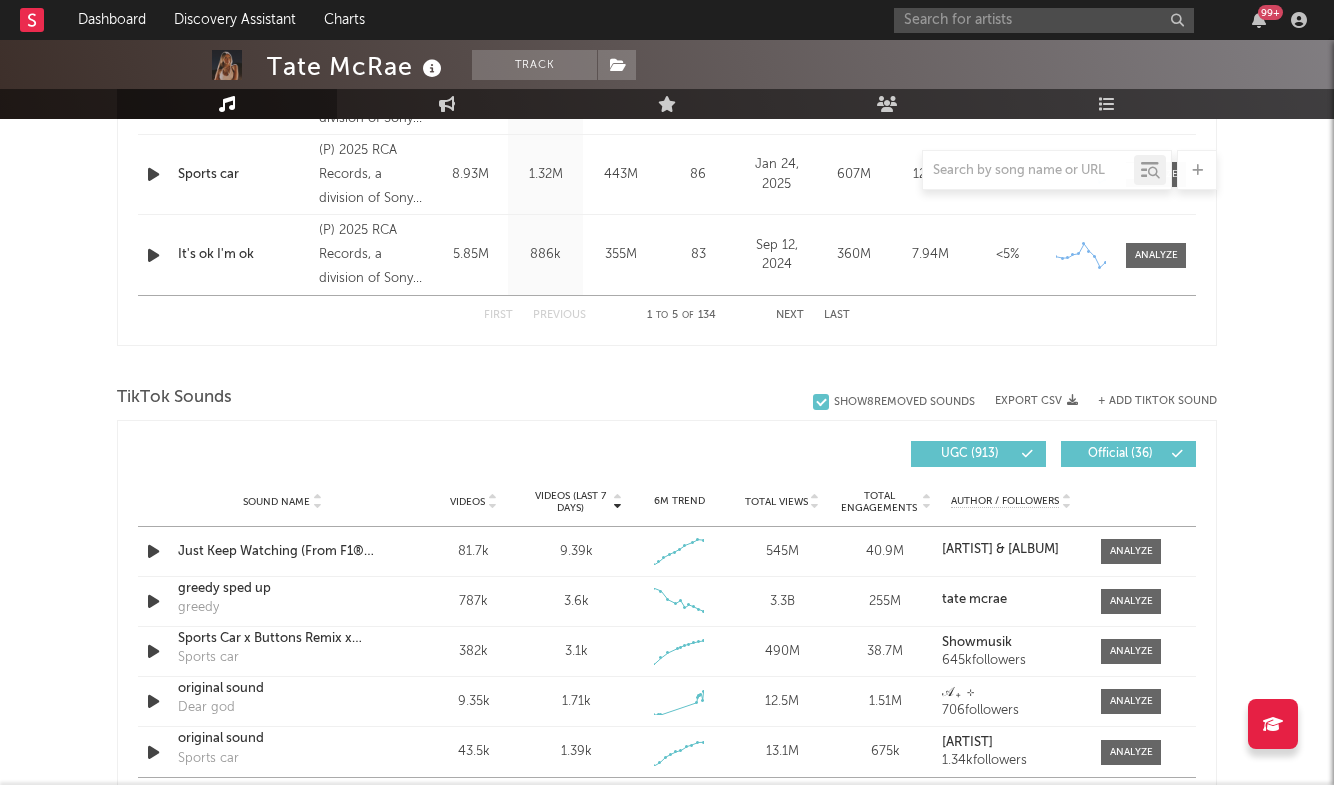 scroll, scrollTop: 1160, scrollLeft: 0, axis: vertical 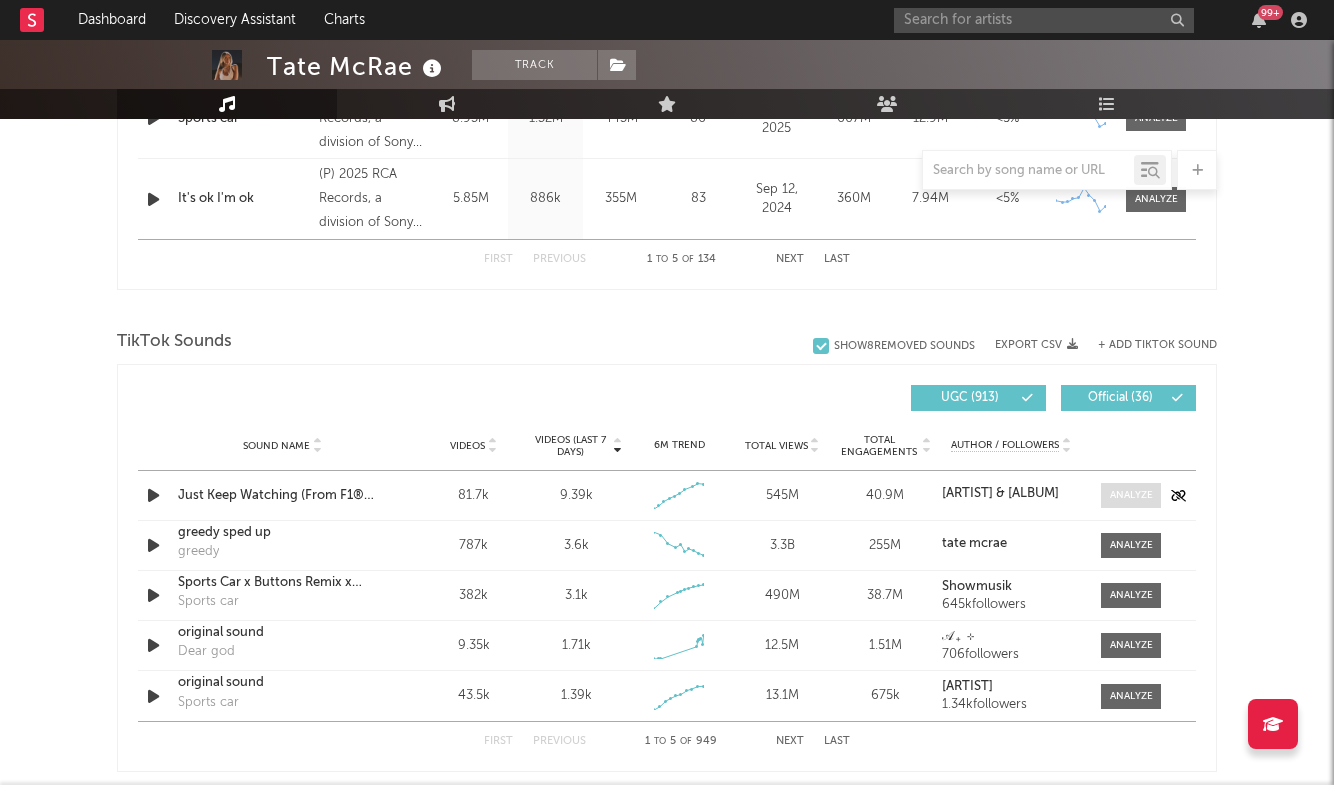 click at bounding box center [1131, 495] 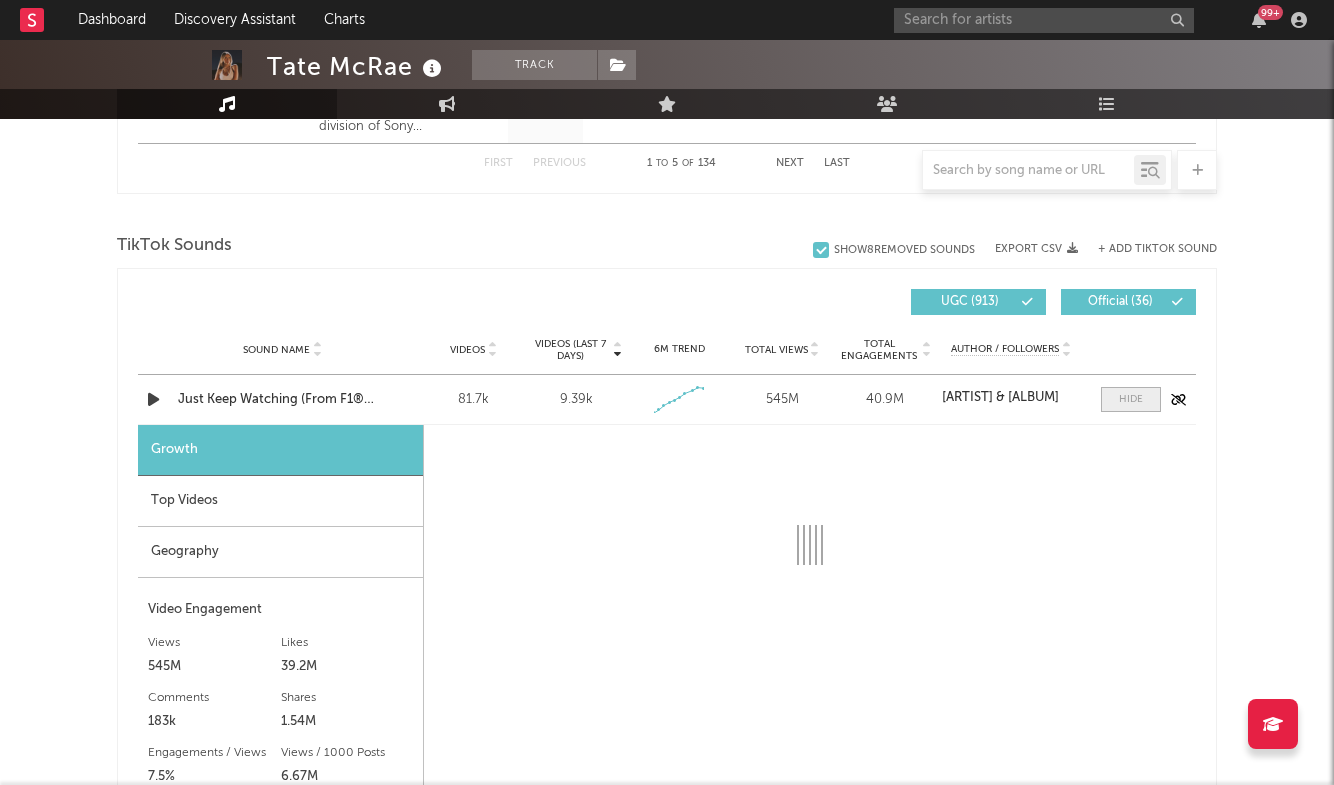 scroll, scrollTop: 1270, scrollLeft: 0, axis: vertical 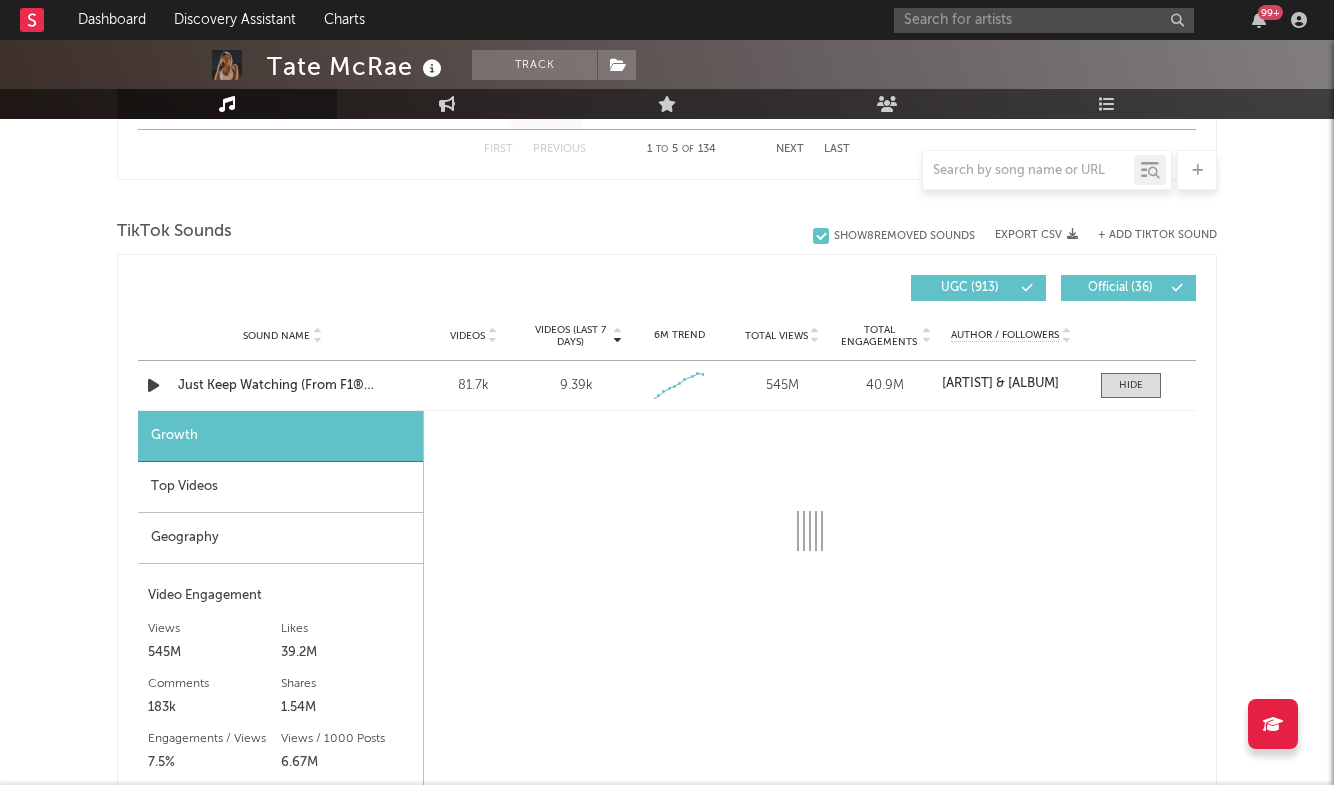 select on "1w" 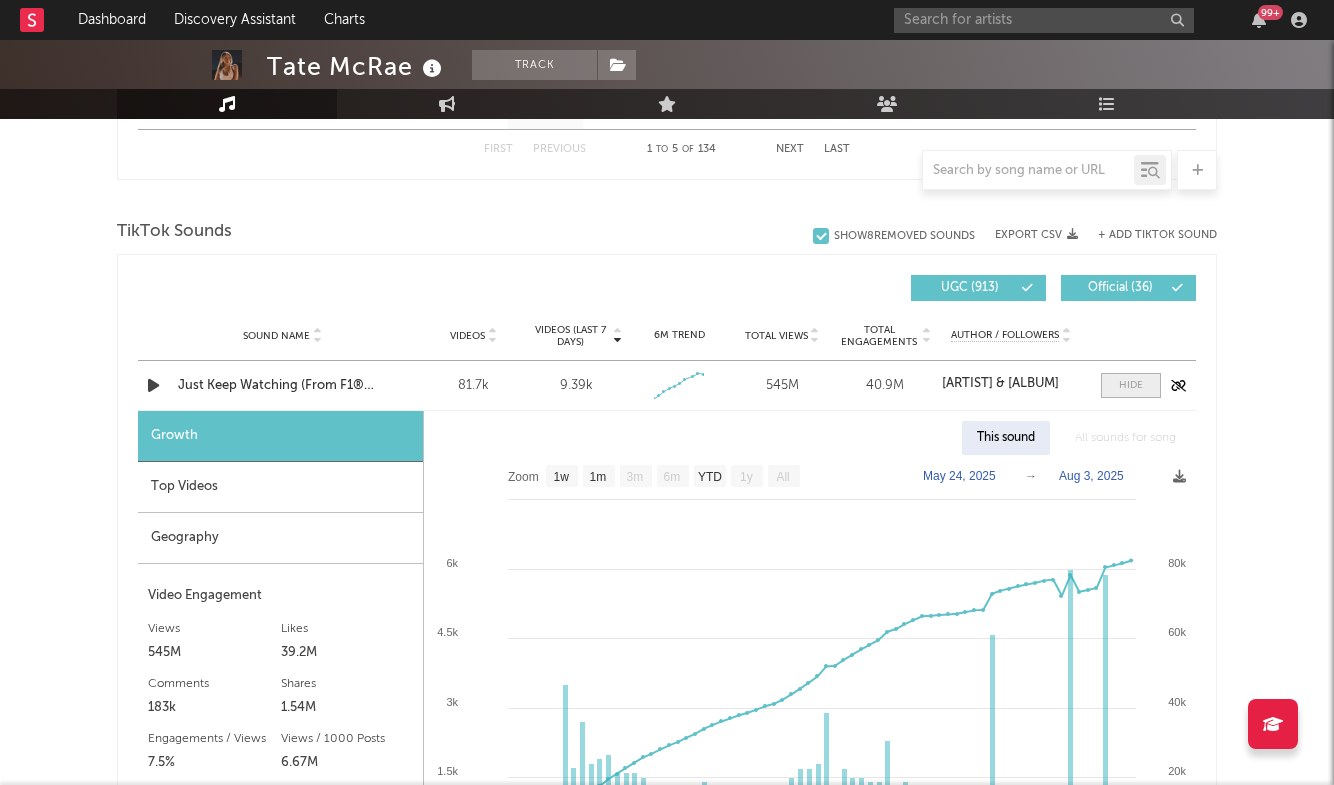 click at bounding box center (1131, 385) 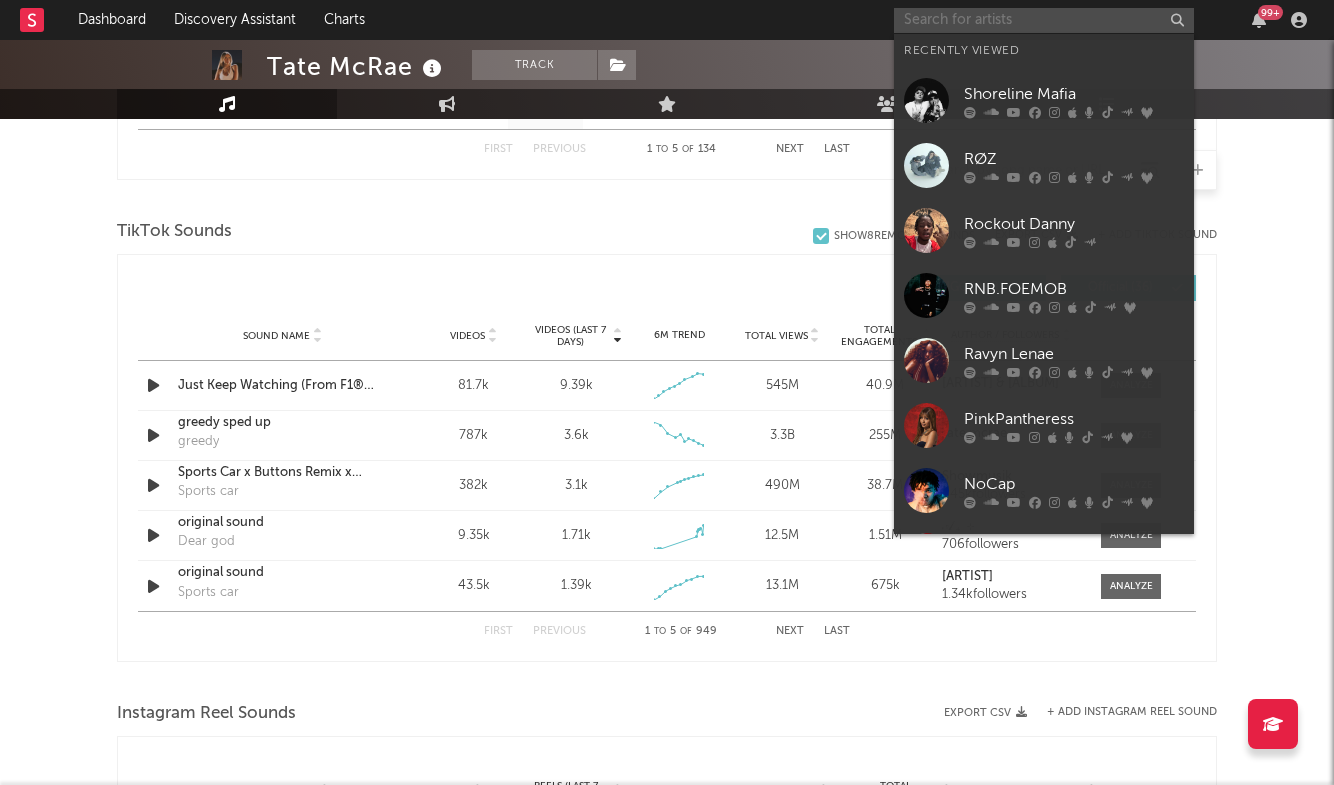 click at bounding box center [1044, 20] 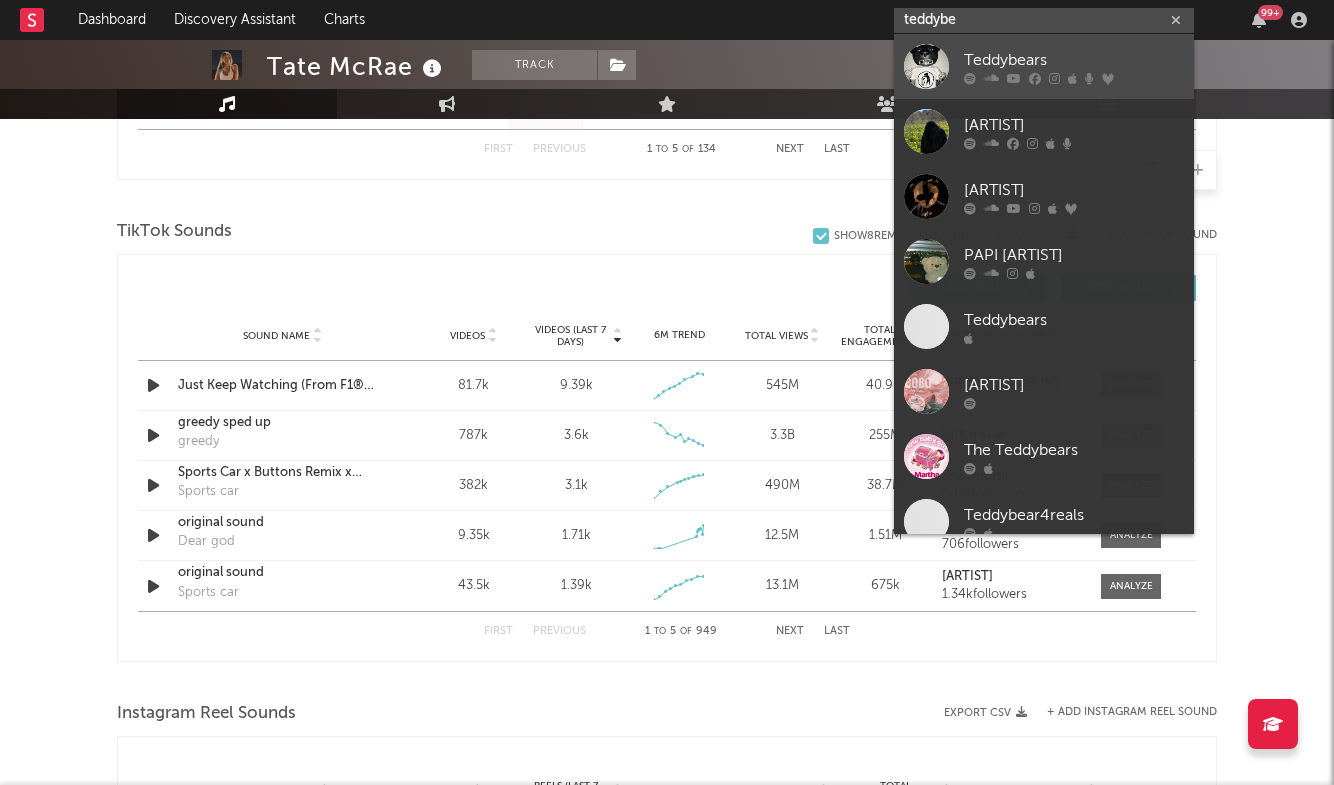 type on "teddybe" 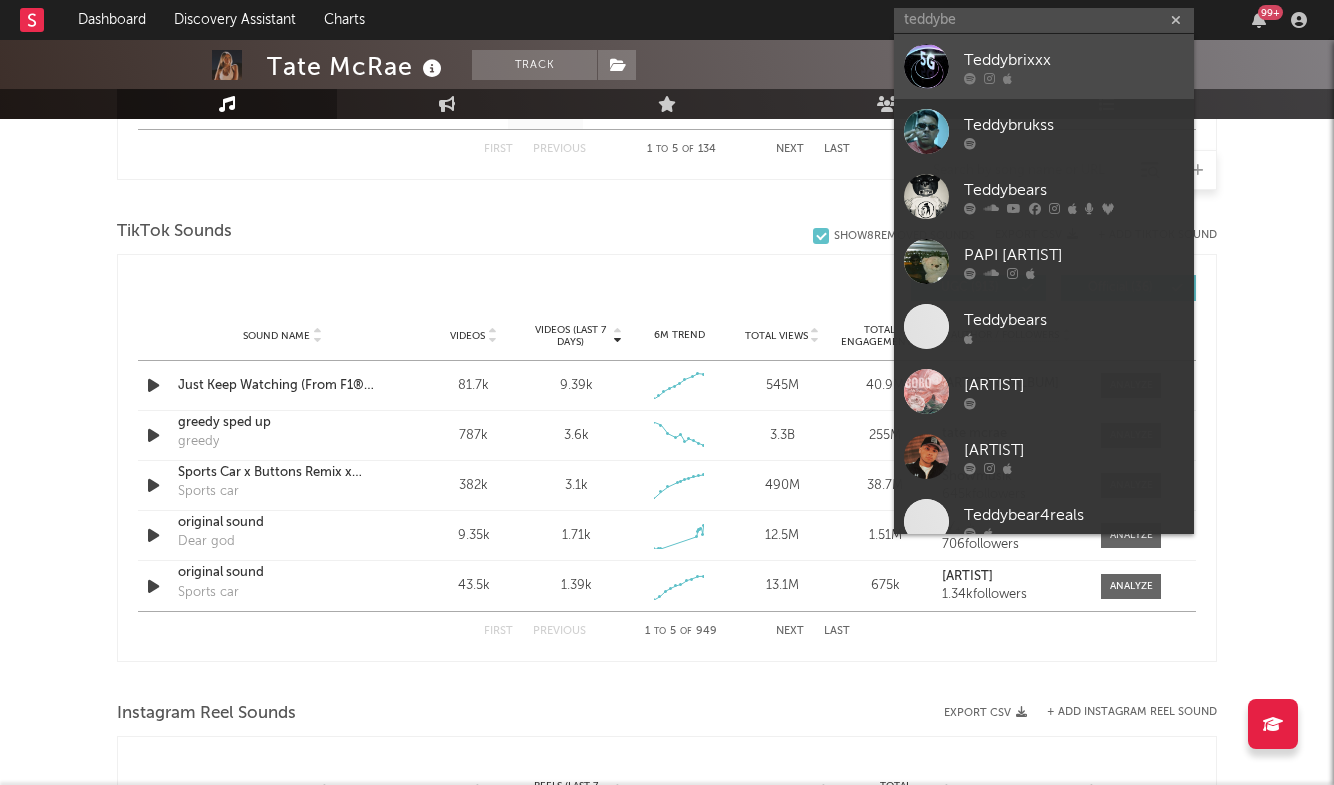click on "Teddybrixxx" at bounding box center (1044, 66) 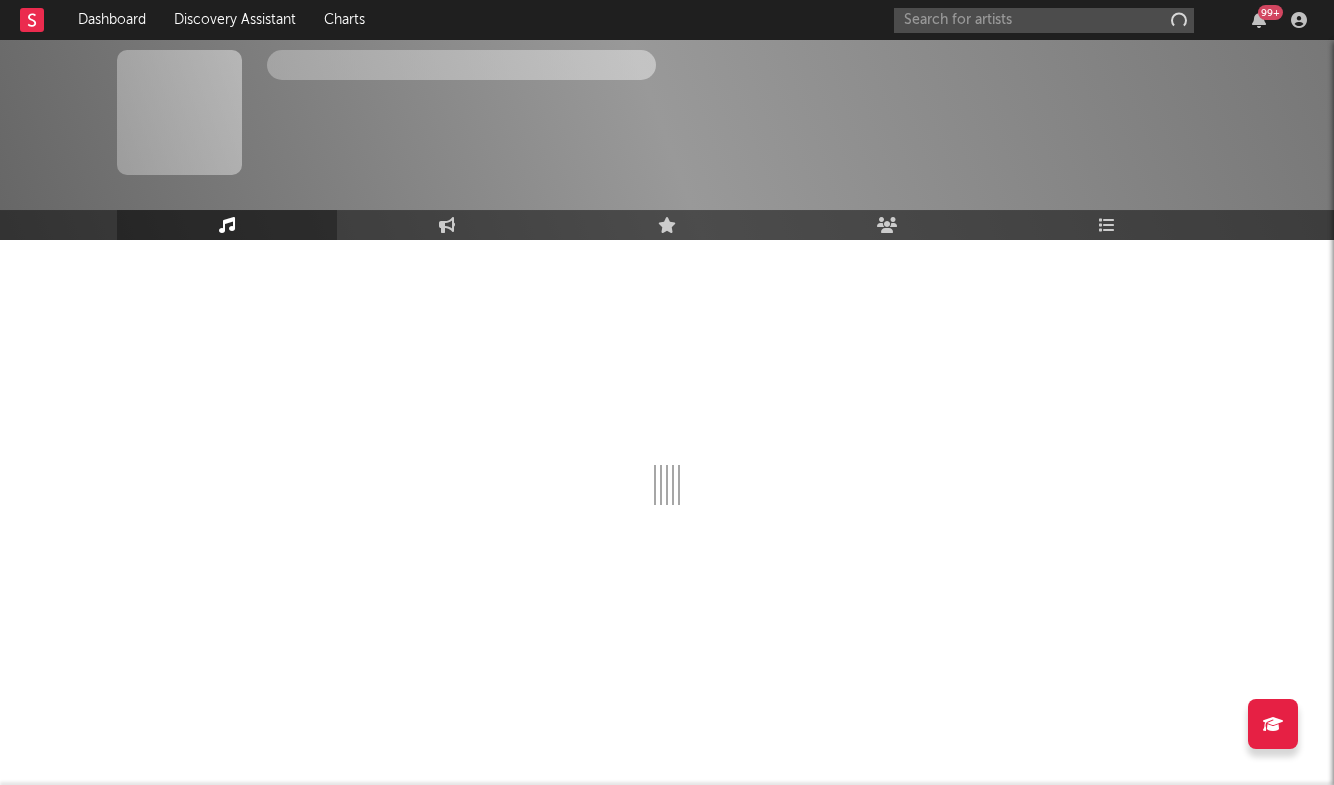 scroll, scrollTop: 0, scrollLeft: 0, axis: both 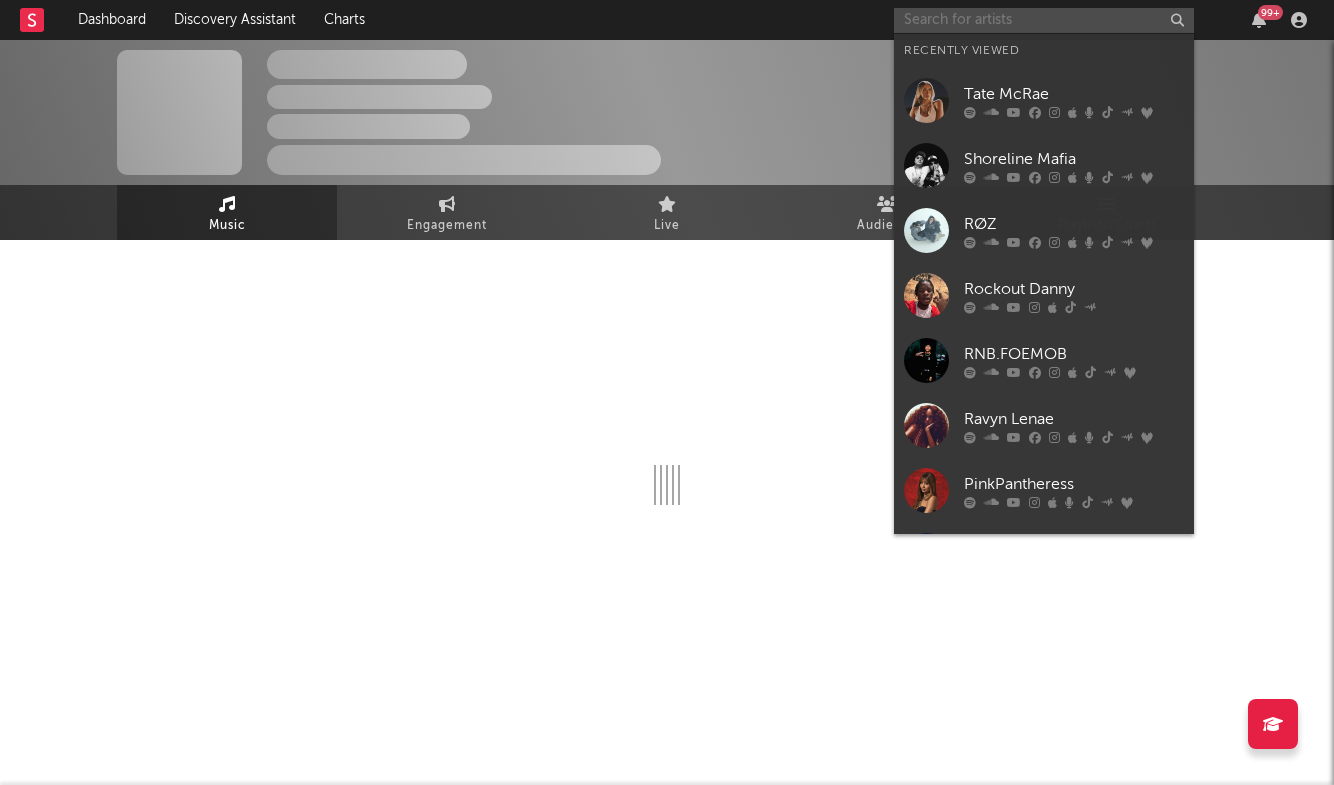 click at bounding box center [1044, 20] 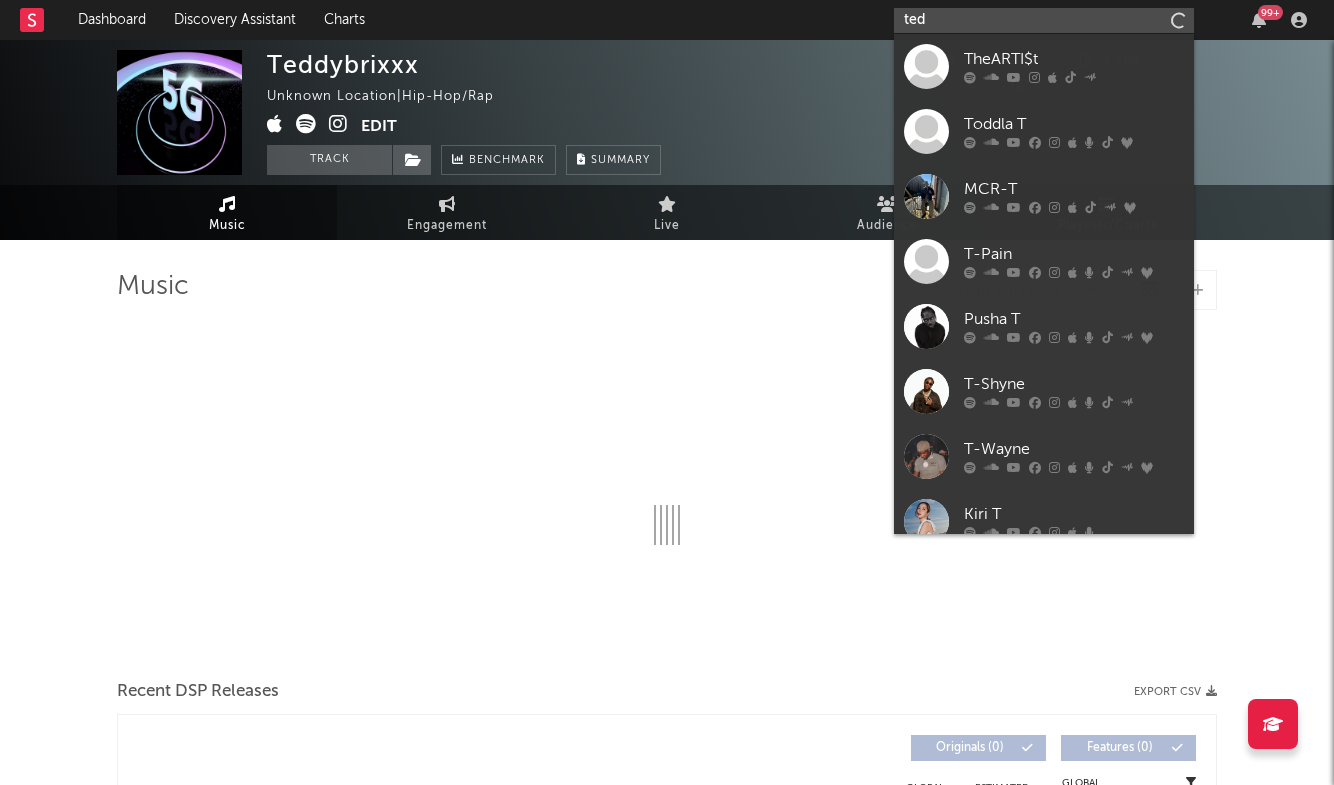 type on "tedd" 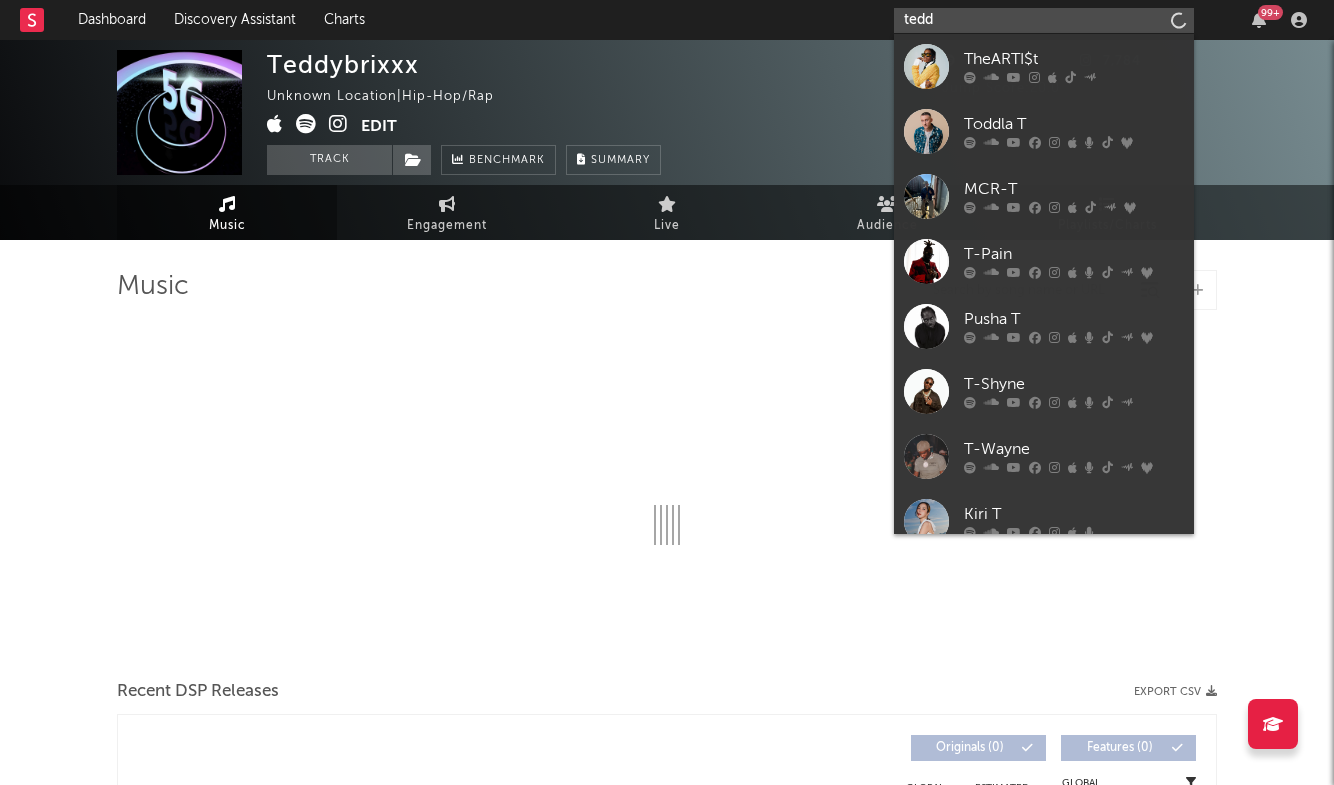 select on "1w" 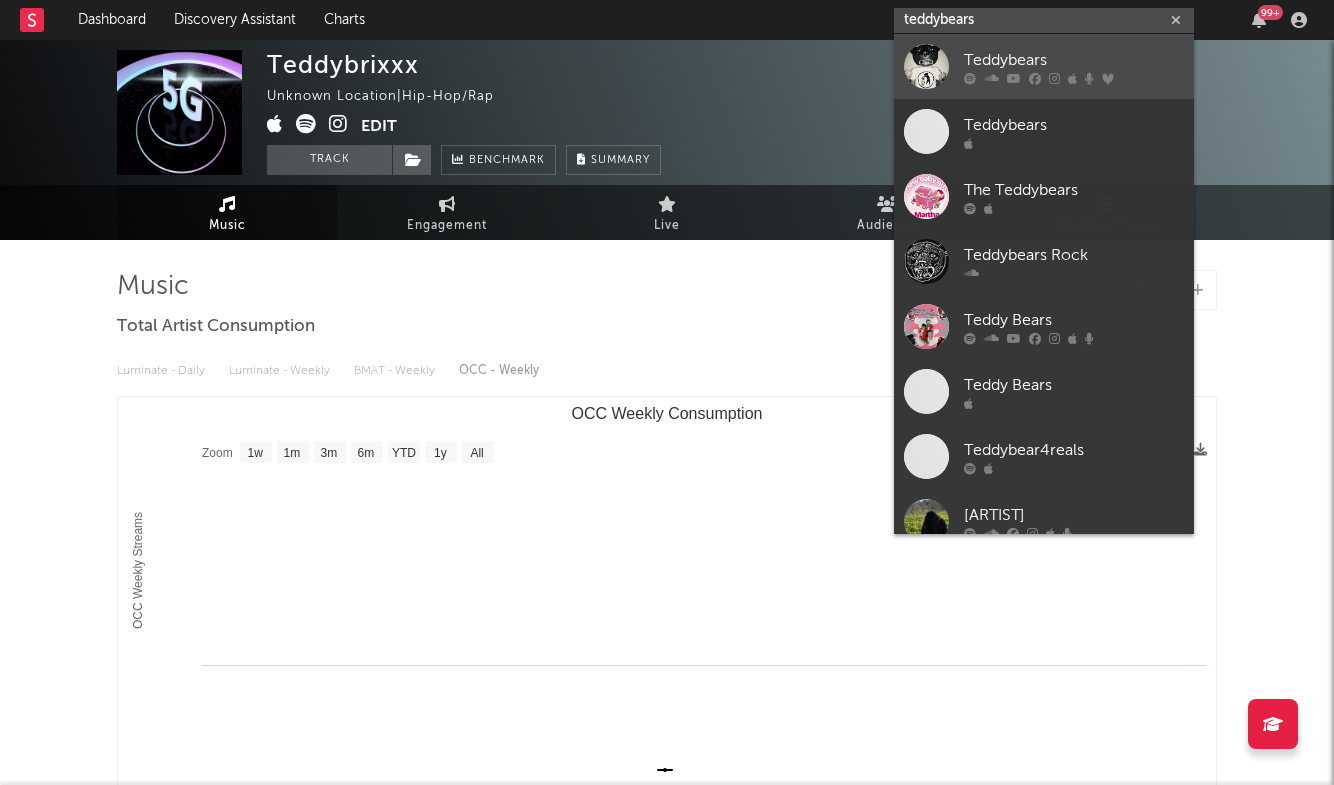 type on "teddybears" 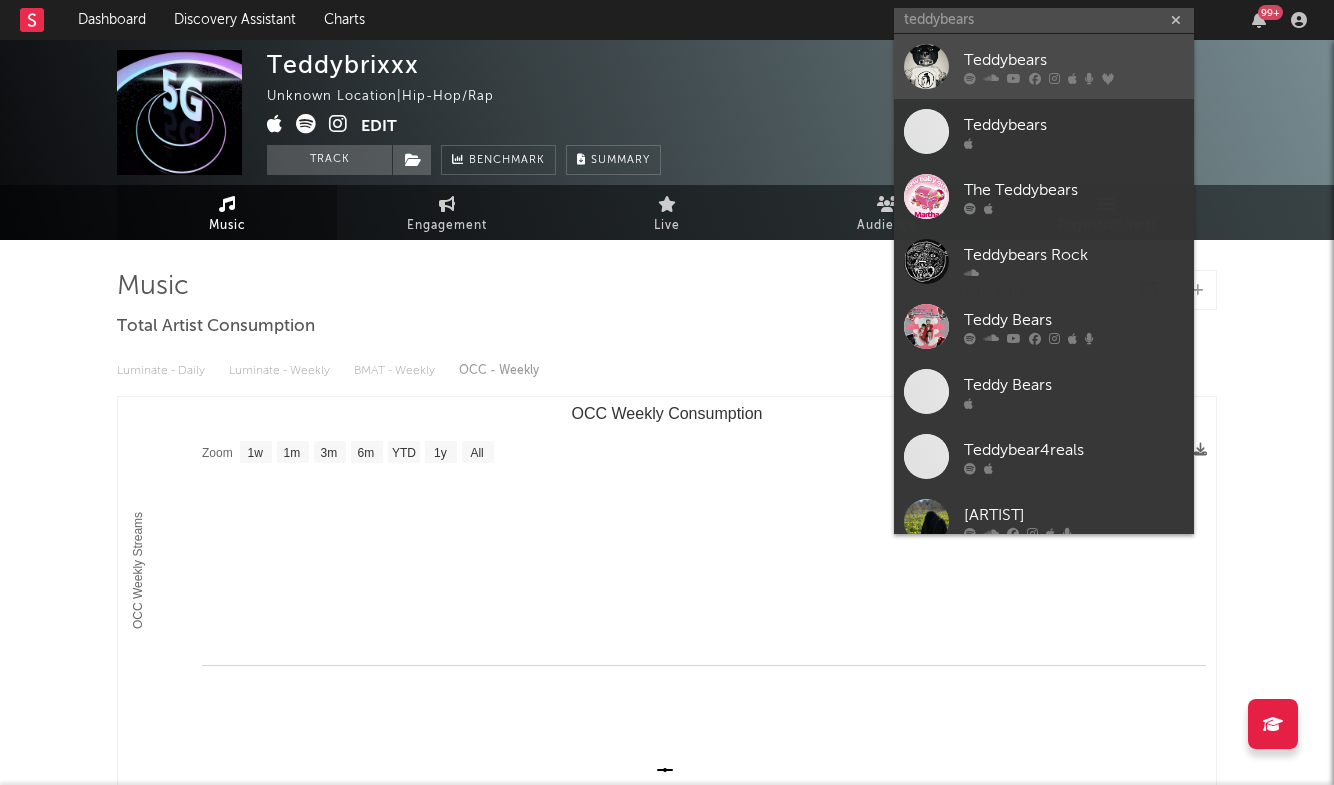 click on "Teddybears" at bounding box center (1074, 60) 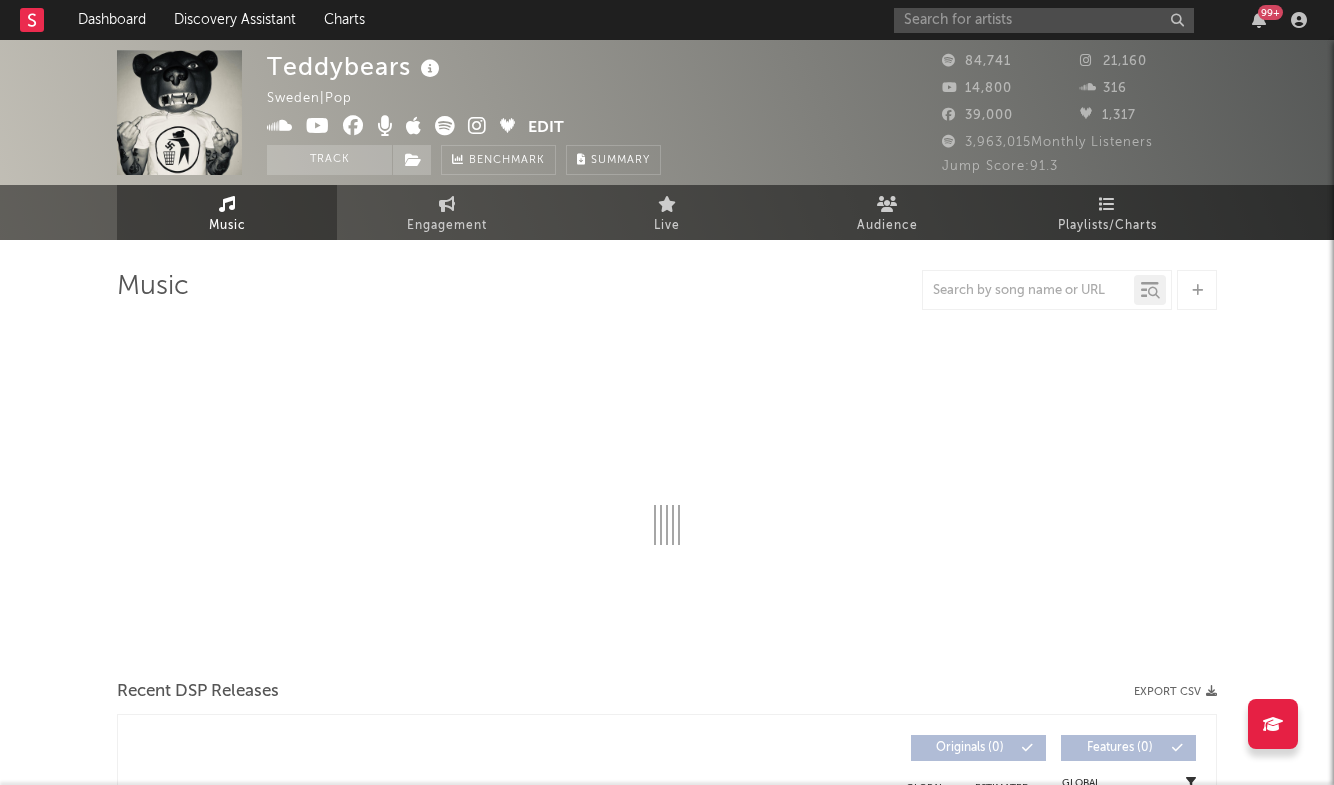 select on "6m" 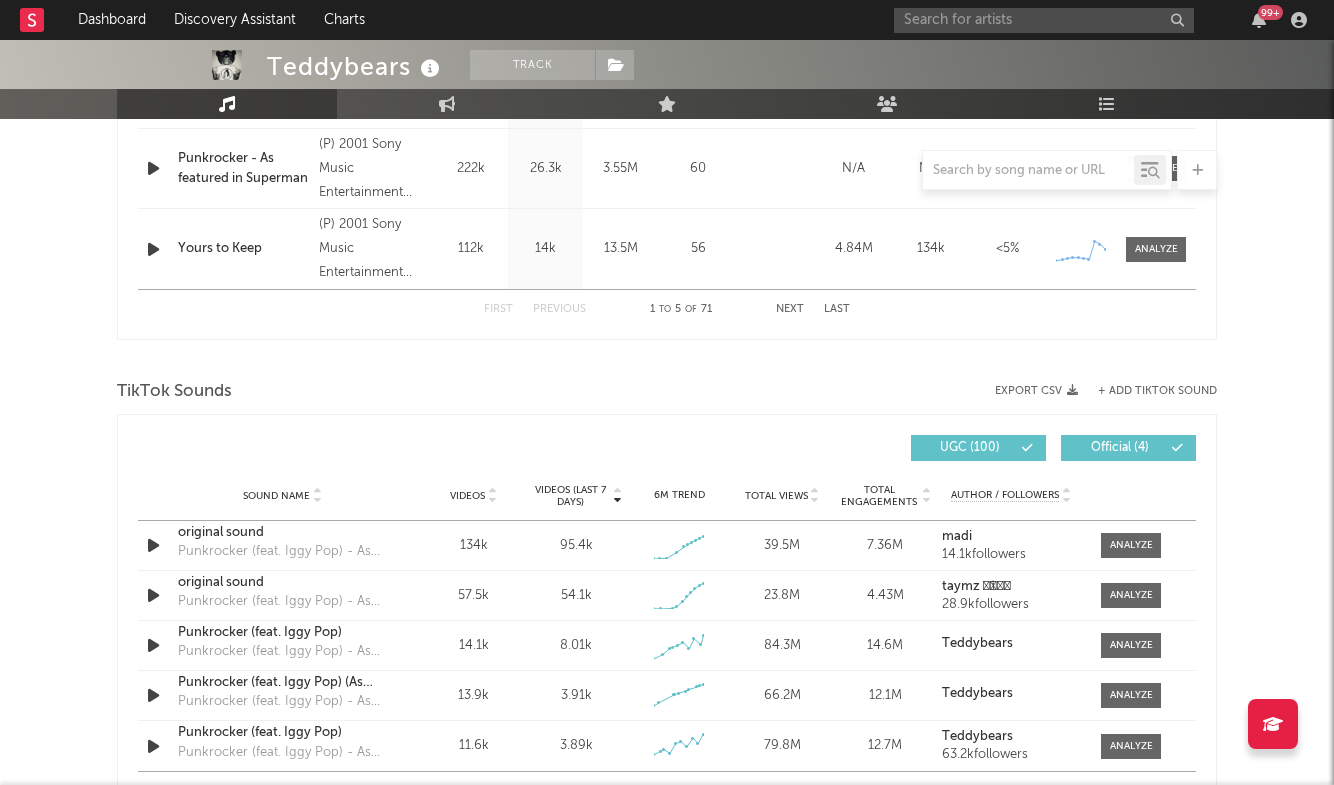 scroll, scrollTop: 1300, scrollLeft: 0, axis: vertical 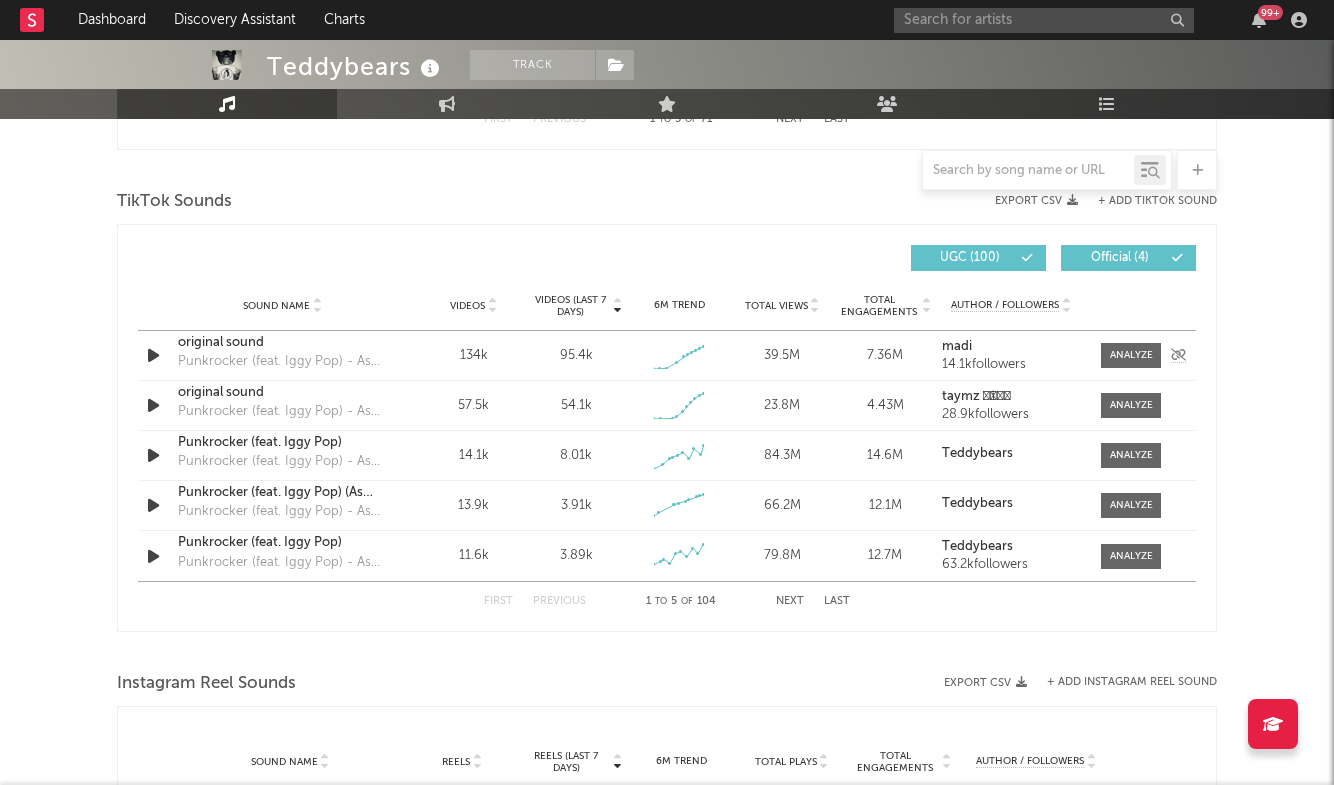 click at bounding box center (153, 355) 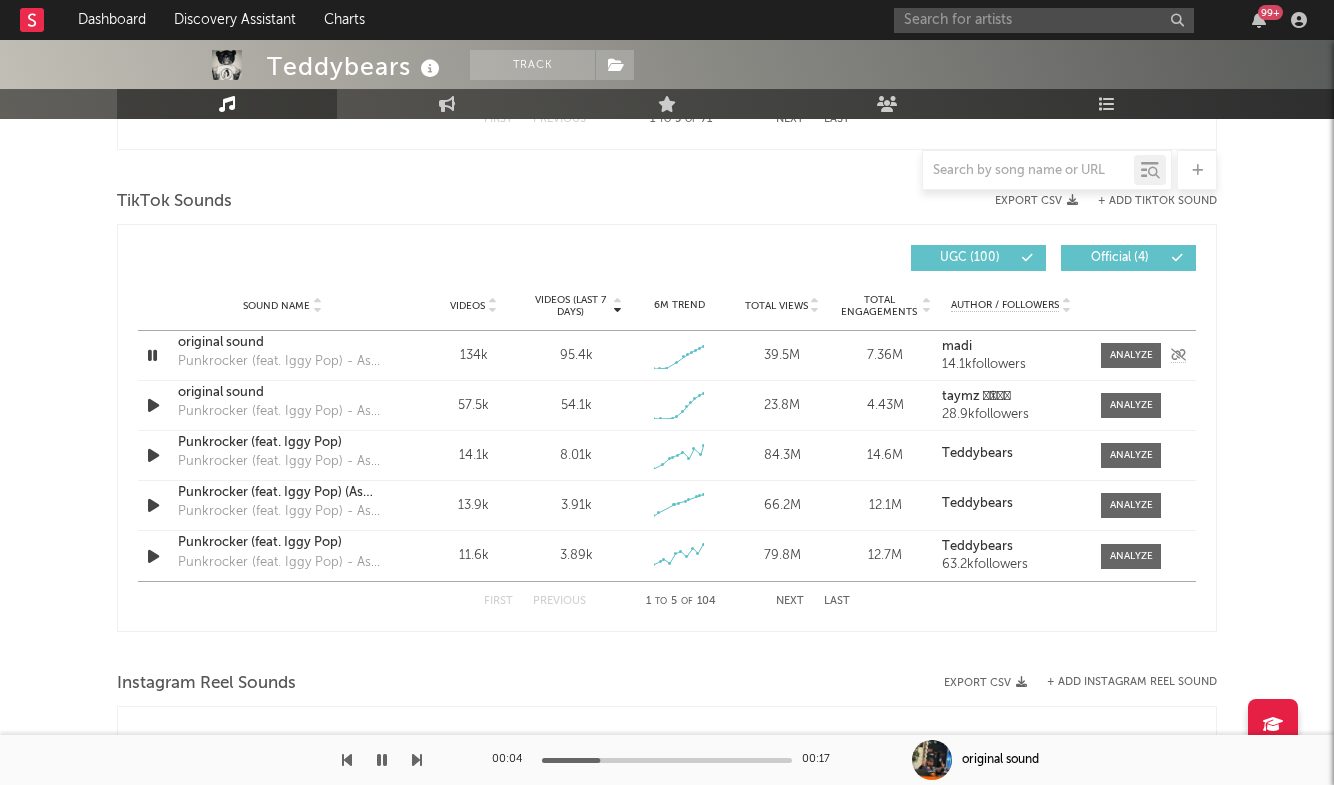 click on "original sound" at bounding box center [282, 343] 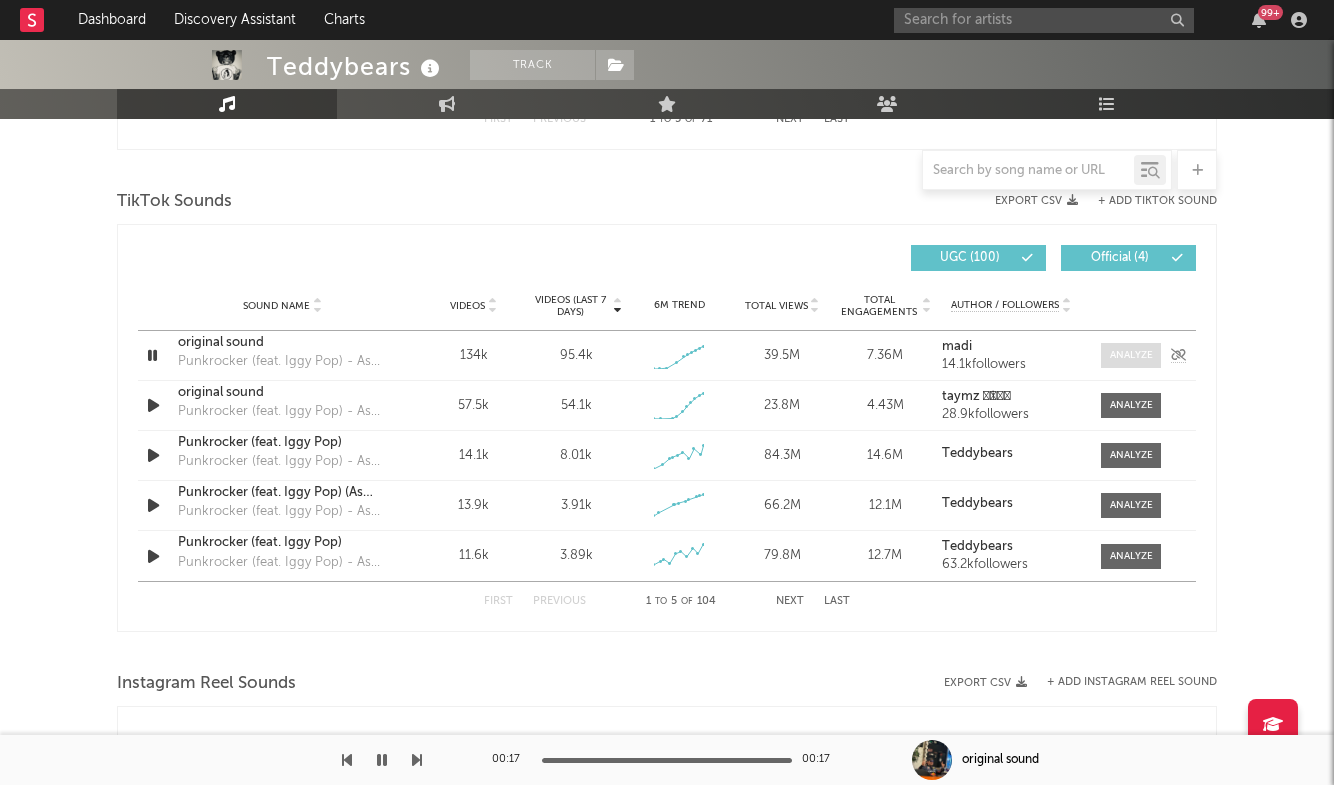 click at bounding box center (1131, 355) 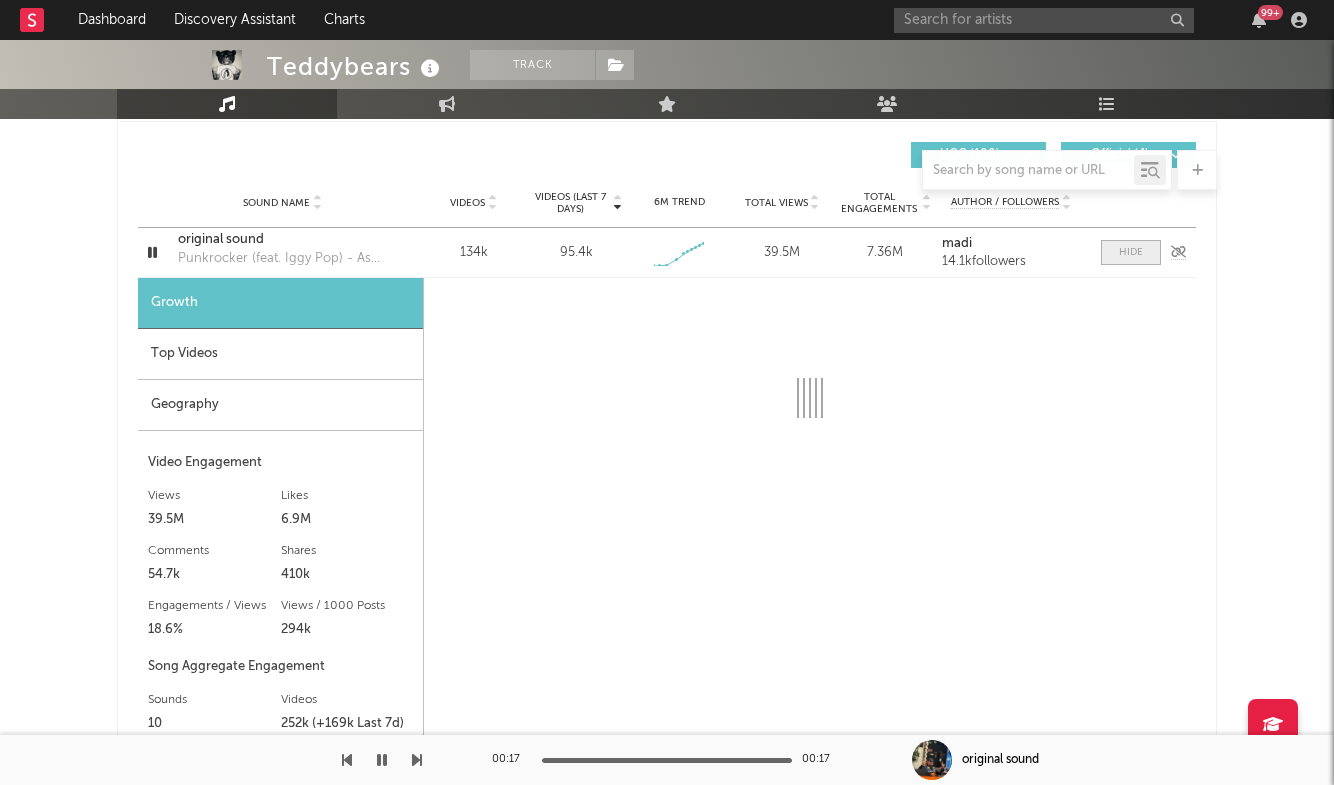scroll, scrollTop: 1482, scrollLeft: 0, axis: vertical 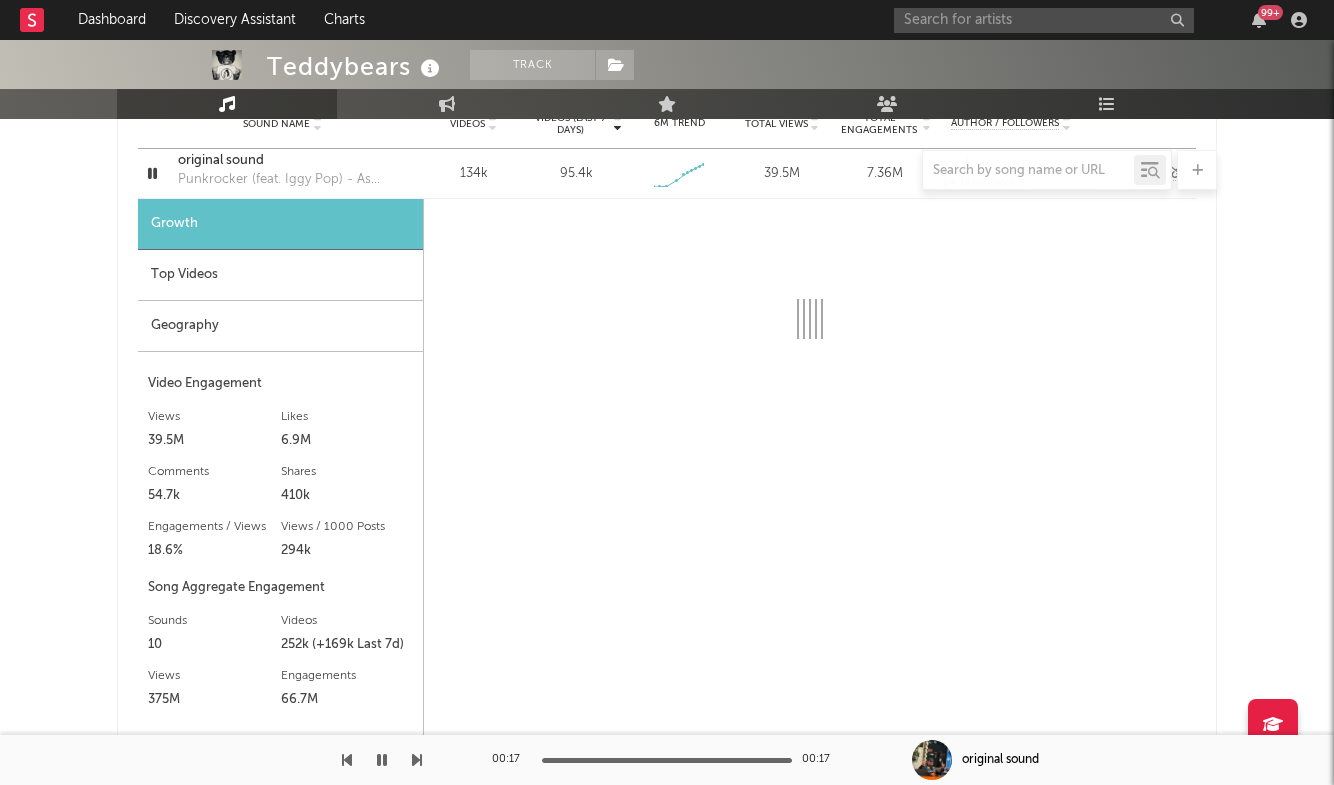 select on "1w" 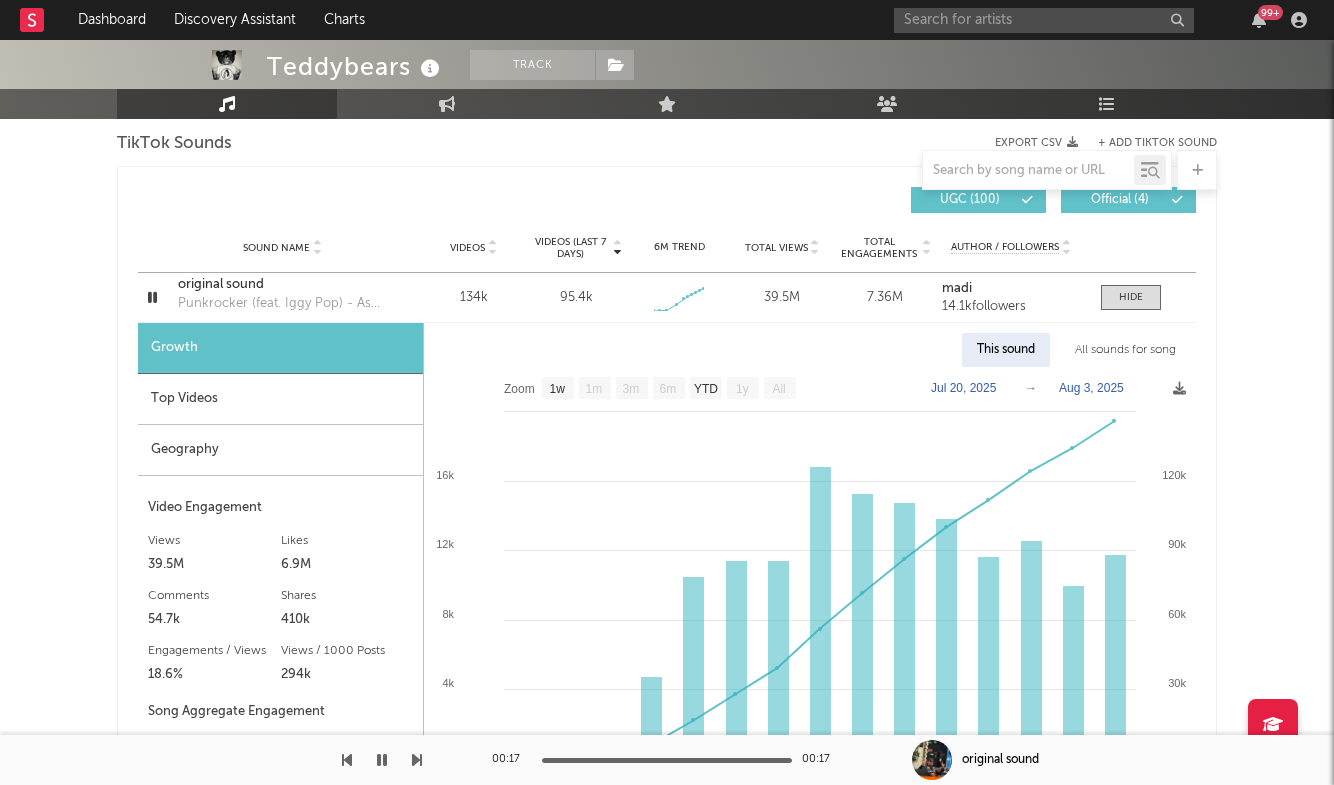 scroll, scrollTop: 1376, scrollLeft: 0, axis: vertical 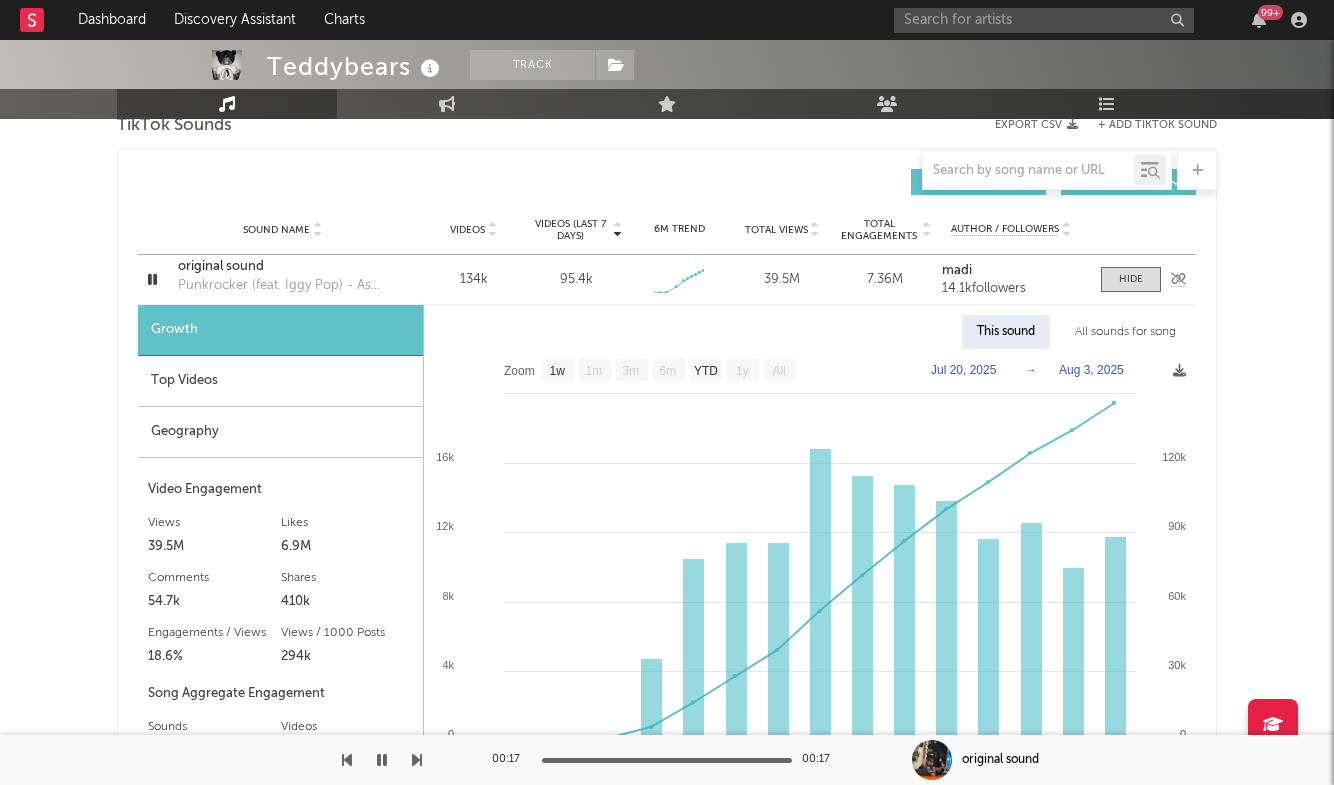 click on "original sound" at bounding box center [282, 267] 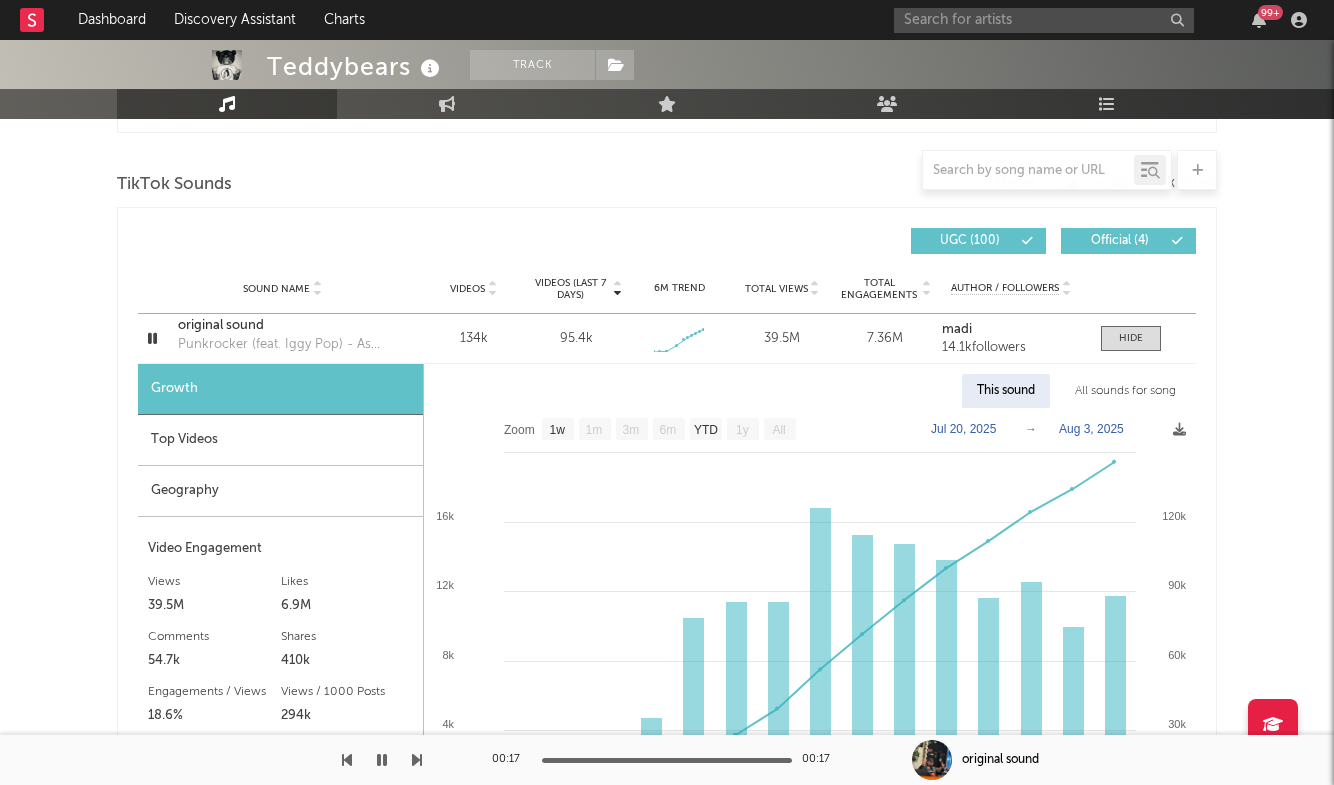 scroll, scrollTop: 1285, scrollLeft: 0, axis: vertical 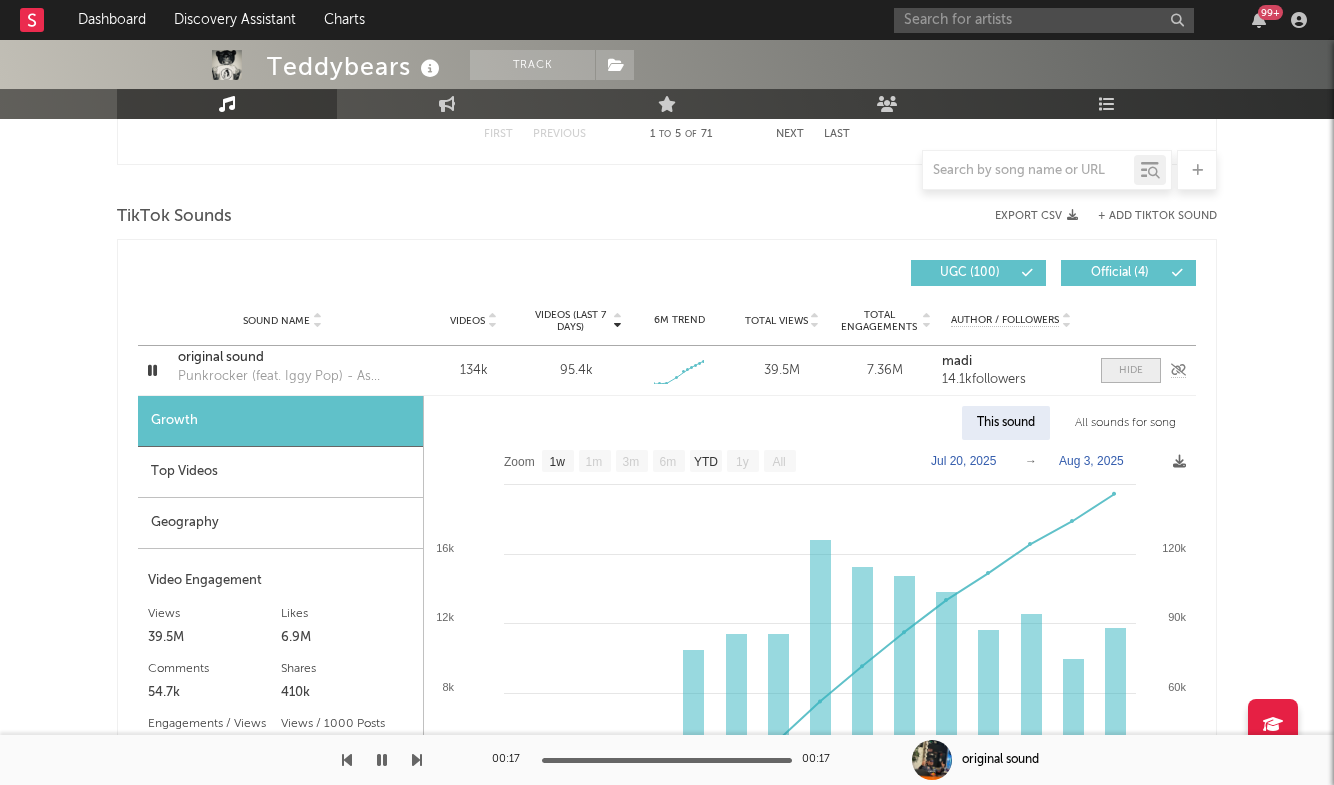 click at bounding box center [1131, 370] 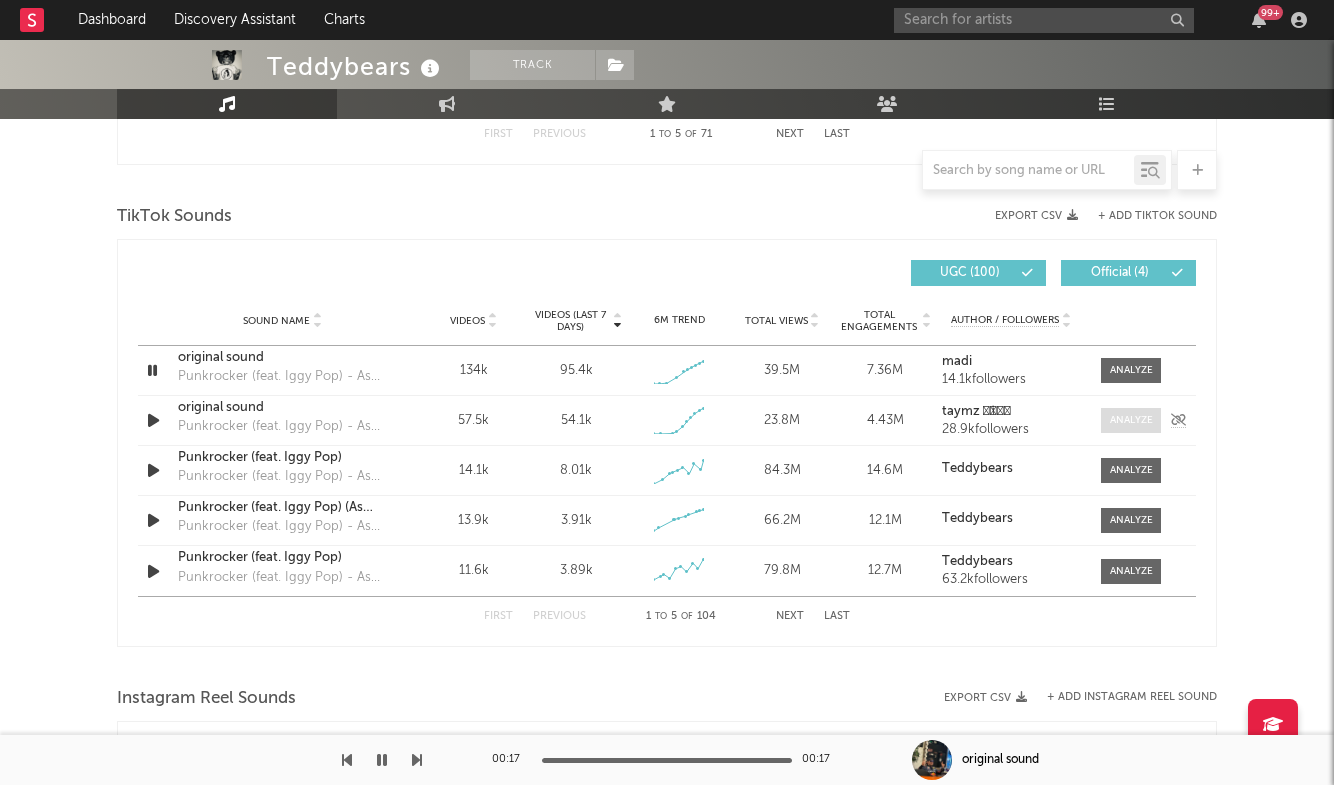 click at bounding box center (1131, 420) 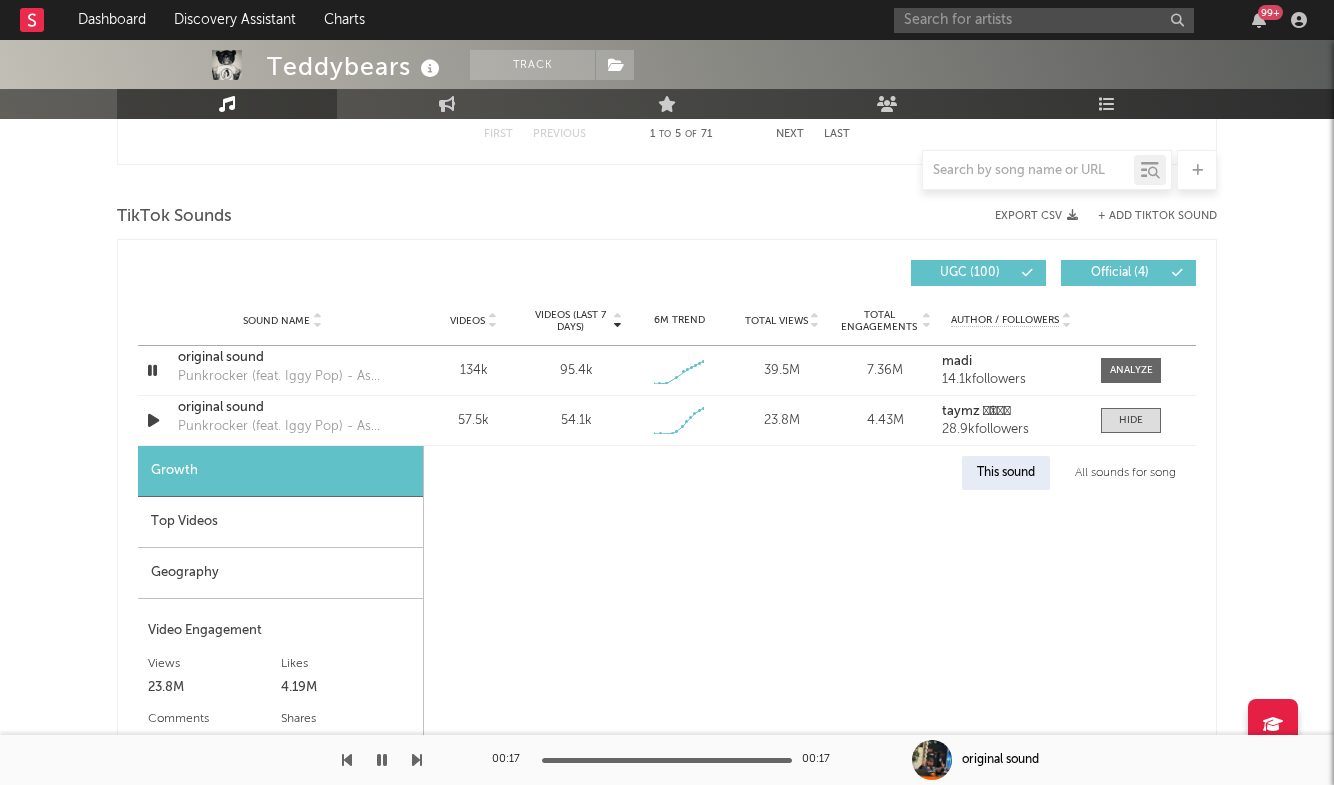 select on "1w" 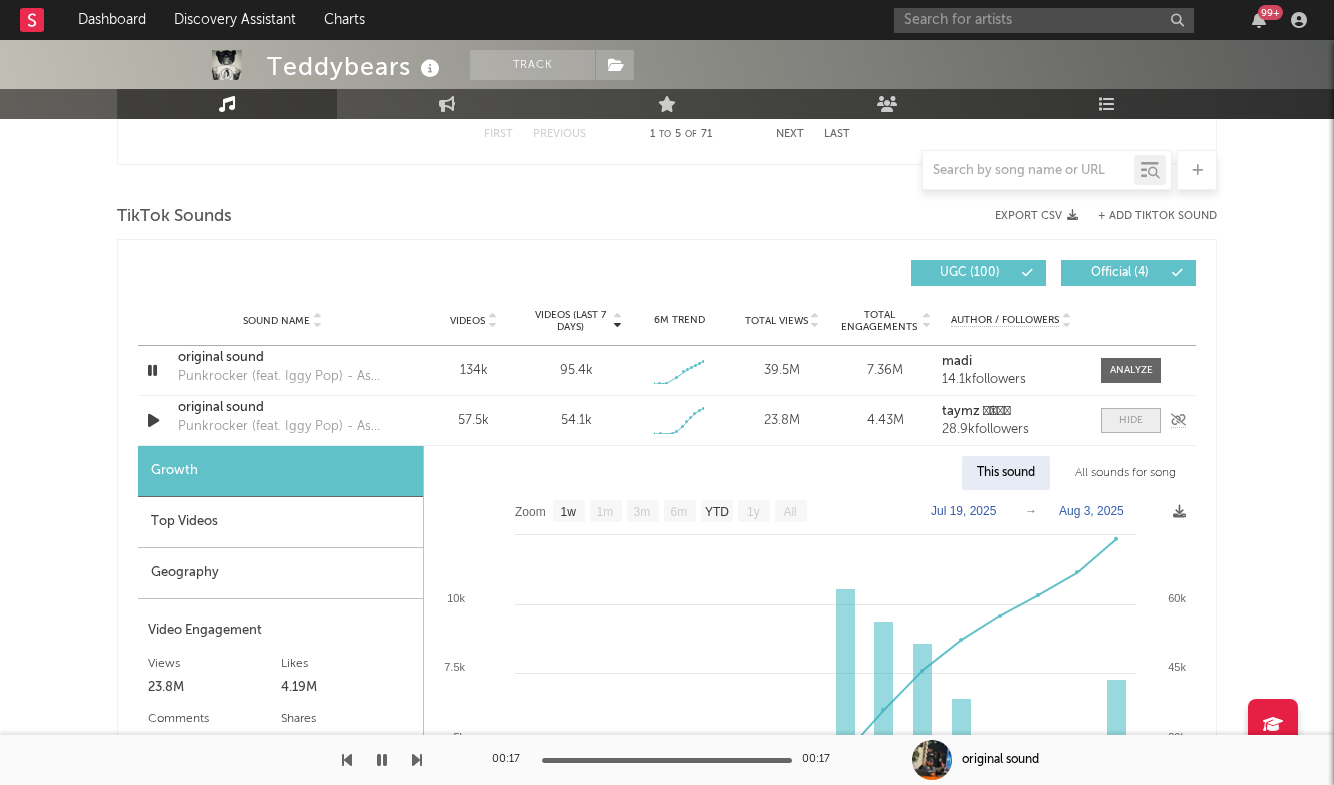 click at bounding box center [1131, 420] 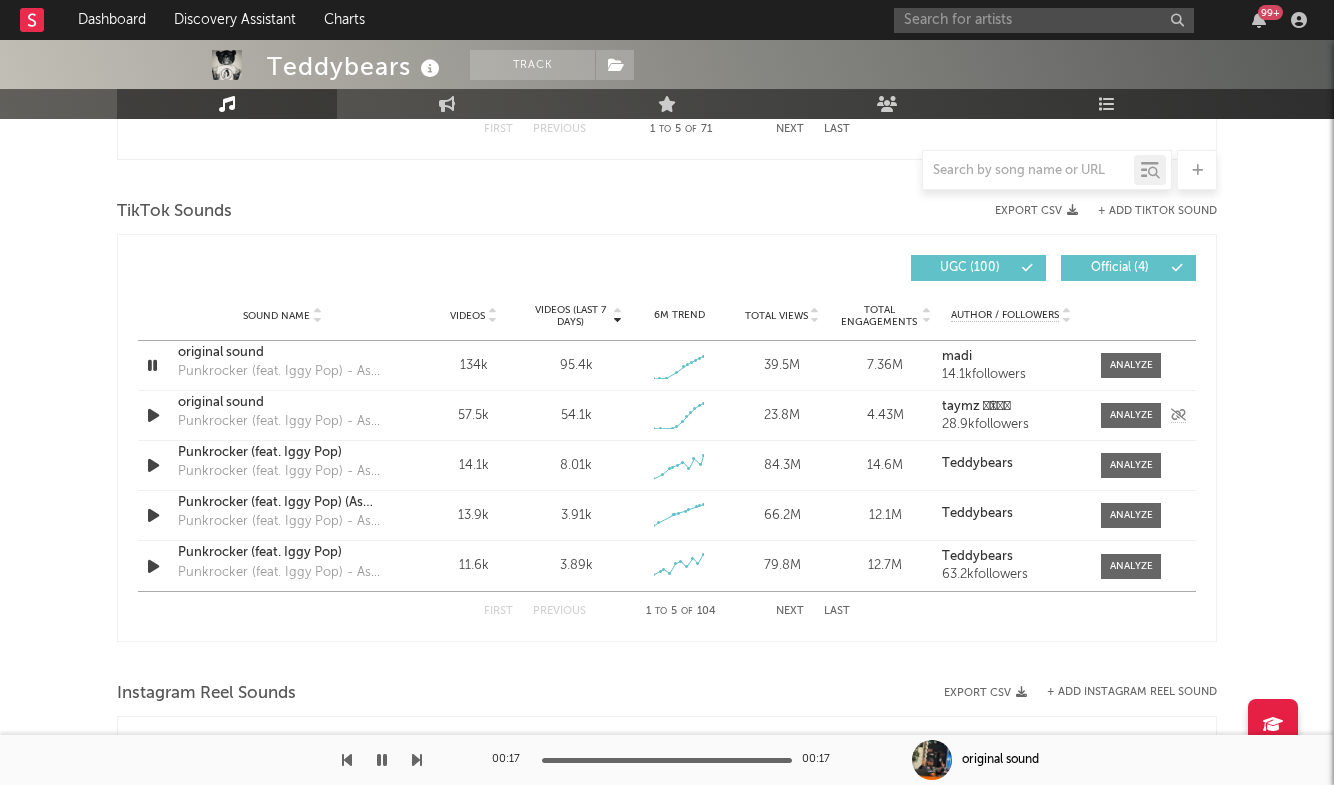 scroll, scrollTop: 1293, scrollLeft: 0, axis: vertical 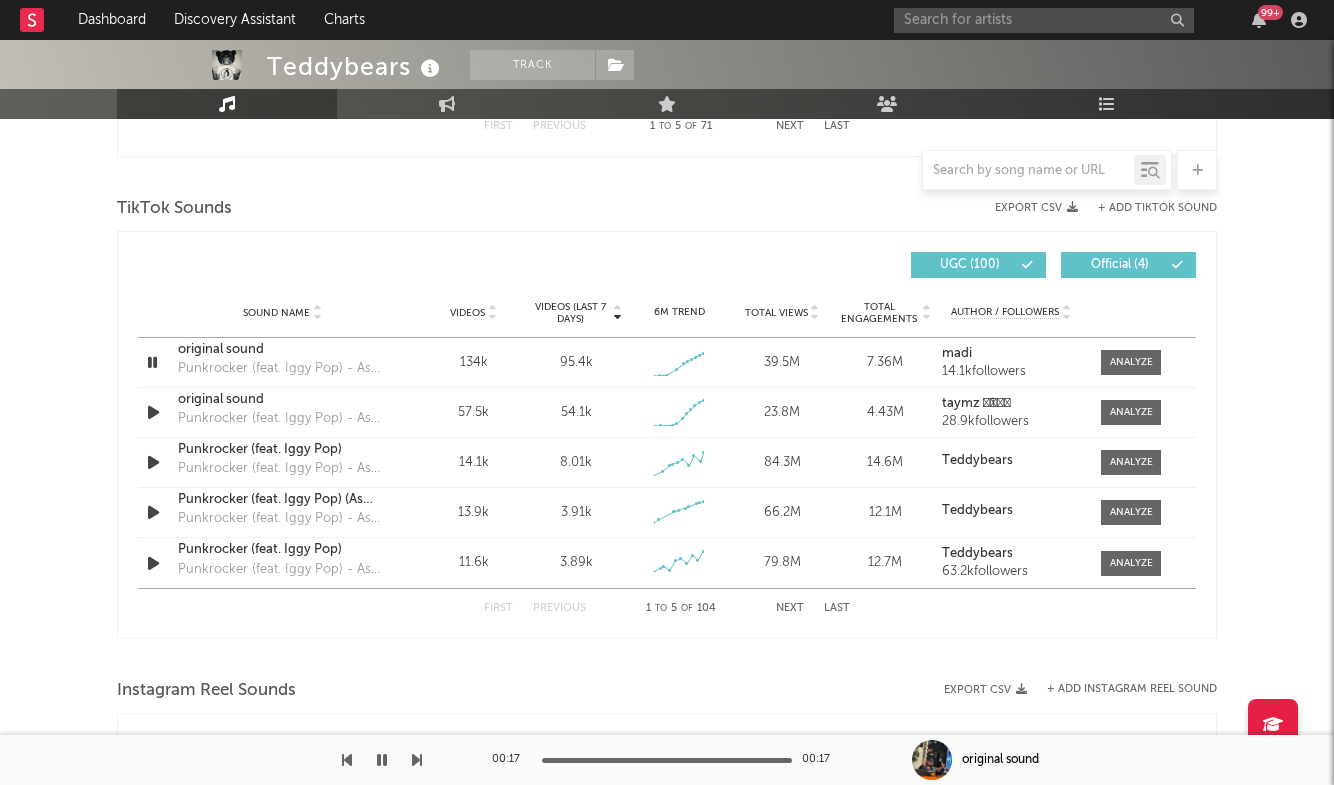 click on "Next" at bounding box center (790, 608) 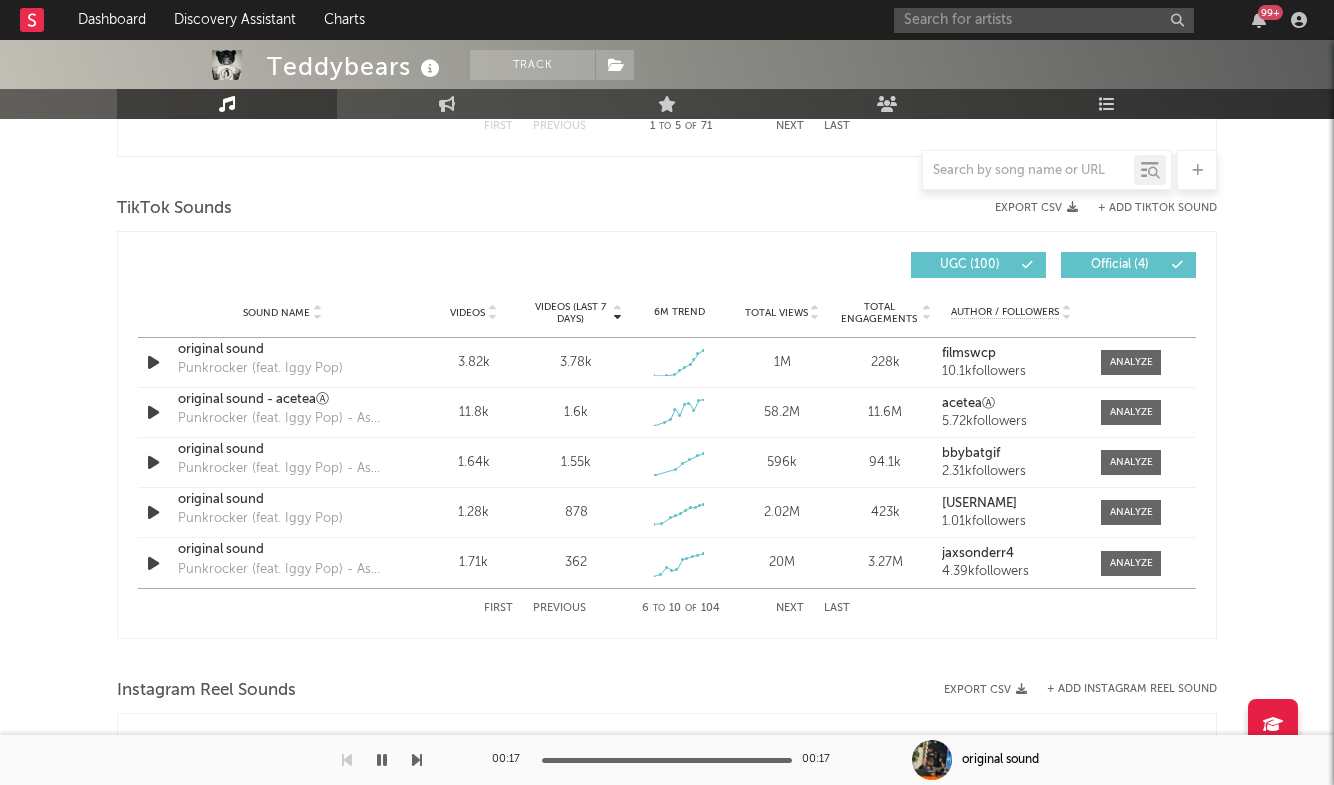 click on "Previous" at bounding box center [559, 608] 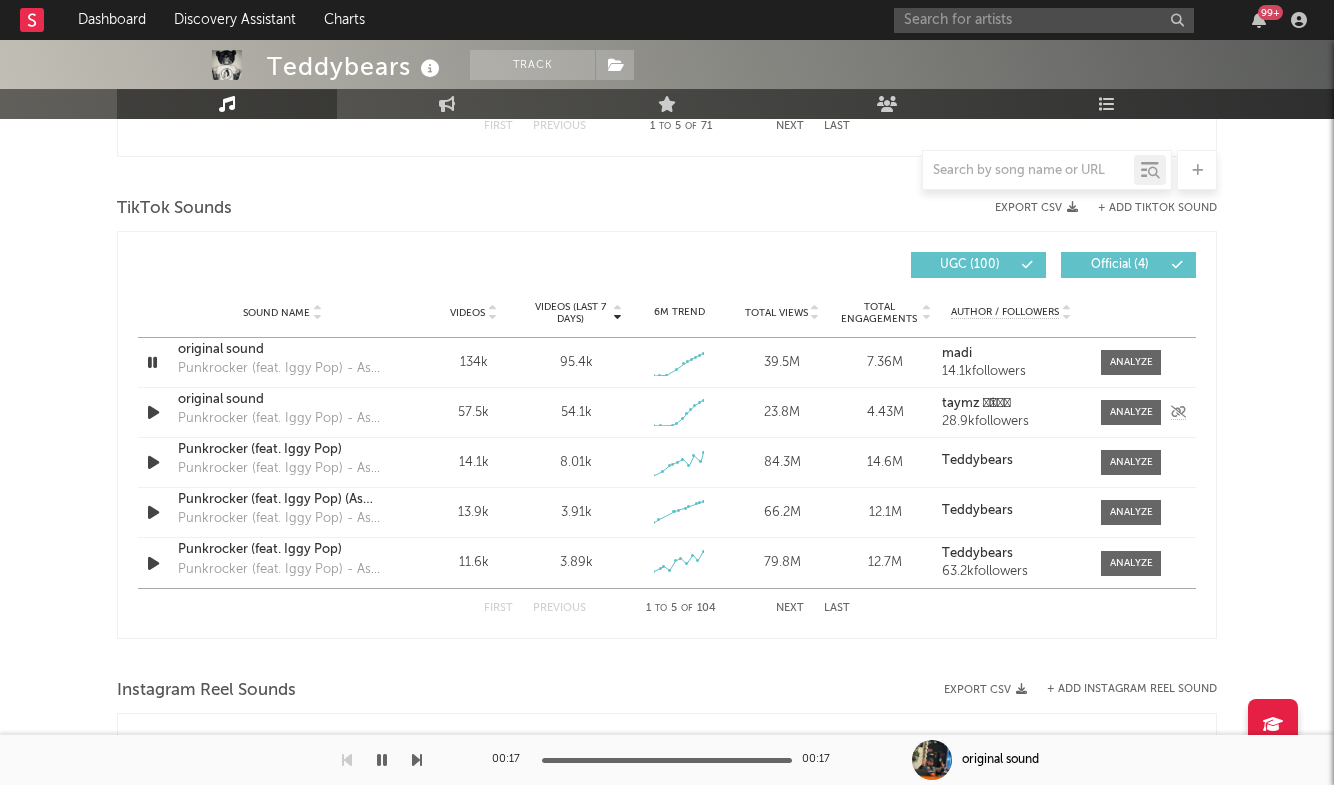 click on "original sound" at bounding box center (282, 400) 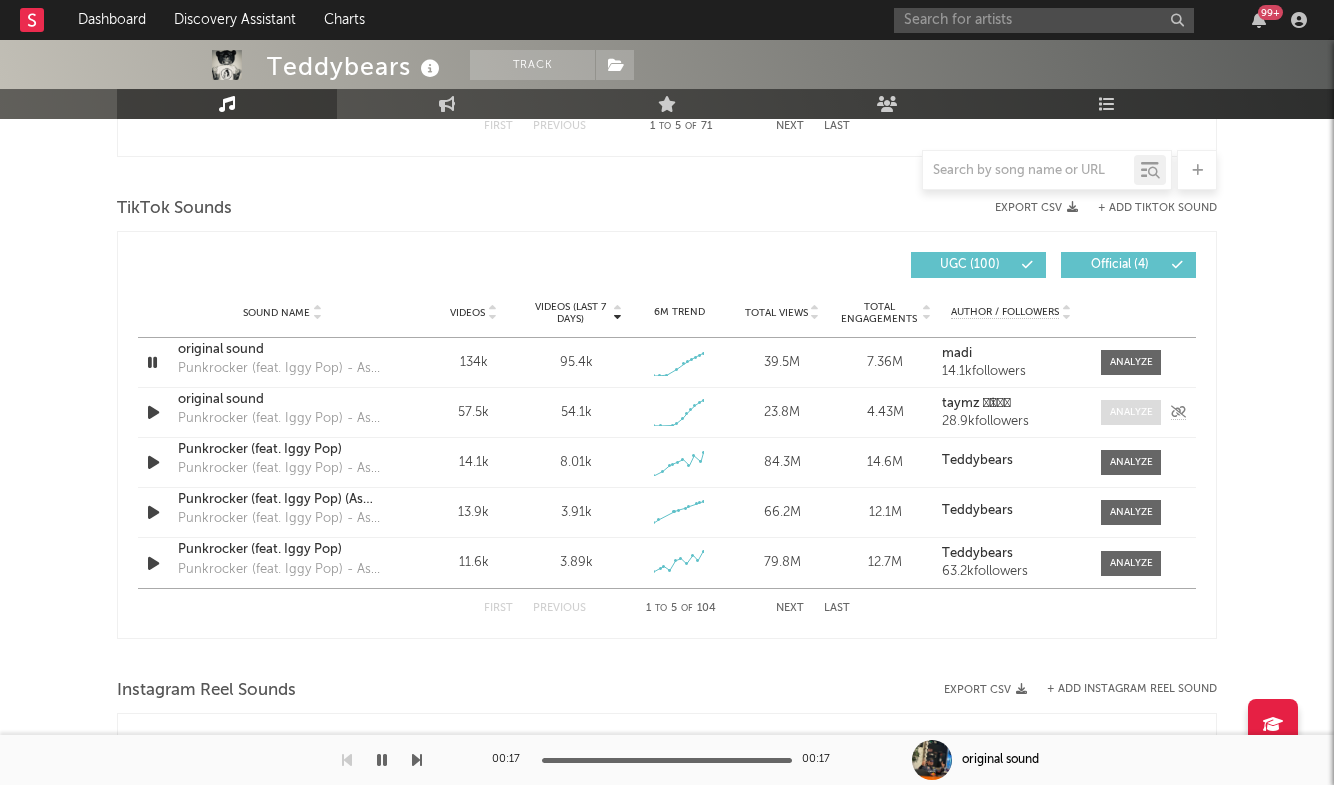 click at bounding box center [1131, 412] 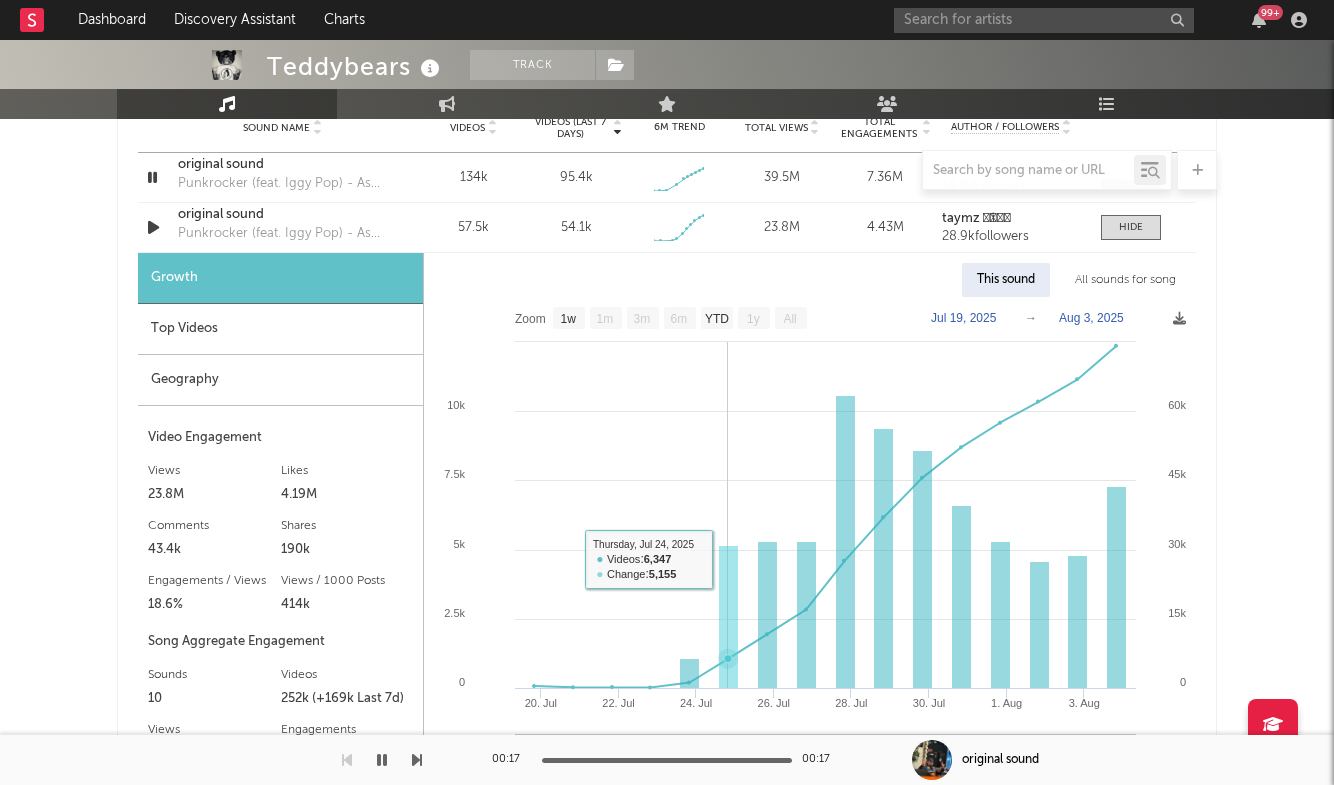 scroll, scrollTop: 1514, scrollLeft: 0, axis: vertical 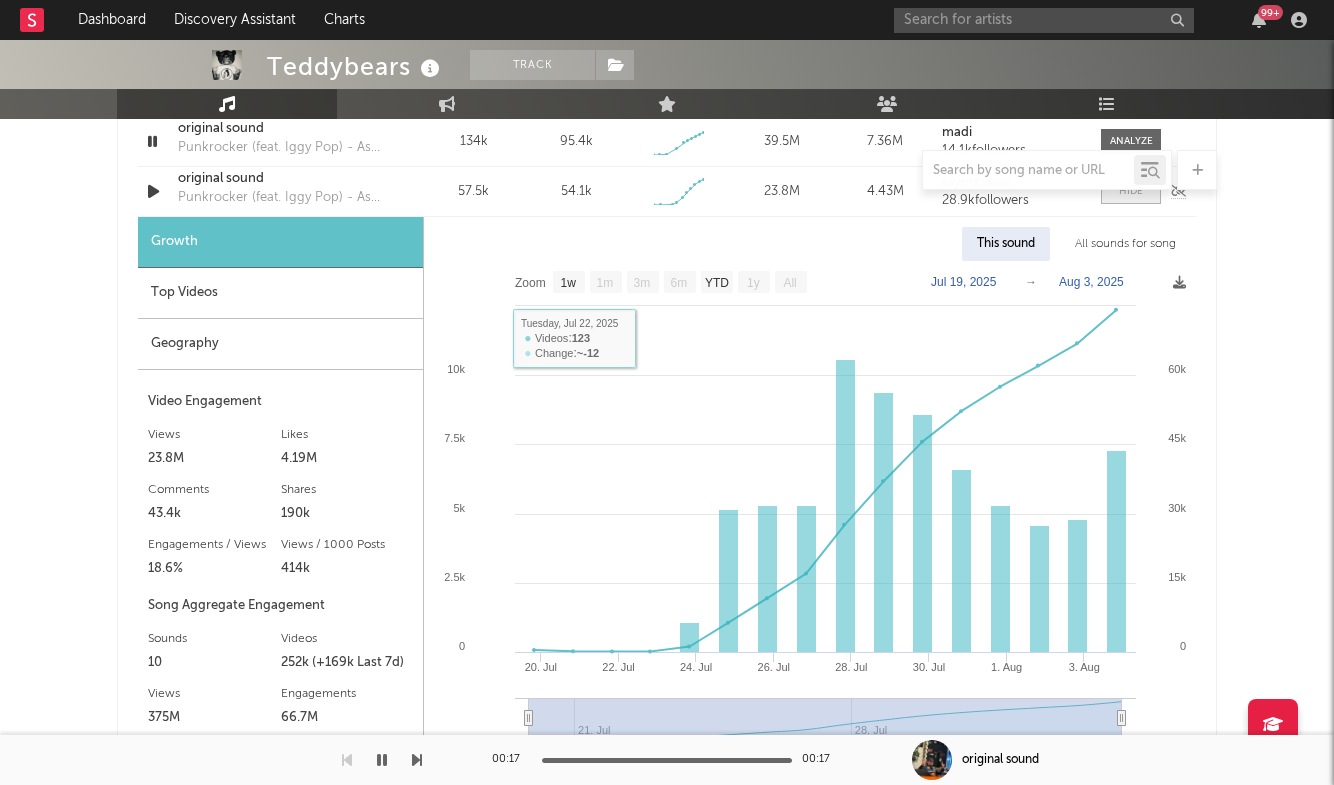 click at bounding box center (1131, 191) 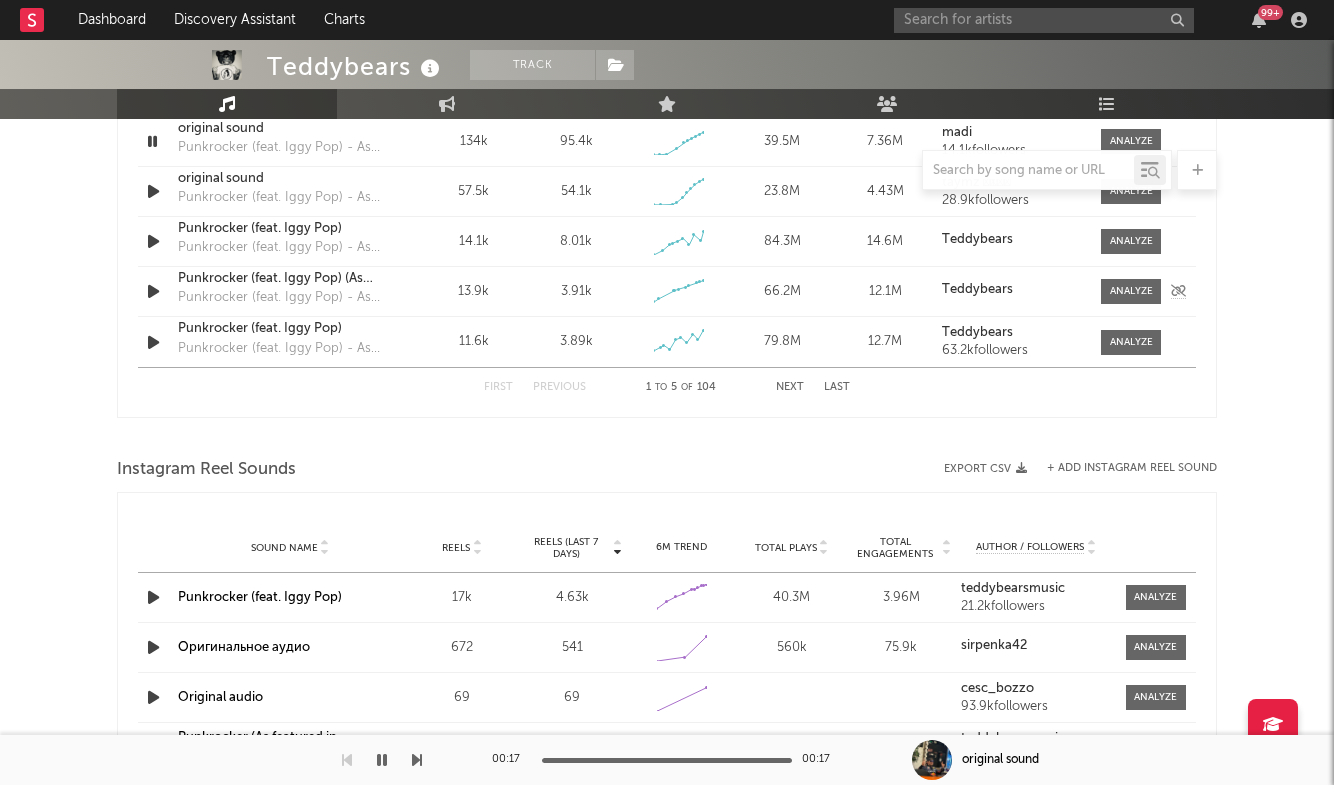 scroll, scrollTop: 1490, scrollLeft: 0, axis: vertical 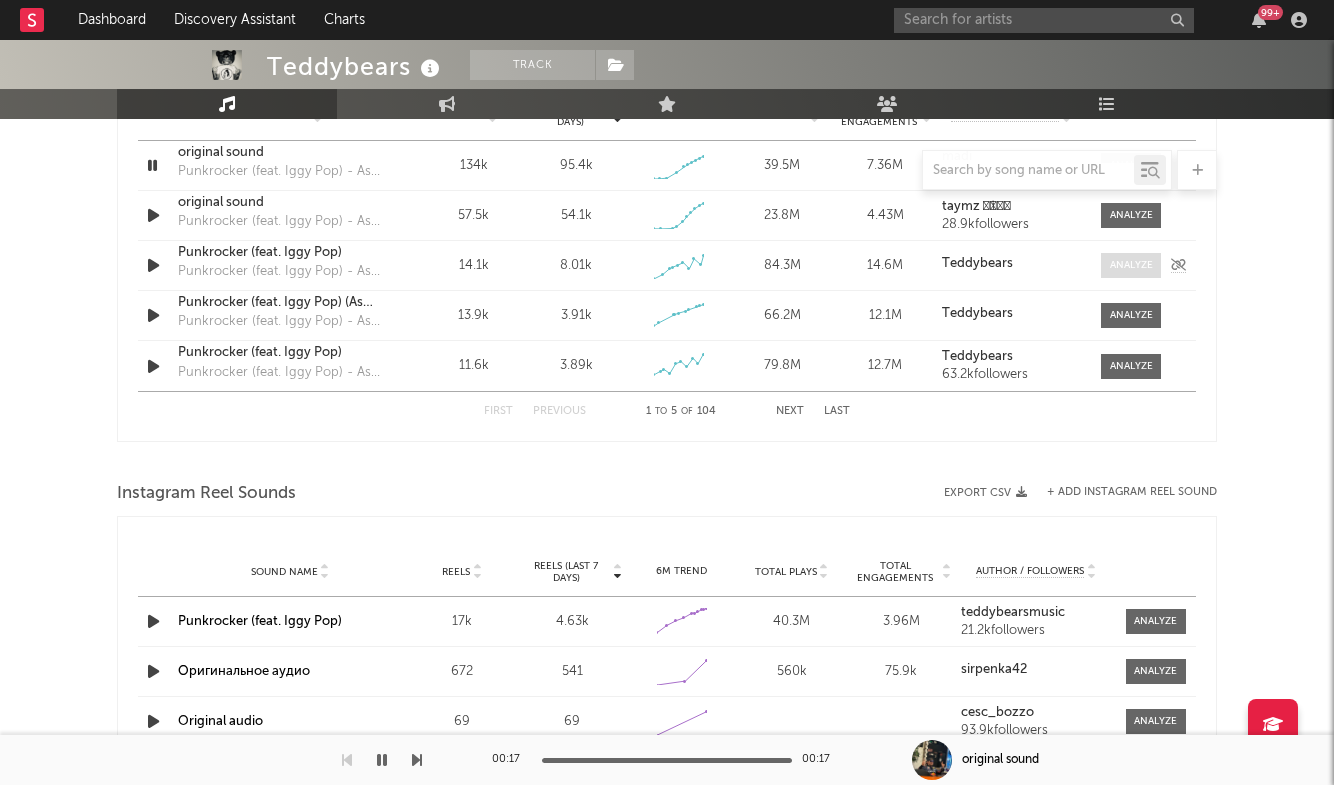 click at bounding box center [1131, 265] 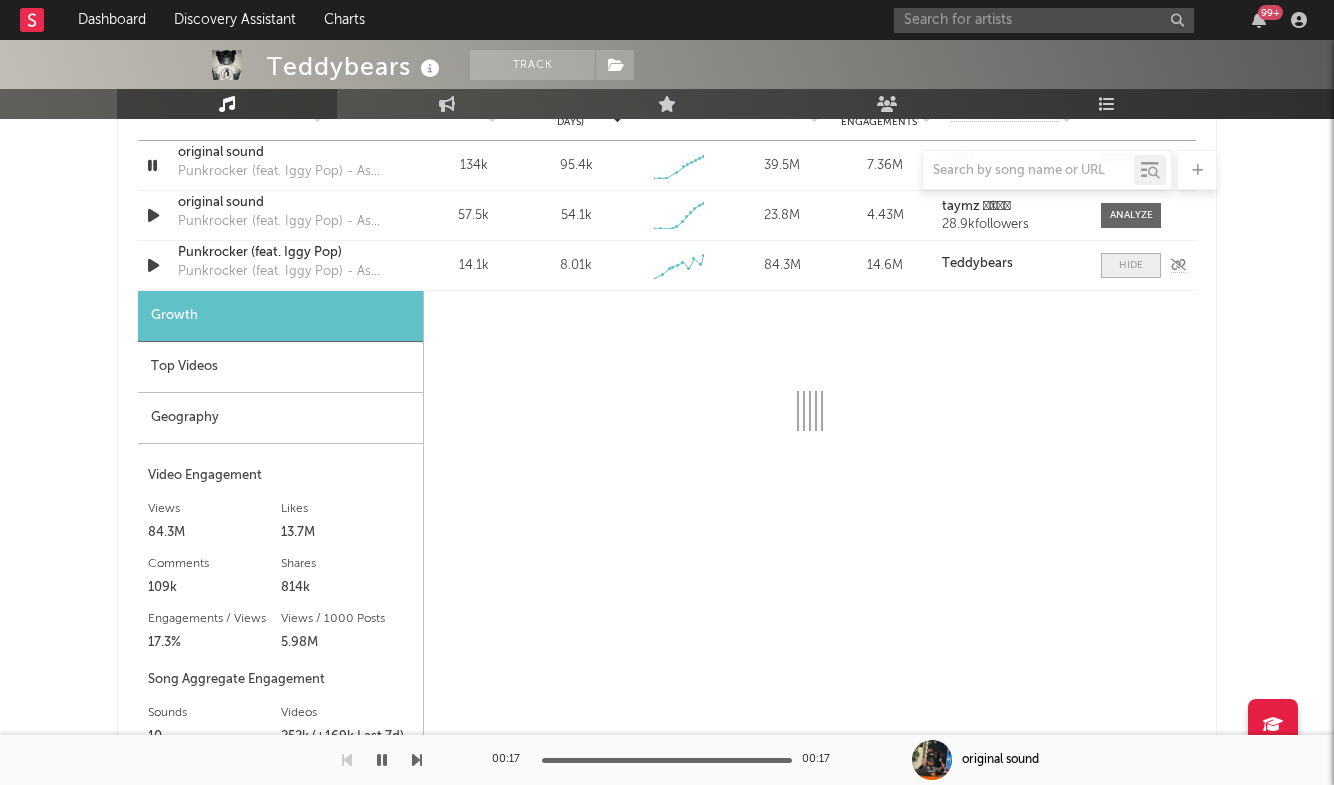 select on "1w" 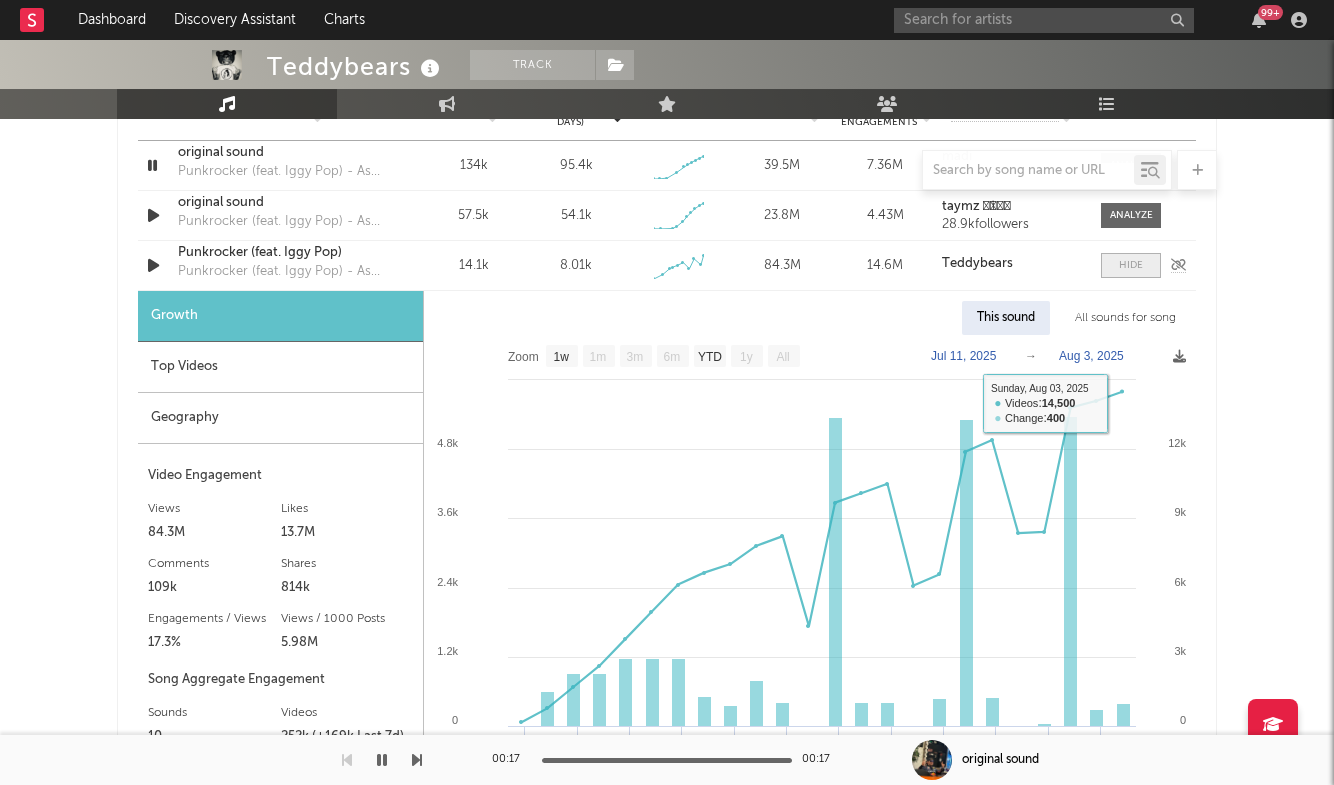 click at bounding box center (1131, 265) 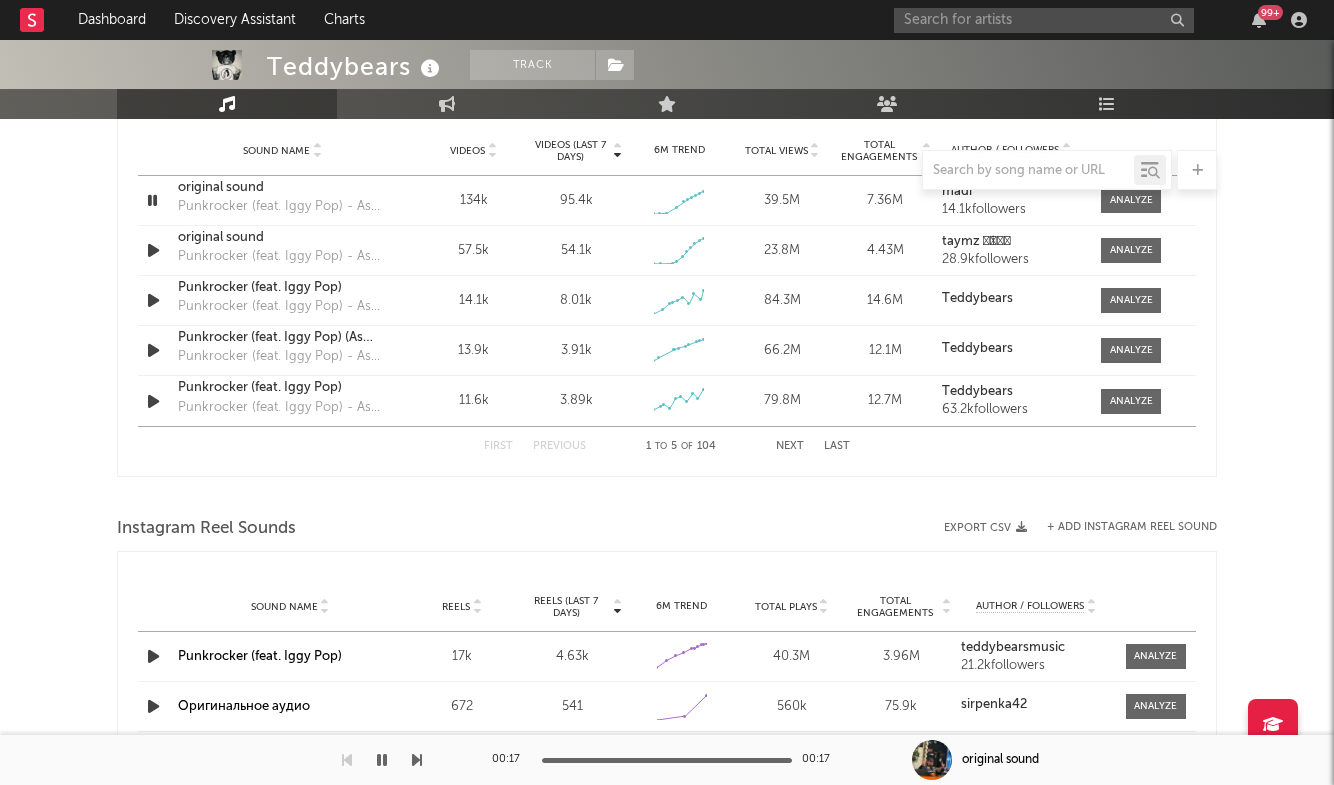 scroll, scrollTop: 1447, scrollLeft: 0, axis: vertical 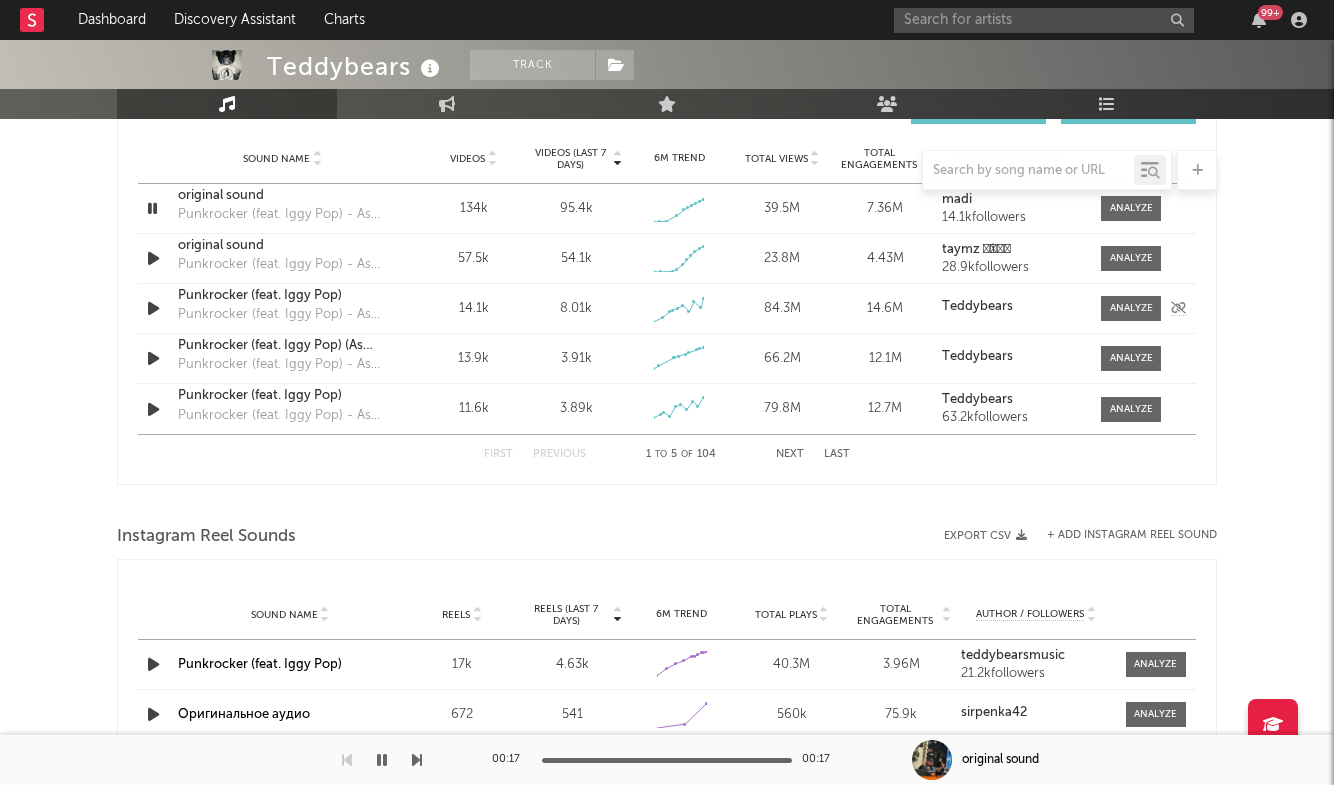 click on "Punkrocker (feat. Iggy Pop)" at bounding box center [282, 296] 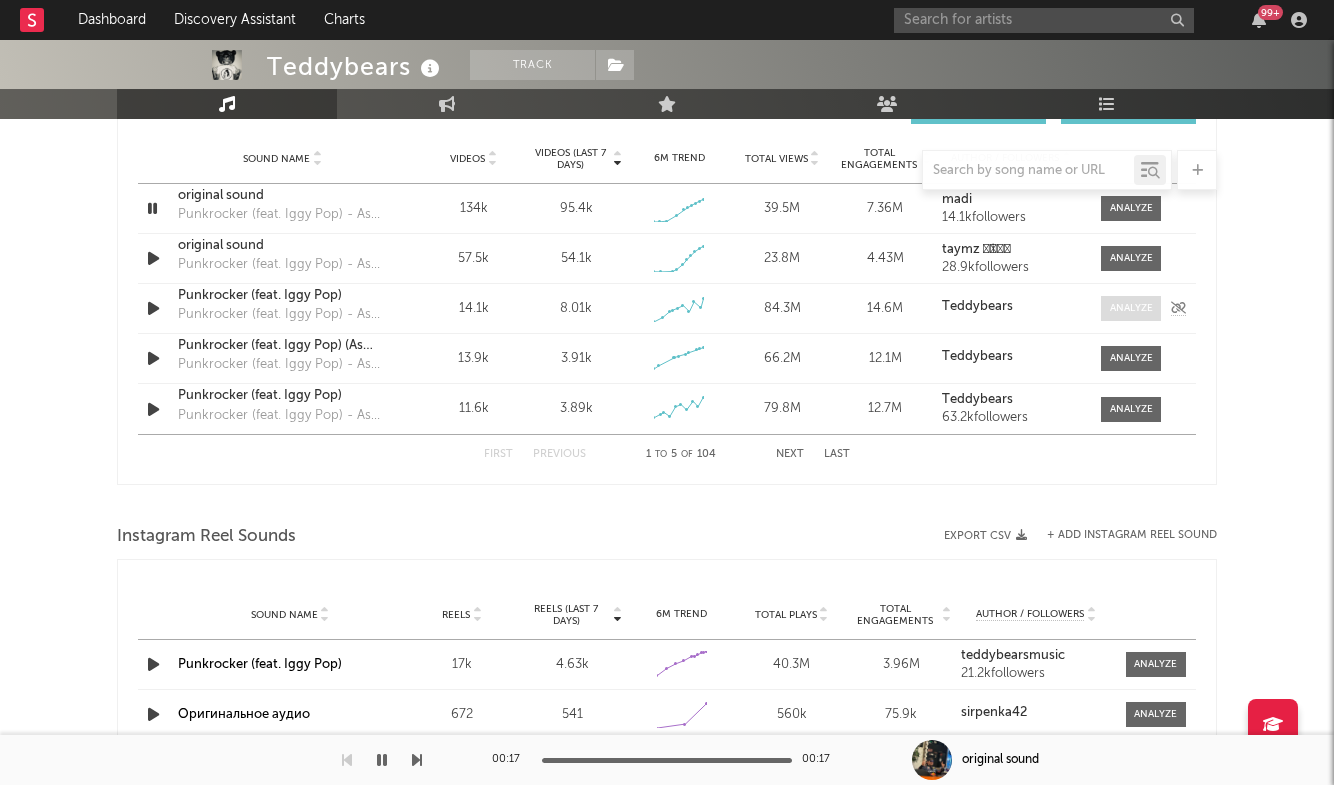 click at bounding box center (1131, 308) 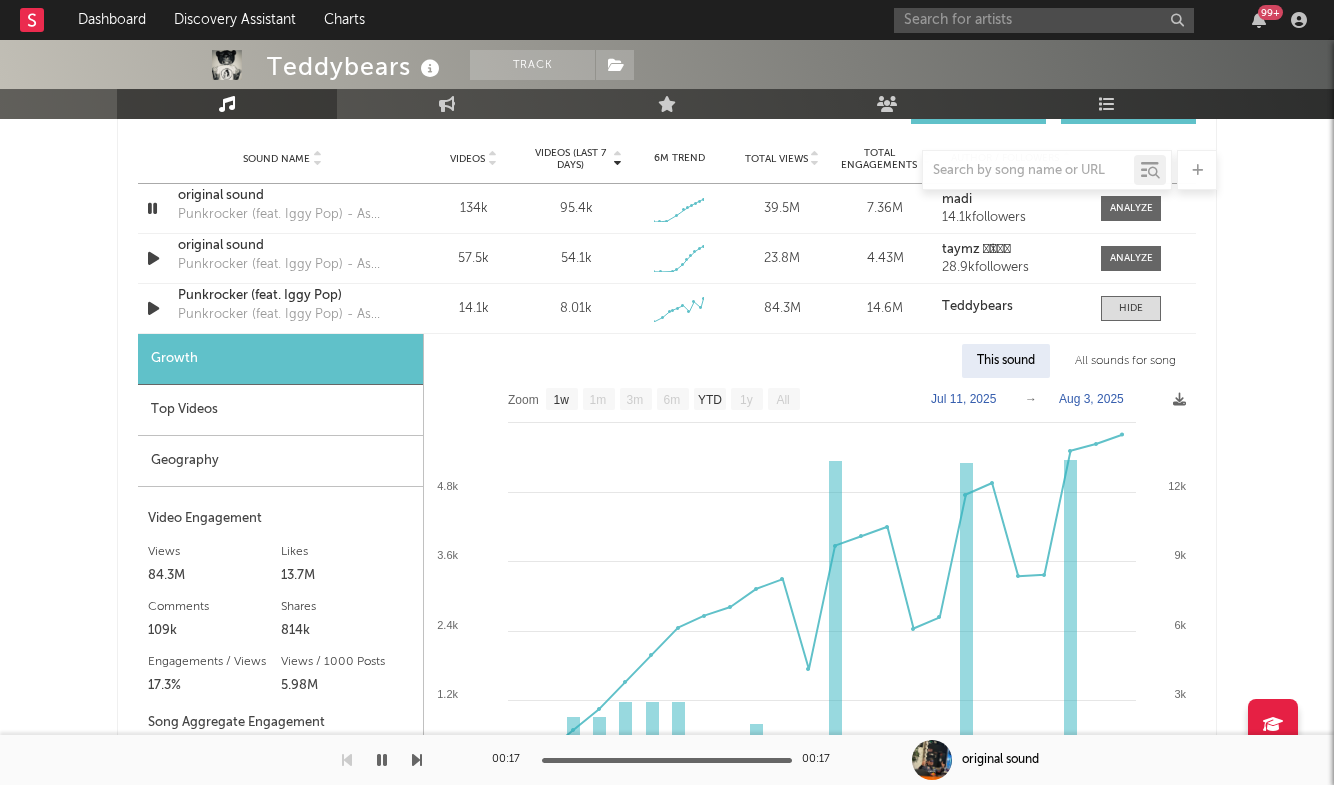 click on "84,741 21,160 14,800 316 39,000 1,317 3,963,015  Monthly Listeners Jump Score:  91.3" at bounding box center (1079, -9) 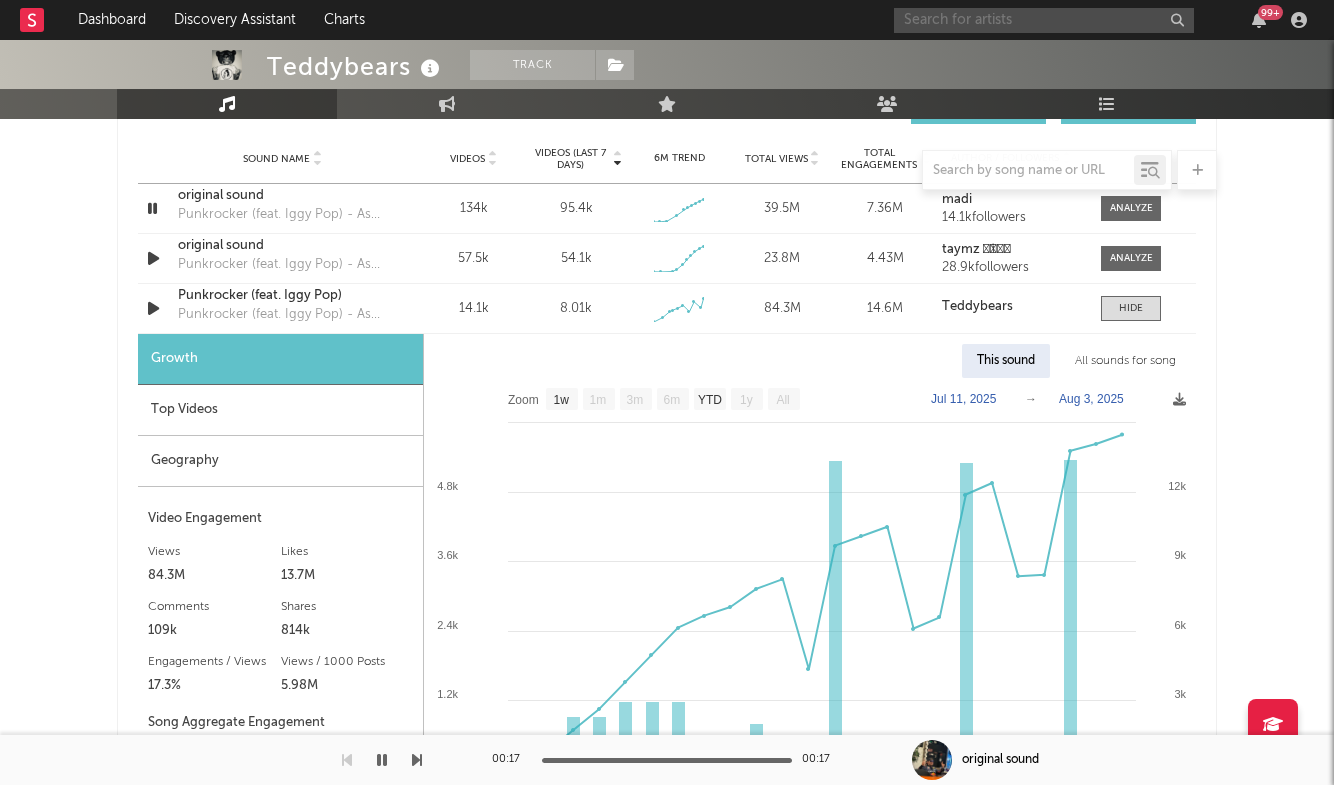 click at bounding box center [1044, 20] 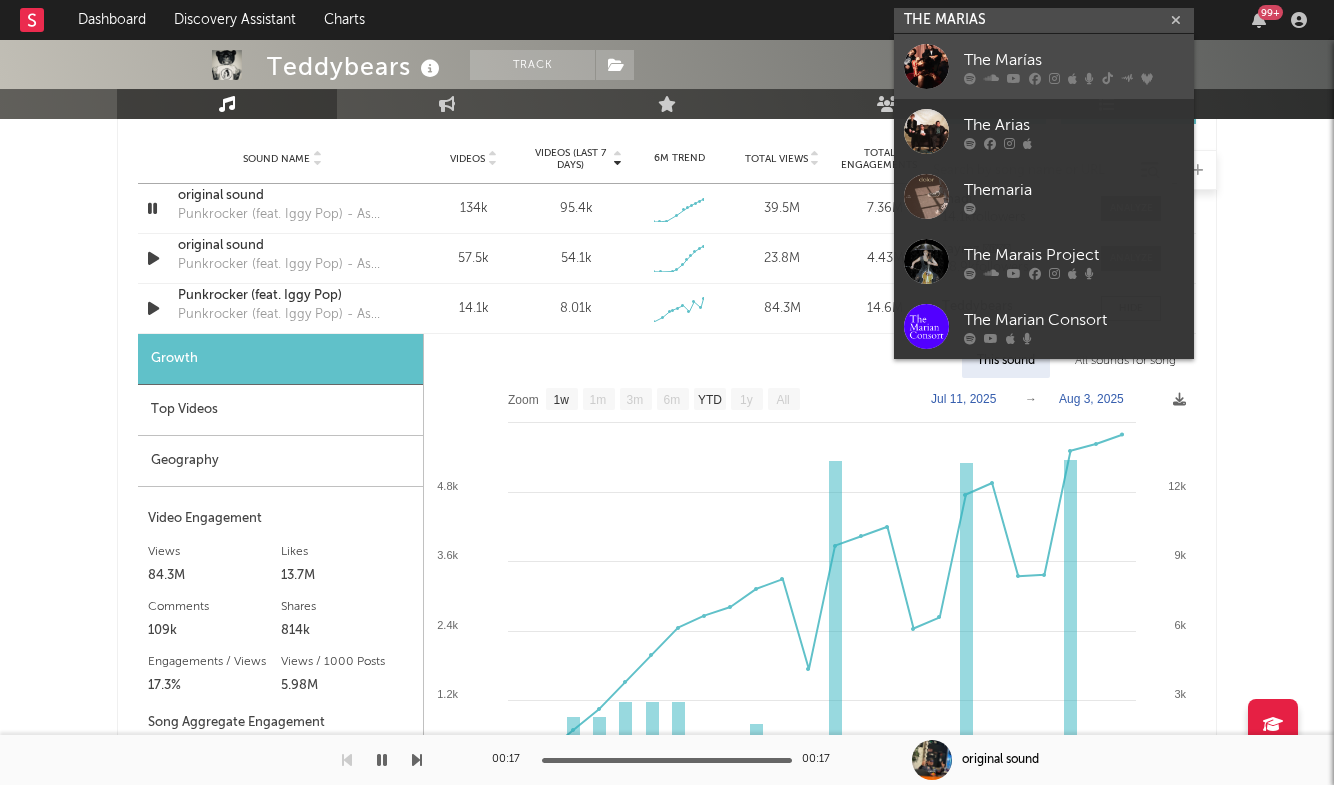 type on "THE MARIAS" 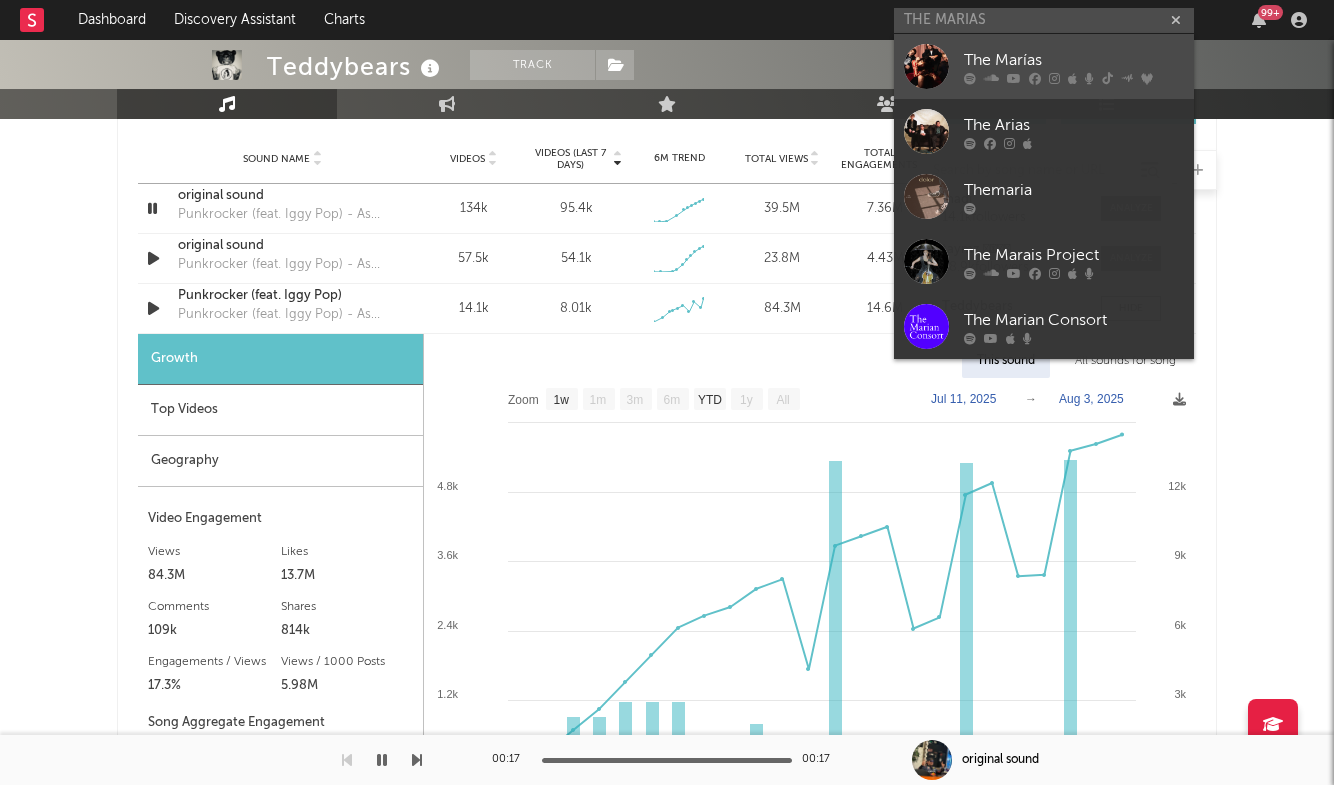 click on "The Marías" at bounding box center (1074, 60) 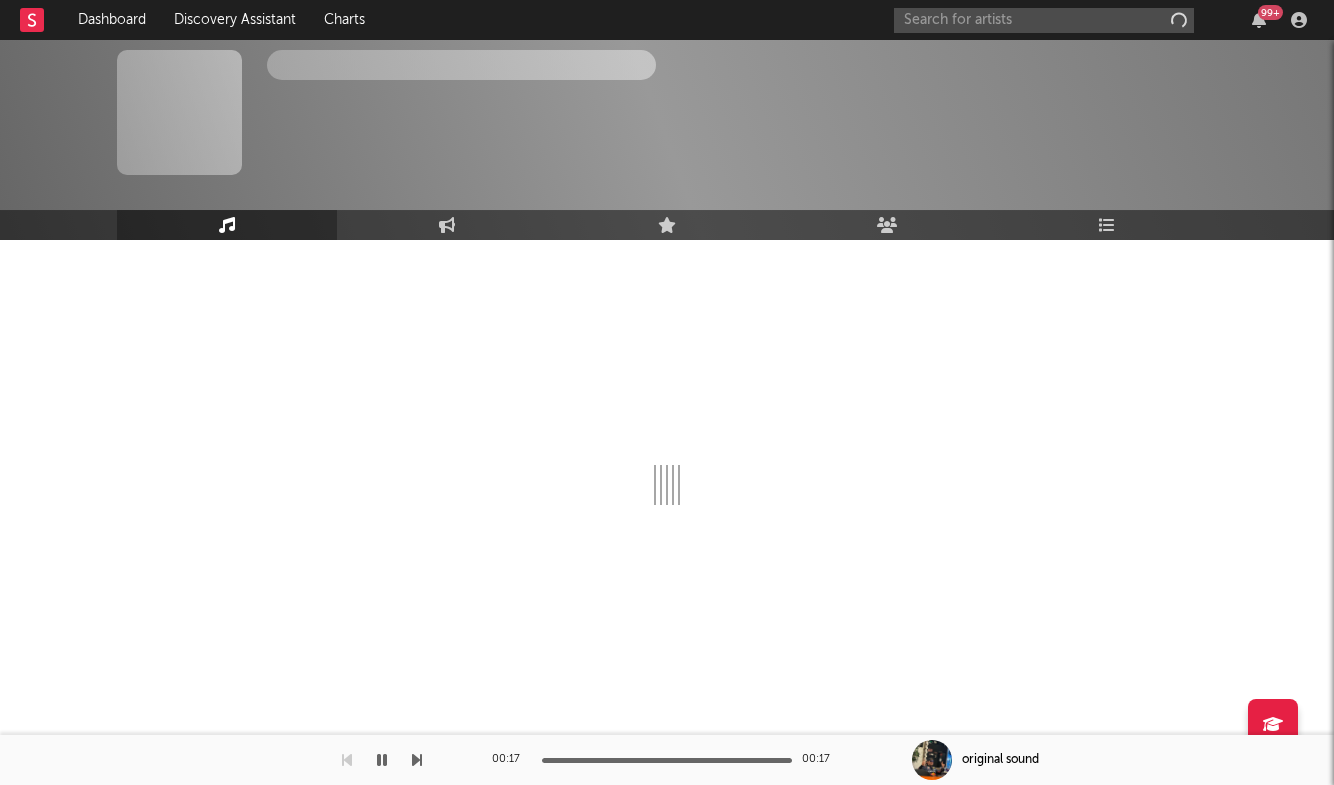 scroll, scrollTop: 0, scrollLeft: 0, axis: both 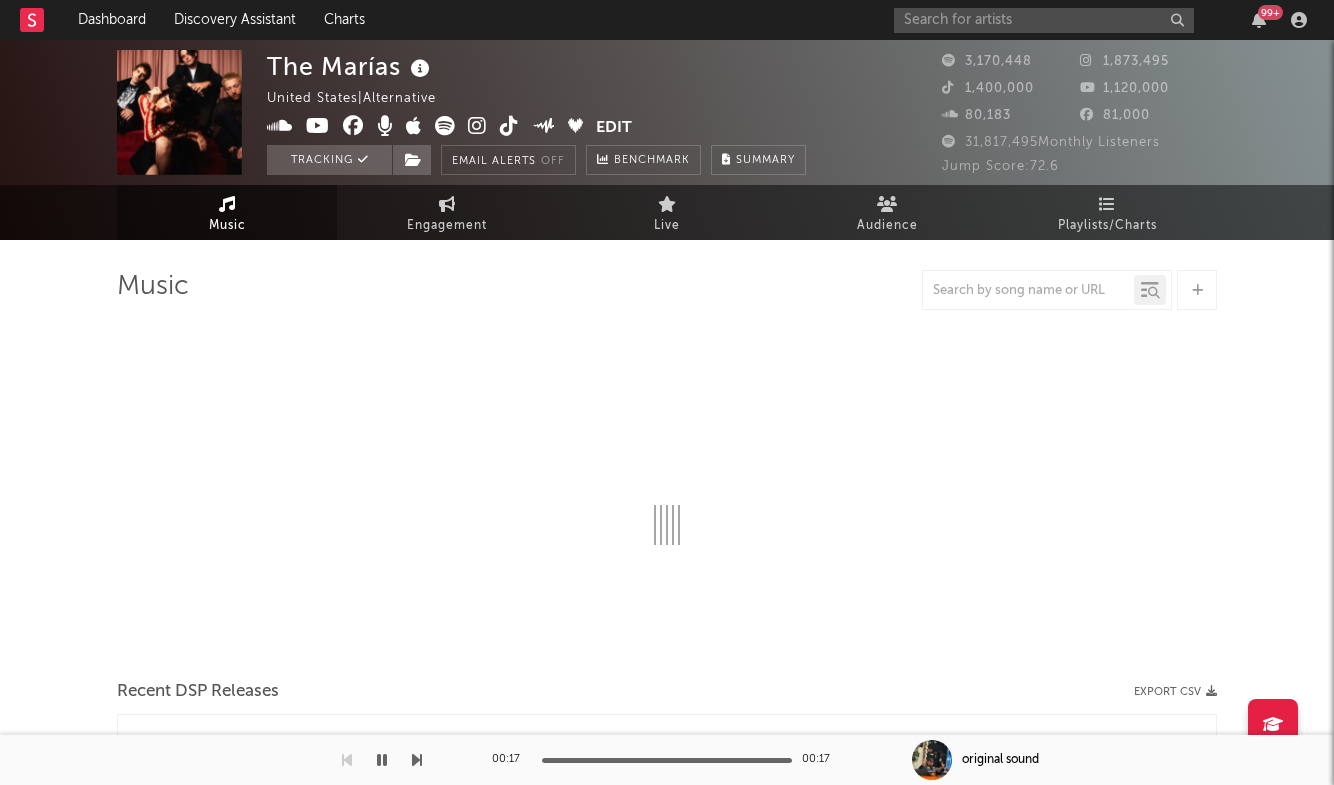 select on "6m" 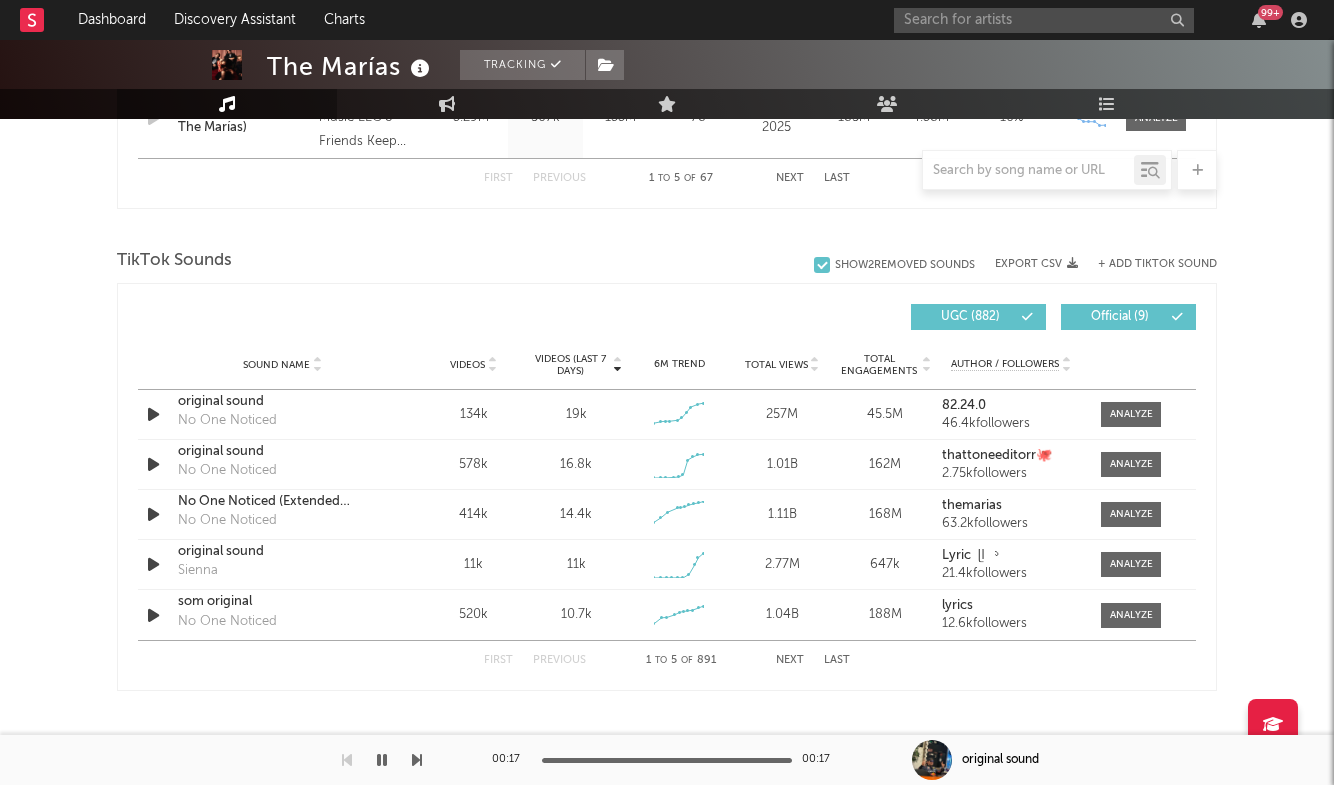 scroll, scrollTop: 1260, scrollLeft: 0, axis: vertical 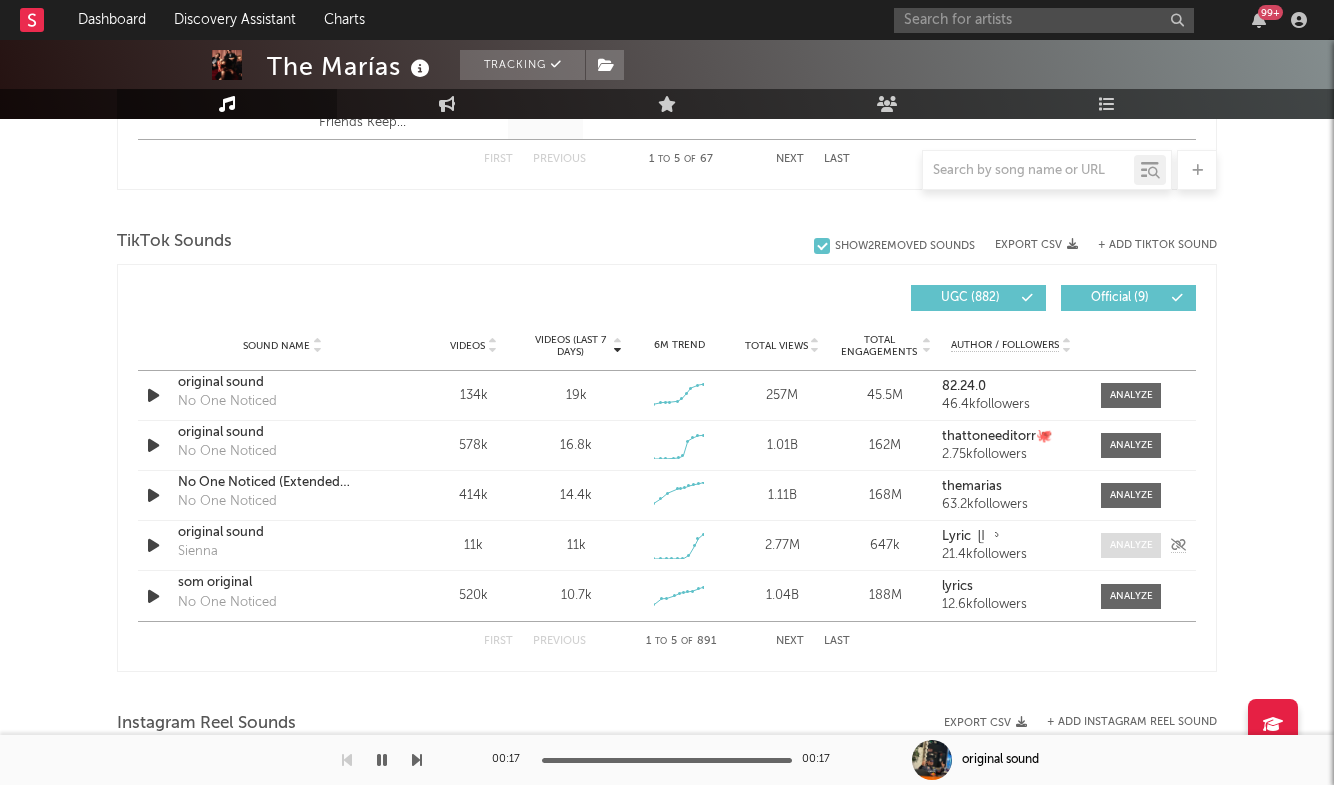click at bounding box center [1131, 545] 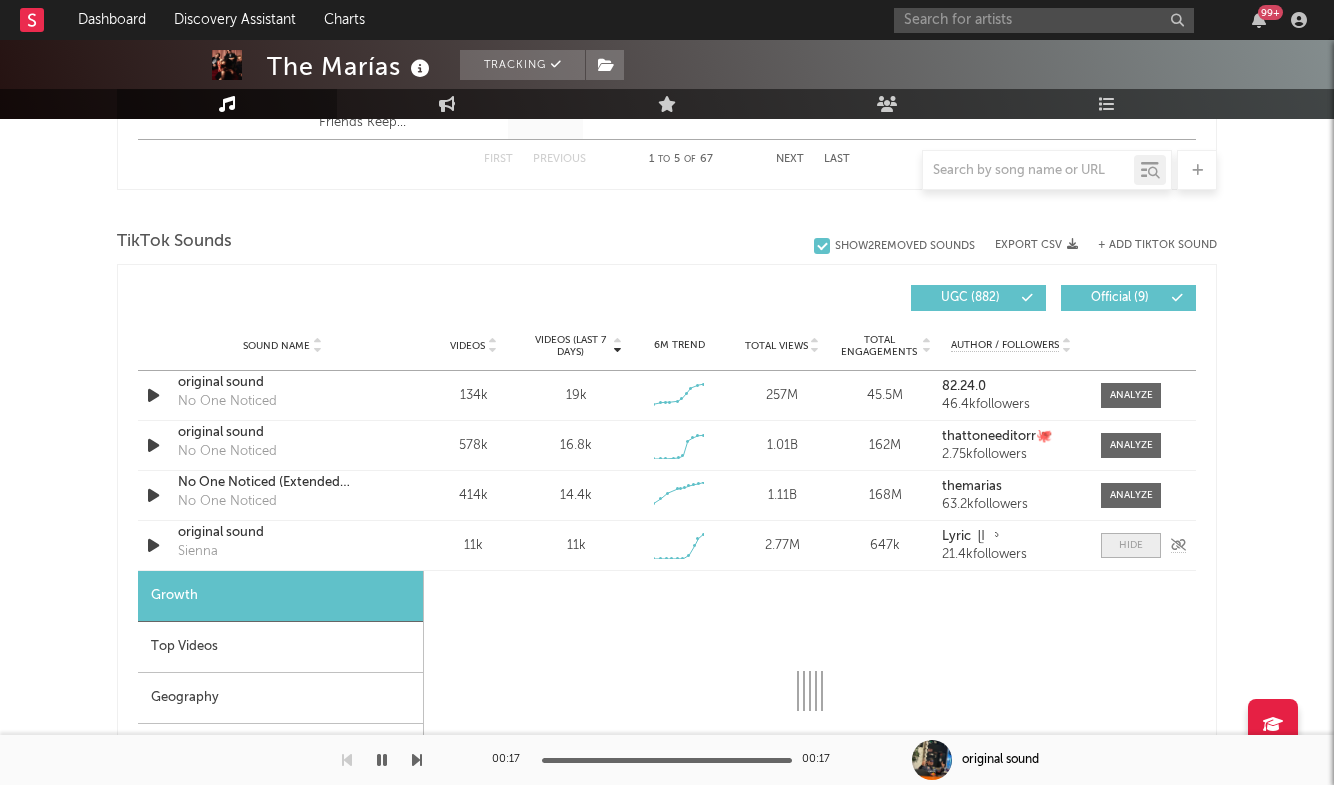 select on "1w" 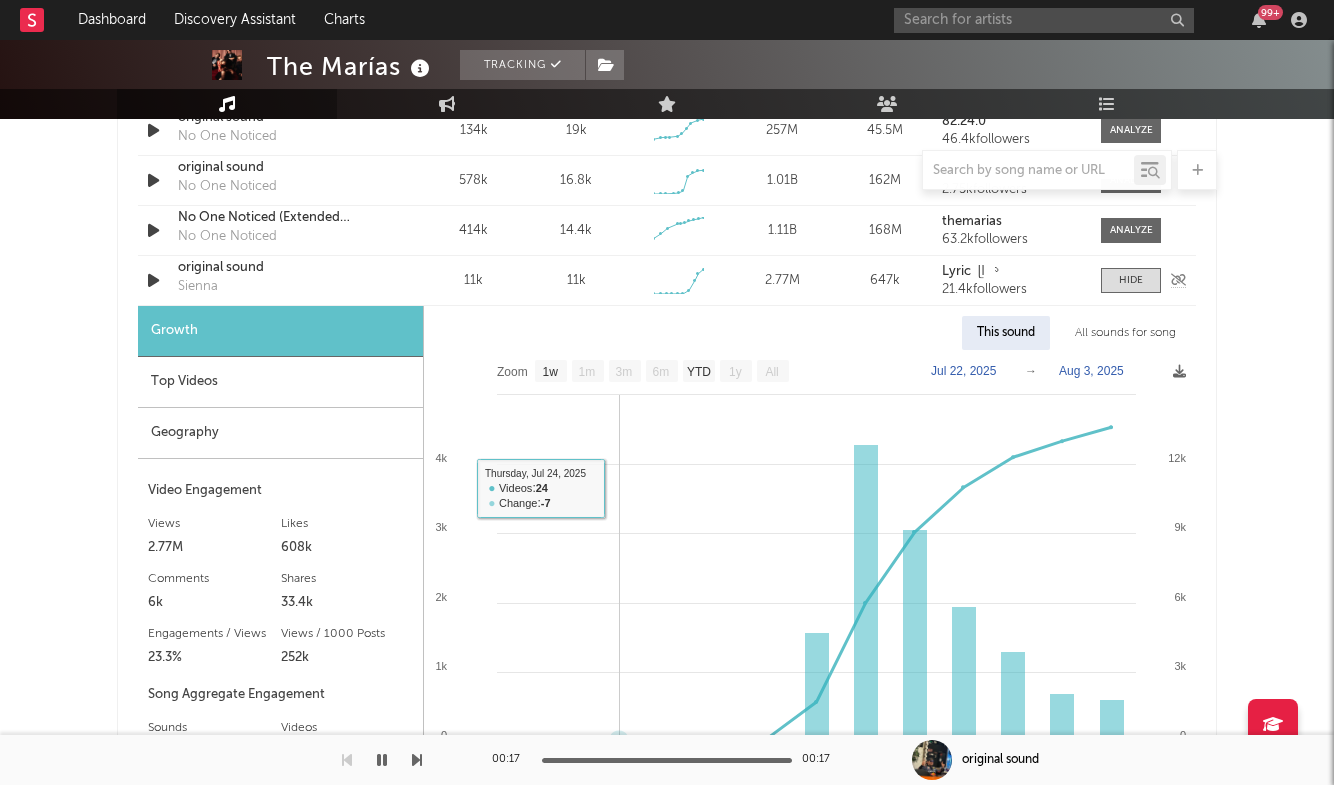 scroll, scrollTop: 1493, scrollLeft: 0, axis: vertical 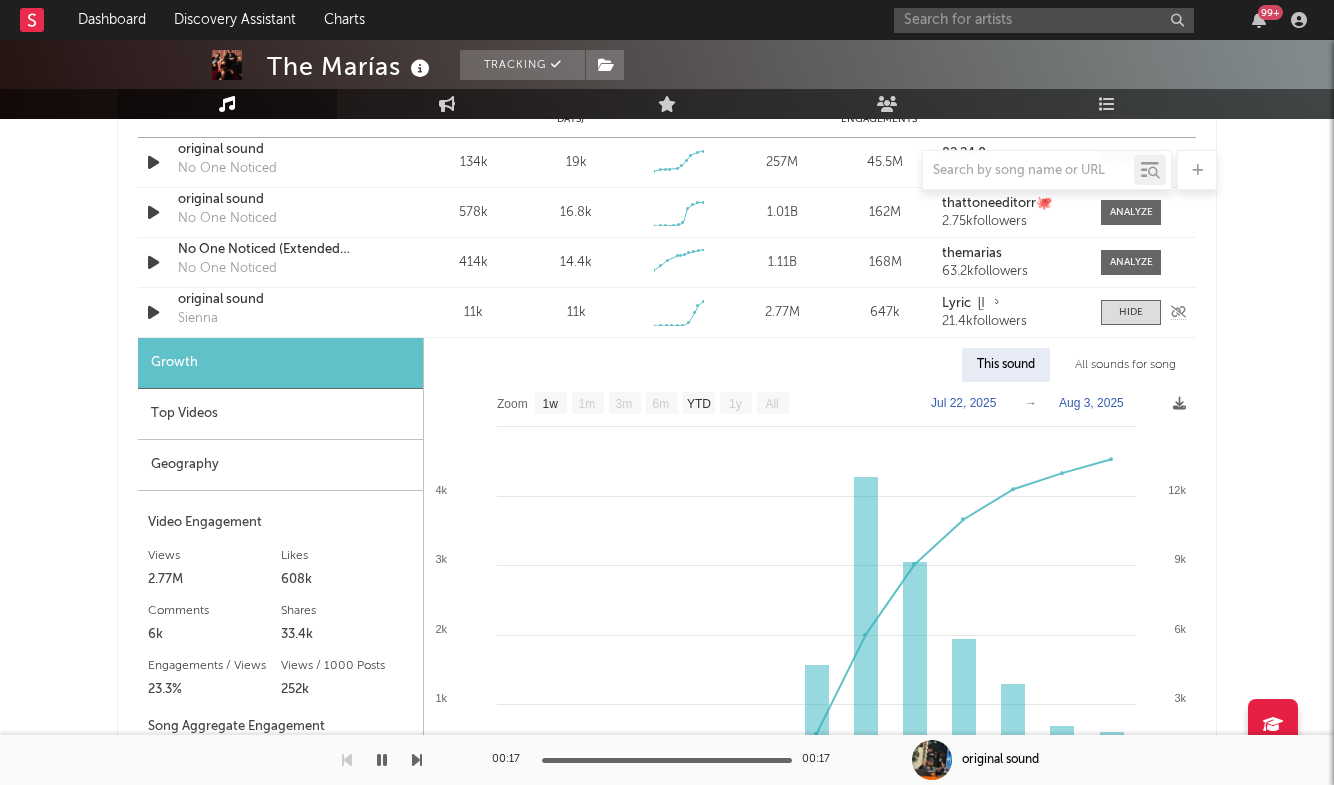 click on "Sound Name original sound Sienna Videos 11k Videos (last 7 days) 11k Weekly Growth % 6M Trend Created with Highcharts 10.3.3 Total Views 2.77M Total Engagements 647k Author / Followers Lyric ᥫ᭡ 21.4k  followers" at bounding box center (667, 312) 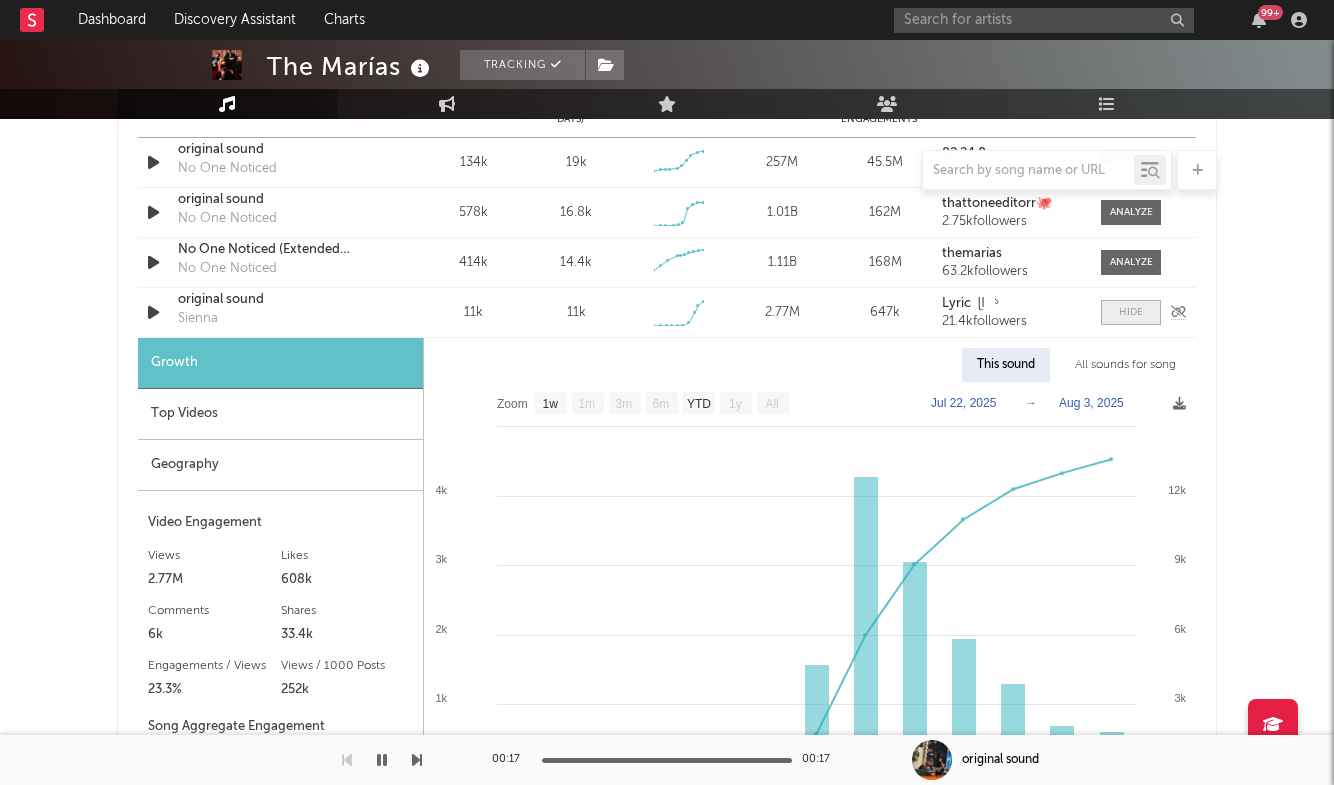 click at bounding box center (1131, 312) 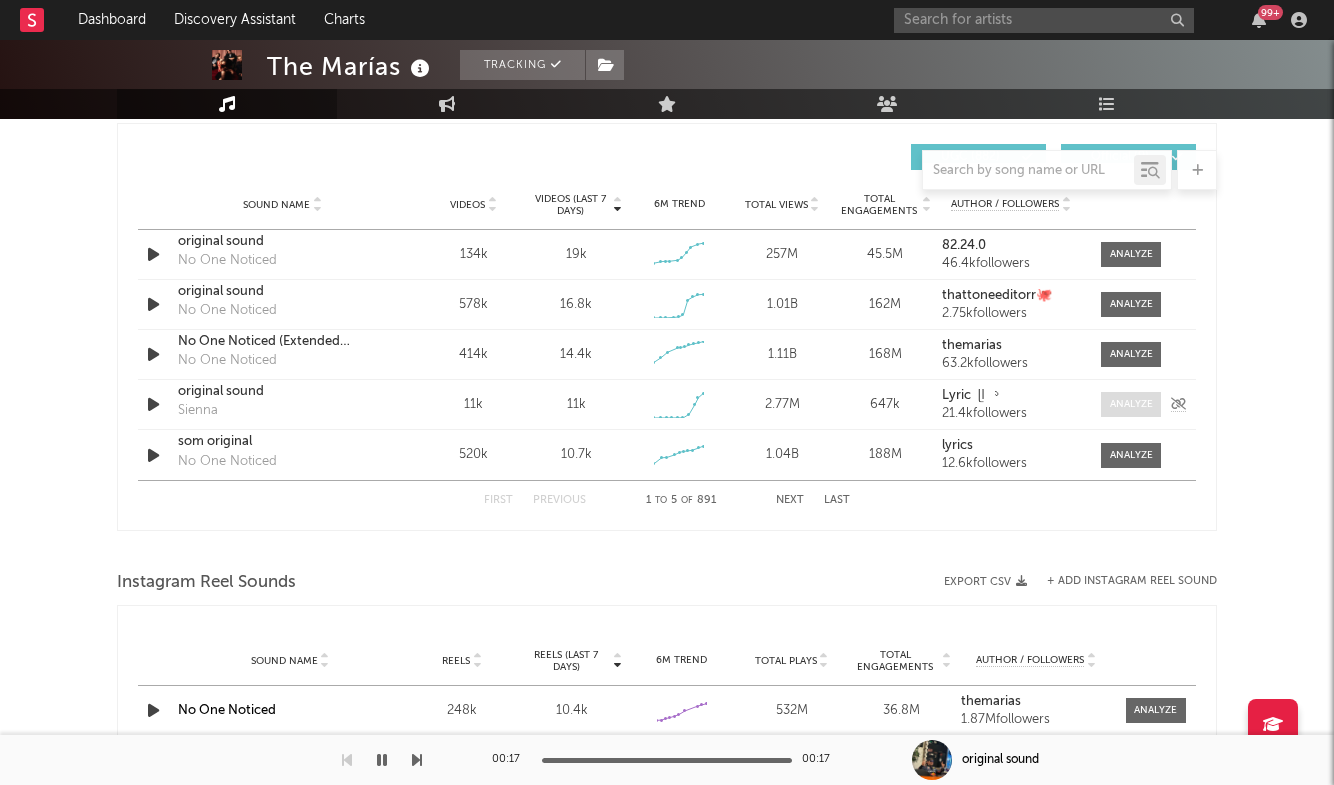 scroll, scrollTop: 1395, scrollLeft: 0, axis: vertical 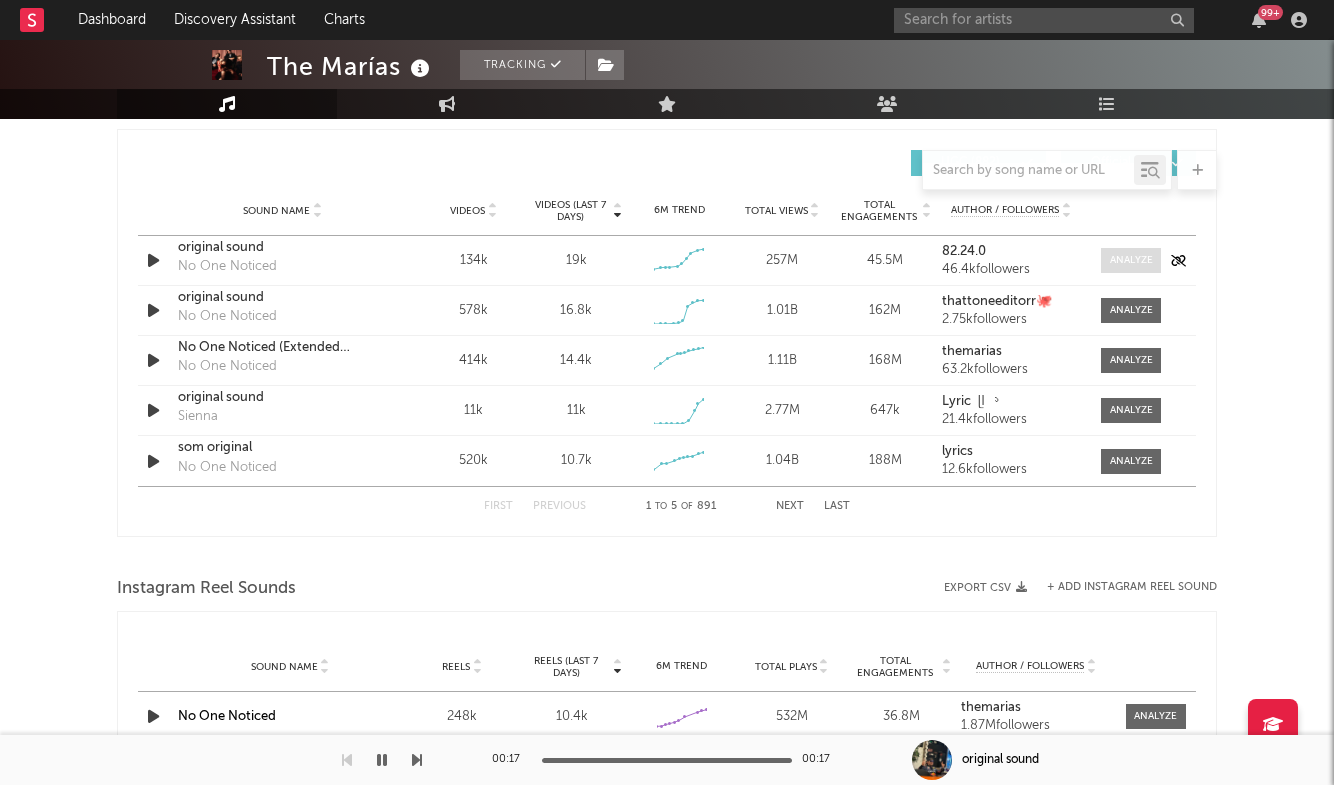 click at bounding box center (1131, 260) 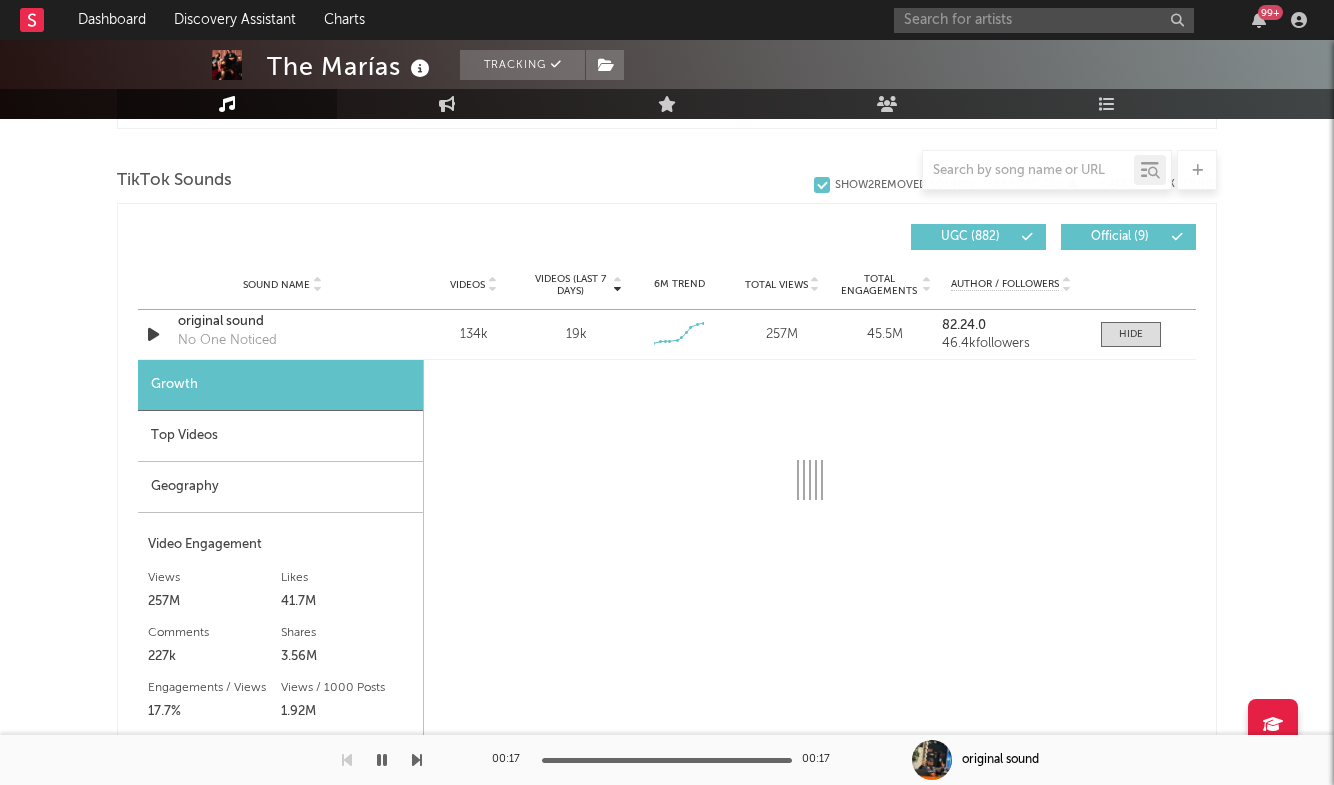 scroll, scrollTop: 1324, scrollLeft: 0, axis: vertical 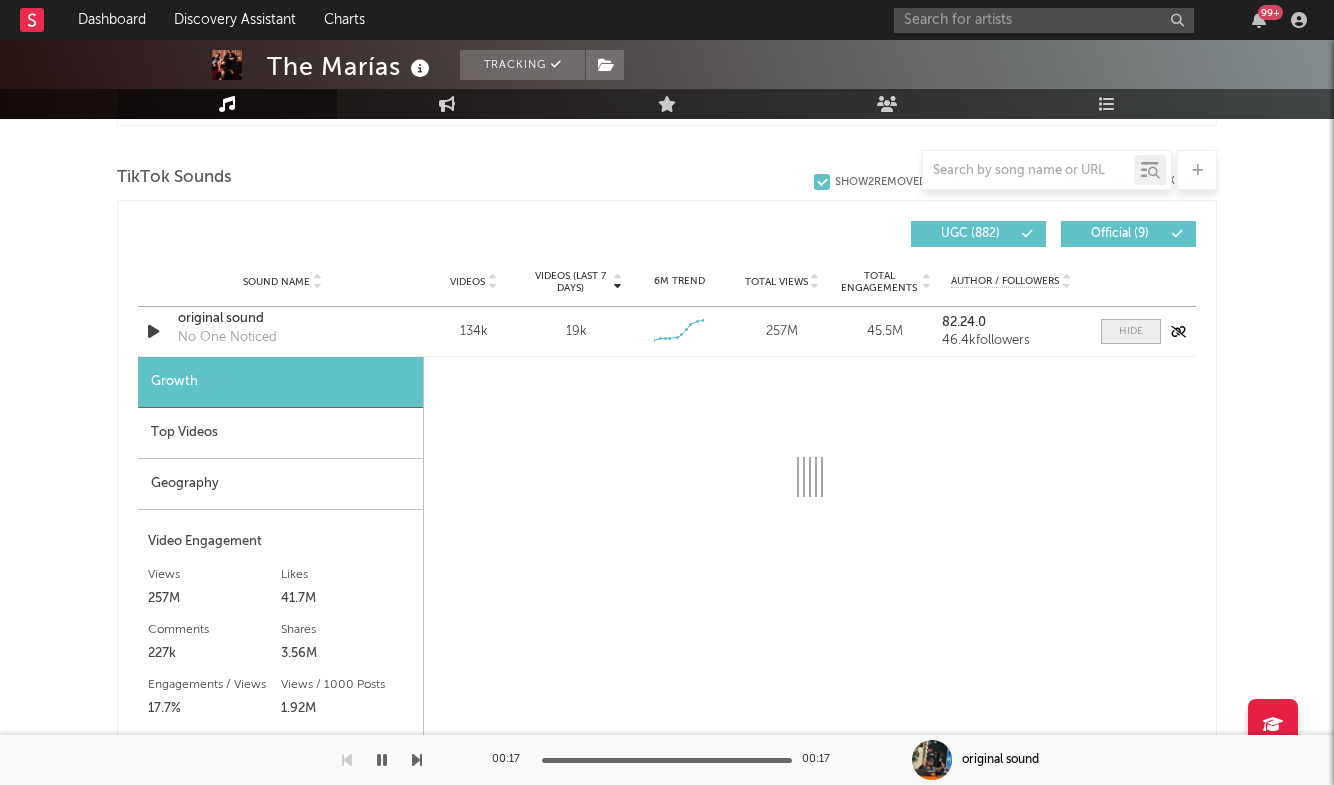 select on "6m" 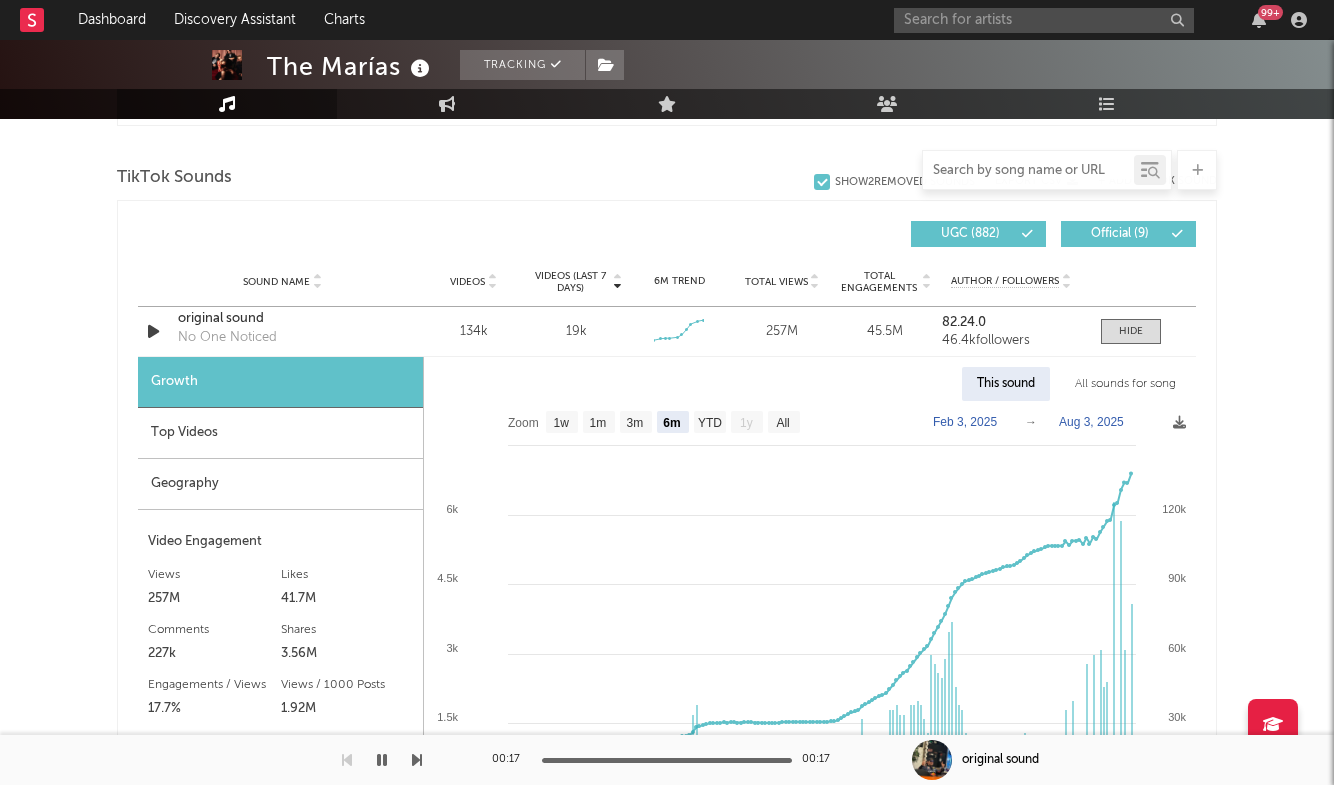 click at bounding box center (1028, 171) 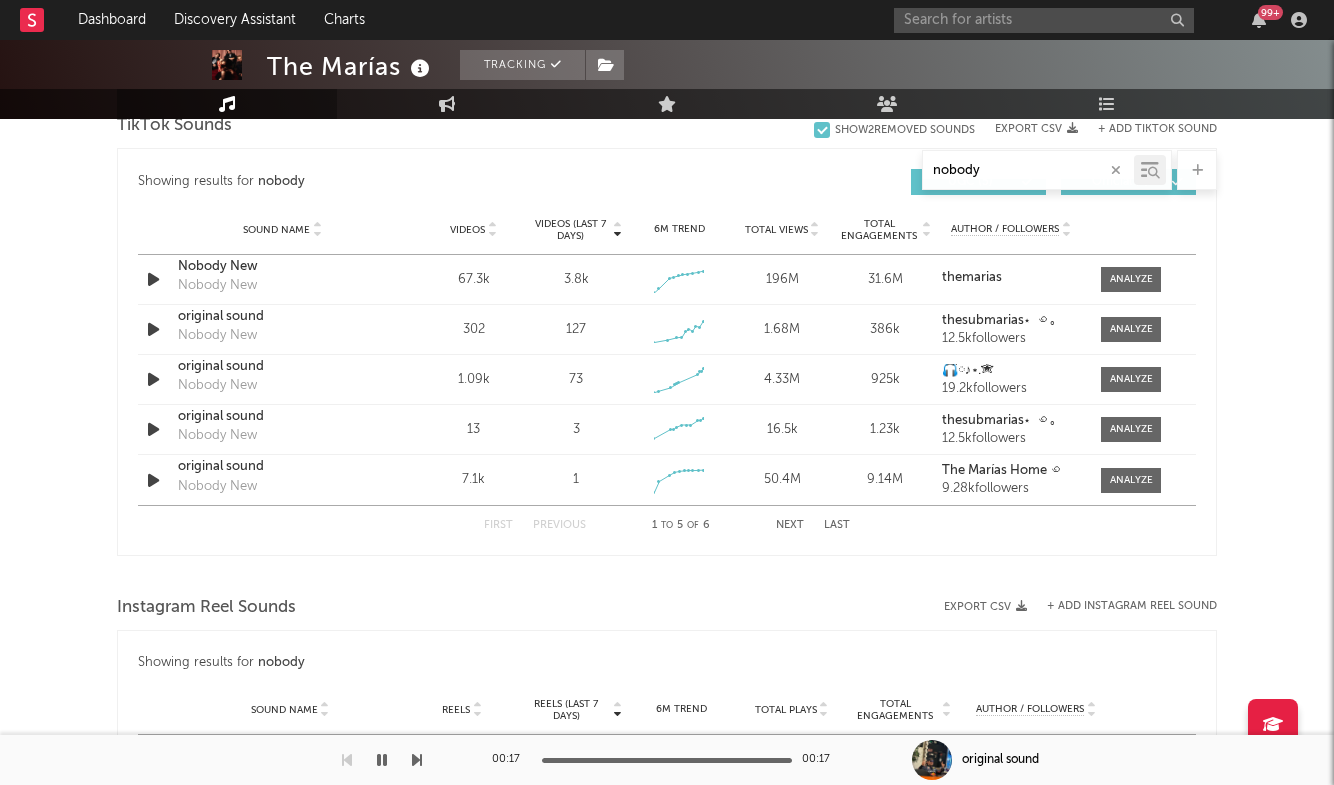 scroll, scrollTop: 1032, scrollLeft: 0, axis: vertical 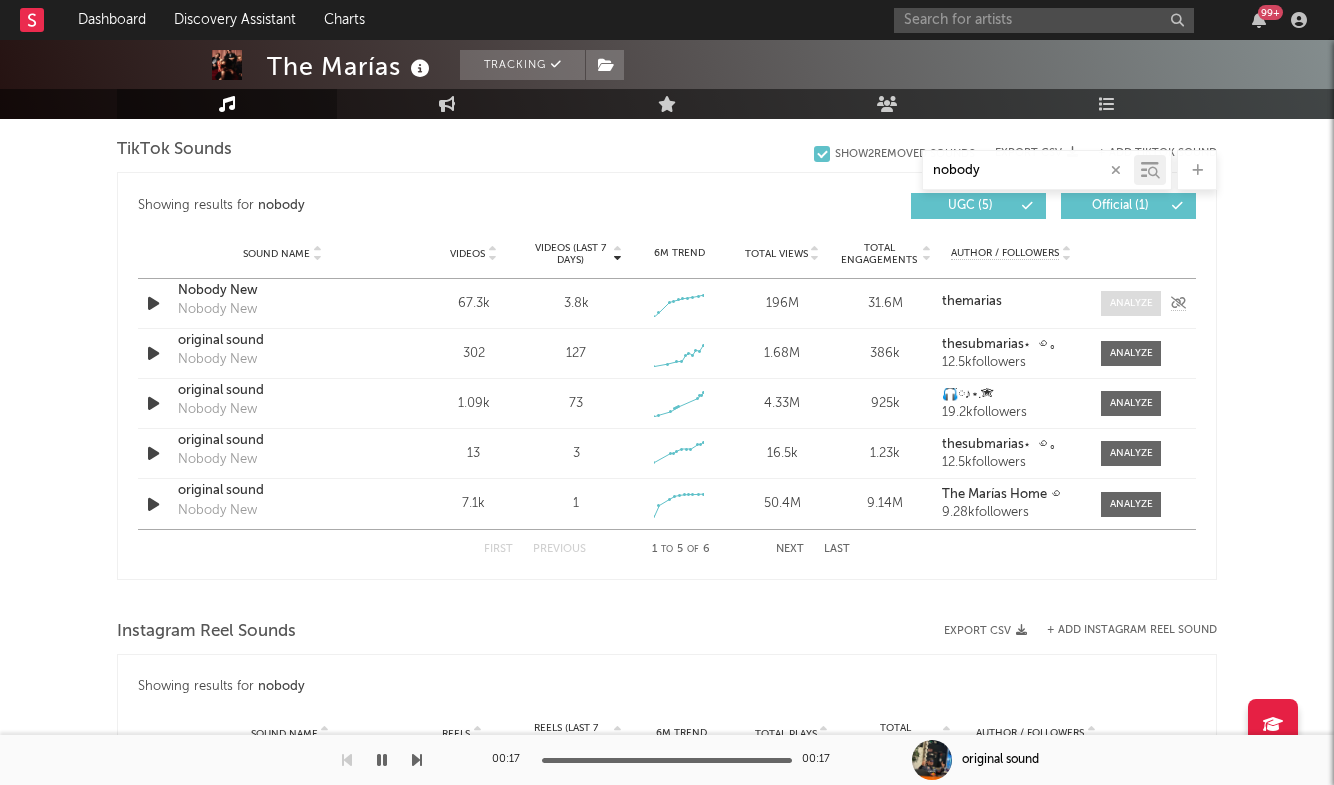 type on "nobody" 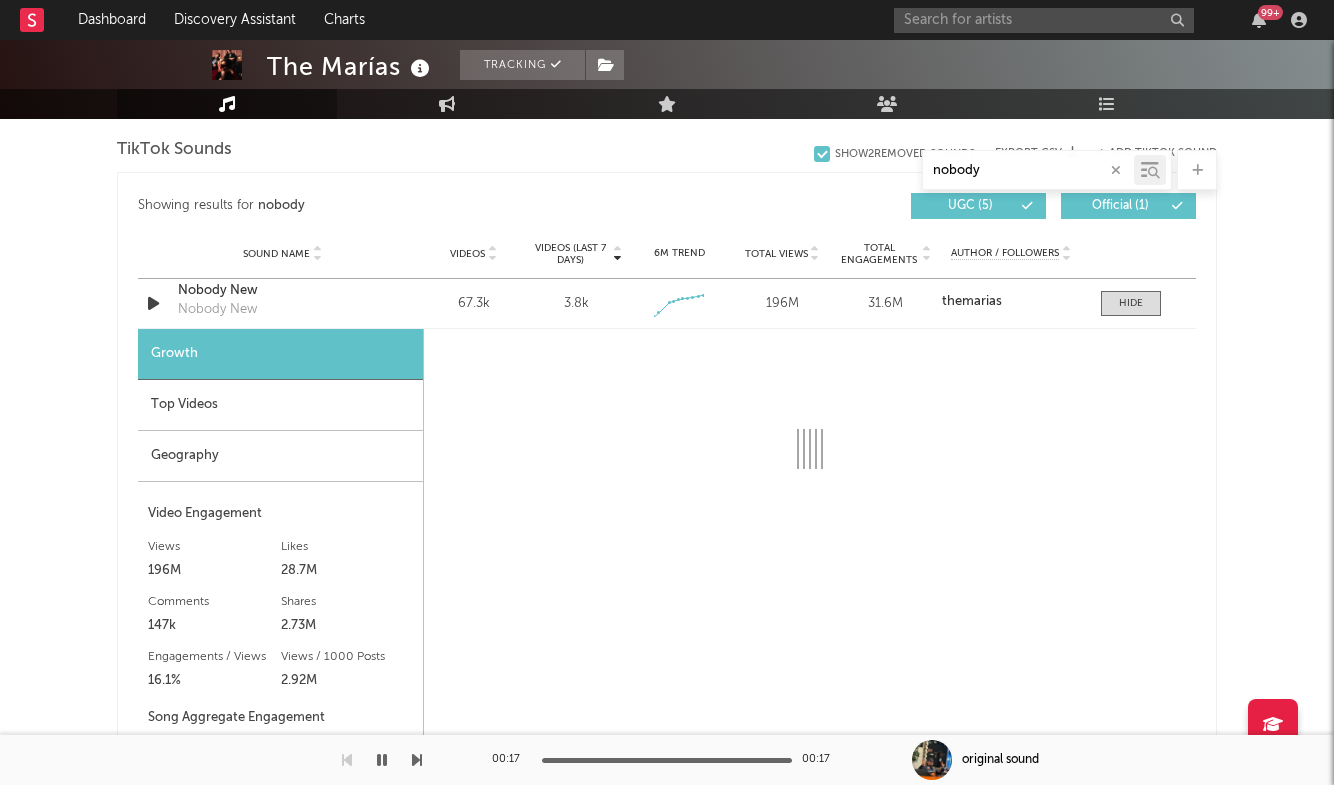 select on "1w" 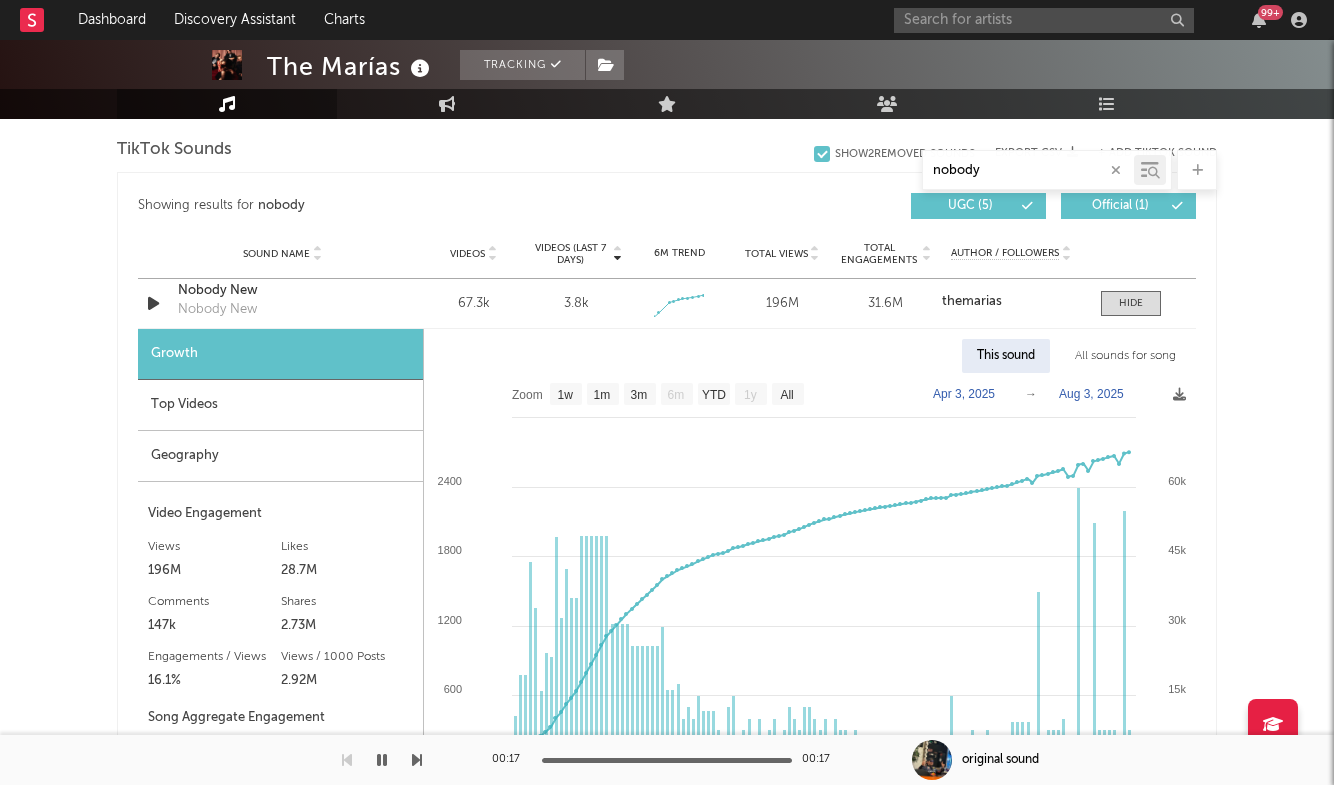 drag, startPoint x: 1004, startPoint y: 166, endPoint x: 951, endPoint y: 167, distance: 53.009434 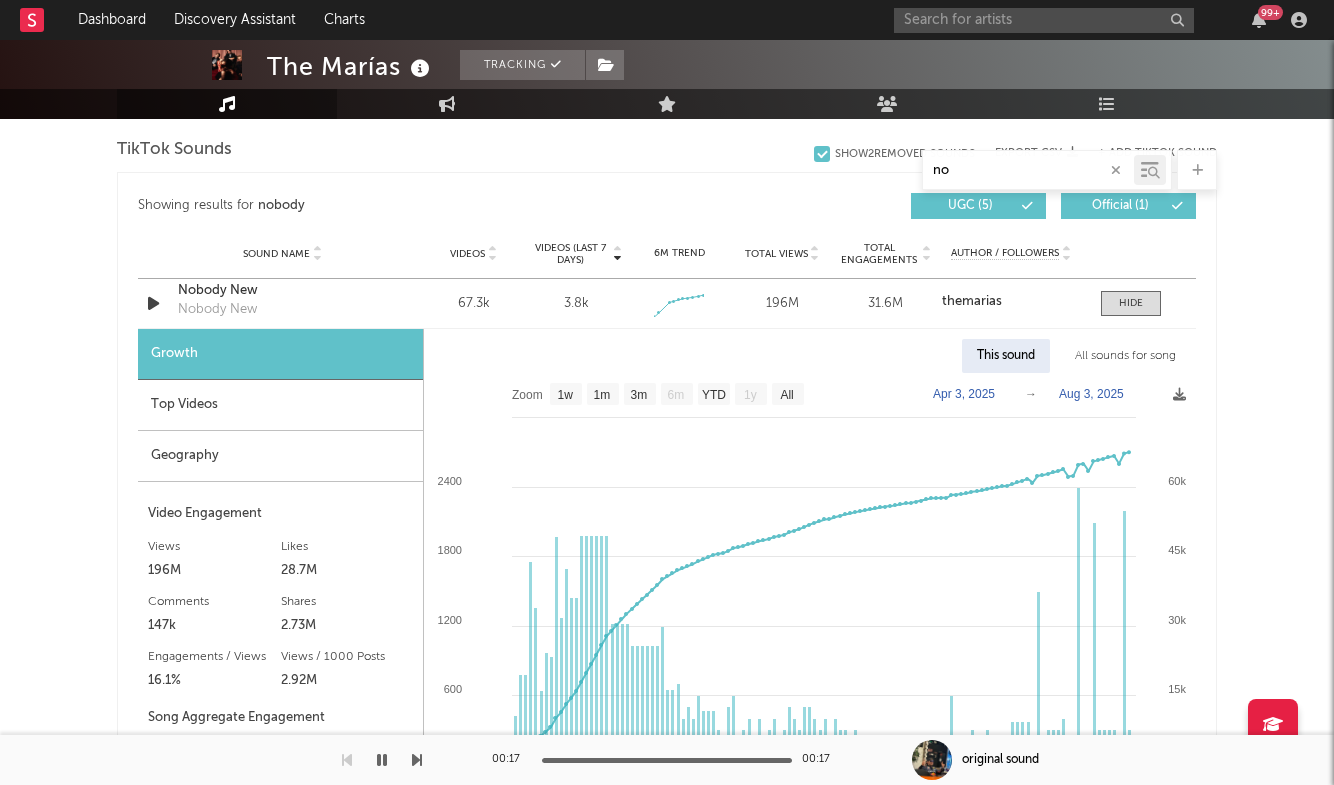type on "no o" 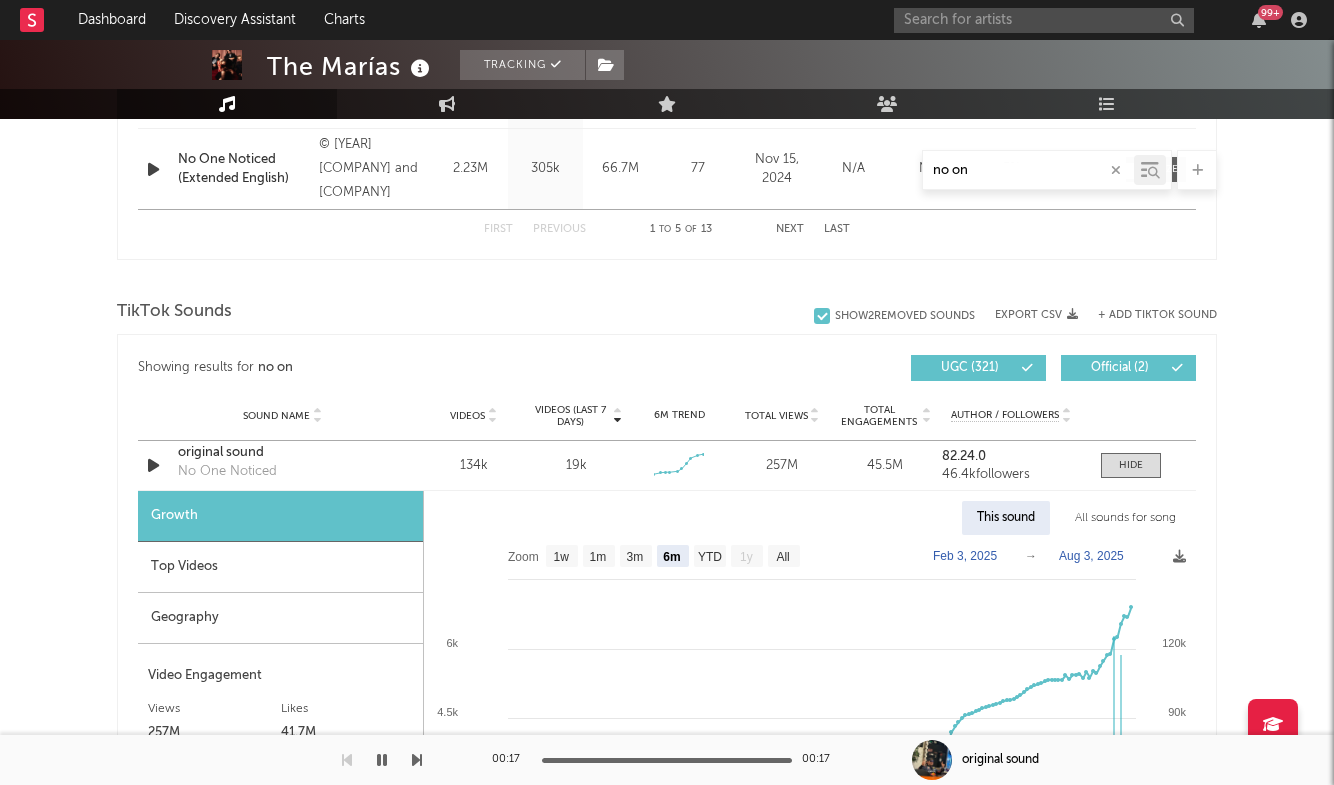 scroll, scrollTop: 1204, scrollLeft: 0, axis: vertical 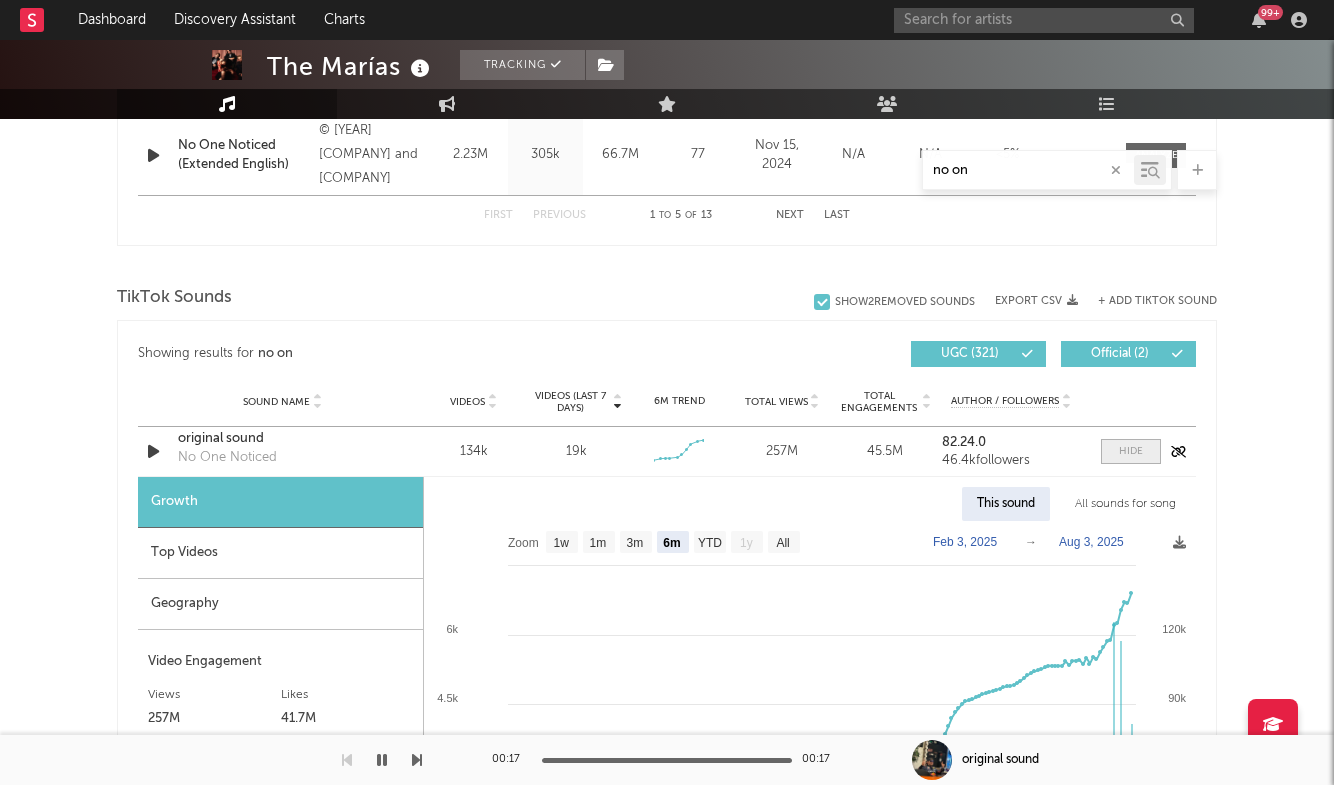 type on "no on" 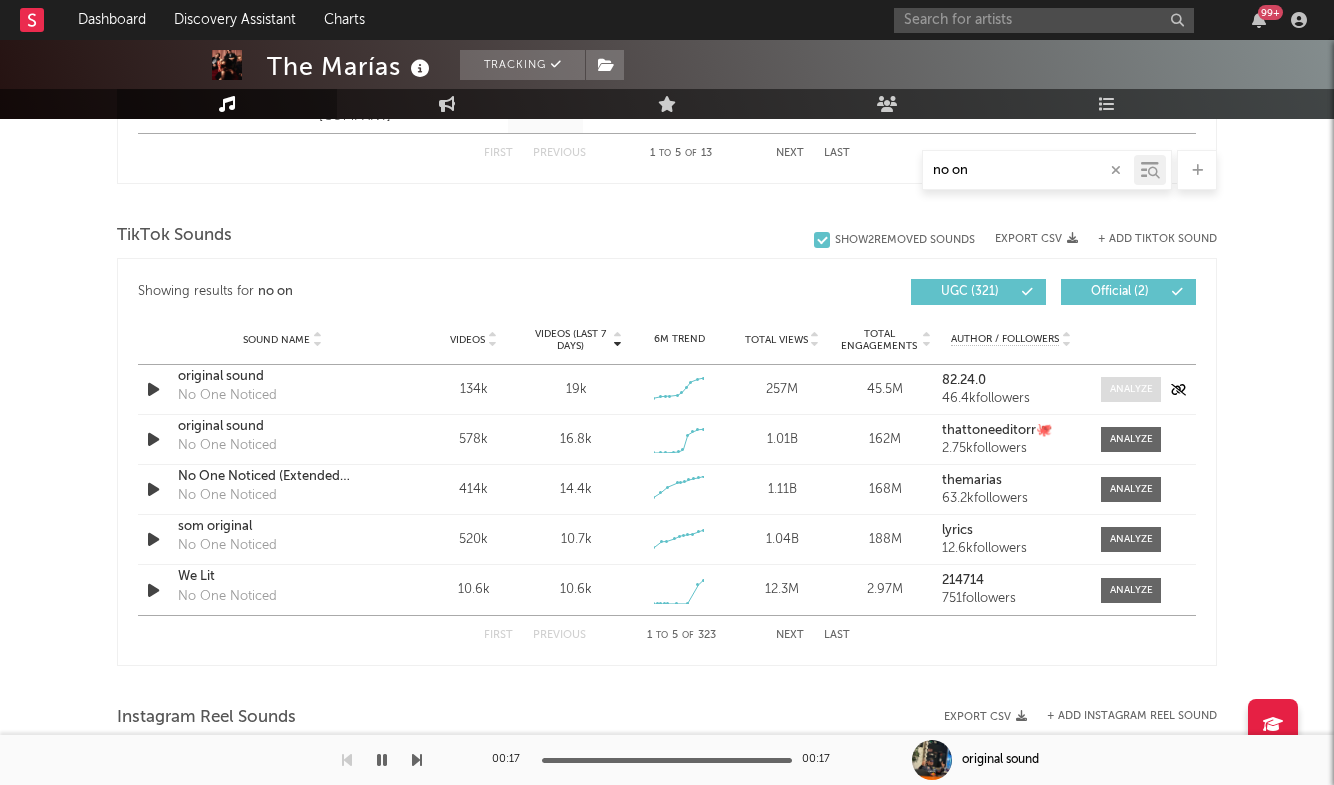 scroll, scrollTop: 1292, scrollLeft: 0, axis: vertical 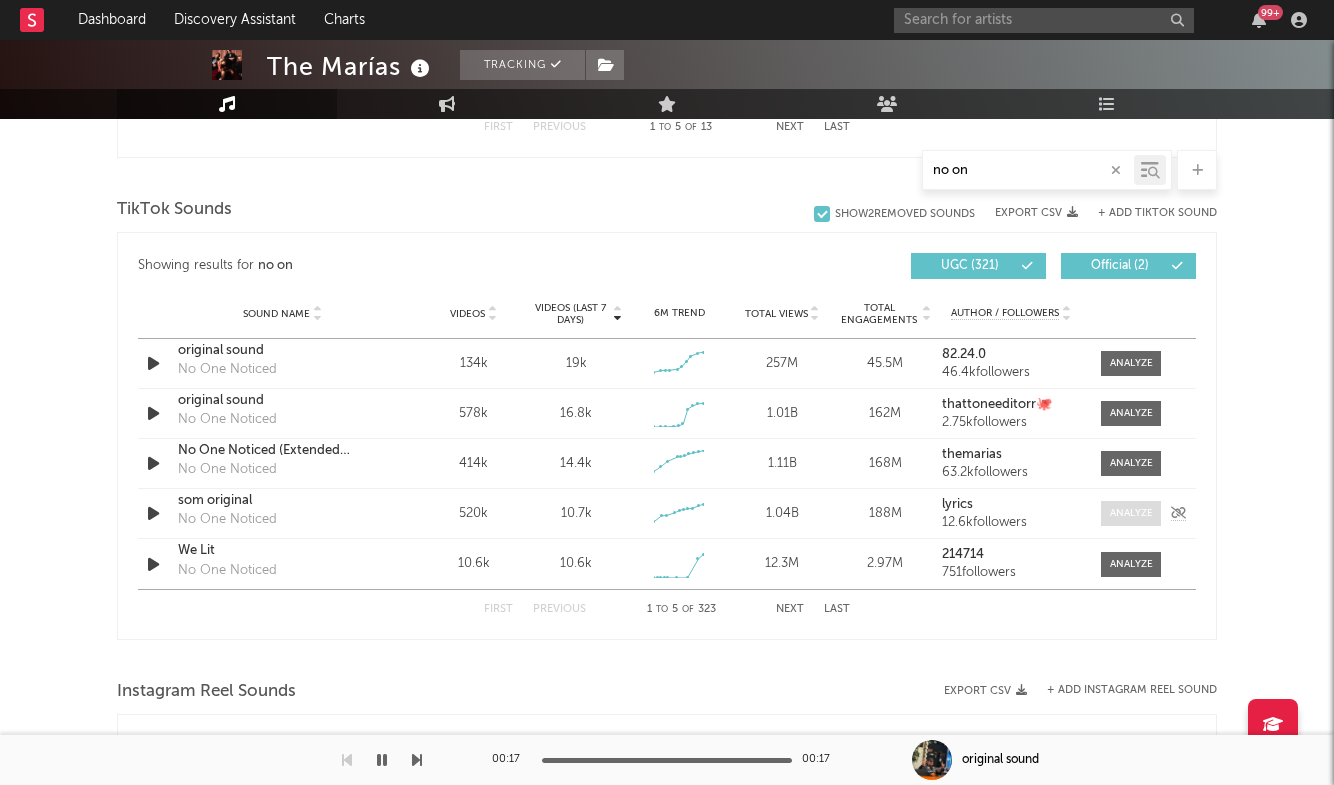 click at bounding box center (1131, 513) 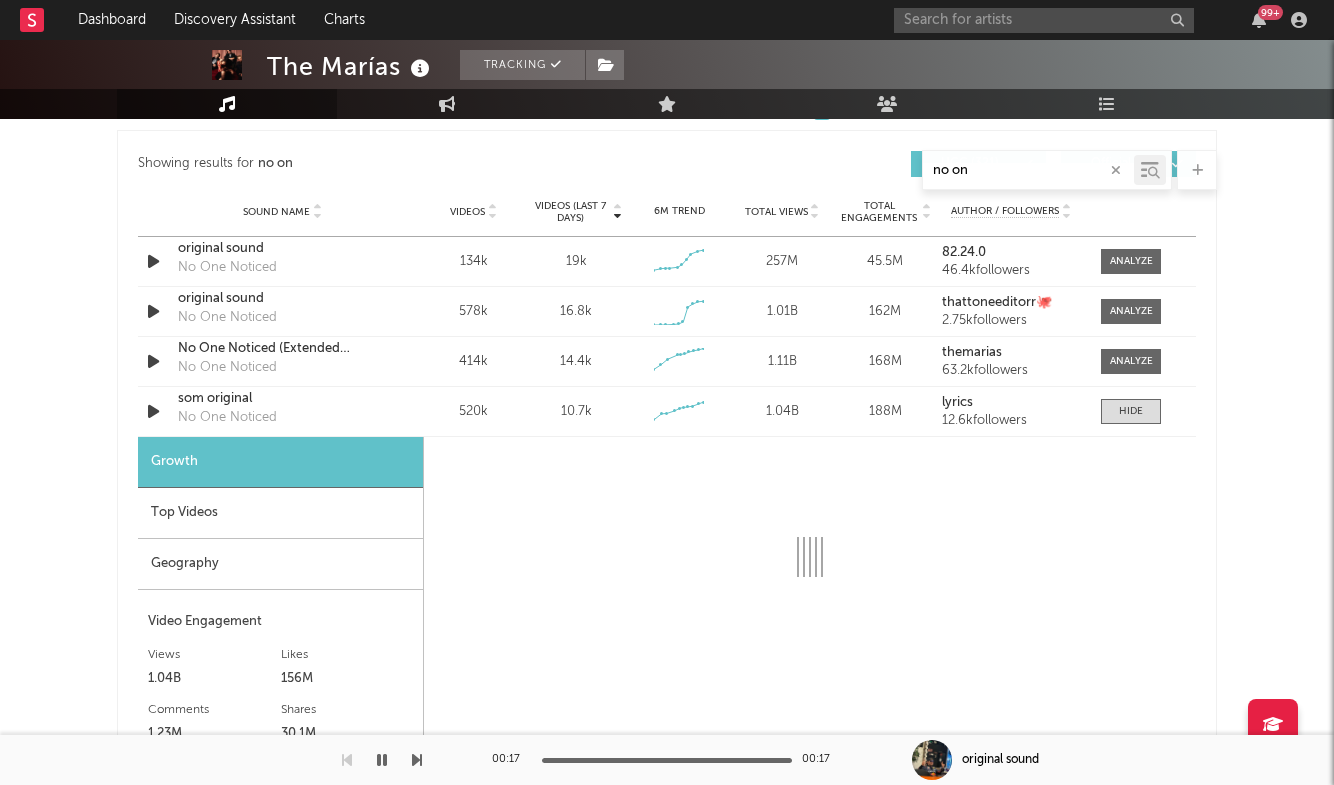 select on "6m" 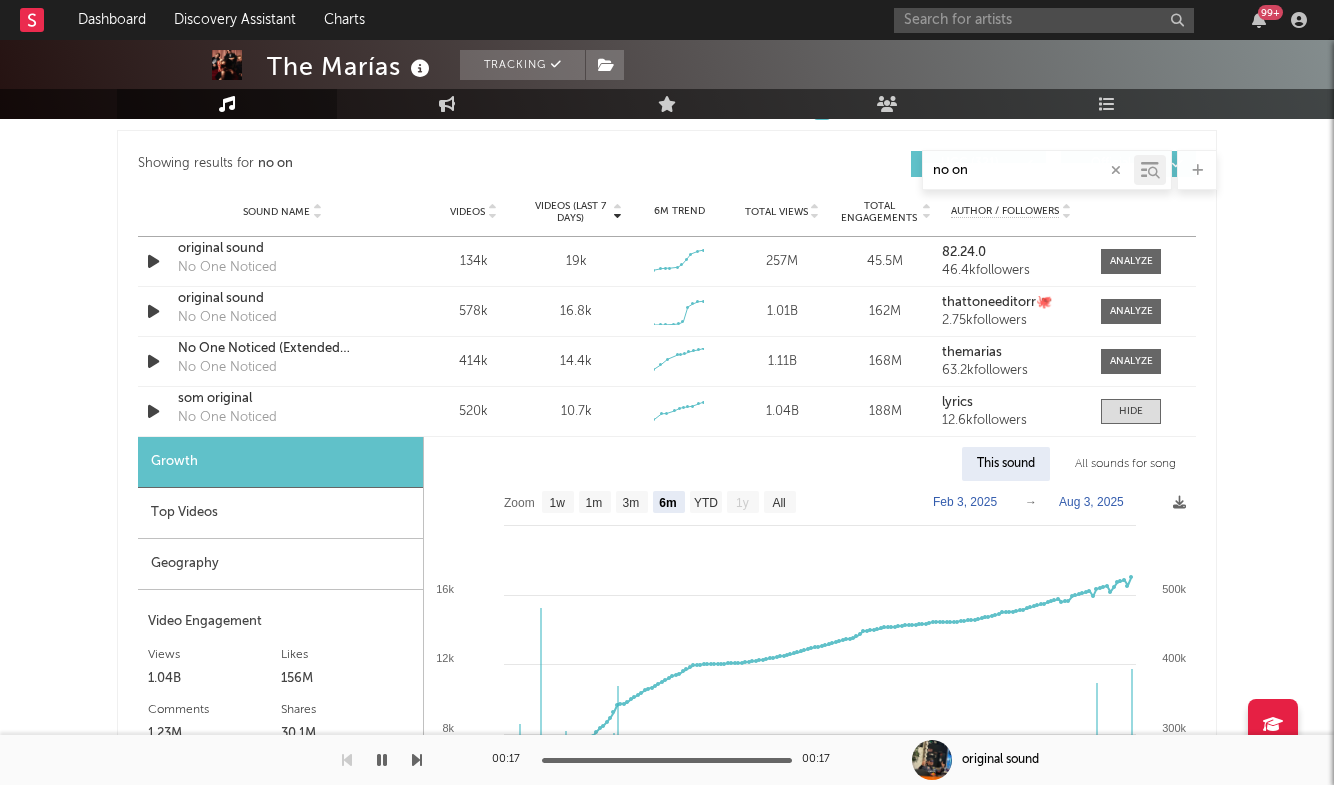 scroll, scrollTop: 1413, scrollLeft: 0, axis: vertical 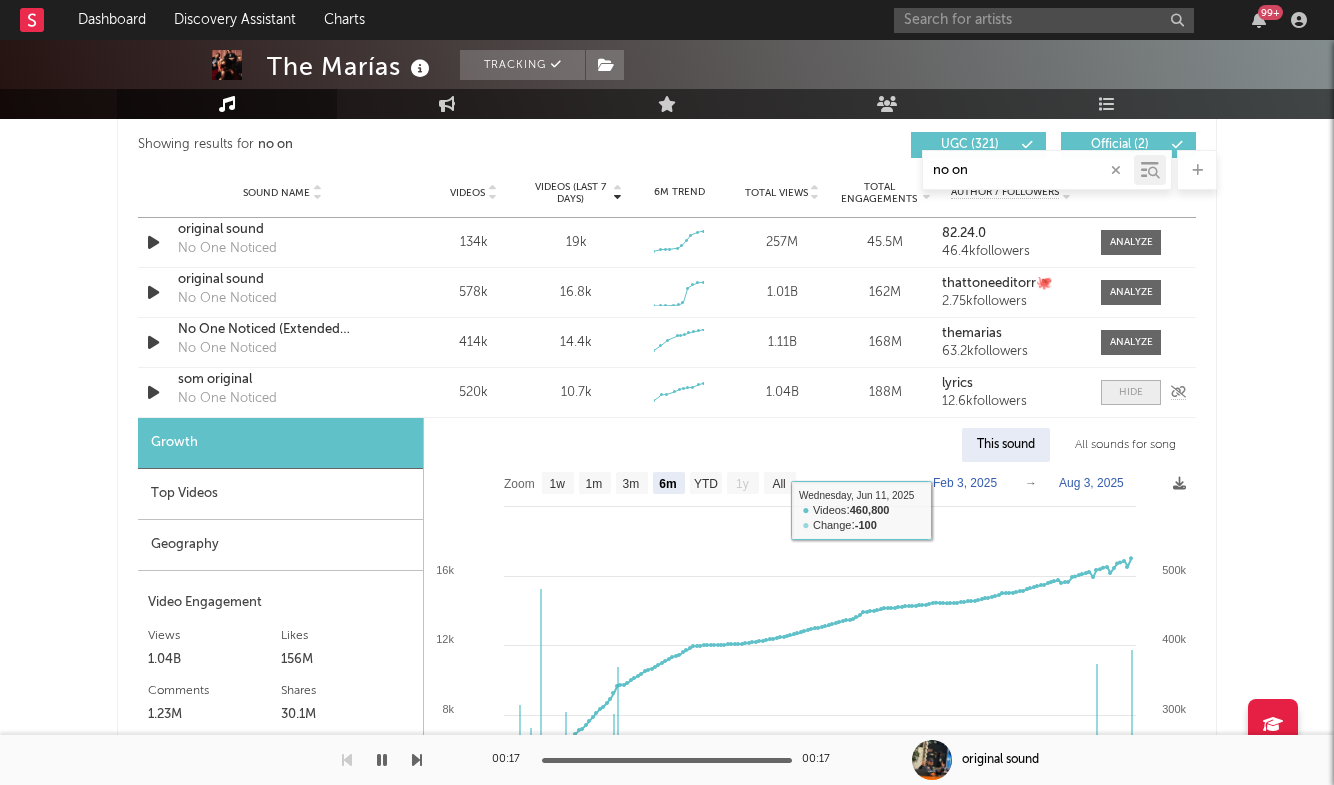 click at bounding box center (1131, 392) 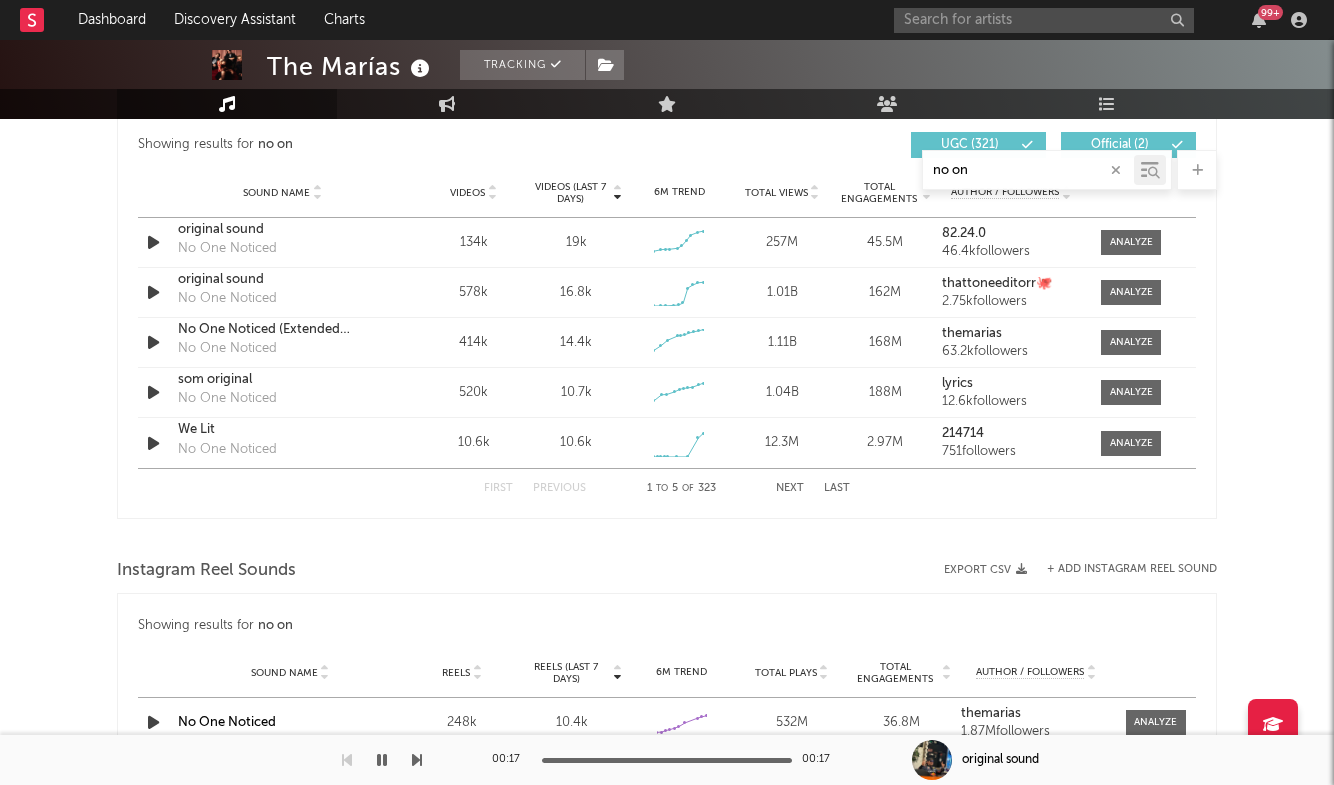 click on "Next" at bounding box center (790, 488) 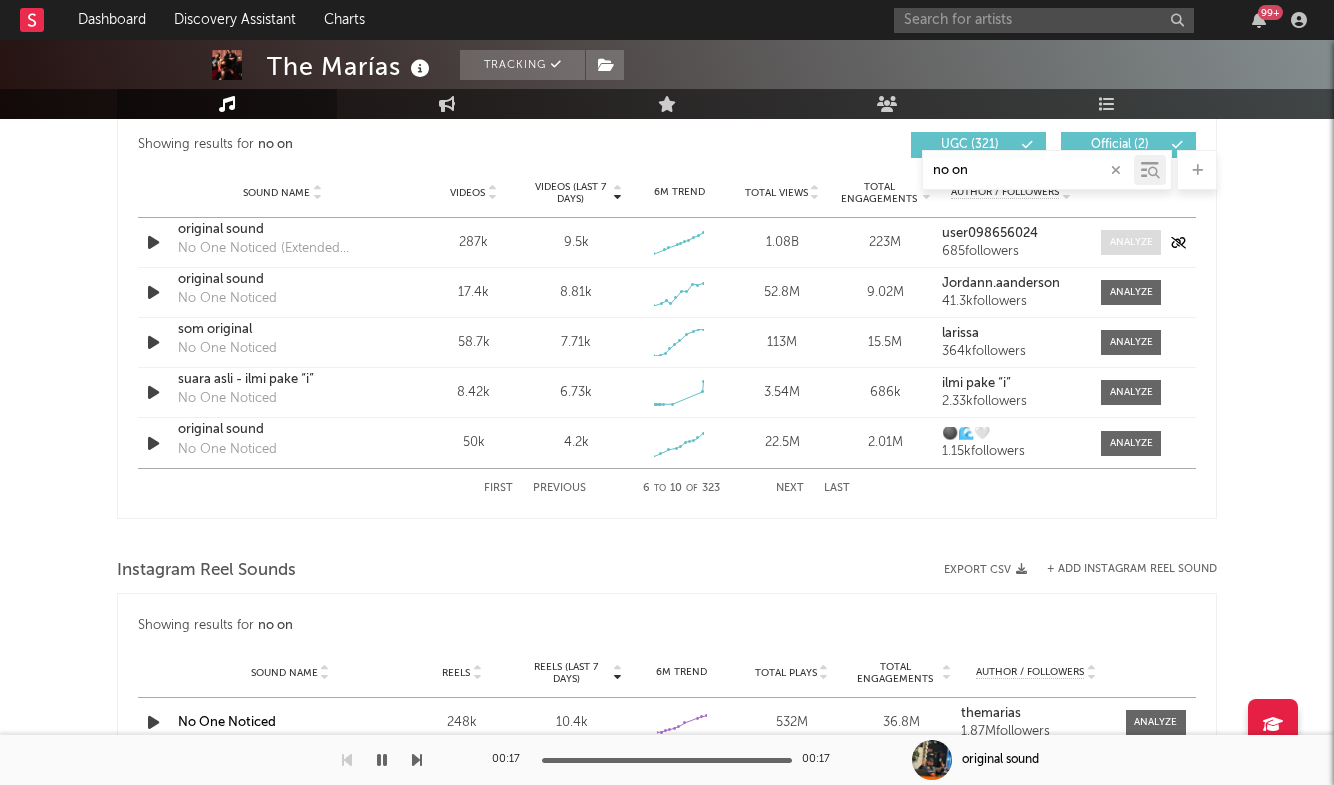 click at bounding box center [1131, 242] 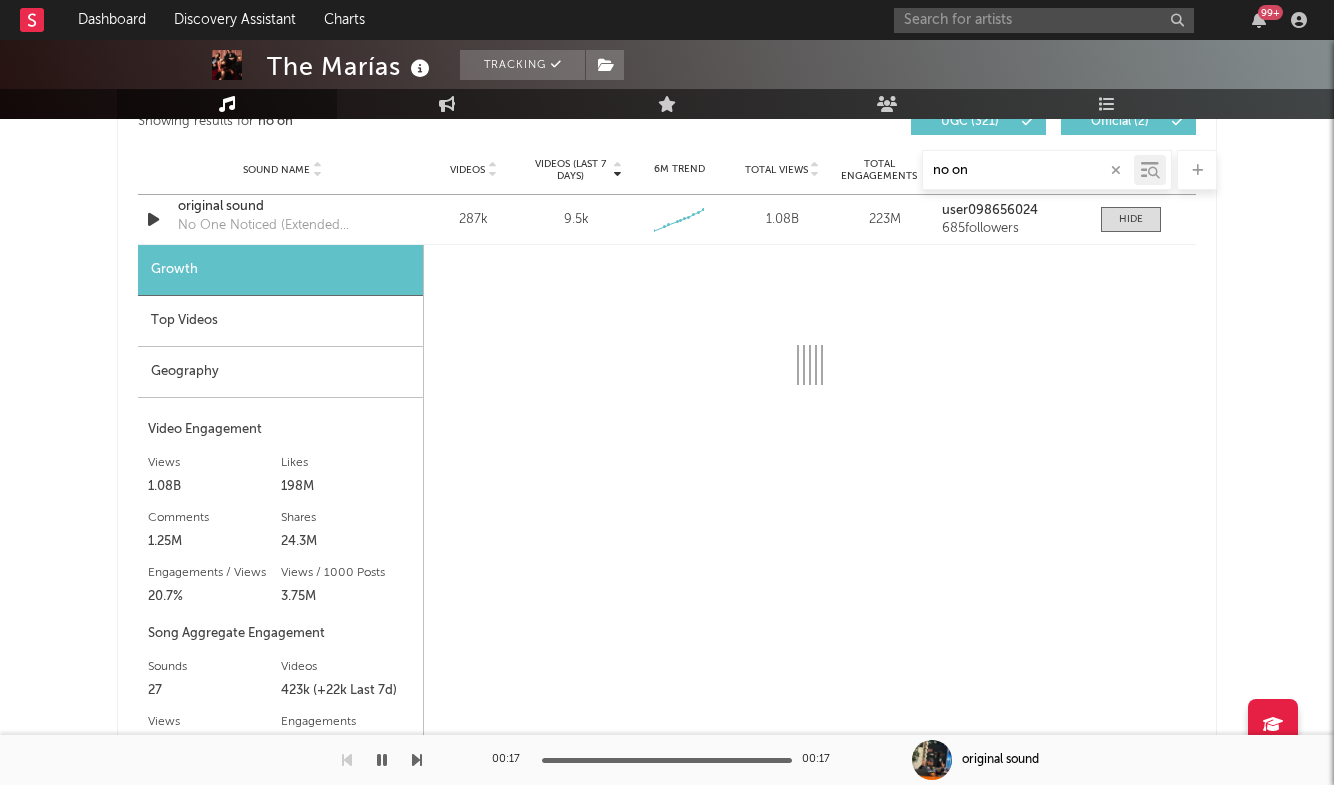 scroll, scrollTop: 1441, scrollLeft: 0, axis: vertical 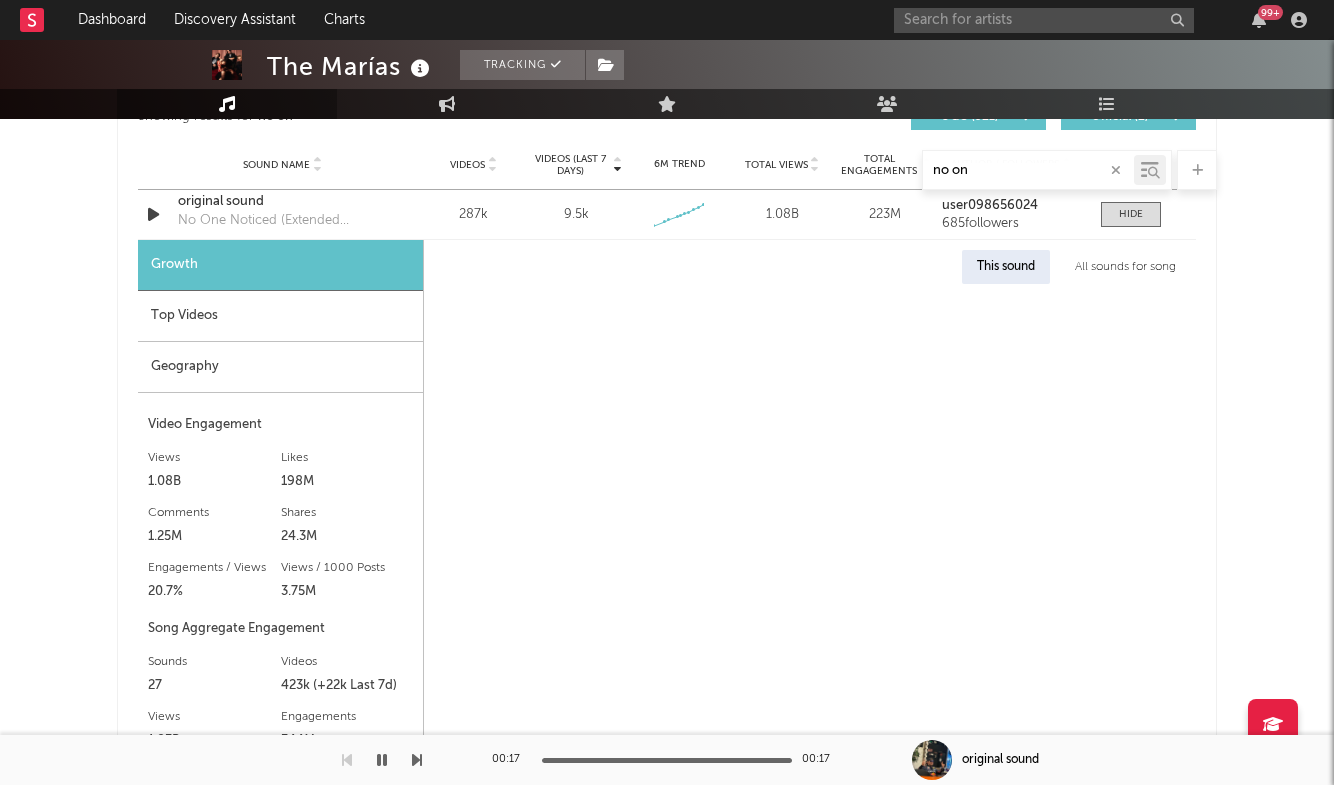 select on "6m" 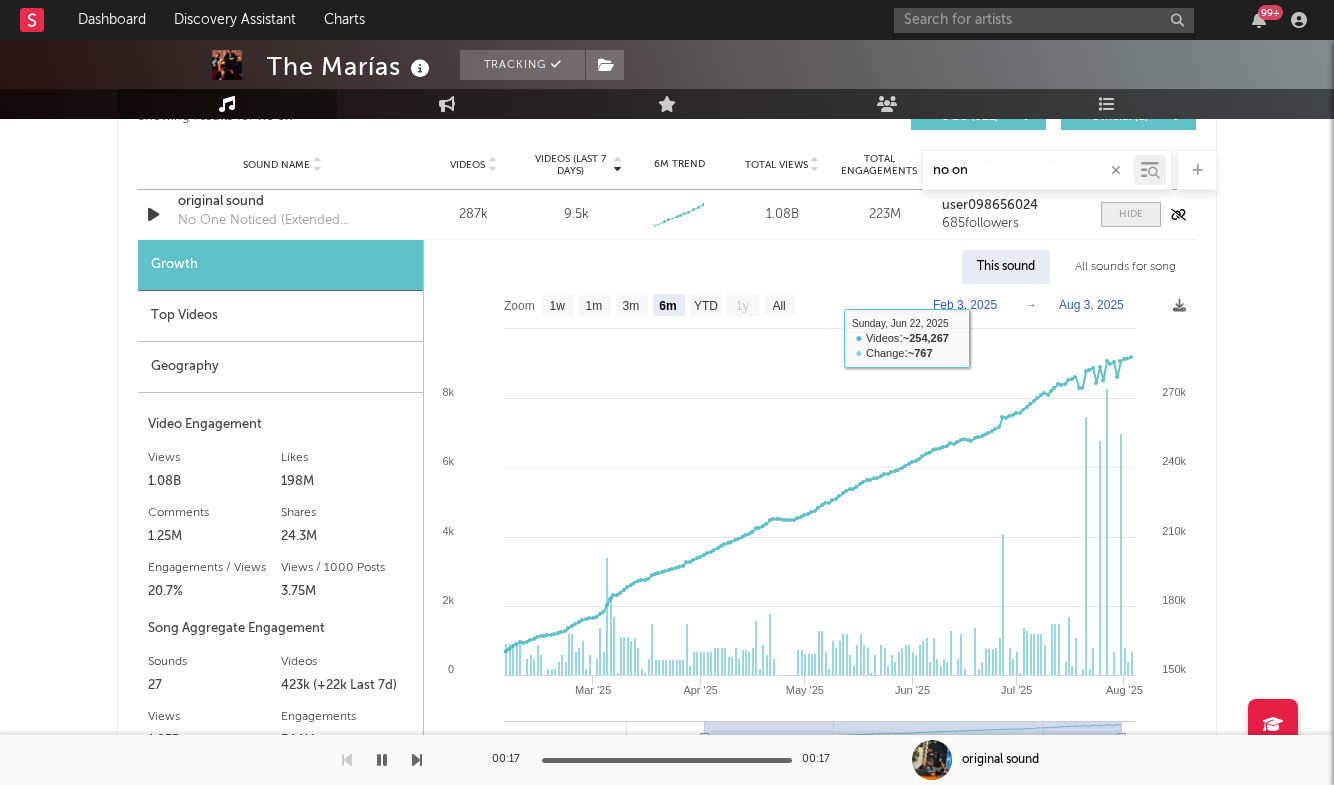 click at bounding box center (1131, 214) 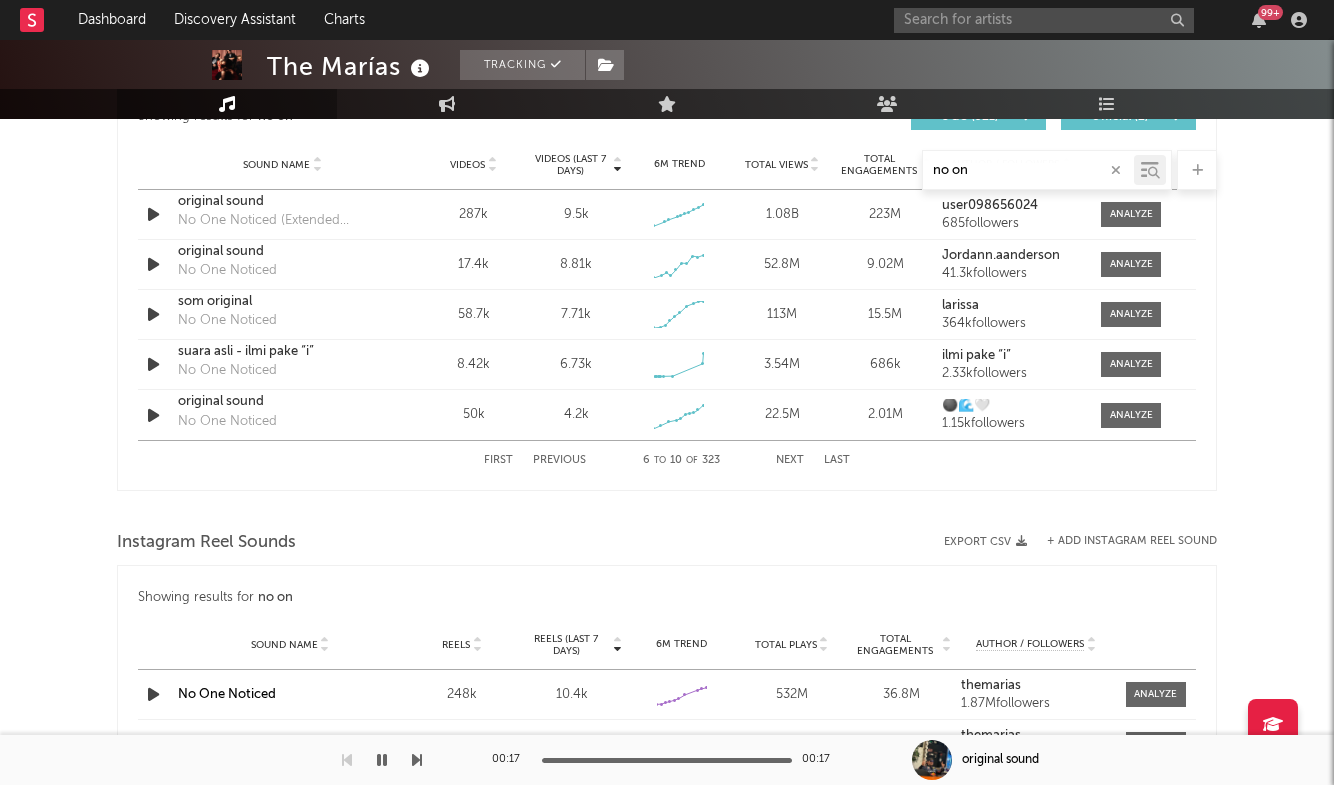 click on "Previous" at bounding box center [559, 460] 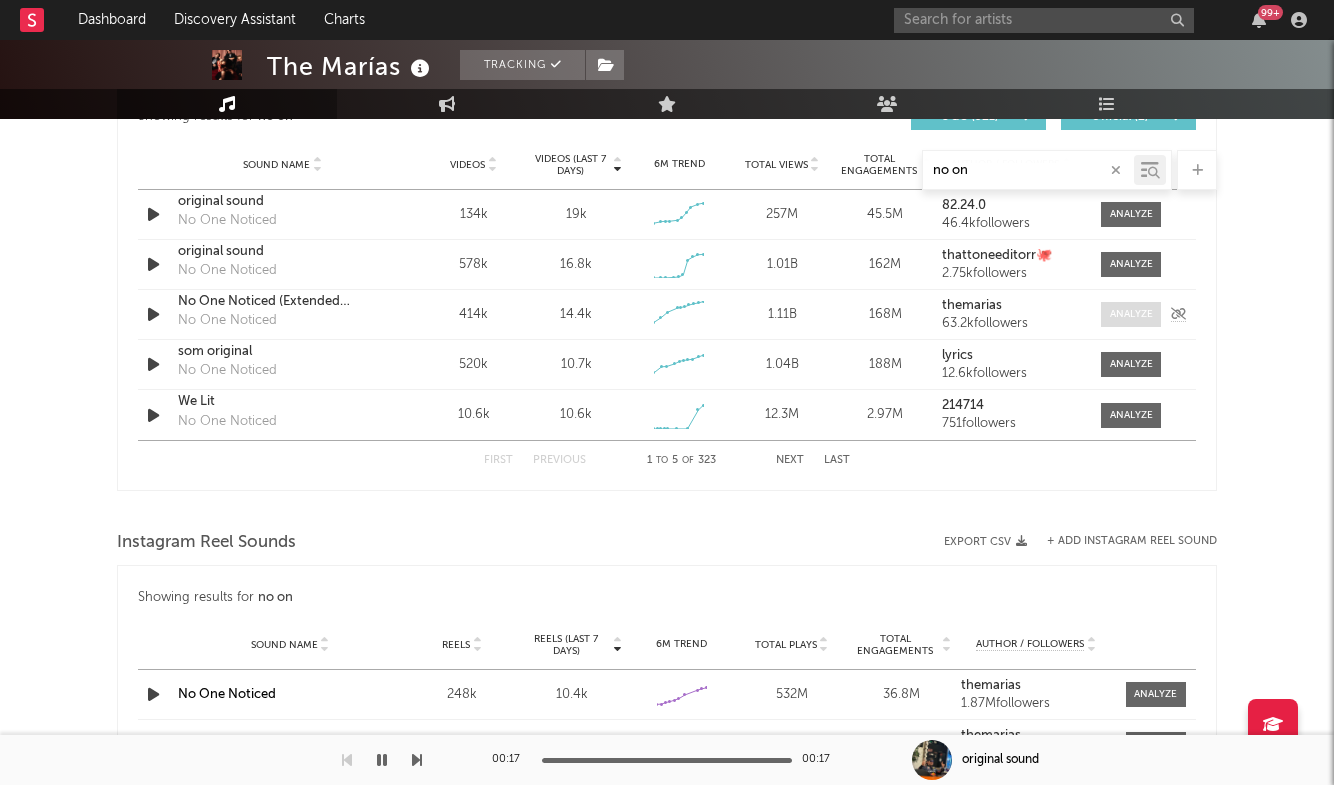 click at bounding box center [1131, 314] 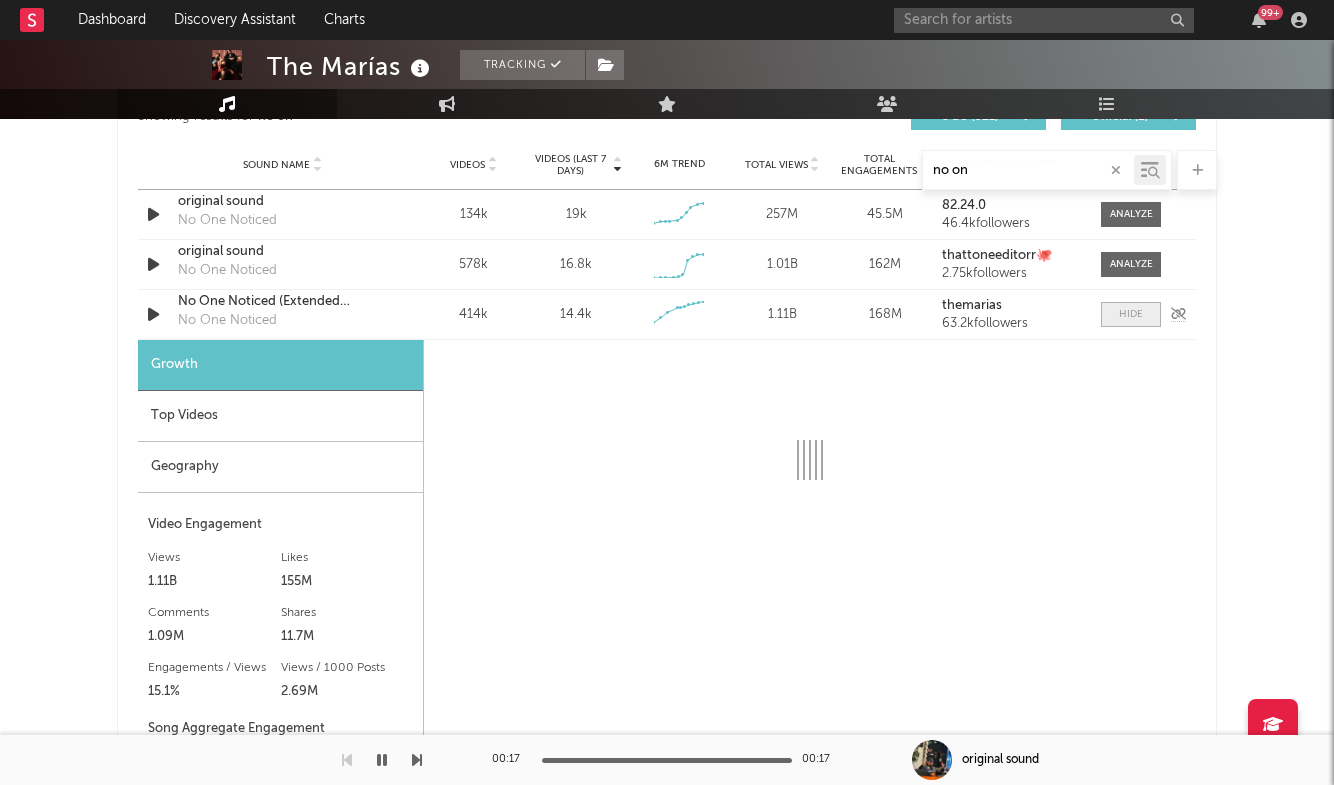 select on "6m" 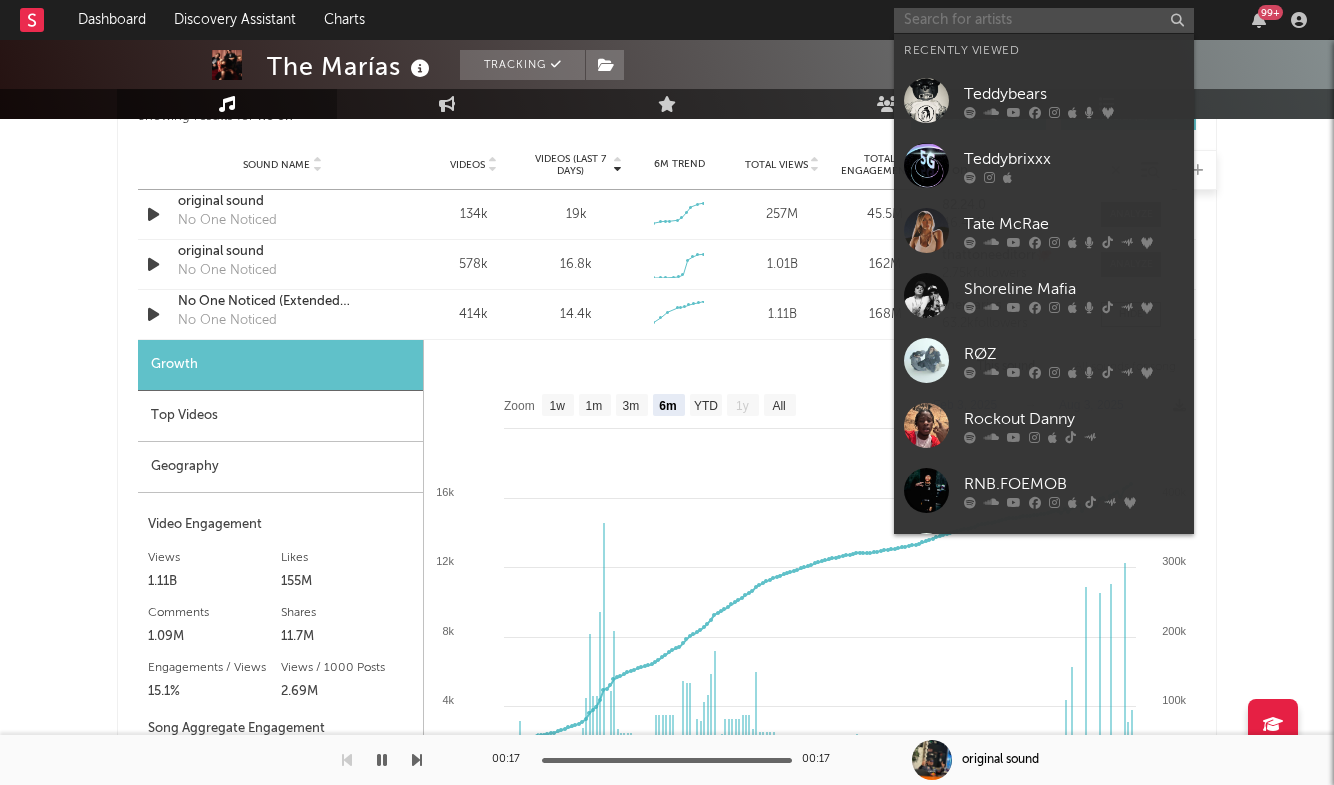 click at bounding box center [1044, 20] 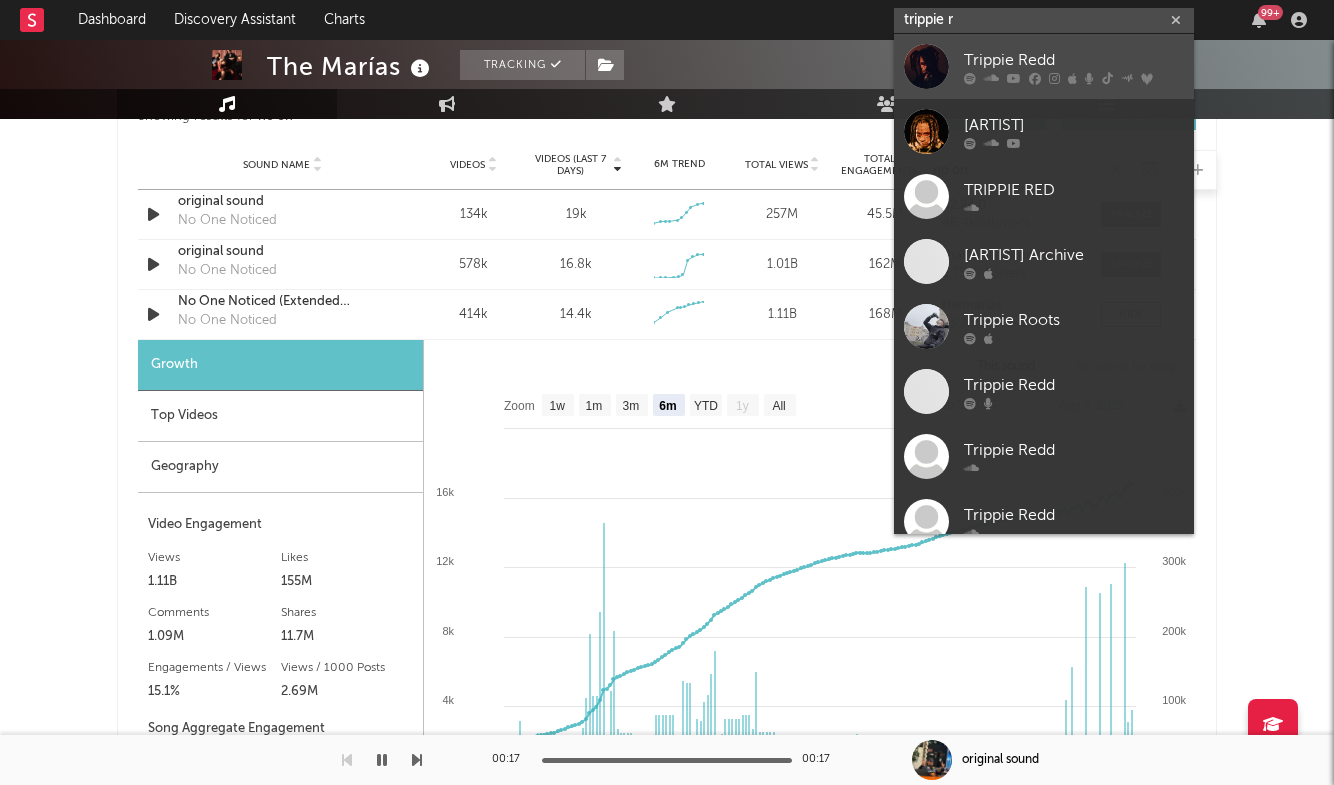 type on "trippie r" 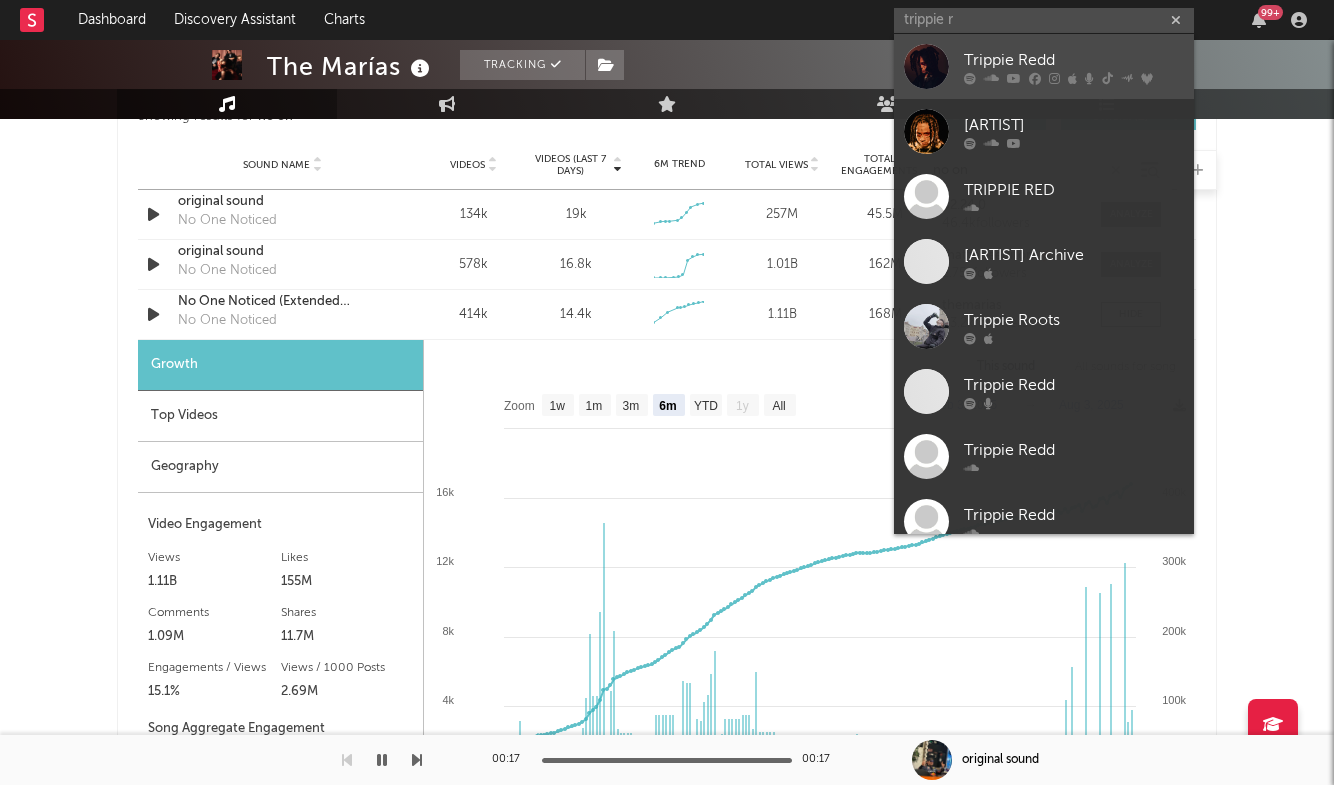 click on "Trippie Redd" at bounding box center [1074, 60] 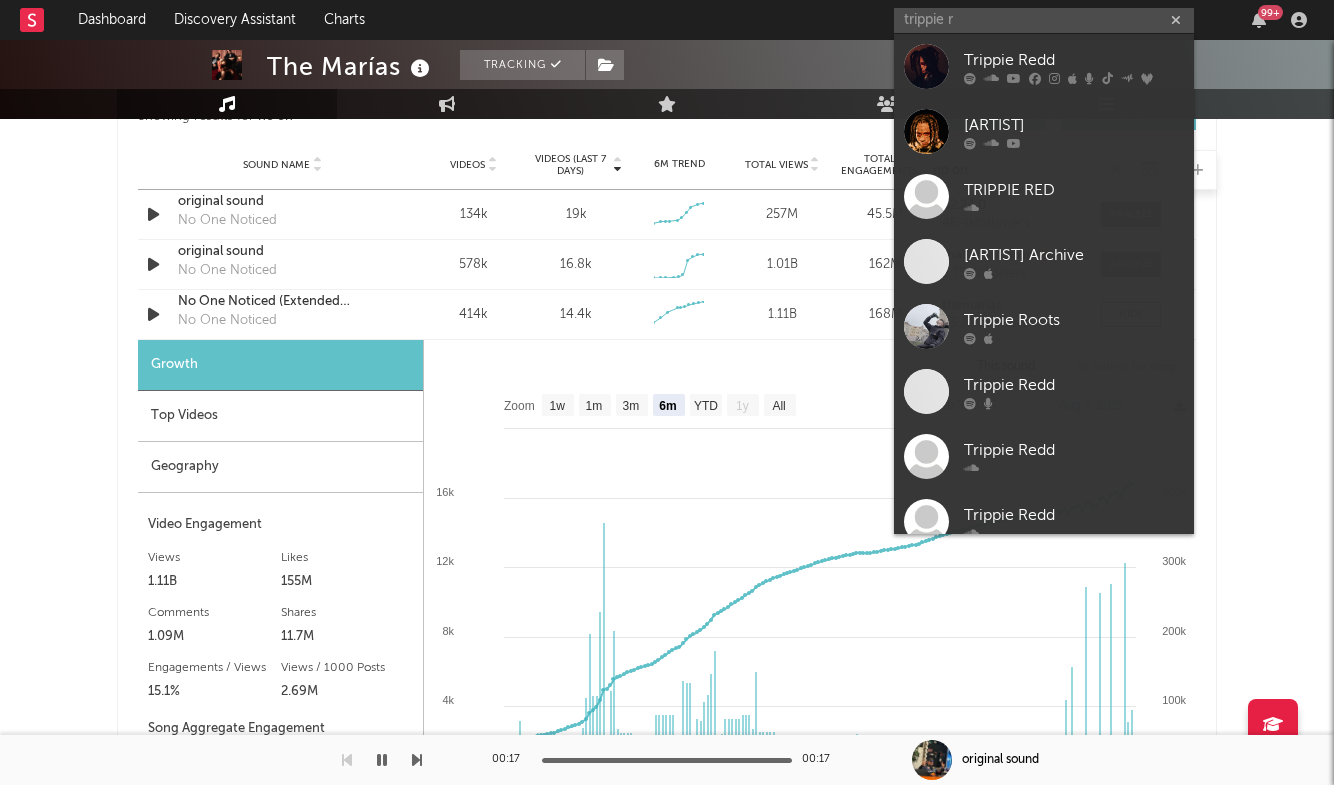 type 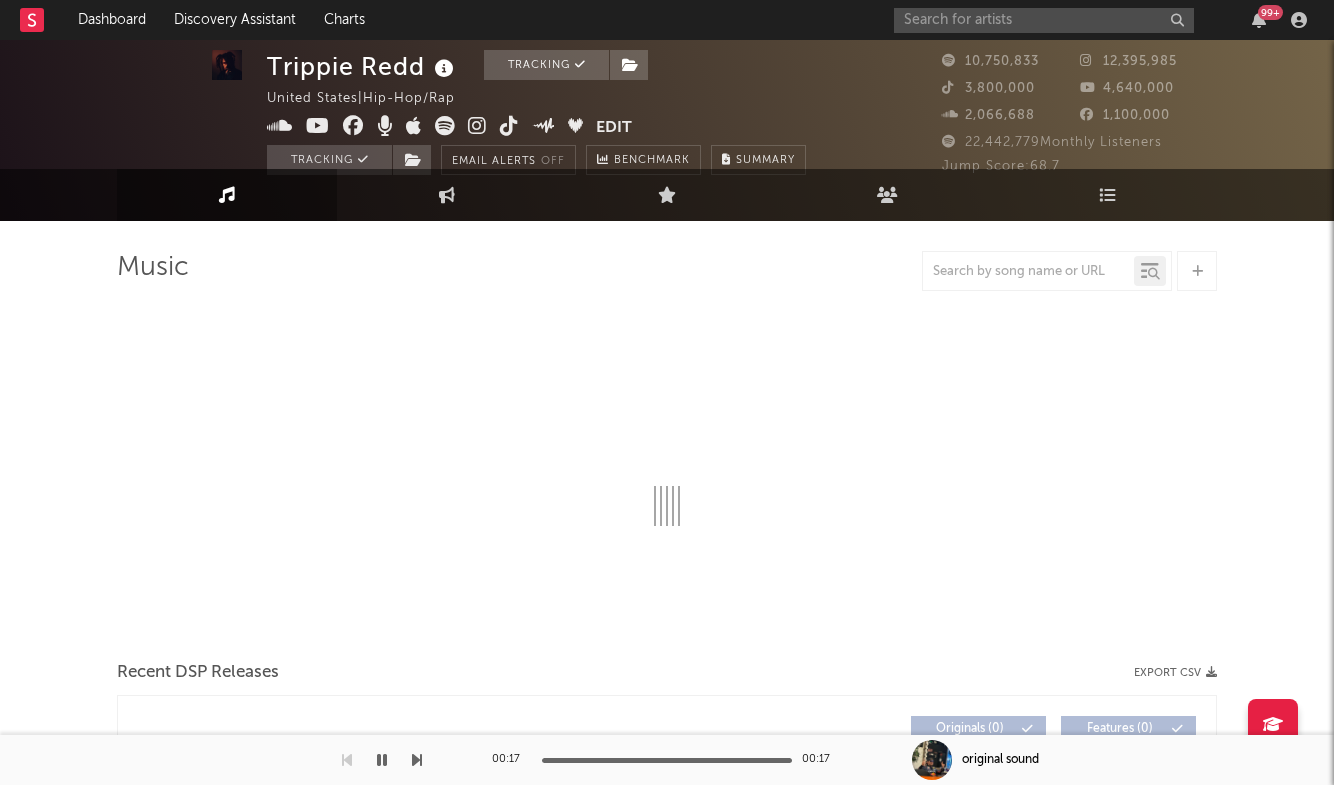 scroll, scrollTop: 24, scrollLeft: 0, axis: vertical 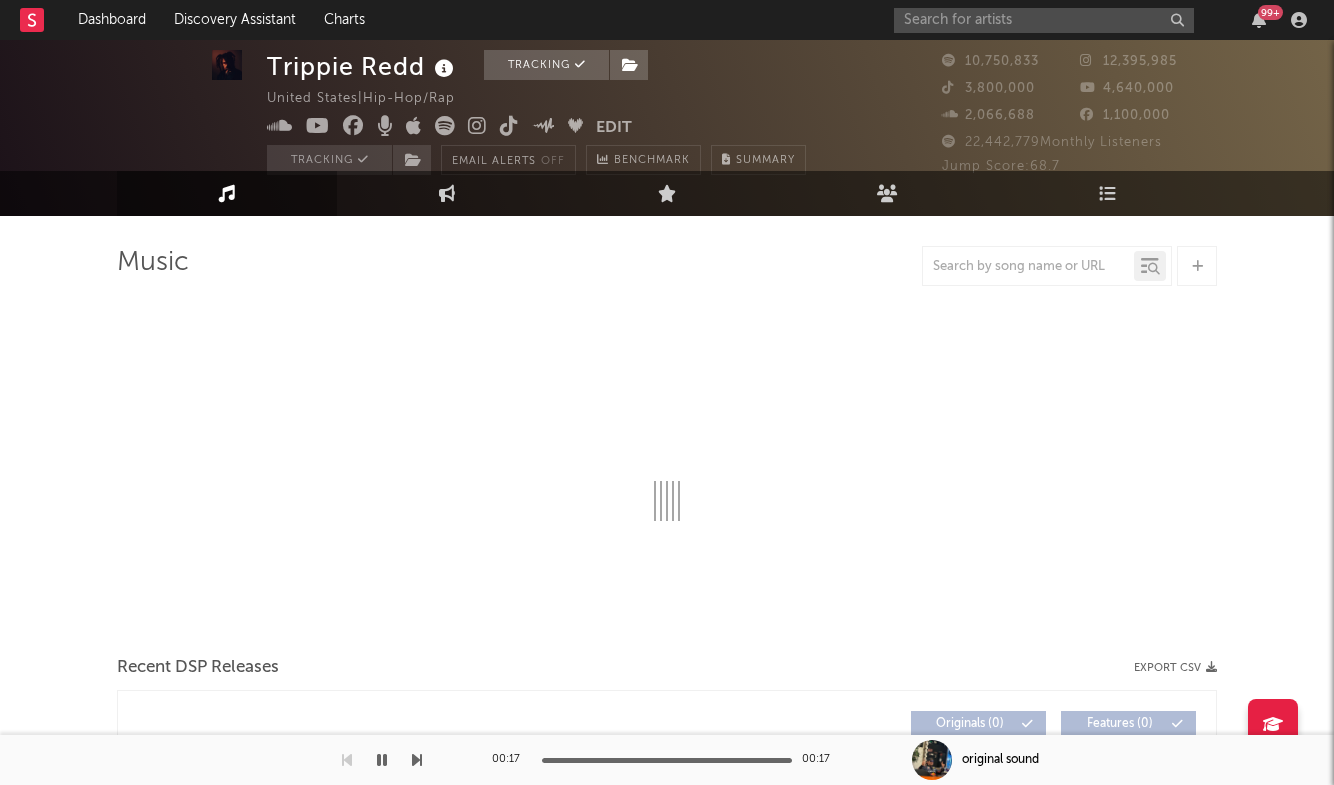 select on "6m" 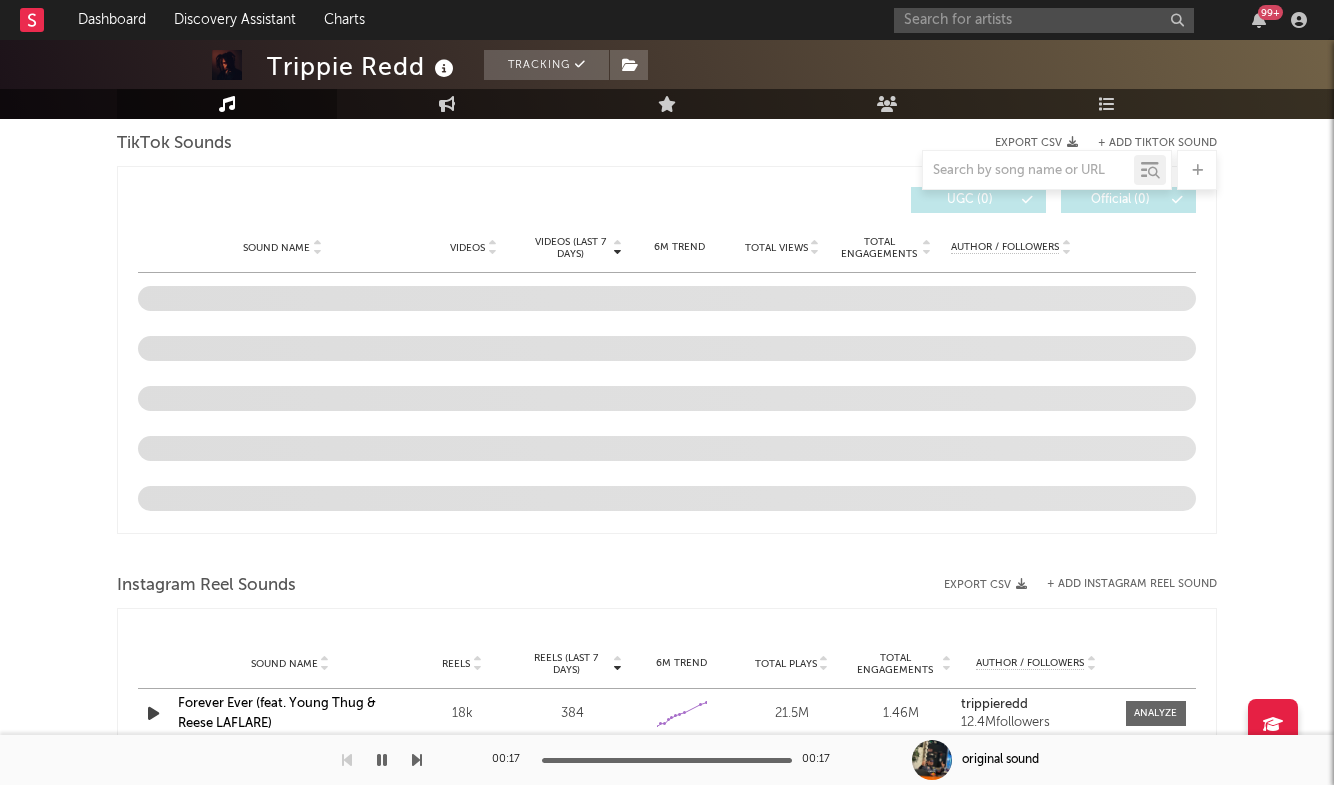 scroll, scrollTop: 1333, scrollLeft: 0, axis: vertical 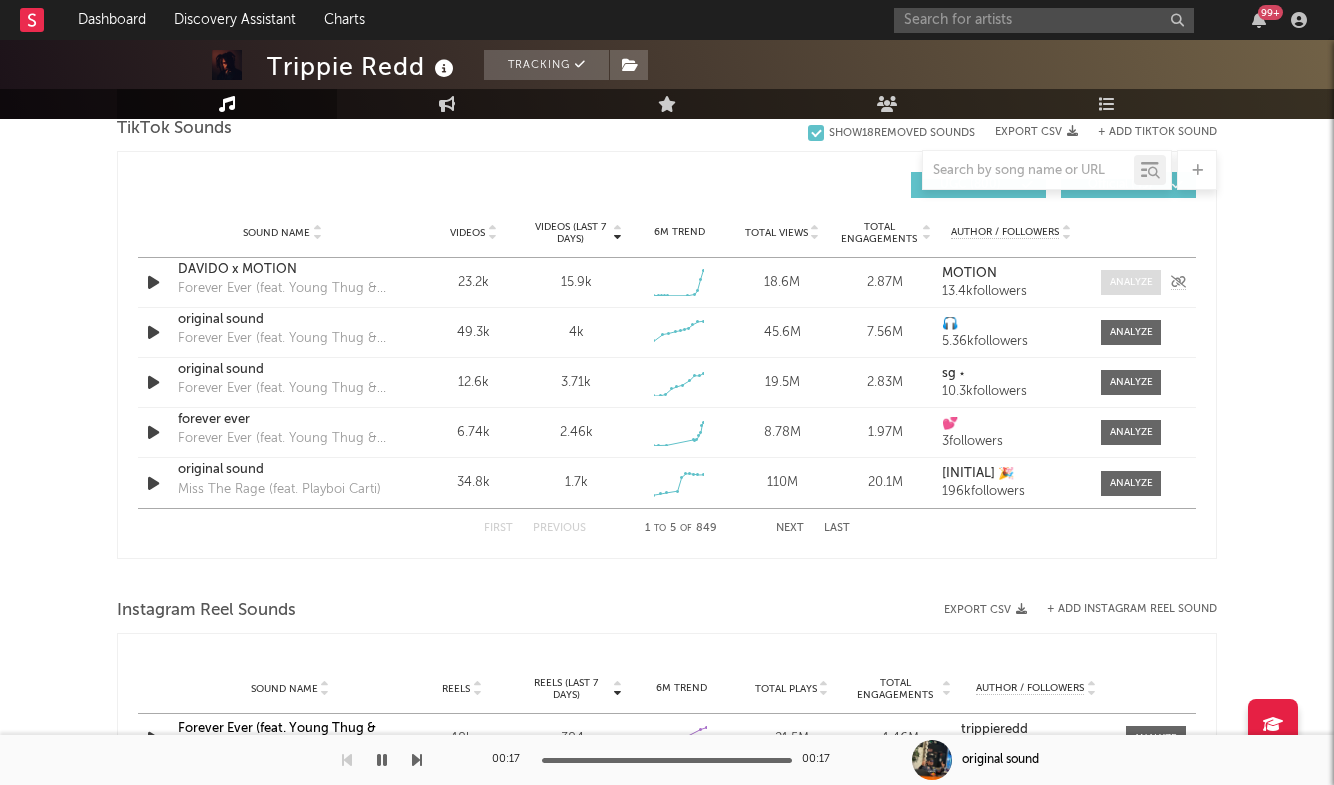 click at bounding box center [1131, 282] 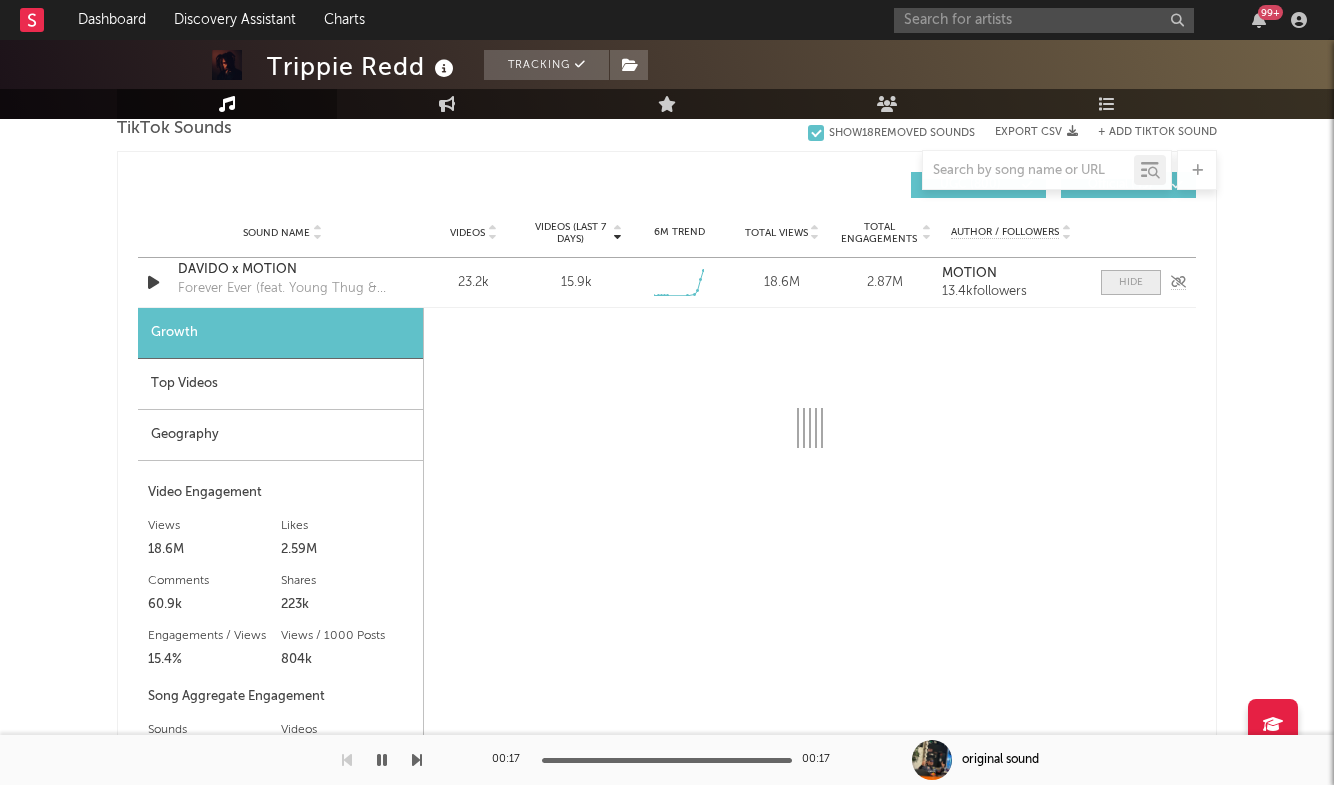 select on "1w" 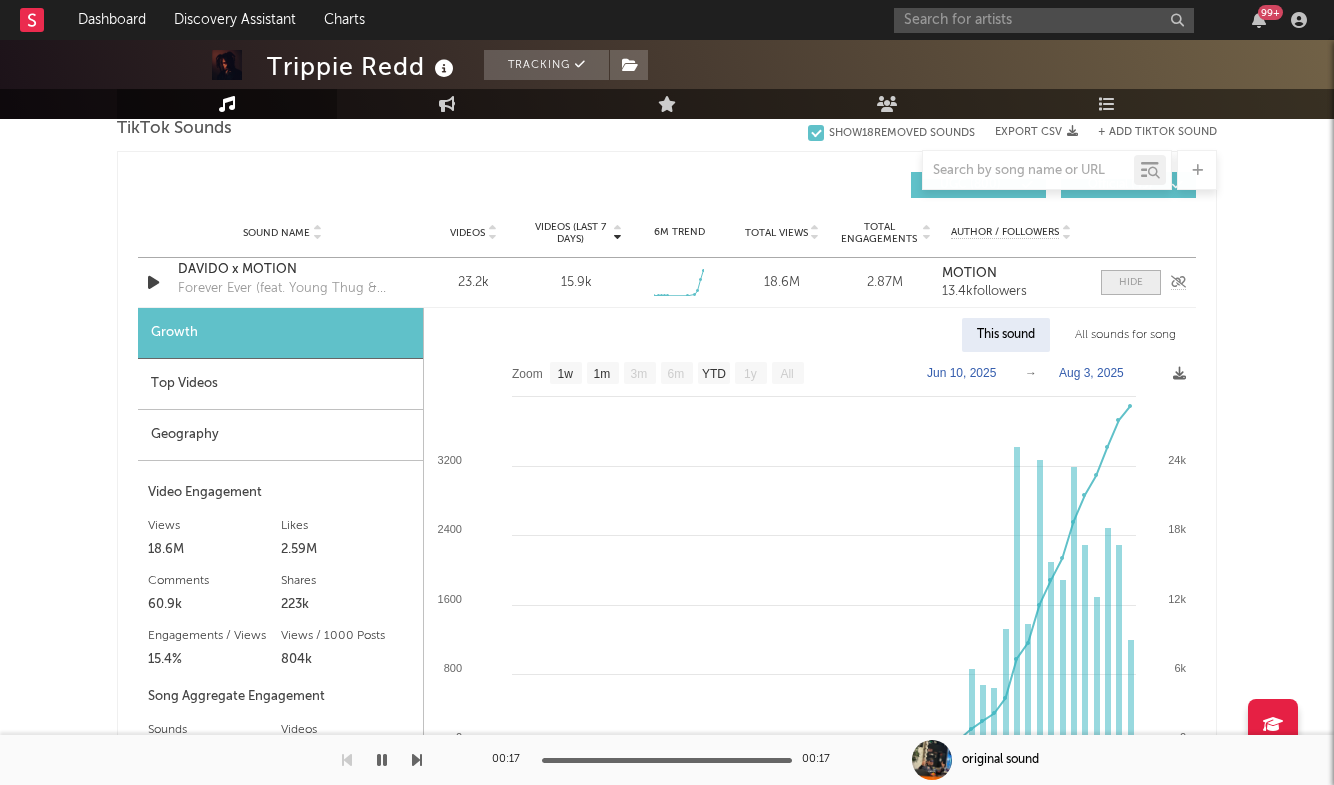 click at bounding box center [1131, 282] 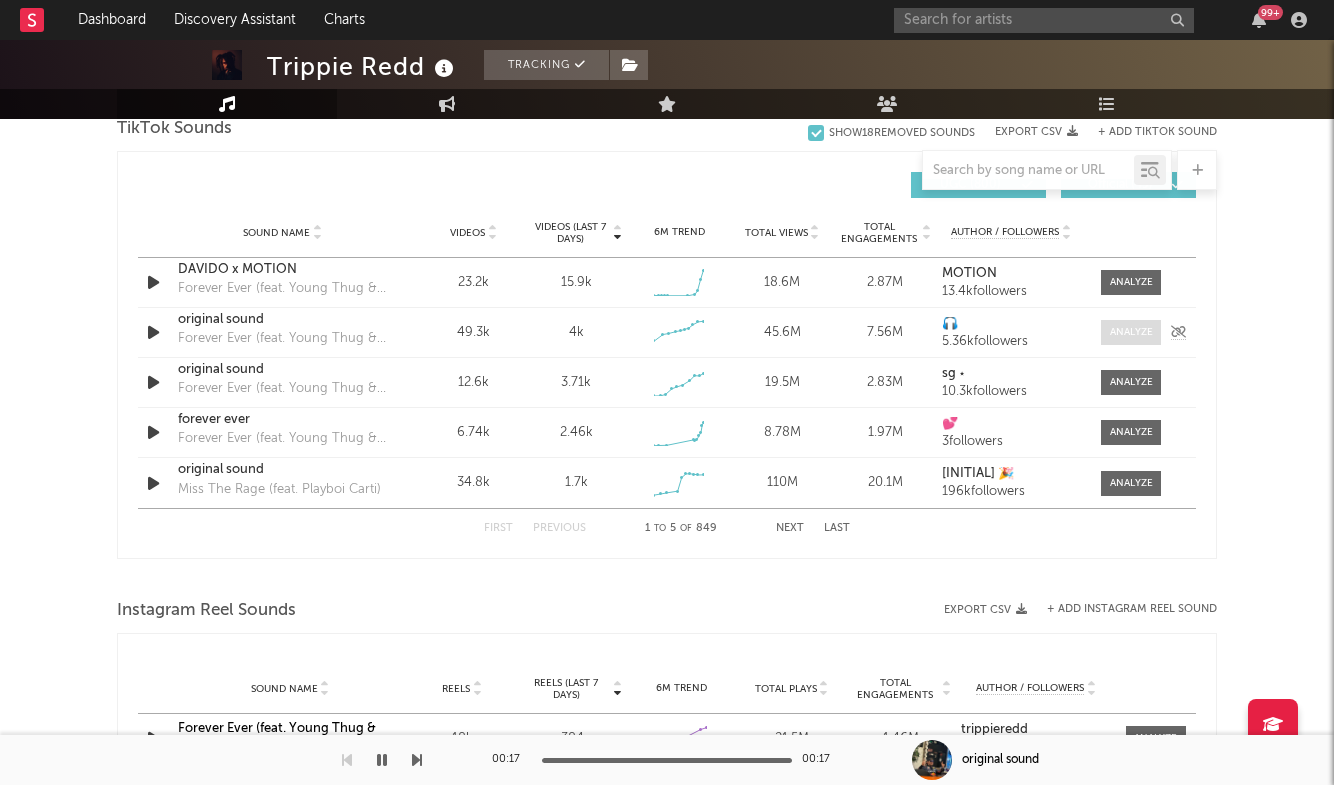 click at bounding box center [1131, 332] 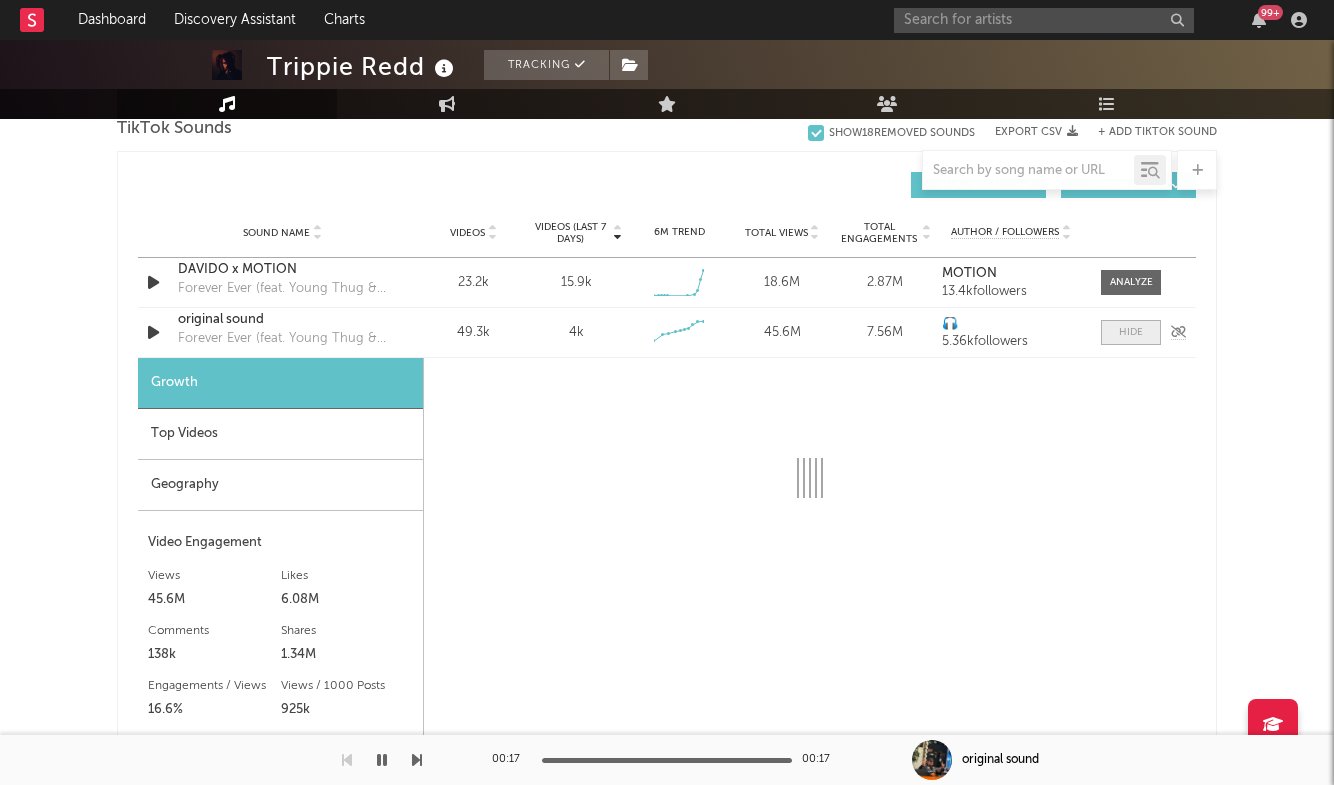 select on "1w" 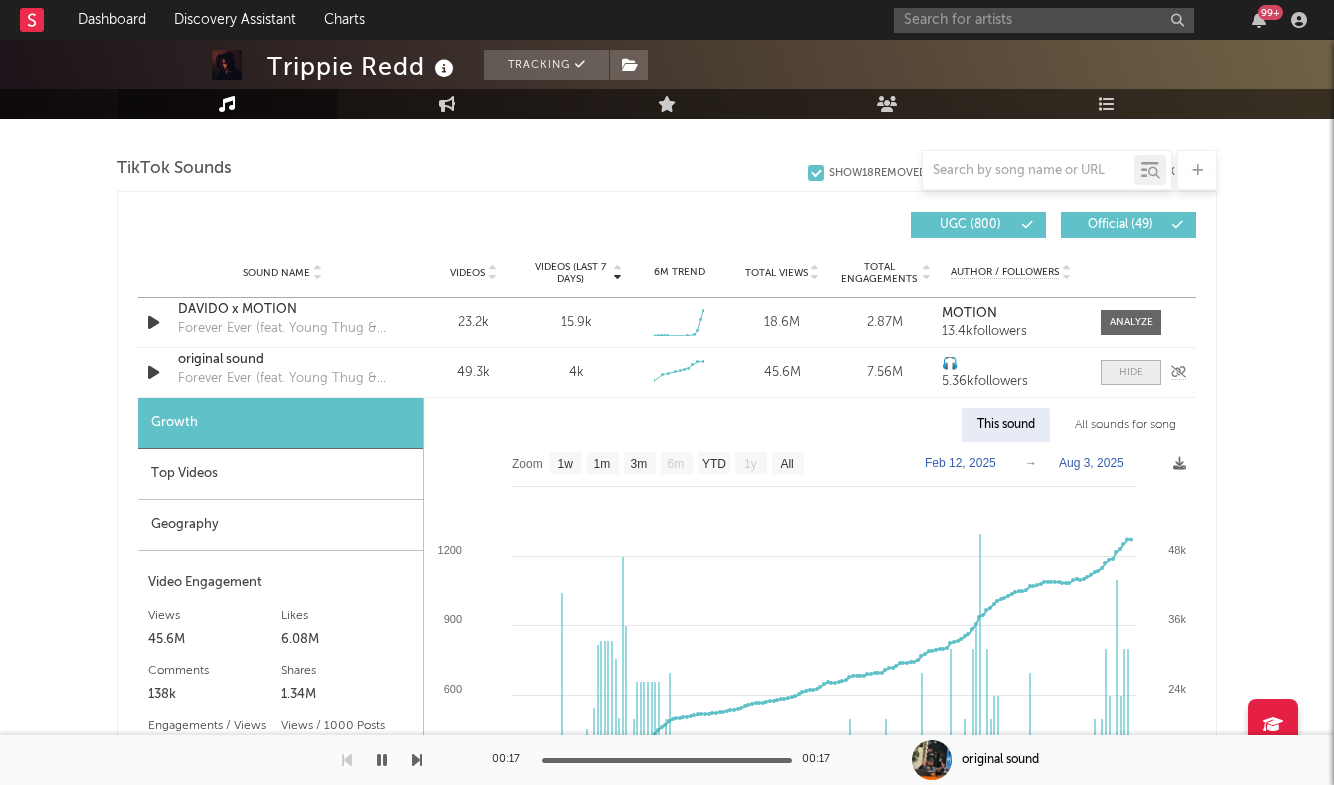 click at bounding box center [1131, 372] 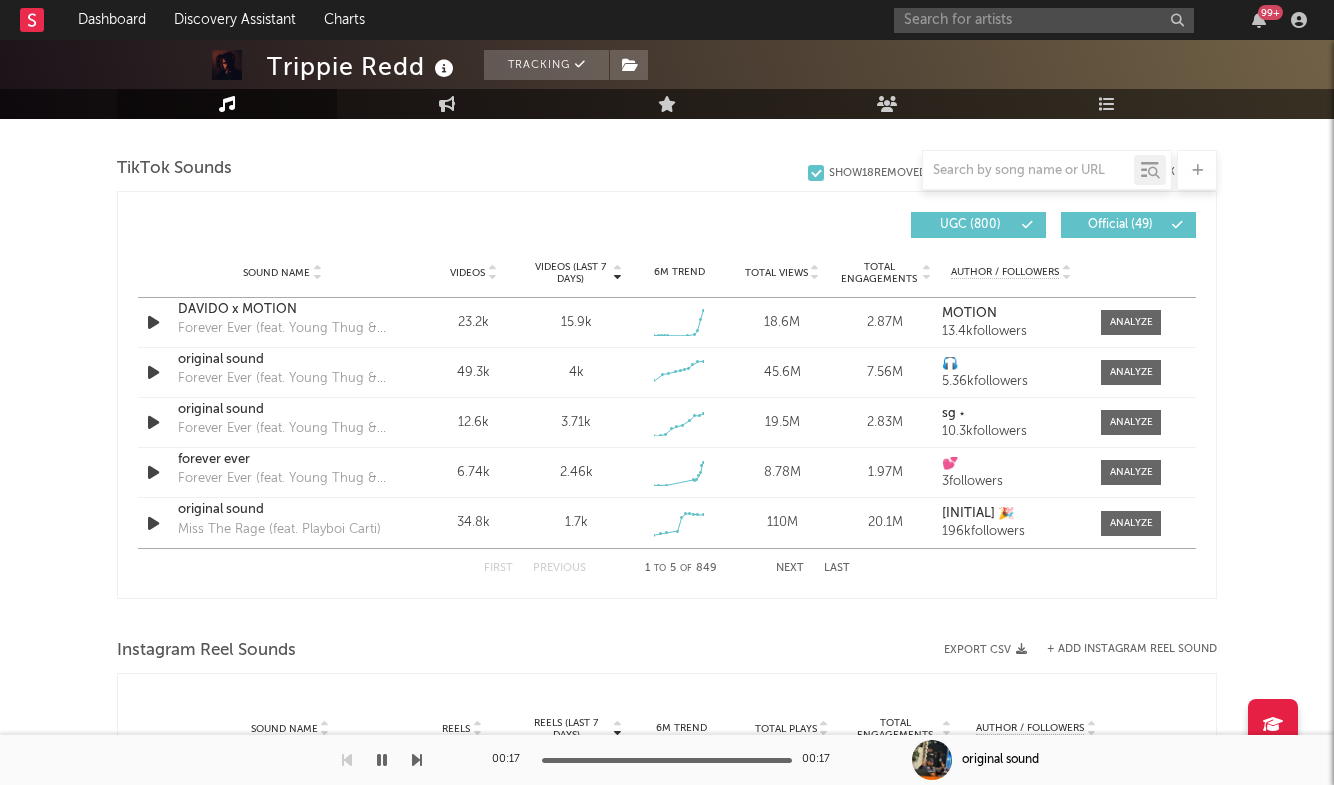 click on "Next" at bounding box center (790, 568) 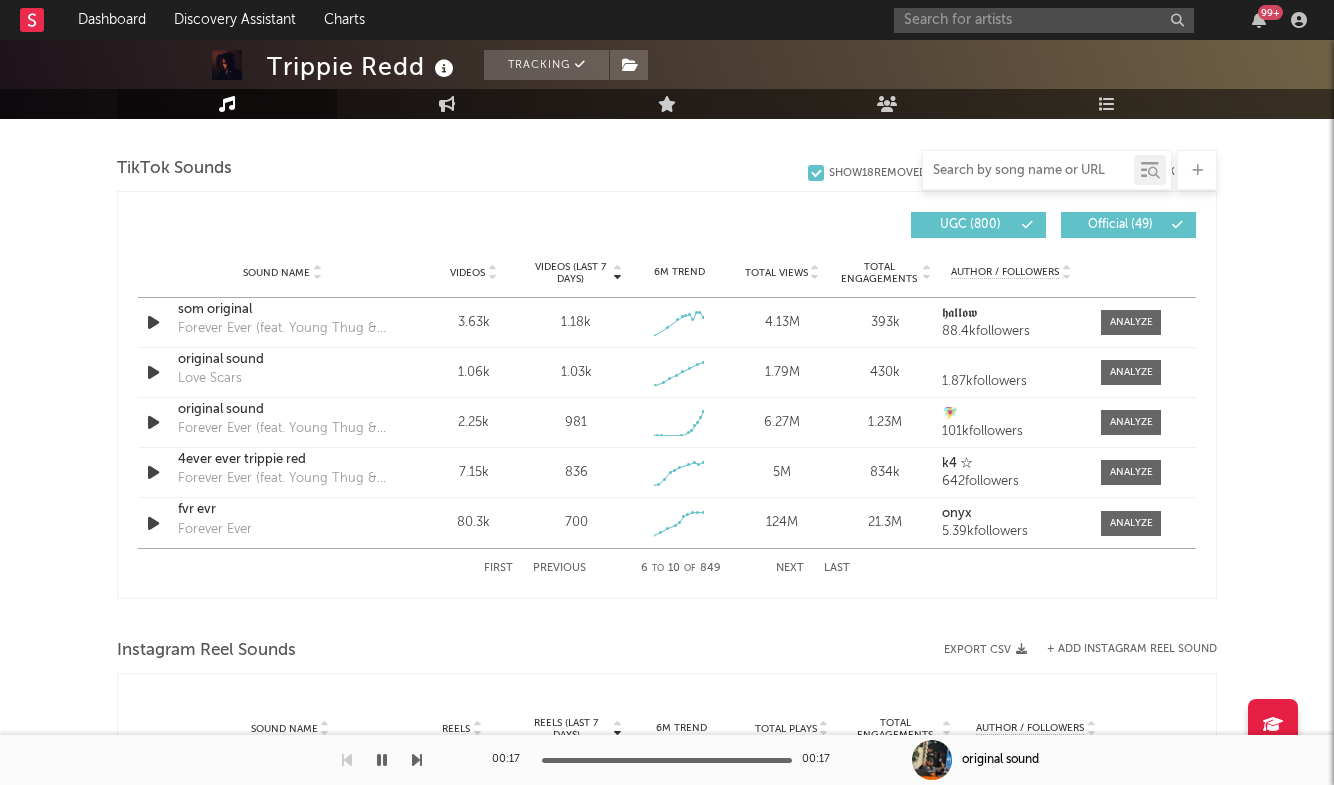 click at bounding box center (1028, 171) 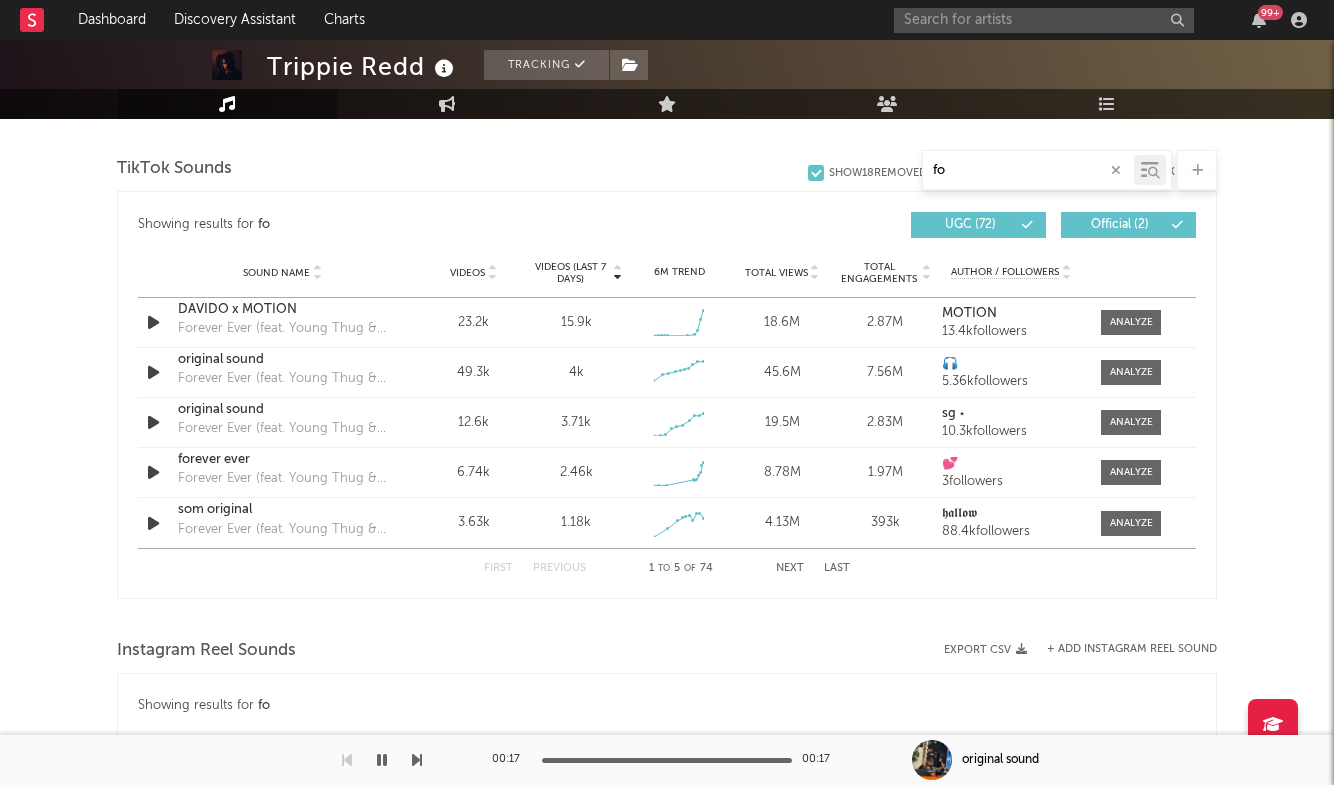 type on "fo" 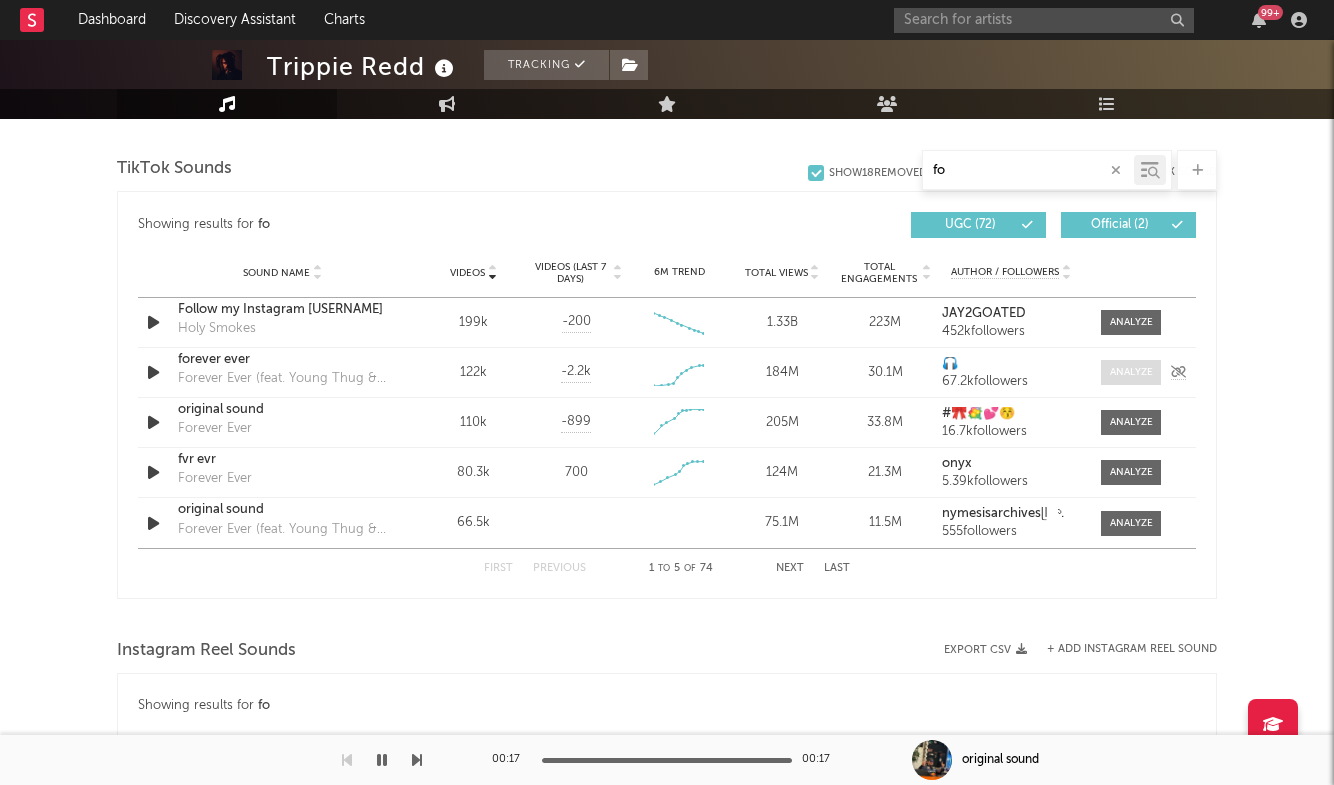 click at bounding box center [1131, 372] 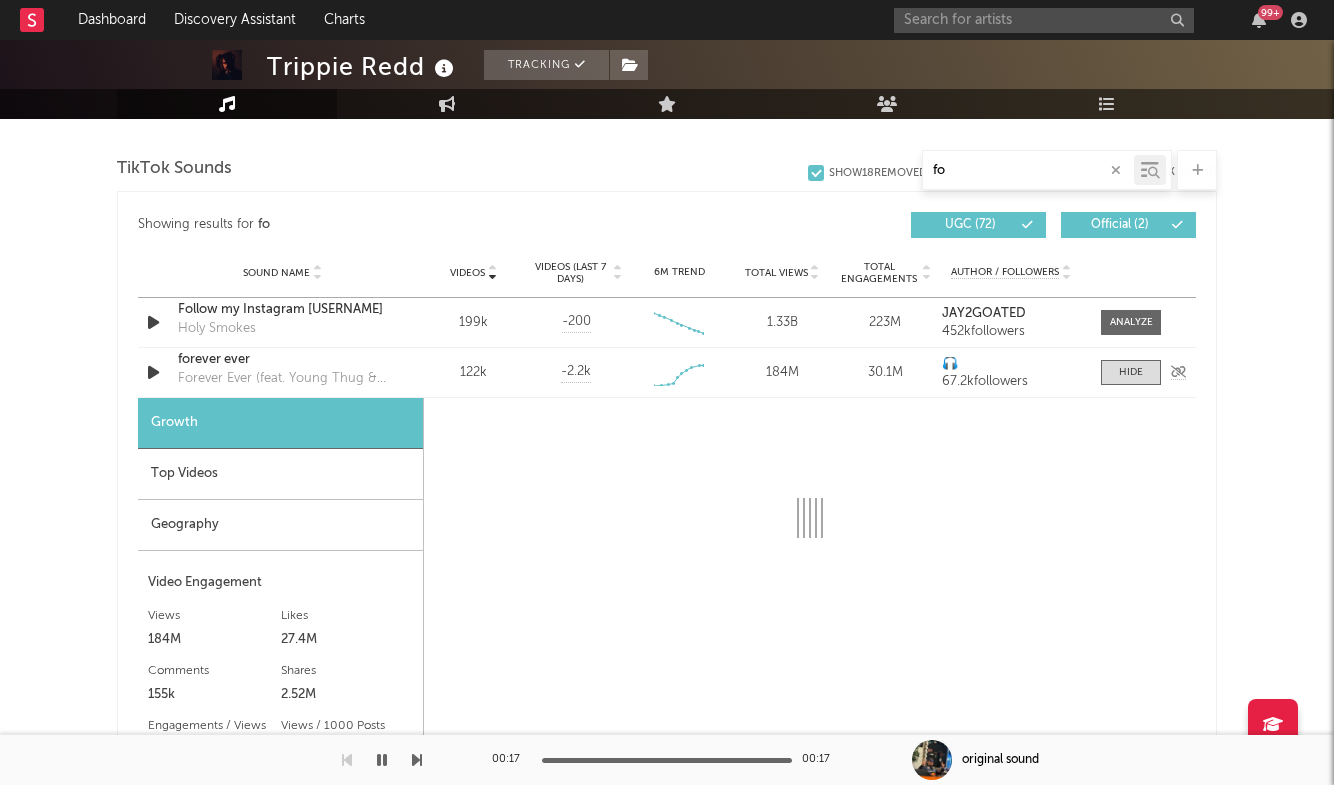 select on "1w" 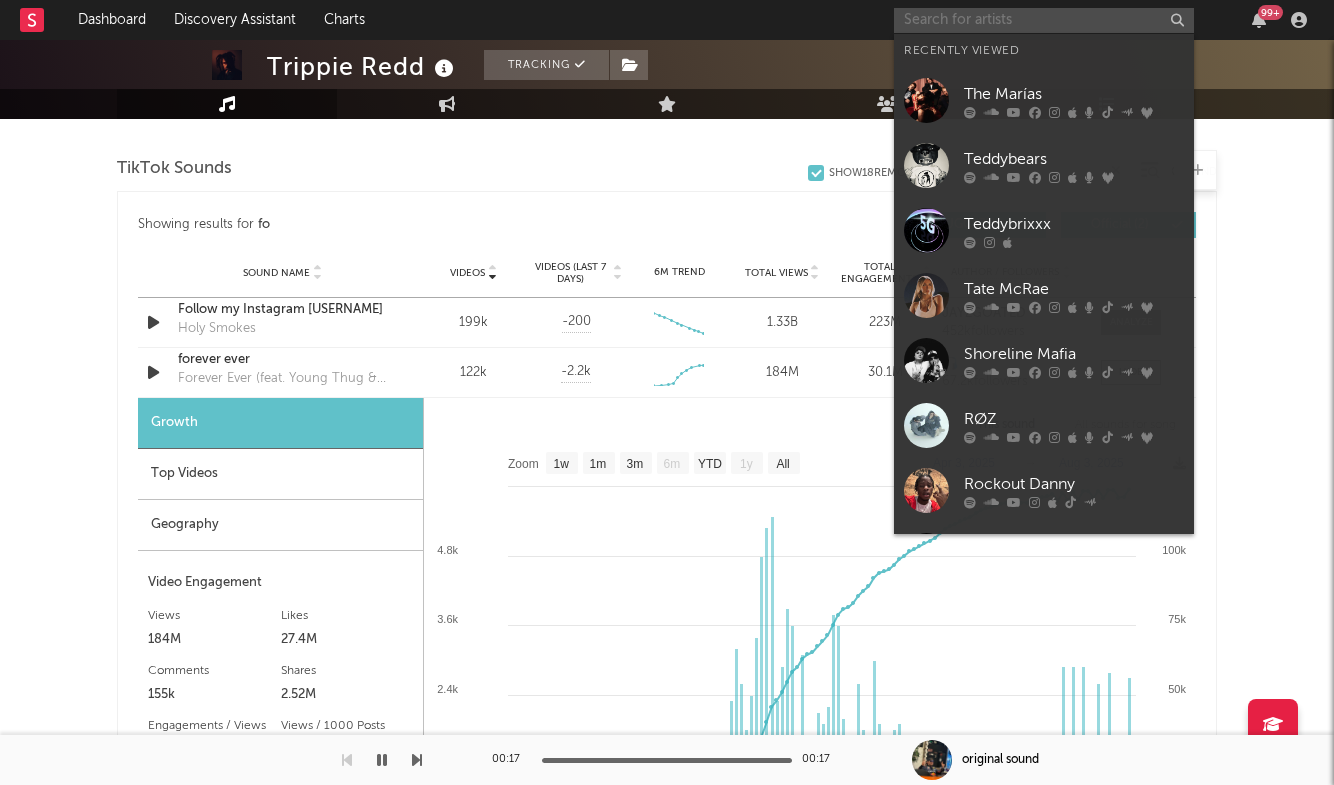 click at bounding box center [1044, 20] 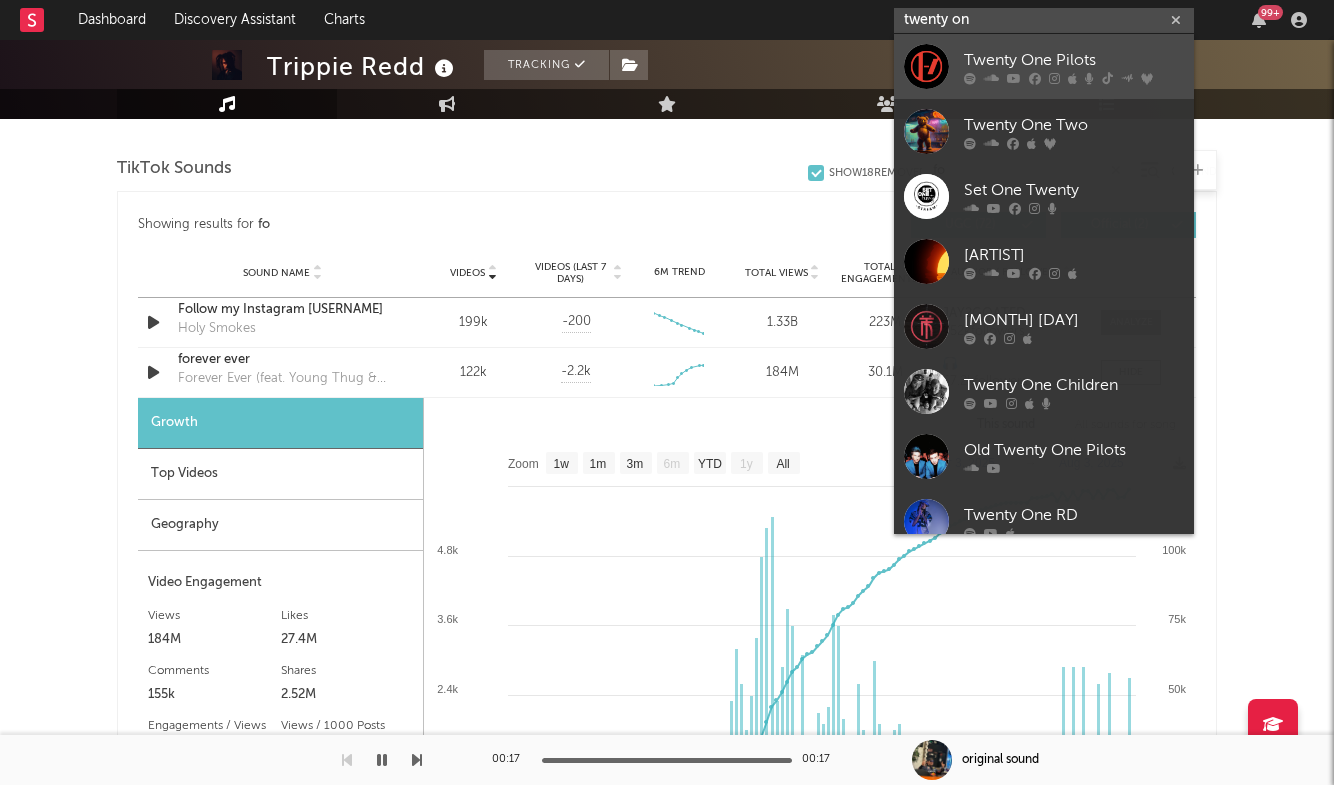 type on "twenty on" 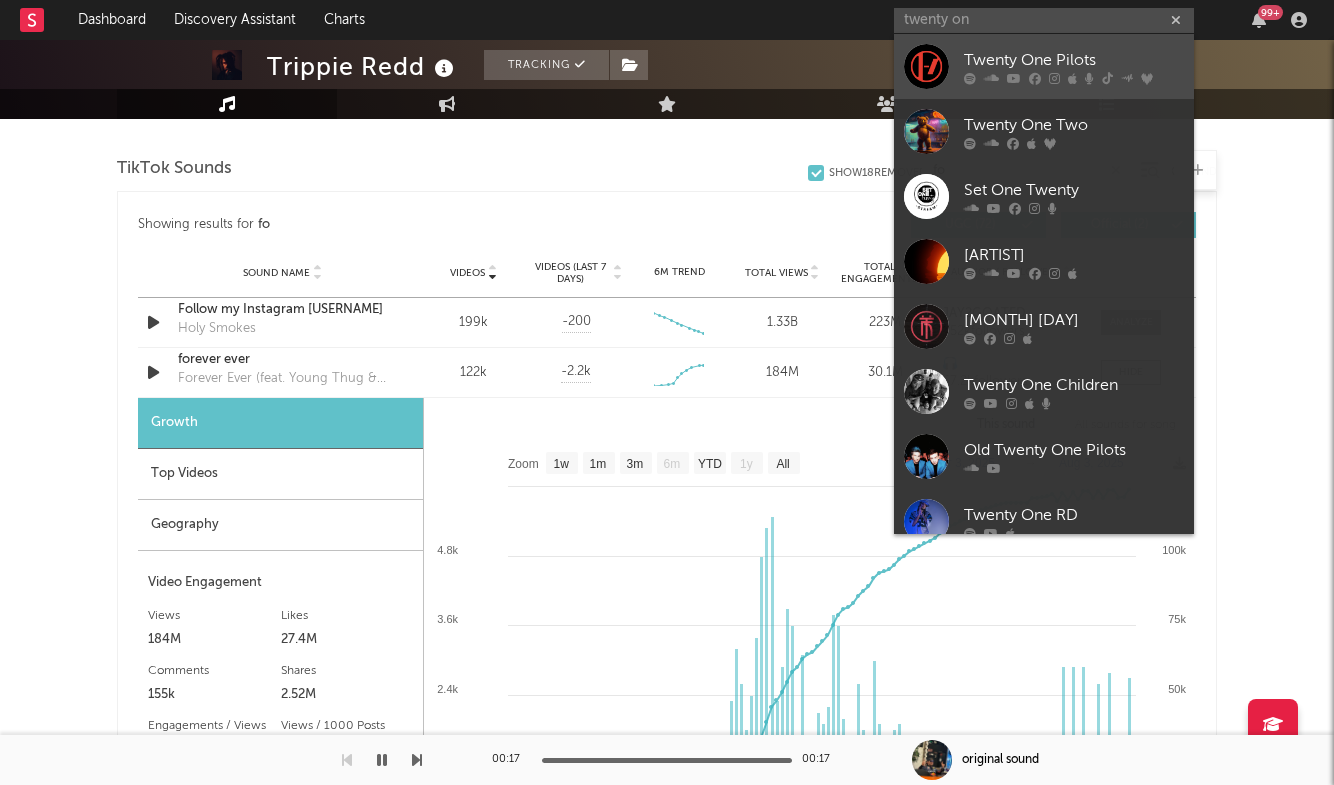 click on "Twenty One Pilots" at bounding box center [1074, 60] 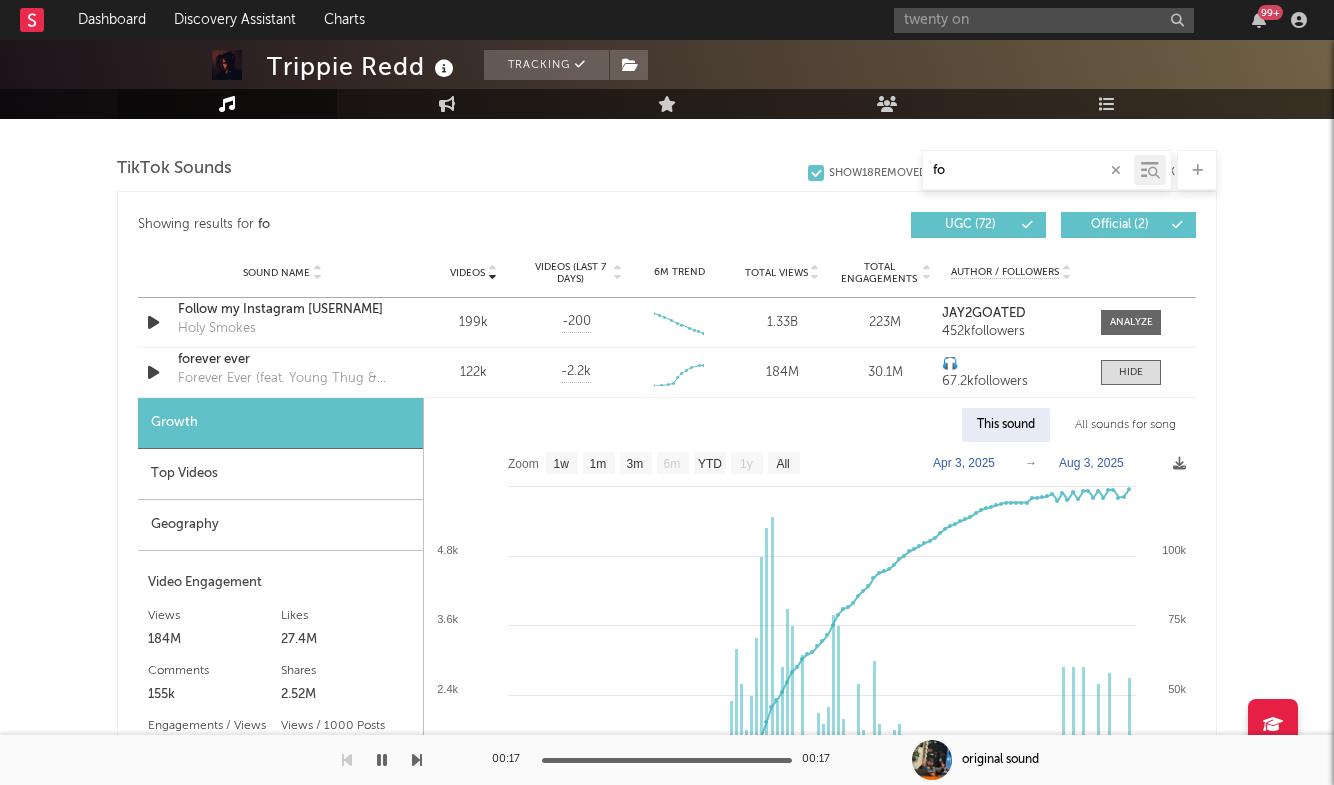 type 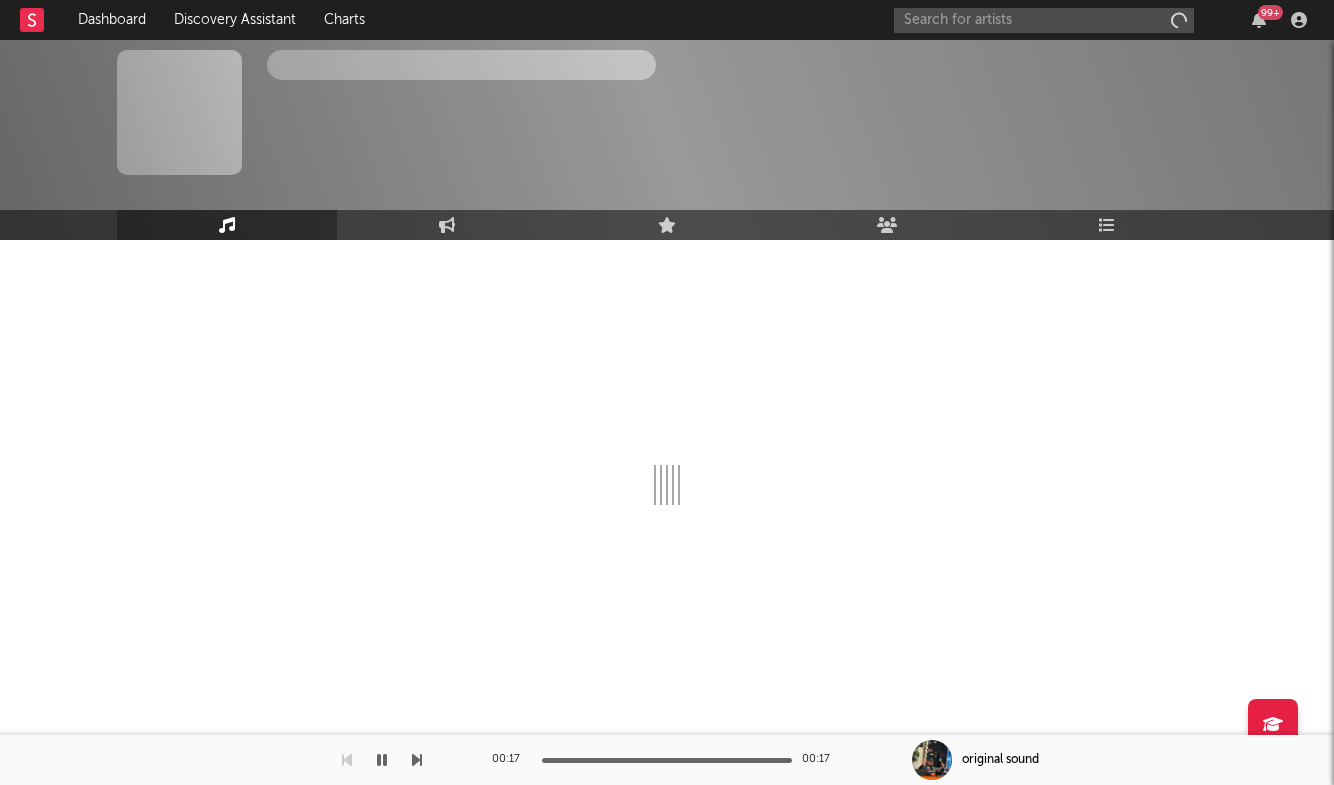 scroll, scrollTop: 0, scrollLeft: 0, axis: both 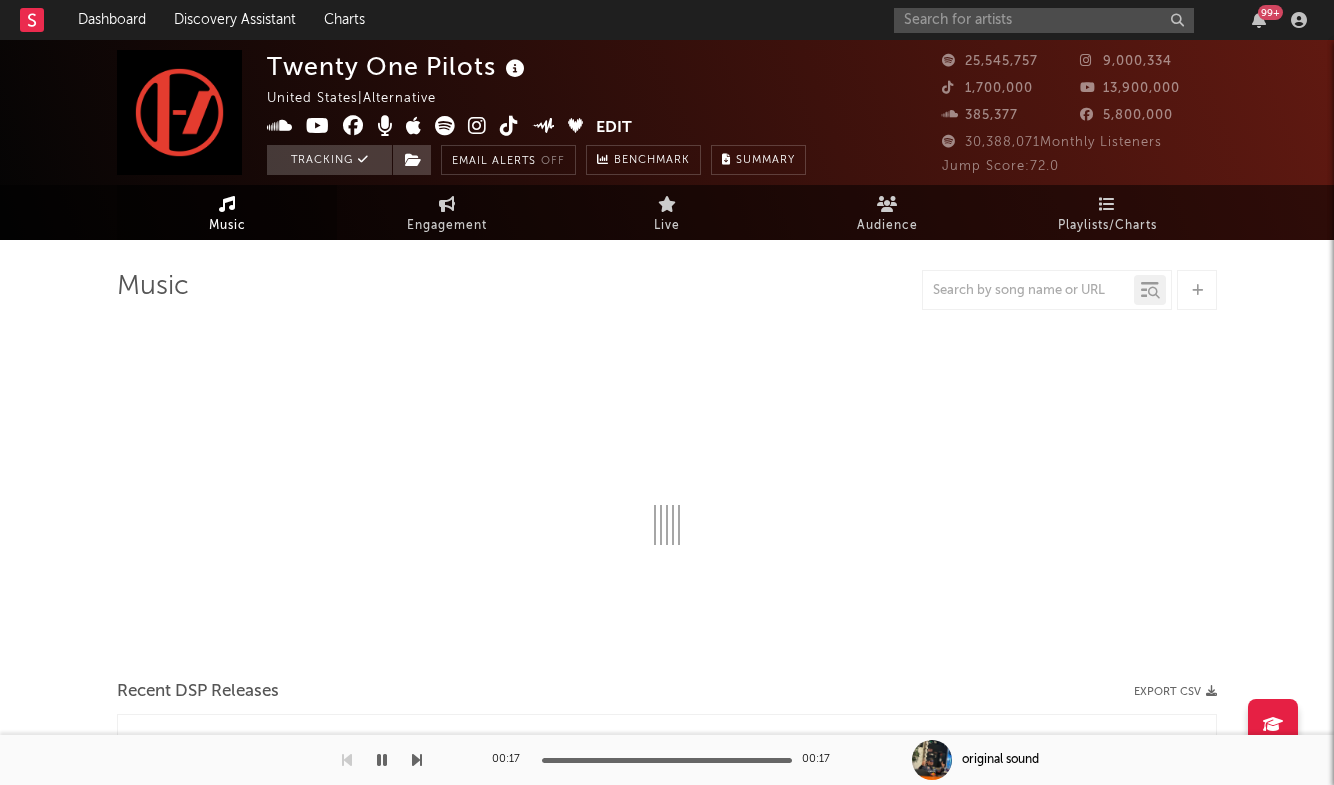 select on "6m" 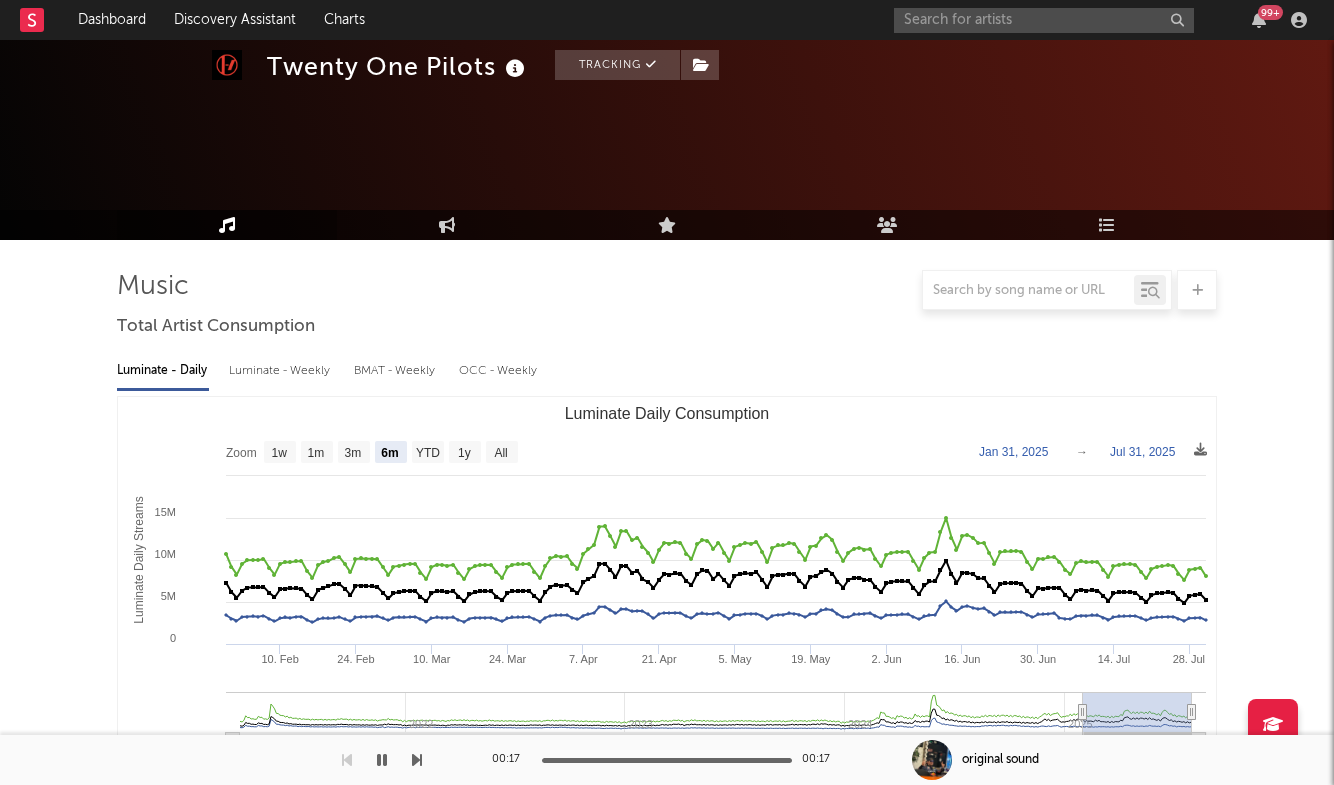 select on "6m" 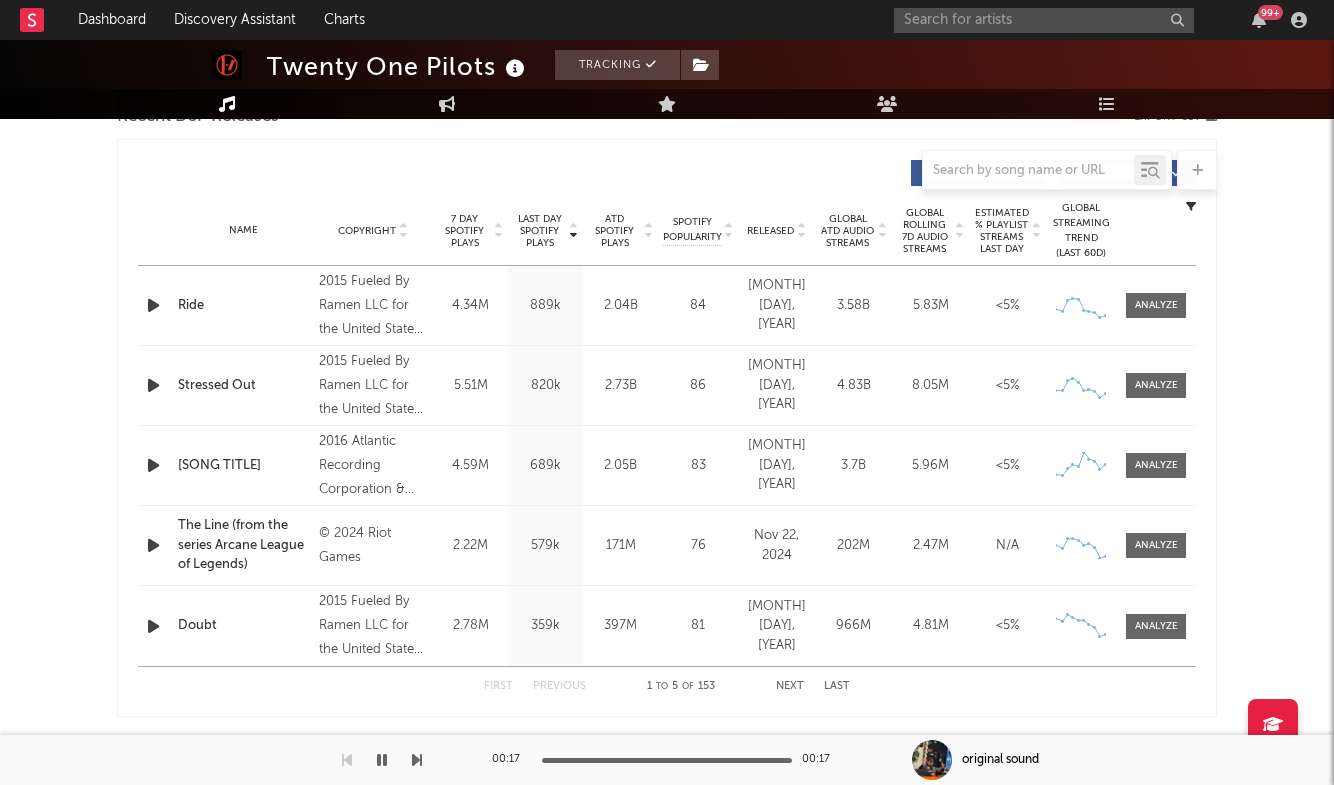 scroll, scrollTop: 740, scrollLeft: 0, axis: vertical 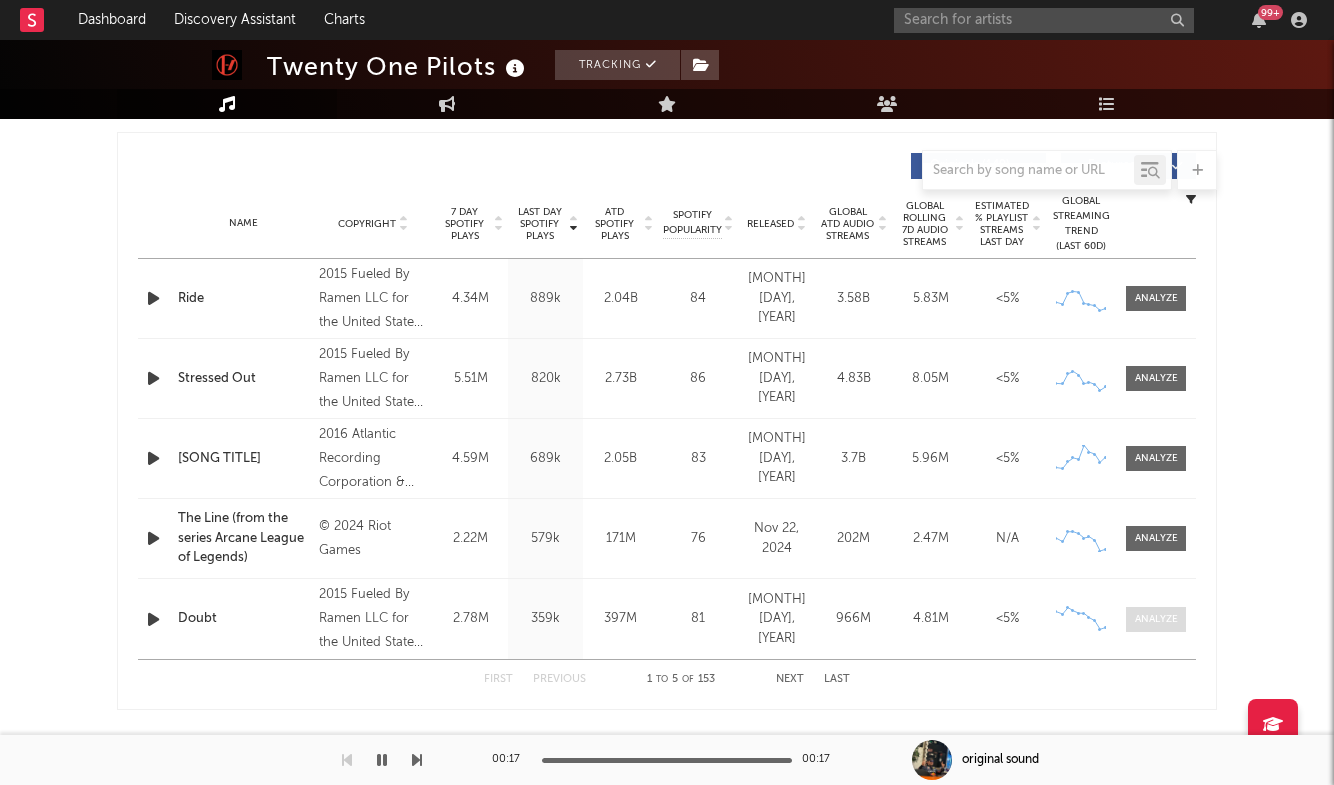 click at bounding box center (1156, 619) 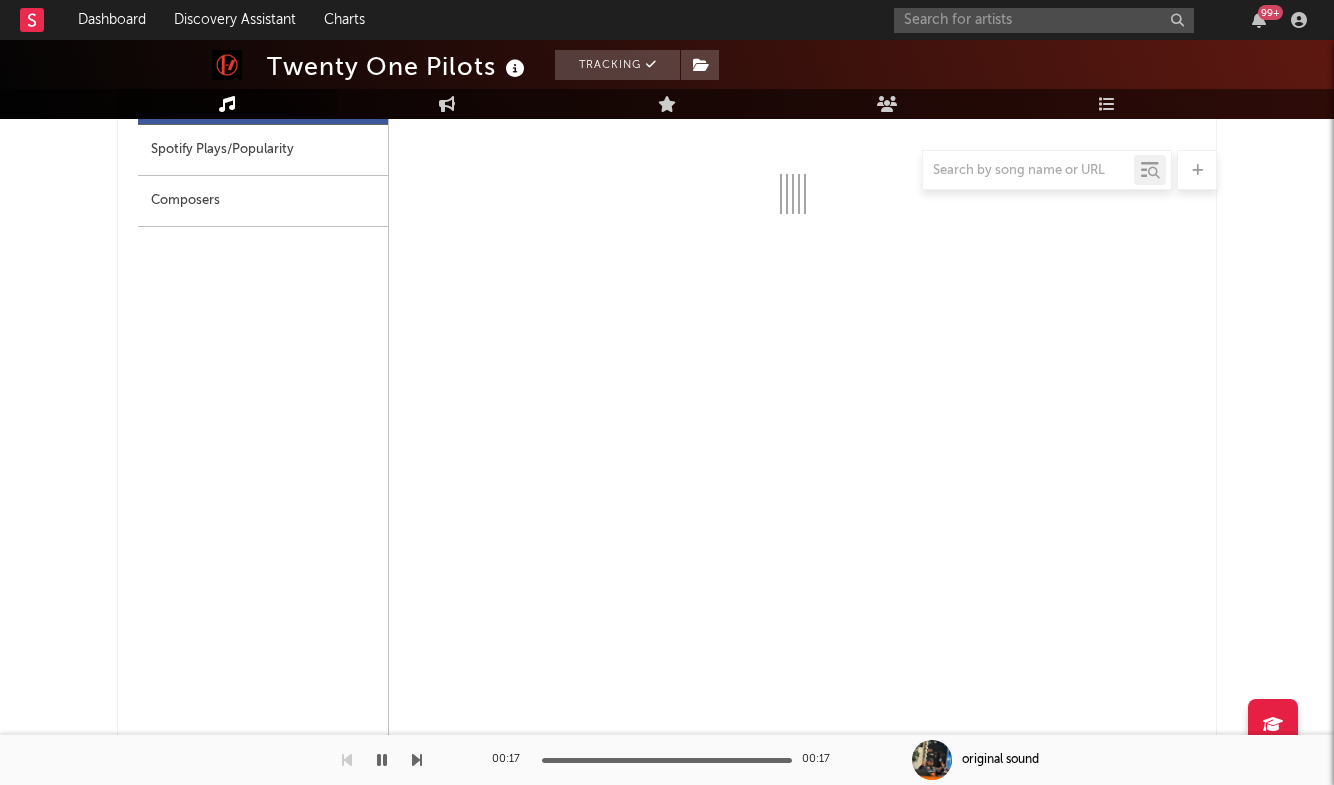scroll, scrollTop: 1326, scrollLeft: 0, axis: vertical 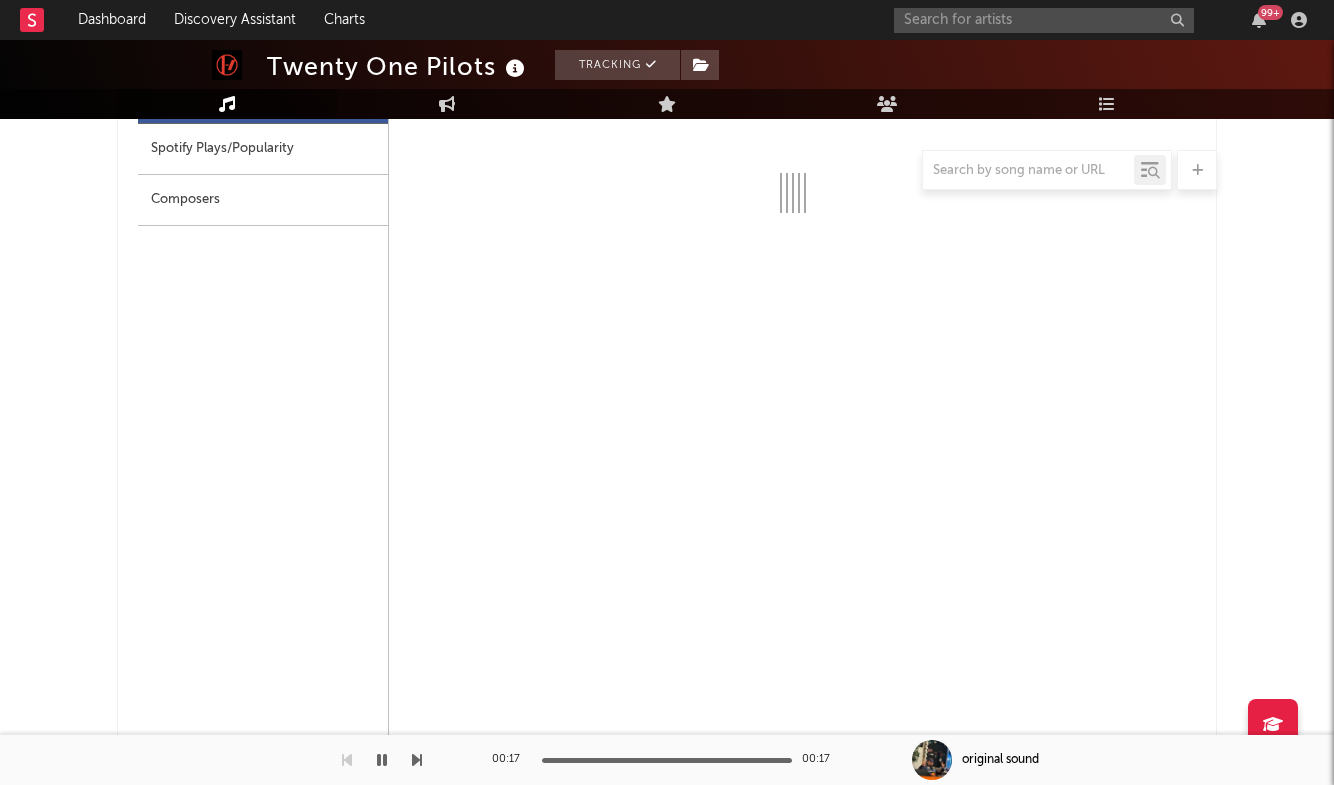 select on "6m" 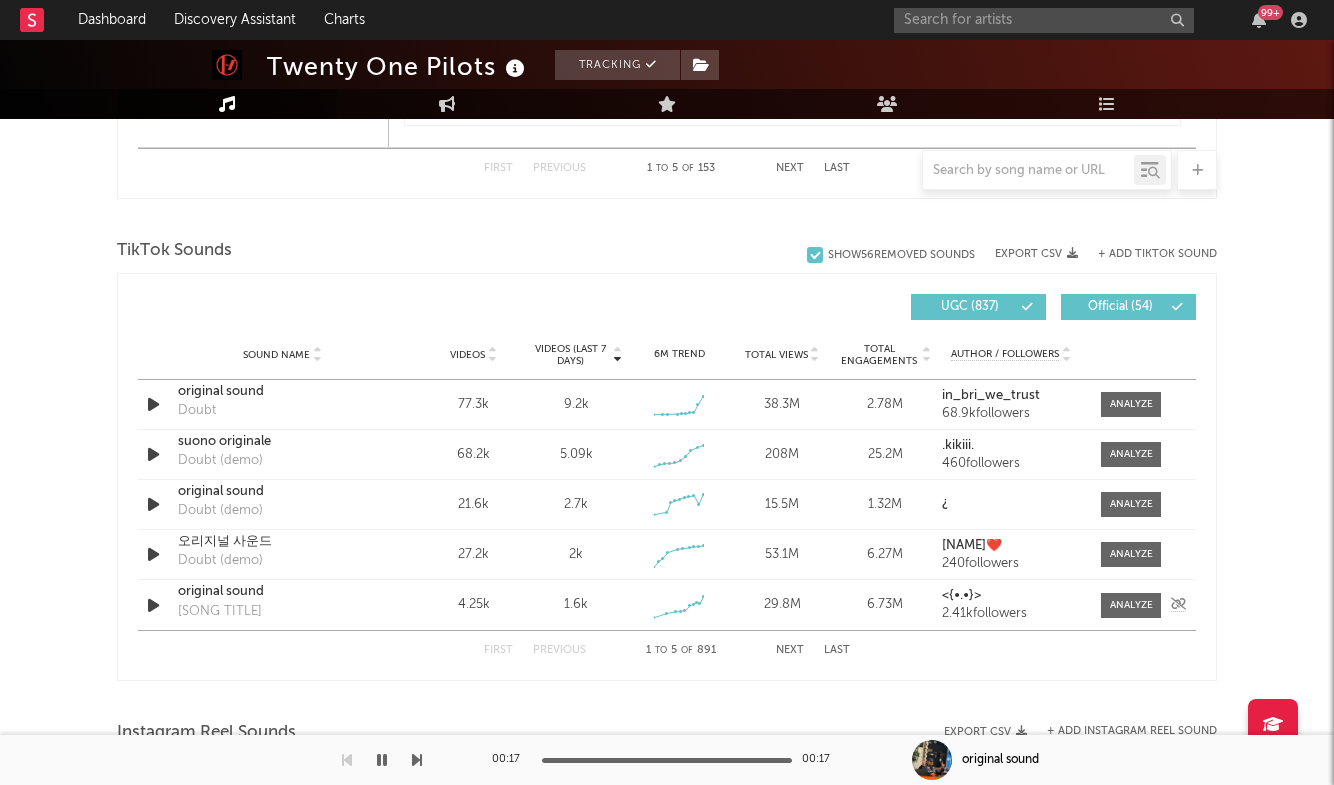 scroll, scrollTop: 2236, scrollLeft: 0, axis: vertical 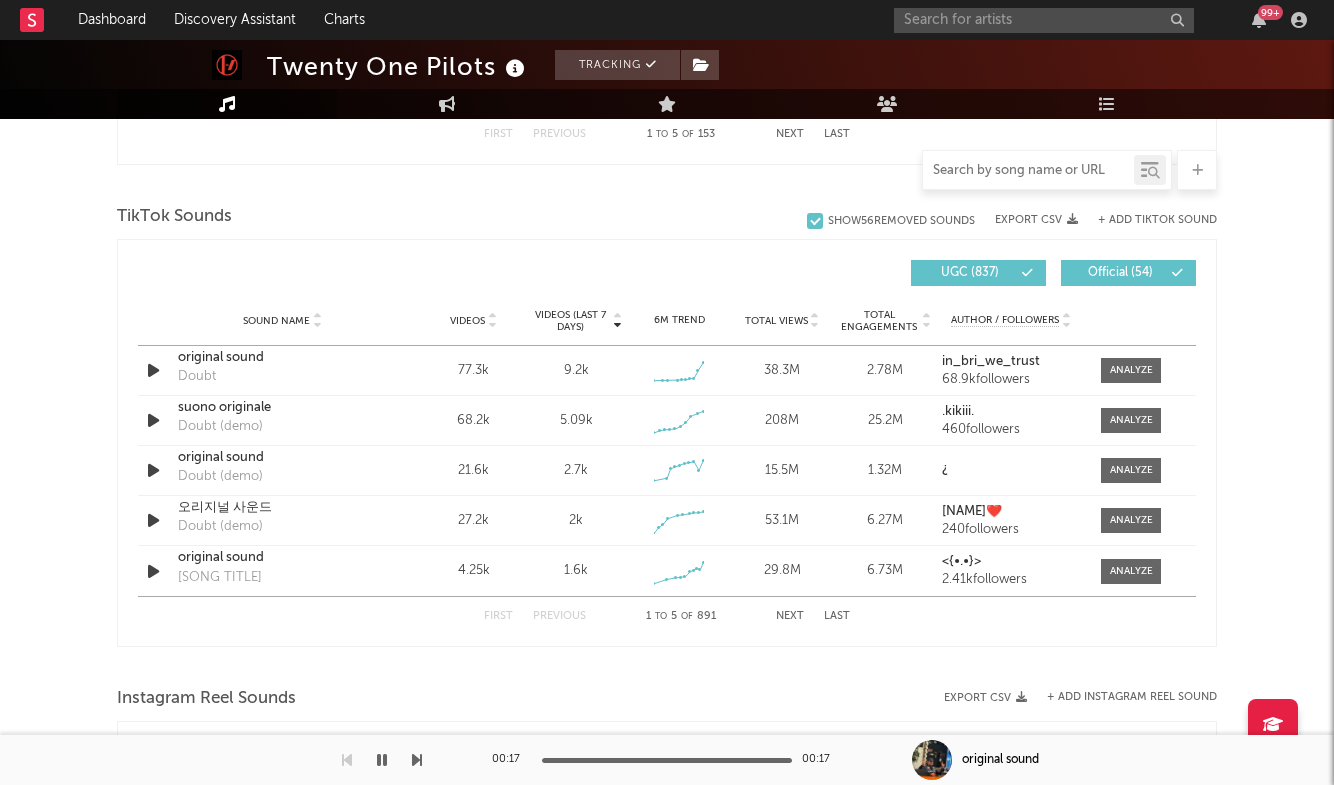 click at bounding box center [1028, 171] 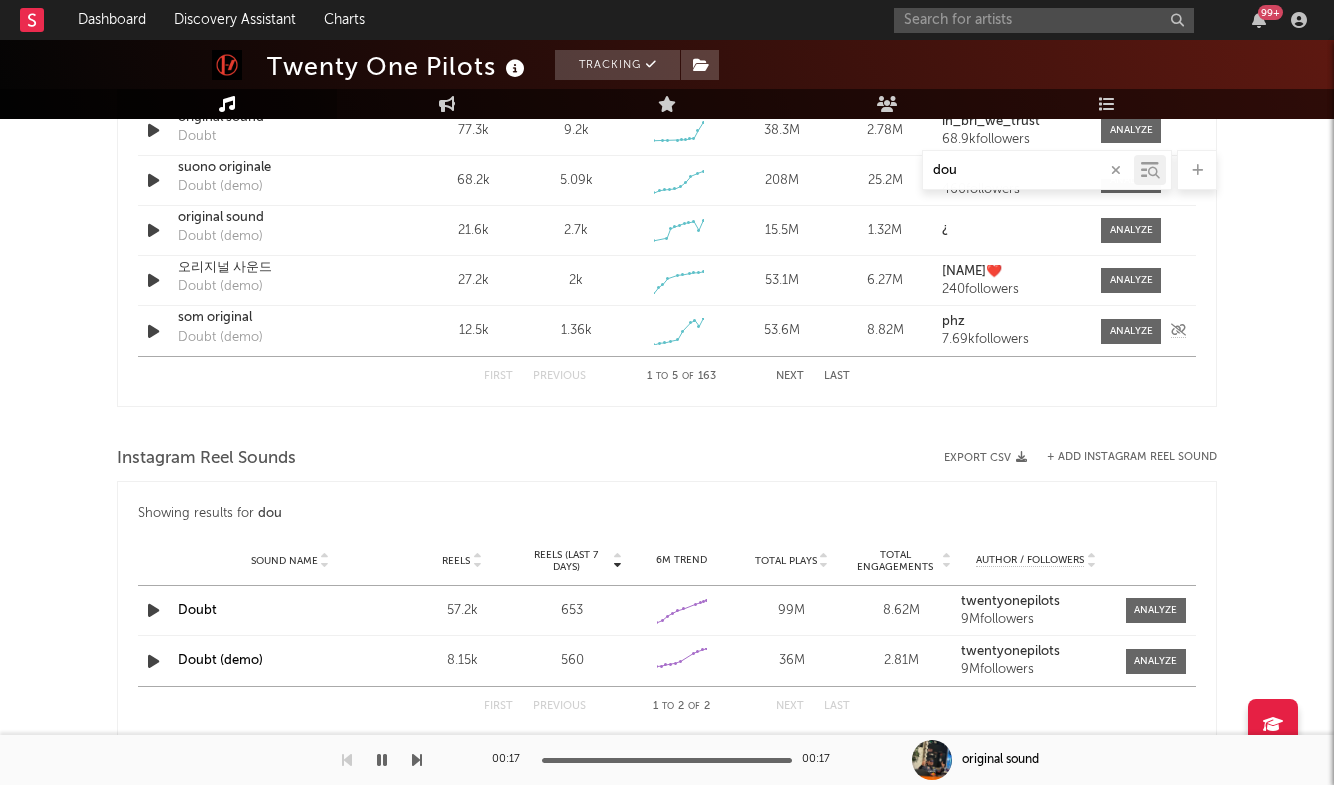 type on "dou" 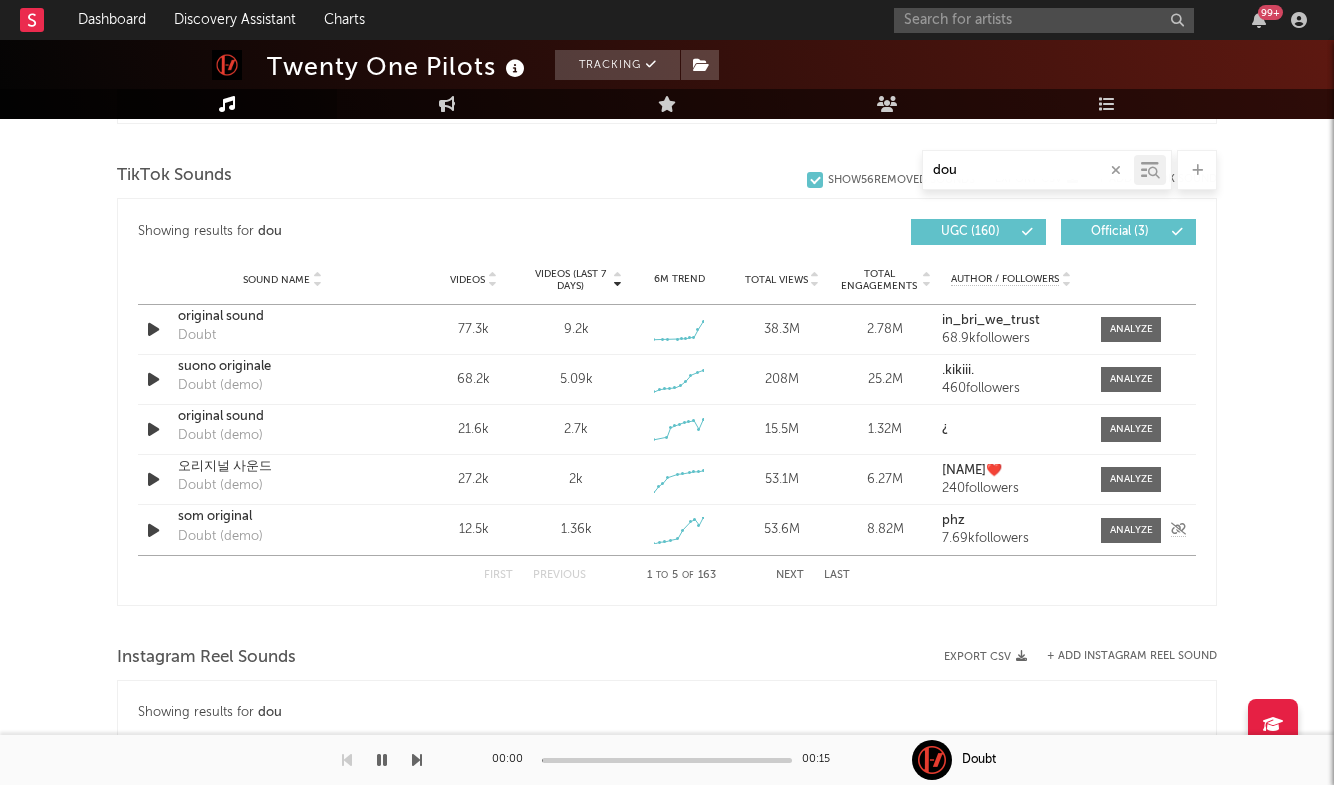 scroll, scrollTop: 1966, scrollLeft: 0, axis: vertical 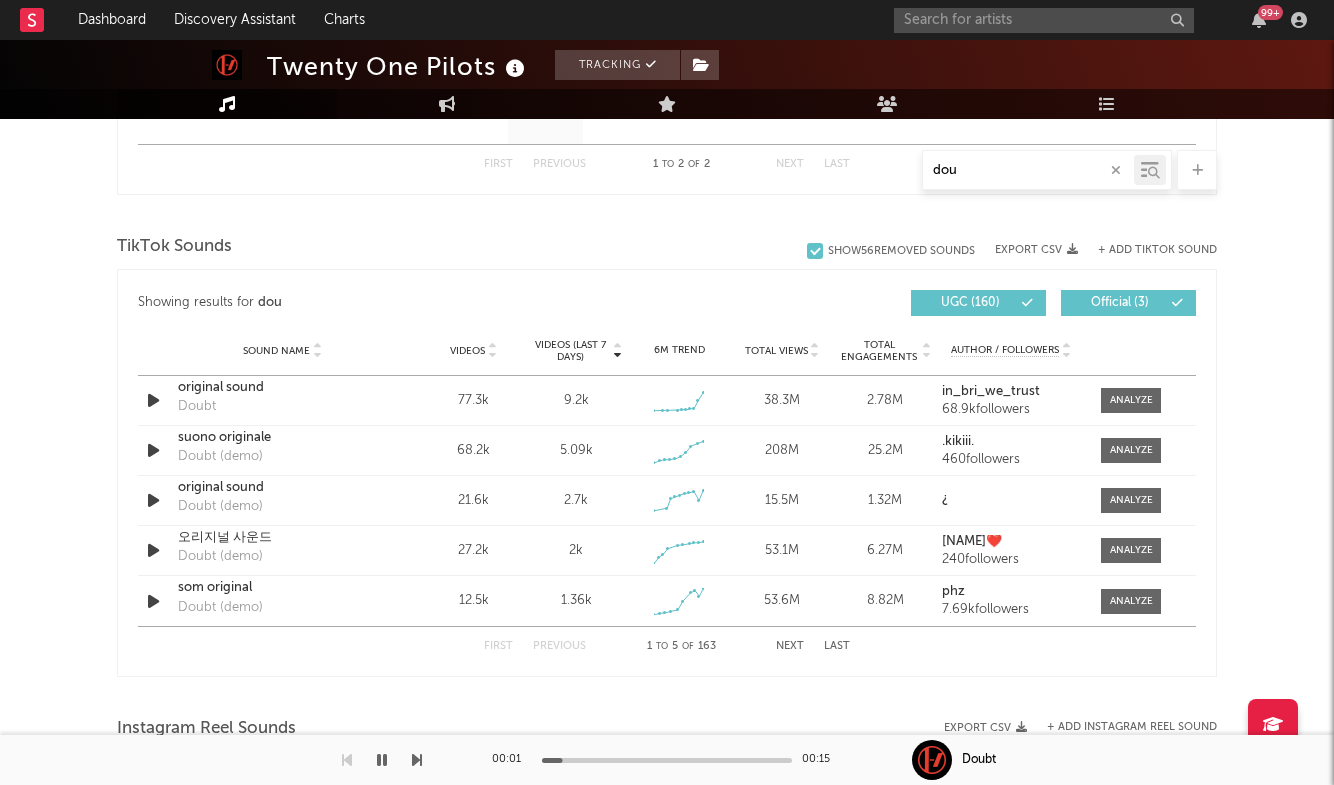click on "Videos" at bounding box center [467, 351] 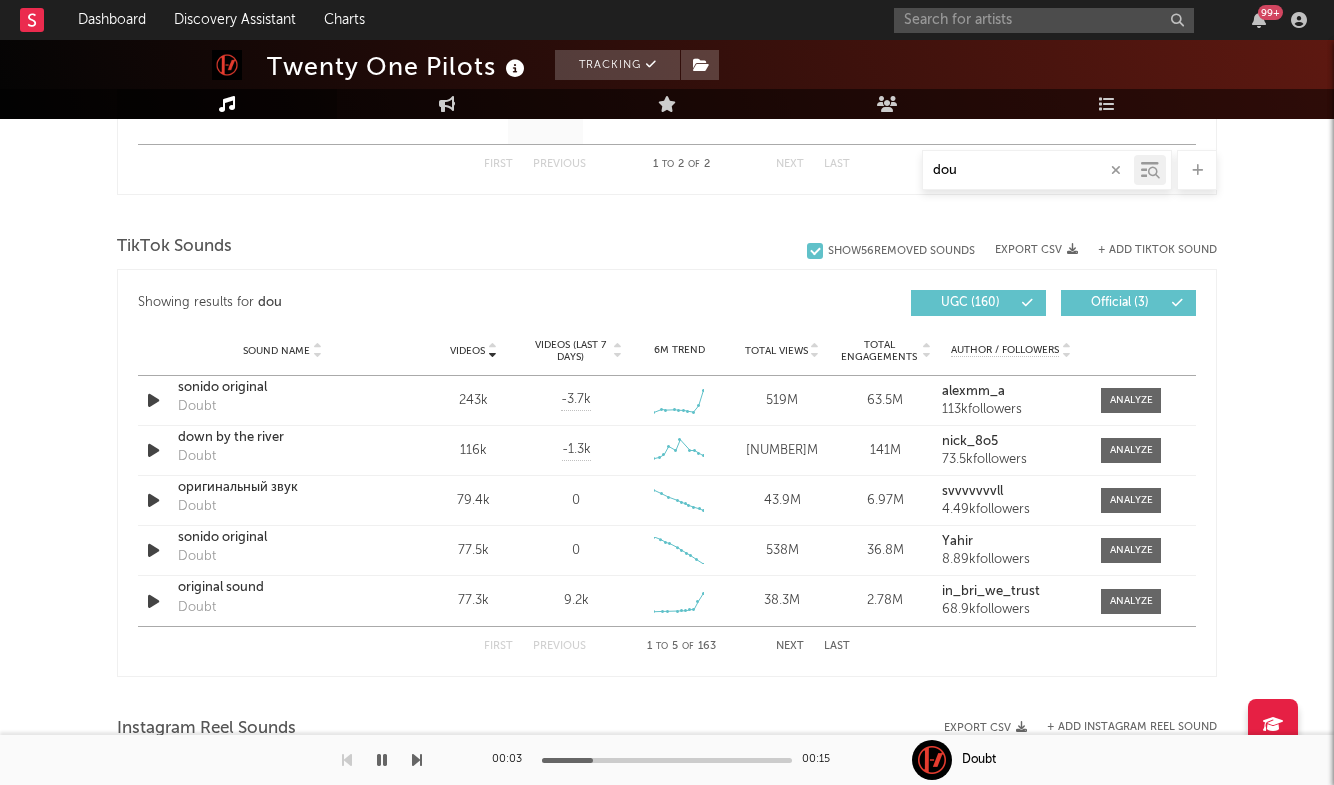 click on "Next" at bounding box center [790, 646] 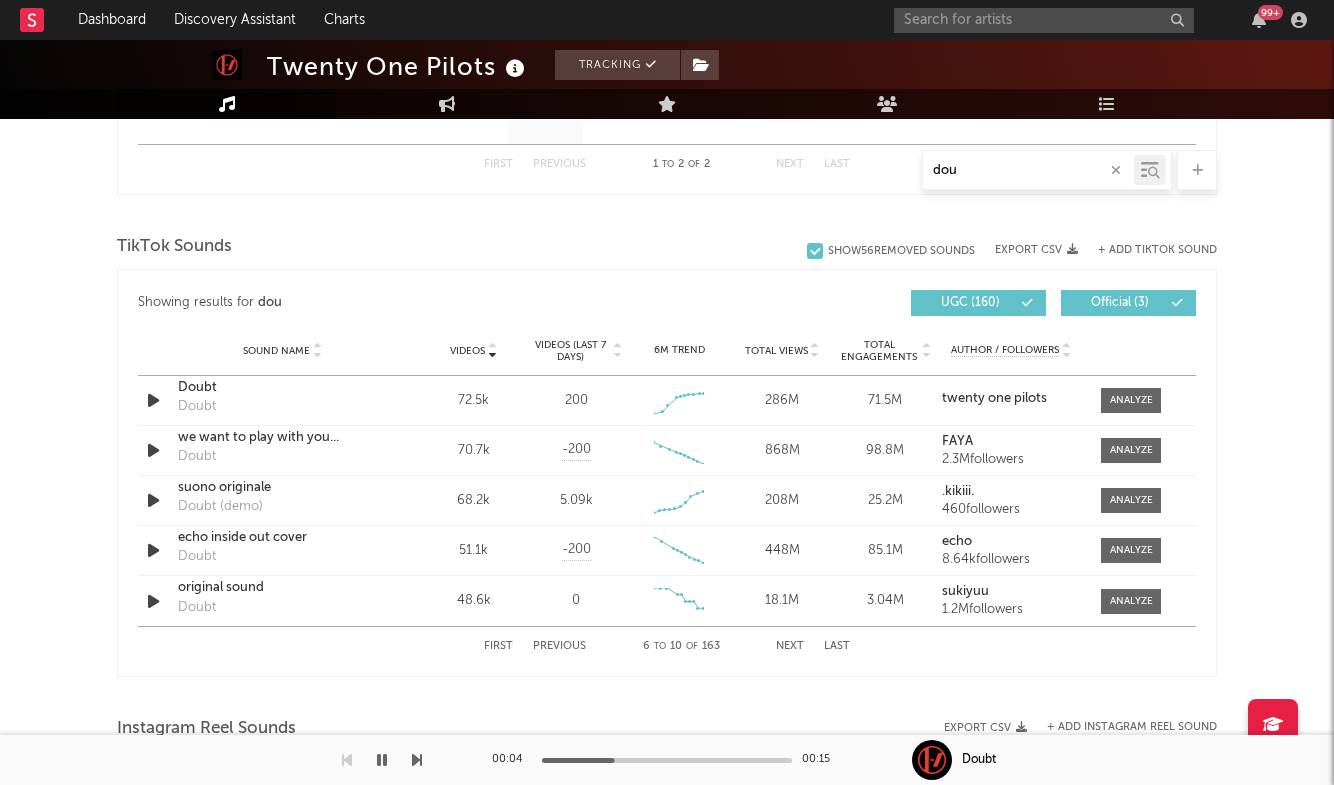 click on "Next" at bounding box center [790, 646] 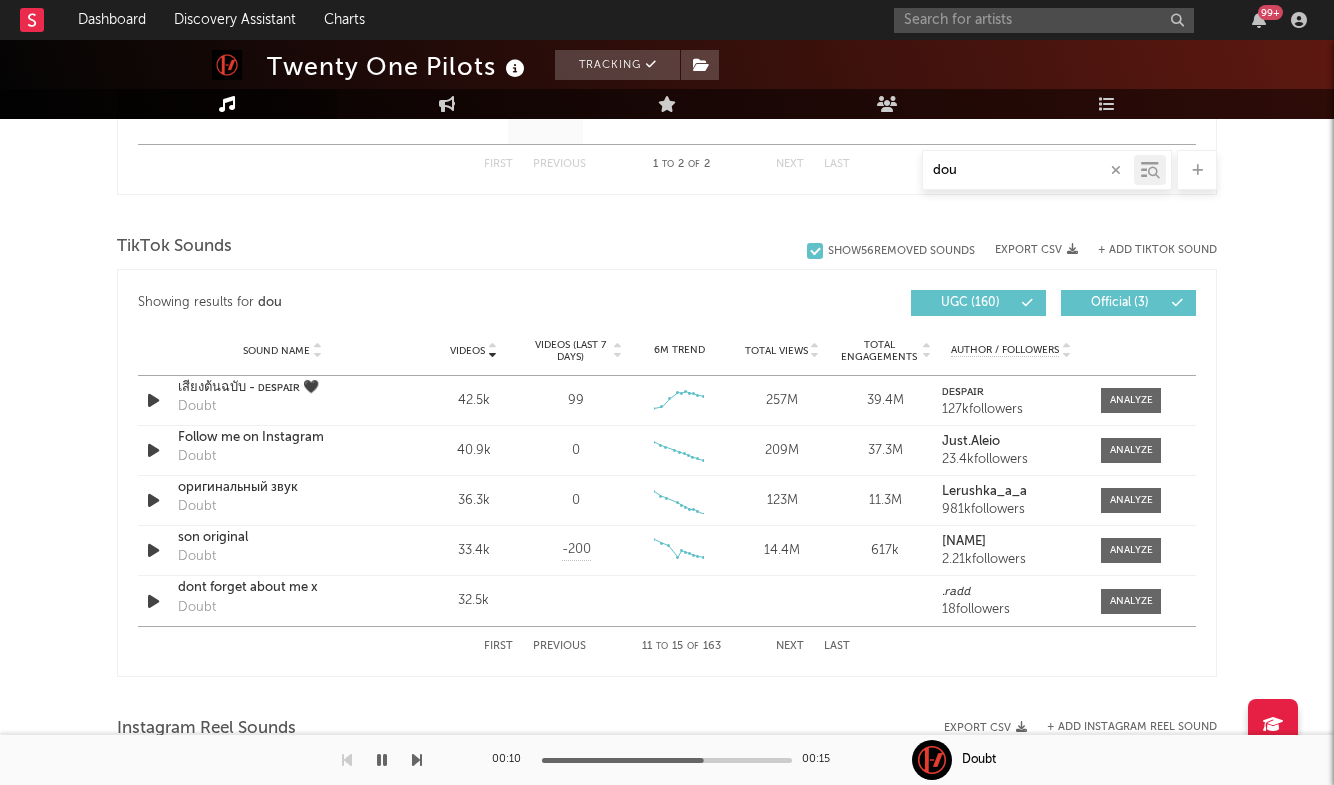 click on "First Previous 11   to   15   of   163 Next Last" at bounding box center [667, 646] 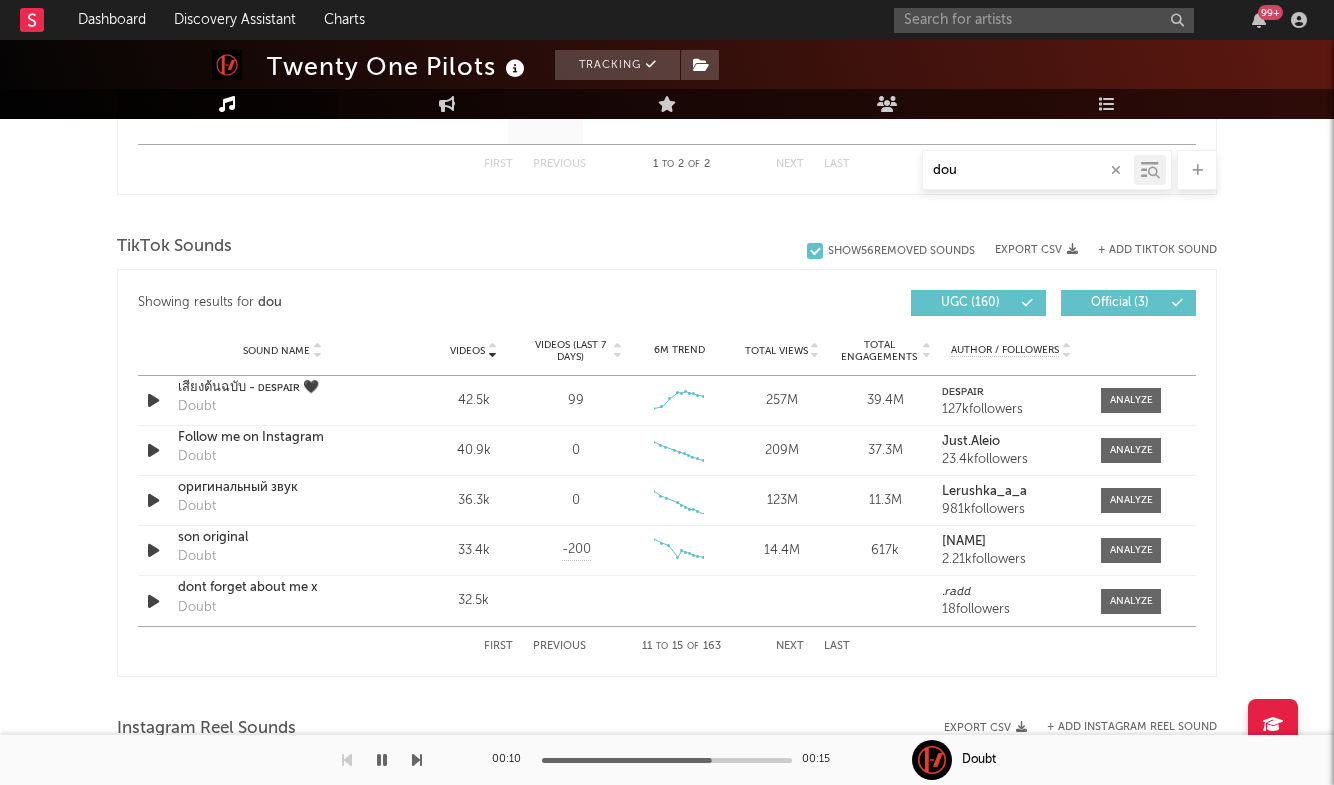 click on "Next" at bounding box center [790, 646] 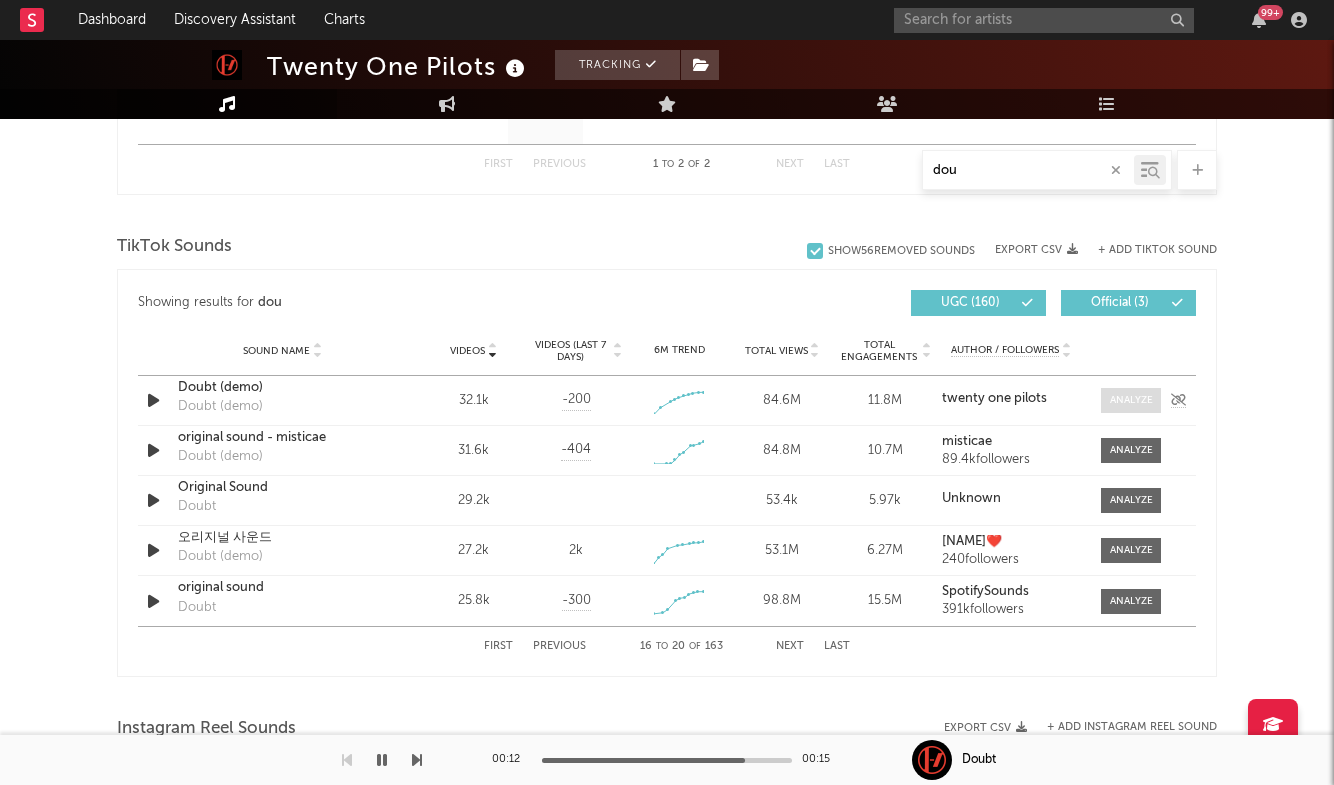 click at bounding box center (1131, 400) 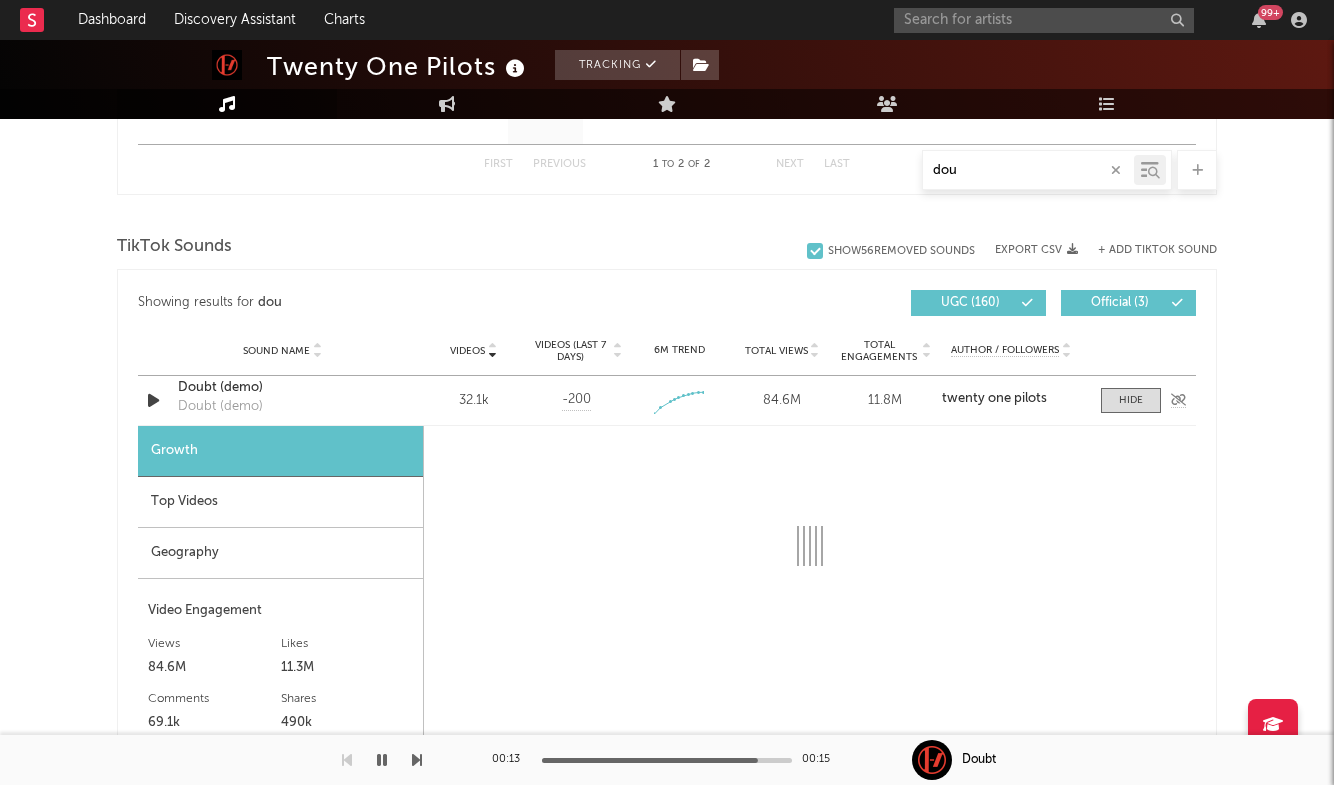 select on "1w" 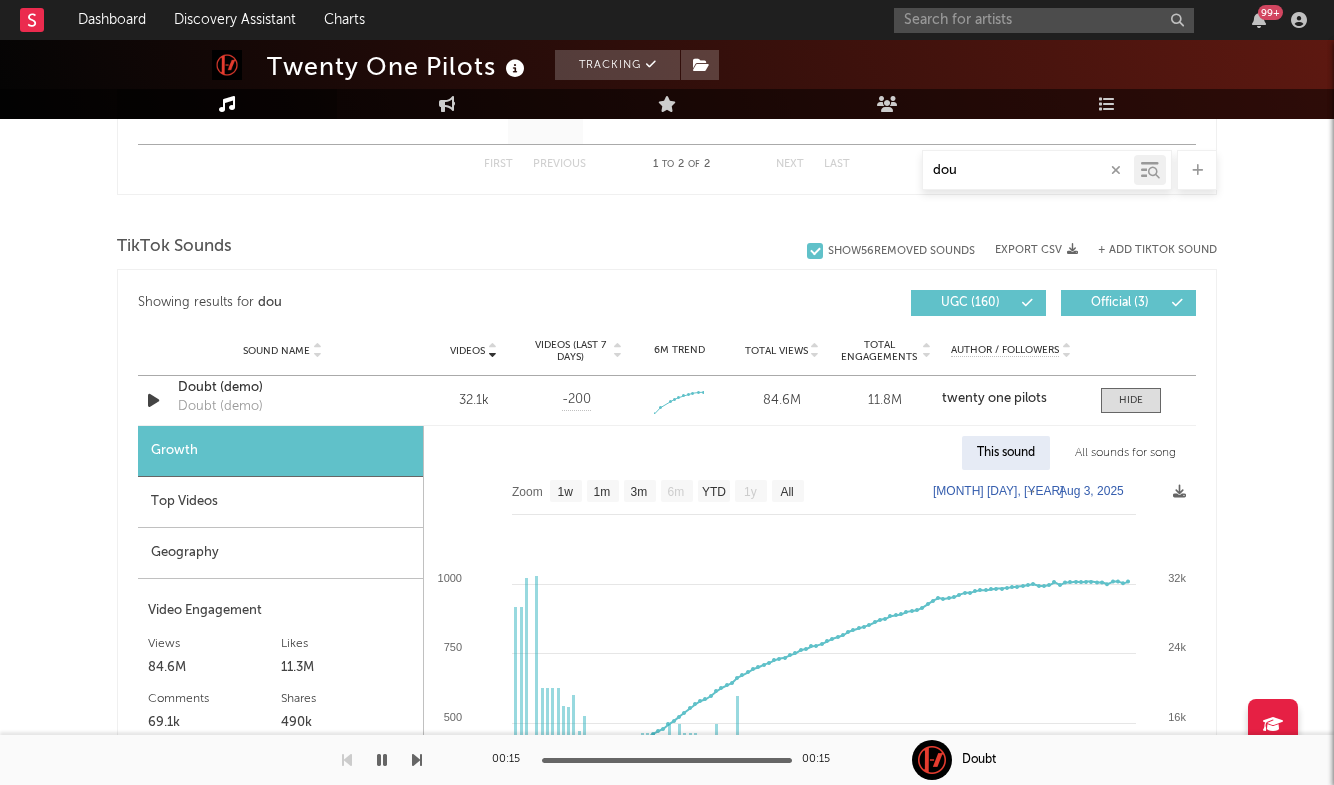 drag, startPoint x: 914, startPoint y: 148, endPoint x: 860, endPoint y: 128, distance: 57.58472 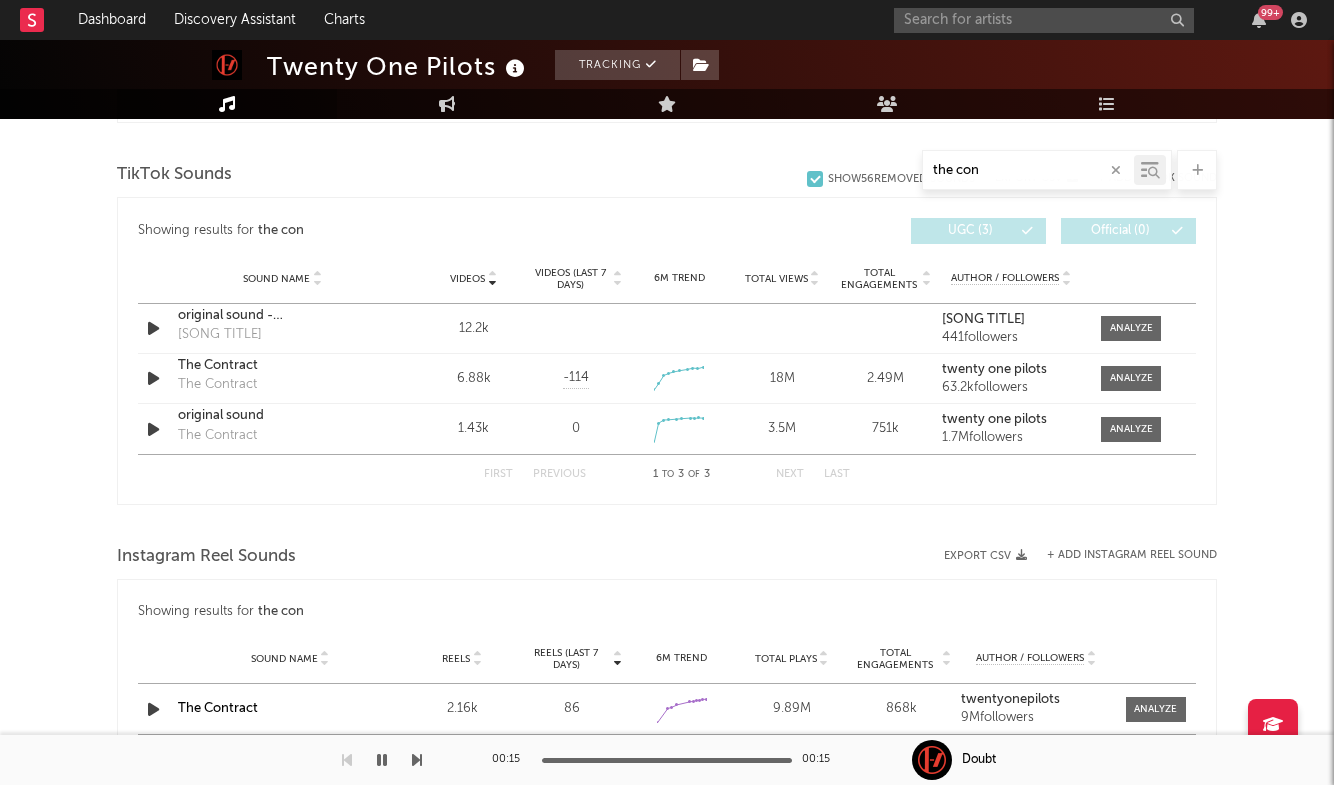 scroll, scrollTop: 1165, scrollLeft: 0, axis: vertical 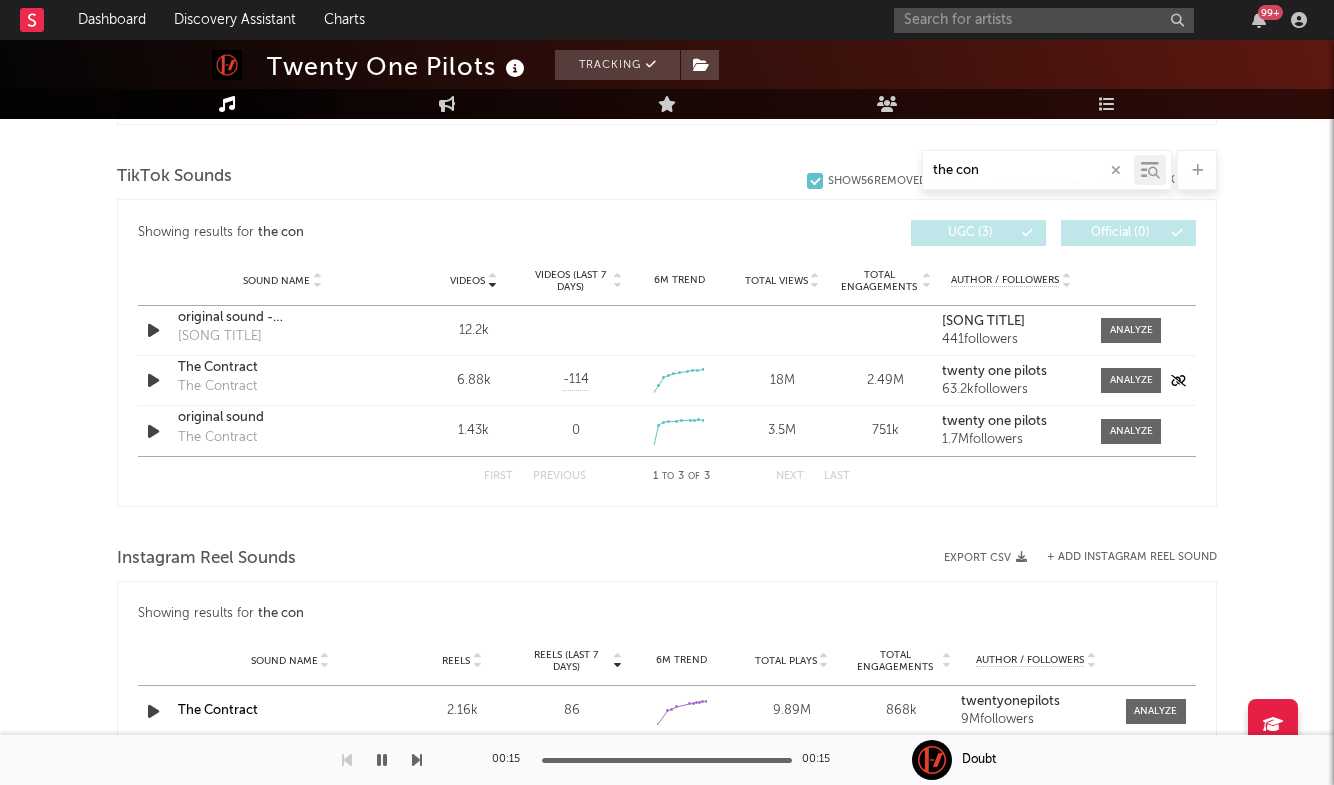 type on "the con" 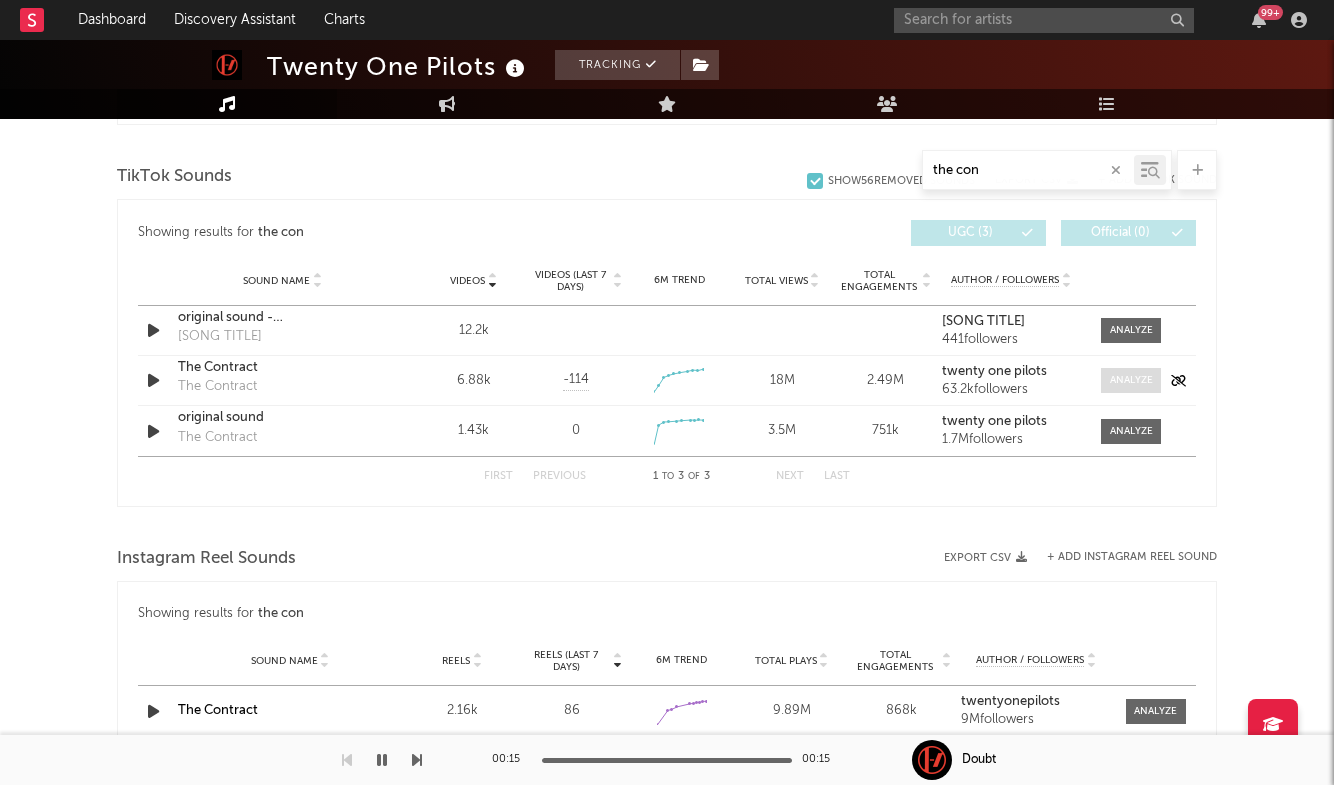 click at bounding box center (1131, 380) 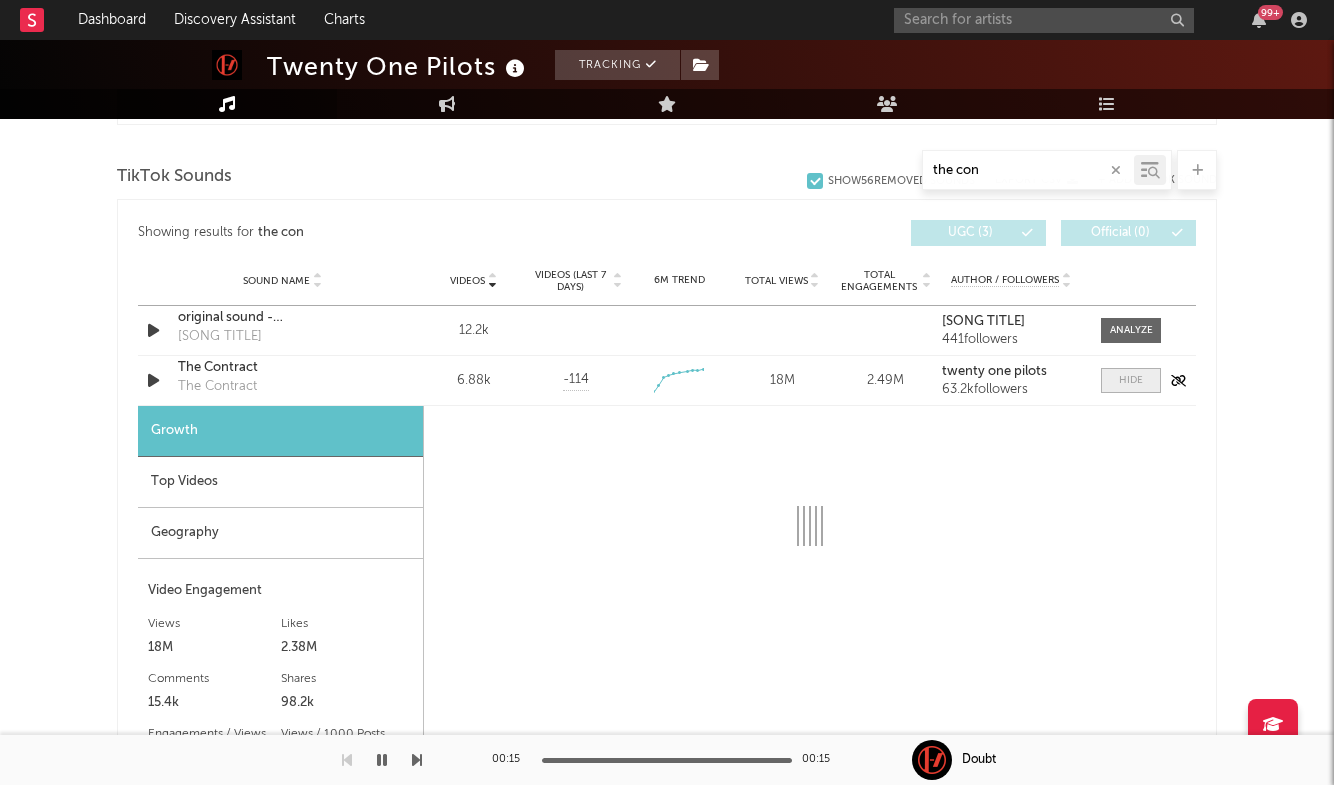 select on "1w" 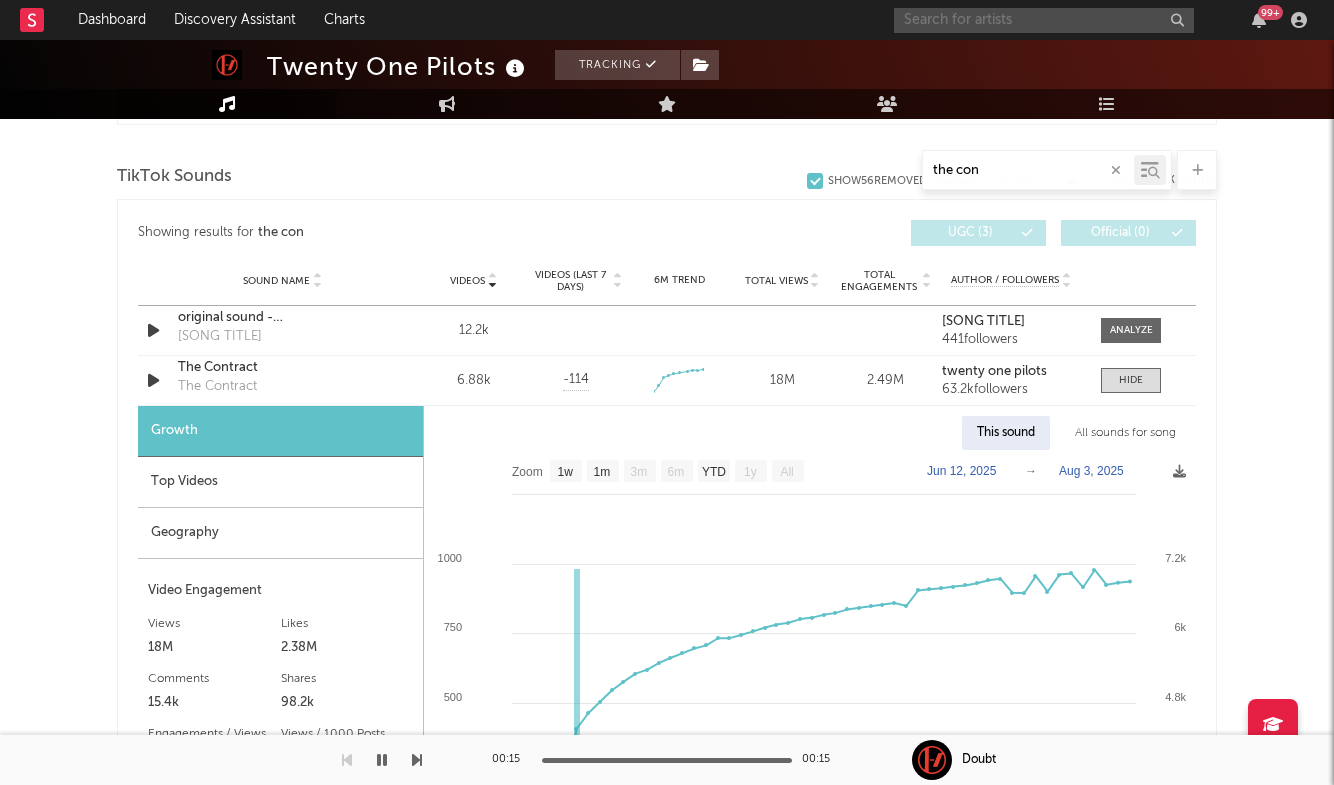 click at bounding box center (1044, 20) 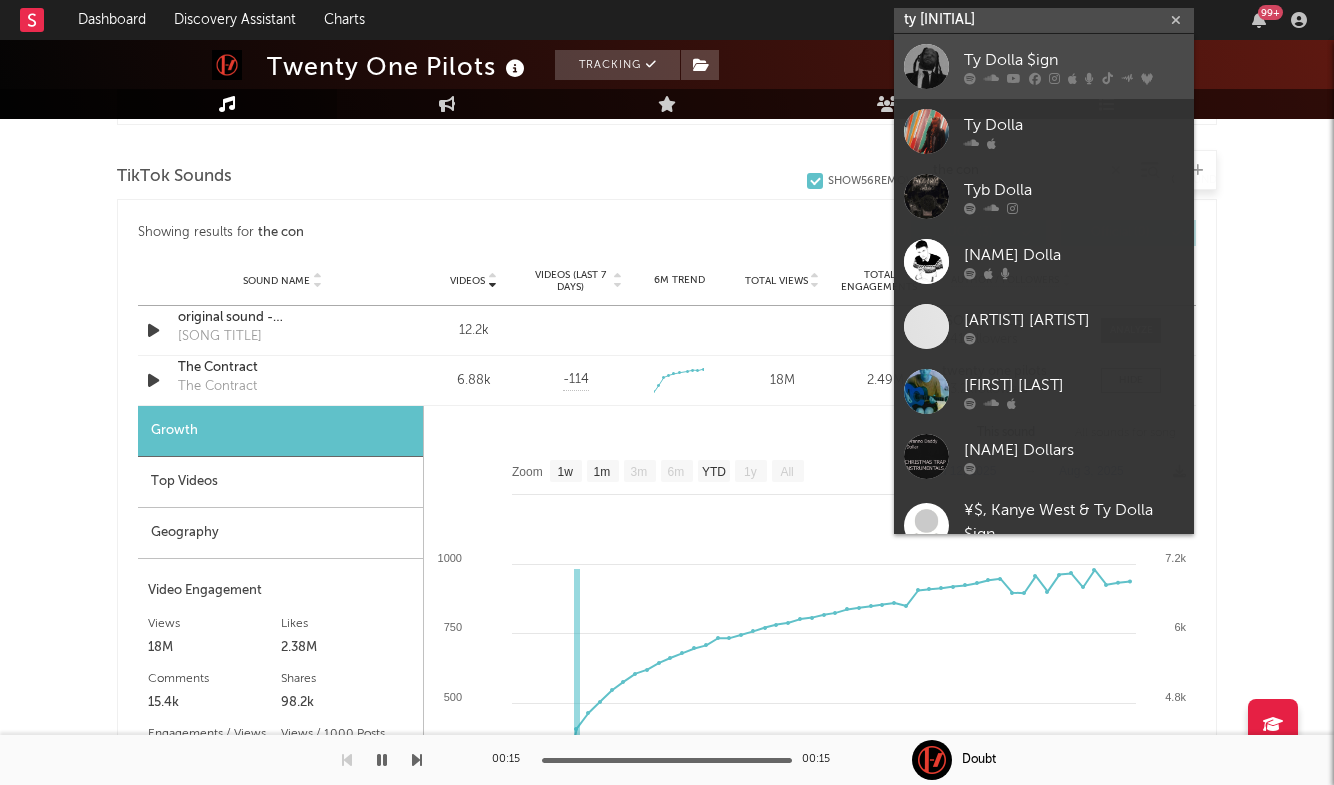 type on "ty [INITIAL]" 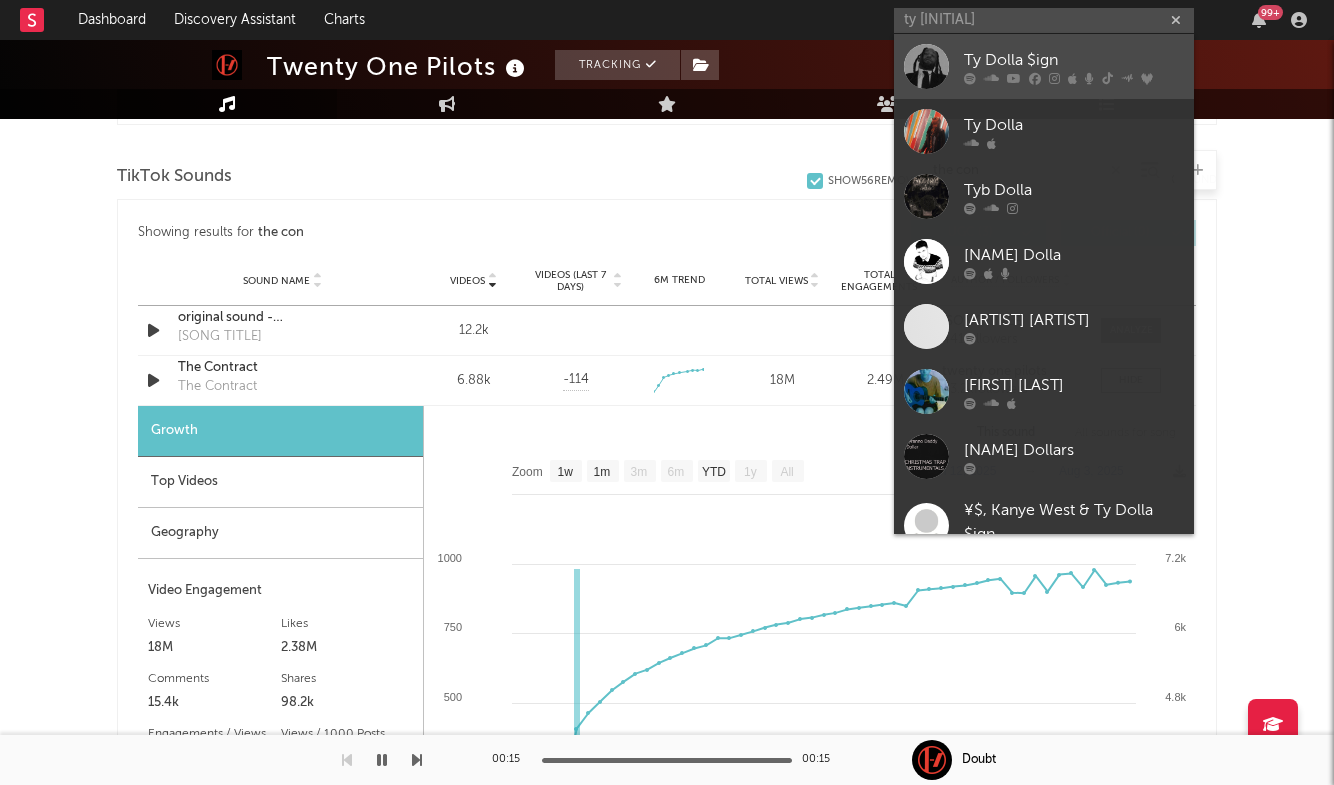 click on "Ty Dolla $ign" at bounding box center (1044, 66) 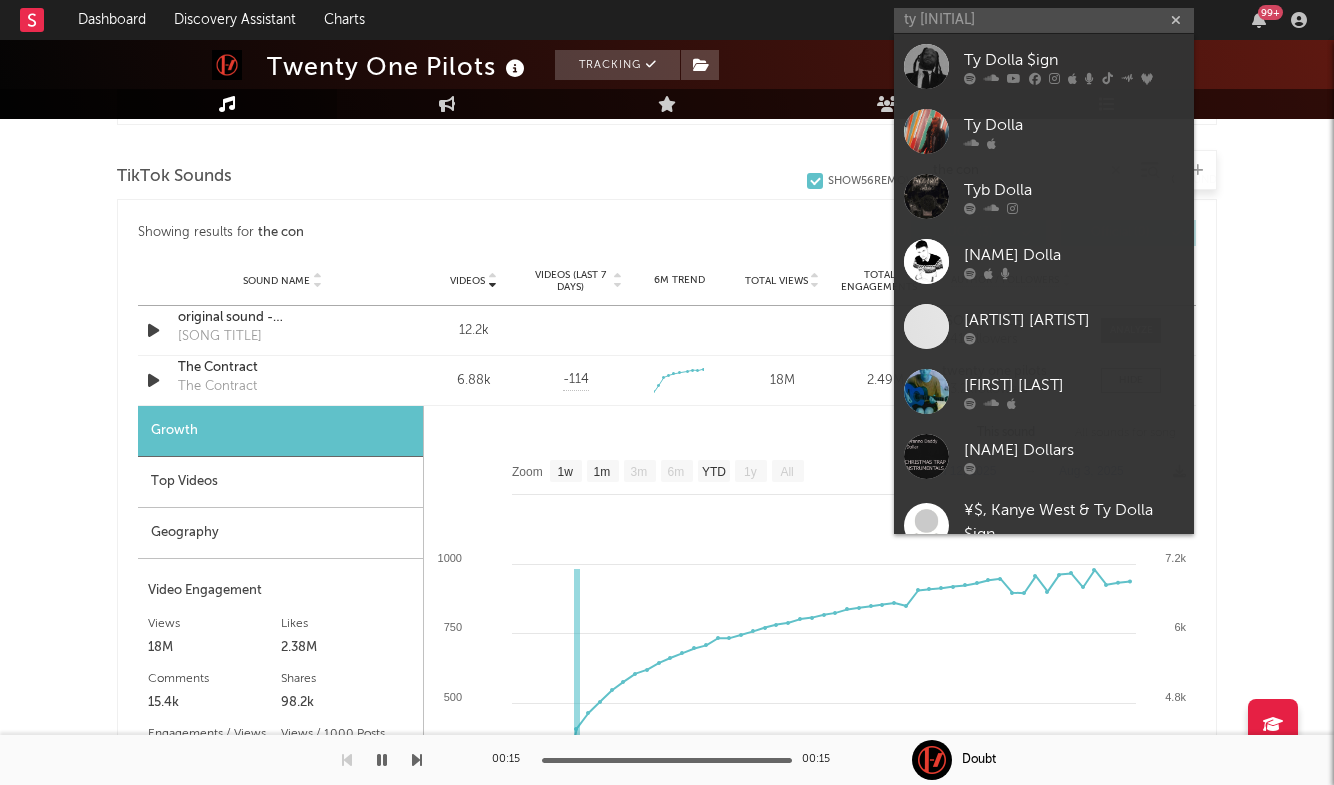 type 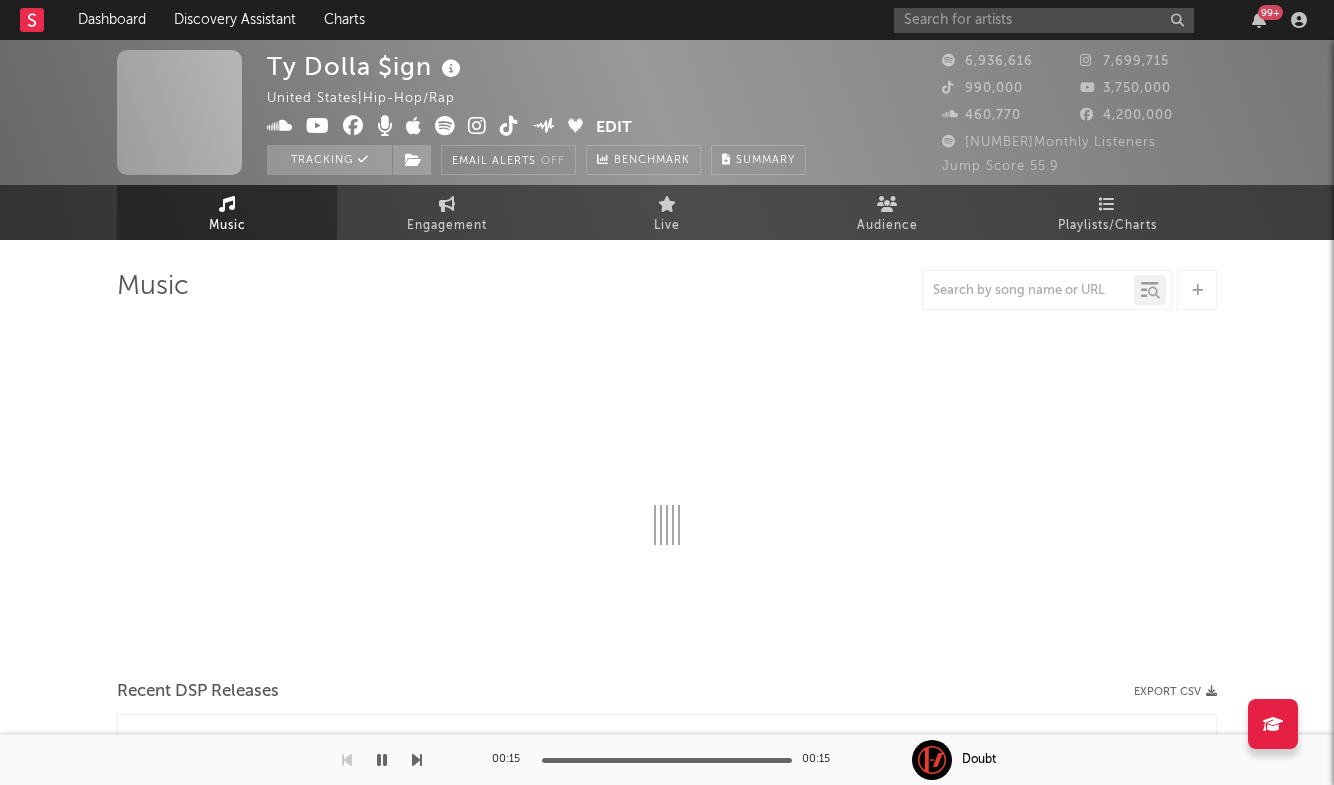 scroll, scrollTop: 2, scrollLeft: 0, axis: vertical 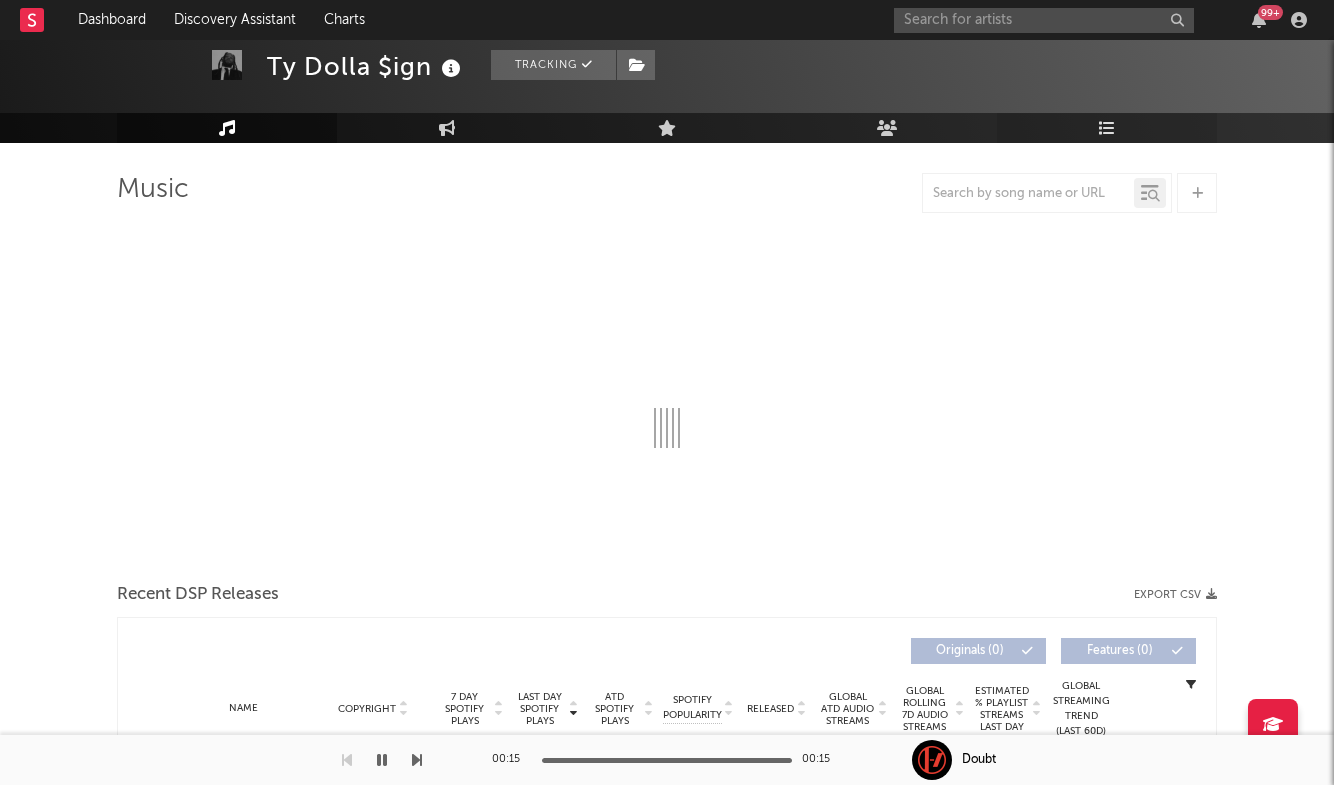 select on "6m" 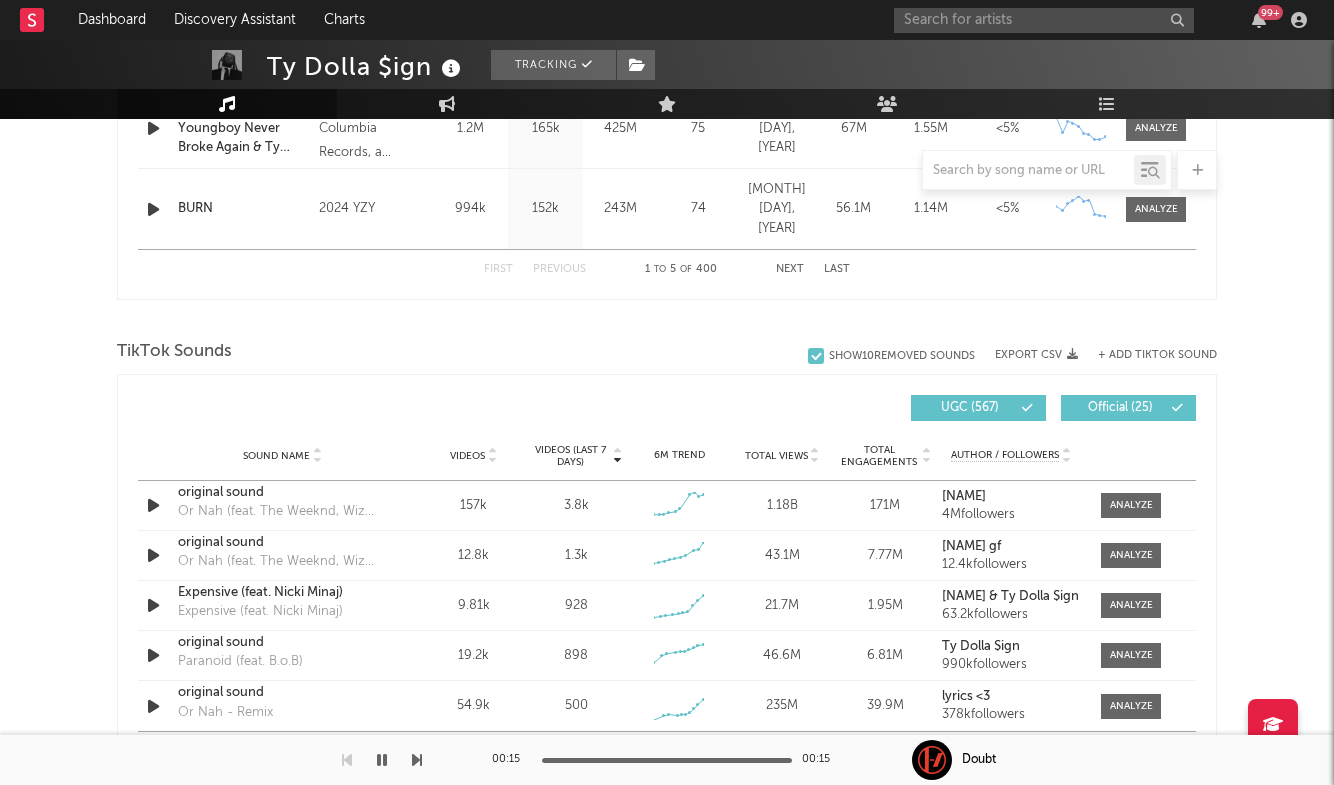 scroll, scrollTop: 1157, scrollLeft: 0, axis: vertical 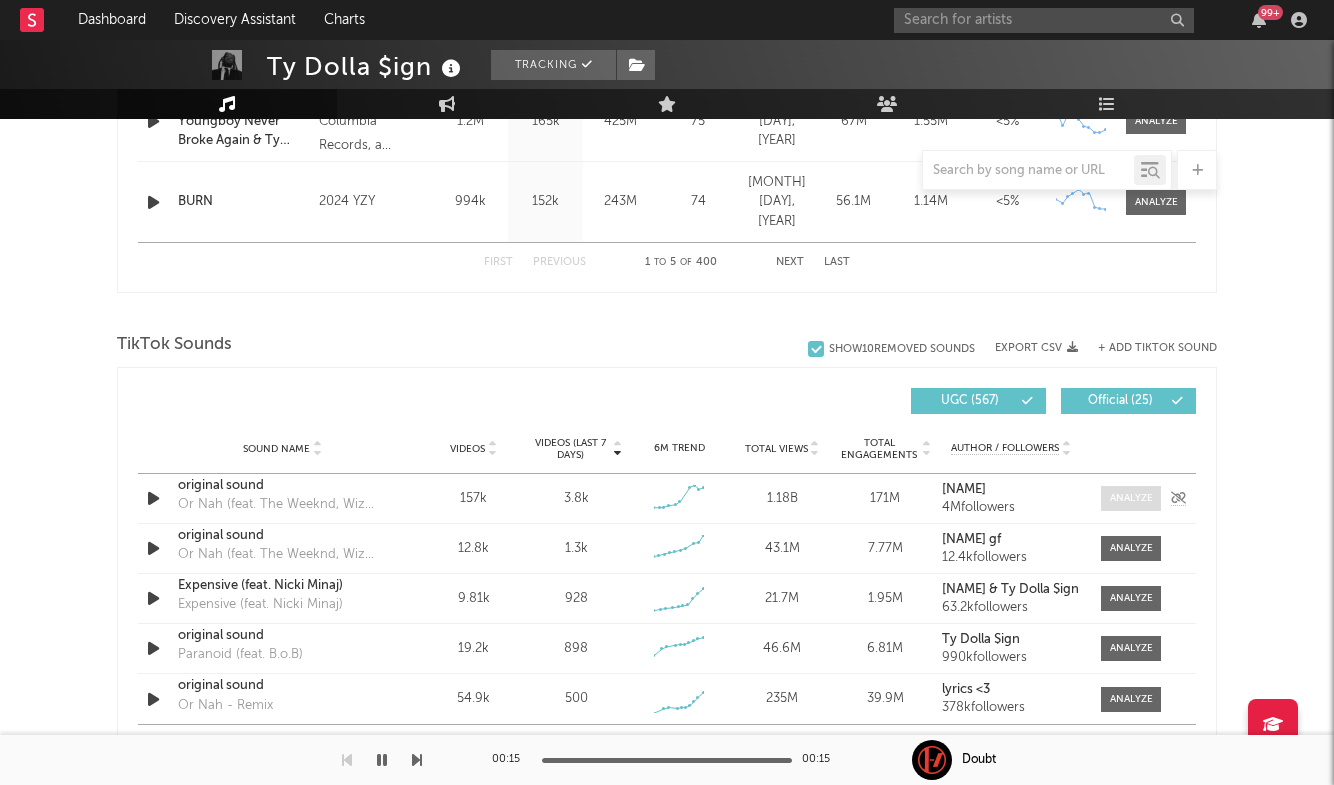 click at bounding box center (1131, 498) 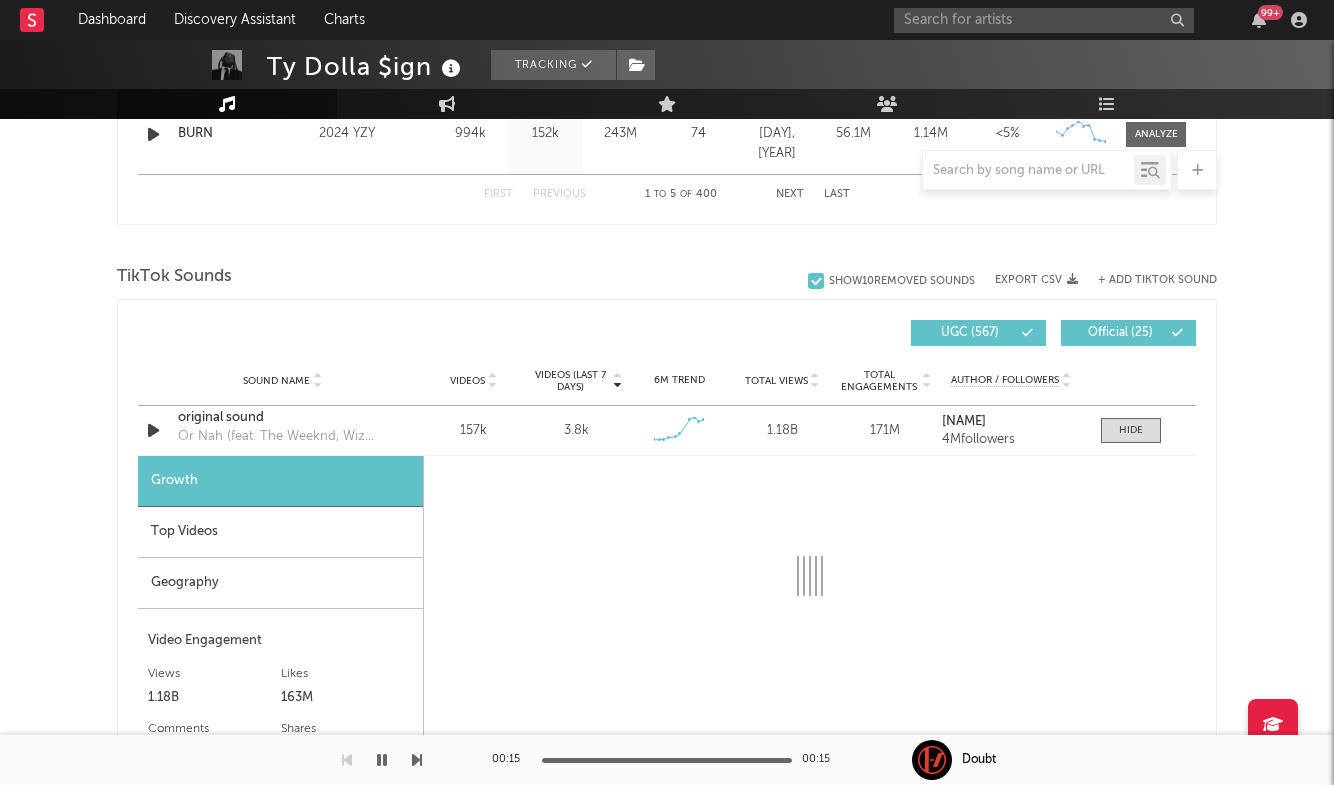 scroll, scrollTop: 1150, scrollLeft: 0, axis: vertical 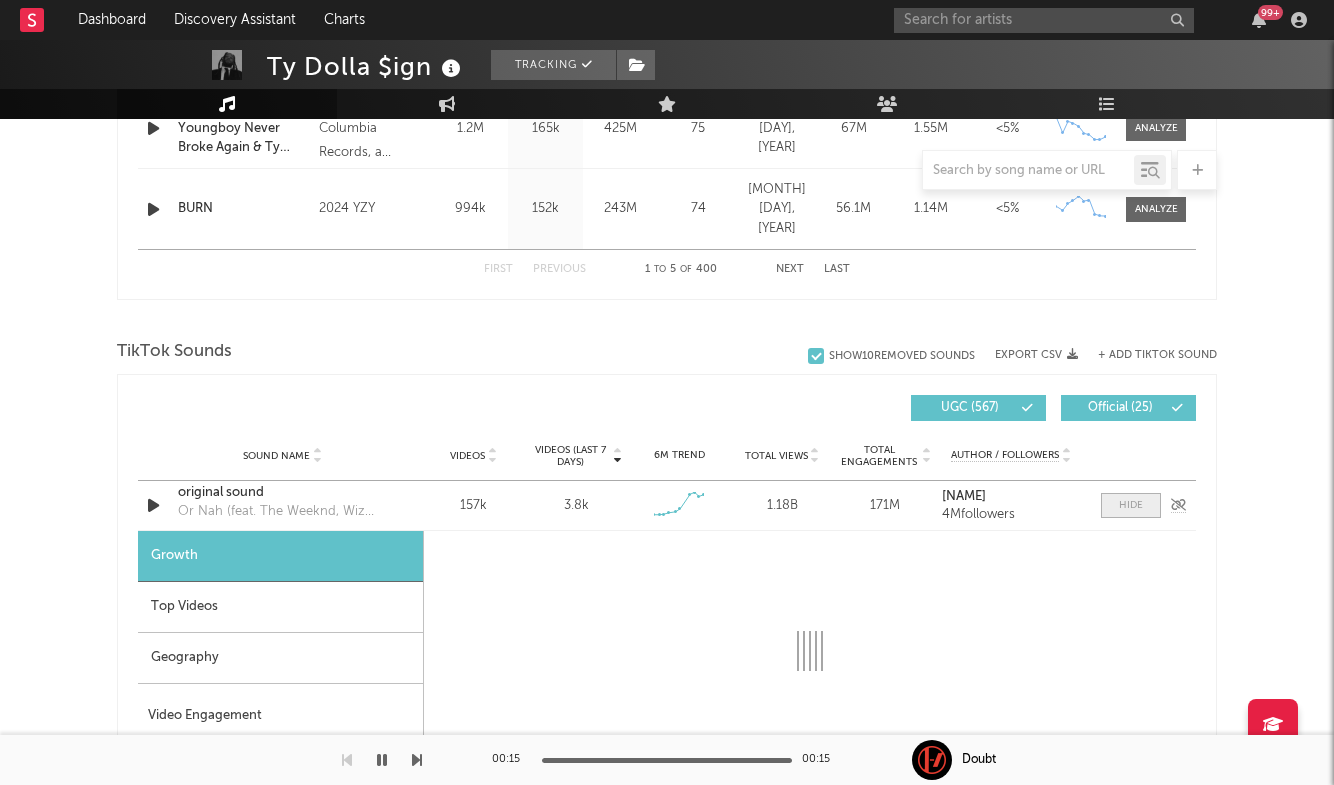 click at bounding box center (1131, 505) 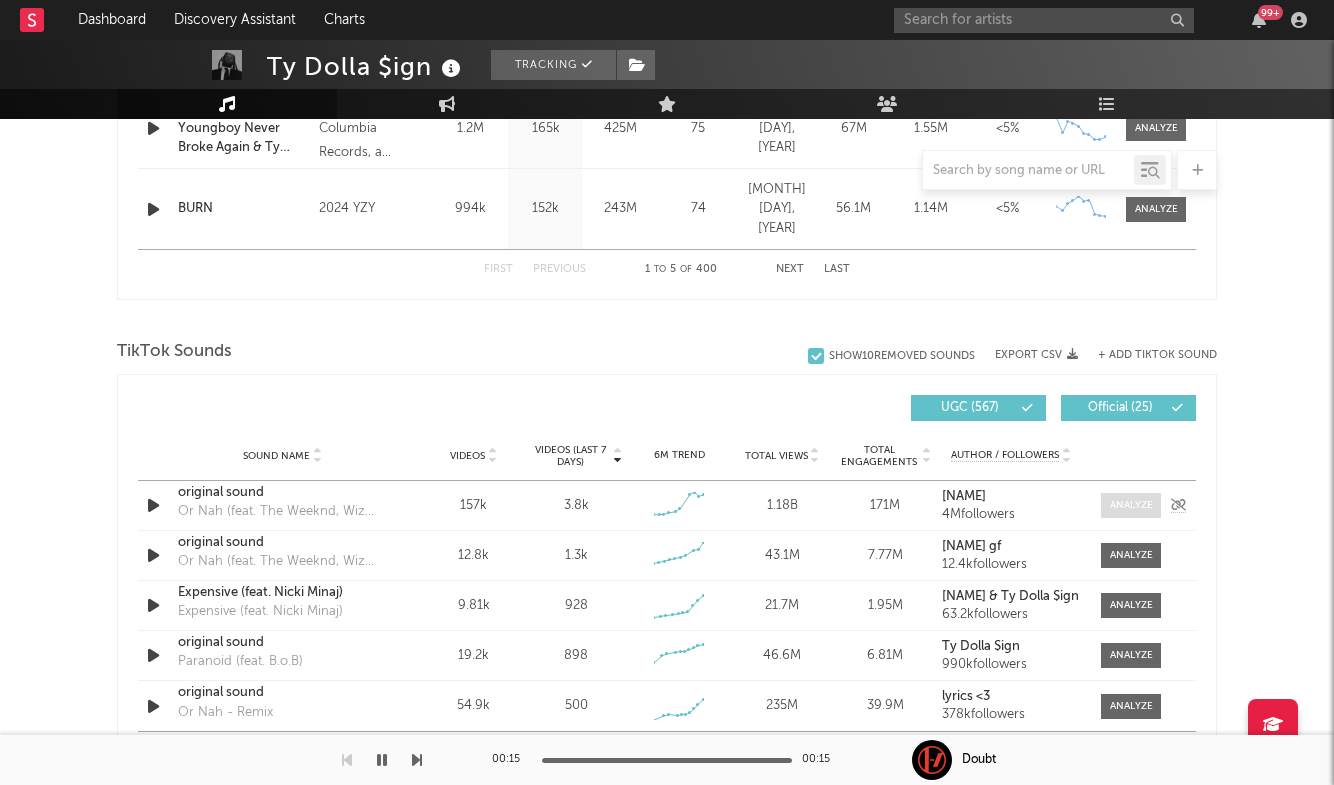 click at bounding box center [1131, 505] 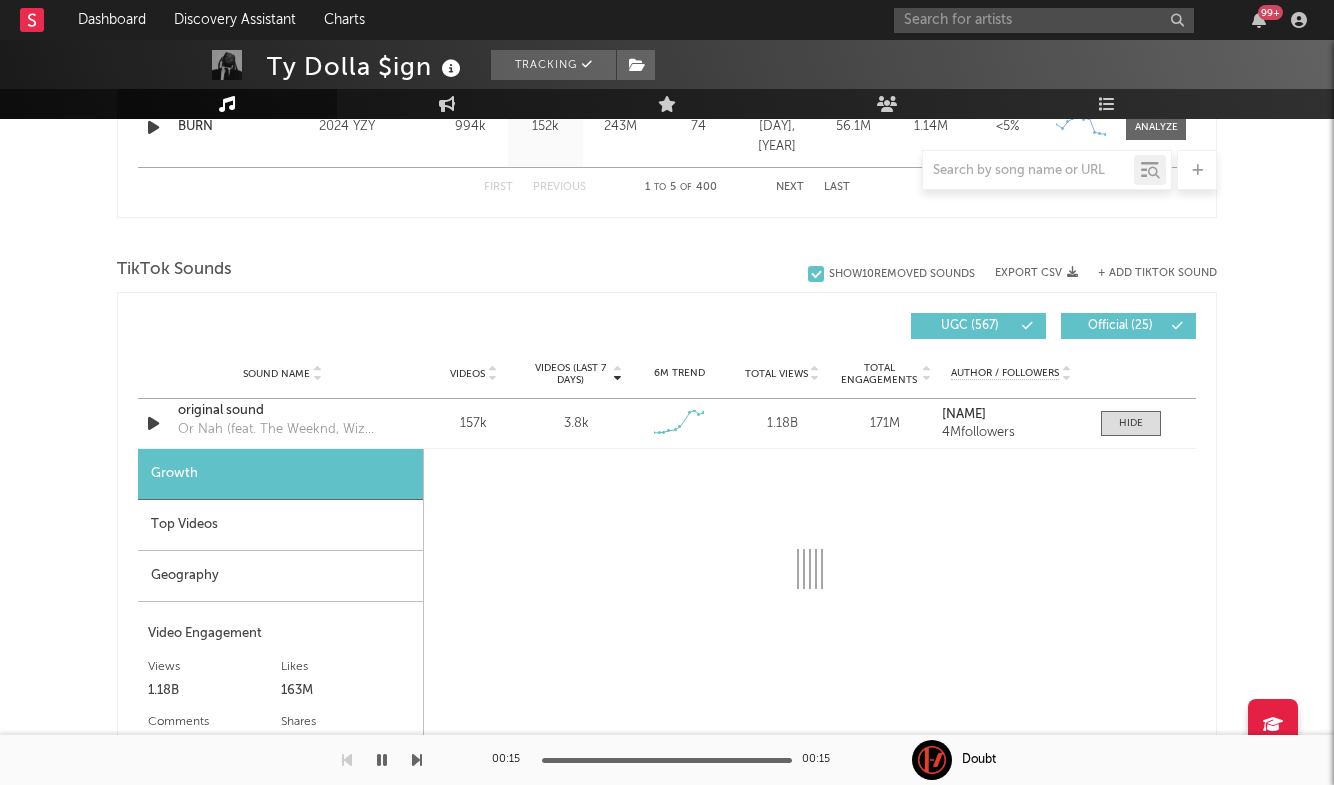 scroll, scrollTop: 1235, scrollLeft: 0, axis: vertical 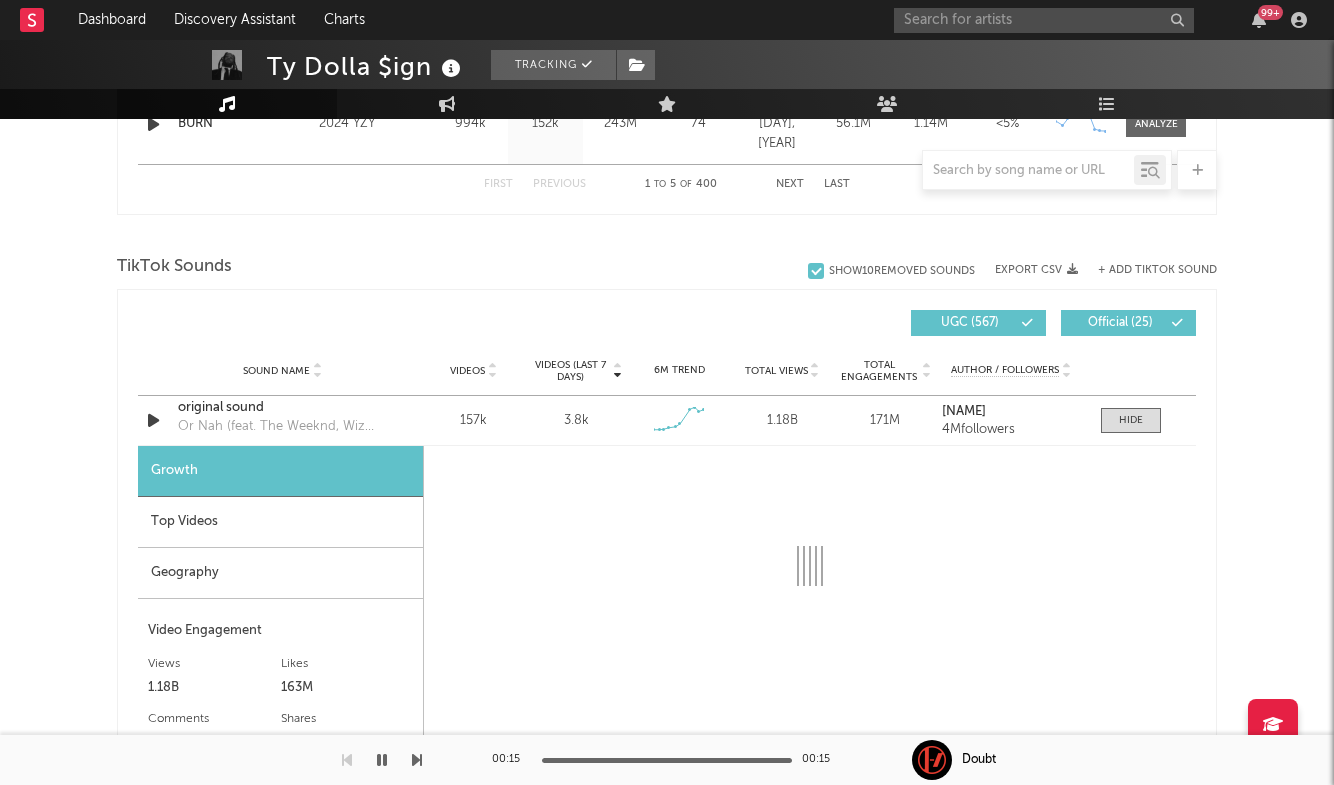 select on "6m" 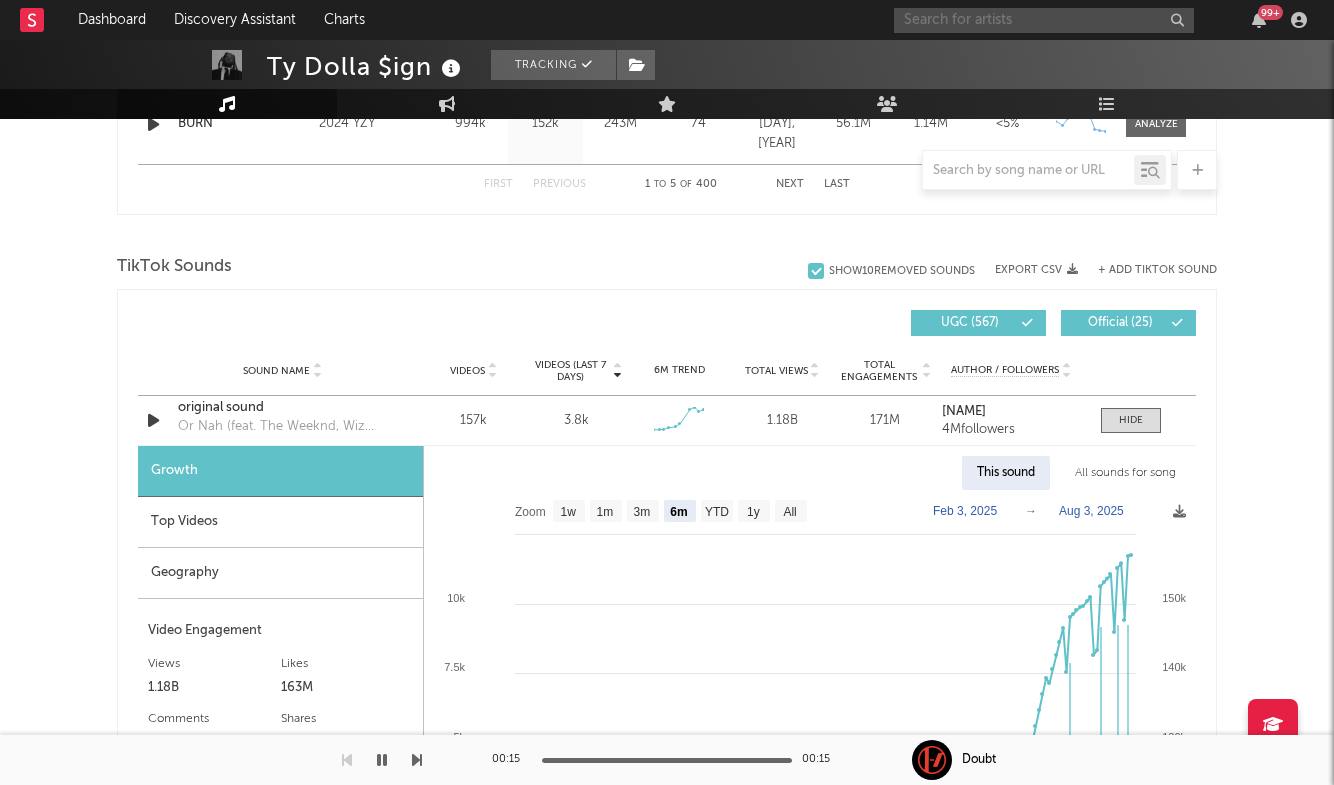 click at bounding box center (1044, 20) 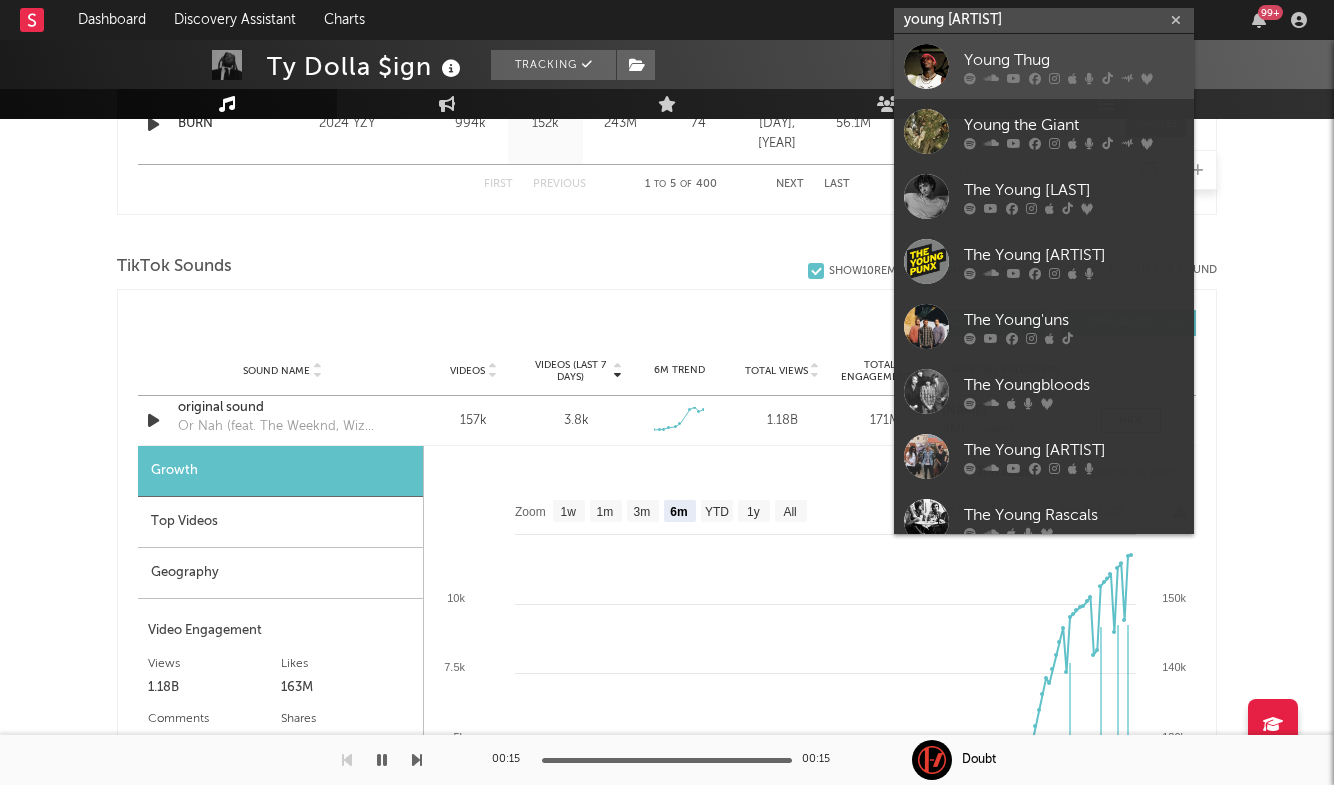 type on "young [ARTIST]" 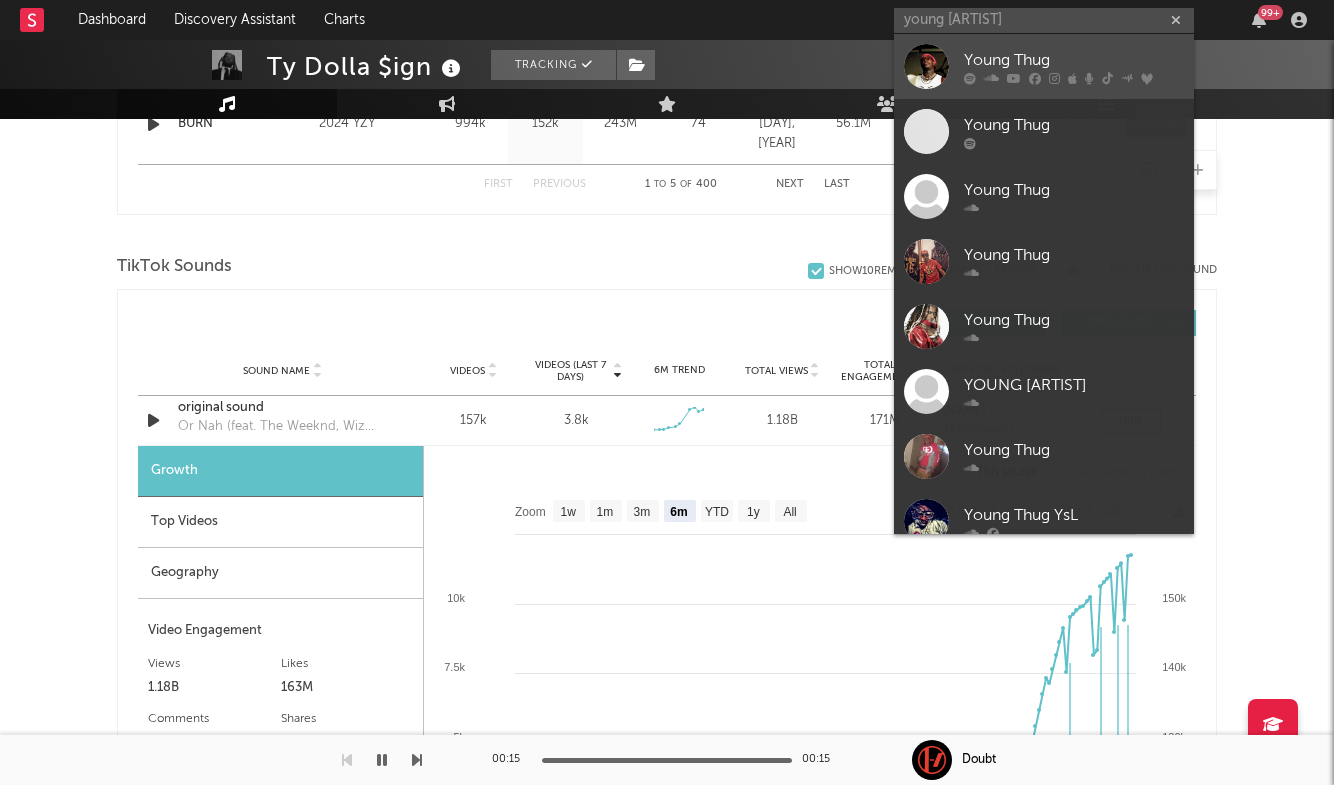 click on "Young Thug" at bounding box center [1074, 60] 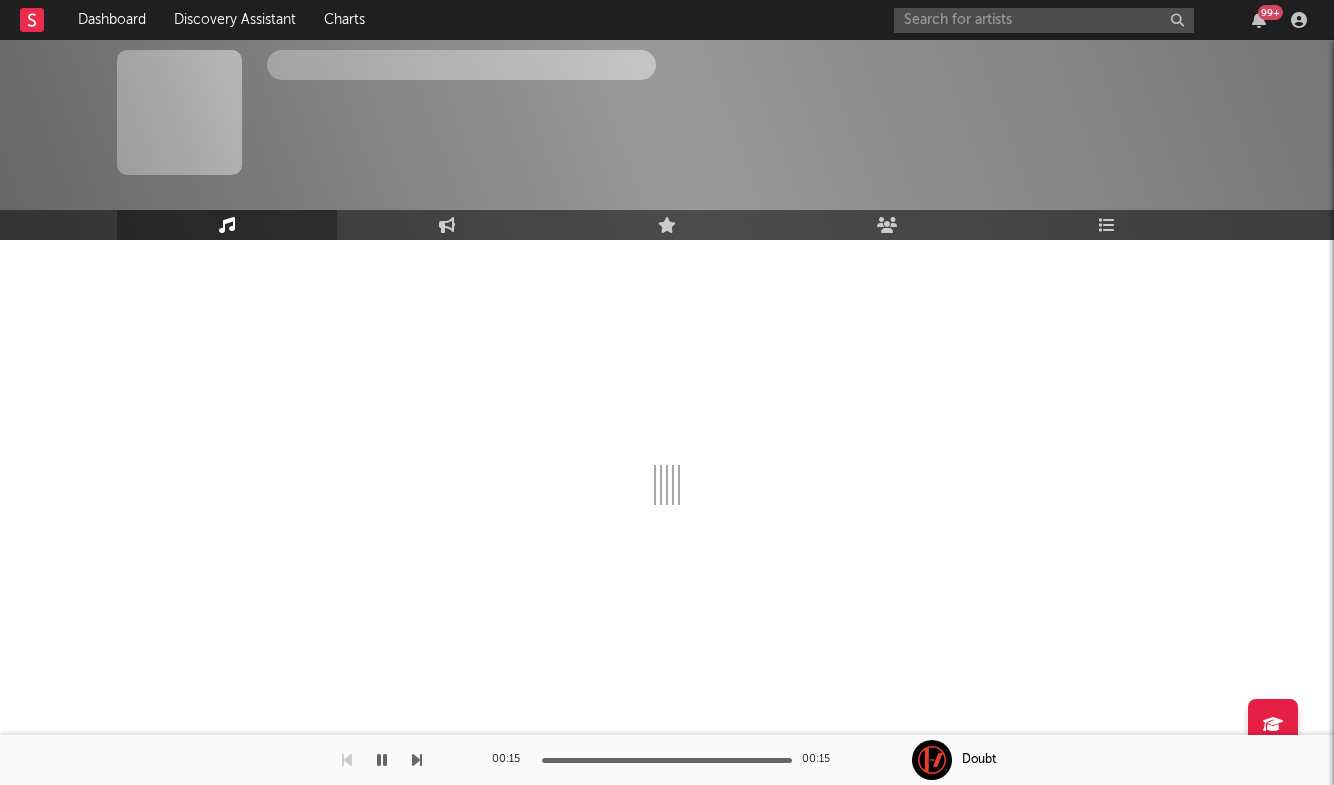 scroll, scrollTop: 0, scrollLeft: 0, axis: both 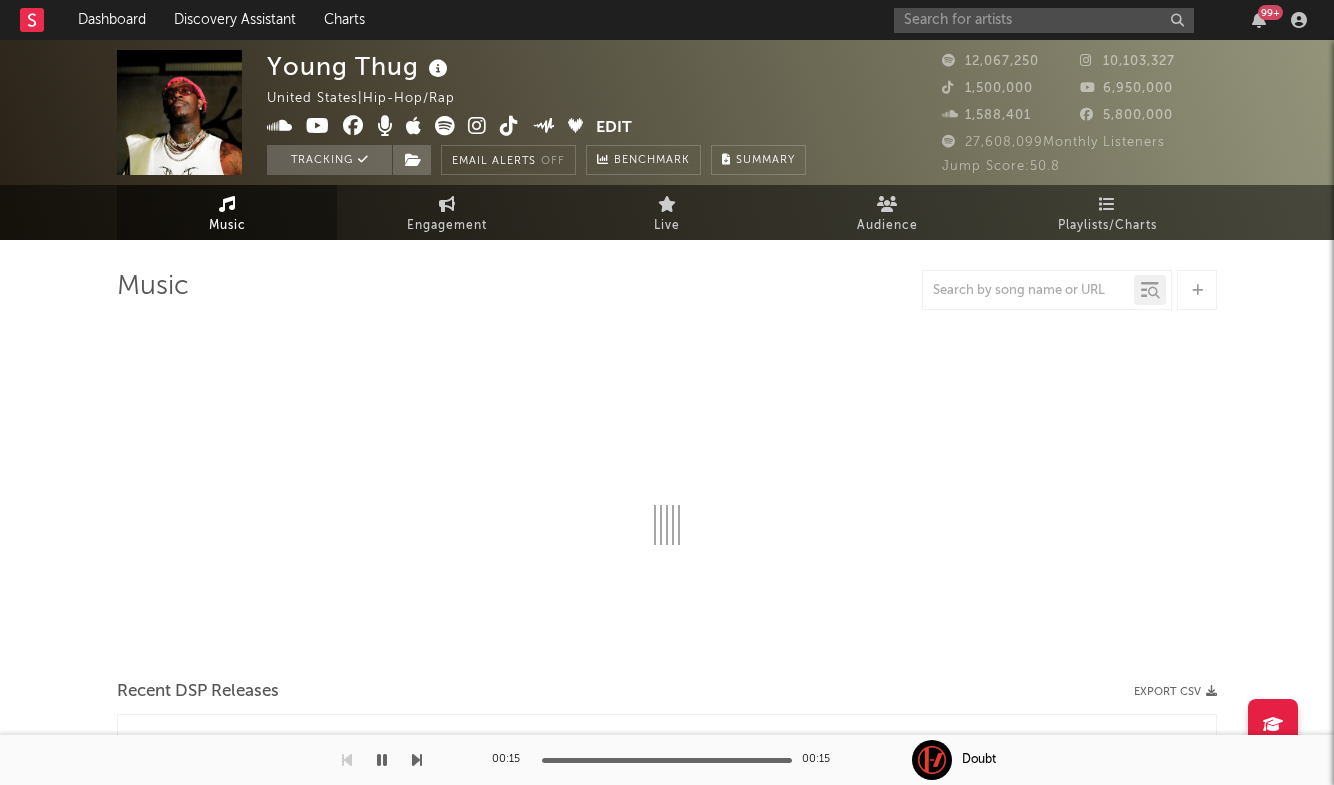 select on "6m" 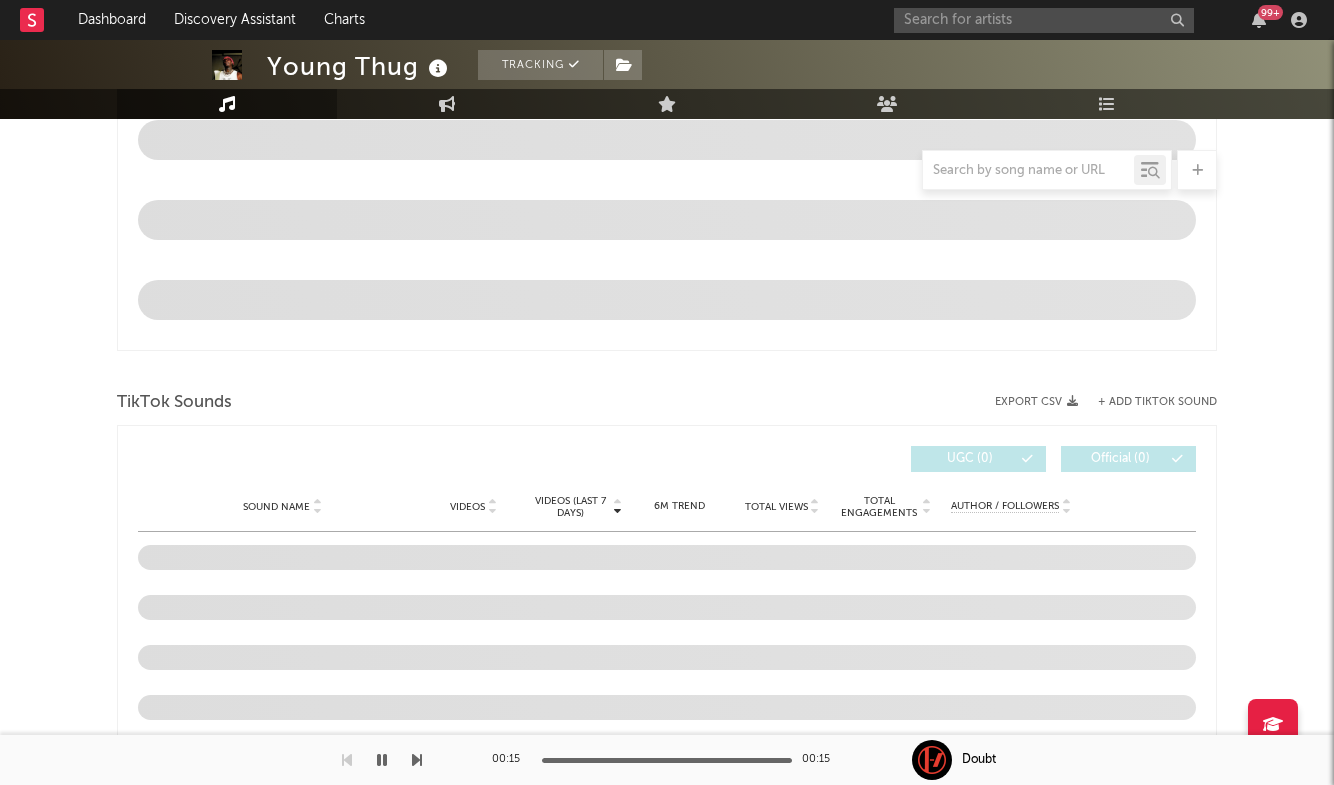 scroll, scrollTop: 1385, scrollLeft: 0, axis: vertical 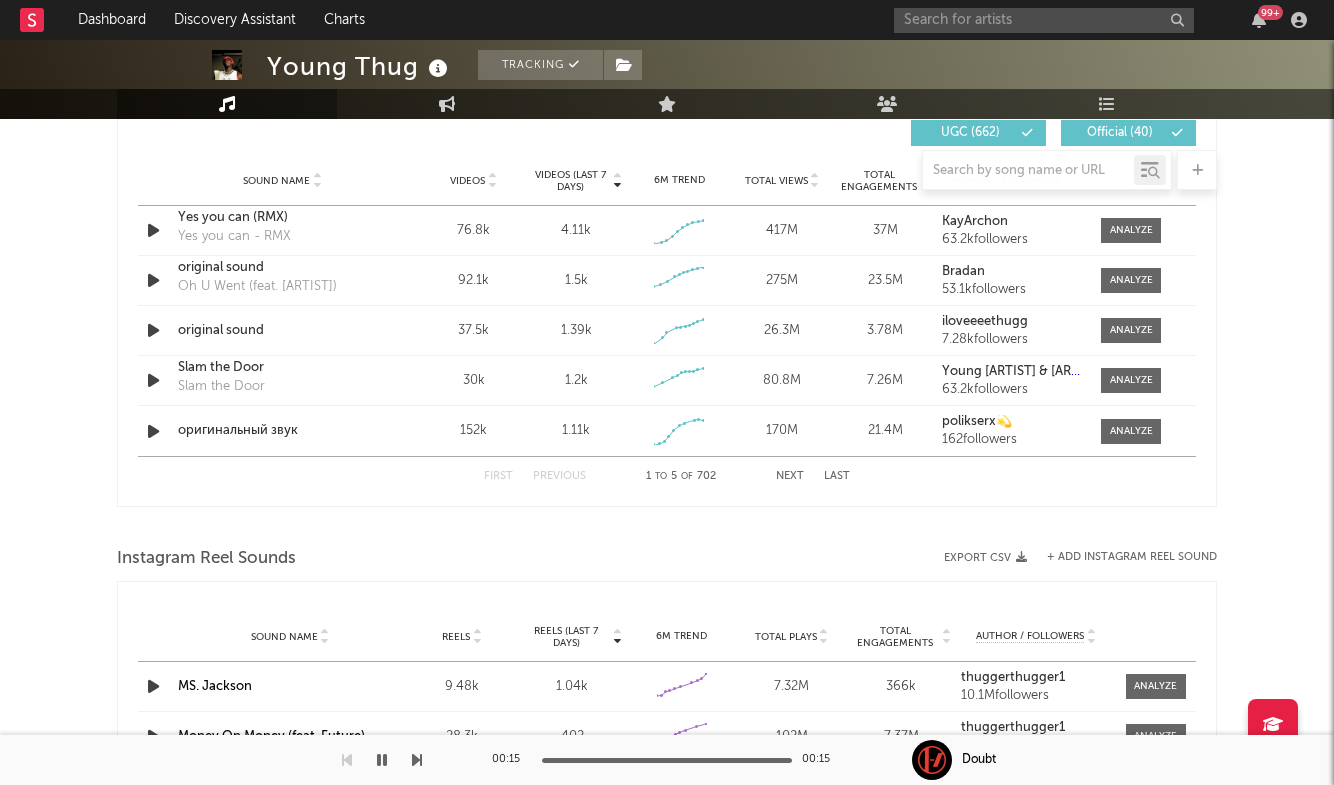 click on "Next" at bounding box center (790, 476) 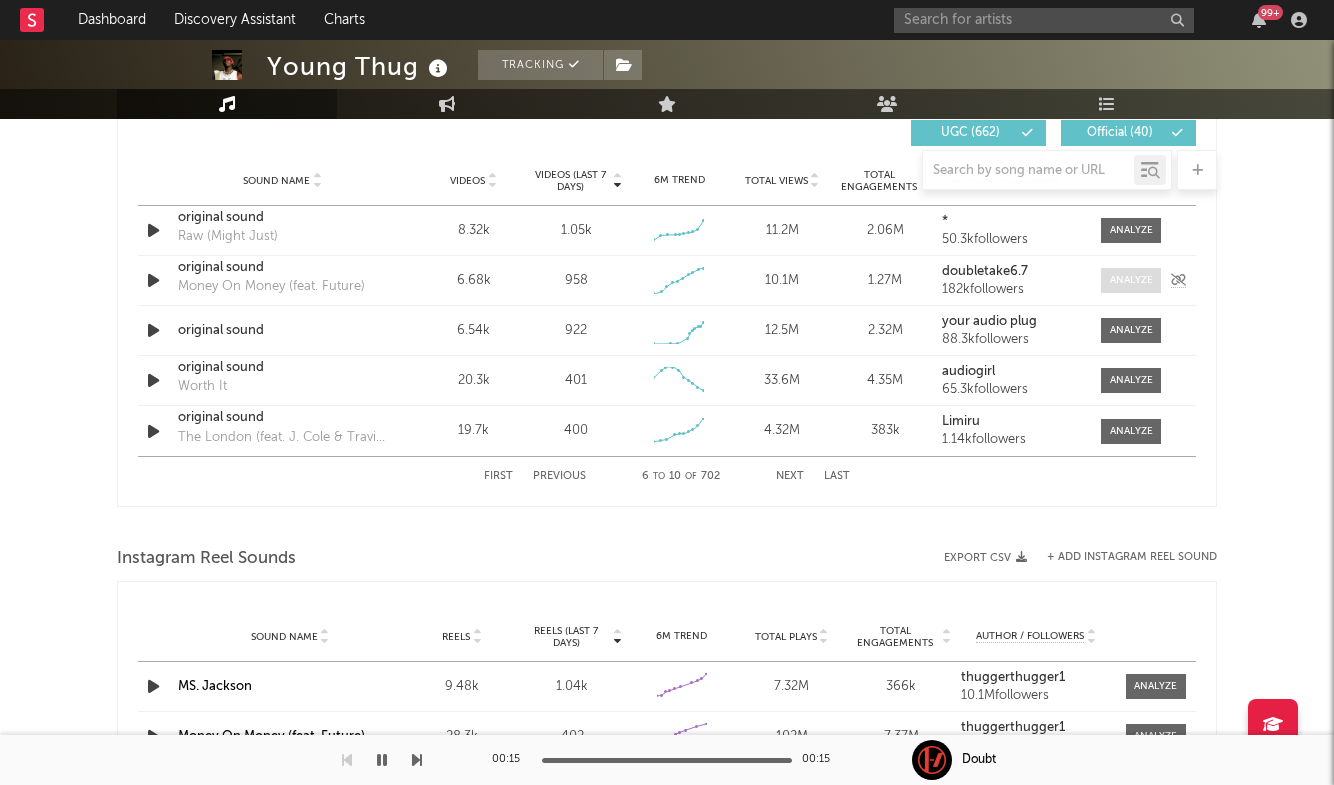 click at bounding box center [1131, 280] 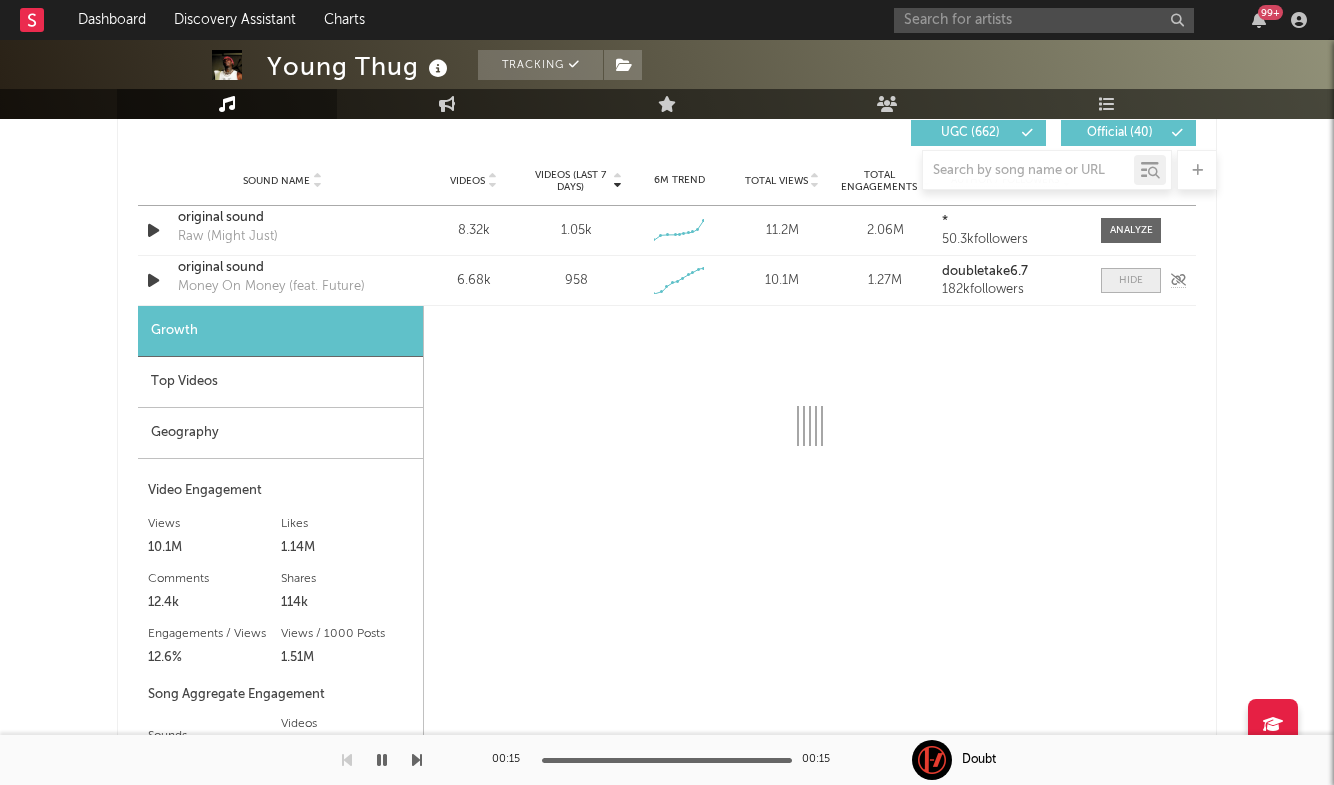 select on "1w" 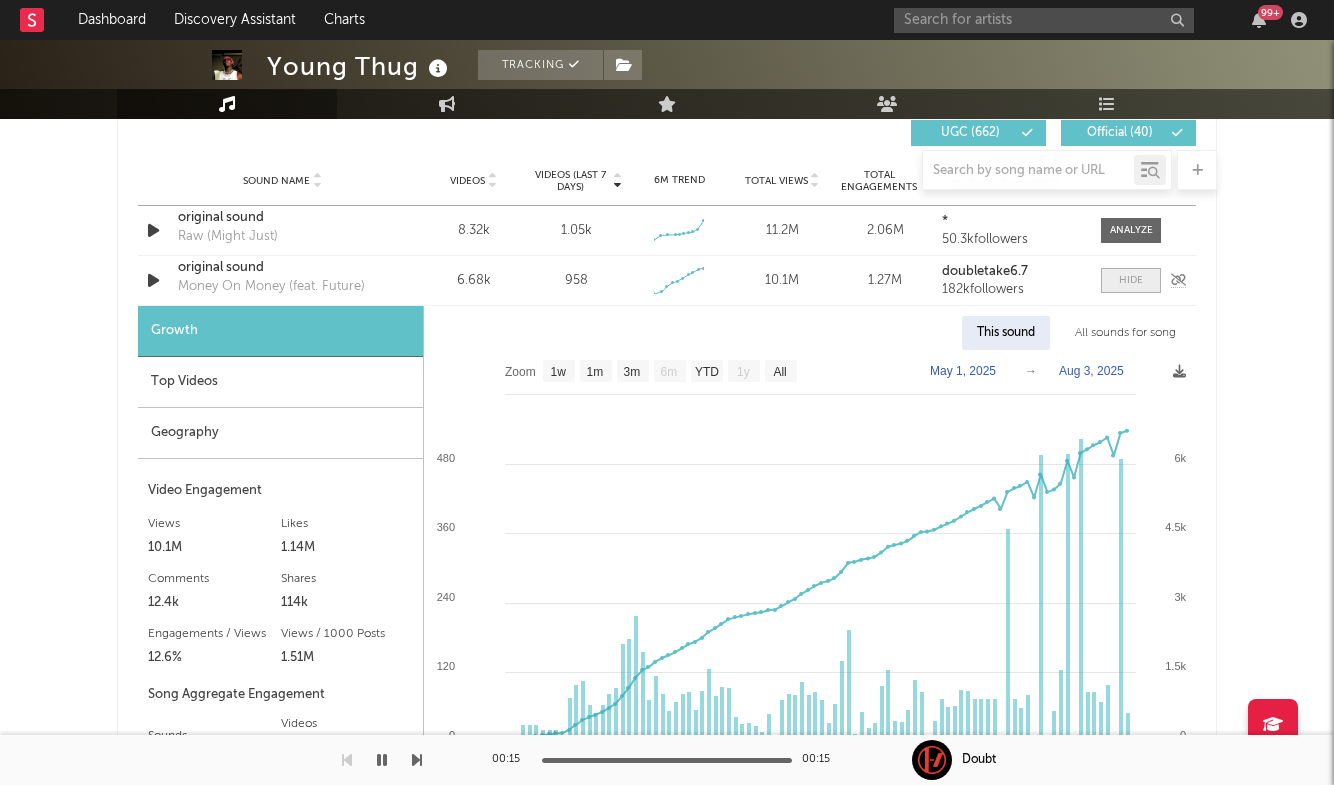 click at bounding box center [1131, 280] 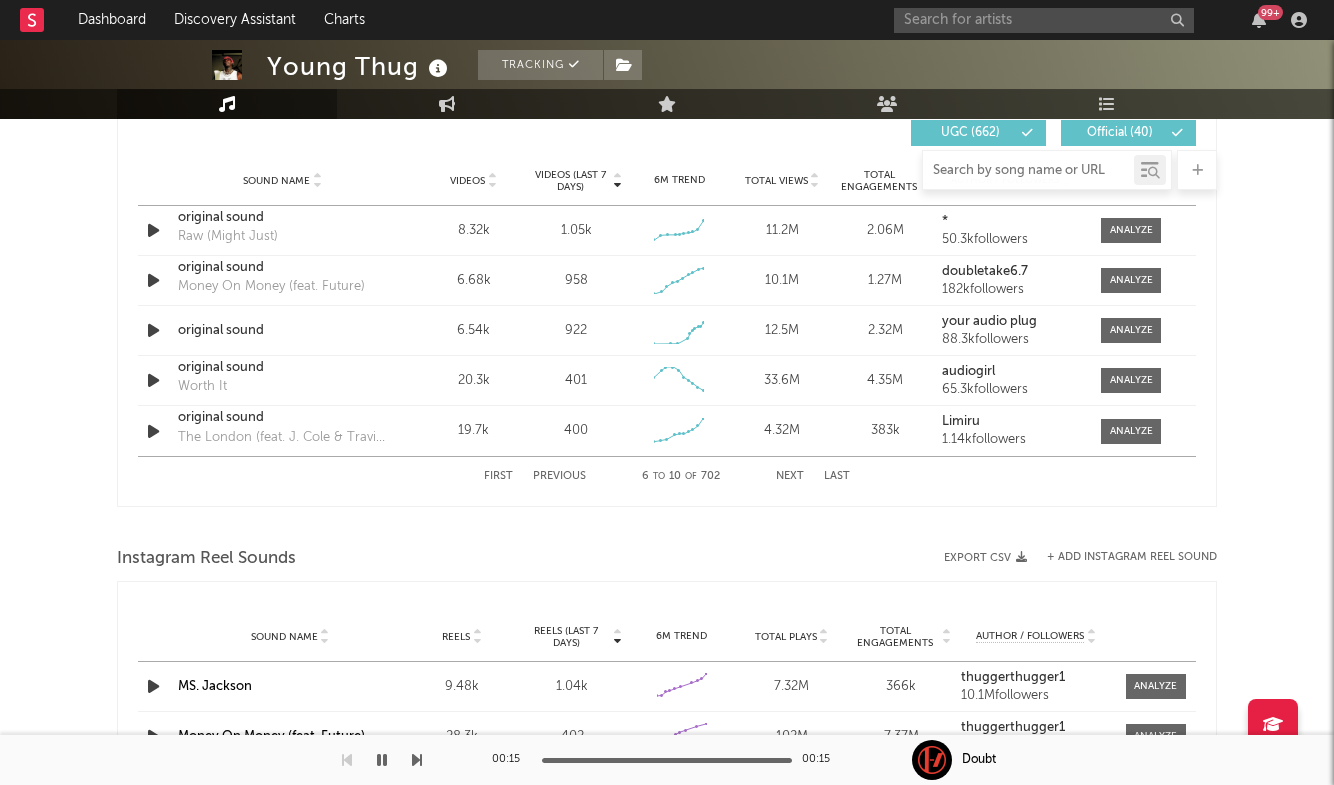 click at bounding box center [1028, 171] 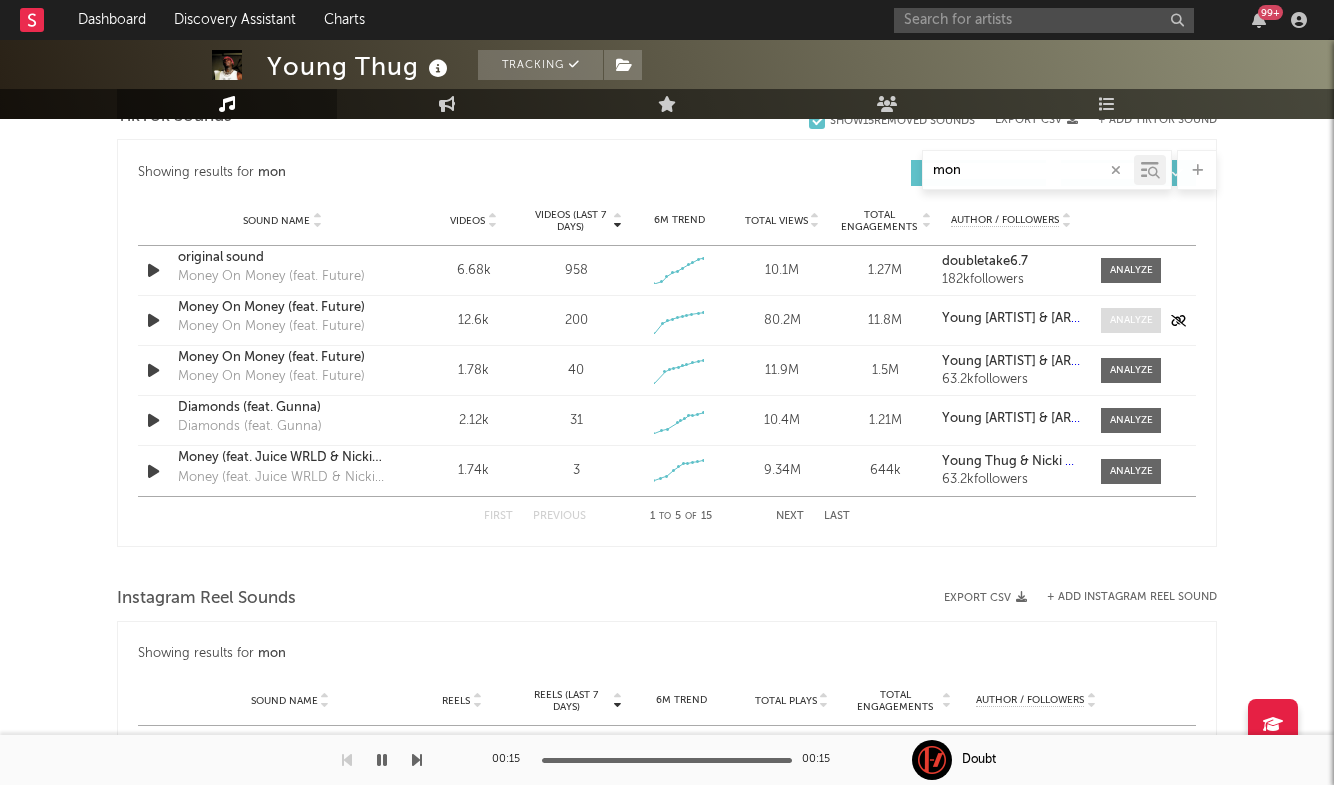 type on "mon" 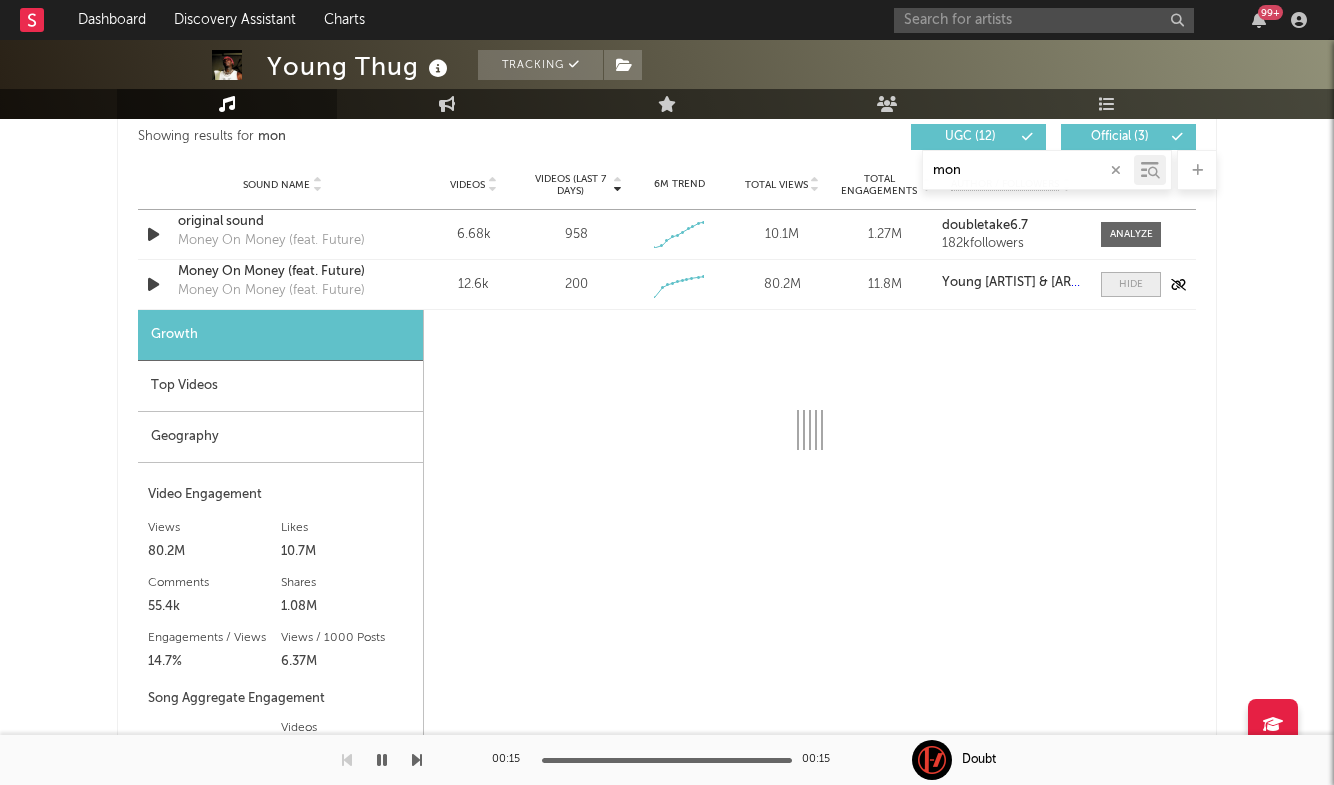 select on "1w" 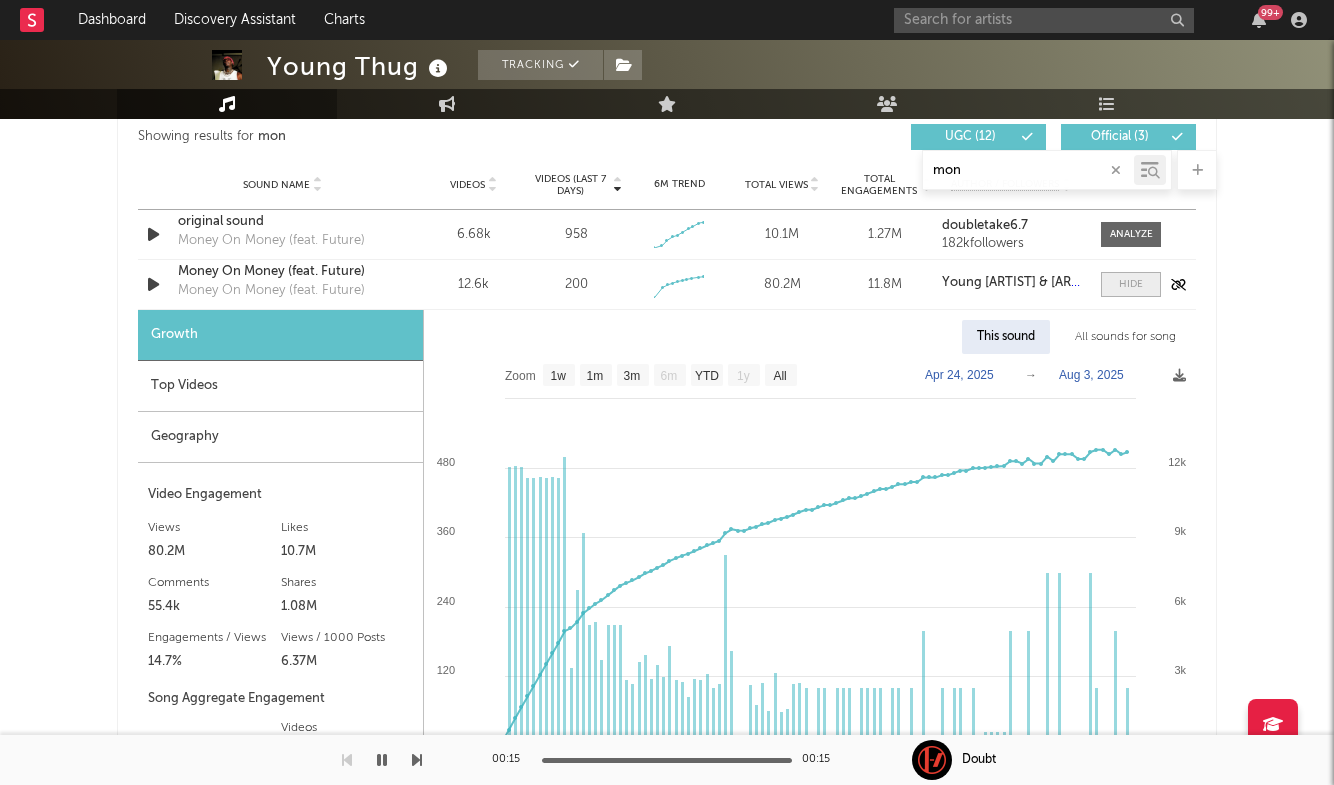 scroll, scrollTop: 1424, scrollLeft: 0, axis: vertical 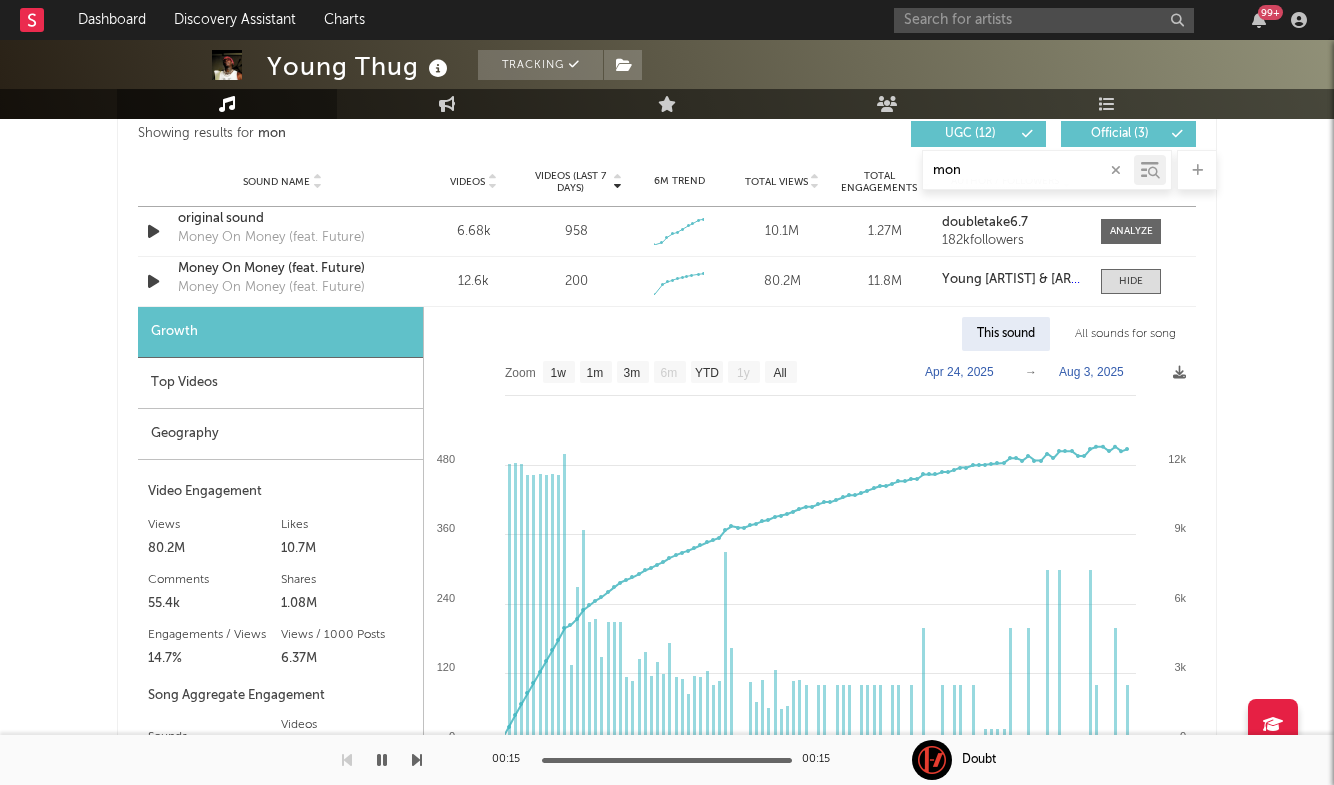 drag, startPoint x: 1022, startPoint y: 168, endPoint x: 799, endPoint y: 140, distance: 224.75098 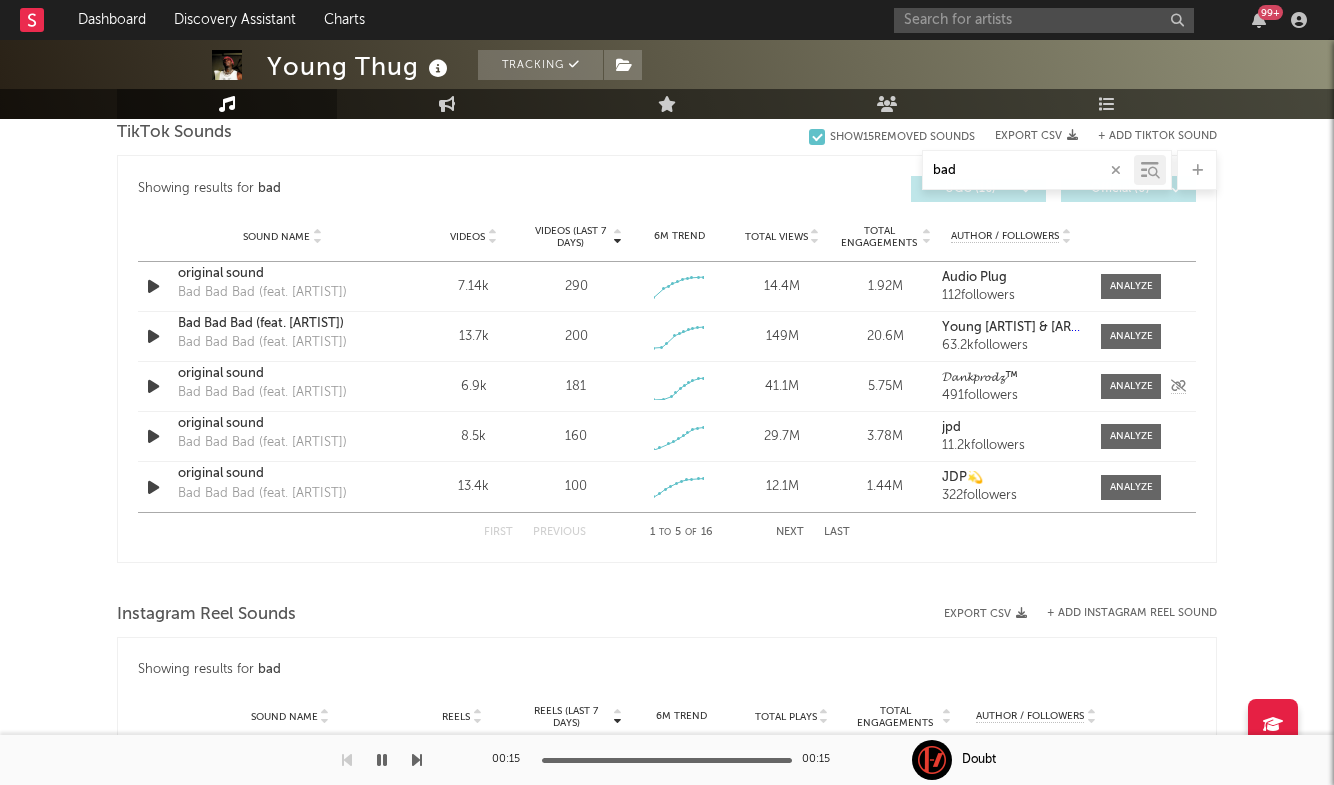 scroll, scrollTop: 1286, scrollLeft: 0, axis: vertical 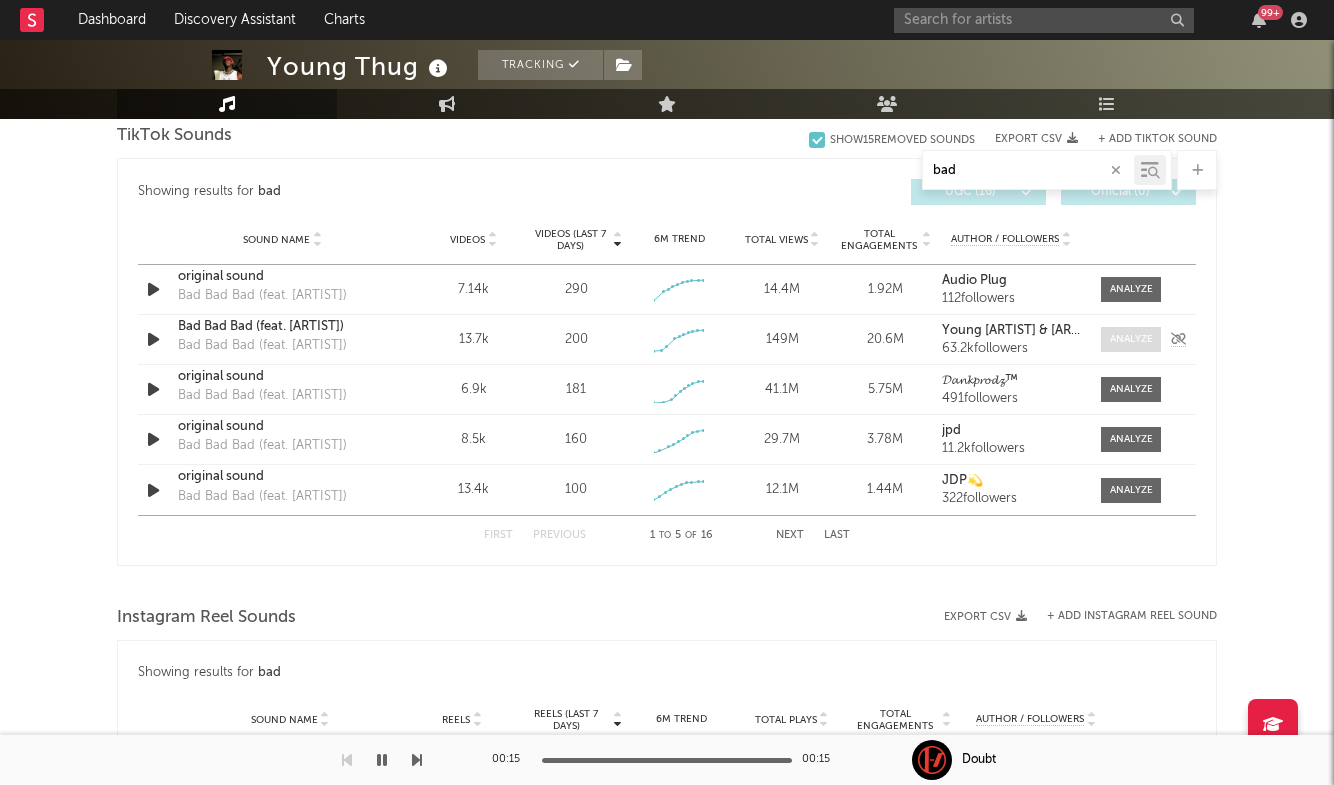 type on "bad" 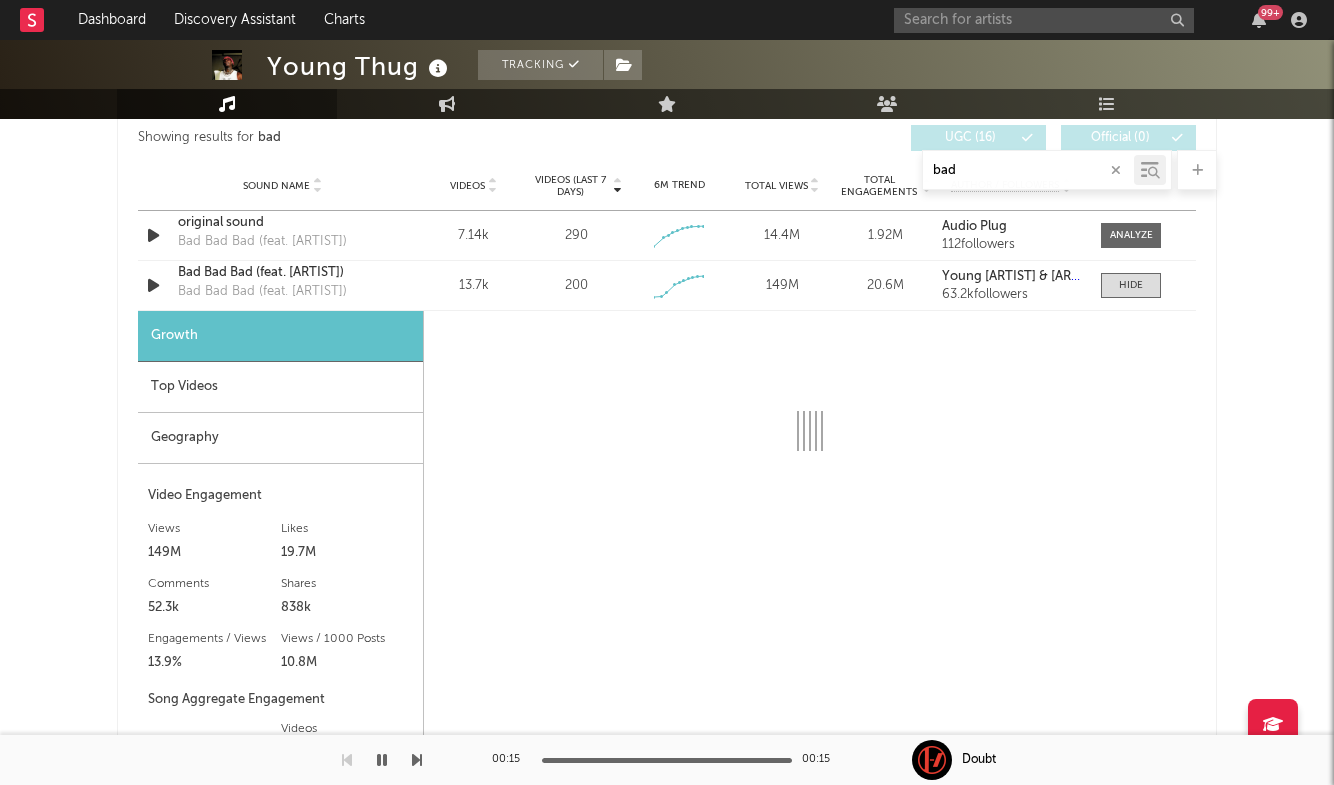 scroll, scrollTop: 1342, scrollLeft: 0, axis: vertical 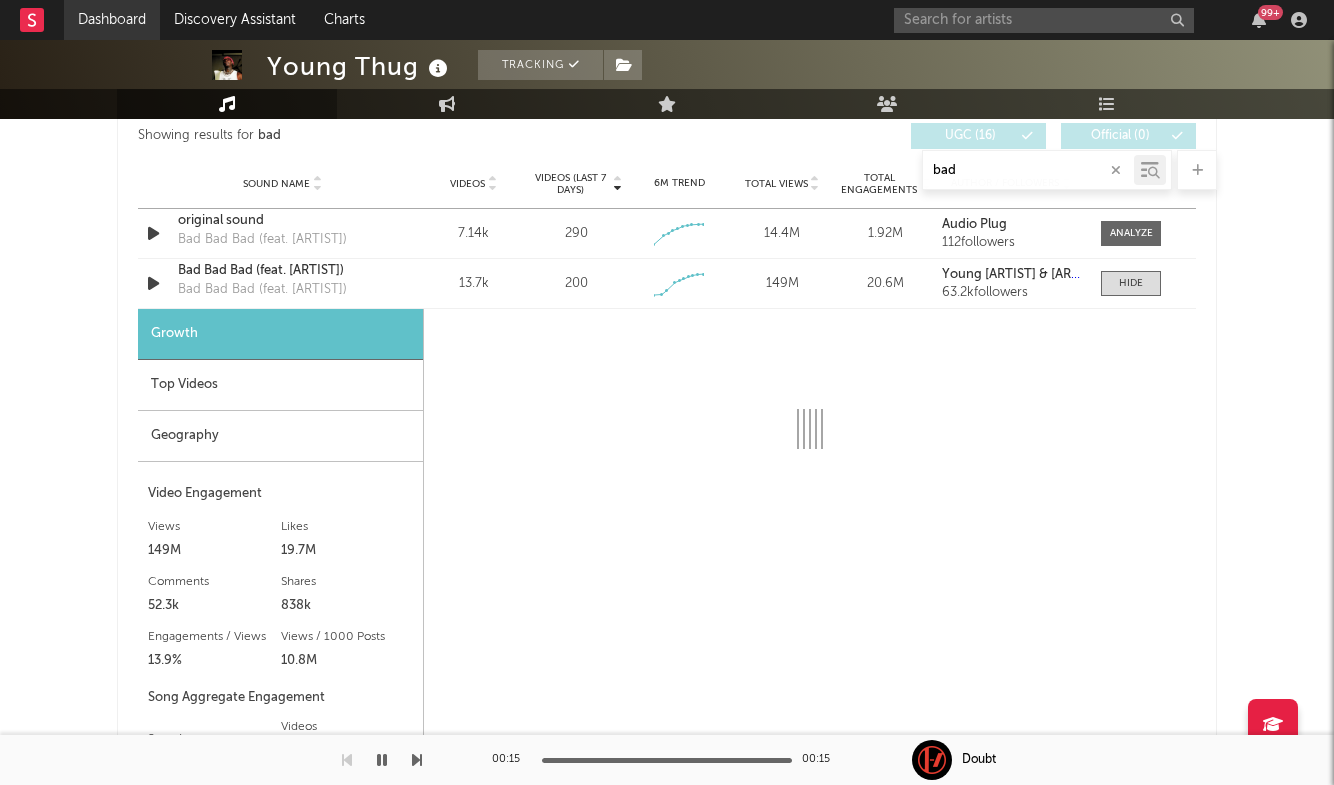 select on "6m" 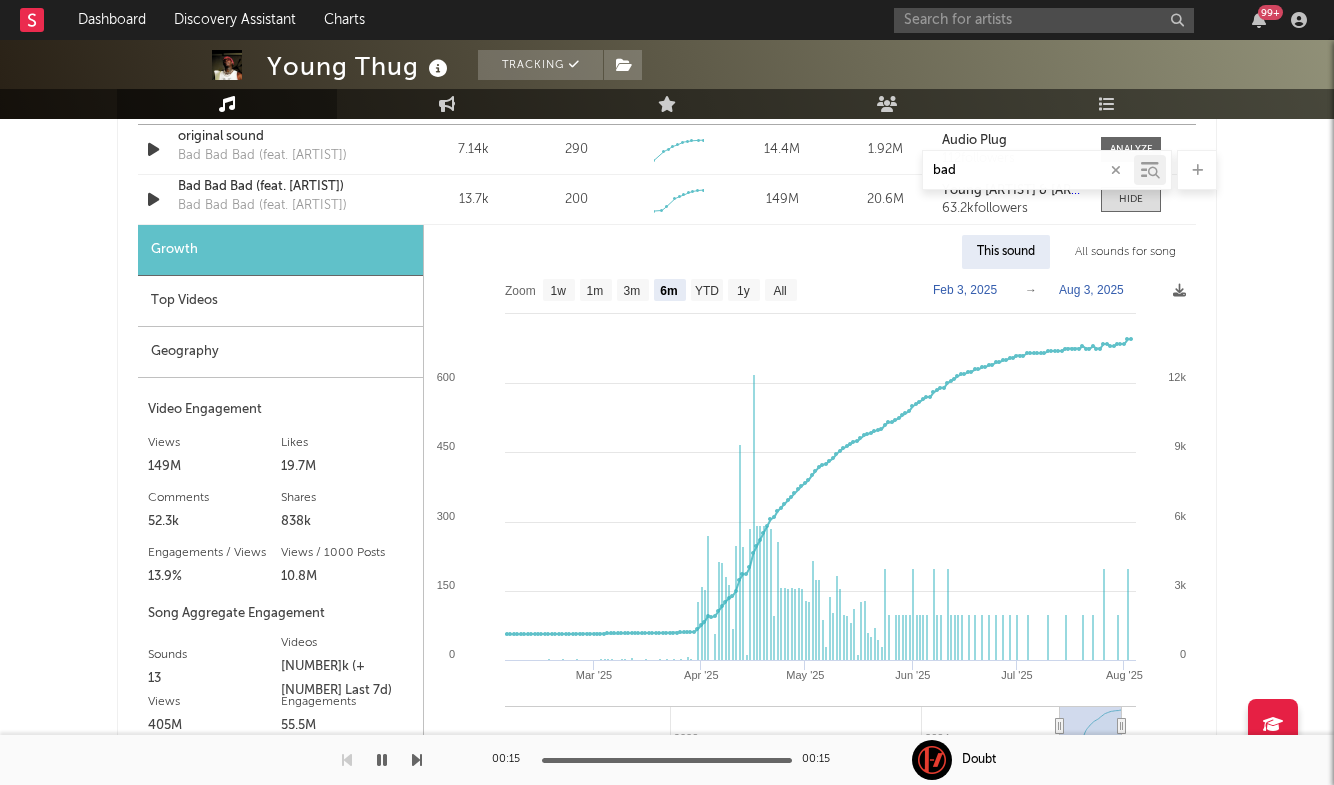 scroll, scrollTop: 1440, scrollLeft: 0, axis: vertical 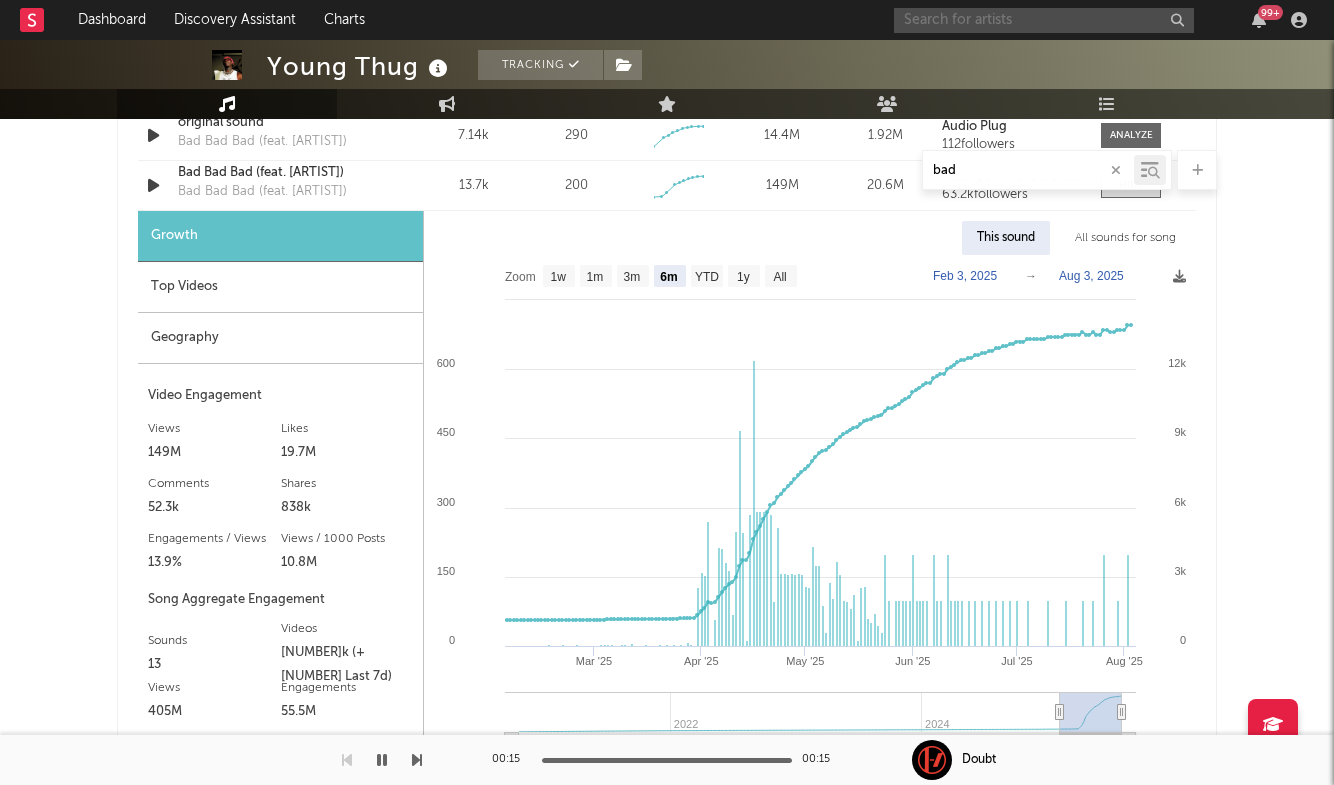click at bounding box center [1044, 20] 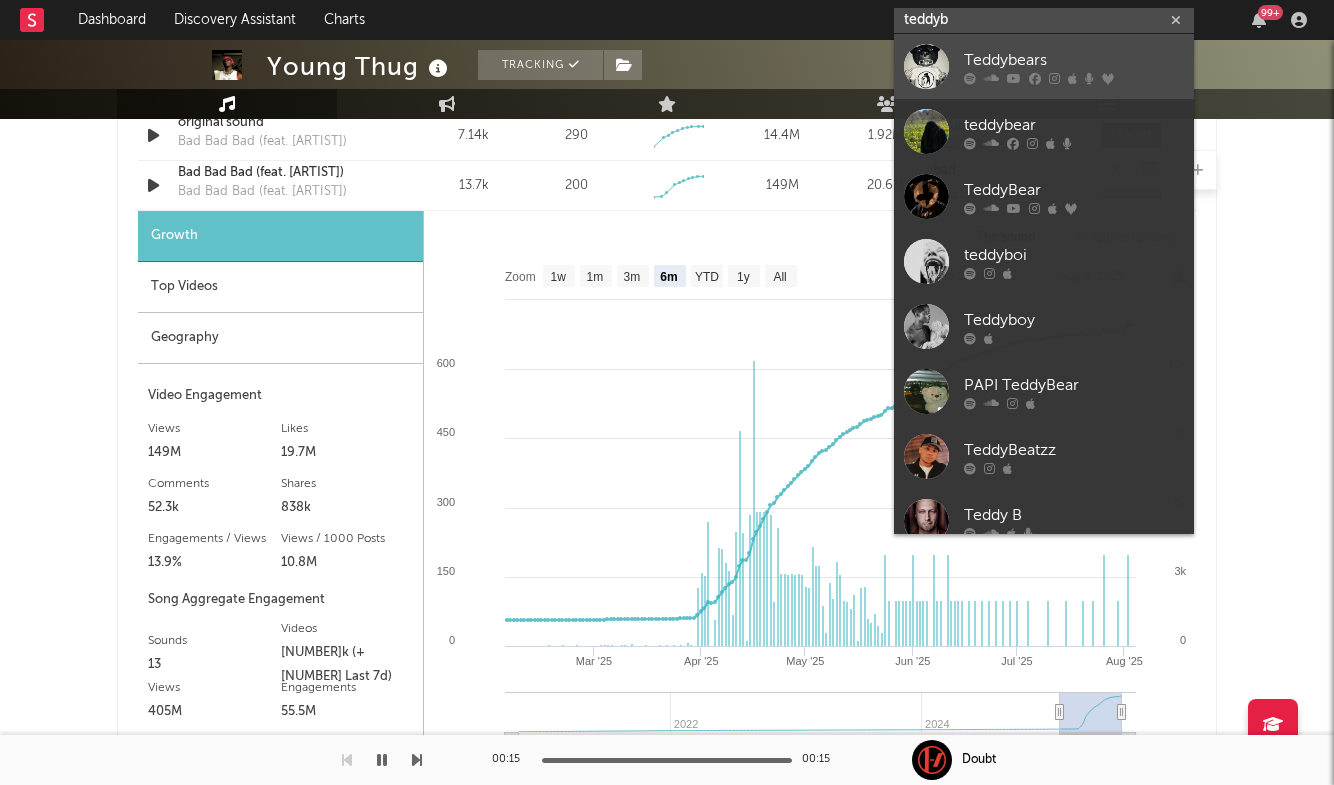 type on "teddyb" 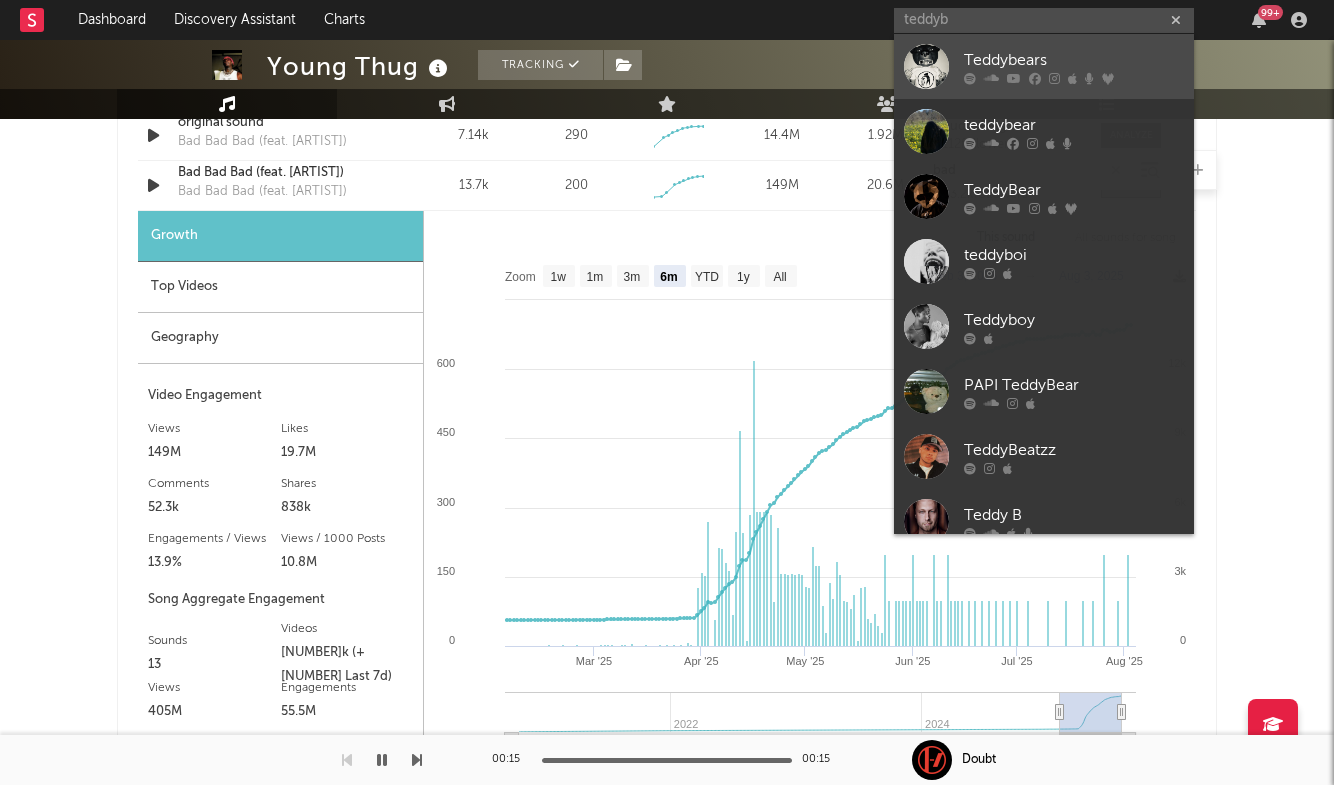 click at bounding box center [1074, 78] 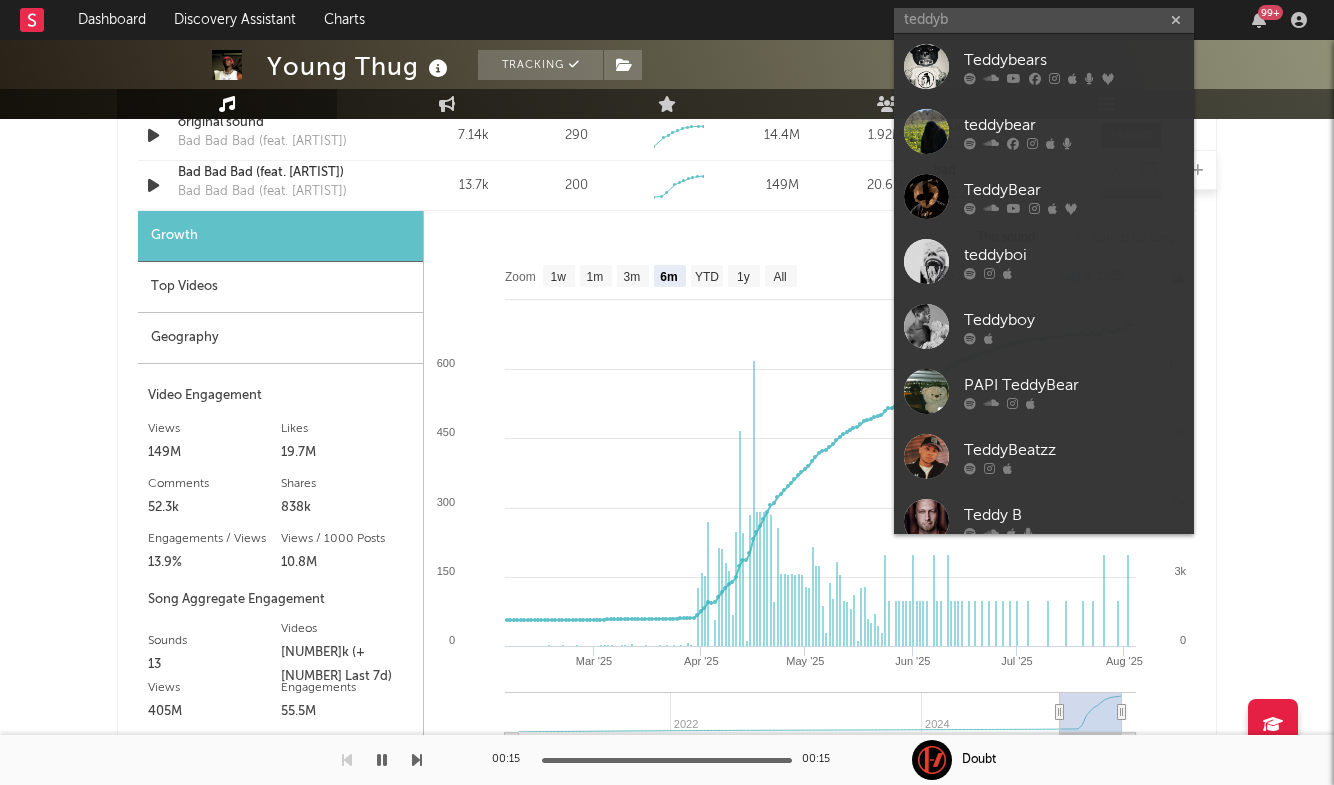 type 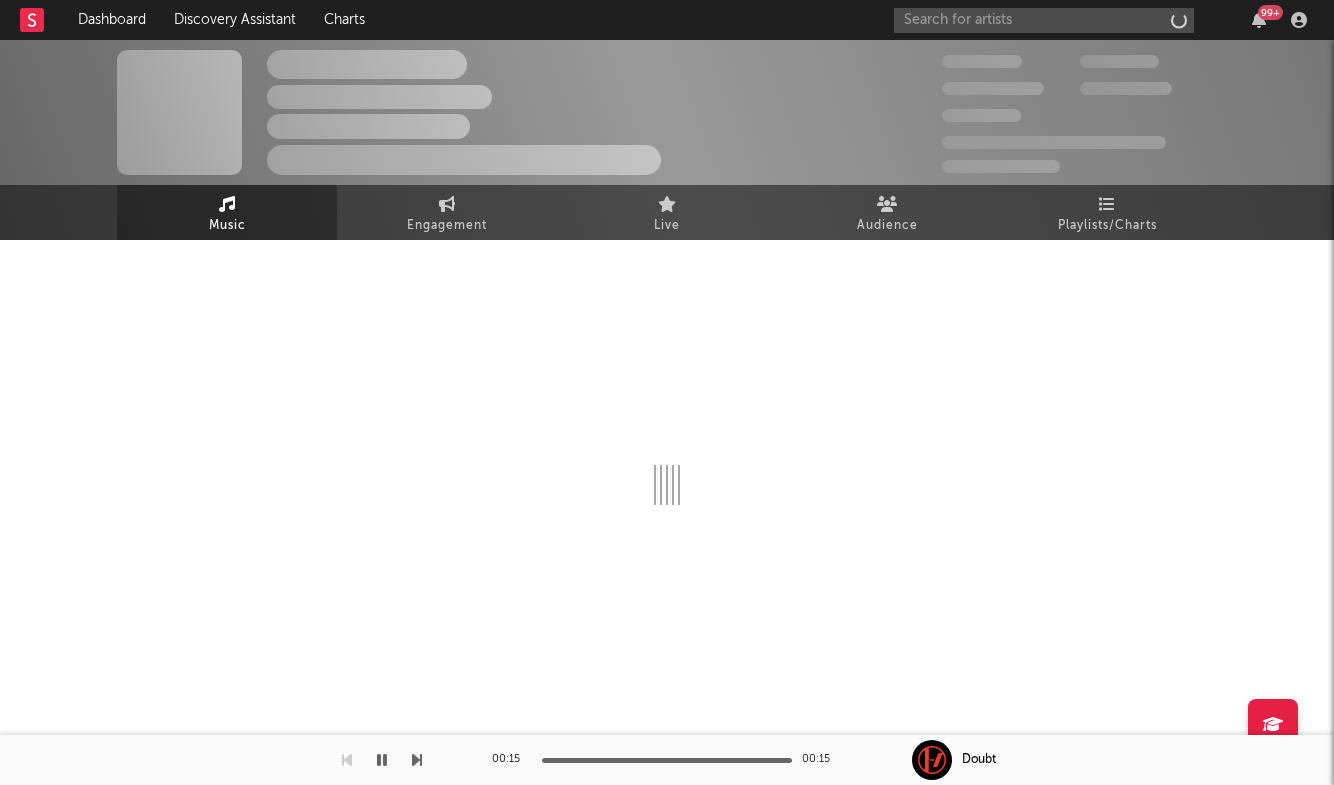 scroll, scrollTop: 0, scrollLeft: 0, axis: both 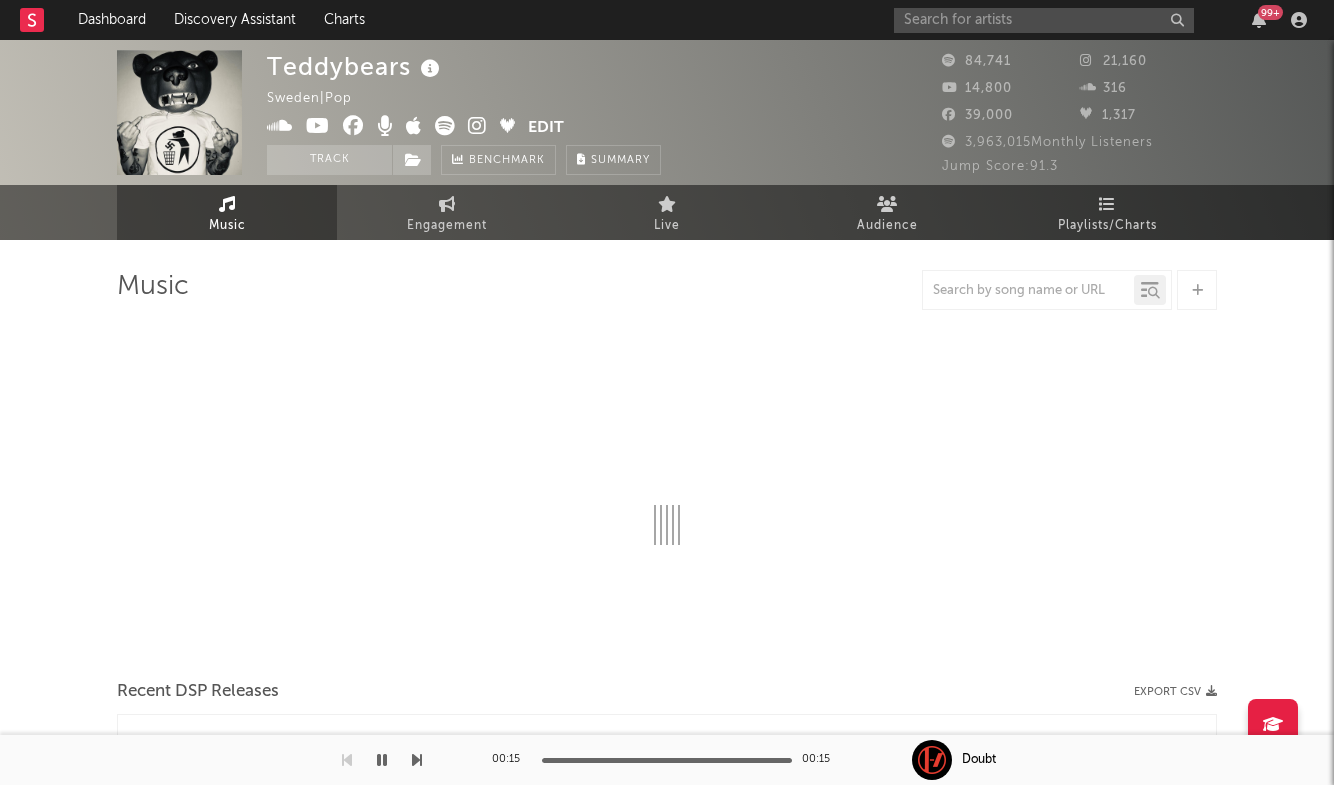select on "6m" 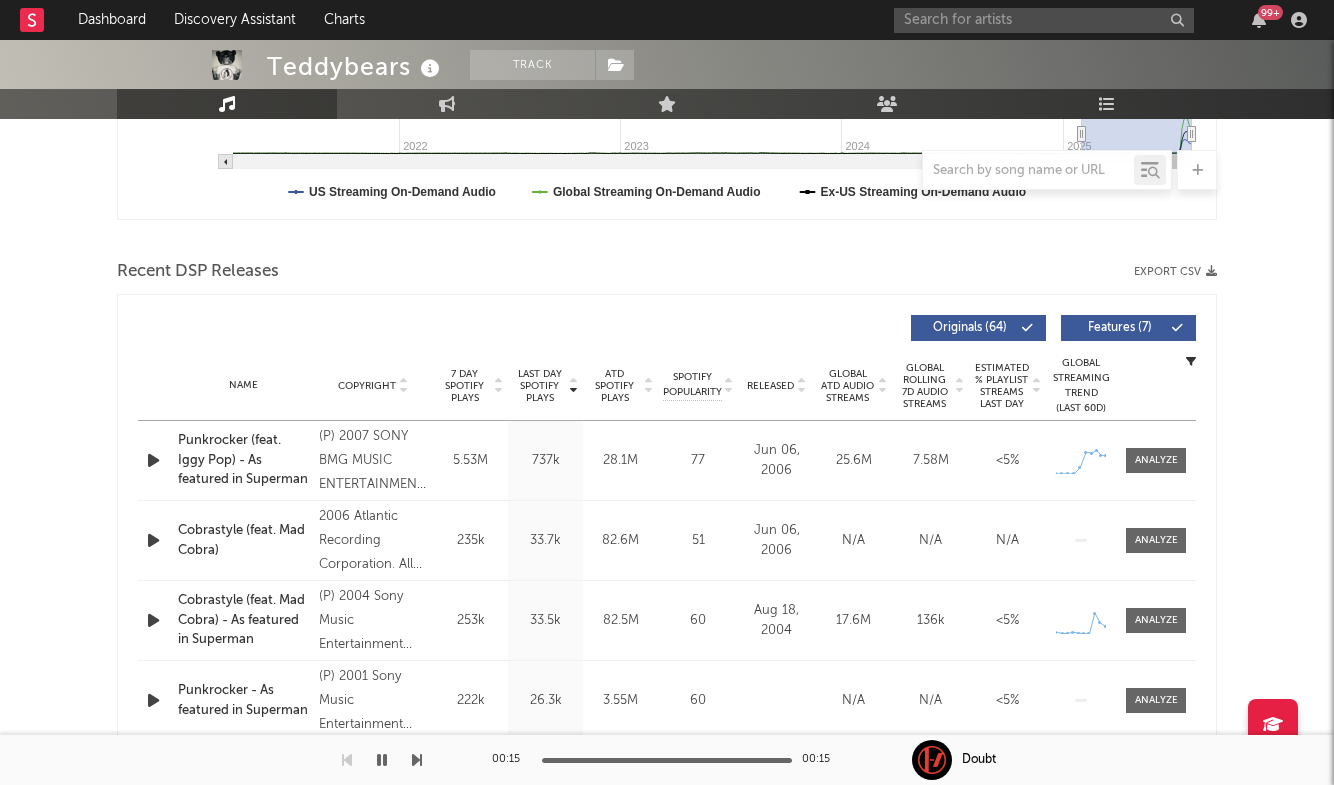 scroll, scrollTop: 609, scrollLeft: 0, axis: vertical 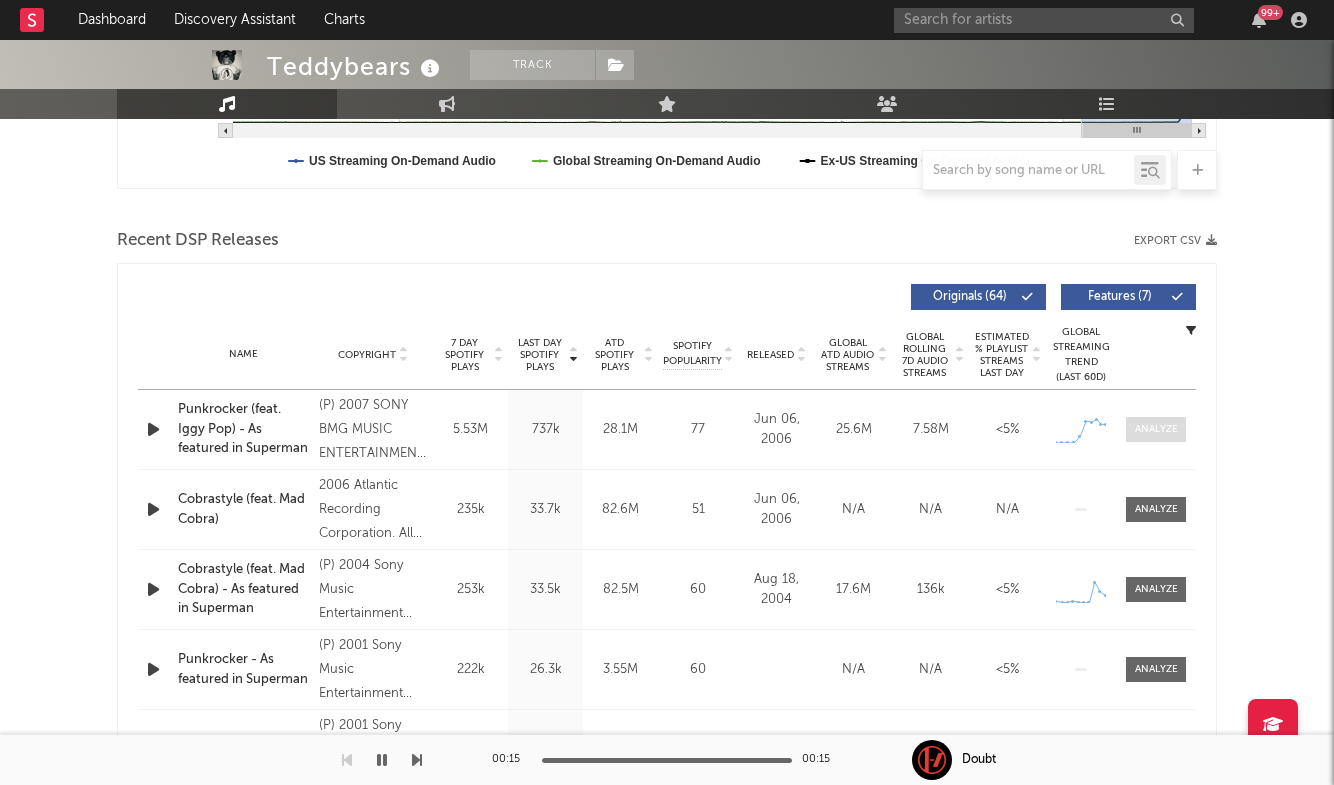 click at bounding box center (1156, 429) 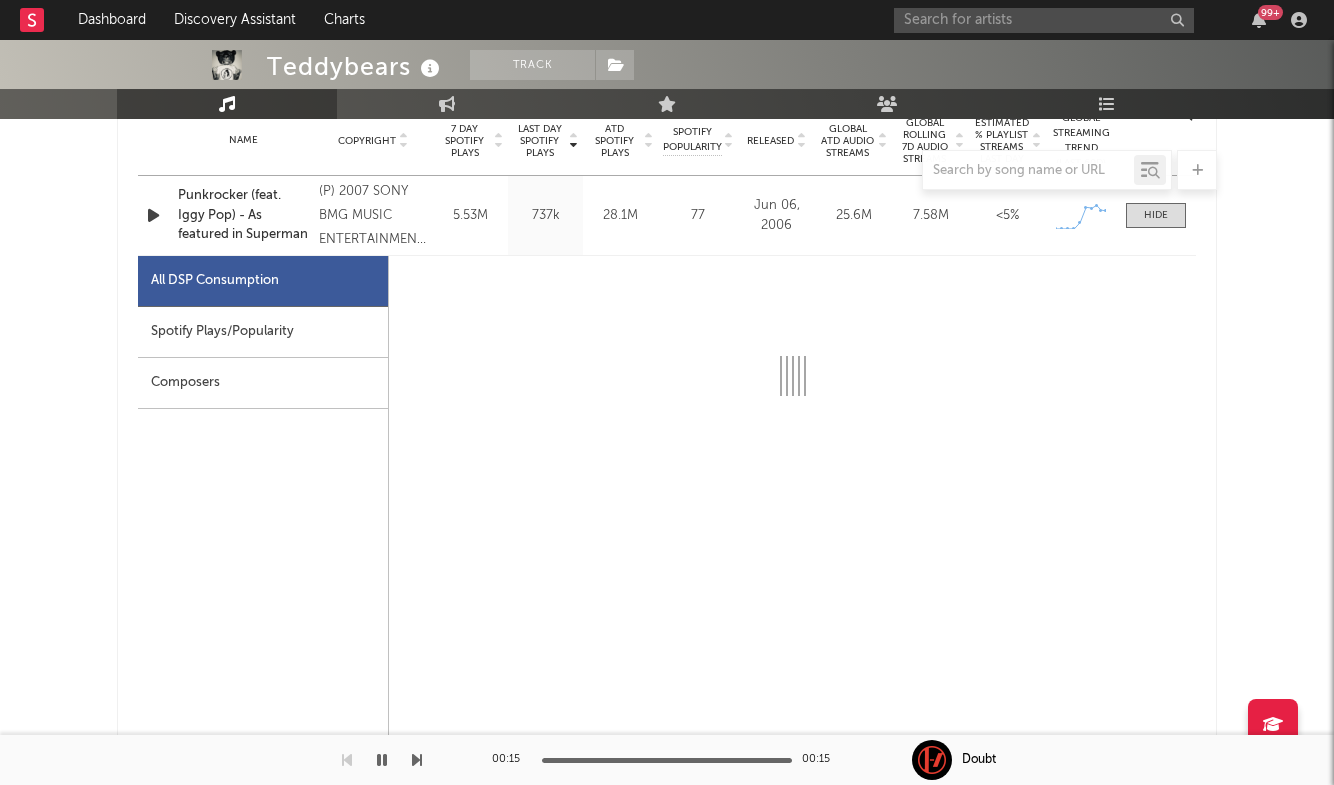 scroll, scrollTop: 819, scrollLeft: 0, axis: vertical 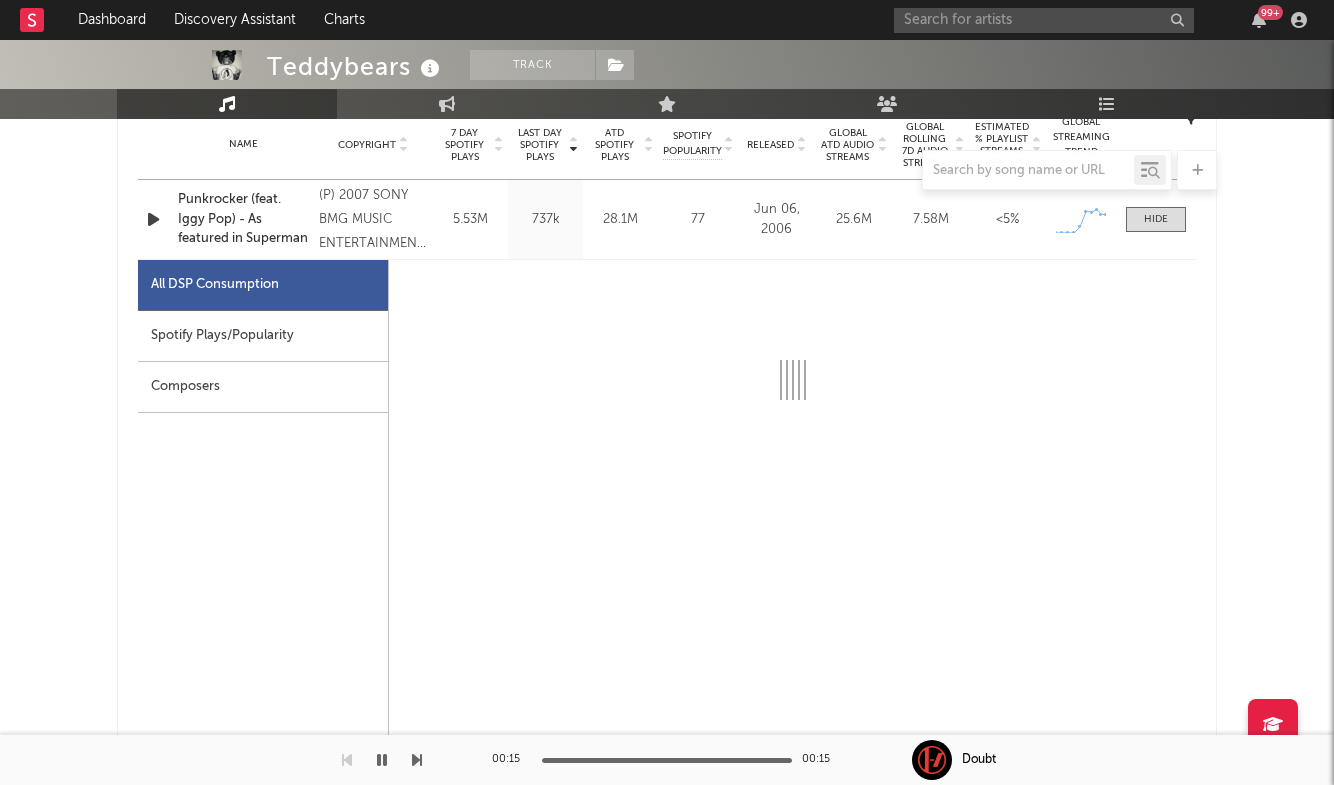 select on "6m" 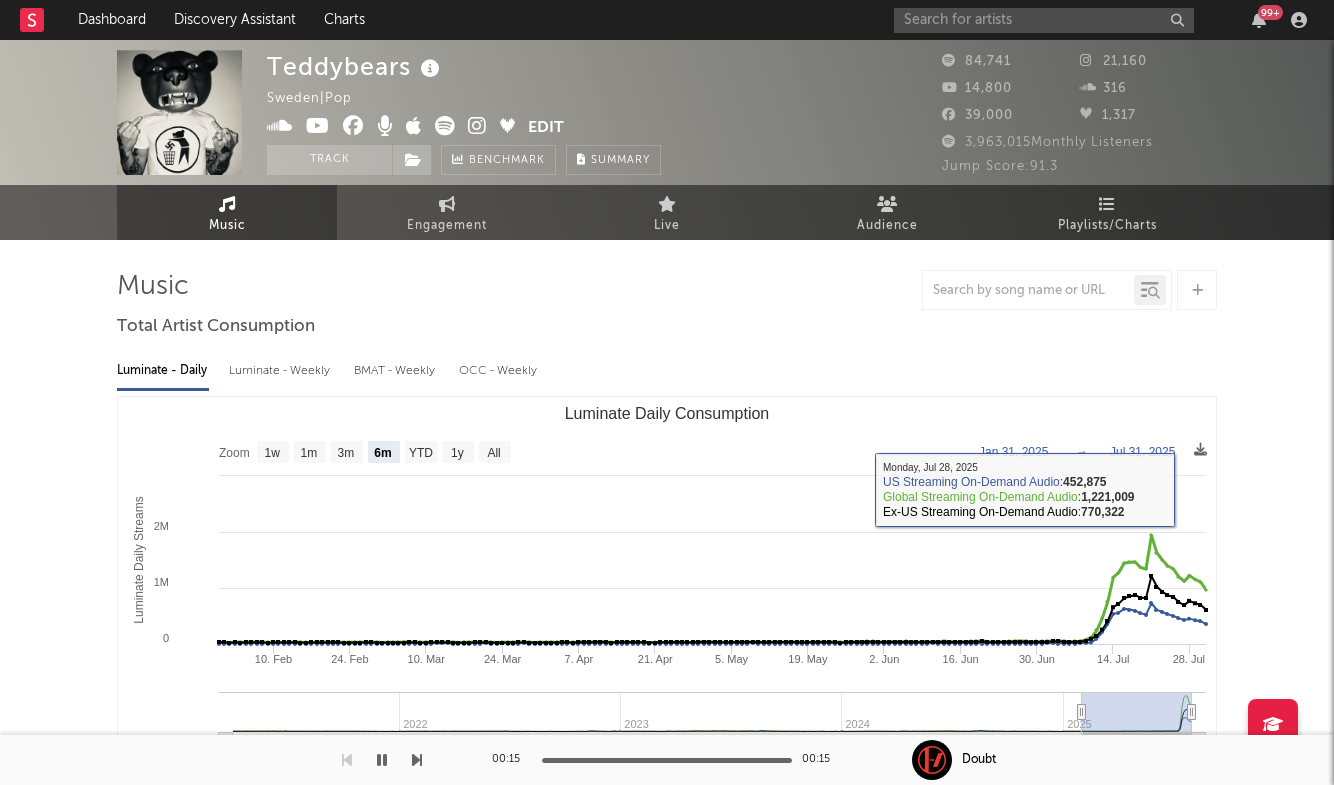 scroll, scrollTop: 0, scrollLeft: 0, axis: both 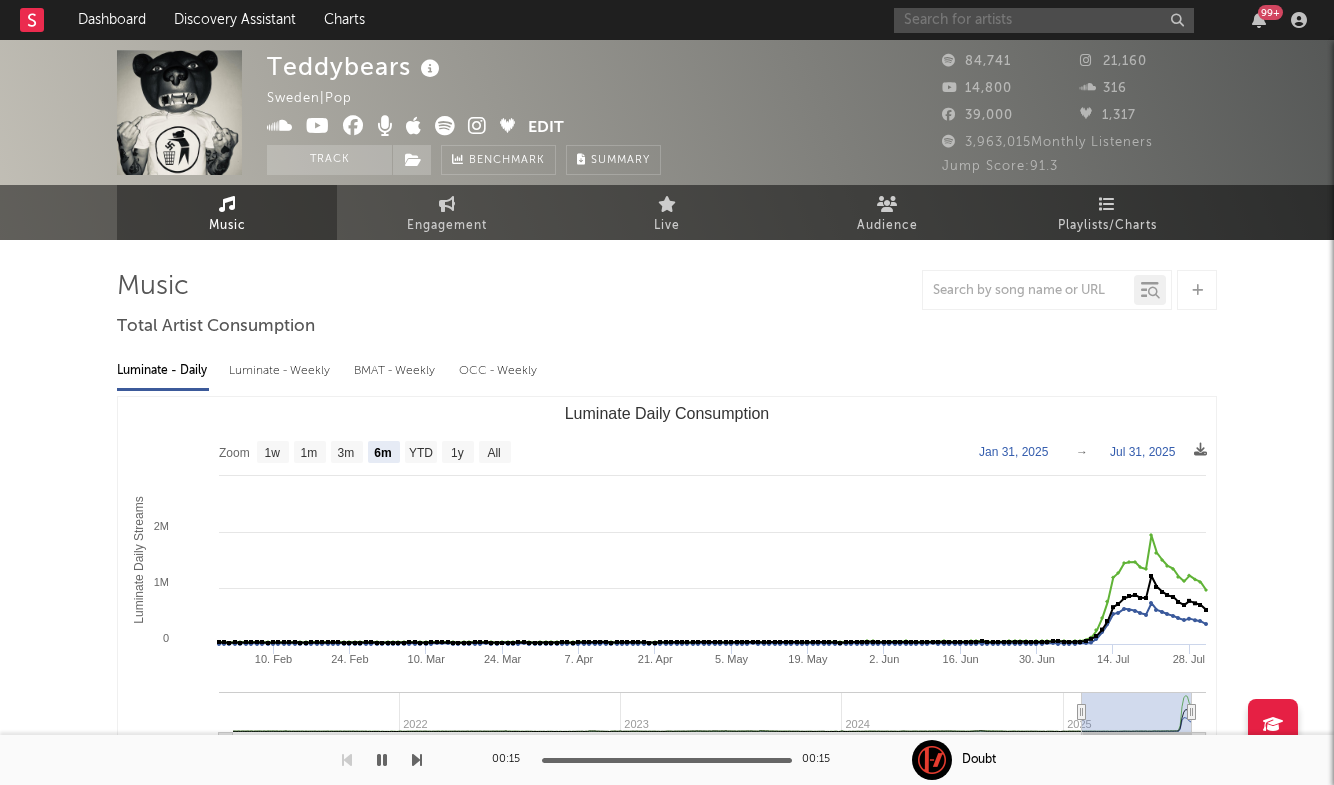 click at bounding box center (1044, 20) 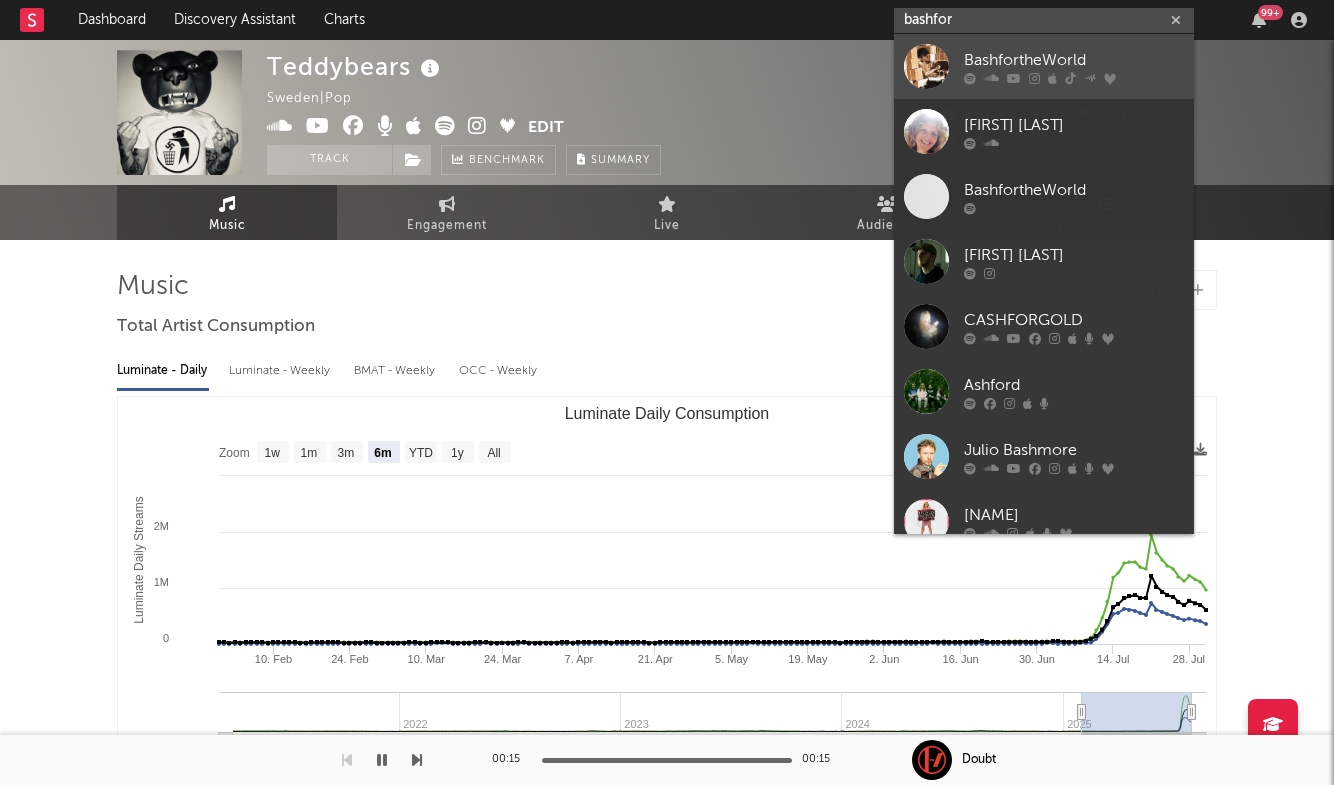 type on "bashfor" 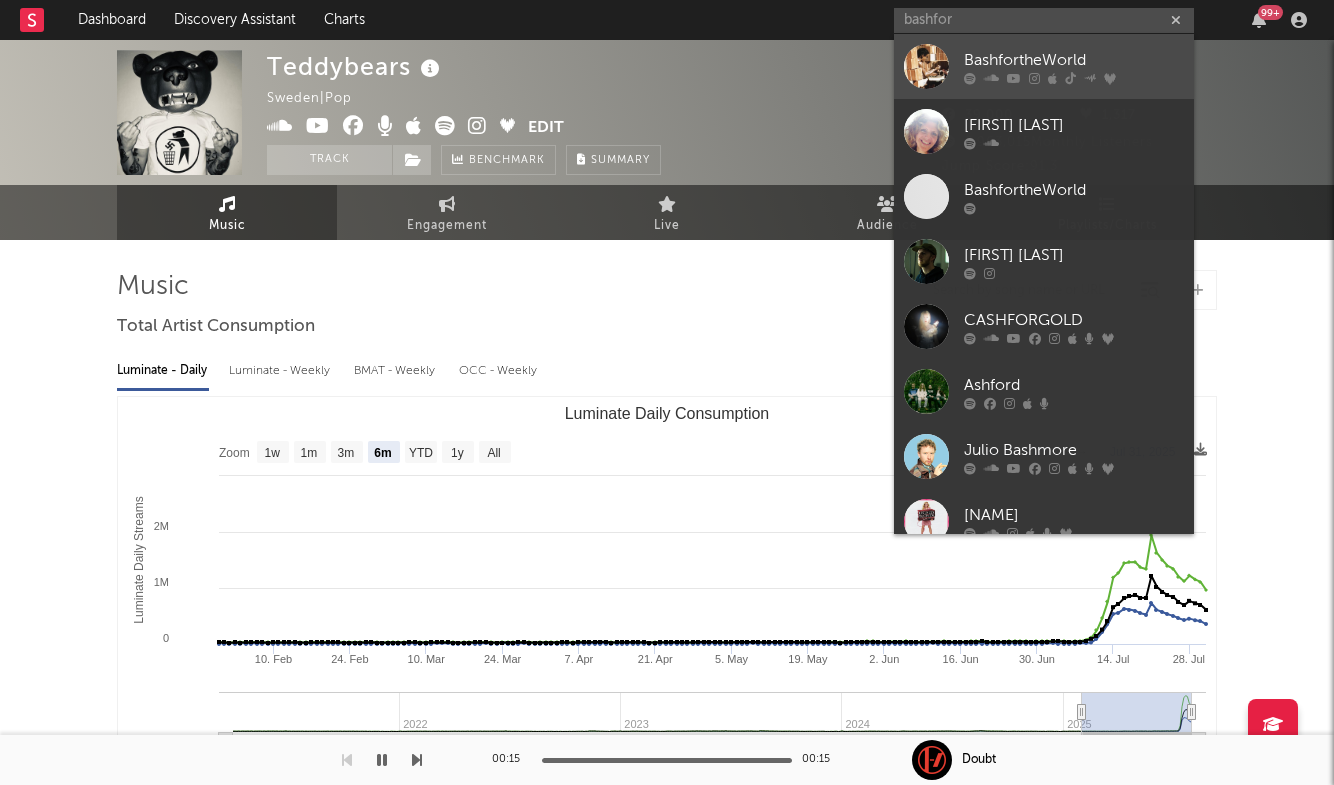 click on "BashfortheWorld" at bounding box center (1074, 60) 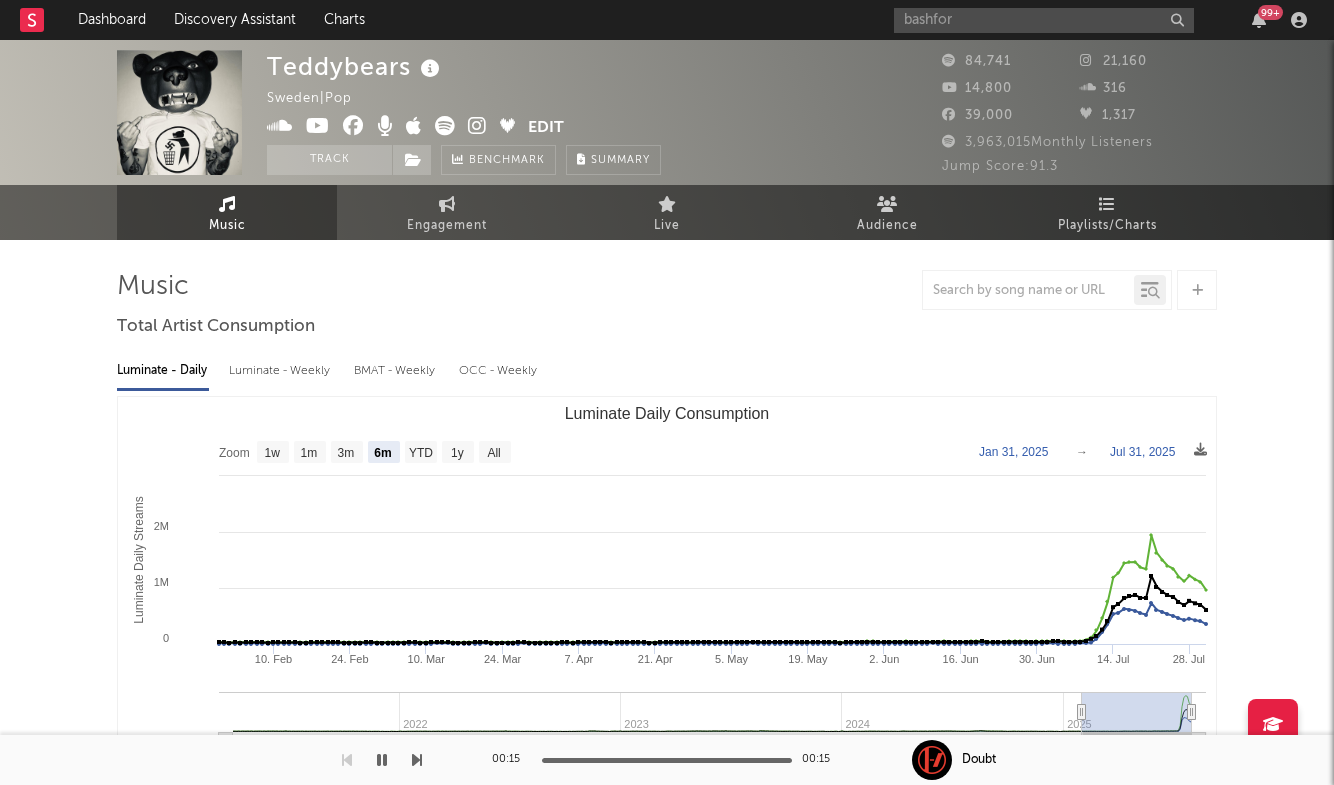 type 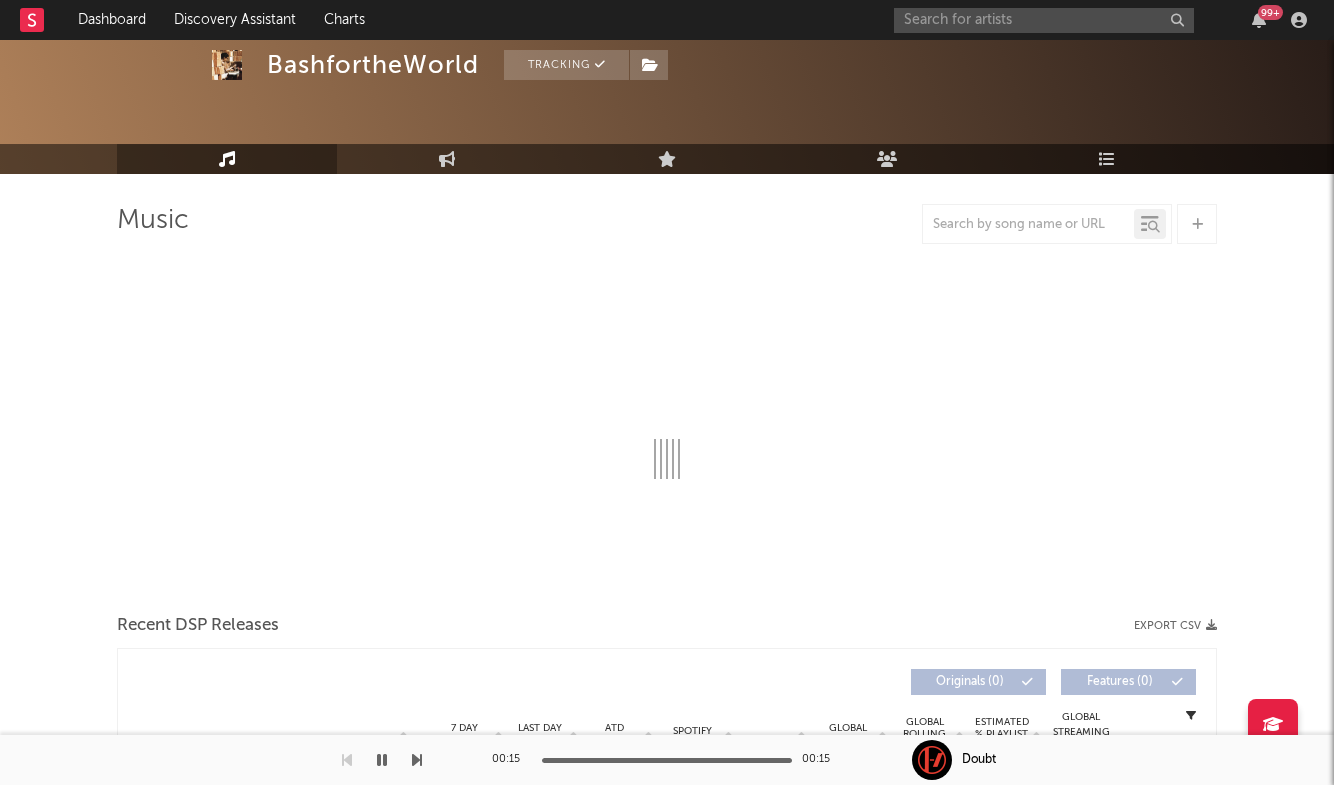scroll, scrollTop: 69, scrollLeft: 0, axis: vertical 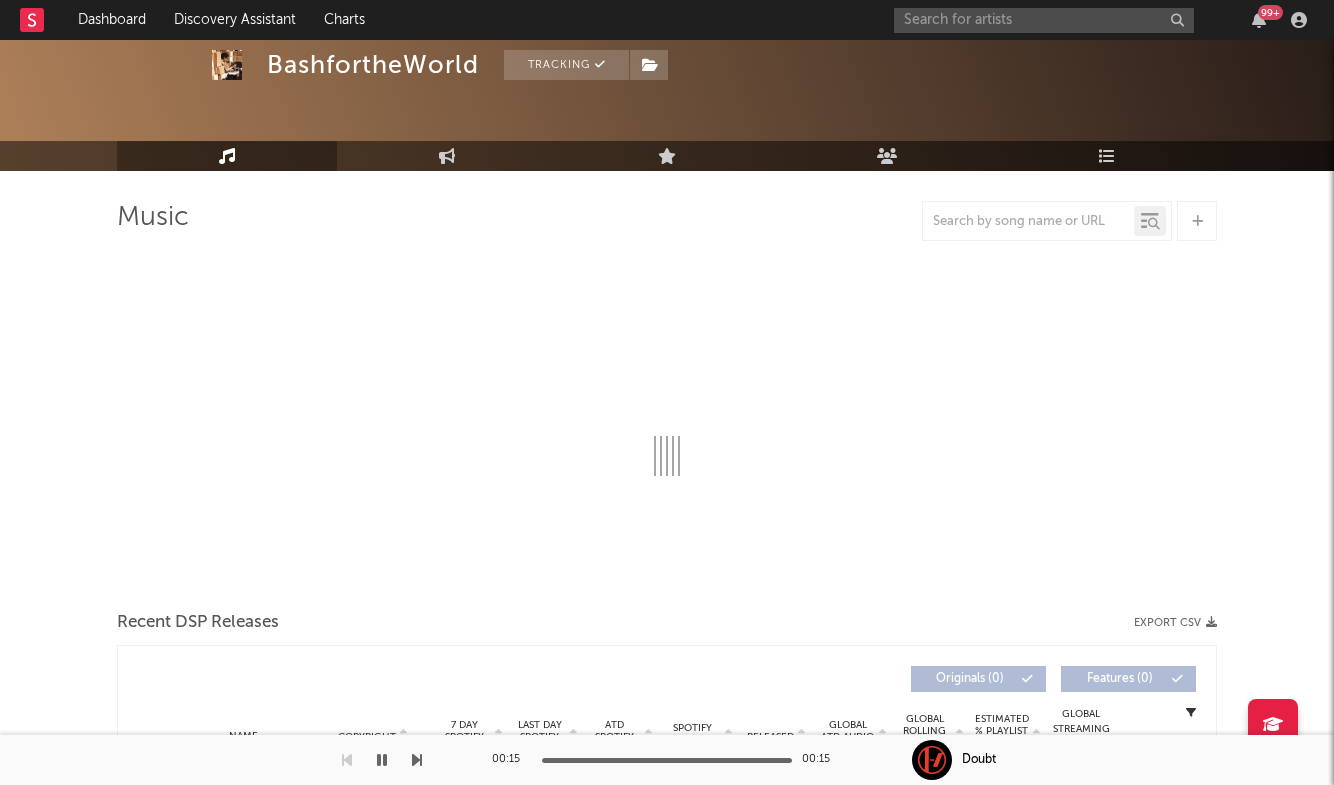 select on "6m" 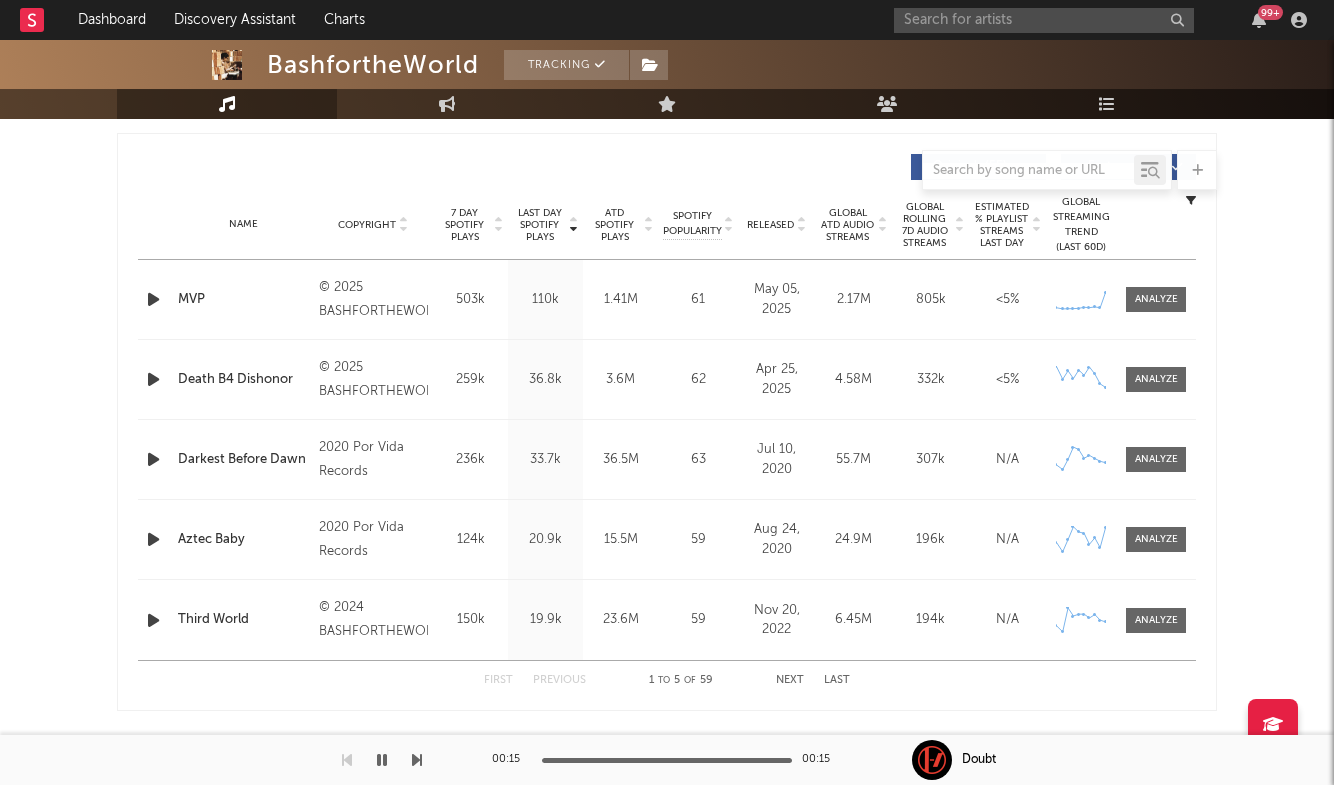 scroll, scrollTop: 745, scrollLeft: 0, axis: vertical 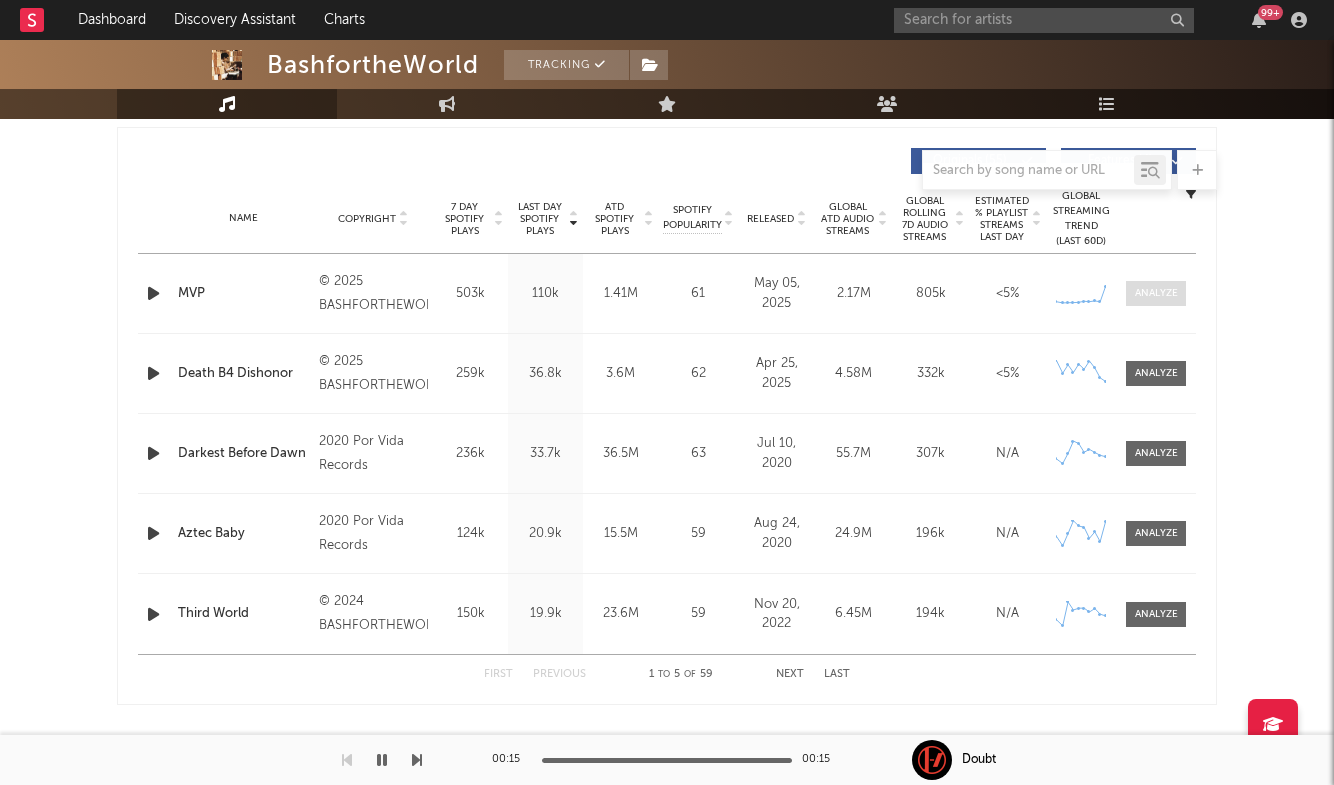 click at bounding box center (1156, 293) 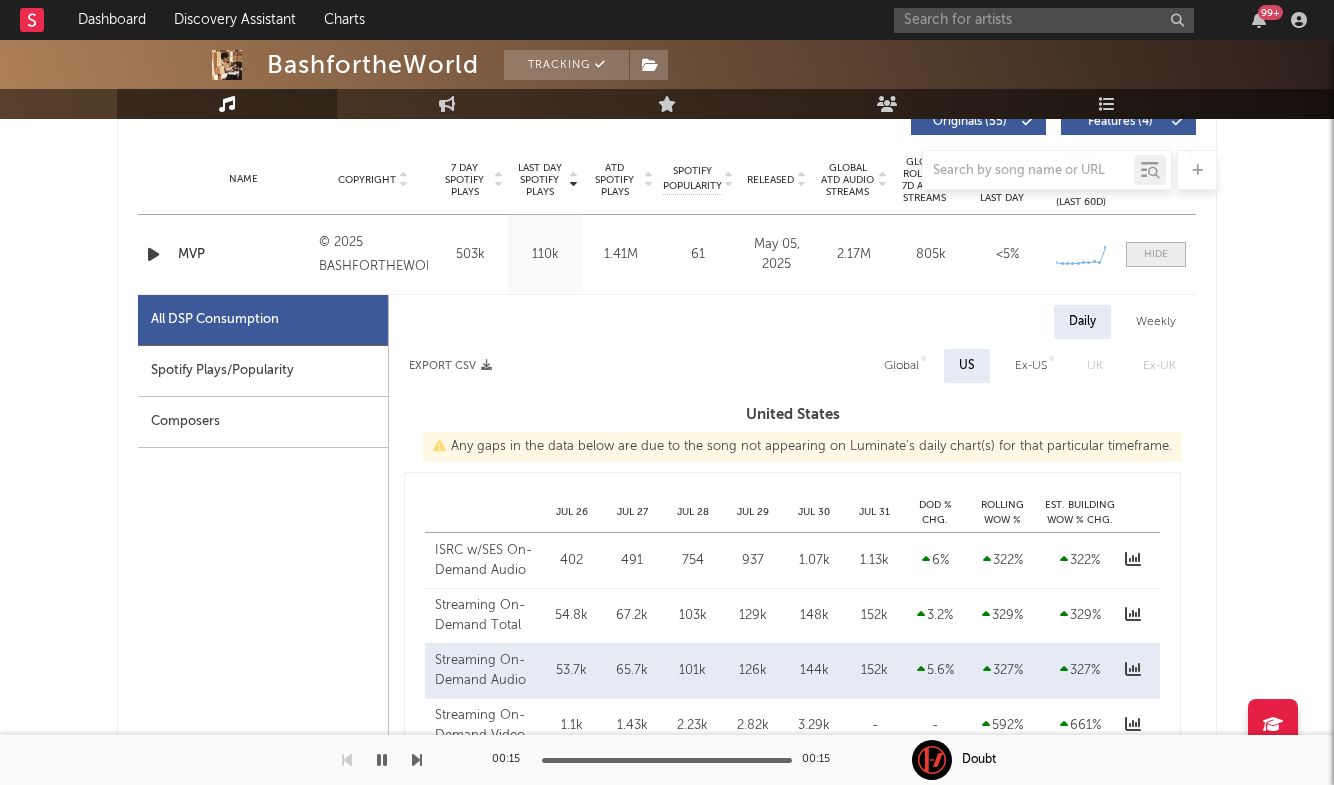 select on "1w" 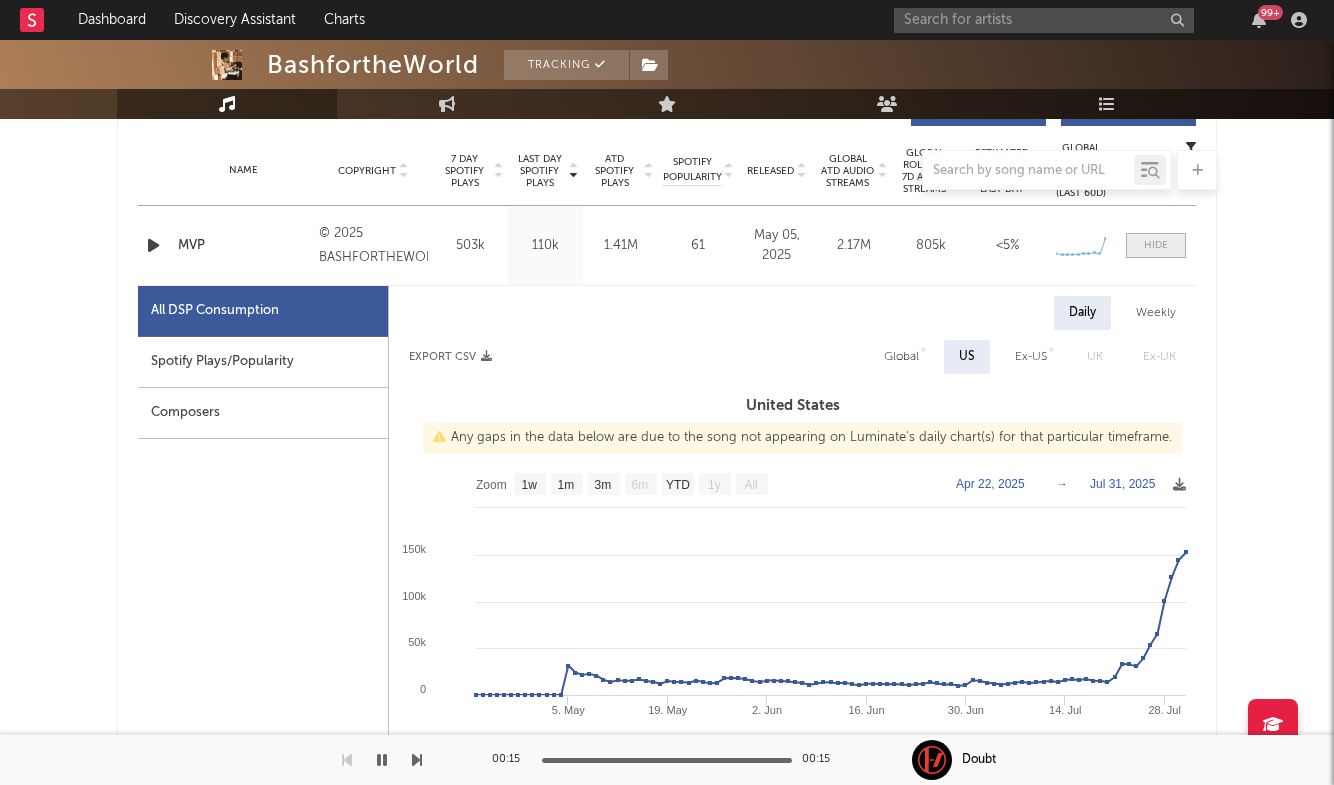 scroll, scrollTop: 794, scrollLeft: 0, axis: vertical 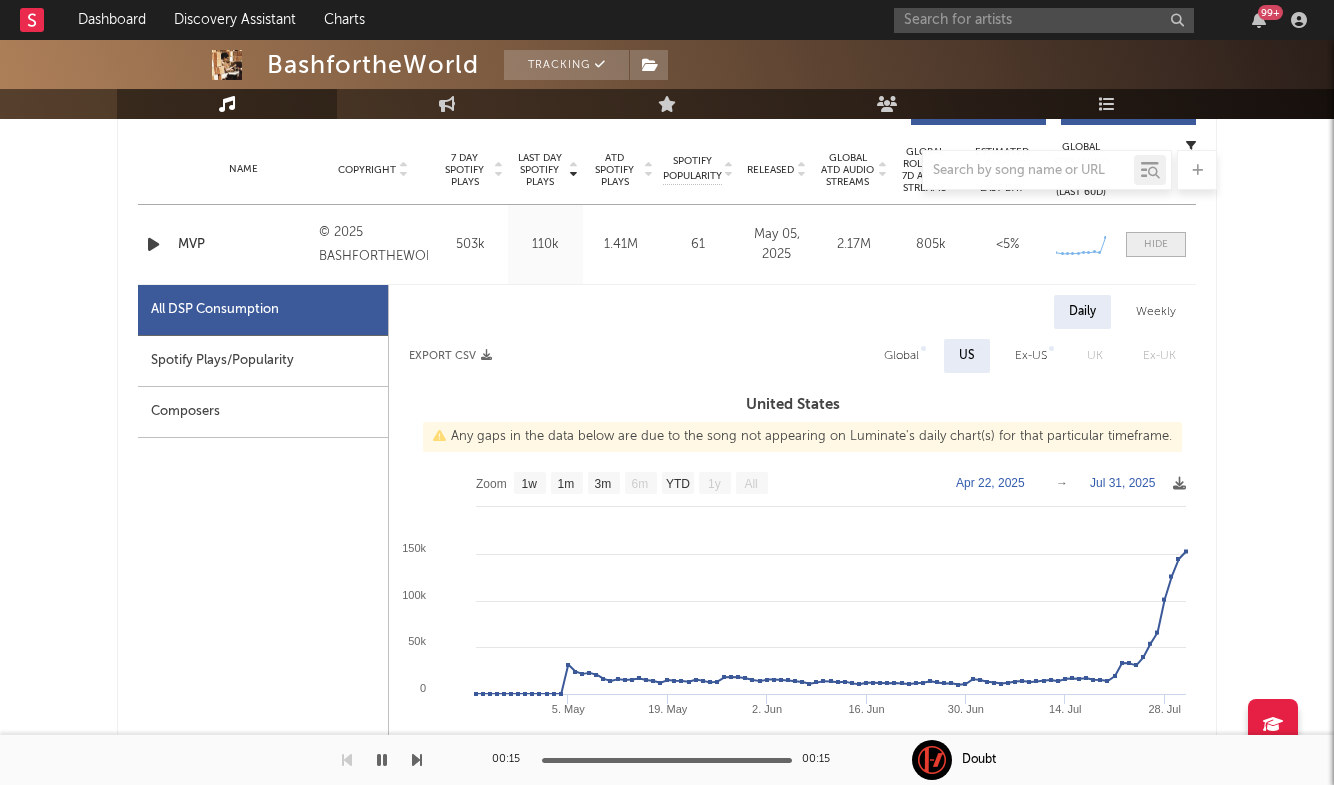 click at bounding box center [1156, 244] 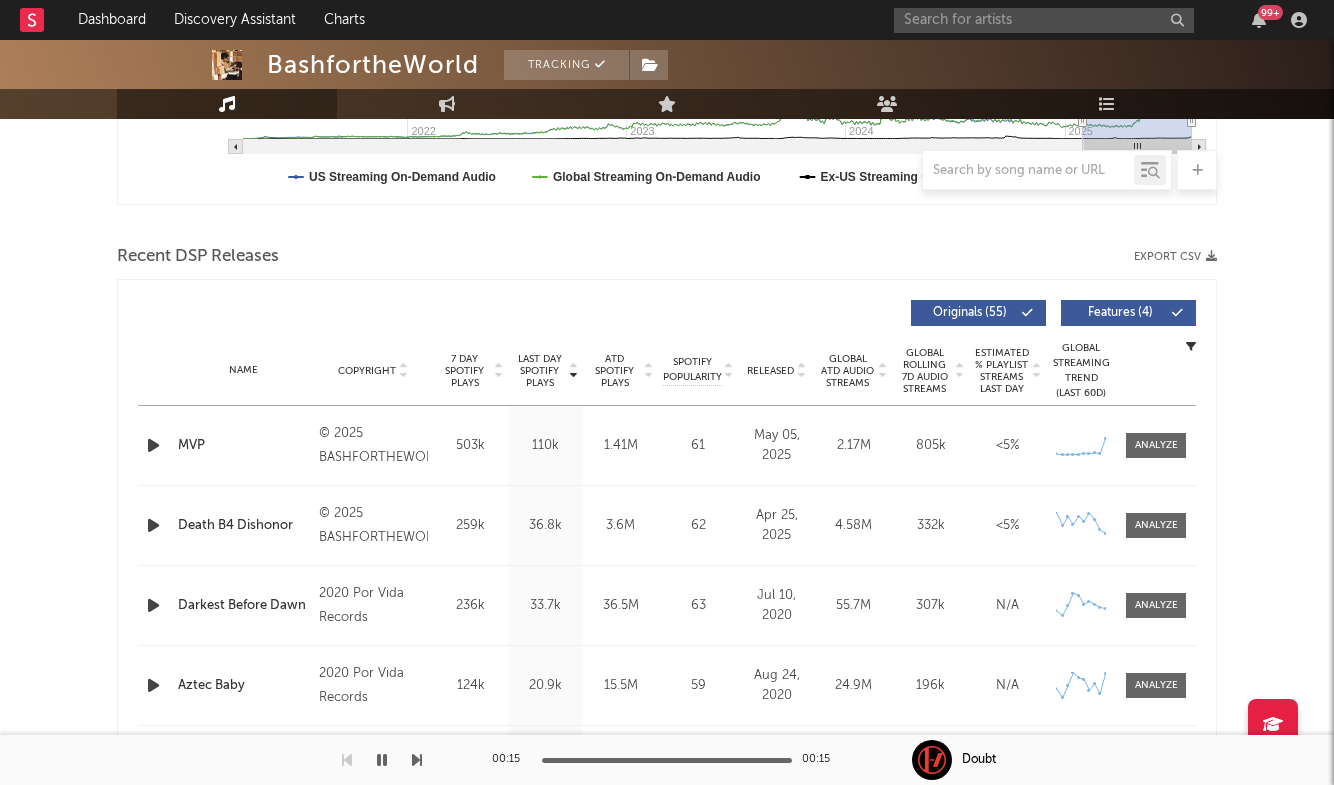 scroll, scrollTop: 668, scrollLeft: 0, axis: vertical 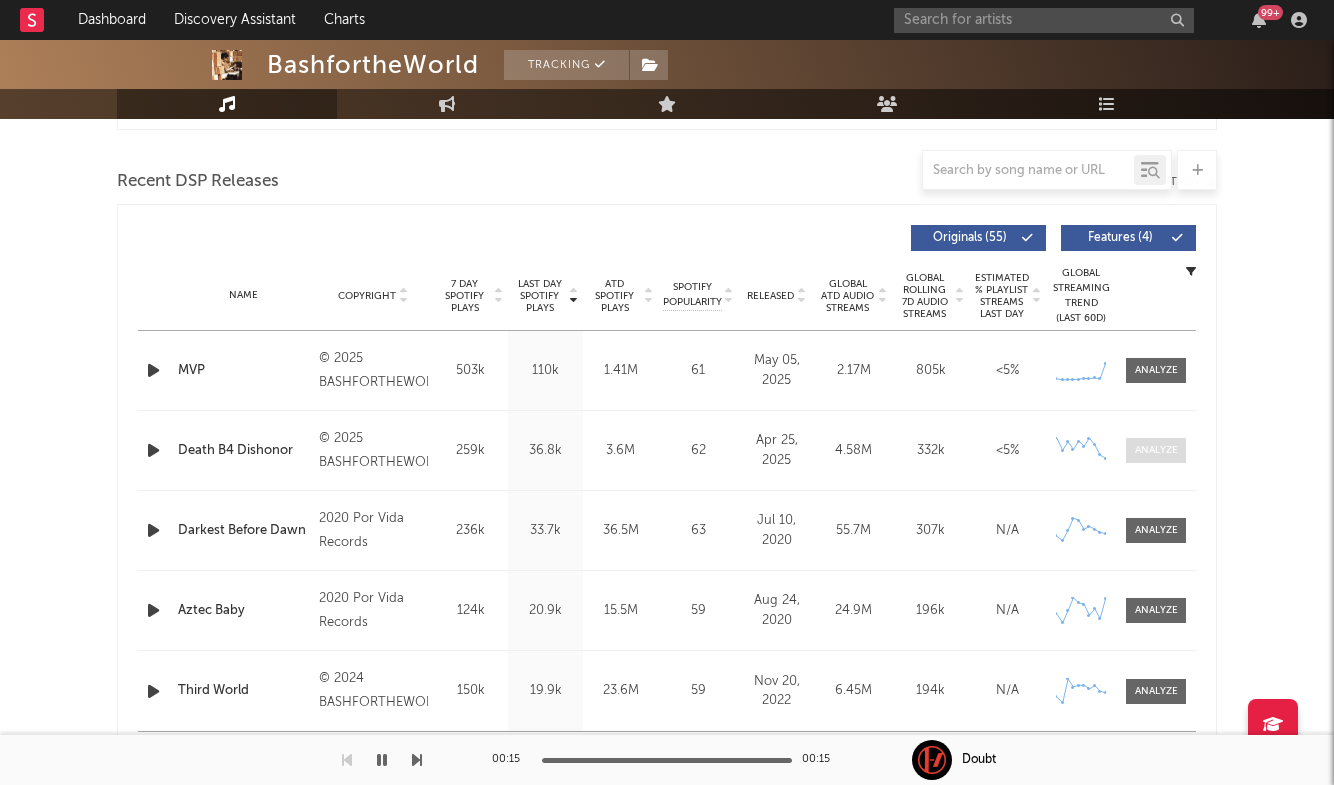 click at bounding box center [1156, 450] 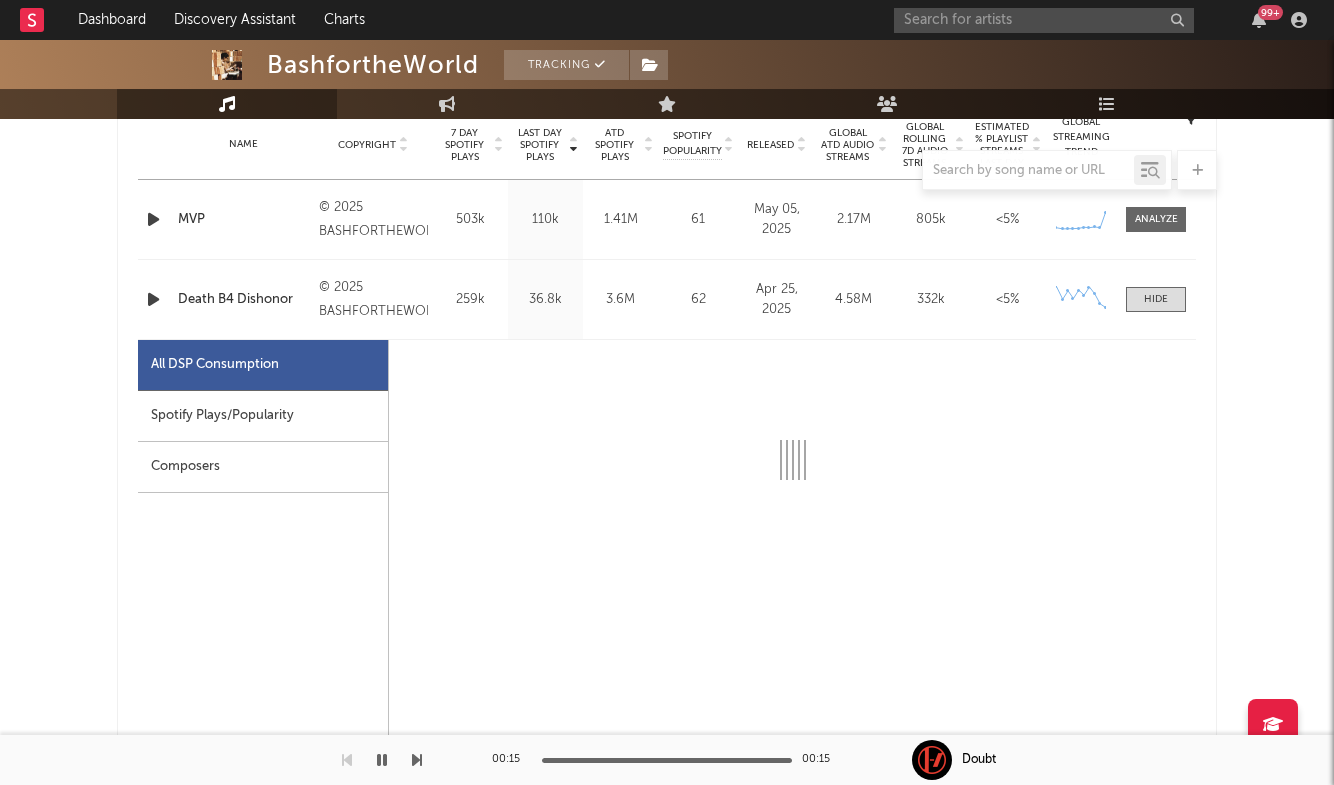 scroll, scrollTop: 836, scrollLeft: 0, axis: vertical 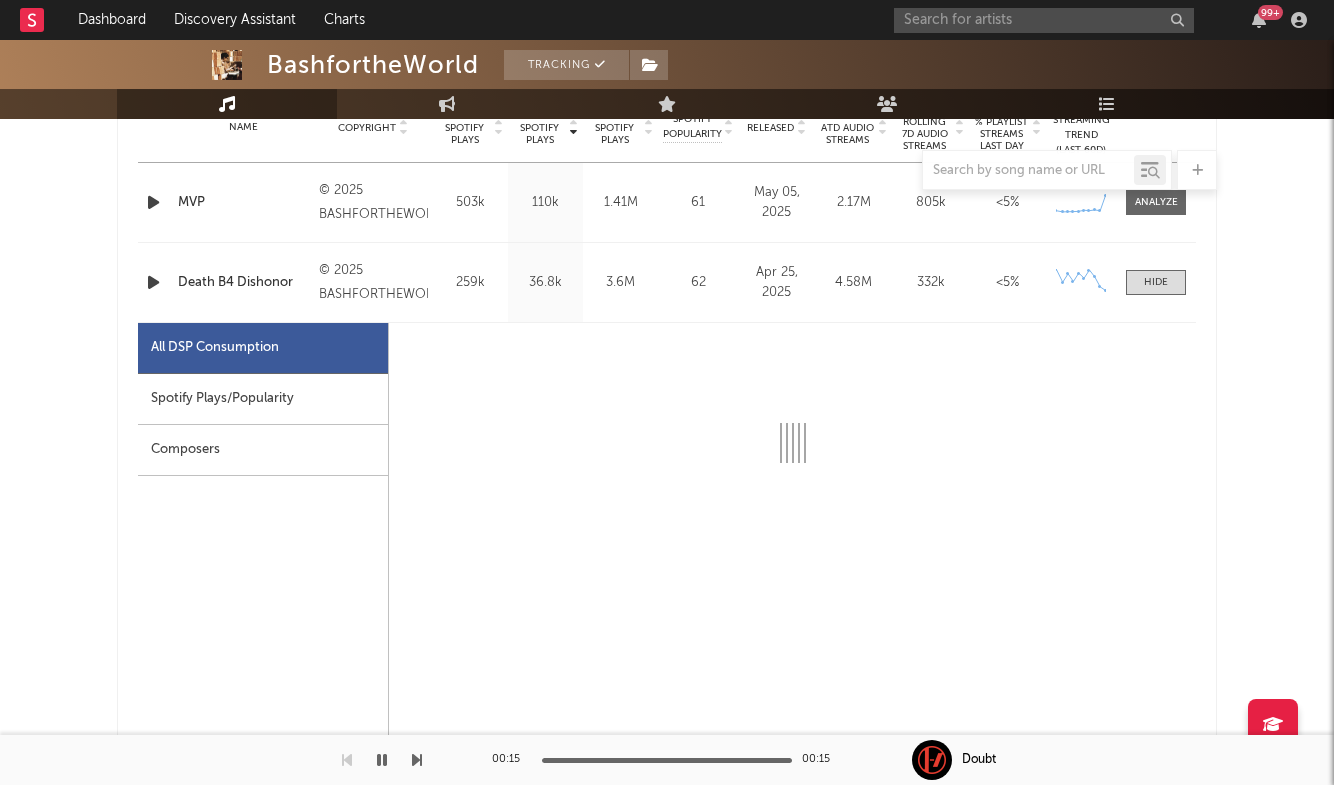 select on "1w" 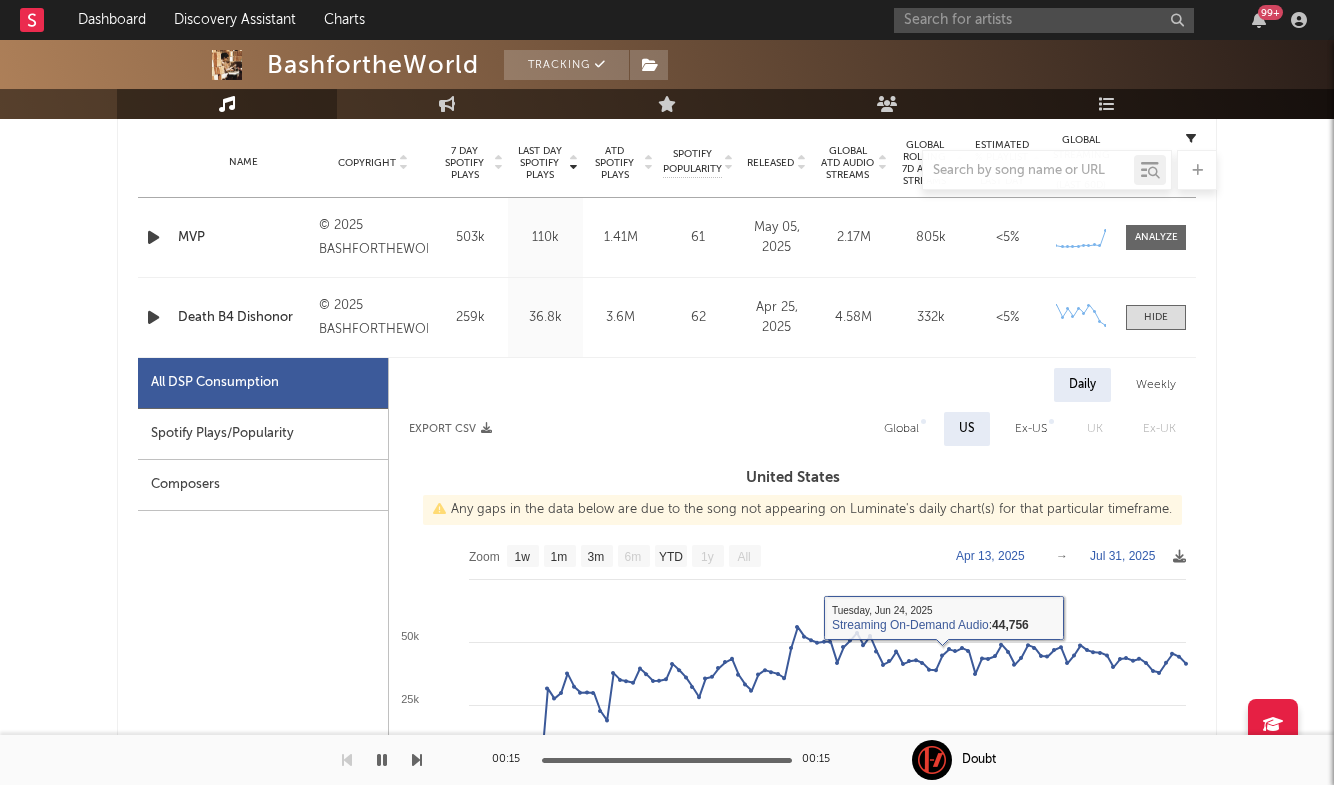 scroll, scrollTop: 717, scrollLeft: 0, axis: vertical 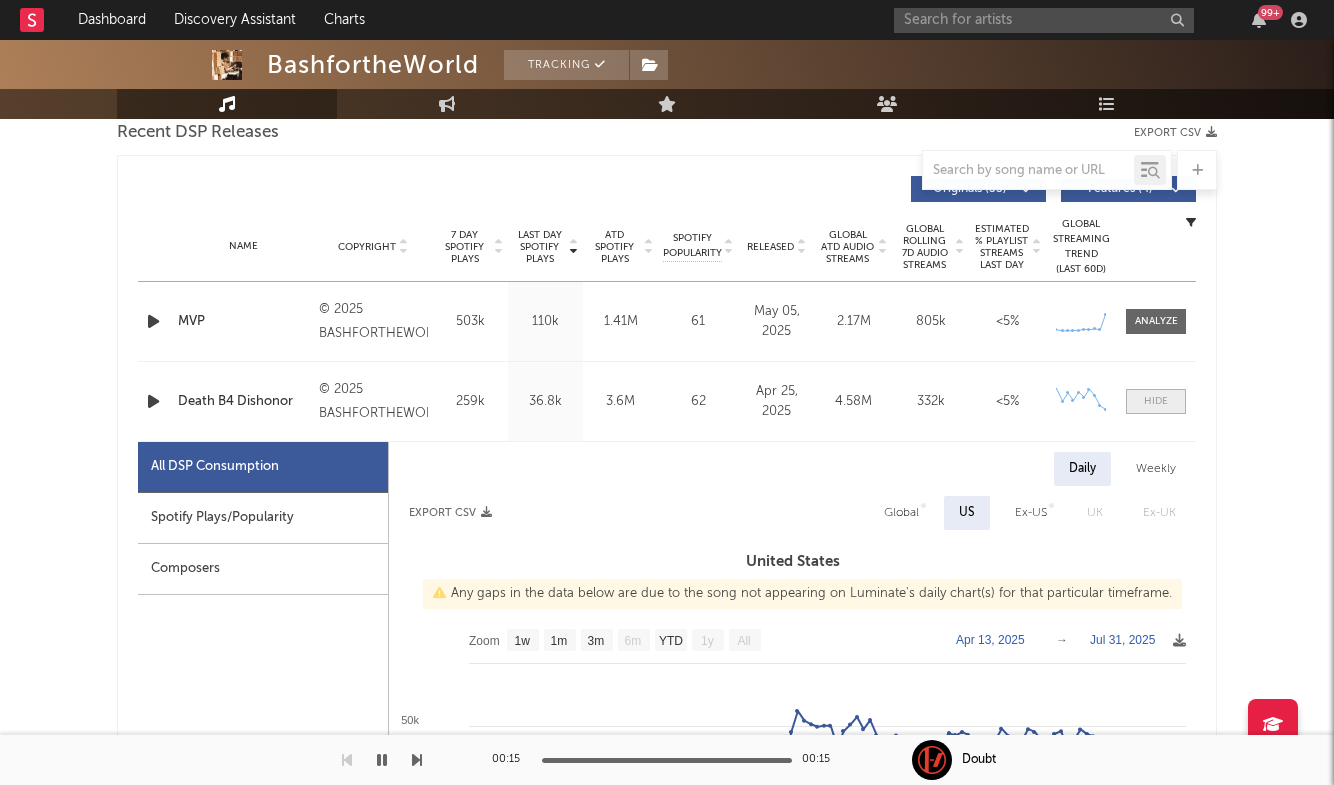click at bounding box center [1156, 401] 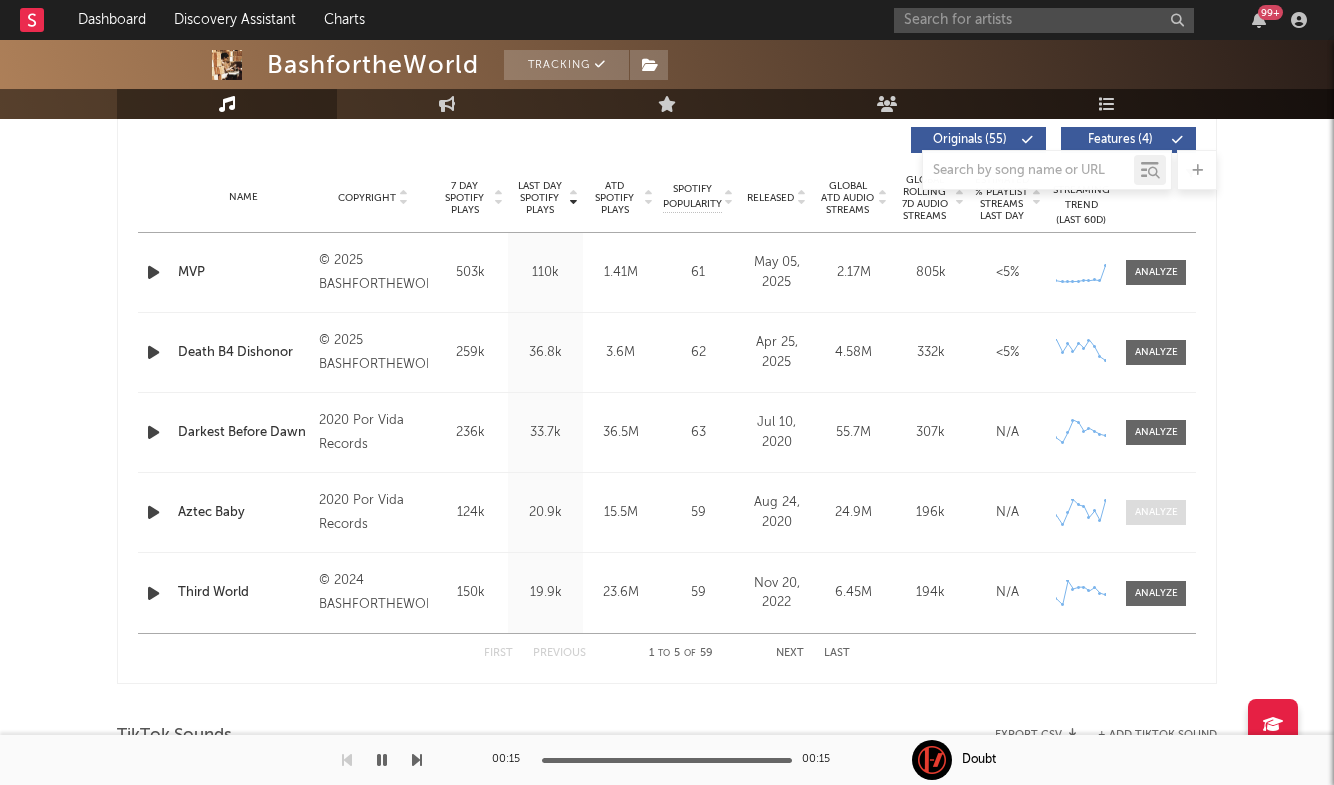 scroll, scrollTop: 797, scrollLeft: 0, axis: vertical 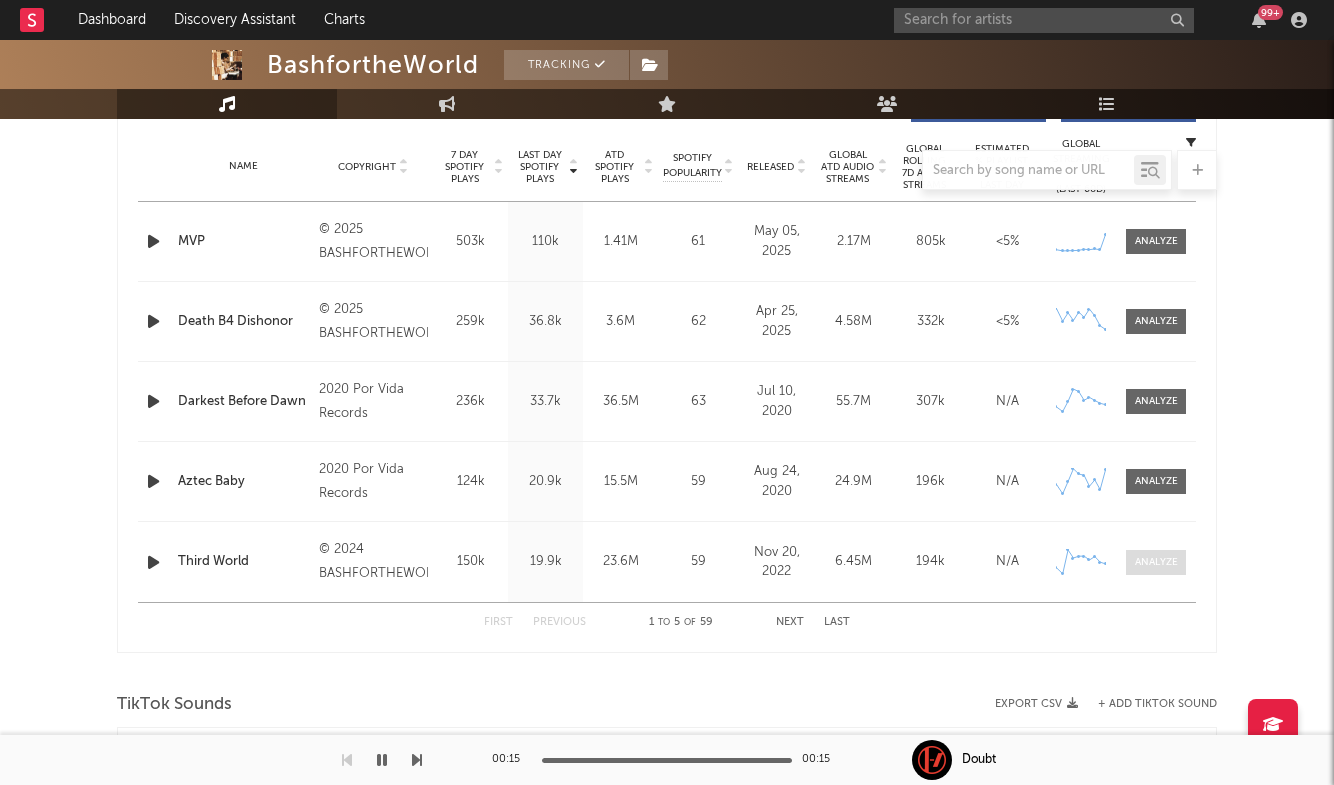 click at bounding box center (1156, 562) 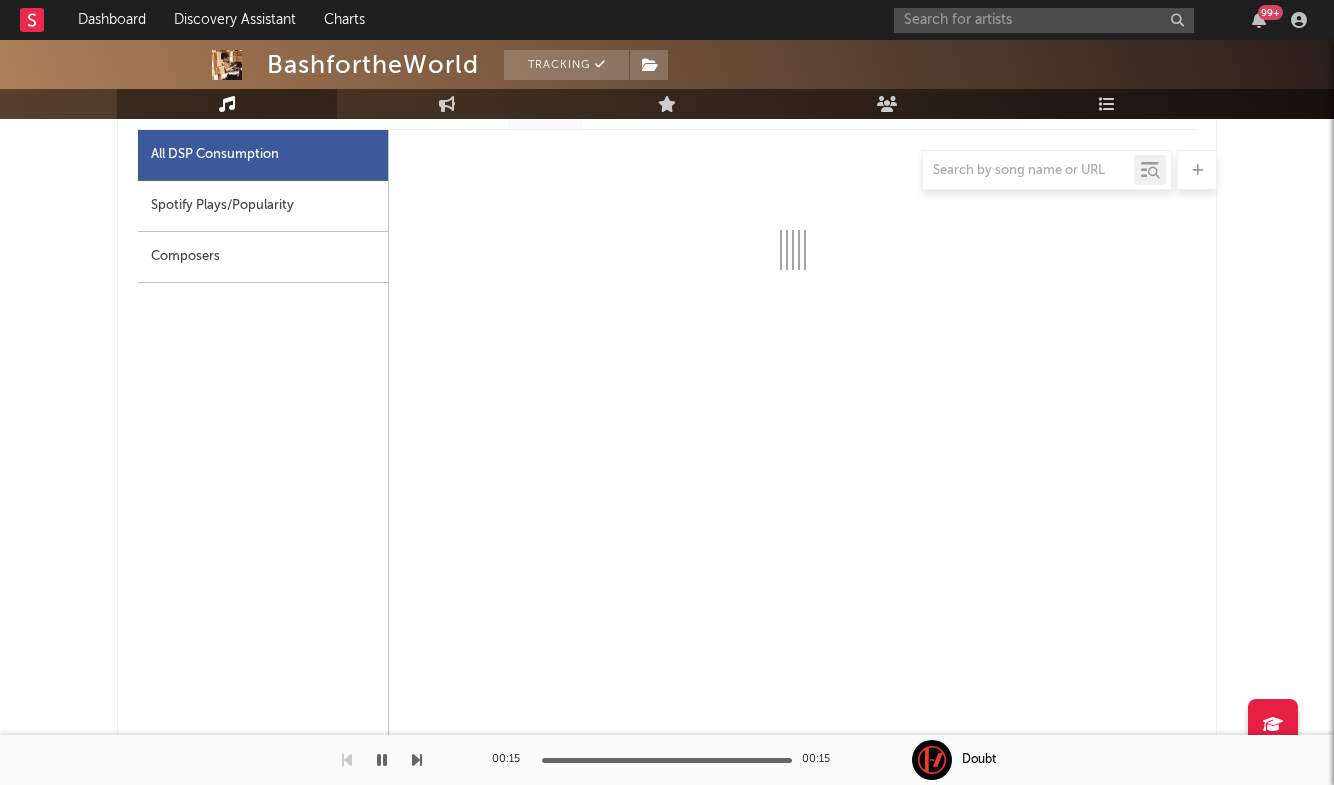 scroll, scrollTop: 1275, scrollLeft: 0, axis: vertical 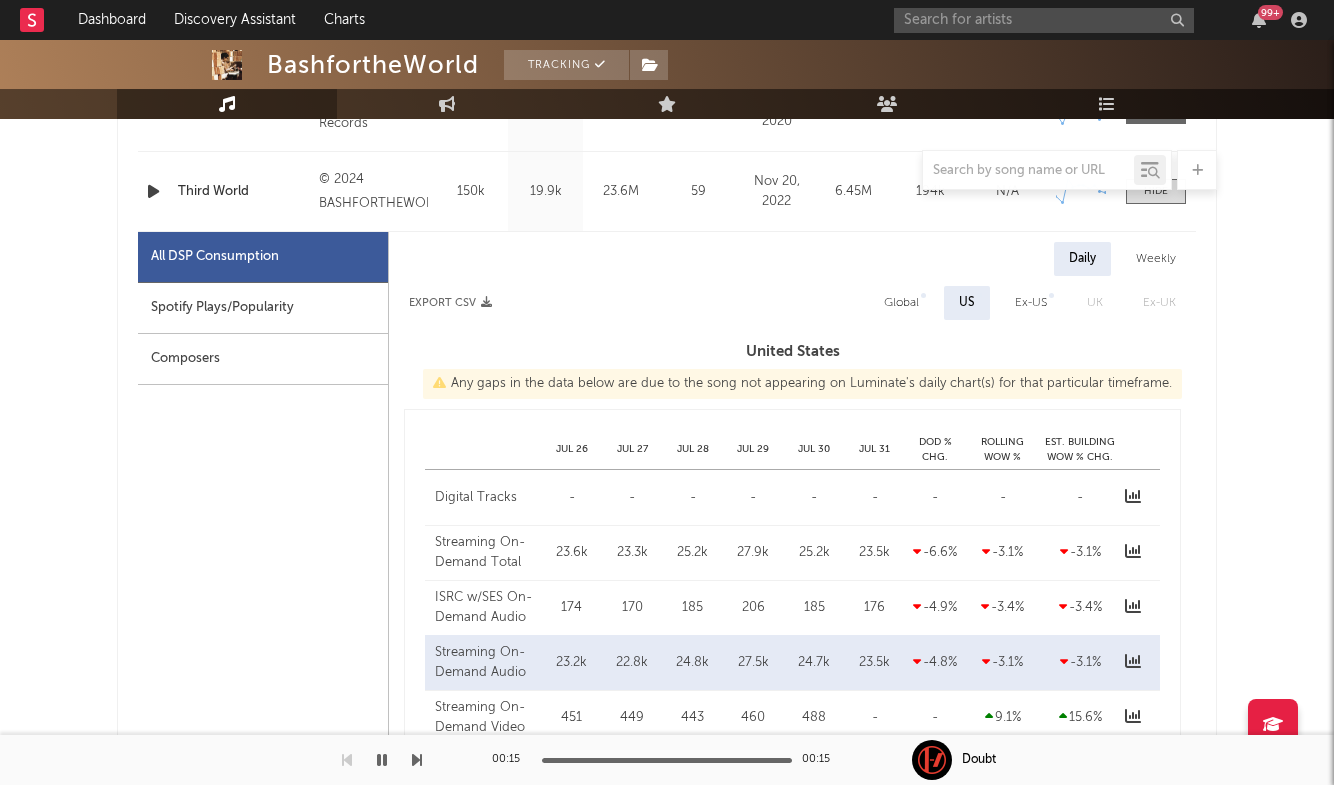 select on "6m" 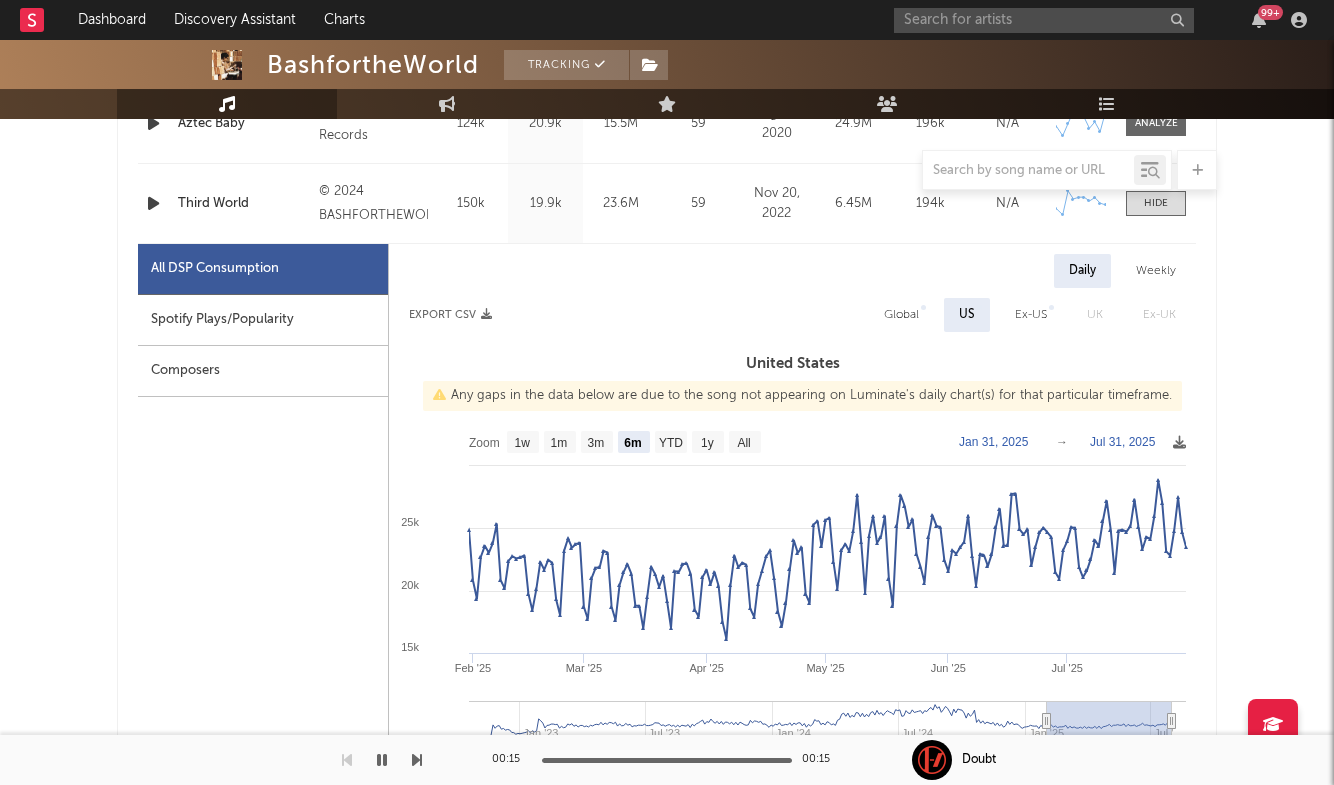 scroll, scrollTop: 1196, scrollLeft: 0, axis: vertical 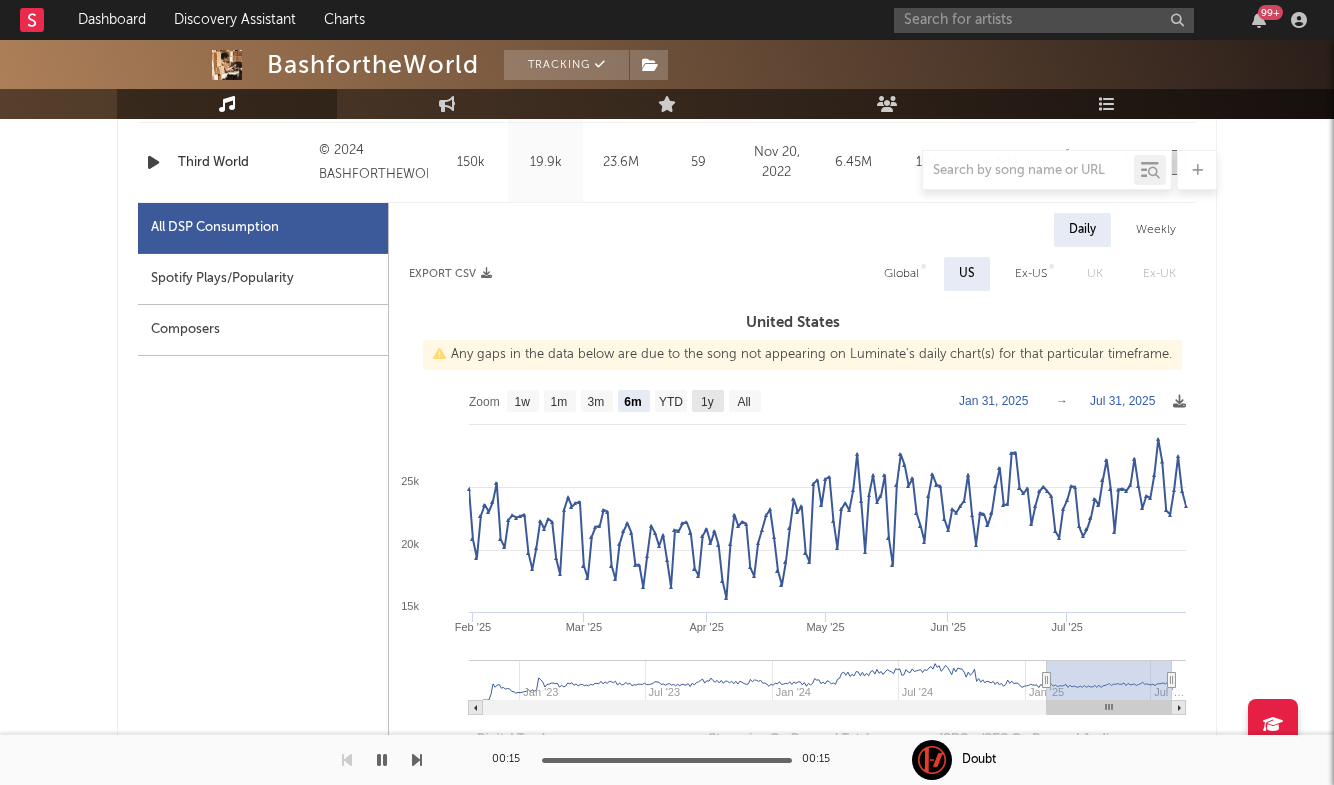 click on "1y" 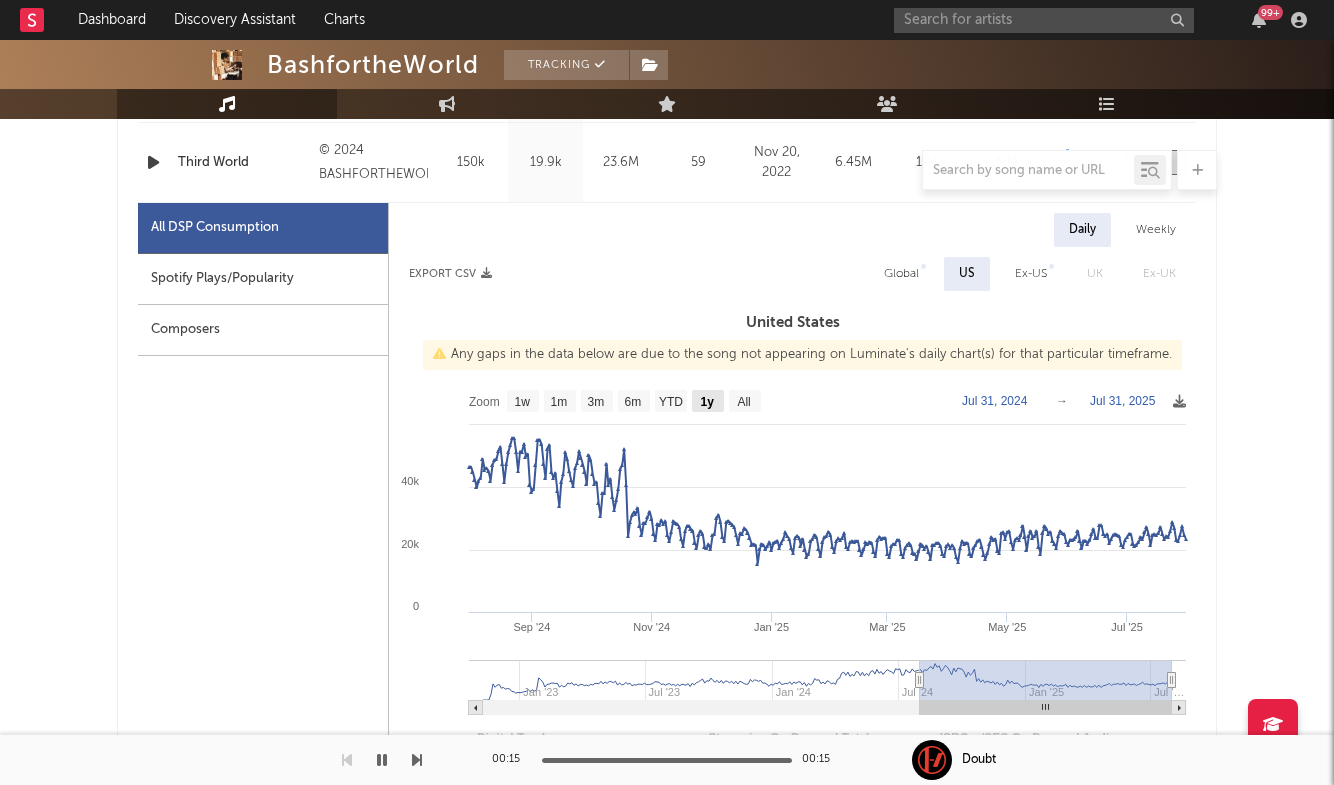 click 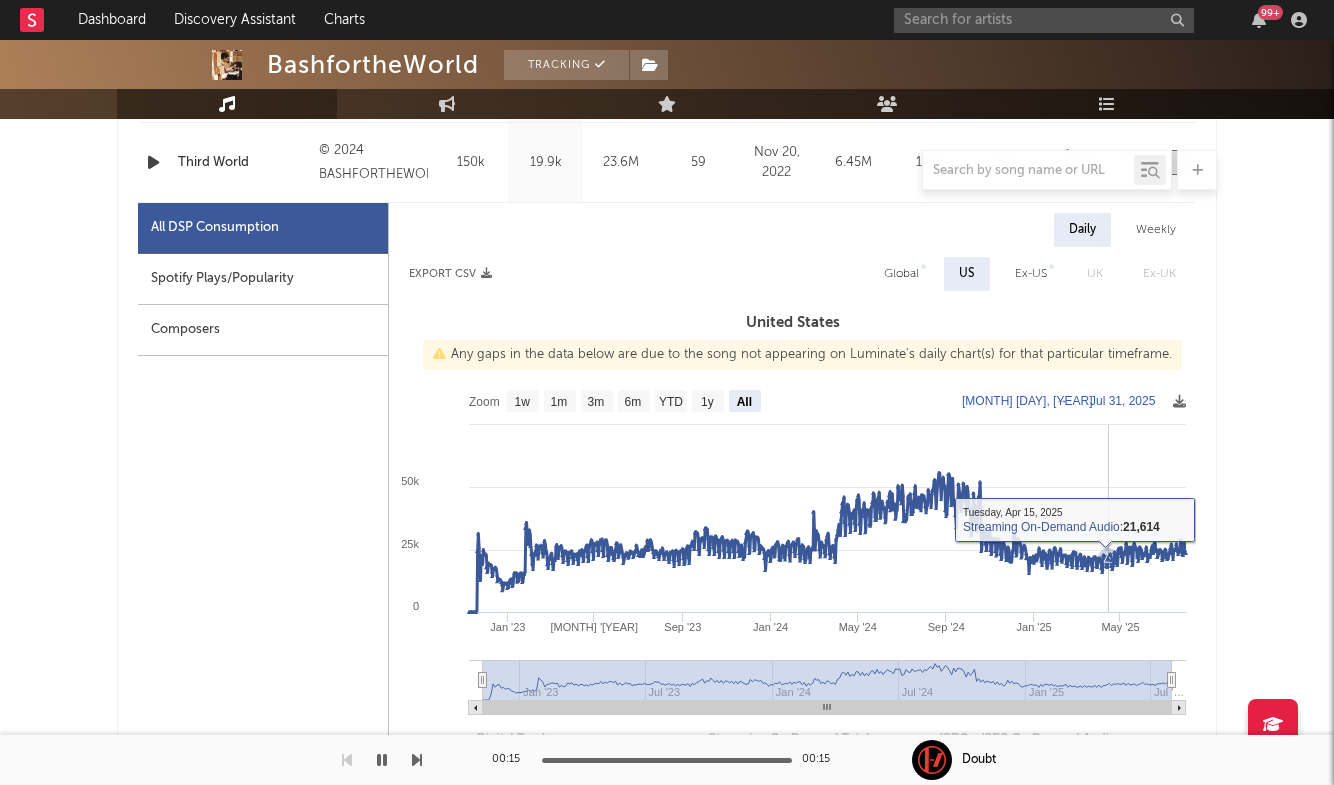 scroll, scrollTop: 1024, scrollLeft: 0, axis: vertical 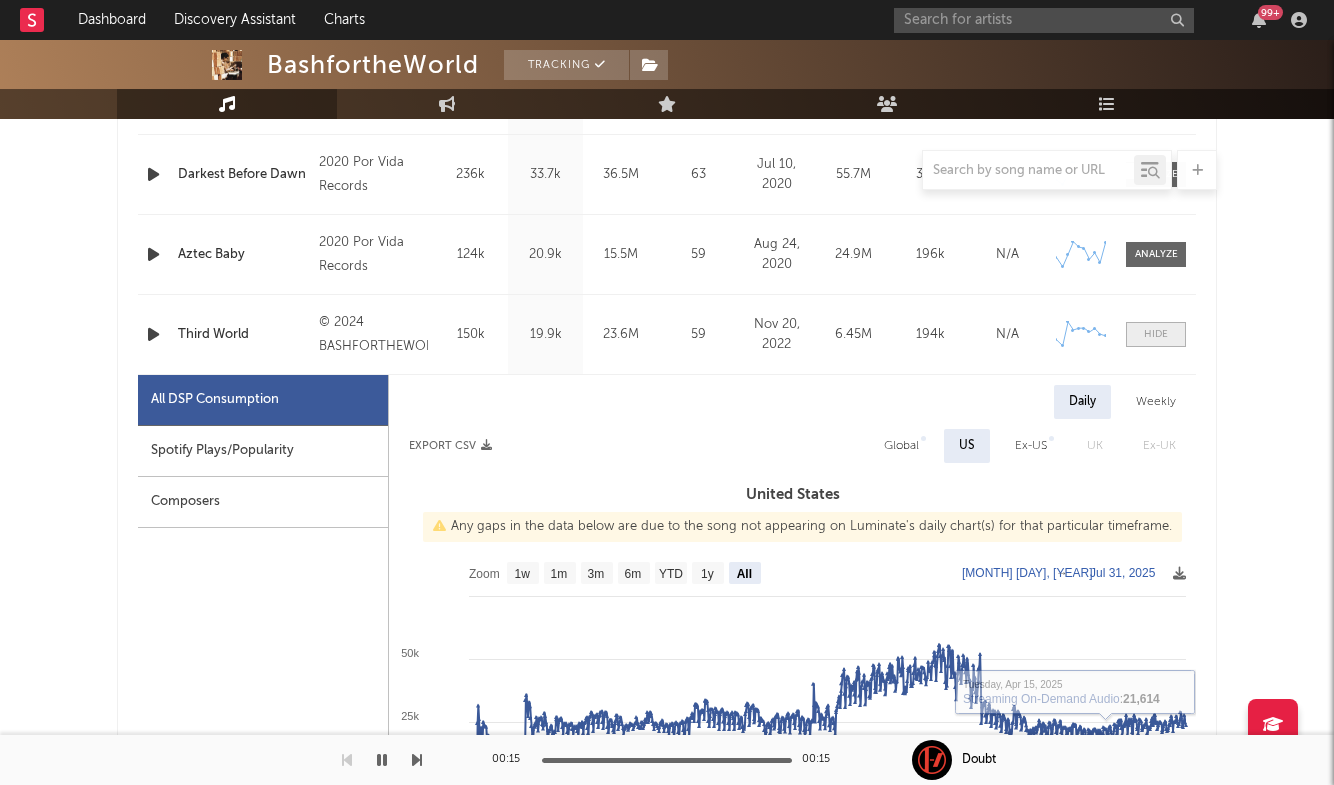 click at bounding box center [1156, 334] 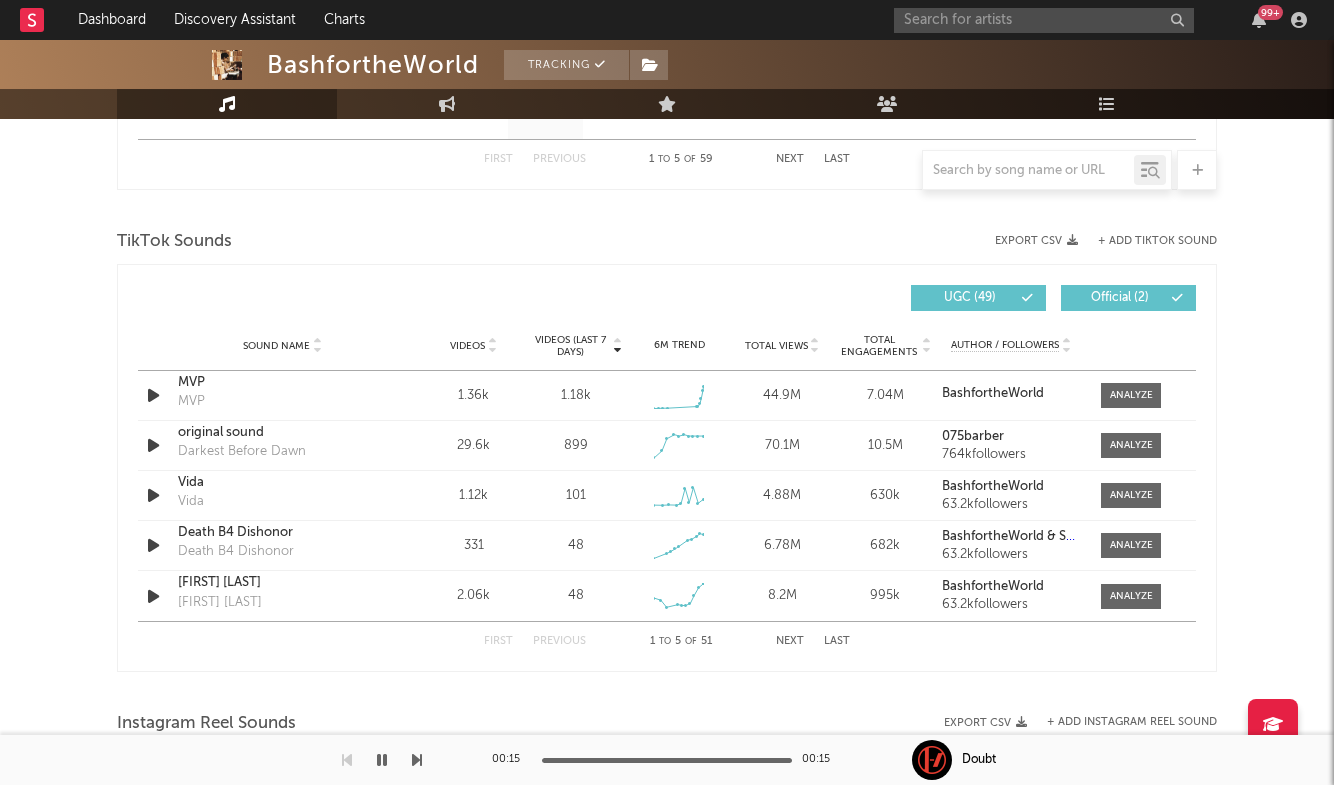 scroll, scrollTop: 1262, scrollLeft: 0, axis: vertical 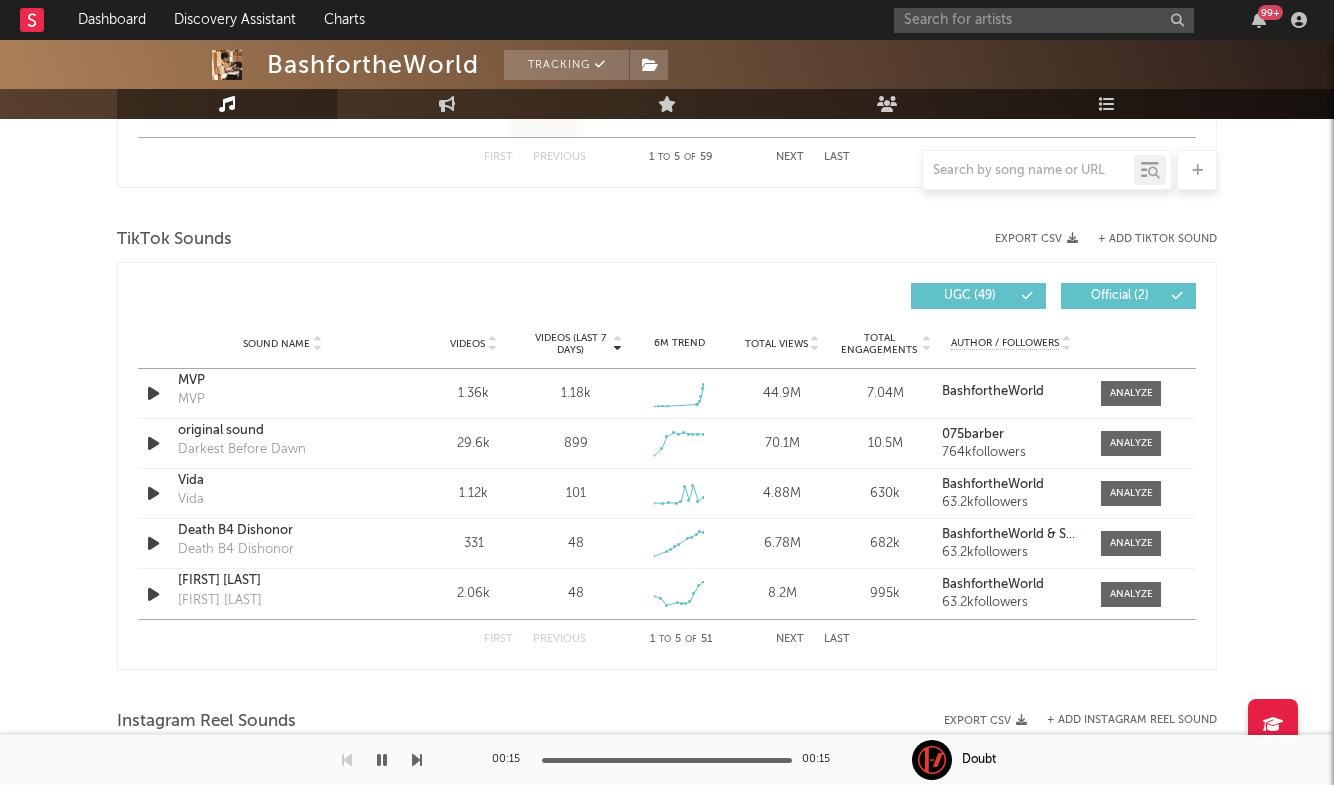 click on "Videos" at bounding box center (467, 344) 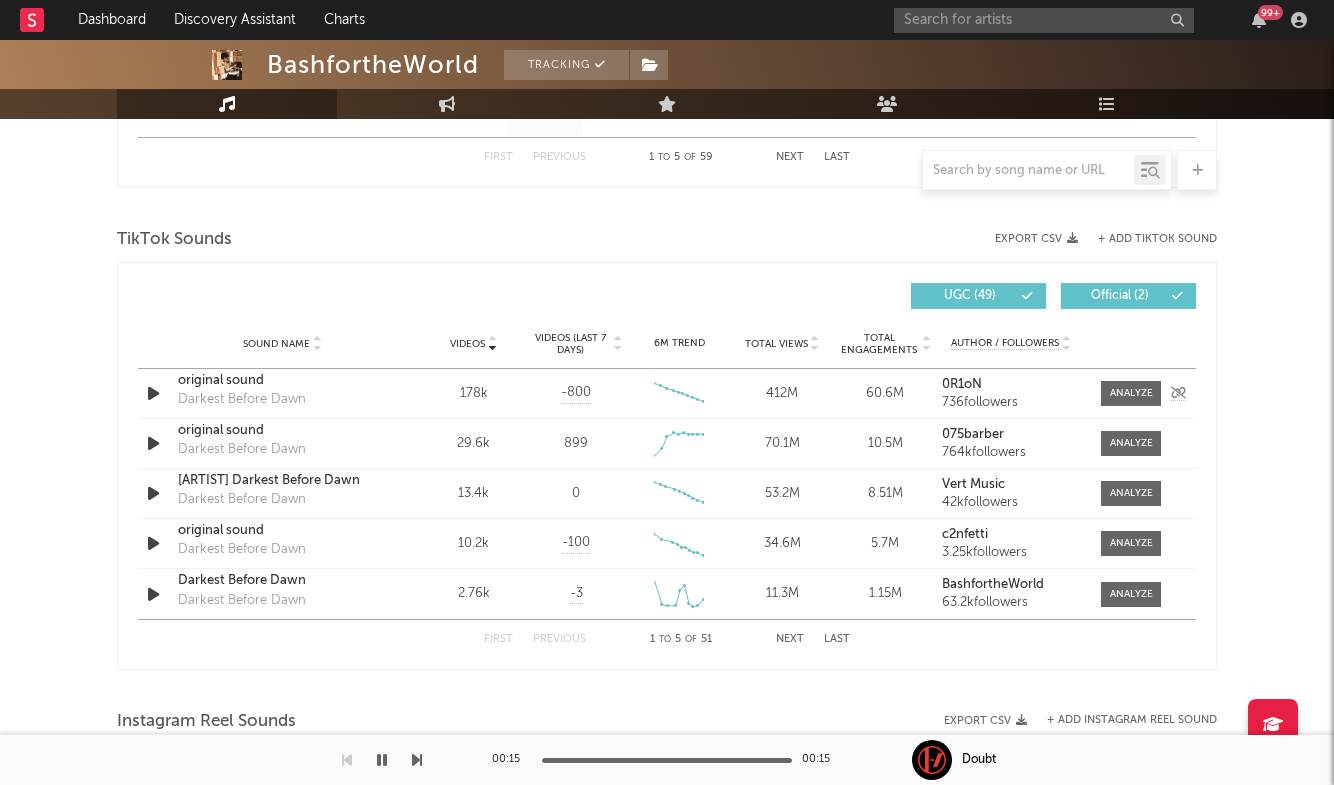click on "original sound" at bounding box center [282, 381] 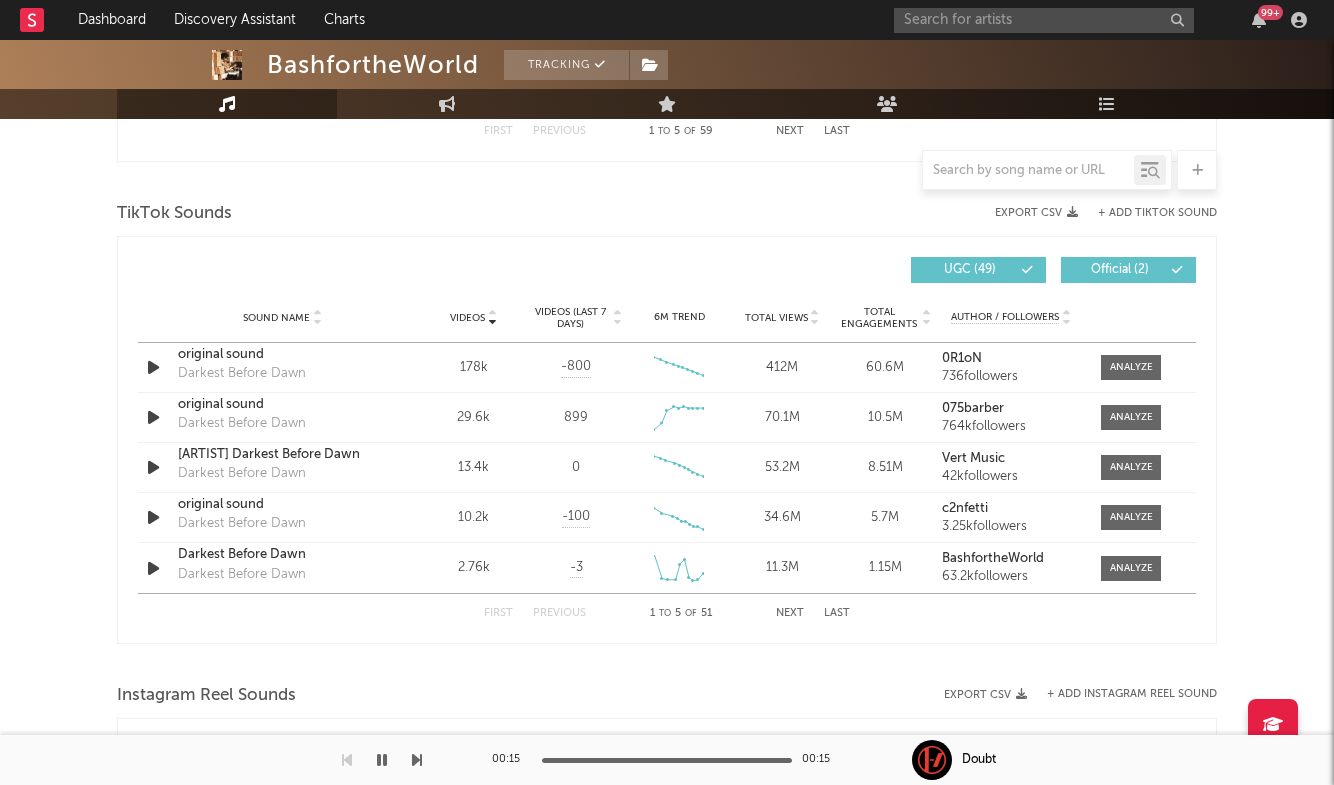 click on "Next" at bounding box center (790, 613) 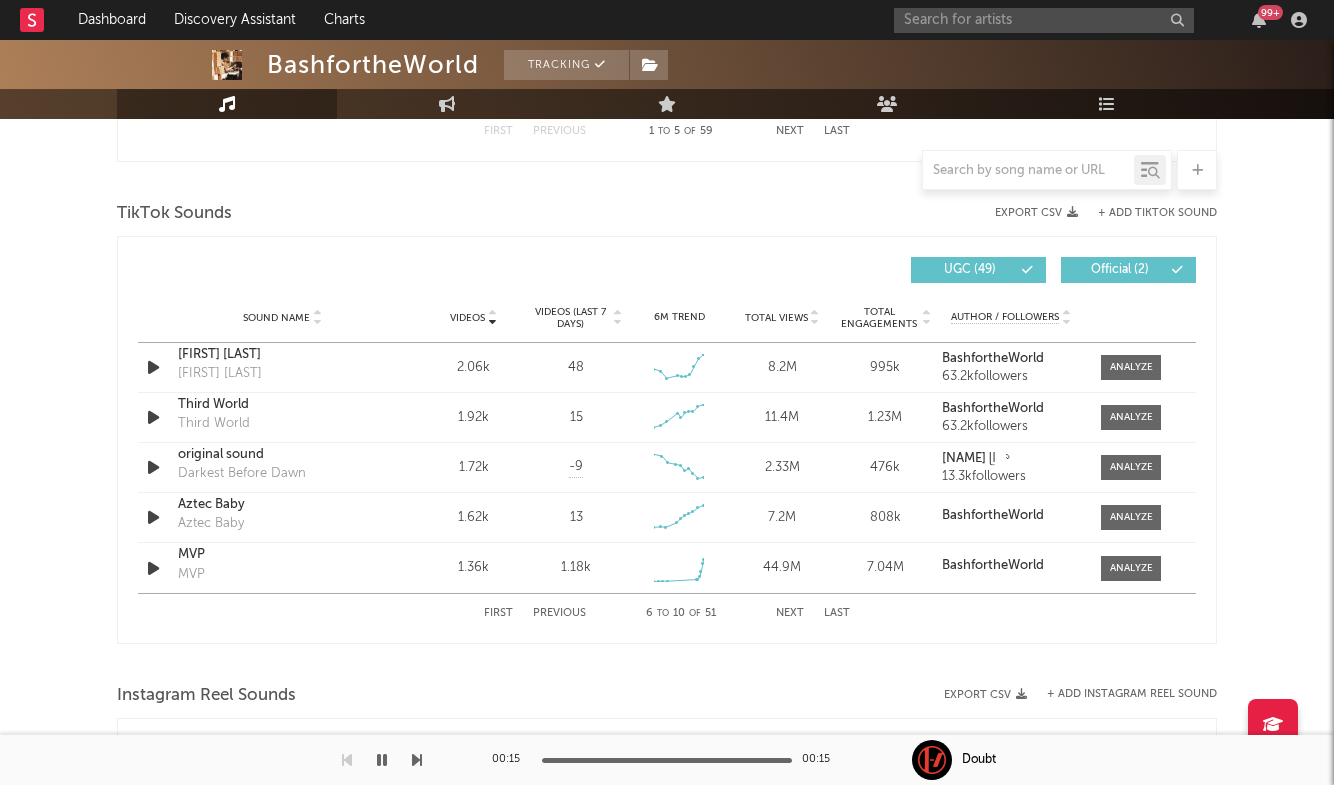 click on "Previous" at bounding box center [559, 613] 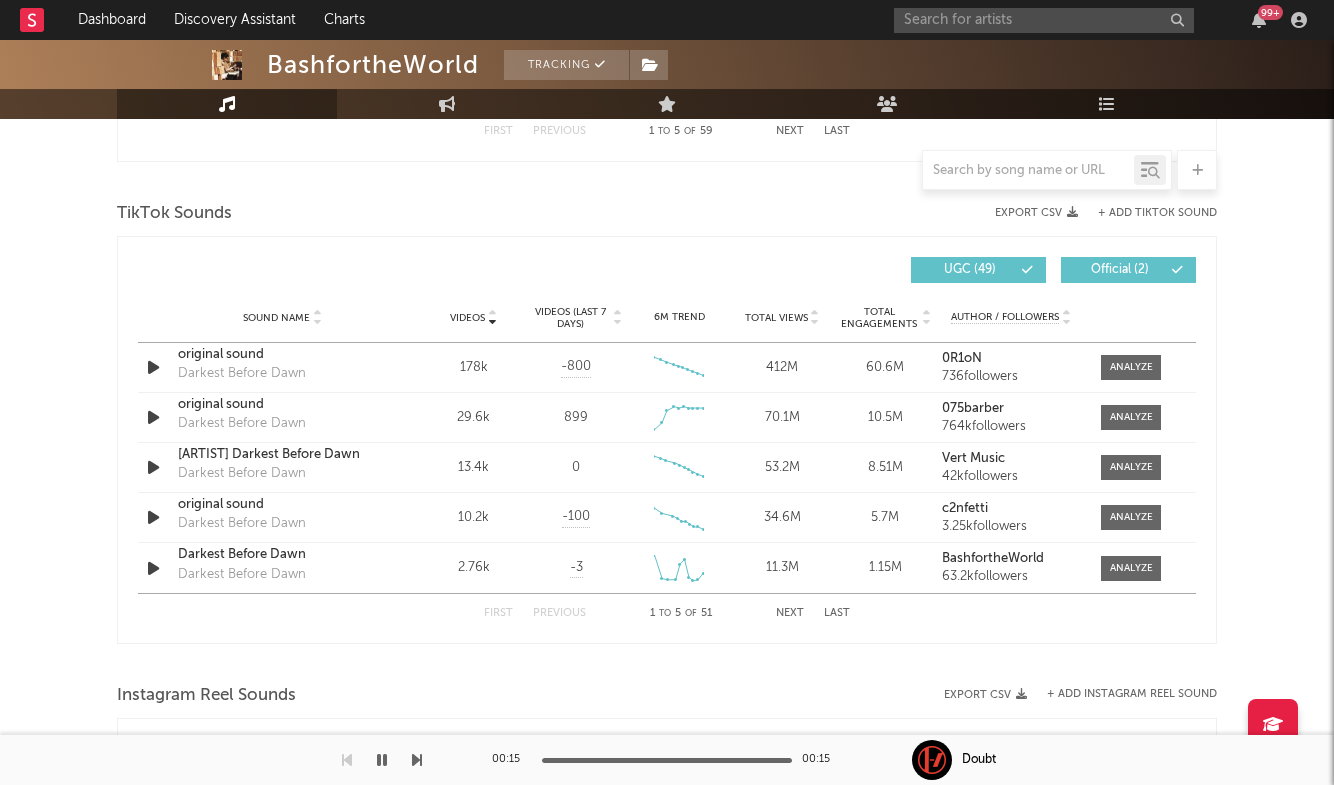 click on "Next" at bounding box center [790, 613] 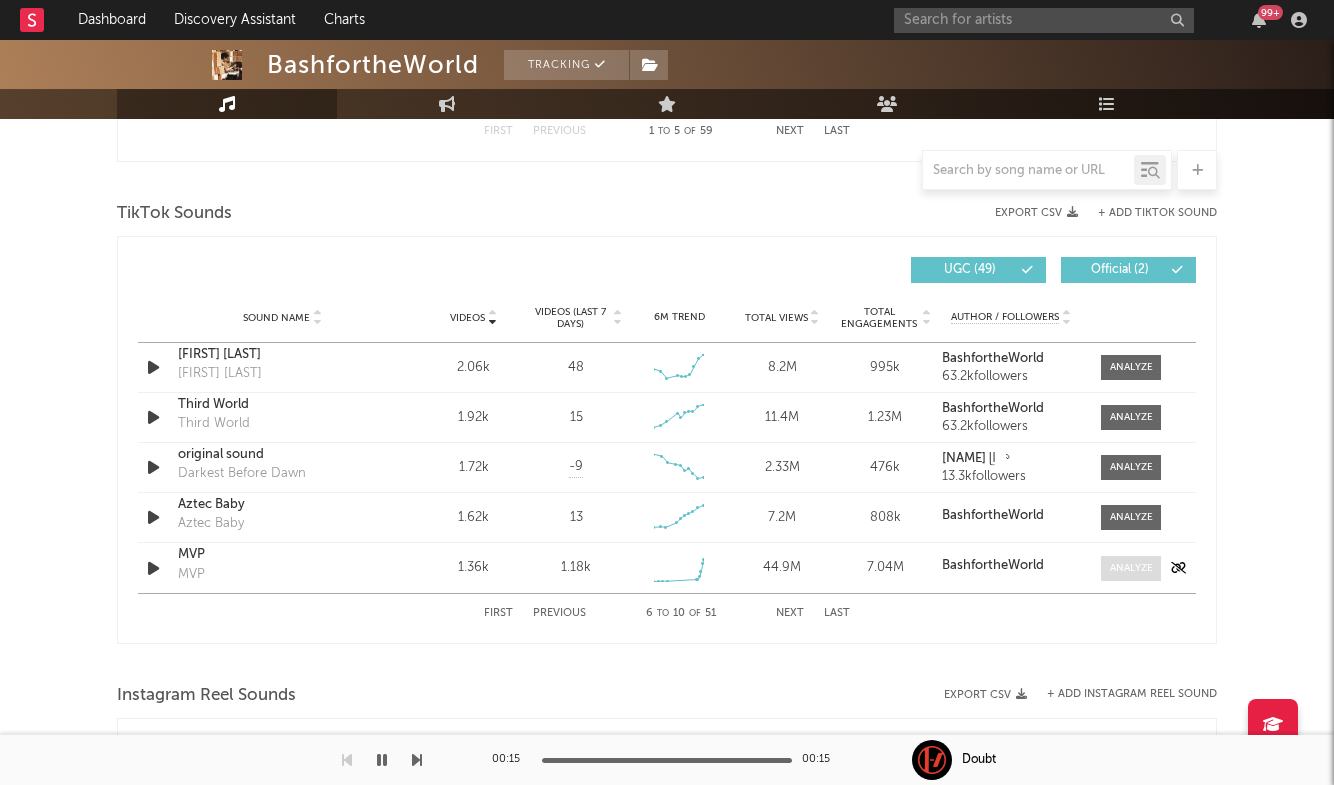 click at bounding box center [1131, 568] 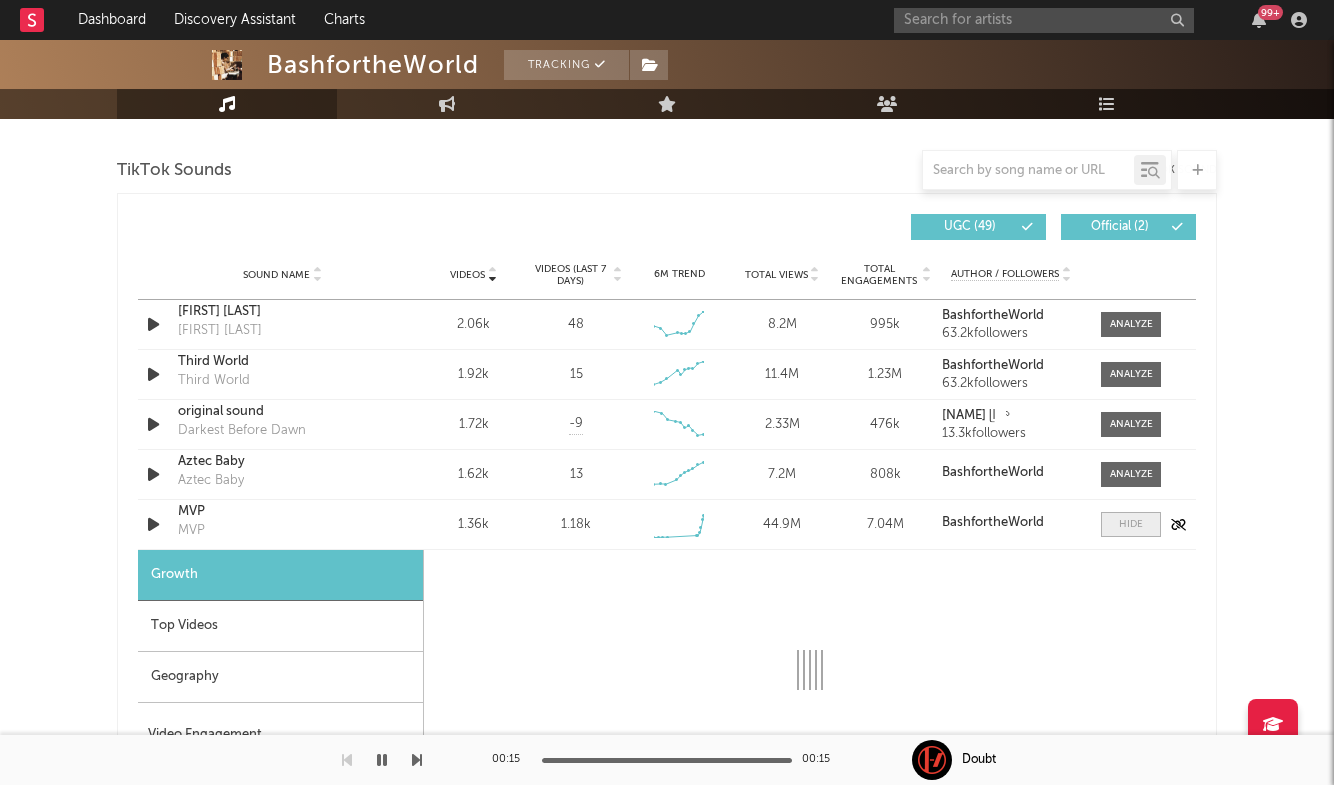 scroll, scrollTop: 1485, scrollLeft: 0, axis: vertical 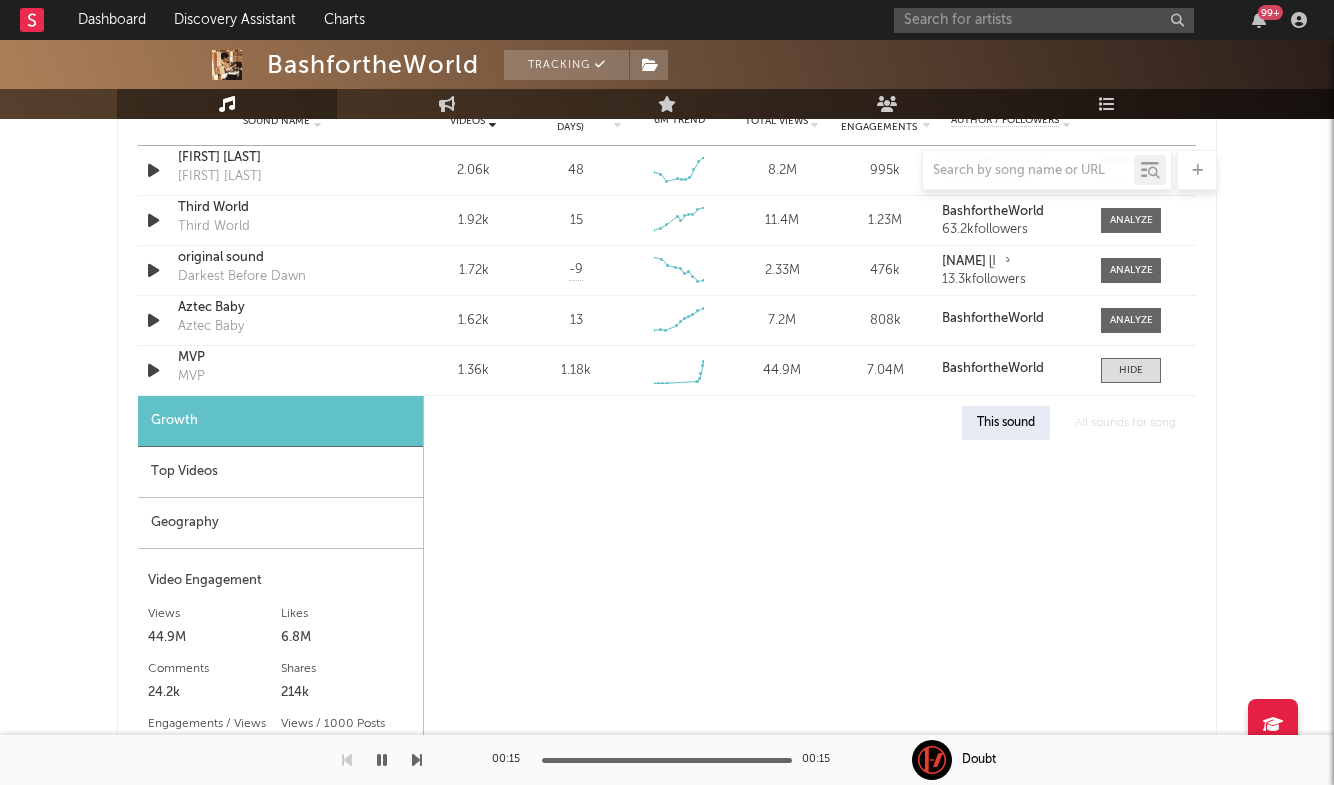 select on "1w" 